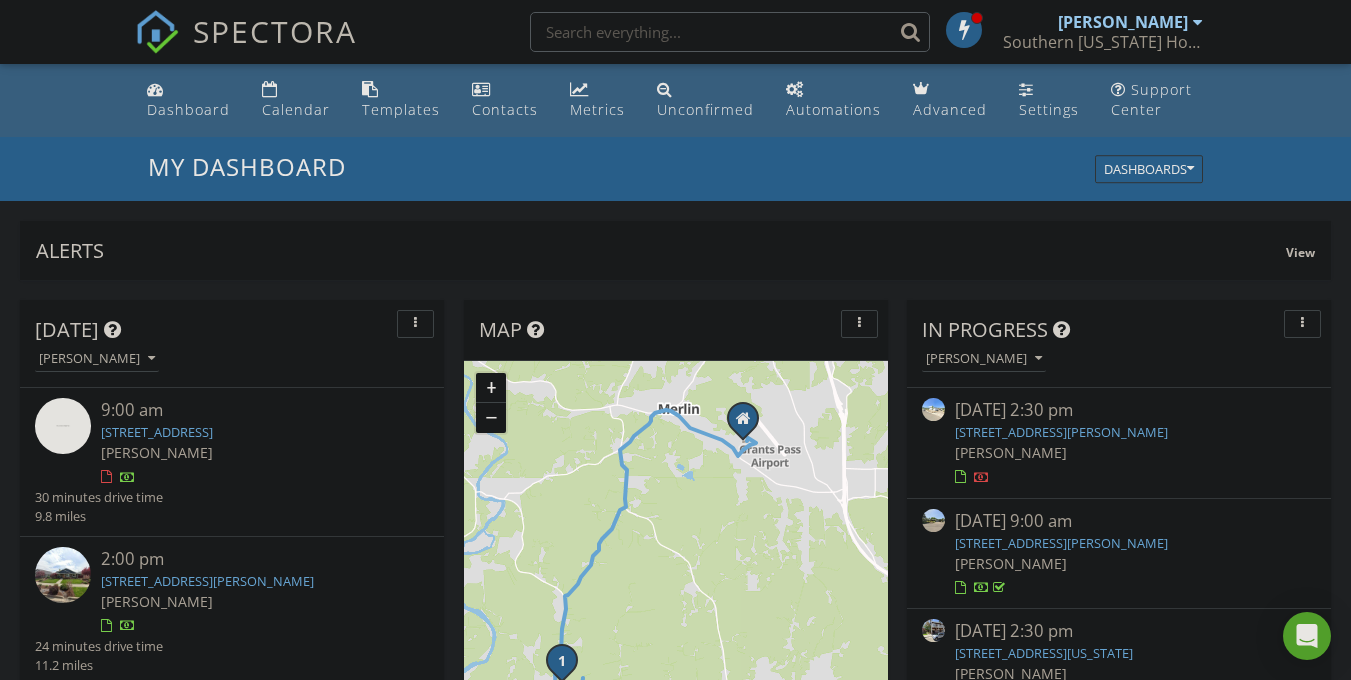 scroll, scrollTop: 0, scrollLeft: 0, axis: both 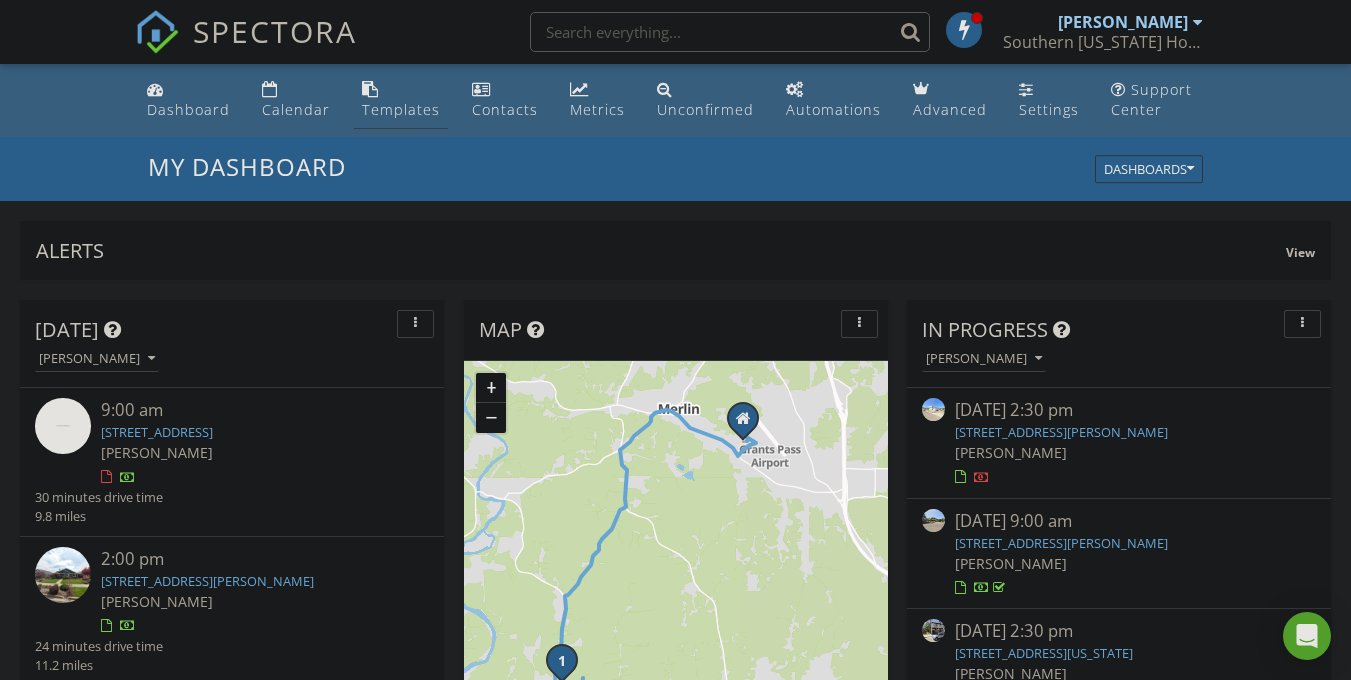 click on "Templates" at bounding box center (401, 100) 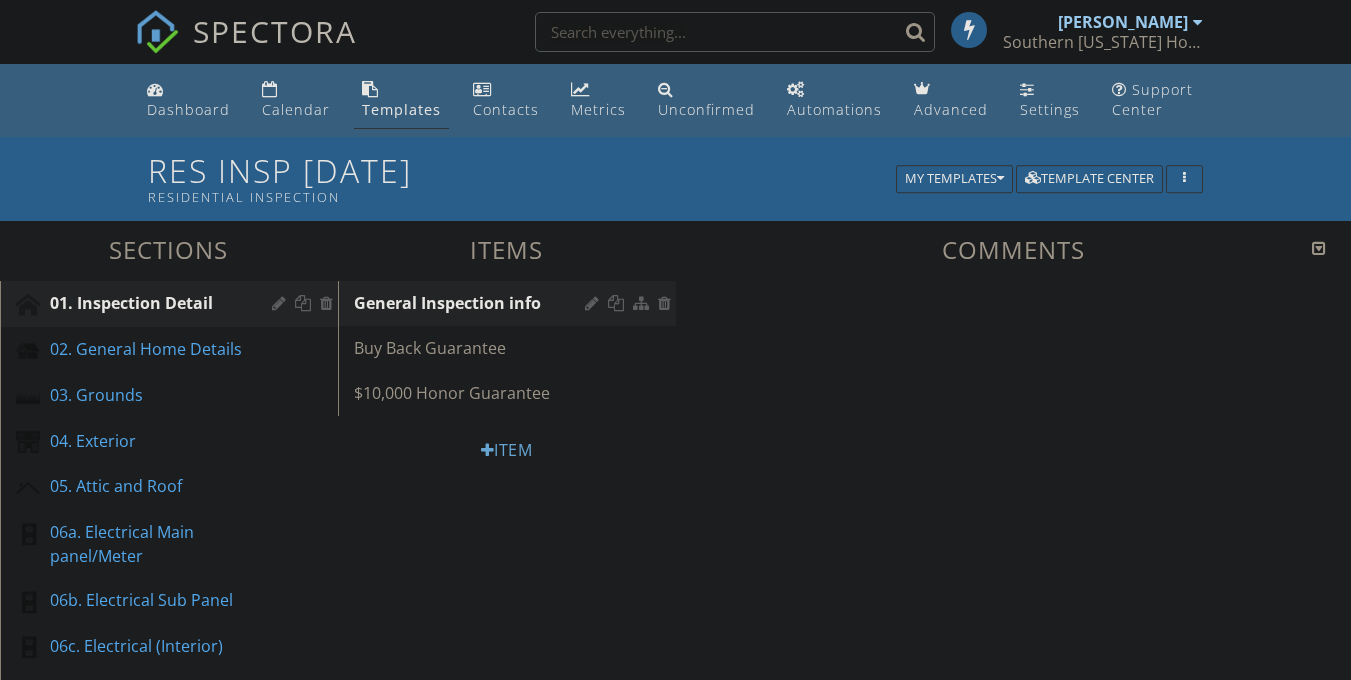 scroll, scrollTop: 0, scrollLeft: 0, axis: both 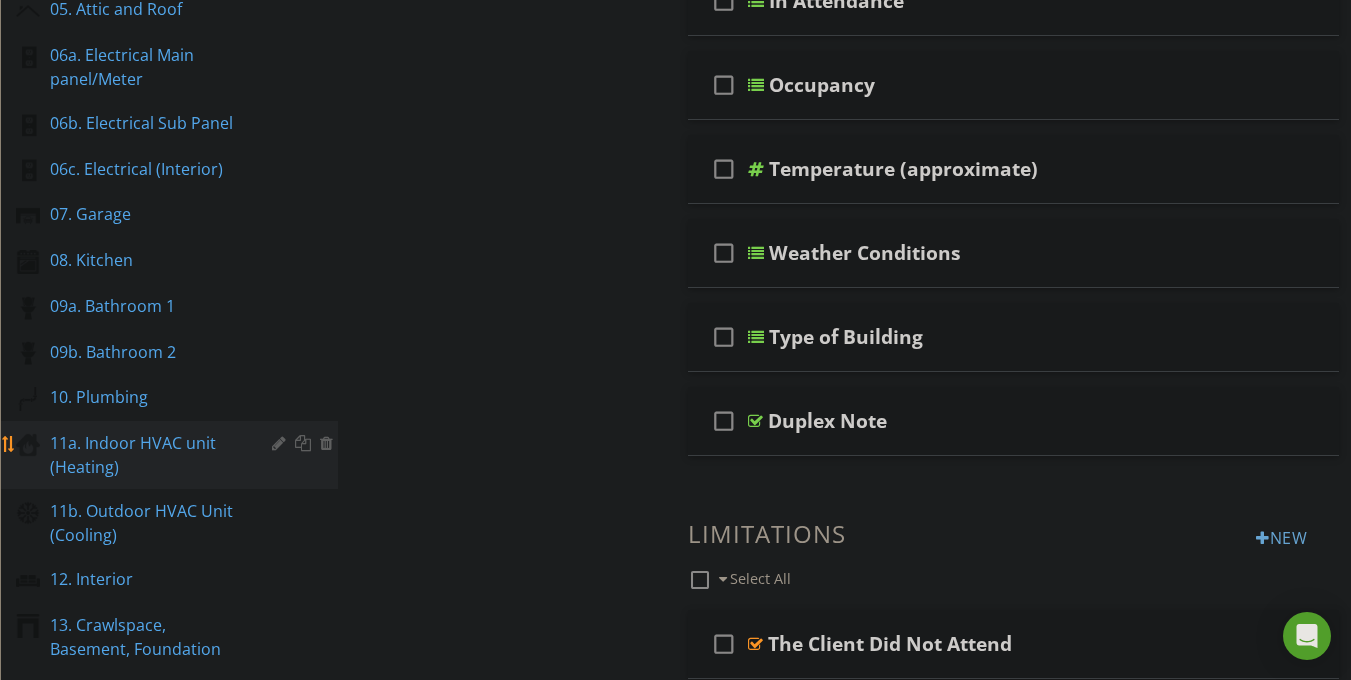 click on "11a. Indoor HVAC unit (Heating)" at bounding box center (146, 455) 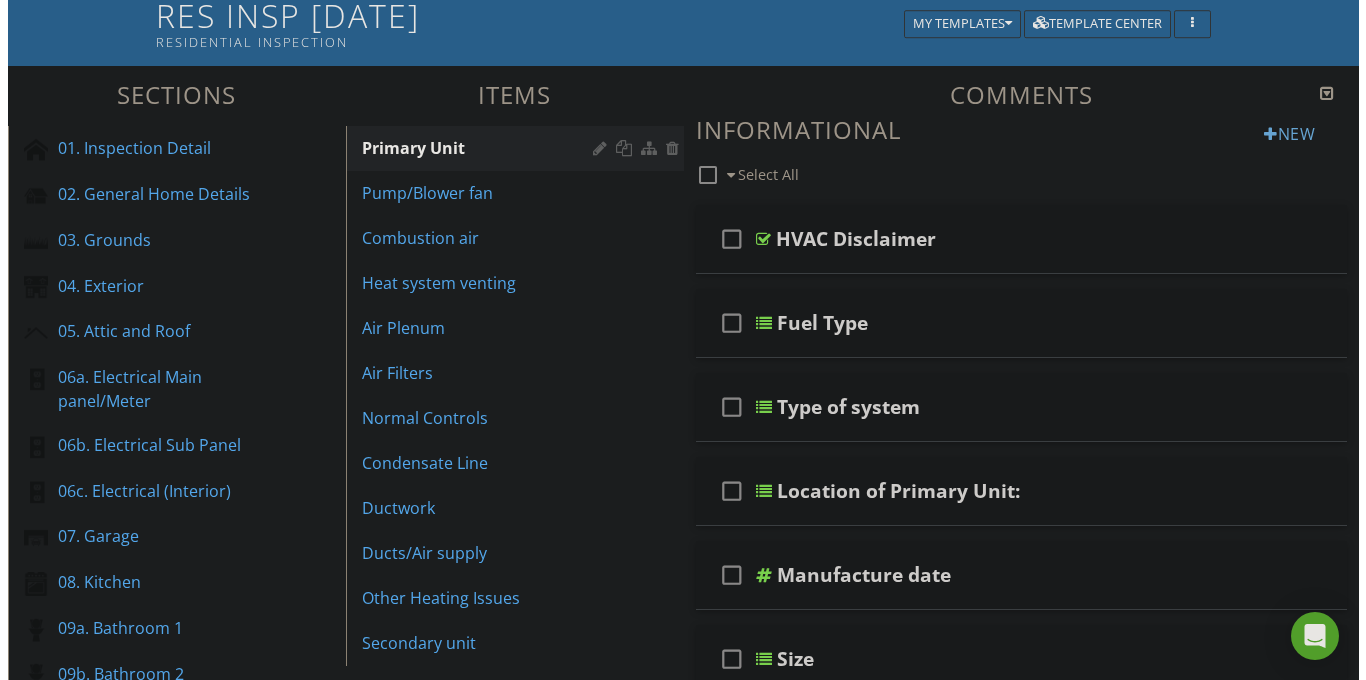 scroll, scrollTop: 138, scrollLeft: 0, axis: vertical 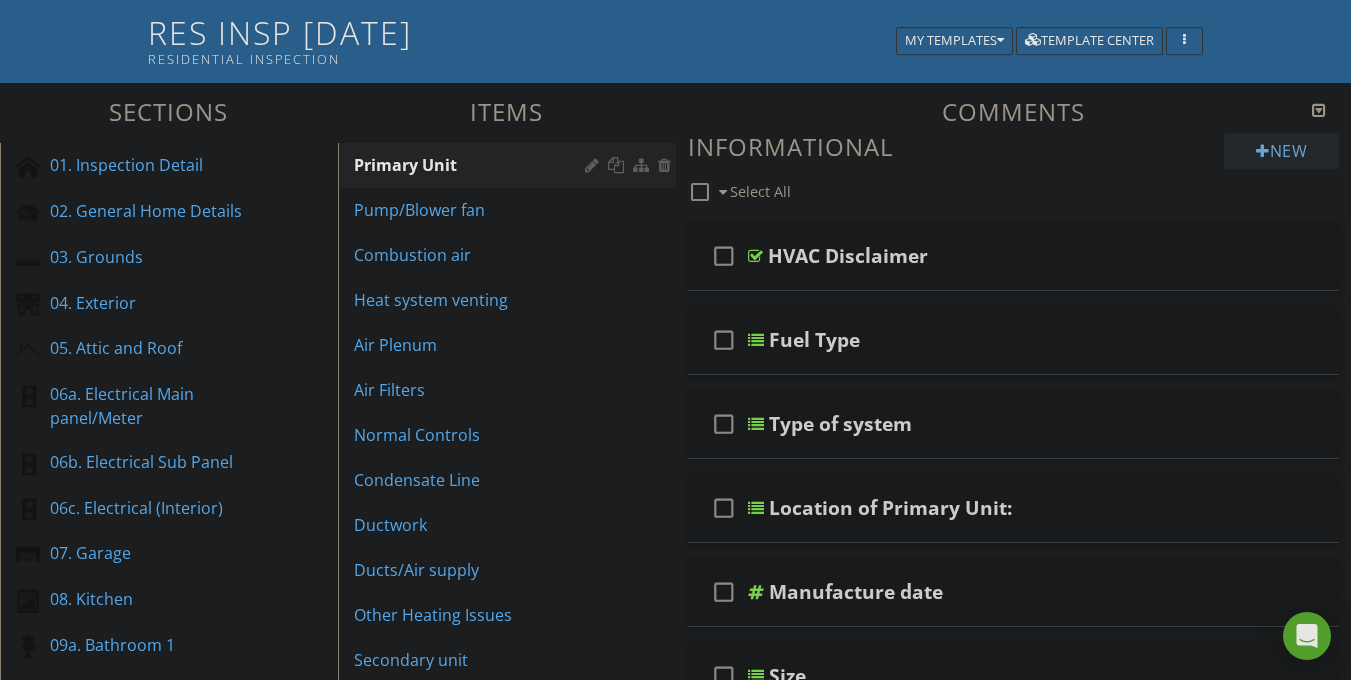 click on "New" at bounding box center (1281, 151) 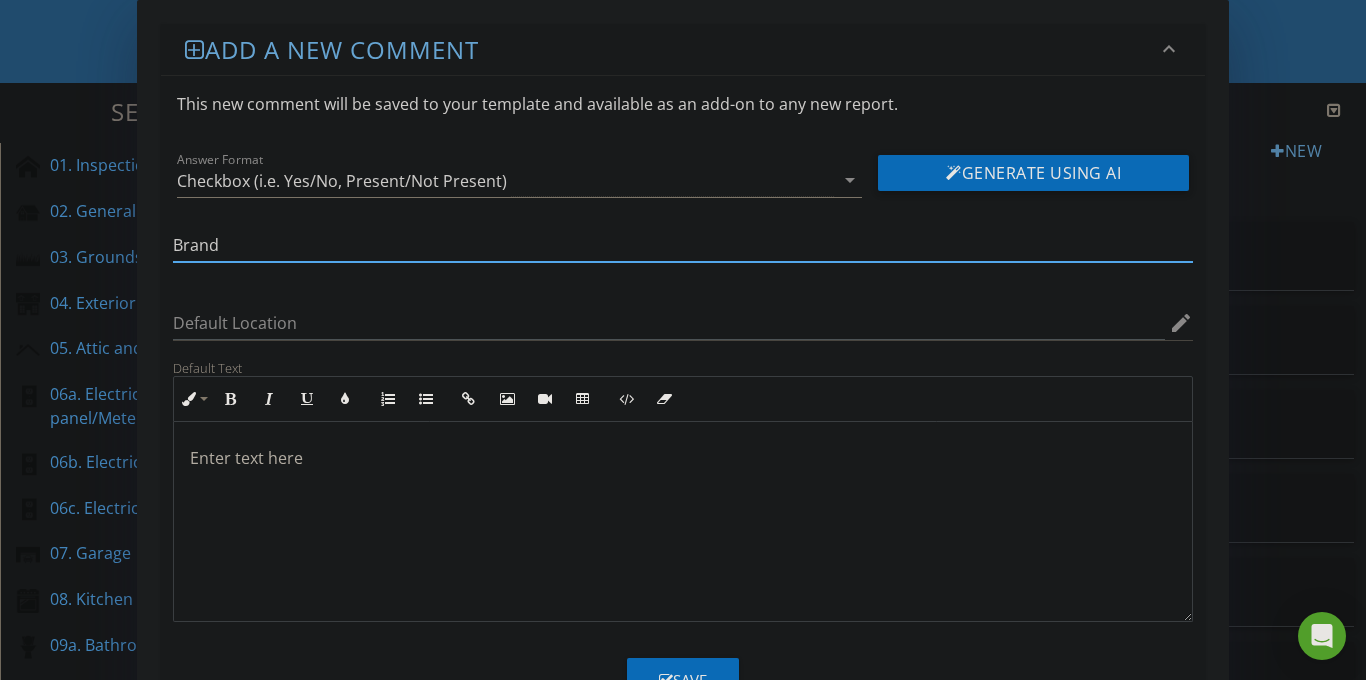 type on "Brand" 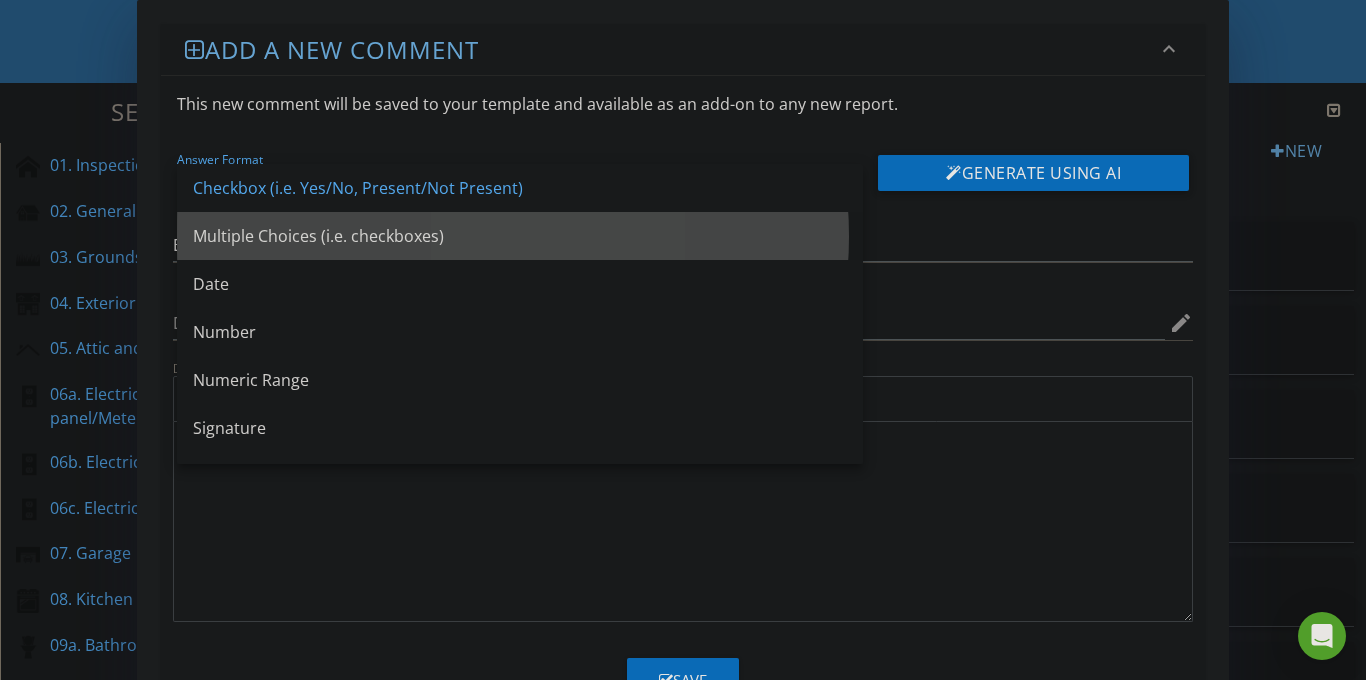 click on "Multiple Choices (i.e. checkboxes)" at bounding box center [520, 236] 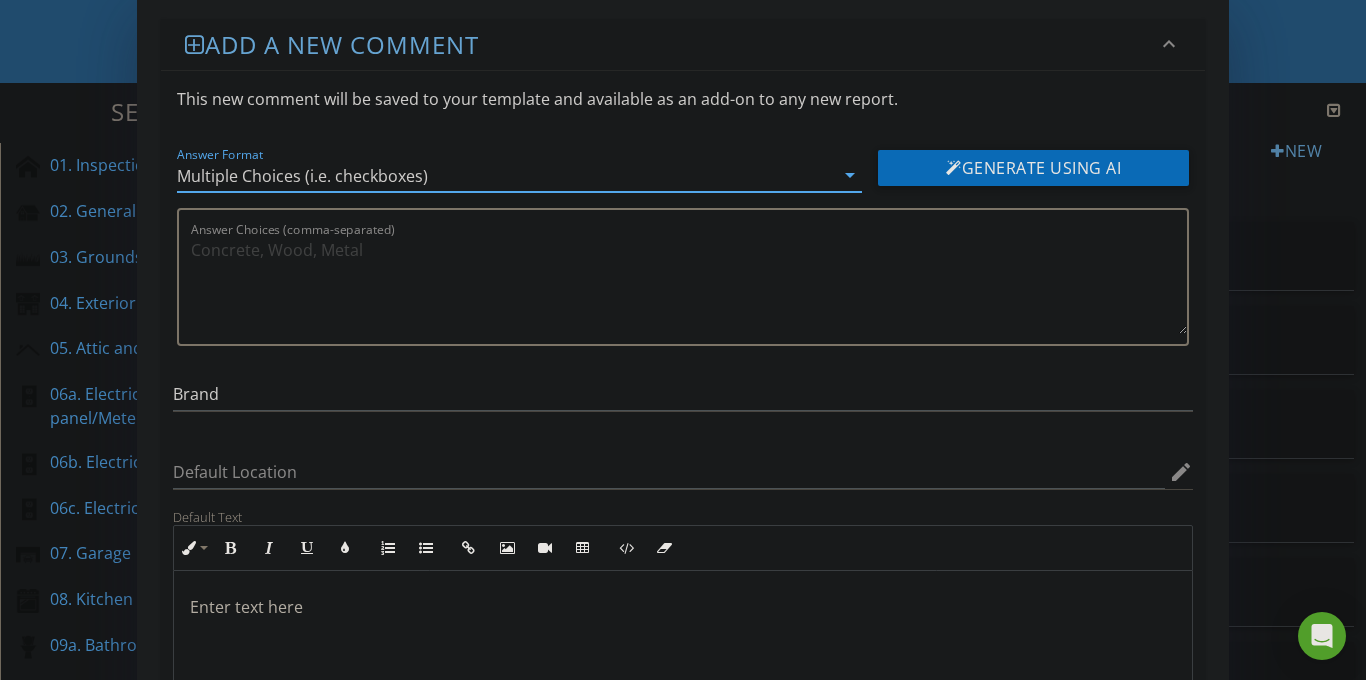 scroll, scrollTop: 14, scrollLeft: 0, axis: vertical 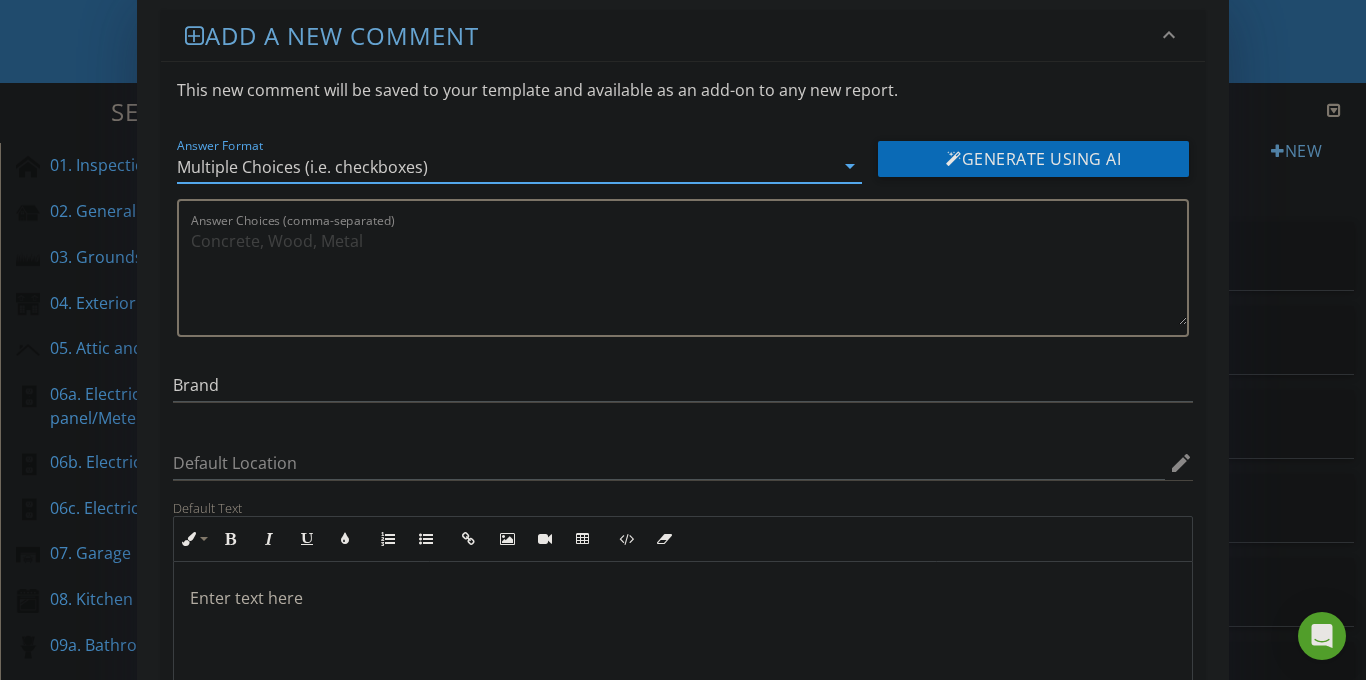 click on "Answer Choices (comma-separated)" at bounding box center (689, 275) 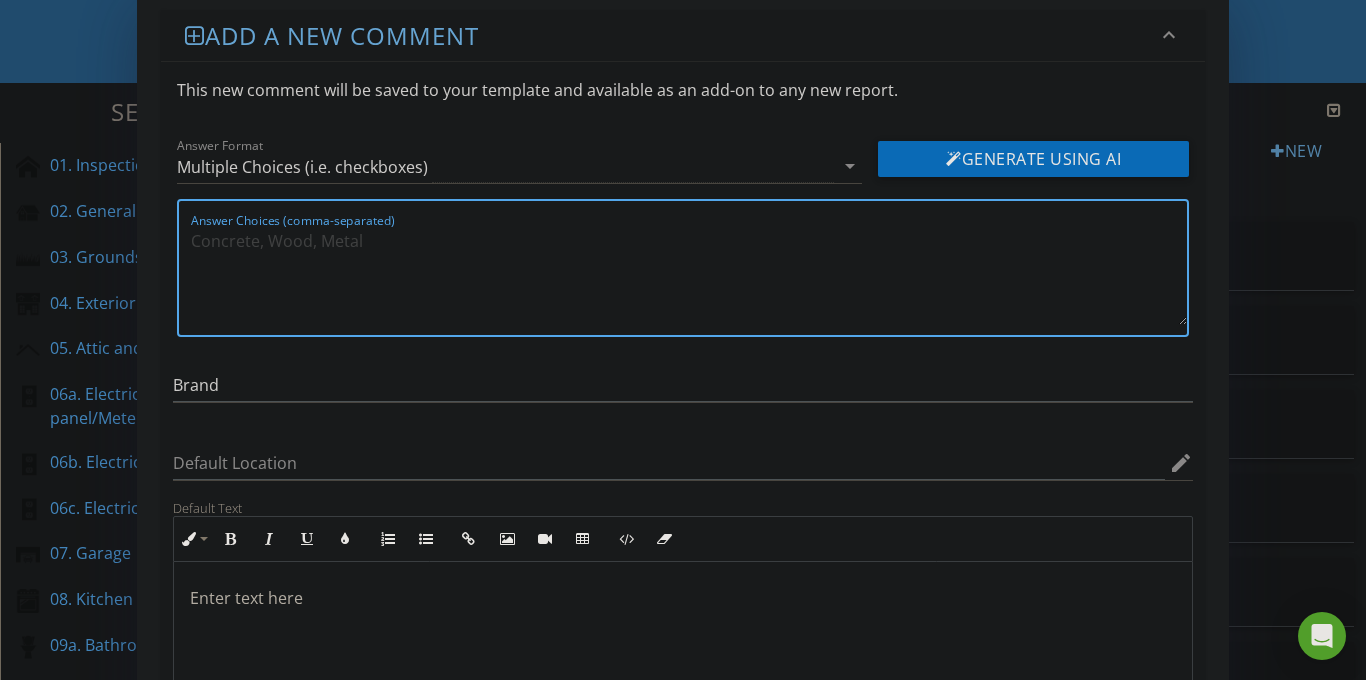 paste on "Heil
Tempstar
AirQuest
Arcoaire" 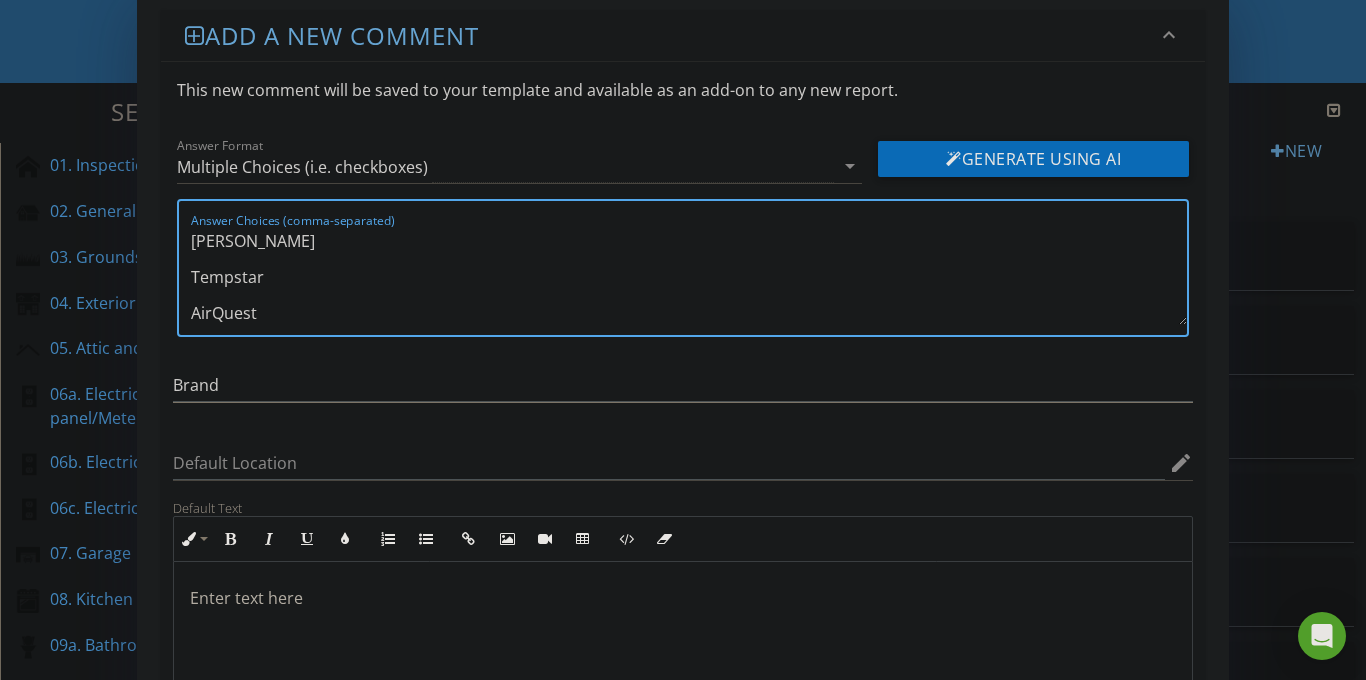 scroll, scrollTop: 36, scrollLeft: 0, axis: vertical 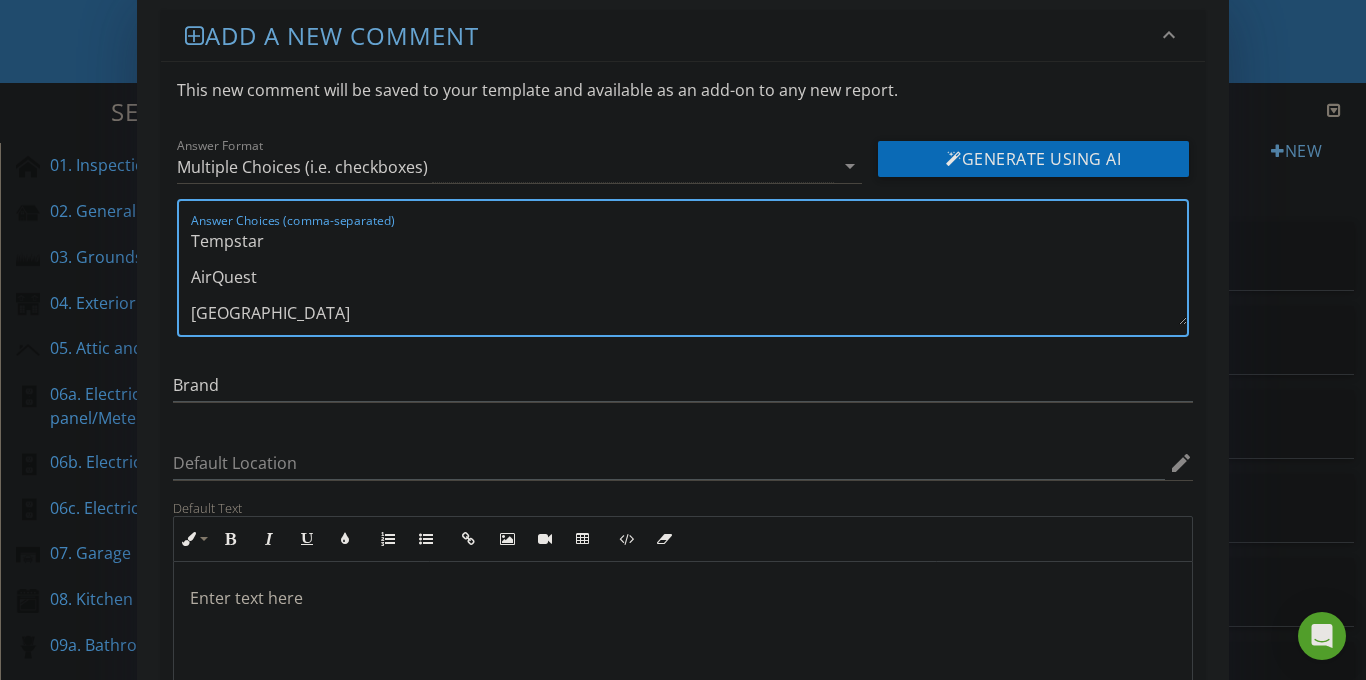 click on "Heil
Tempstar
AirQuest
Arcoaire" at bounding box center (689, 275) 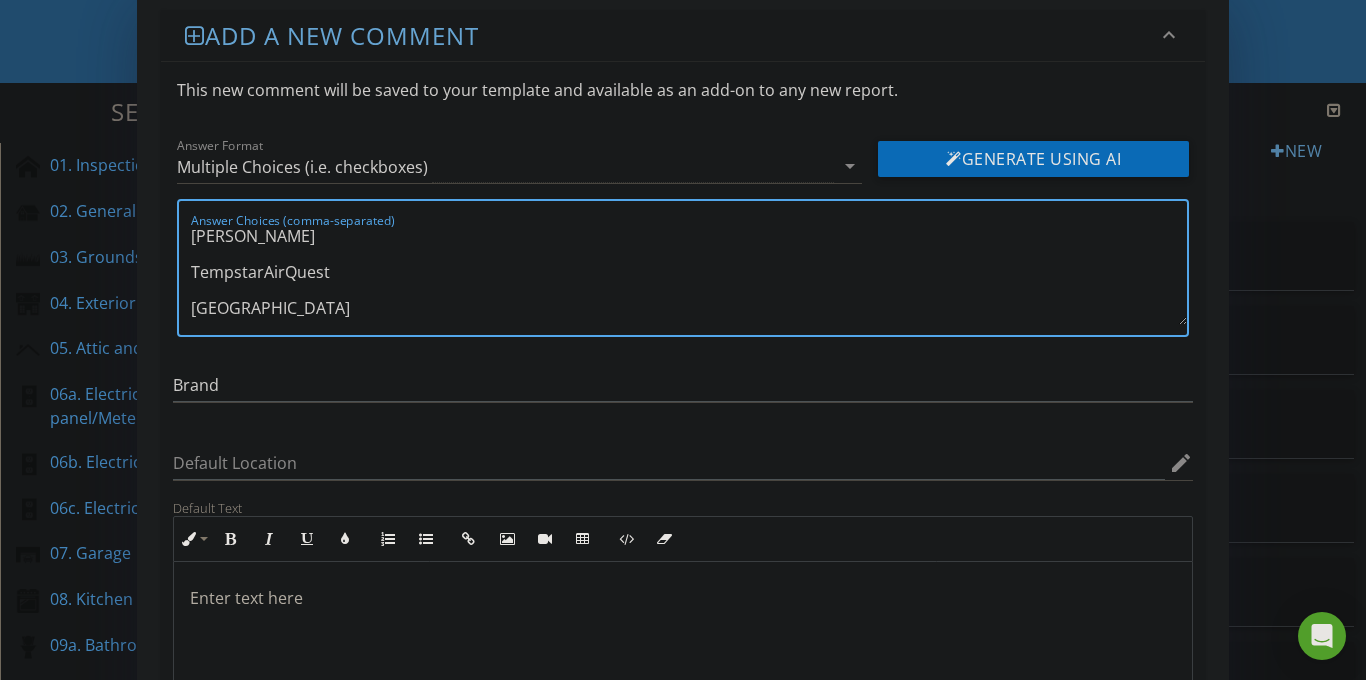 scroll, scrollTop: 0, scrollLeft: 0, axis: both 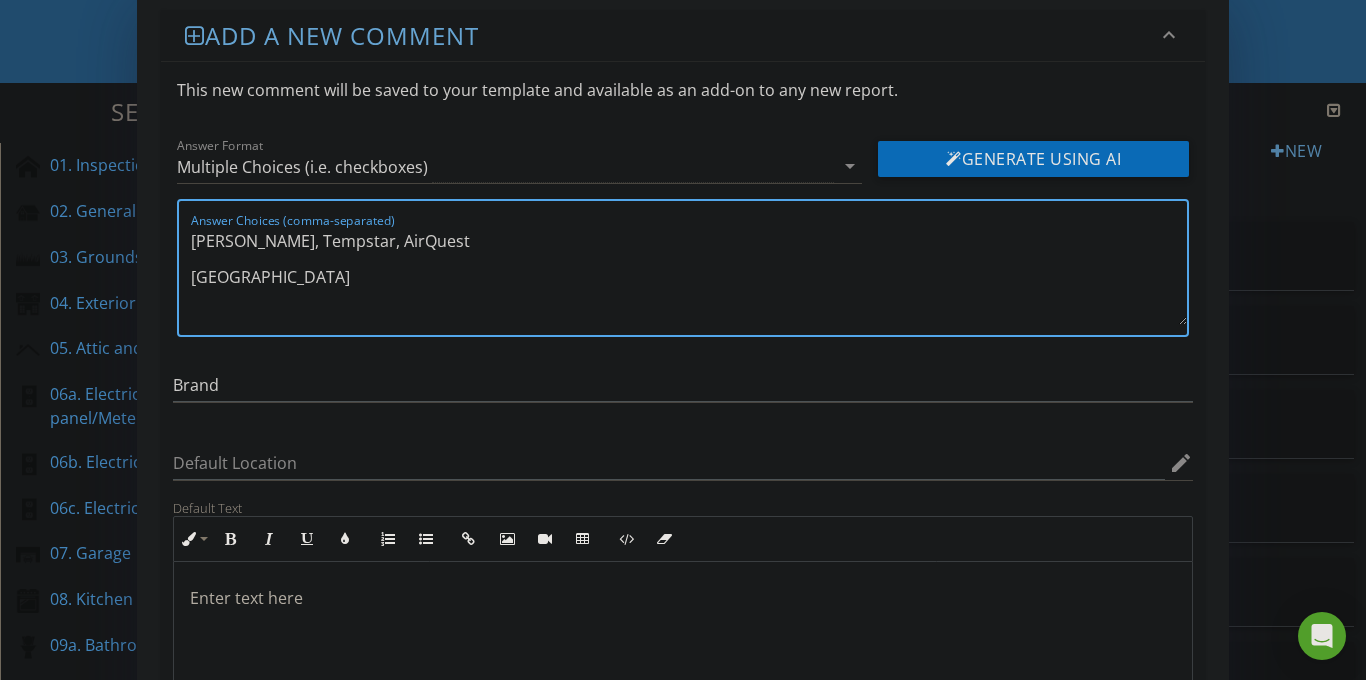 drag, startPoint x: 514, startPoint y: 243, endPoint x: 479, endPoint y: 247, distance: 35.22783 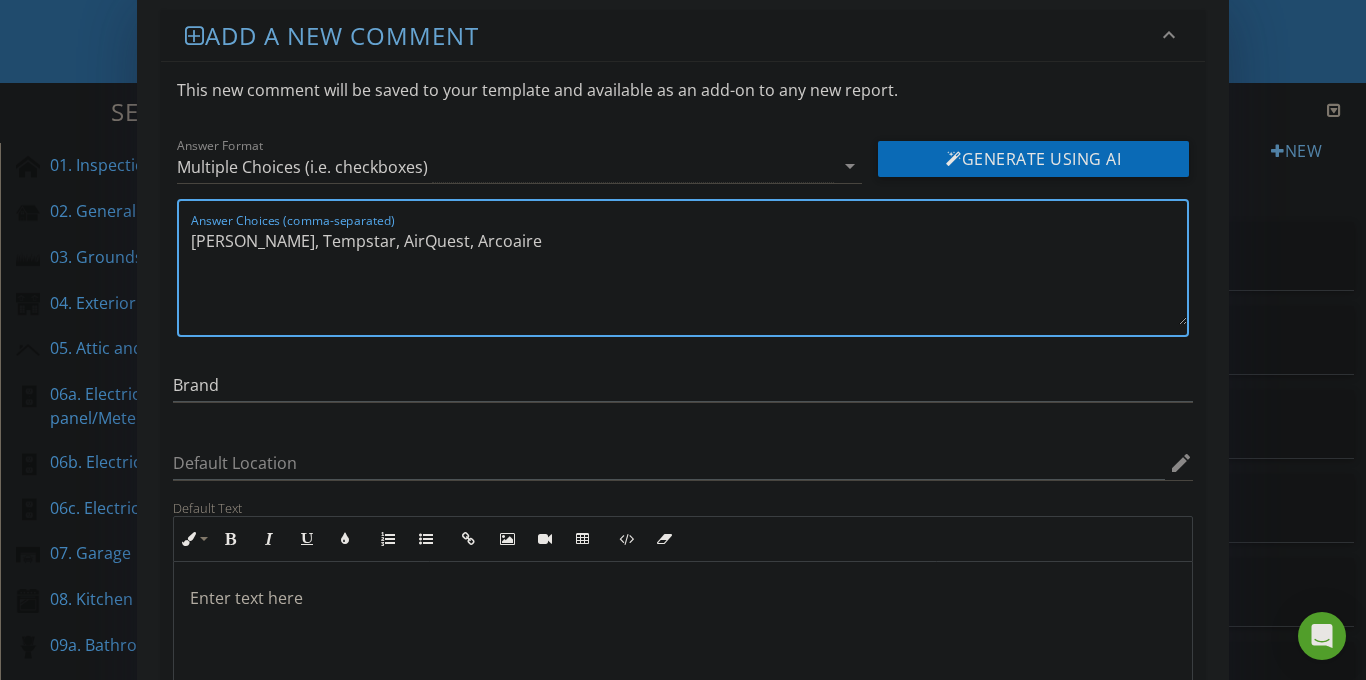 click on "Heil, Tempstar, AirQuest, Arcoaire" at bounding box center [689, 275] 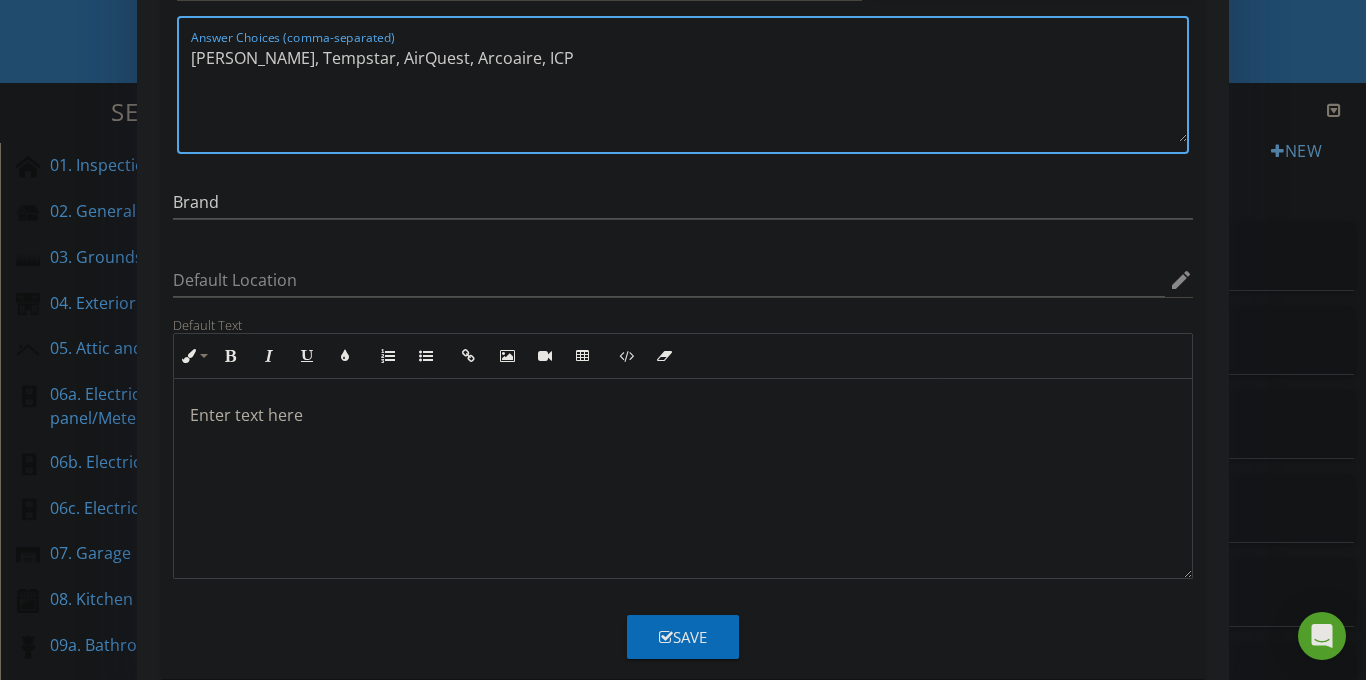 scroll, scrollTop: 232, scrollLeft: 0, axis: vertical 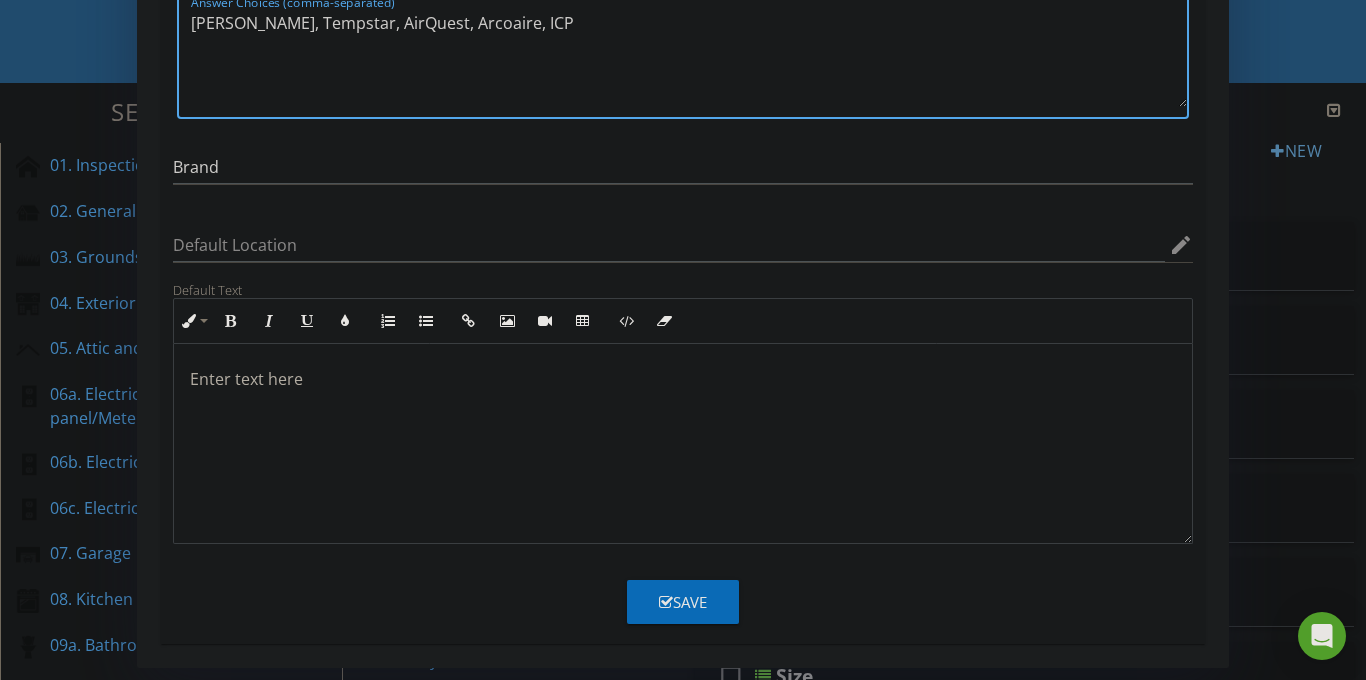type on "Heil, Tempstar, AirQuest, Arcoaire, ICP" 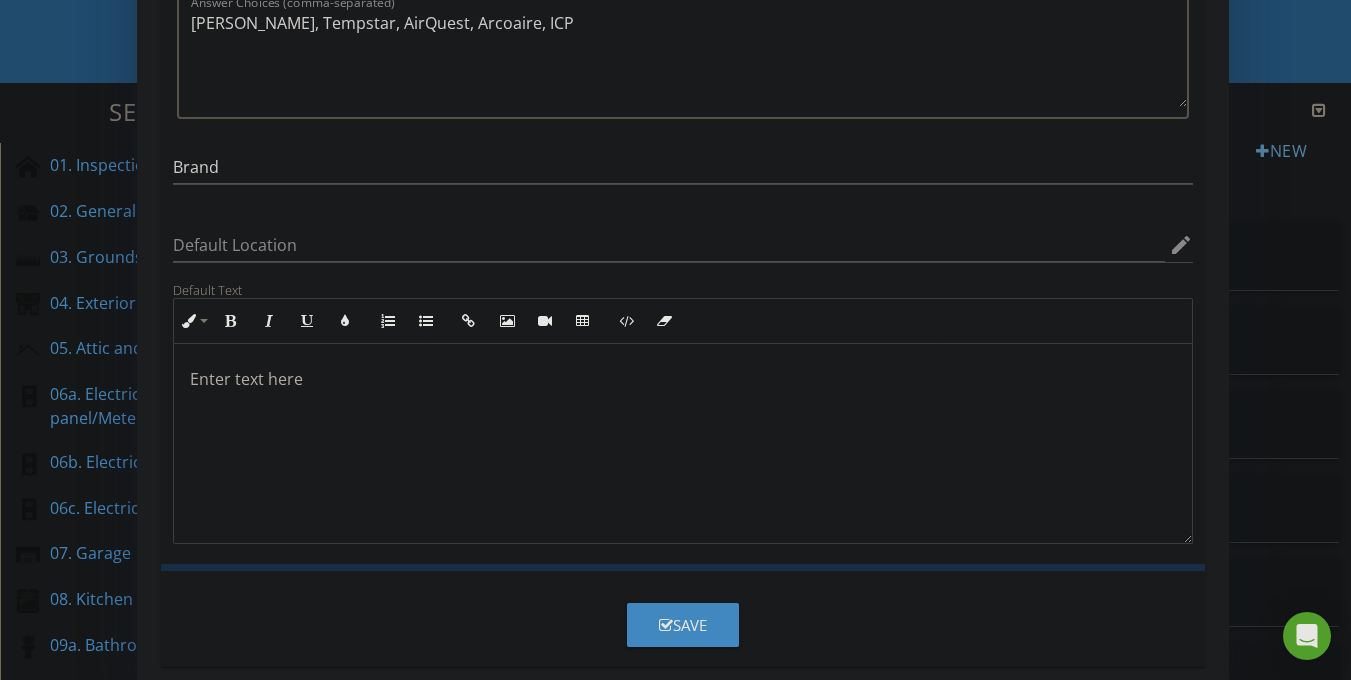 scroll, scrollTop: 135, scrollLeft: 0, axis: vertical 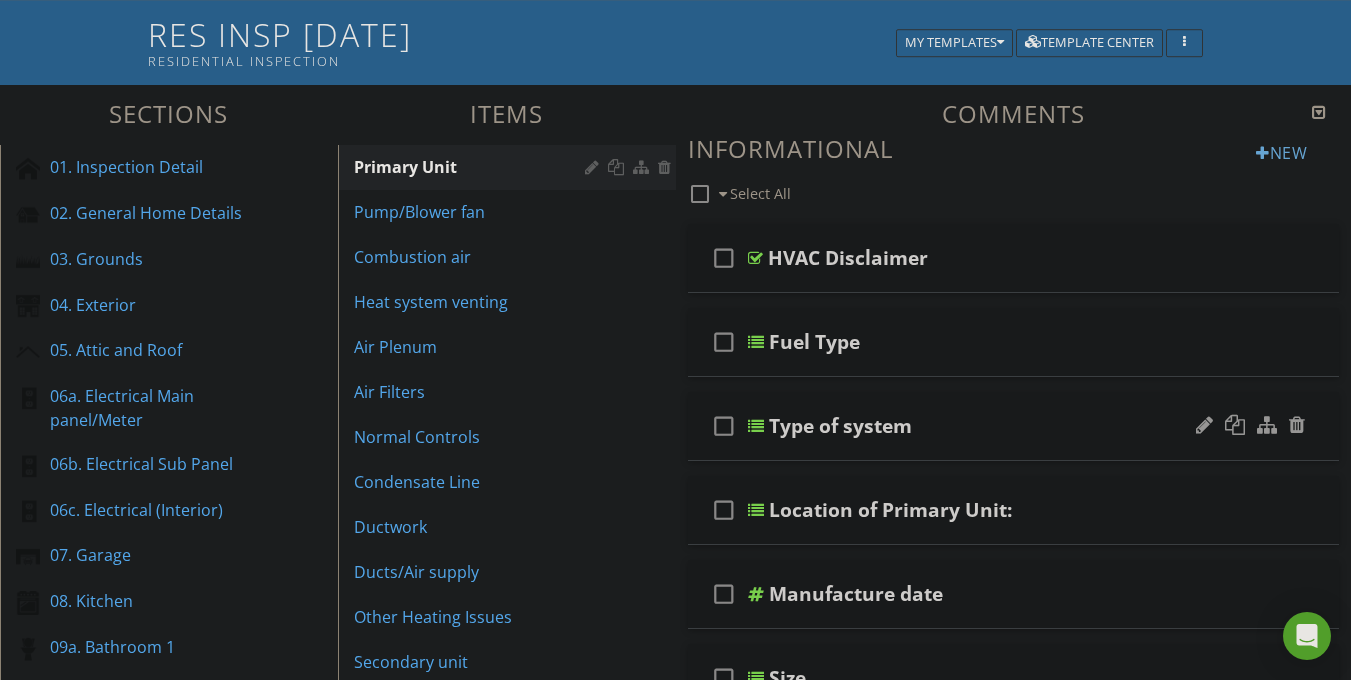 click at bounding box center (756, 426) 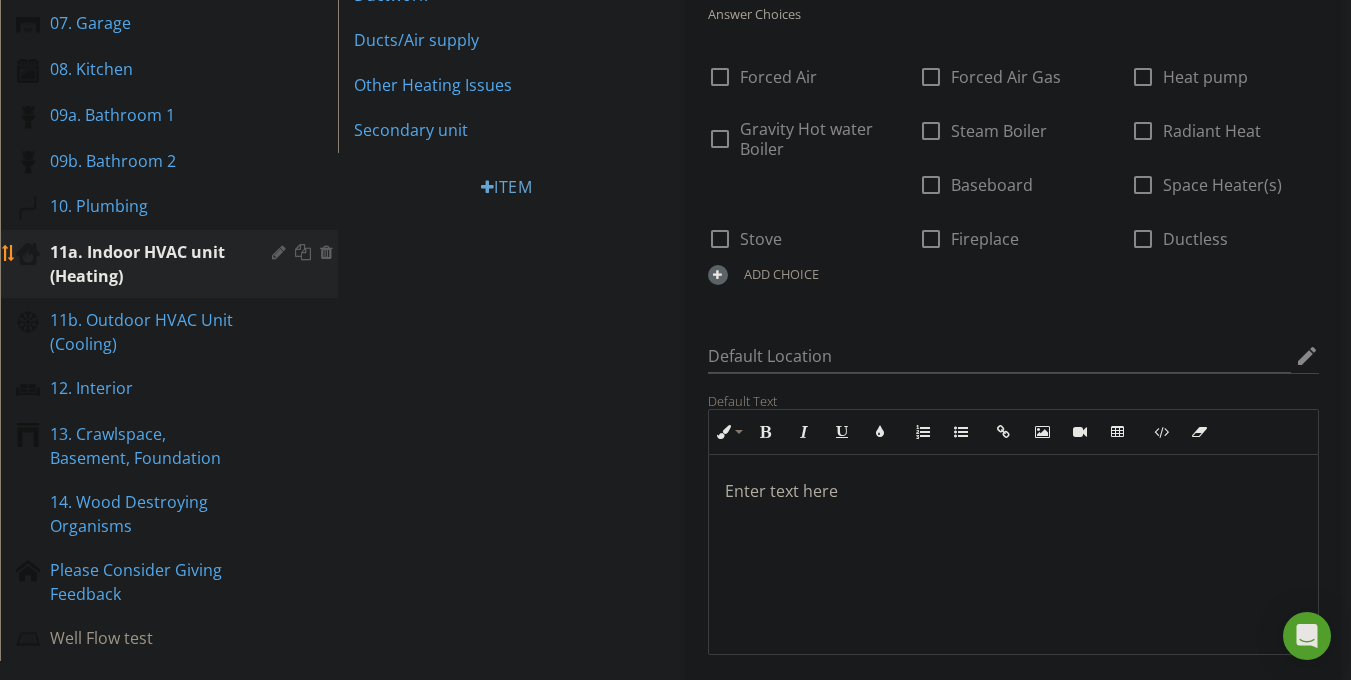 scroll, scrollTop: 671, scrollLeft: 0, axis: vertical 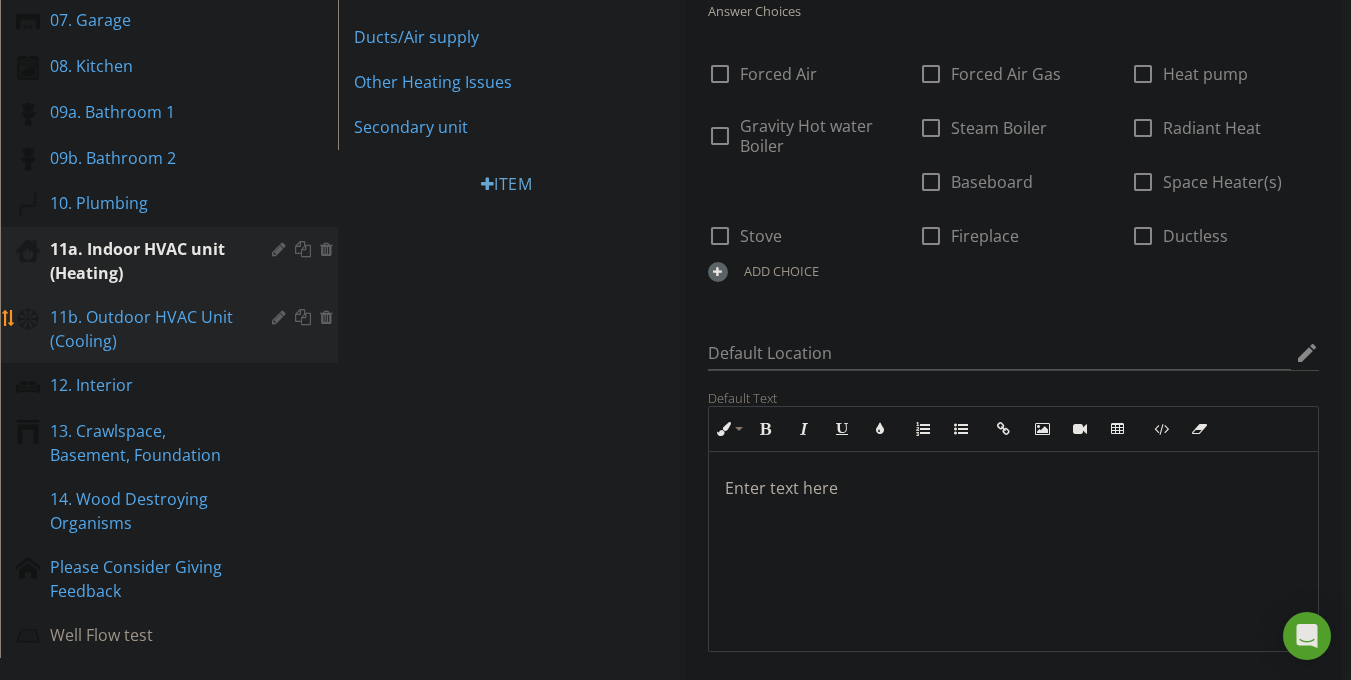 click on "11b. Outdoor HVAC Unit (Cooling)" at bounding box center [146, 329] 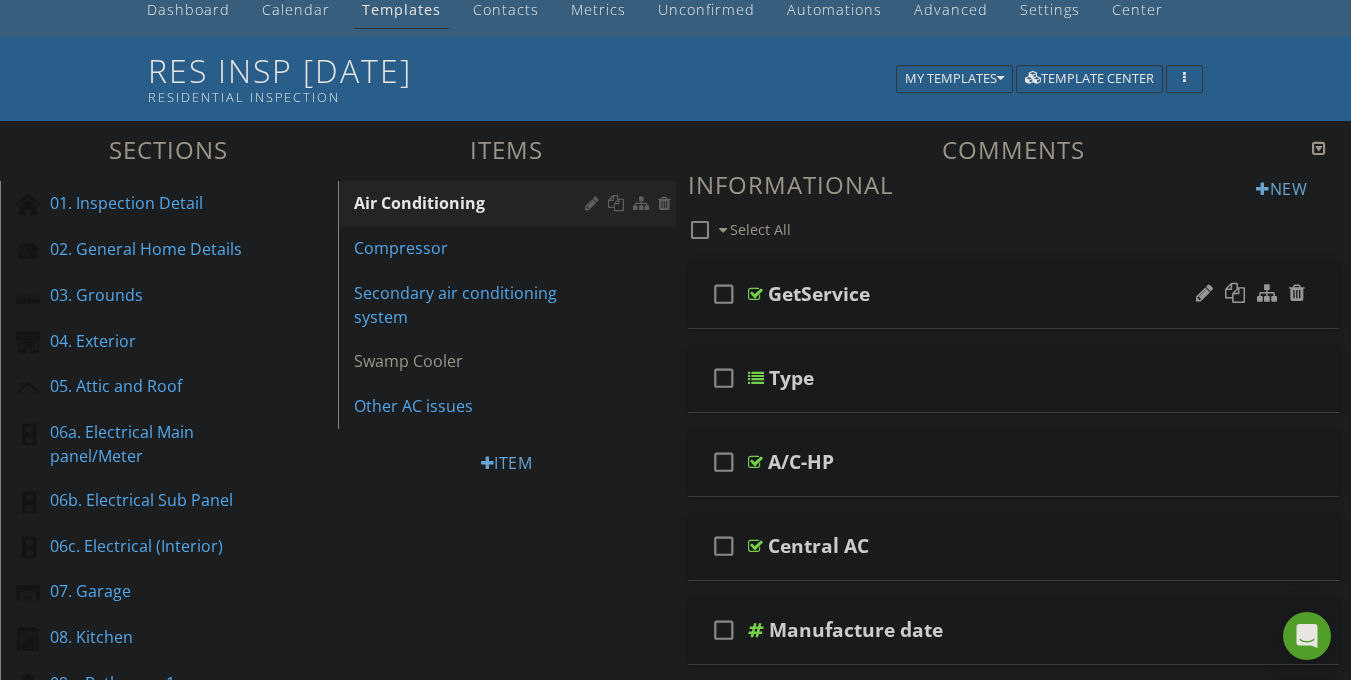 scroll, scrollTop: 119, scrollLeft: 0, axis: vertical 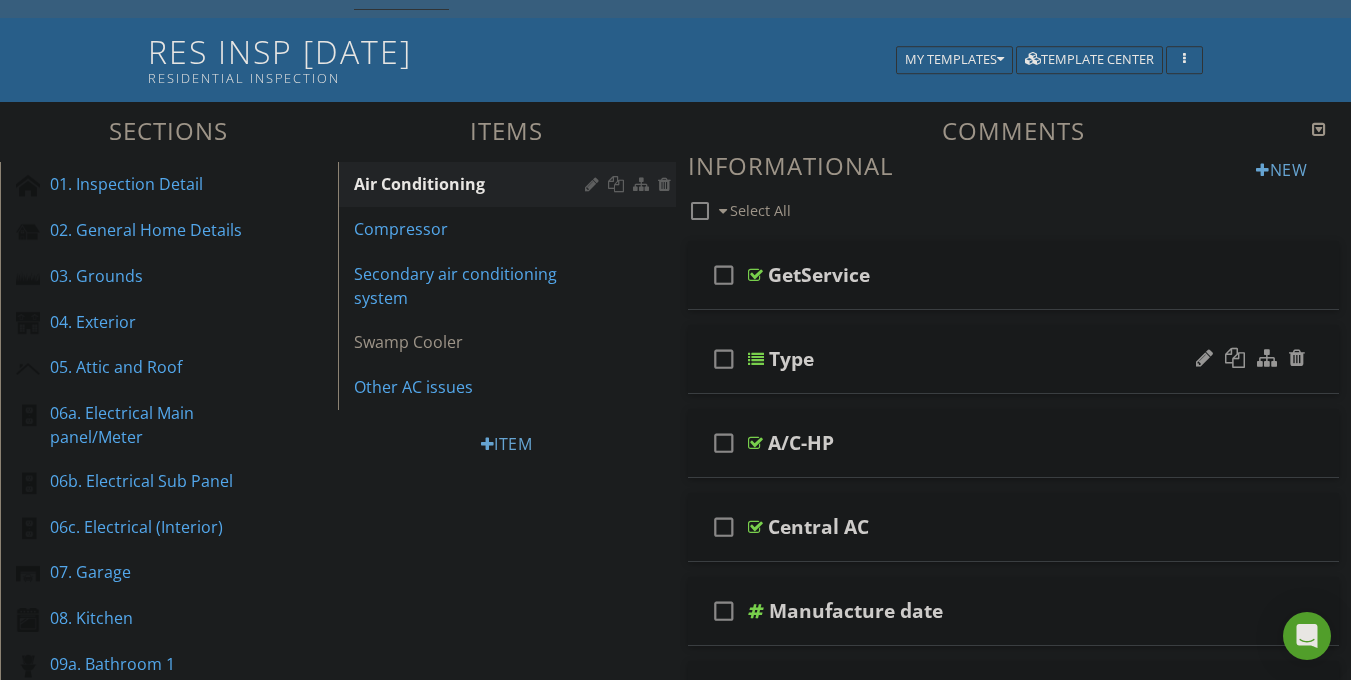 click at bounding box center [756, 359] 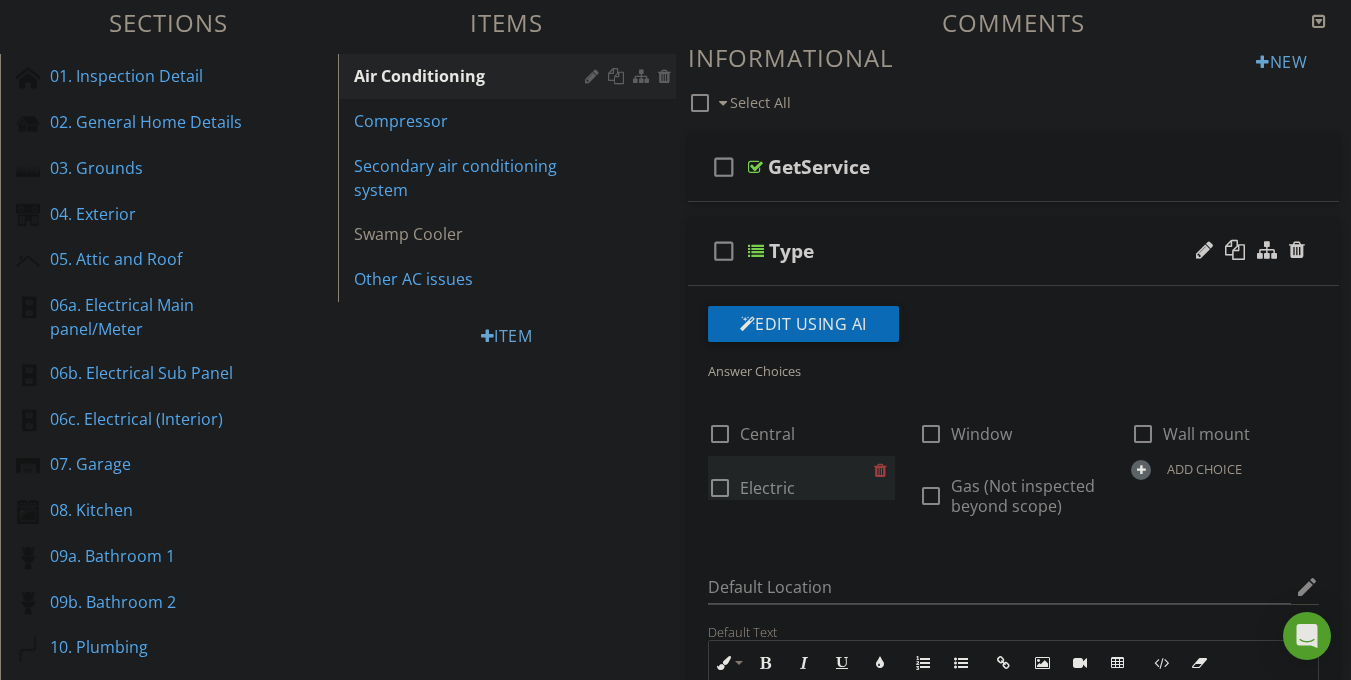 scroll, scrollTop: 228, scrollLeft: 0, axis: vertical 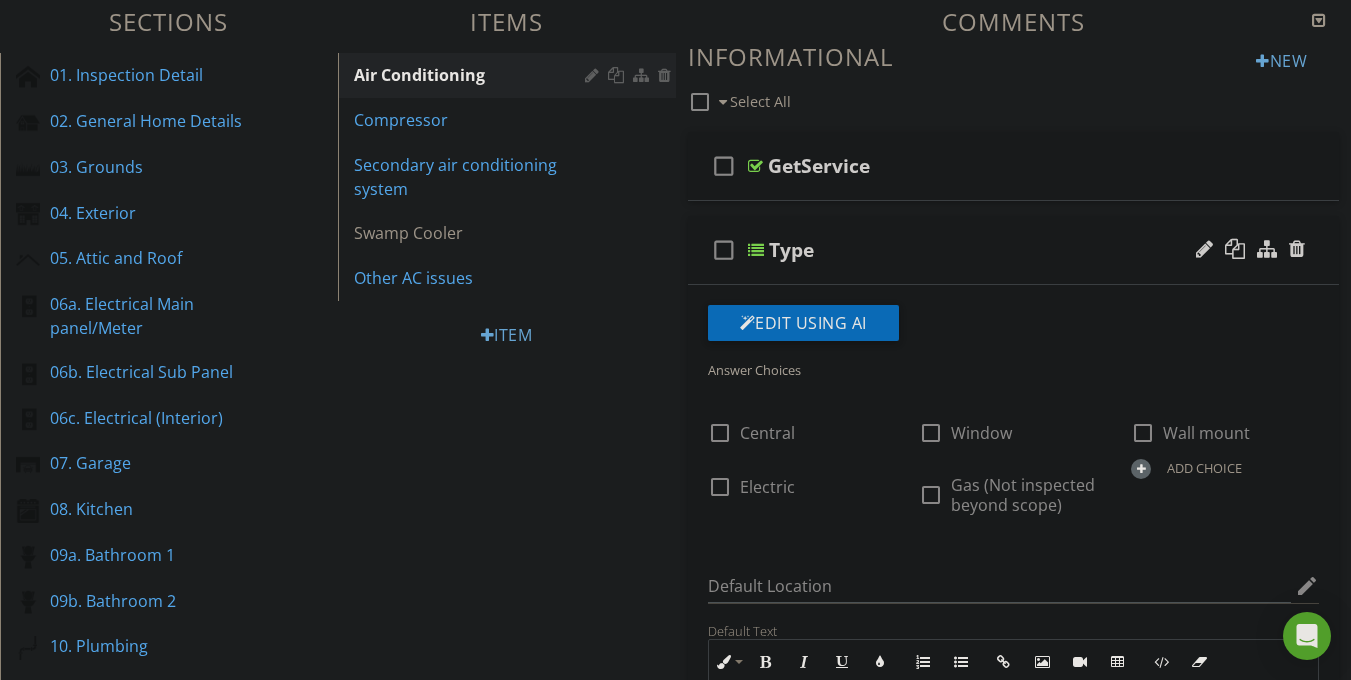 click on "ADD CHOICE" at bounding box center (1225, 467) 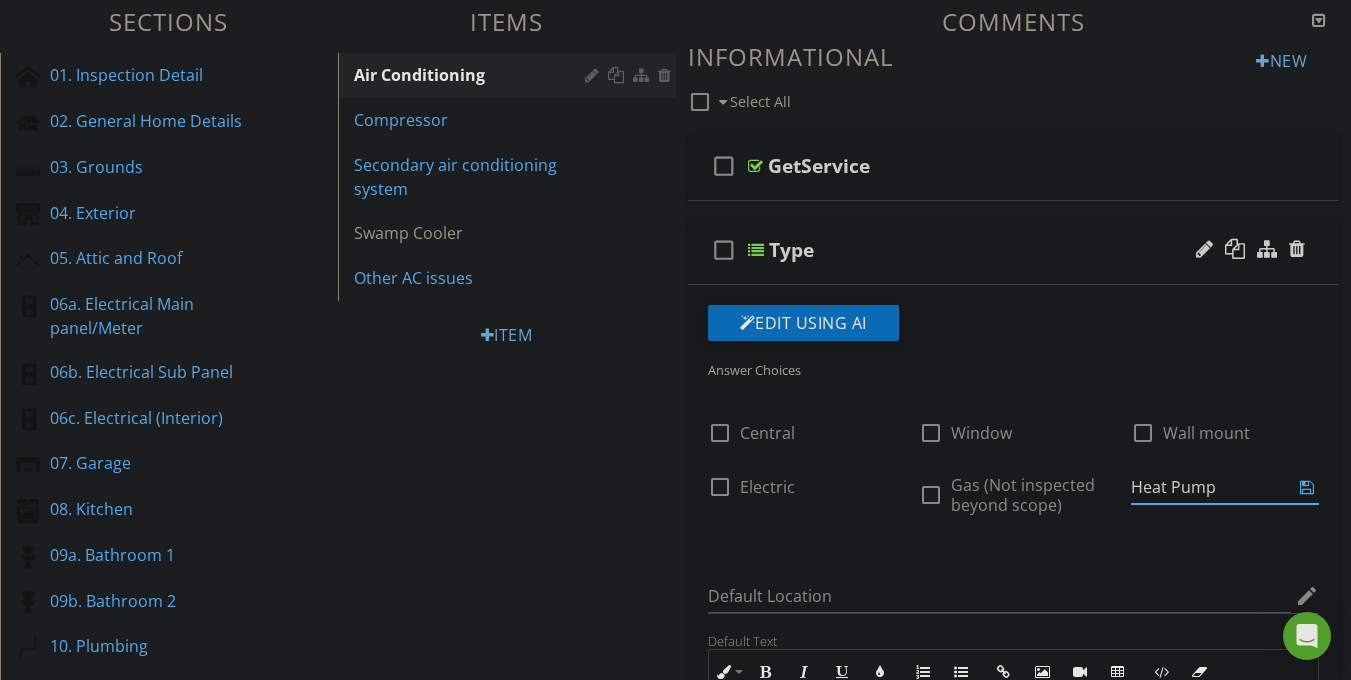 type on "Heat Pump" 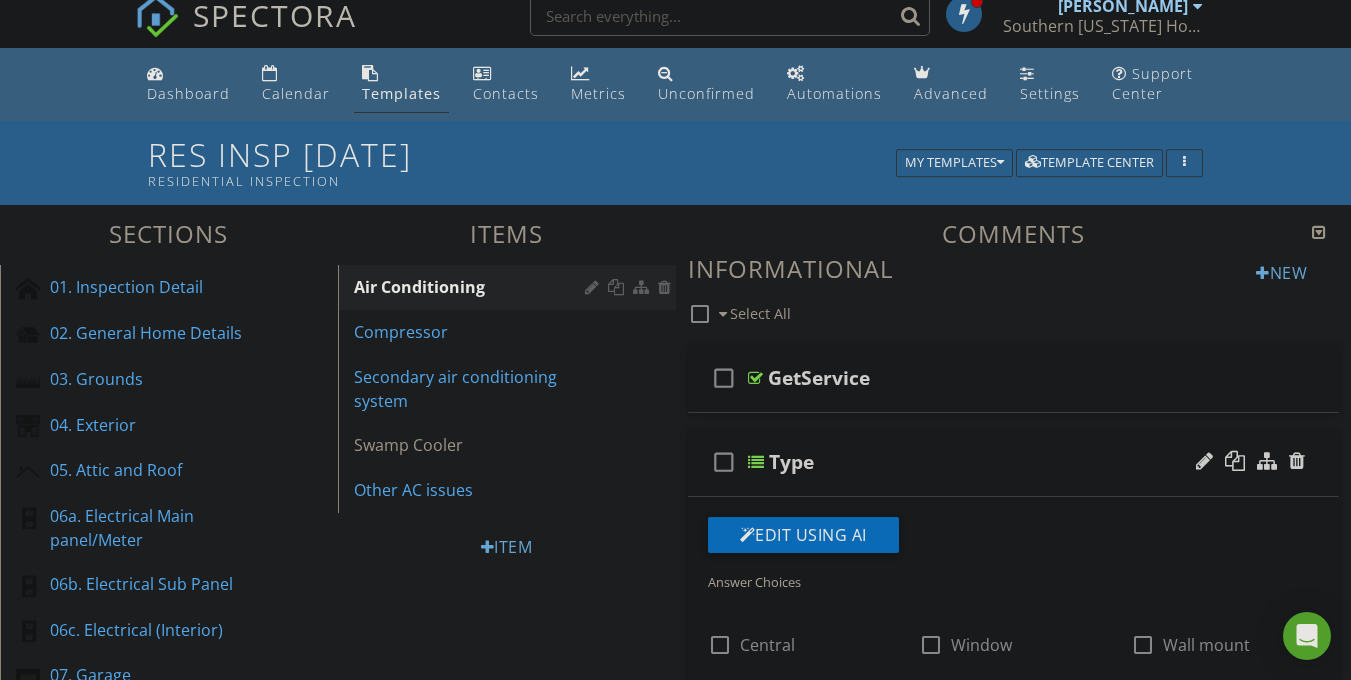 scroll, scrollTop: 13, scrollLeft: 0, axis: vertical 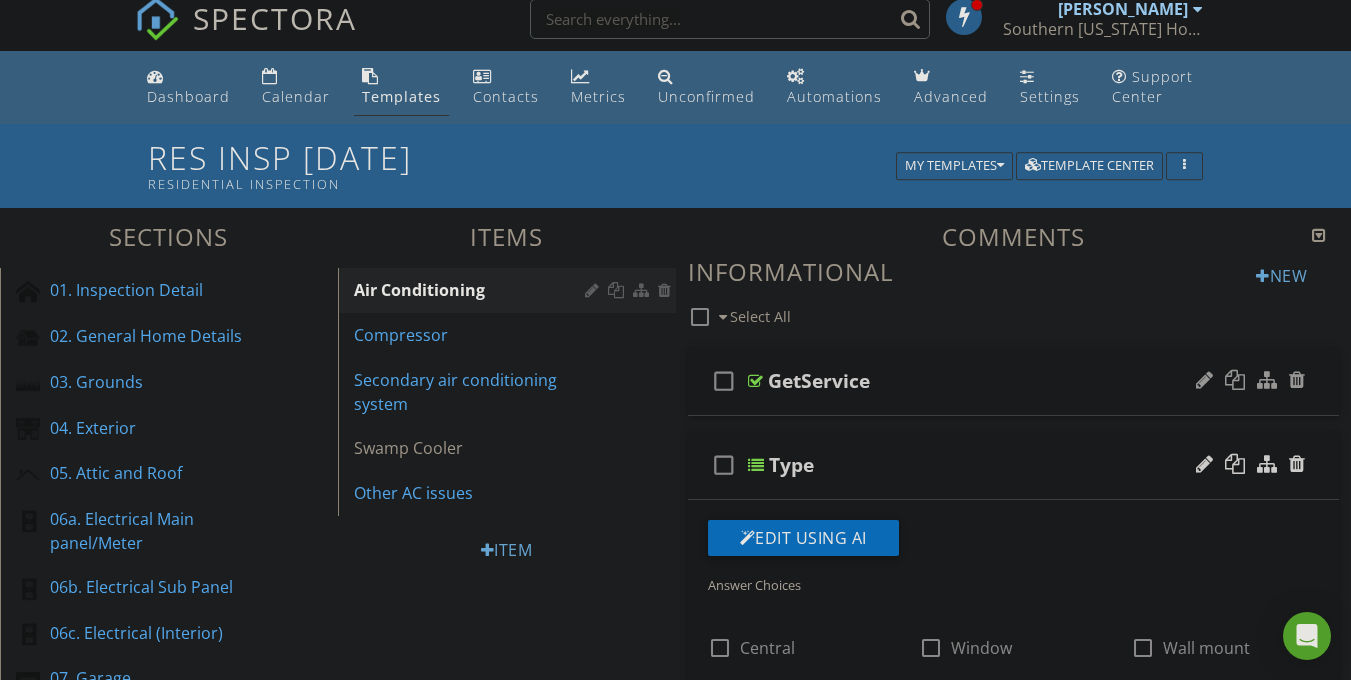 click at bounding box center [755, 381] 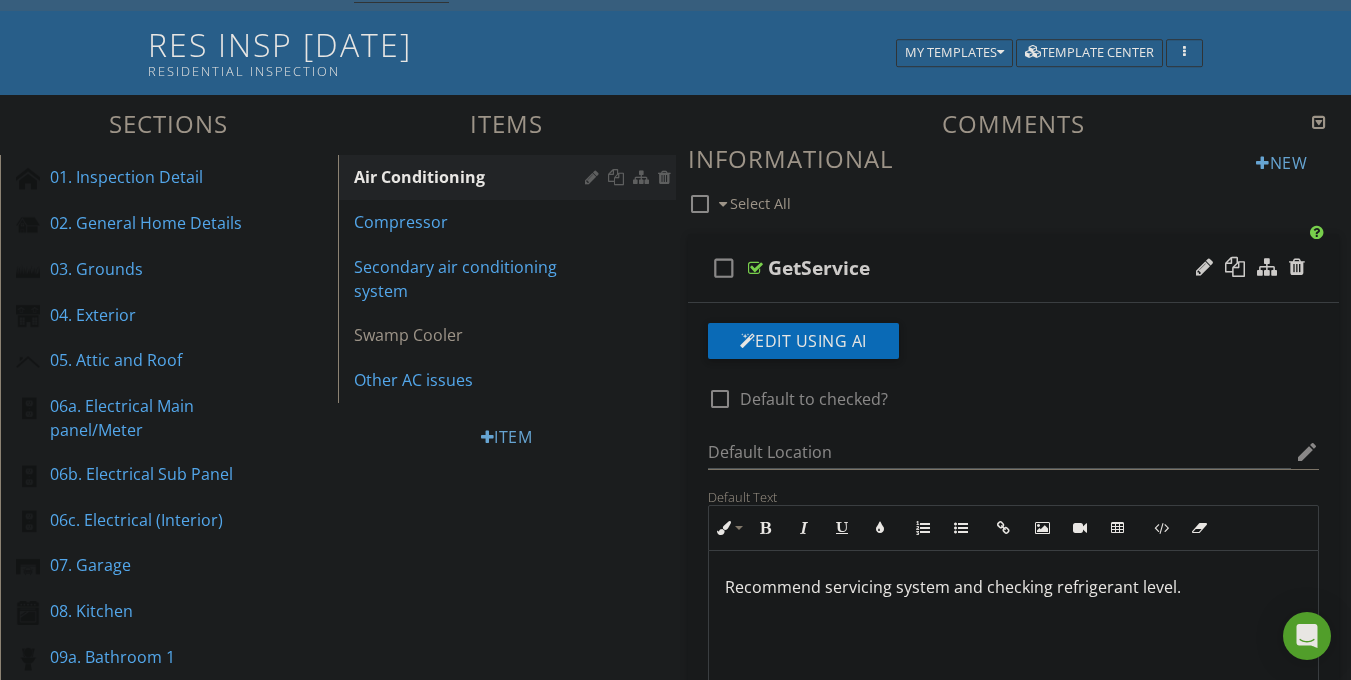 scroll, scrollTop: 202, scrollLeft: 0, axis: vertical 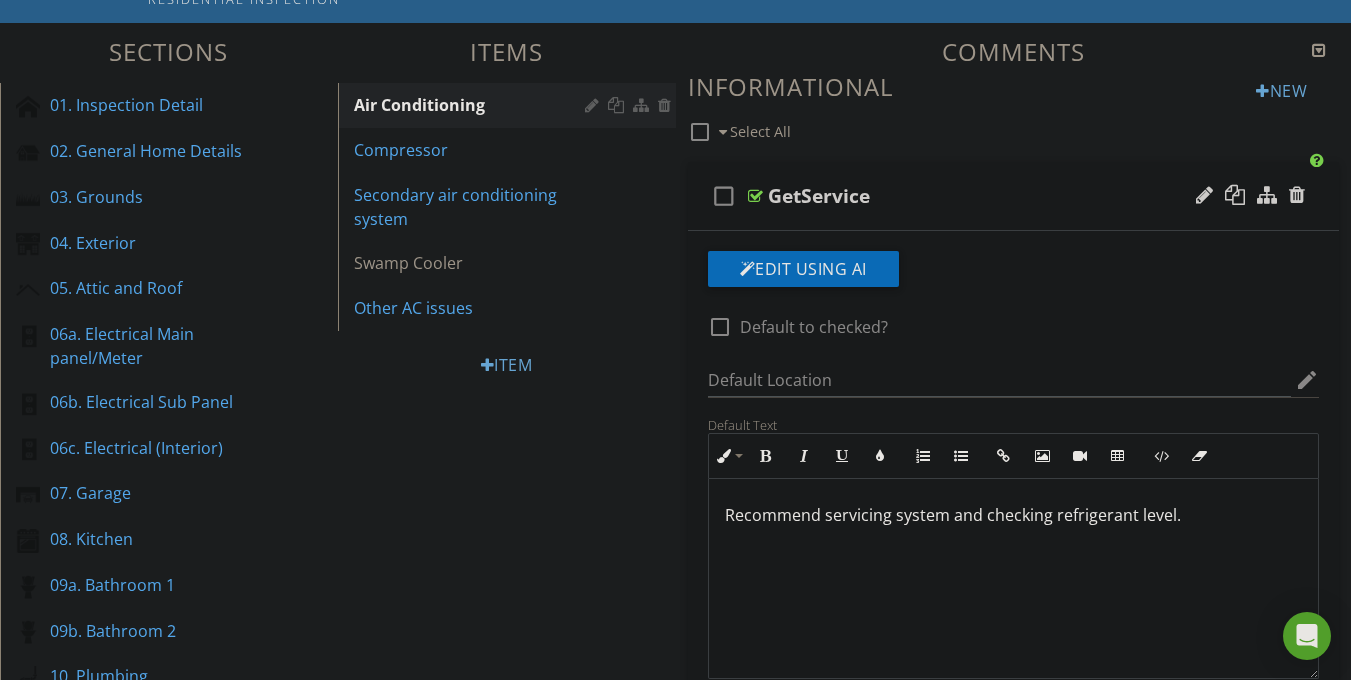 click on "check_box_outline_blank
GetService" at bounding box center [1014, 196] 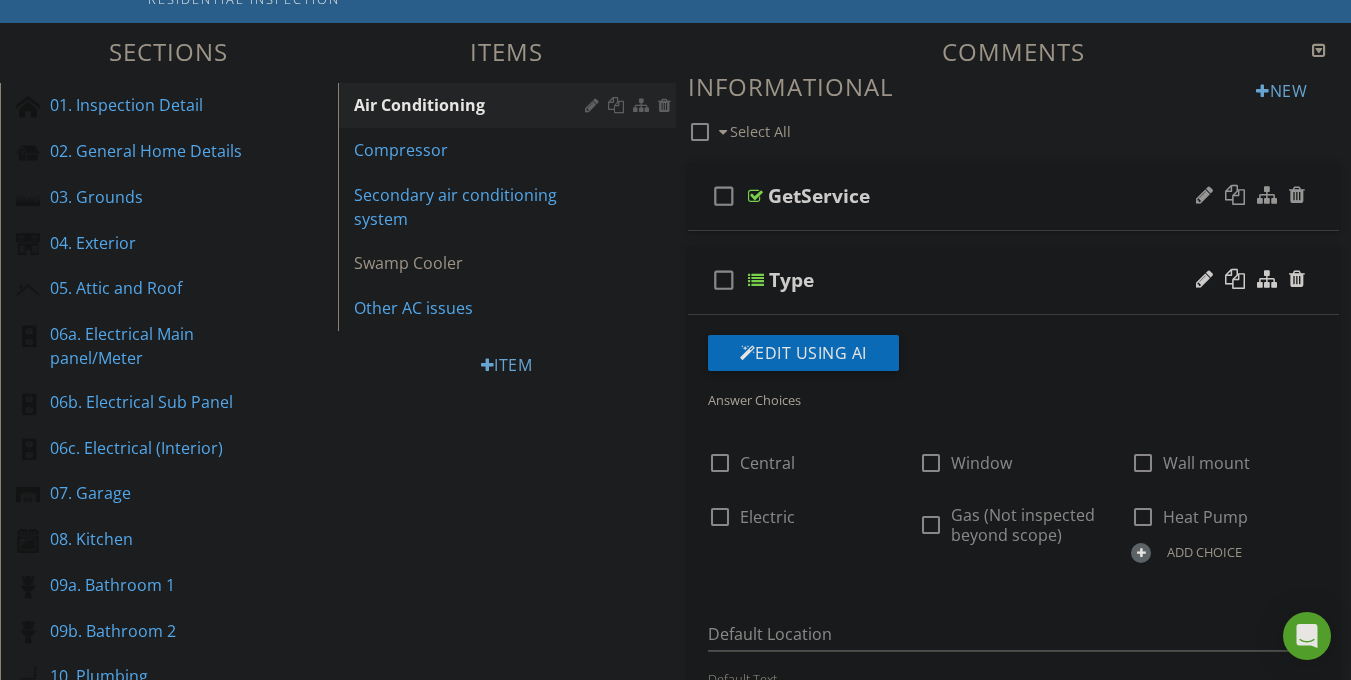 type 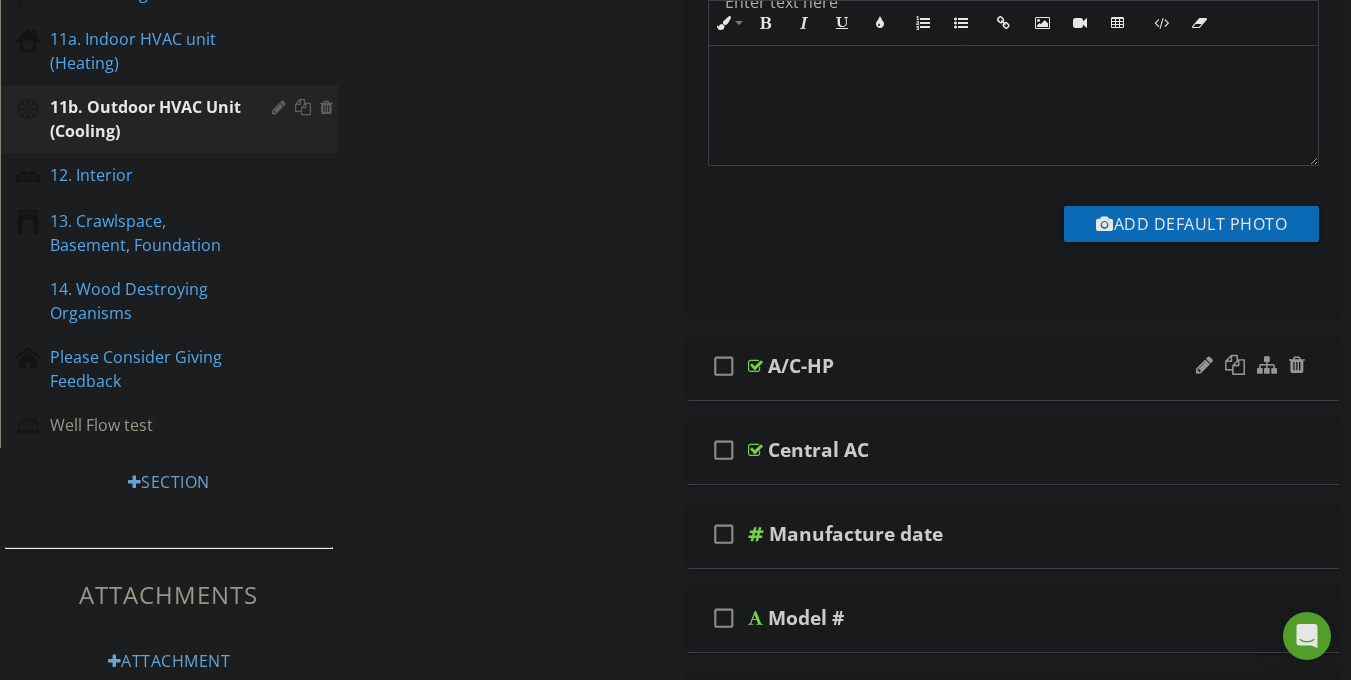 scroll, scrollTop: 852, scrollLeft: 0, axis: vertical 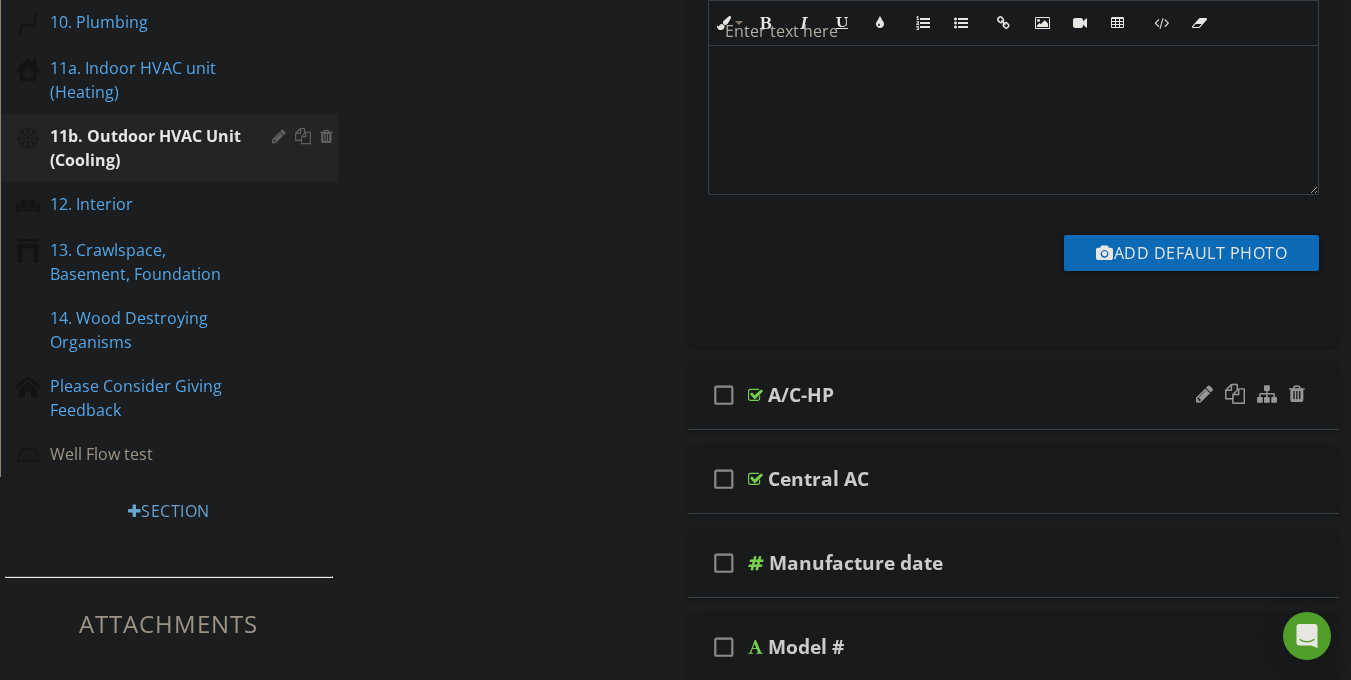 click at bounding box center (755, 395) 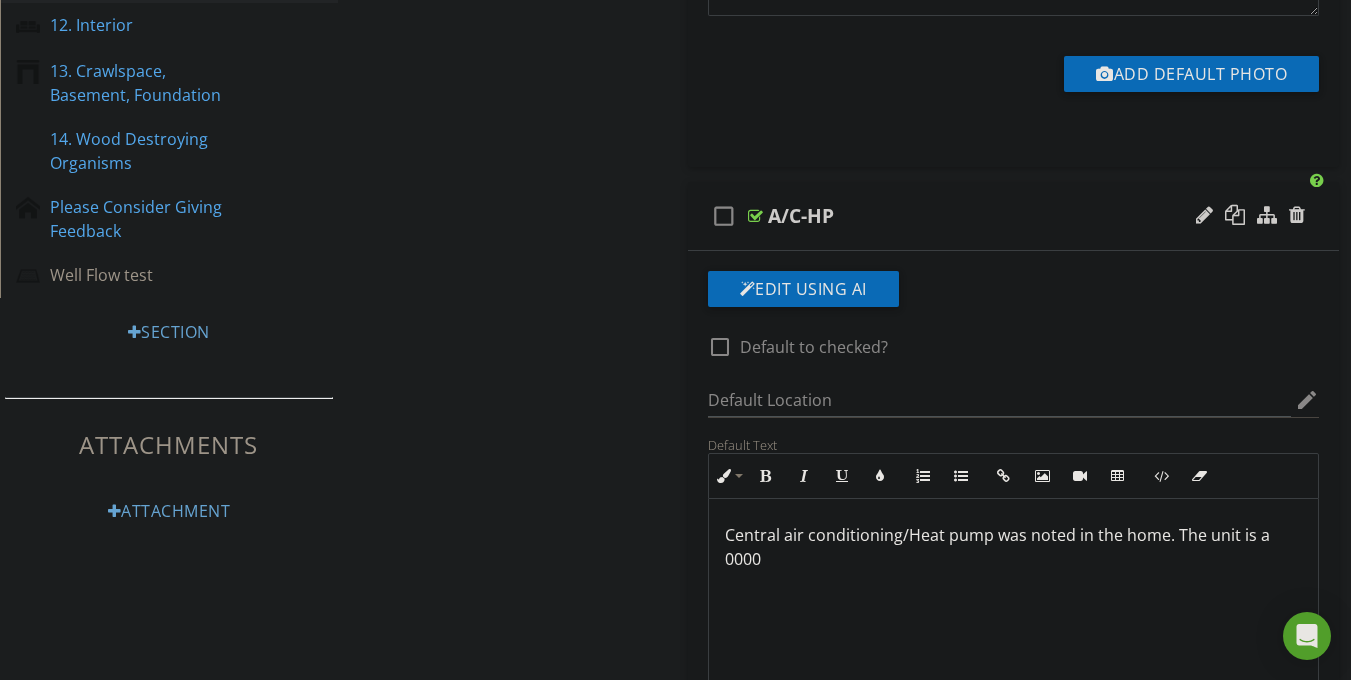scroll, scrollTop: 939, scrollLeft: 0, axis: vertical 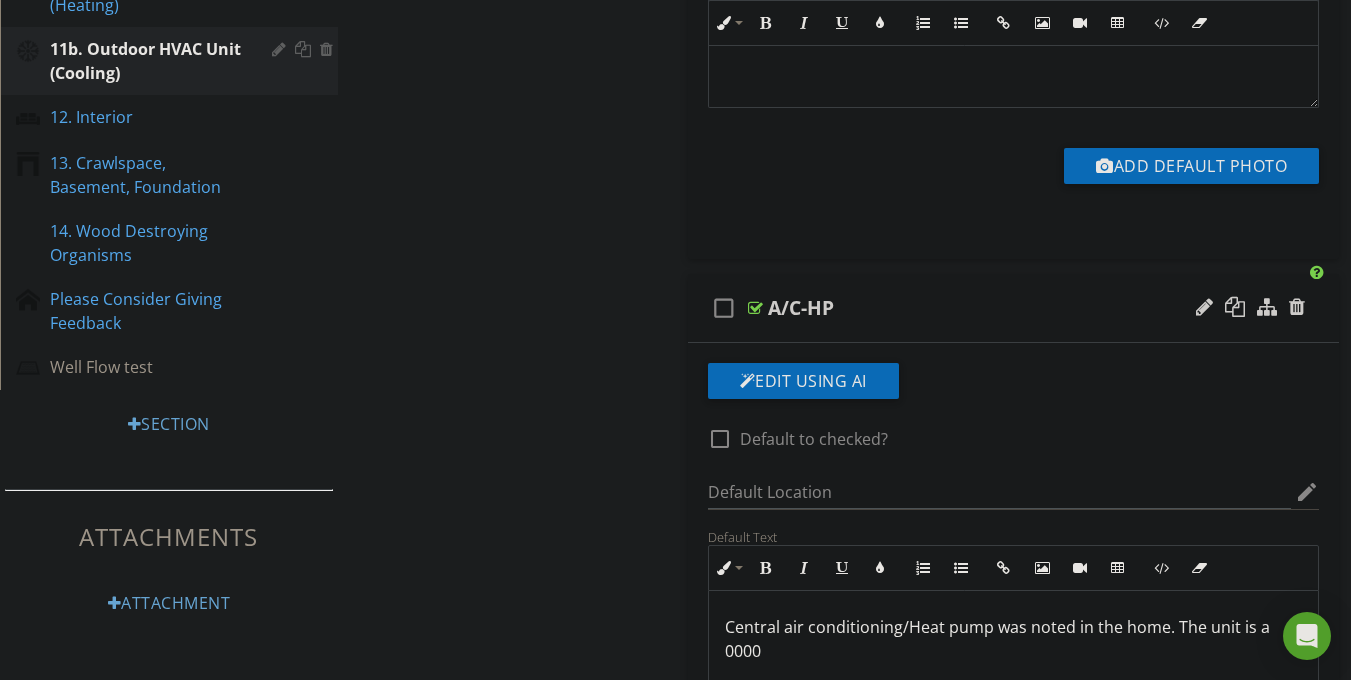 click at bounding box center [1250, 308] 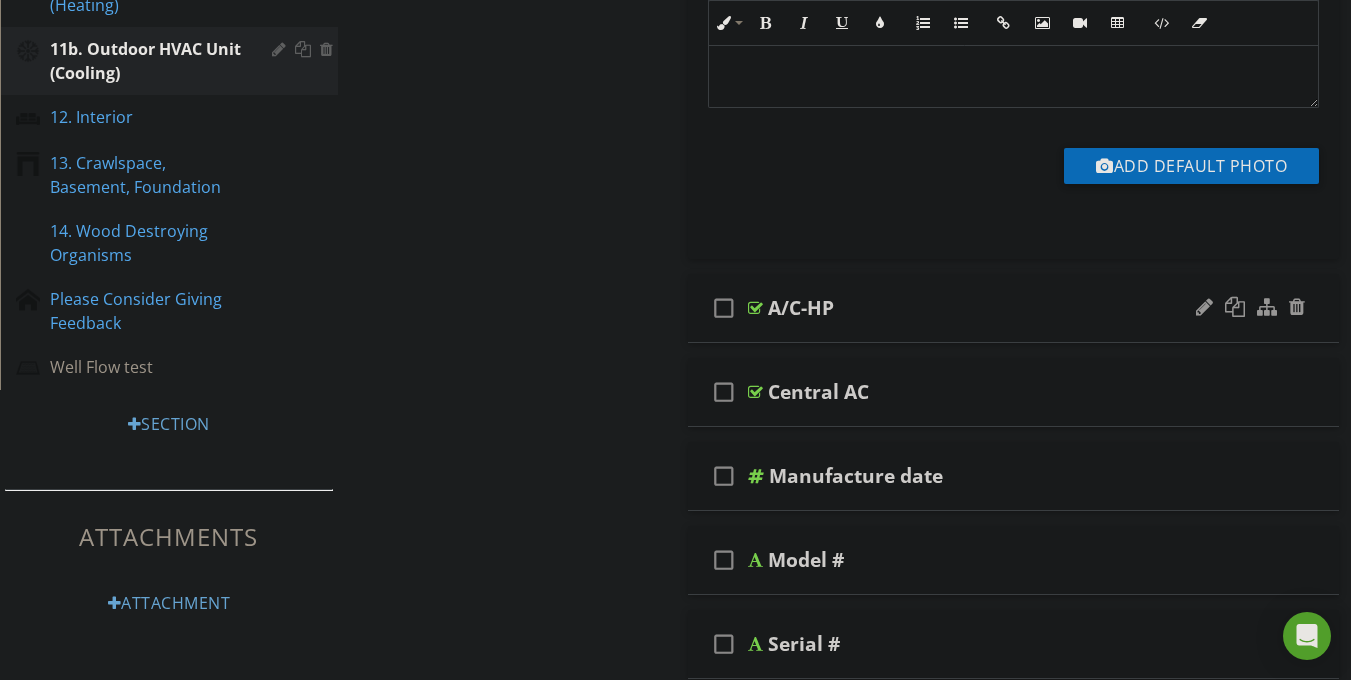 click on "check_box_outline_blank
A/C-HP" at bounding box center (1014, 308) 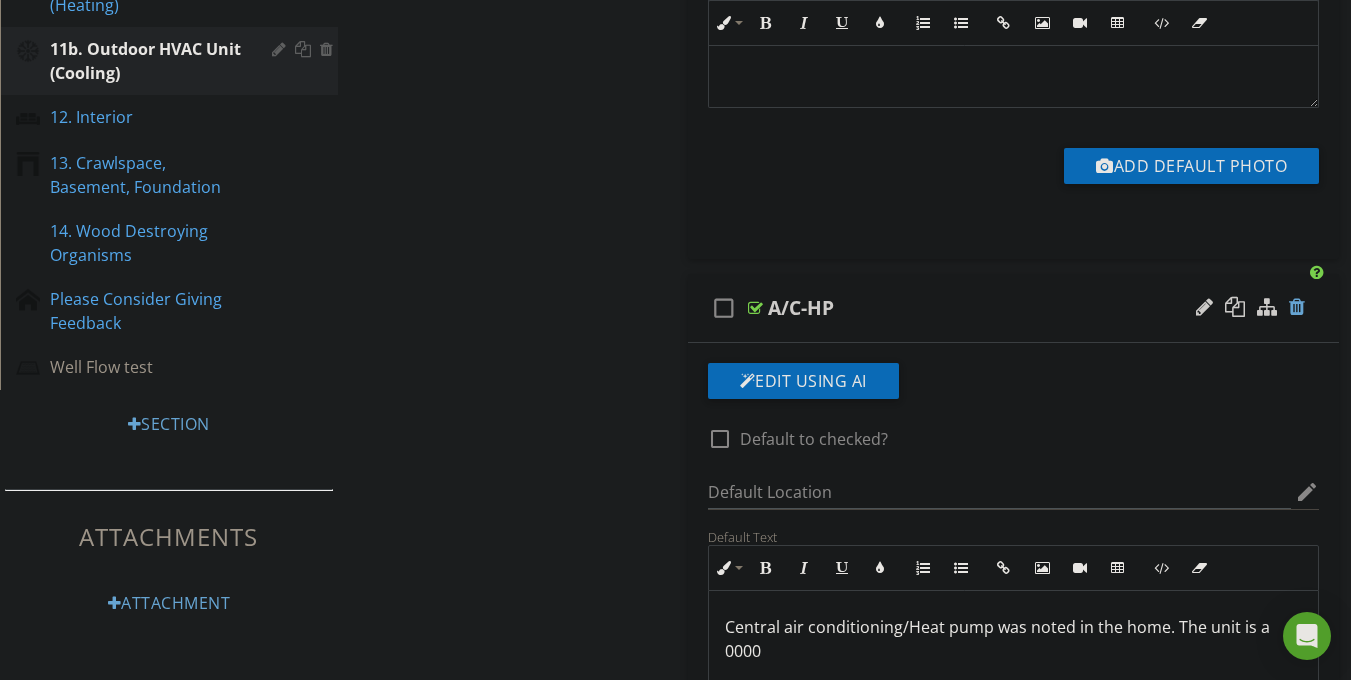 click at bounding box center (1297, 307) 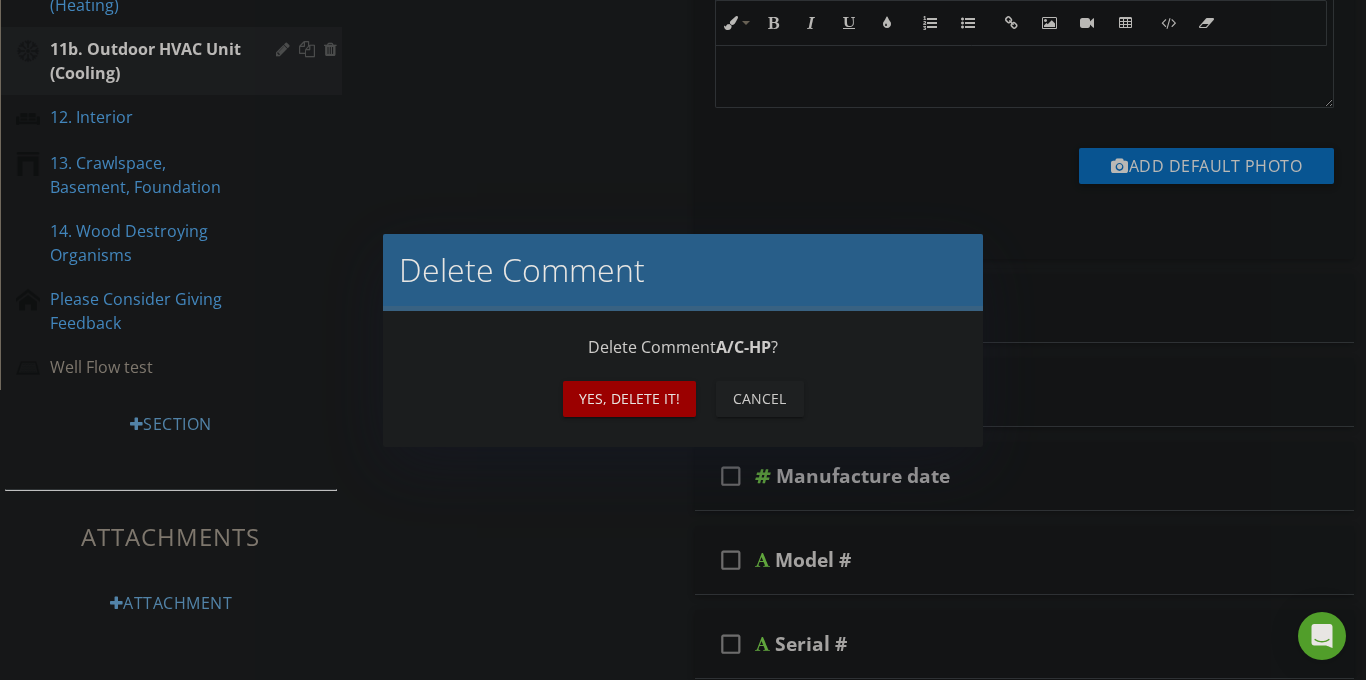 click on "Yes, Delete it!" at bounding box center (629, 398) 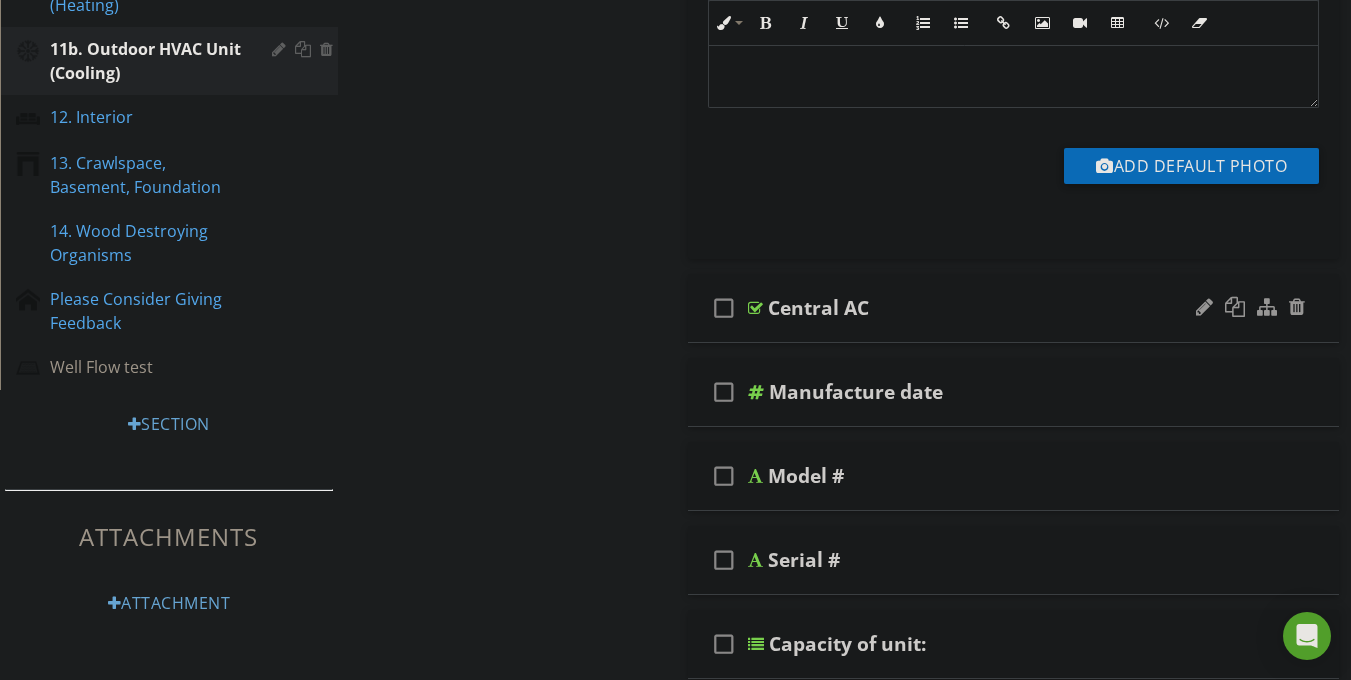 click at bounding box center (755, 308) 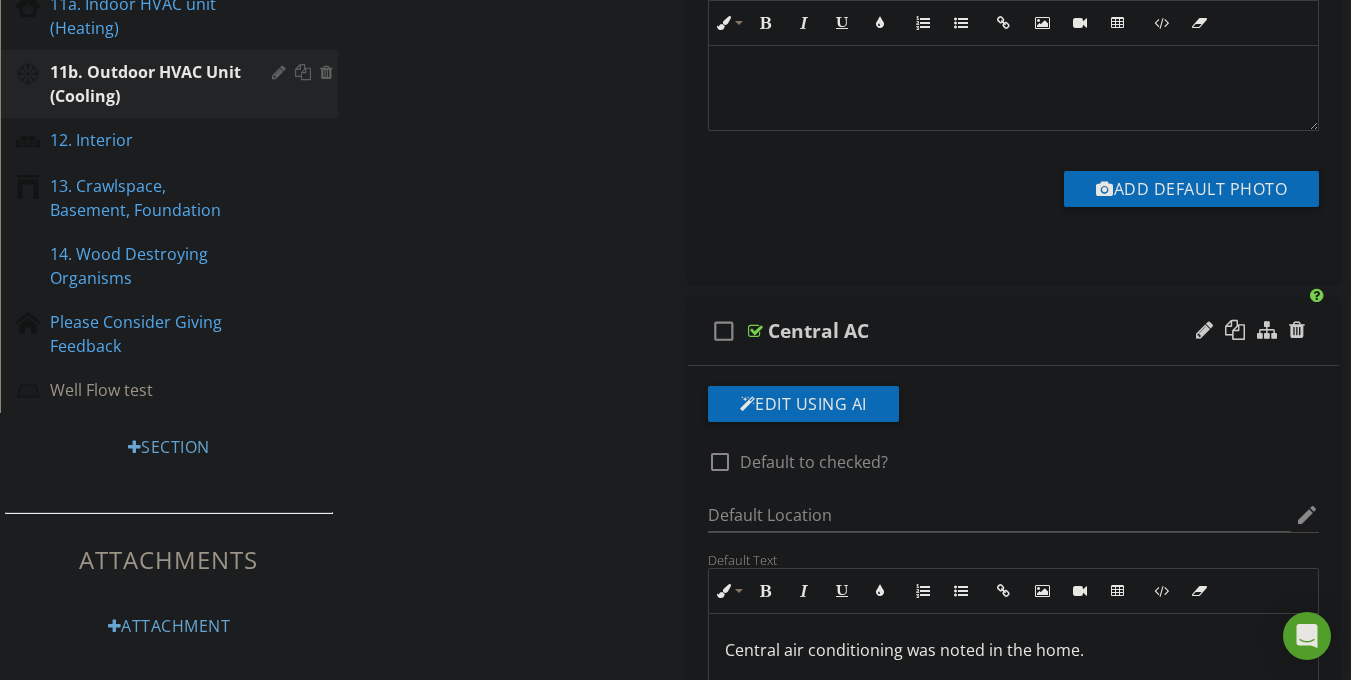 scroll, scrollTop: 899, scrollLeft: 0, axis: vertical 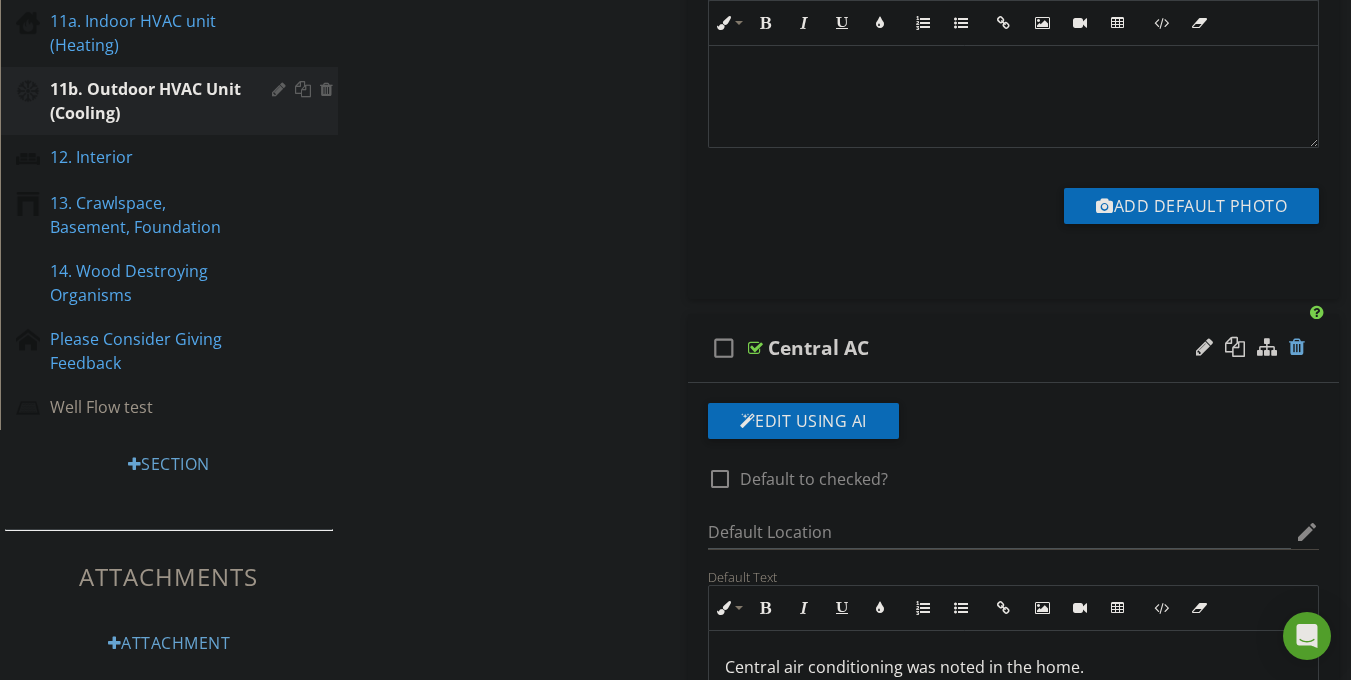 click at bounding box center (1297, 347) 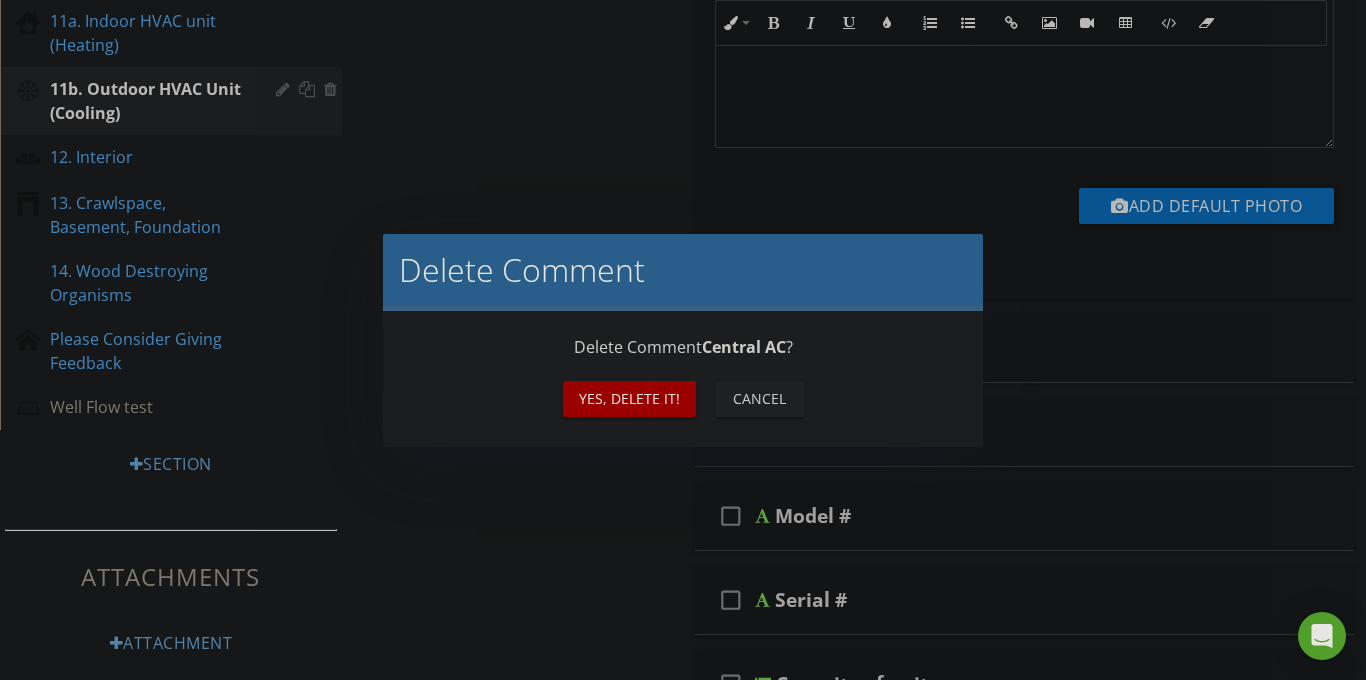 click on "Yes, Delete it!" at bounding box center (629, 398) 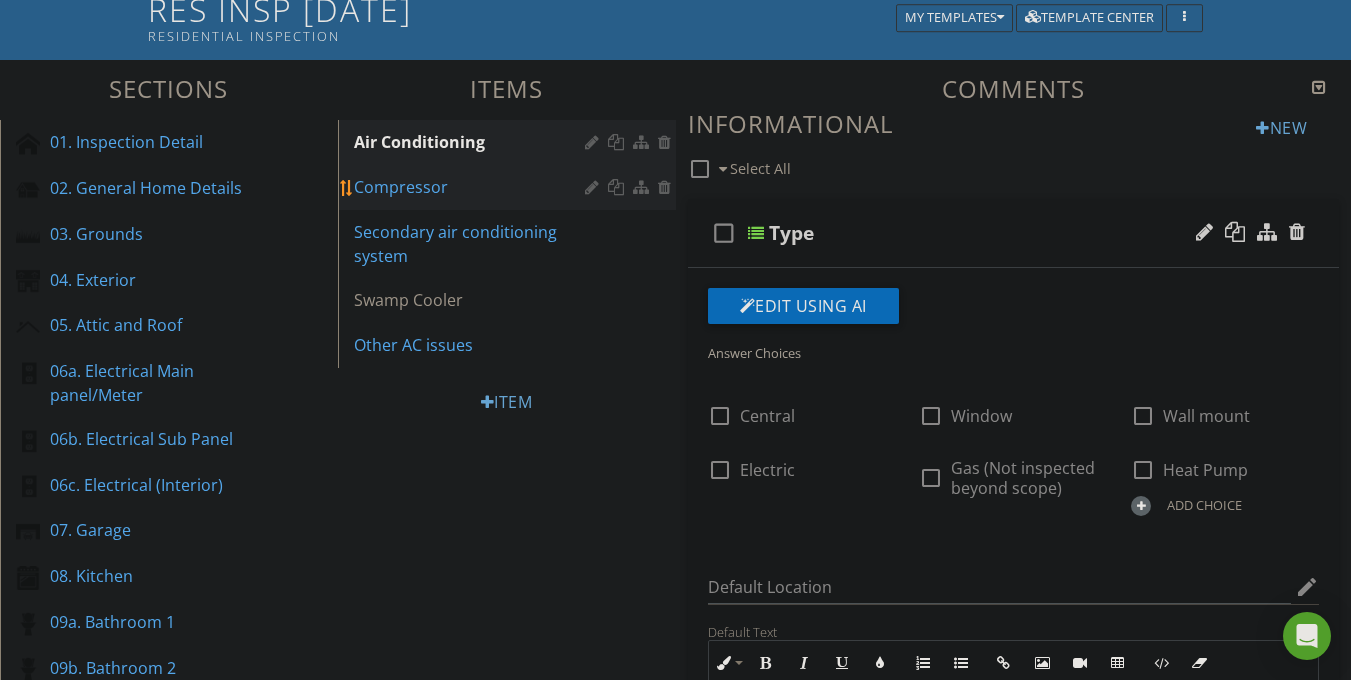 scroll, scrollTop: 150, scrollLeft: 0, axis: vertical 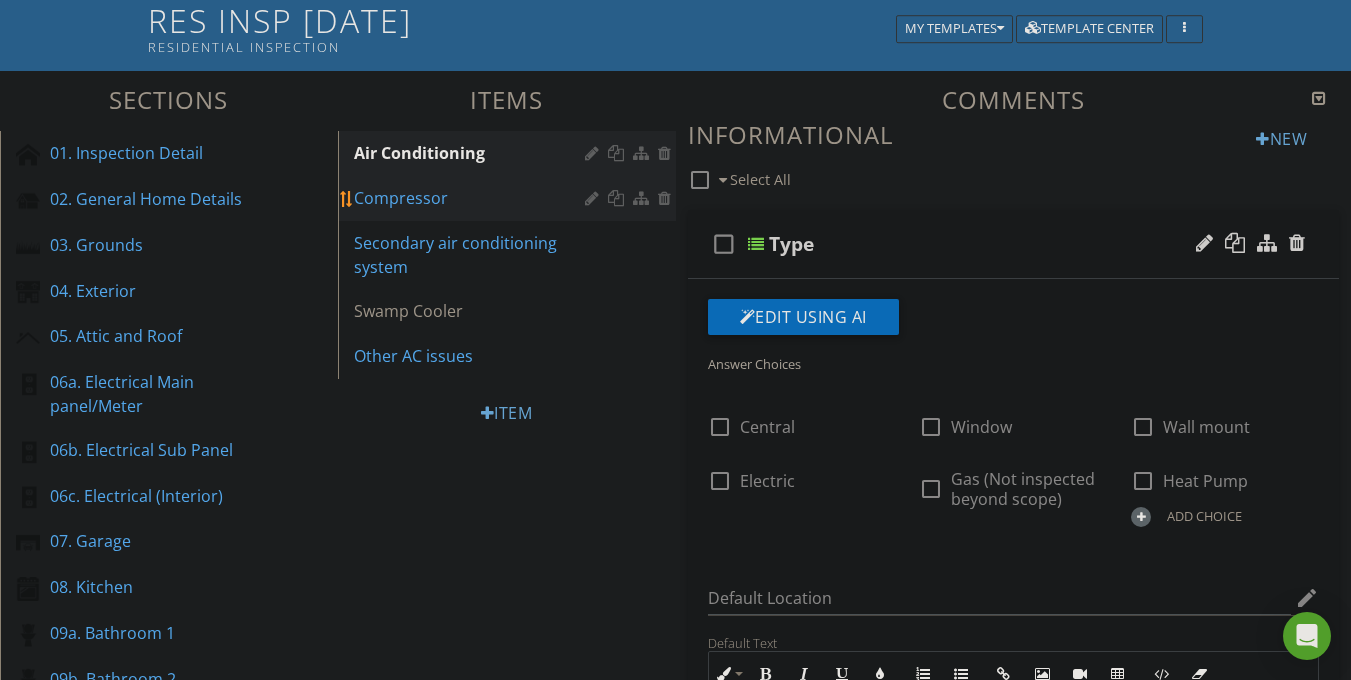 click on "Compressor" at bounding box center [472, 198] 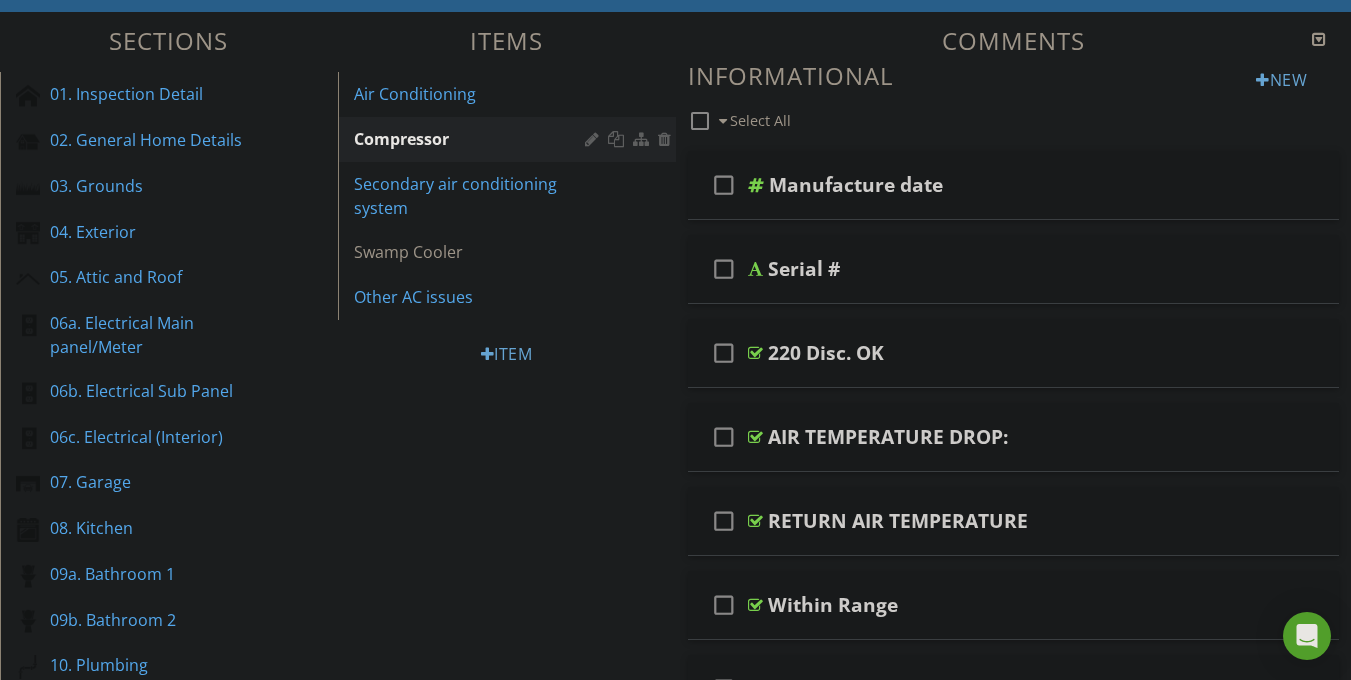 scroll, scrollTop: 149, scrollLeft: 0, axis: vertical 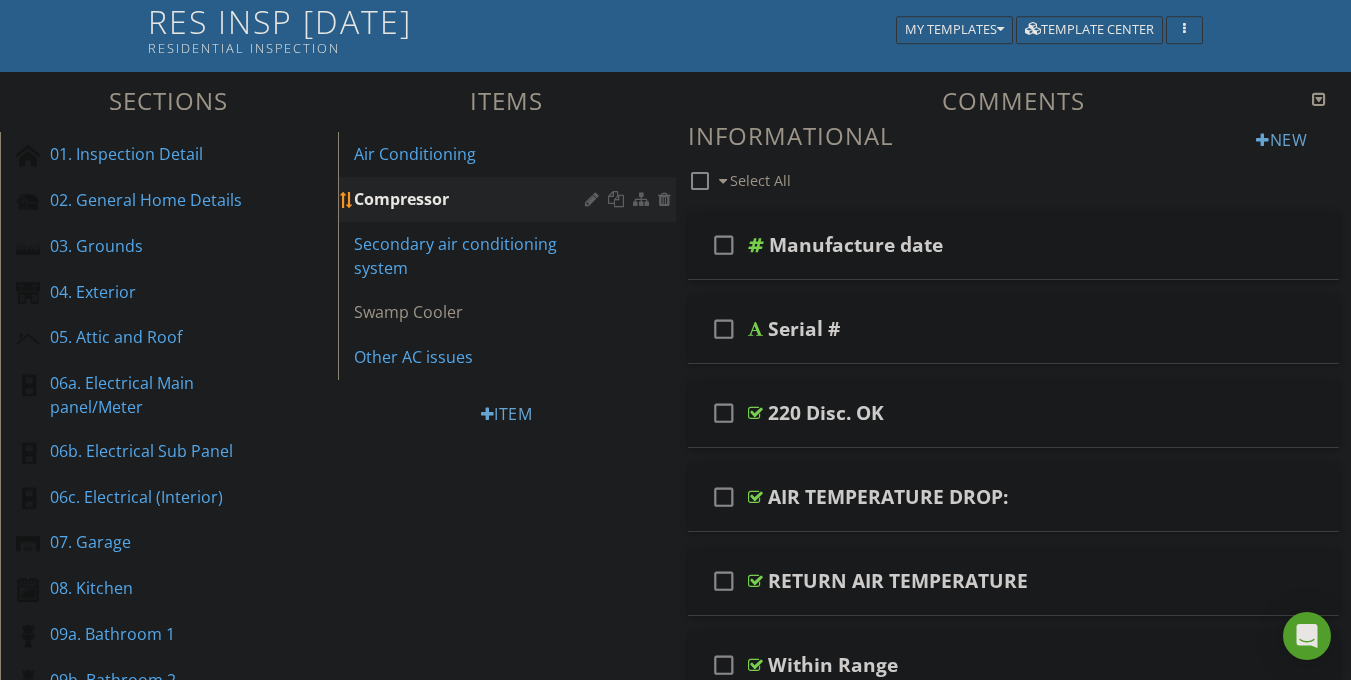 click at bounding box center [594, 199] 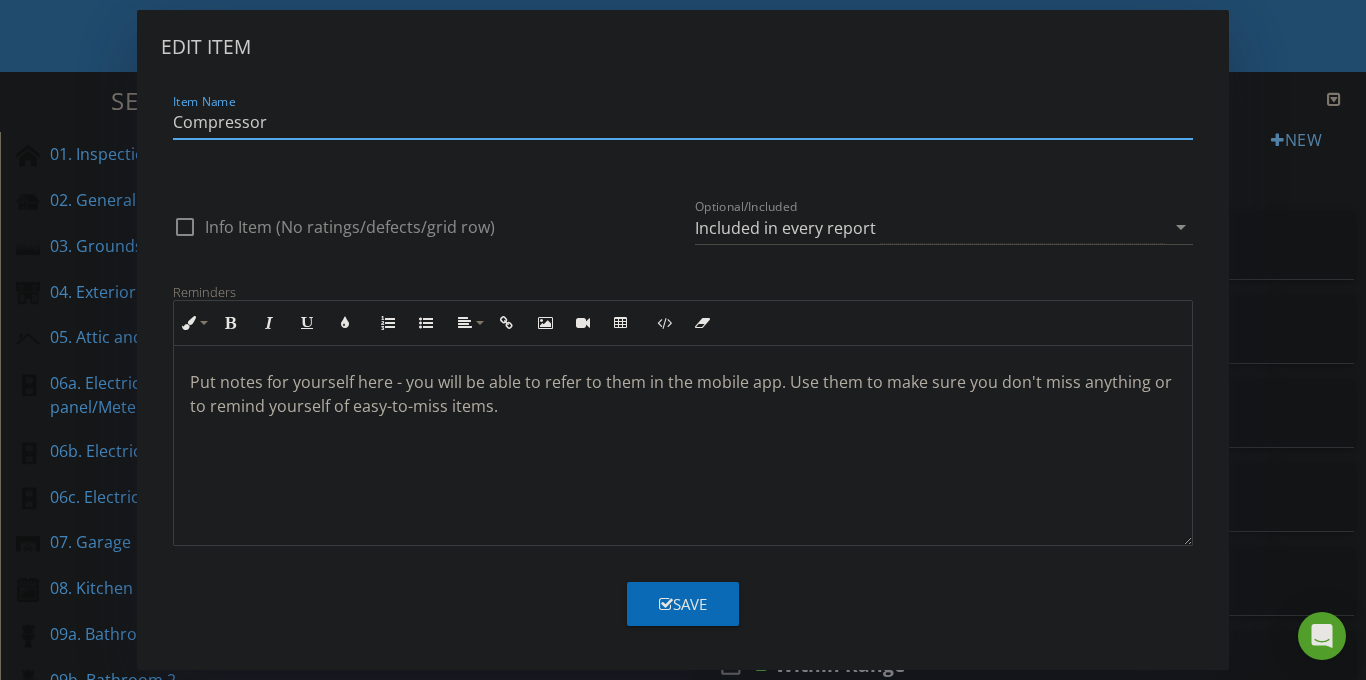 click on "Compressor" at bounding box center [683, 122] 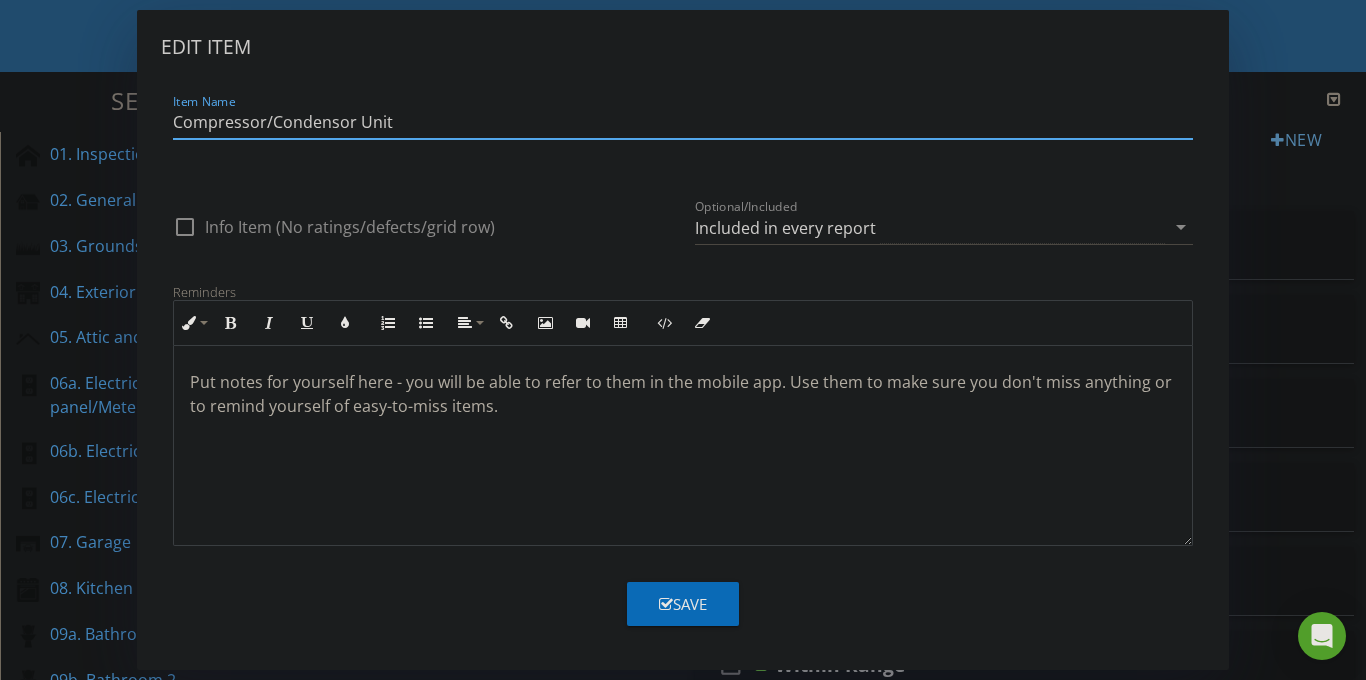 type on "Compressor/Condensor Unit" 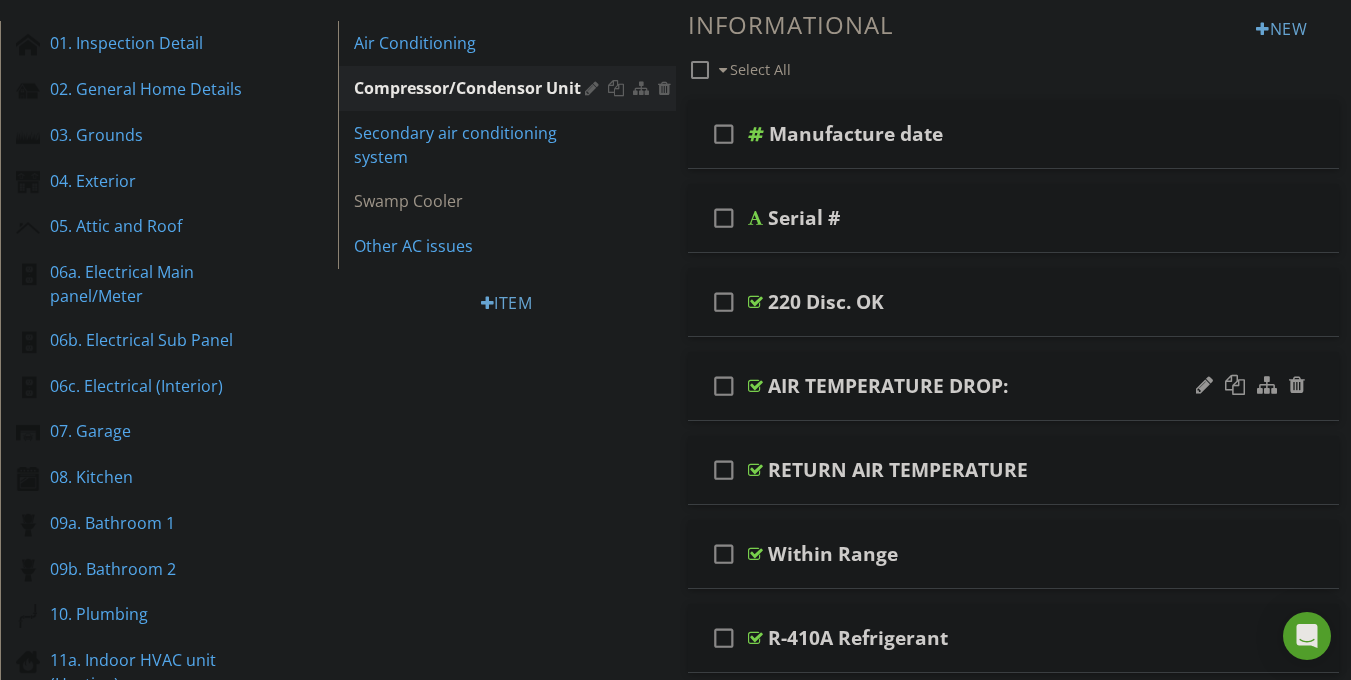 scroll, scrollTop: 293, scrollLeft: 0, axis: vertical 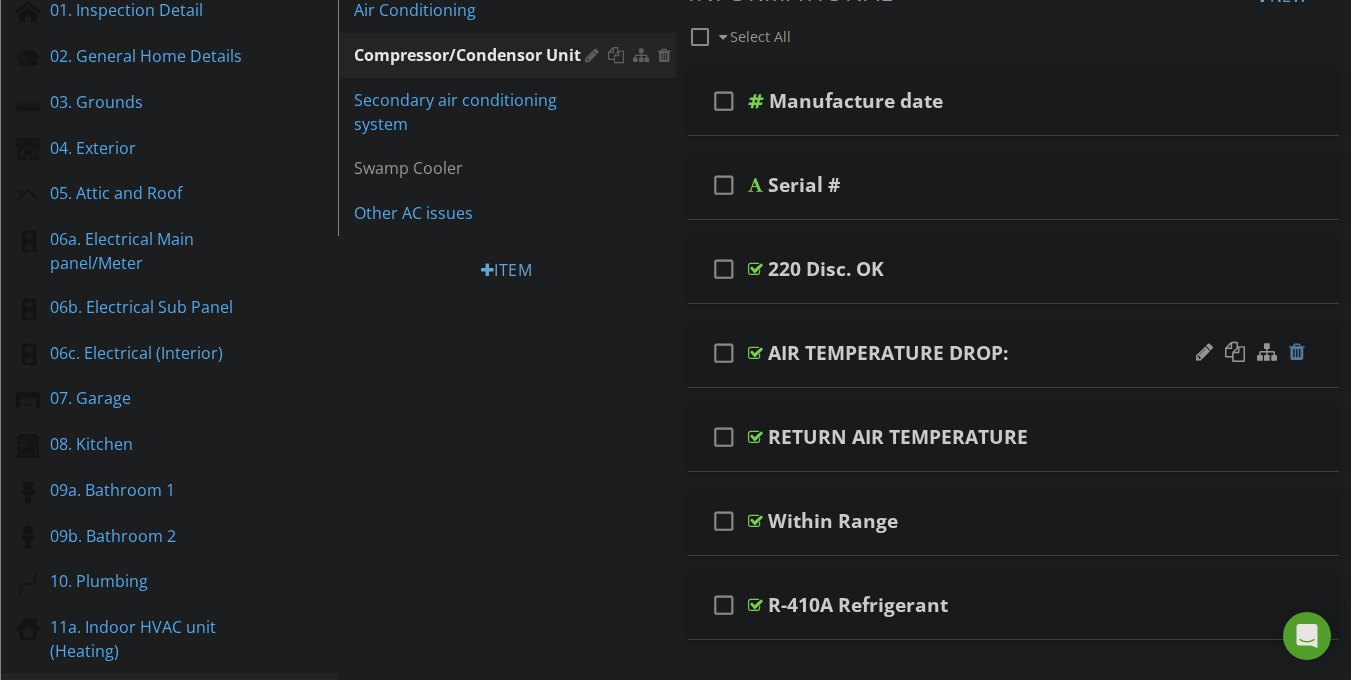 click at bounding box center [1250, 353] 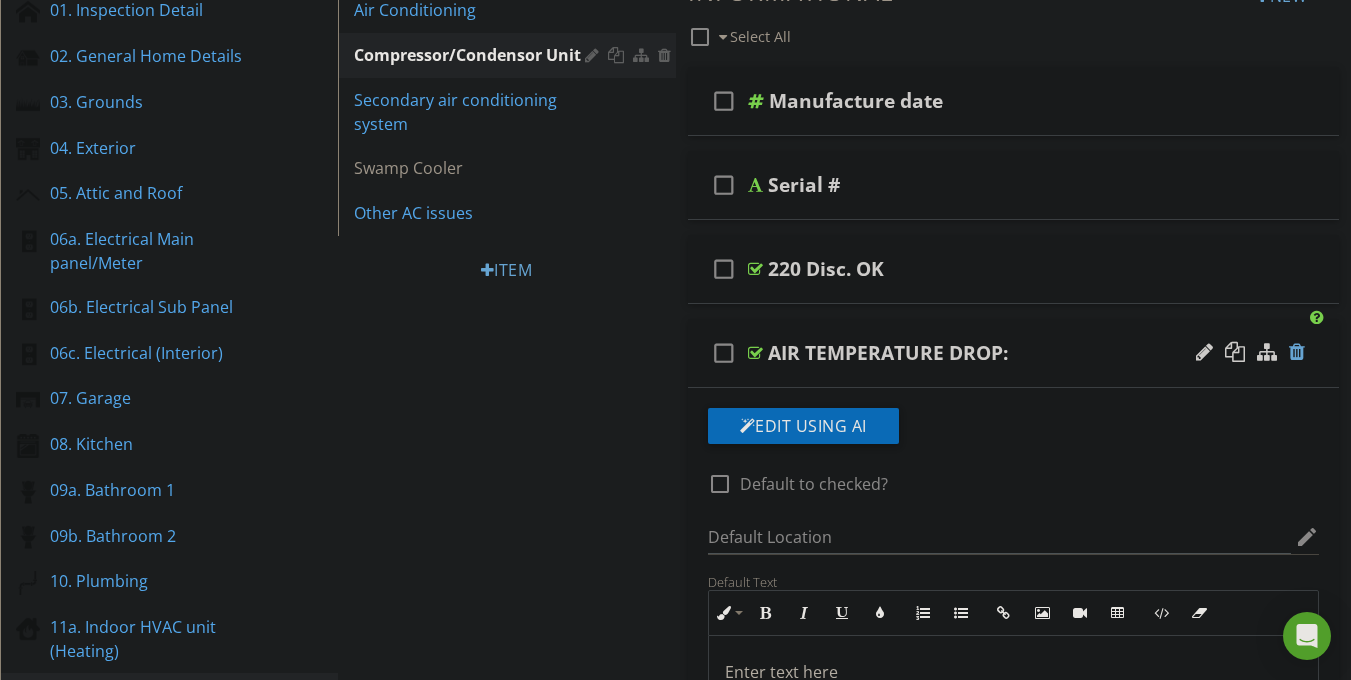 click at bounding box center [1297, 352] 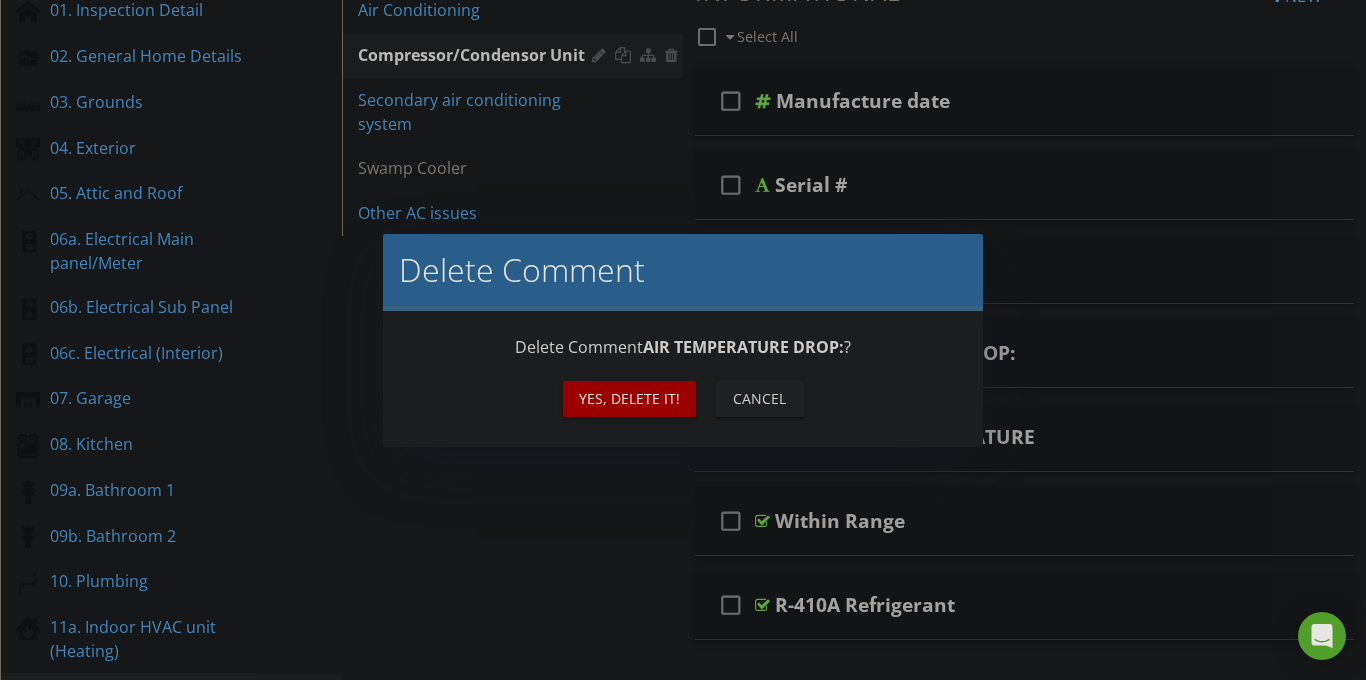 click on "Yes, Delete it!" at bounding box center (629, 398) 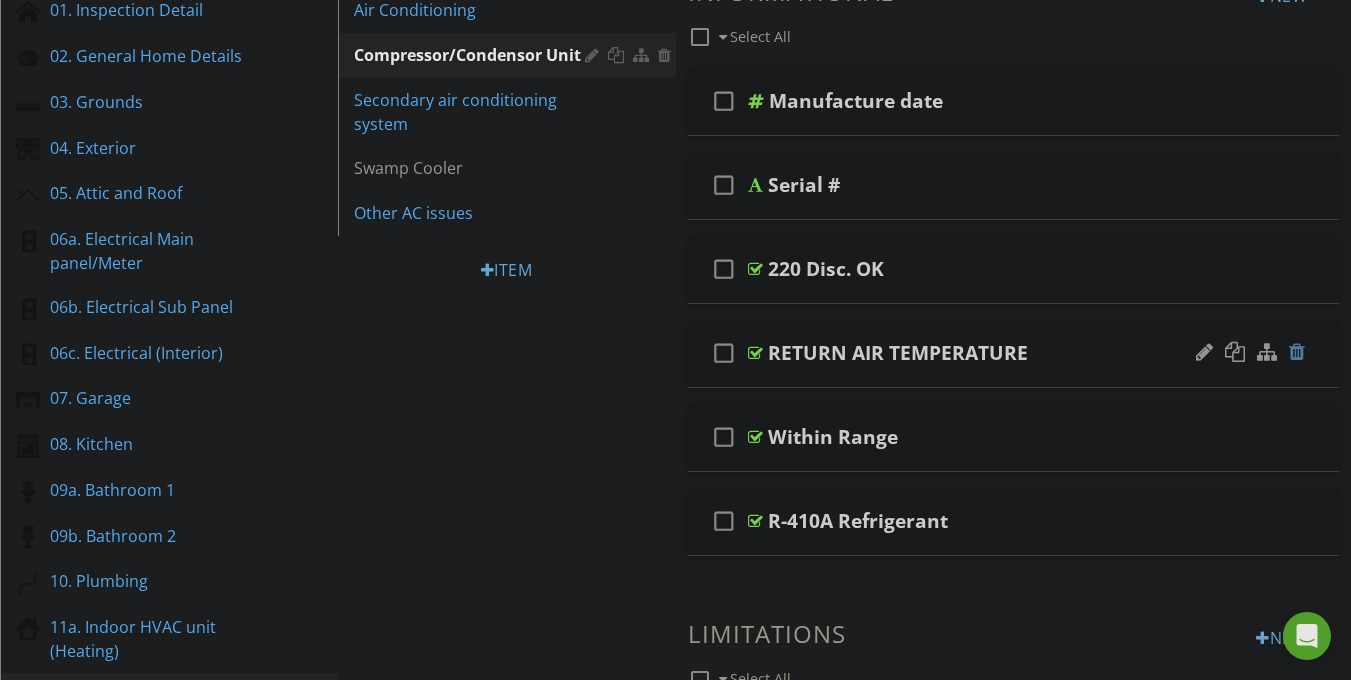 click at bounding box center (1297, 352) 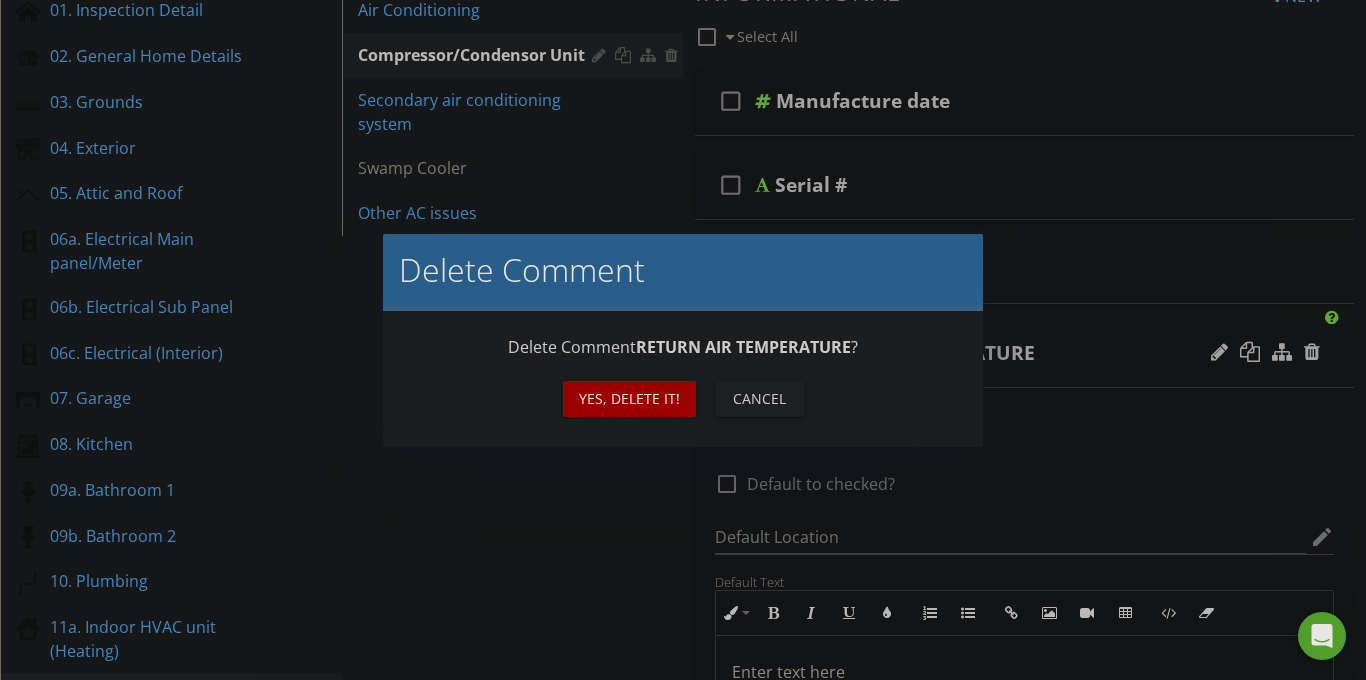 click on "Yes, Delete it!" at bounding box center [629, 398] 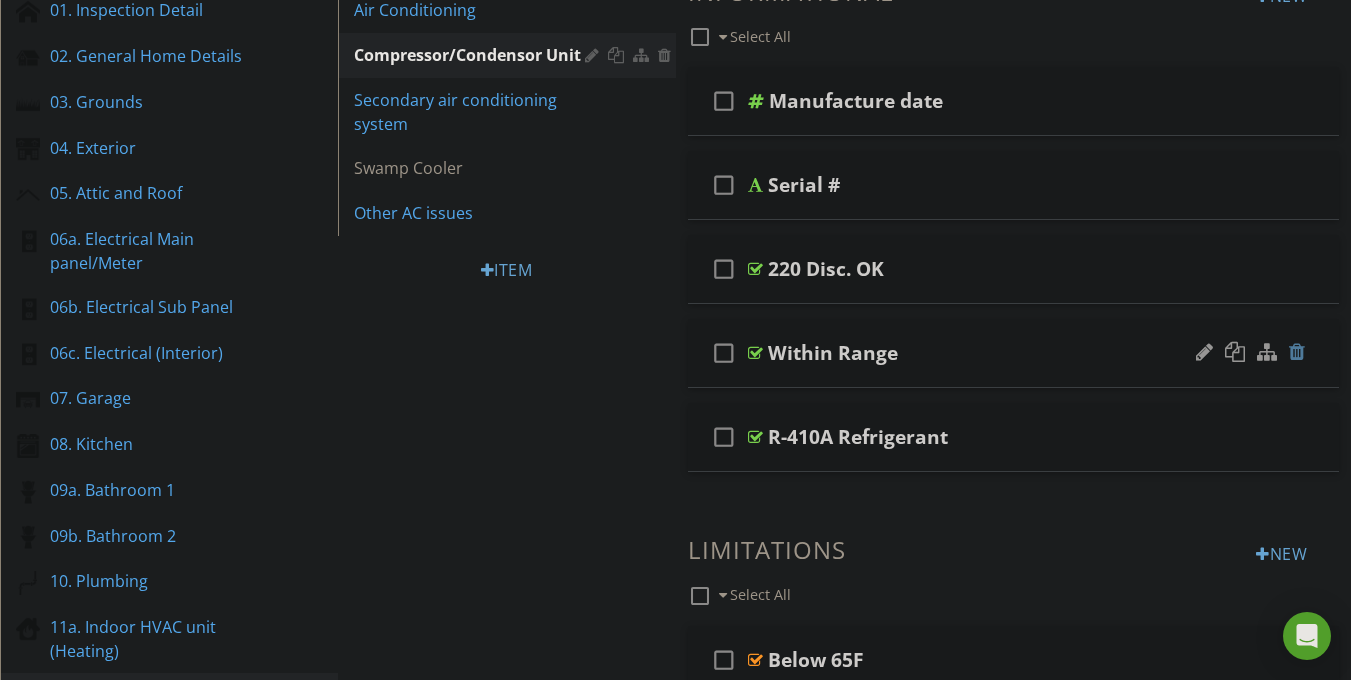 click at bounding box center (1297, 352) 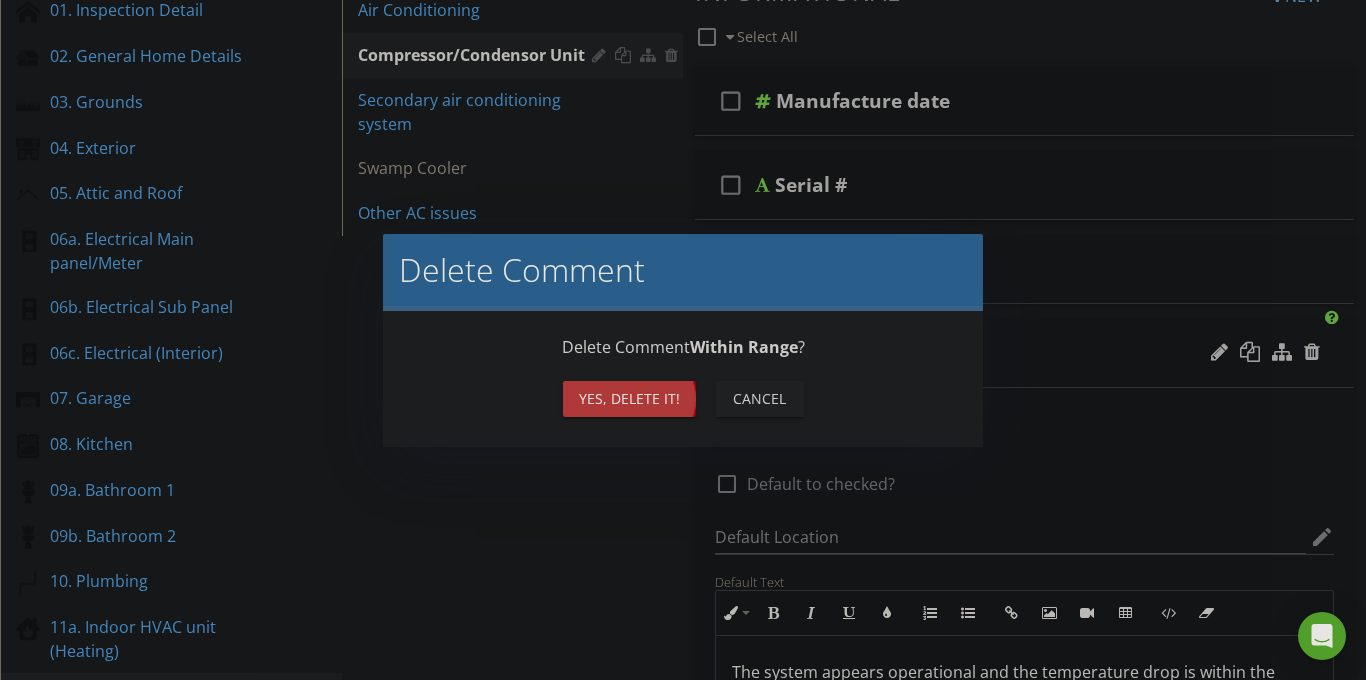 click on "Yes, Delete it!" at bounding box center [629, 398] 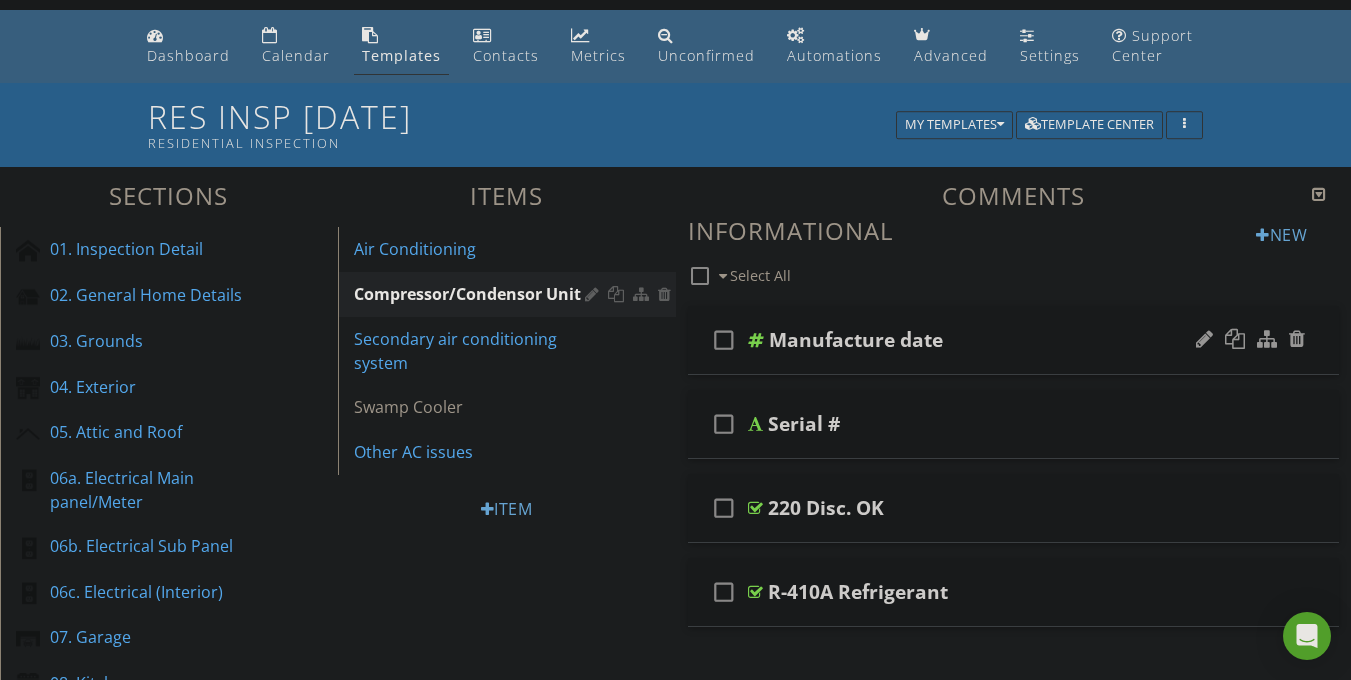 scroll, scrollTop: 80, scrollLeft: 0, axis: vertical 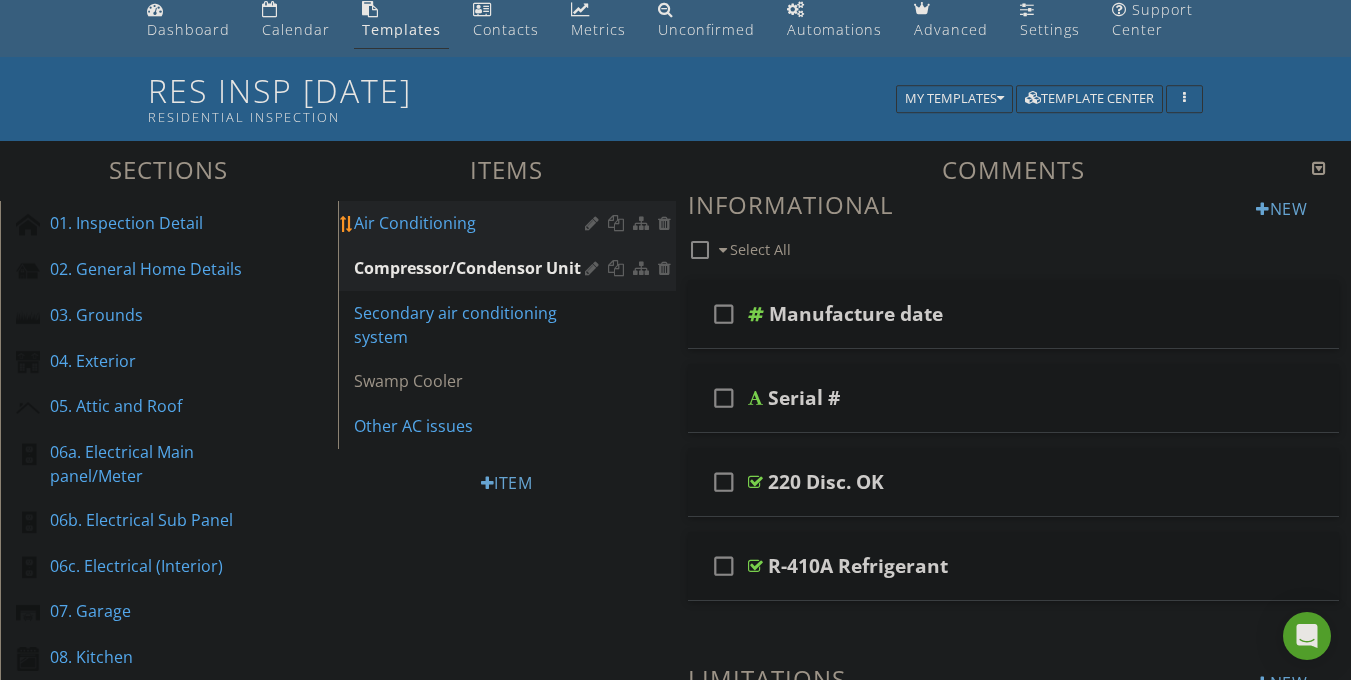 click at bounding box center (594, 223) 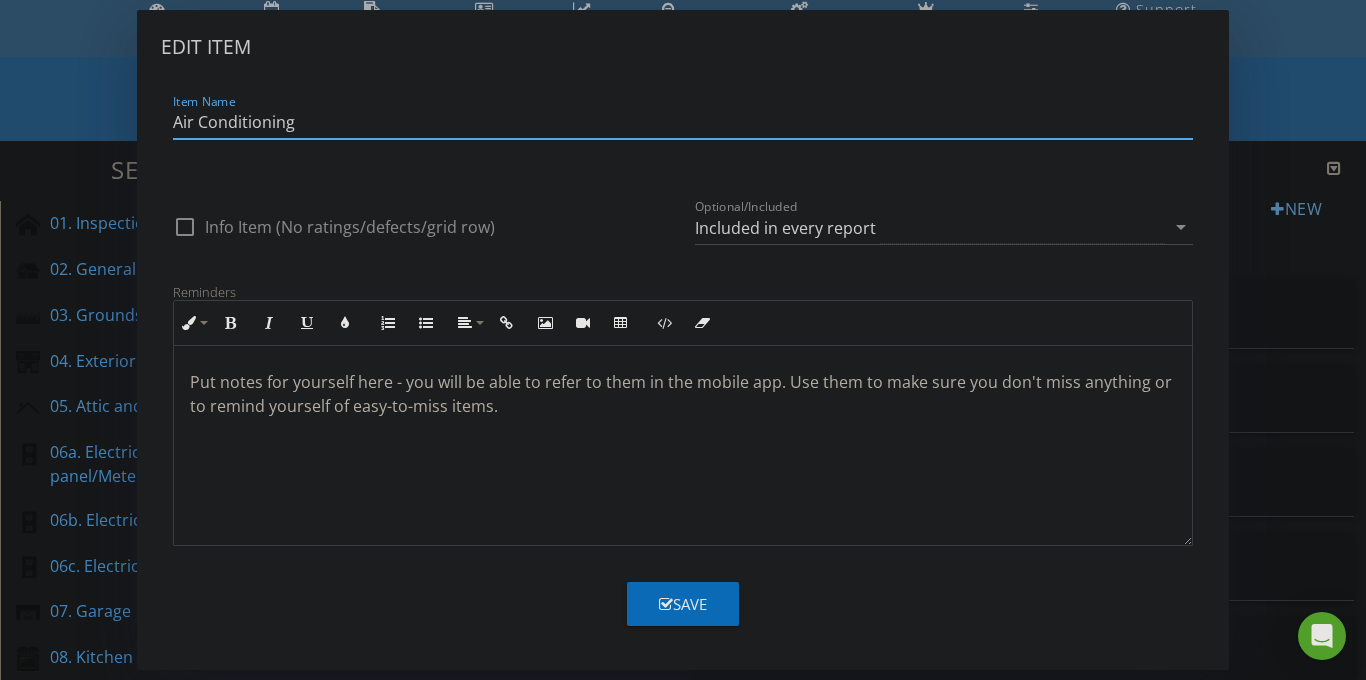 click on "Air Conditioning" at bounding box center [683, 122] 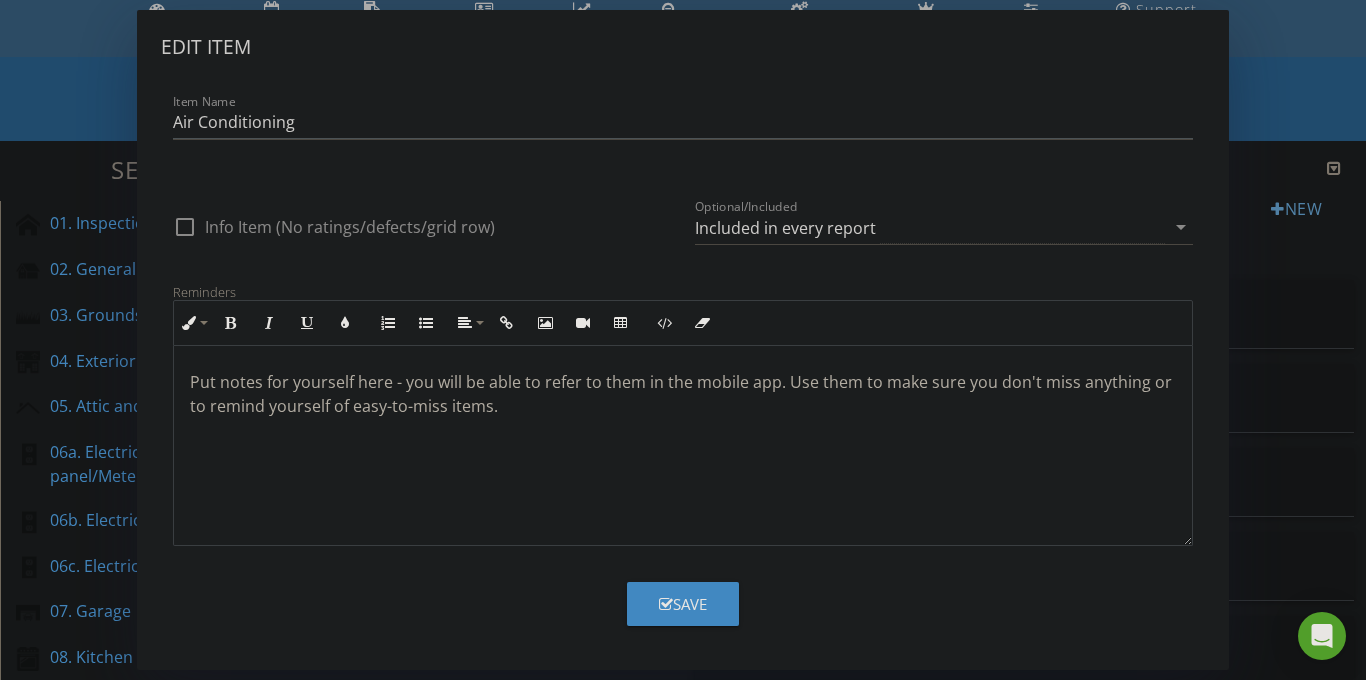 drag, startPoint x: 717, startPoint y: 592, endPoint x: 707, endPoint y: 593, distance: 10.049875 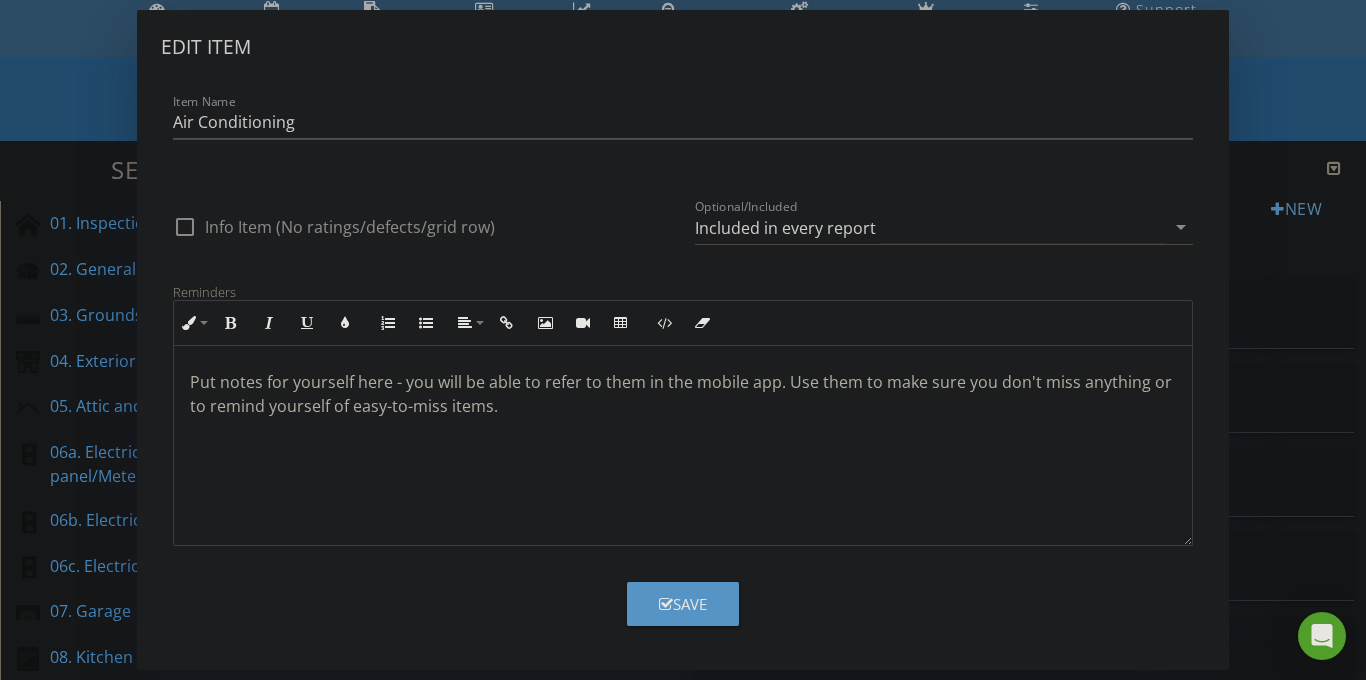 click on "Save" at bounding box center (683, 604) 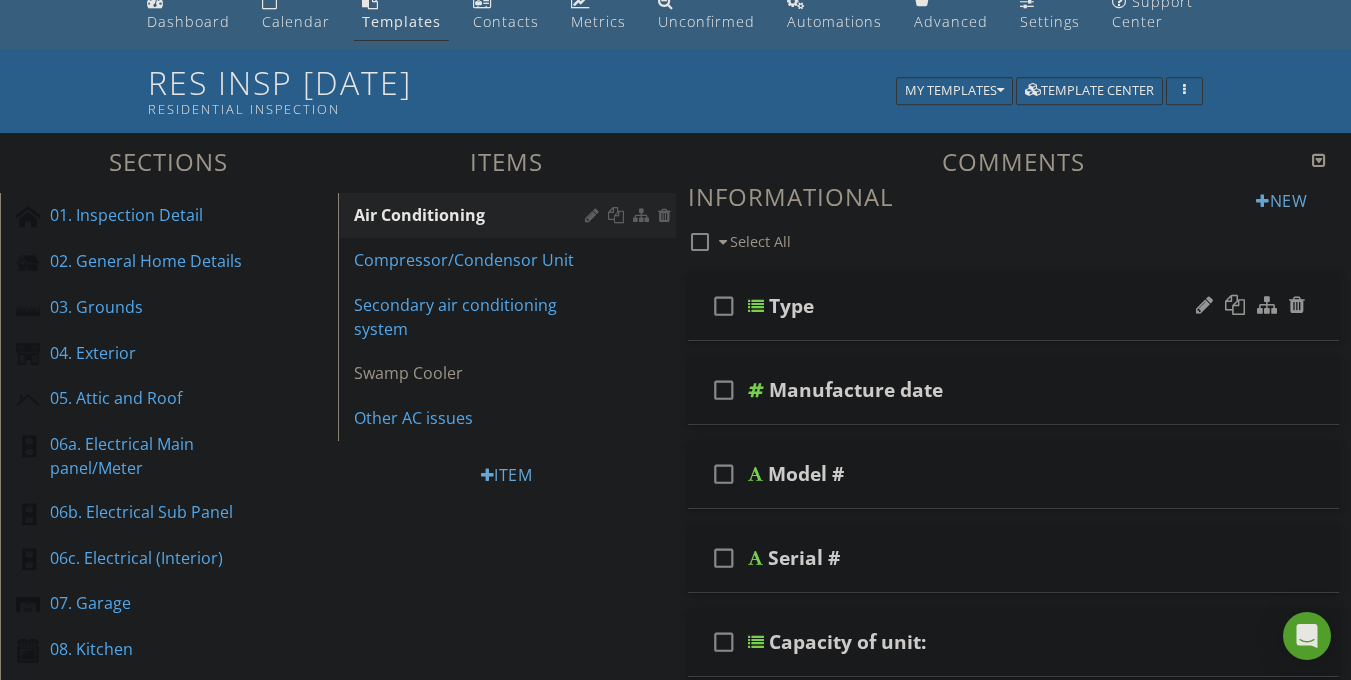 scroll, scrollTop: 114, scrollLeft: 0, axis: vertical 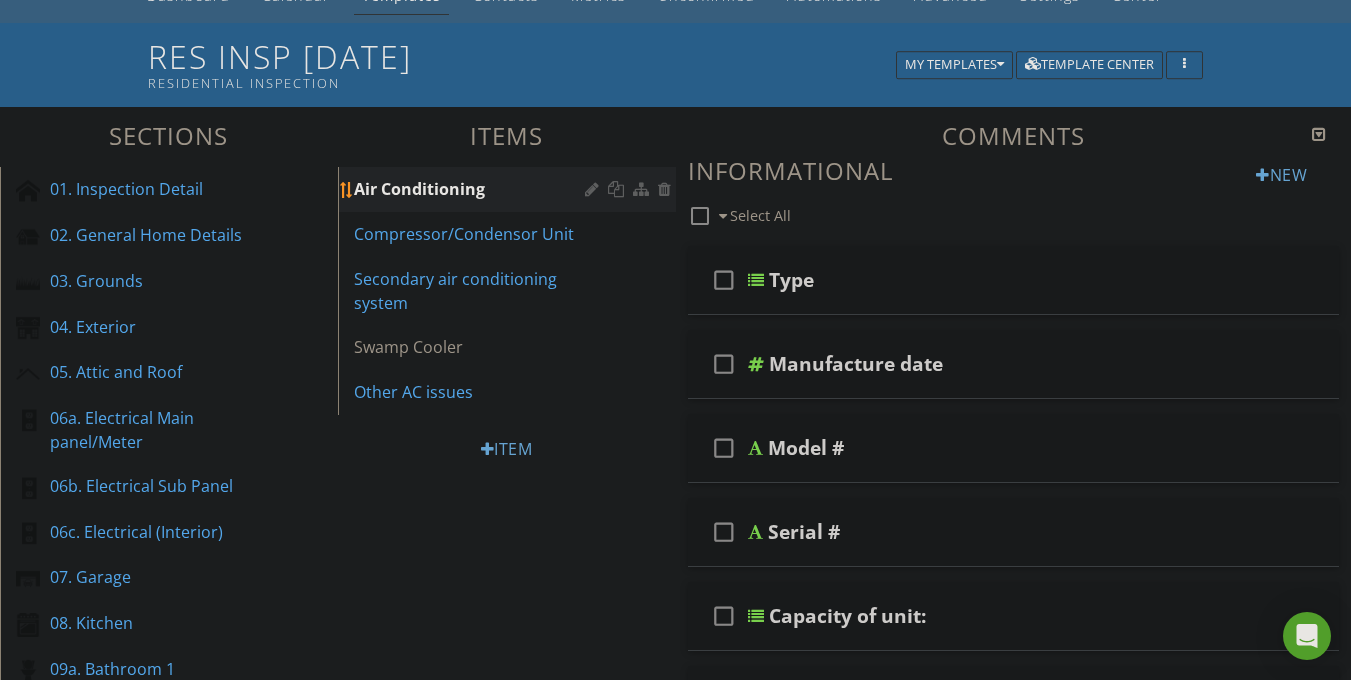 click at bounding box center (594, 189) 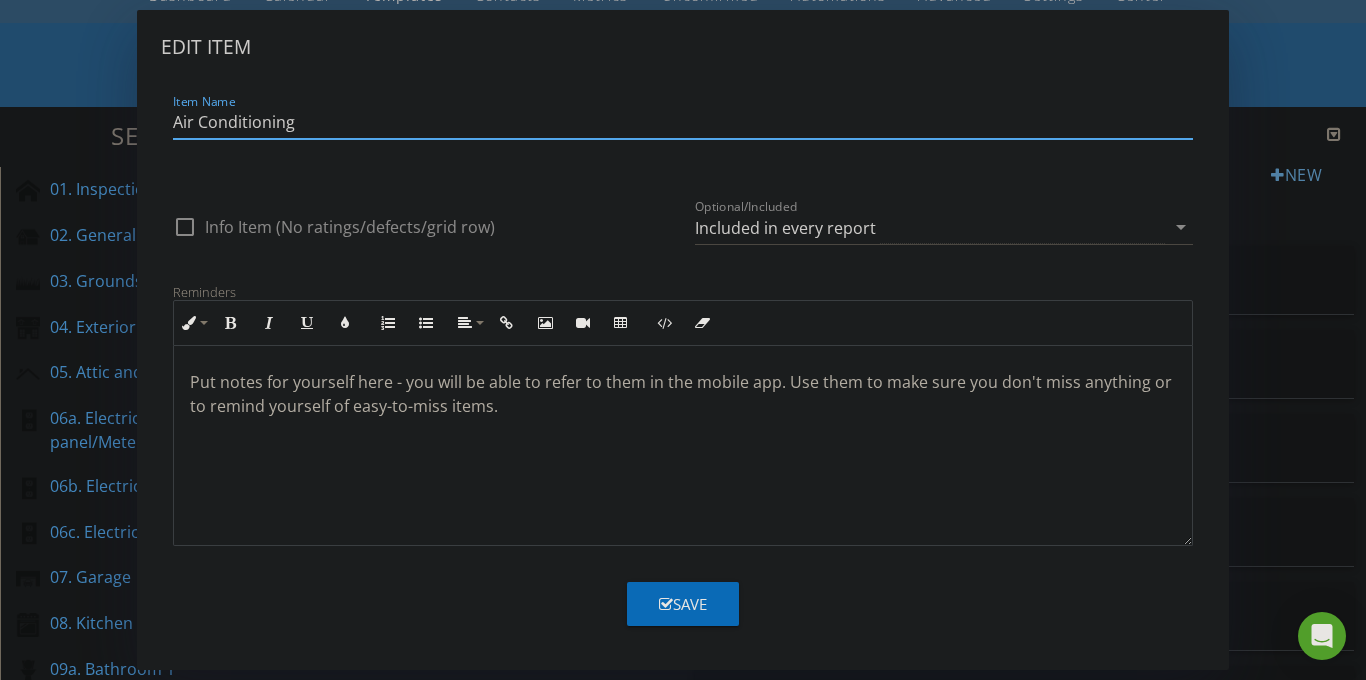 click on "Air Conditioning" at bounding box center [683, 122] 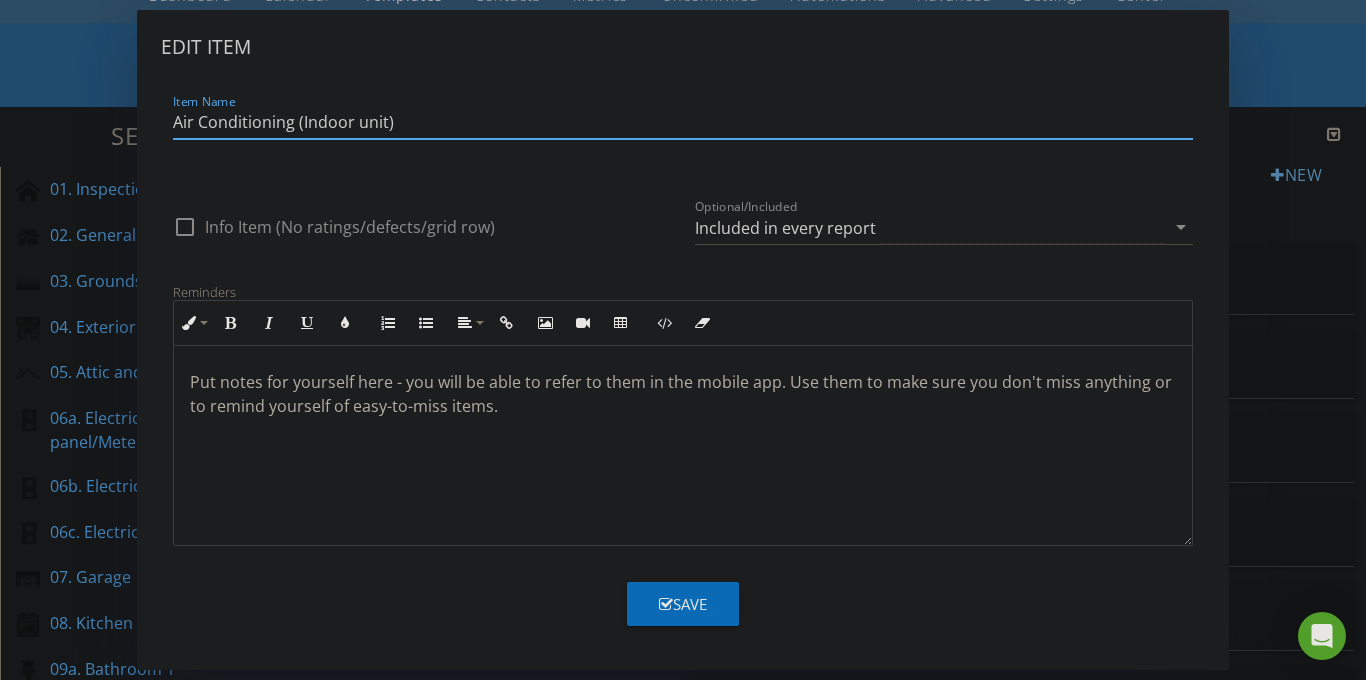 type on "Air Conditioning (Indoor unit)" 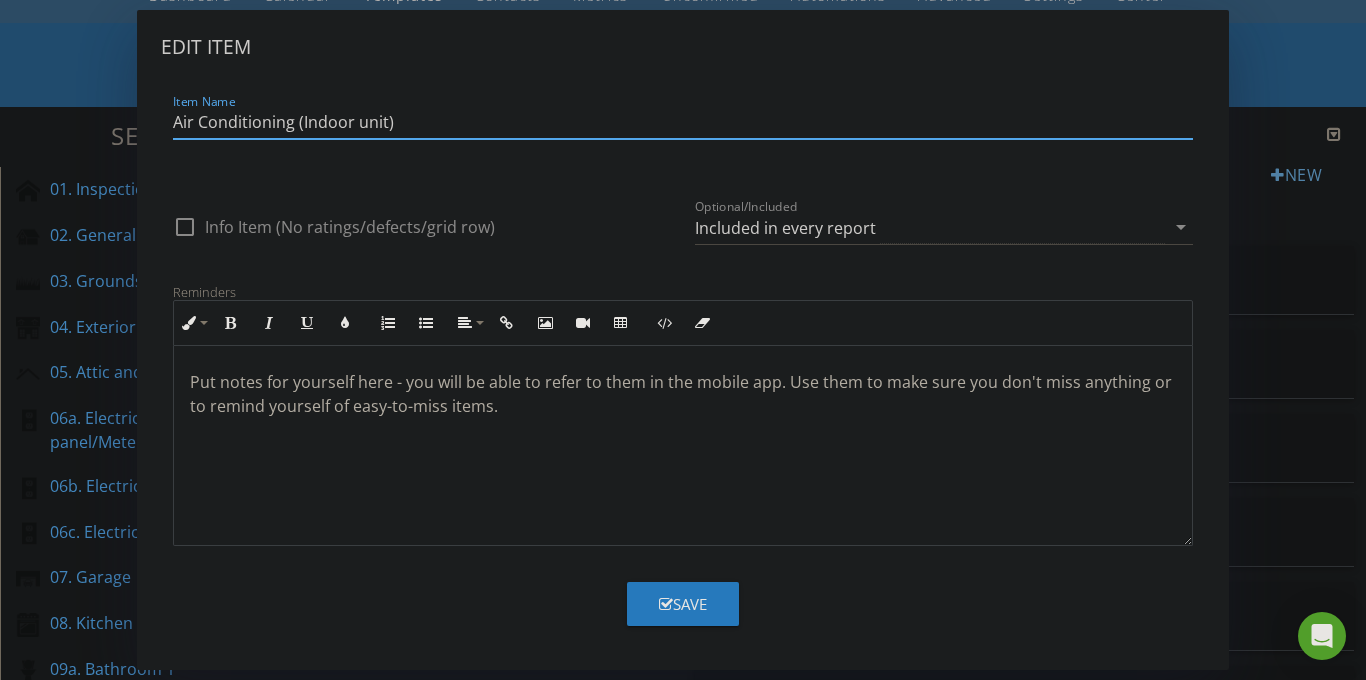 click on "Save" at bounding box center [683, 604] 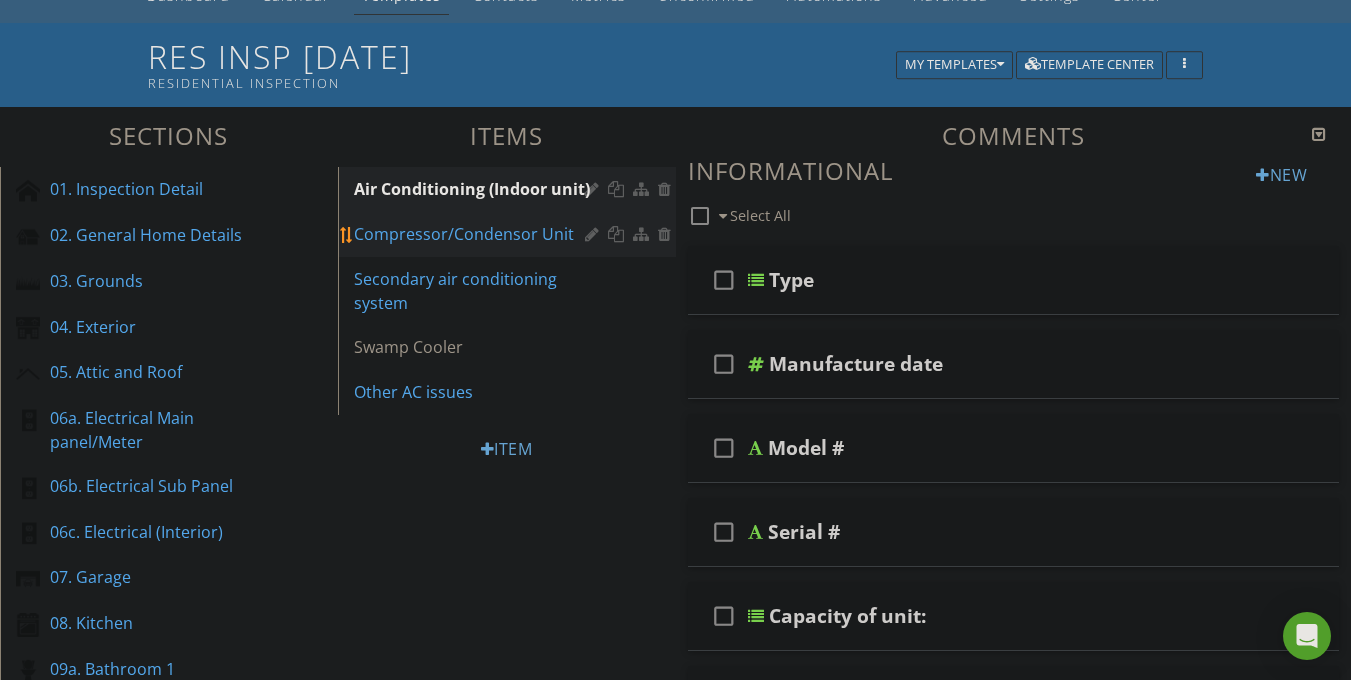 click at bounding box center (594, 234) 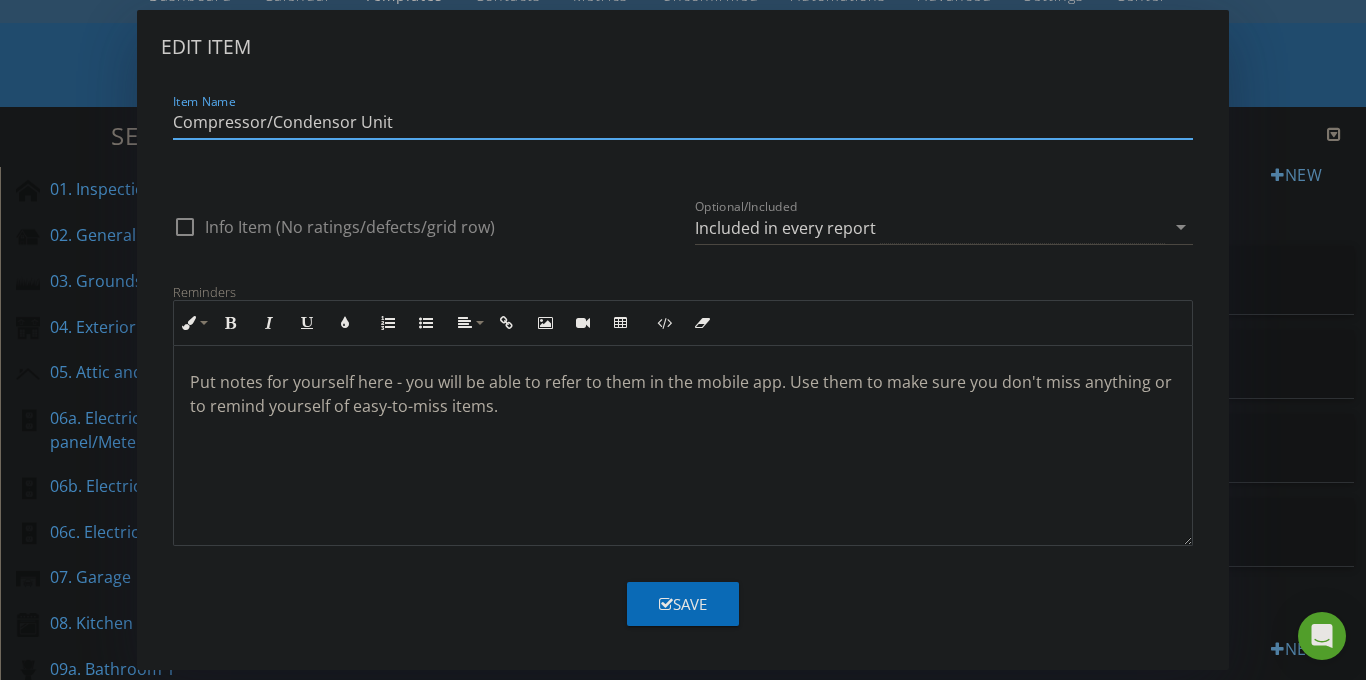 click on "Compressor/Condensor Unit" at bounding box center [683, 122] 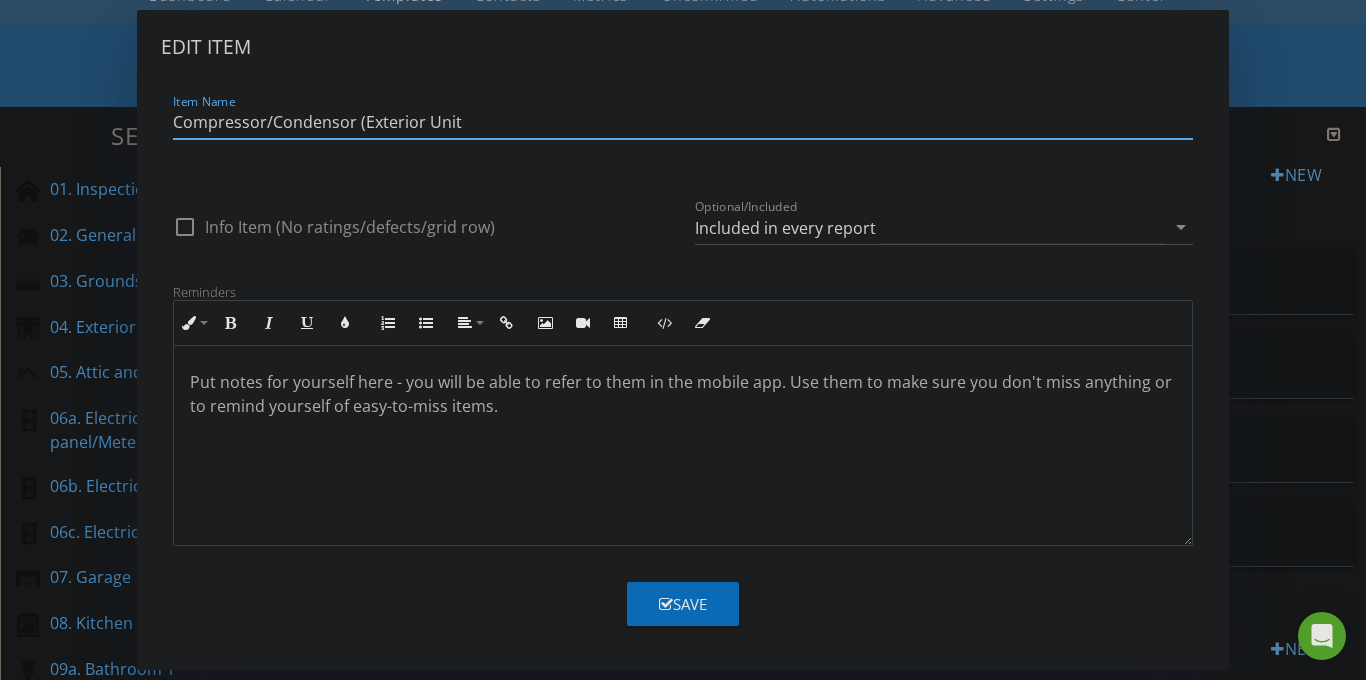 click on "Compressor/Condensor (Exterior Unit" at bounding box center [683, 122] 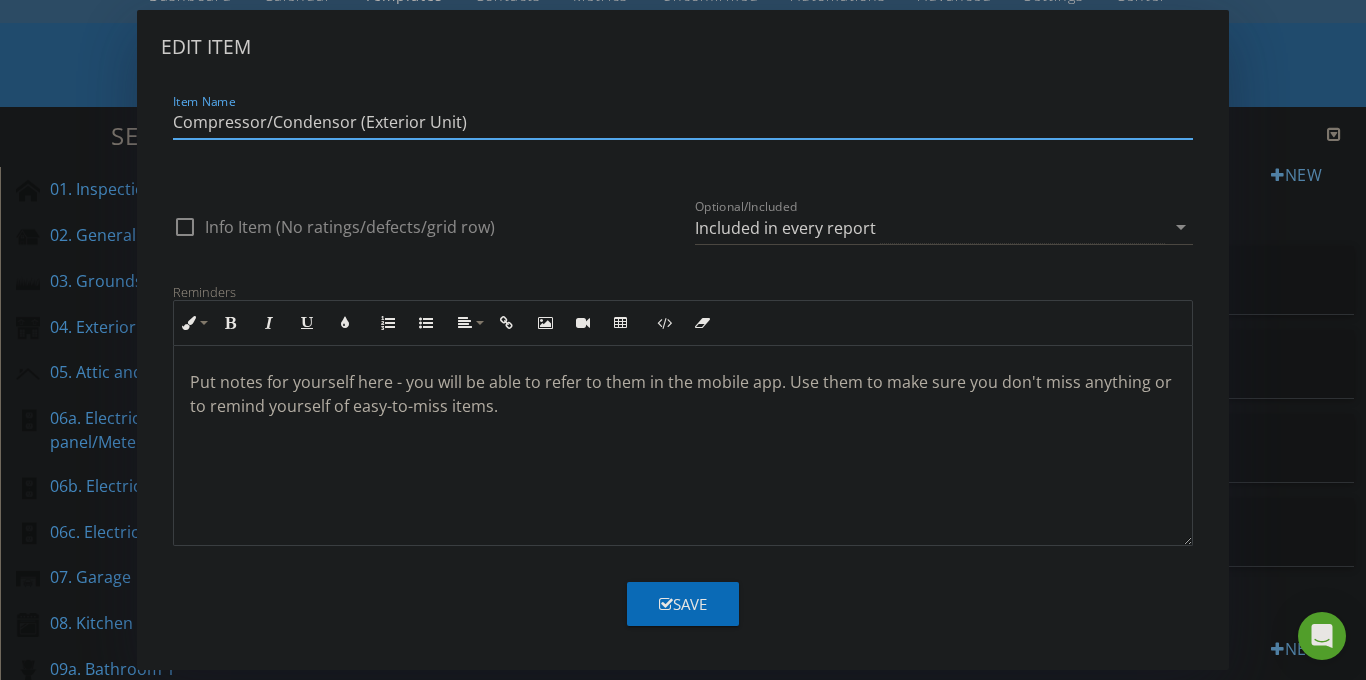 type on "Compressor/Condensor (Exterior Unit)" 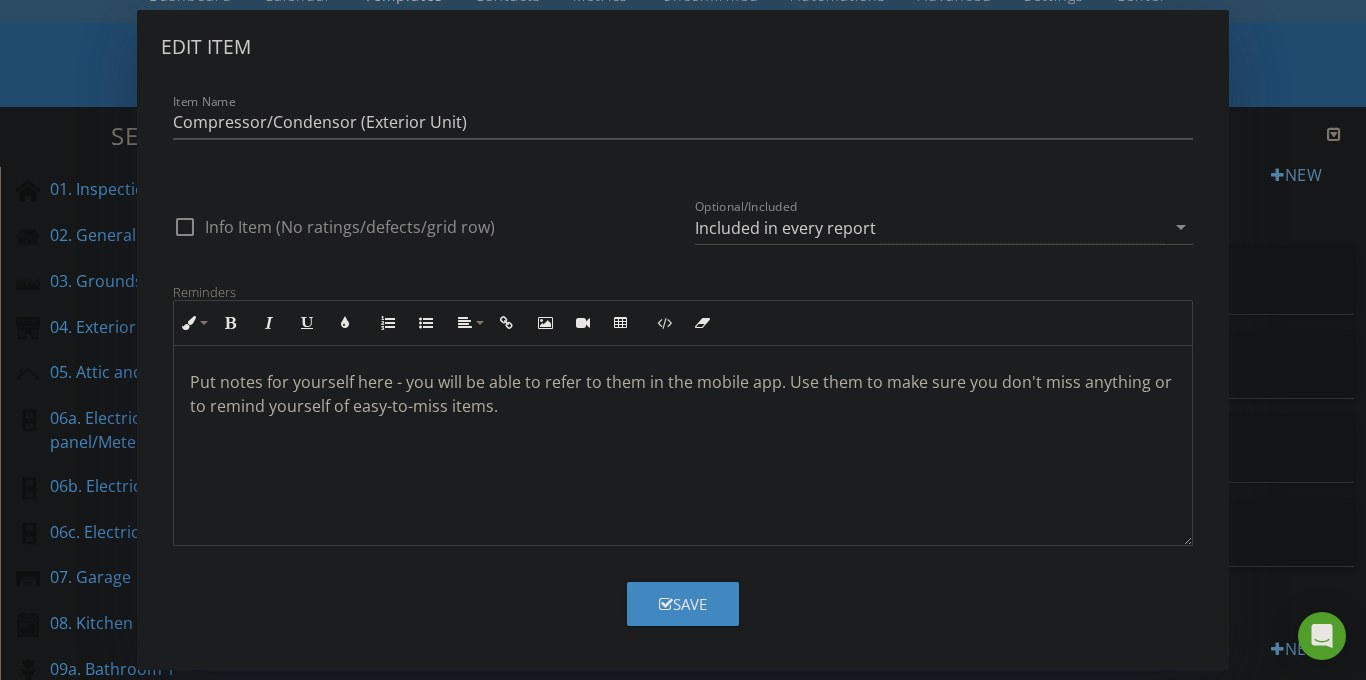 click on "Save" at bounding box center (683, 604) 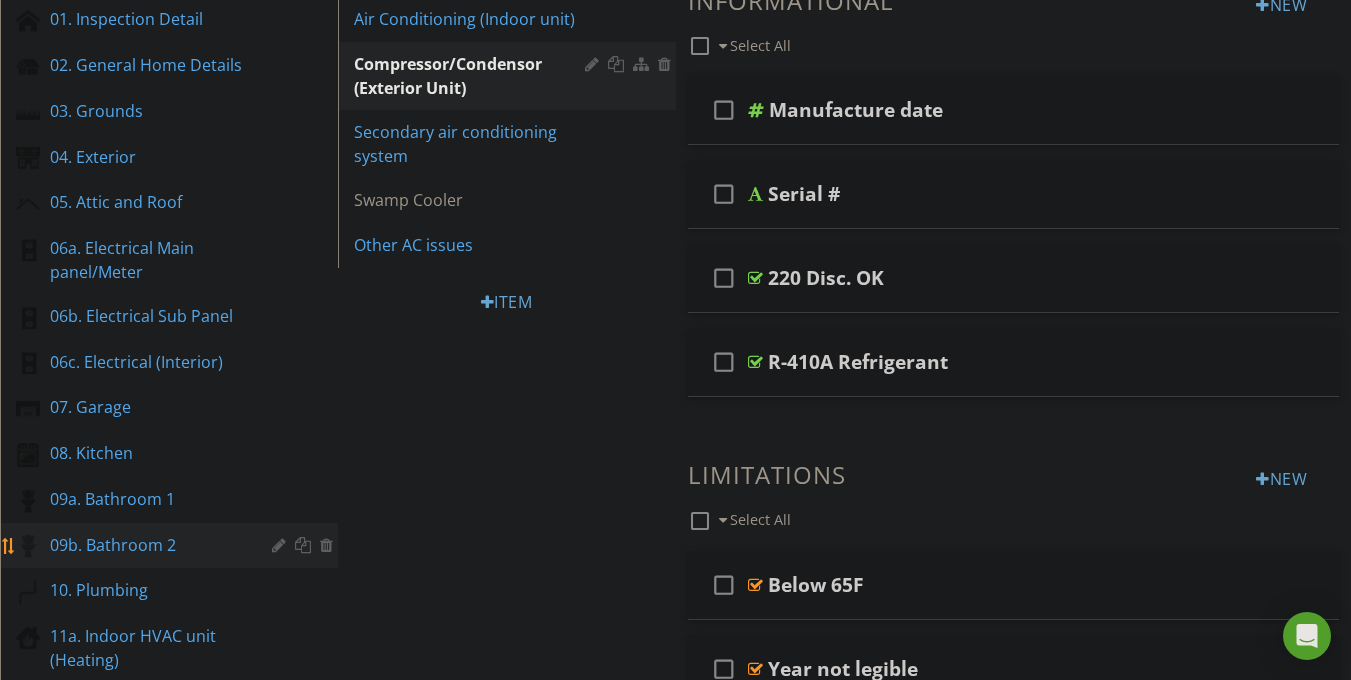 scroll, scrollTop: 373, scrollLeft: 0, axis: vertical 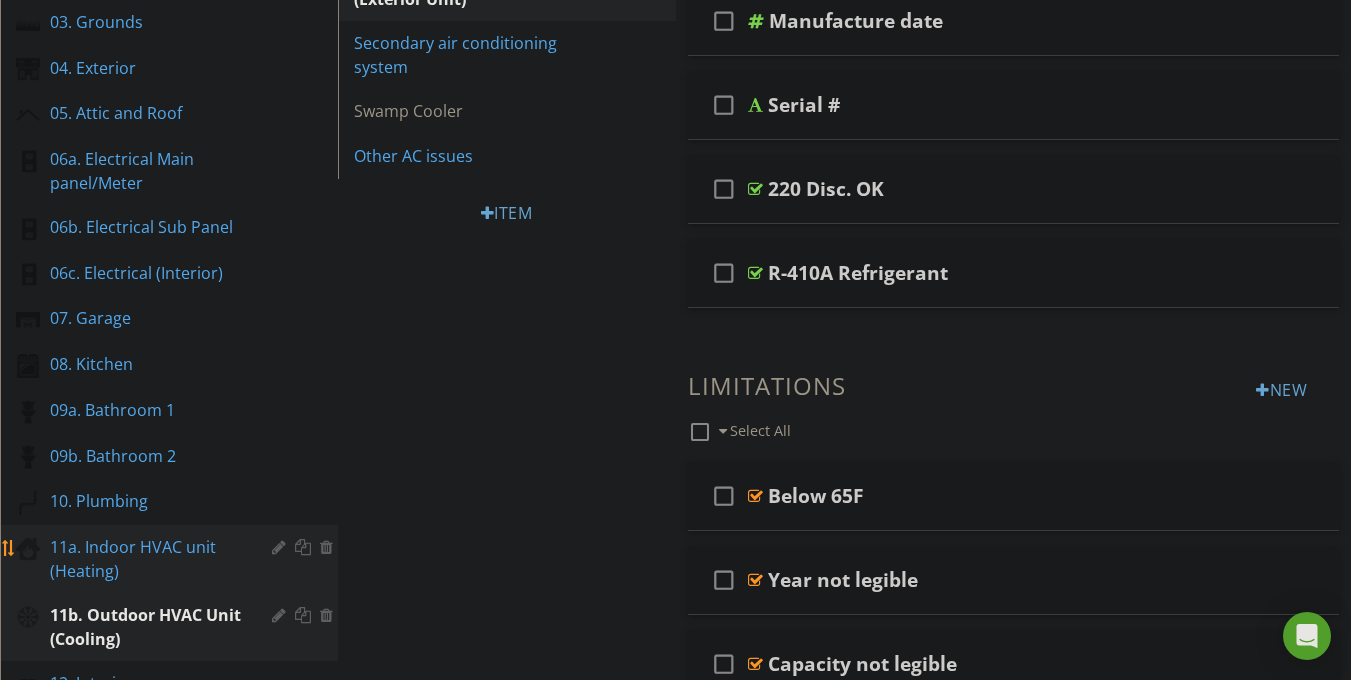 click on "11a. Indoor HVAC unit (Heating)" at bounding box center (146, 559) 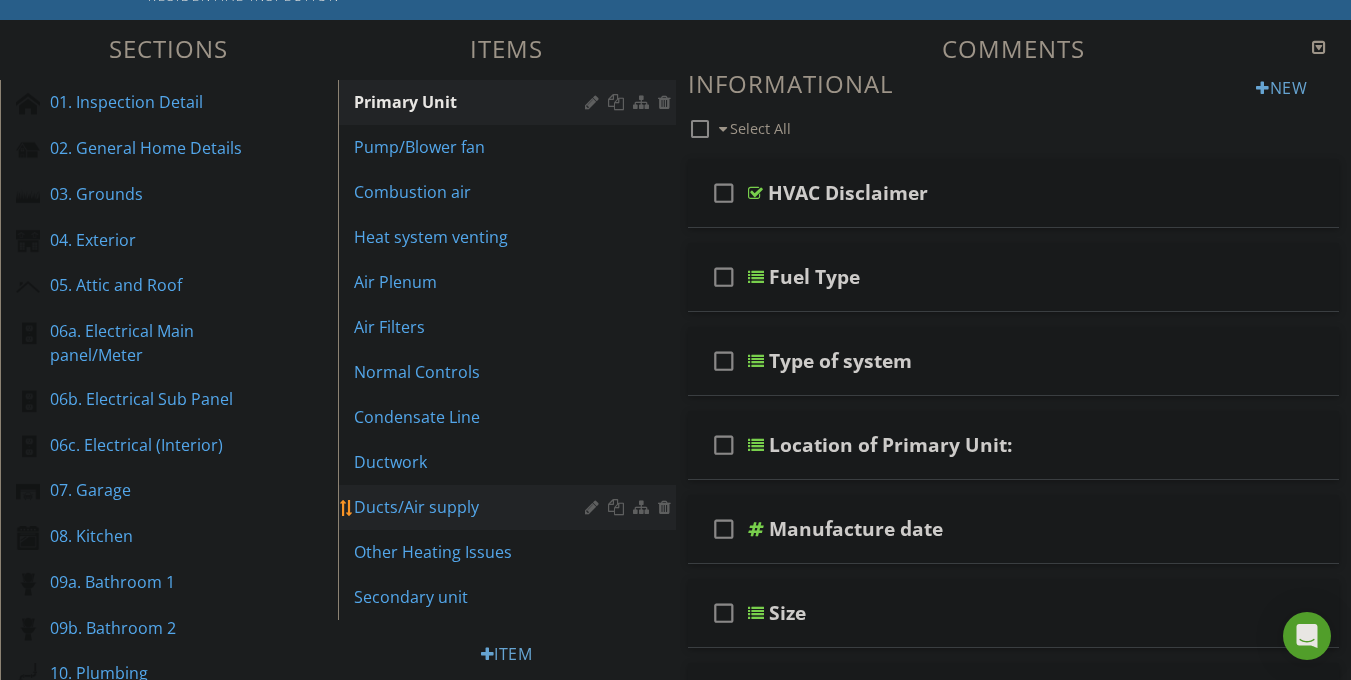 scroll, scrollTop: 188, scrollLeft: 0, axis: vertical 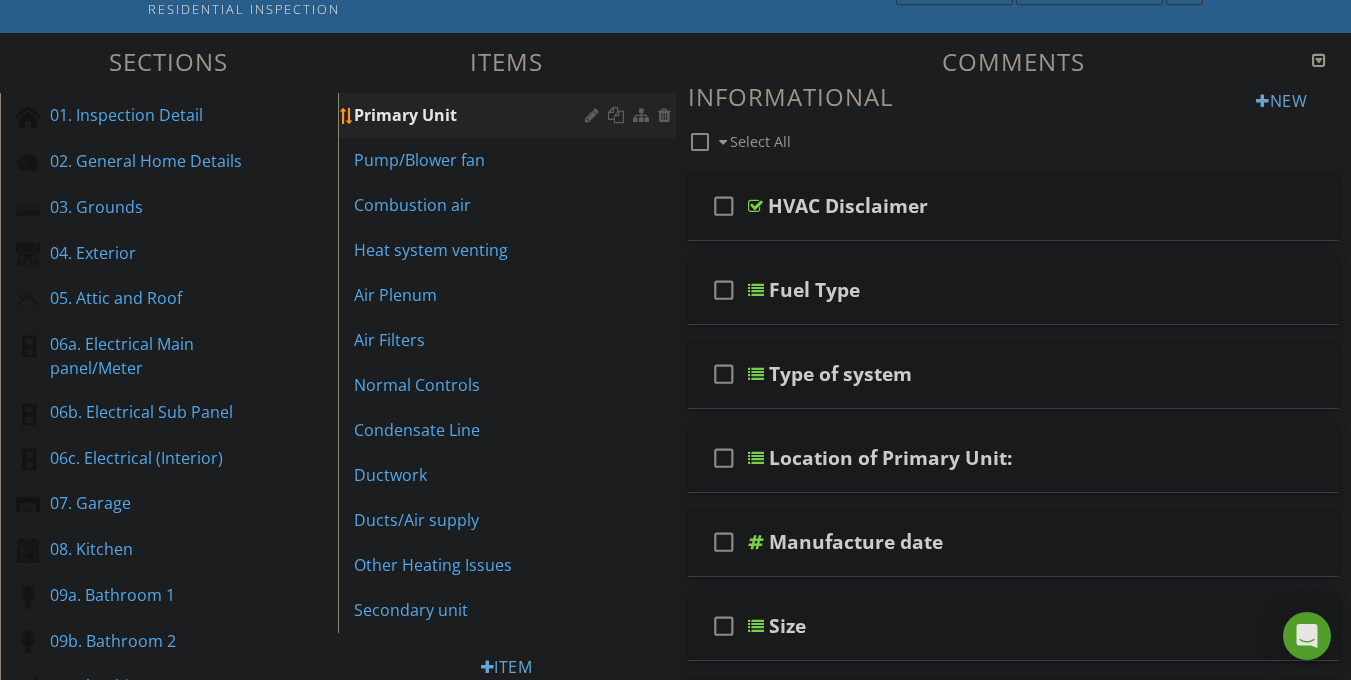 click at bounding box center [594, 115] 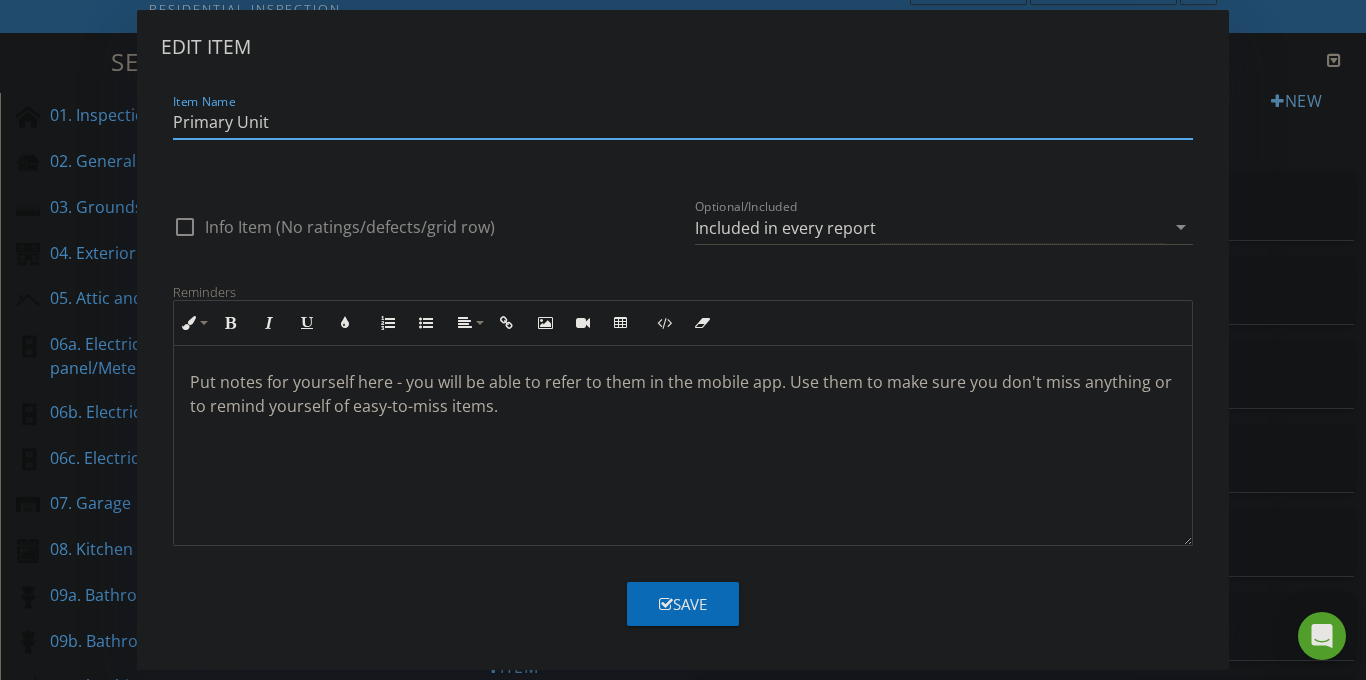 drag, startPoint x: 235, startPoint y: 116, endPoint x: 238, endPoint y: 164, distance: 48.09366 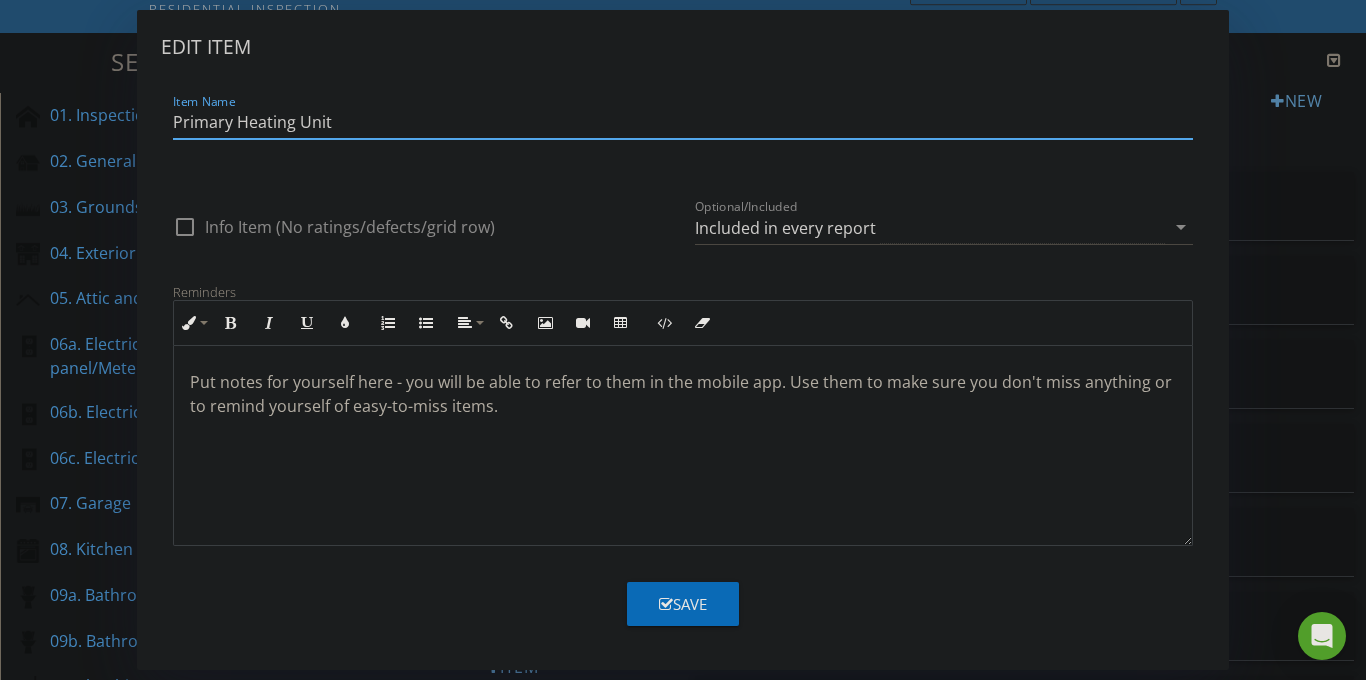 type on "Primary Heating Unit" 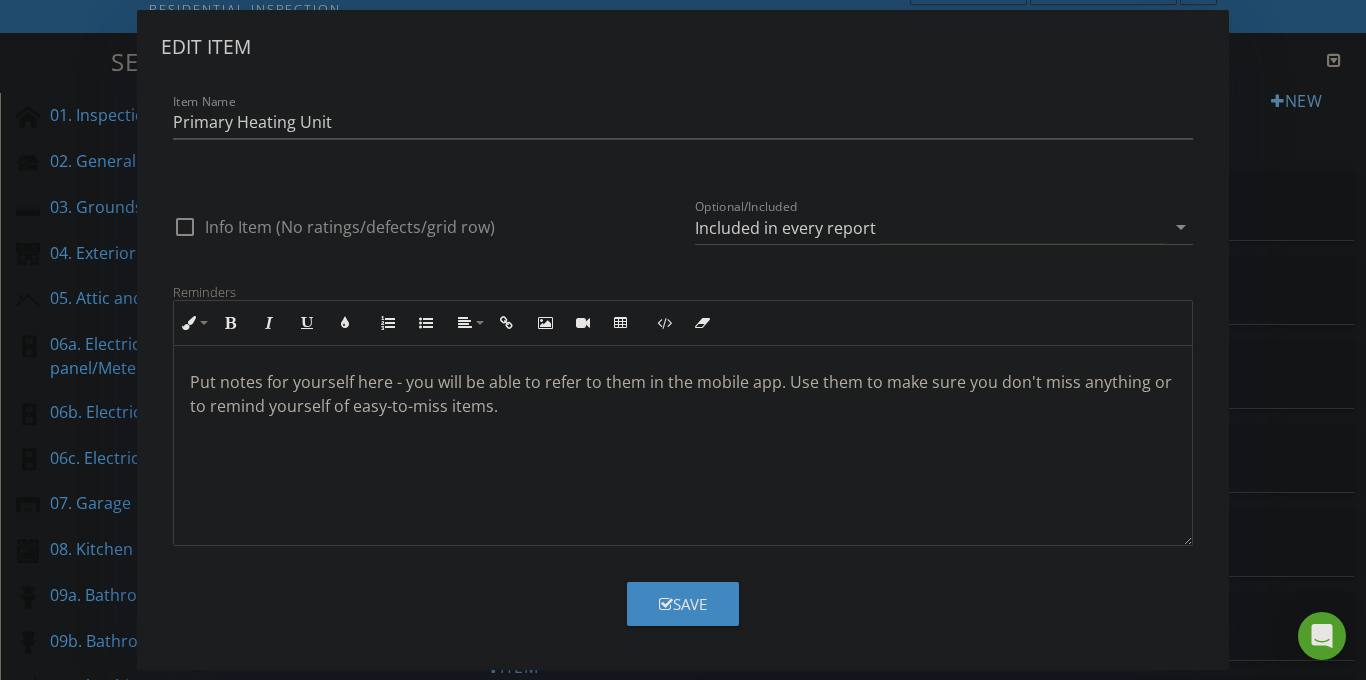 click on "Save" at bounding box center (683, 604) 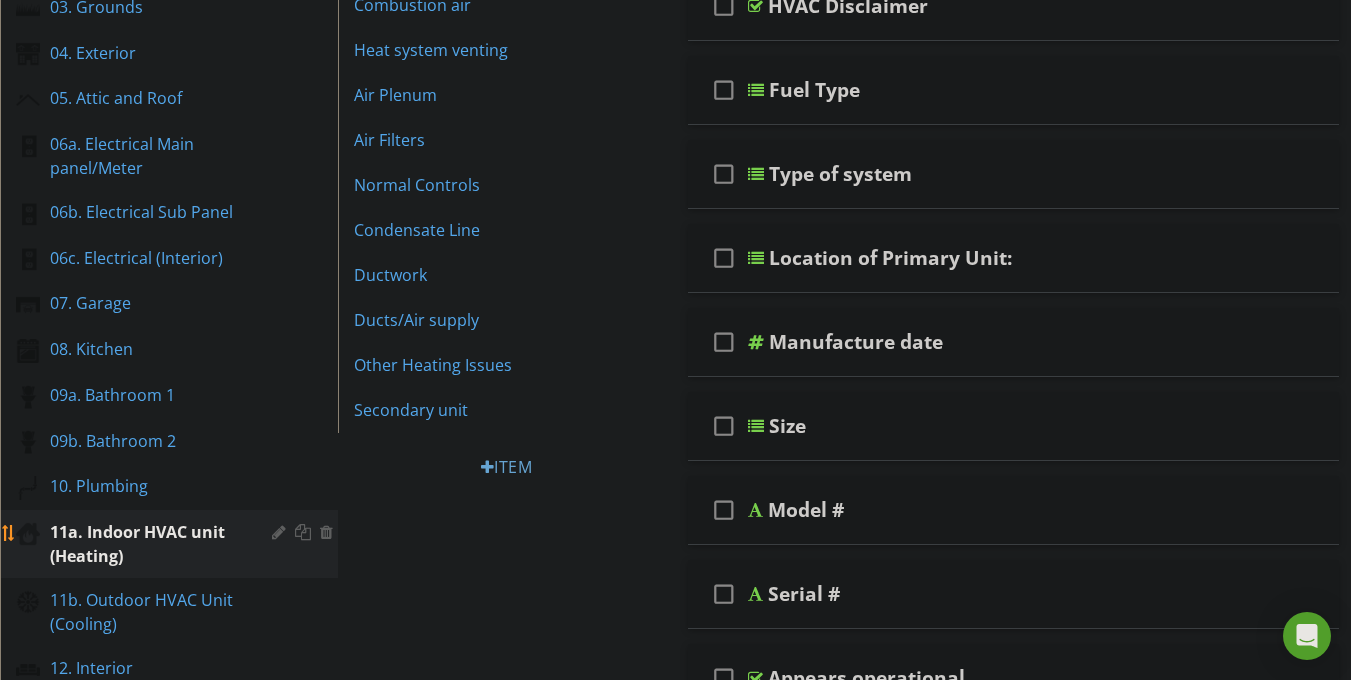 scroll, scrollTop: 406, scrollLeft: 0, axis: vertical 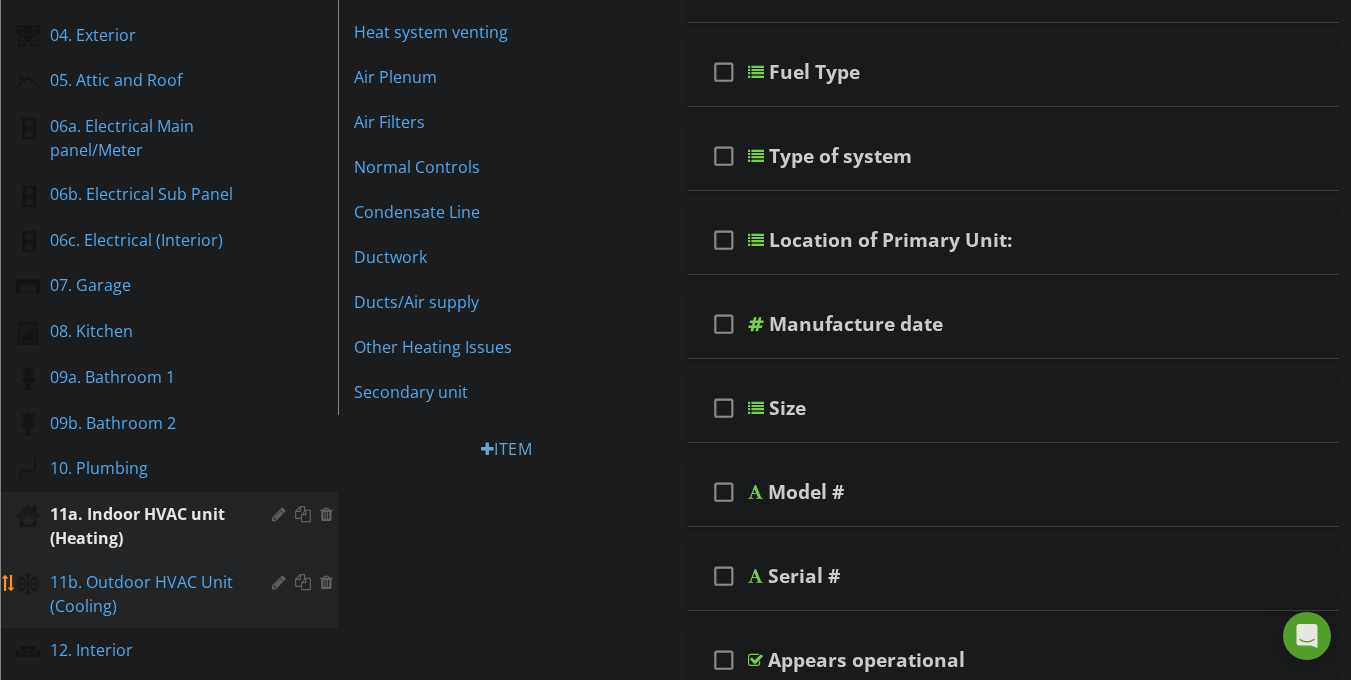 click on "11b. Outdoor HVAC Unit (Cooling)" at bounding box center (146, 594) 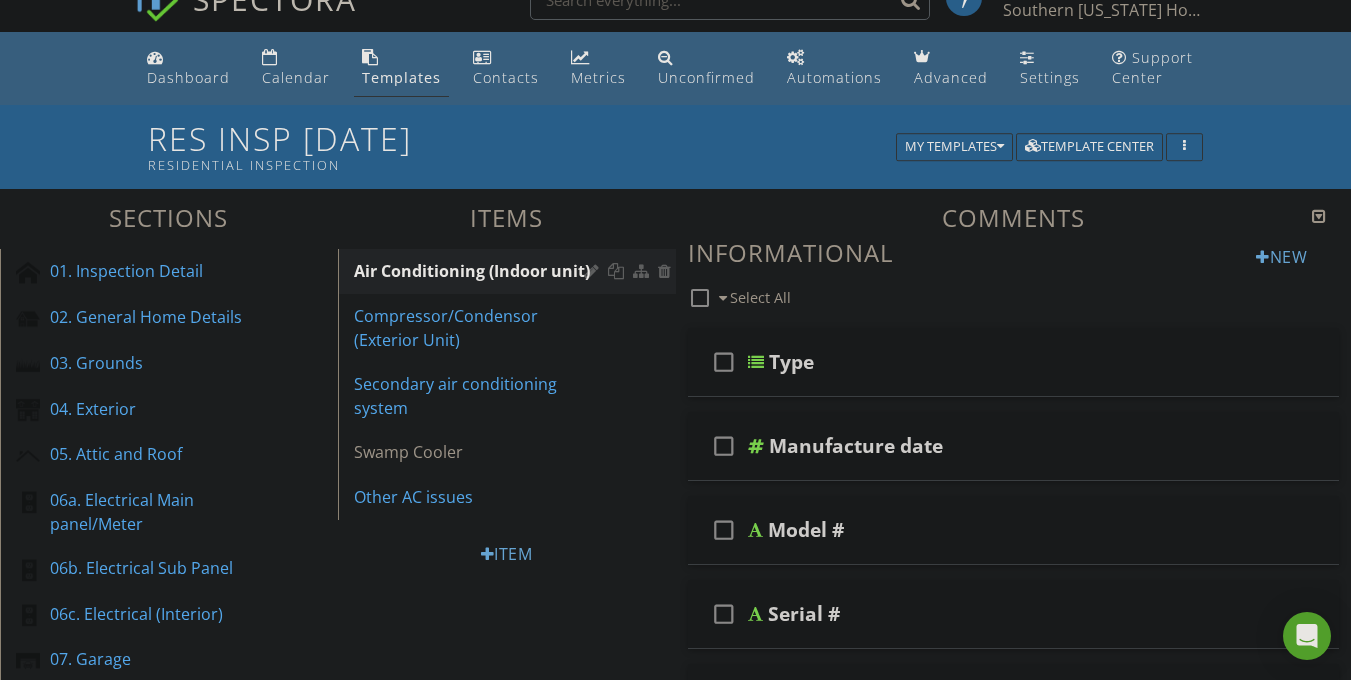 scroll, scrollTop: 30, scrollLeft: 0, axis: vertical 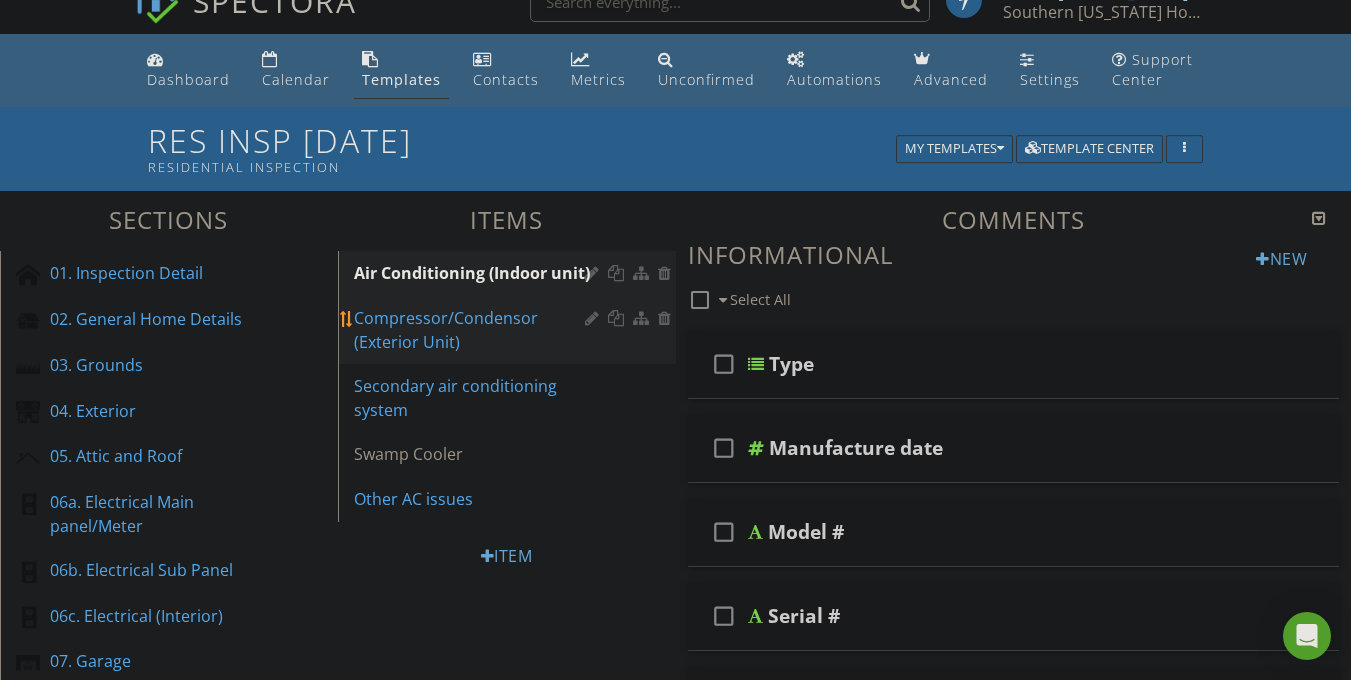click on "Compressor/Condensor (Exterior Unit)" at bounding box center [472, 330] 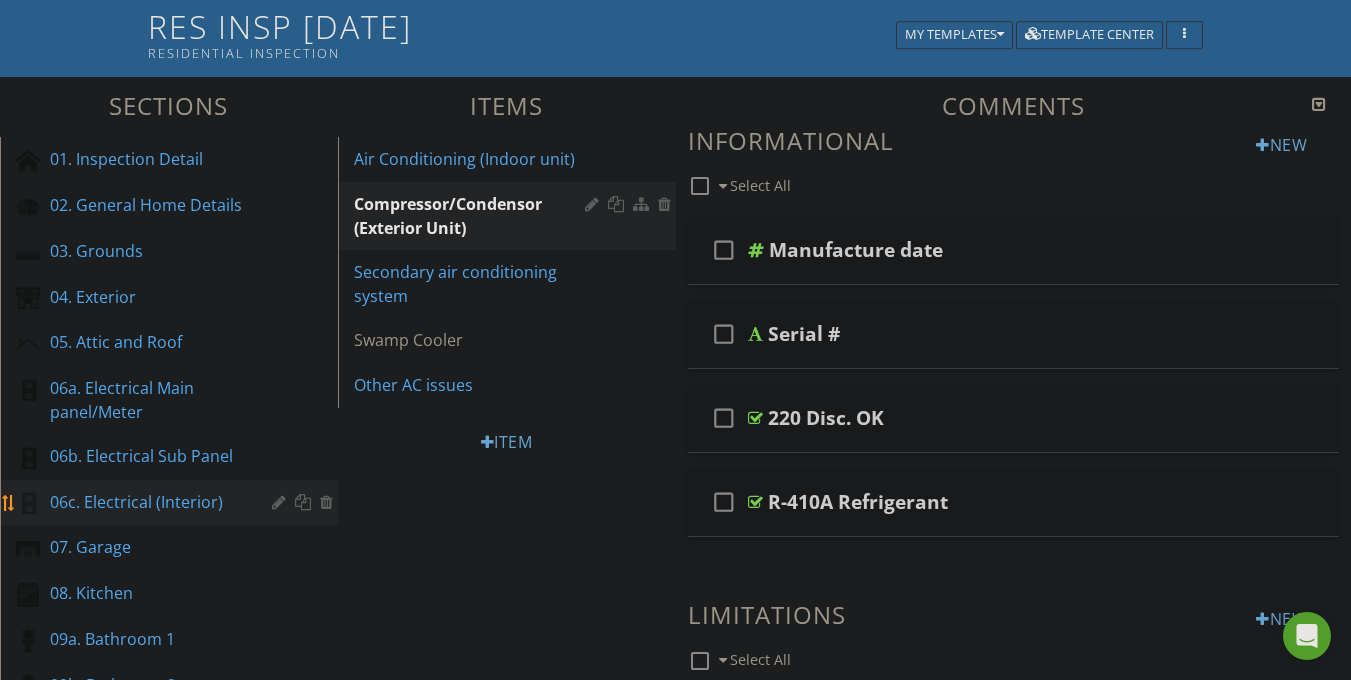 scroll, scrollTop: 148, scrollLeft: 0, axis: vertical 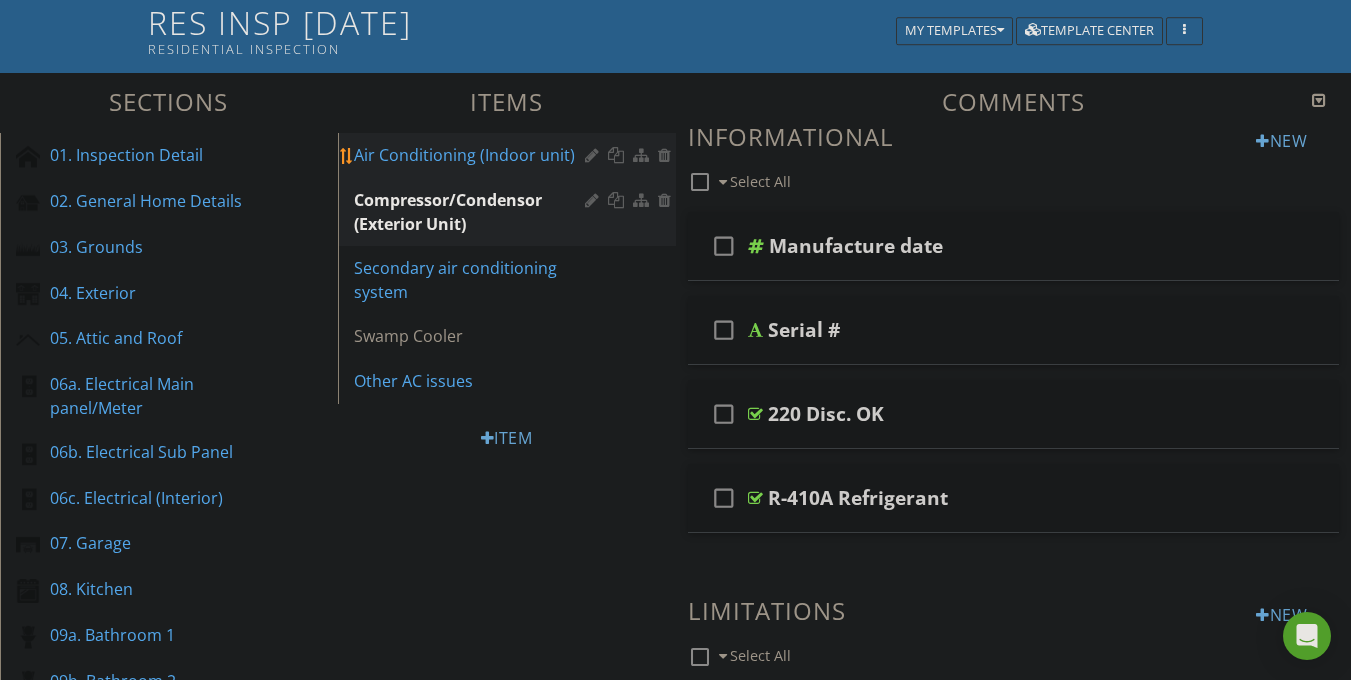 click on "Air Conditioning (Indoor unit)" at bounding box center (472, 155) 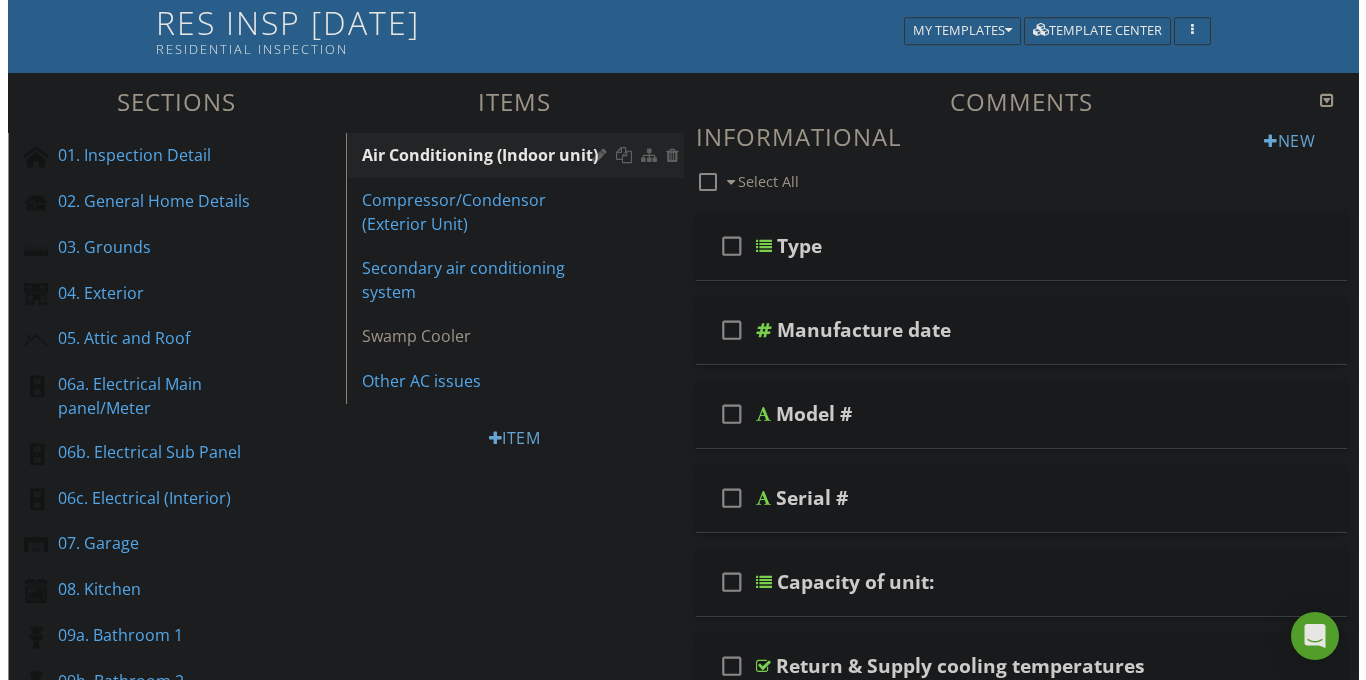 scroll, scrollTop: 152, scrollLeft: 0, axis: vertical 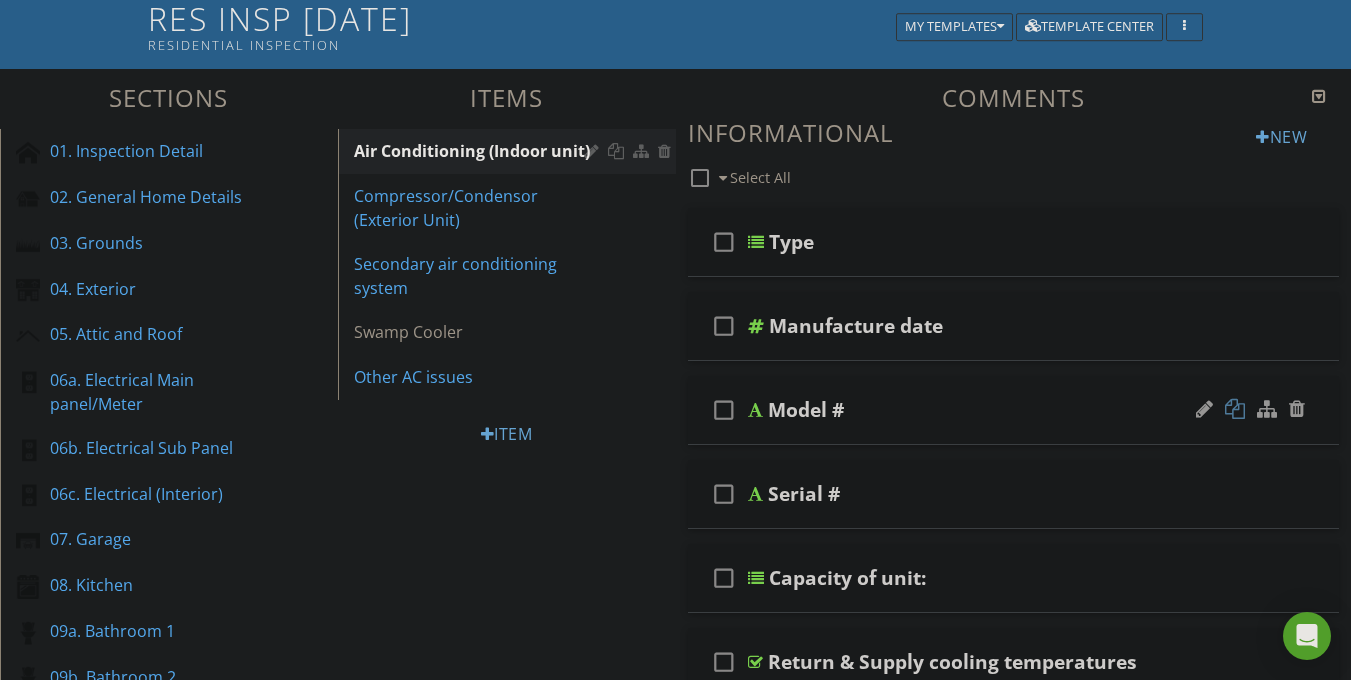 click at bounding box center (1235, 409) 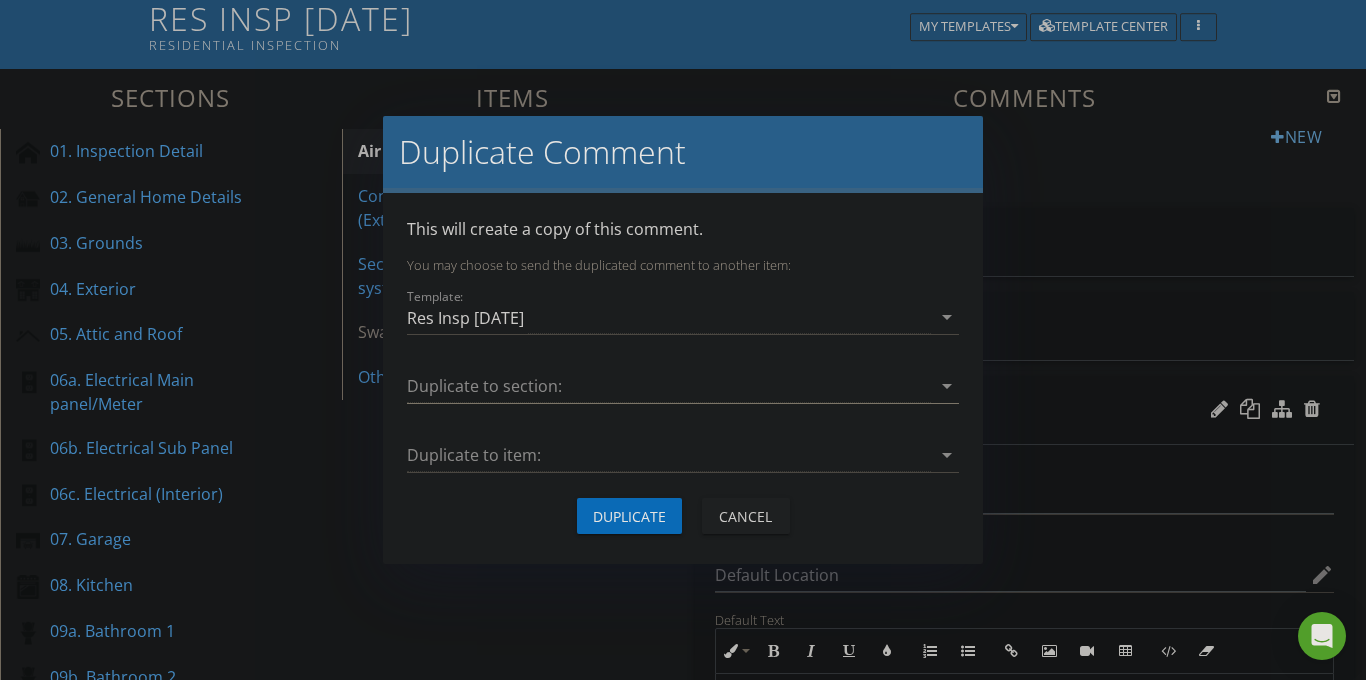 click at bounding box center [669, 386] 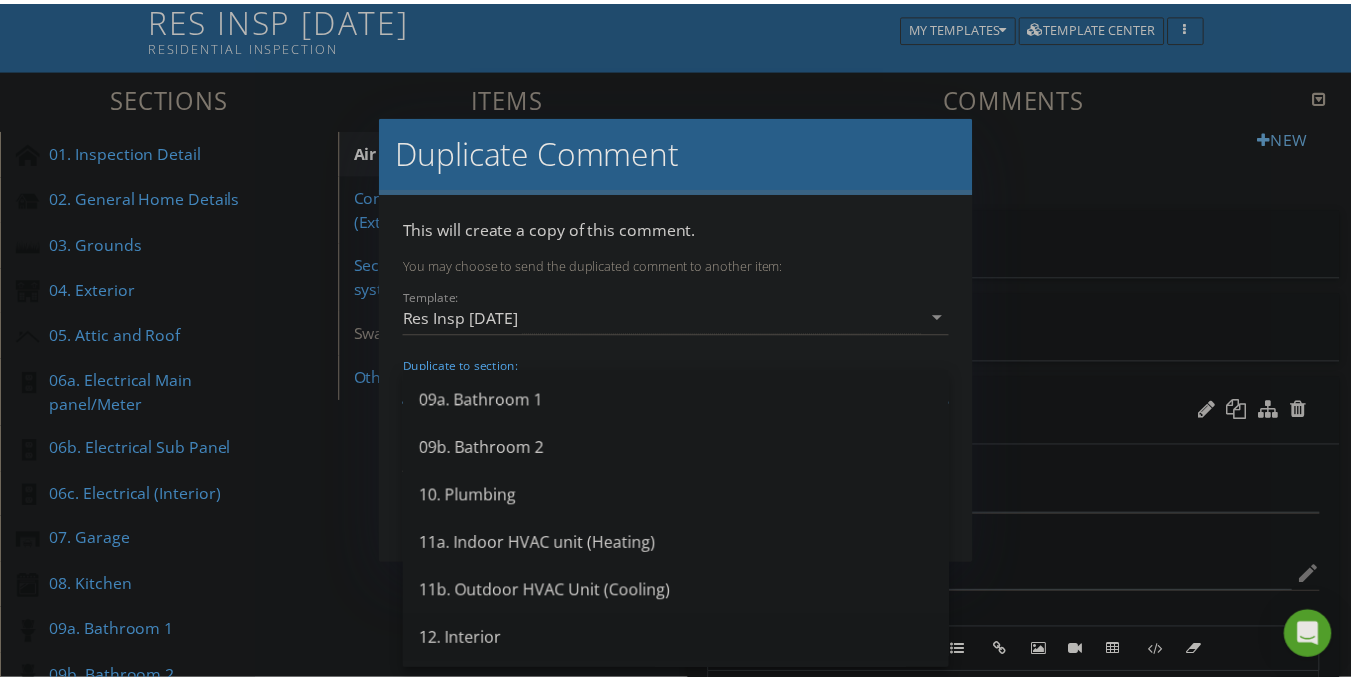scroll, scrollTop: 563, scrollLeft: 0, axis: vertical 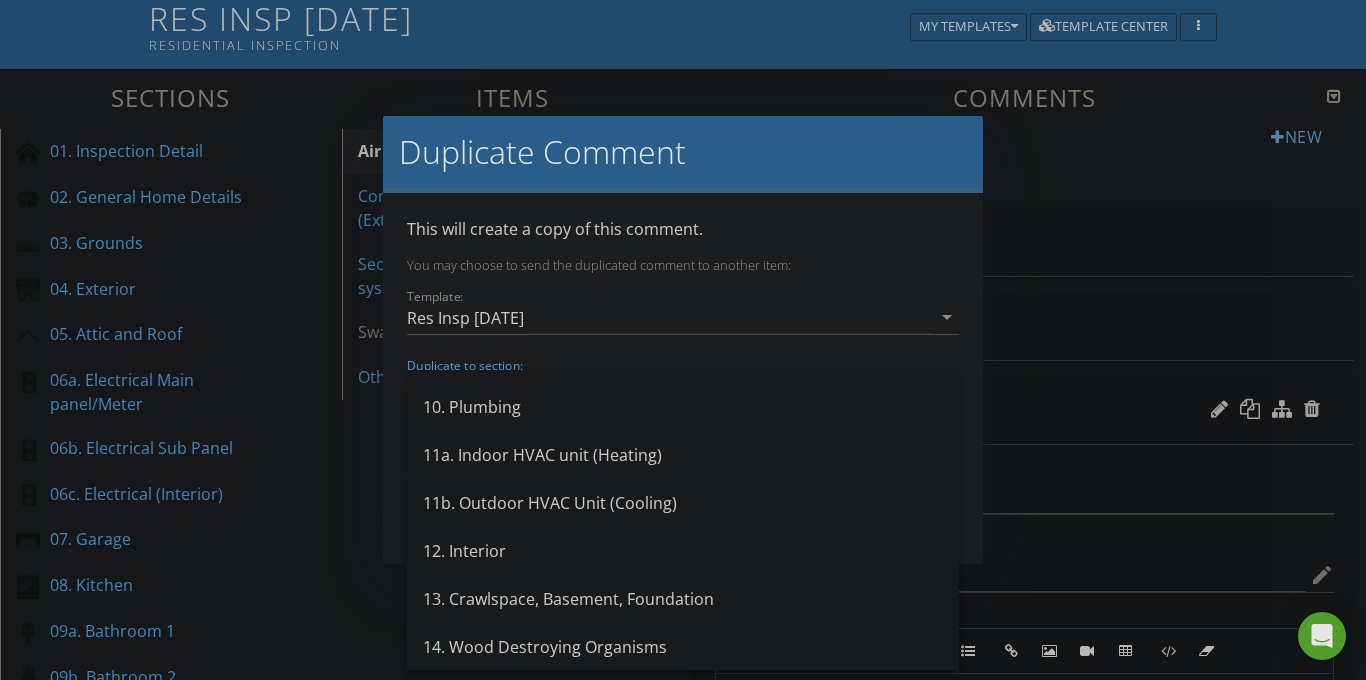 click on "11b. Outdoor HVAC Unit (Cooling)" at bounding box center (683, 503) 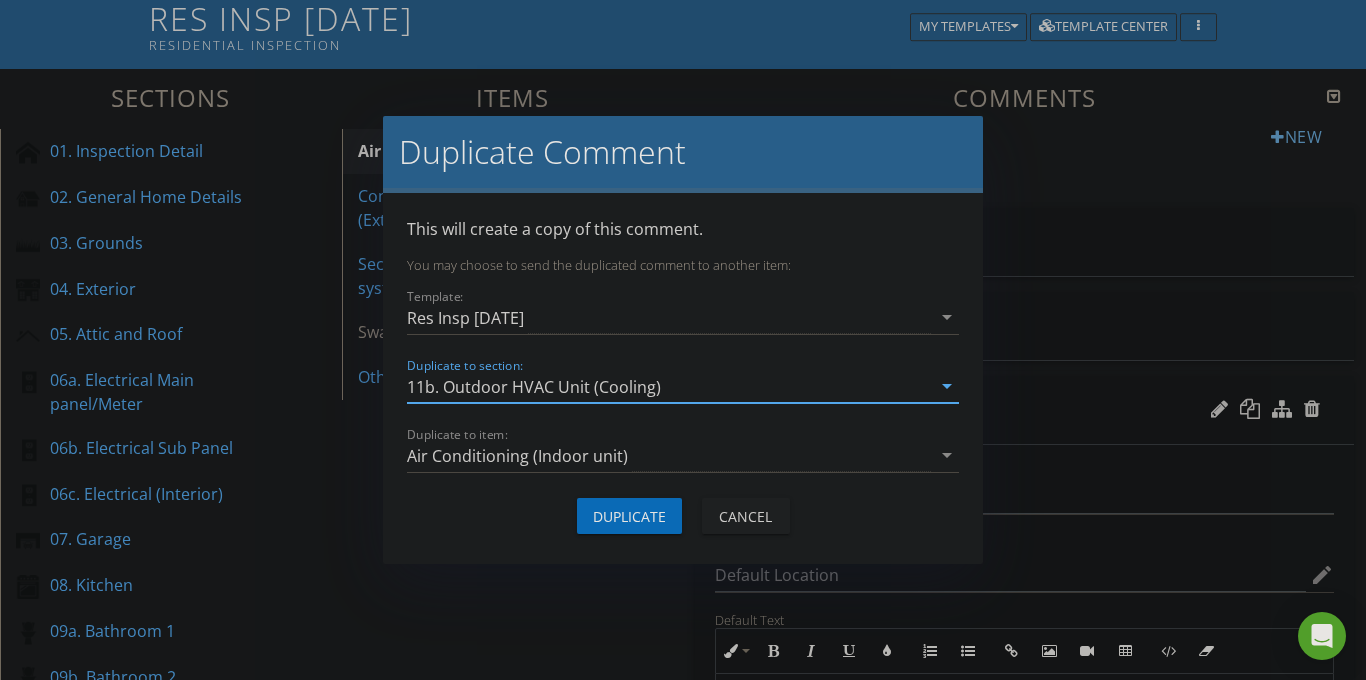click on "Air Conditioning (Indoor unit)" at bounding box center (669, 455) 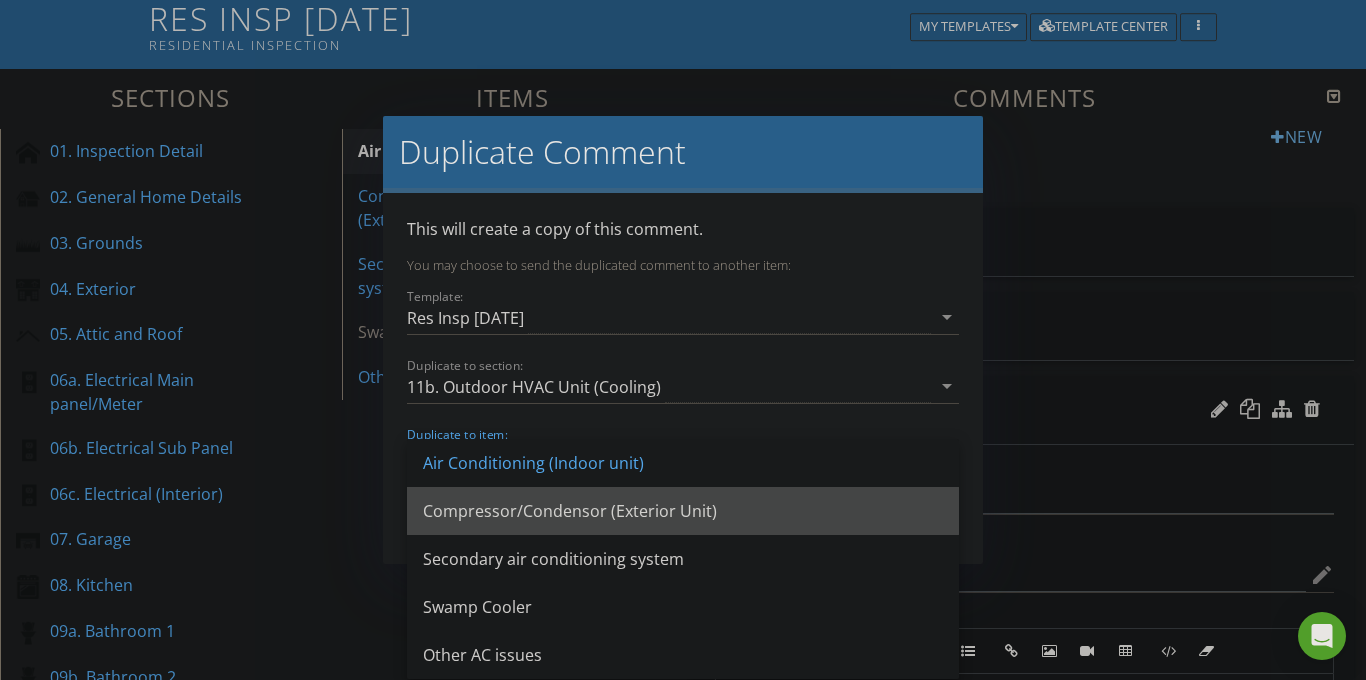 click on "Compressor/Condensor (Exterior Unit)" at bounding box center (683, 511) 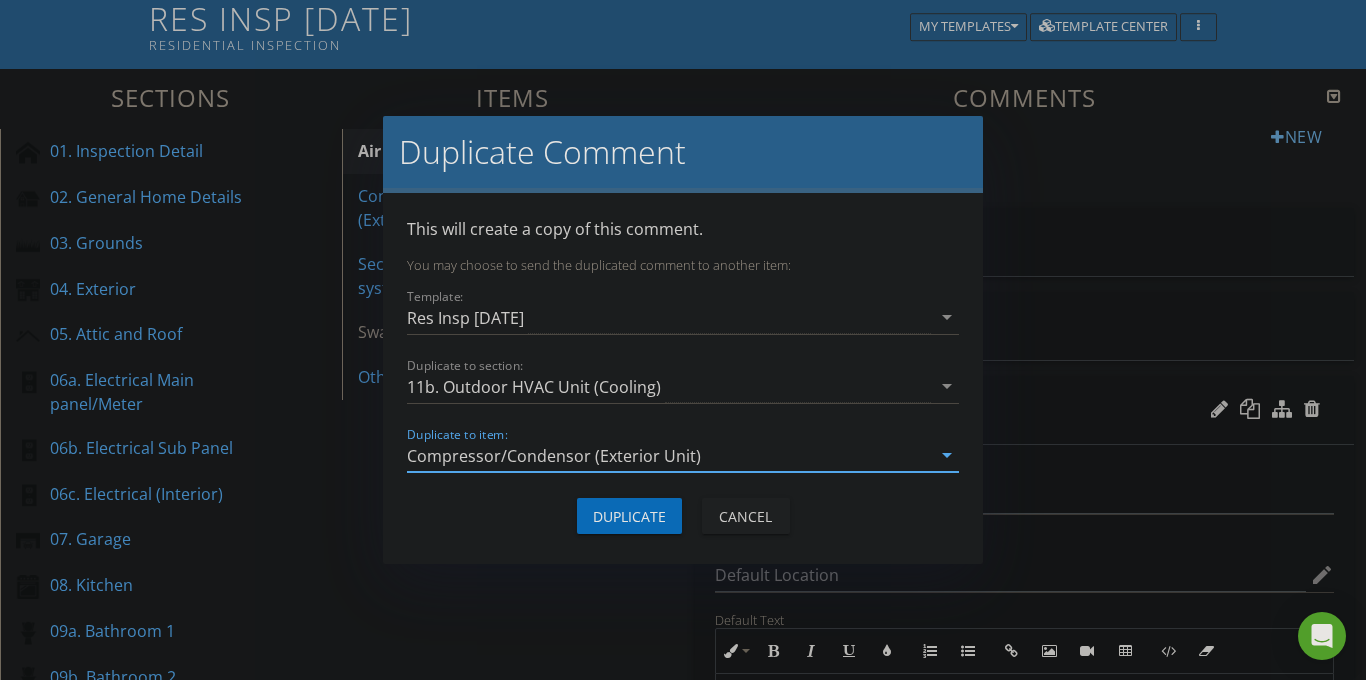 click on "Duplicate" at bounding box center [629, 516] 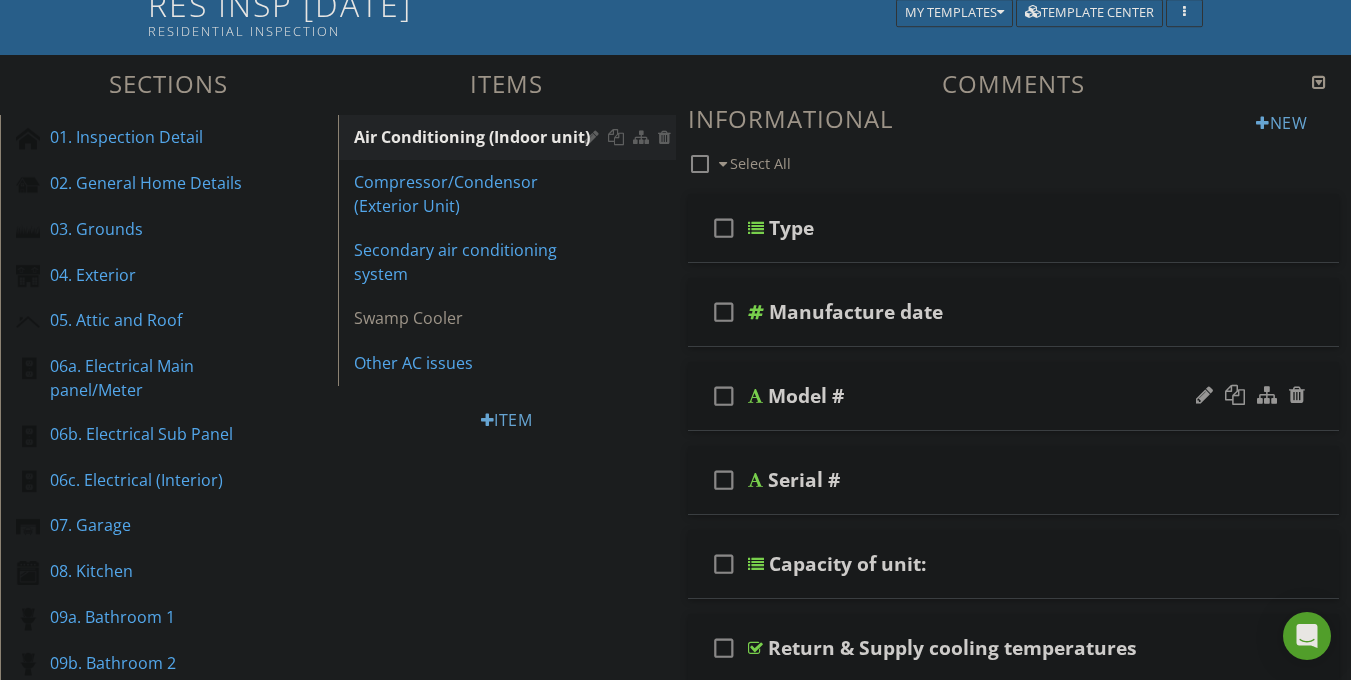 scroll, scrollTop: 167, scrollLeft: 0, axis: vertical 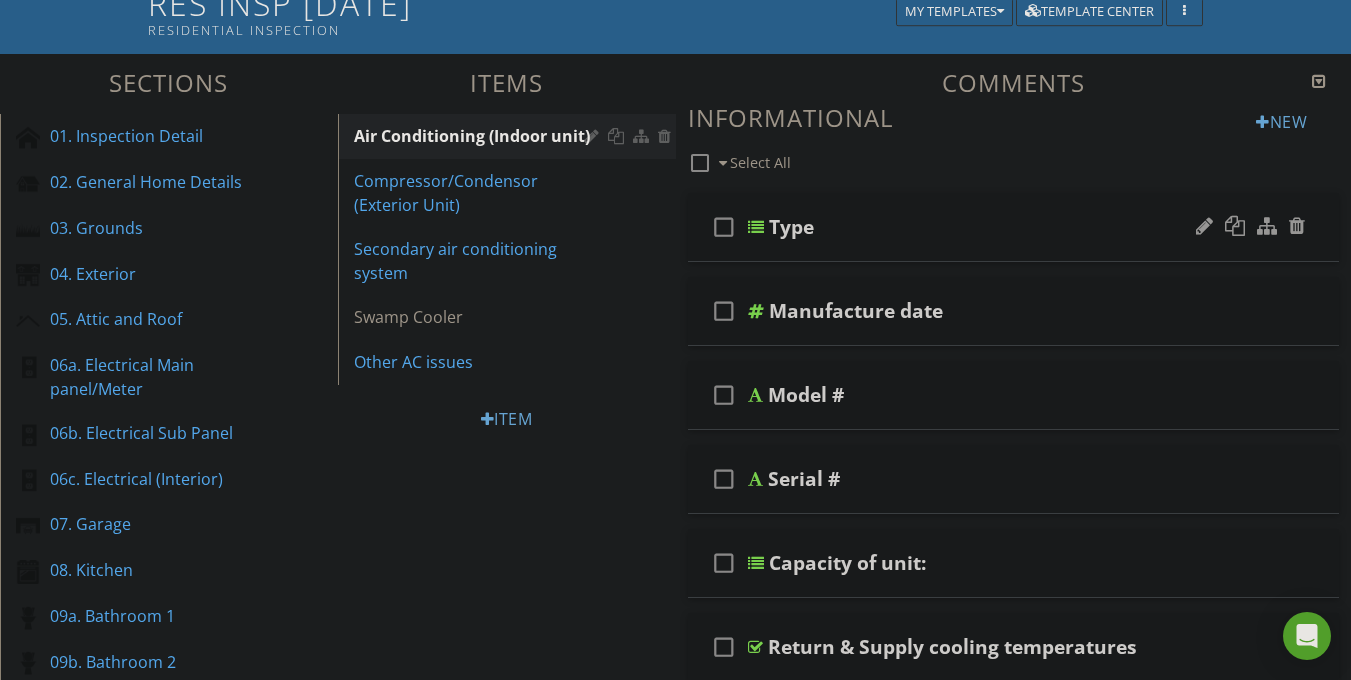 click at bounding box center [756, 227] 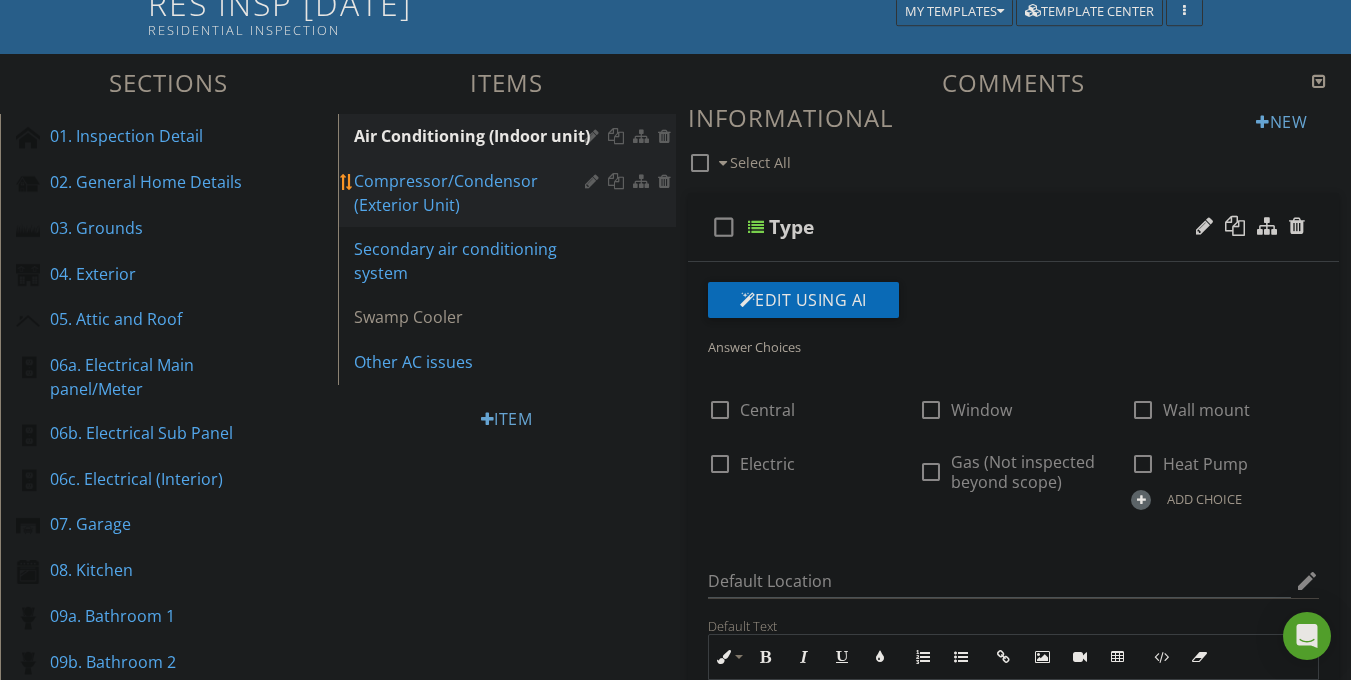 click on "Compressor/Condensor (Exterior Unit)" at bounding box center [472, 193] 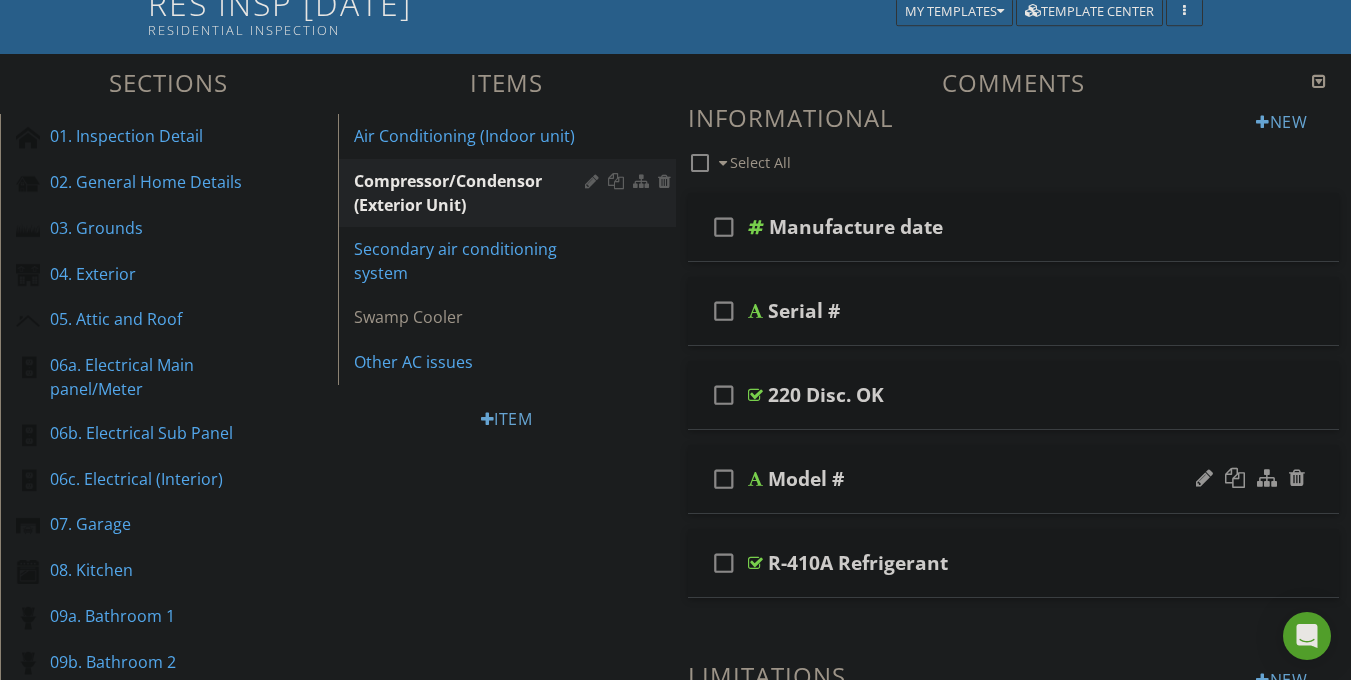 type 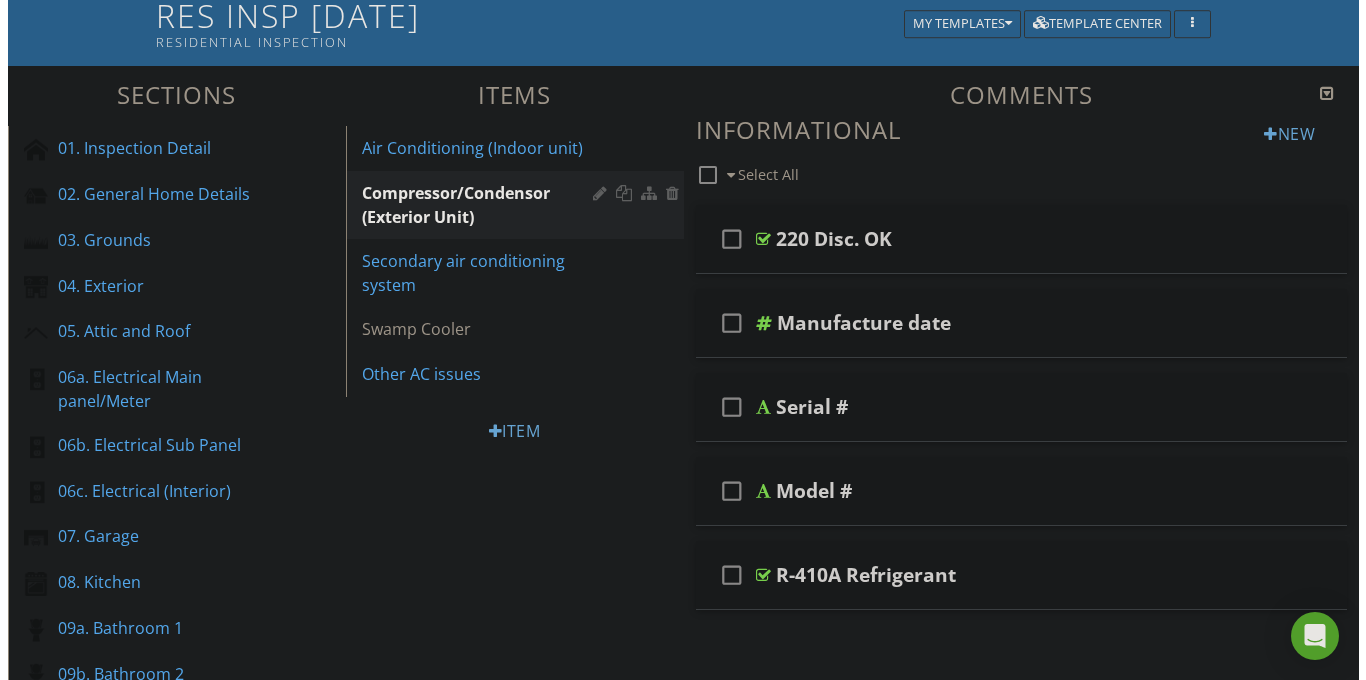 scroll, scrollTop: 154, scrollLeft: 0, axis: vertical 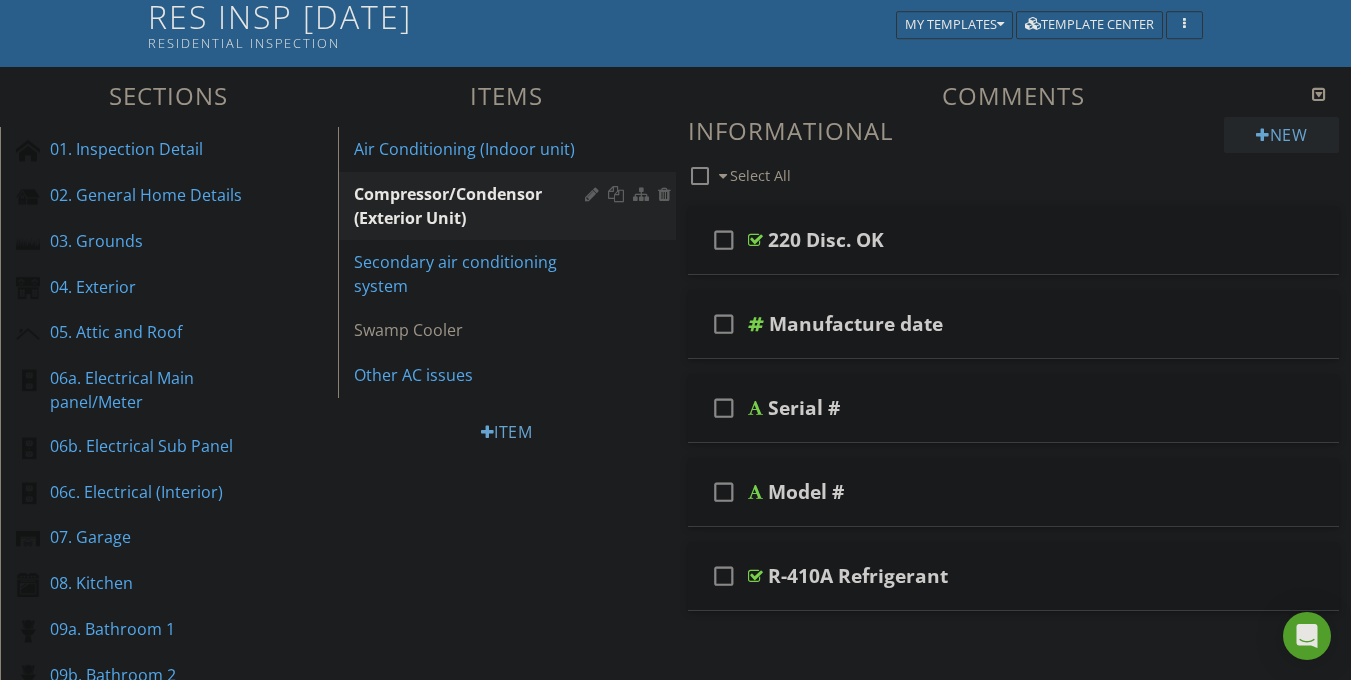 click on "New" at bounding box center [1281, 135] 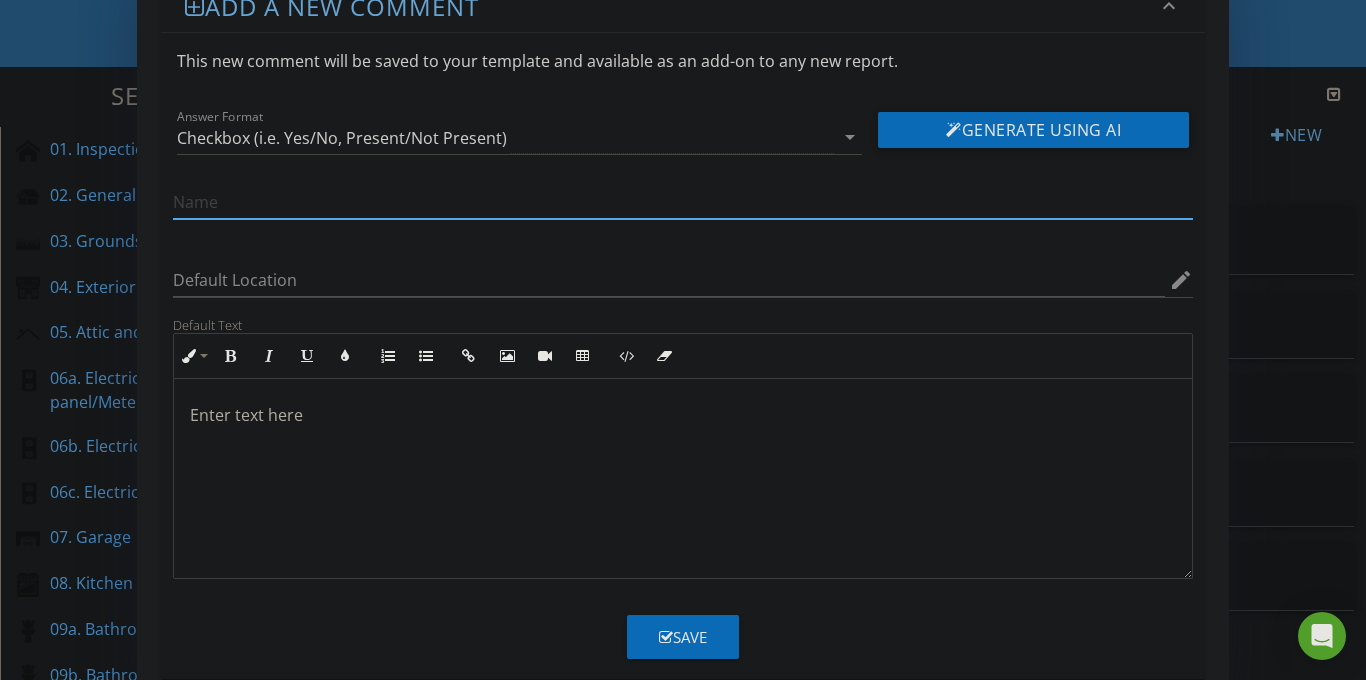 scroll, scrollTop: 78, scrollLeft: 0, axis: vertical 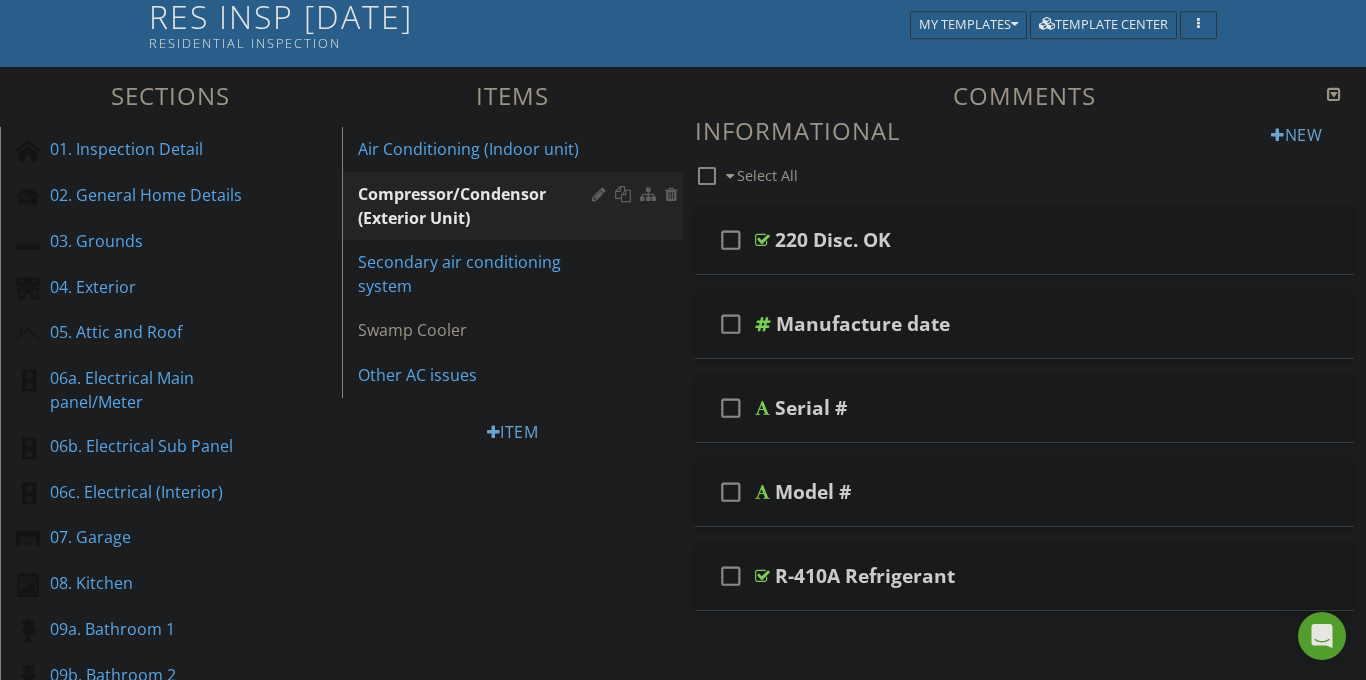 click at bounding box center (683, 340) 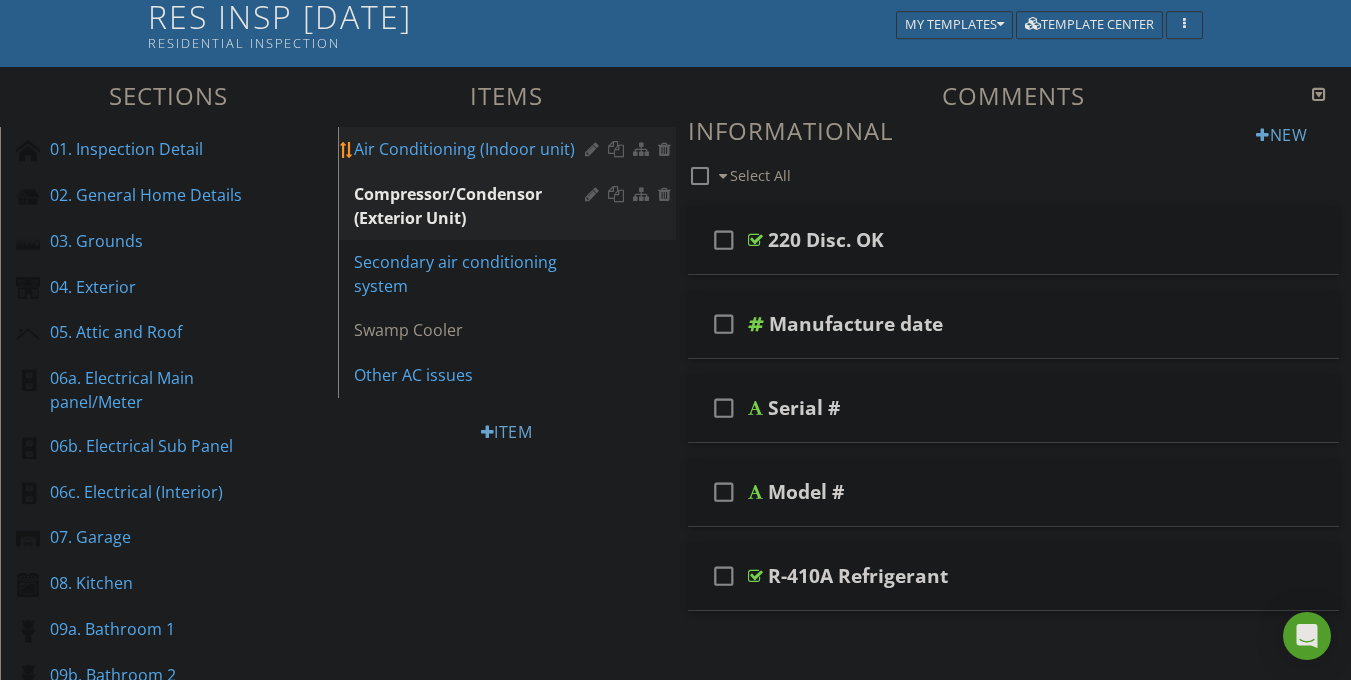 click on "Air Conditioning (Indoor unit)" at bounding box center (472, 149) 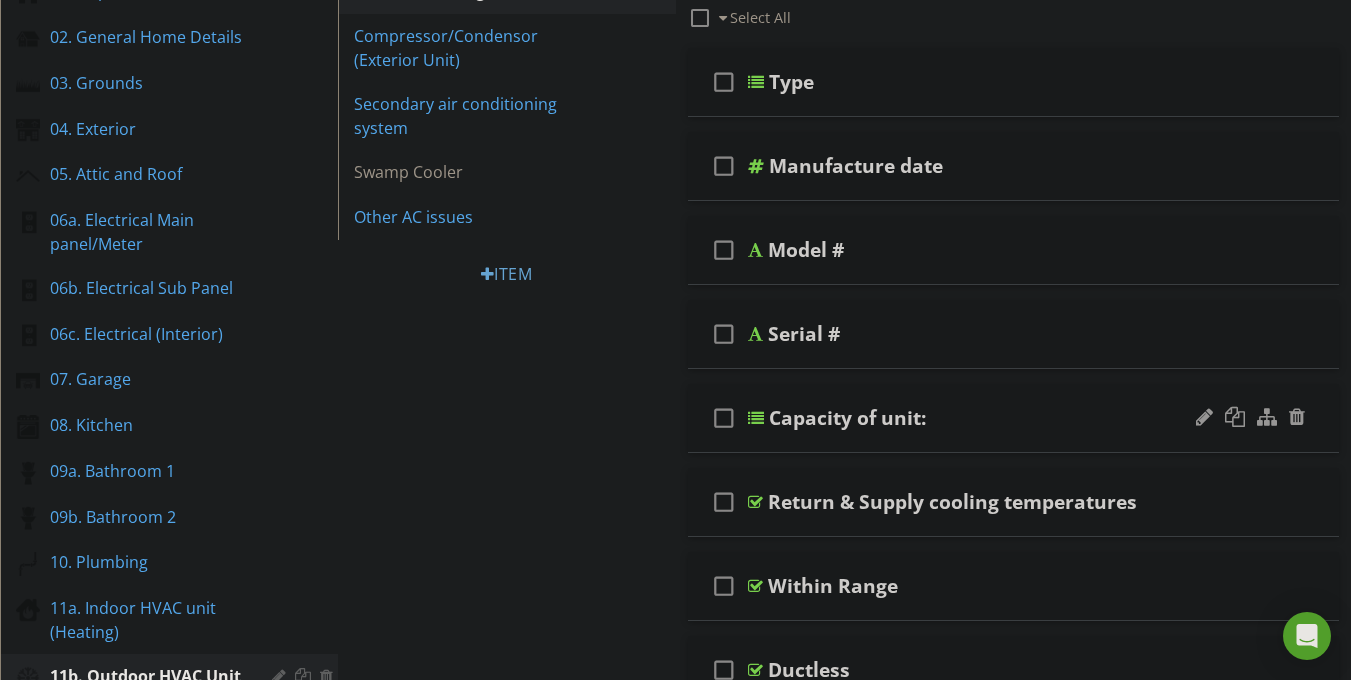 scroll, scrollTop: 332, scrollLeft: 0, axis: vertical 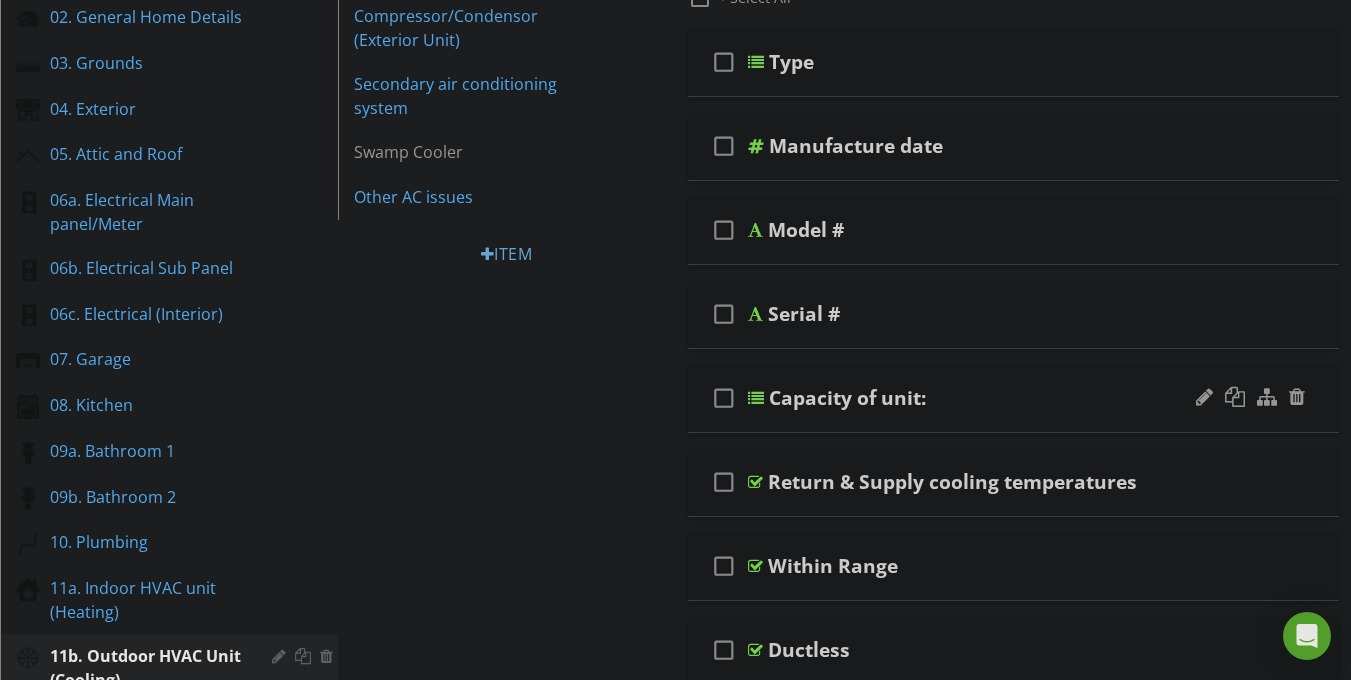 click on "check_box_outline_blank
Capacity of unit:" at bounding box center [1014, 398] 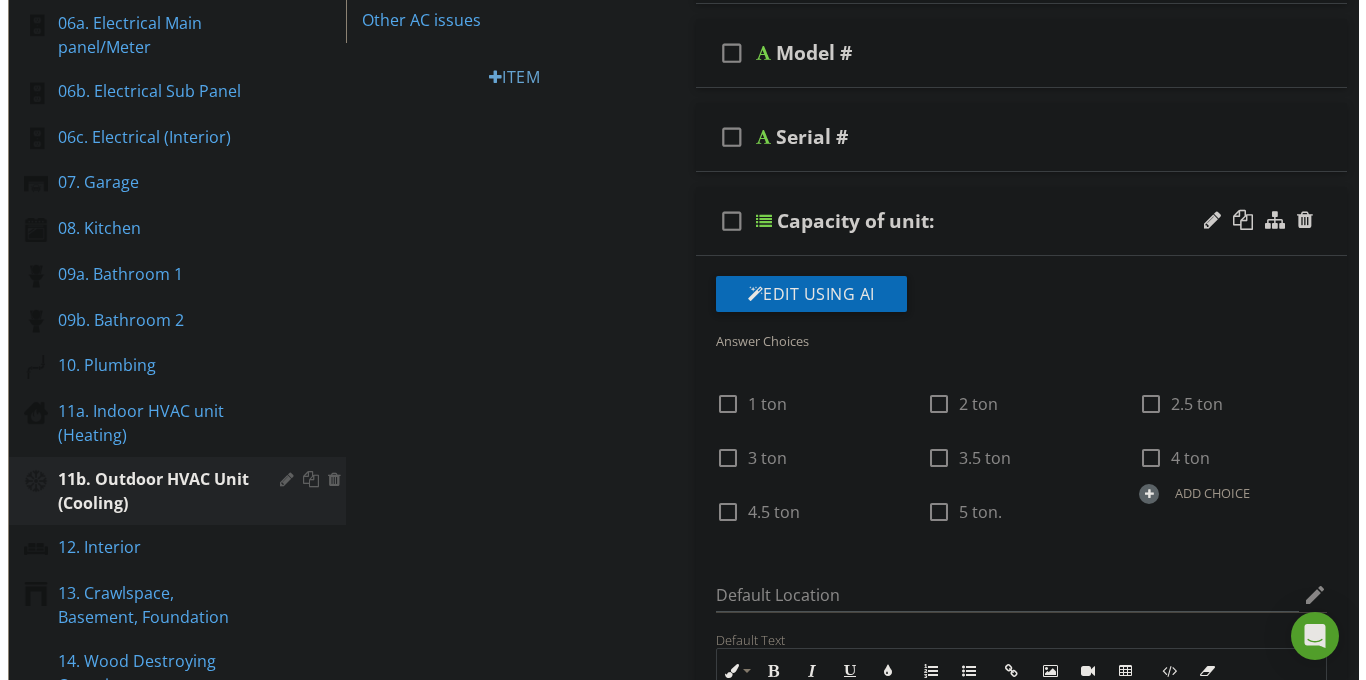 scroll, scrollTop: 435, scrollLeft: 0, axis: vertical 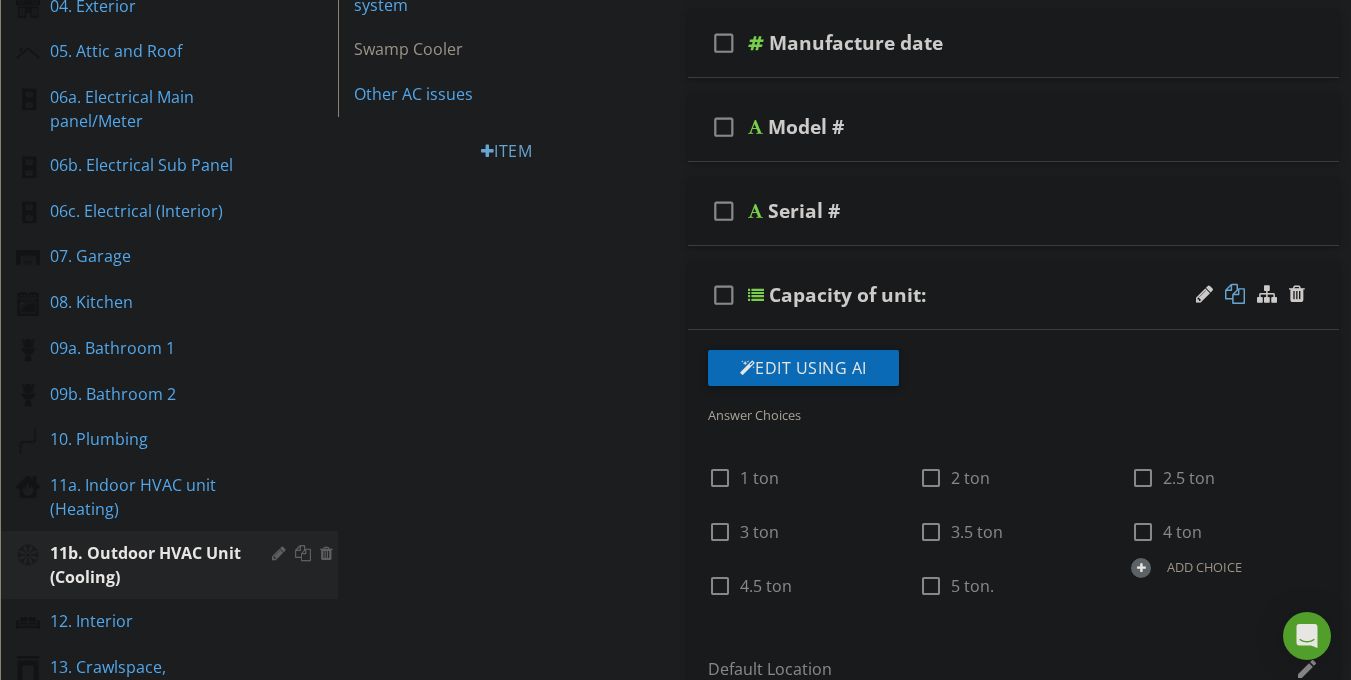 click at bounding box center [1235, 294] 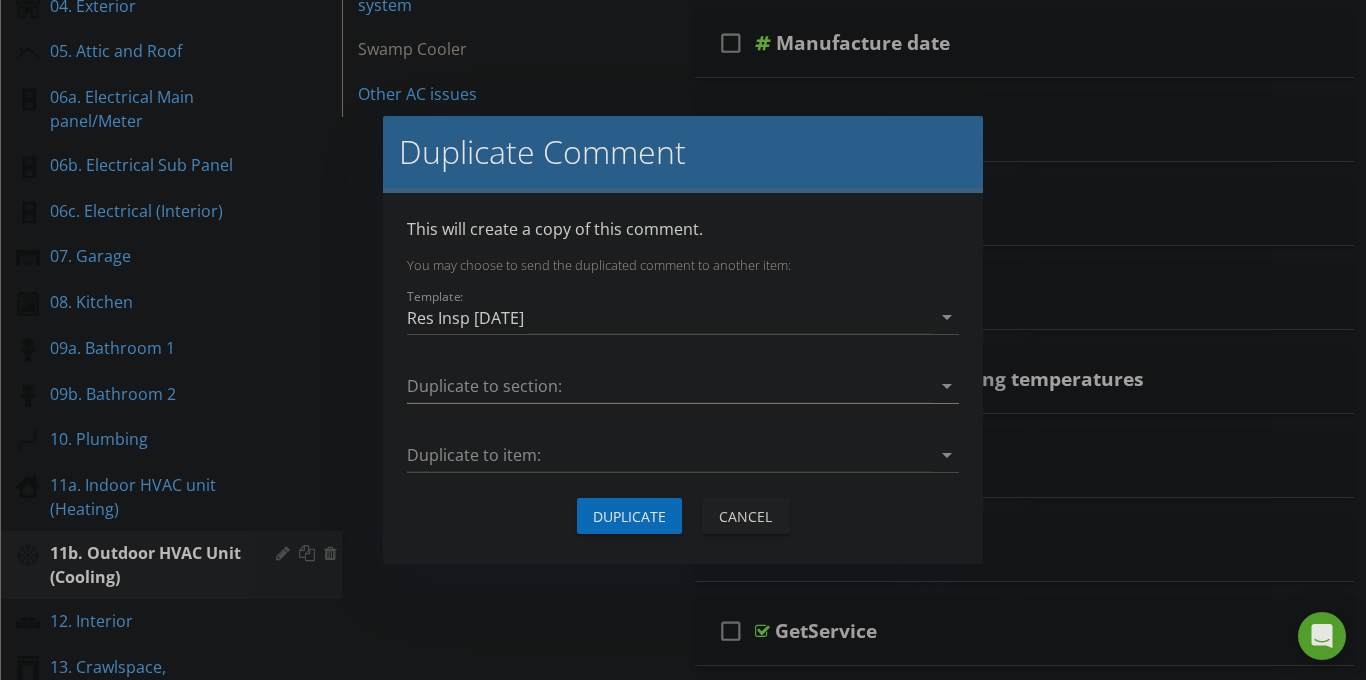 click at bounding box center (669, 386) 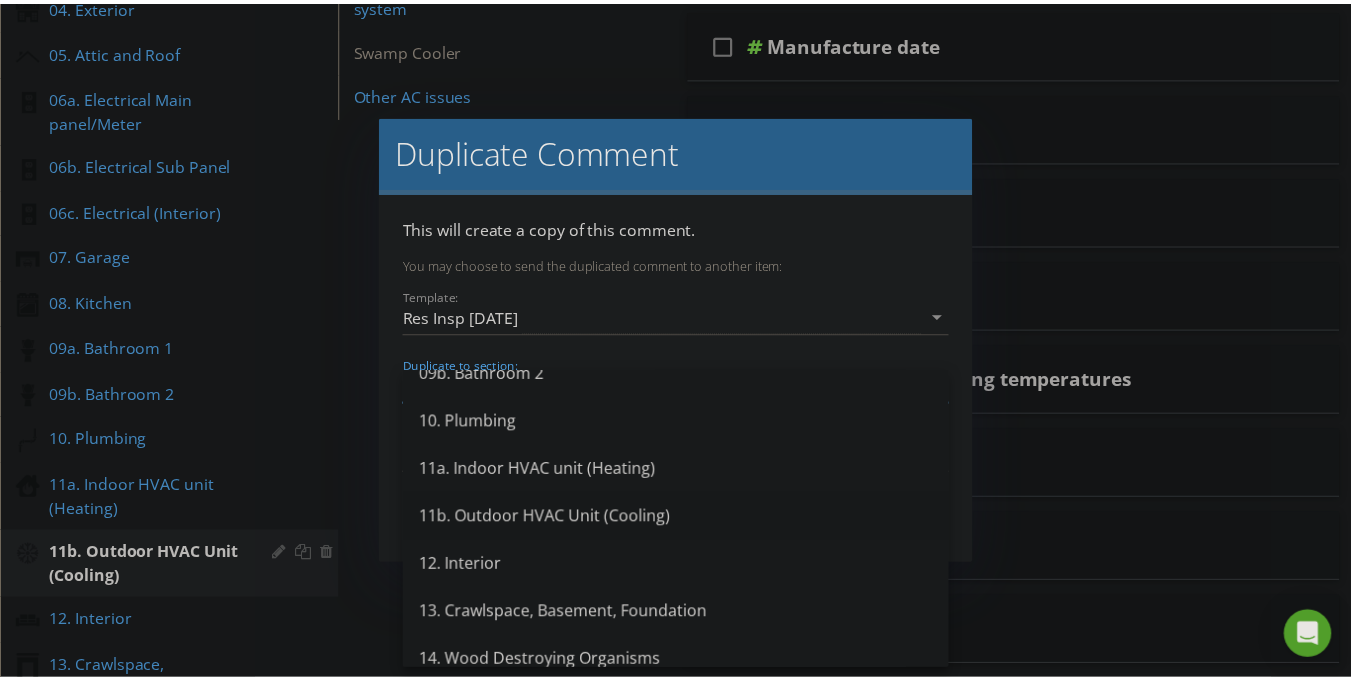 scroll, scrollTop: 553, scrollLeft: 0, axis: vertical 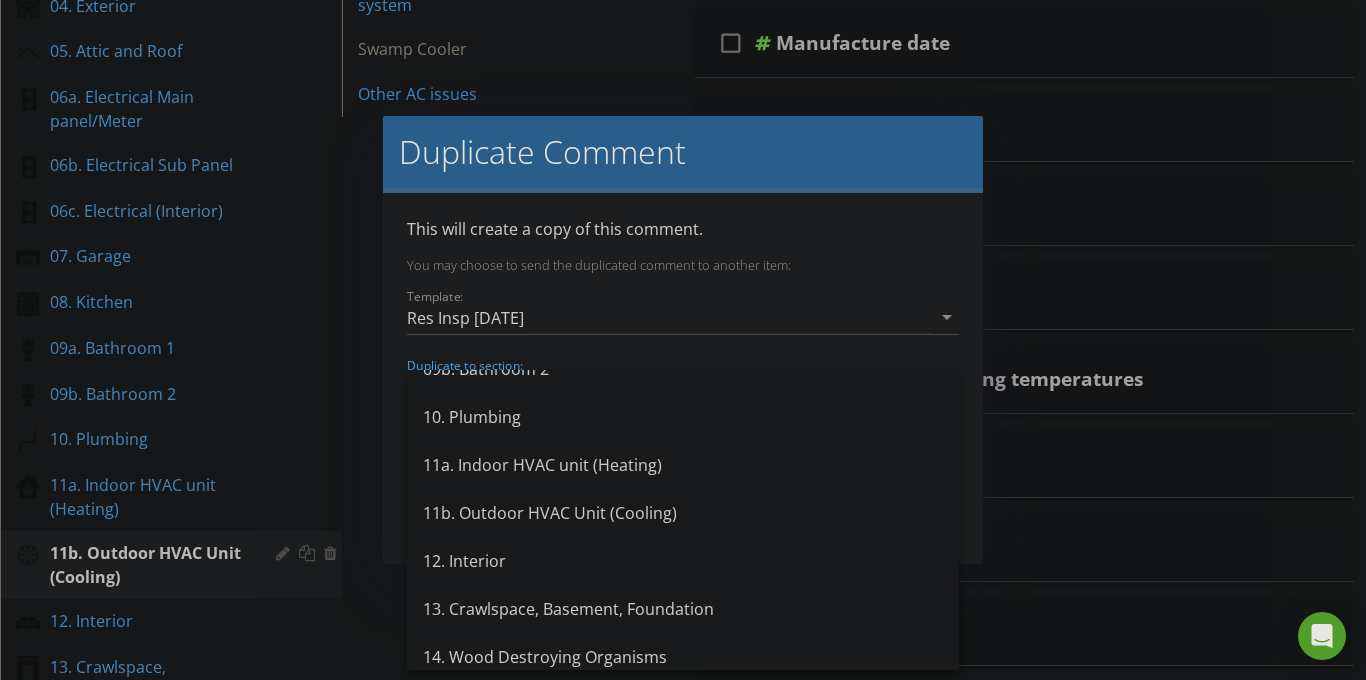 click on "11b. Outdoor HVAC Unit (Cooling)" at bounding box center [683, 513] 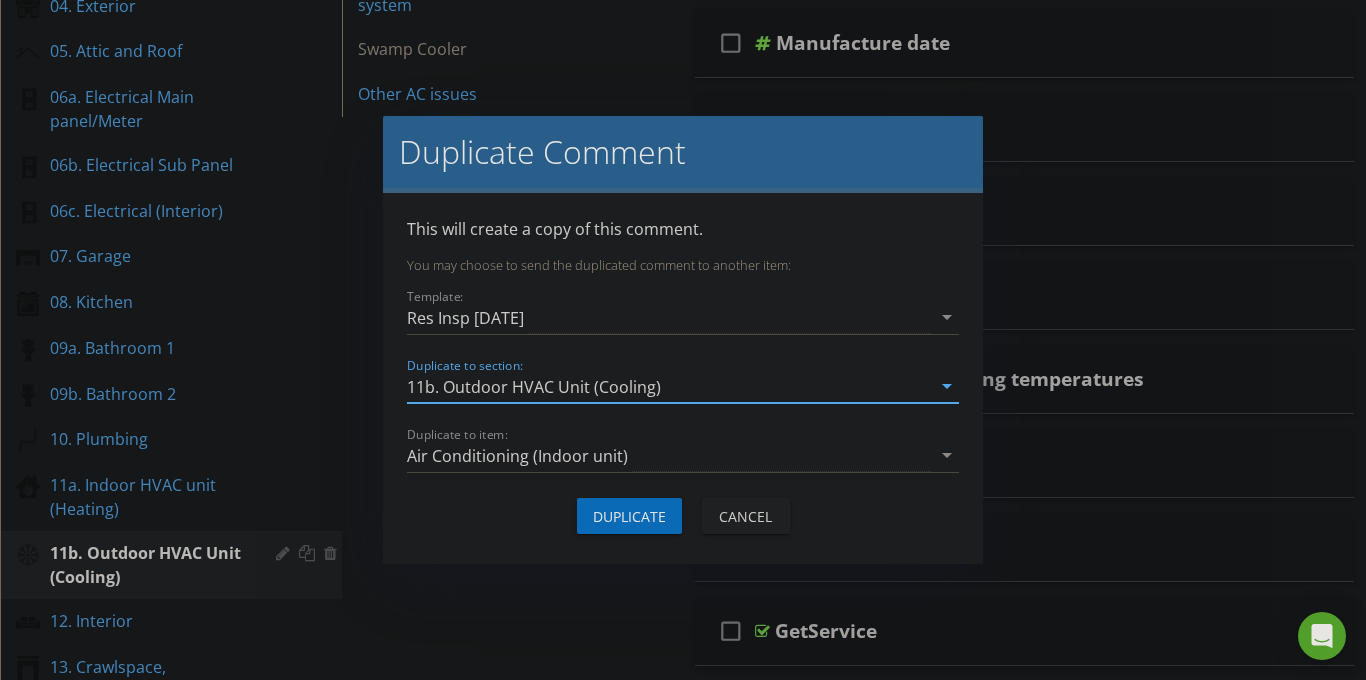 click on "Air Conditioning (Indoor unit)" at bounding box center (517, 456) 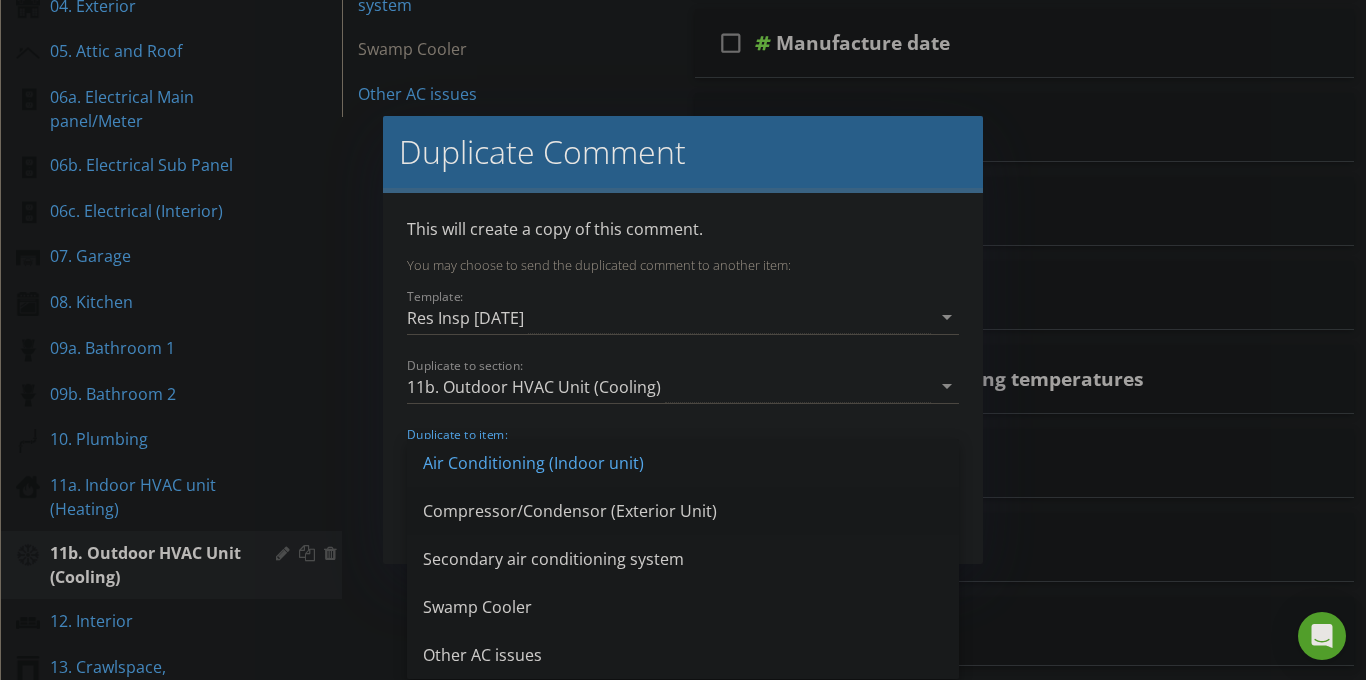 click on "Compressor/Condensor (Exterior Unit)" at bounding box center (683, 511) 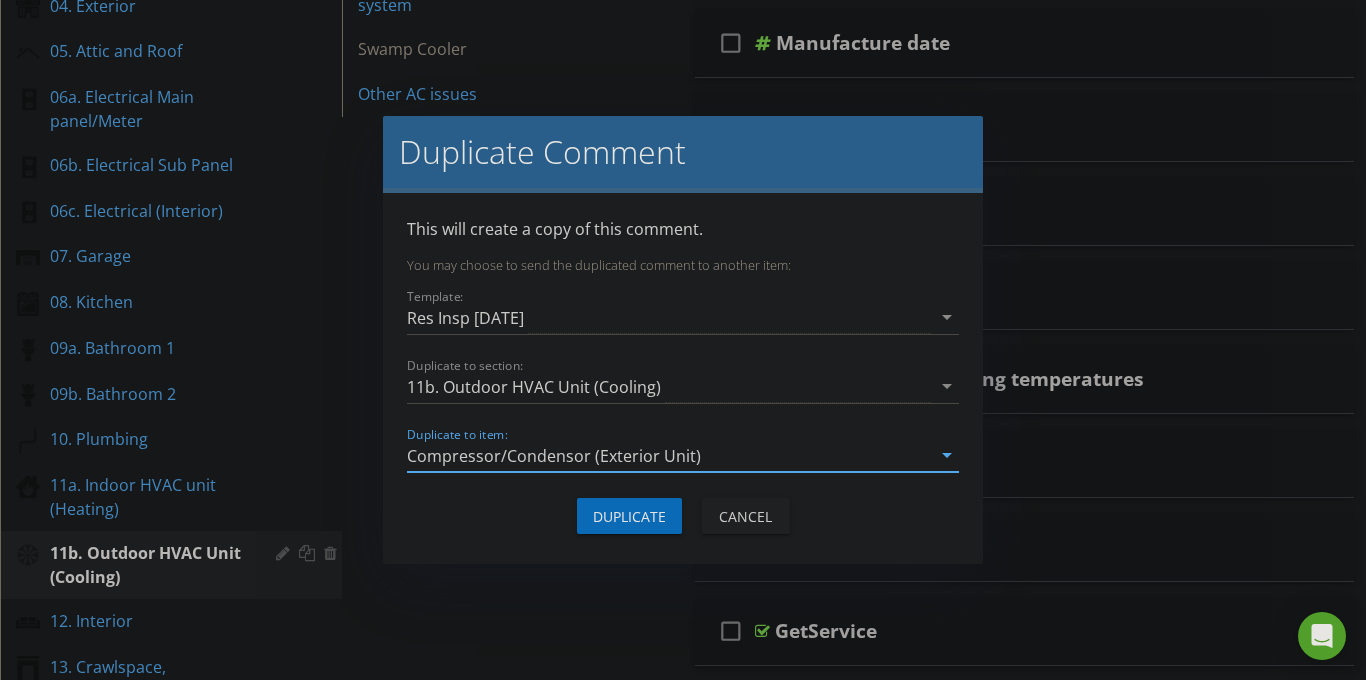 click on "Duplicate" at bounding box center (629, 516) 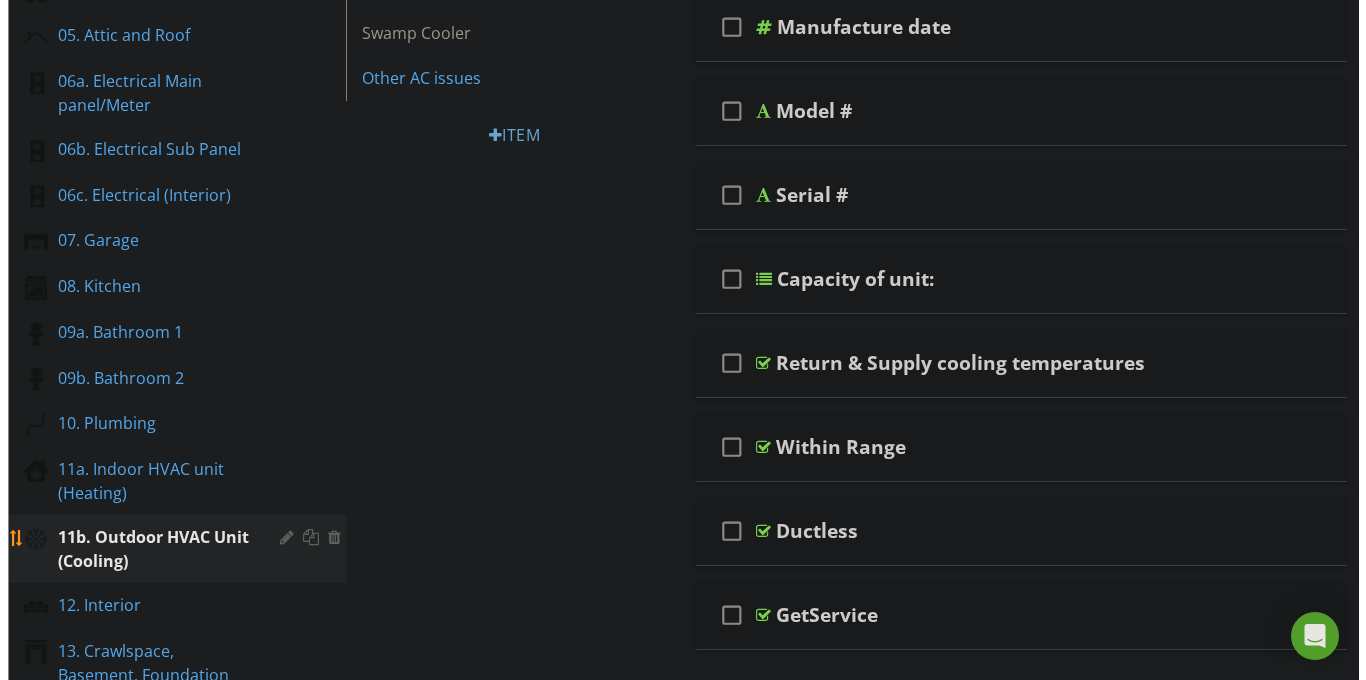 scroll, scrollTop: 471, scrollLeft: 0, axis: vertical 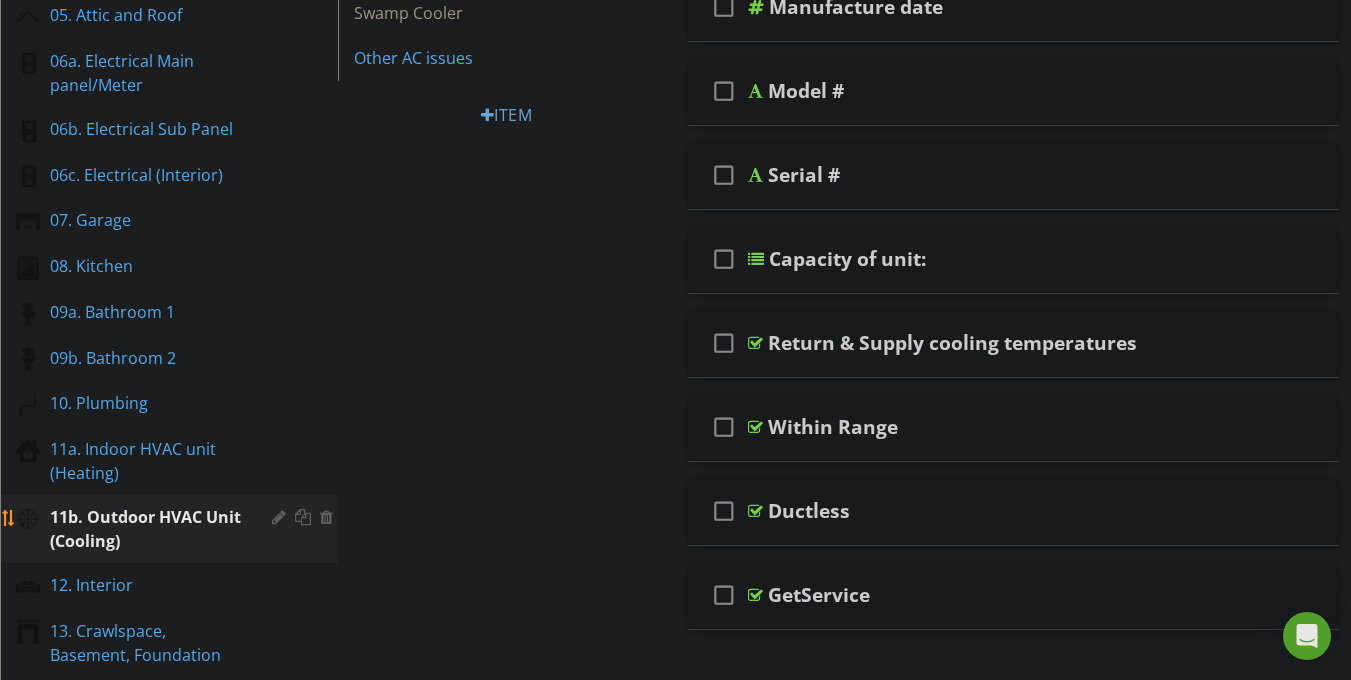 click at bounding box center (281, 517) 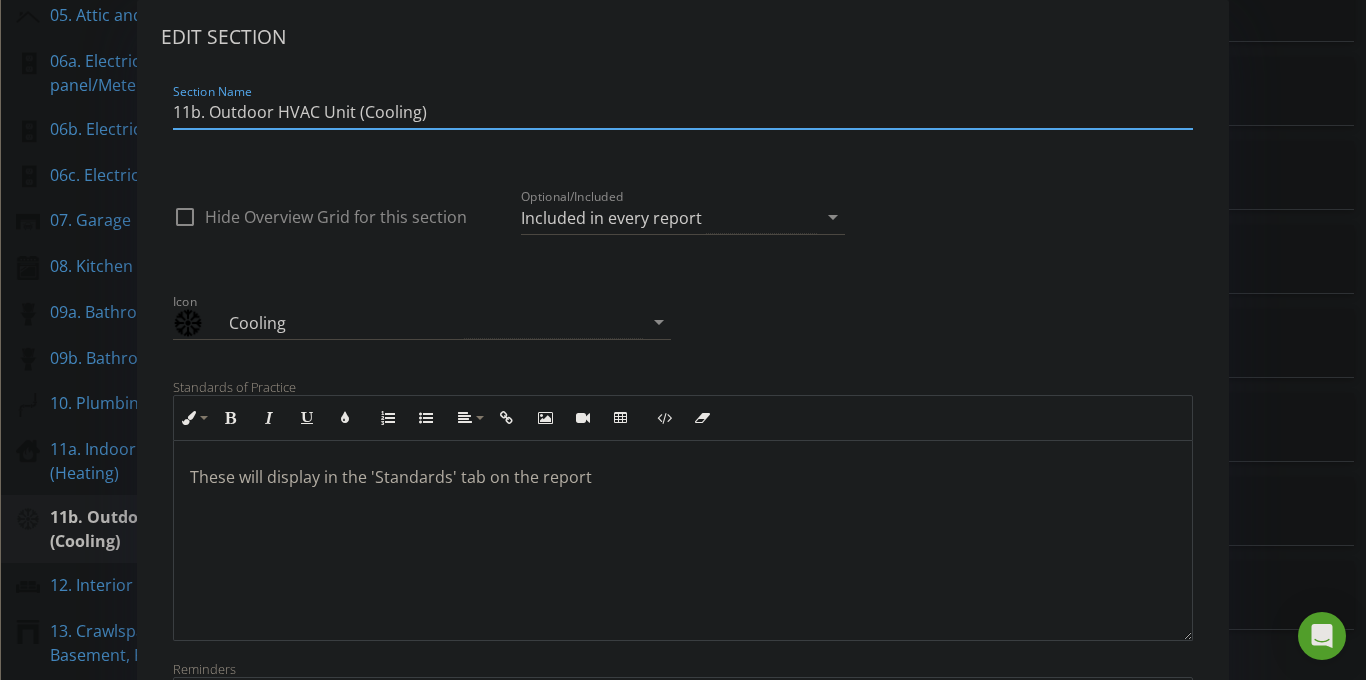 drag, startPoint x: 209, startPoint y: 111, endPoint x: 485, endPoint y: 185, distance: 285.74814 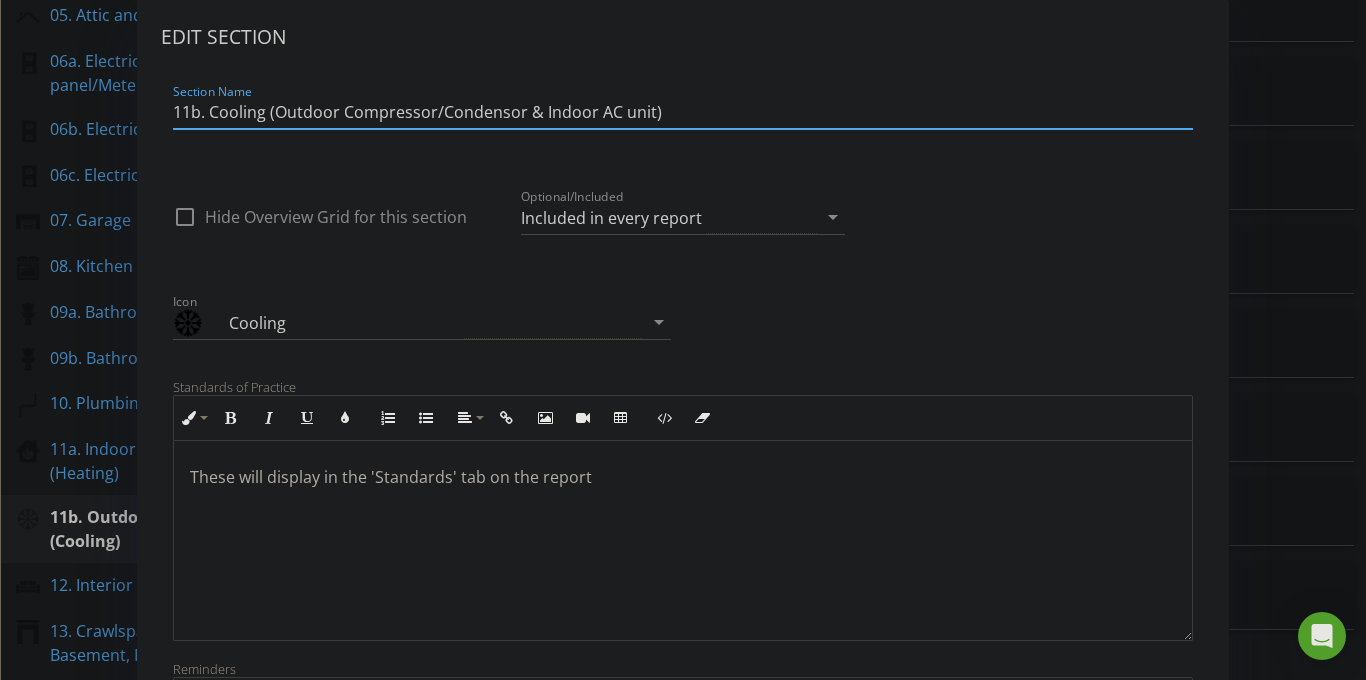 click on "11b. Cooling (Outdoor Compressor/Condensor & Indoor AC unit)" at bounding box center (683, 112) 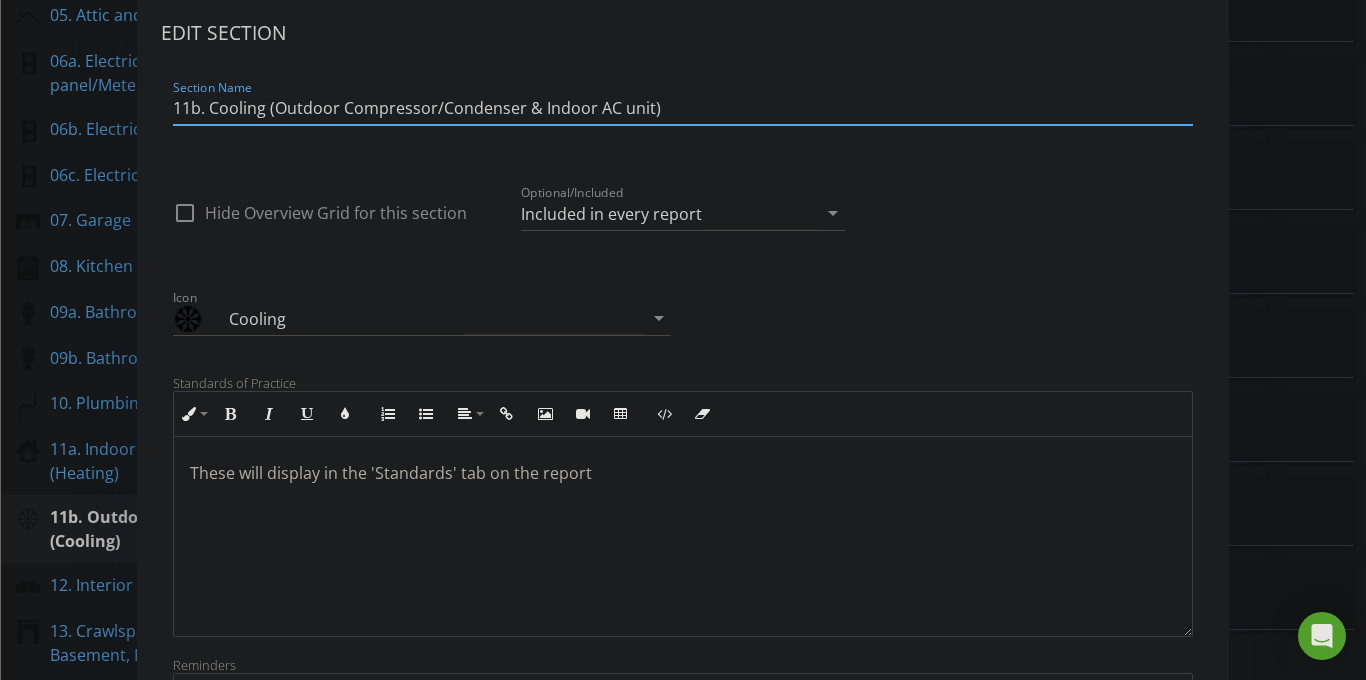 click on "11b. Cooling (Outdoor Compressor/Condenser & Indoor AC unit)" at bounding box center [683, 108] 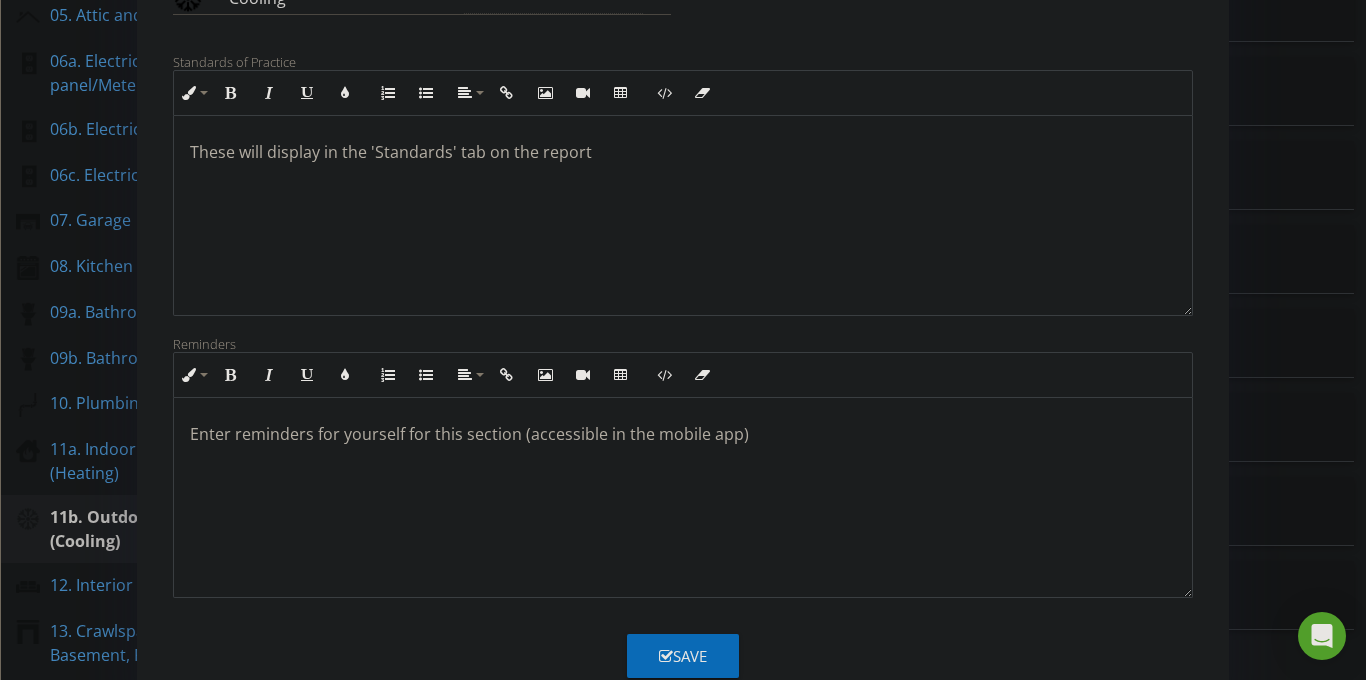 scroll, scrollTop: 330, scrollLeft: 0, axis: vertical 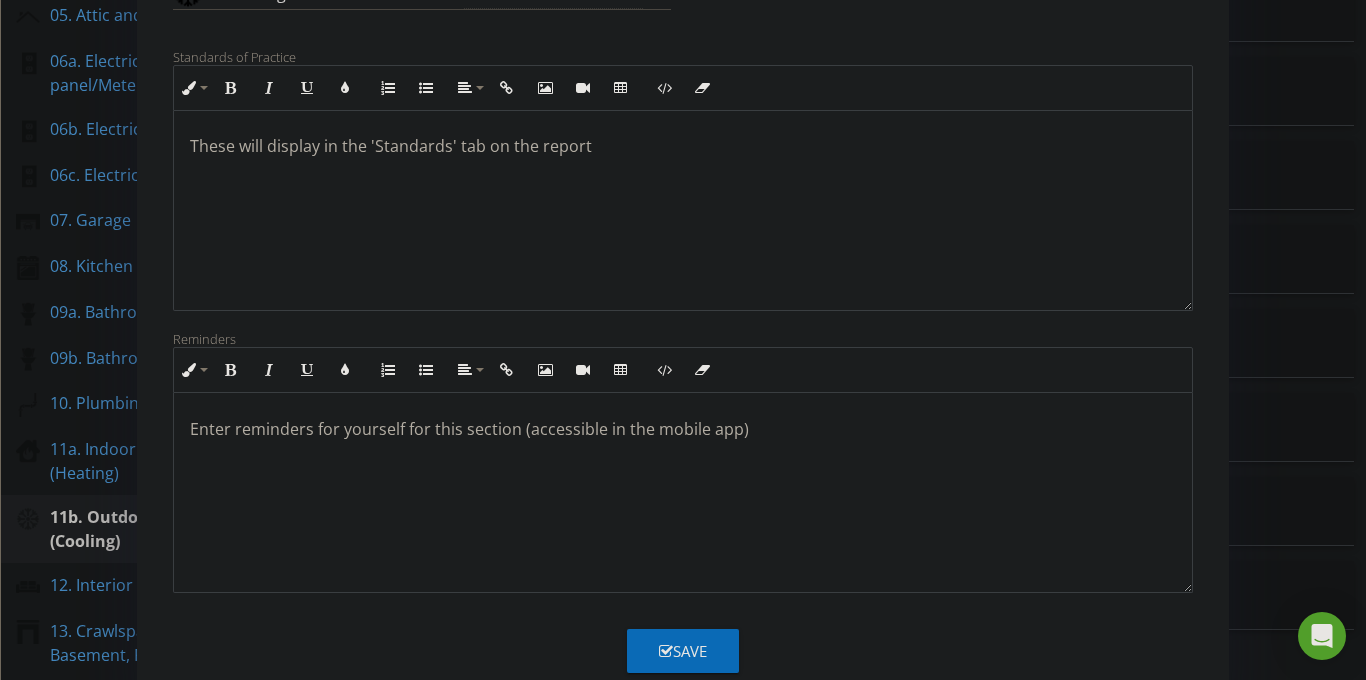type on "11b. Cooling (Outdoor Compressor/Condenser & Indoor AC unit)" 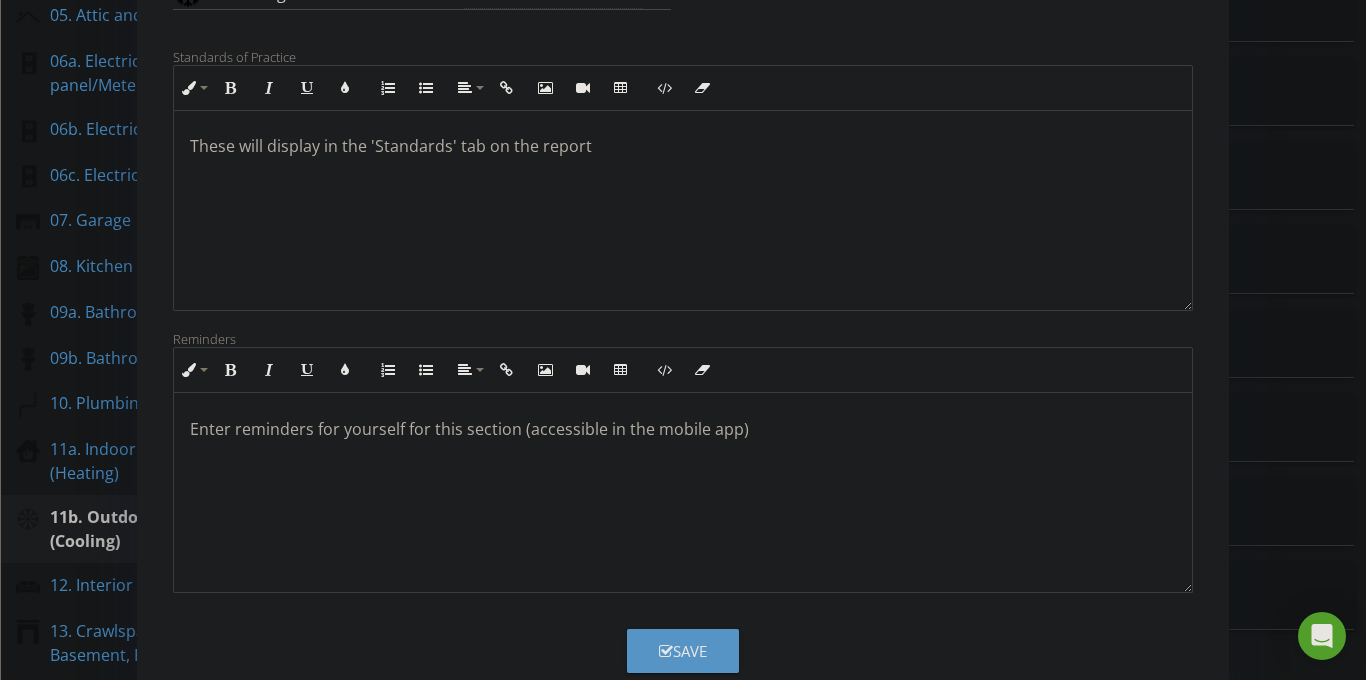 click on "Save" at bounding box center (683, 651) 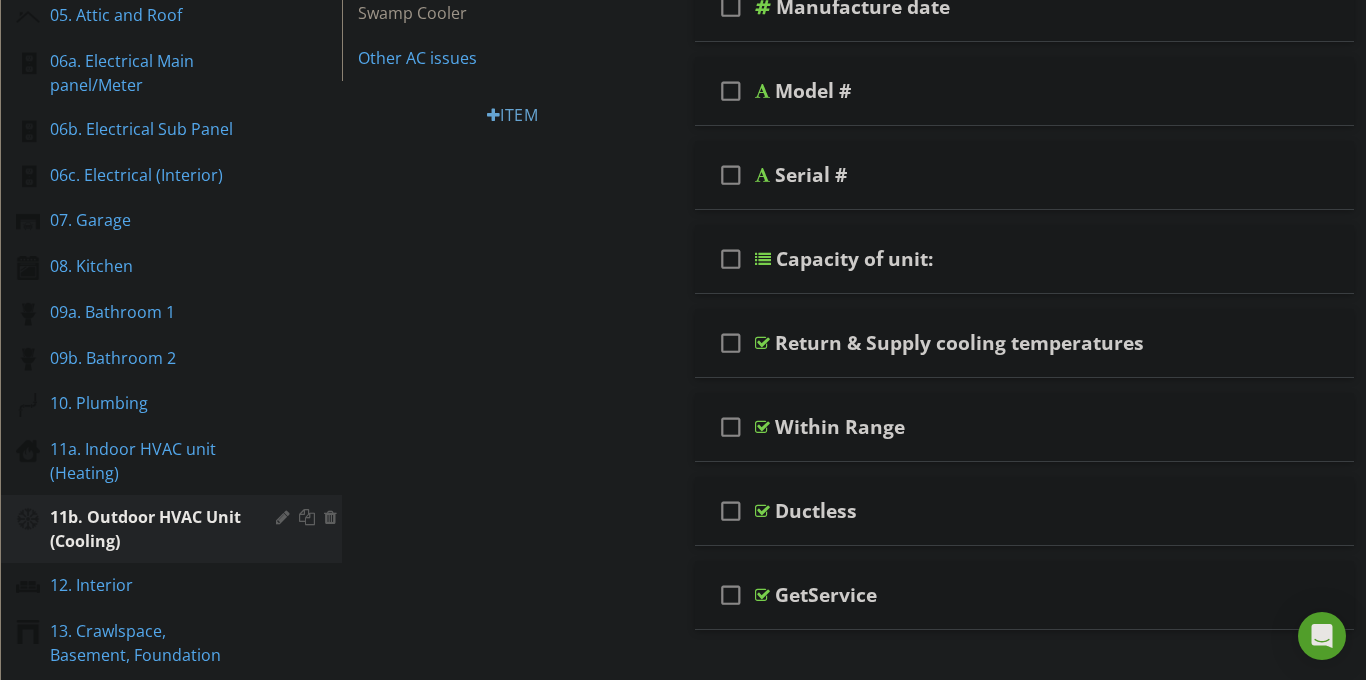 scroll, scrollTop: 162, scrollLeft: 0, axis: vertical 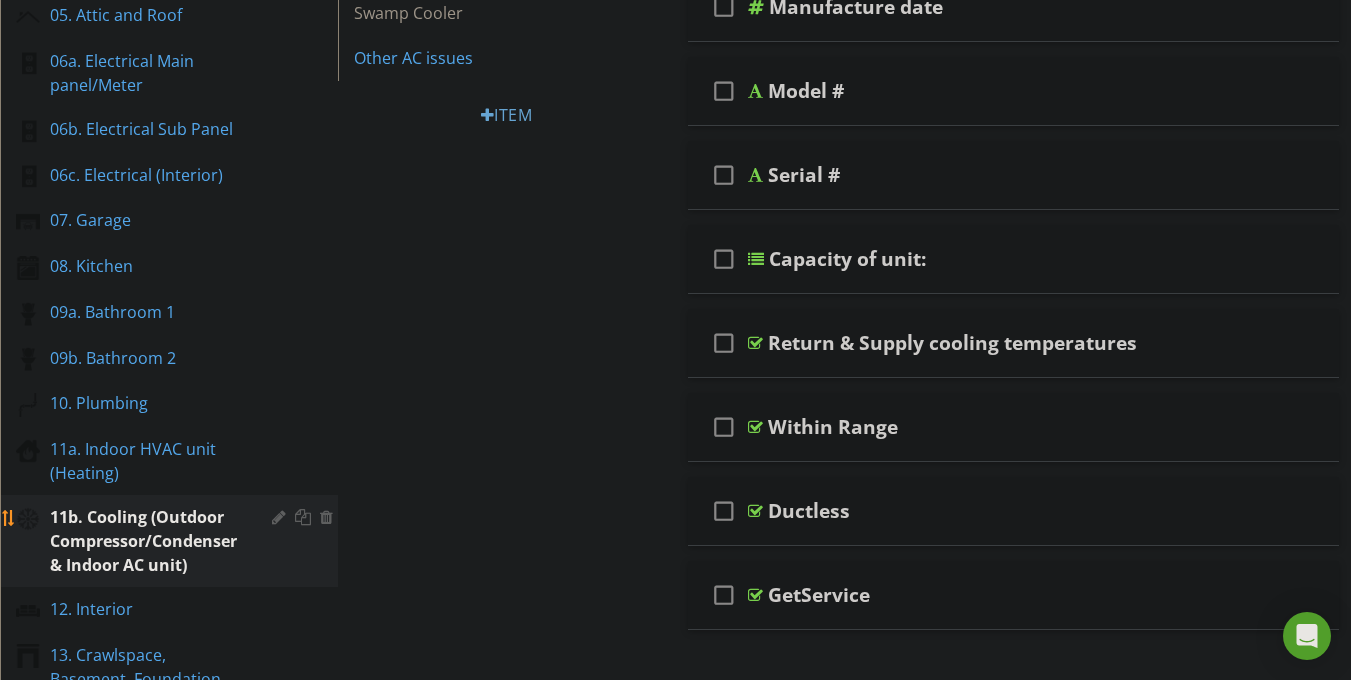 click at bounding box center (281, 517) 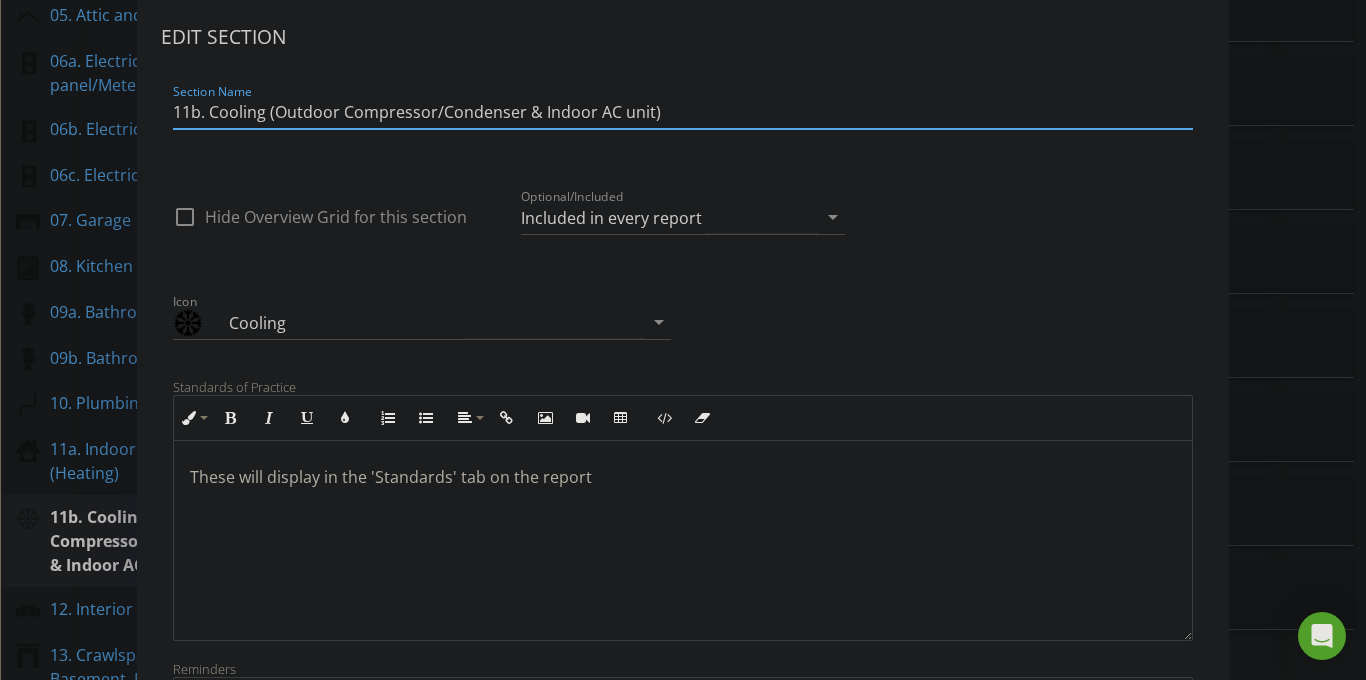 click on "11b. Cooling (Outdoor Compressor/Condenser & Indoor AC unit)" at bounding box center [683, 112] 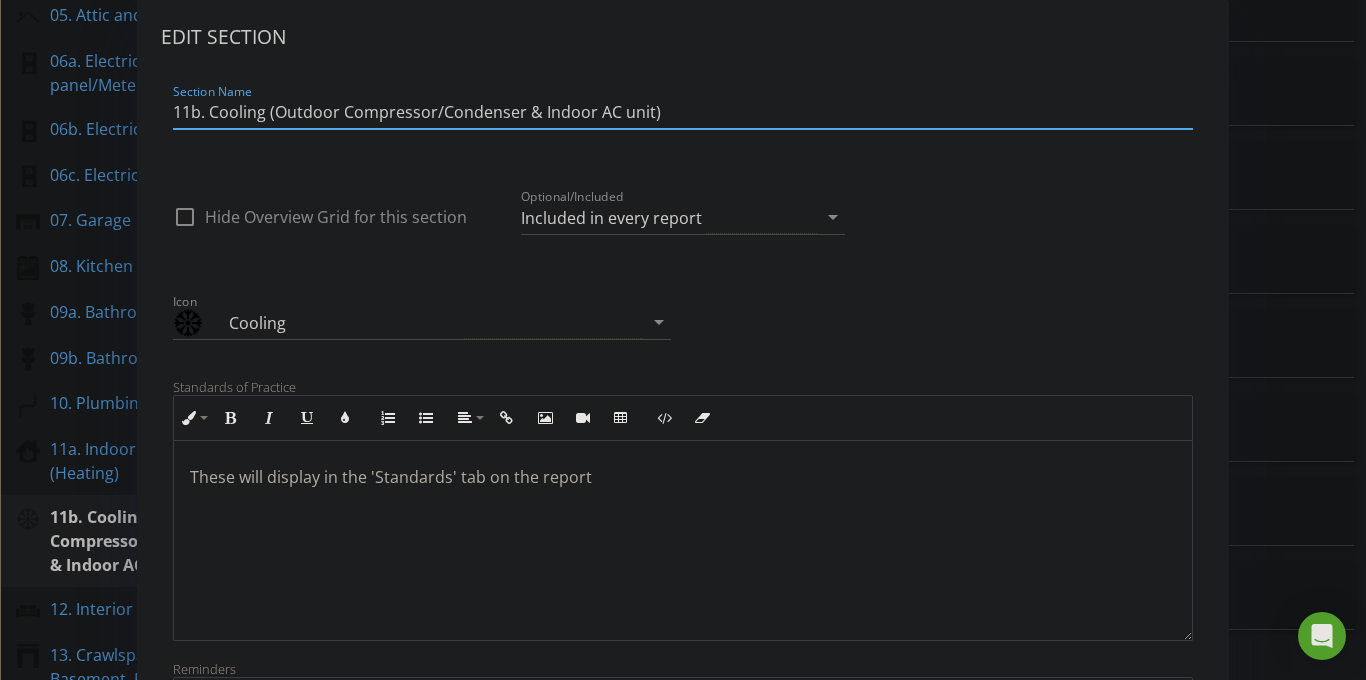 drag, startPoint x: 672, startPoint y: 110, endPoint x: 267, endPoint y: 120, distance: 405.12344 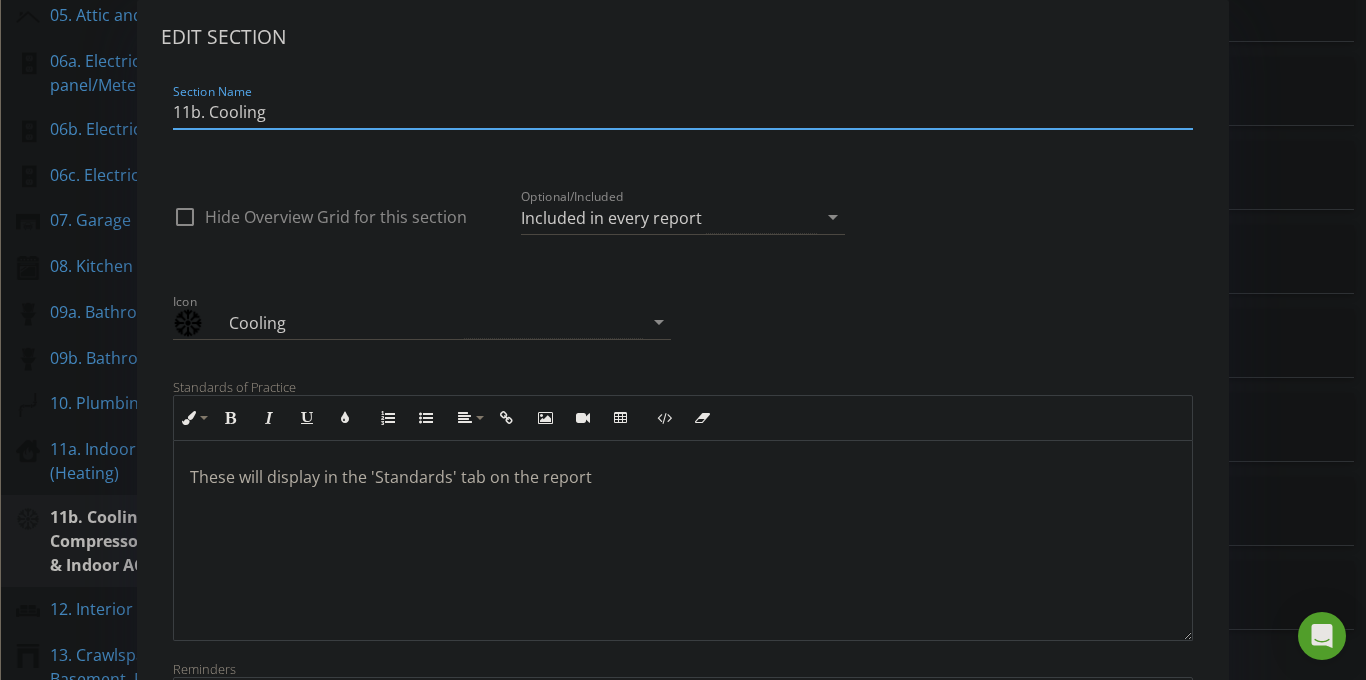 scroll, scrollTop: 1, scrollLeft: 0, axis: vertical 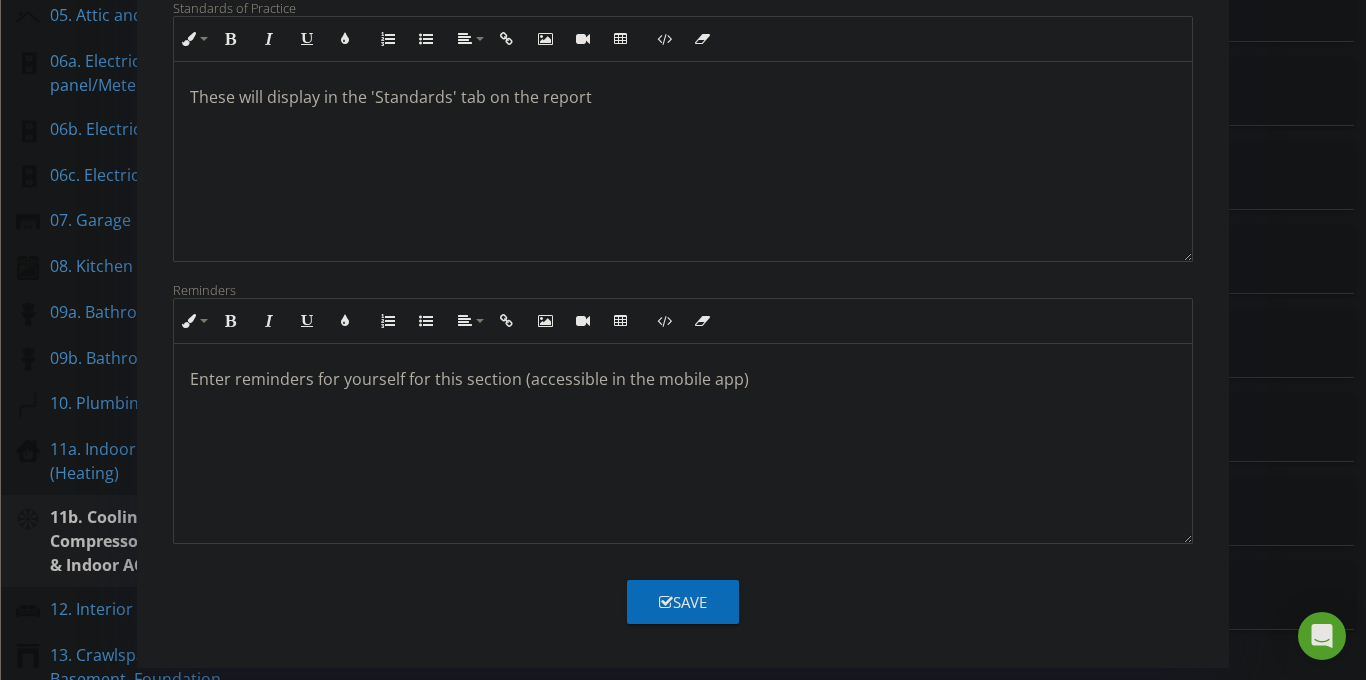 type on "11b. Cooling" 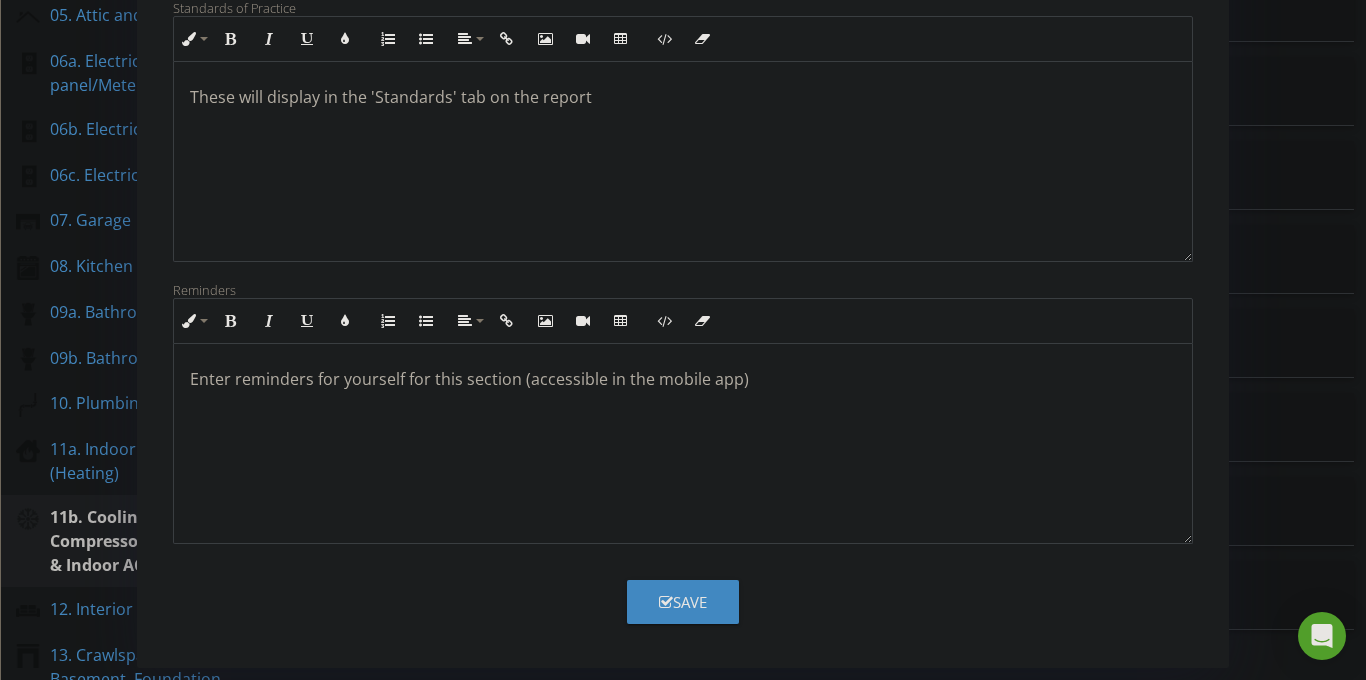 click on "Save" at bounding box center [683, 602] 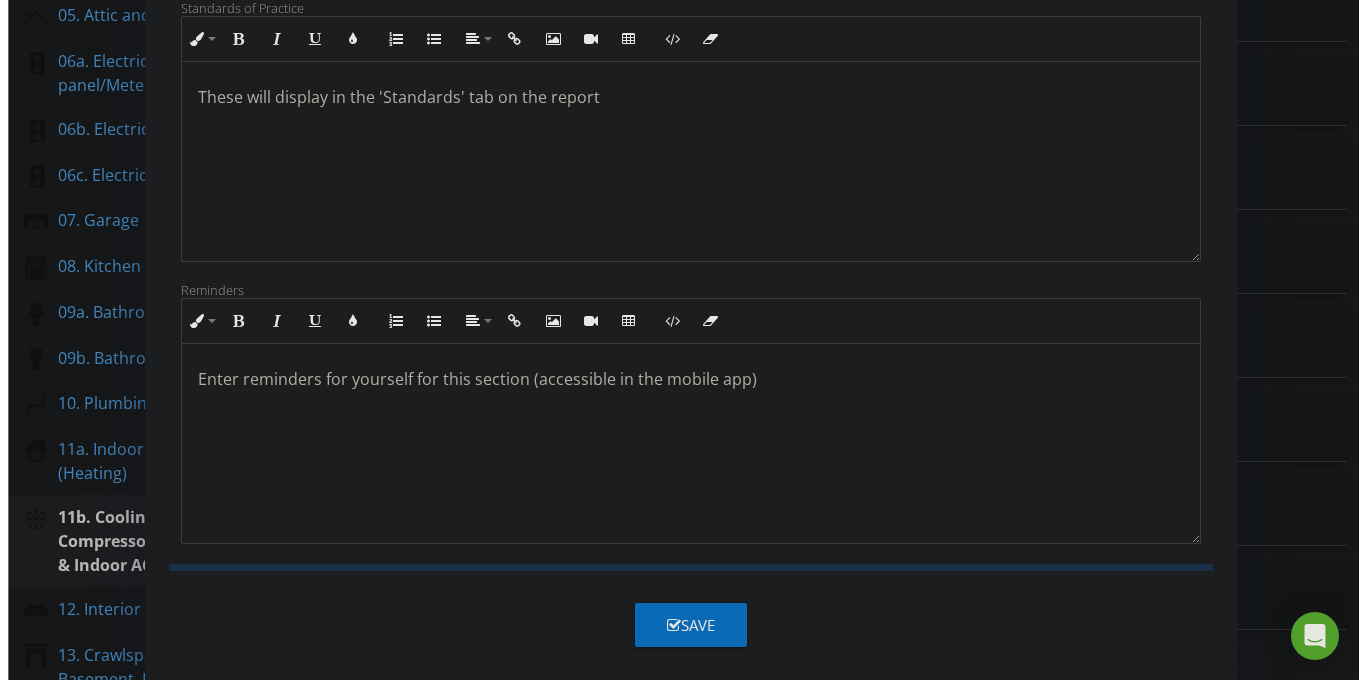 scroll, scrollTop: 162, scrollLeft: 0, axis: vertical 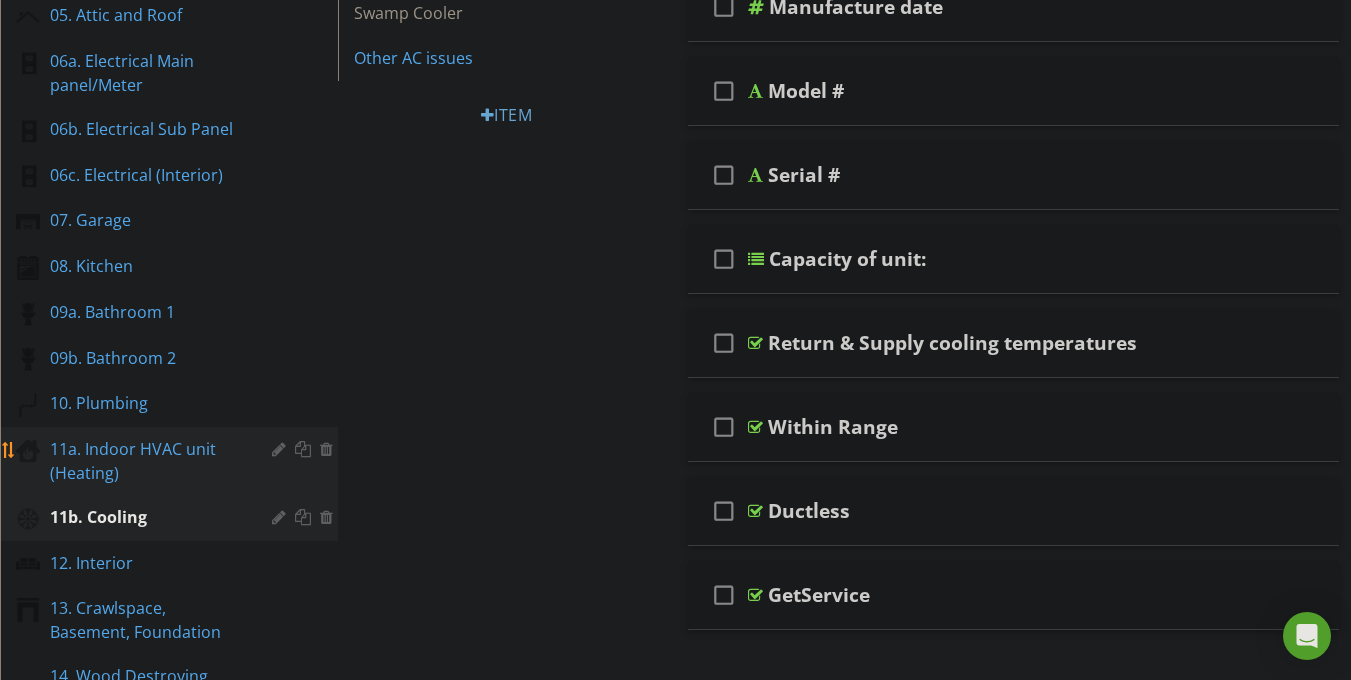 click at bounding box center [281, 449] 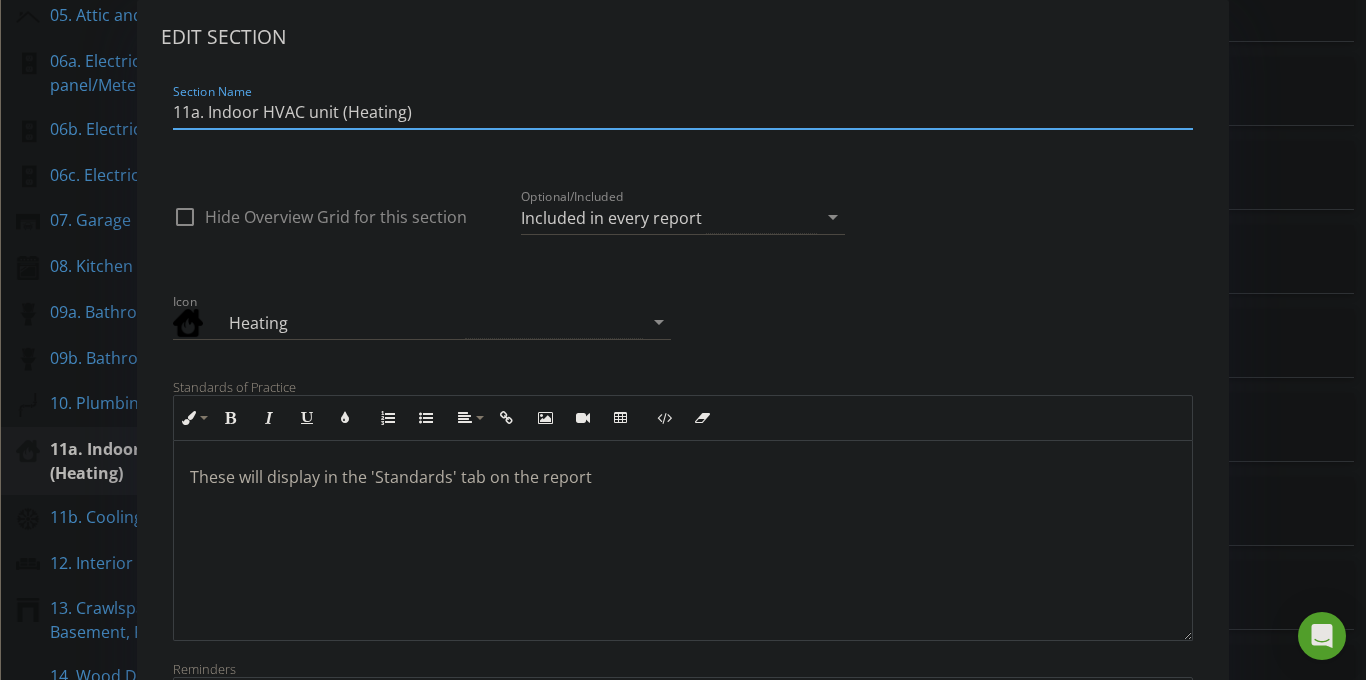 click on "11a. Indoor HVAC unit (Heating)" at bounding box center [683, 112] 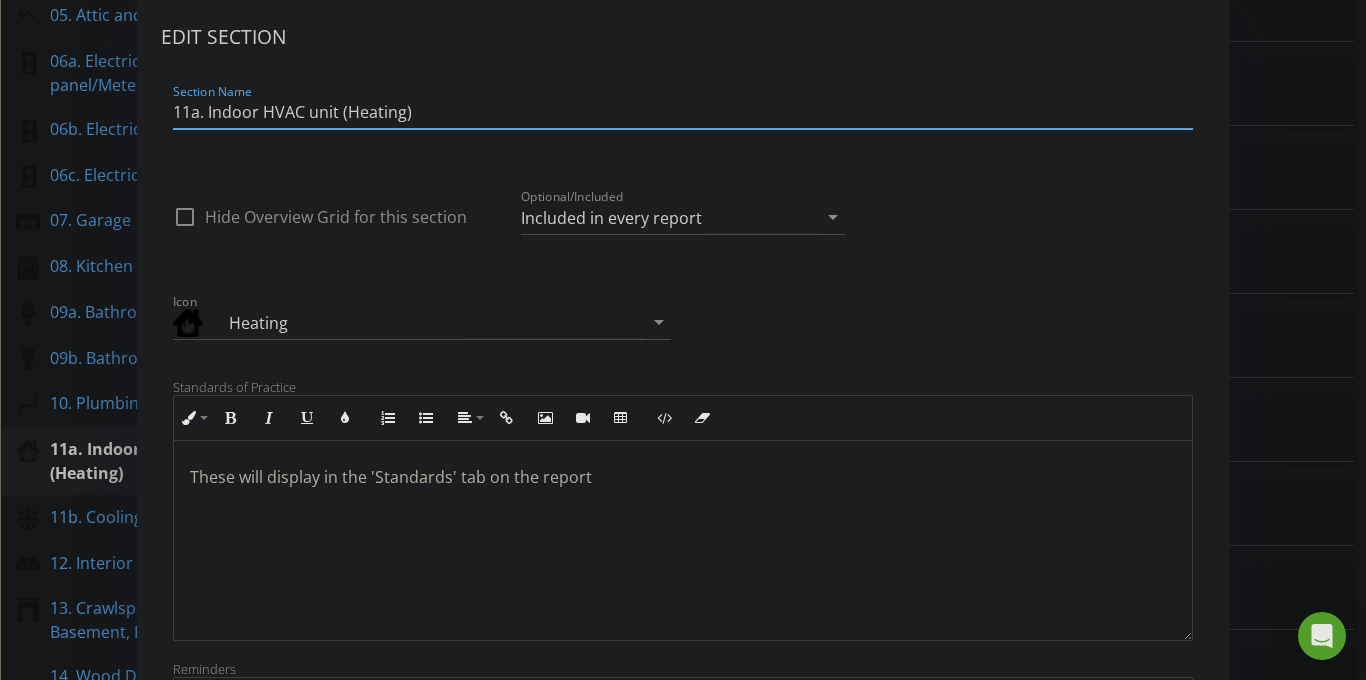drag, startPoint x: 346, startPoint y: 107, endPoint x: 207, endPoint y: 112, distance: 139.0899 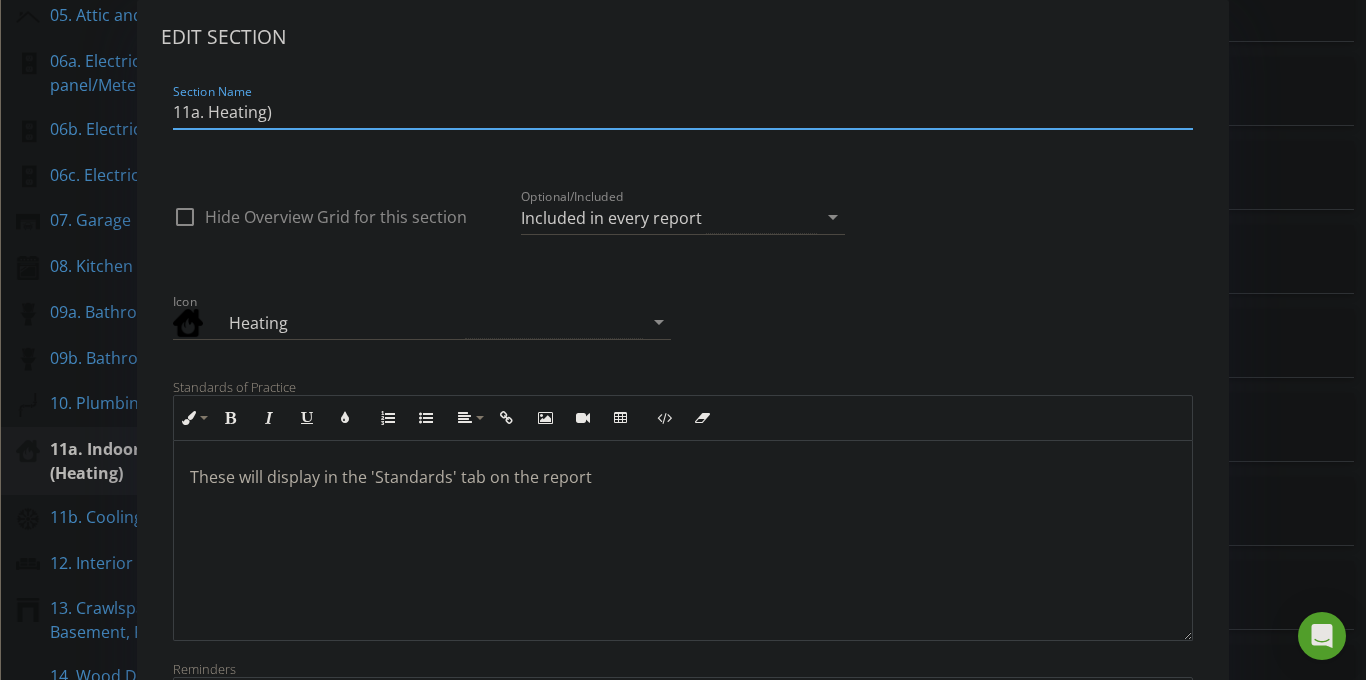 click on "11a. Heating)" at bounding box center [683, 112] 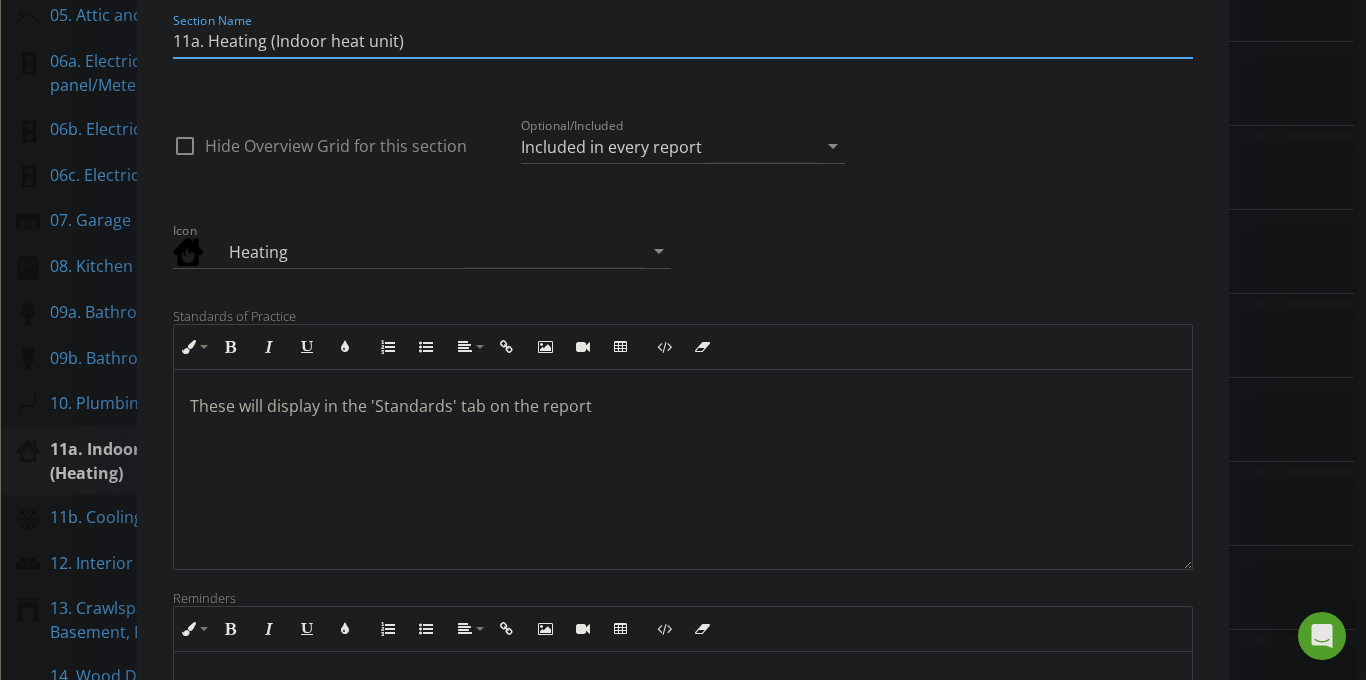 scroll, scrollTop: 159, scrollLeft: 0, axis: vertical 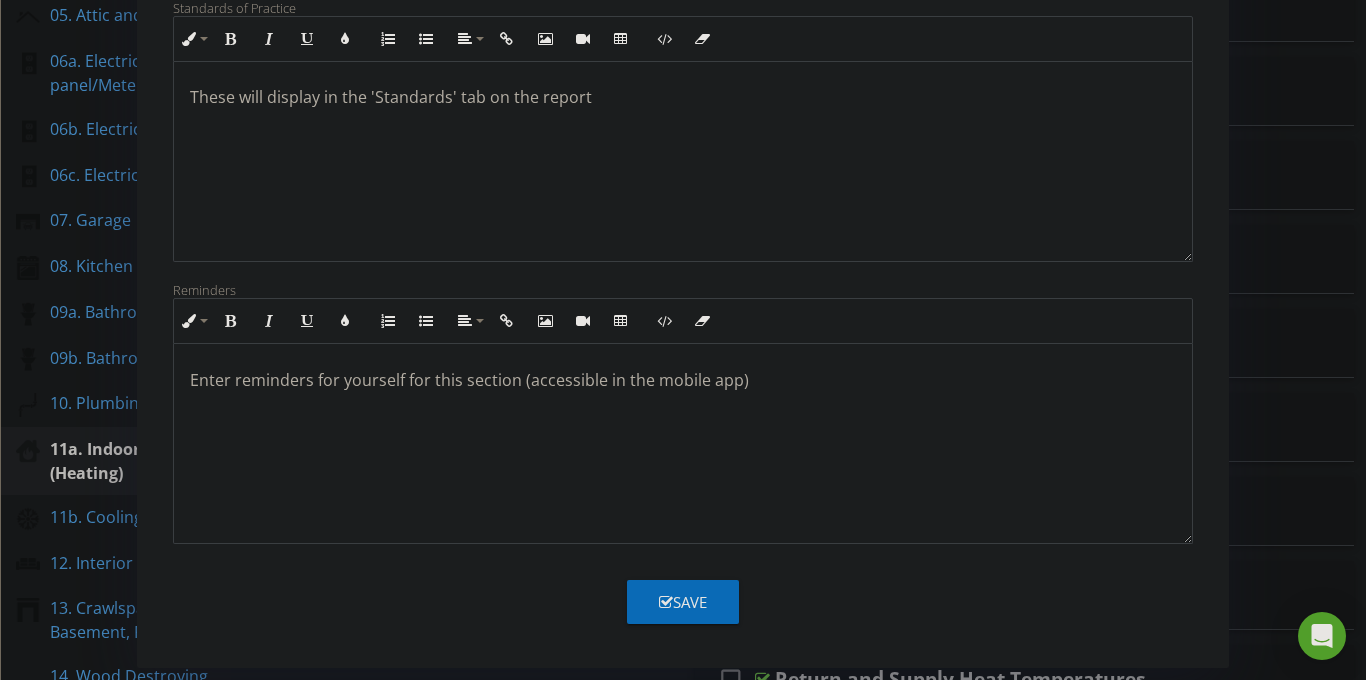 type on "11a. Heating (Indoor heat unit)" 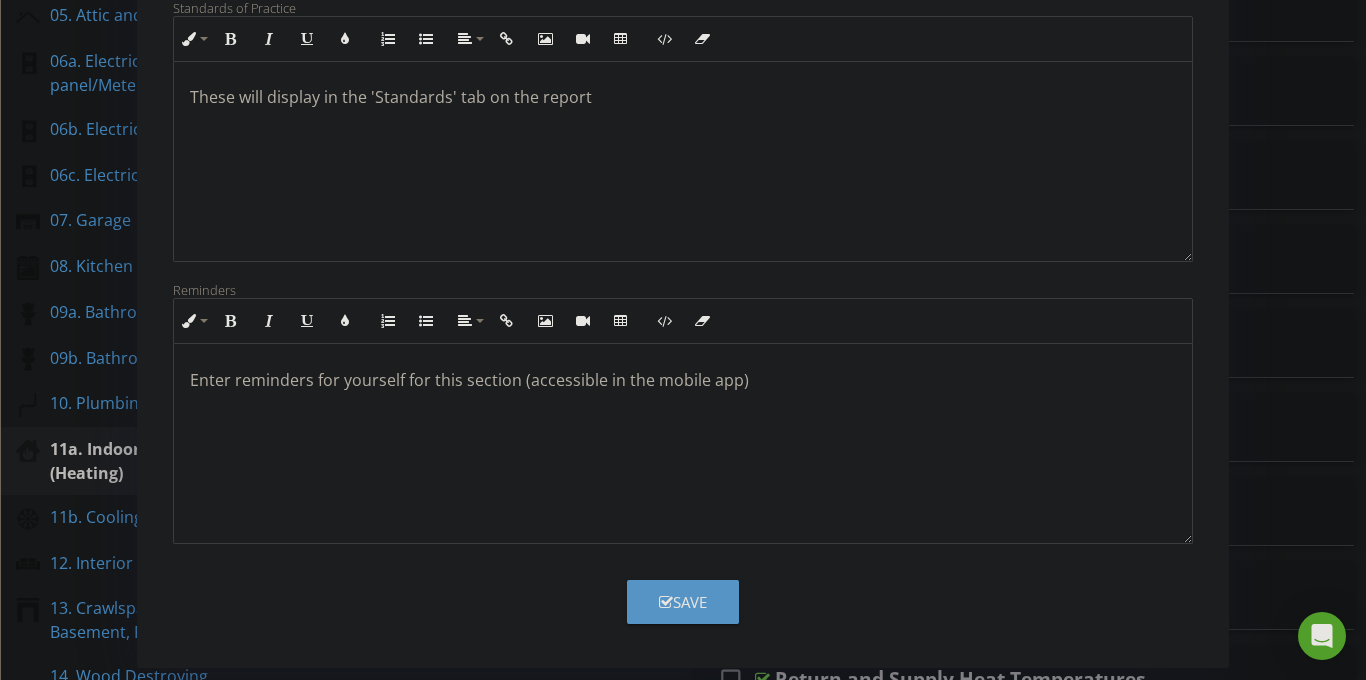 click on "Save" at bounding box center (683, 602) 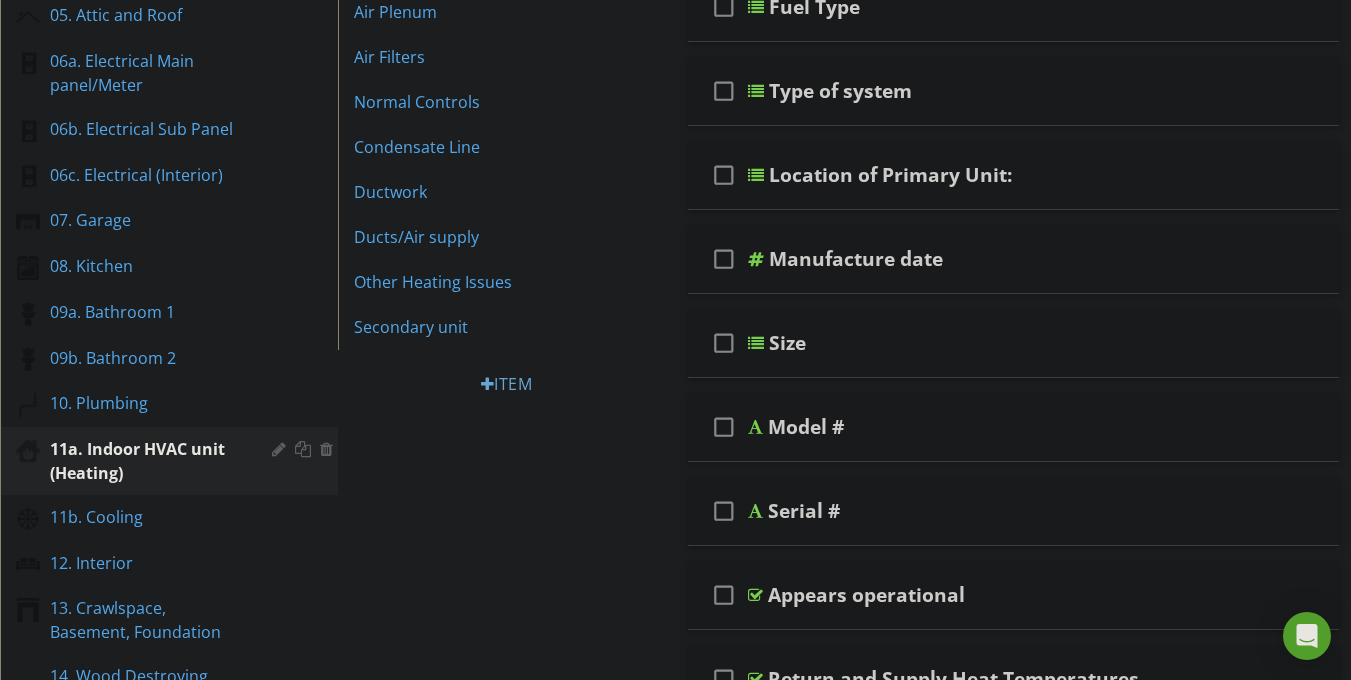 scroll, scrollTop: 162, scrollLeft: 0, axis: vertical 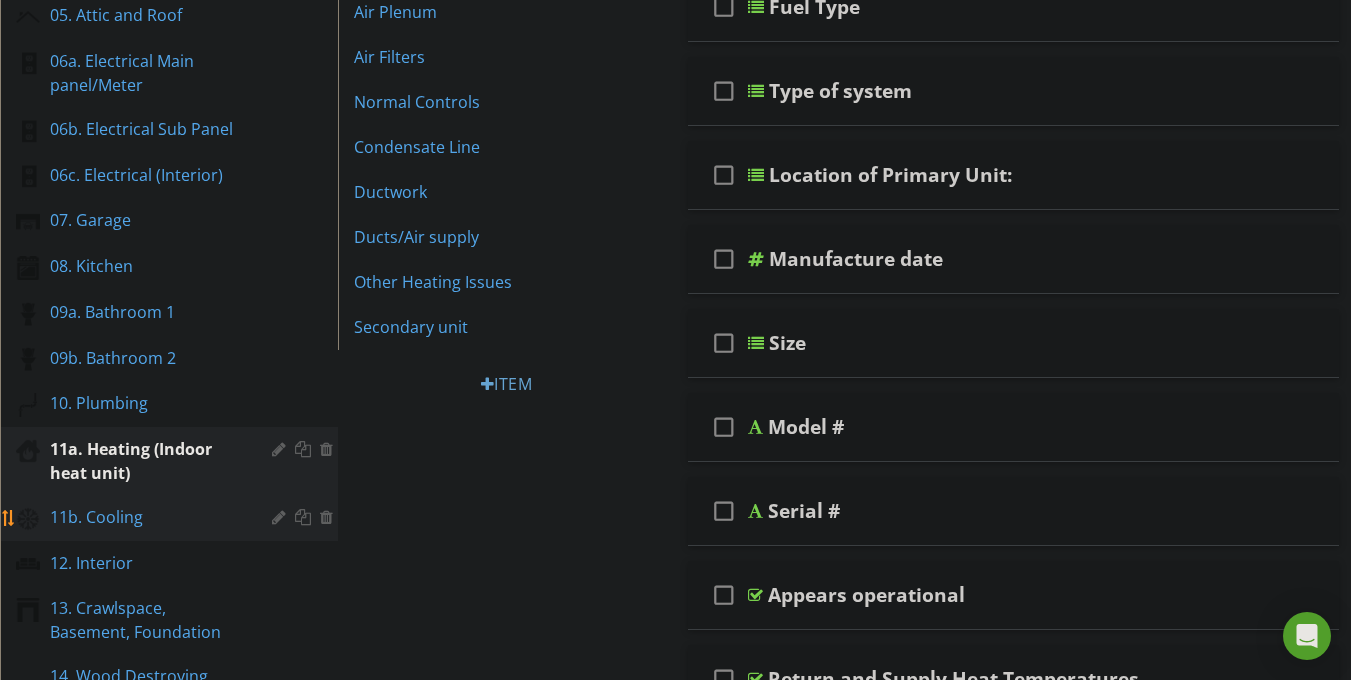 click on "11b. Cooling" at bounding box center [146, 517] 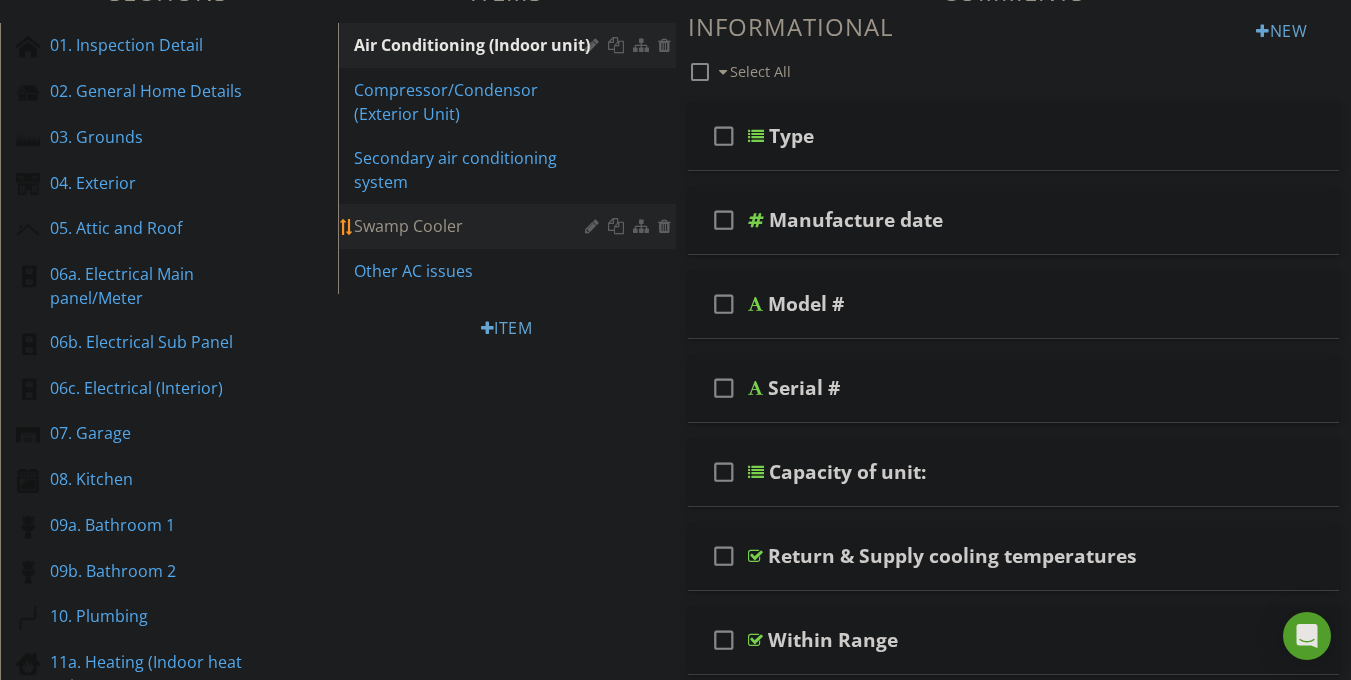 scroll, scrollTop: 178, scrollLeft: 0, axis: vertical 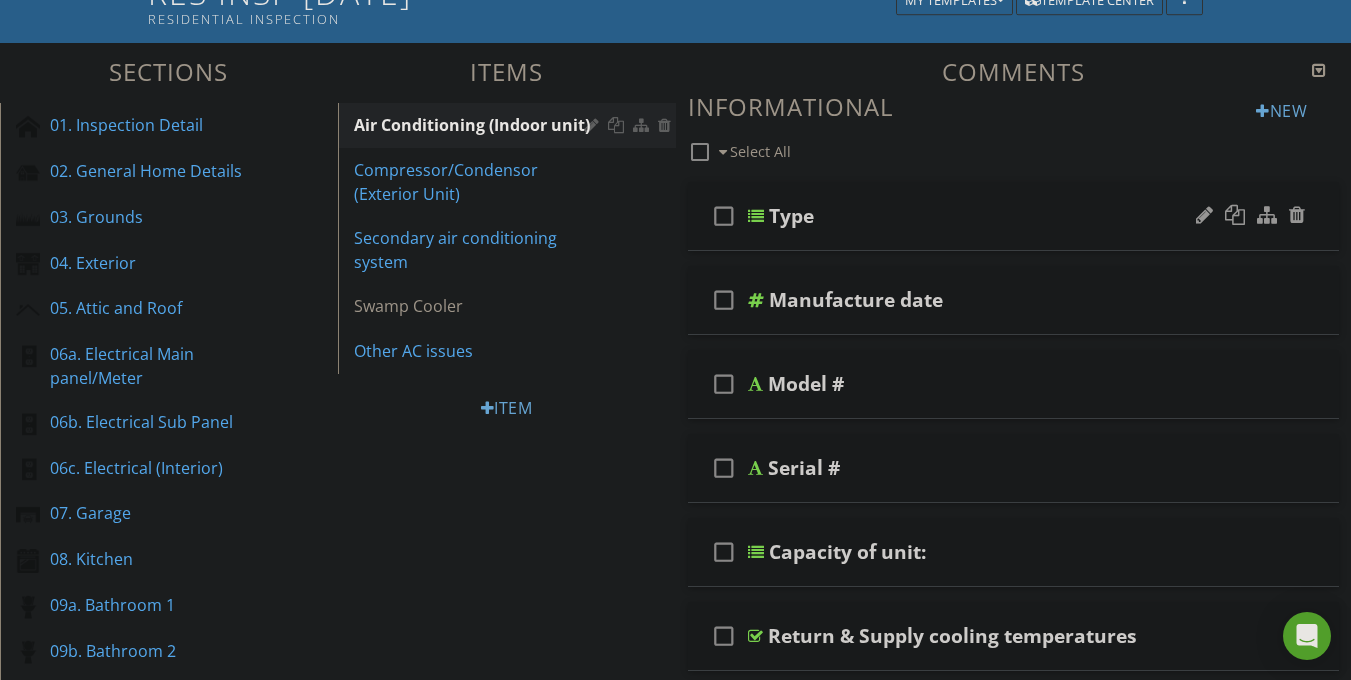 click at bounding box center [756, 216] 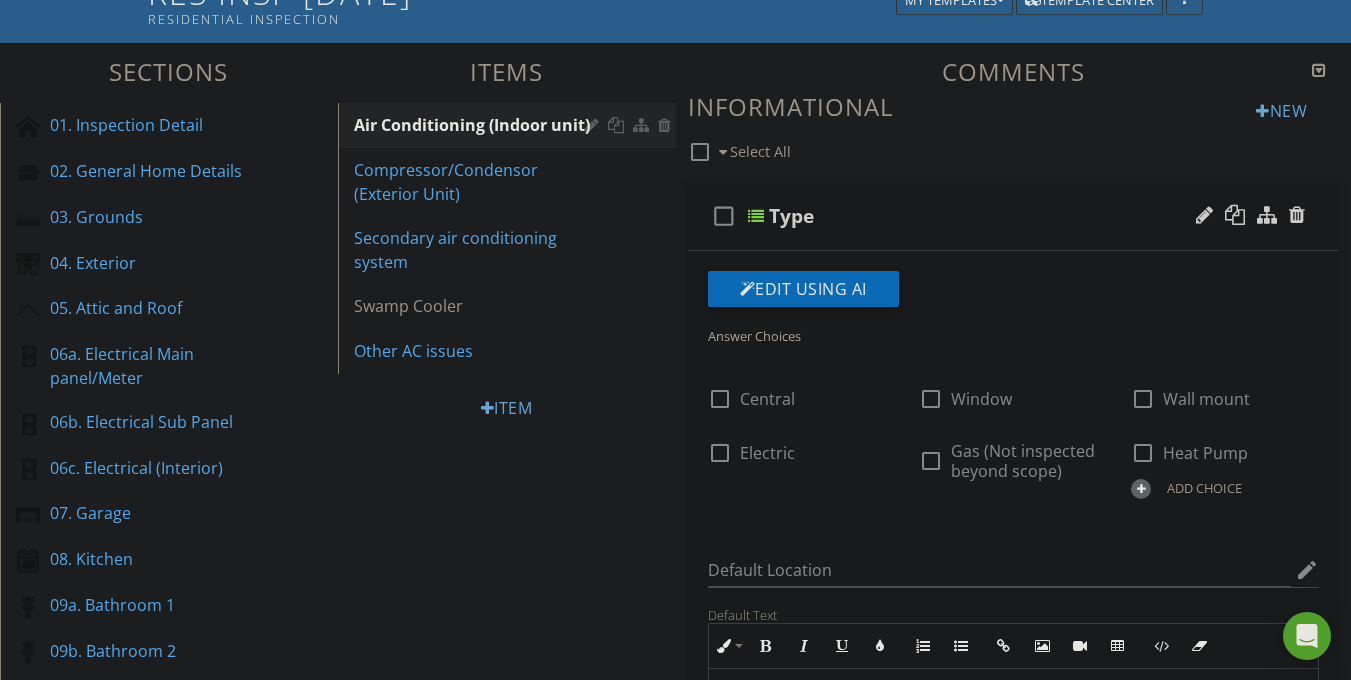click at bounding box center [756, 216] 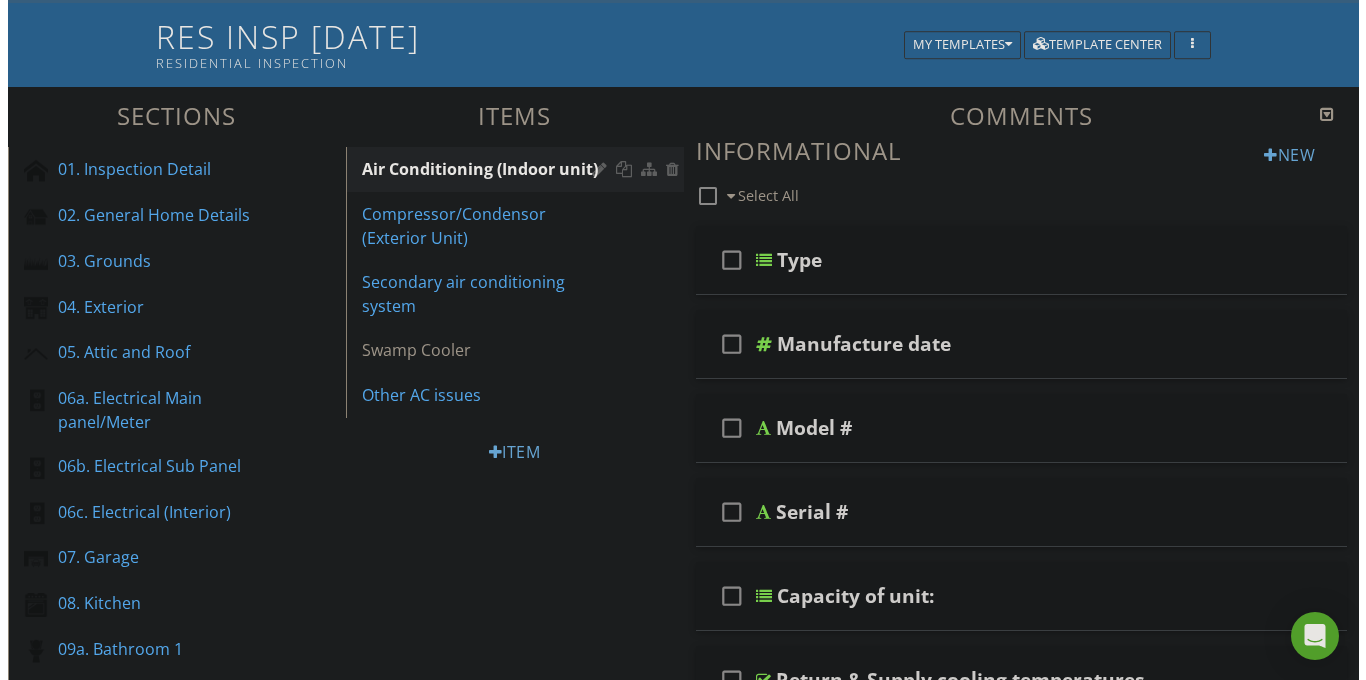 scroll, scrollTop: 63, scrollLeft: 0, axis: vertical 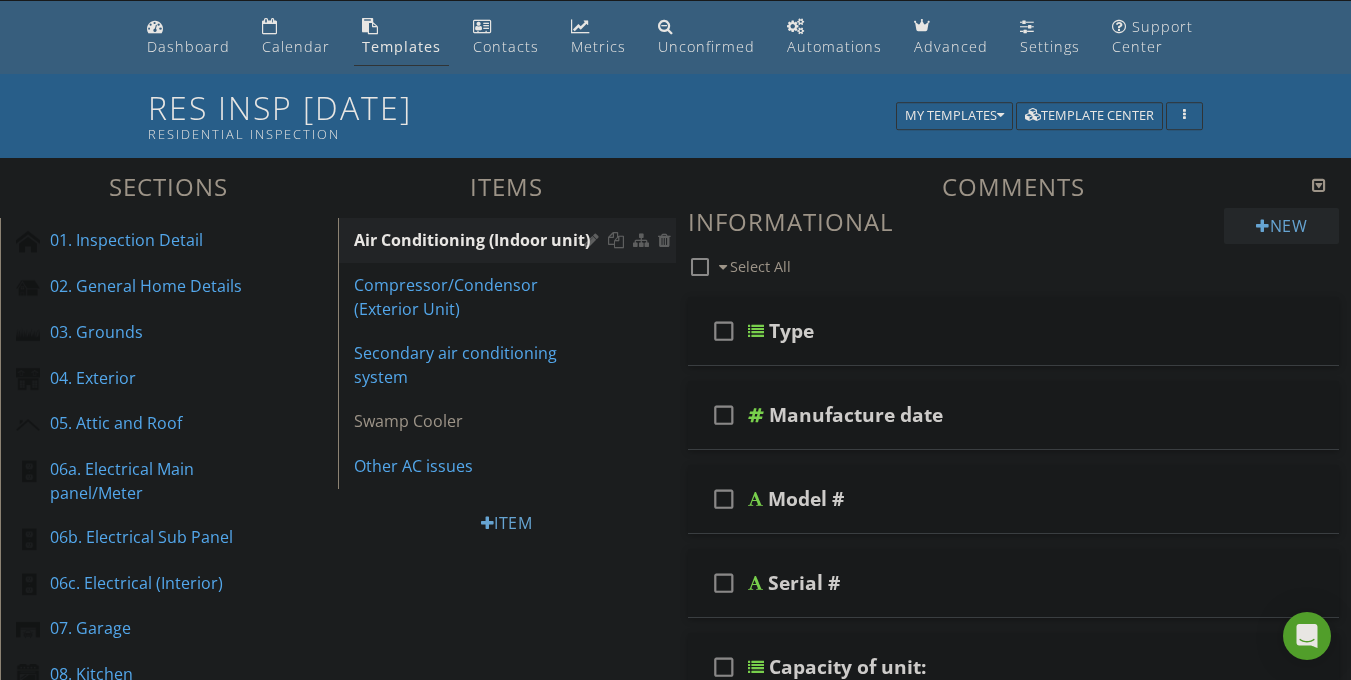 click on "New" at bounding box center [1281, 226] 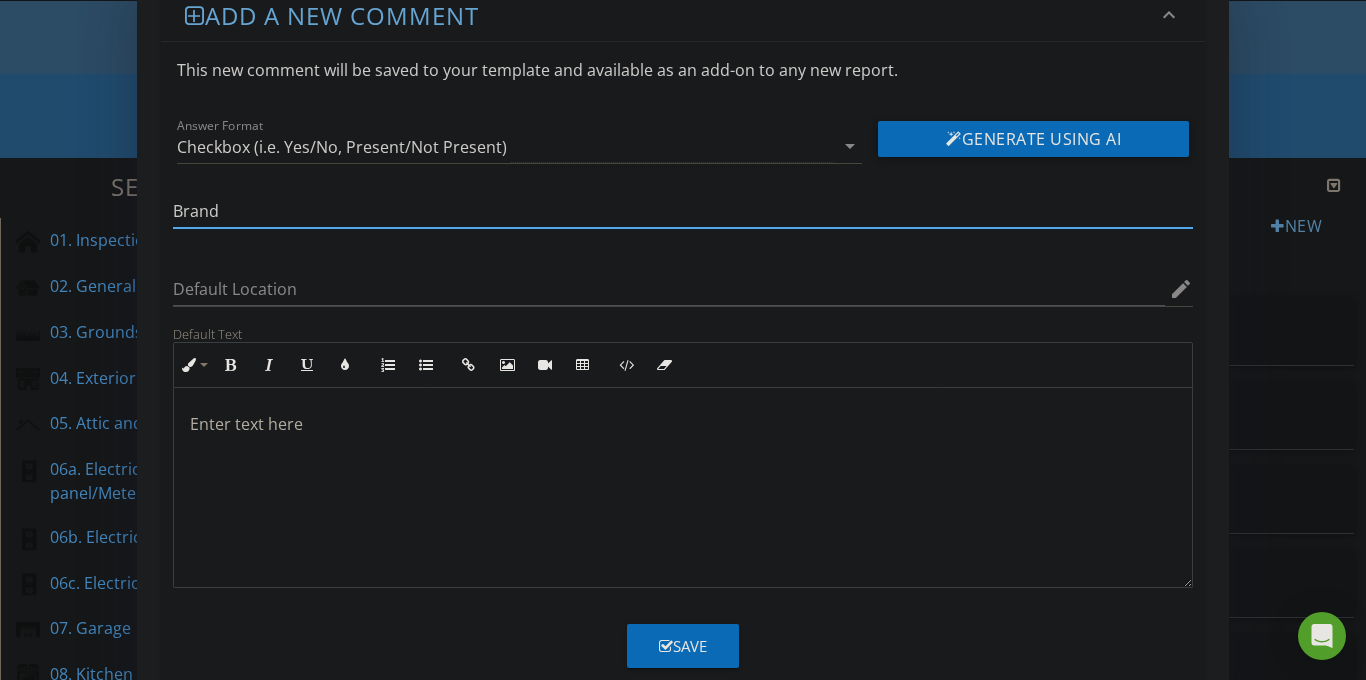 scroll, scrollTop: 78, scrollLeft: 0, axis: vertical 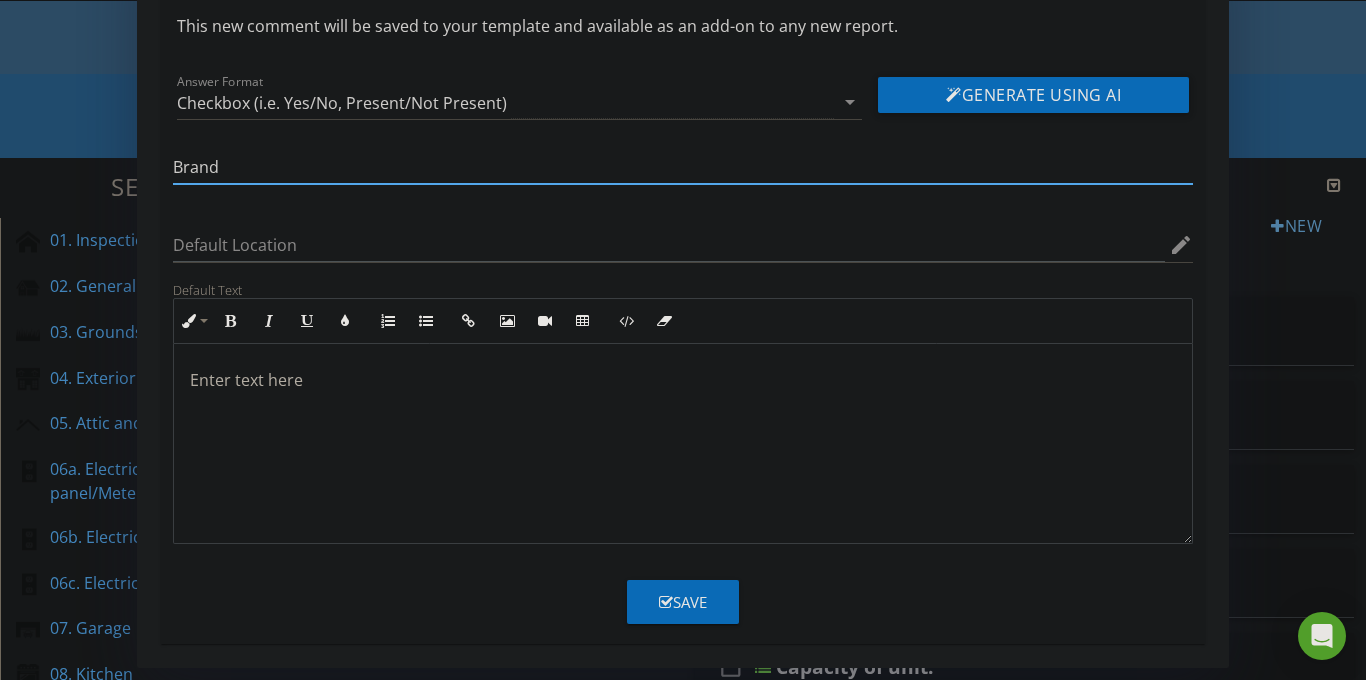 type on "Brand" 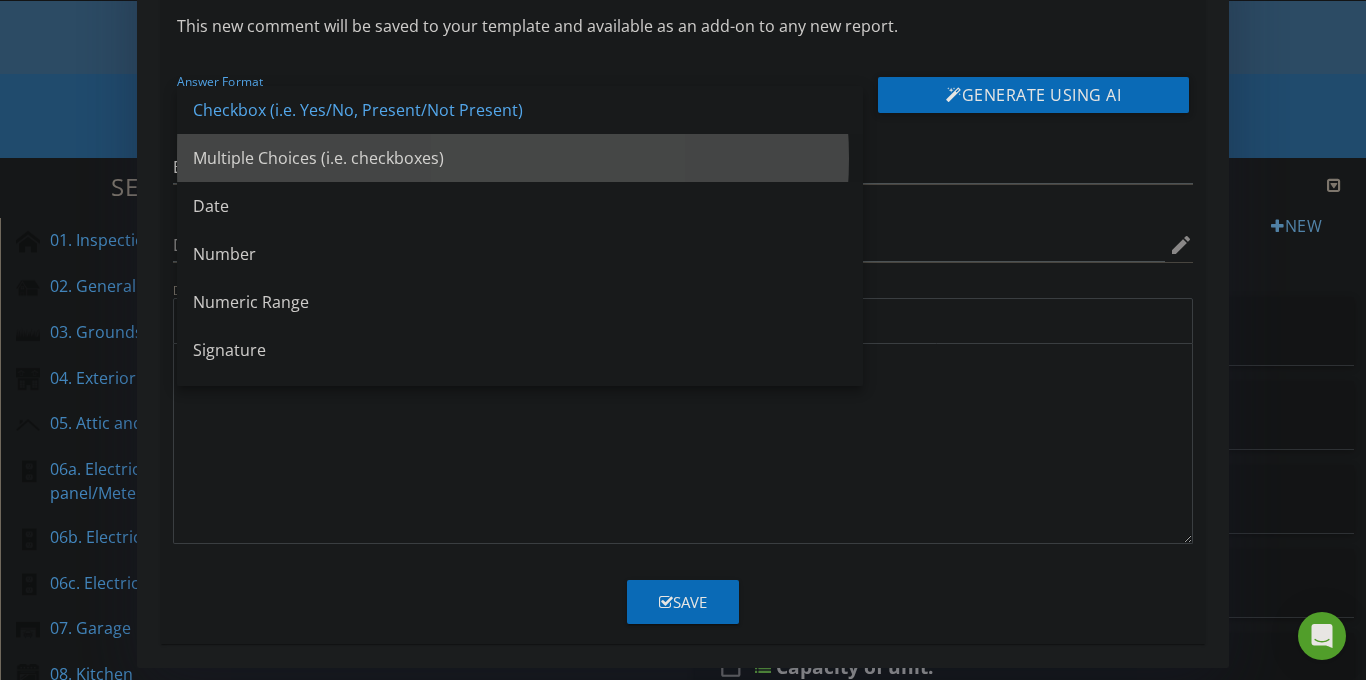 click on "Multiple Choices (i.e. checkboxes)" at bounding box center (520, 158) 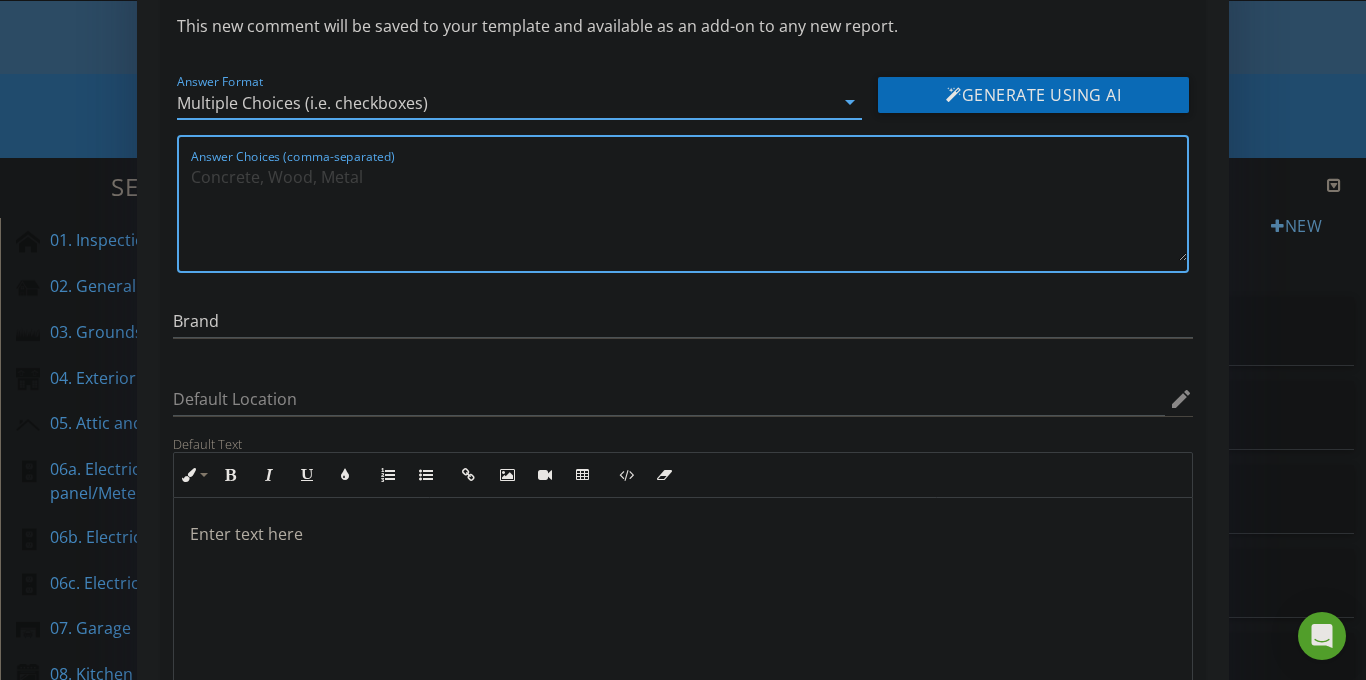 click on "Answer Choices (comma-separated)" at bounding box center (689, 211) 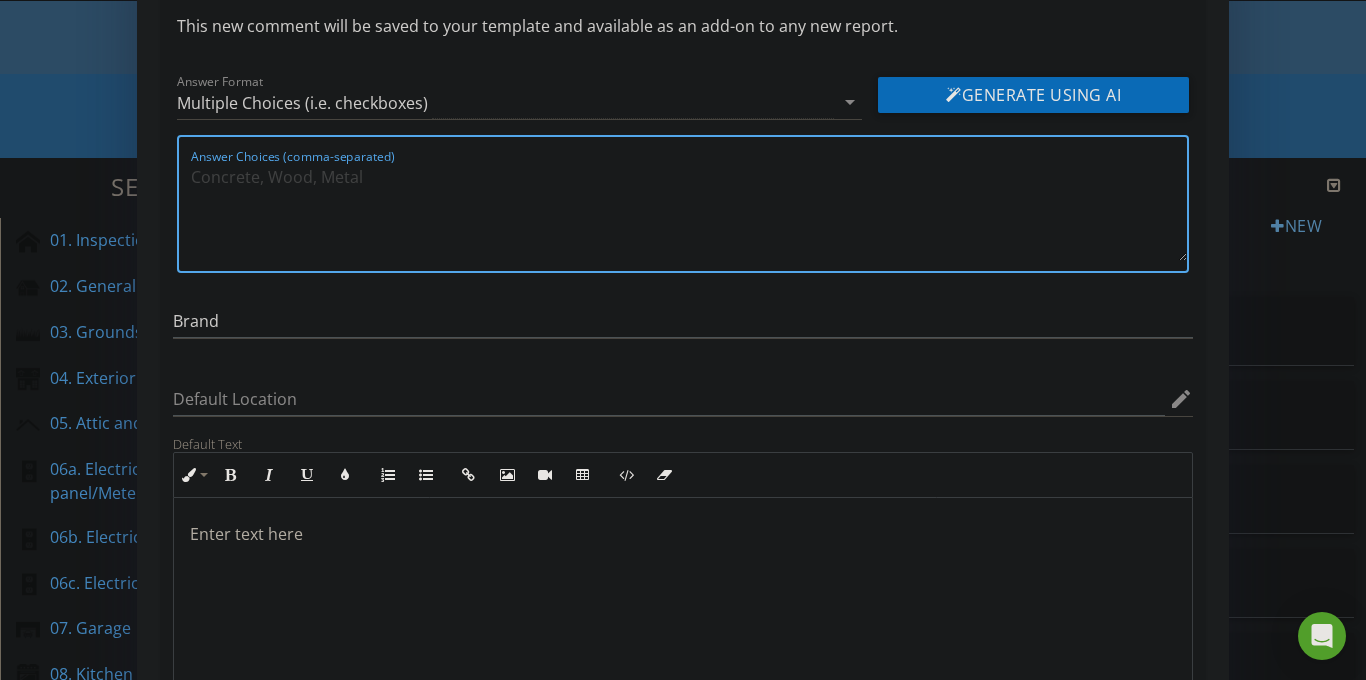 paste on "Goodman, Amana, Trane, American Standard, Carrier, Bryant, Lennox, Armstrong, Rheem, Ruud, Heil, Tempstar, Comfortmaker, Payne, York, Coleman, Luxaire, Daikin, Fujitsu, Mitsubishi, Bosch, Gree, Aire-Flo, AirQuest" 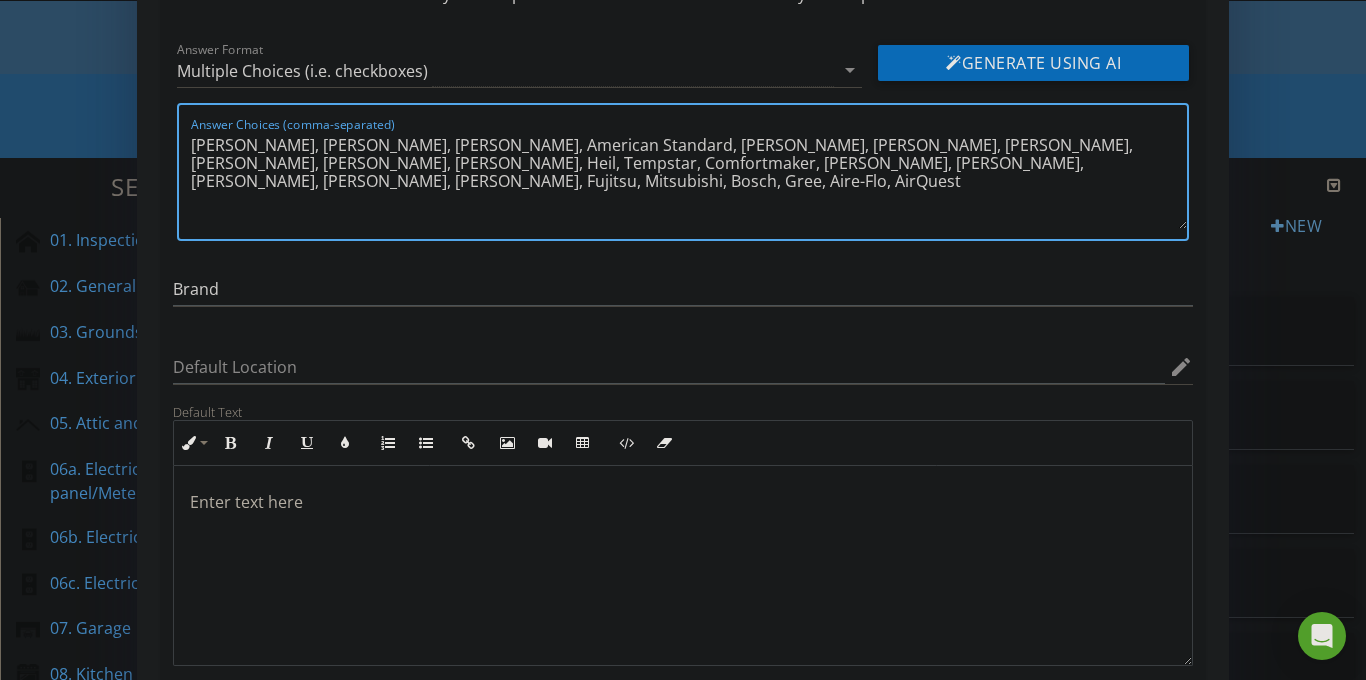 scroll, scrollTop: 175, scrollLeft: 0, axis: vertical 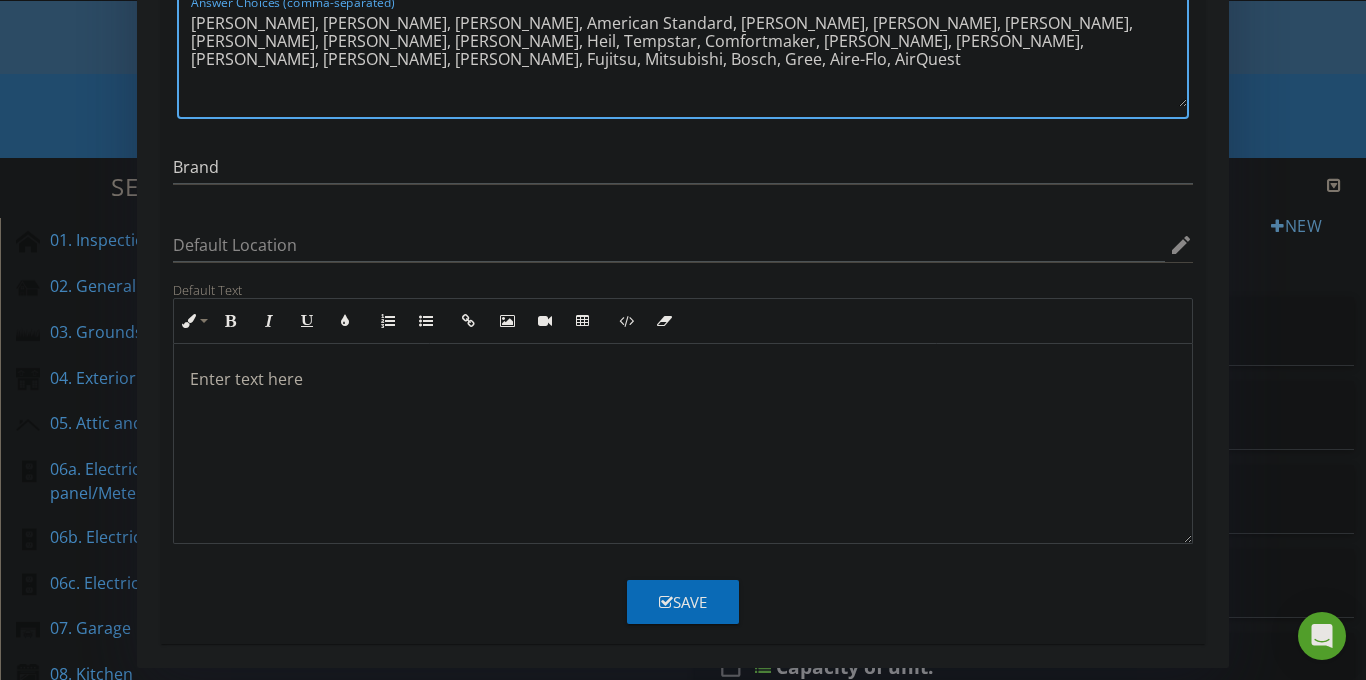 type on "Goodman, Amana, Trane, American Standard, Carrier, Bryant, Lennox, Armstrong, Rheem, Ruud, Heil, Tempstar, Comfortmaker, Payne, York, Coleman, Luxaire, Daikin, Fujitsu, Mitsubishi, Bosch, Gree, Aire-Flo, AirQuest" 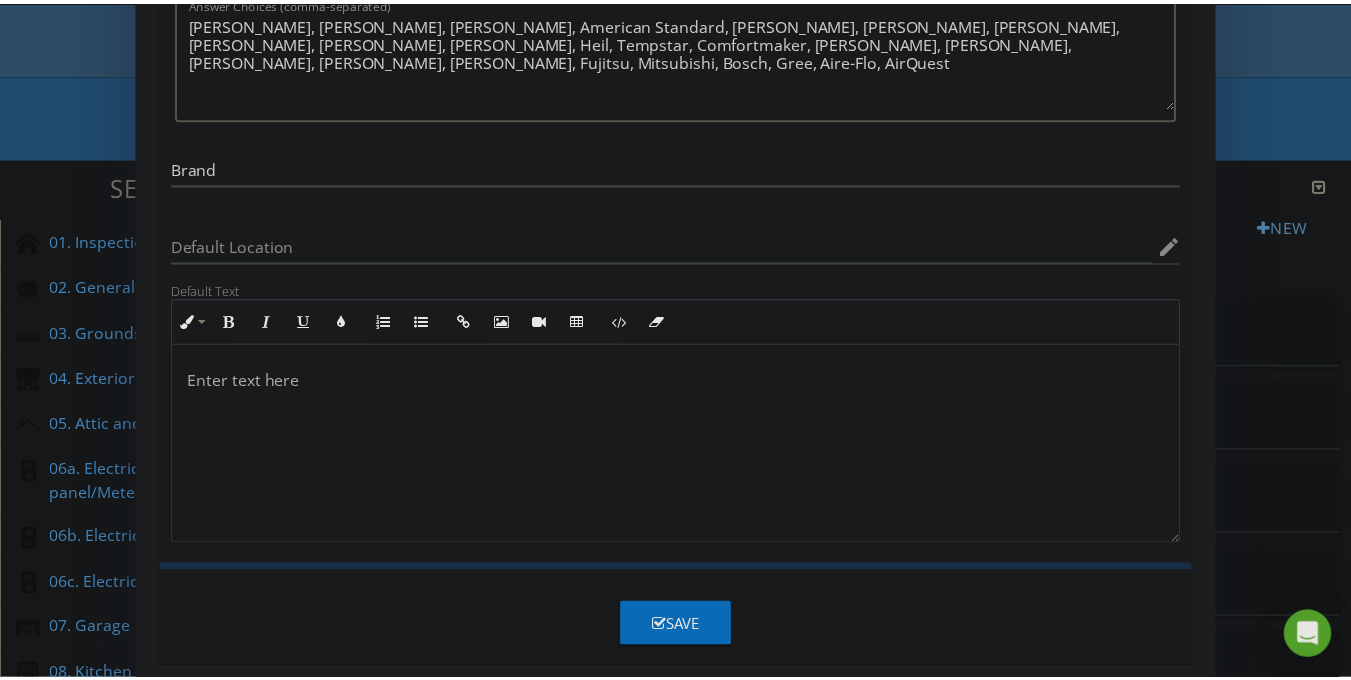 scroll, scrollTop: 135, scrollLeft: 0, axis: vertical 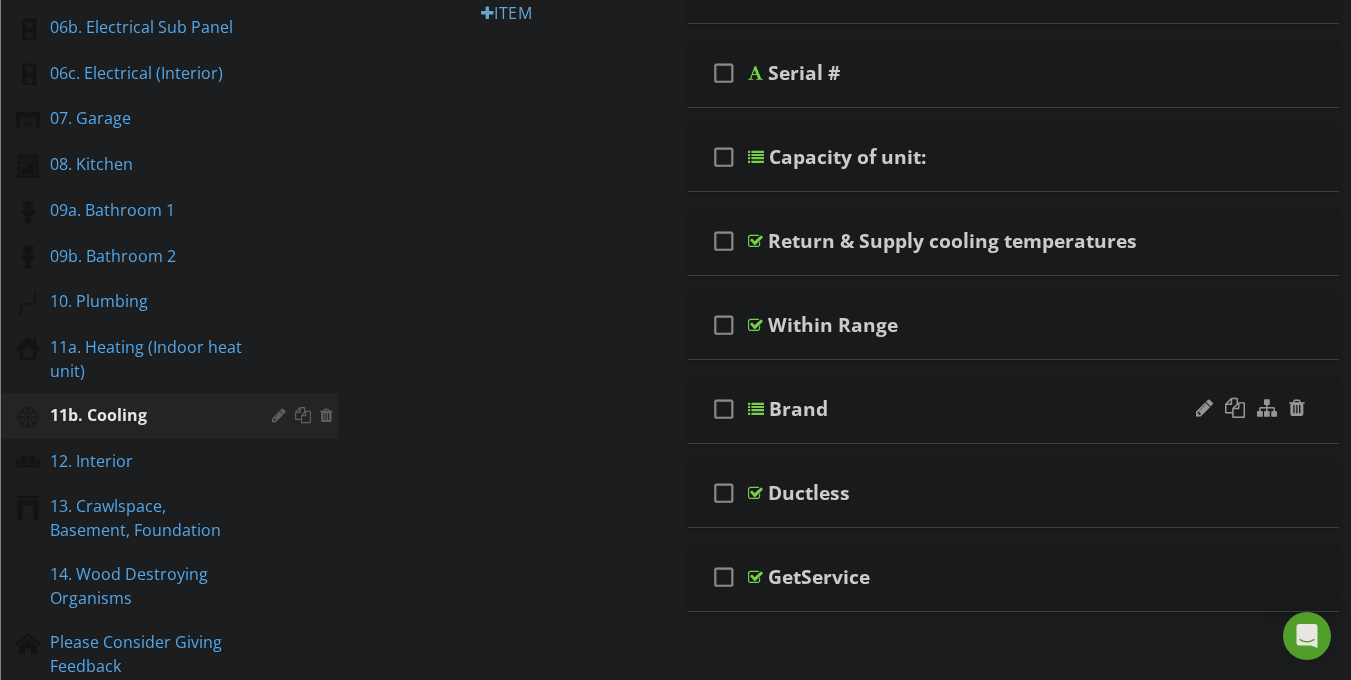 type 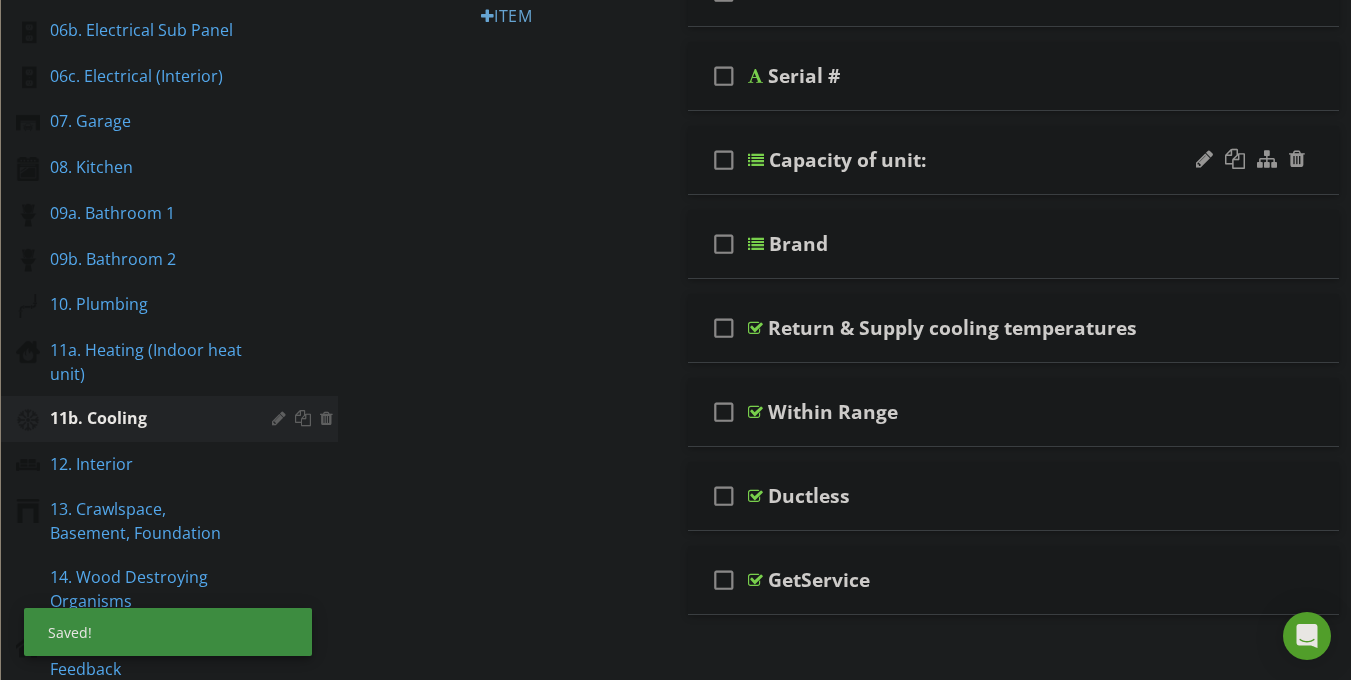 scroll, scrollTop: 569, scrollLeft: 0, axis: vertical 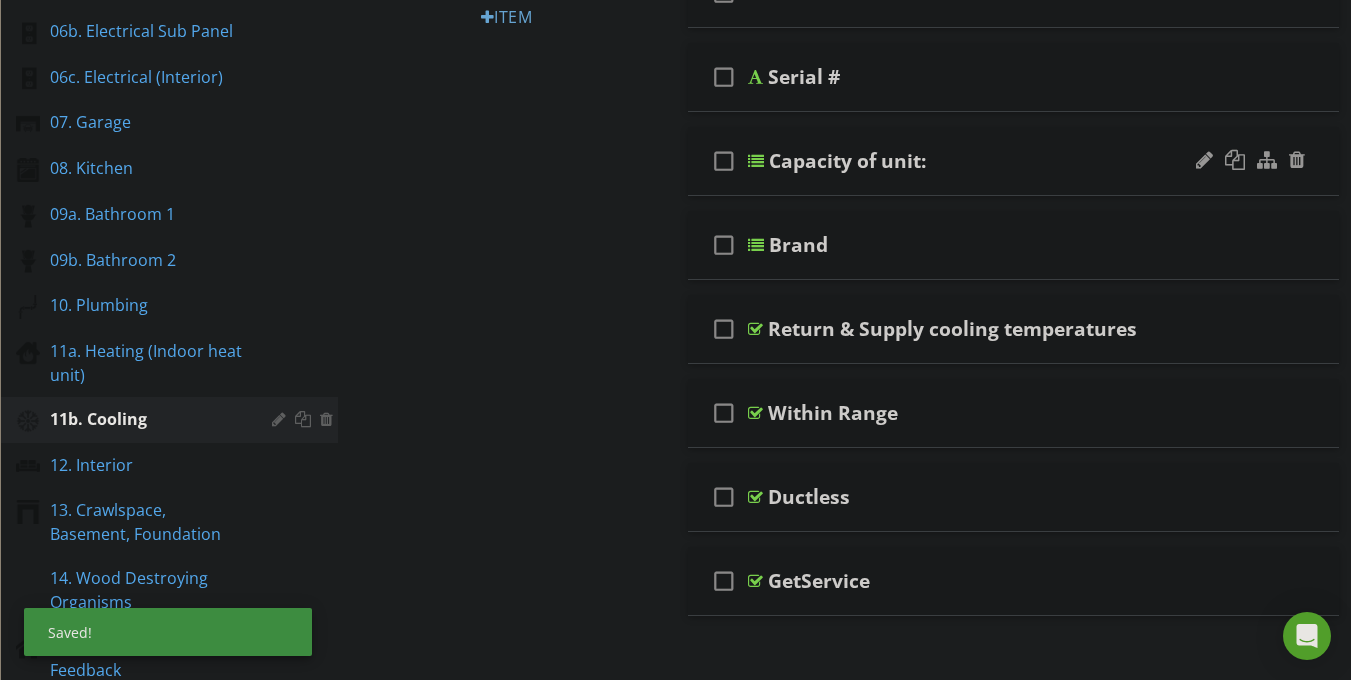 click on "check_box_outline_blank
Capacity of unit:" at bounding box center [1014, 161] 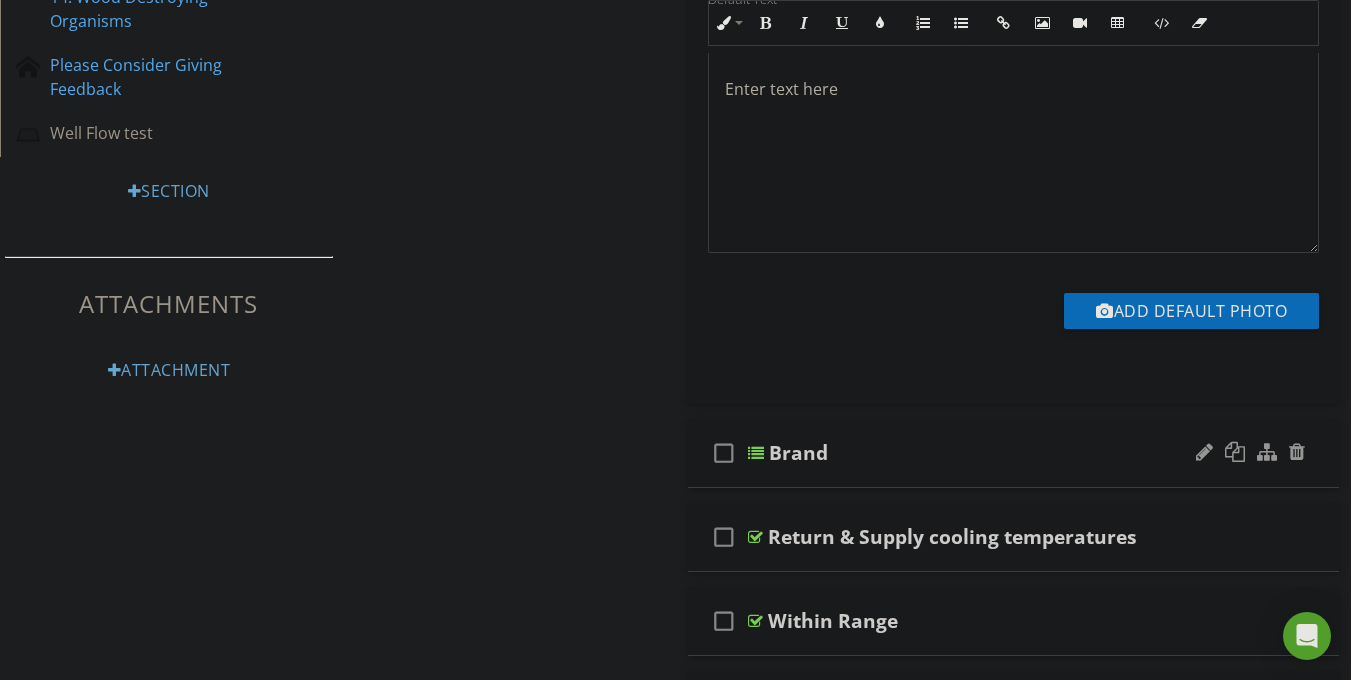 scroll, scrollTop: 1163, scrollLeft: 0, axis: vertical 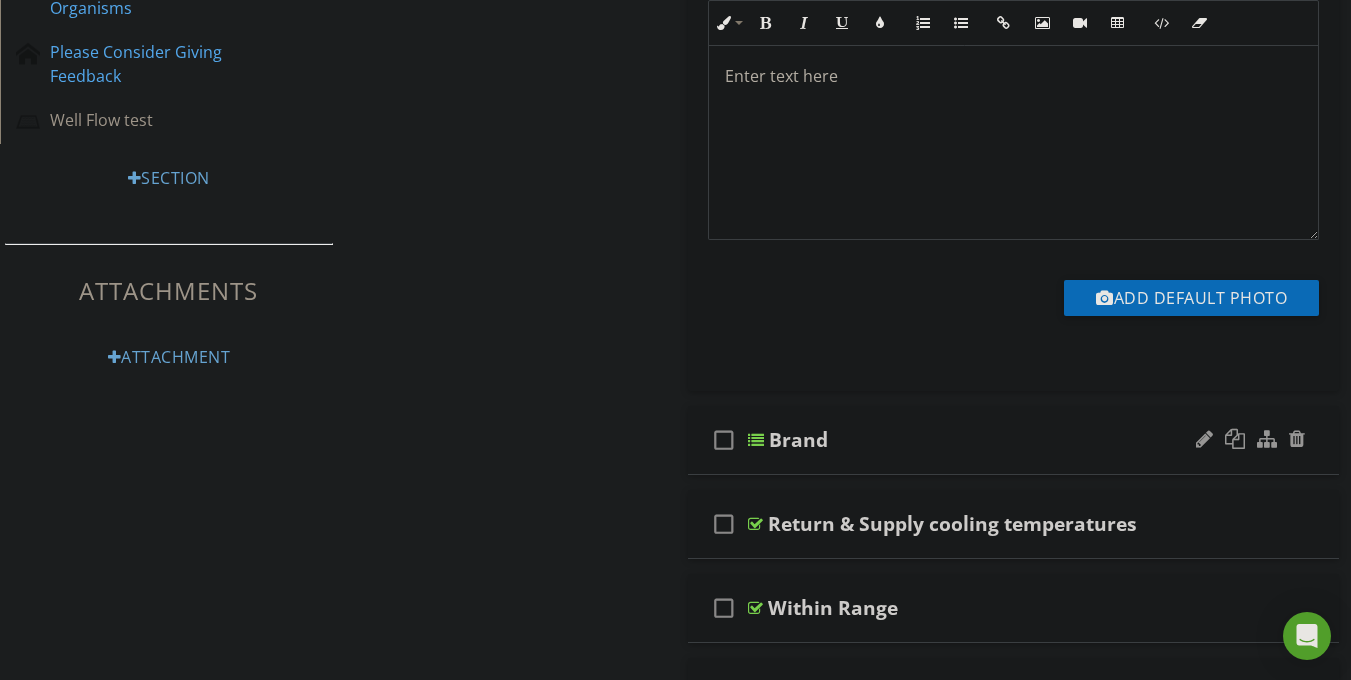 click at bounding box center (756, 440) 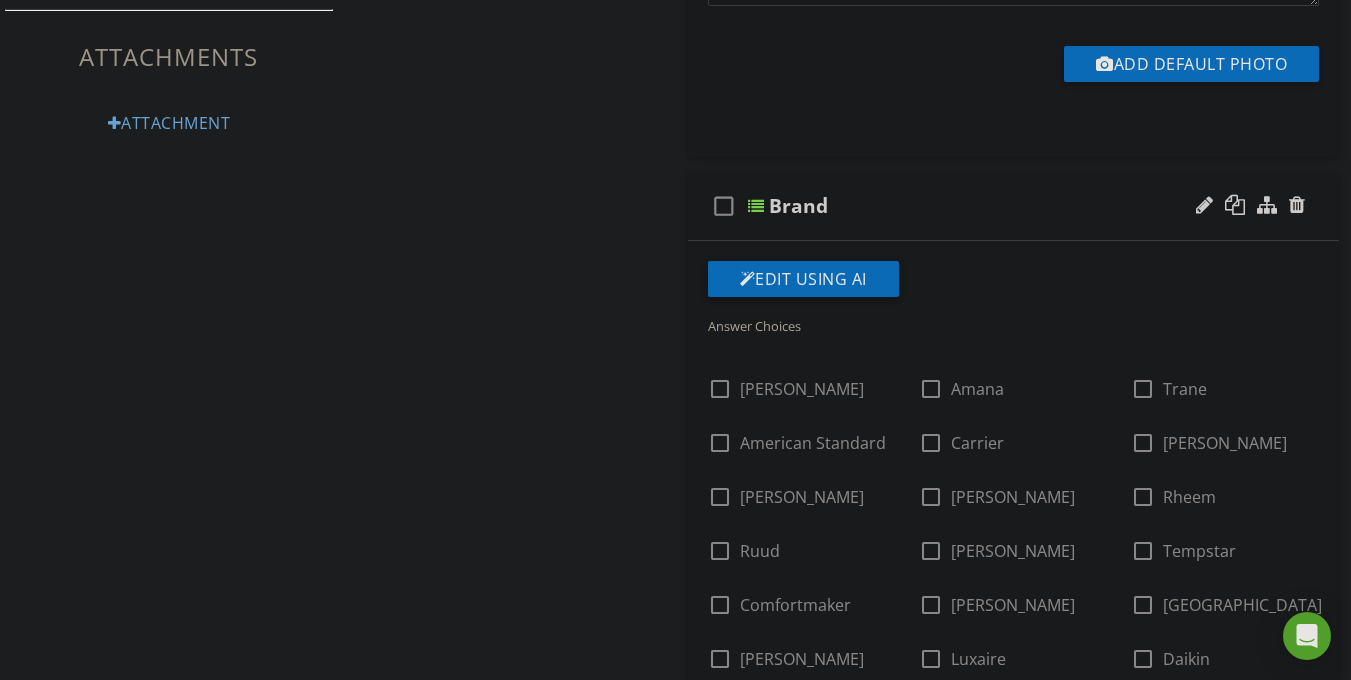 scroll, scrollTop: 1380, scrollLeft: 0, axis: vertical 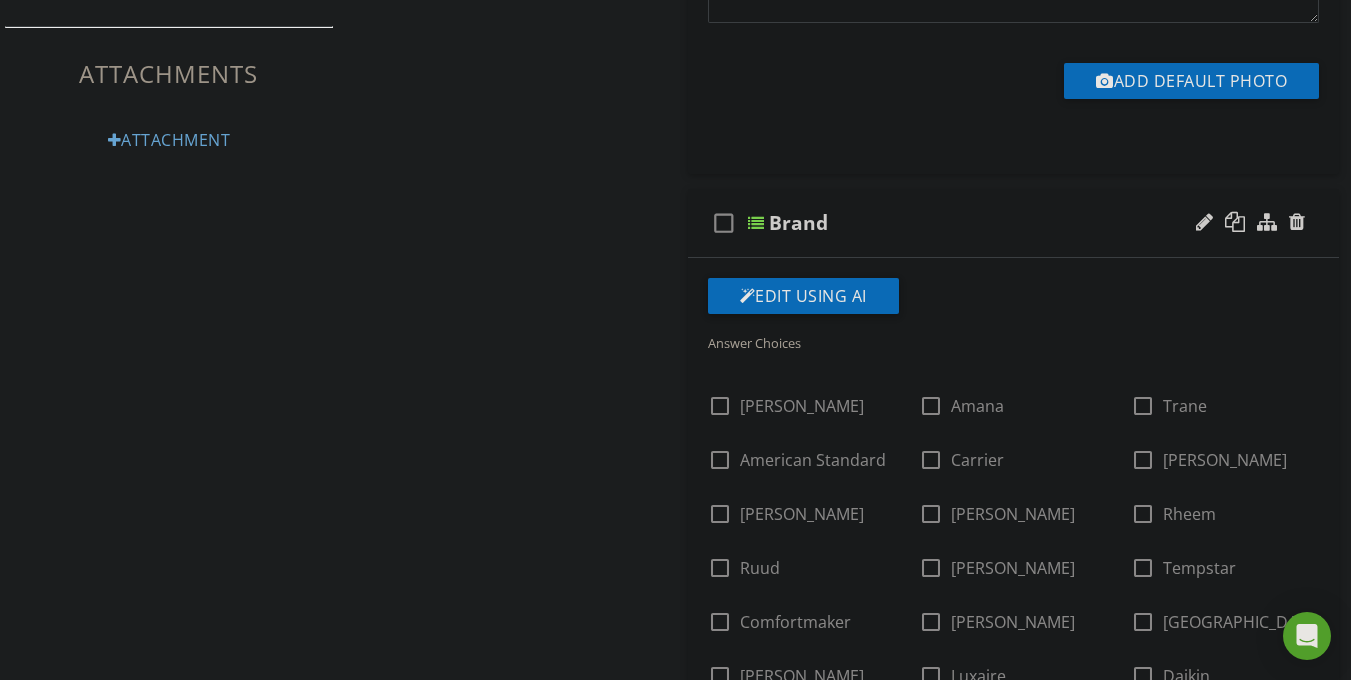 click at bounding box center [1250, 223] 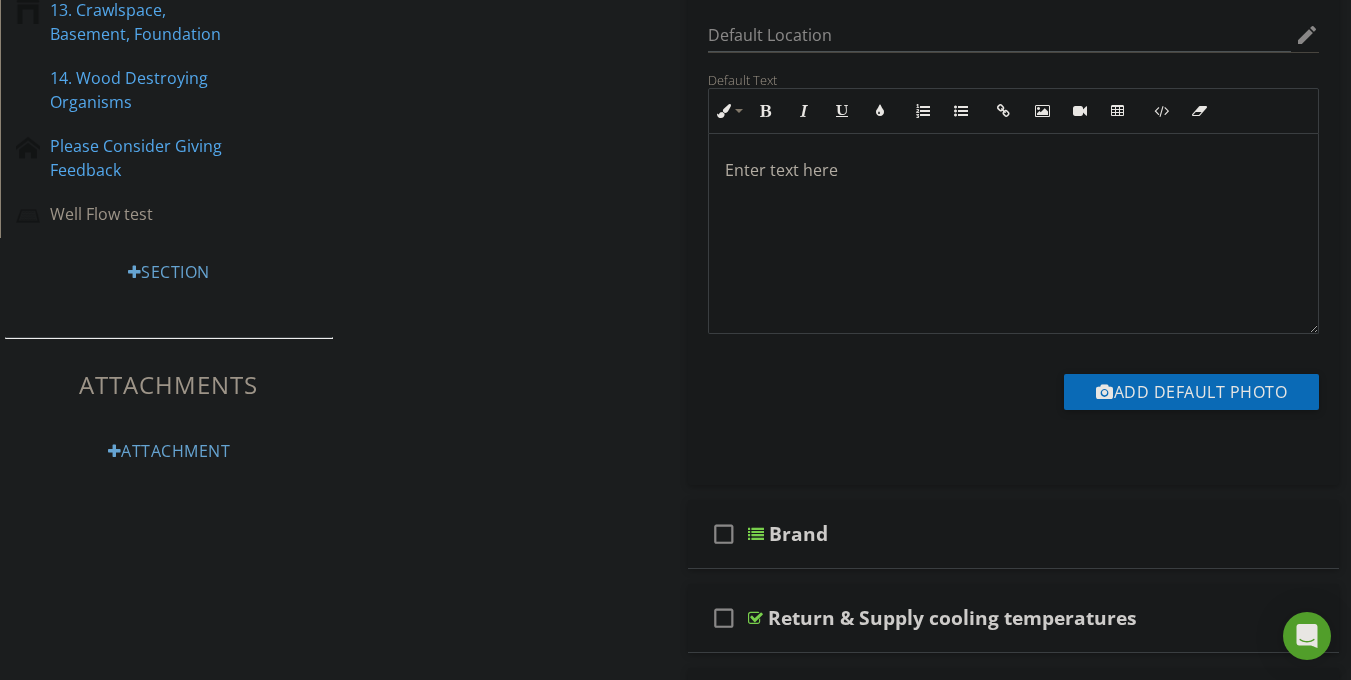 scroll, scrollTop: 1065, scrollLeft: 0, axis: vertical 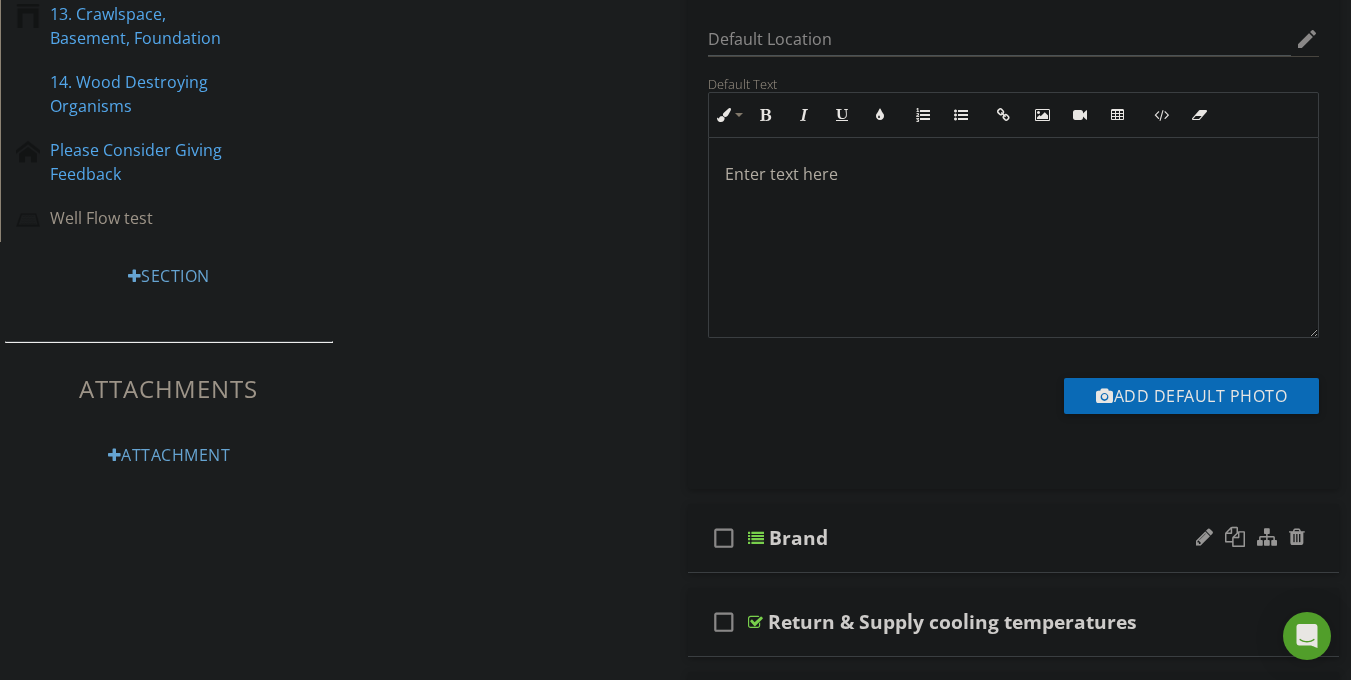 click on "Brand" at bounding box center [798, 538] 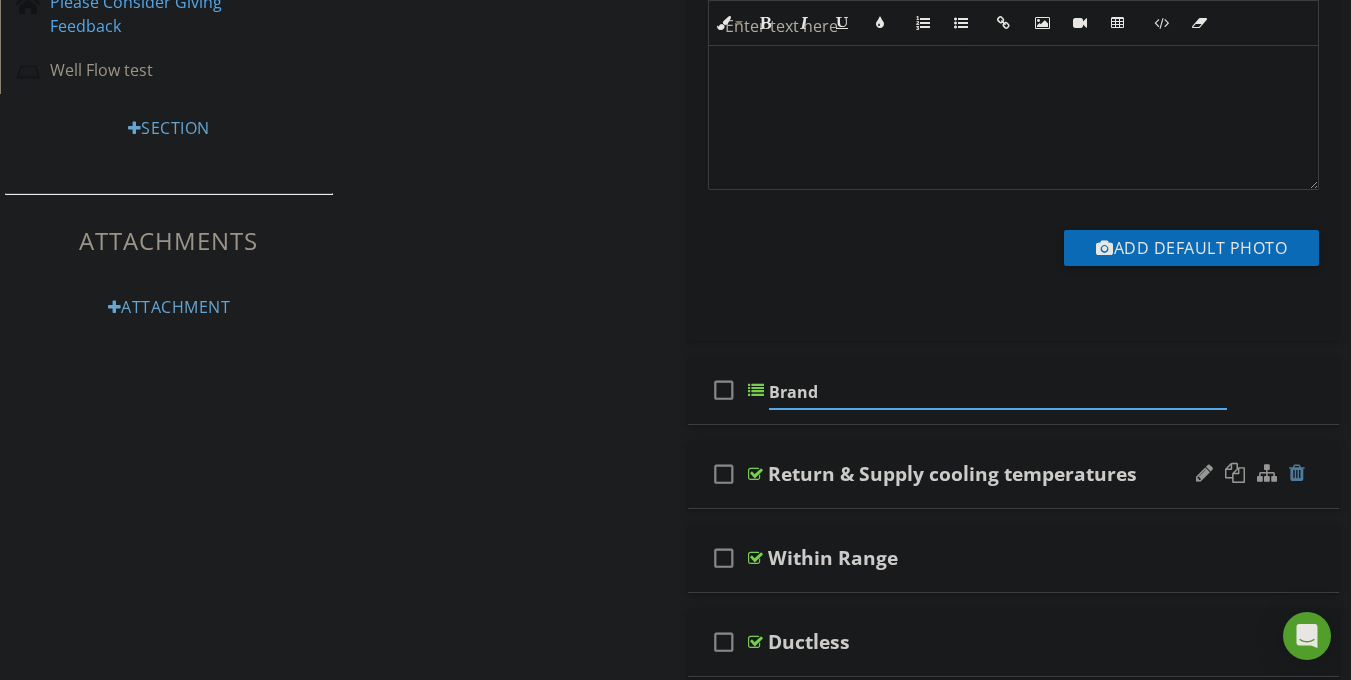 scroll, scrollTop: 1214, scrollLeft: 0, axis: vertical 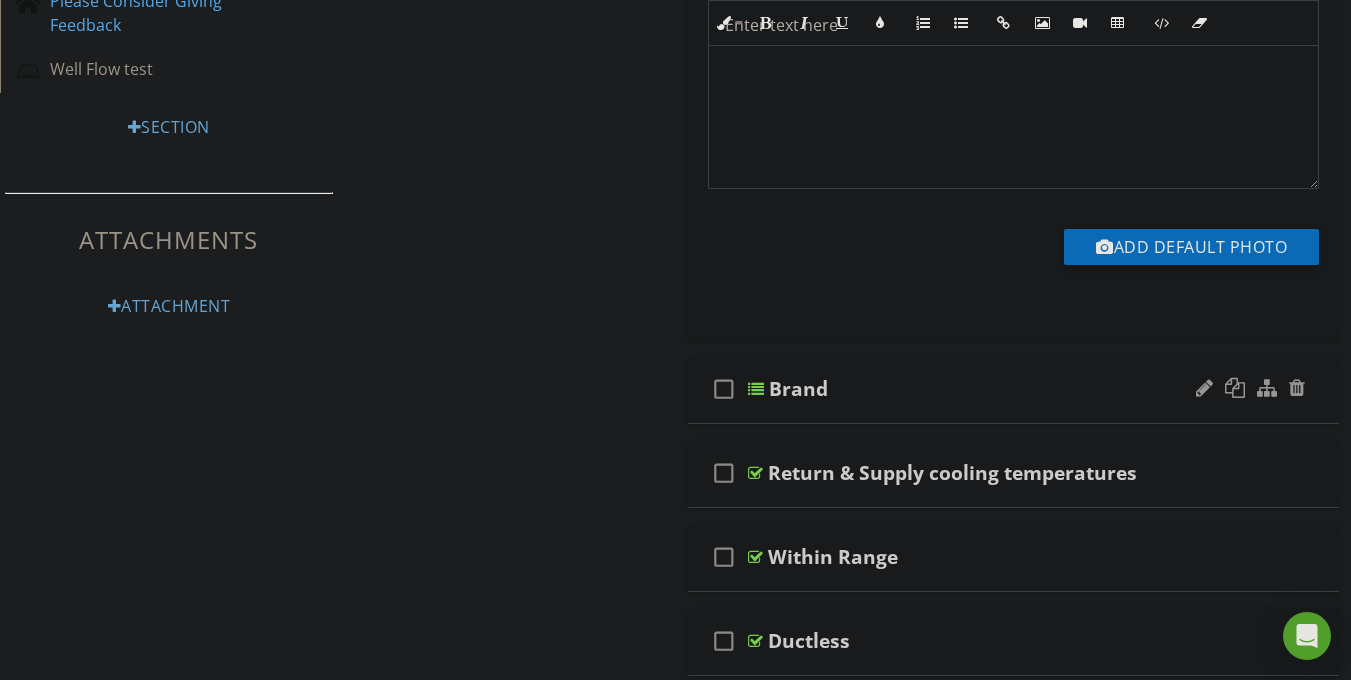click at bounding box center [1250, 389] 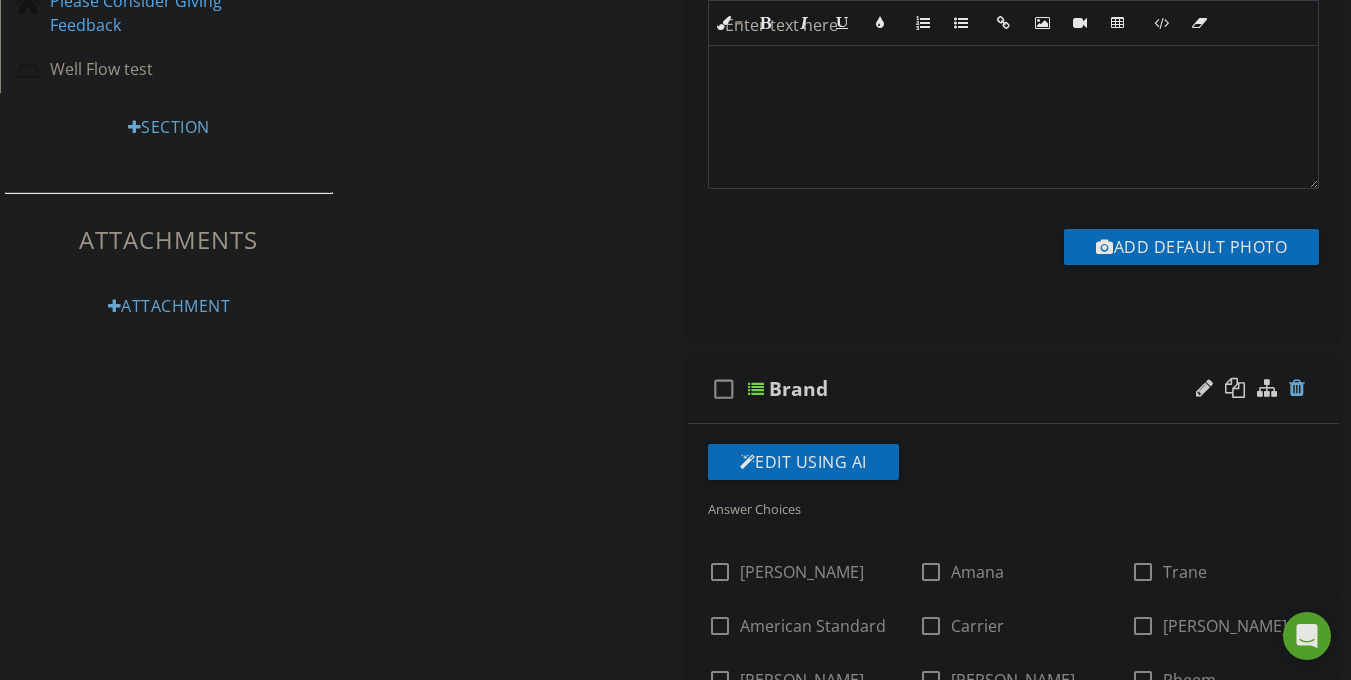 click at bounding box center (1297, 388) 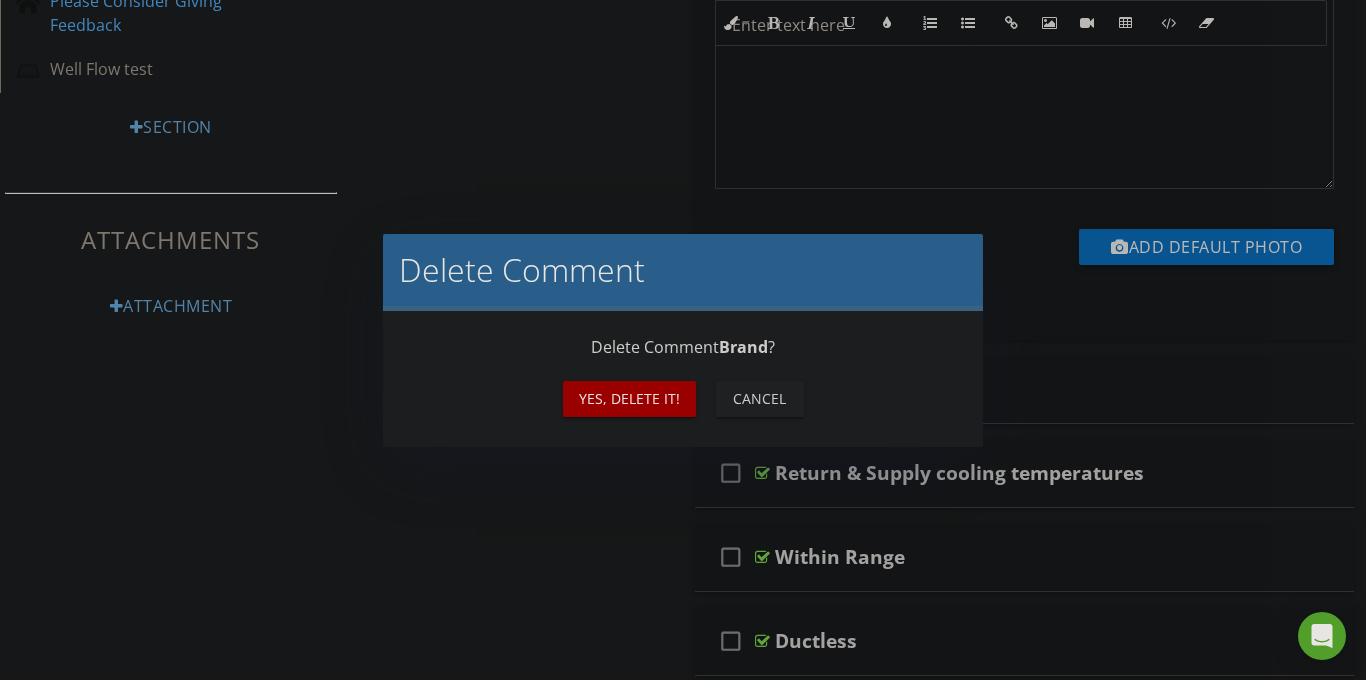 click on "Yes, Delete it!" at bounding box center (629, 398) 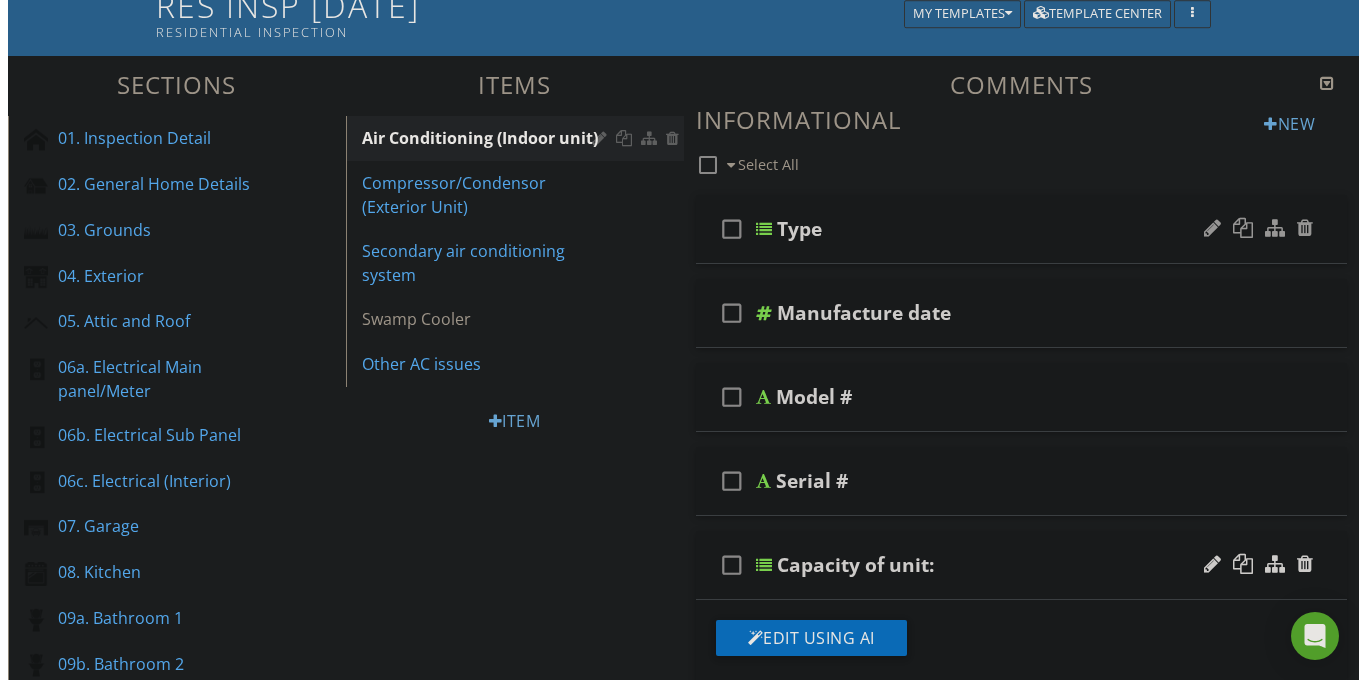 scroll, scrollTop: 146, scrollLeft: 0, axis: vertical 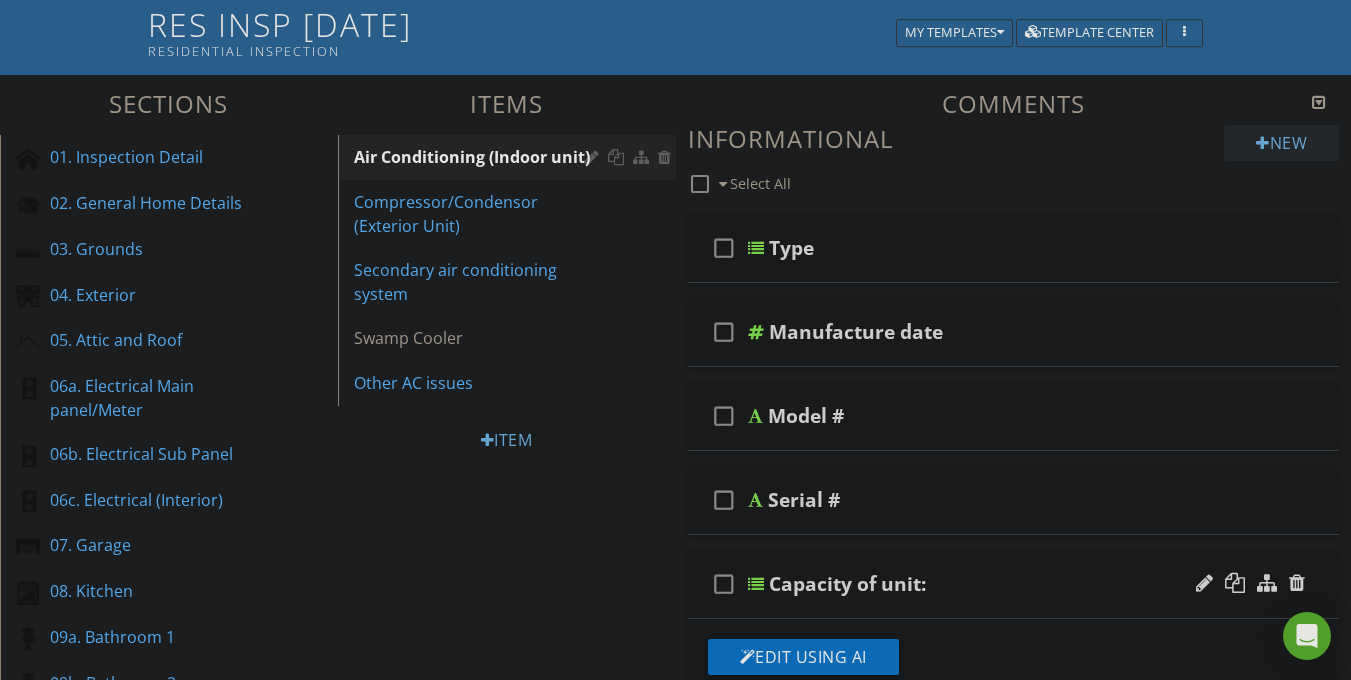 click on "New" at bounding box center (1281, 143) 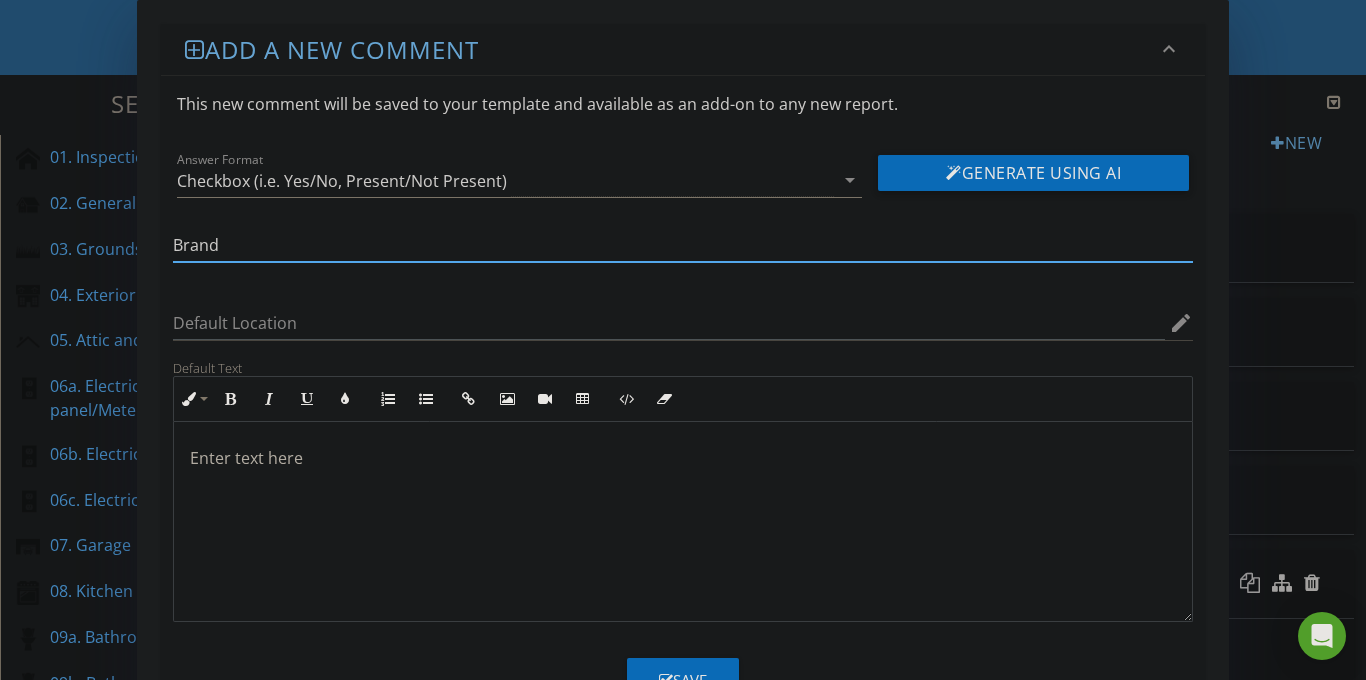 type on "Brand" 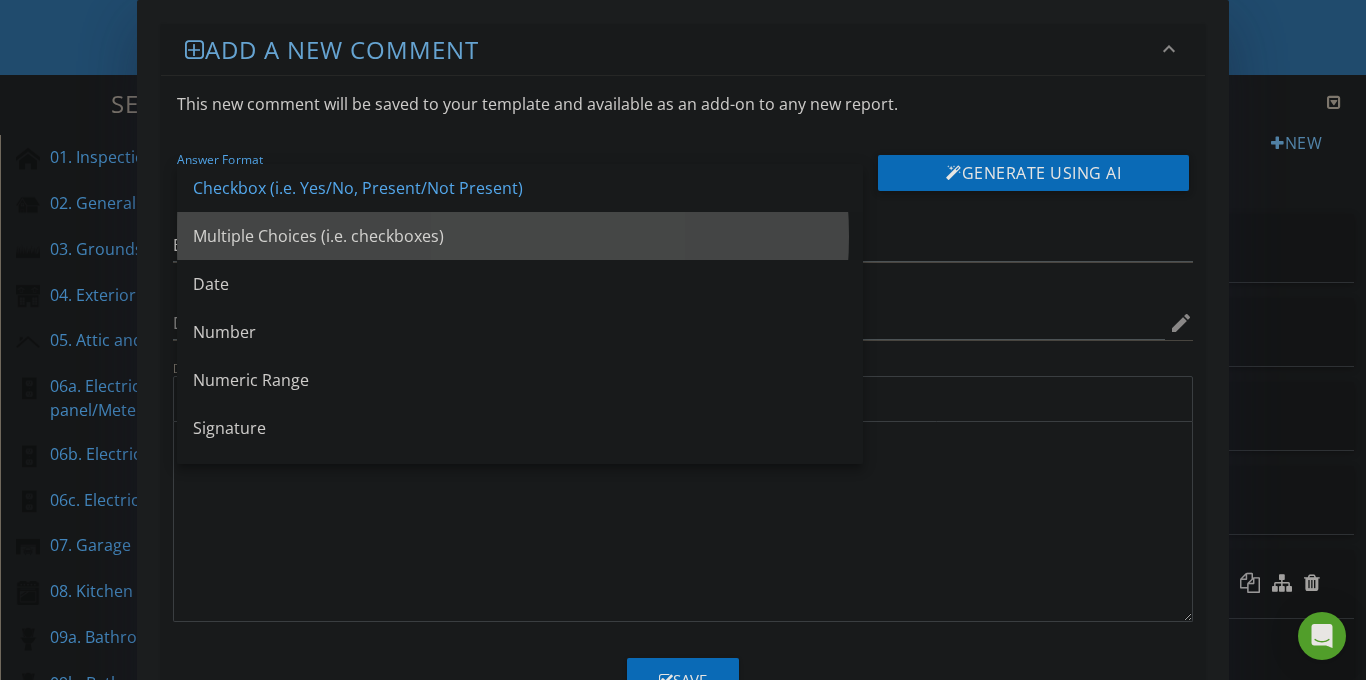 click on "Multiple Choices (i.e. checkboxes)" at bounding box center (520, 236) 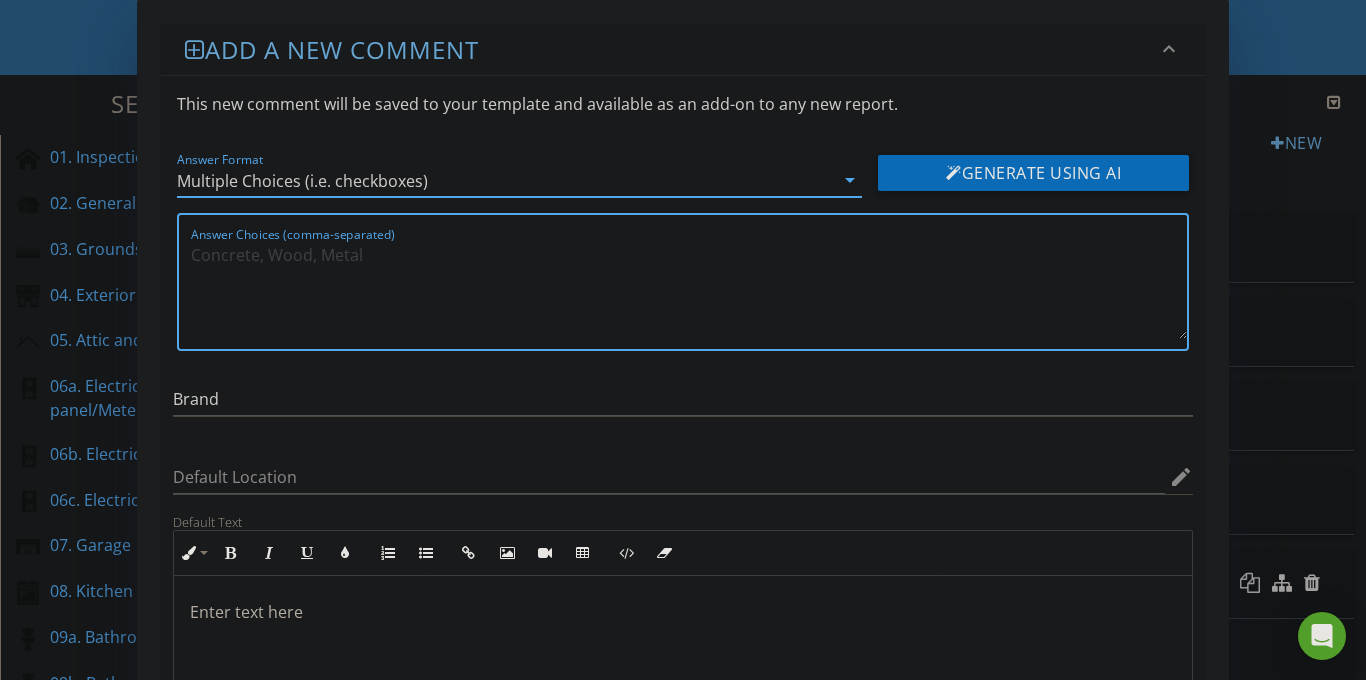 paste on "ADP, Aire-Flo, AirQuest, Amana, American Standard, Bosch, Bryant, Carrier, Coleman, Comfortmaker, Daikin, Fujitsu, Gree, Goodman, Heil, Lennox, Luxaire, Mitsubishi, Payne, Rheem, Ruud, Tempstar, Trane, York" 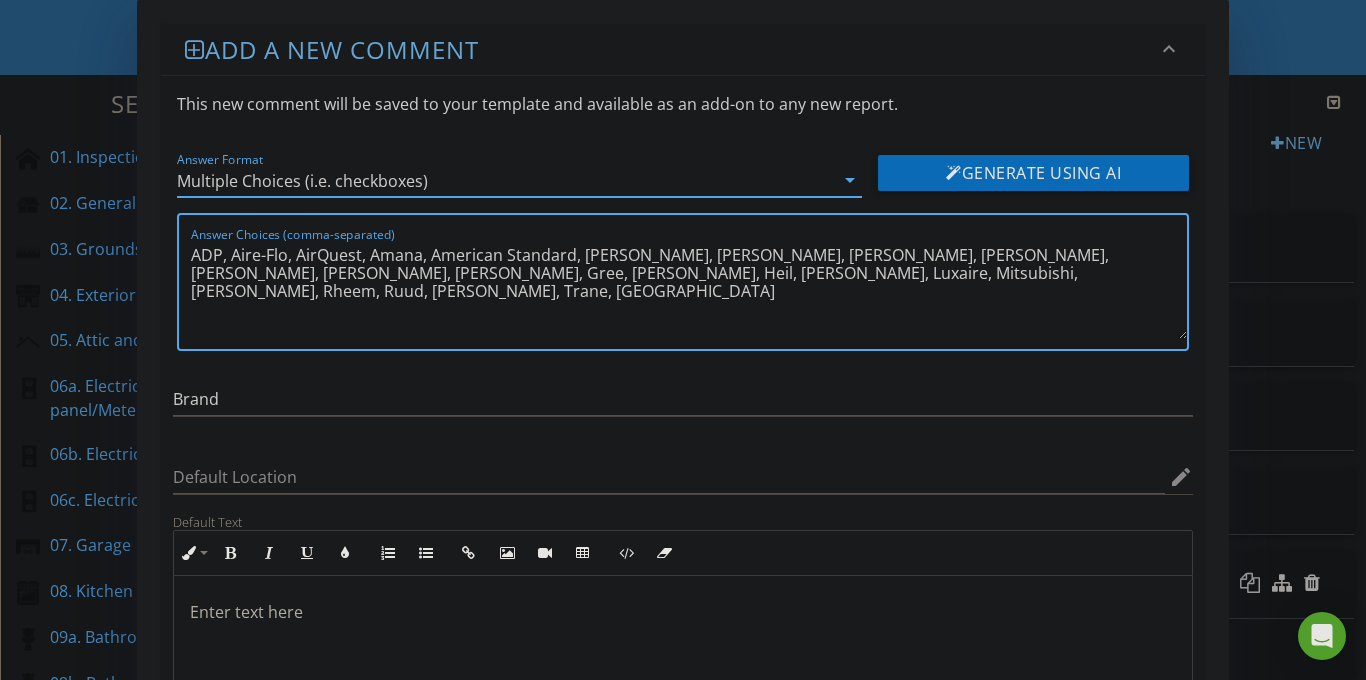 scroll, scrollTop: 1, scrollLeft: 0, axis: vertical 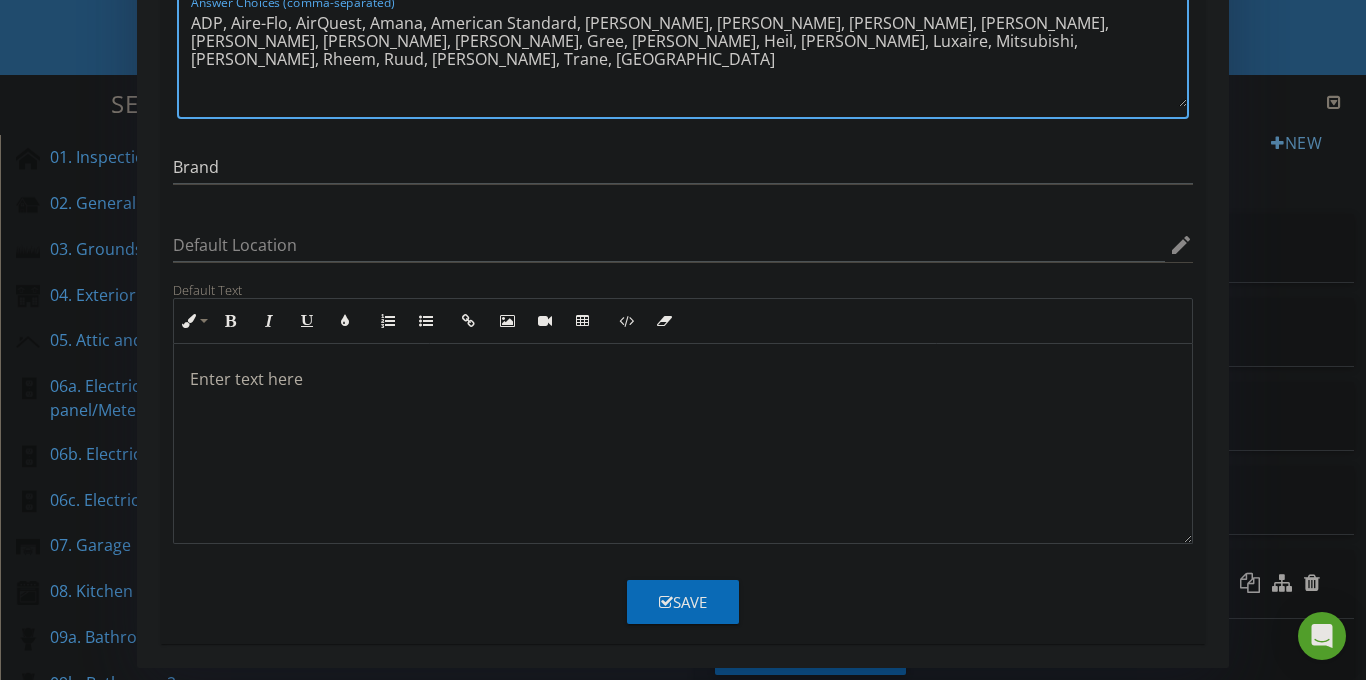 type on "ADP, Aire-Flo, AirQuest, Amana, American Standard, Bosch, Bryant, Carrier, Coleman, Comfortmaker, Daikin, Fujitsu, Gree, Goodman, Heil, Lennox, Luxaire, Mitsubishi, Payne, Rheem, Ruud, Tempstar, Trane, York" 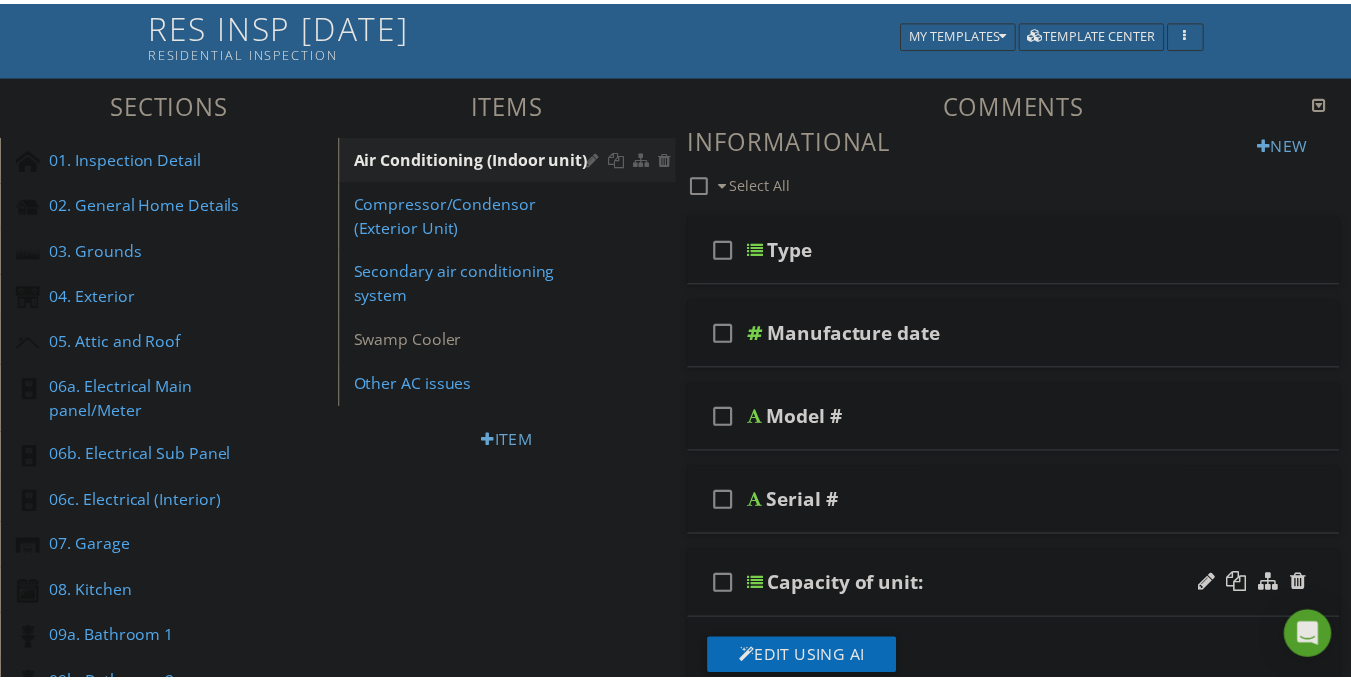 scroll, scrollTop: 135, scrollLeft: 0, axis: vertical 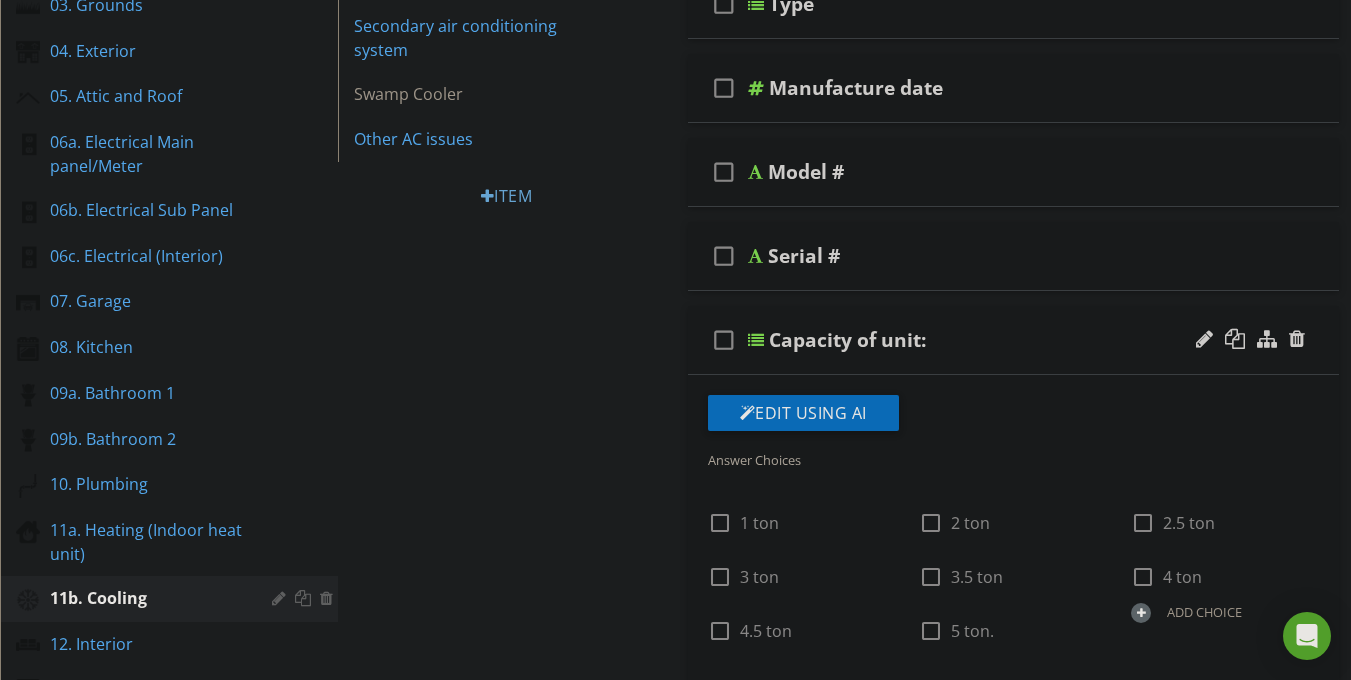 click at bounding box center (756, 340) 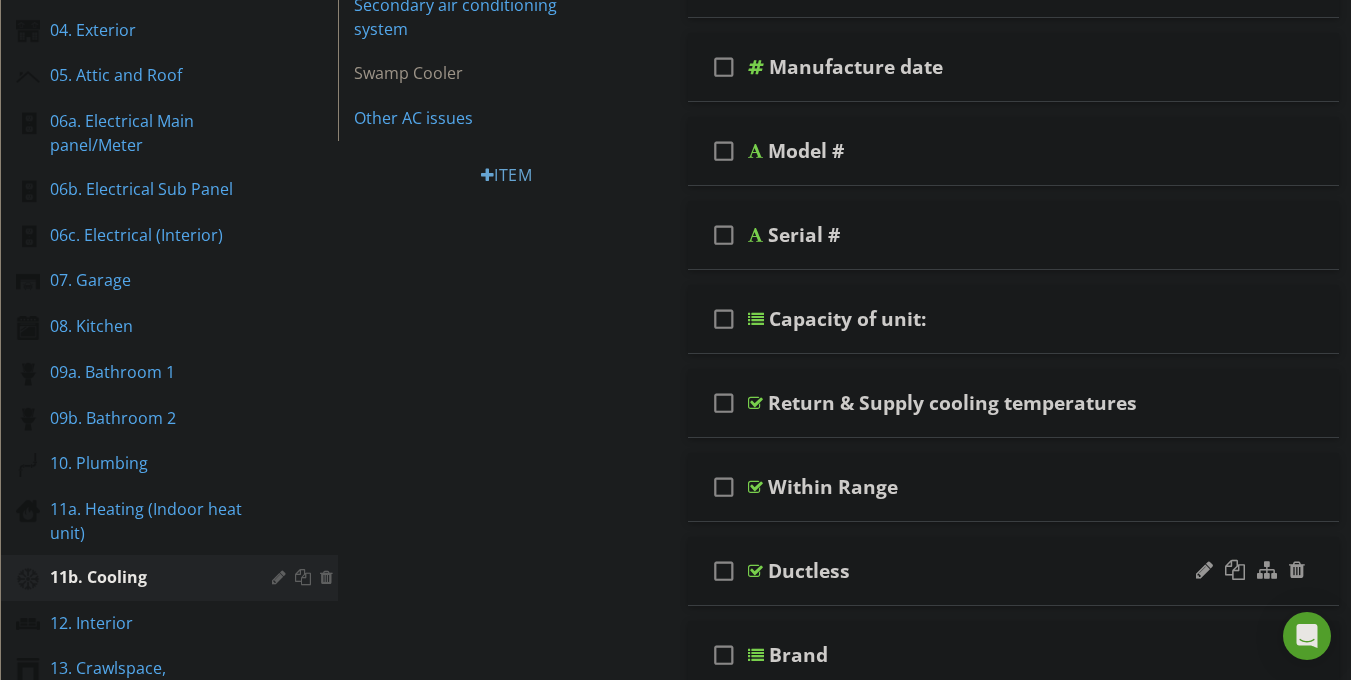 scroll, scrollTop: 421, scrollLeft: 0, axis: vertical 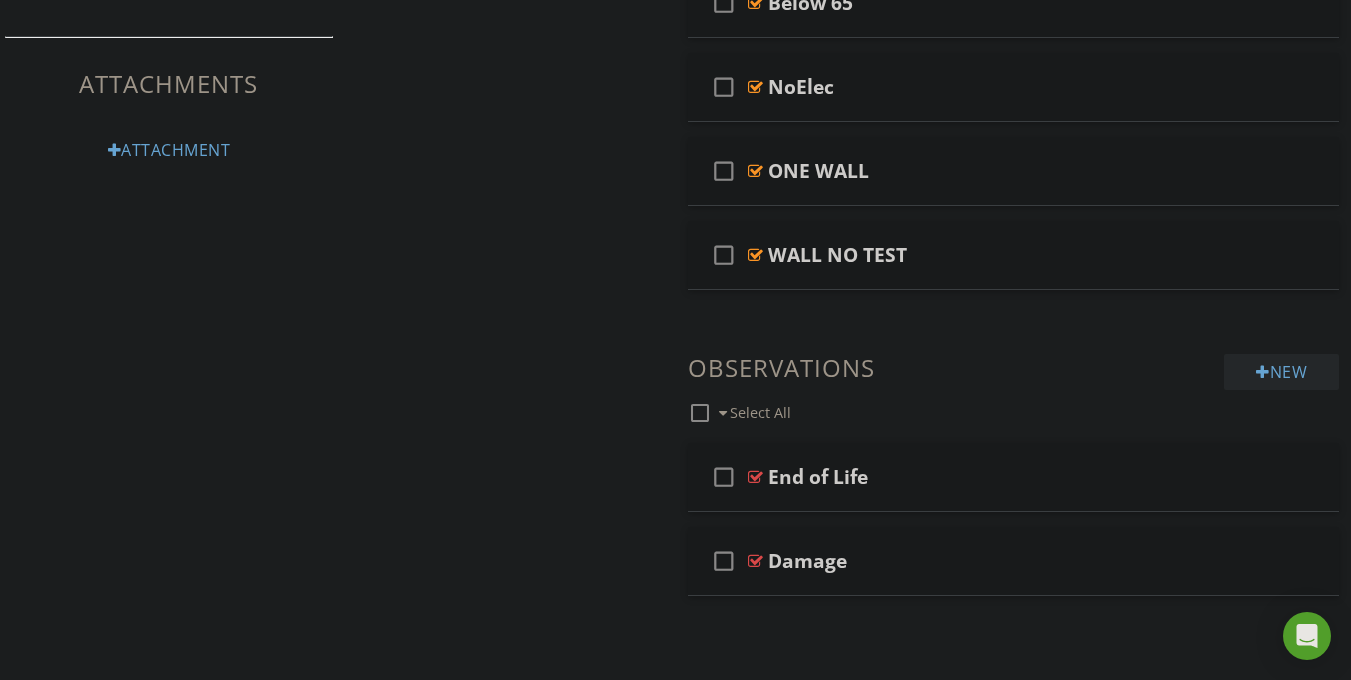 click on "New" at bounding box center [1281, 372] 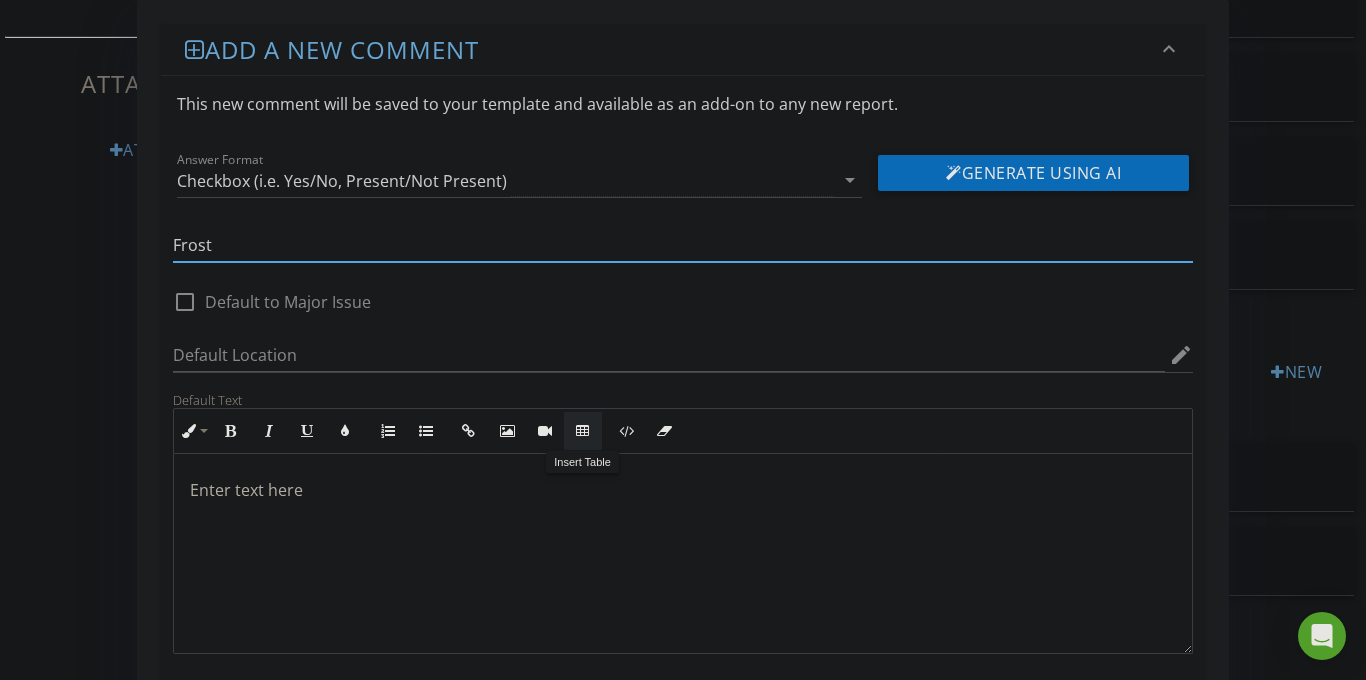 type on "Frost" 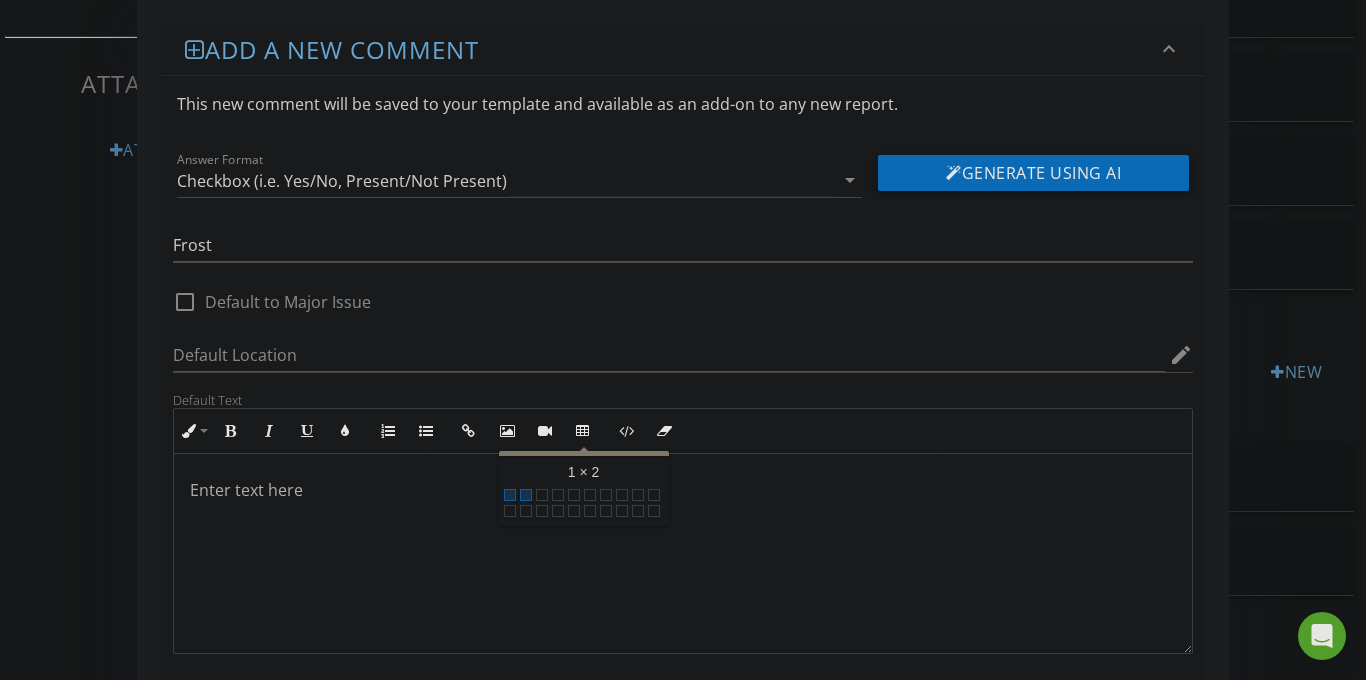 click at bounding box center (683, 490) 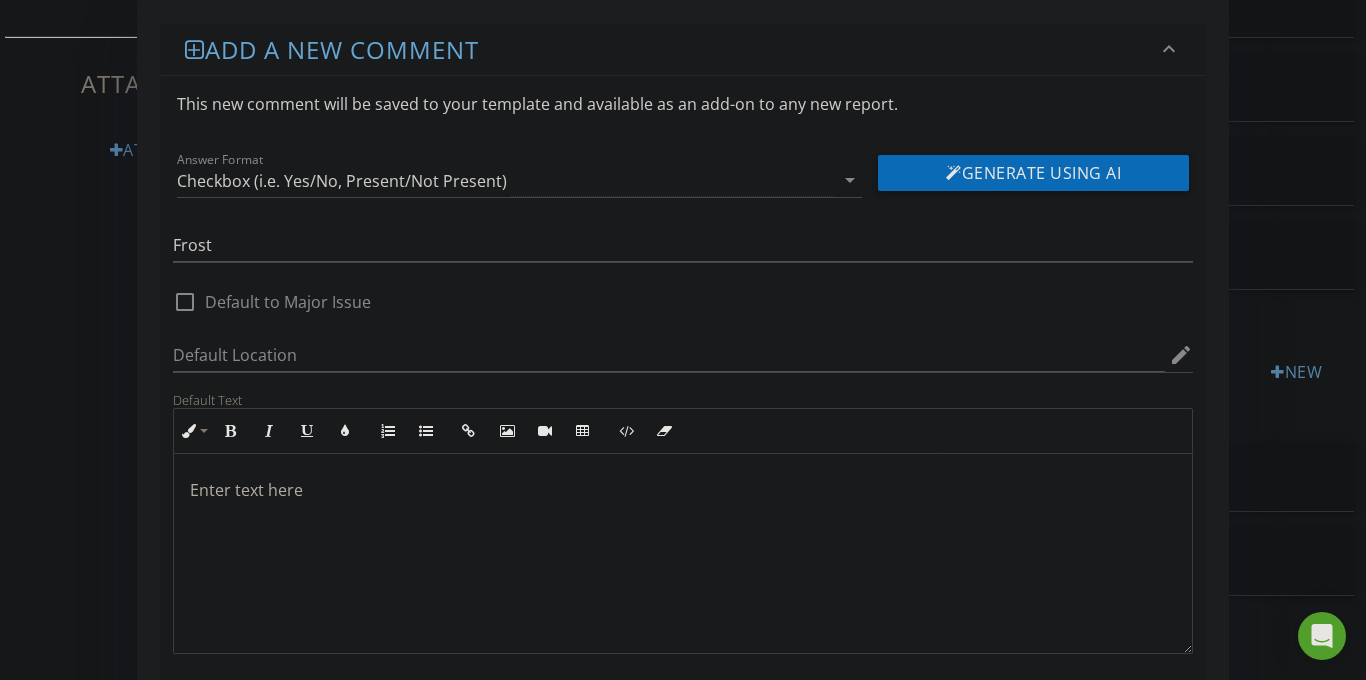 click at bounding box center [683, 554] 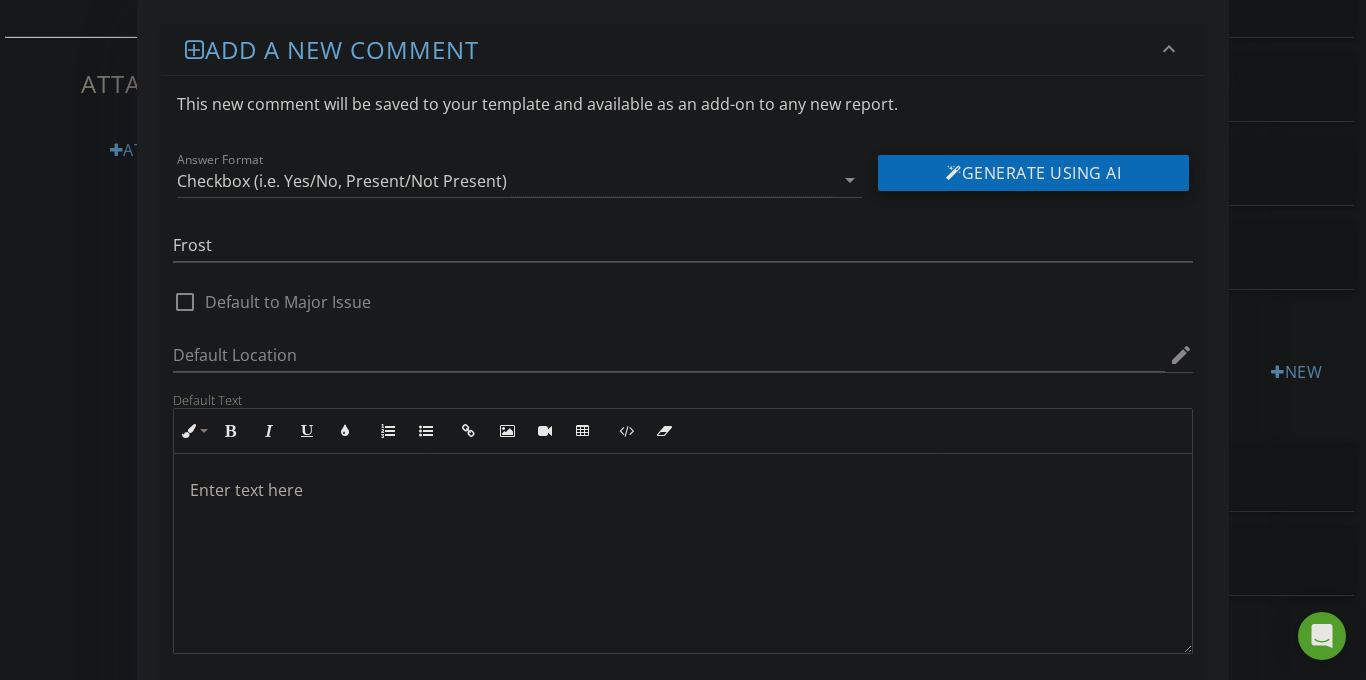 click on "Generate Using AI" at bounding box center [1033, 173] 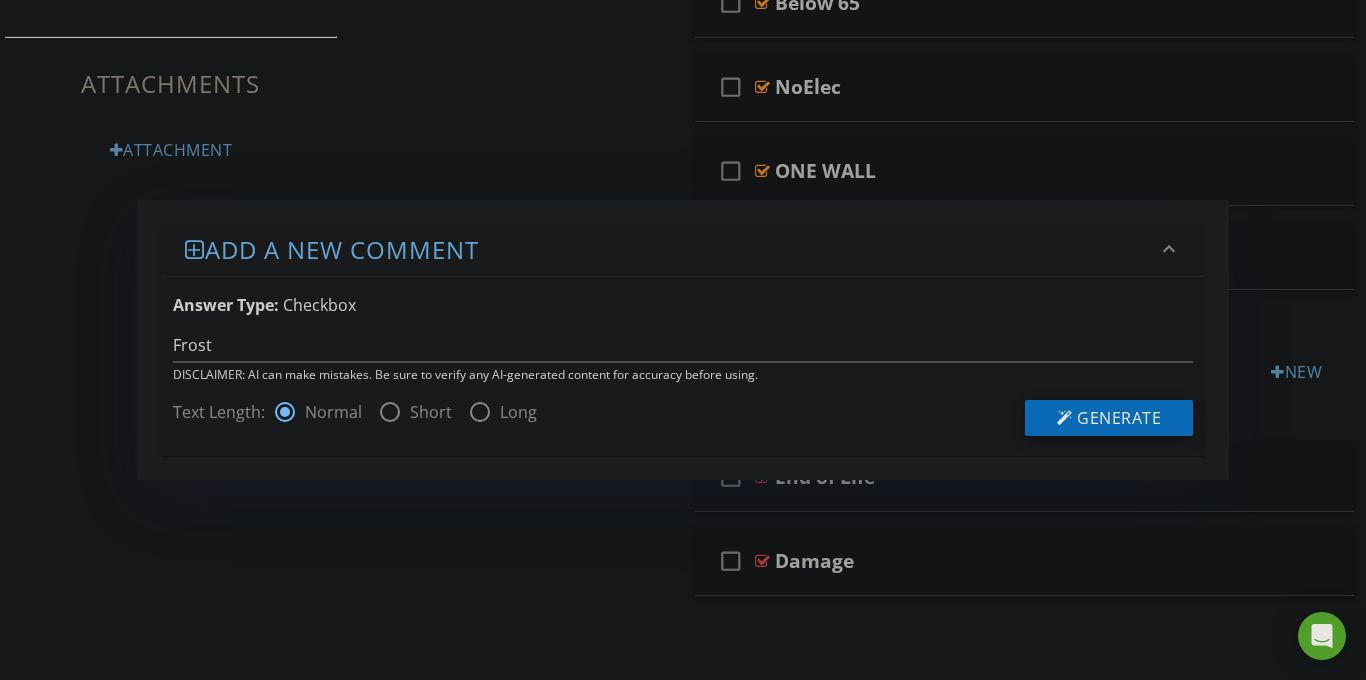 click on "Generate" at bounding box center [1119, 418] 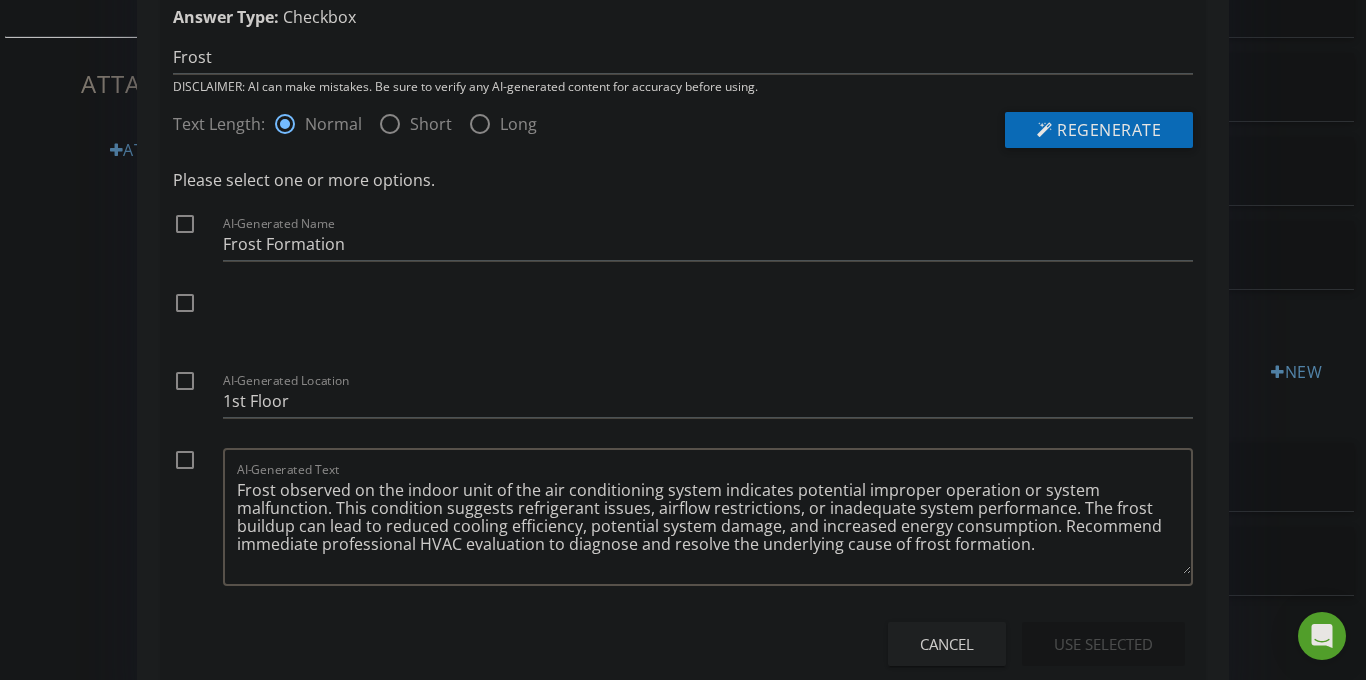 scroll, scrollTop: 76, scrollLeft: 0, axis: vertical 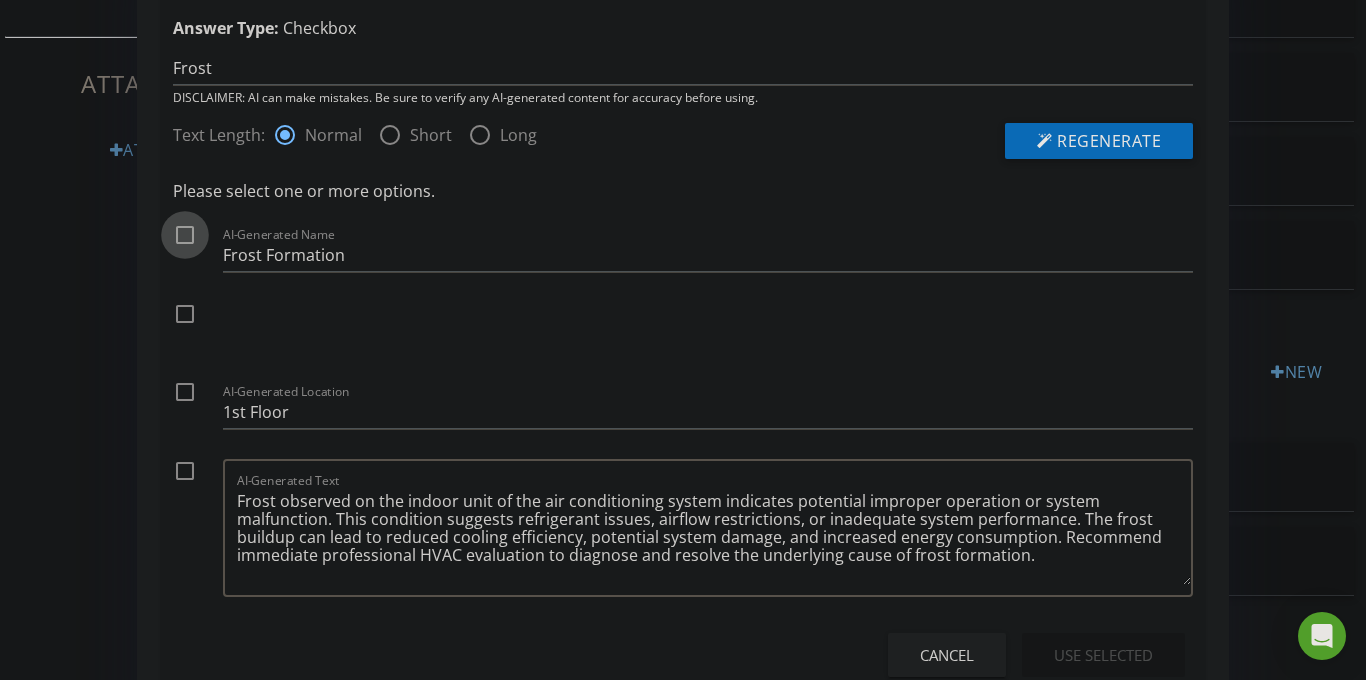 click at bounding box center (185, 235) 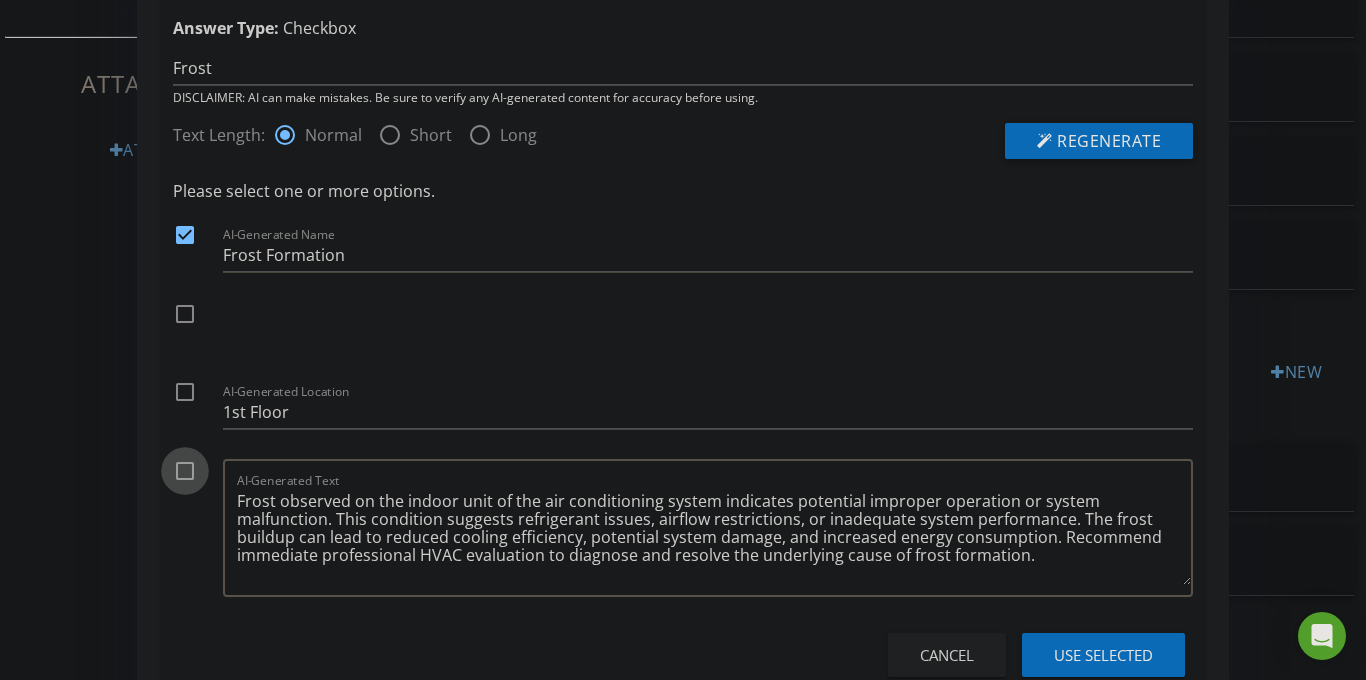 click at bounding box center (185, 471) 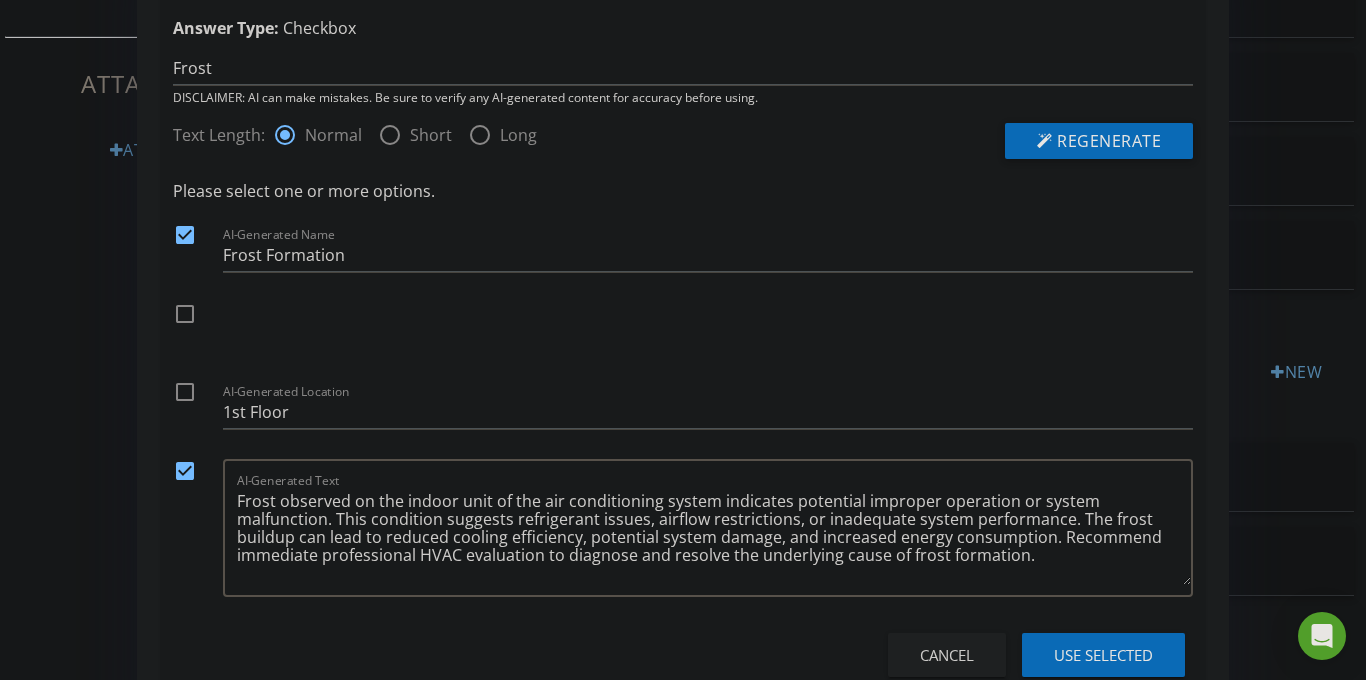 click on "Use Selected" at bounding box center [1103, 655] 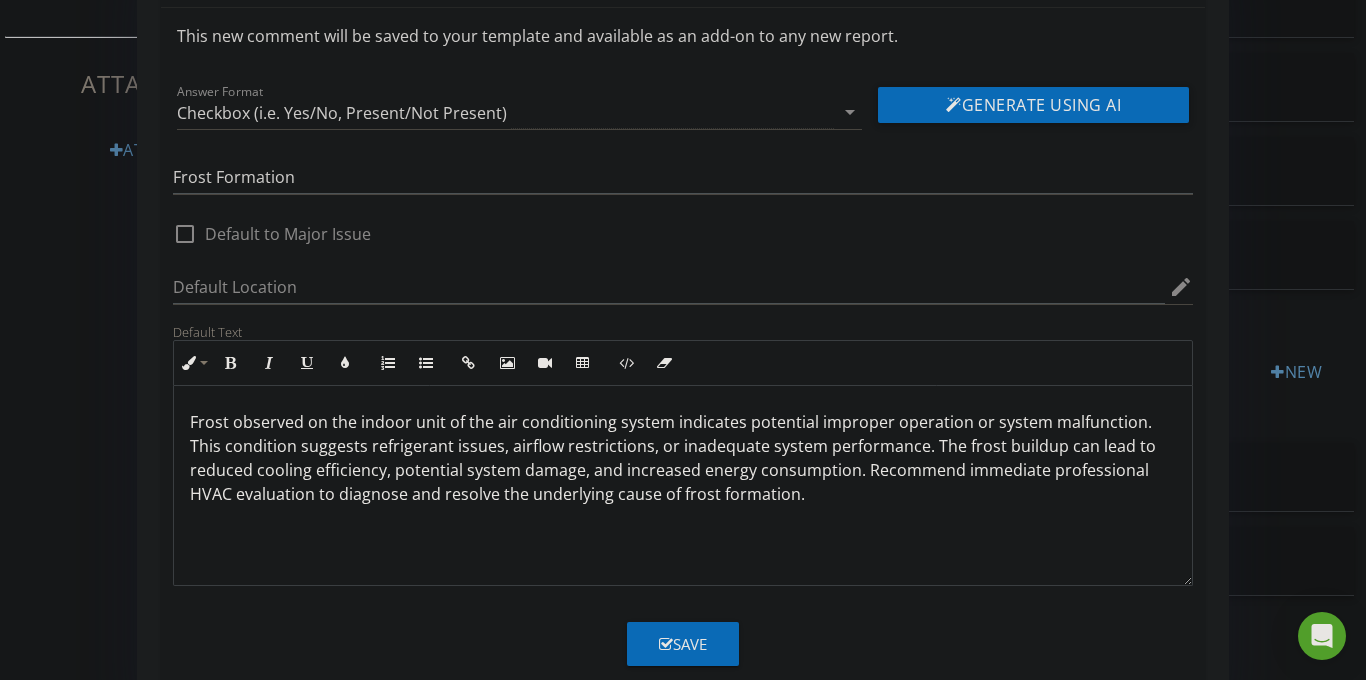 scroll, scrollTop: 69, scrollLeft: 0, axis: vertical 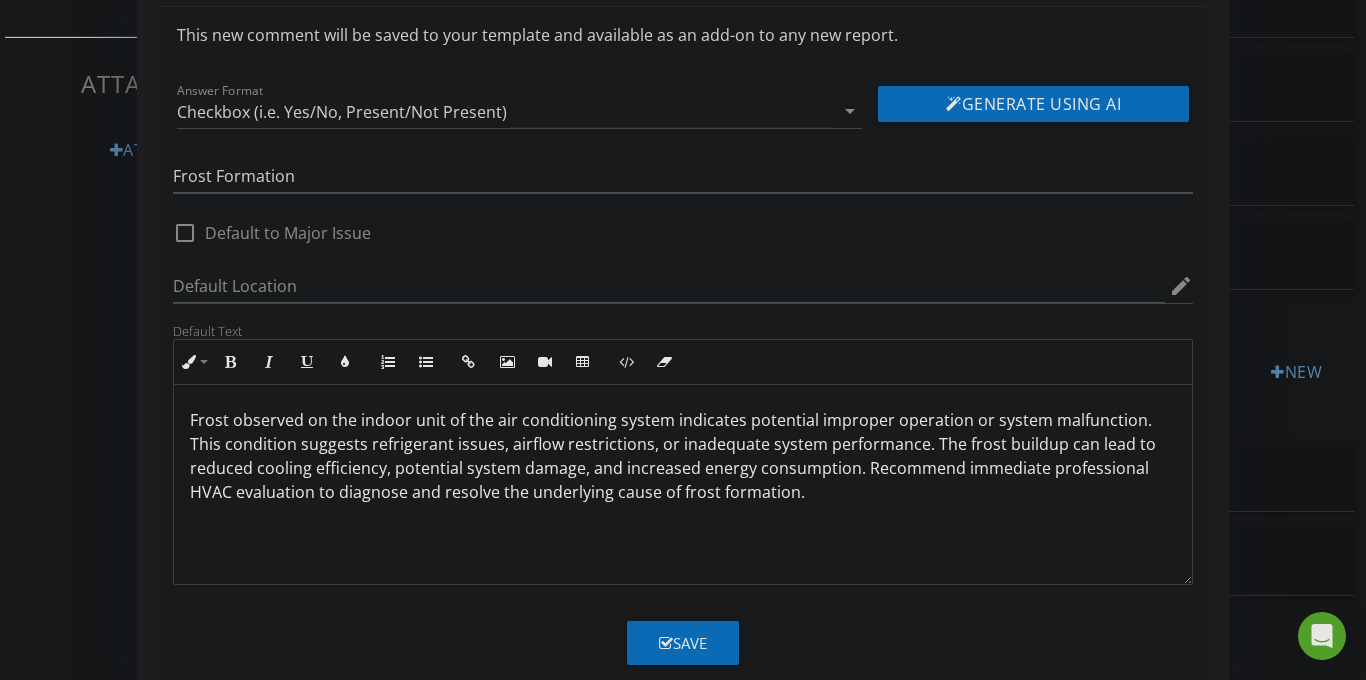 click on "Save" at bounding box center [683, 643] 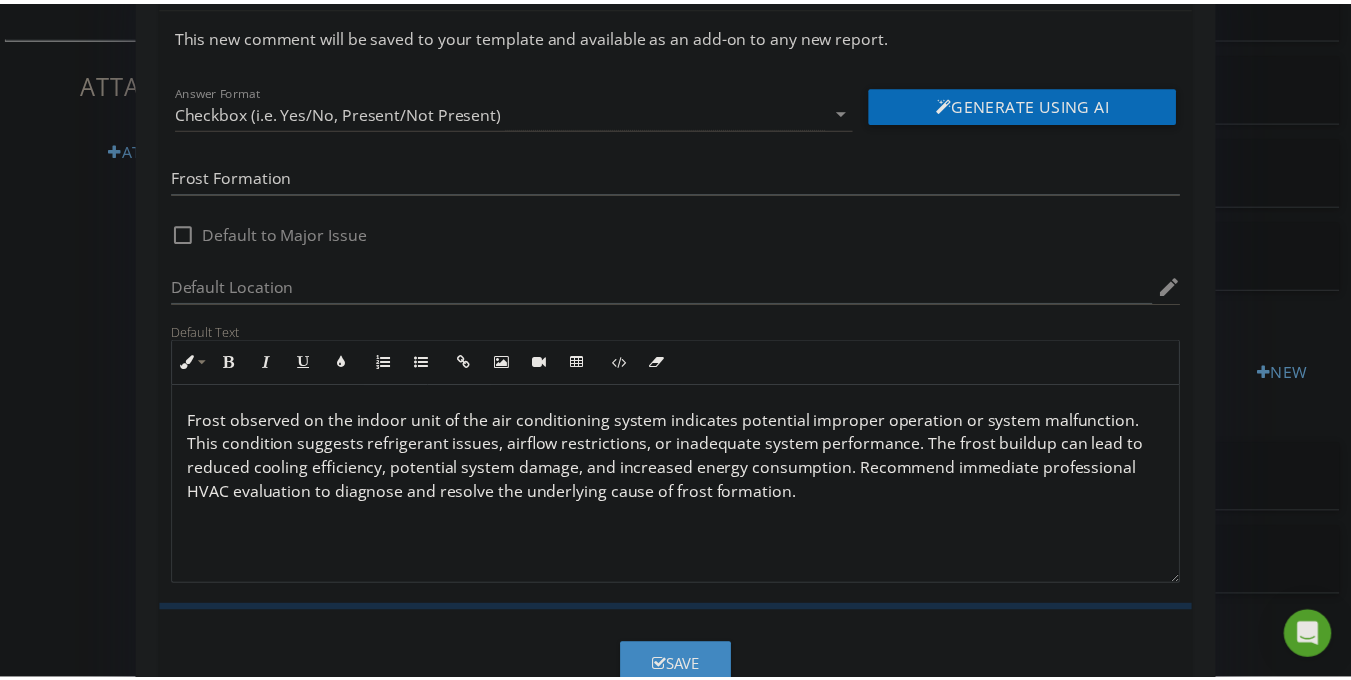 scroll, scrollTop: 13, scrollLeft: 0, axis: vertical 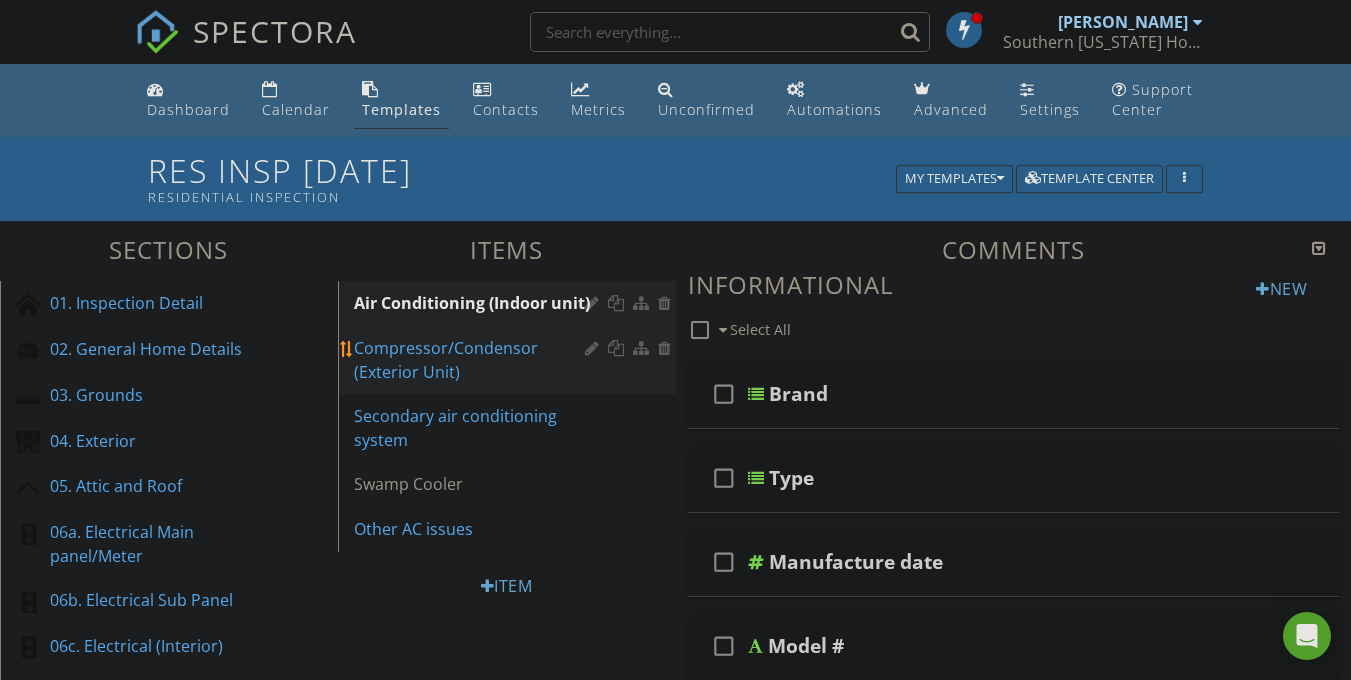 click on "Compressor/Condensor (Exterior Unit)" at bounding box center (472, 360) 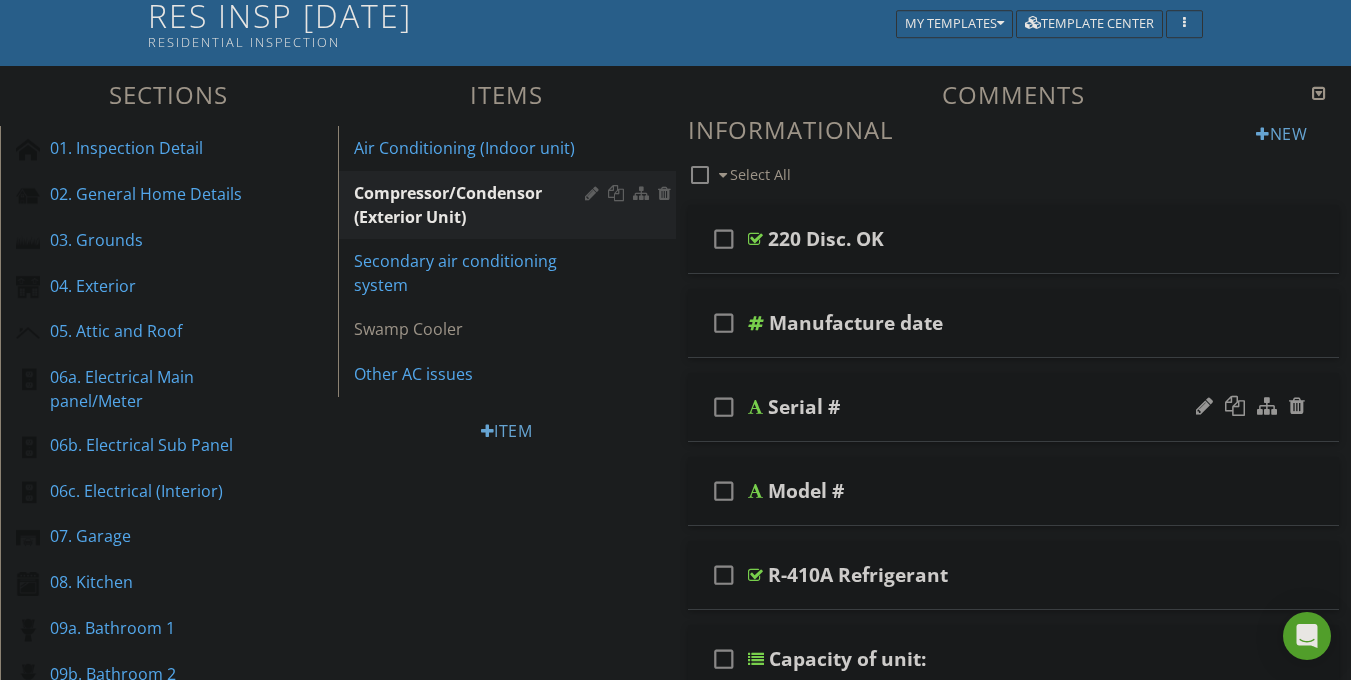 scroll, scrollTop: 154, scrollLeft: 0, axis: vertical 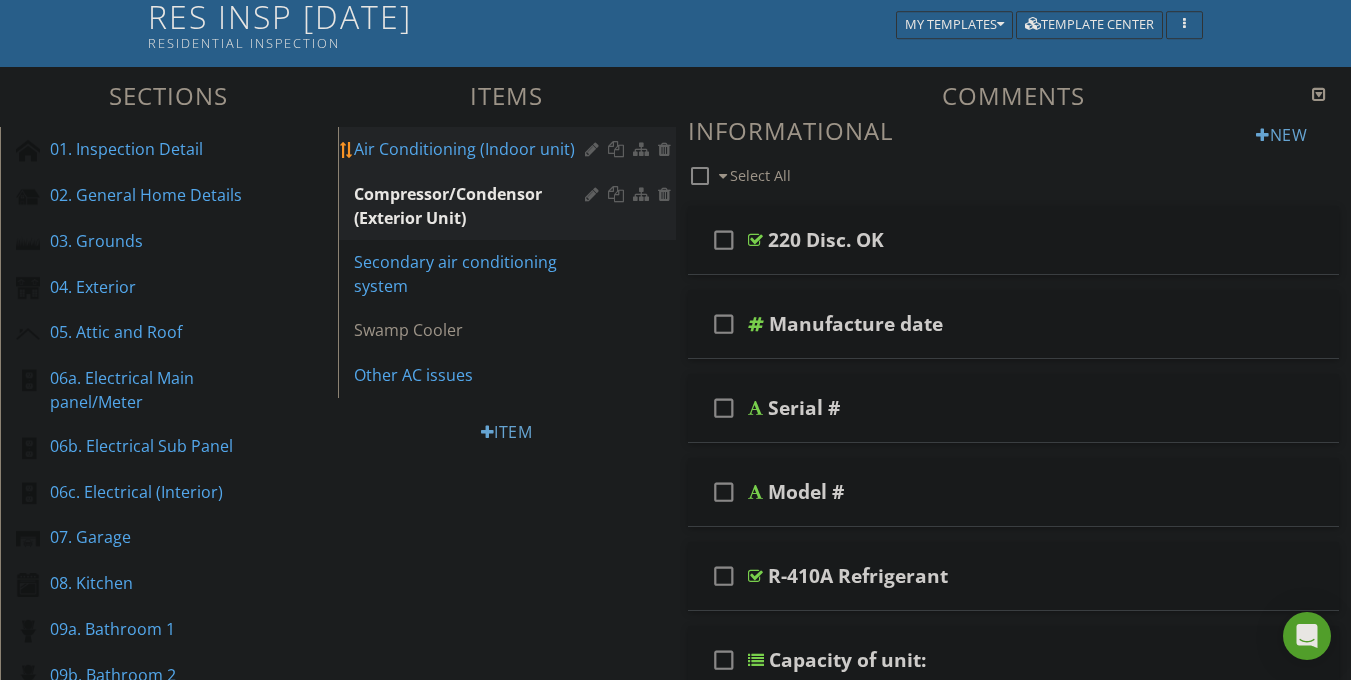 click on "Air Conditioning (Indoor unit)" at bounding box center (472, 149) 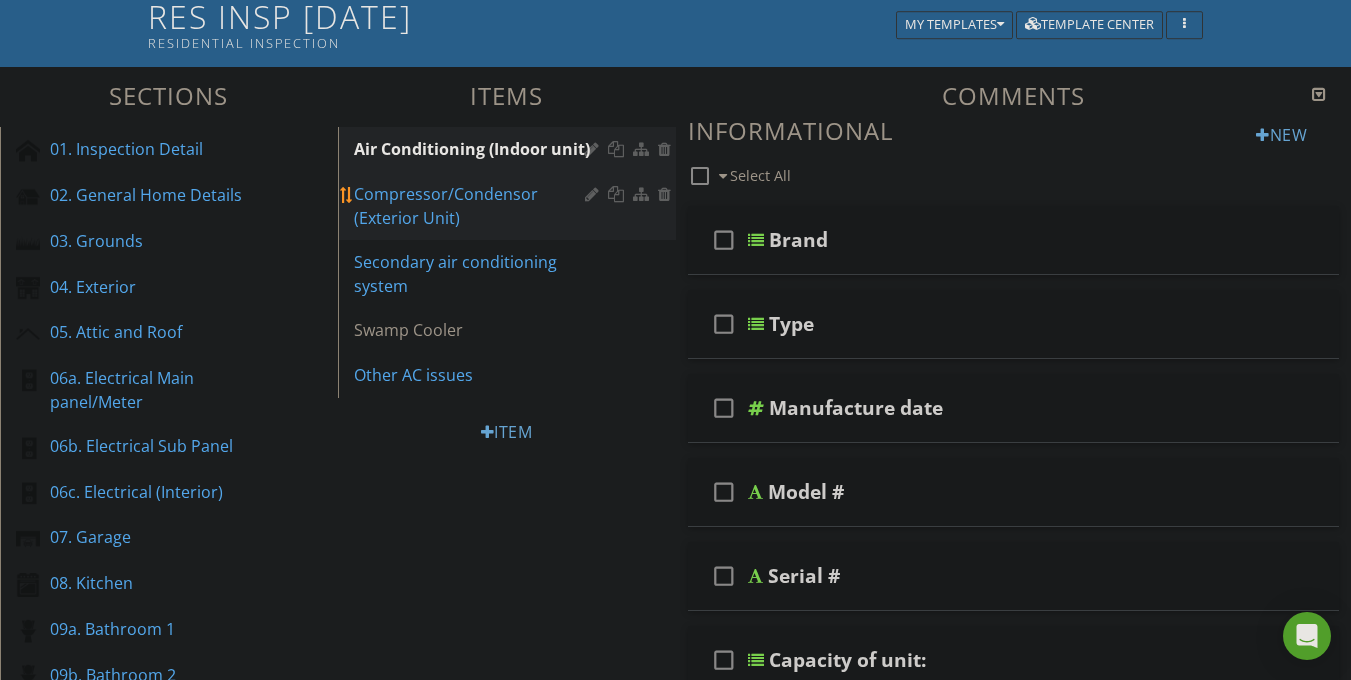 click on "Compressor/Condensor (Exterior Unit)" at bounding box center (510, 206) 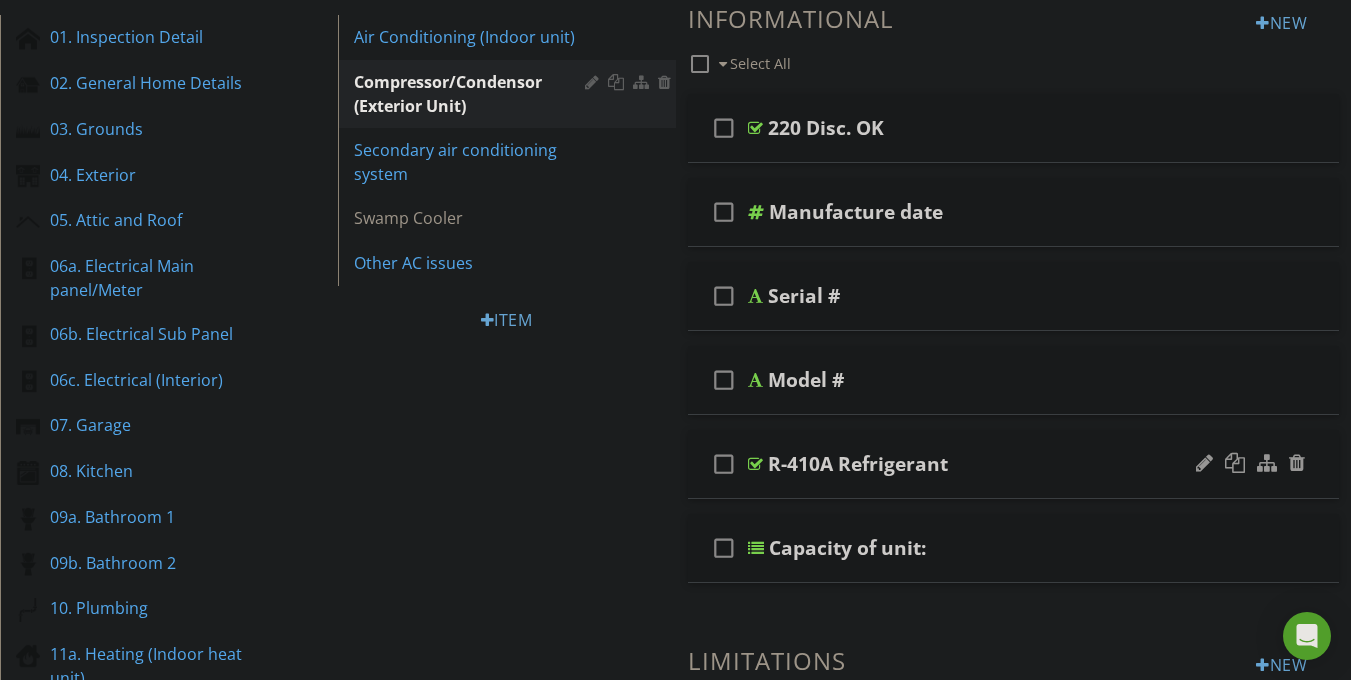 scroll, scrollTop: 262, scrollLeft: 0, axis: vertical 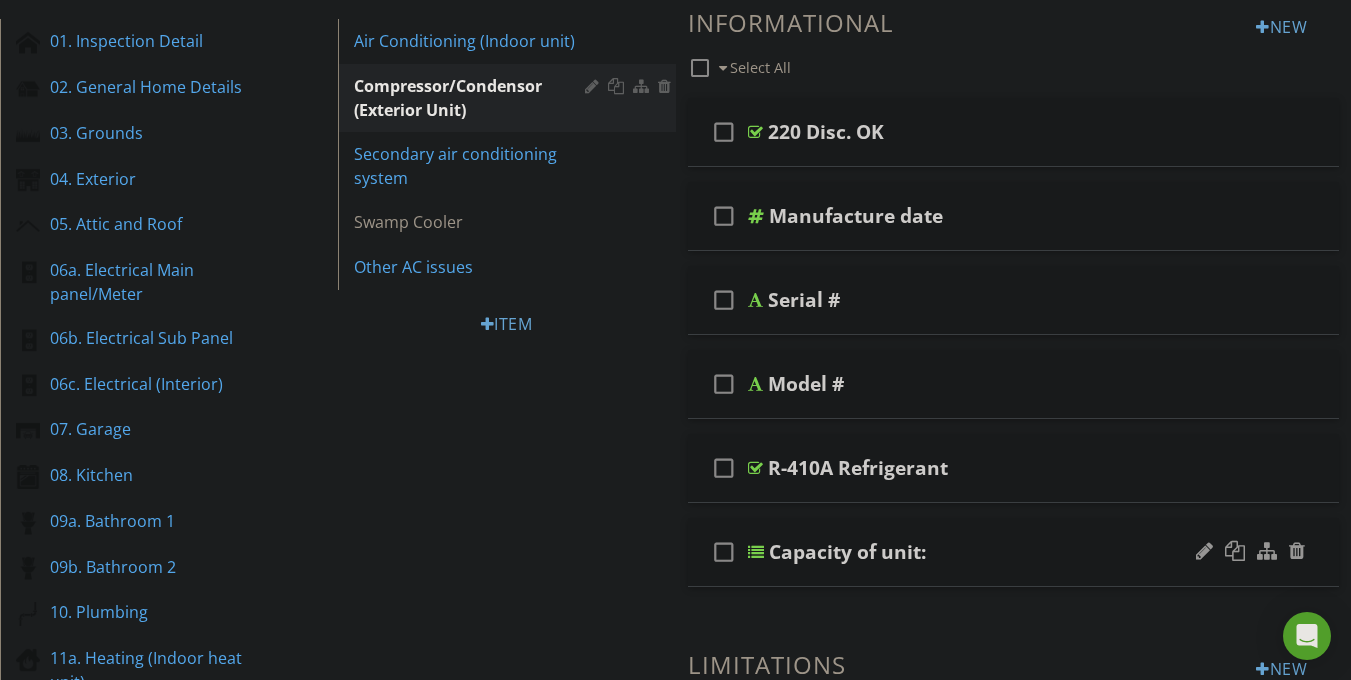 type 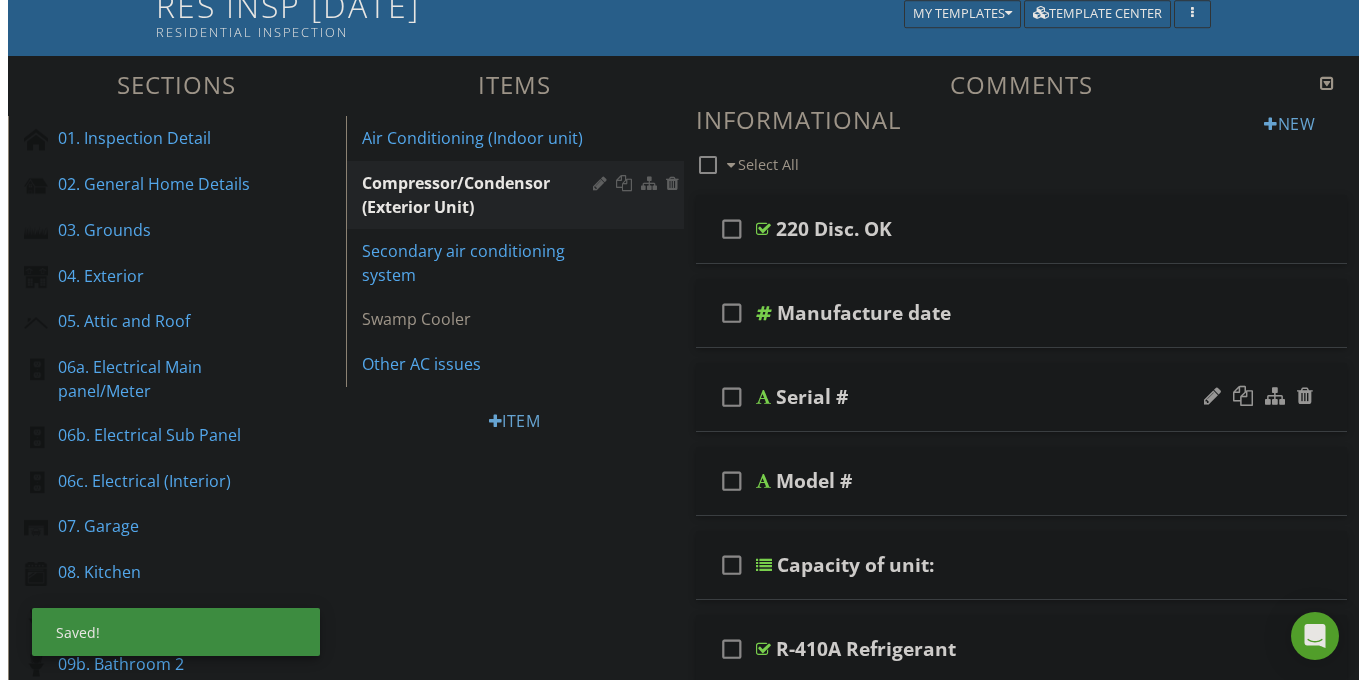 scroll, scrollTop: 164, scrollLeft: 0, axis: vertical 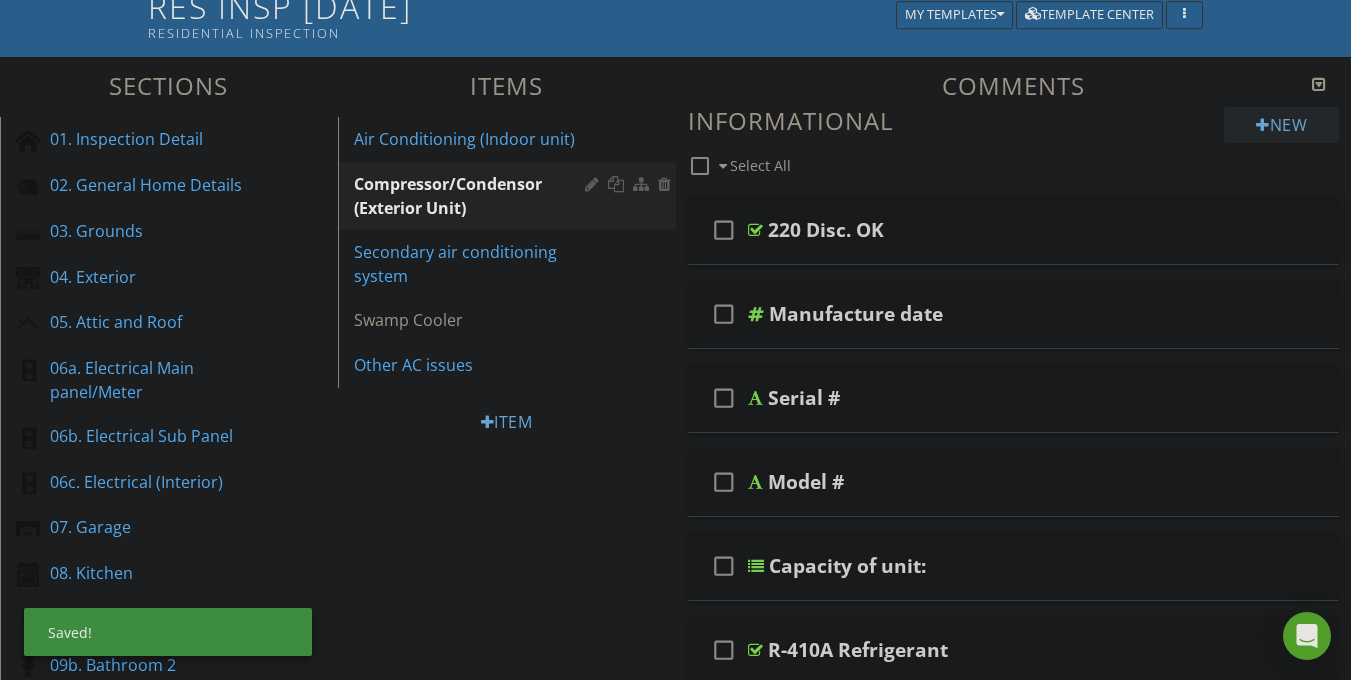 click on "New" at bounding box center [1281, 125] 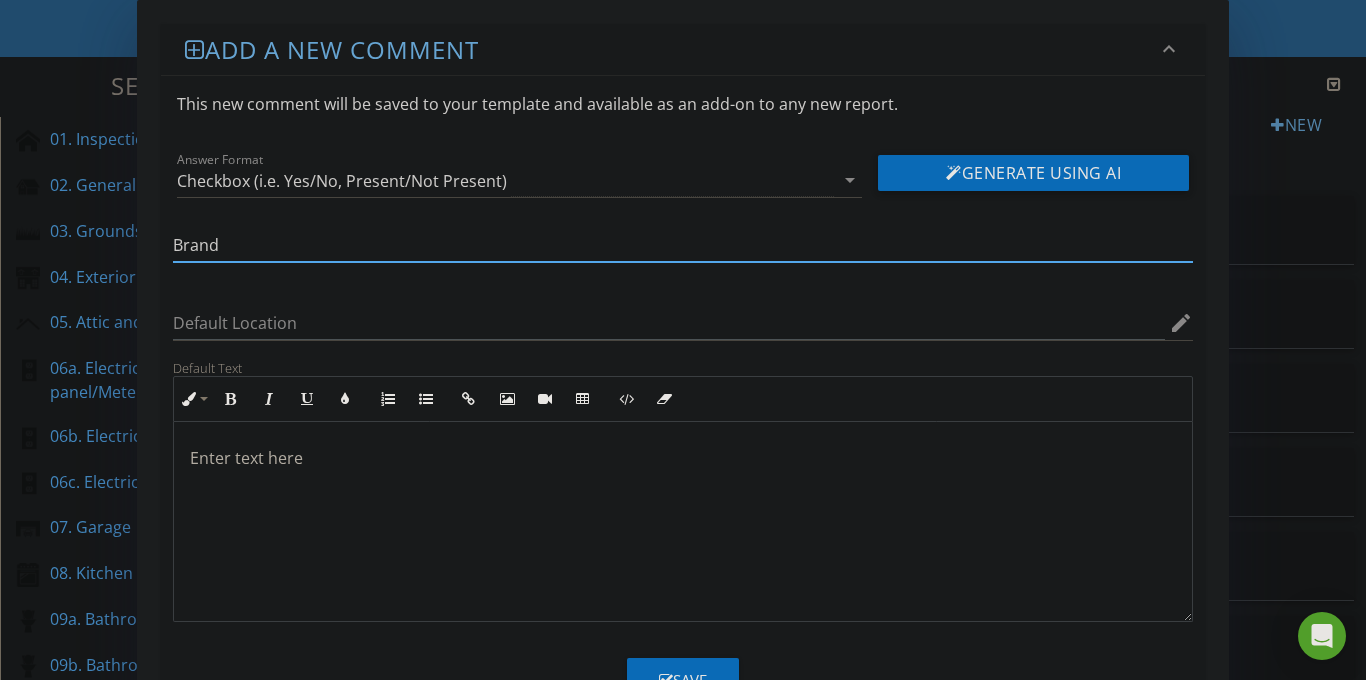 type on "Brand" 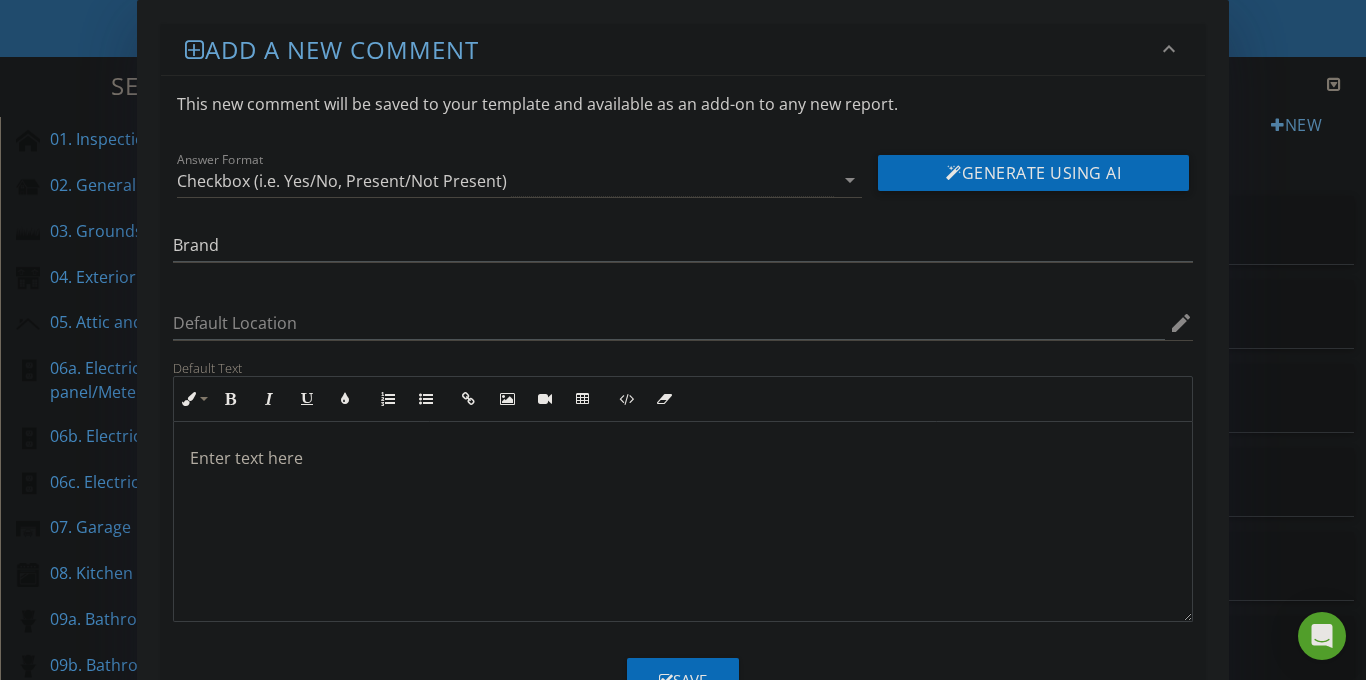 click on "Checkbox (i.e. Yes/No, Present/Not Present)" at bounding box center [342, 181] 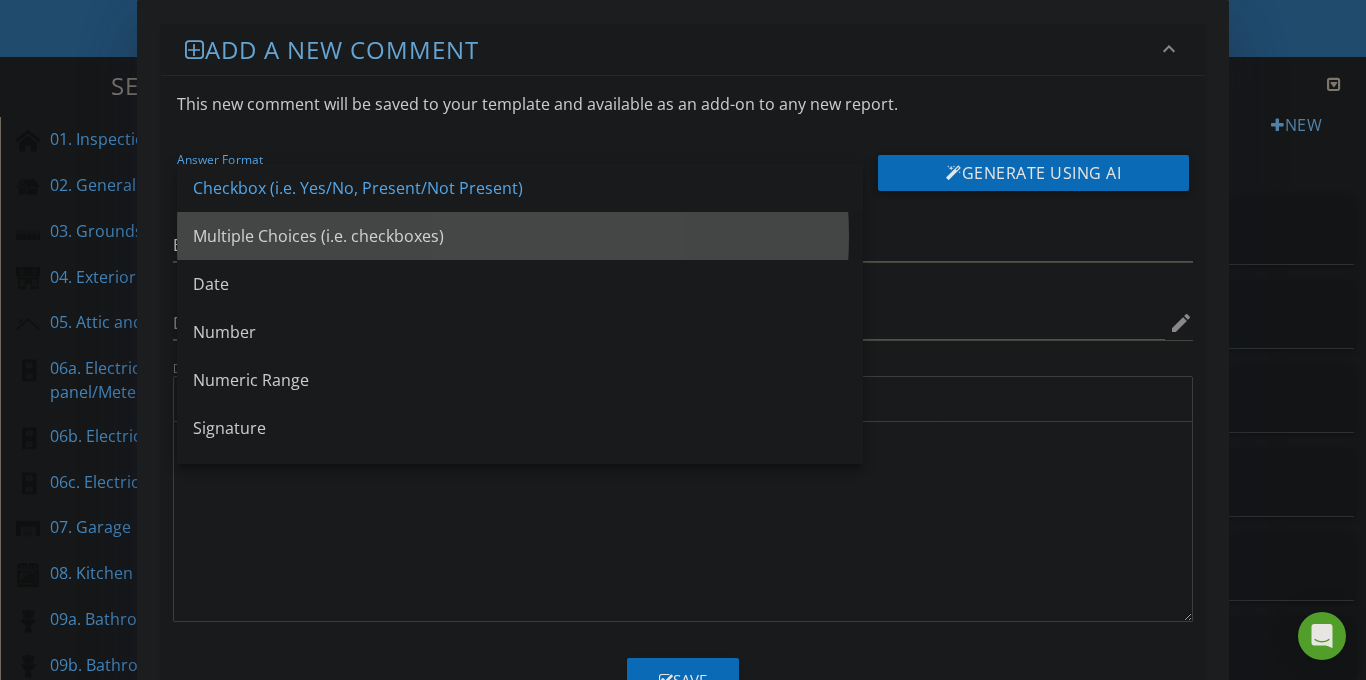 click on "Multiple Choices (i.e. checkboxes)" at bounding box center (520, 236) 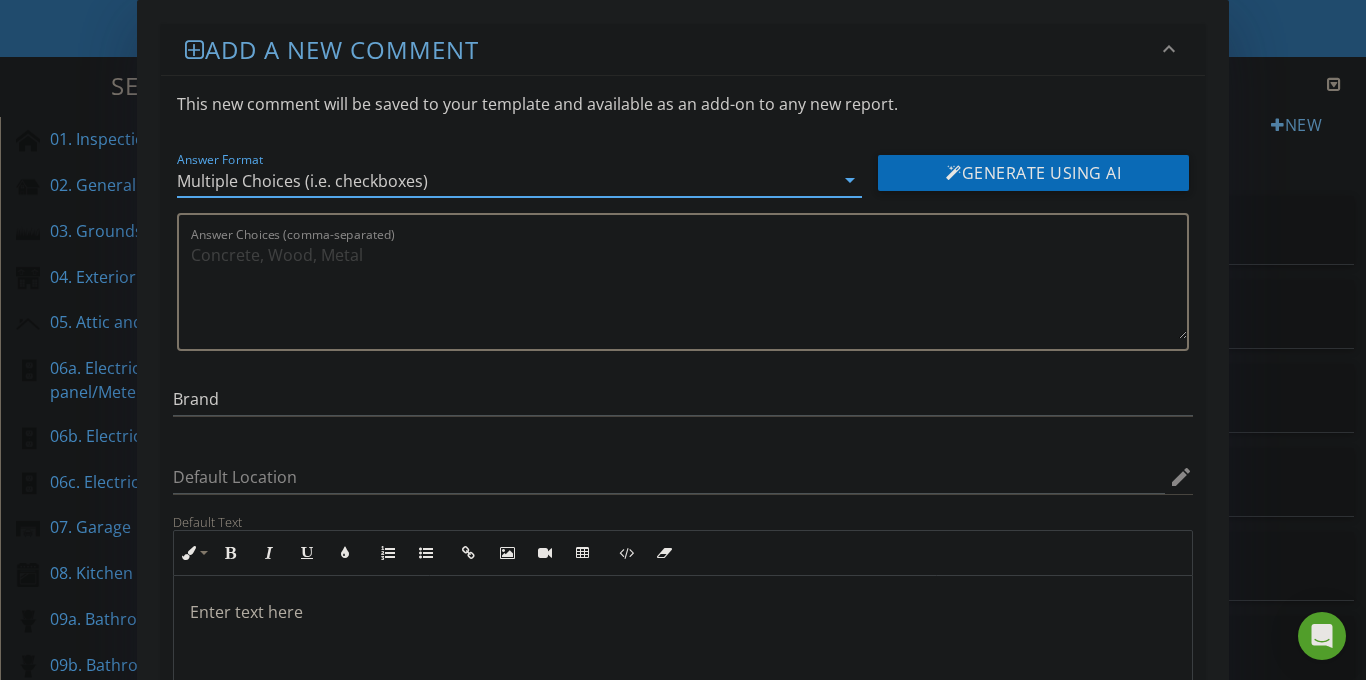 click on "Answer Choices (comma-separated)" at bounding box center [689, 289] 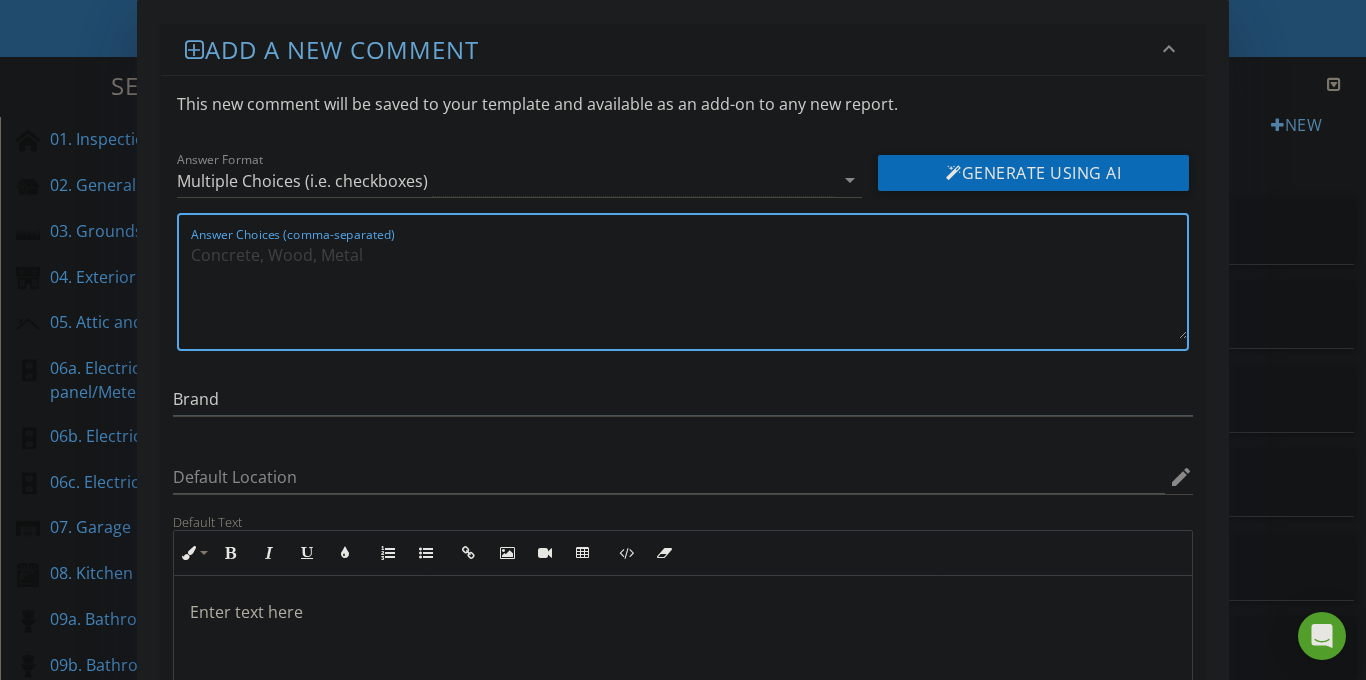paste on "ADP, AirQuest, Allied, Amana, American Standard, Bryant, Carrier, Comfortmaker, Daikin, Goodman, Heil, ICP, Lennox, Luxaire, Nordyne, Payne, Rheem, Ruud, Tempstar, Trane, York" 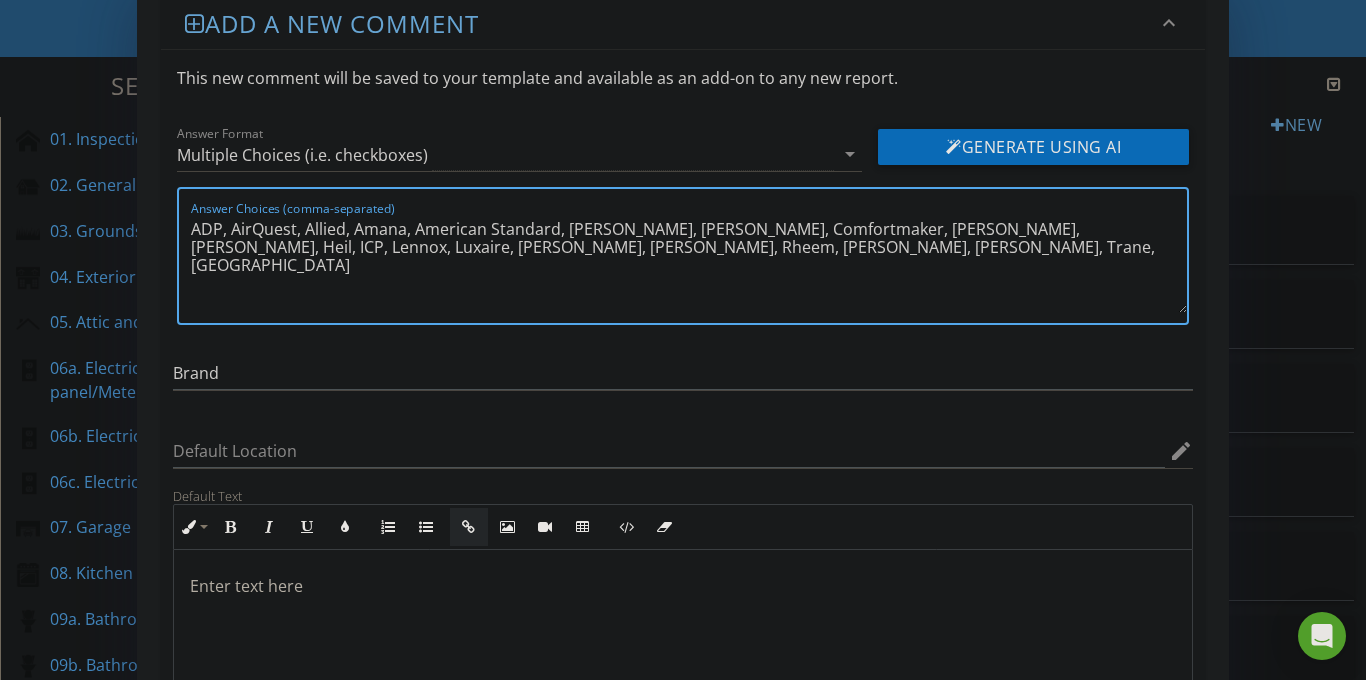scroll, scrollTop: 232, scrollLeft: 0, axis: vertical 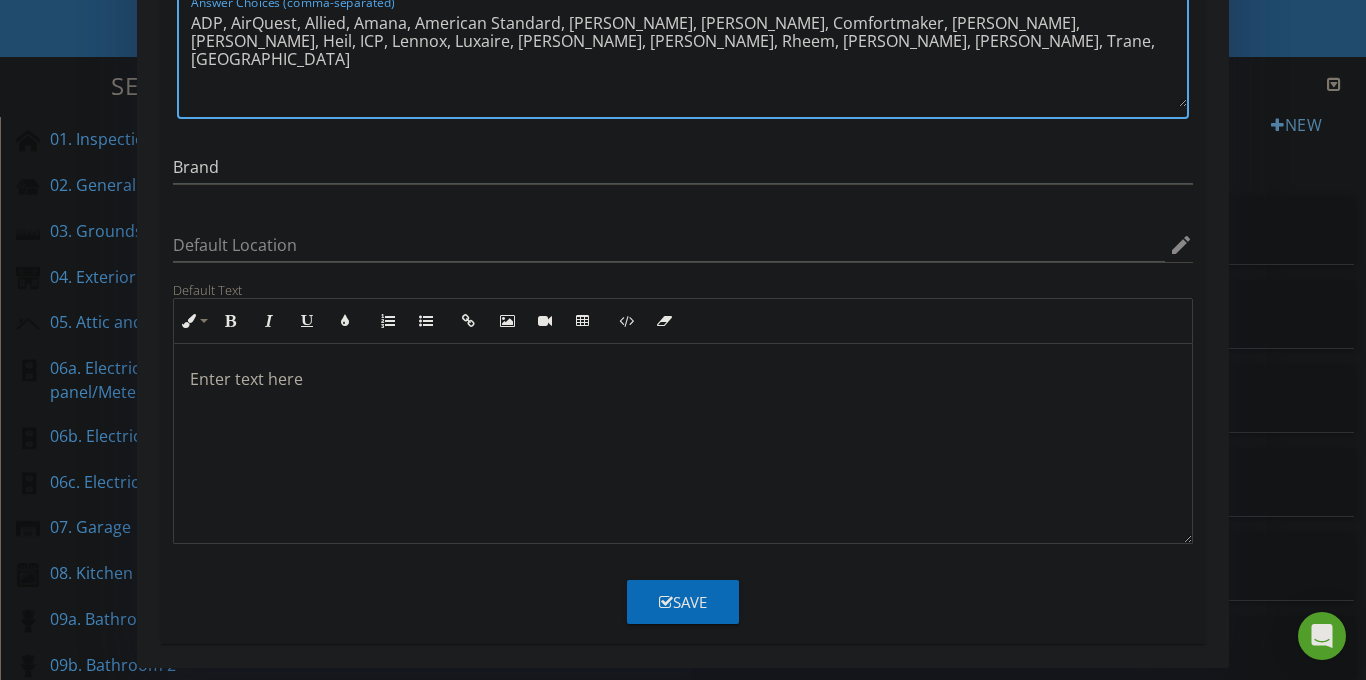 type on "ADP, AirQuest, Allied, Amana, American Standard, Bryant, Carrier, Comfortmaker, Daikin, Goodman, Heil, ICP, Lennox, Luxaire, Nordyne, Payne, Rheem, Ruud, Tempstar, Trane, York" 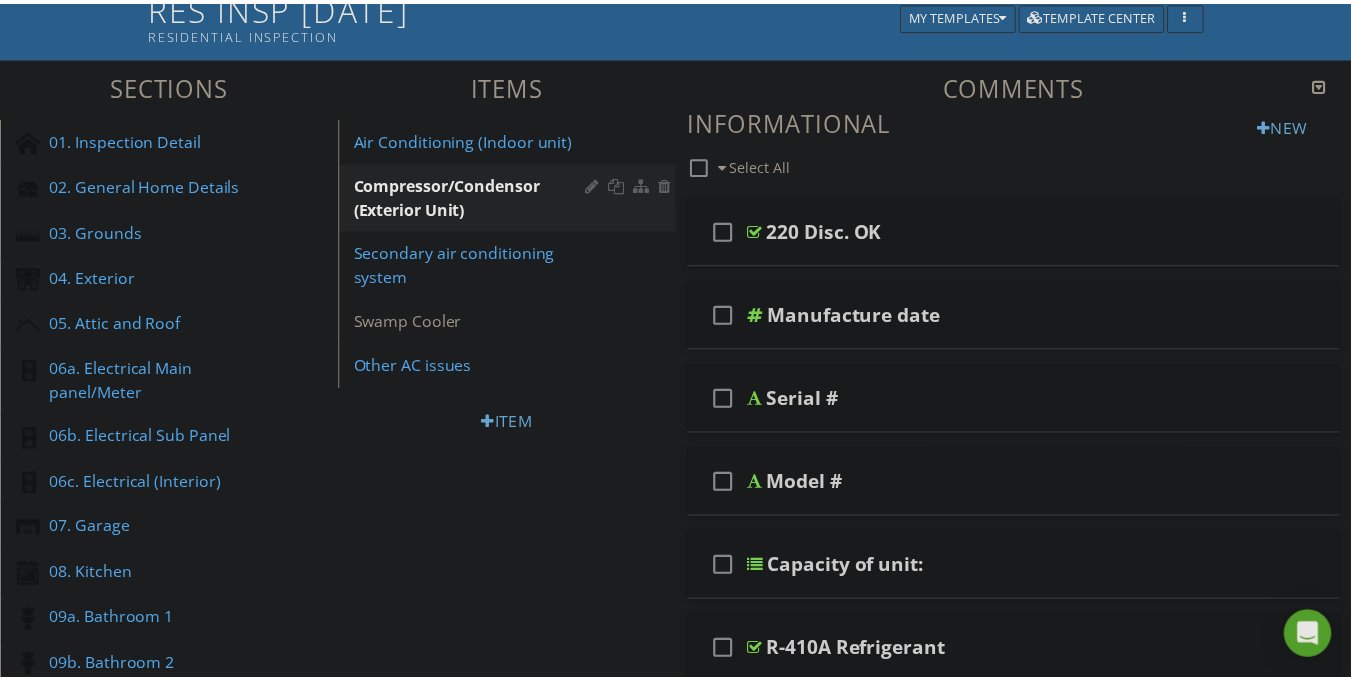 scroll, scrollTop: 135, scrollLeft: 0, axis: vertical 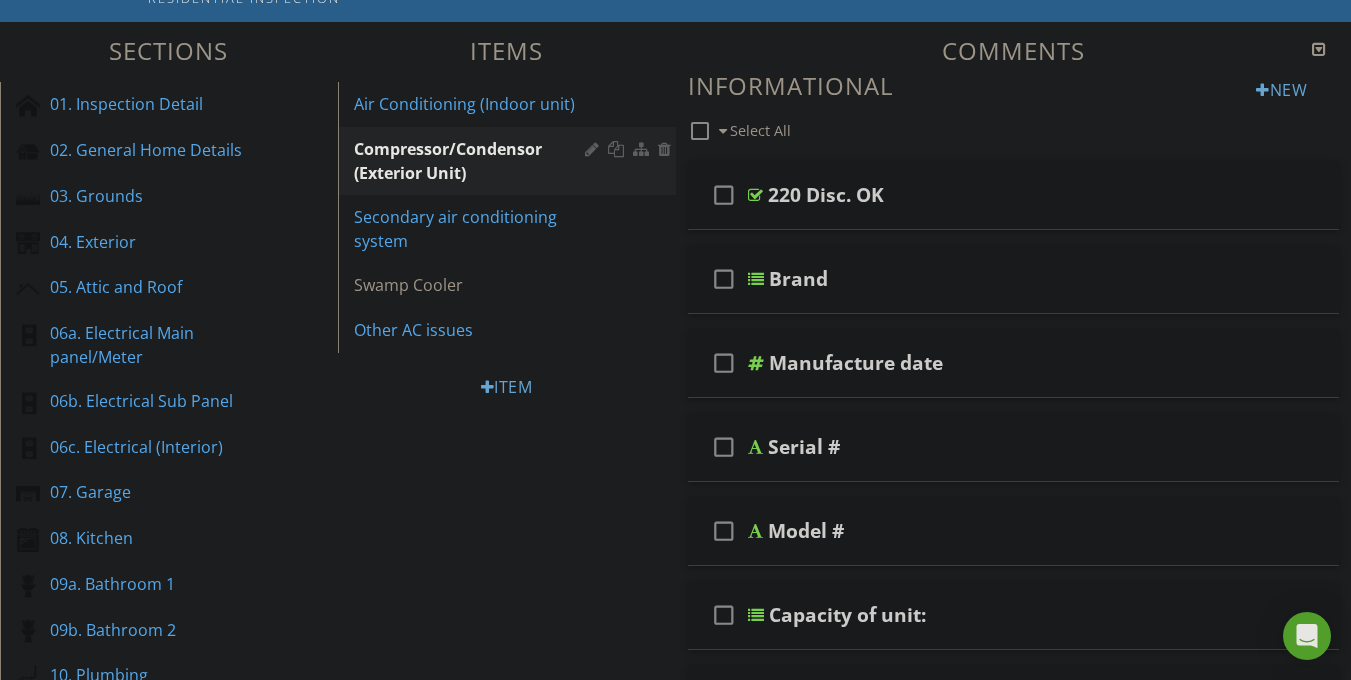 click on "Items
Air Conditioning (Indoor unit)           Compressor/Condensor (Exterior Unit)           Secondary air conditioning system           Swamp Cooler           Other AC issues
Item" at bounding box center (507, 229) 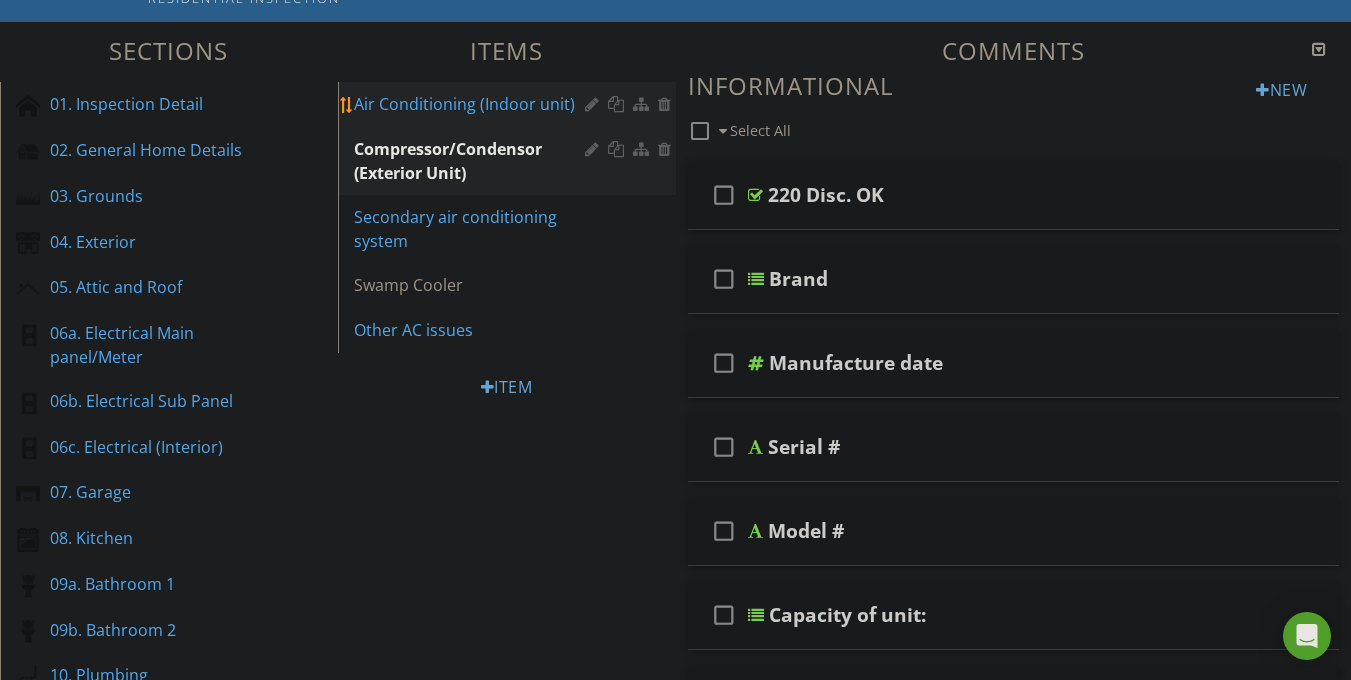 click on "Air Conditioning (Indoor unit)" at bounding box center [510, 104] 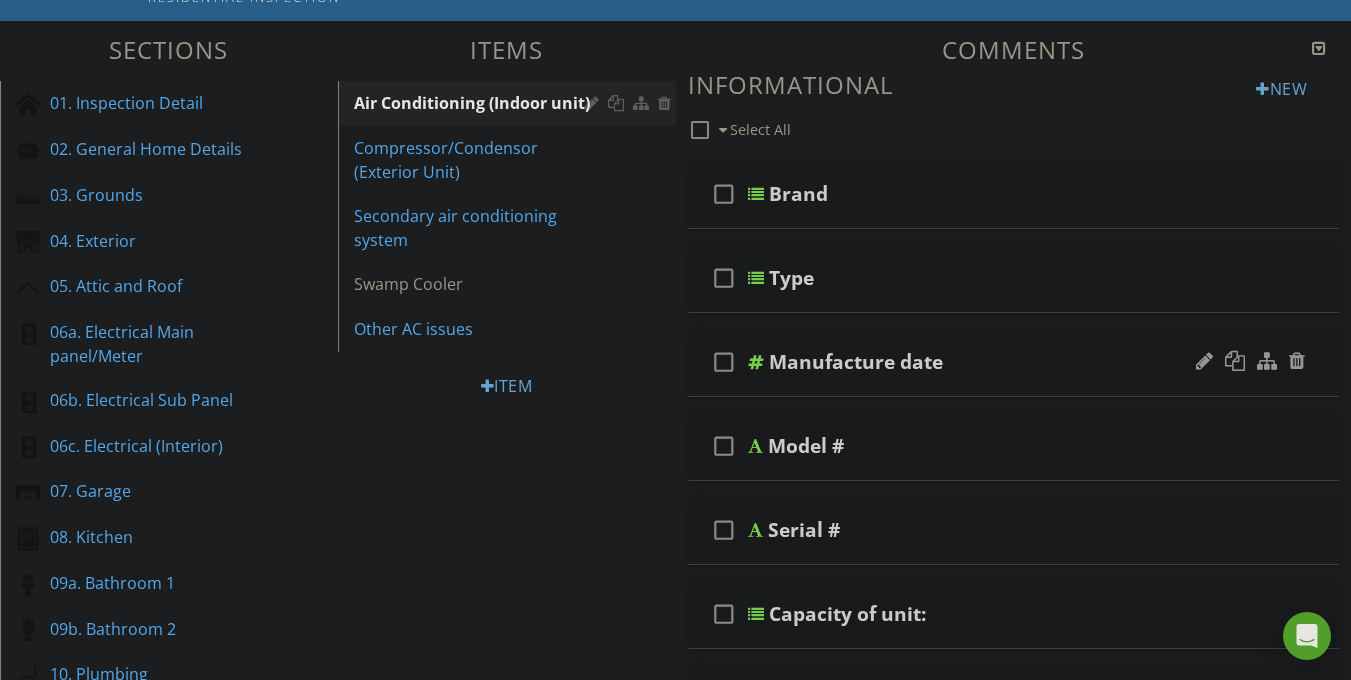 scroll, scrollTop: 250, scrollLeft: 0, axis: vertical 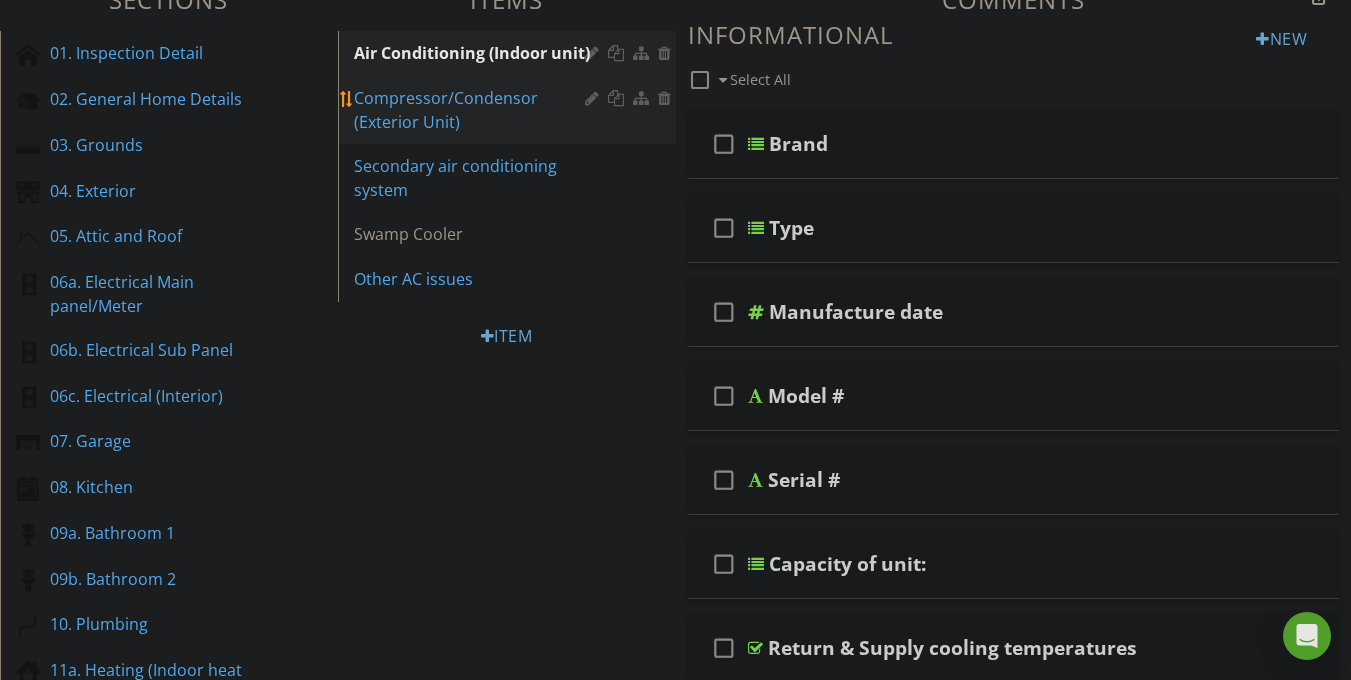 click on "Compressor/Condensor (Exterior Unit)" at bounding box center (472, 110) 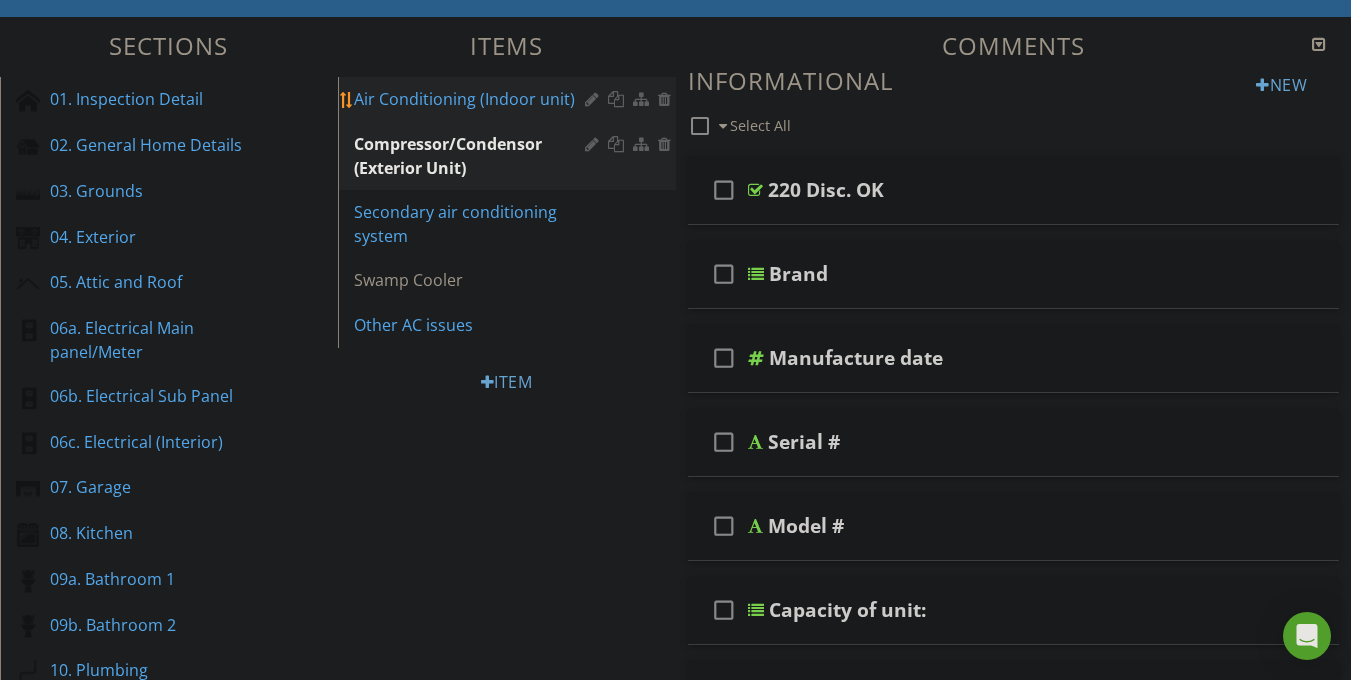 scroll, scrollTop: 201, scrollLeft: 0, axis: vertical 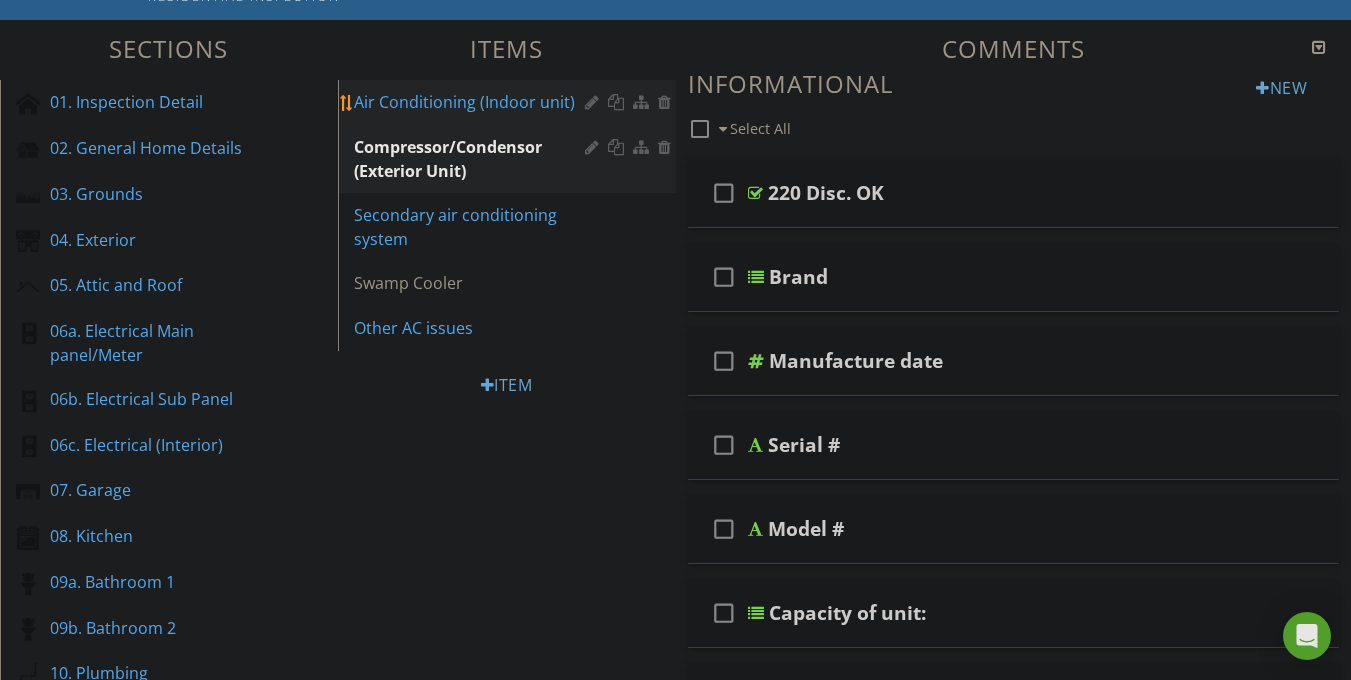 click on "Air Conditioning (Indoor unit)" at bounding box center (472, 102) 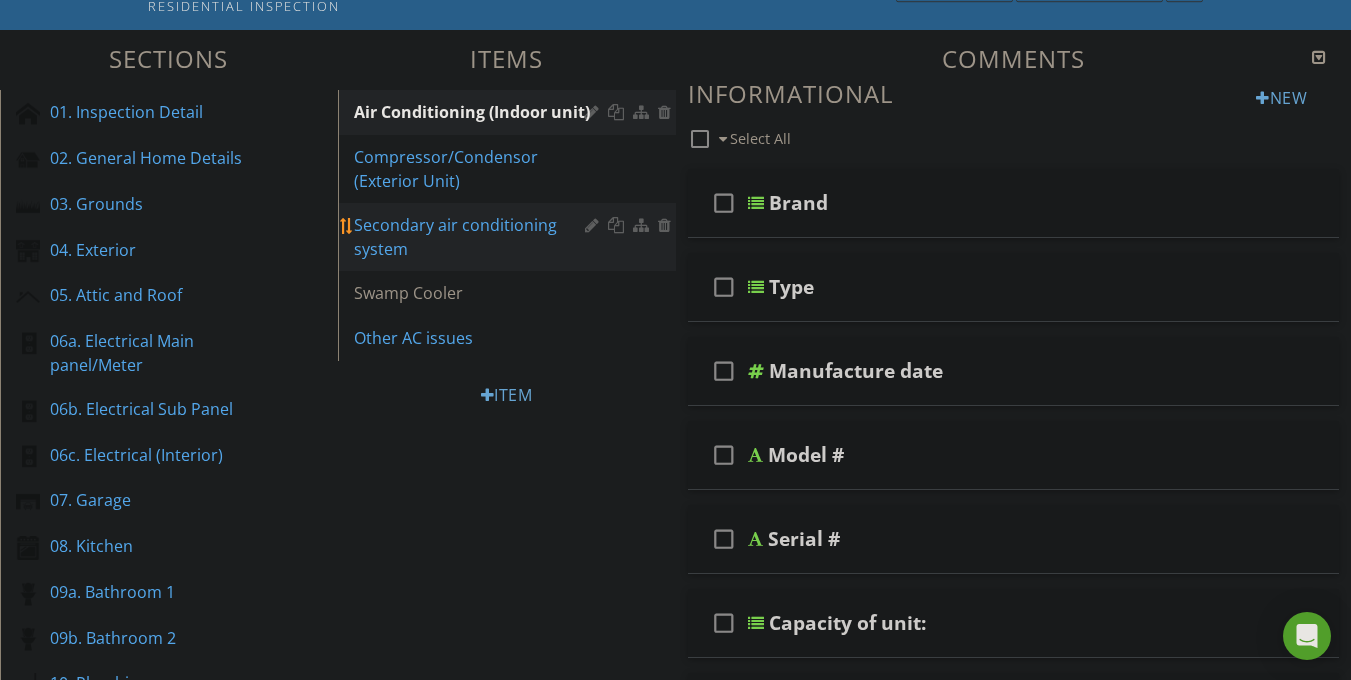 scroll, scrollTop: 190, scrollLeft: 0, axis: vertical 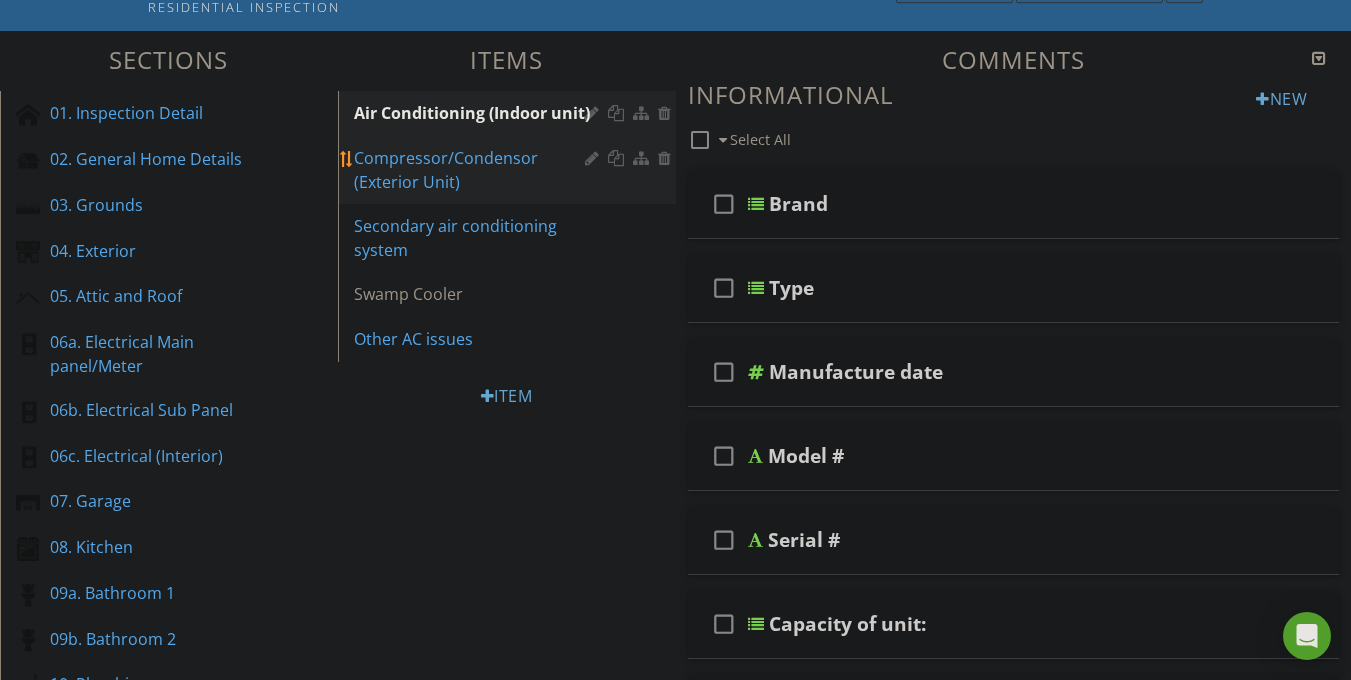 click on "Compressor/Condensor (Exterior Unit)" at bounding box center [472, 170] 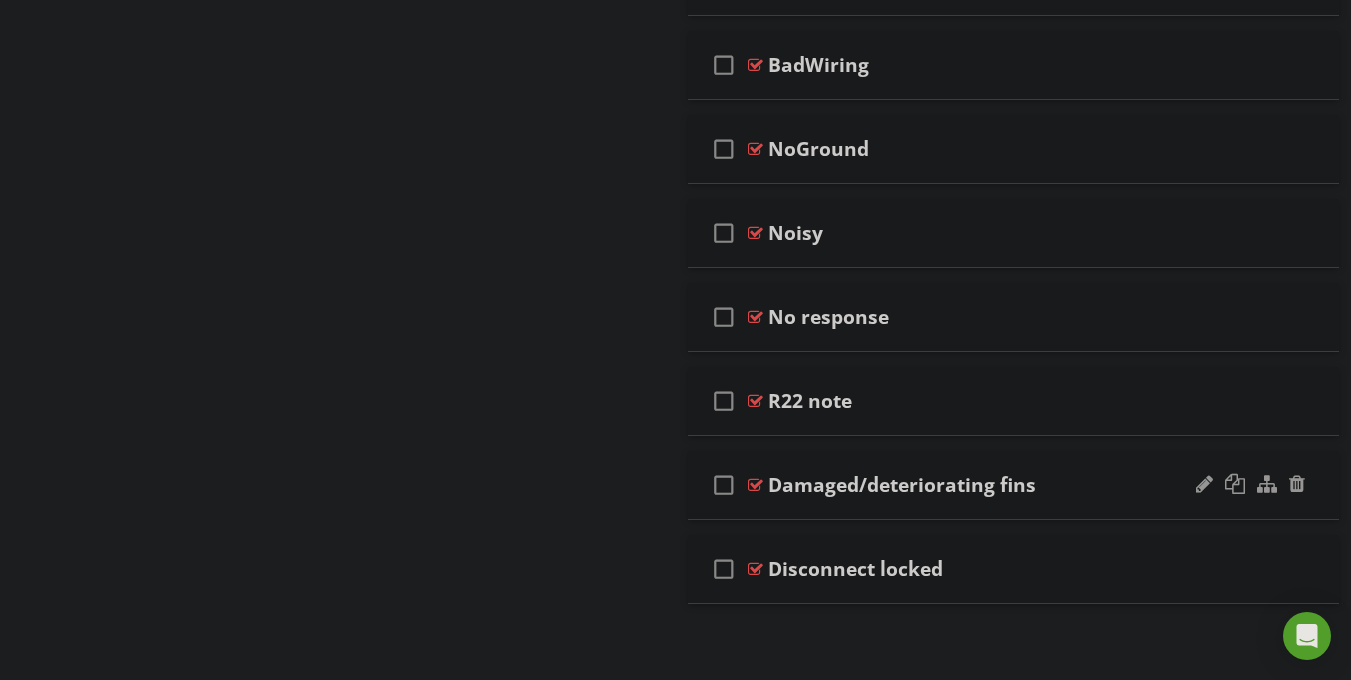 scroll, scrollTop: 2042, scrollLeft: 0, axis: vertical 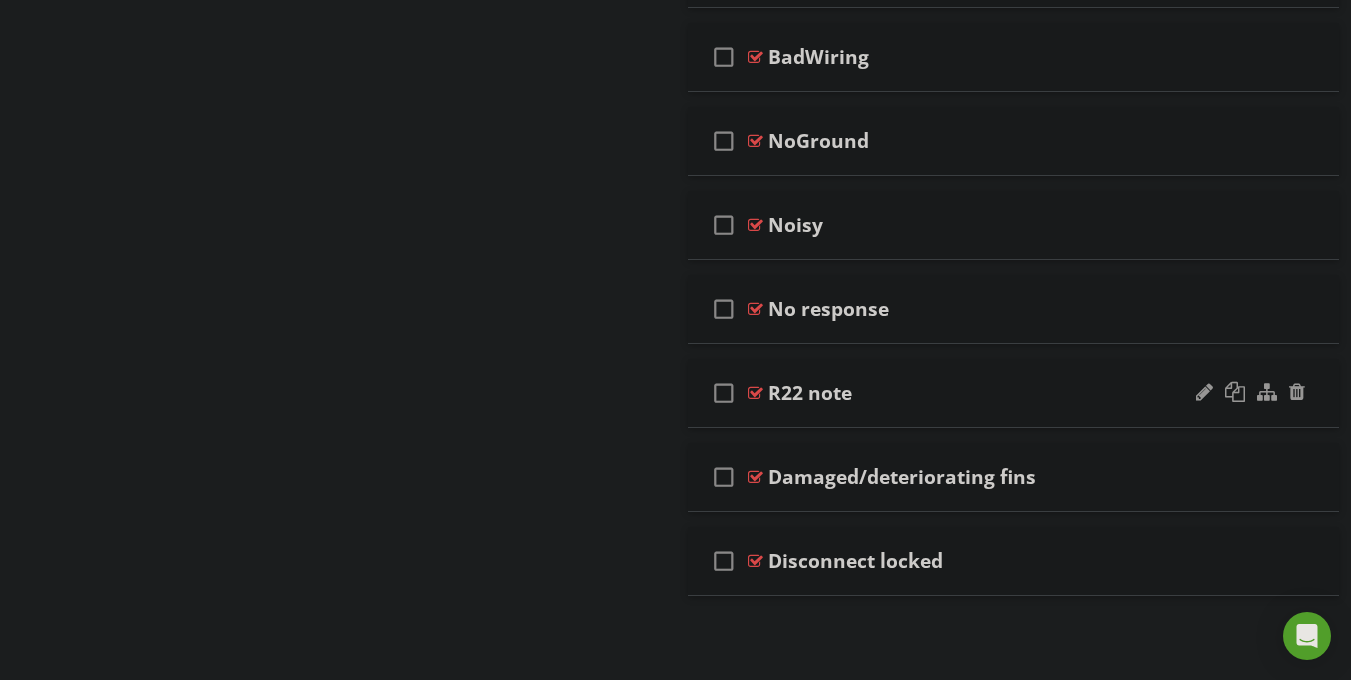 type 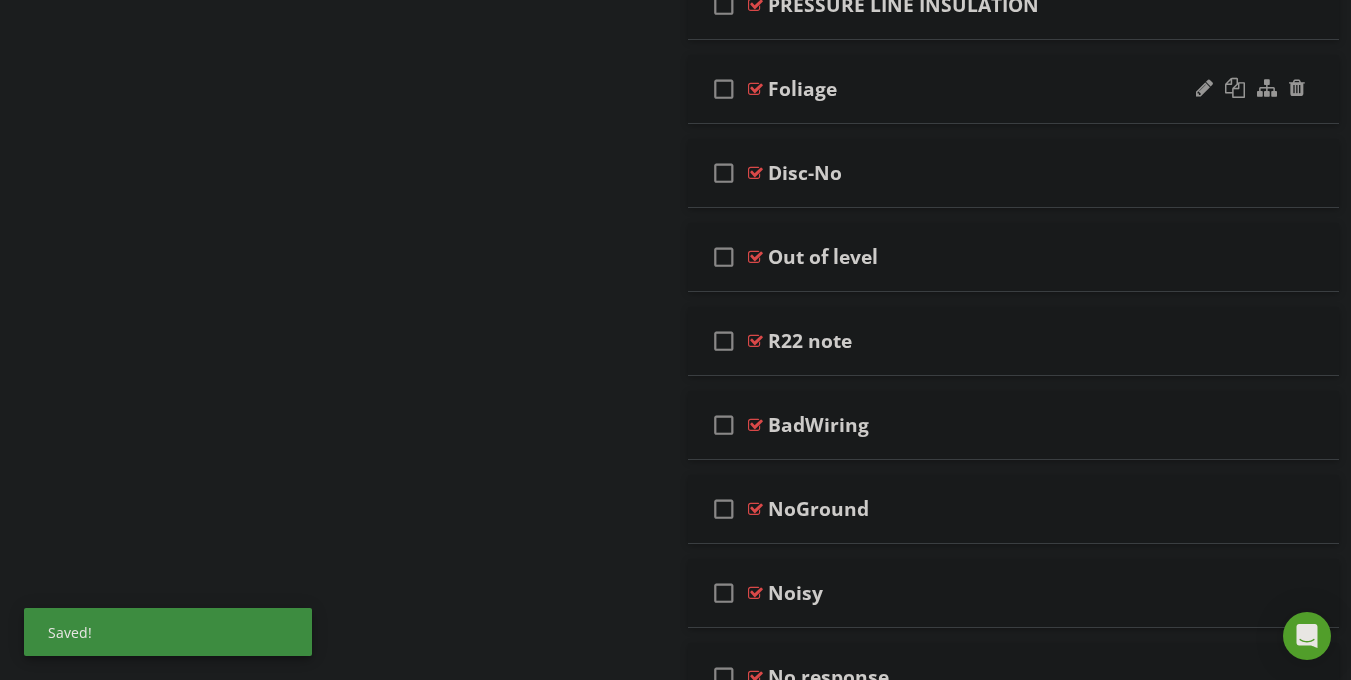 scroll, scrollTop: 1731, scrollLeft: 0, axis: vertical 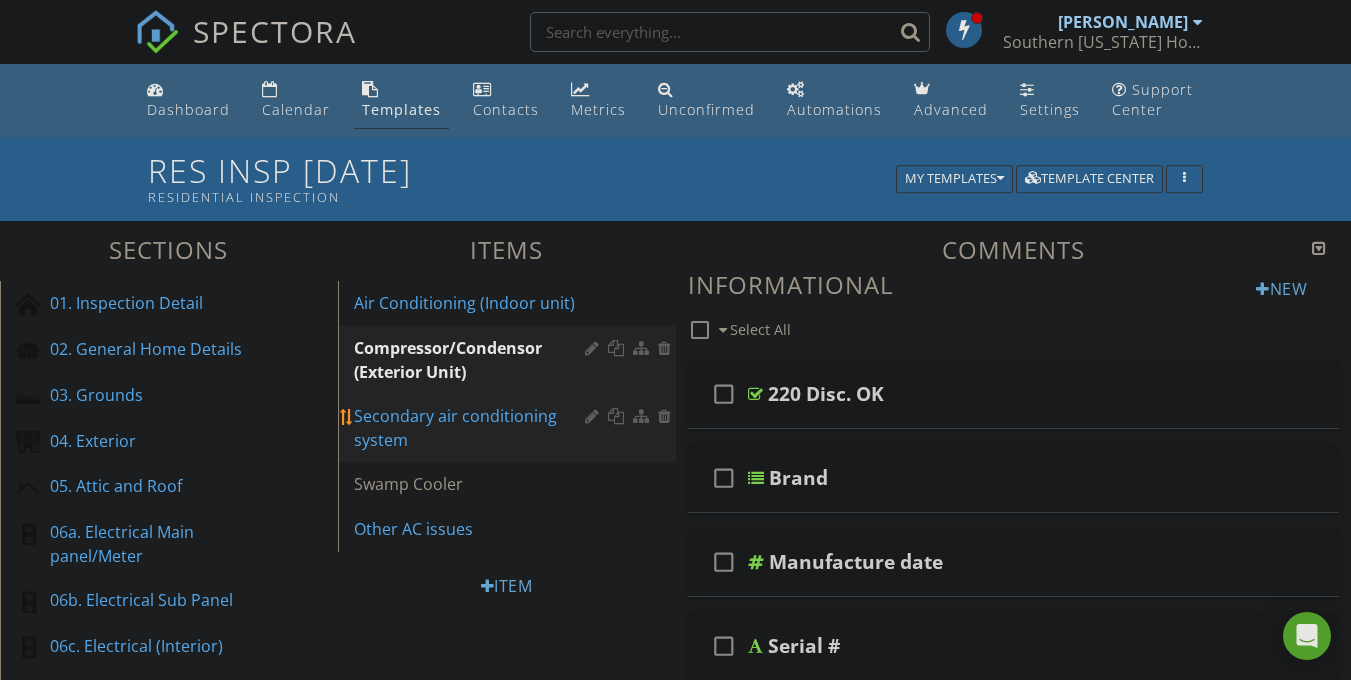 click on "Secondary air conditioning system" at bounding box center (472, 428) 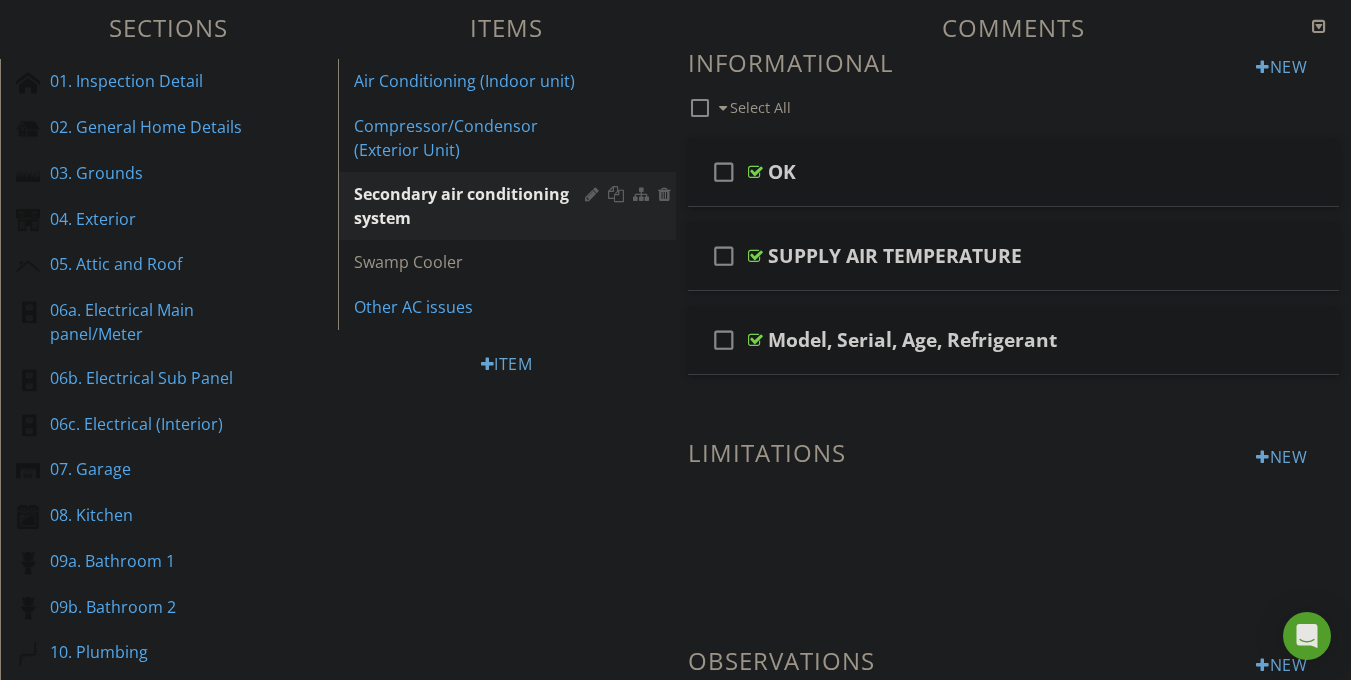 scroll, scrollTop: 139, scrollLeft: 0, axis: vertical 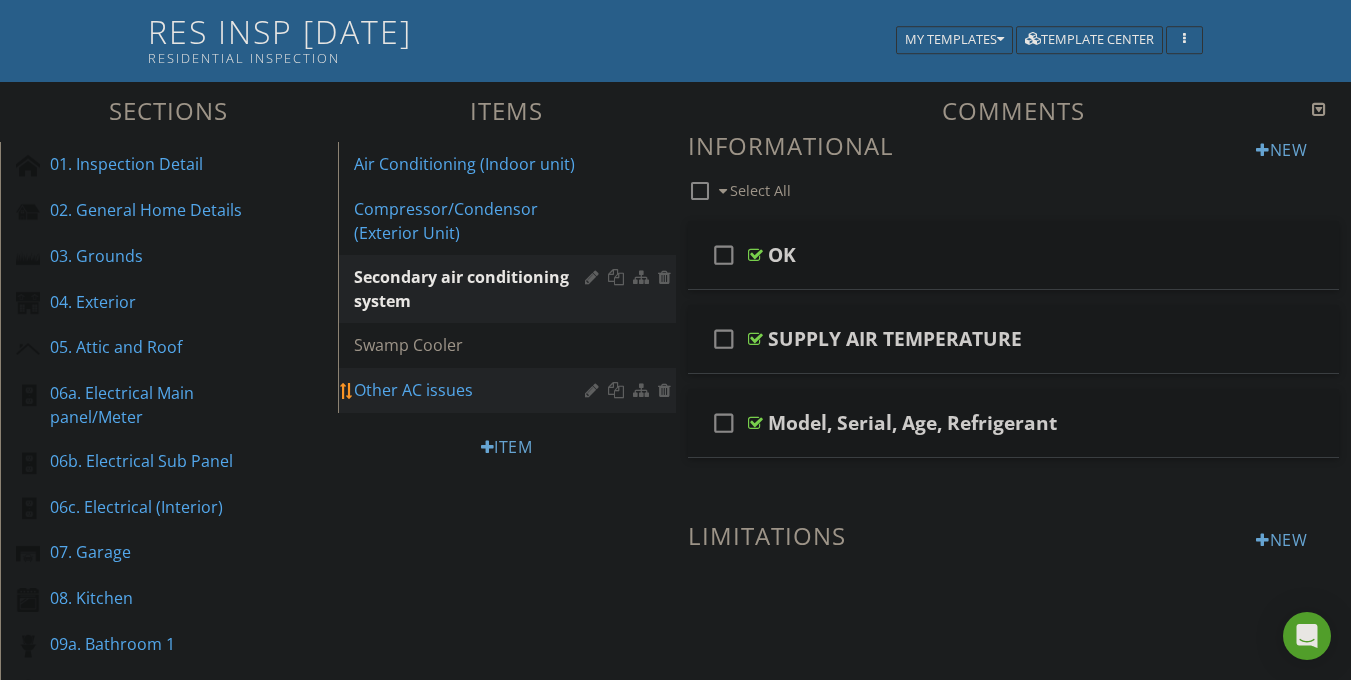 click on "Other AC issues" at bounding box center [472, 390] 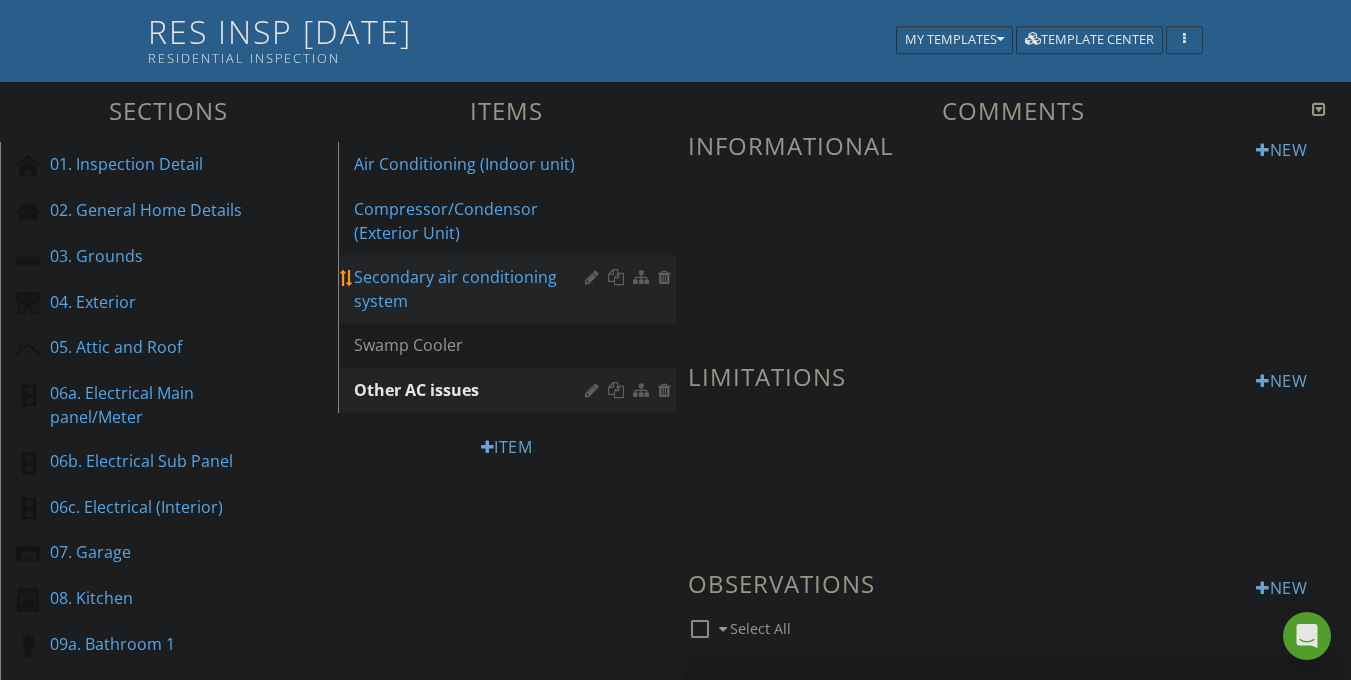 click on "Secondary air conditioning system" at bounding box center [472, 289] 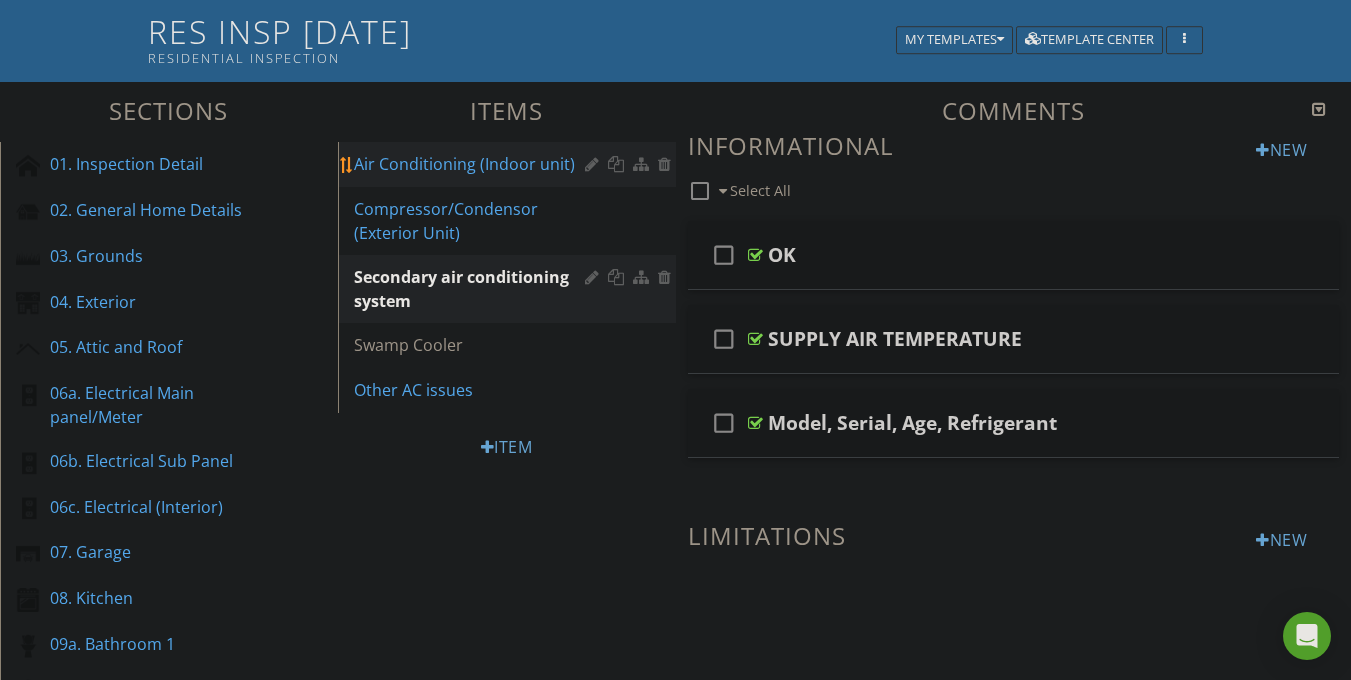 click on "Air Conditioning (Indoor unit)" at bounding box center [472, 164] 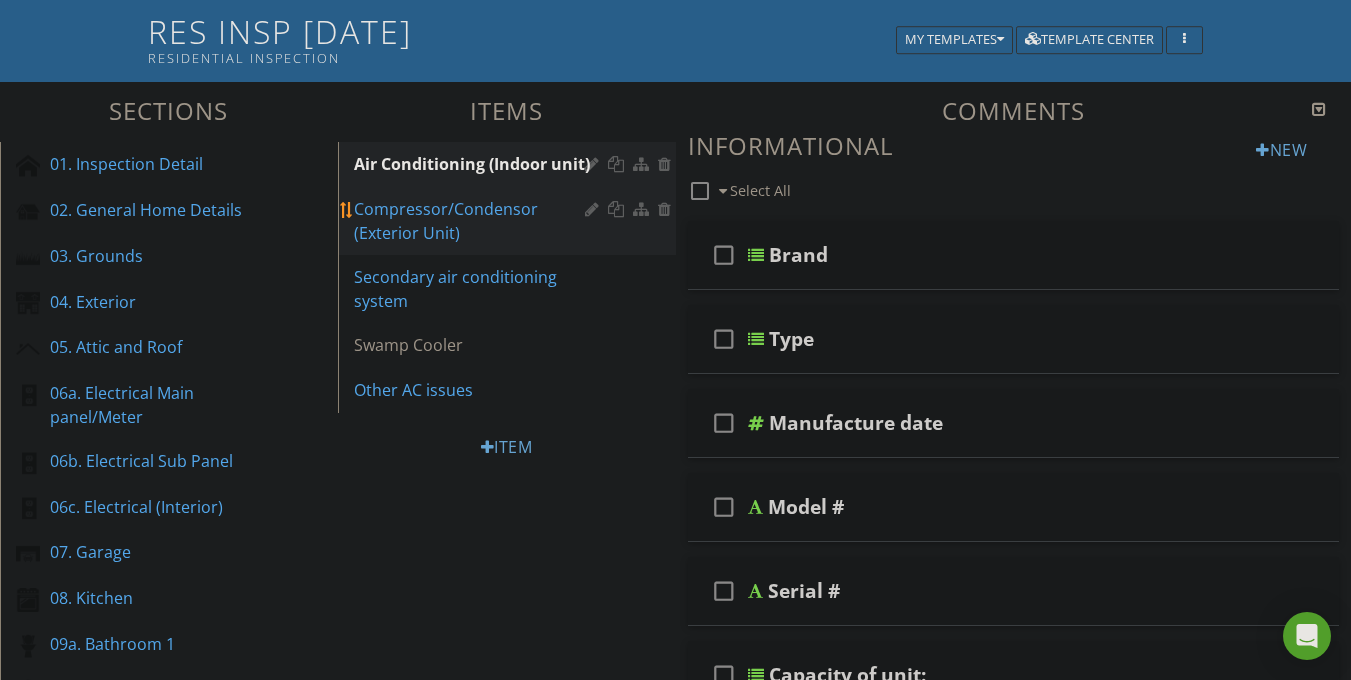 click on "Compressor/Condensor (Exterior Unit)" at bounding box center [472, 221] 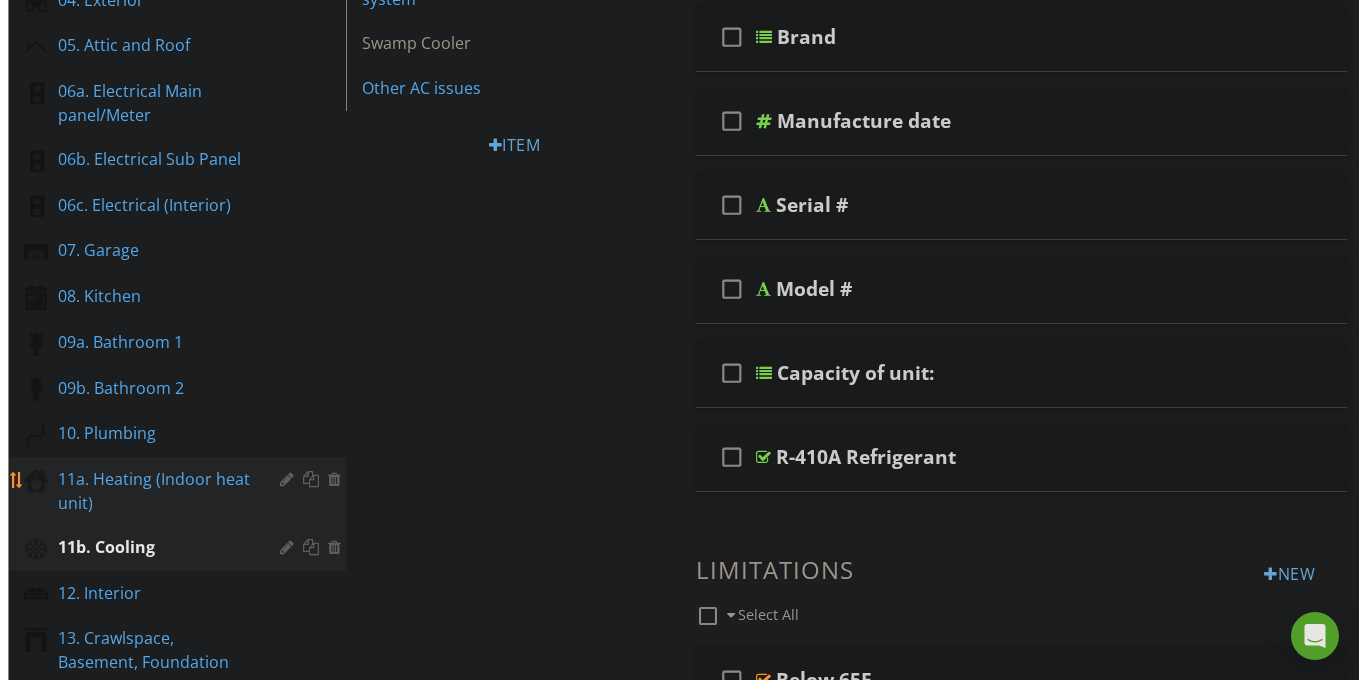 scroll, scrollTop: 466, scrollLeft: 0, axis: vertical 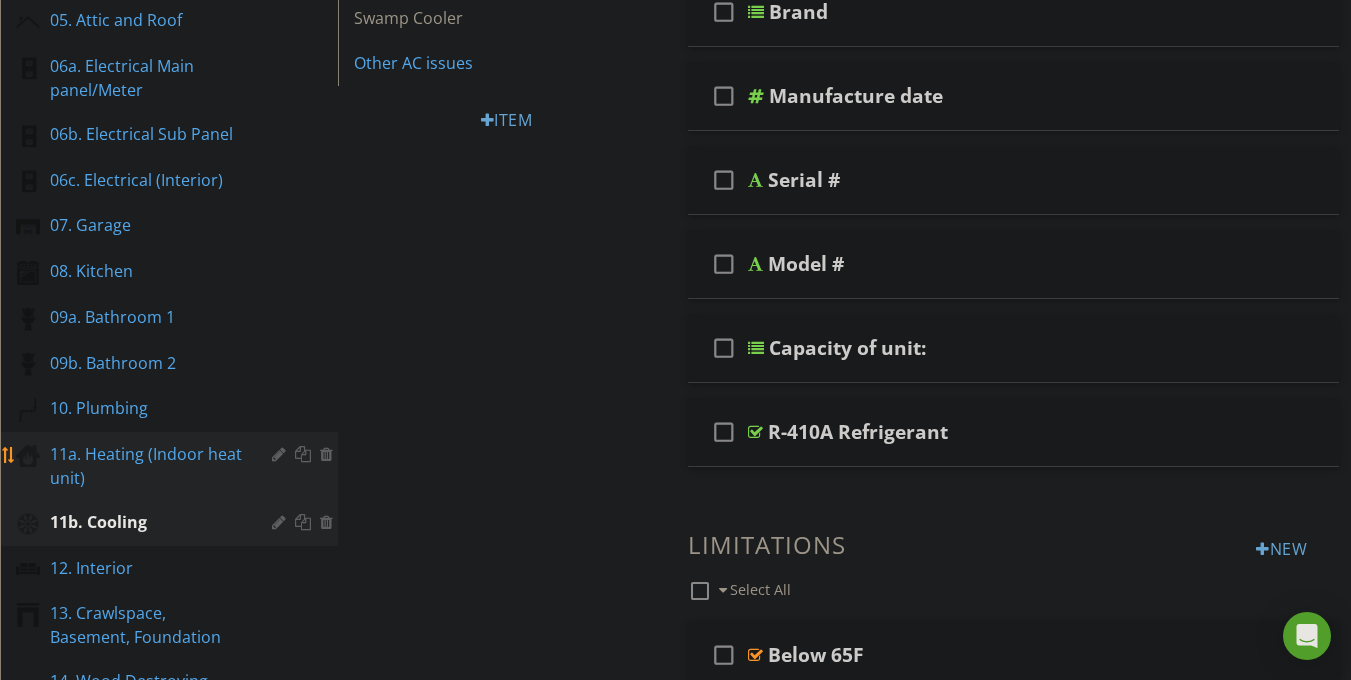 click on "11a. Heating (Indoor heat unit)" at bounding box center [146, 466] 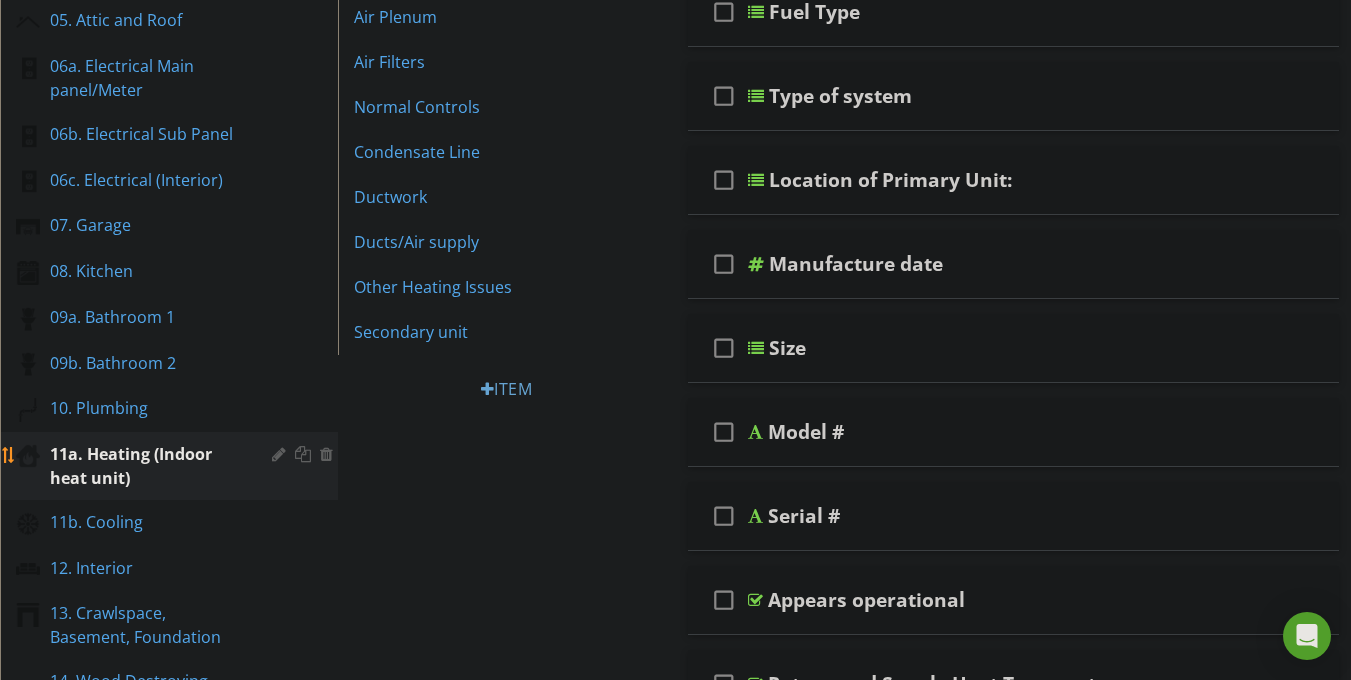 click at bounding box center (281, 454) 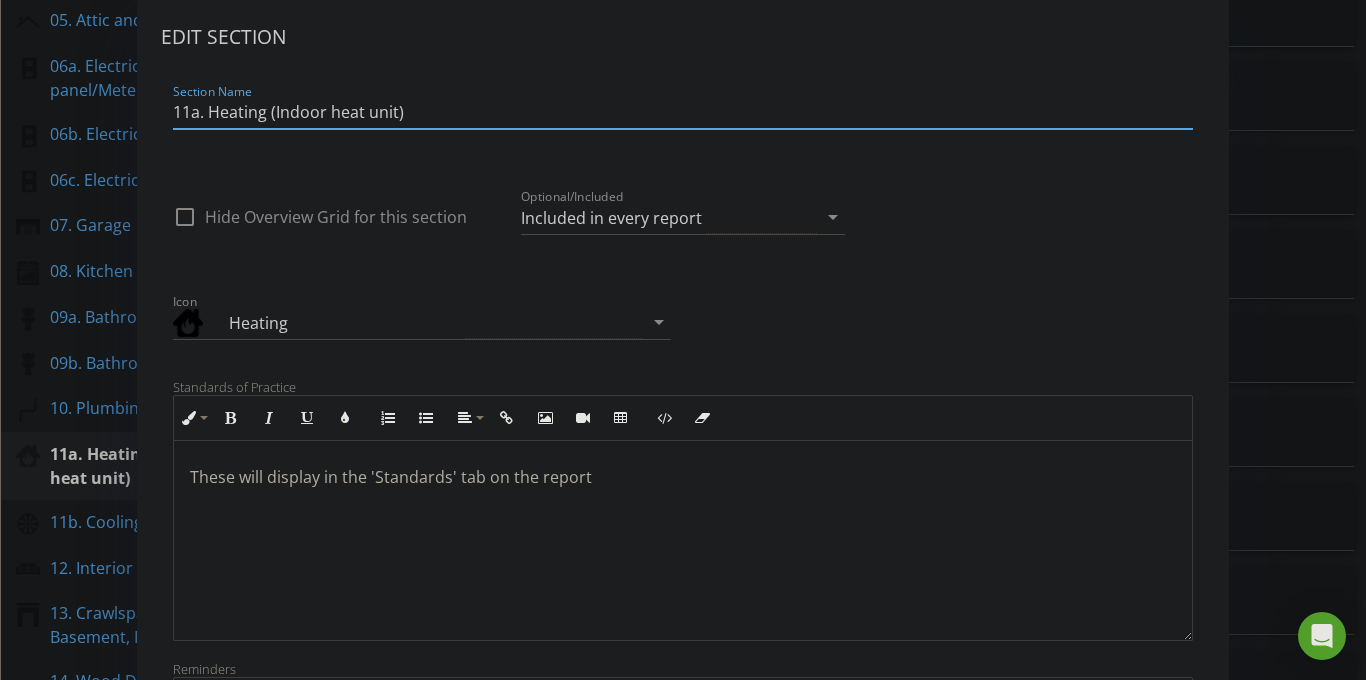 click on "11a. Heating (Indoor heat unit)" at bounding box center [683, 112] 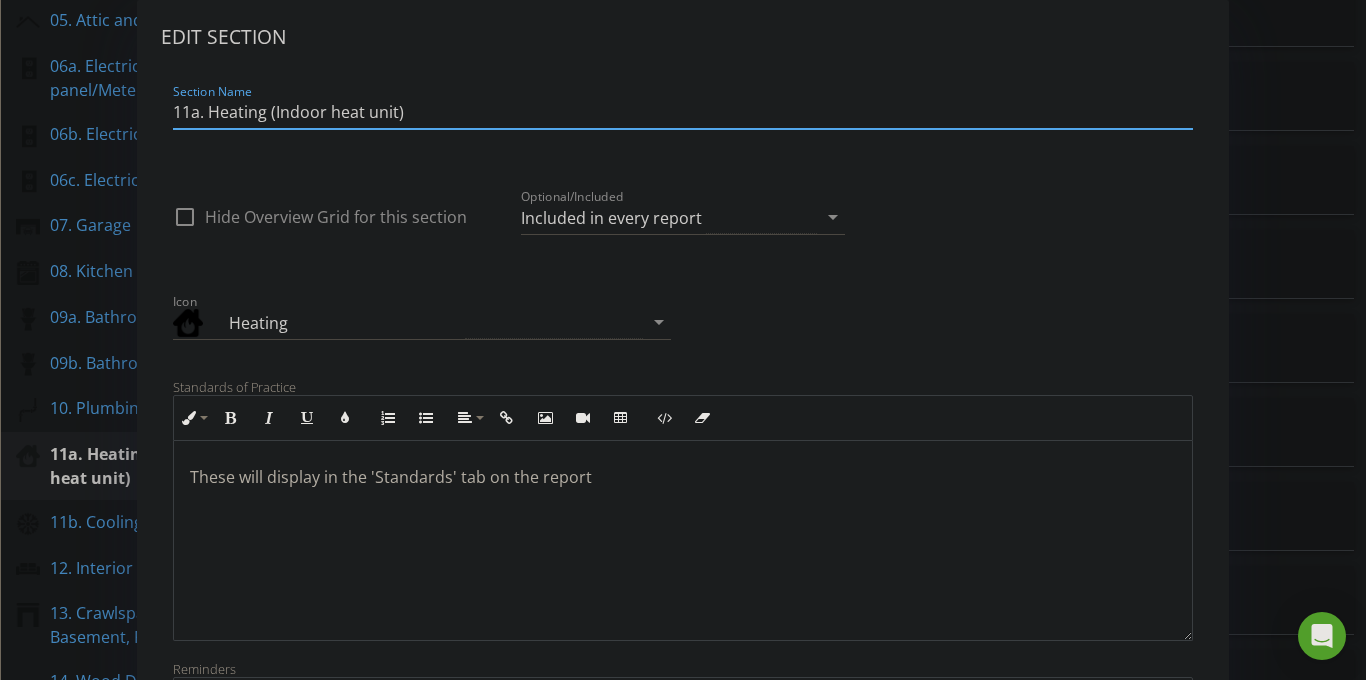 click on "11a. Heating (Indoor heat unit)" at bounding box center (683, 112) 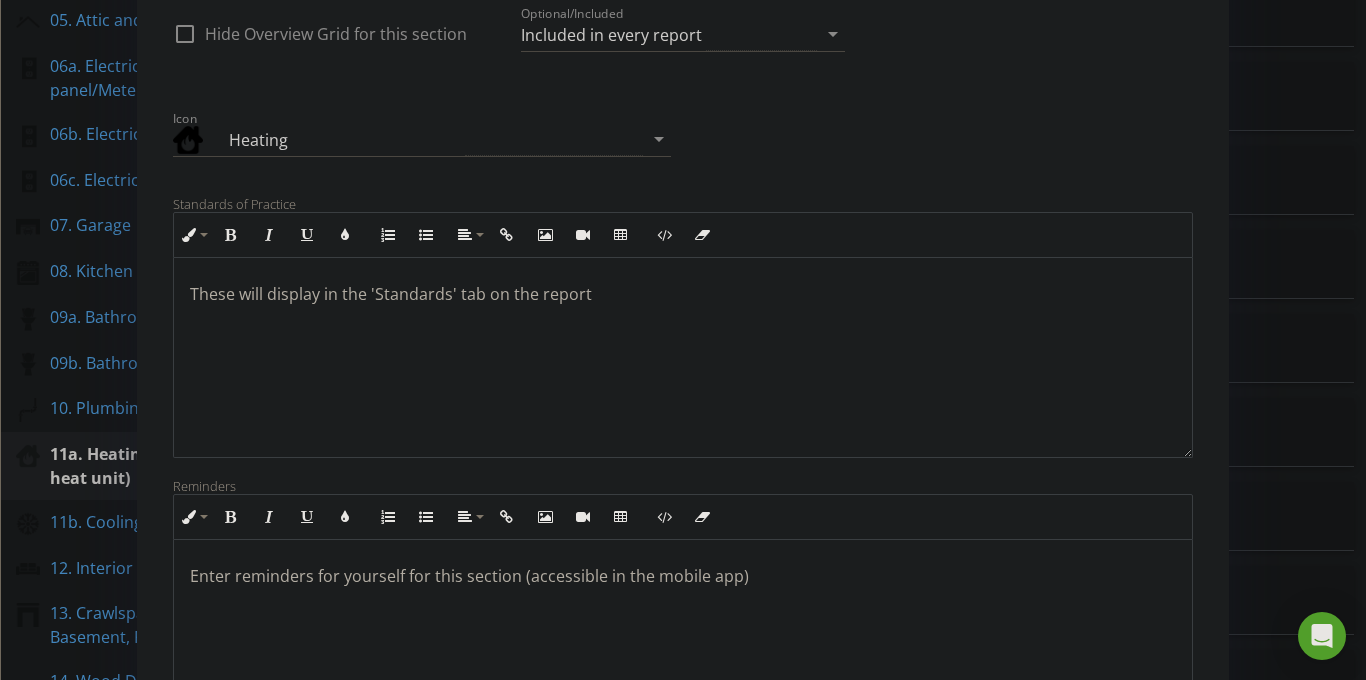scroll, scrollTop: 379, scrollLeft: 0, axis: vertical 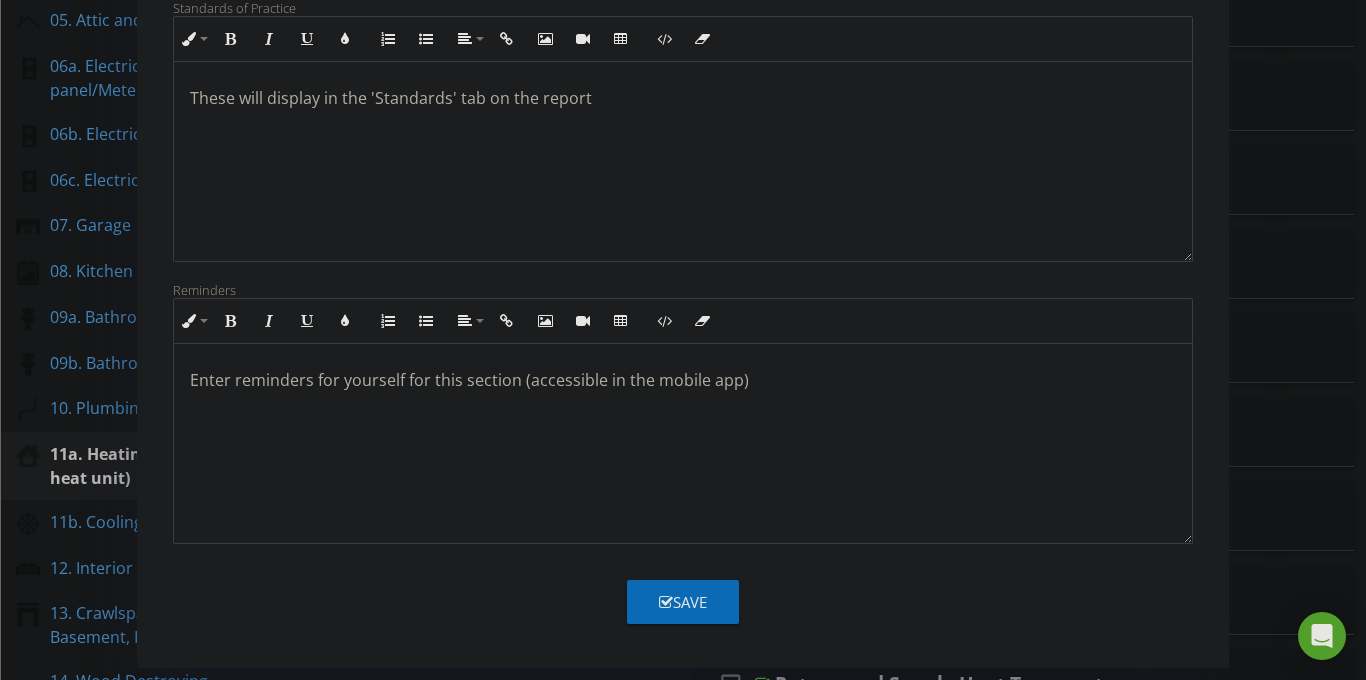 type on "11a. Heating" 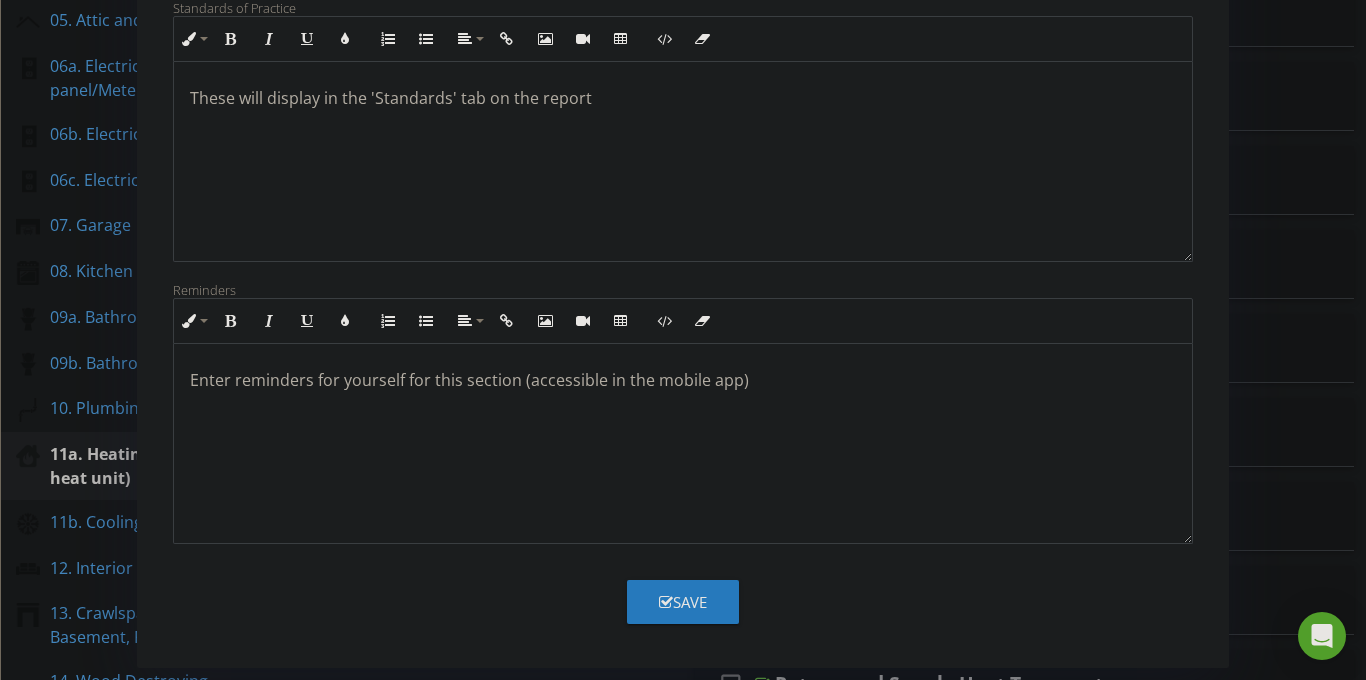 drag, startPoint x: 715, startPoint y: 596, endPoint x: 695, endPoint y: 587, distance: 21.931713 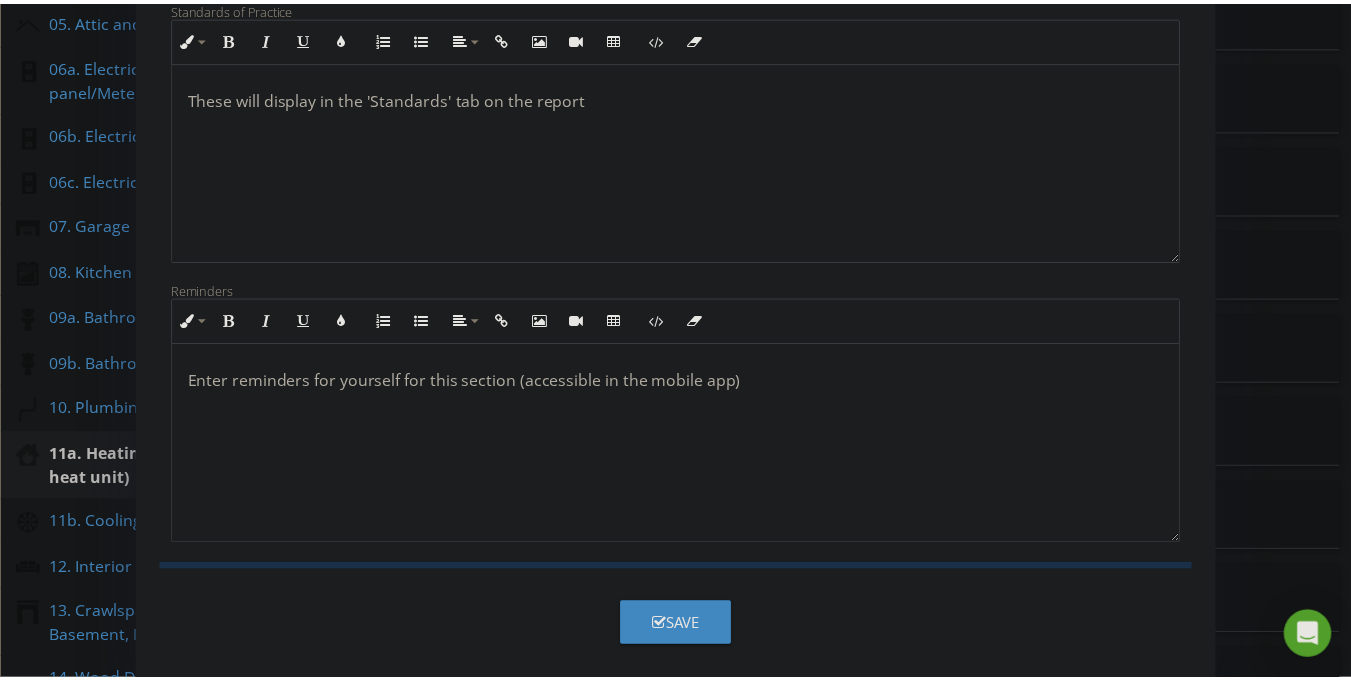 scroll, scrollTop: 162, scrollLeft: 0, axis: vertical 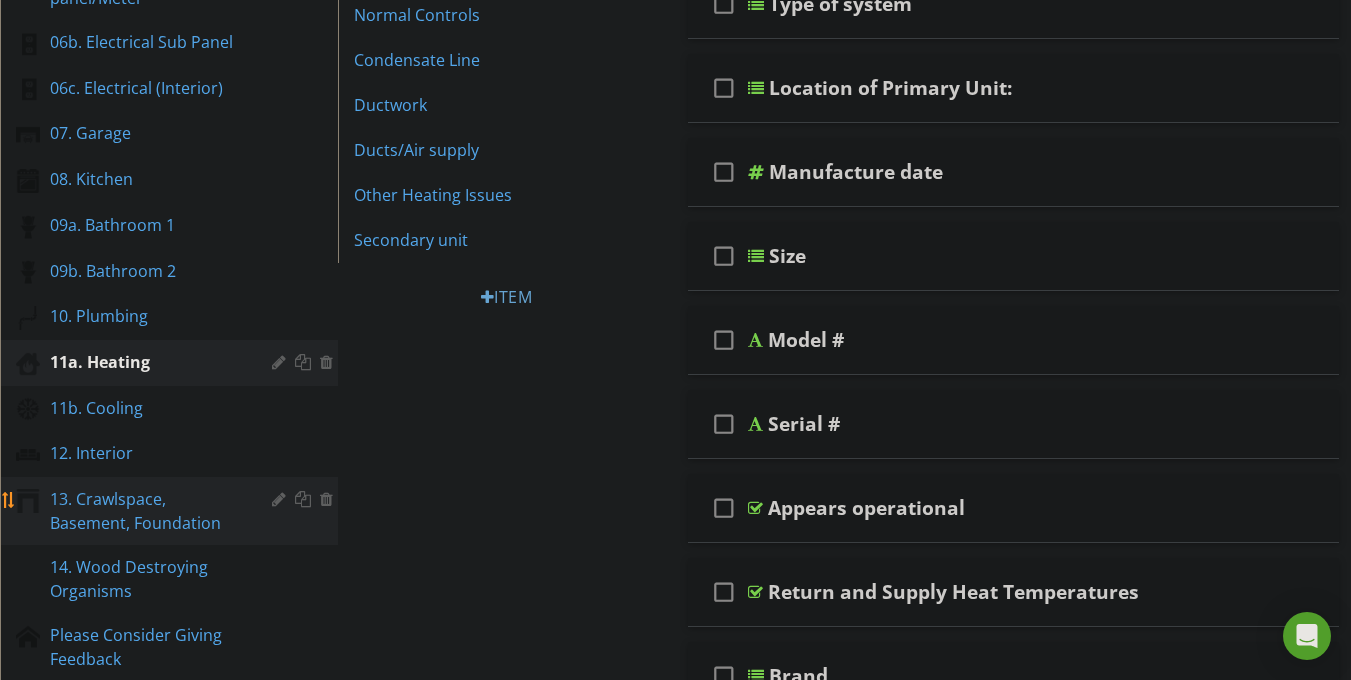 click at bounding box center (281, 499) 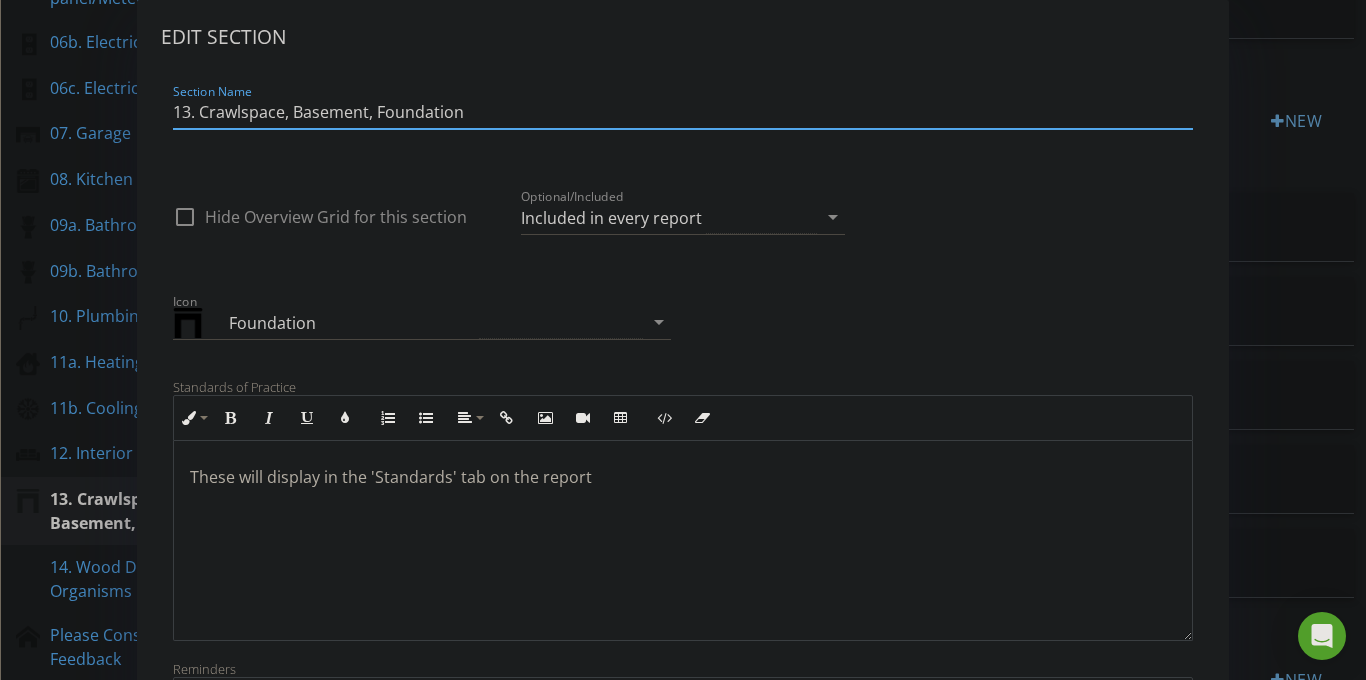 click on "13. Crawlspace, Basement, Foundation" at bounding box center [683, 112] 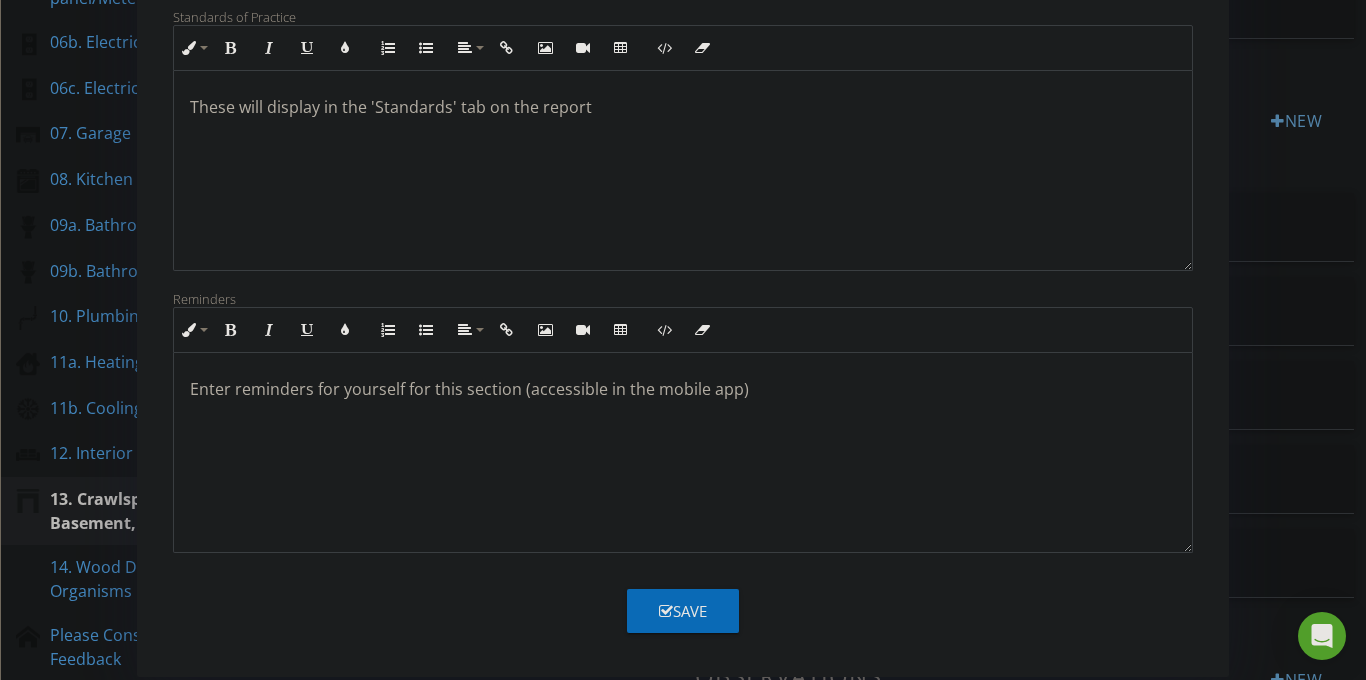 type on "13. Crawlspace, Foundation" 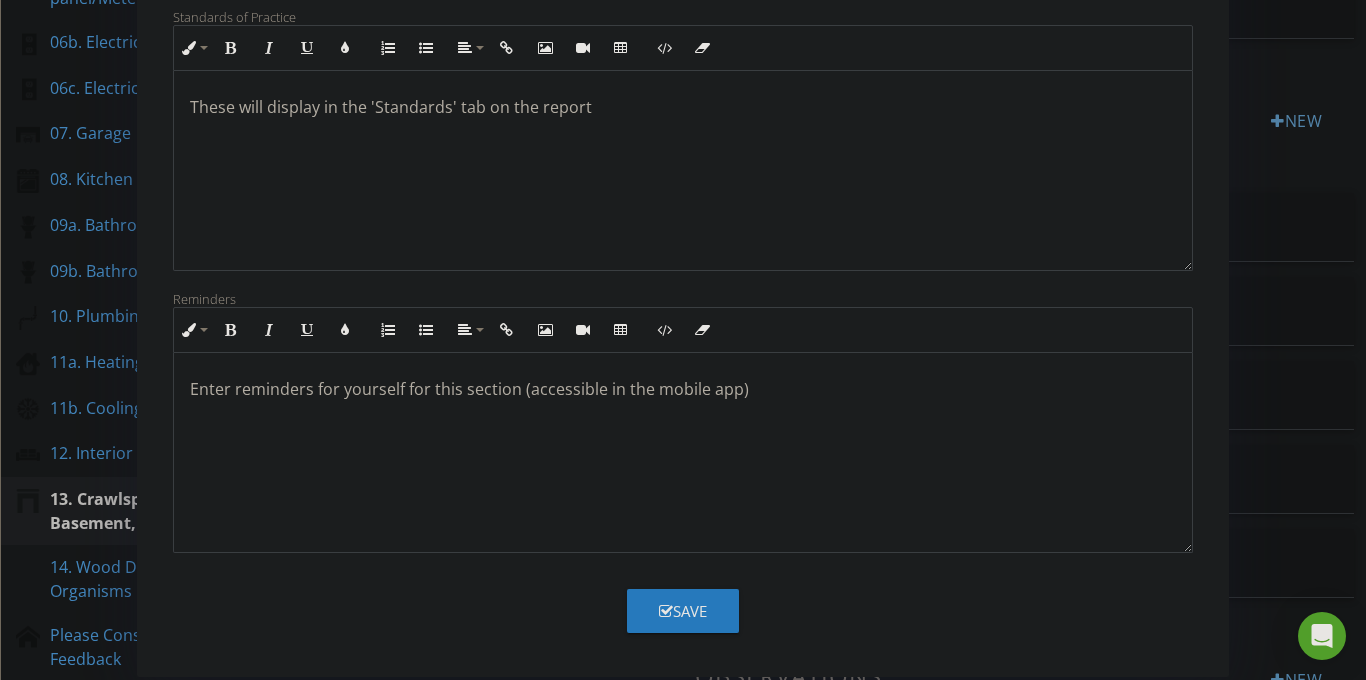 click on "Save" at bounding box center [683, 611] 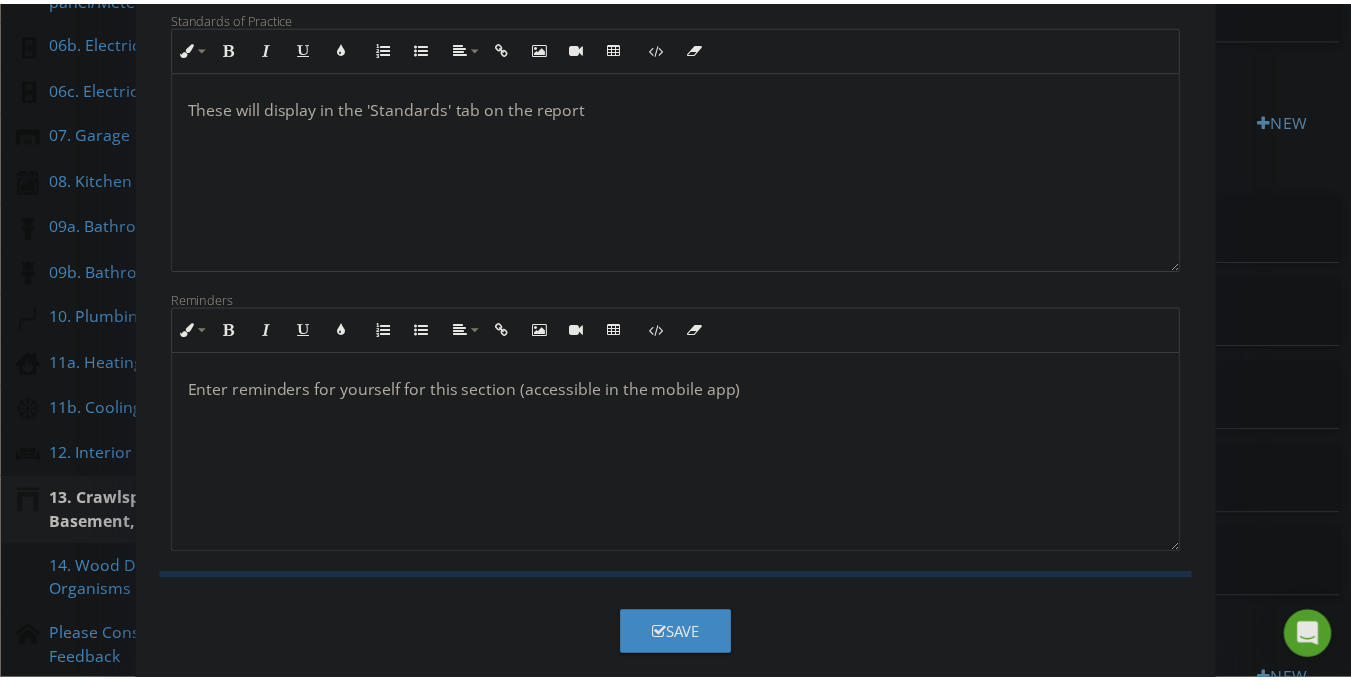scroll, scrollTop: 162, scrollLeft: 0, axis: vertical 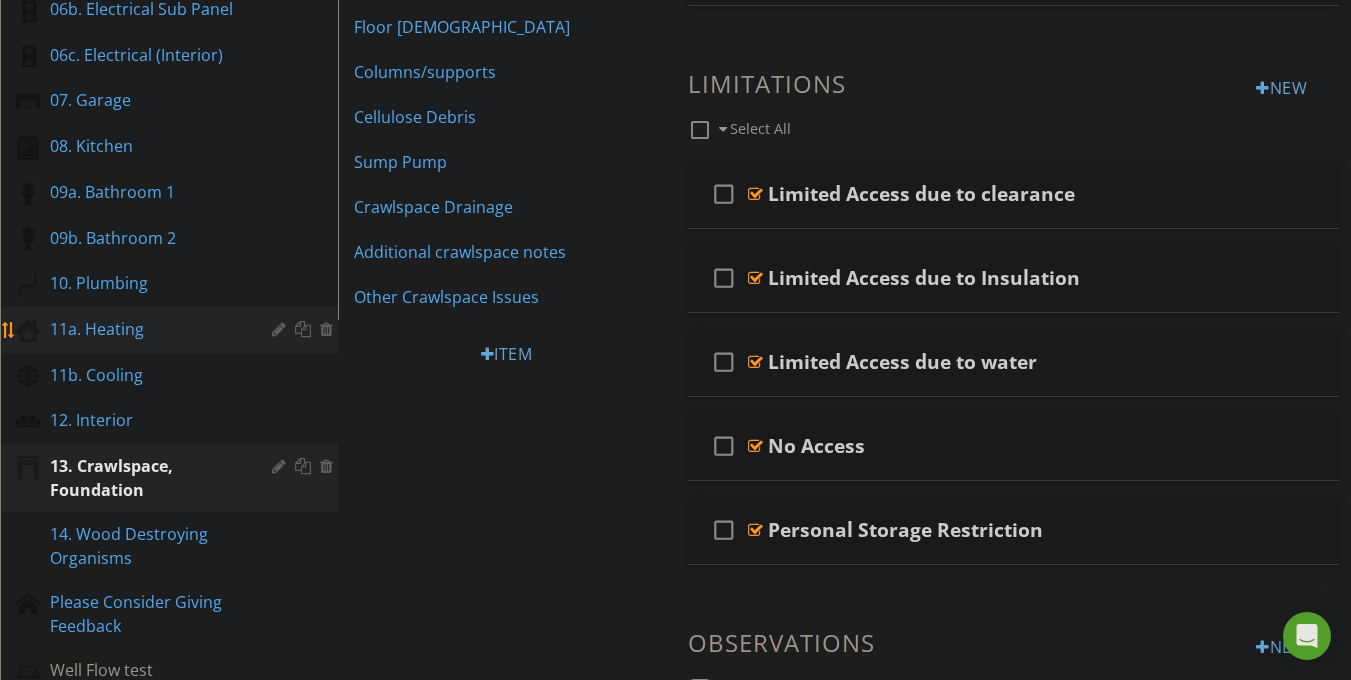 click on "11a. Heating" at bounding box center (146, 329) 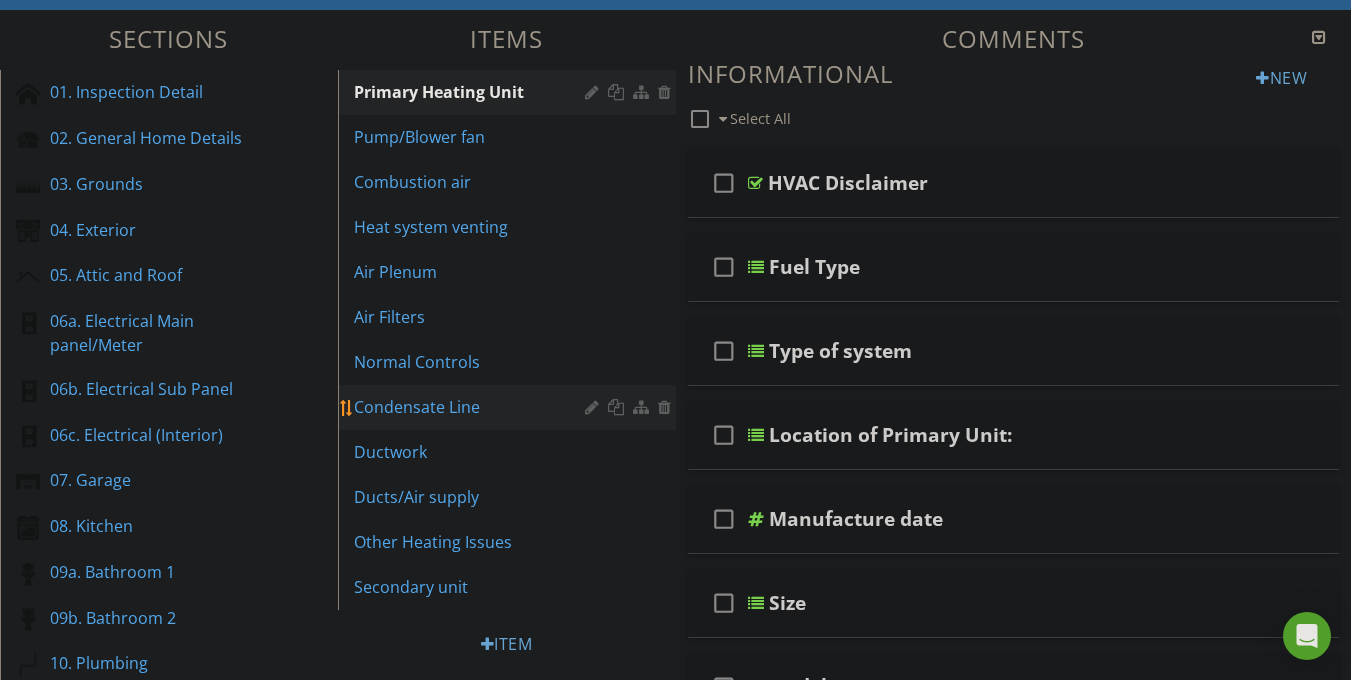 scroll, scrollTop: 114, scrollLeft: 0, axis: vertical 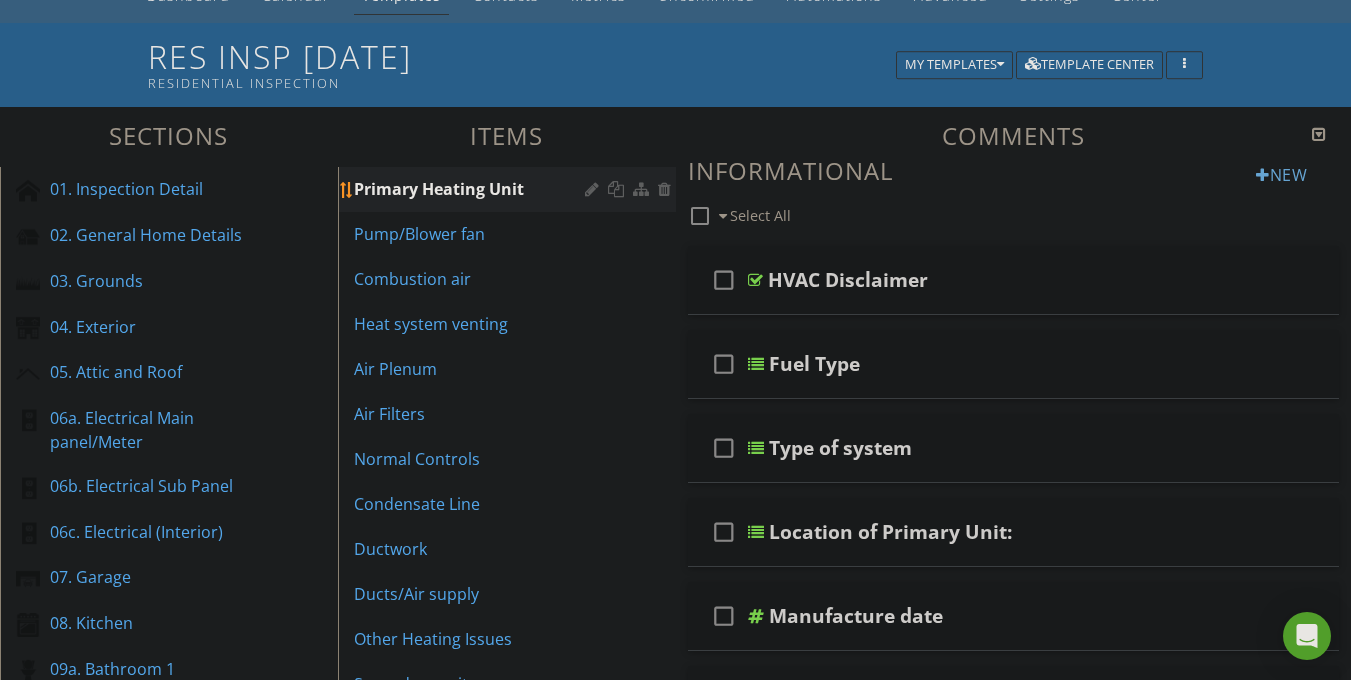 click on "Primary Heating Unit" at bounding box center (472, 189) 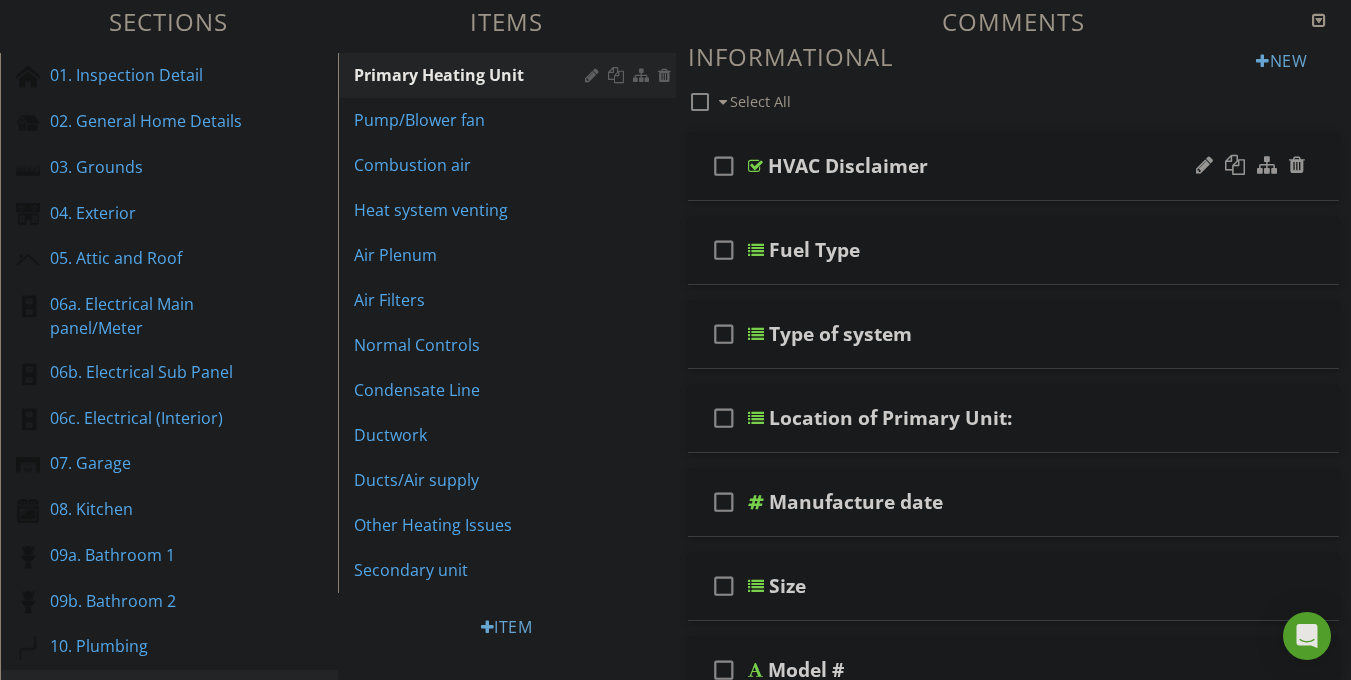scroll, scrollTop: 243, scrollLeft: 0, axis: vertical 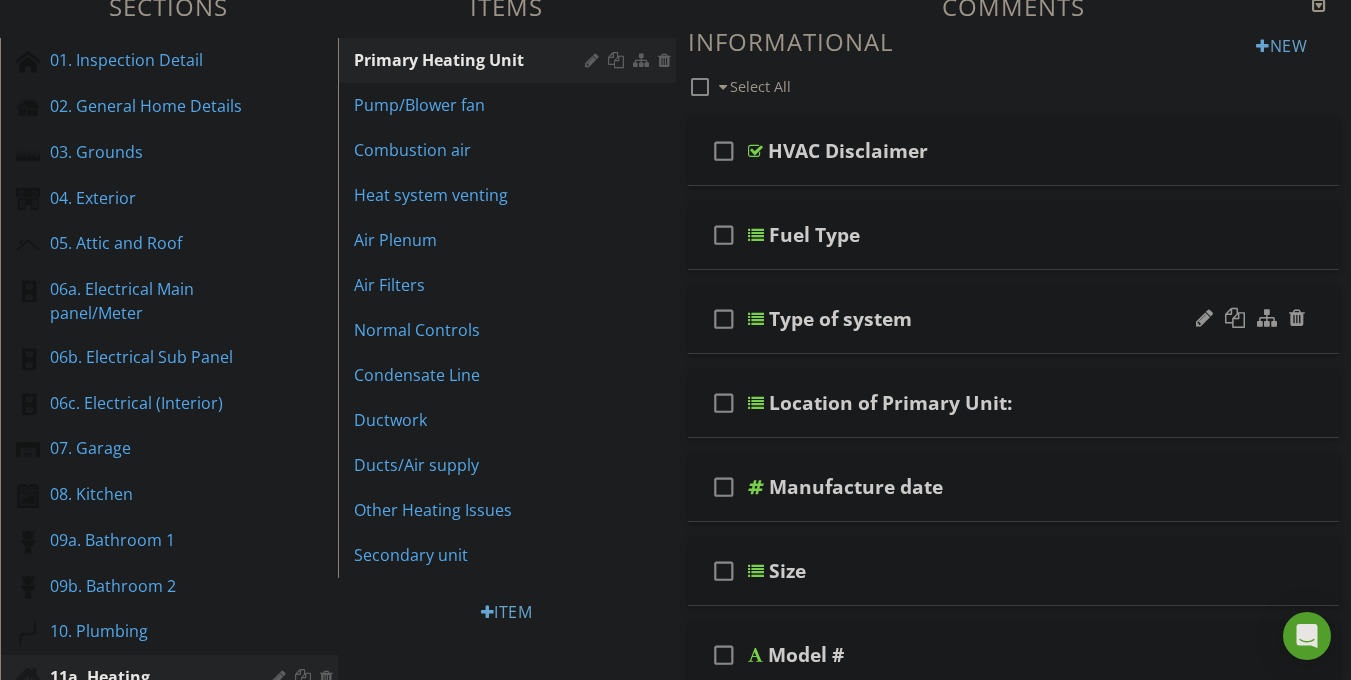 click at bounding box center (756, 319) 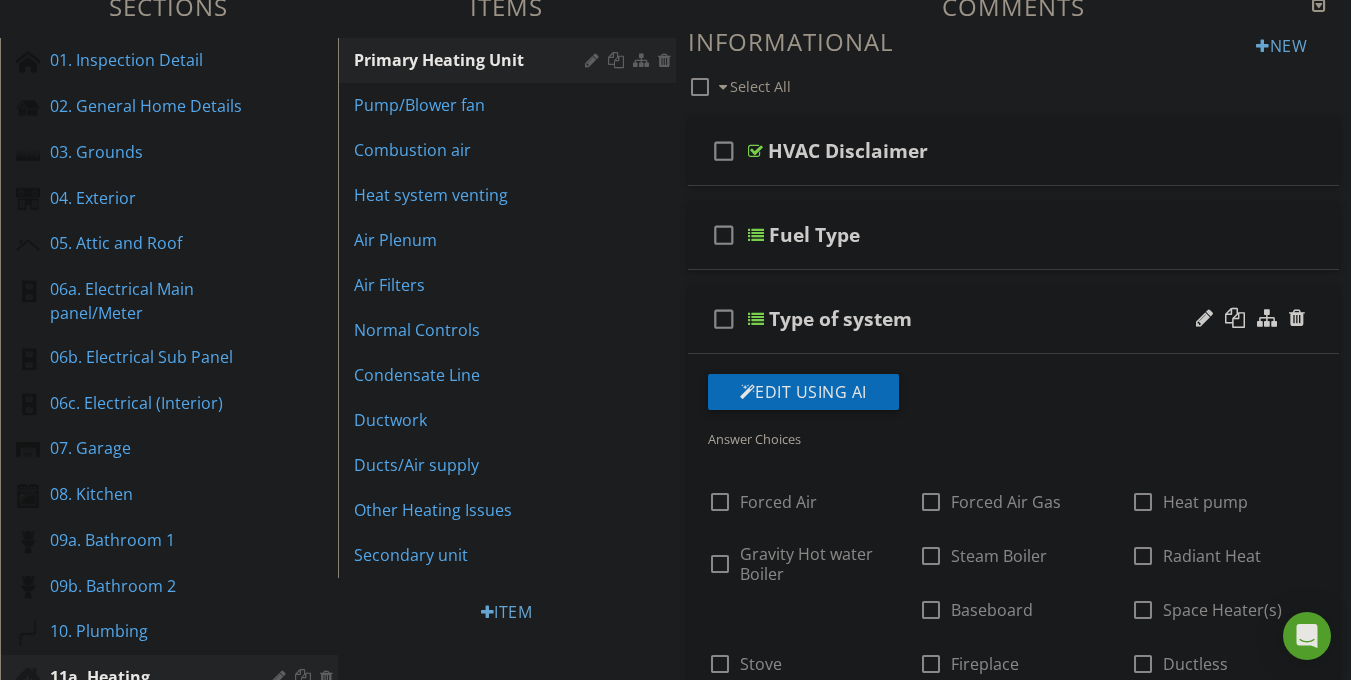 click at bounding box center (756, 319) 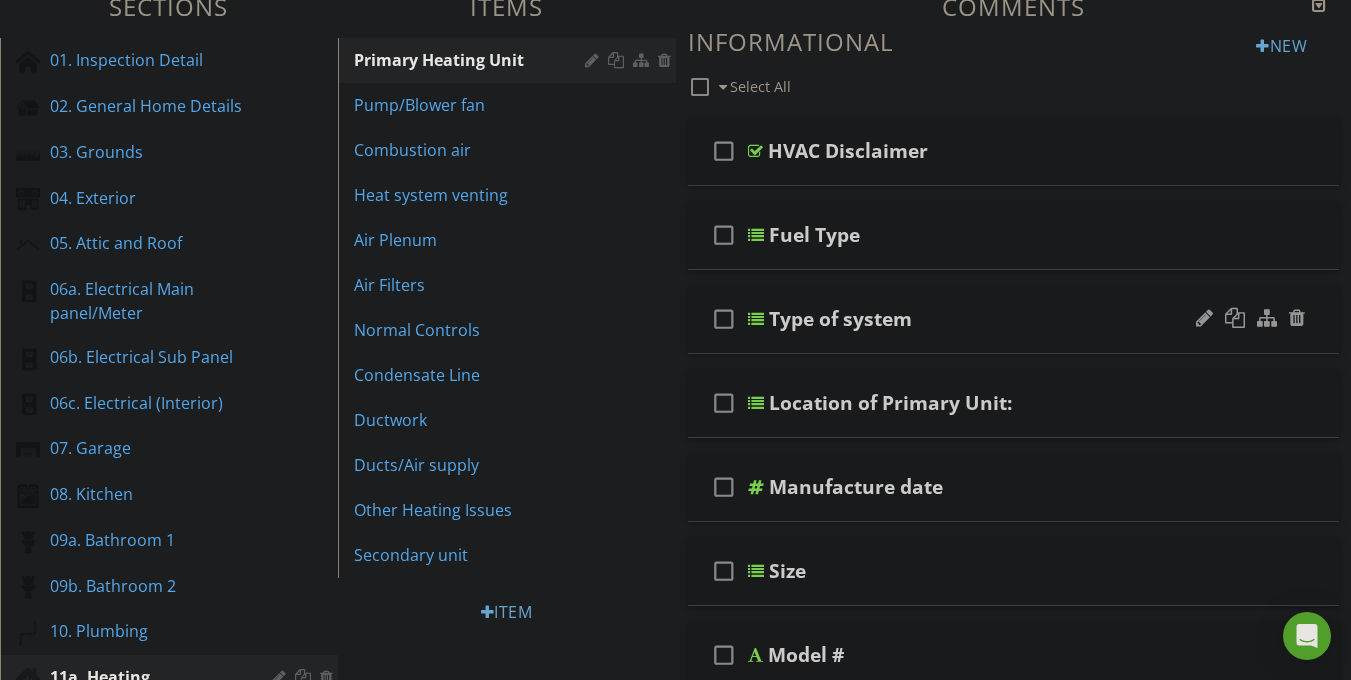 click on "check_box_outline_blank
Type of system" at bounding box center [1014, 319] 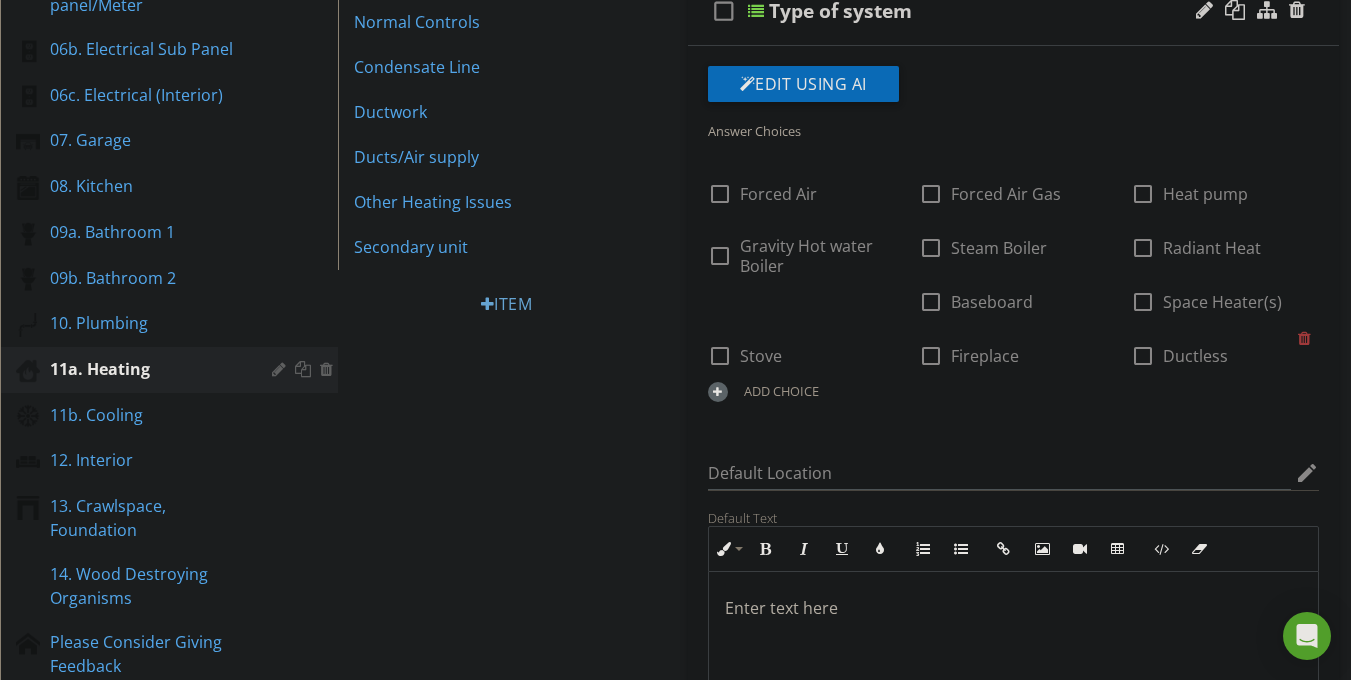 scroll, scrollTop: 550, scrollLeft: 0, axis: vertical 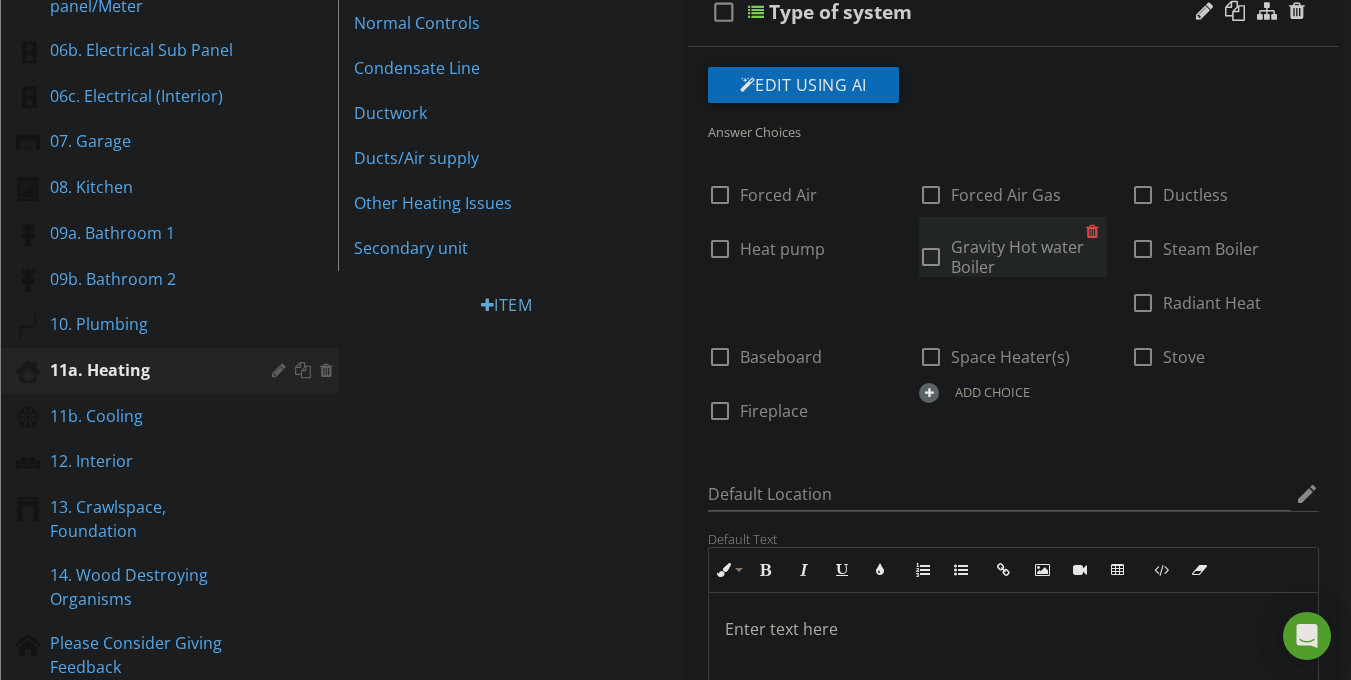 click at bounding box center [1096, 231] 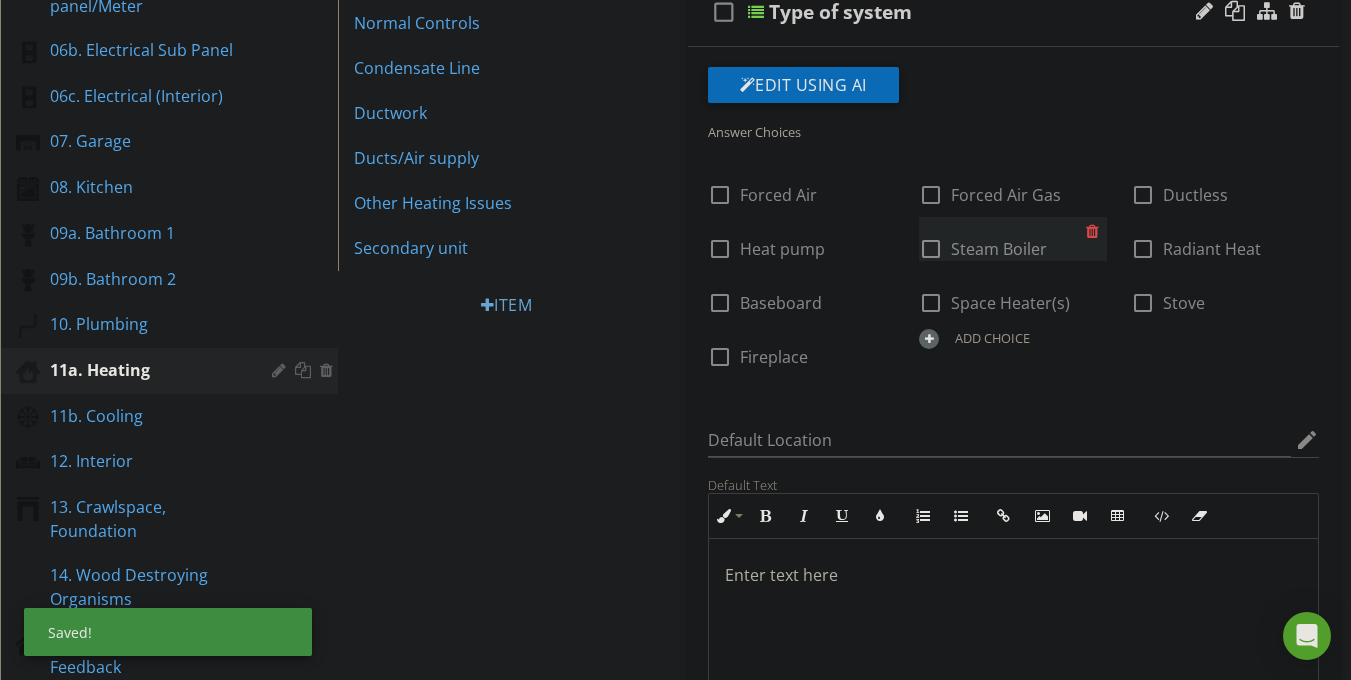 click at bounding box center [1096, 231] 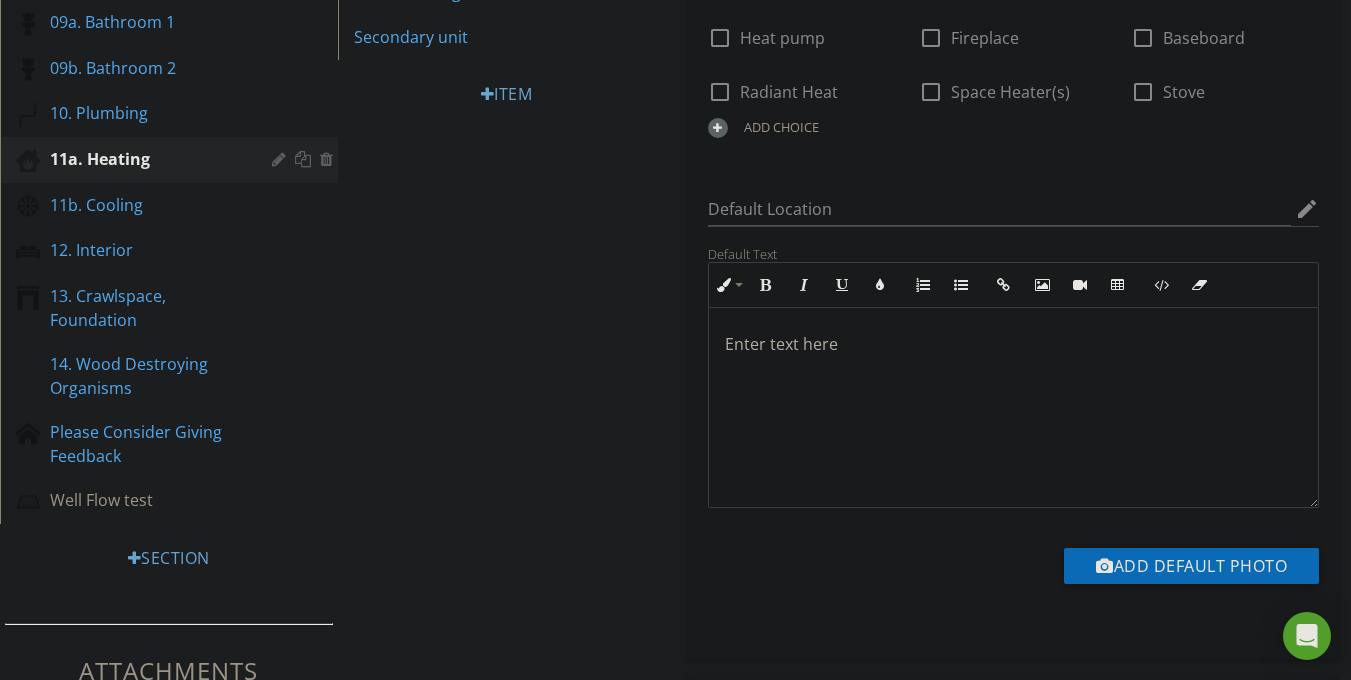 scroll, scrollTop: 847, scrollLeft: 0, axis: vertical 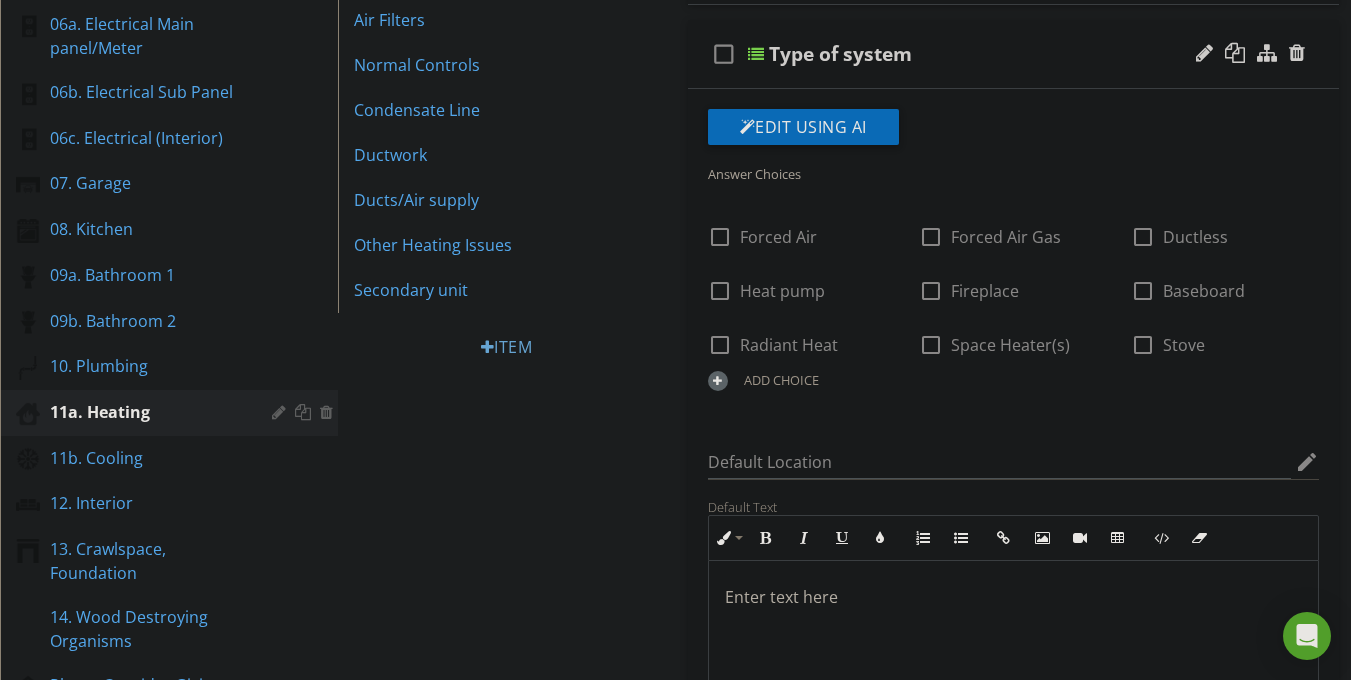 click at bounding box center [756, 54] 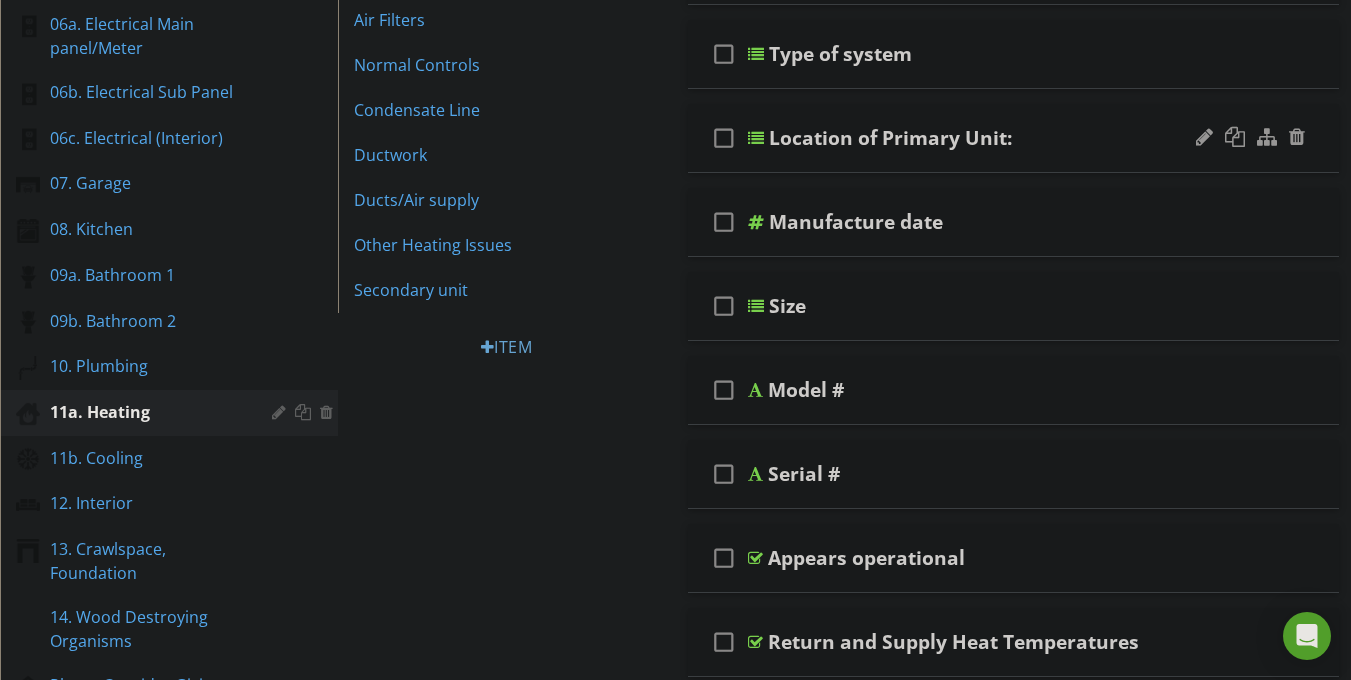 type 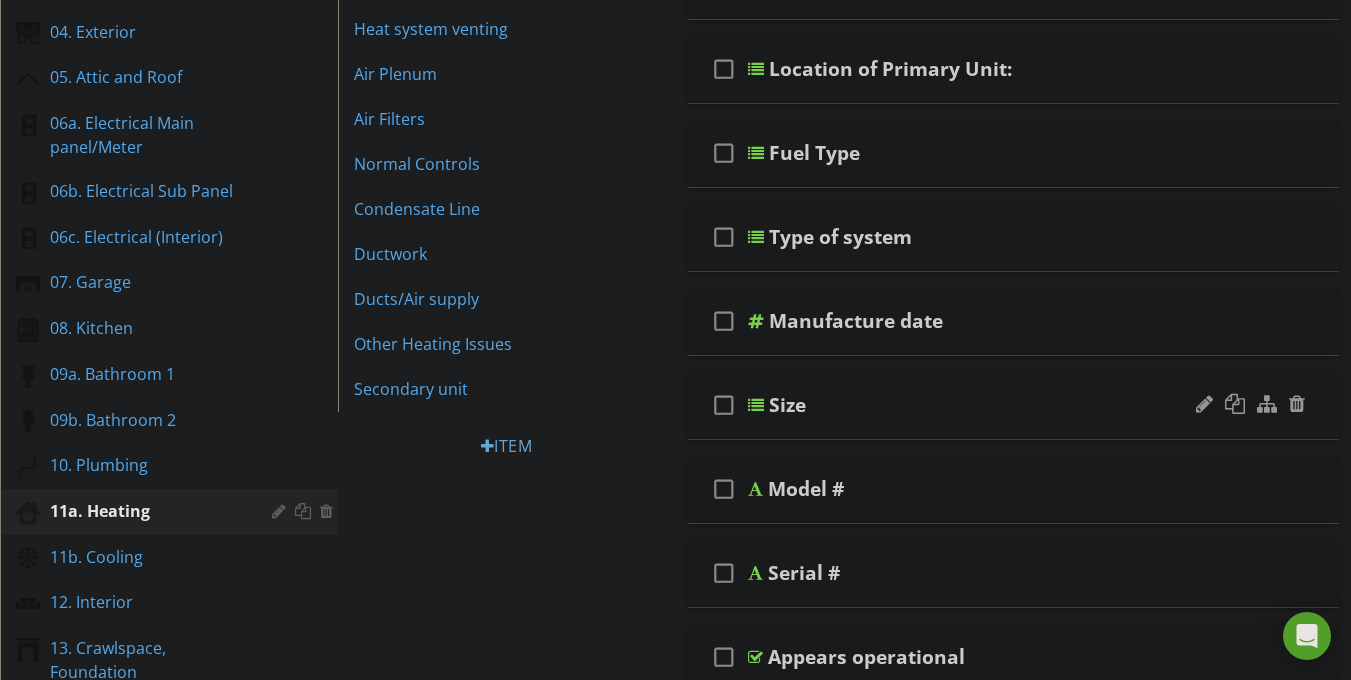 scroll, scrollTop: 424, scrollLeft: 0, axis: vertical 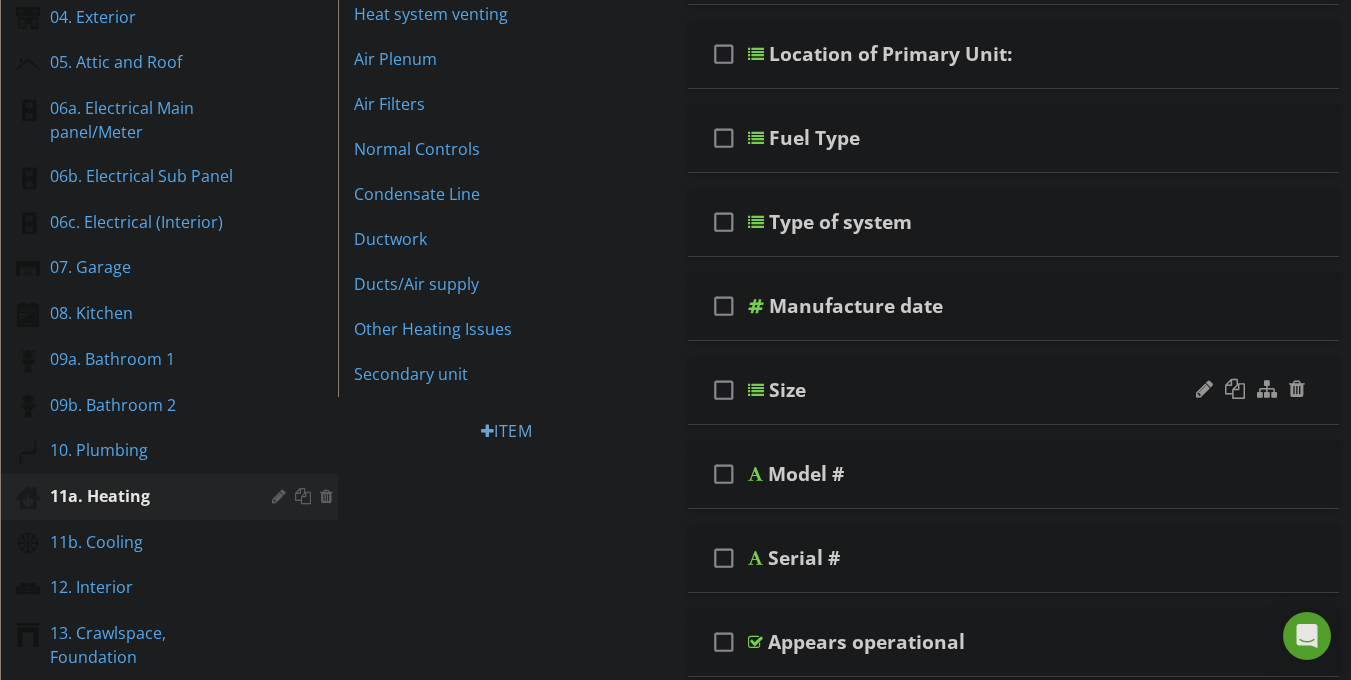 click at bounding box center [756, 390] 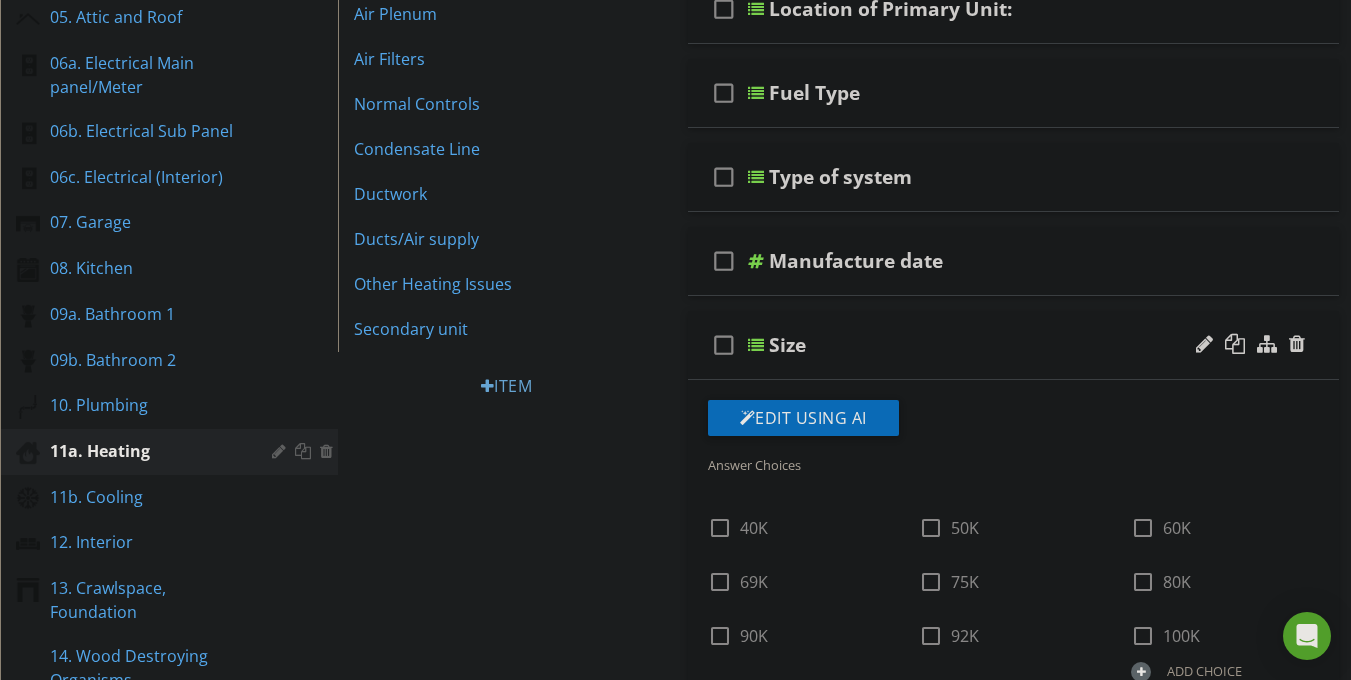 scroll, scrollTop: 497, scrollLeft: 0, axis: vertical 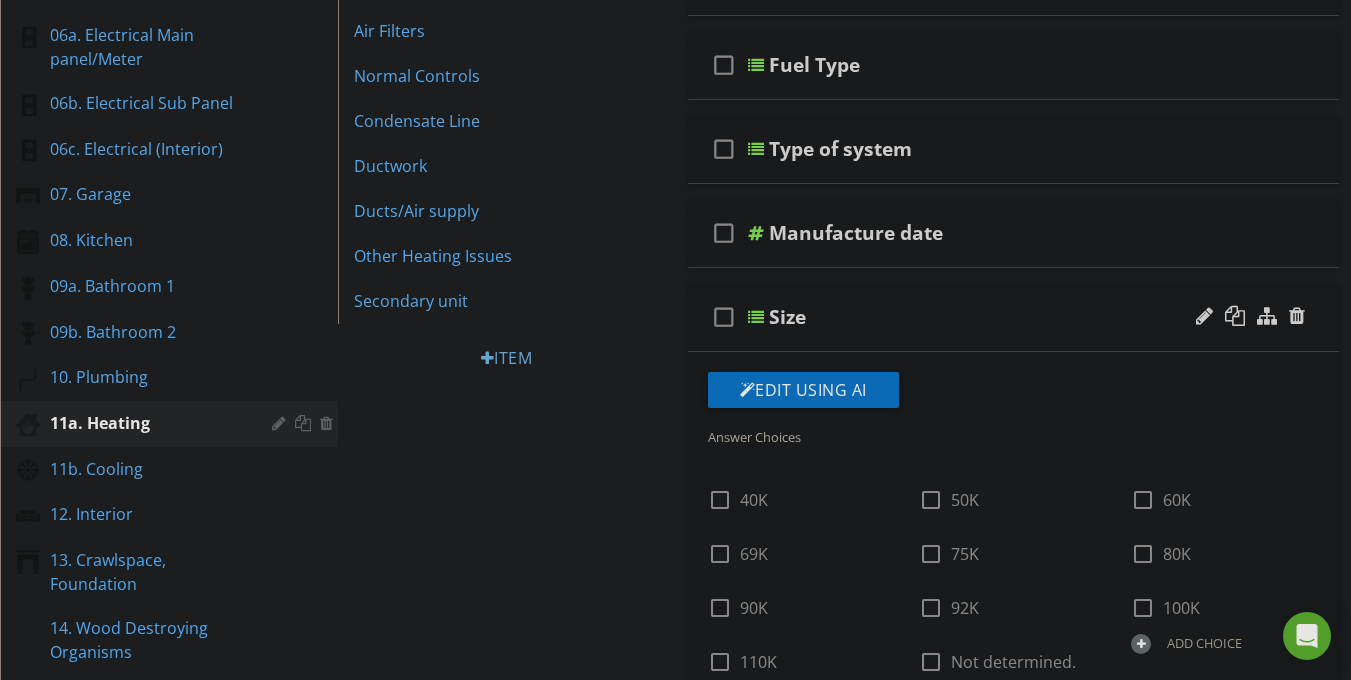 click at bounding box center [756, 317] 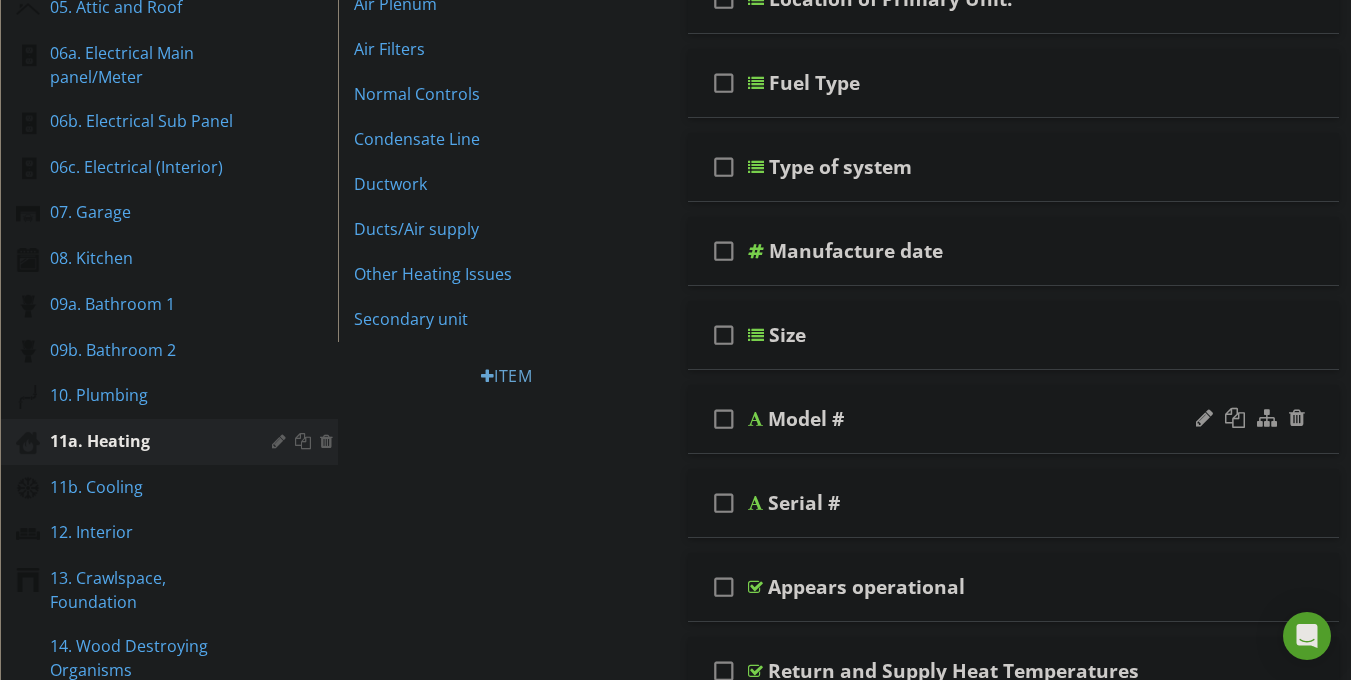 scroll, scrollTop: 571, scrollLeft: 0, axis: vertical 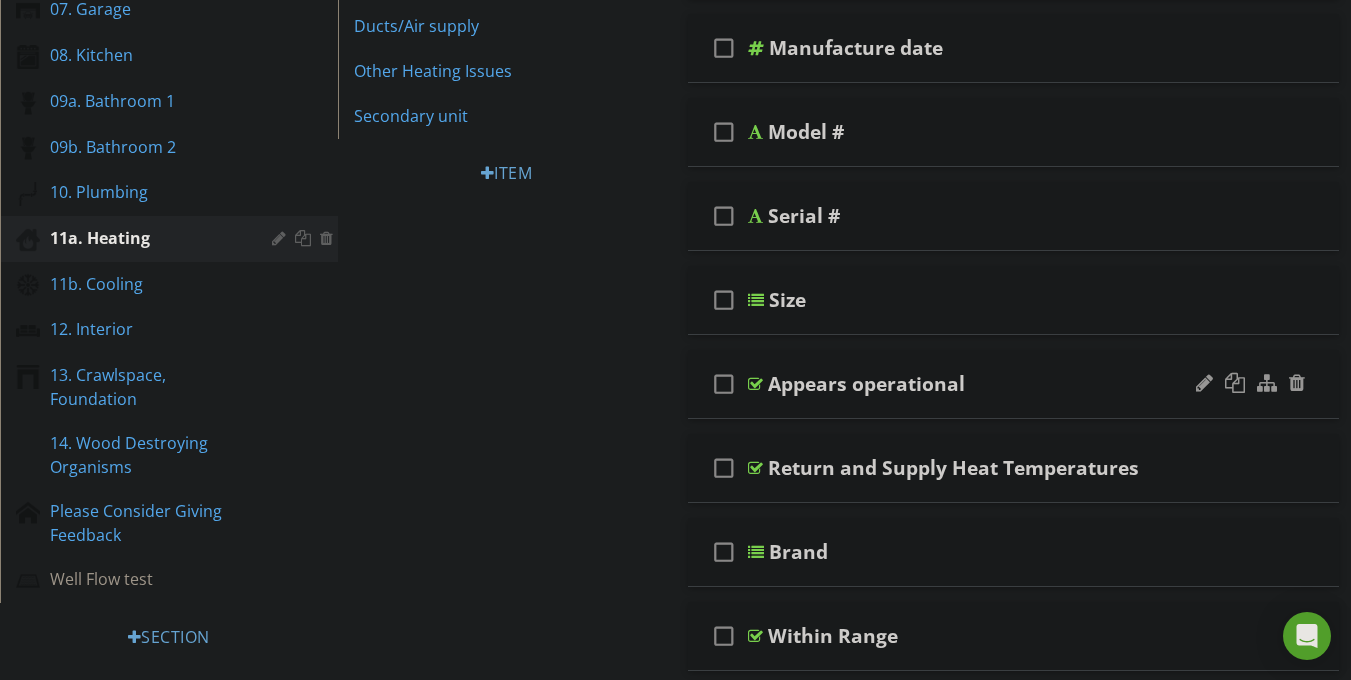 click at bounding box center [755, 384] 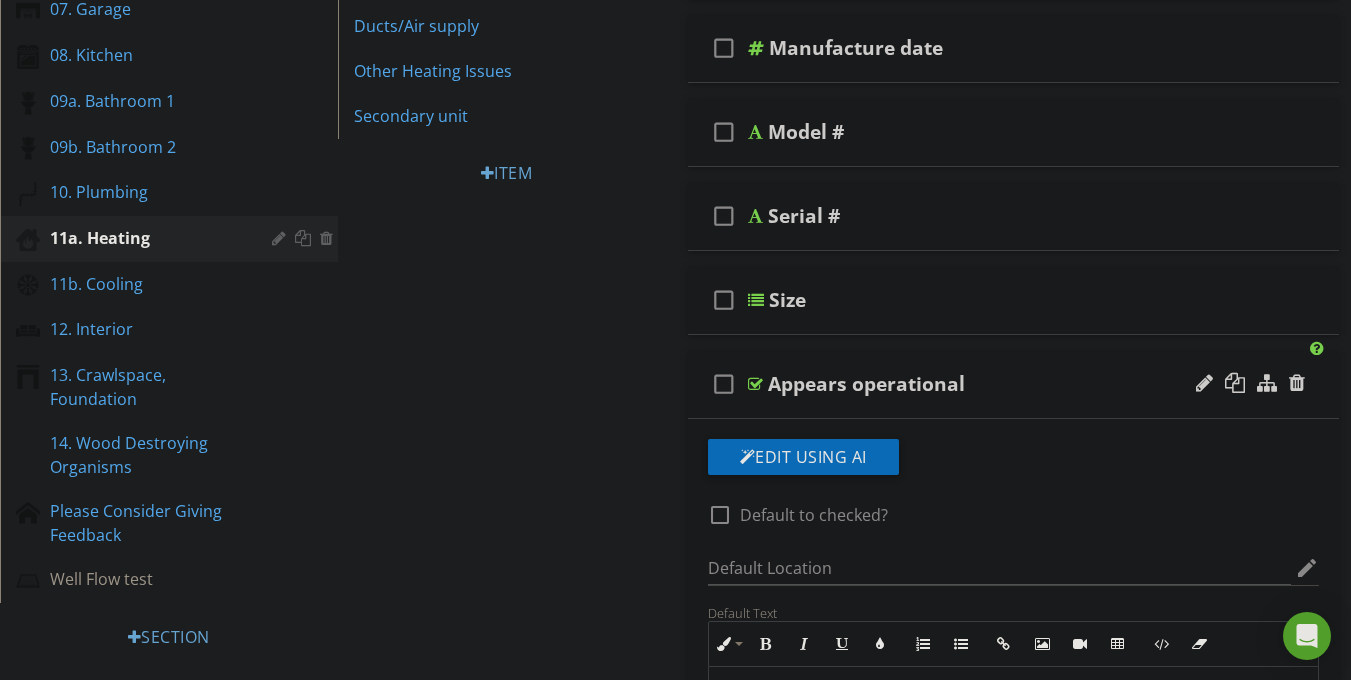 click on "check_box_outline_blank
Appears operational" at bounding box center (1014, 384) 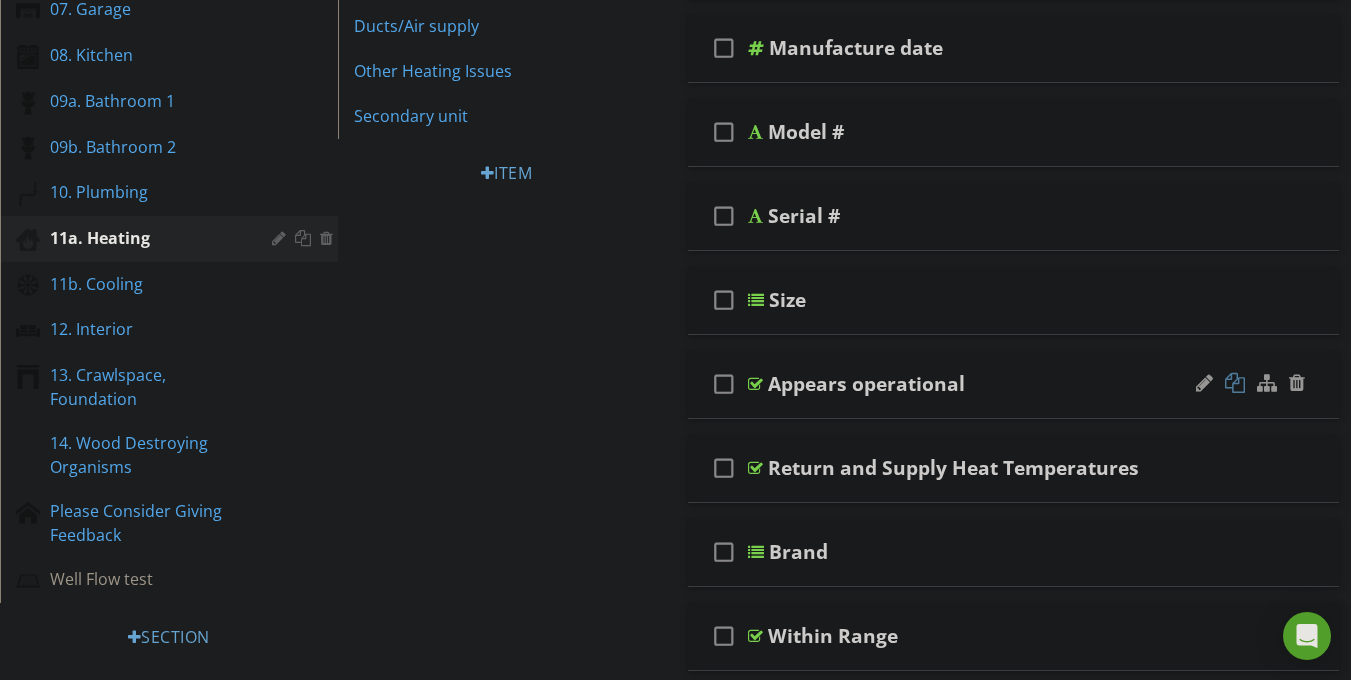 click at bounding box center [1235, 383] 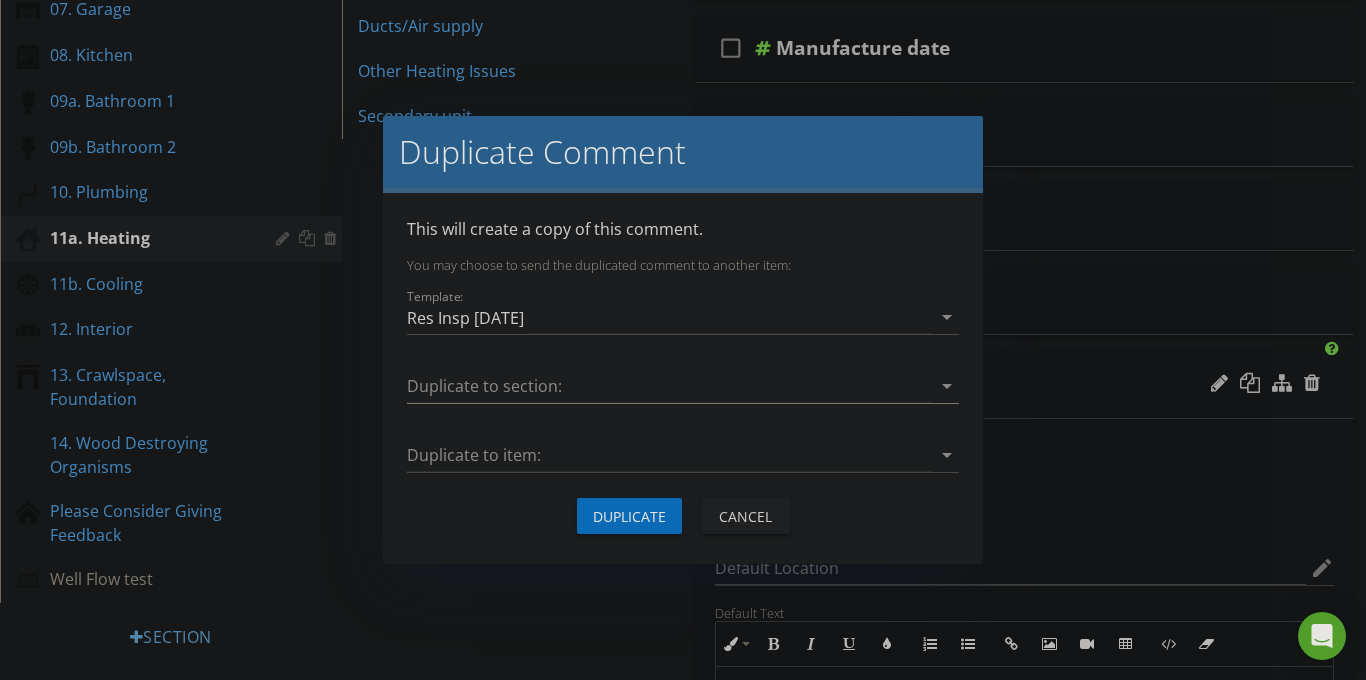 click at bounding box center (669, 386) 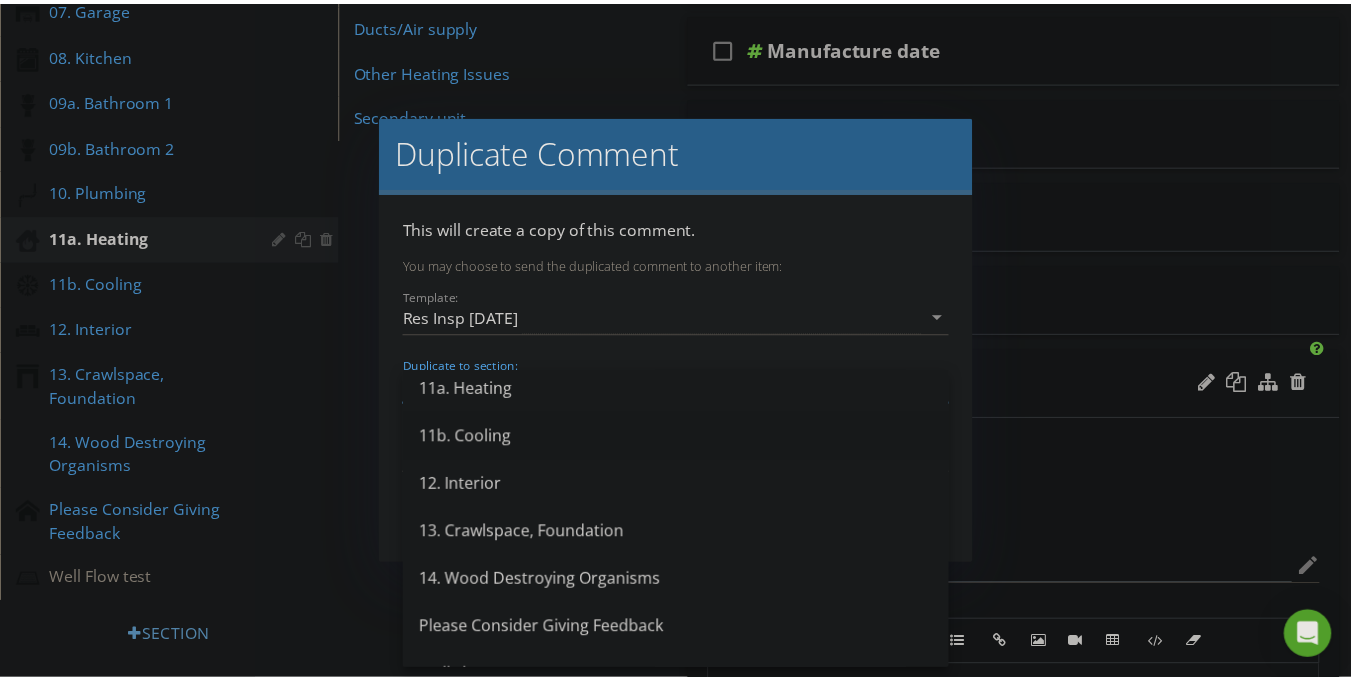 scroll, scrollTop: 629, scrollLeft: 0, axis: vertical 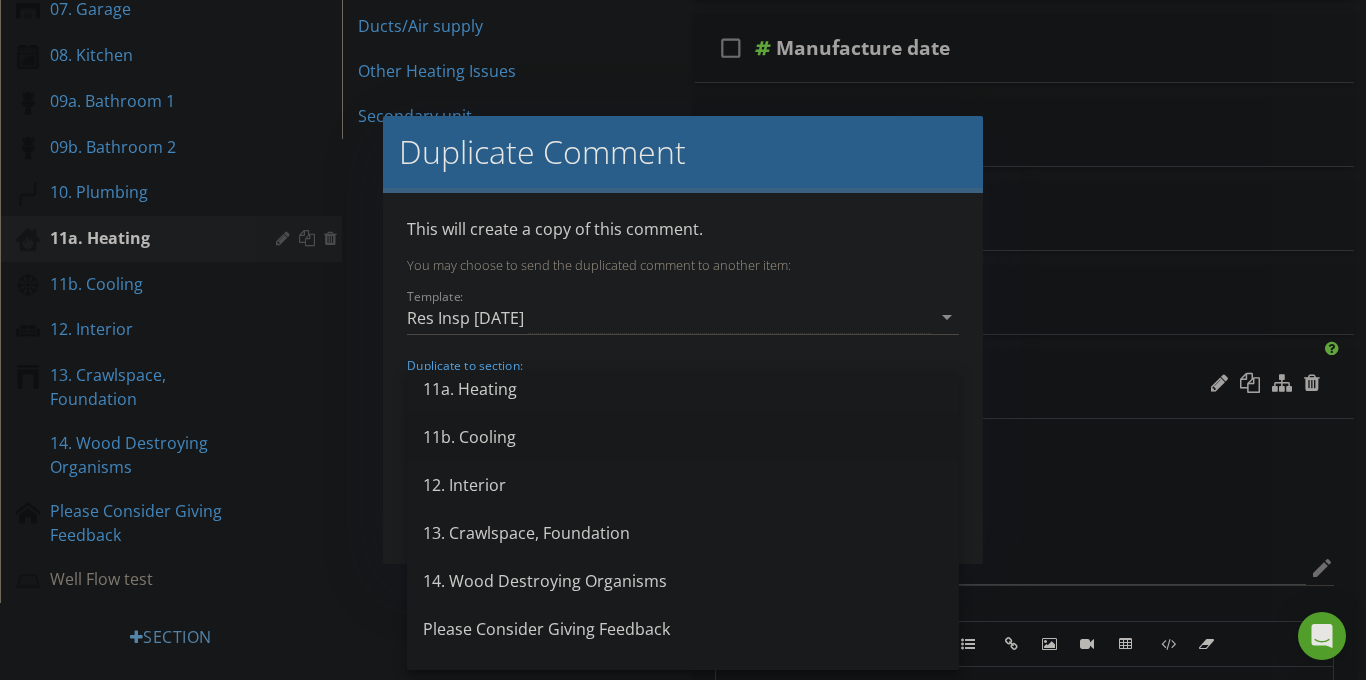 click on "11b. Cooling" at bounding box center (683, 437) 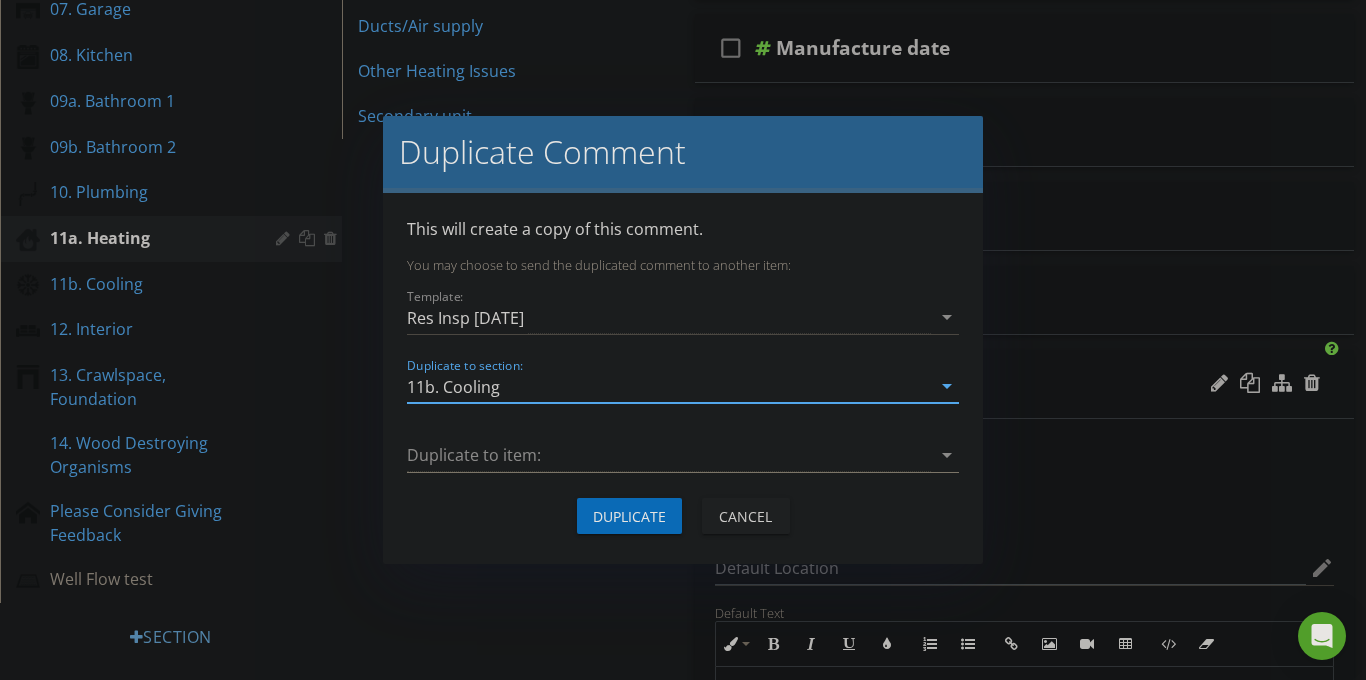 click at bounding box center [669, 455] 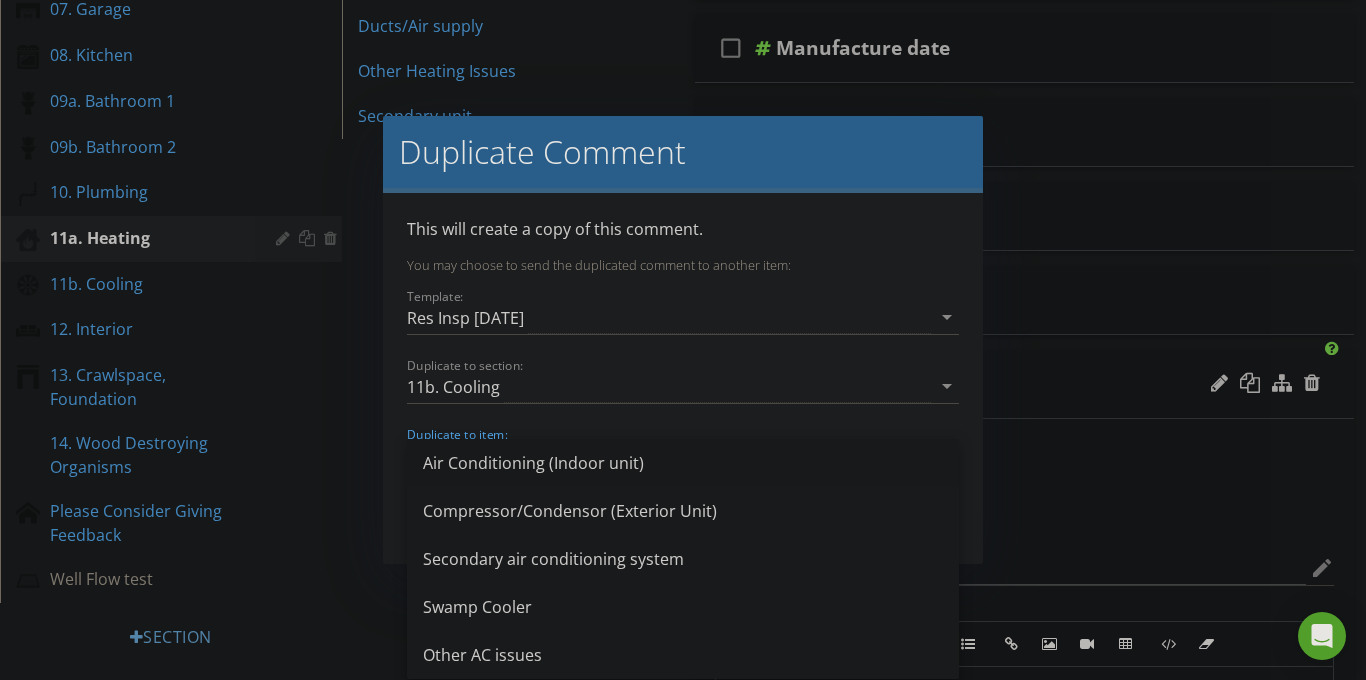 click on "Air Conditioning (Indoor unit)" at bounding box center [683, 463] 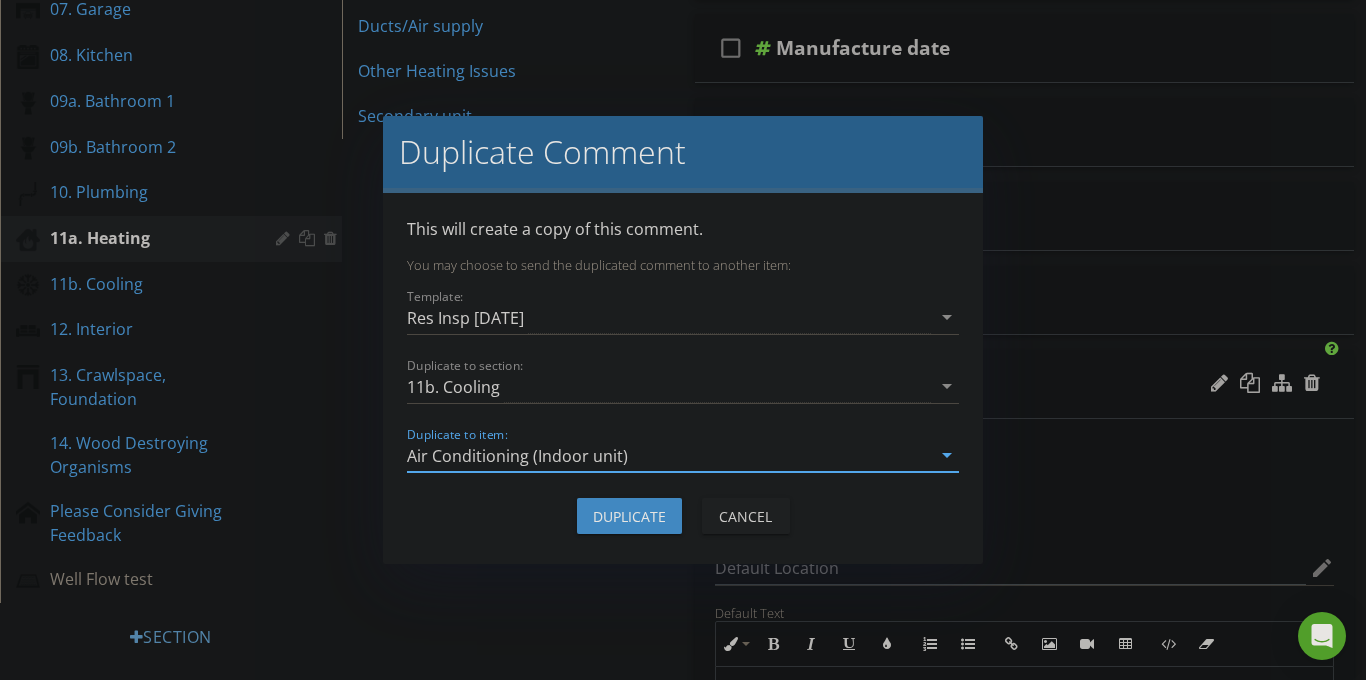 click on "Duplicate" at bounding box center [629, 516] 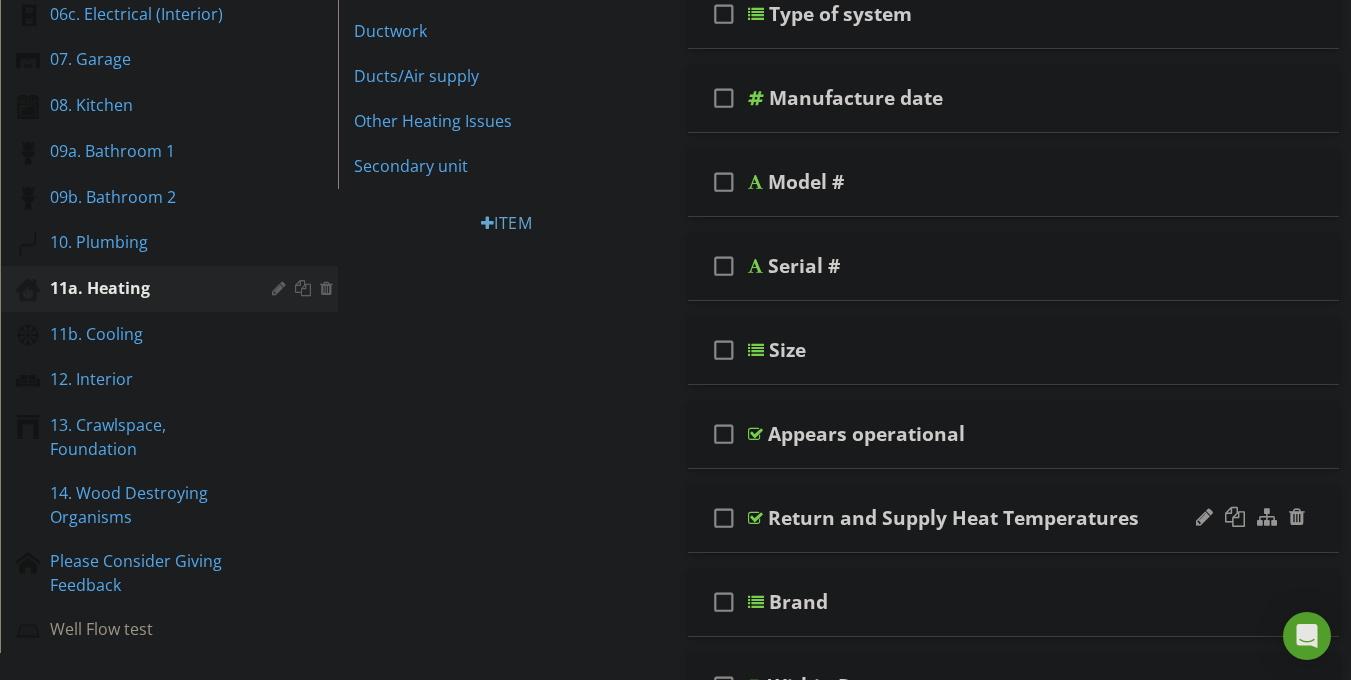 scroll, scrollTop: 642, scrollLeft: 0, axis: vertical 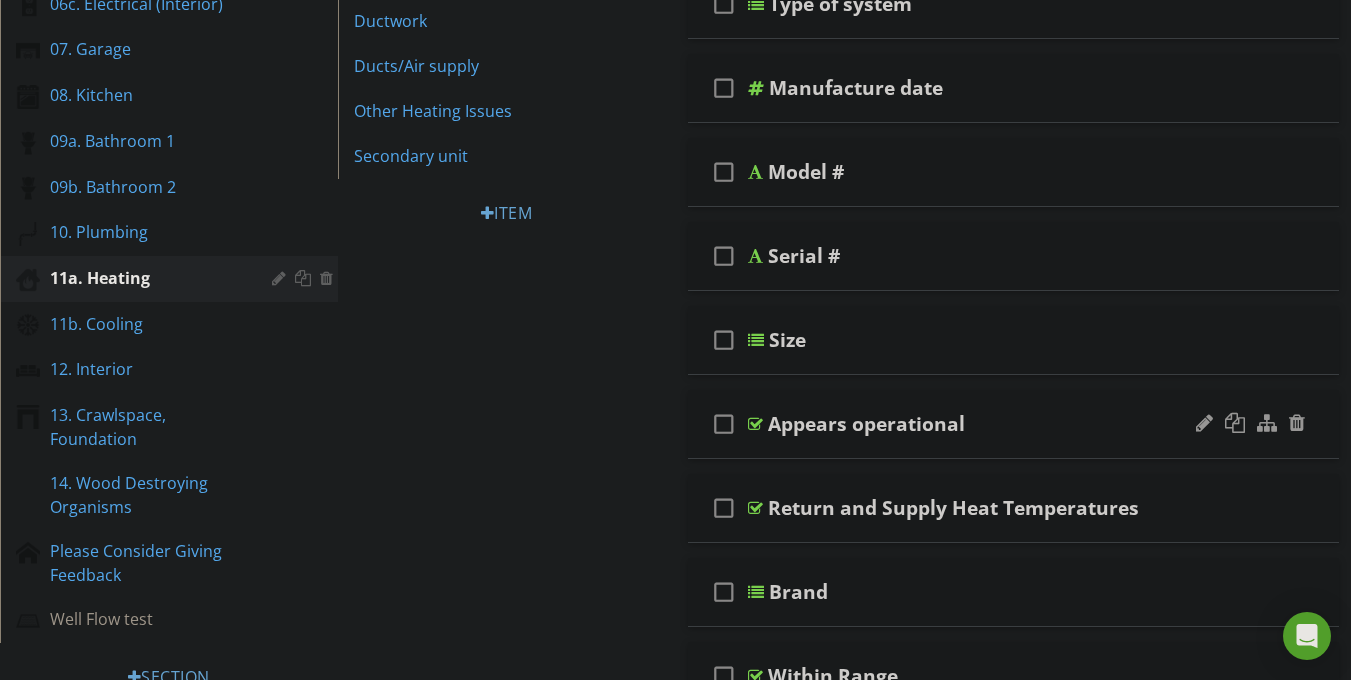 type 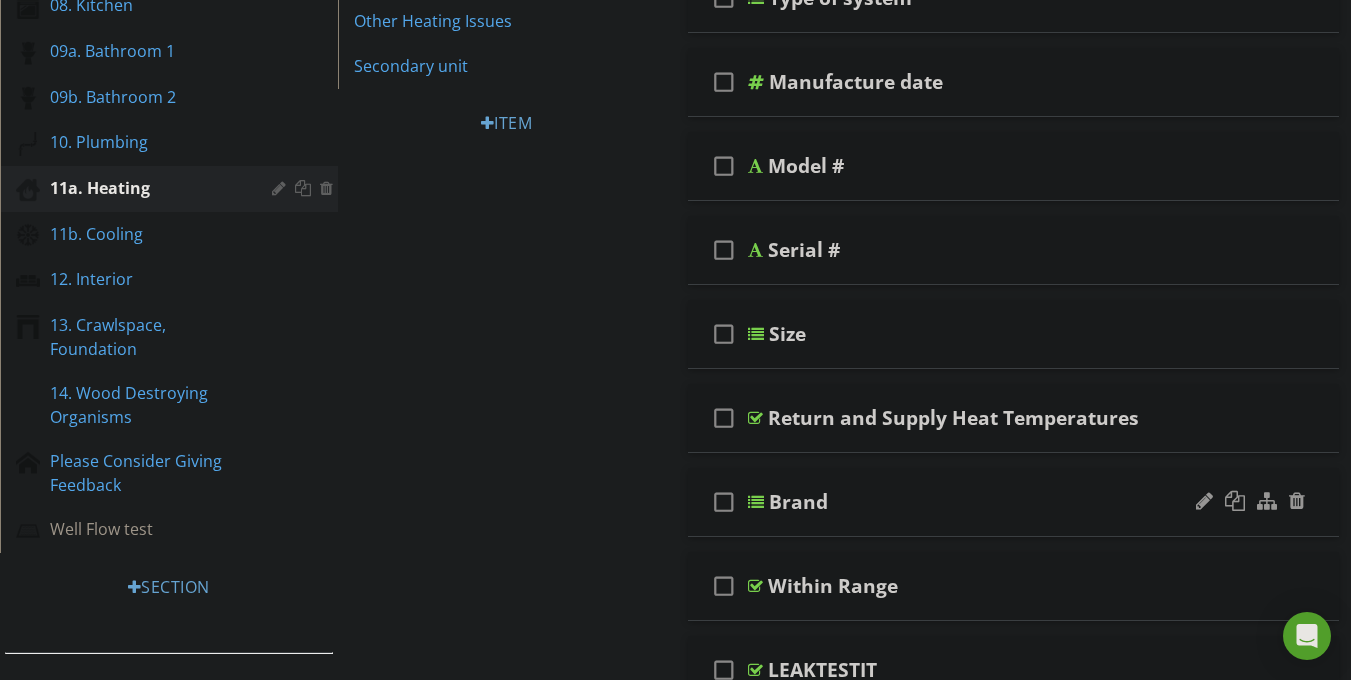 scroll, scrollTop: 755, scrollLeft: 0, axis: vertical 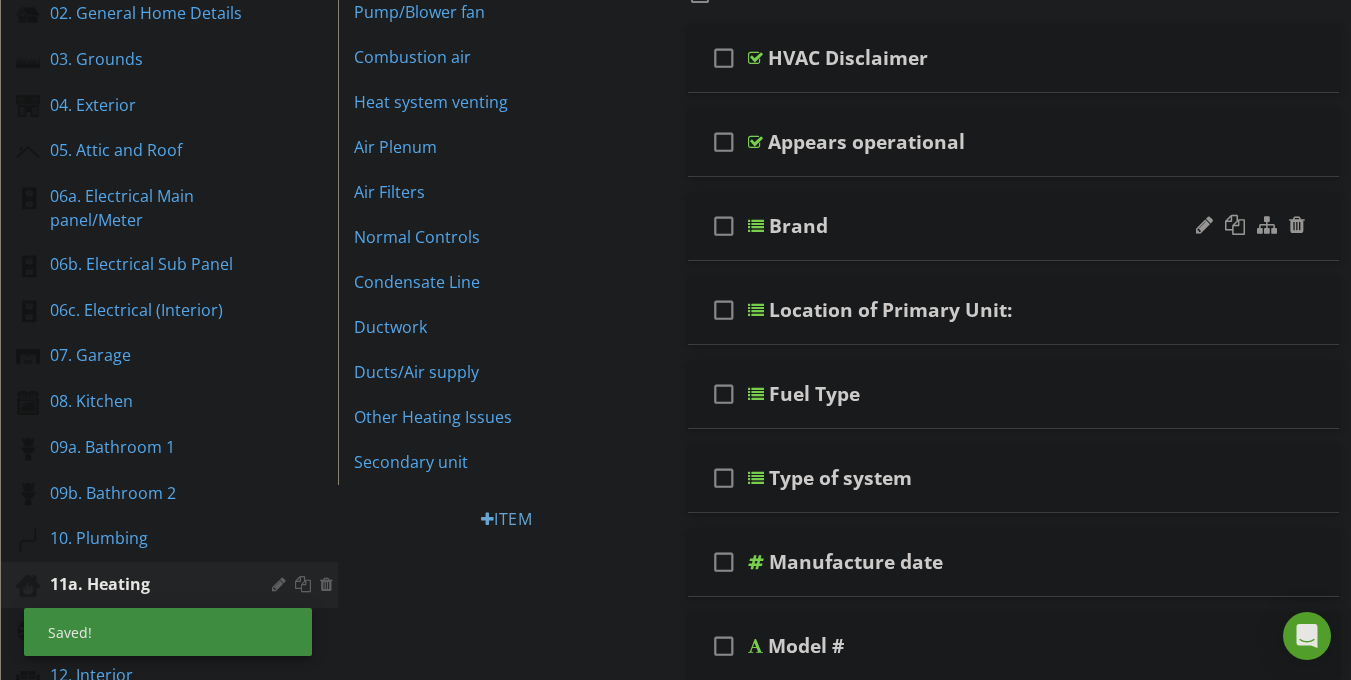 click at bounding box center [756, 226] 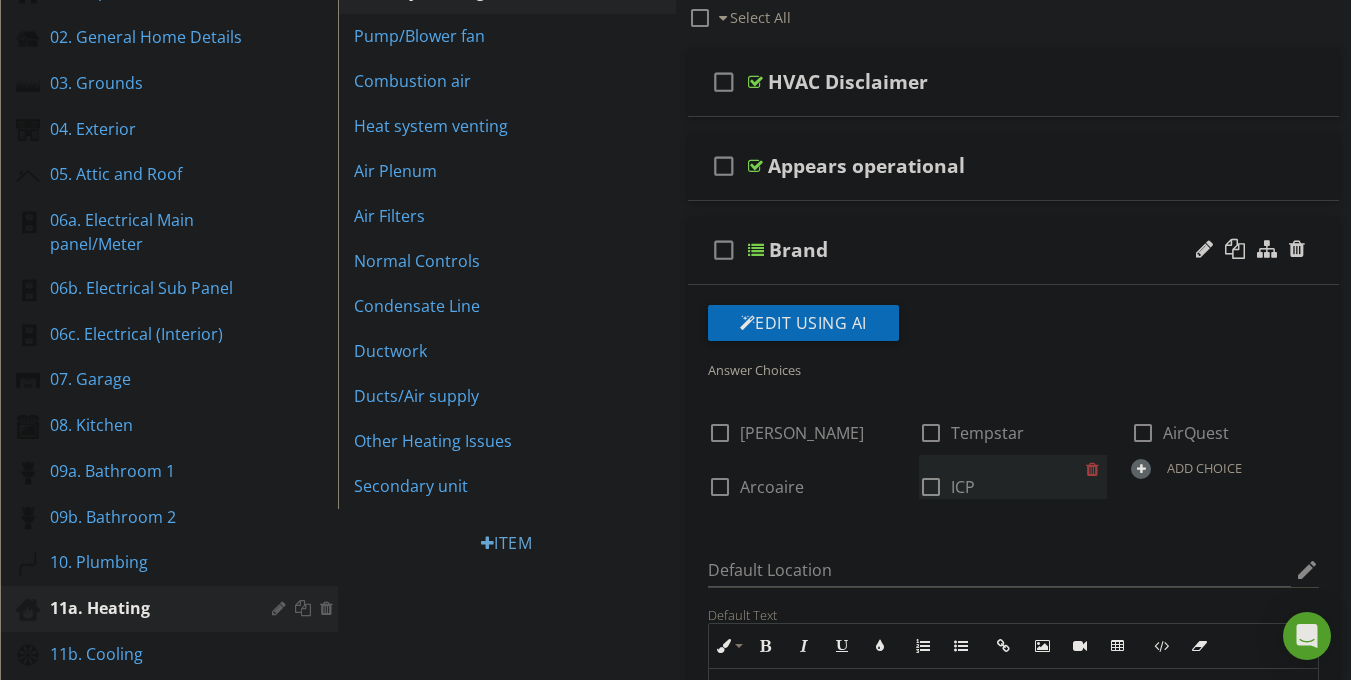 scroll, scrollTop: 313, scrollLeft: 0, axis: vertical 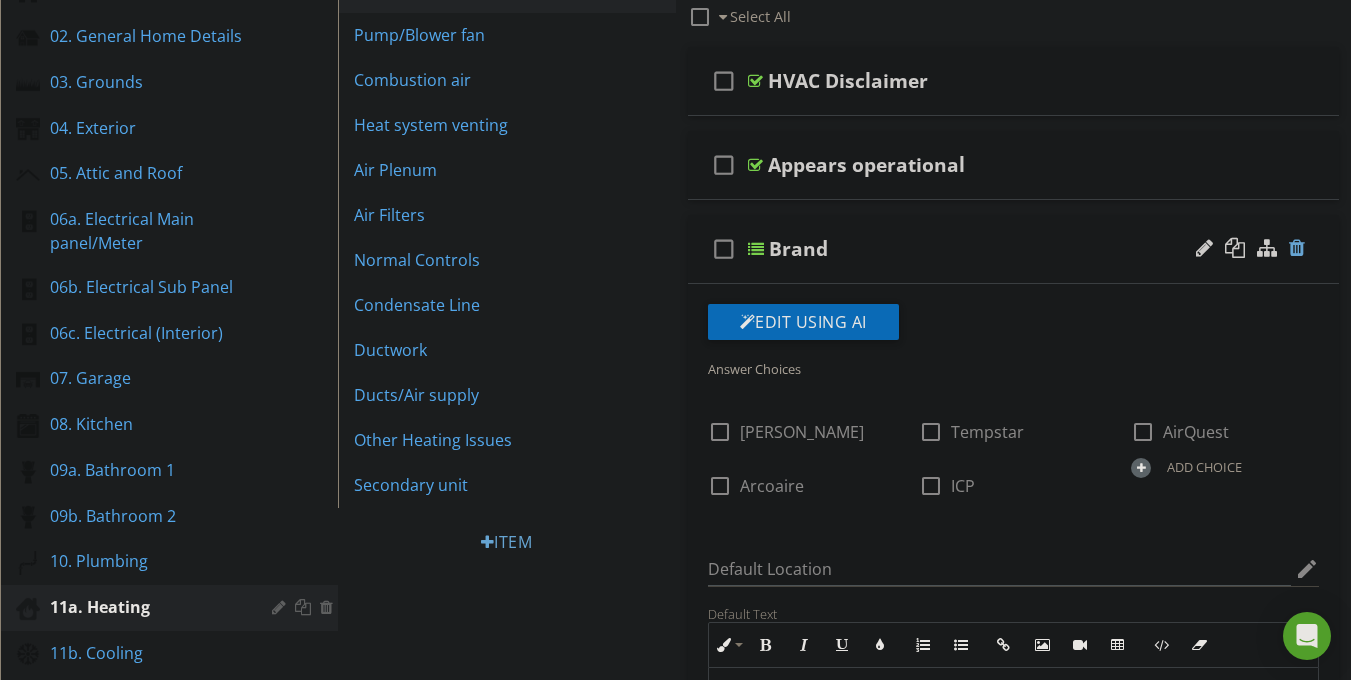 click at bounding box center (1297, 248) 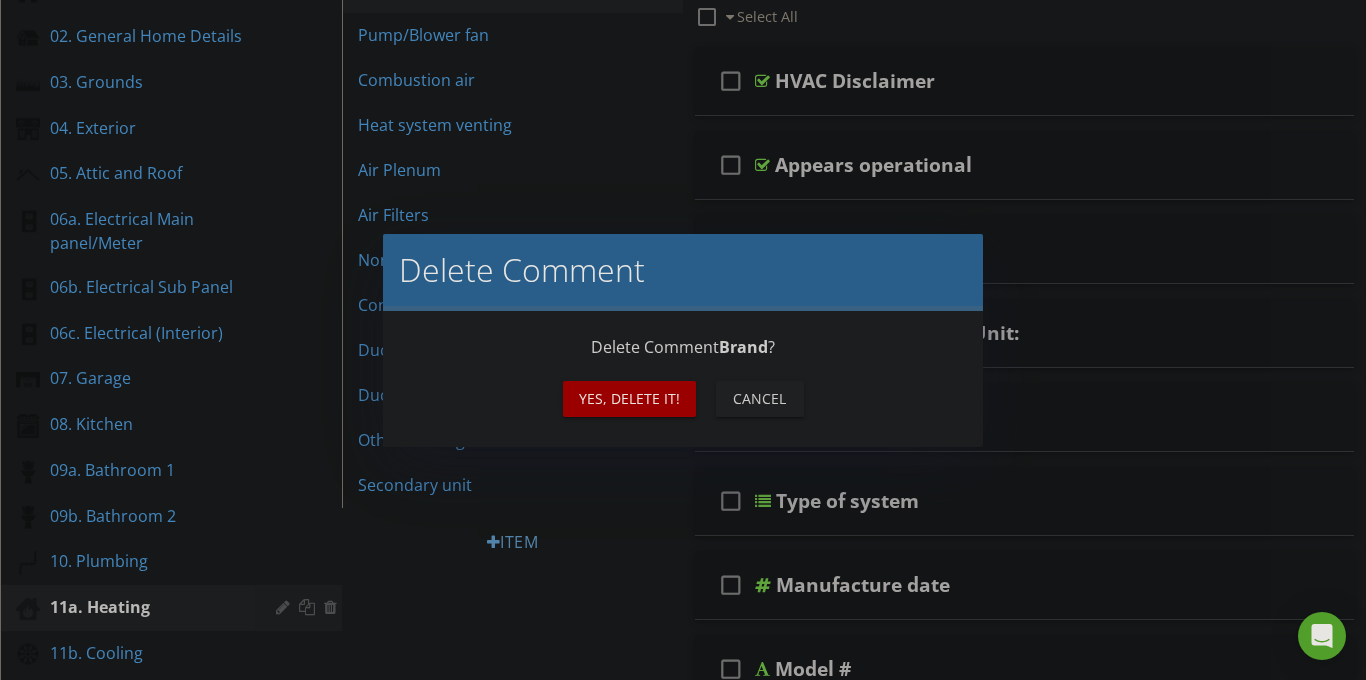 click on "Yes, Delete it!" at bounding box center [629, 398] 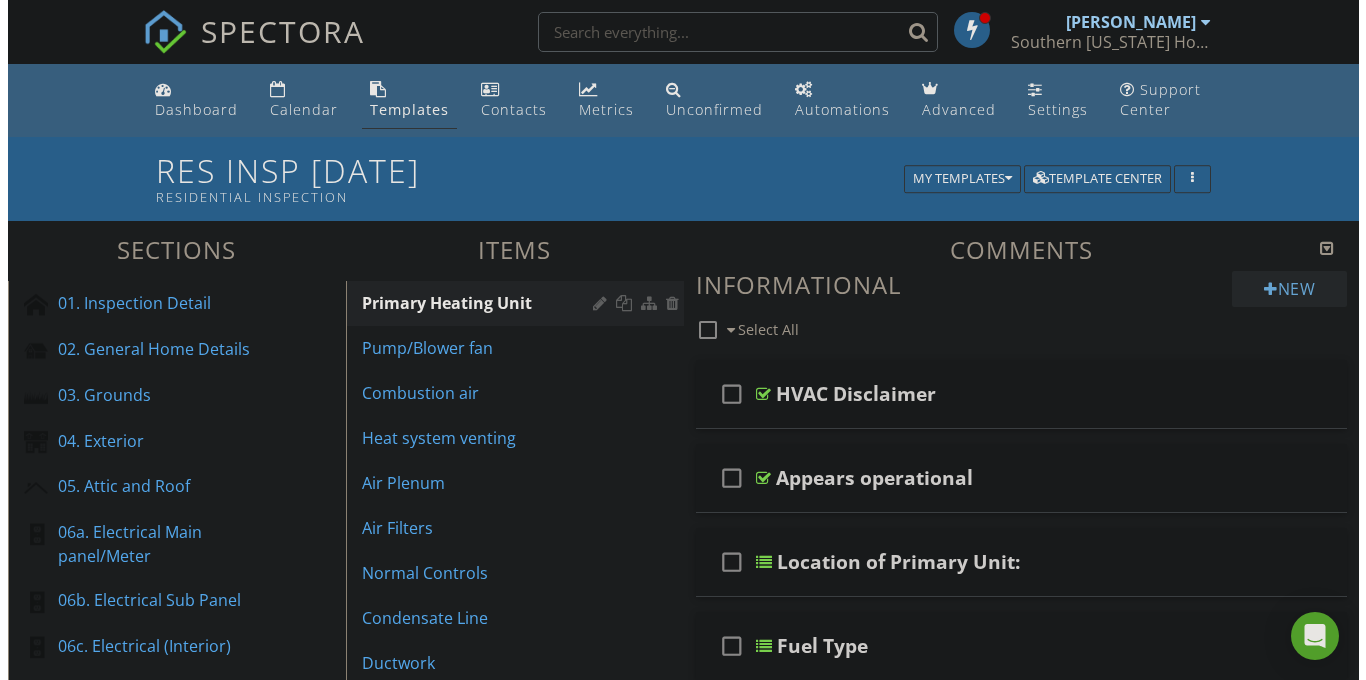 scroll, scrollTop: 4, scrollLeft: 0, axis: vertical 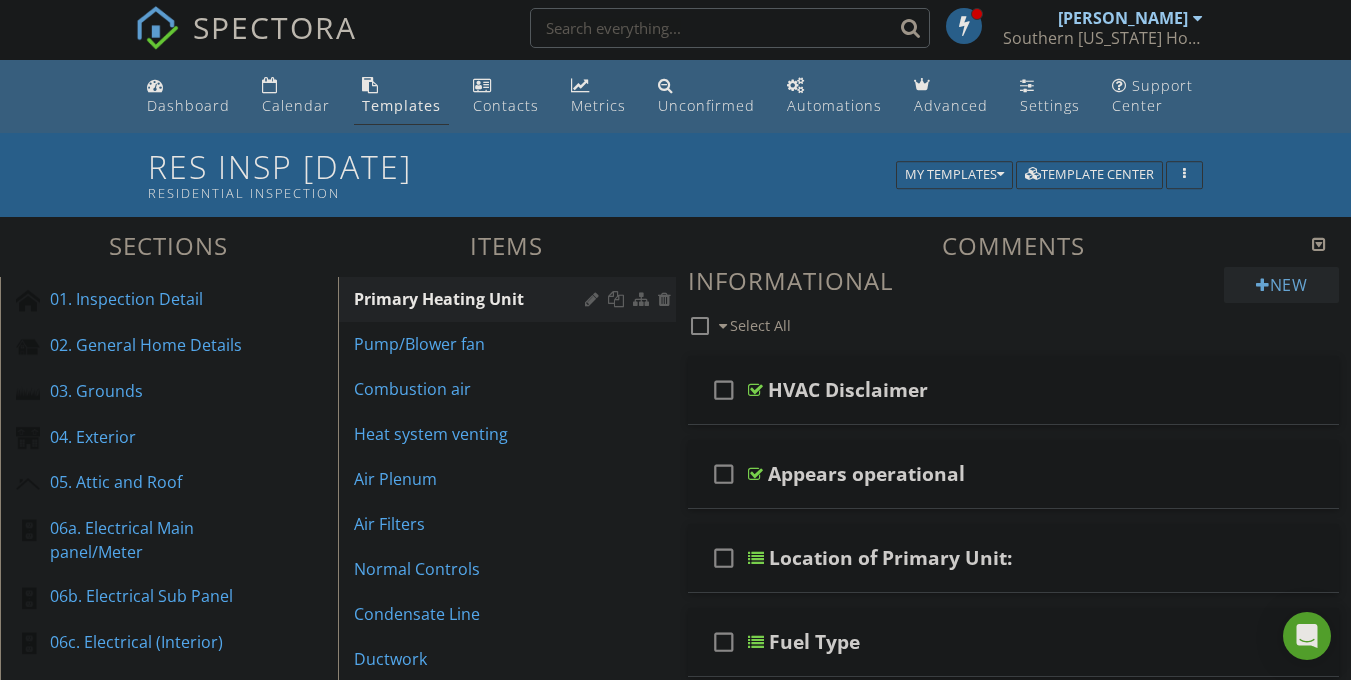 click on "New" at bounding box center [1281, 285] 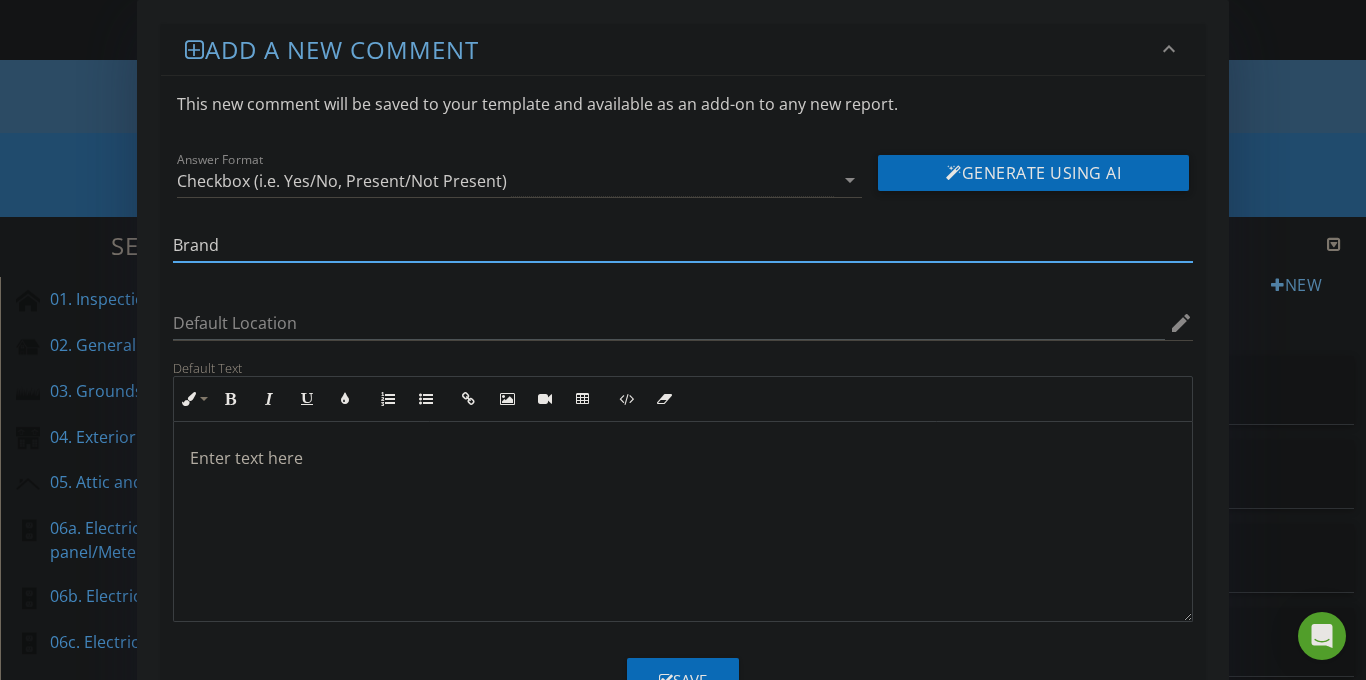 type on "Brand" 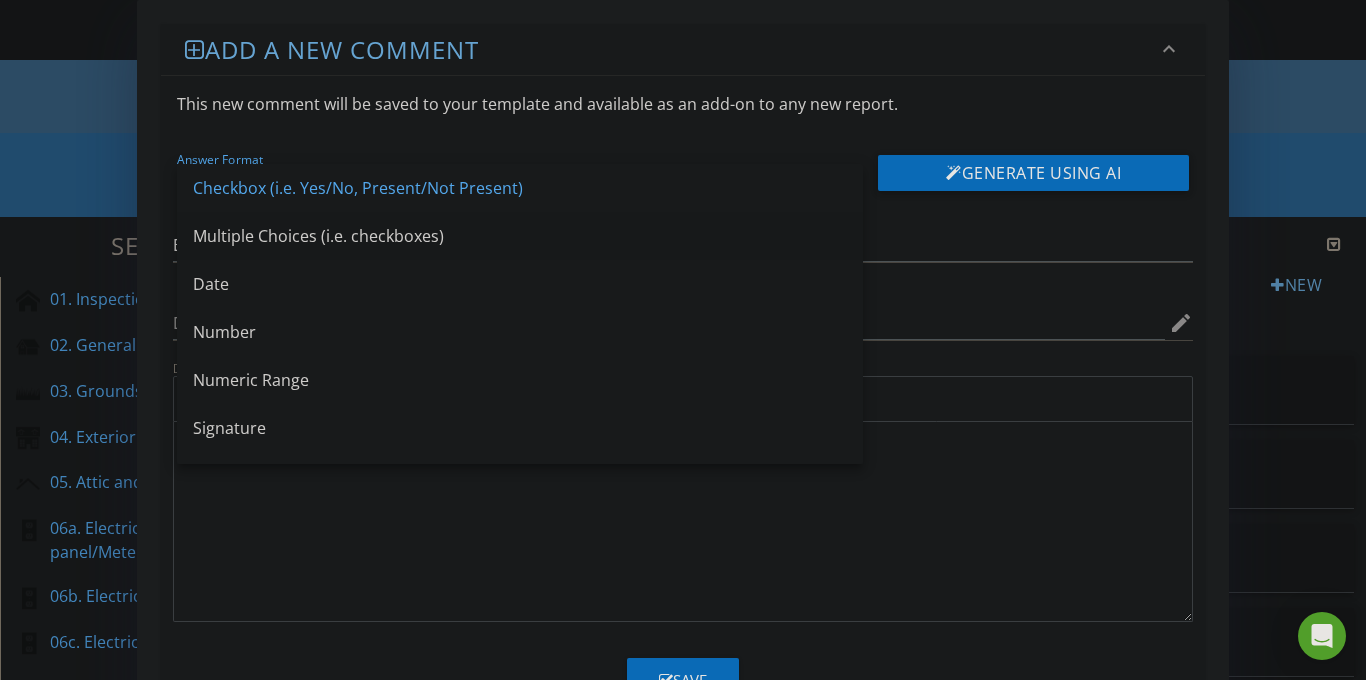 click on "Multiple Choices (i.e. checkboxes)" at bounding box center [520, 236] 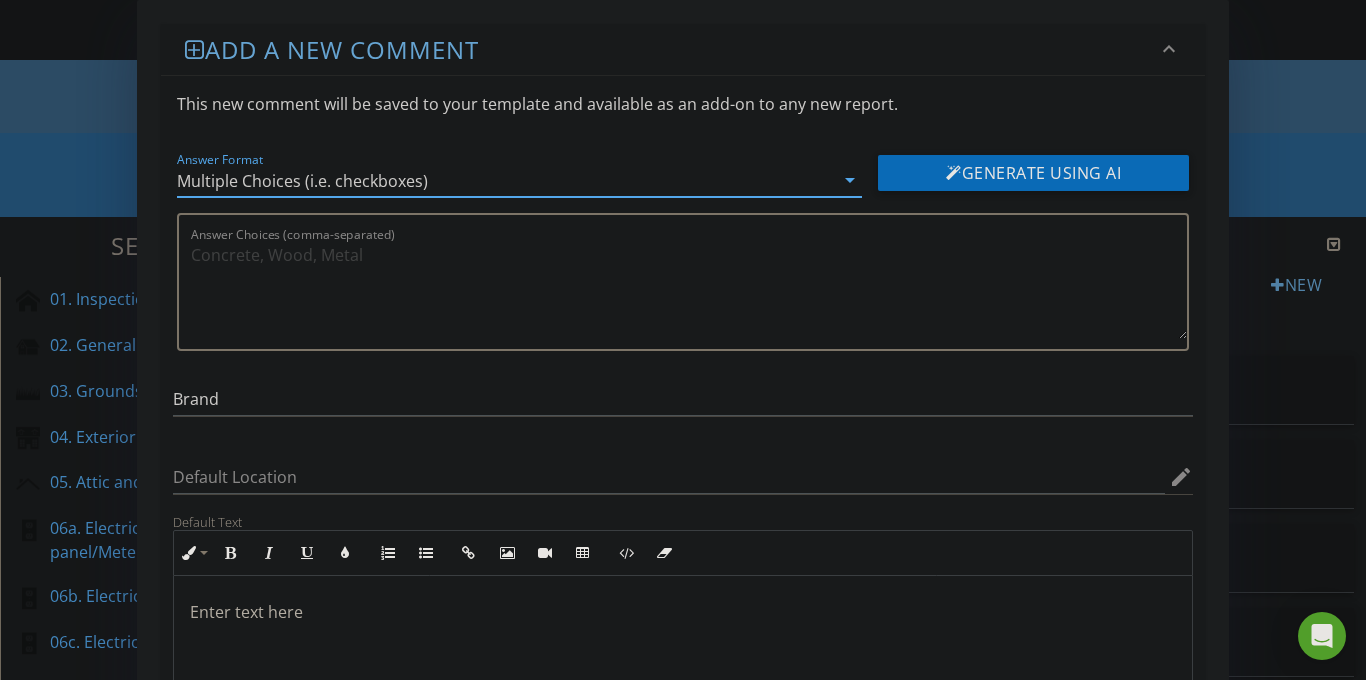 click on "Answer Choices (comma-separated)" at bounding box center (689, 289) 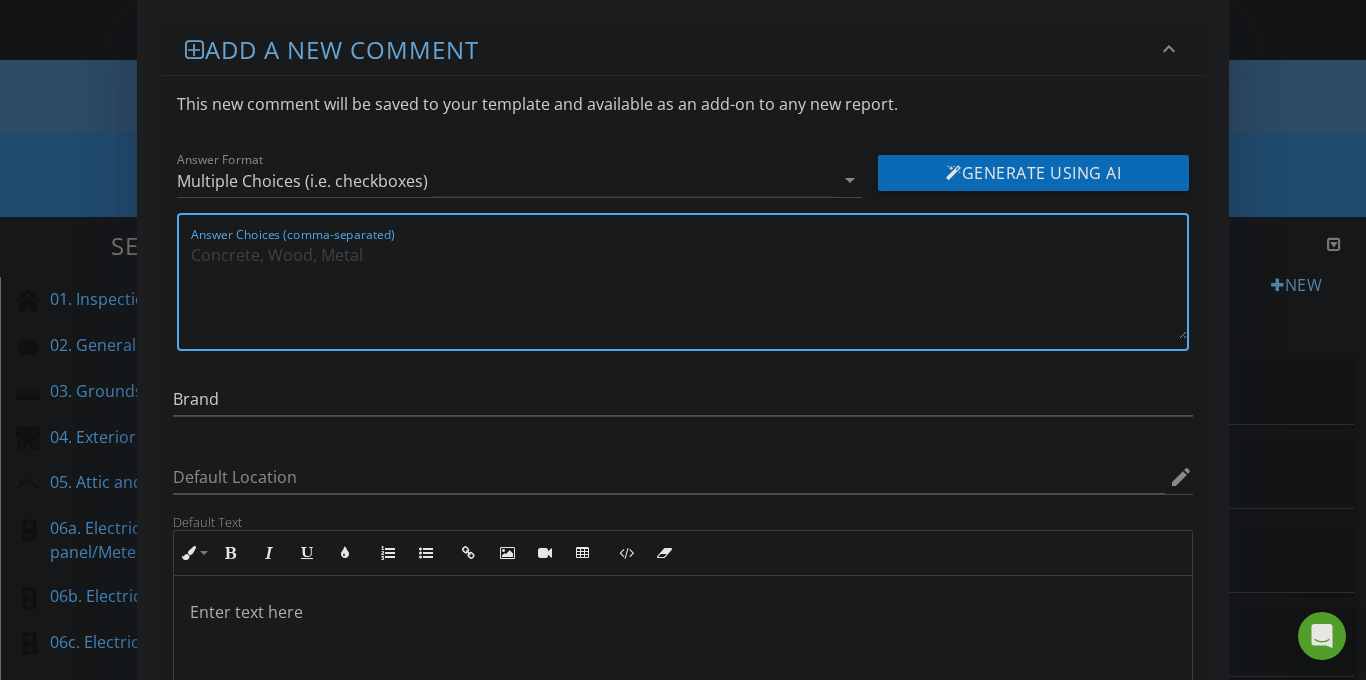 paste on "AirQuest, Amana, American Standard, Bosch, Bryant, Carrier, Coleman, Comfortmaker, Daikin, Goodman, Heil, Intertherm, Lennox, Luxaire, Miller, Nordyne, Payne, Rheem, Ruud, Tempstar, Trane, York" 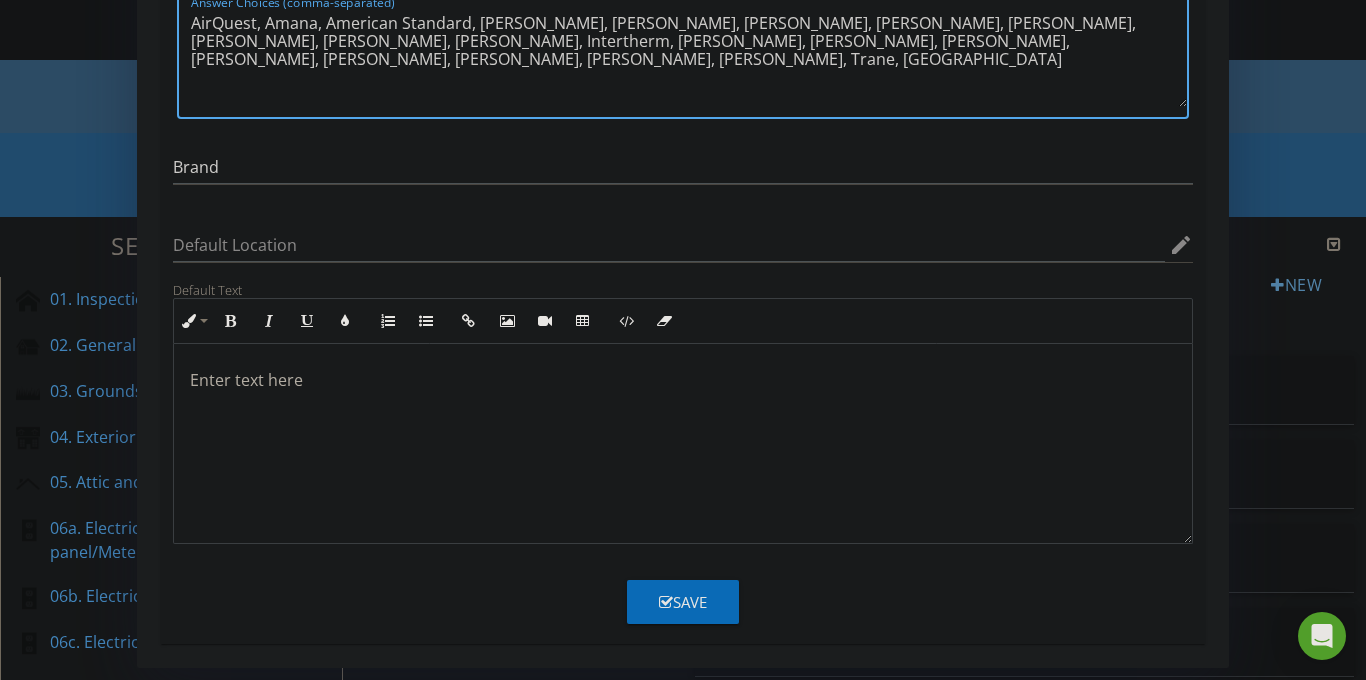 type on "AirQuest, Amana, American Standard, Bosch, Bryant, Carrier, Coleman, Comfortmaker, Daikin, Goodman, Heil, Intertherm, Lennox, Luxaire, Miller, Nordyne, Payne, Rheem, Ruud, Tempstar, Trane, York" 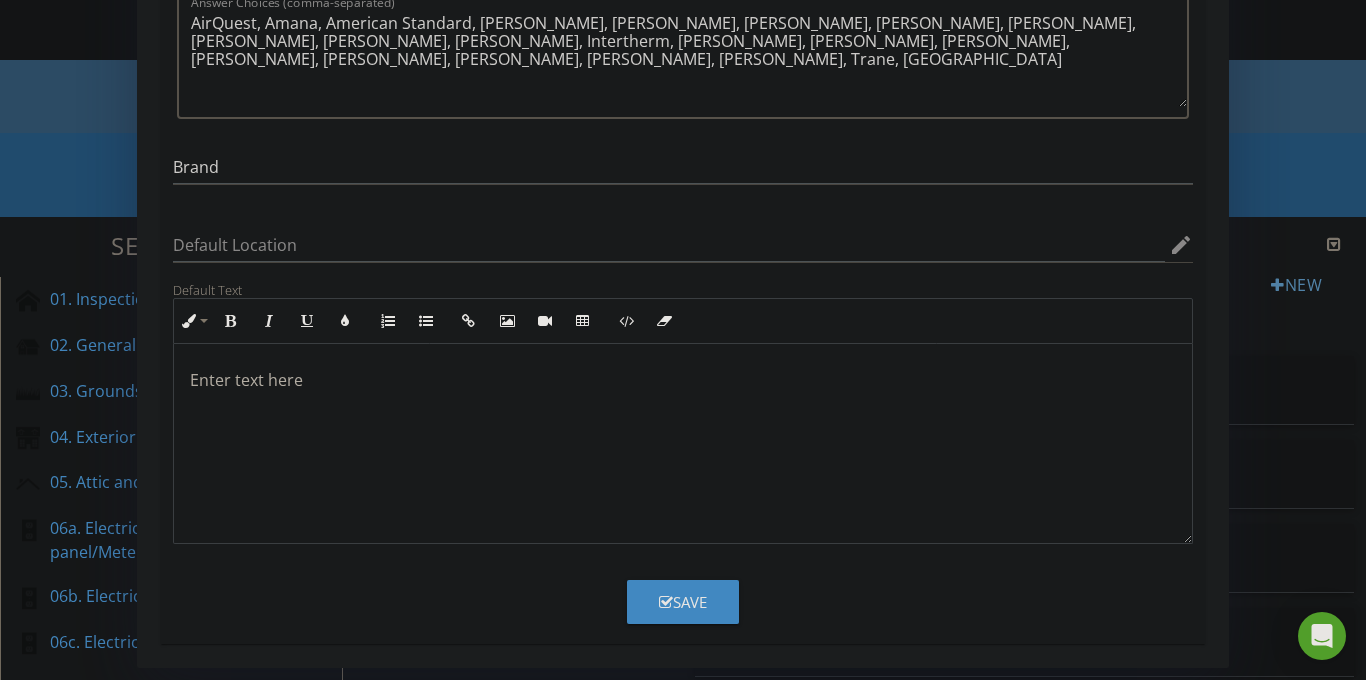 click on "Save" at bounding box center (683, 602) 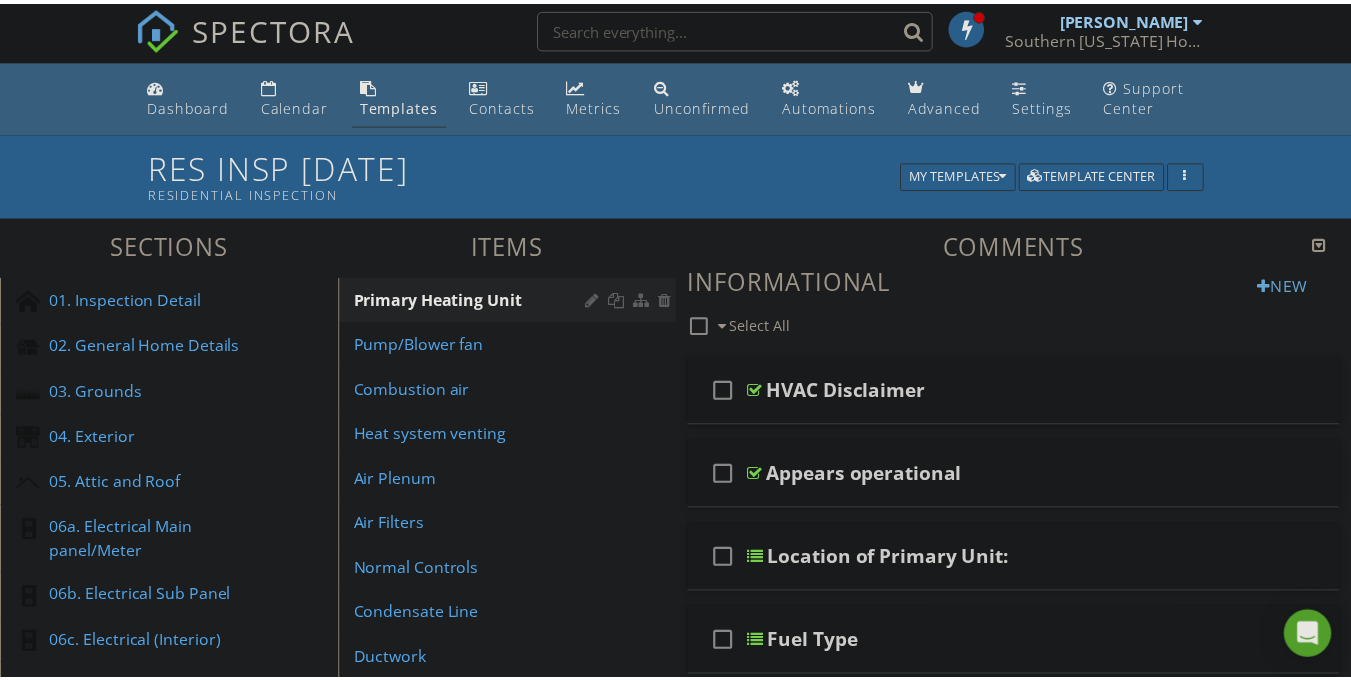 scroll, scrollTop: 135, scrollLeft: 0, axis: vertical 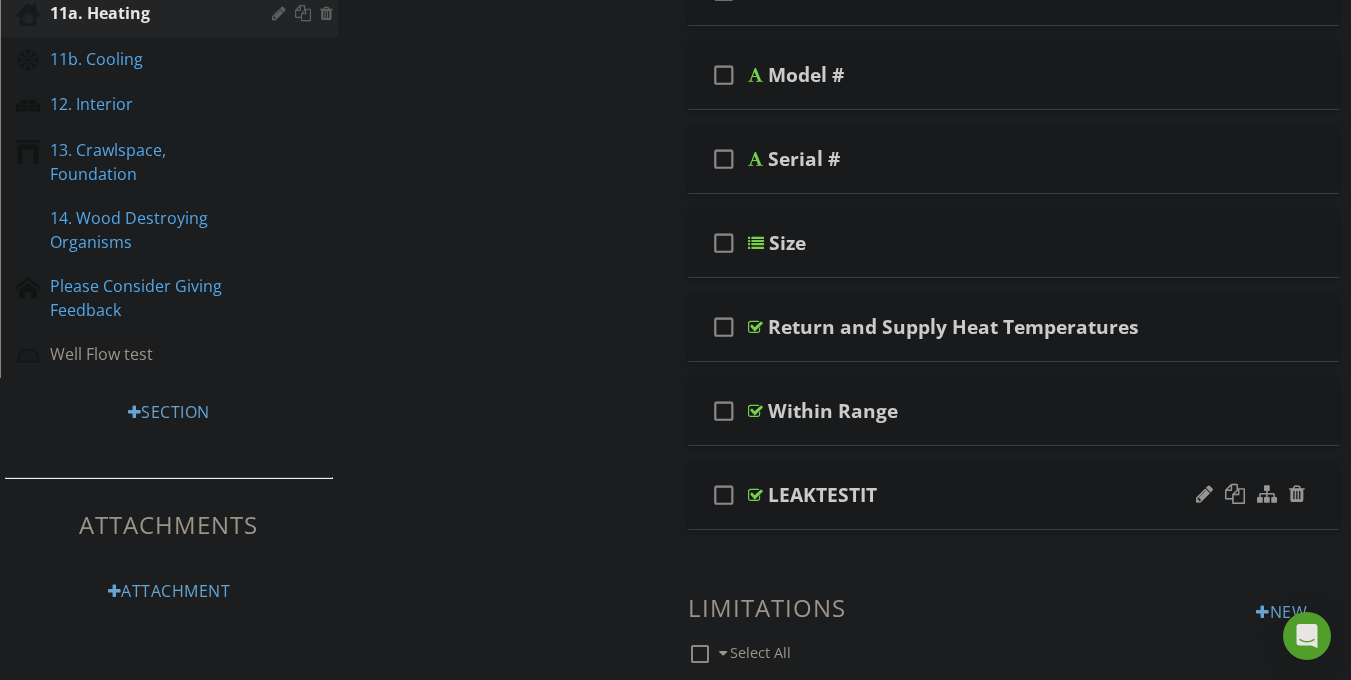 click at bounding box center (755, 495) 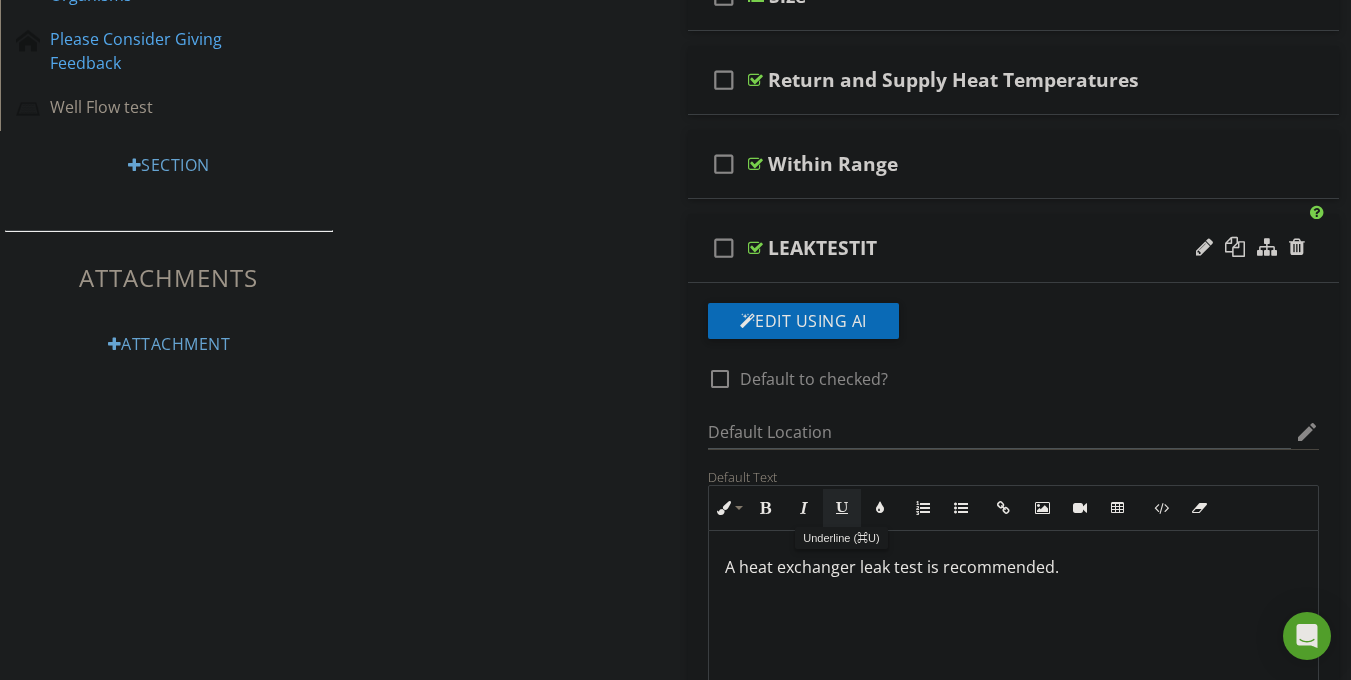 scroll, scrollTop: 1170, scrollLeft: 0, axis: vertical 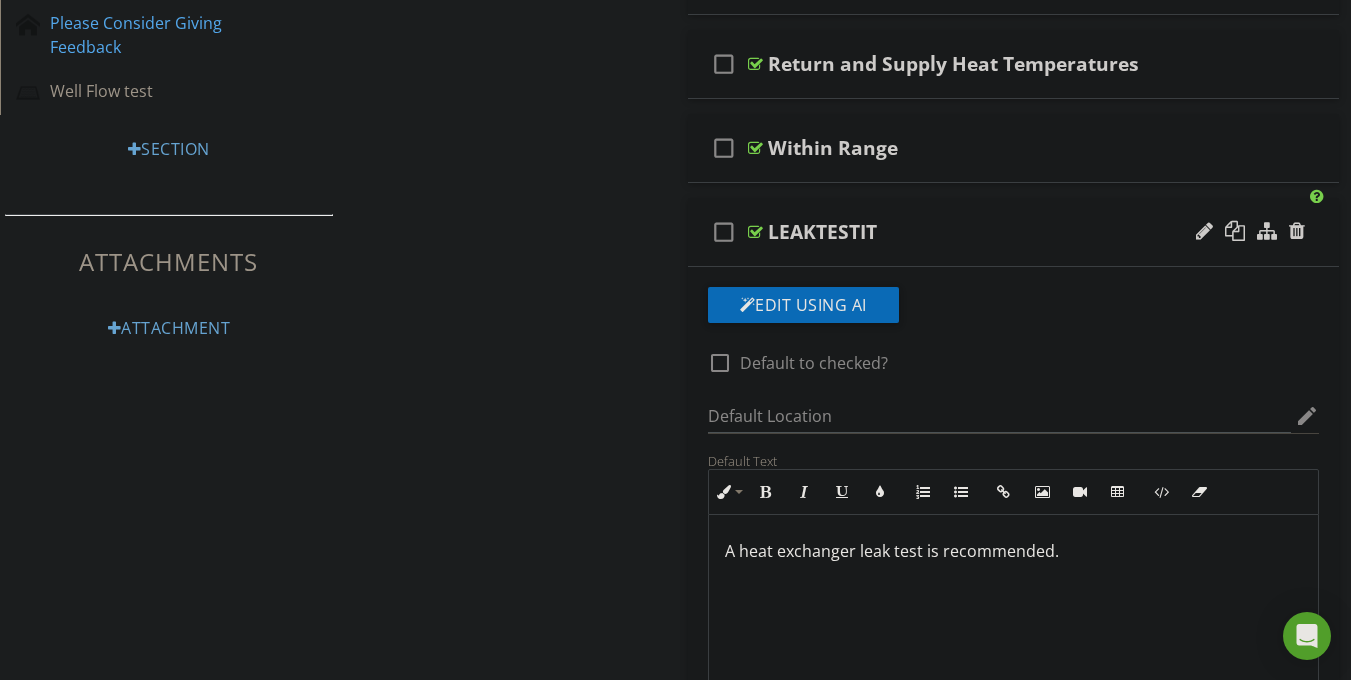 click at bounding box center [755, 232] 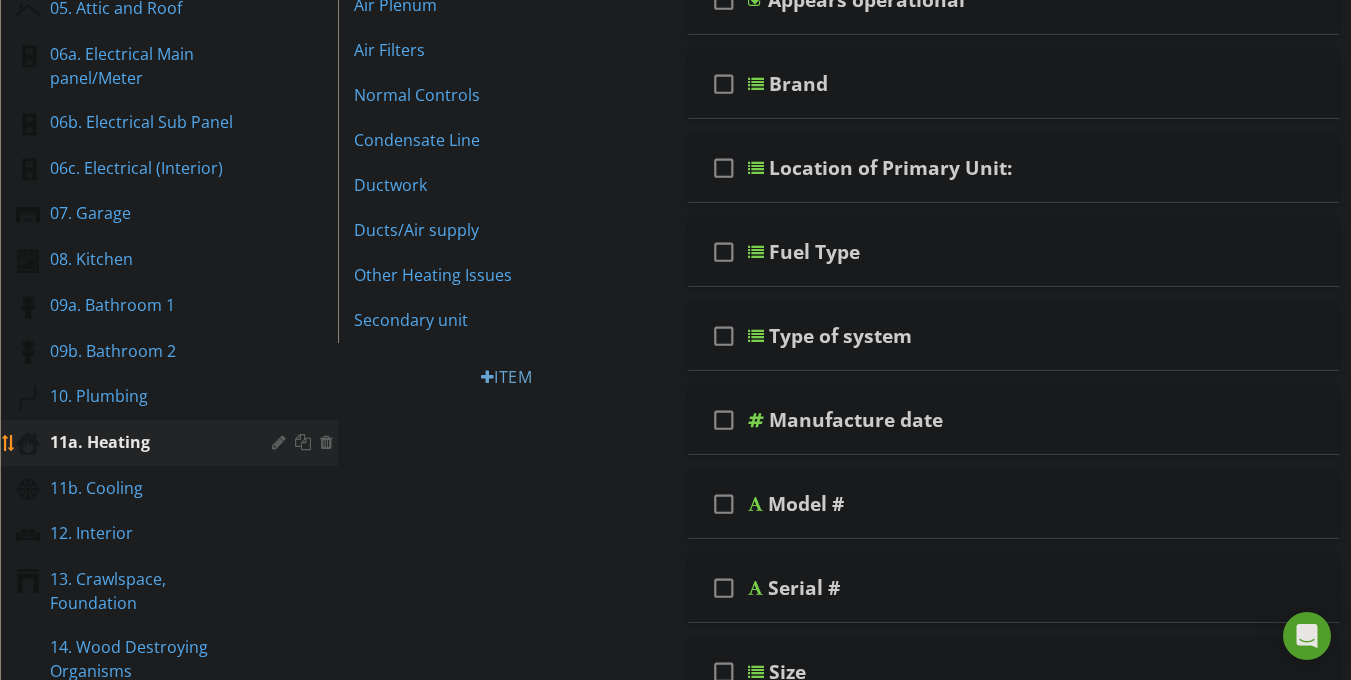 scroll, scrollTop: 484, scrollLeft: 0, axis: vertical 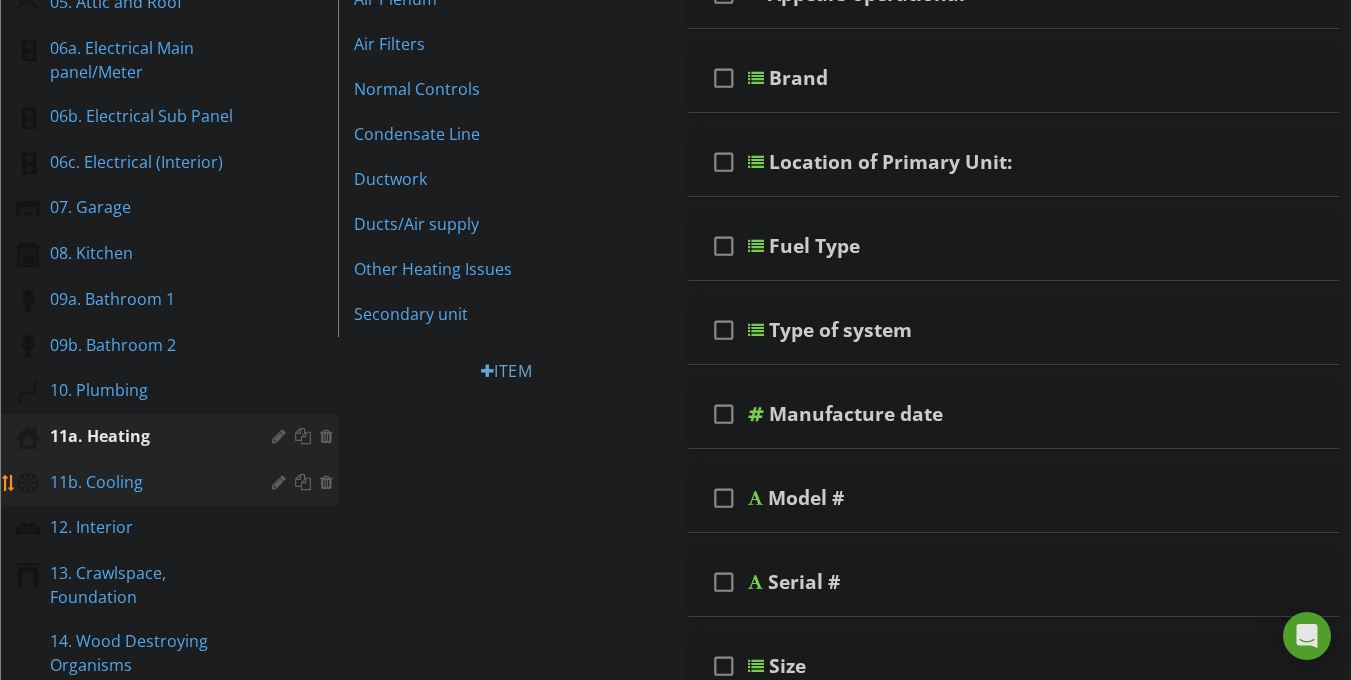 click on "11b. Cooling" at bounding box center (146, 482) 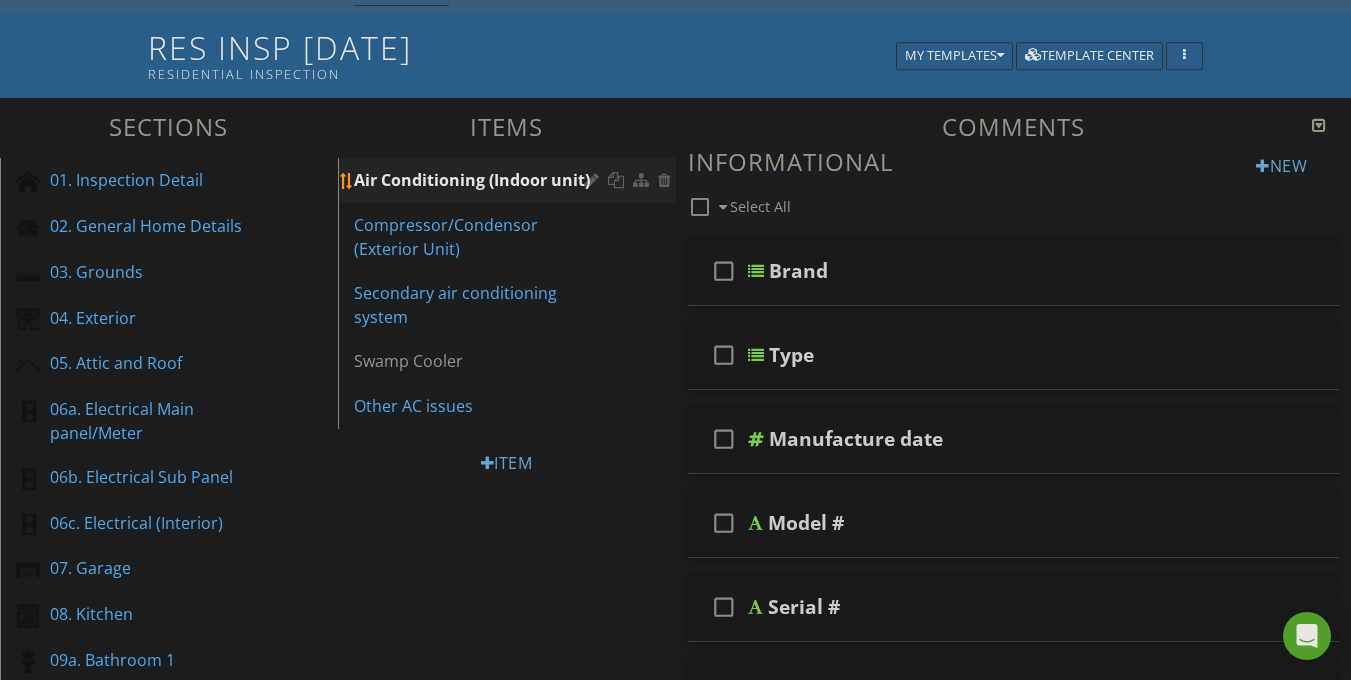 scroll, scrollTop: 118, scrollLeft: 0, axis: vertical 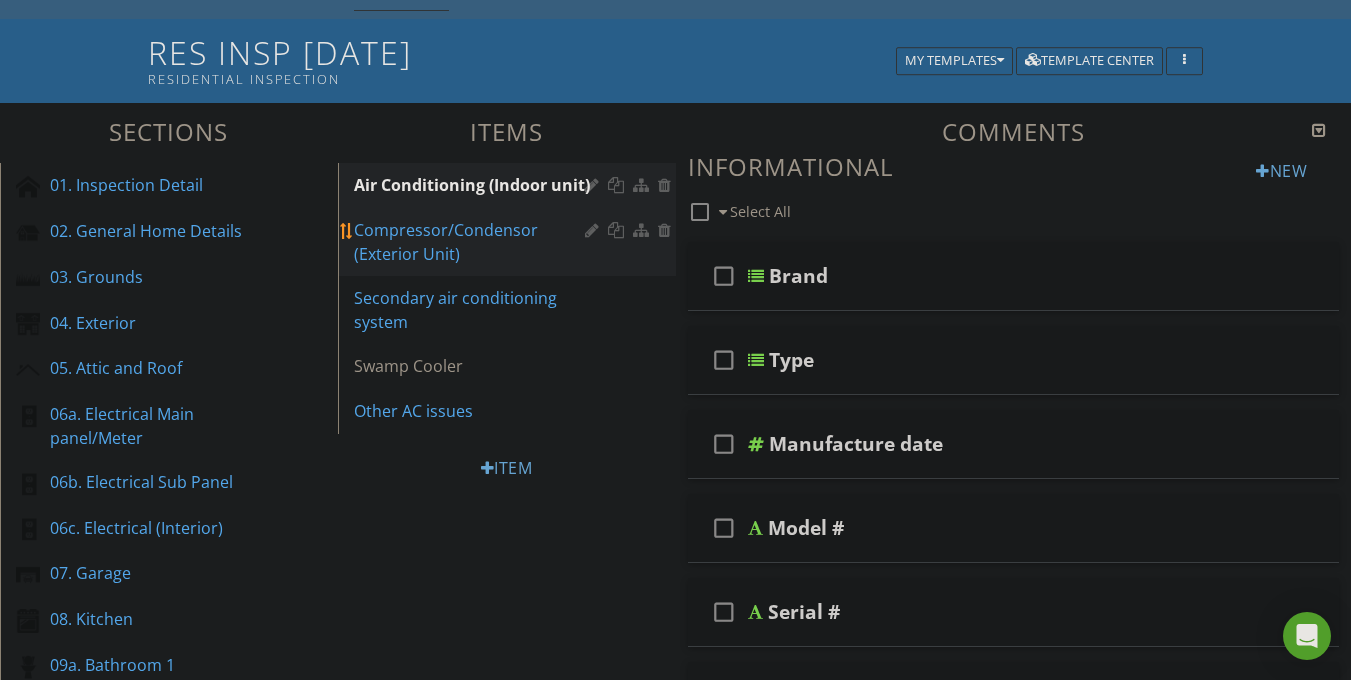 click on "Compressor/Condensor (Exterior Unit)" at bounding box center (472, 242) 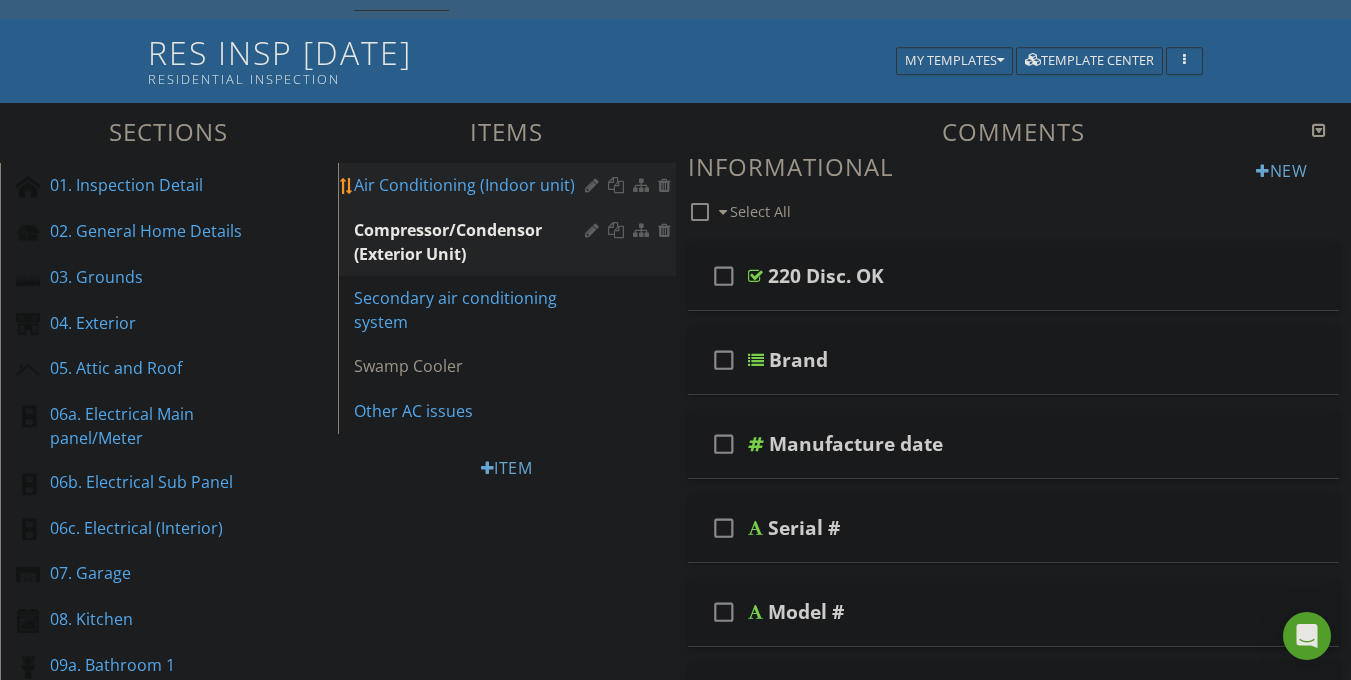 click on "Air Conditioning (Indoor unit)" at bounding box center (472, 185) 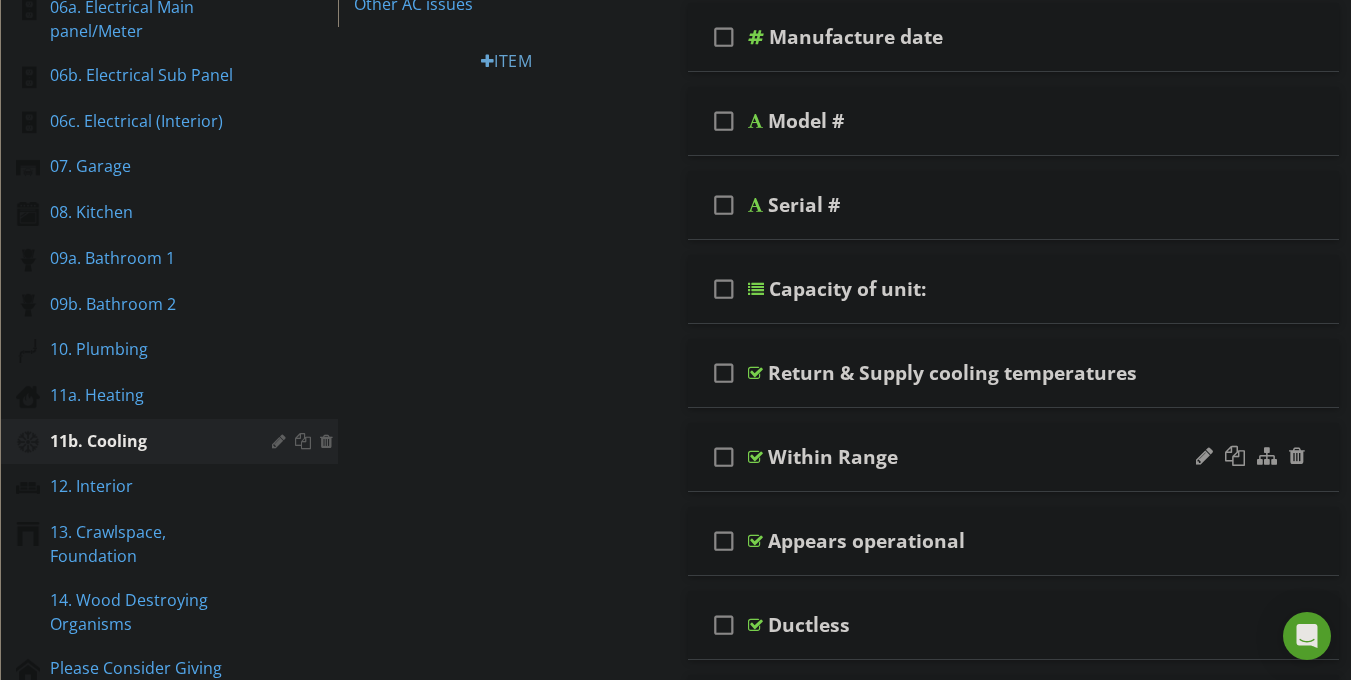 scroll, scrollTop: 530, scrollLeft: 0, axis: vertical 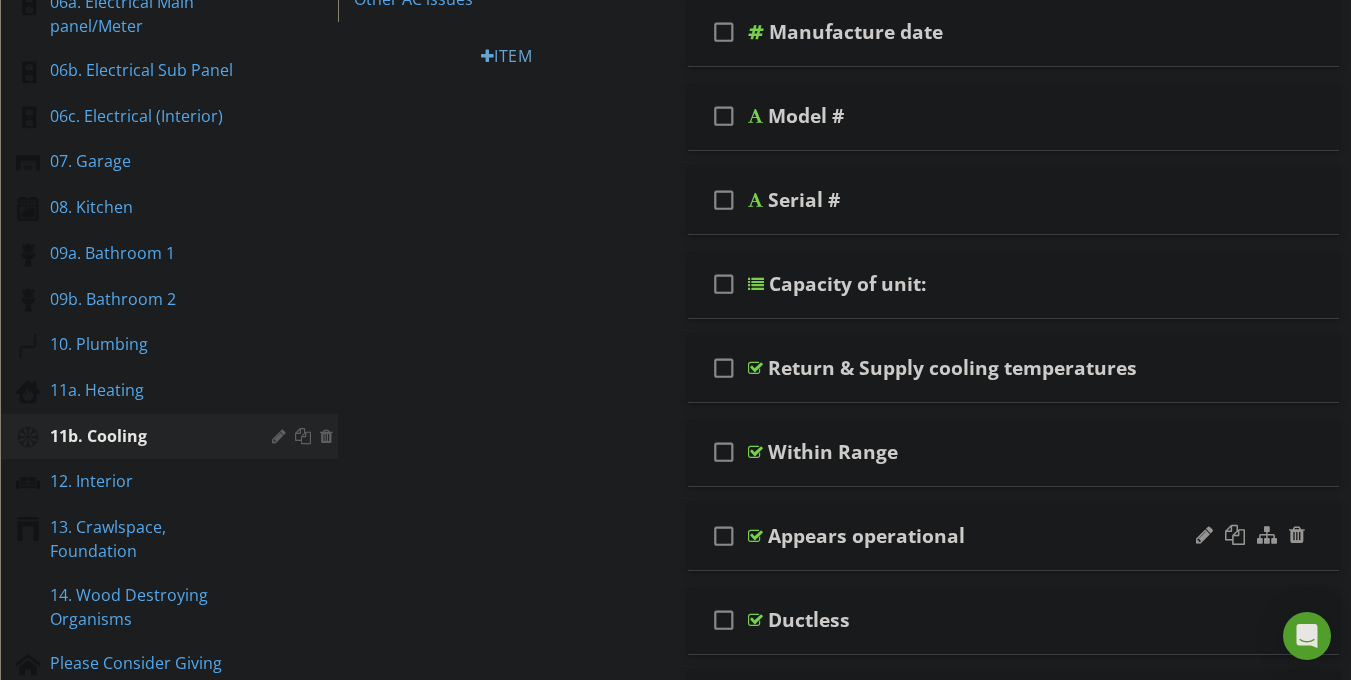 type 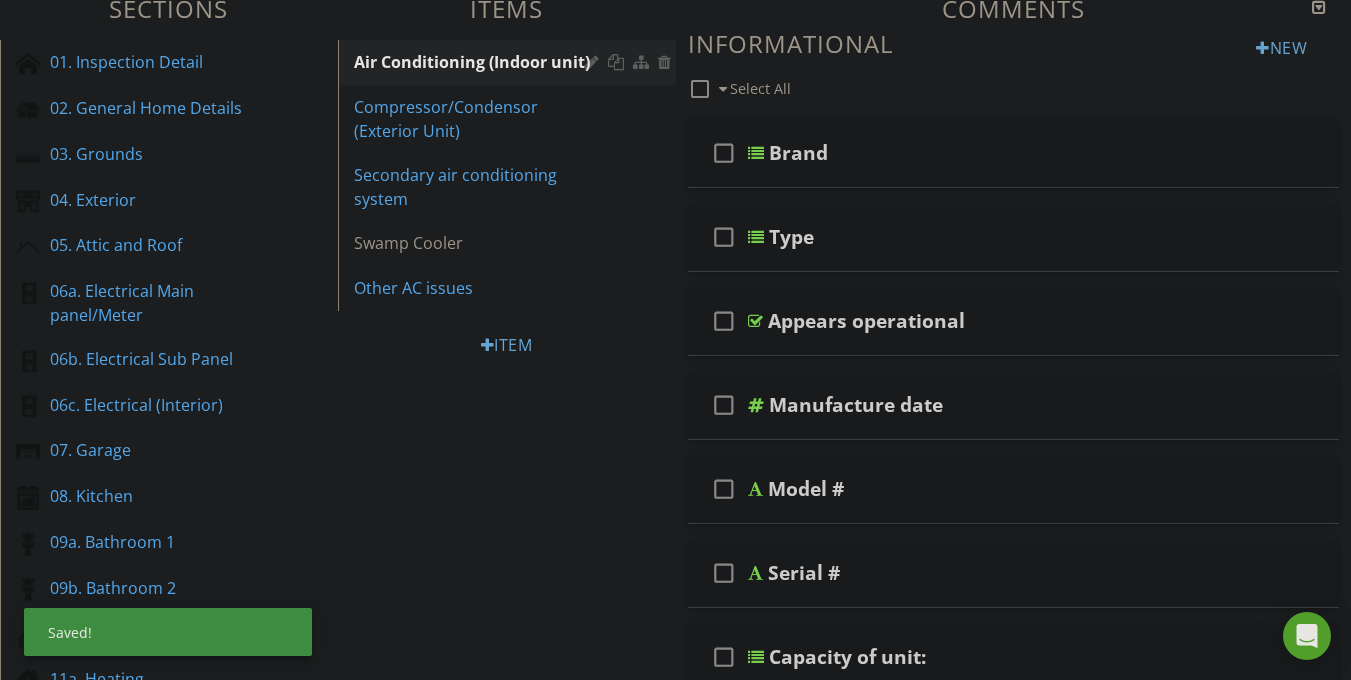 scroll, scrollTop: 223, scrollLeft: 0, axis: vertical 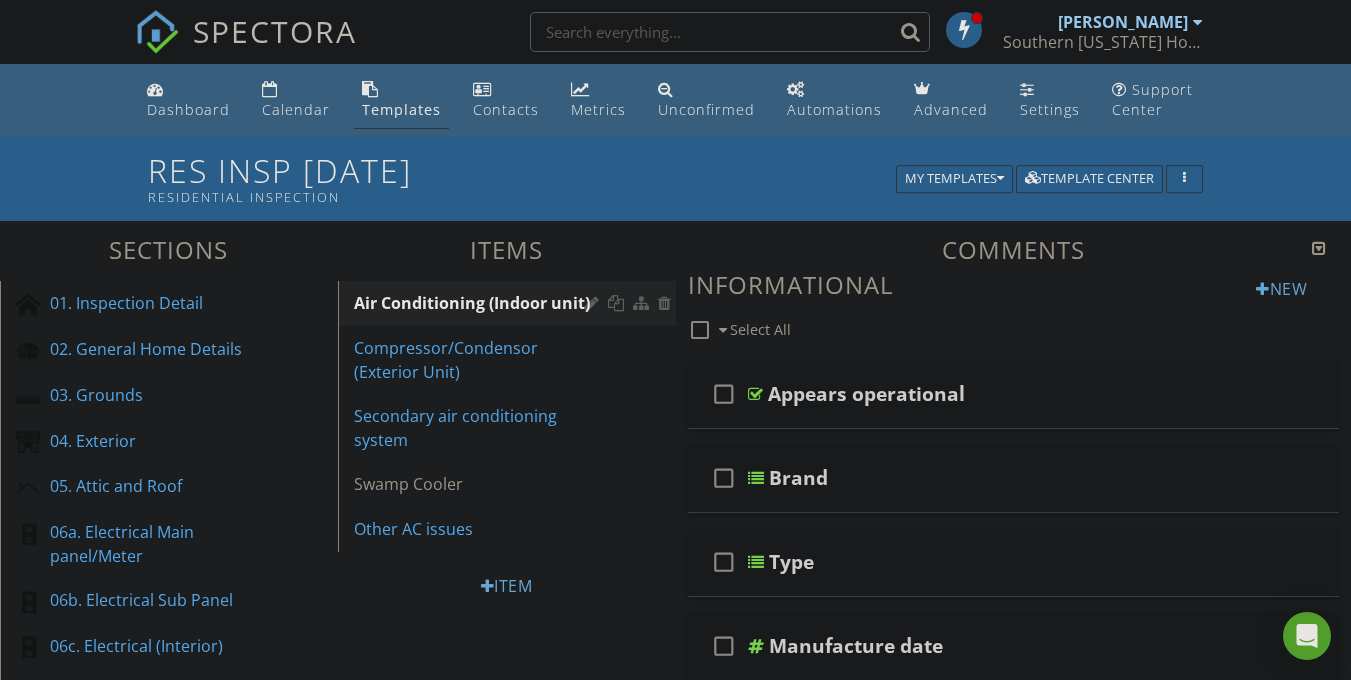 drag, startPoint x: 751, startPoint y: 332, endPoint x: 212, endPoint y: 11, distance: 627.3452 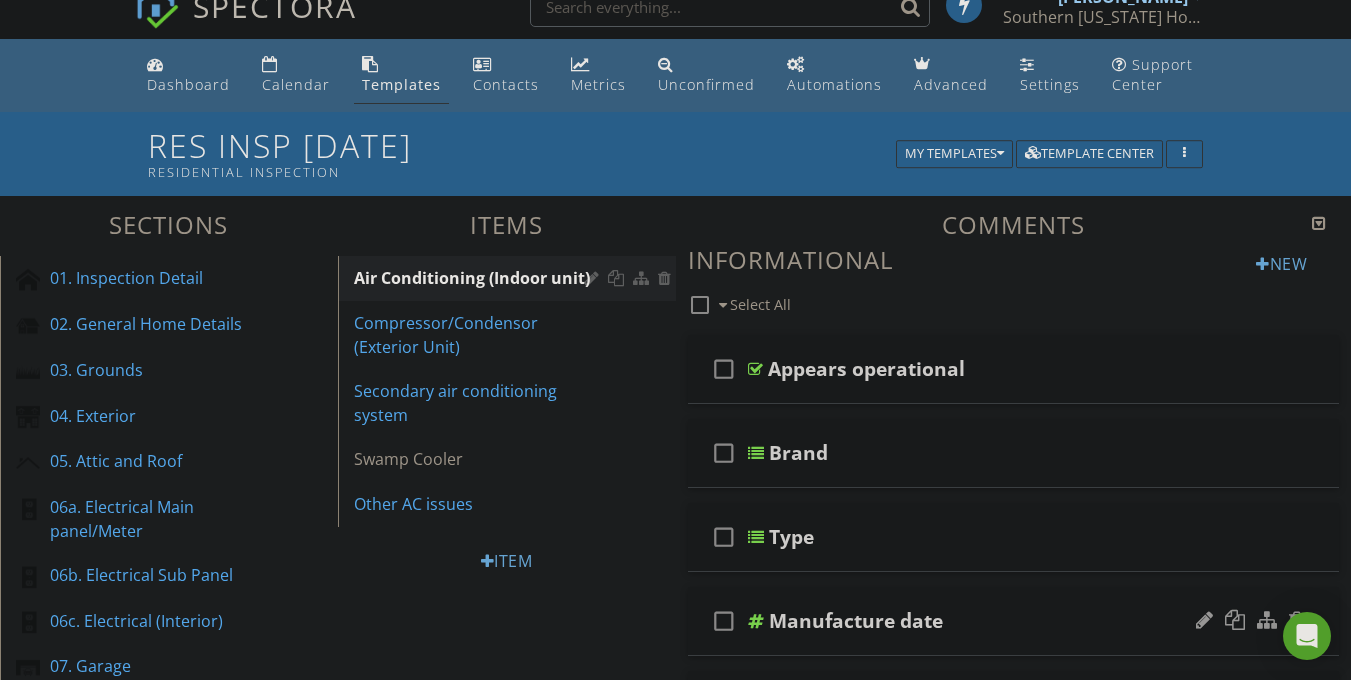 scroll, scrollTop: 37, scrollLeft: 0, axis: vertical 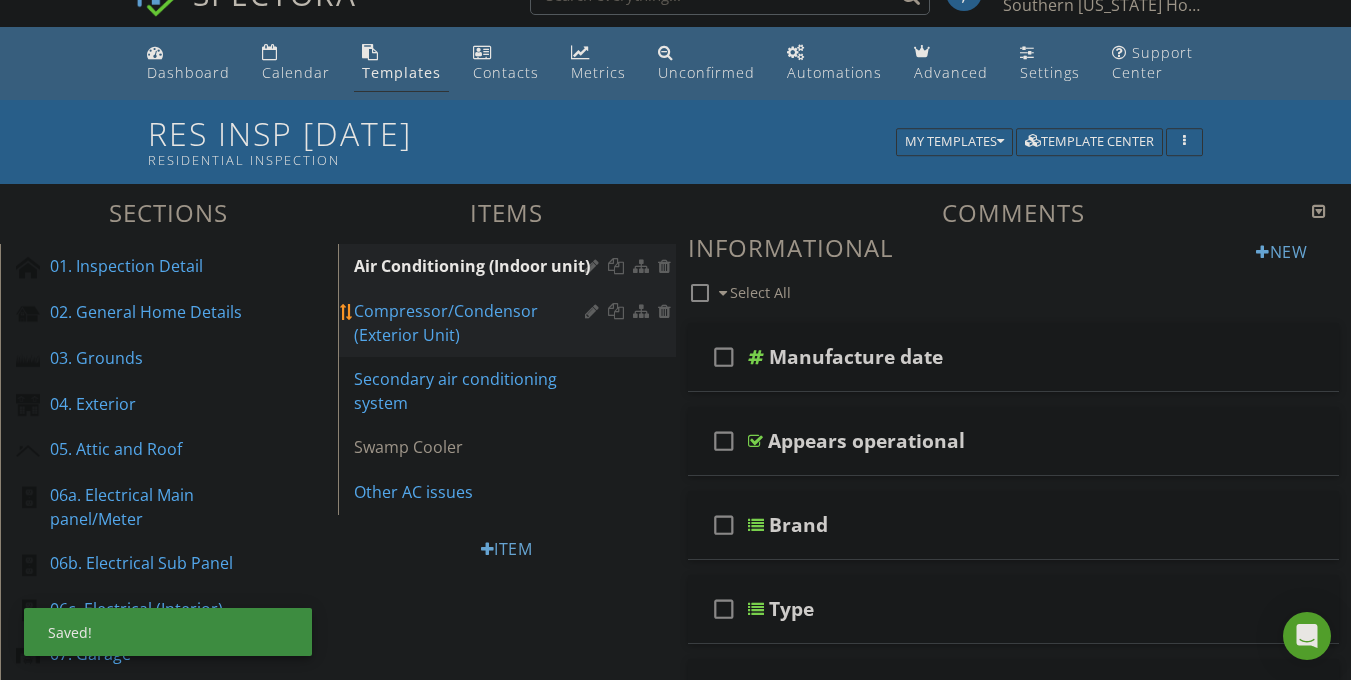 click on "Compressor/Condensor (Exterior Unit)" at bounding box center [472, 323] 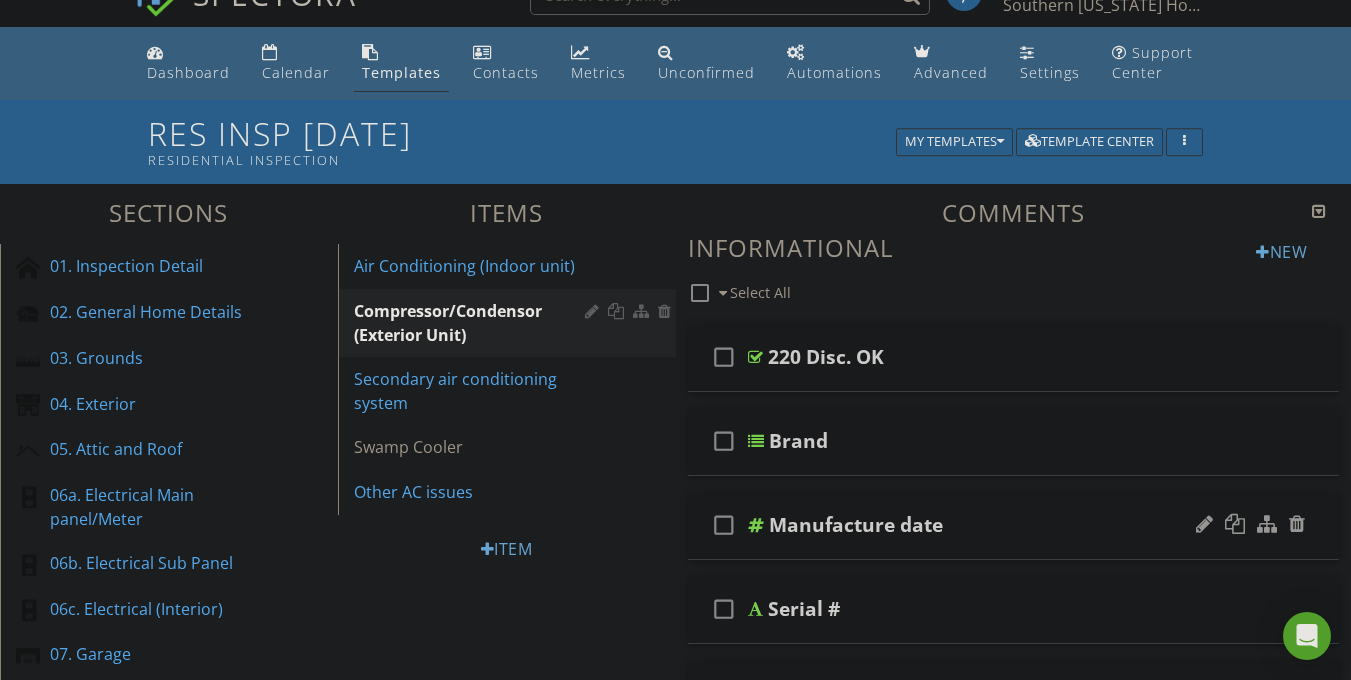 type 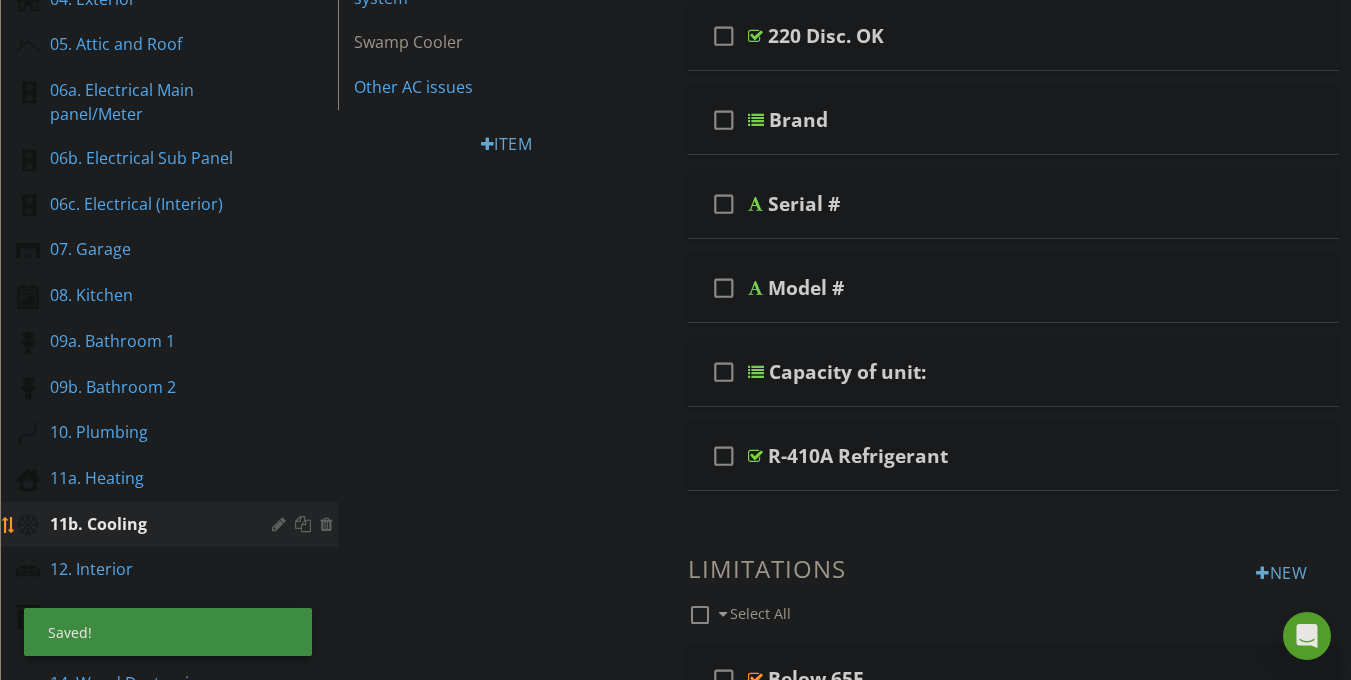 scroll, scrollTop: 454, scrollLeft: 0, axis: vertical 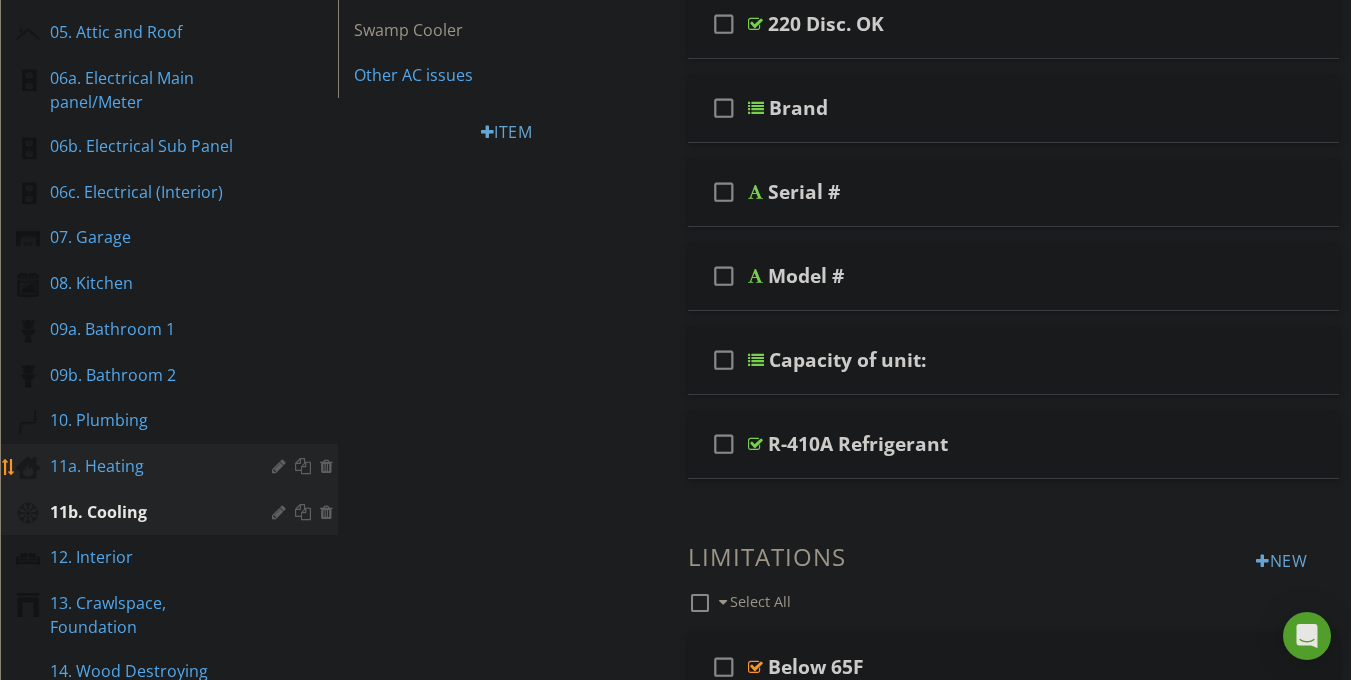 click on "11a. Heating" at bounding box center [172, 467] 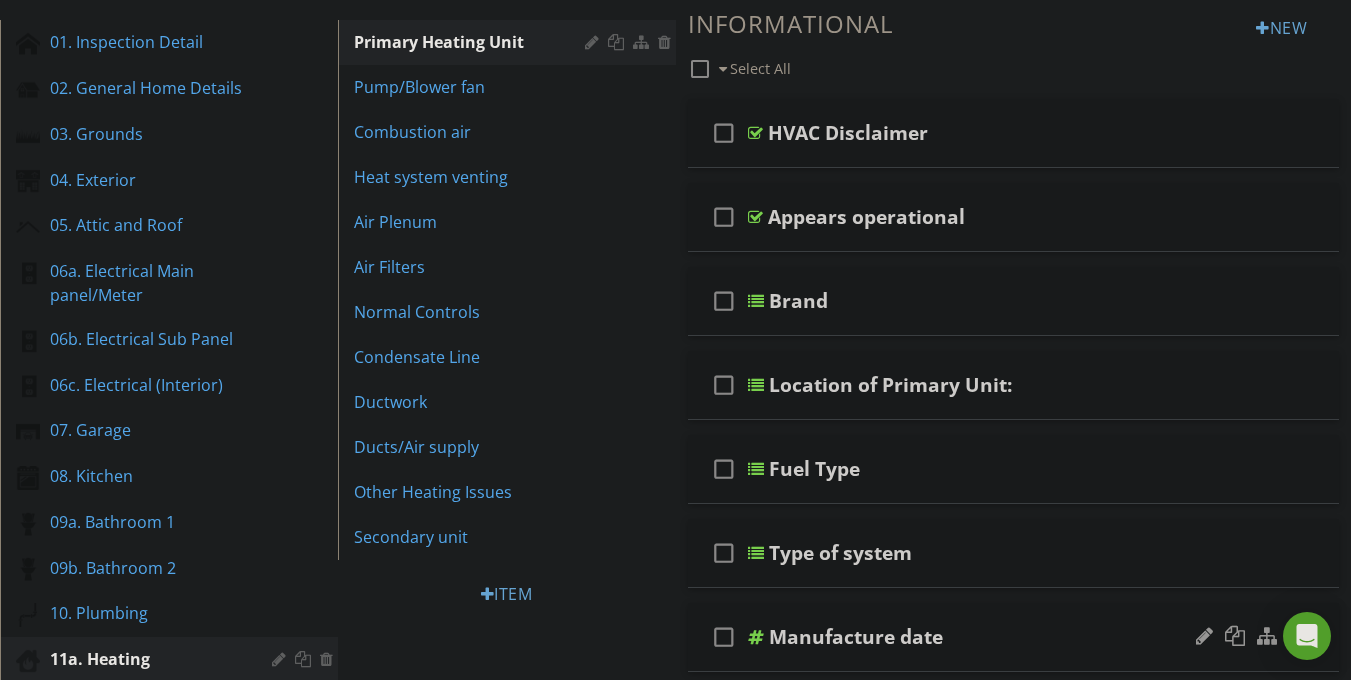 scroll, scrollTop: 391, scrollLeft: 0, axis: vertical 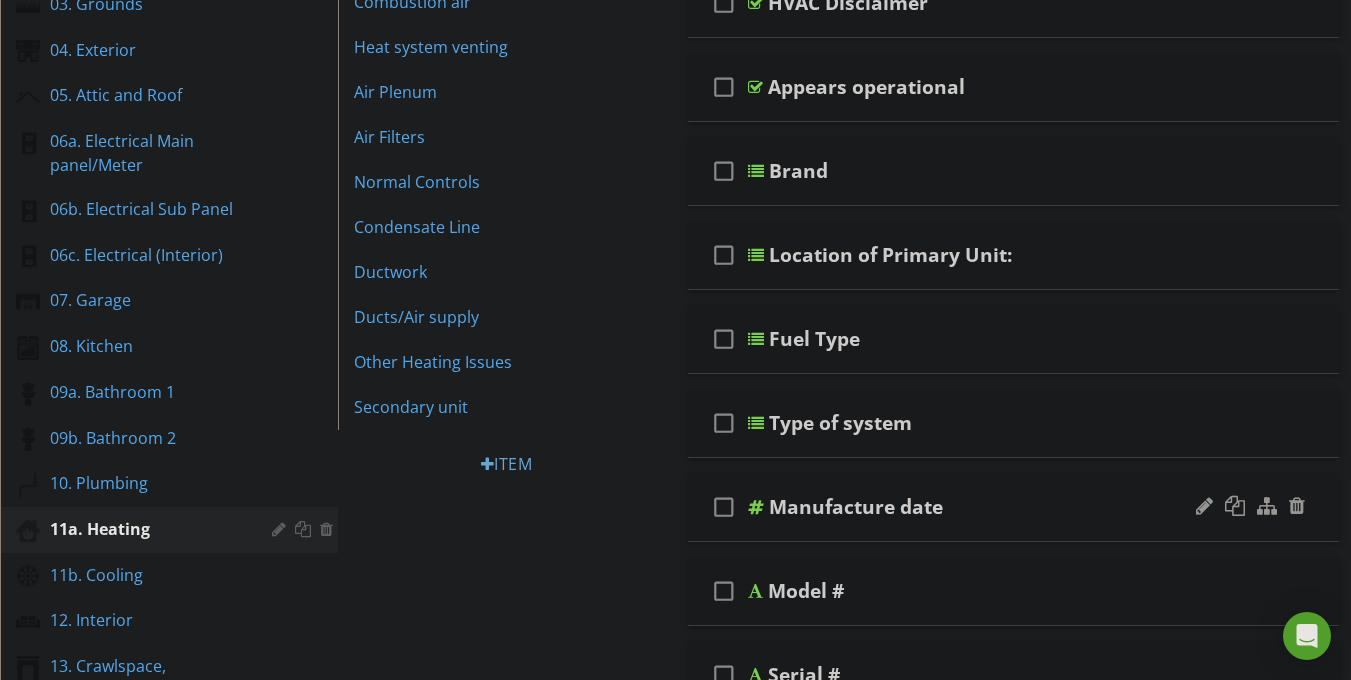 type 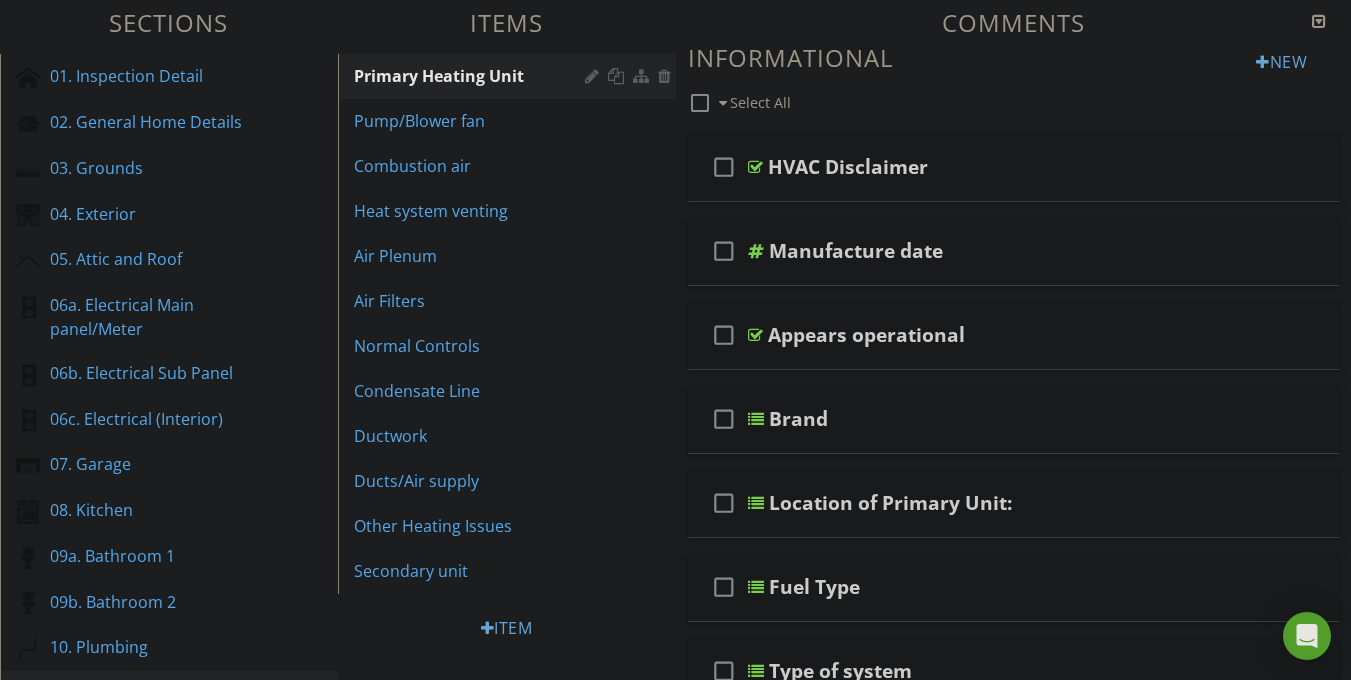 scroll, scrollTop: 239, scrollLeft: 0, axis: vertical 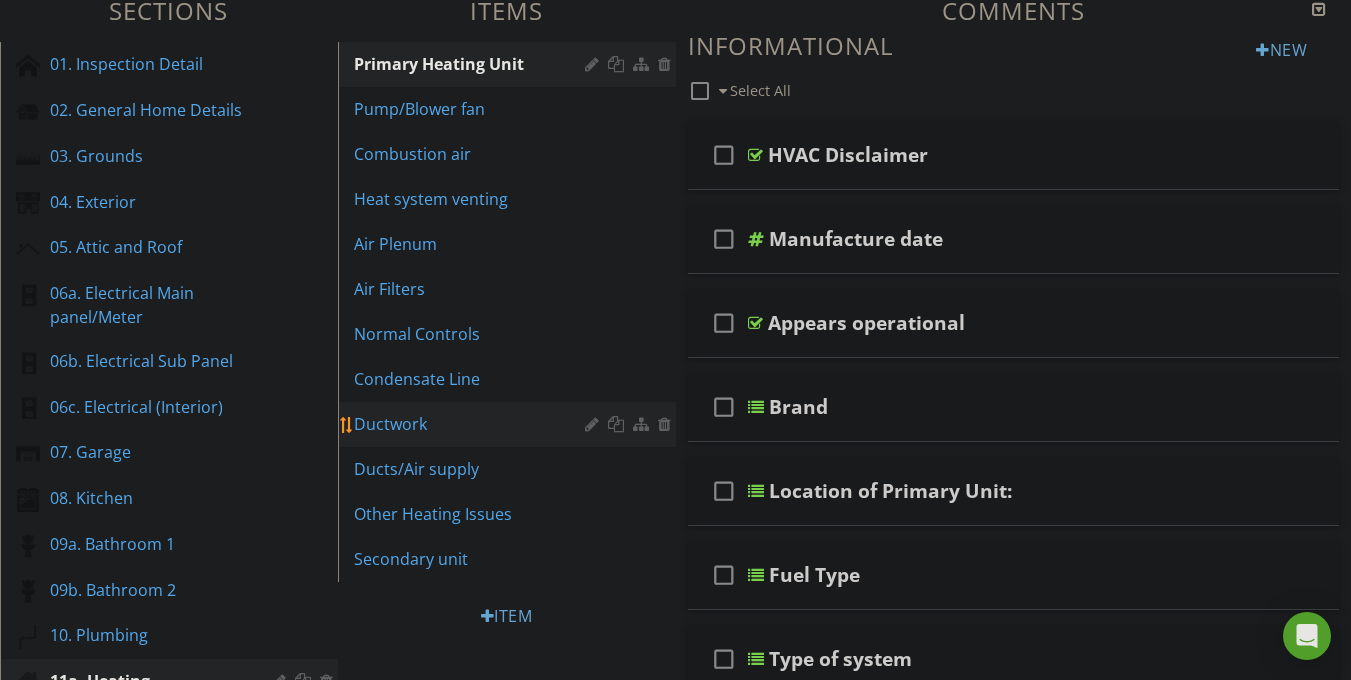 click on "Ductwork" at bounding box center [472, 424] 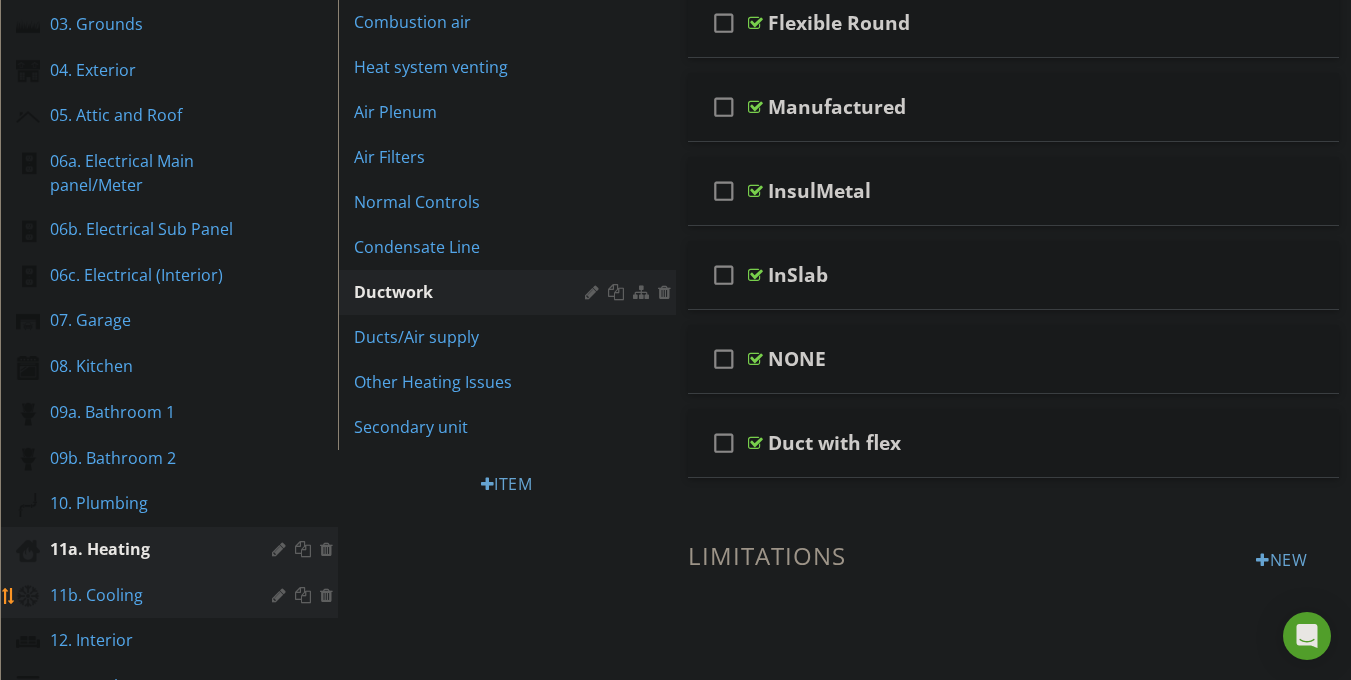 scroll, scrollTop: 493, scrollLeft: 0, axis: vertical 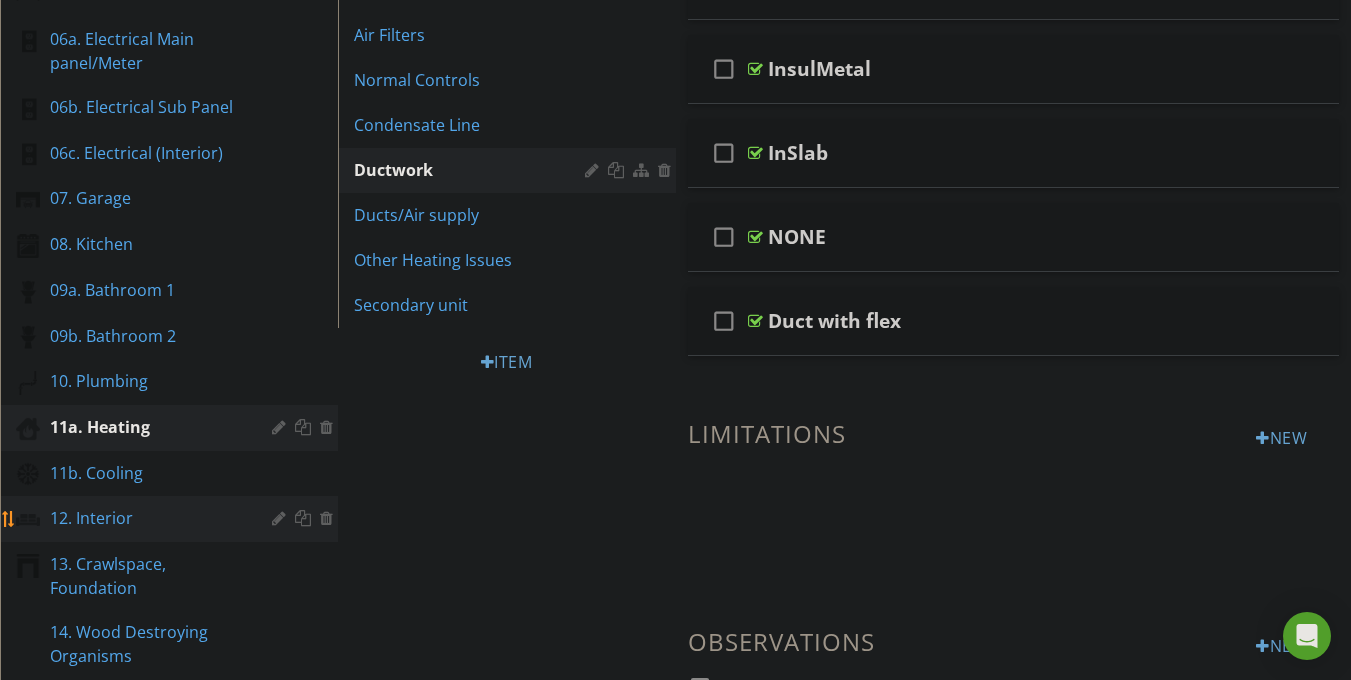click on "12. Interior" at bounding box center (146, 518) 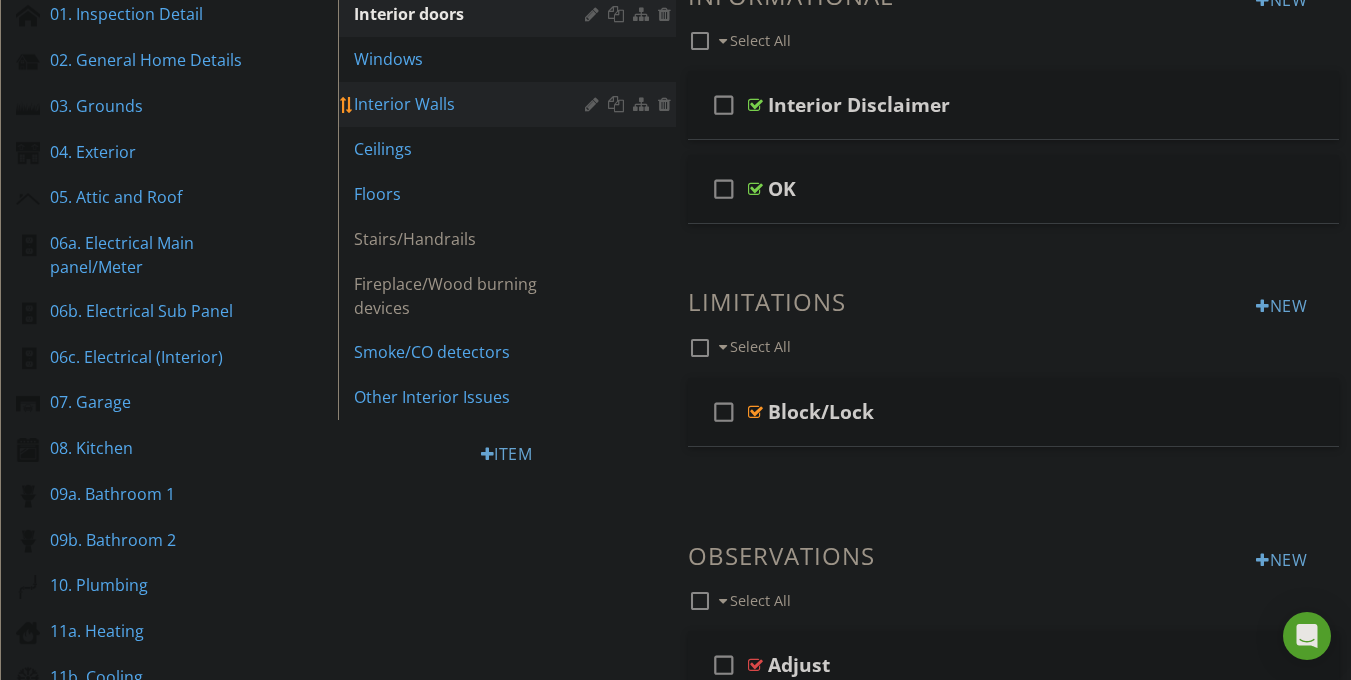 scroll, scrollTop: 267, scrollLeft: 0, axis: vertical 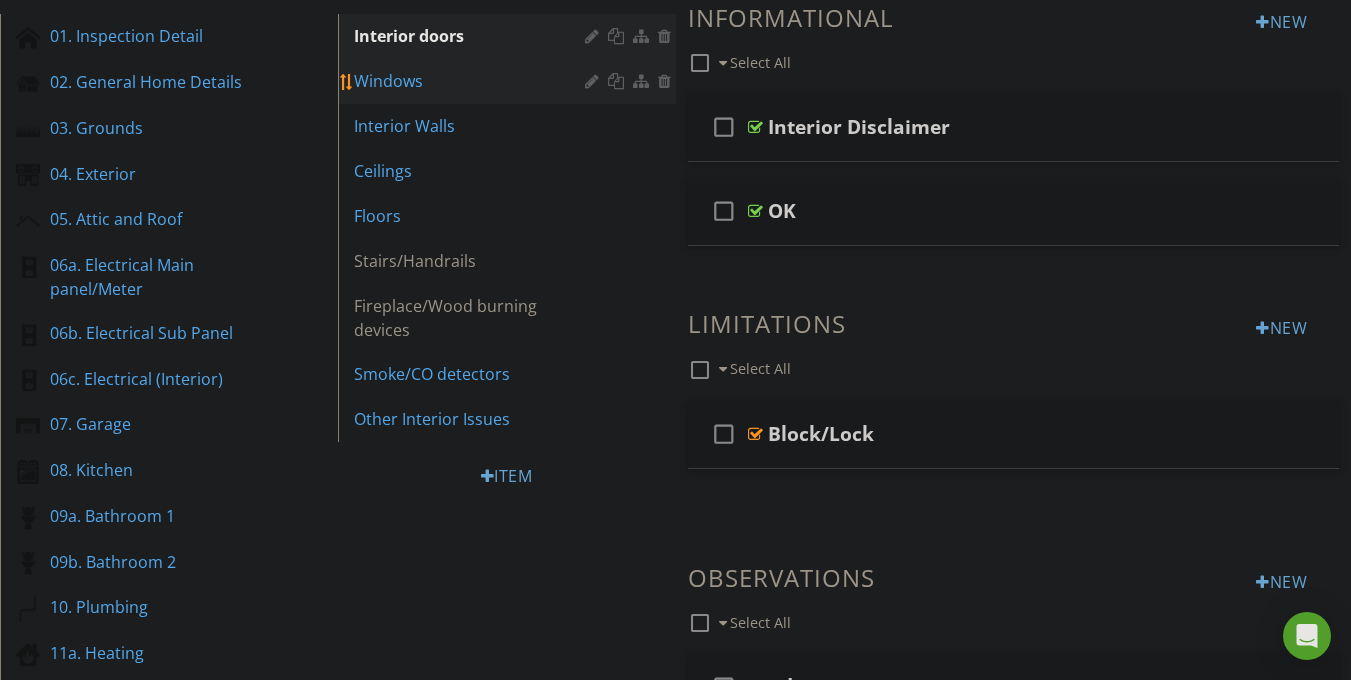click on "Windows" at bounding box center (510, 81) 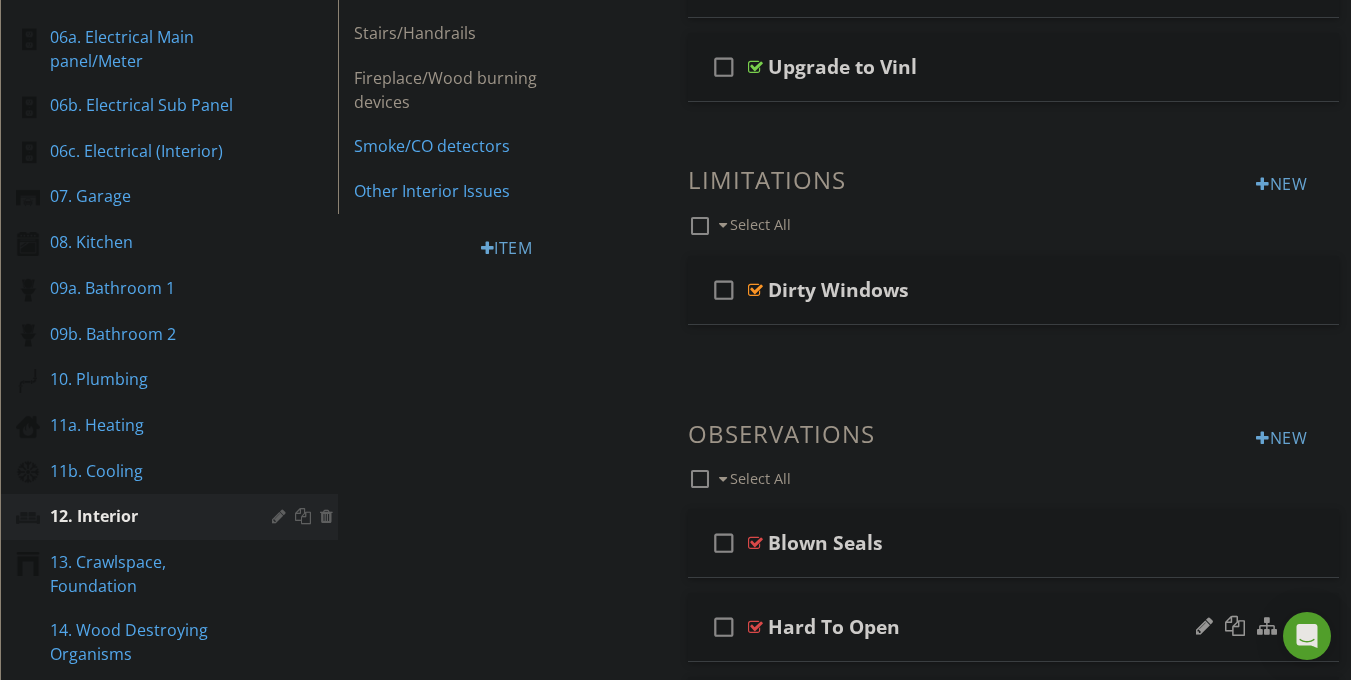 scroll, scrollTop: 163, scrollLeft: 0, axis: vertical 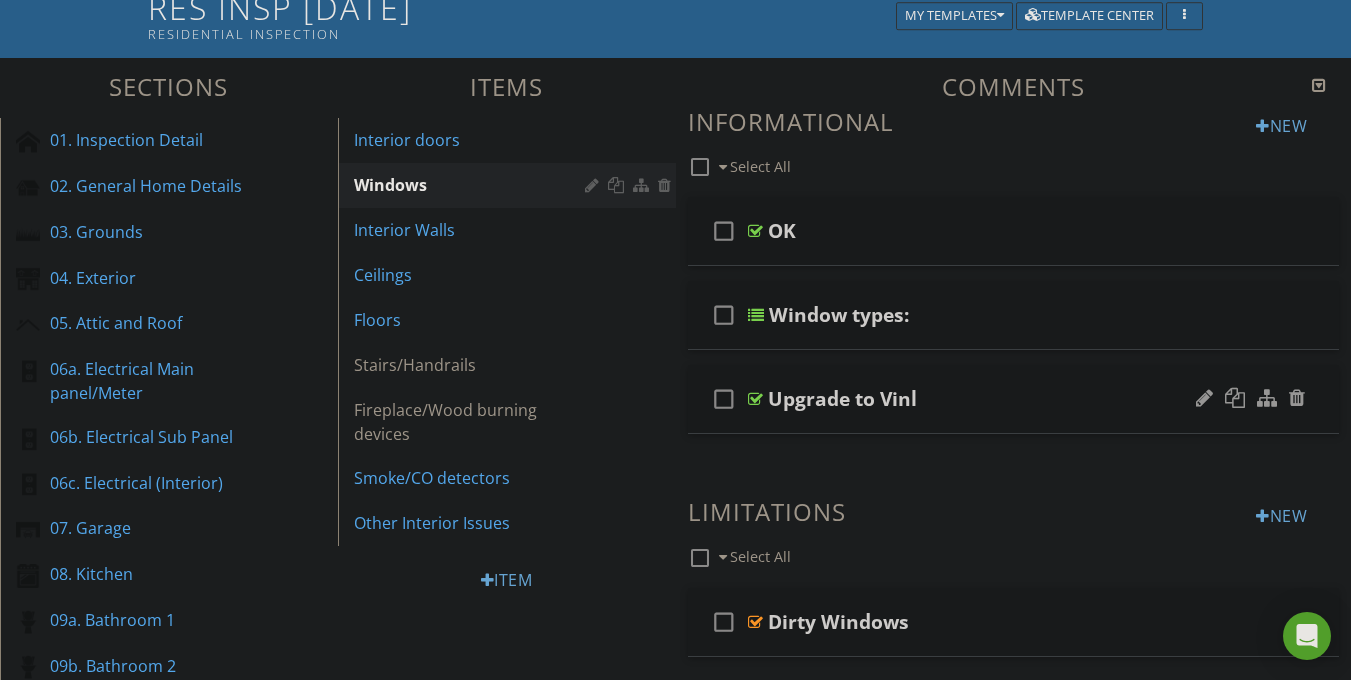 click on "Upgrade to Vinl" at bounding box center (997, 399) 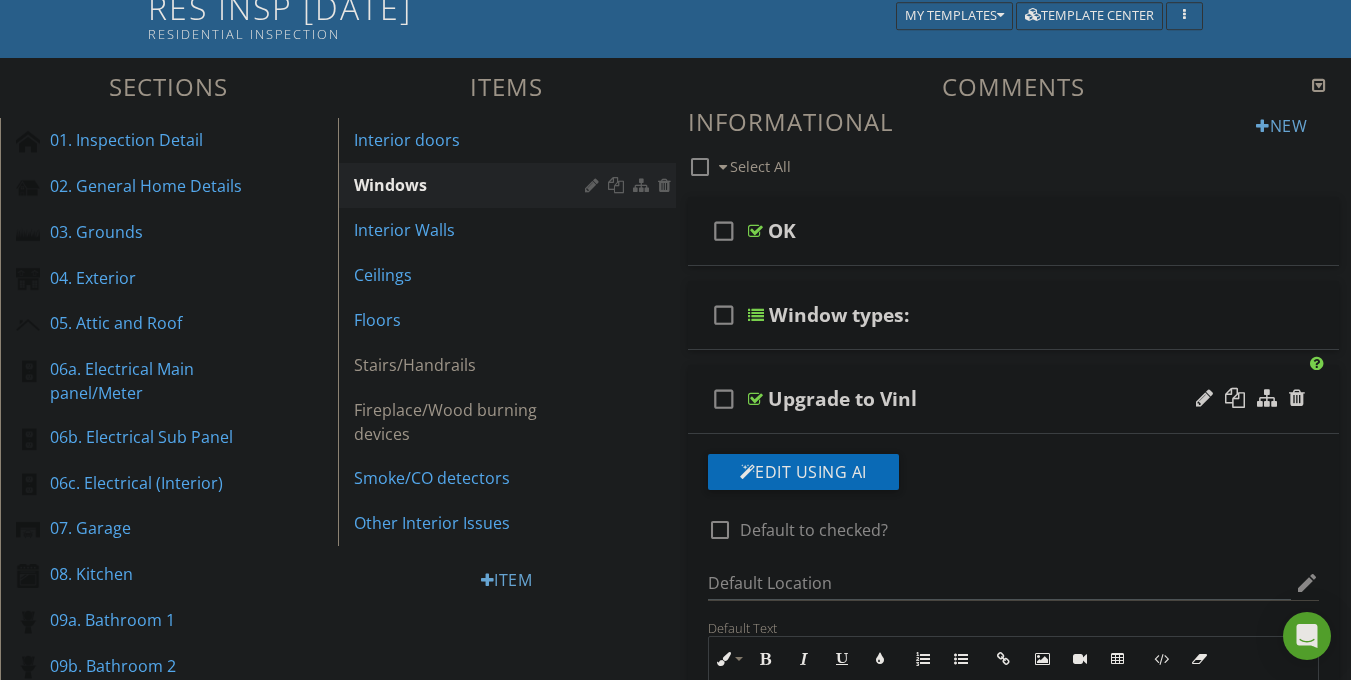 click on "Upgrade to Vinl" at bounding box center (842, 399) 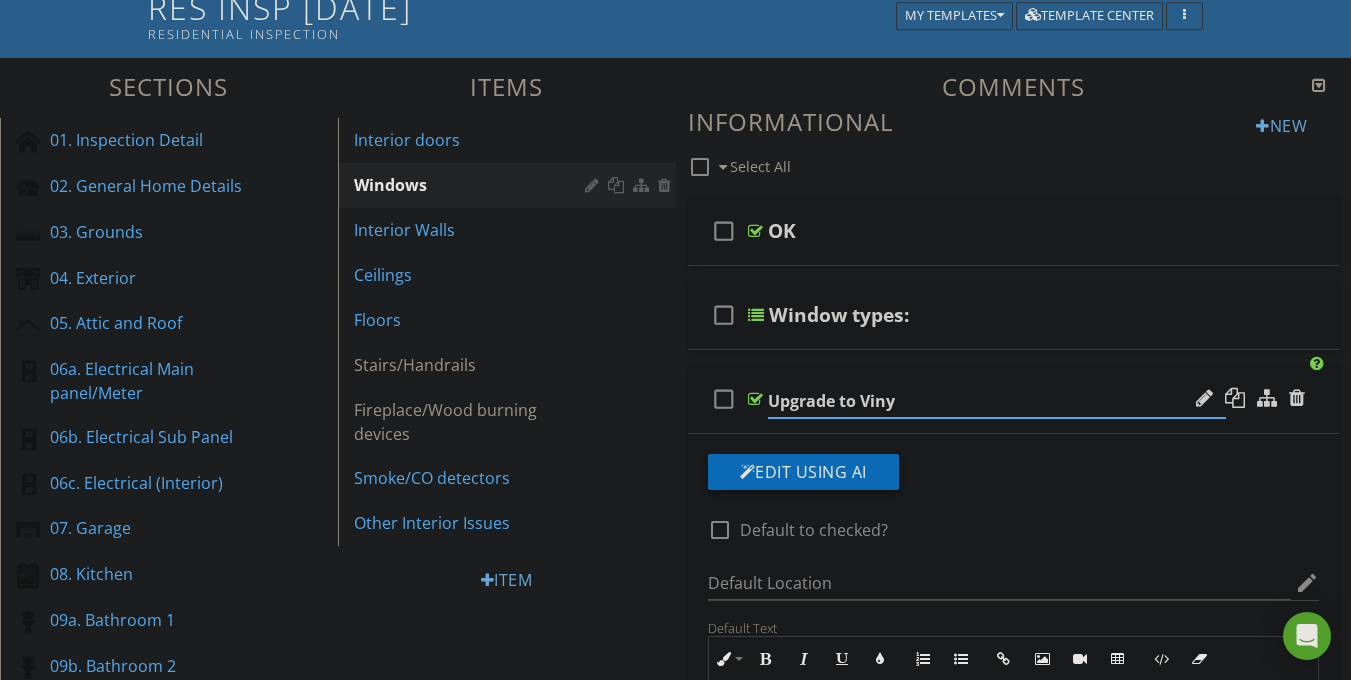 type on "Upgrade to Vinyl" 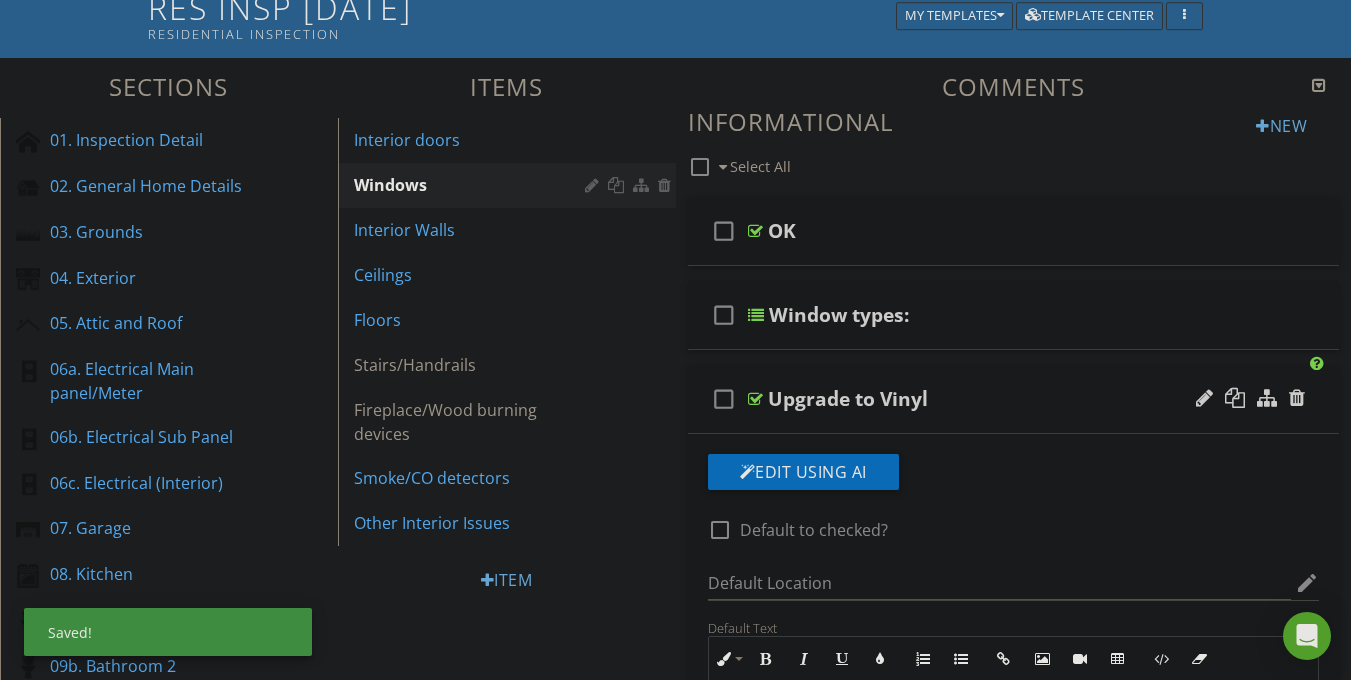 click on "Sections
01. Inspection Detail           02. General Home Details           03. Grounds           04. Exterior           05. Attic and Roof           06a. Electrical Main panel/Meter           06b. Electrical Sub Panel           06c. Electrical (Interior)           07. Garage           08. Kitchen           09a. Bathroom 1           09b. Bathroom 2           10. Plumbing           11a. Heating           11b. Cooling           12. Interior           13. Crawlspace, Foundation           14. Wood Destroying Organisms           Please Consider Giving Feedback           Well Flow test
Section
Attachments
Attachment
Items
Interior doors           Windows           Interior Walls           Ceilings           Floors           Stairs/Handrails           Fireplace/Wood burning devices           Smoke/CO detectors           Other Interior Issues
Comments" at bounding box center (675, 1110) 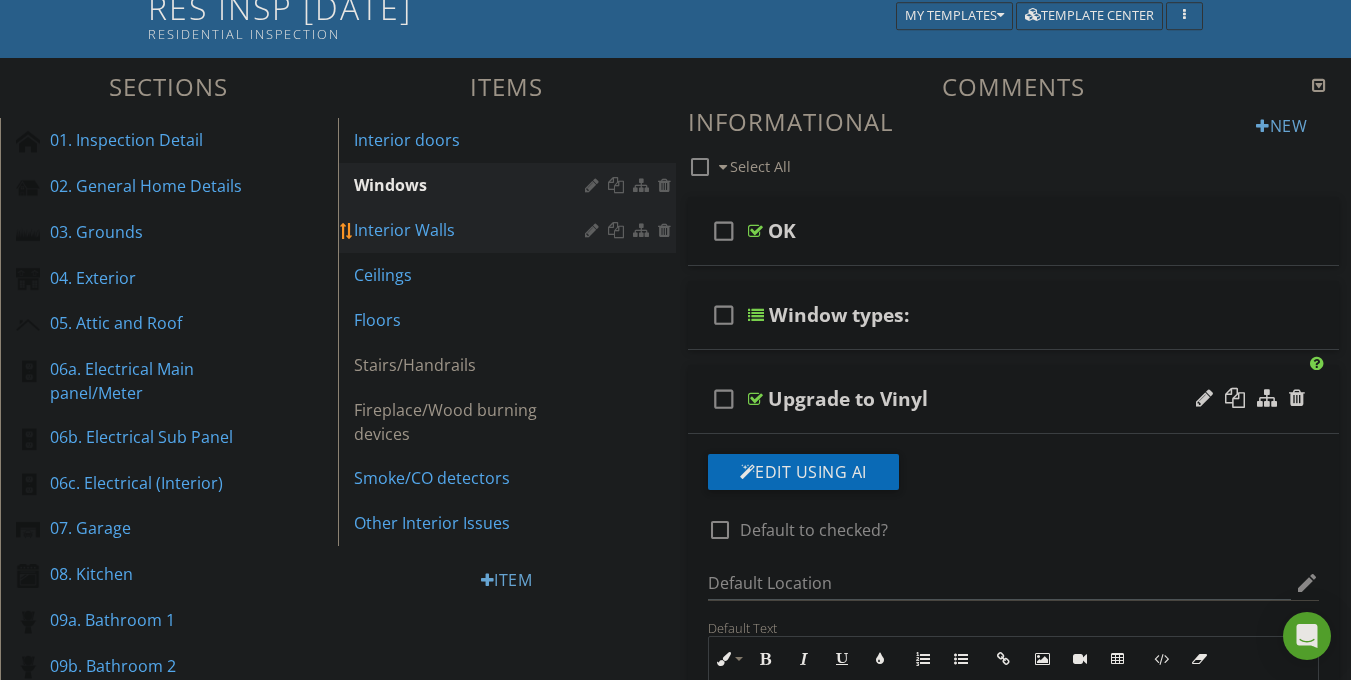 click on "Interior Walls" at bounding box center [472, 230] 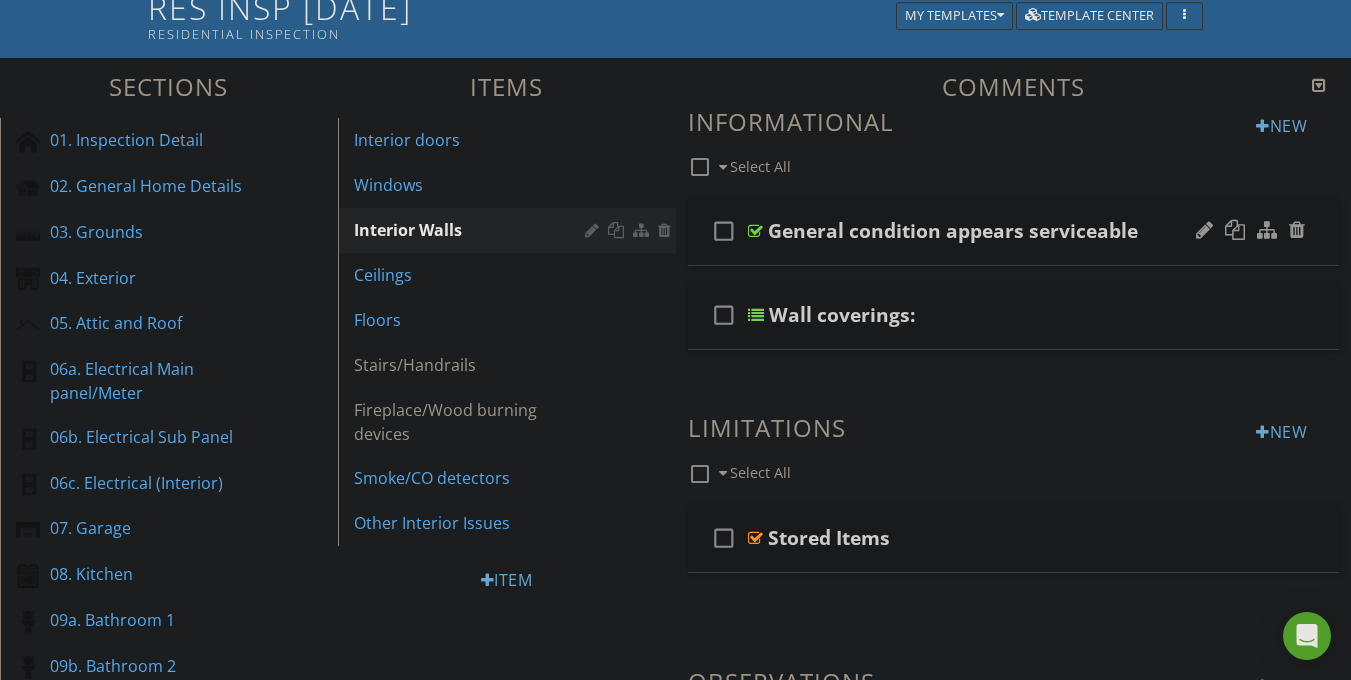 click on "General condition appears serviceable" at bounding box center [953, 231] 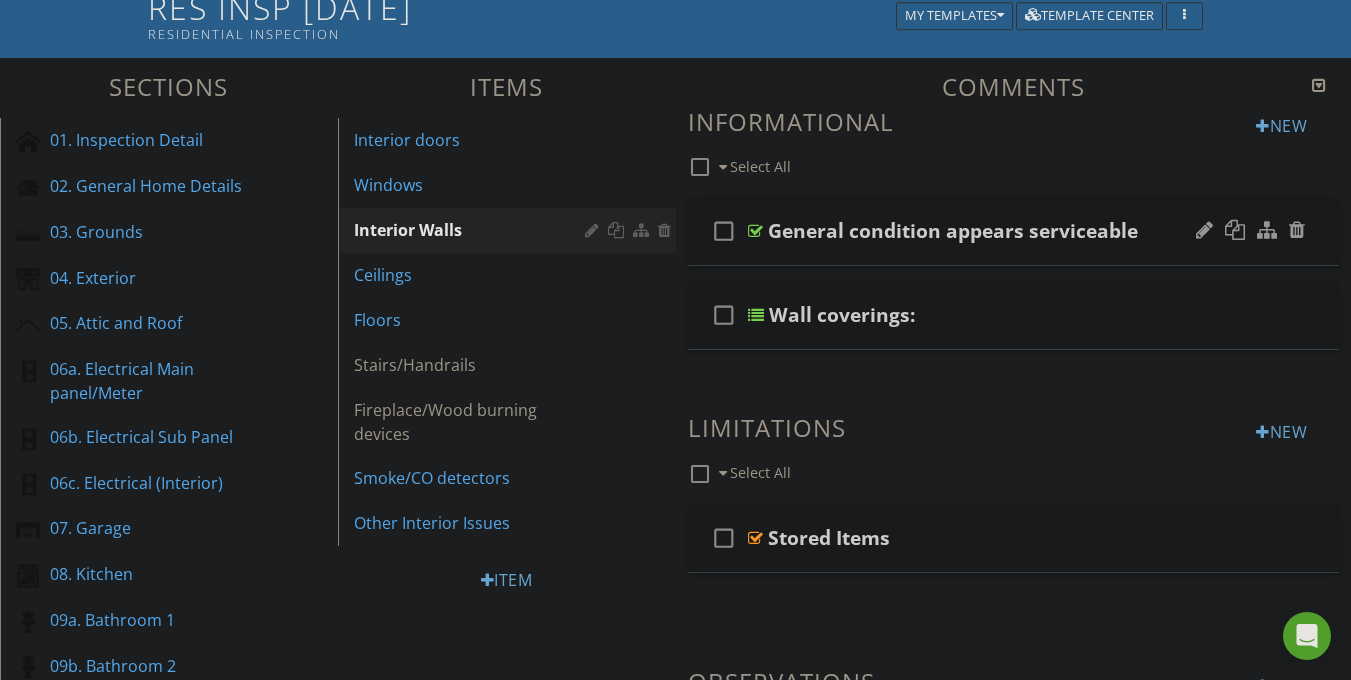 click at bounding box center (755, 231) 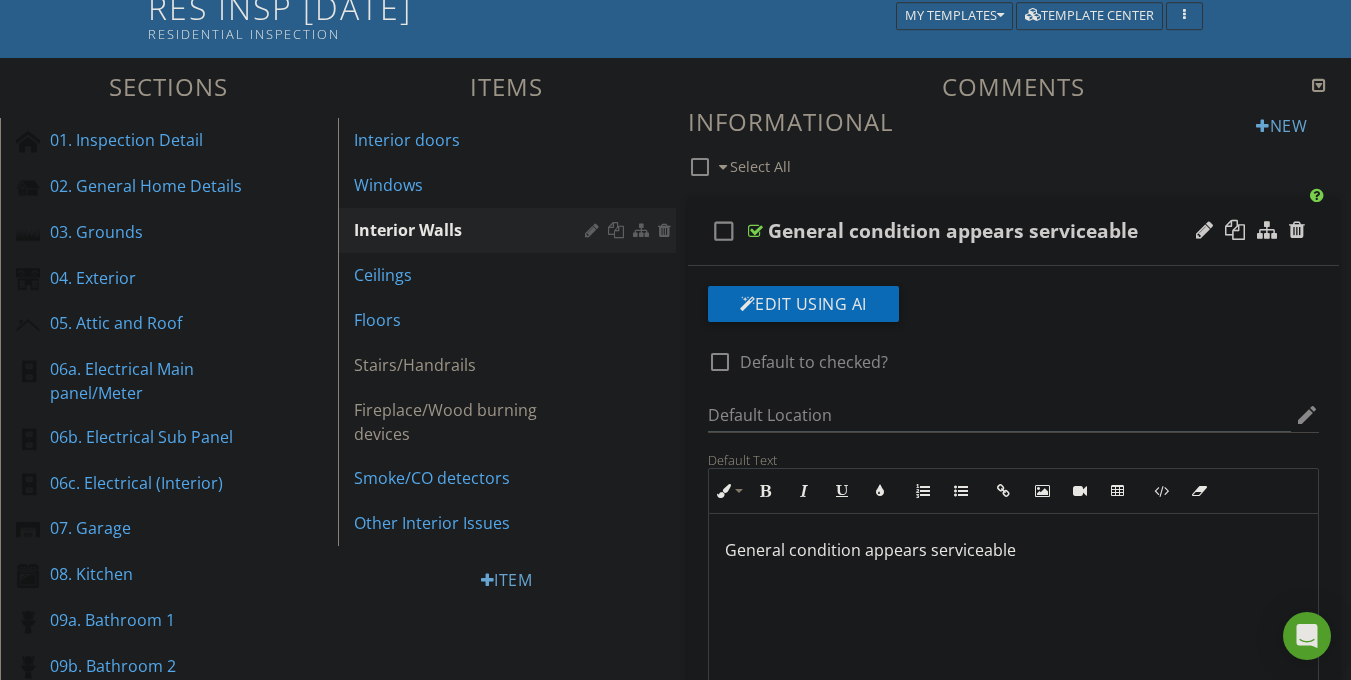 click on "General condition appears serviceable" at bounding box center (1014, 550) 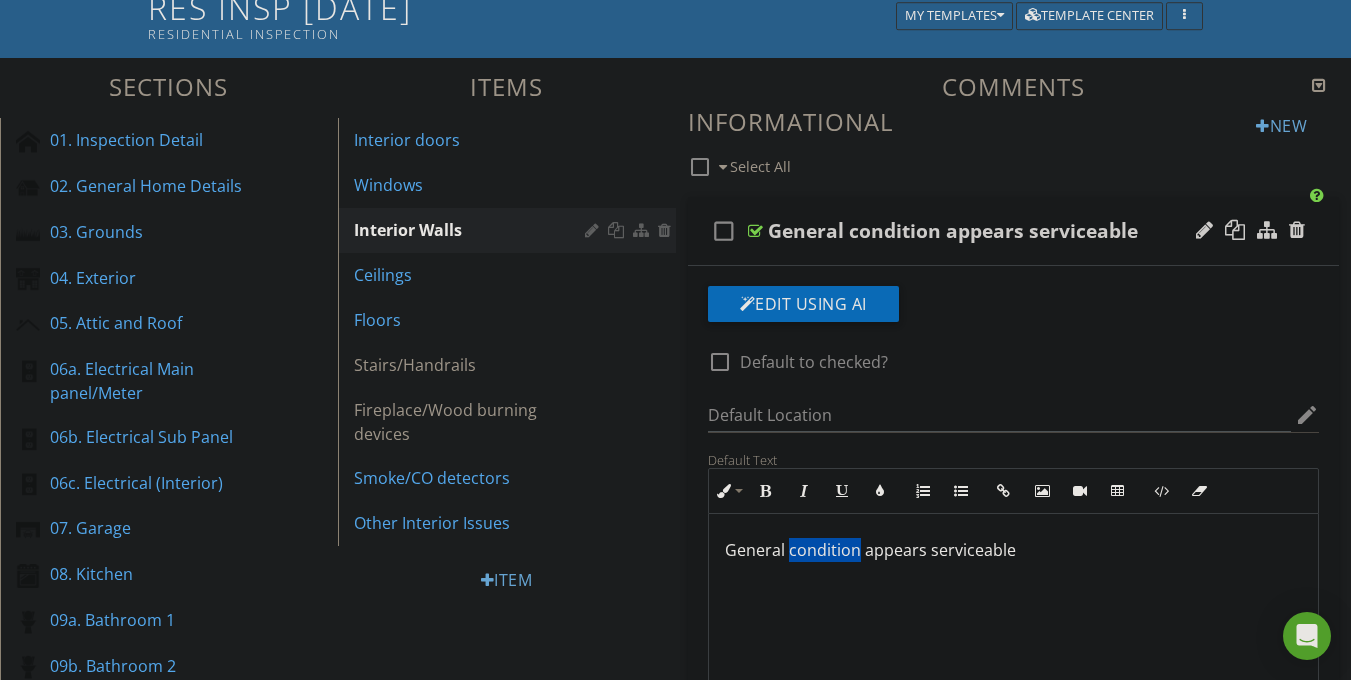 click on "General condition appears serviceable" at bounding box center (1014, 550) 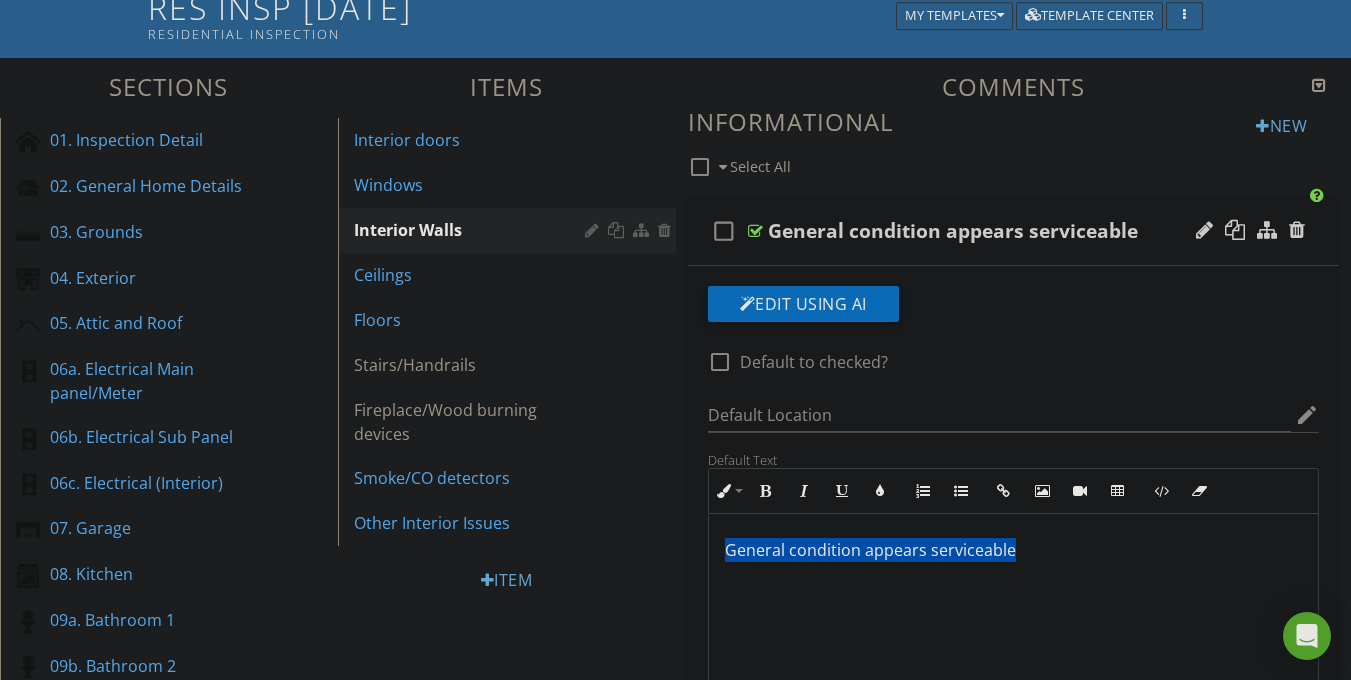 click on "General condition appears serviceable" at bounding box center [1014, 550] 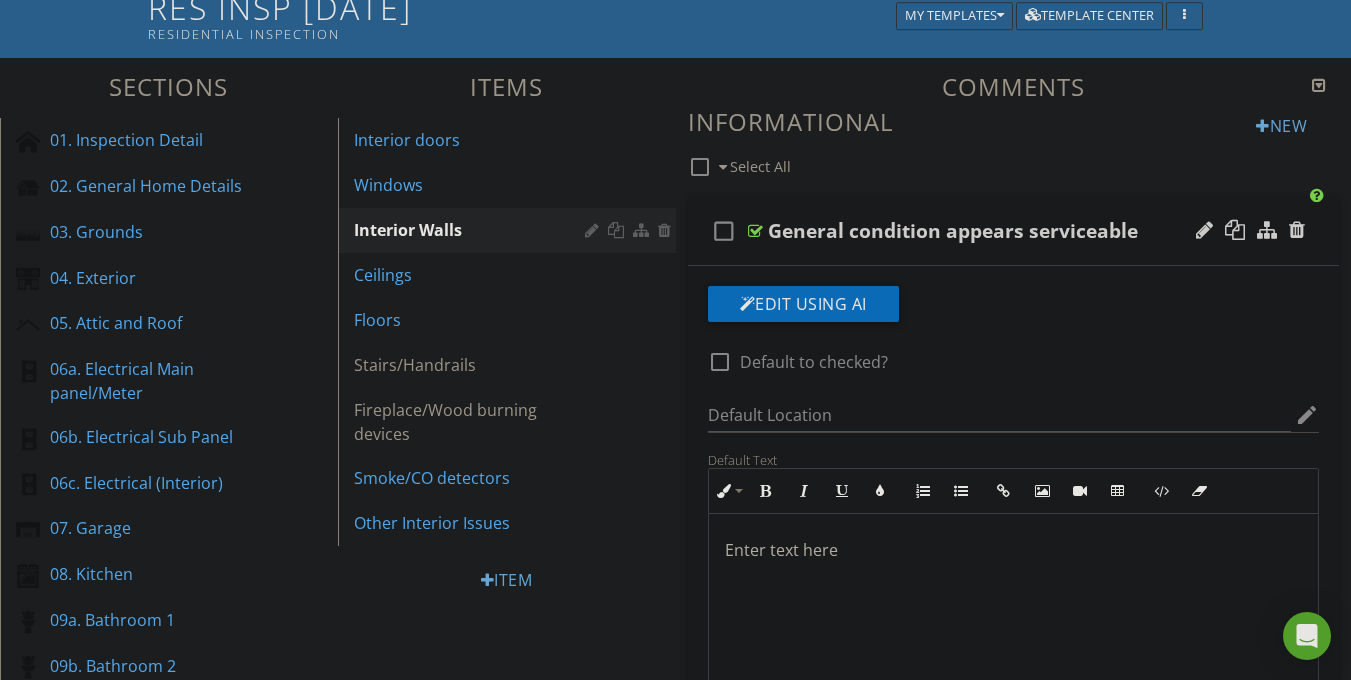 scroll, scrollTop: 1, scrollLeft: 0, axis: vertical 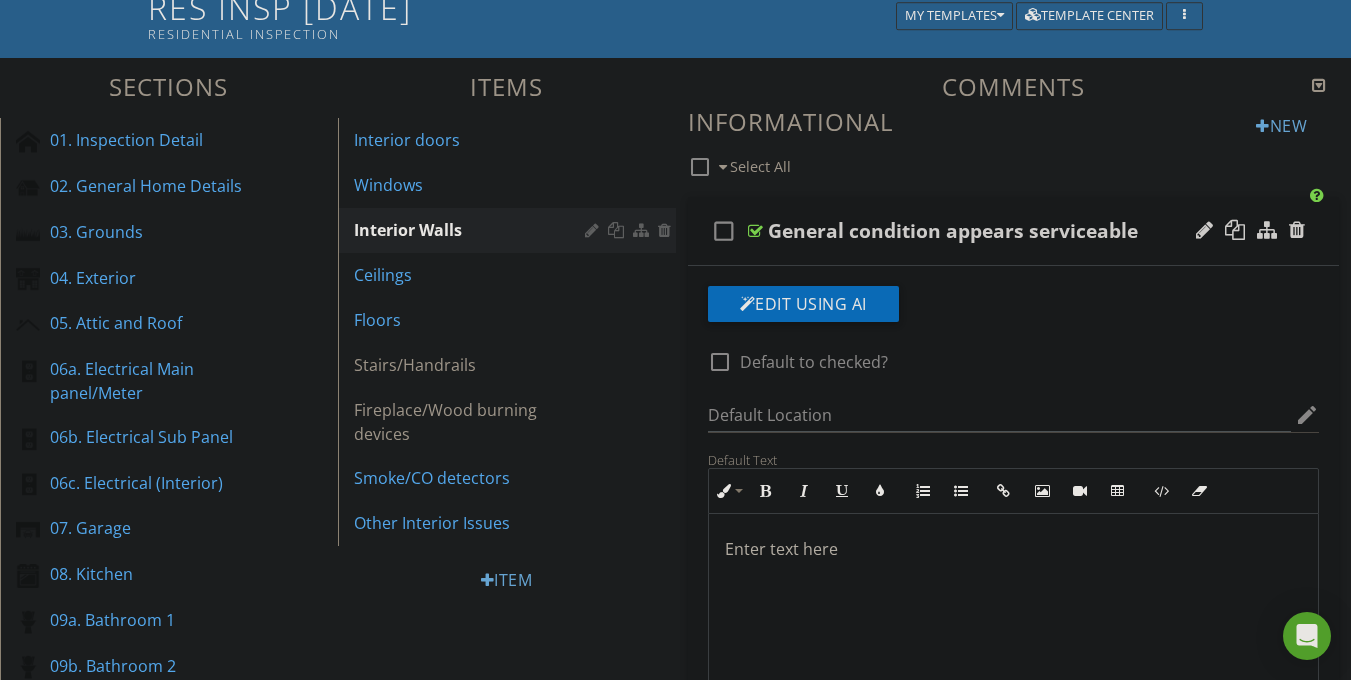 click on "Sections
01. Inspection Detail           02. General Home Details           03. Grounds           04. Exterior           05. Attic and Roof           06a. Electrical Main panel/Meter           06b. Electrical Sub Panel           06c. Electrical (Interior)           07. Garage           08. Kitchen           09a. Bathroom 1           09b. Bathroom 2           10. Plumbing           11a. Heating           11b. Cooling           12. Interior           13. Crawlspace, Foundation           14. Wood Destroying Organisms           Please Consider Giving Feedback           Well Flow test
Section
Attachments
Attachment
Items
Interior doors           Windows           Interior Walls           Ceilings           Floors           Stairs/Handrails           Fireplace/Wood burning devices           Smoke/CO detectors           Other Interior Issues
Comments" at bounding box center [675, 900] 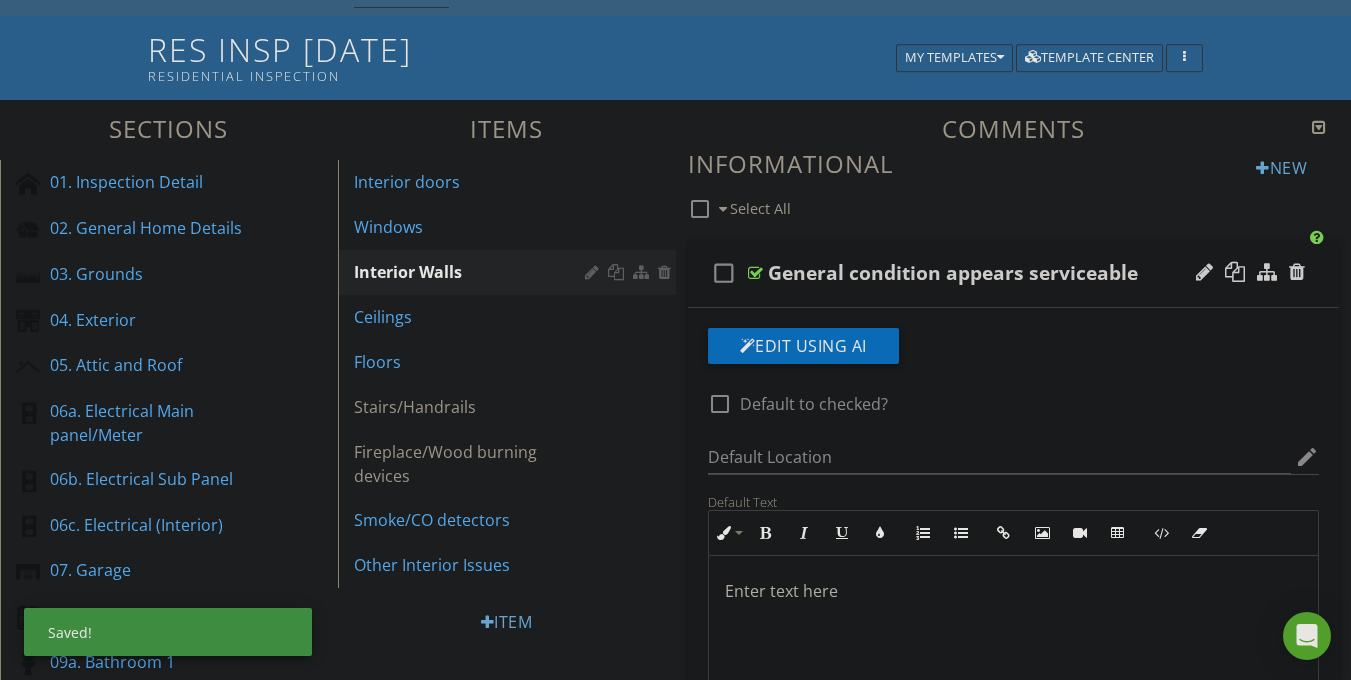scroll, scrollTop: 112, scrollLeft: 0, axis: vertical 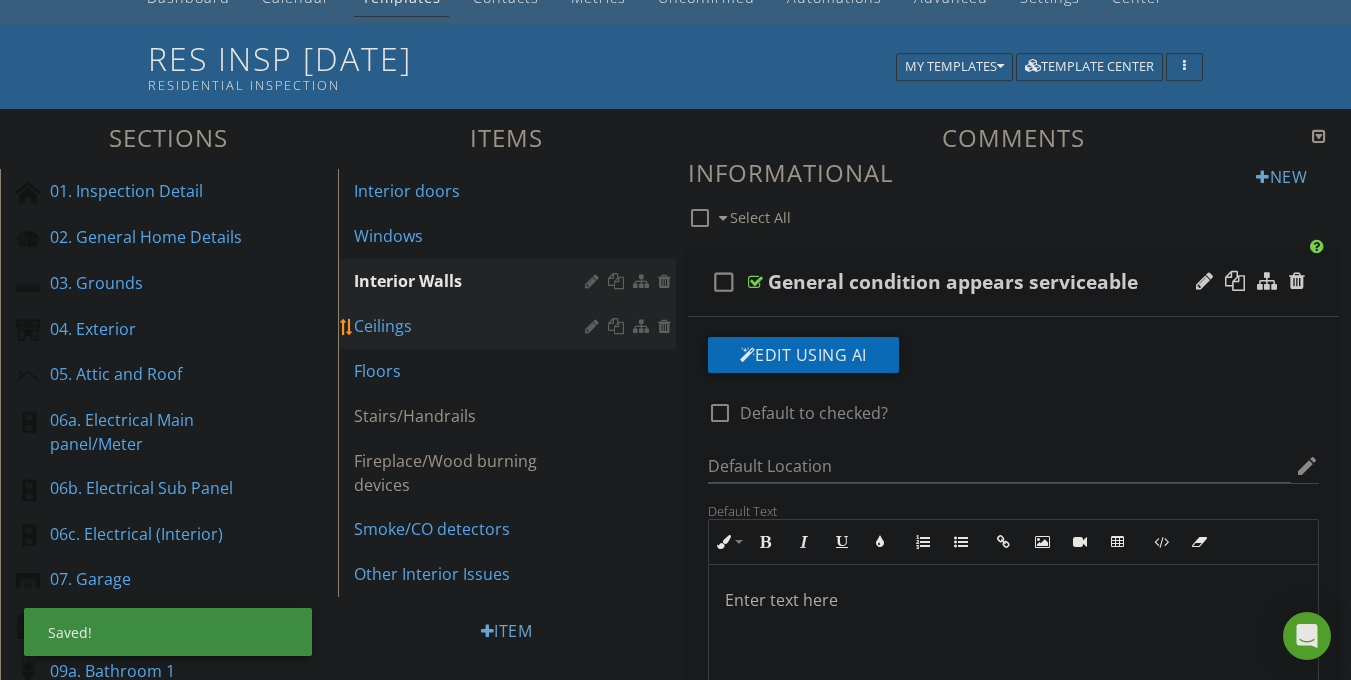 click on "Ceilings" at bounding box center (472, 326) 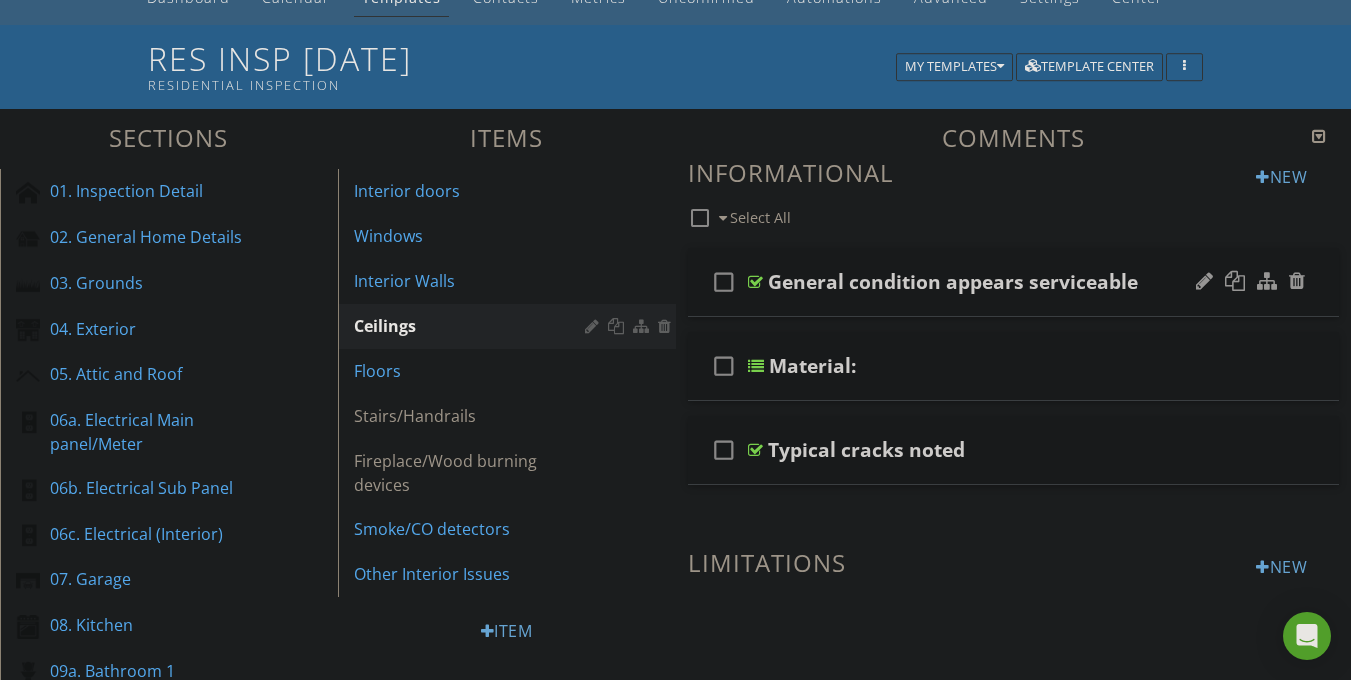 click on "check_box_outline_blank" at bounding box center (728, 282) 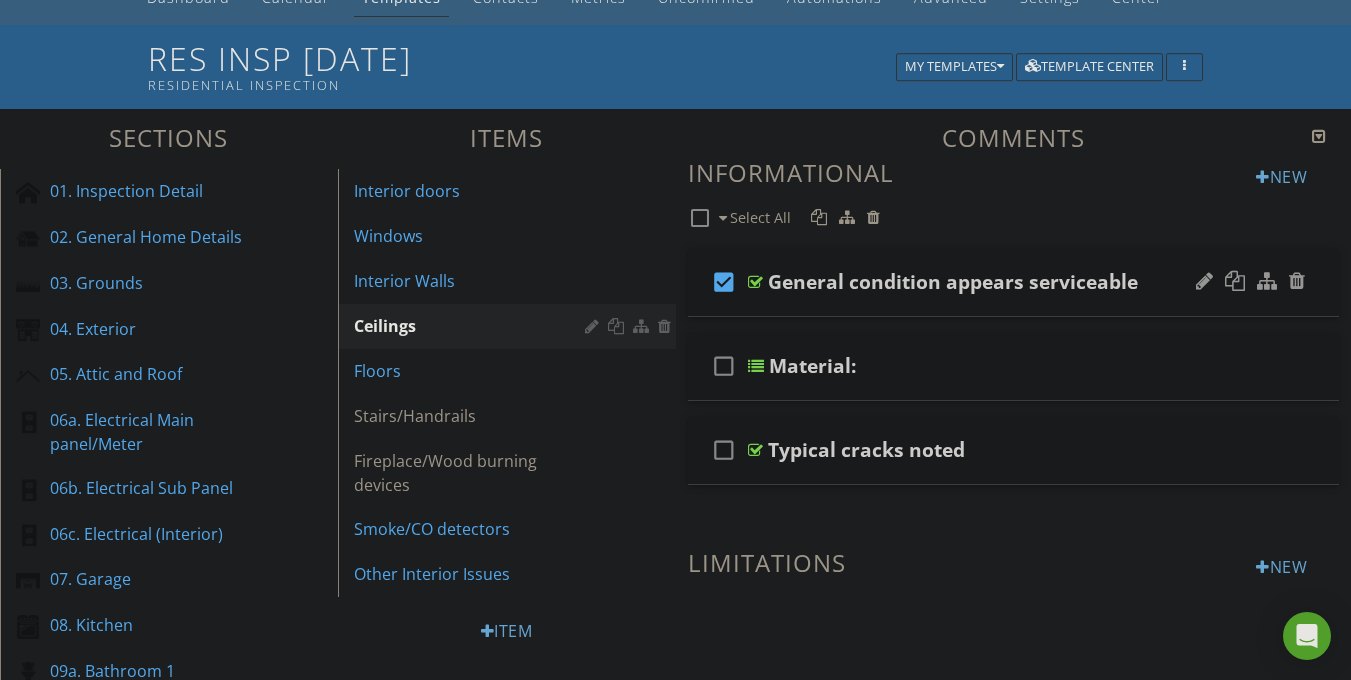 click at bounding box center (755, 282) 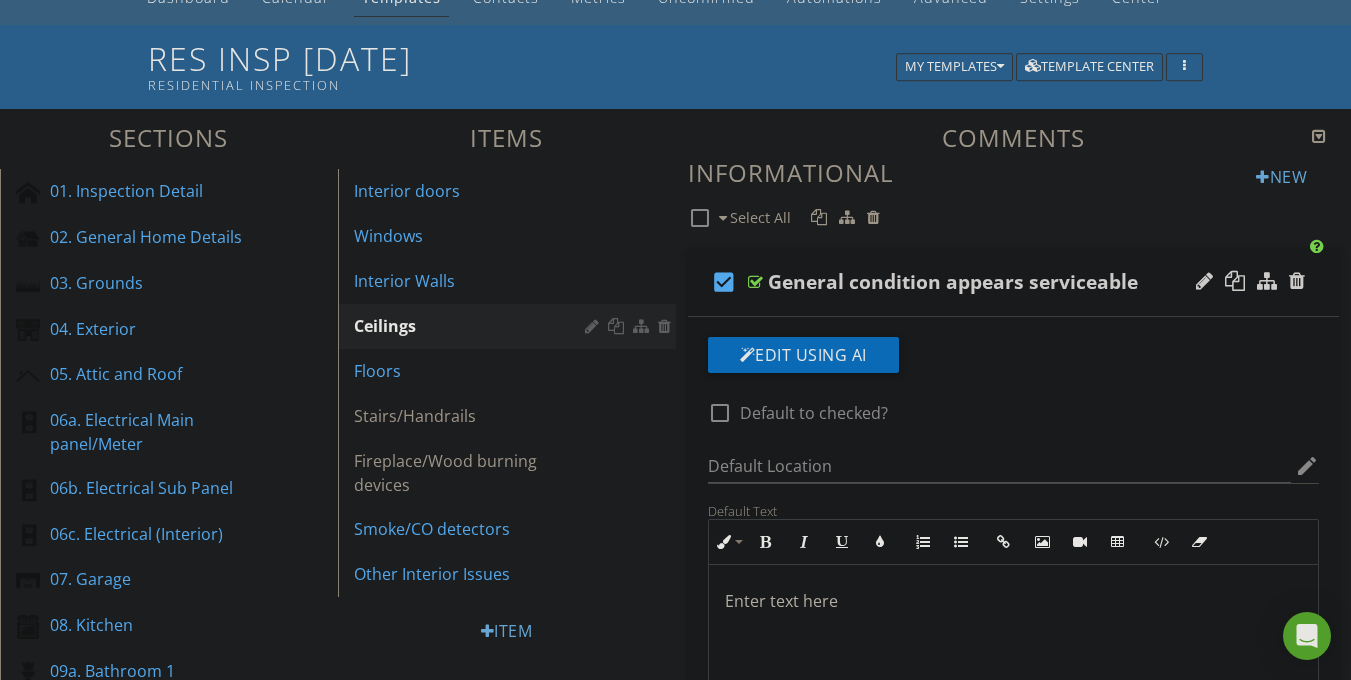 click on "check_box" at bounding box center [724, 282] 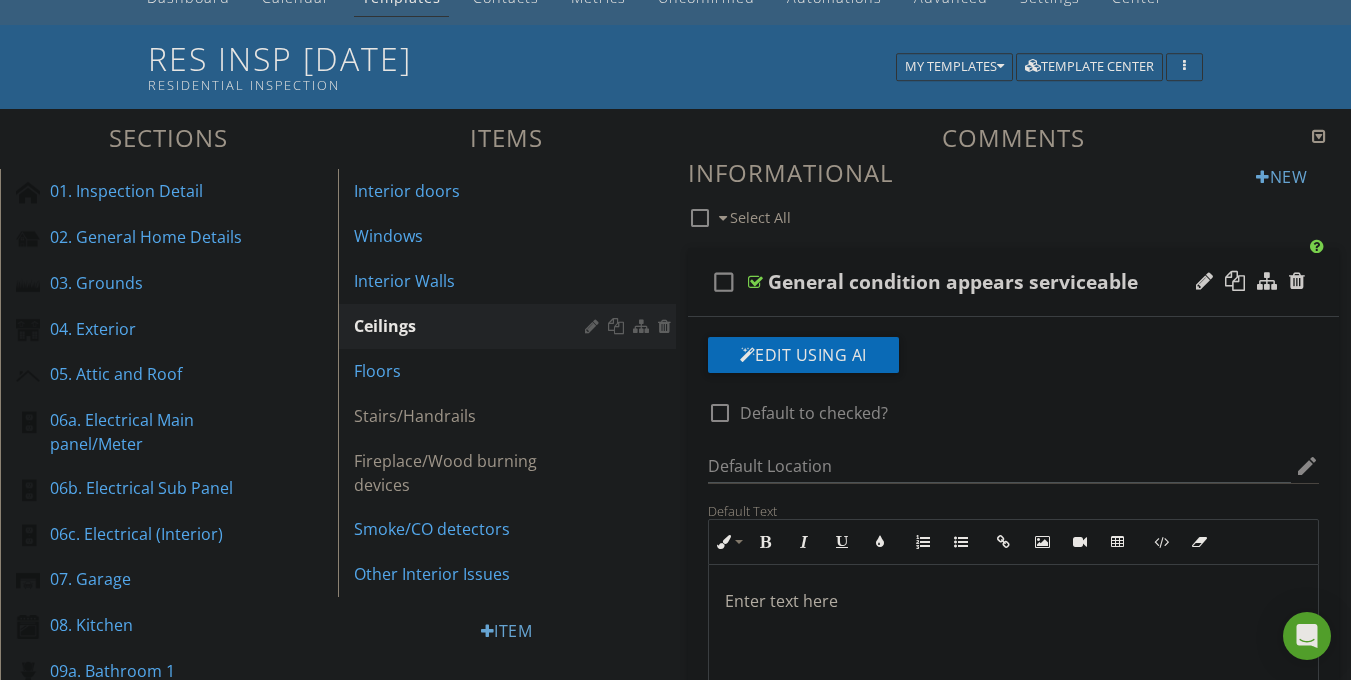 scroll, scrollTop: 116, scrollLeft: 0, axis: vertical 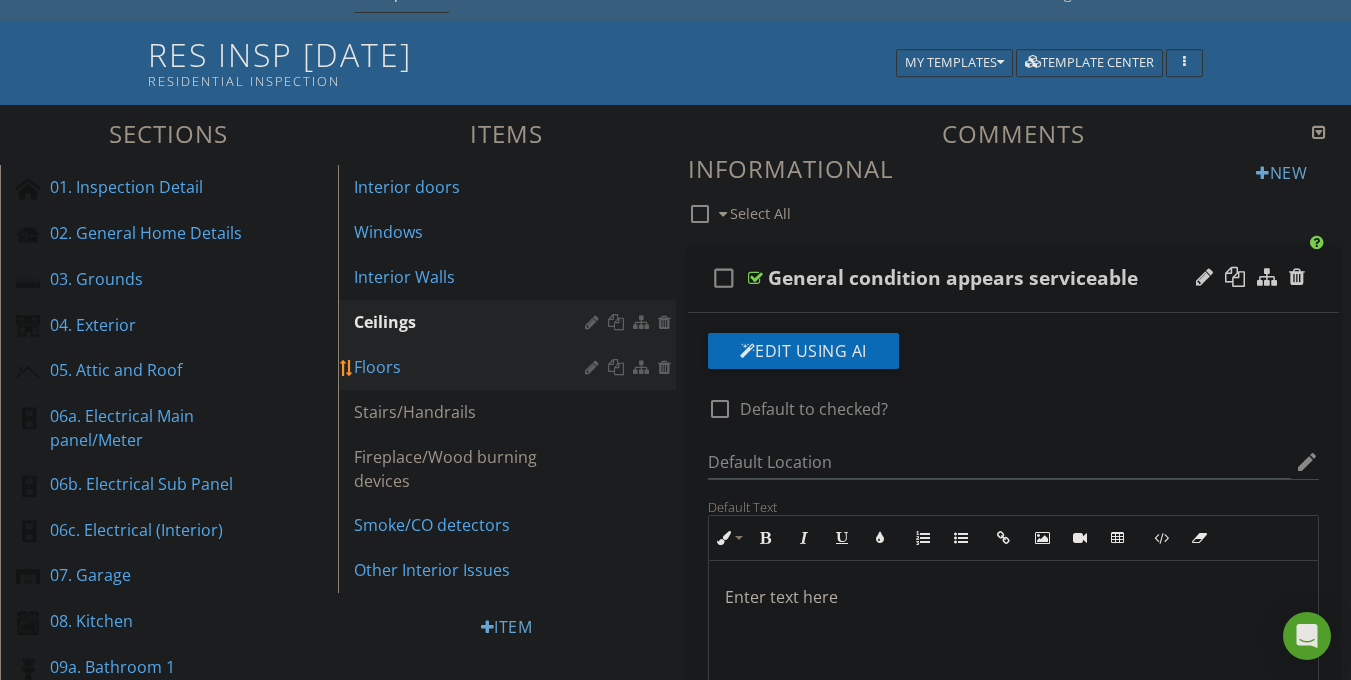 click on "Floors" at bounding box center [472, 367] 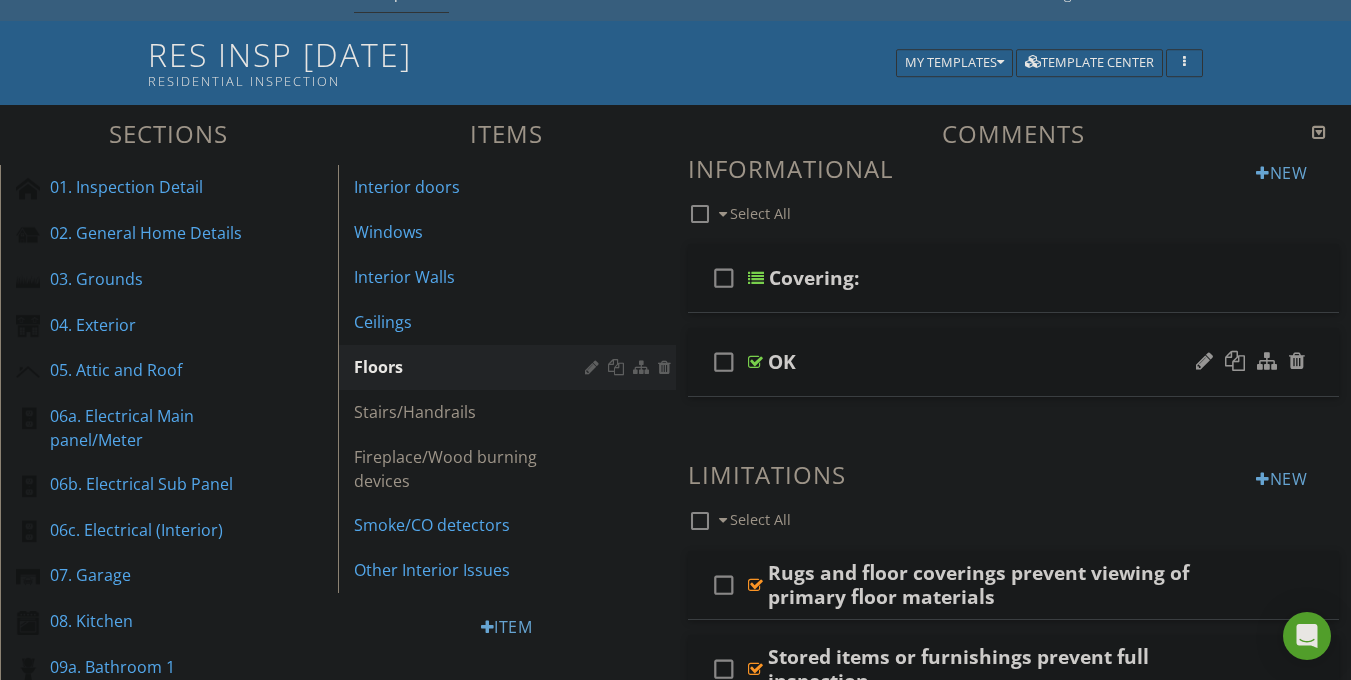 click at bounding box center [755, 362] 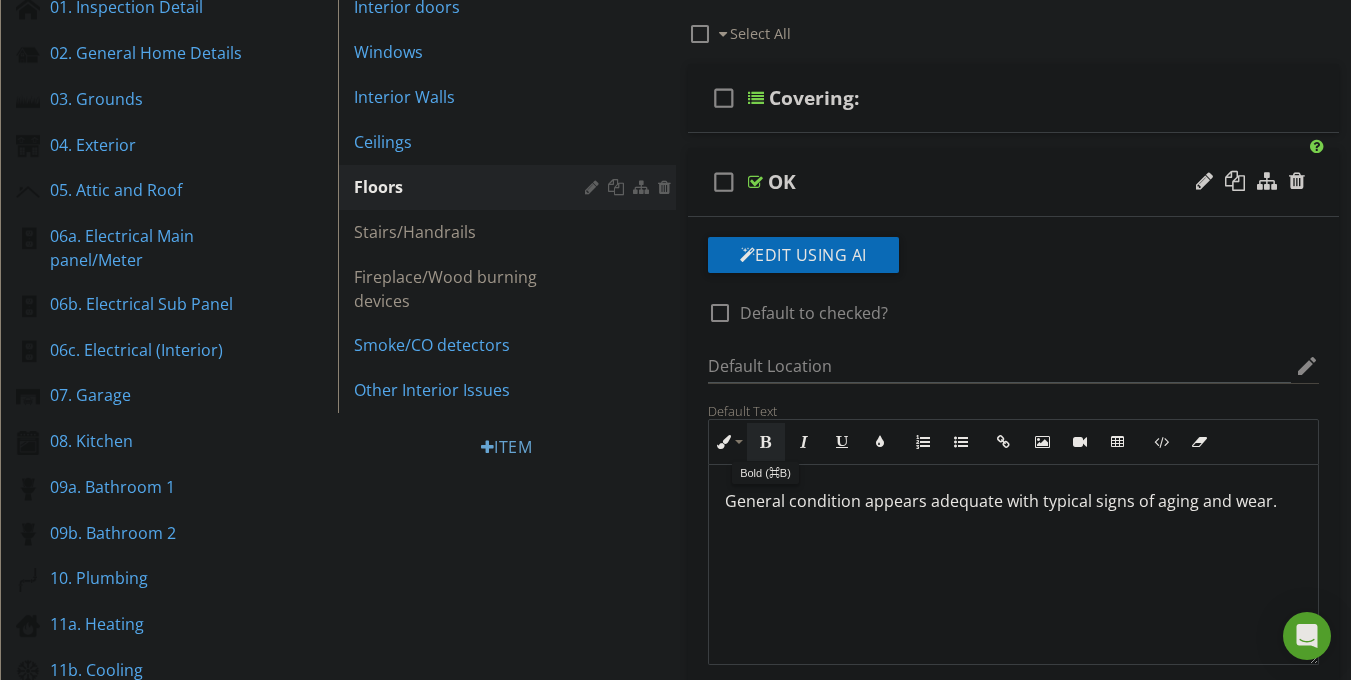 scroll, scrollTop: 303, scrollLeft: 0, axis: vertical 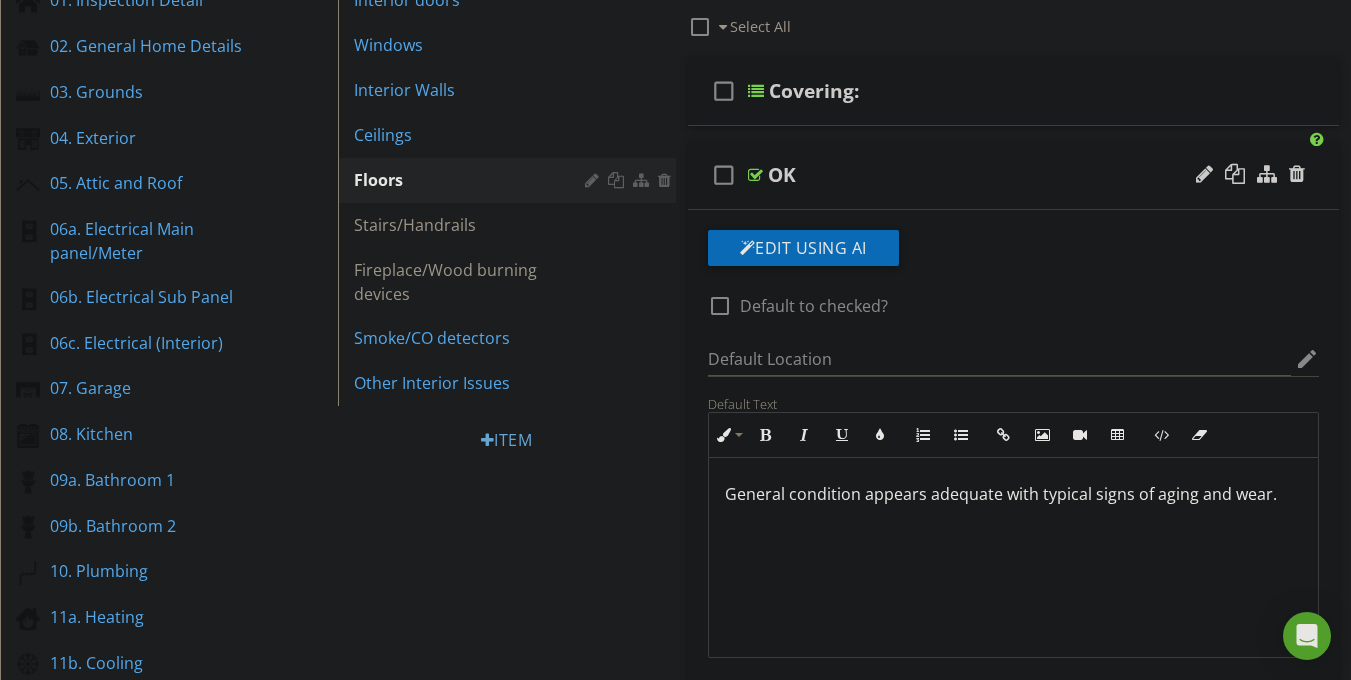 click on "General condition appears adequate with typical signs of aging and wear." at bounding box center [1014, 494] 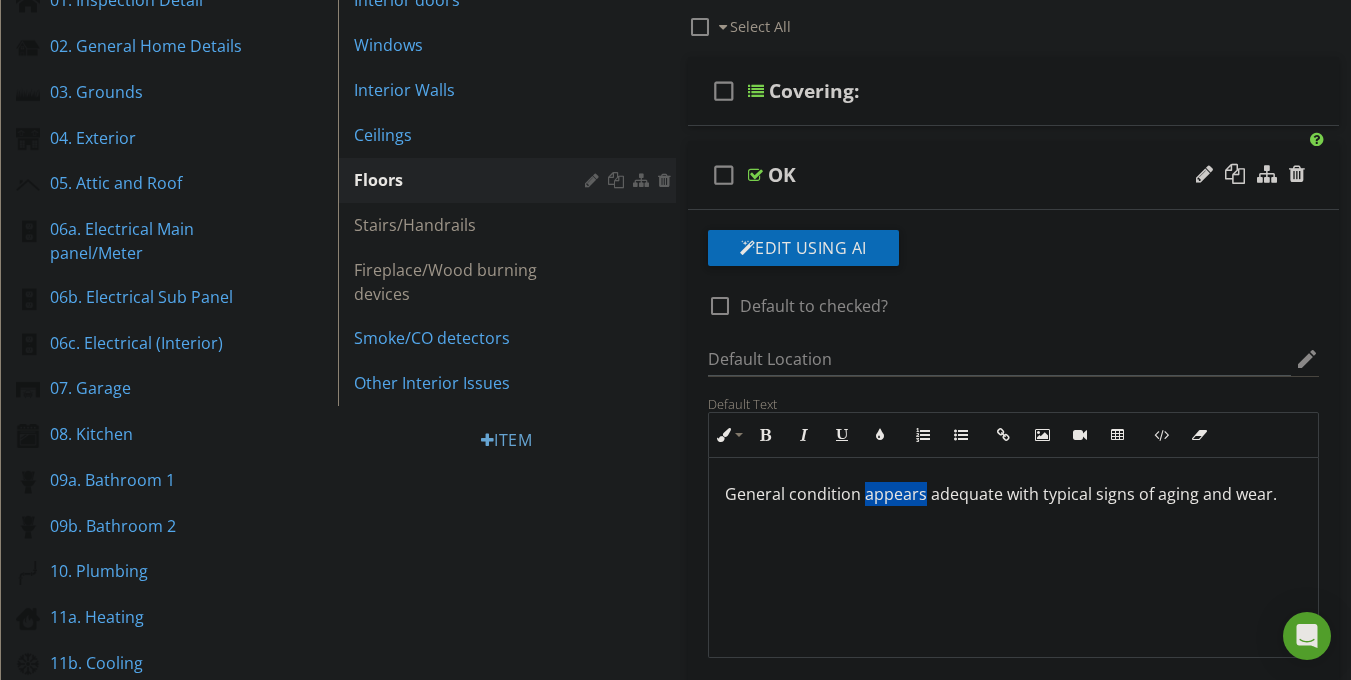 click on "General condition appears adequate with typical signs of aging and wear." at bounding box center (1014, 494) 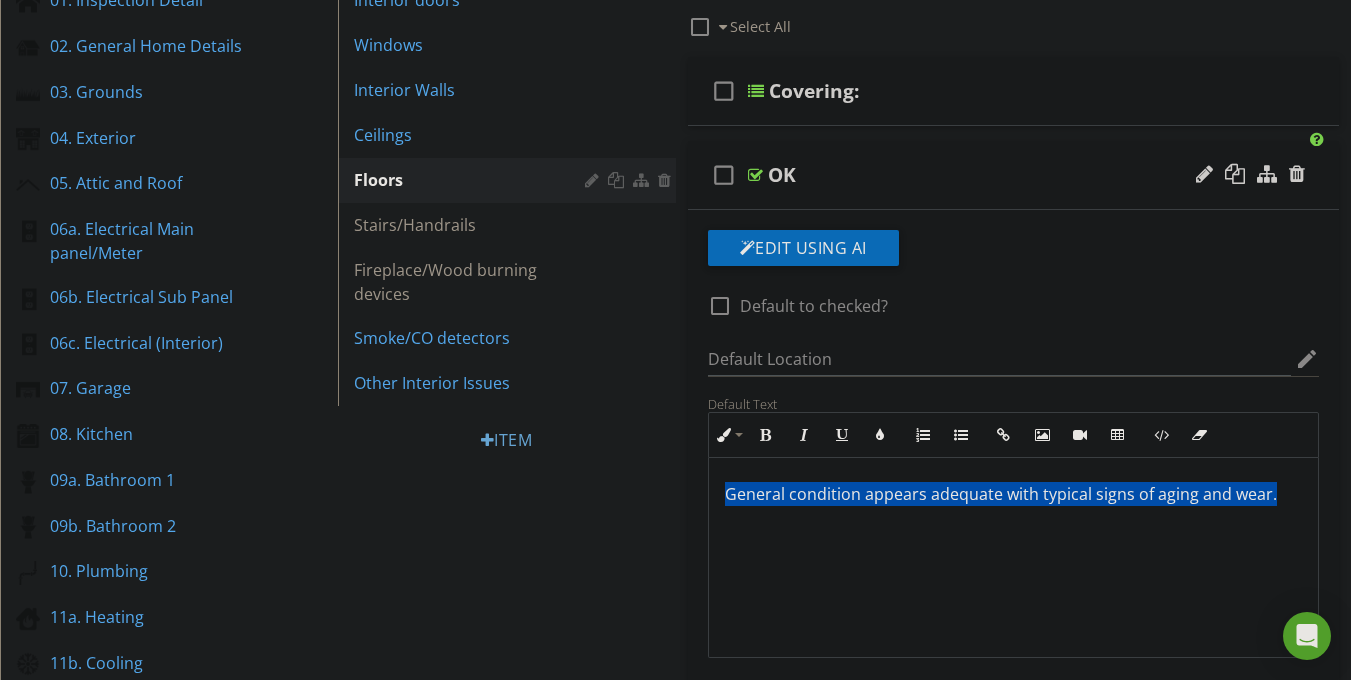 click on "General condition appears adequate with typical signs of aging and wear." at bounding box center (1014, 494) 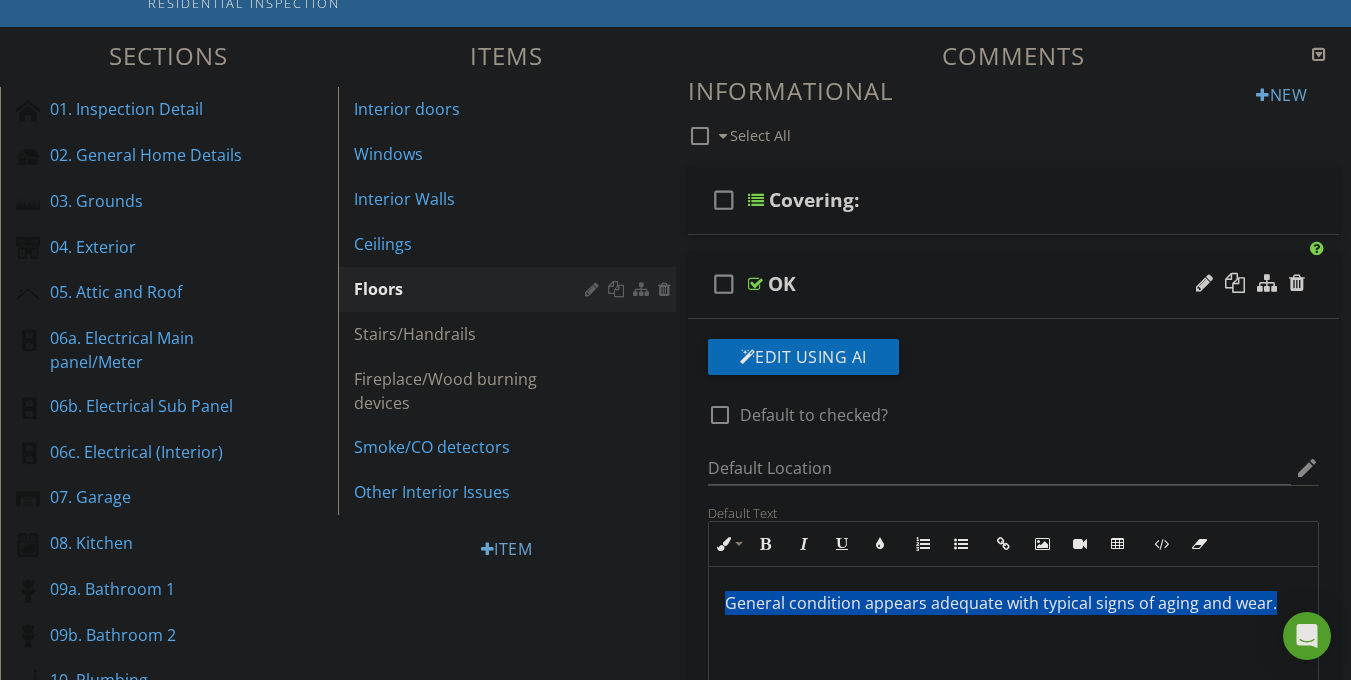 scroll, scrollTop: 210, scrollLeft: 0, axis: vertical 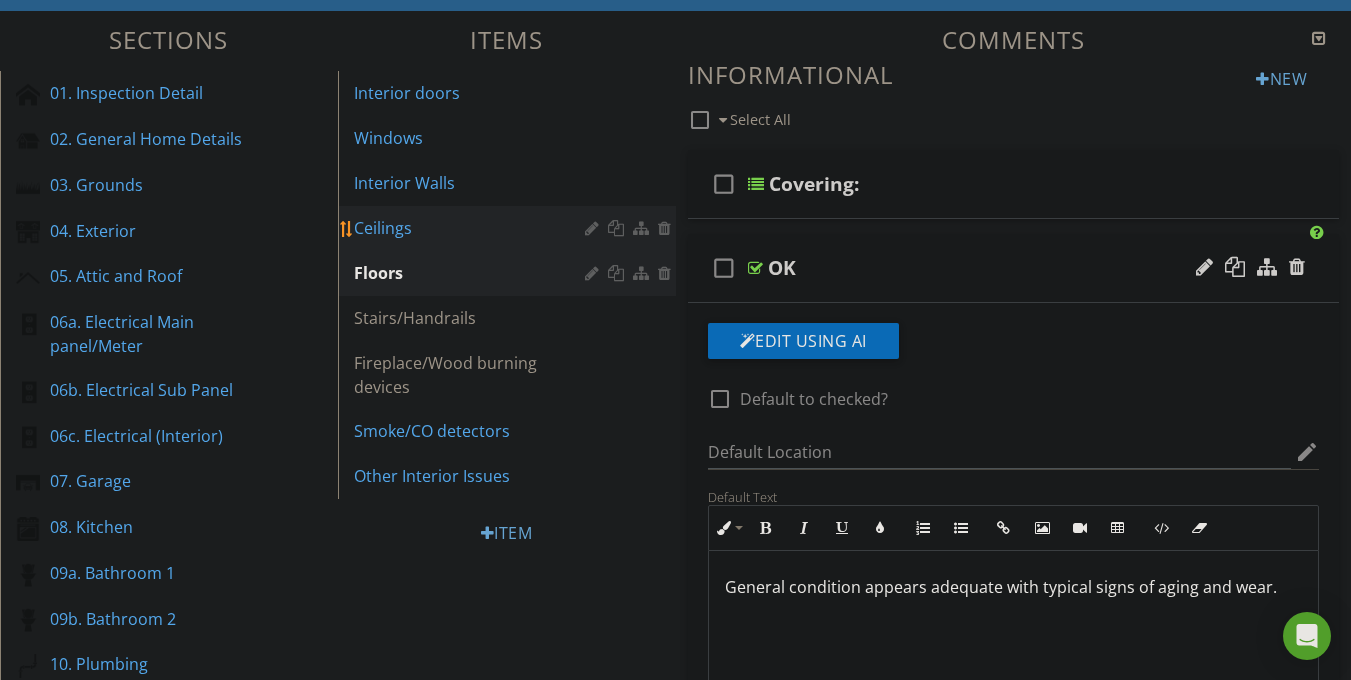 click on "Ceilings" at bounding box center [472, 228] 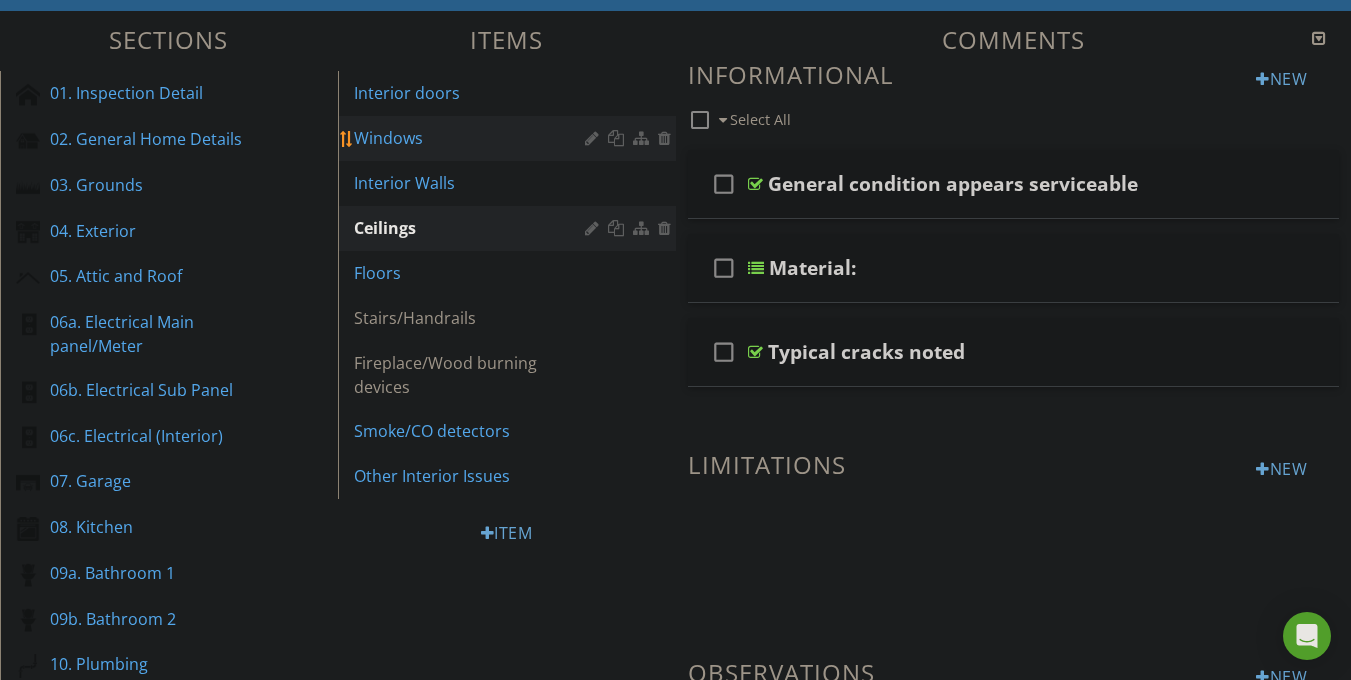 click on "Windows" at bounding box center (472, 138) 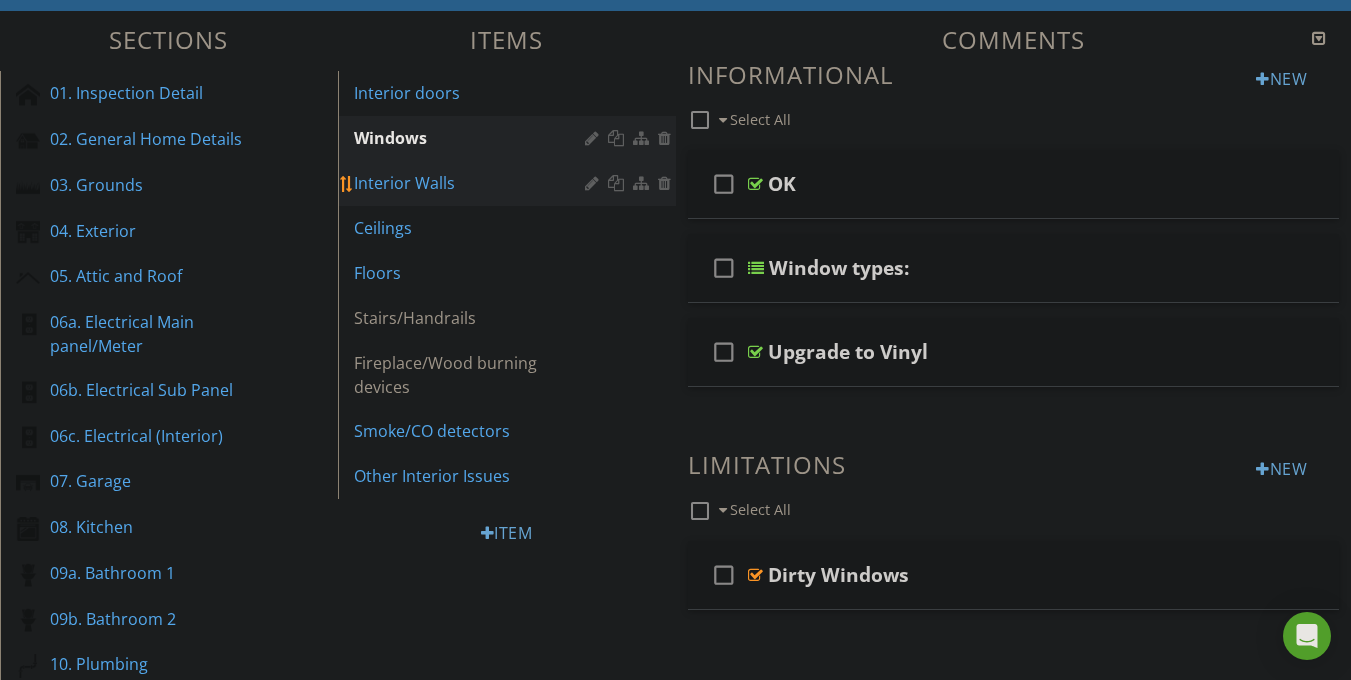 click on "Interior Walls" at bounding box center (472, 183) 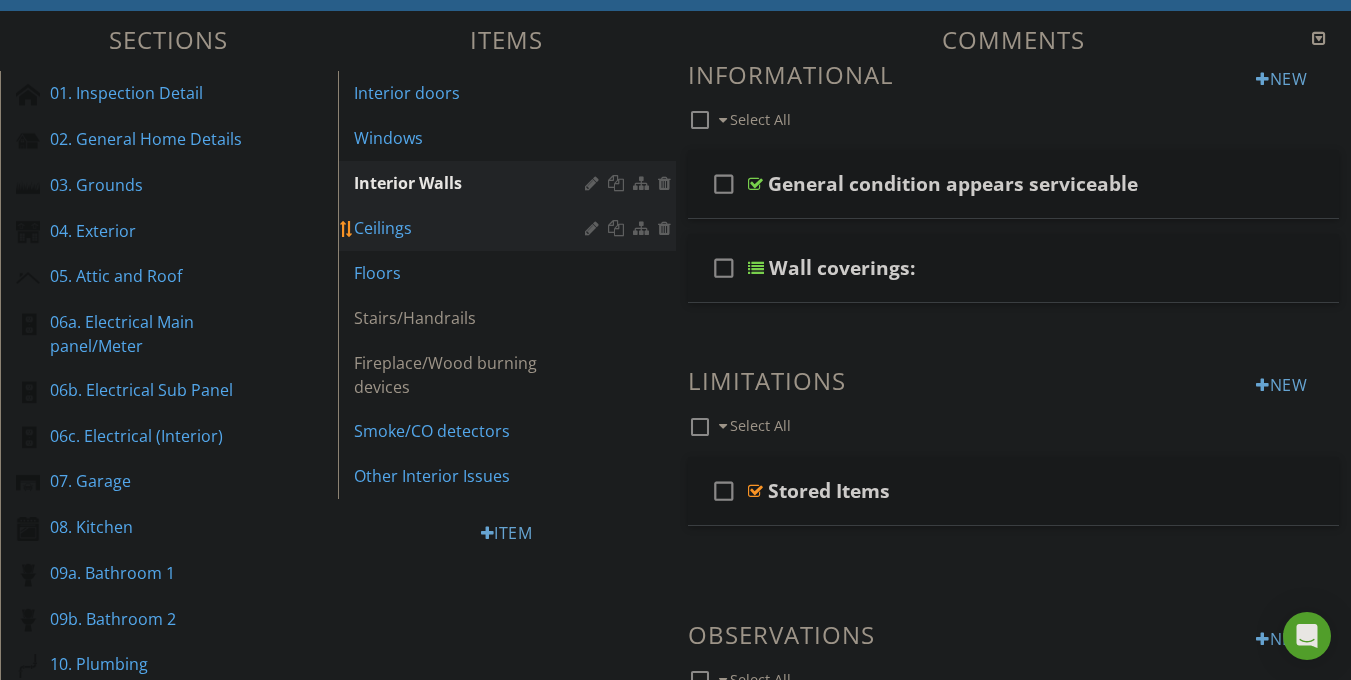 click on "Ceilings" at bounding box center [472, 228] 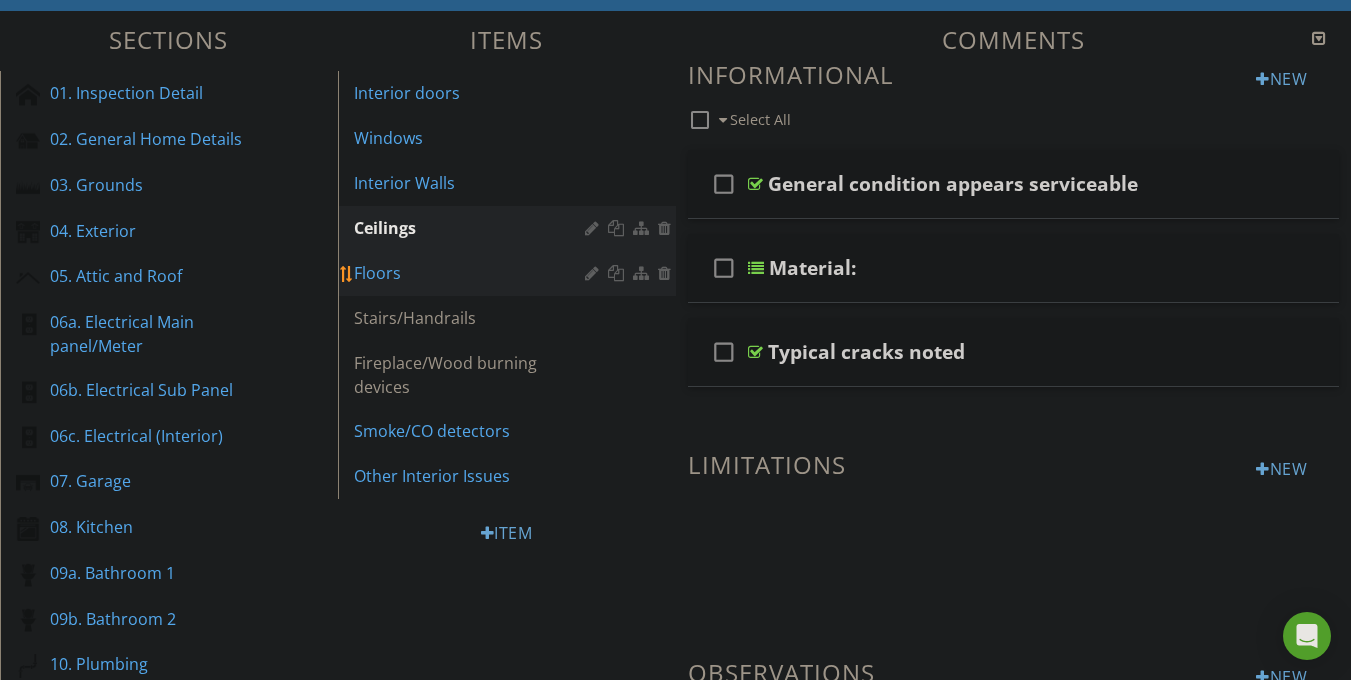 click on "Floors" at bounding box center [472, 273] 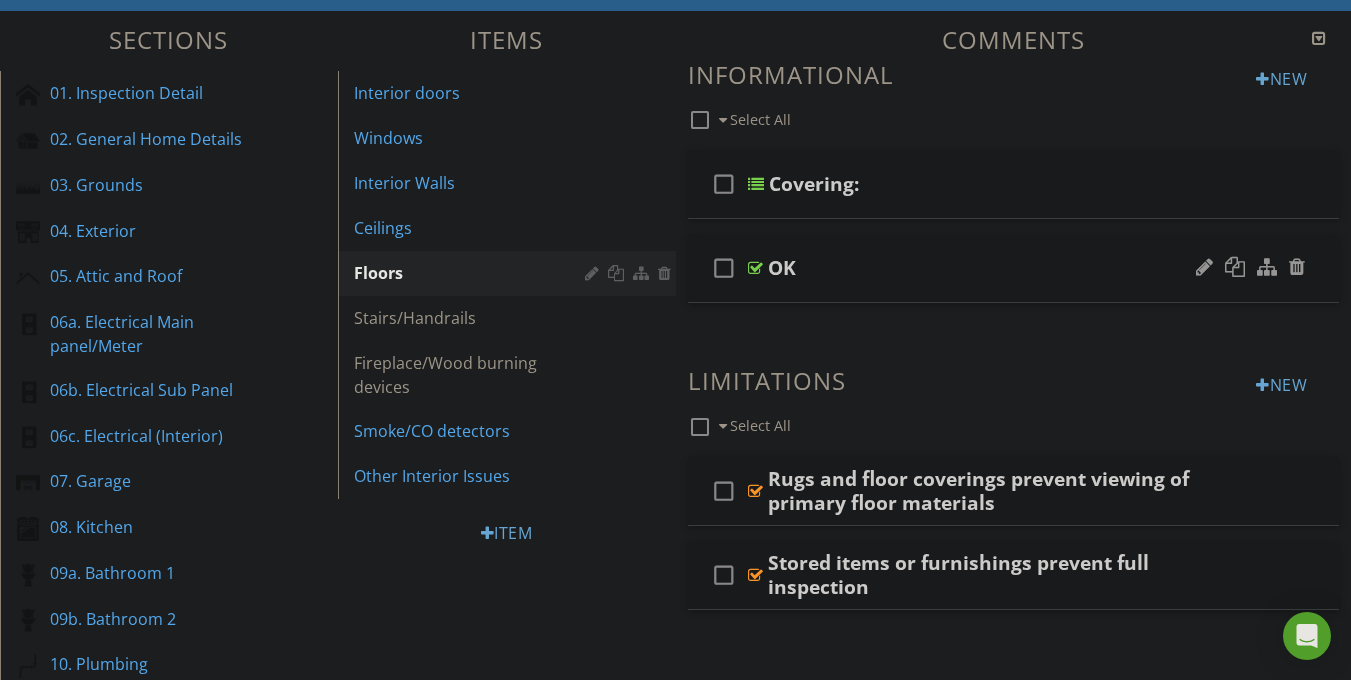type 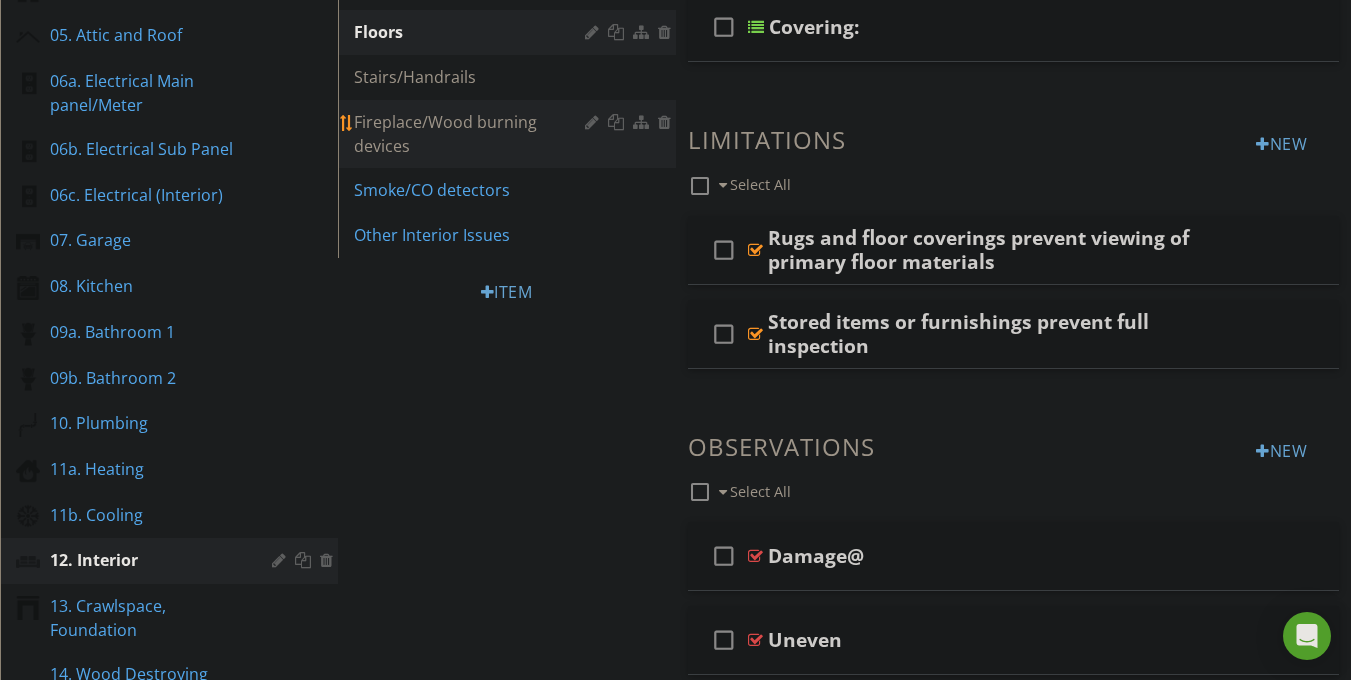 scroll, scrollTop: 237, scrollLeft: 0, axis: vertical 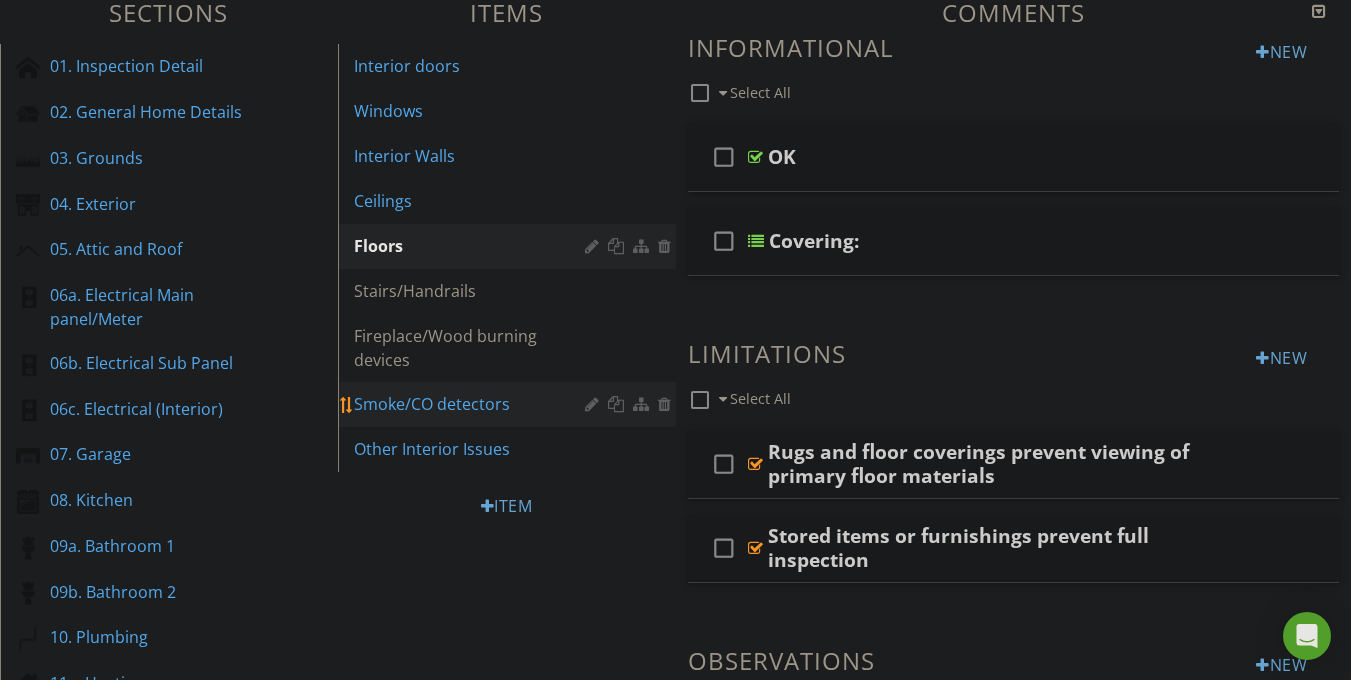 click on "Smoke/CO detectors" at bounding box center (472, 404) 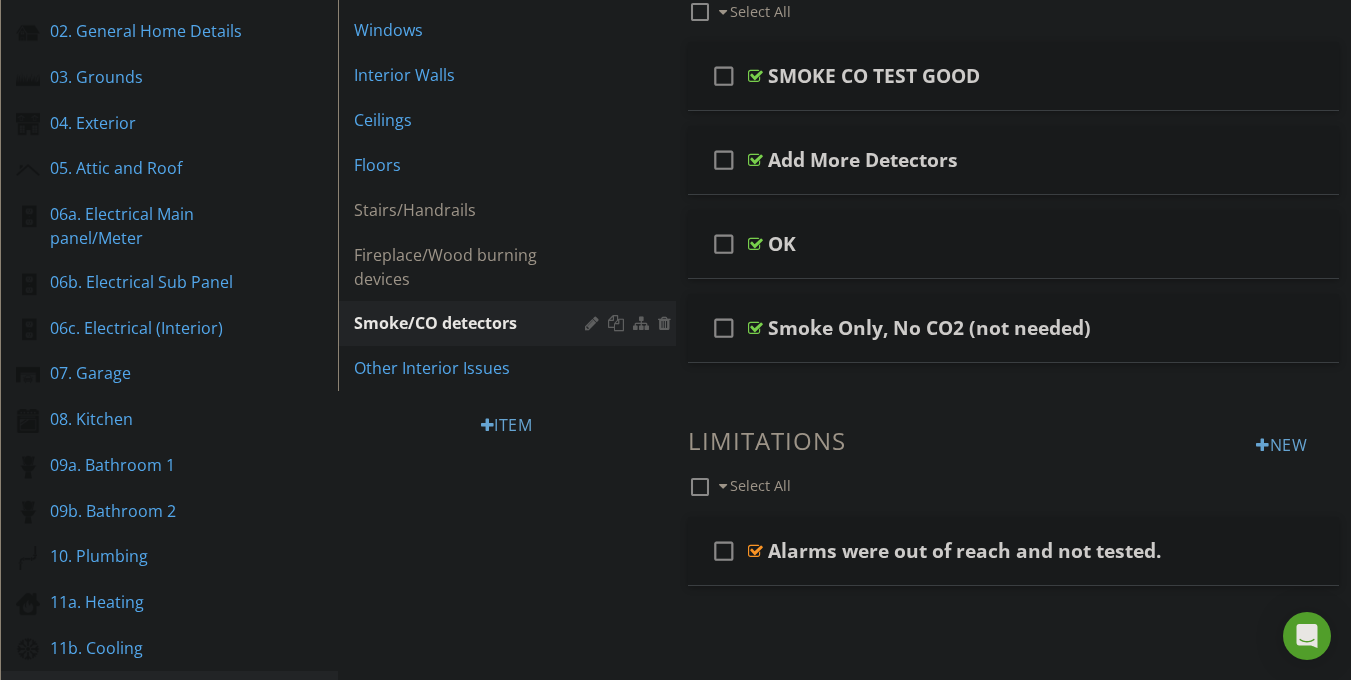 scroll, scrollTop: 153, scrollLeft: 0, axis: vertical 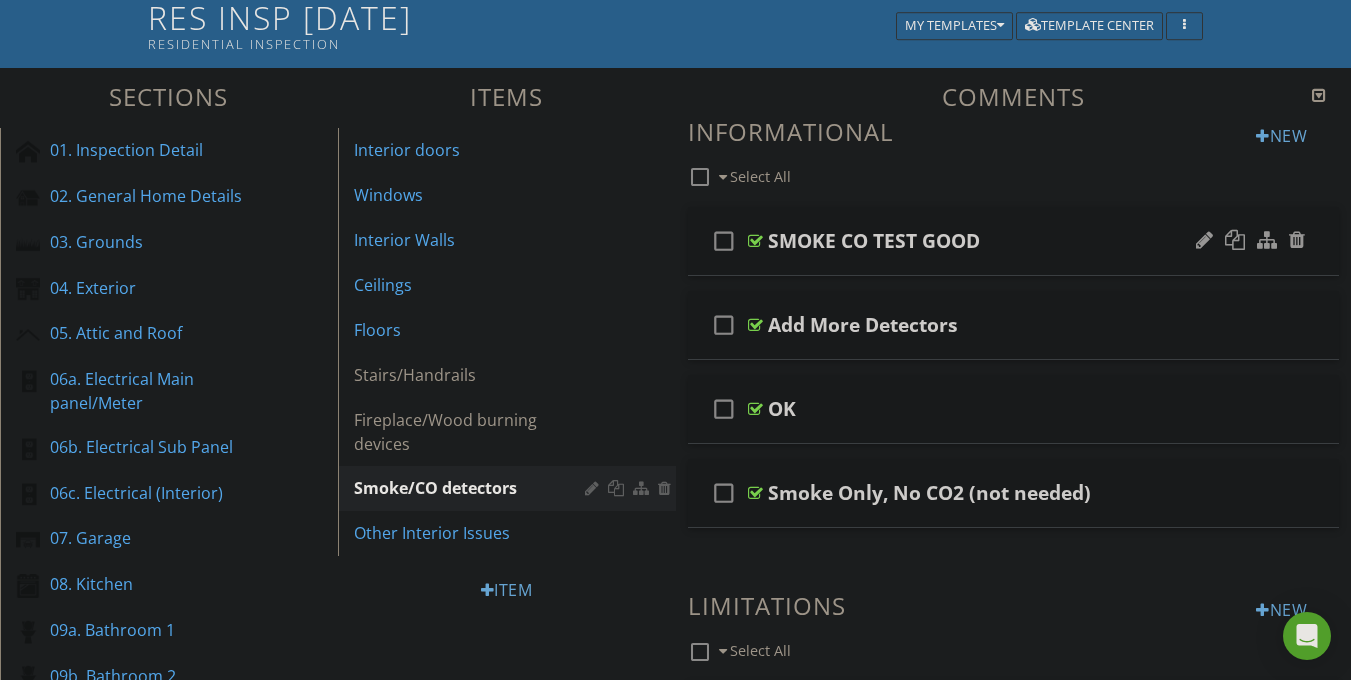 click at bounding box center (755, 241) 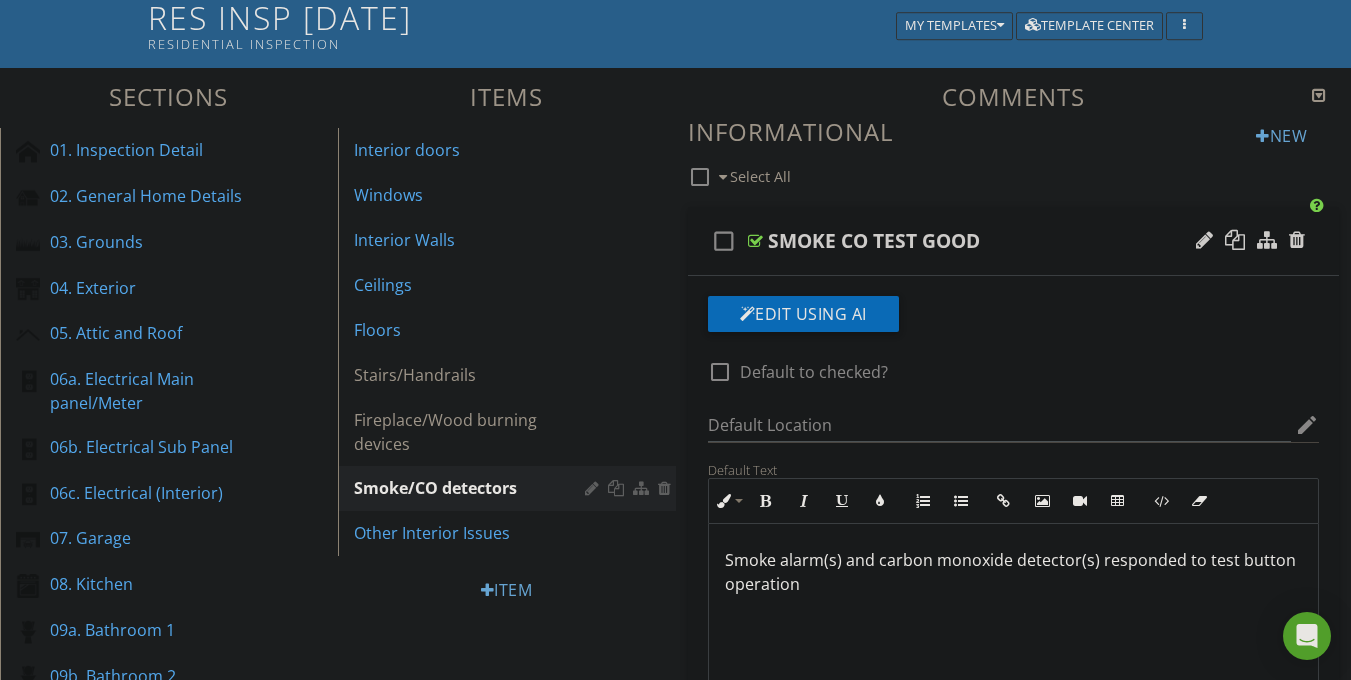 click on "SMOKE CO TEST GOOD" at bounding box center (874, 241) 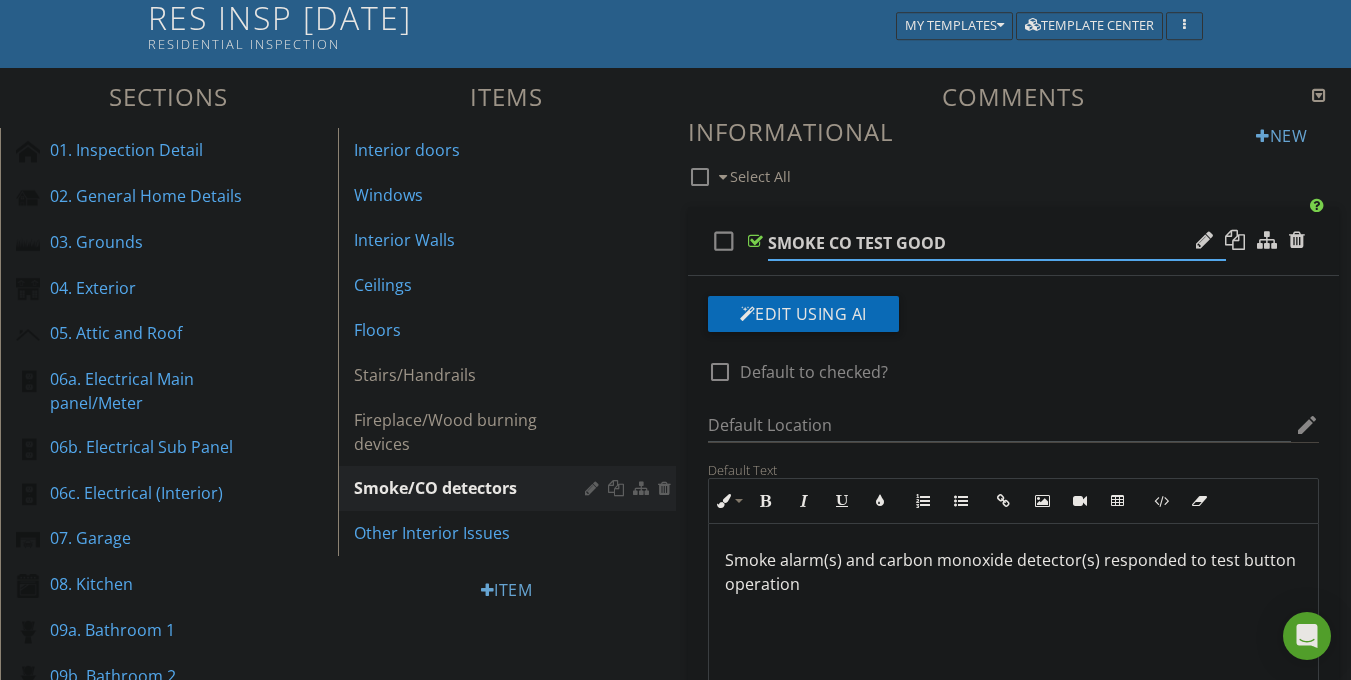 click on "SMOKE CO TEST GOOD" at bounding box center [997, 243] 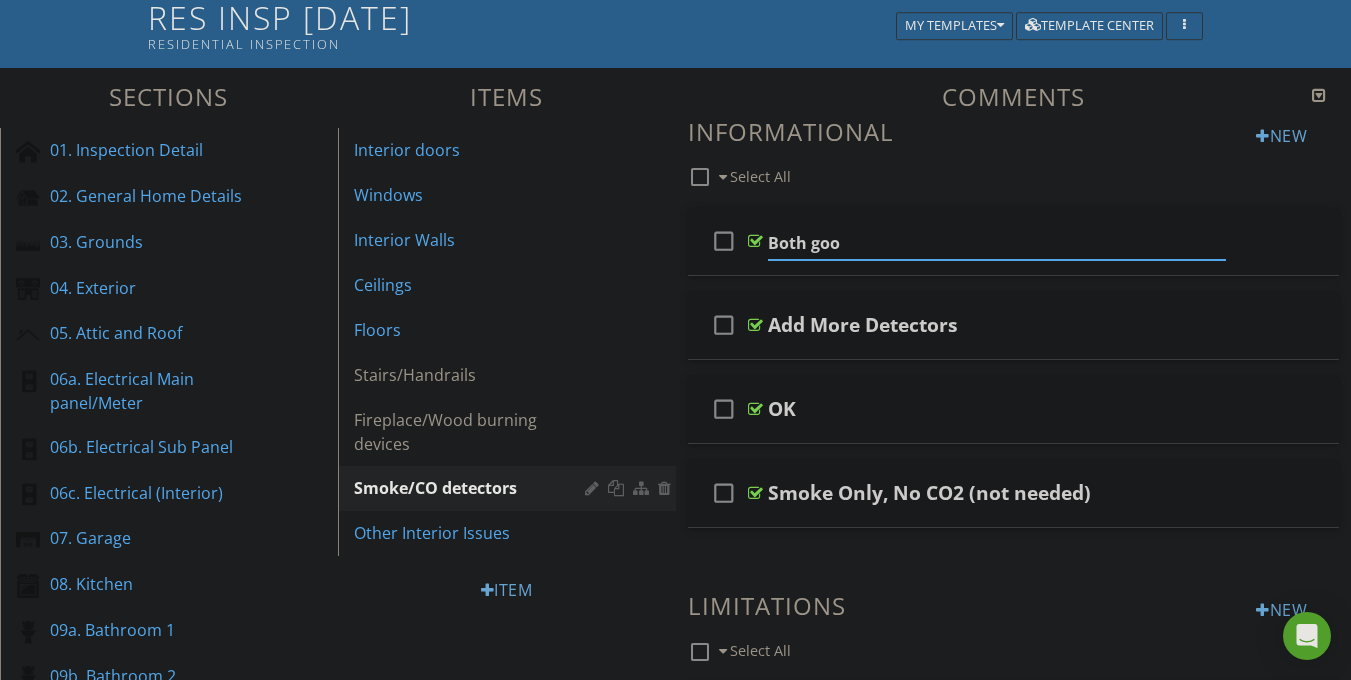 type on "Both good" 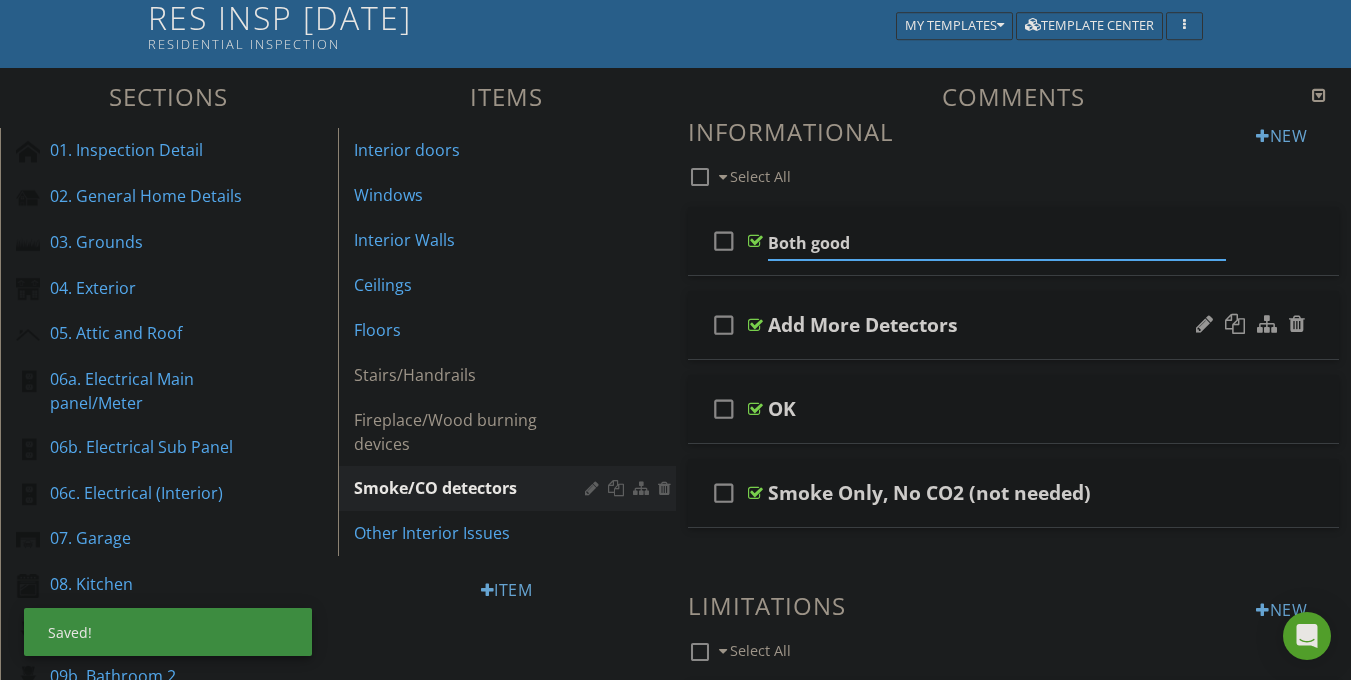 click at bounding box center [755, 325] 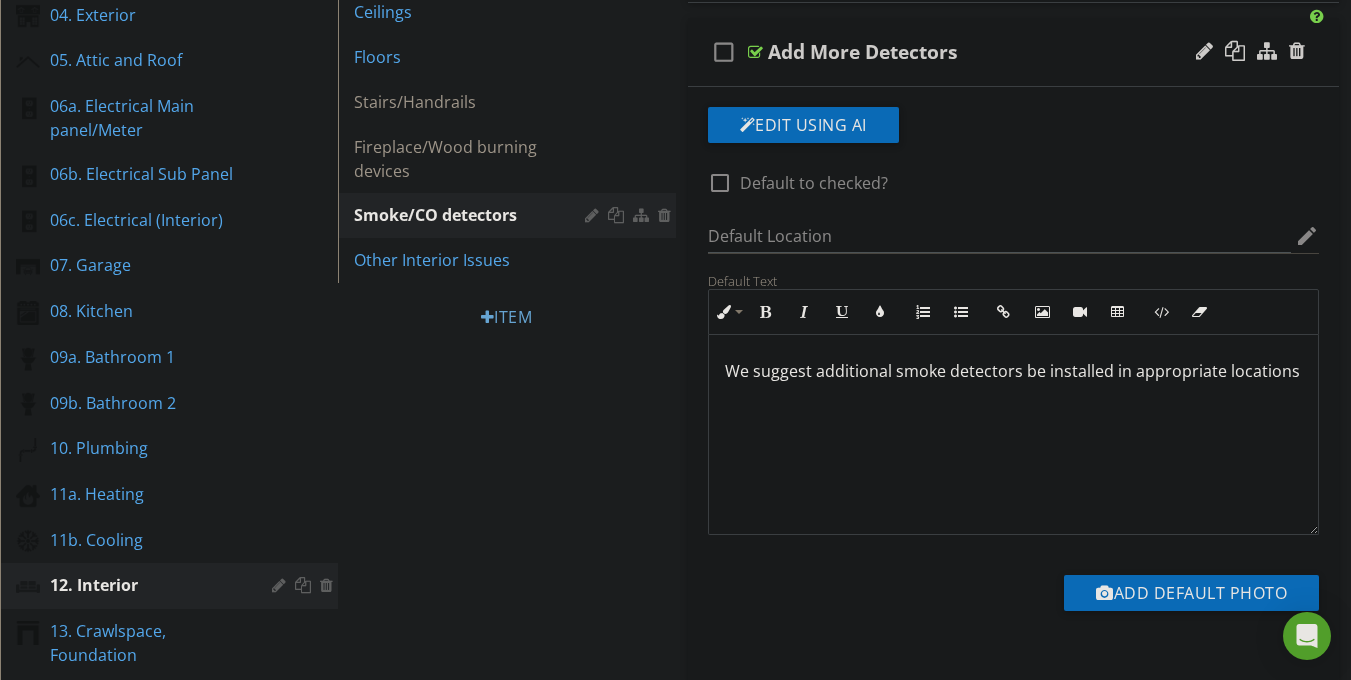scroll, scrollTop: 601, scrollLeft: 0, axis: vertical 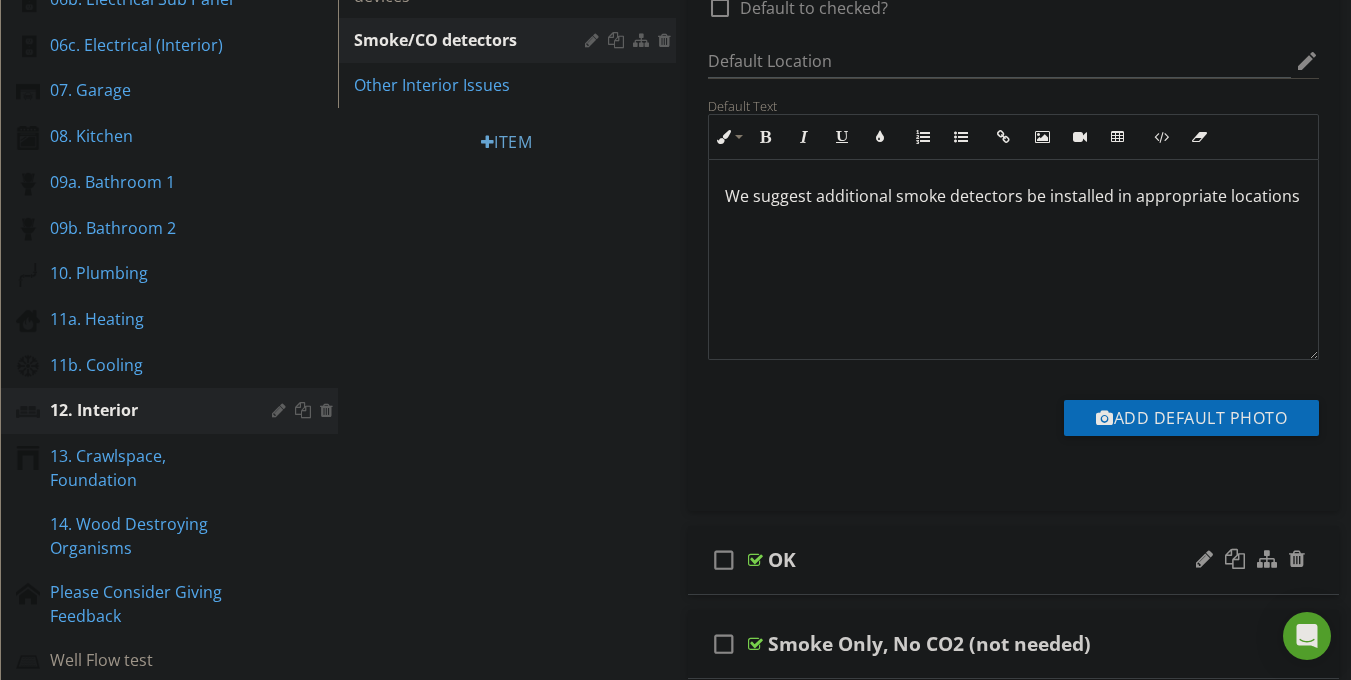 click at bounding box center (755, 560) 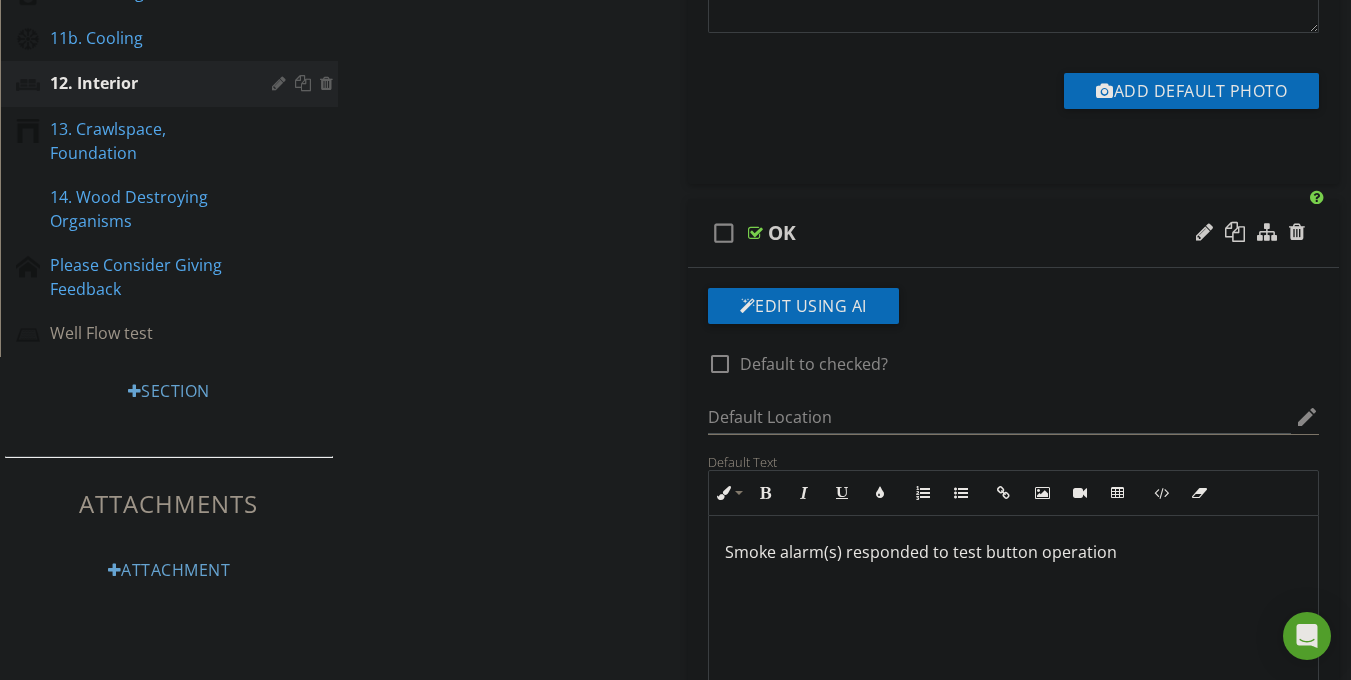 scroll, scrollTop: 929, scrollLeft: 0, axis: vertical 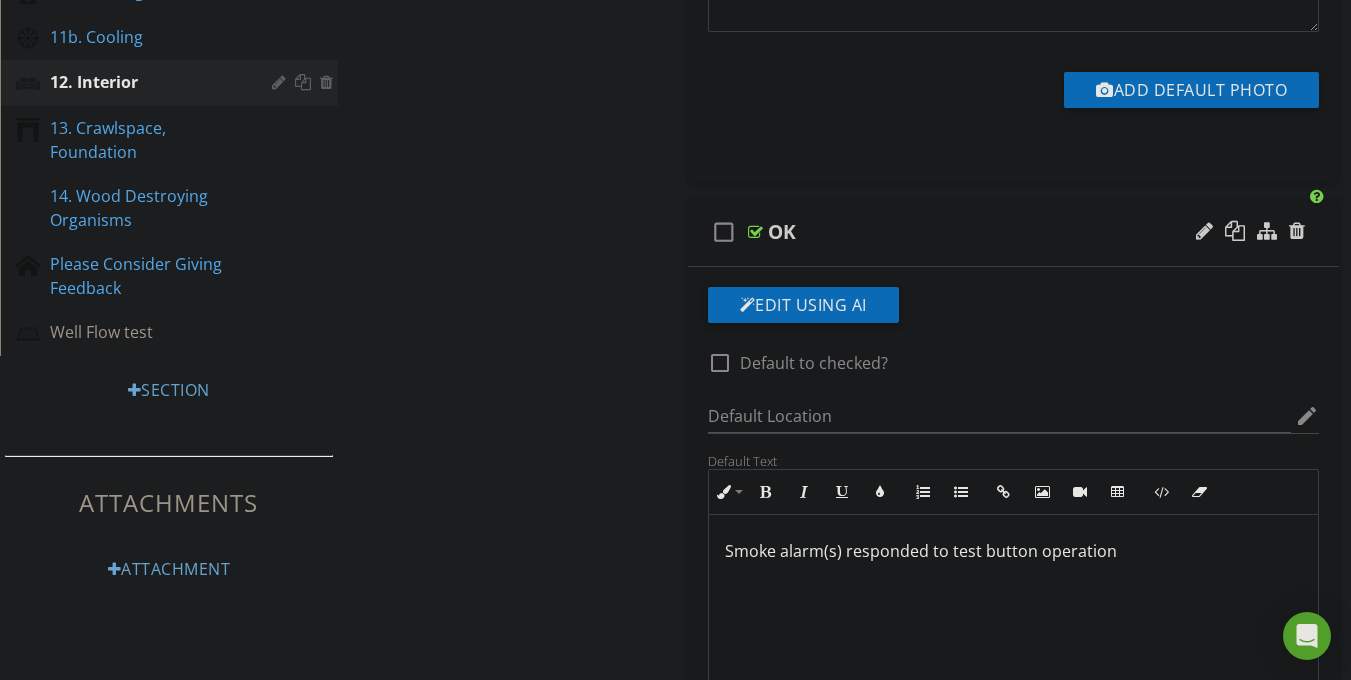 click on "OK" at bounding box center (782, 232) 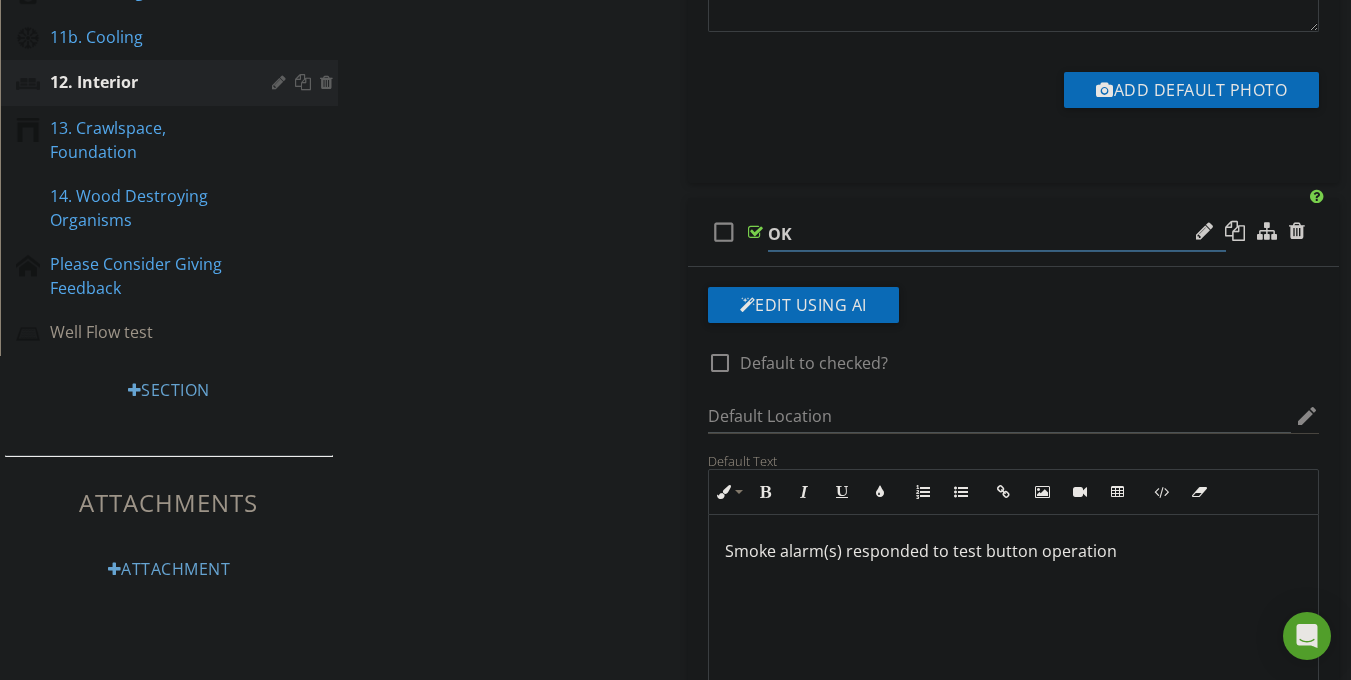 click on "OK" at bounding box center (997, 234) 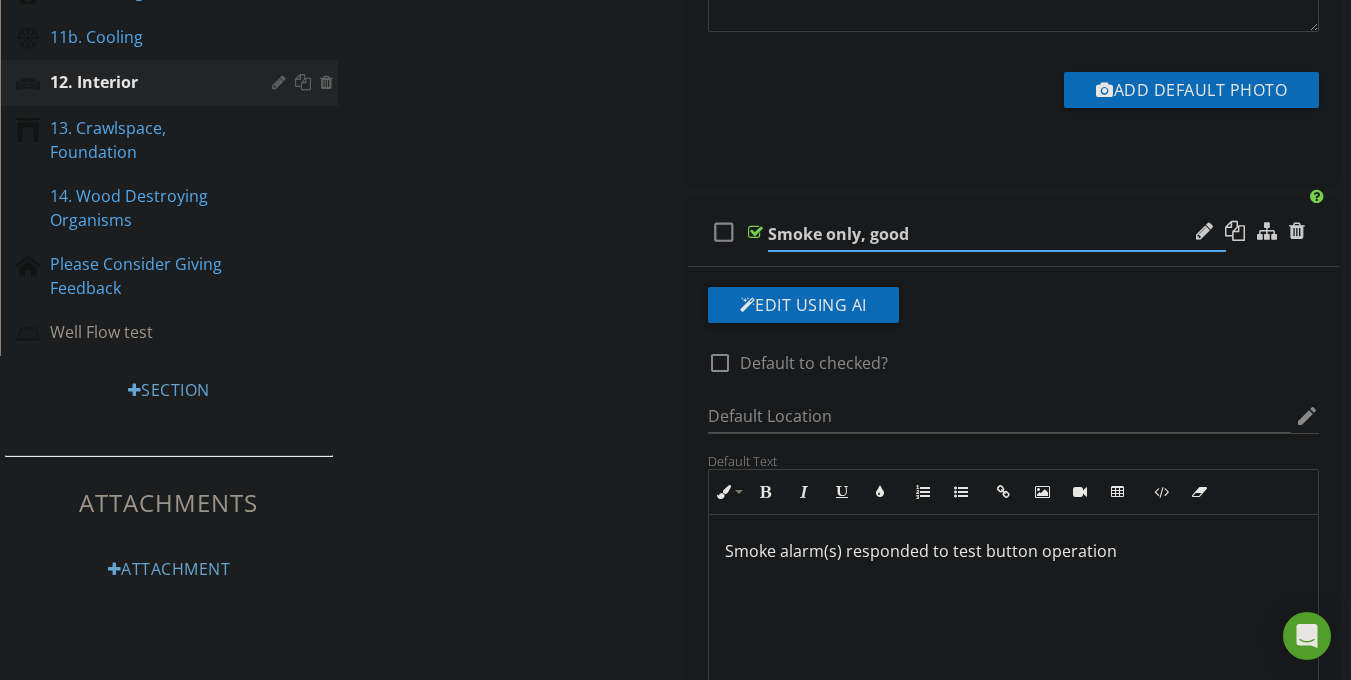 type on "Smoke only, good" 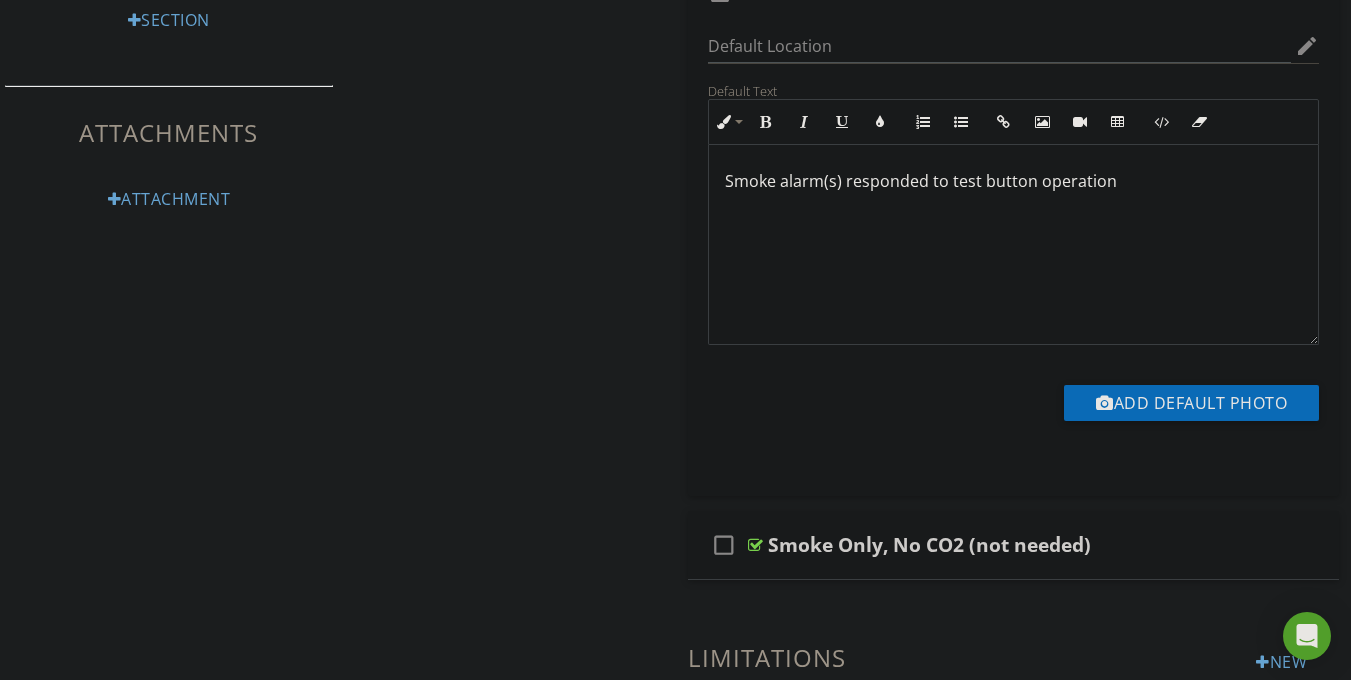 scroll, scrollTop: 1211, scrollLeft: 0, axis: vertical 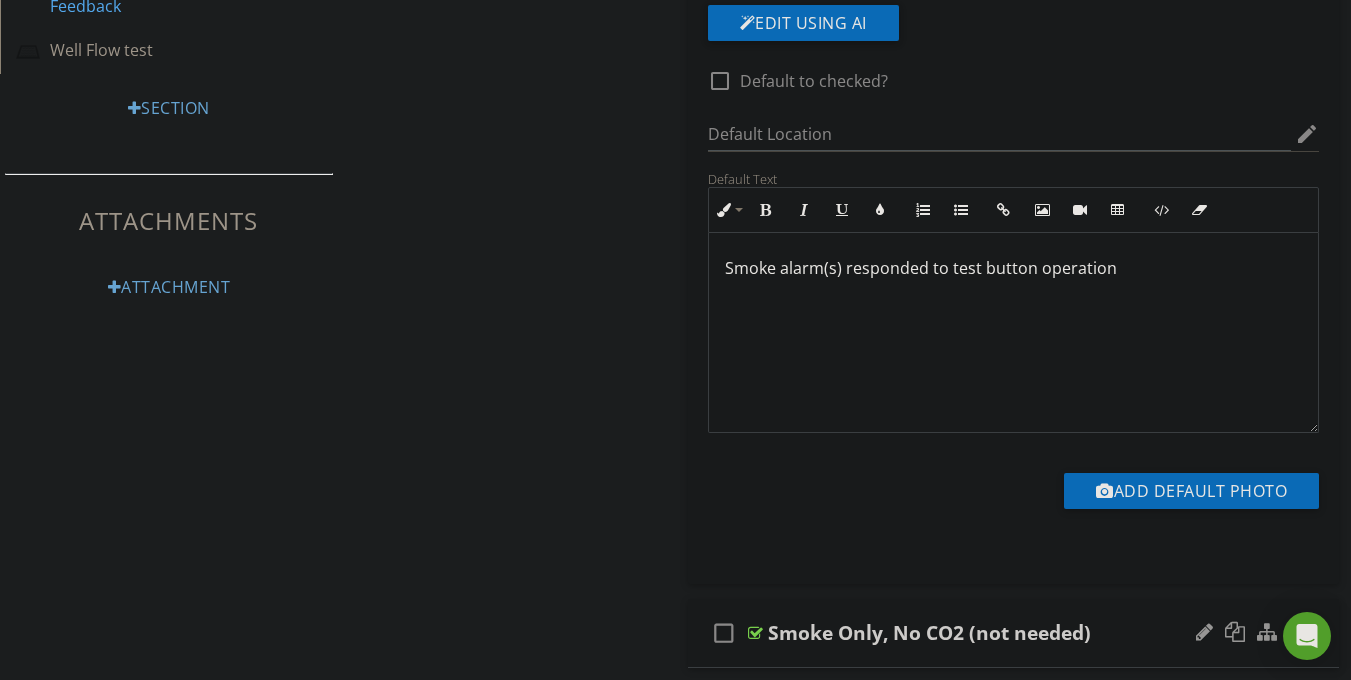 click at bounding box center (755, 633) 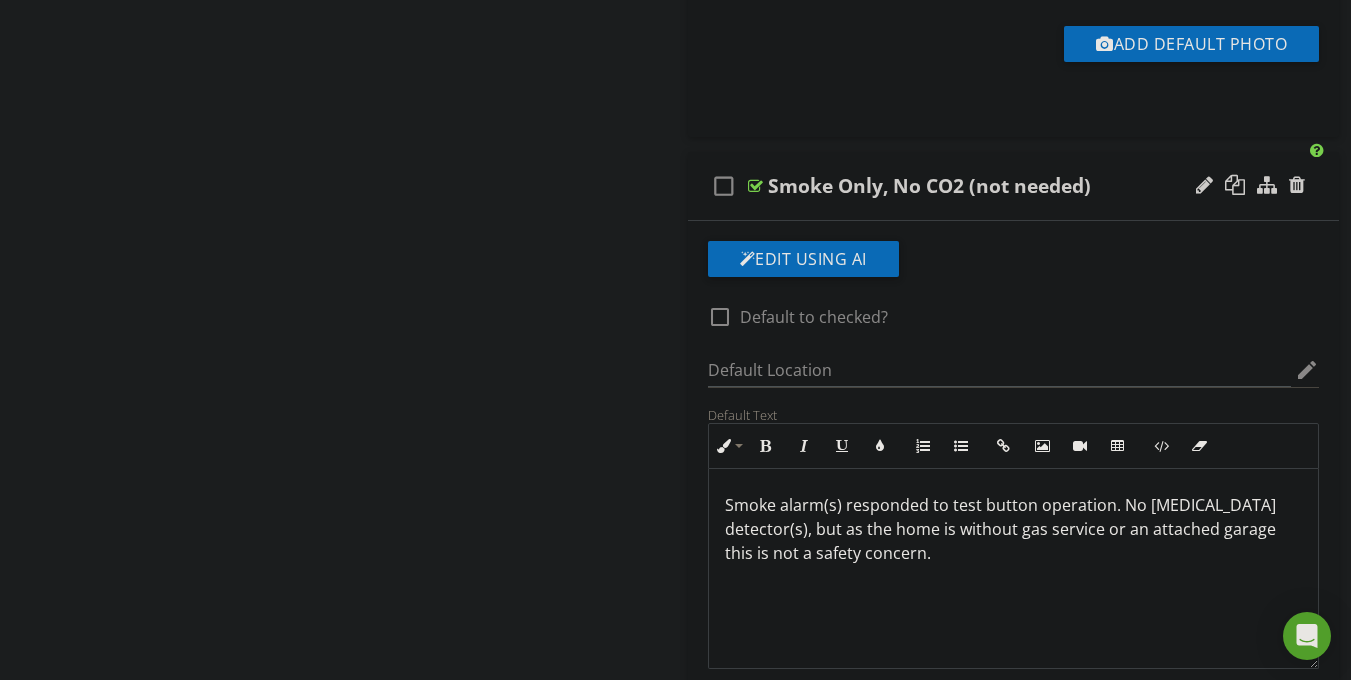 scroll, scrollTop: 1654, scrollLeft: 0, axis: vertical 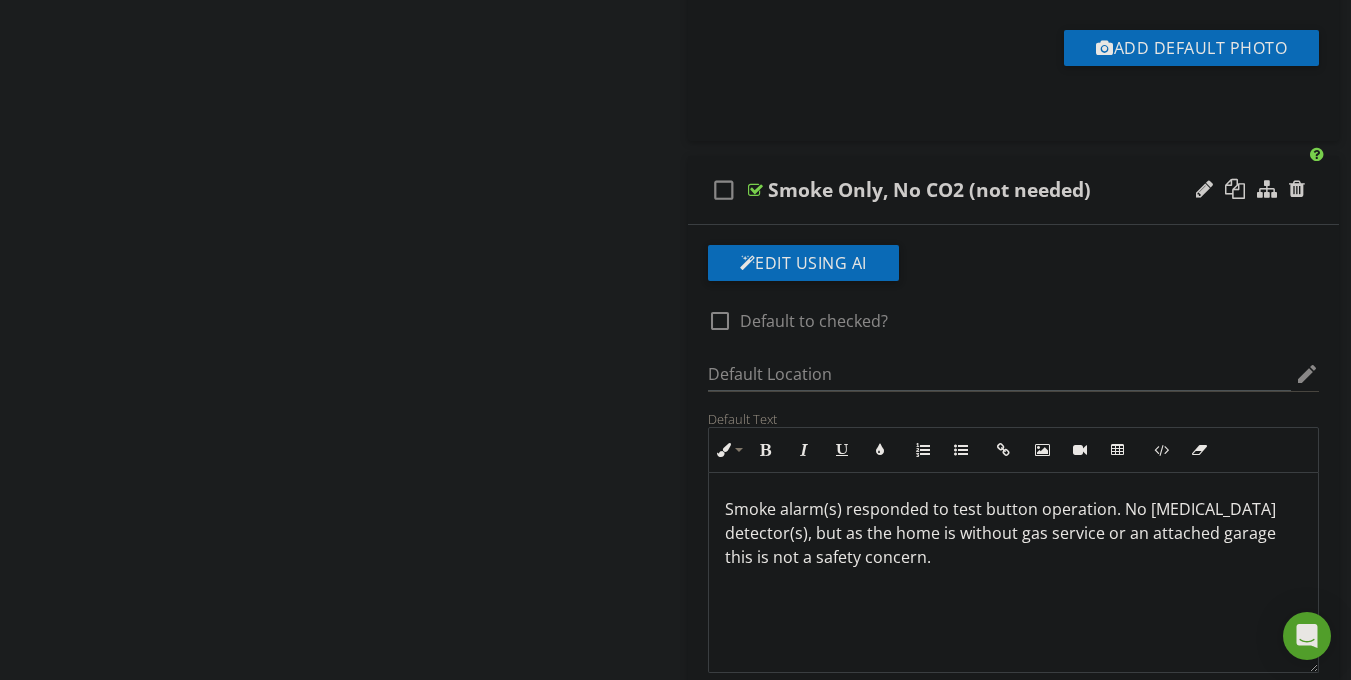 click on "Smoke alarm(s) responded to test button operation. No carbon monoxide detector(s), but as the home is without gas service or an attached garage this is not a safety concern." at bounding box center [1014, 533] 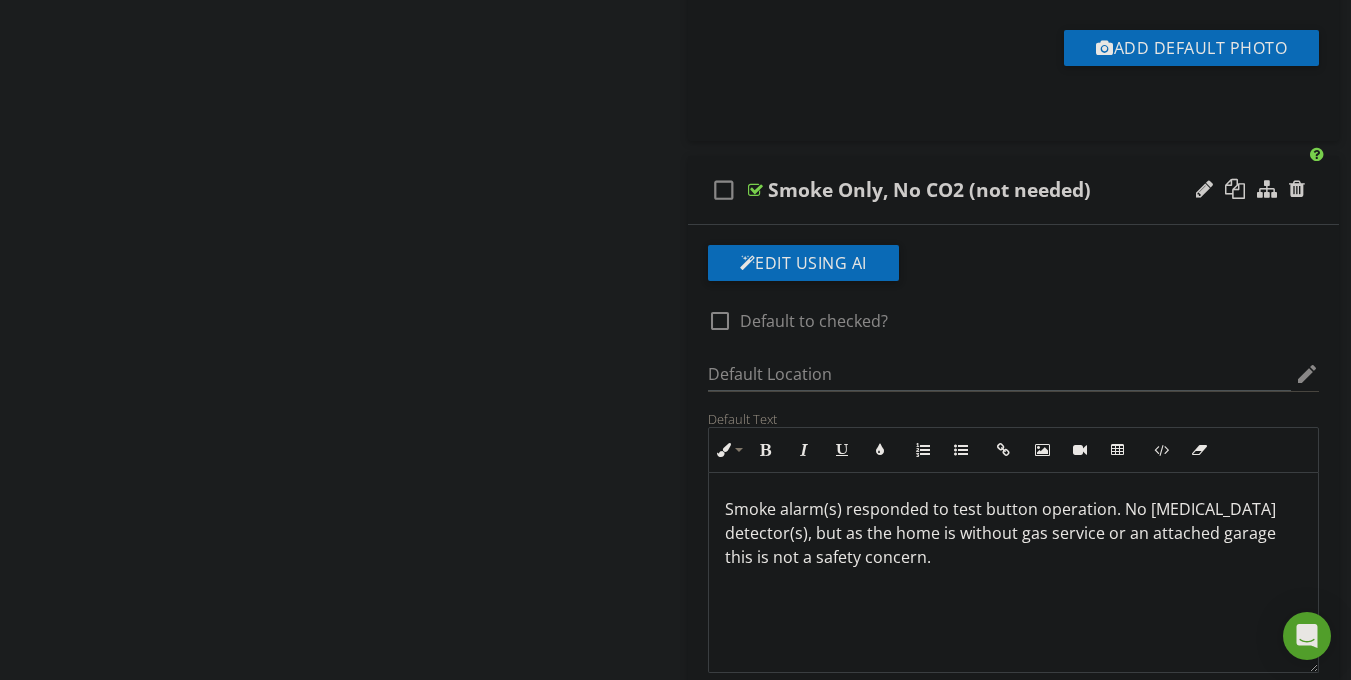 type 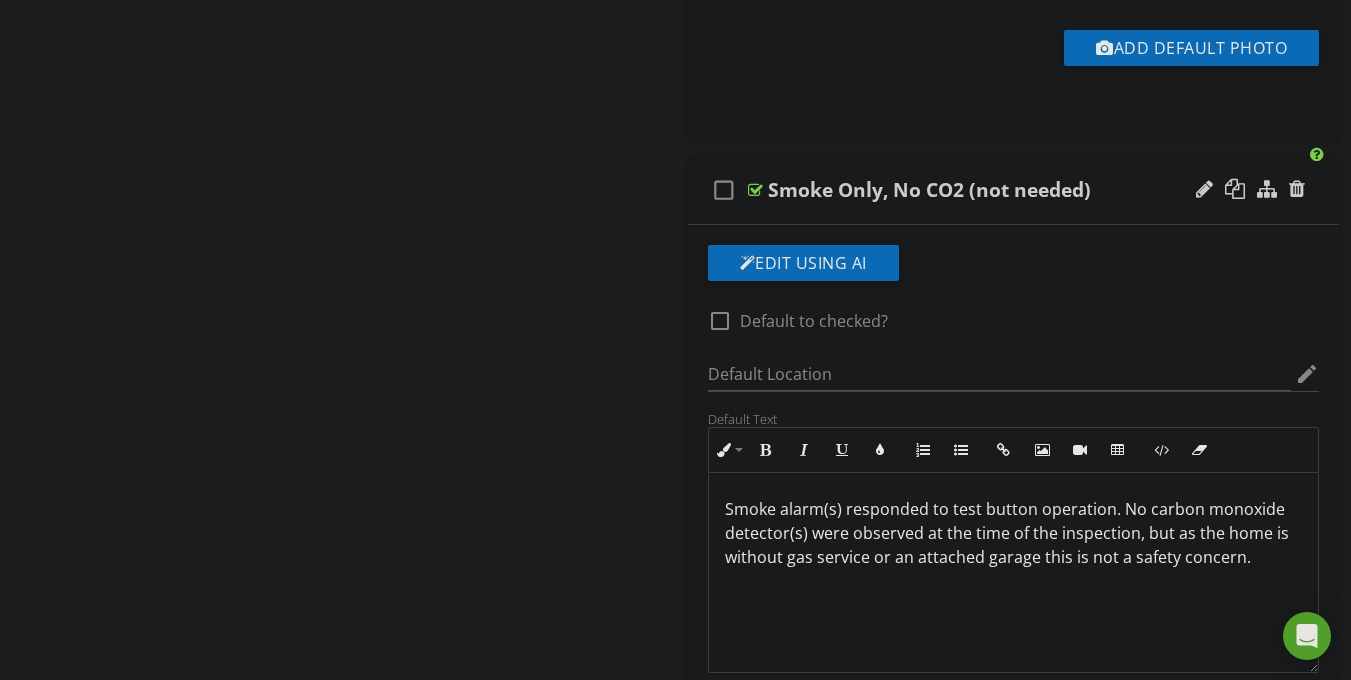 click on "Sections
01. Inspection Detail           02. General Home Details           03. Grounds           04. Exterior           05. Attic and Roof           06a. Electrical Main panel/Meter           06b. Electrical Sub Panel           06c. Electrical (Interior)           07. Garage           08. Kitchen           09a. Bathroom 1           09b. Bathroom 2           10. Plumbing           11a. Heating           11b. Cooling           12. Interior           13. Crawlspace, Foundation           14. Wood Destroying Organisms           Please Consider Giving Feedback           Well Flow test
Section
Attachments
Attachment
Items
Interior doors           Windows           Interior Walls           Ceilings           Floors           Stairs/Handrails           Fireplace/Wood burning devices           Smoke/CO detectors           Other Interior Issues
Comments" at bounding box center (675, 8) 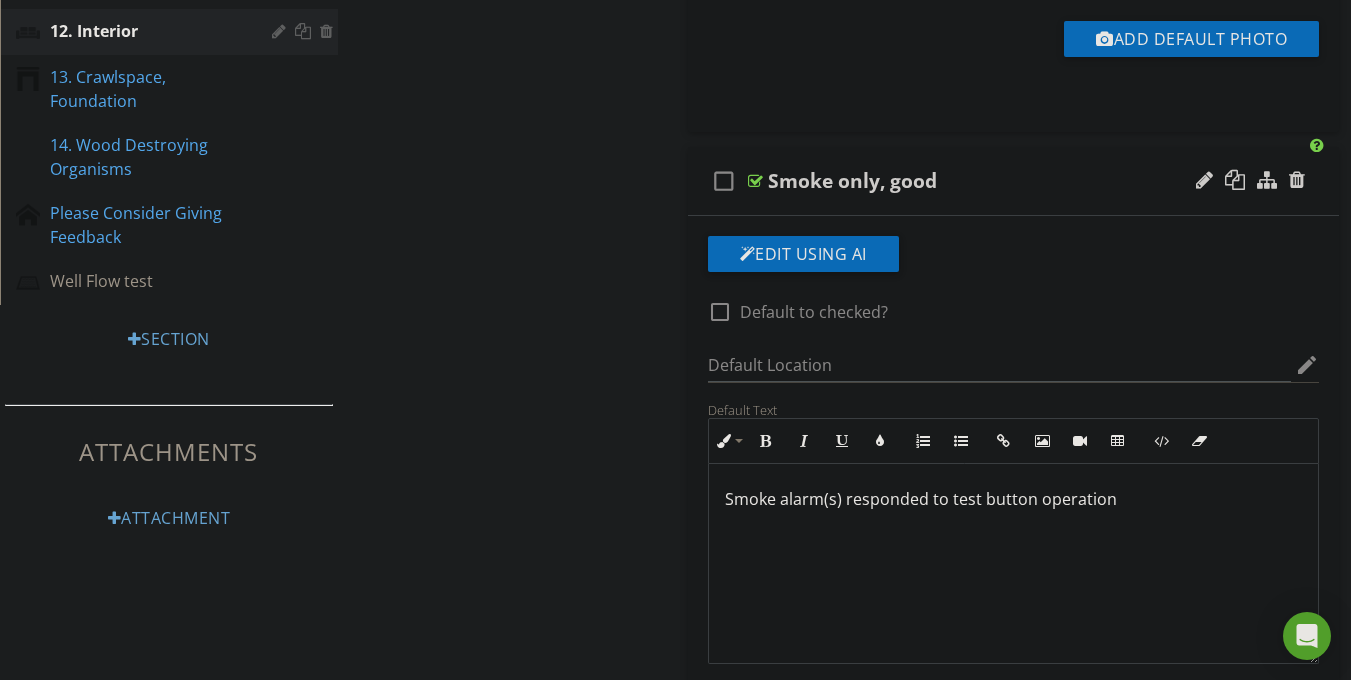 scroll, scrollTop: 1004, scrollLeft: 0, axis: vertical 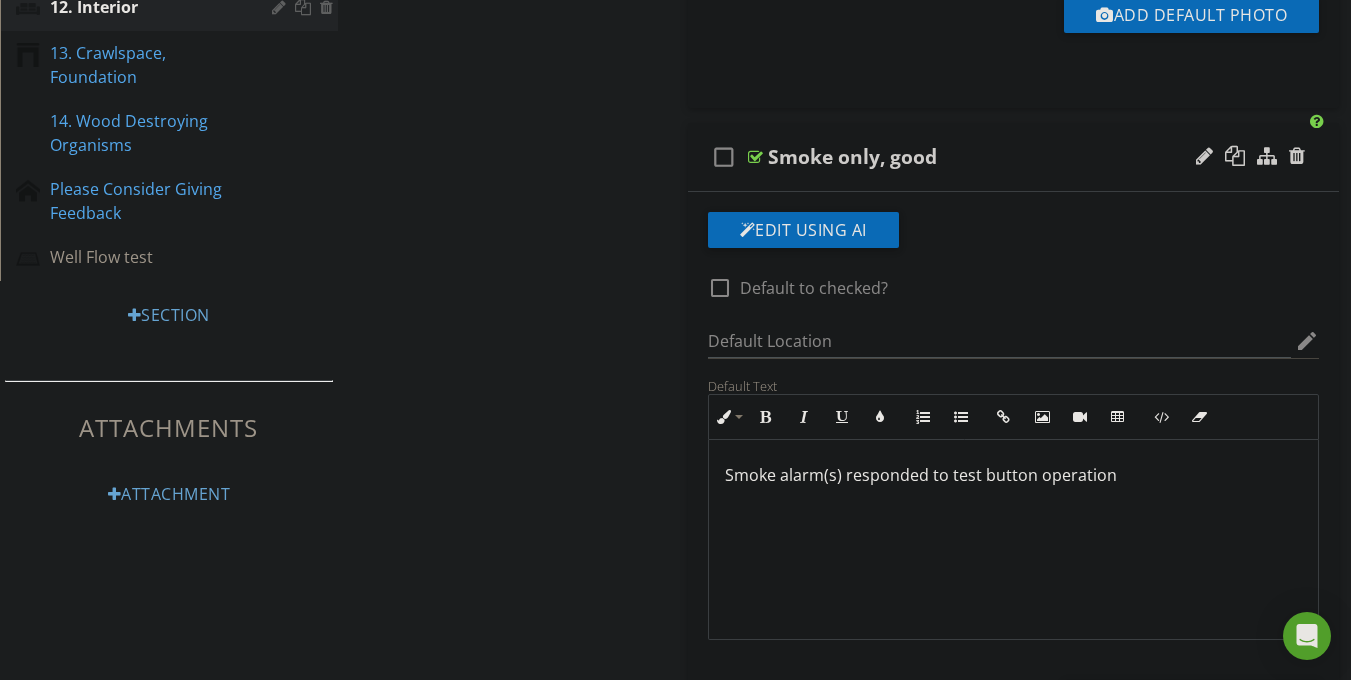 click at bounding box center (1297, 156) 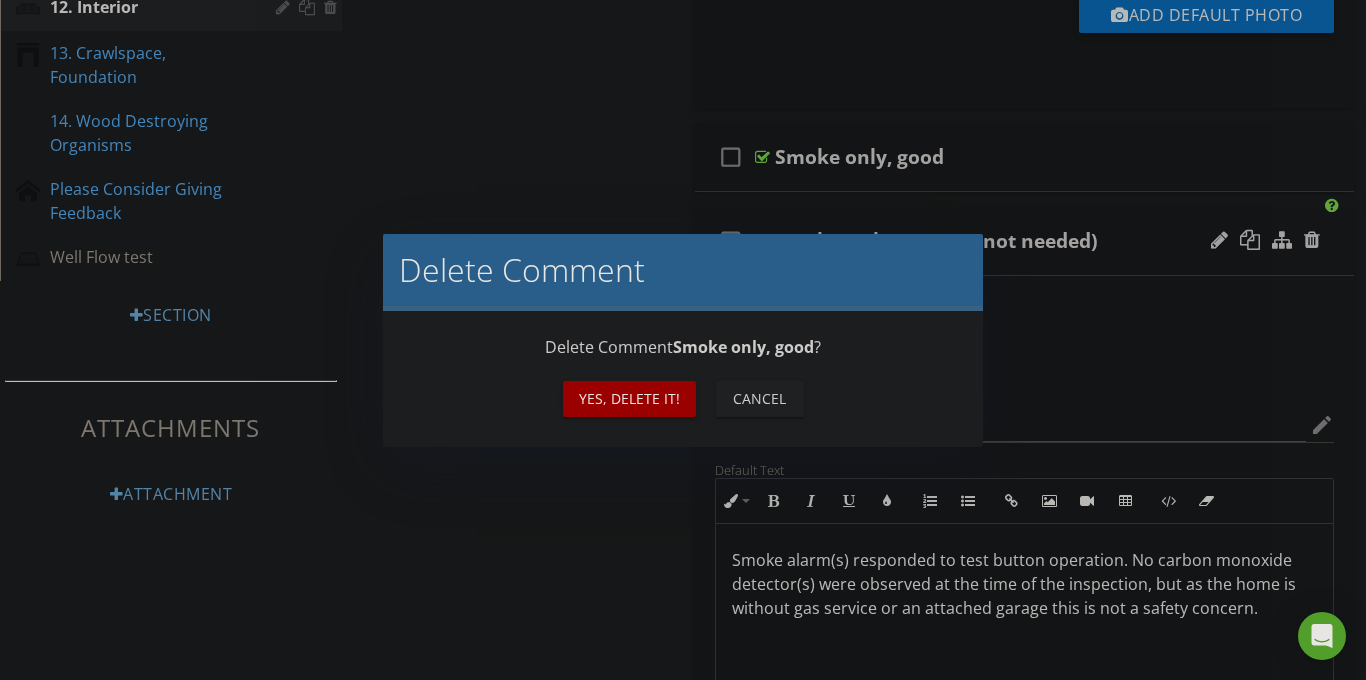 click on "Yes, Delete it!" at bounding box center [629, 398] 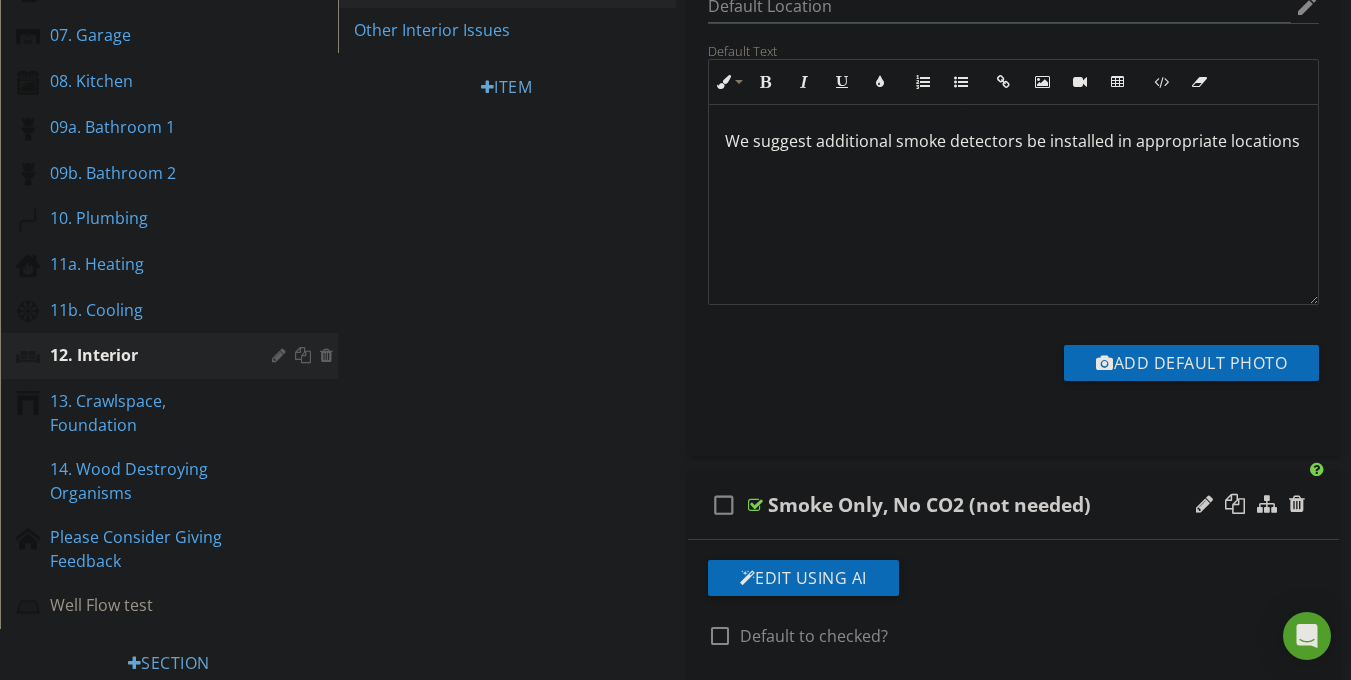scroll, scrollTop: 442, scrollLeft: 0, axis: vertical 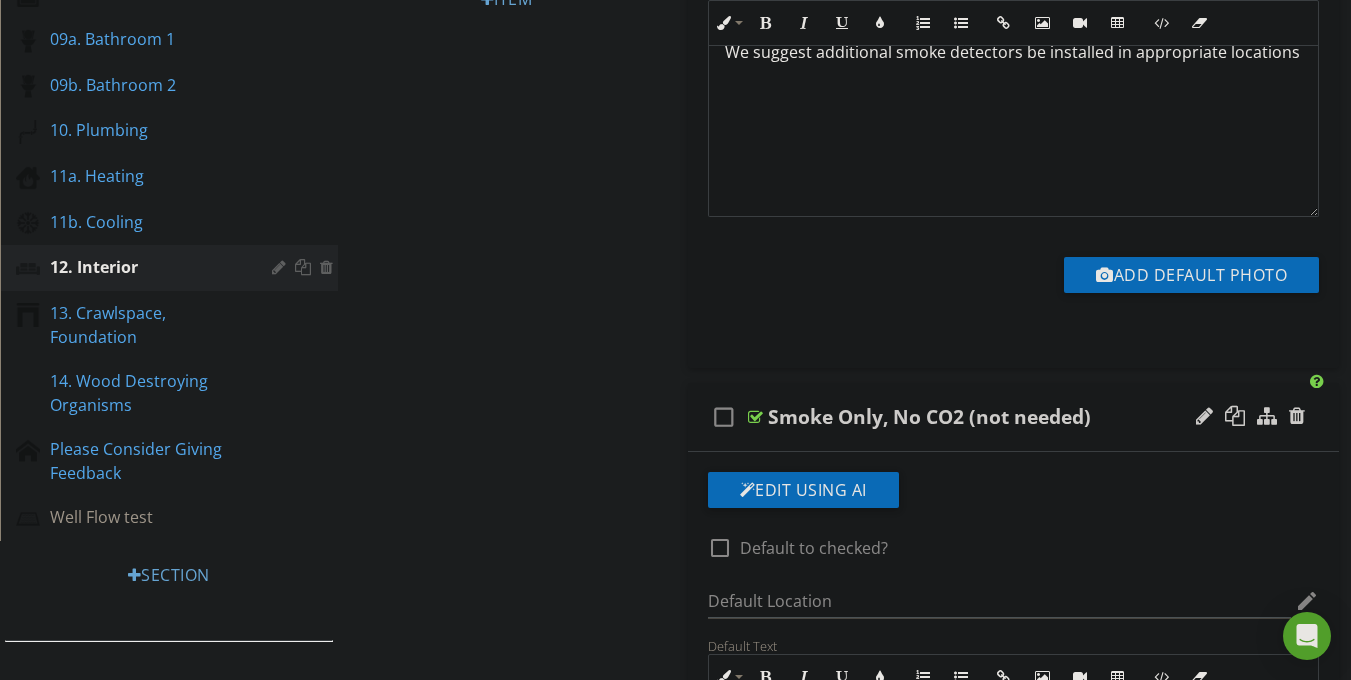 click on "Smoke Only, No CO2 (not needed)" at bounding box center [929, 417] 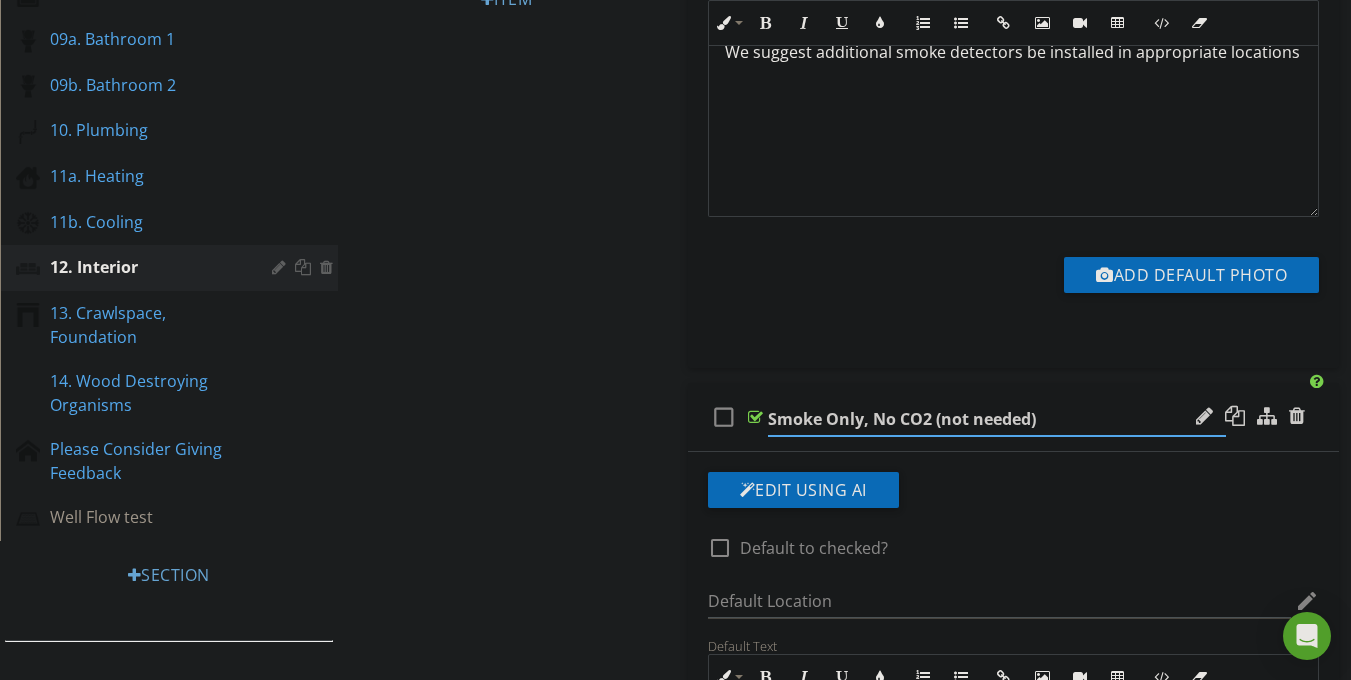 drag, startPoint x: 941, startPoint y: 426, endPoint x: 962, endPoint y: 396, distance: 36.619667 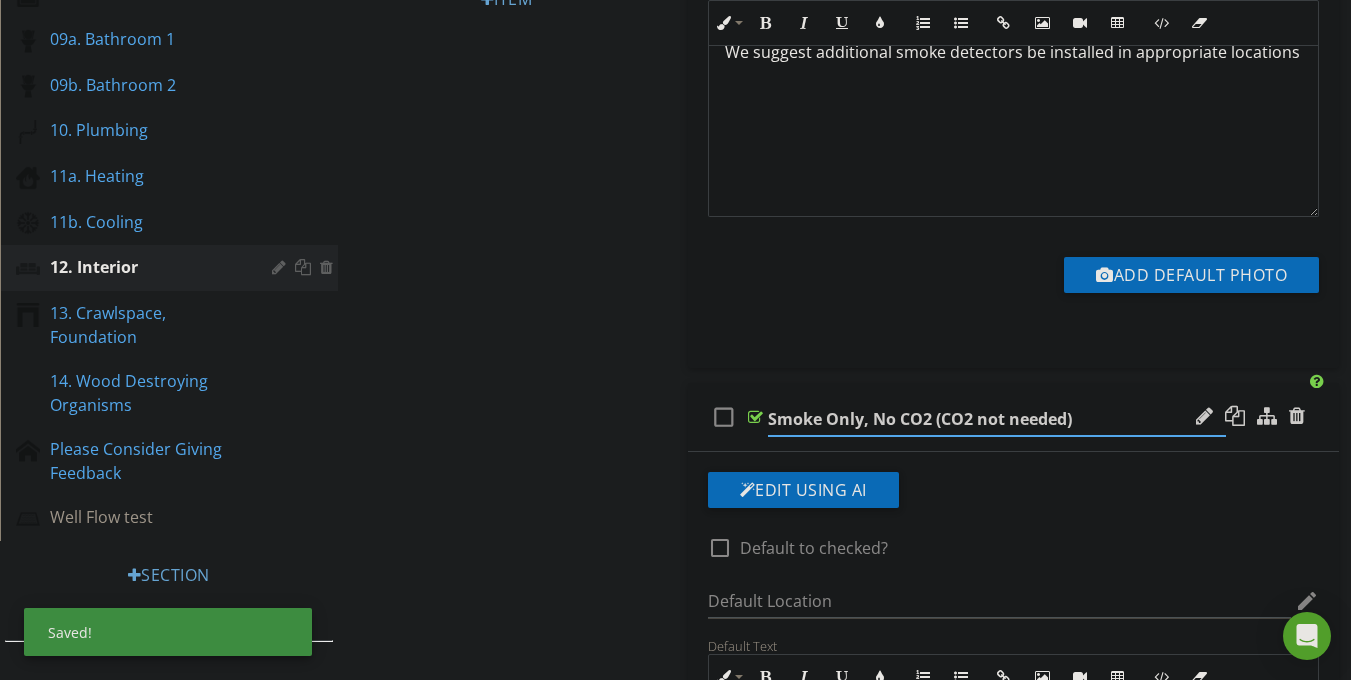 click on "Smoke Only, No CO2 (CO2 not needed)" at bounding box center [997, 419] 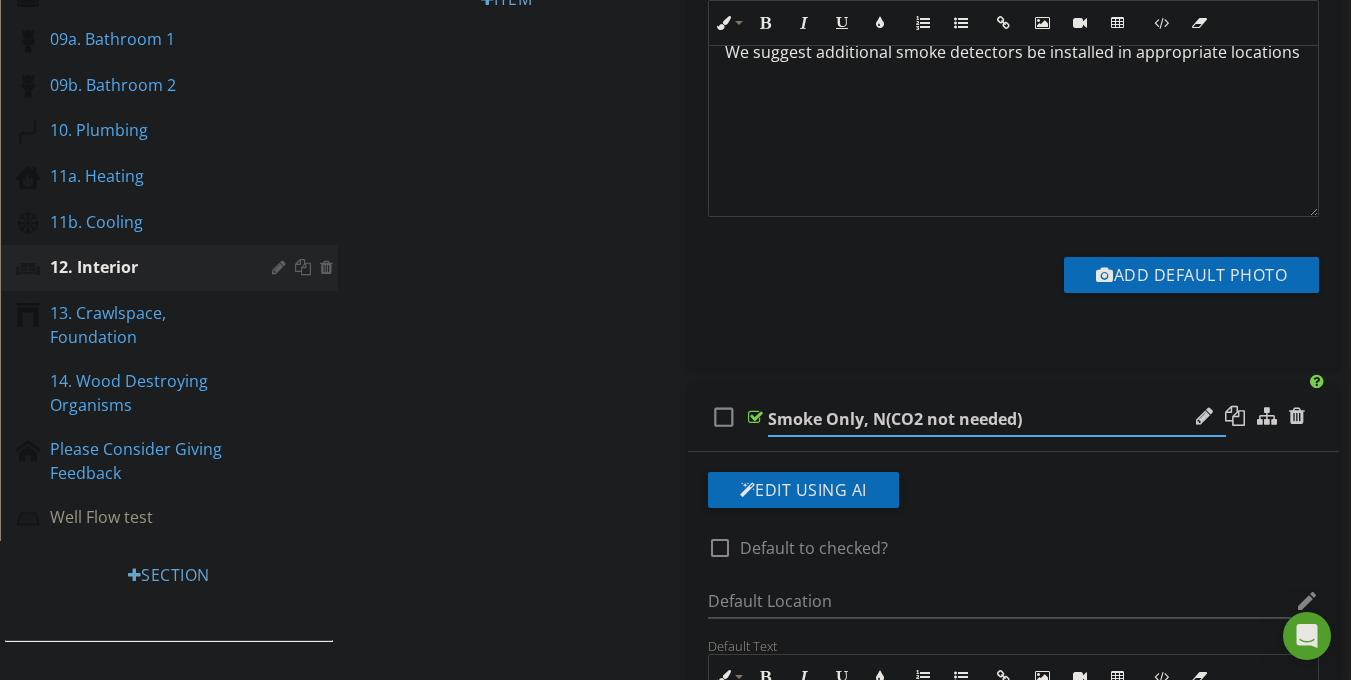 type on "Smoke Only, (CO2 not needed)" 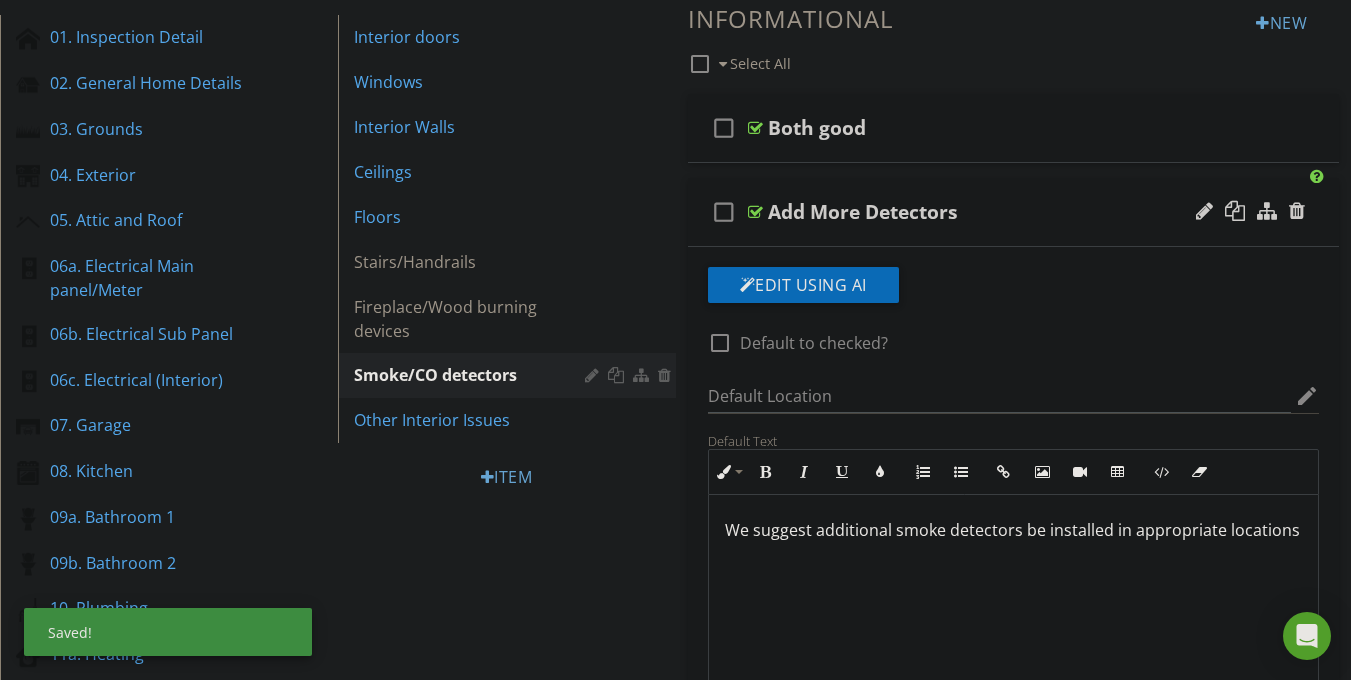 scroll, scrollTop: 114, scrollLeft: 0, axis: vertical 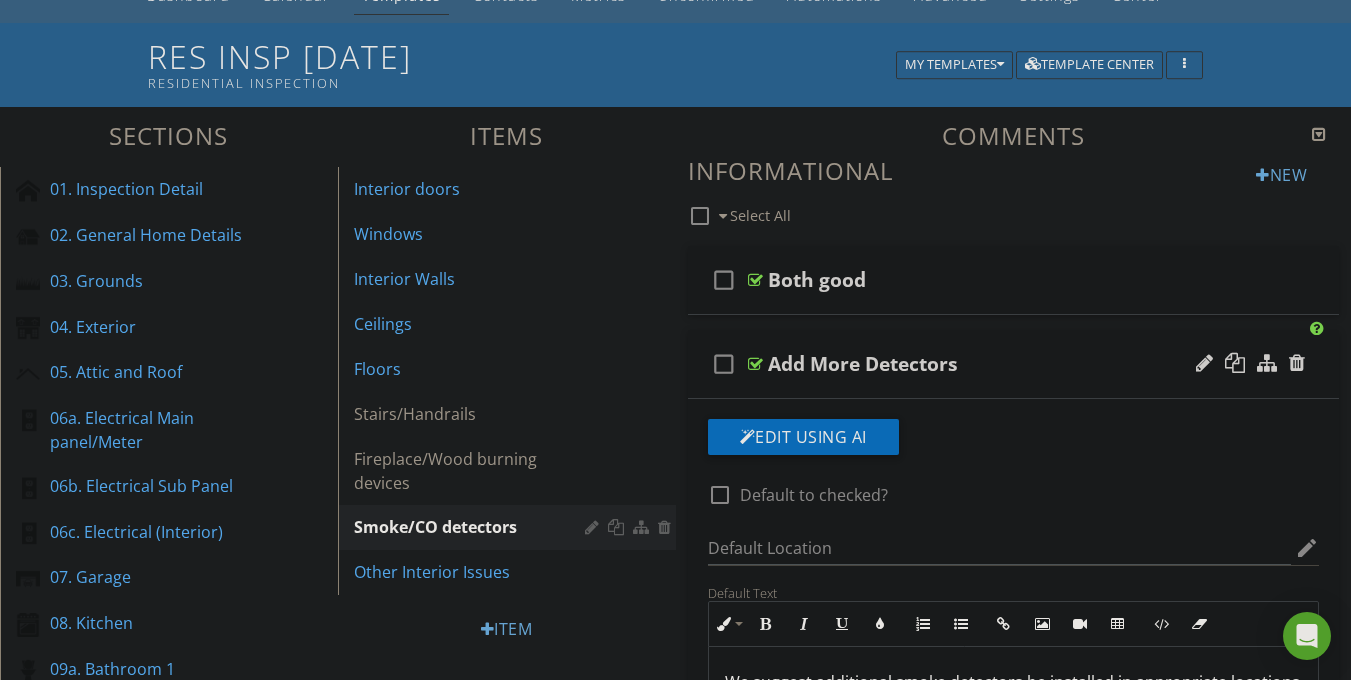 click on "check_box_outline_blank
Add More Detectors" at bounding box center [1014, 364] 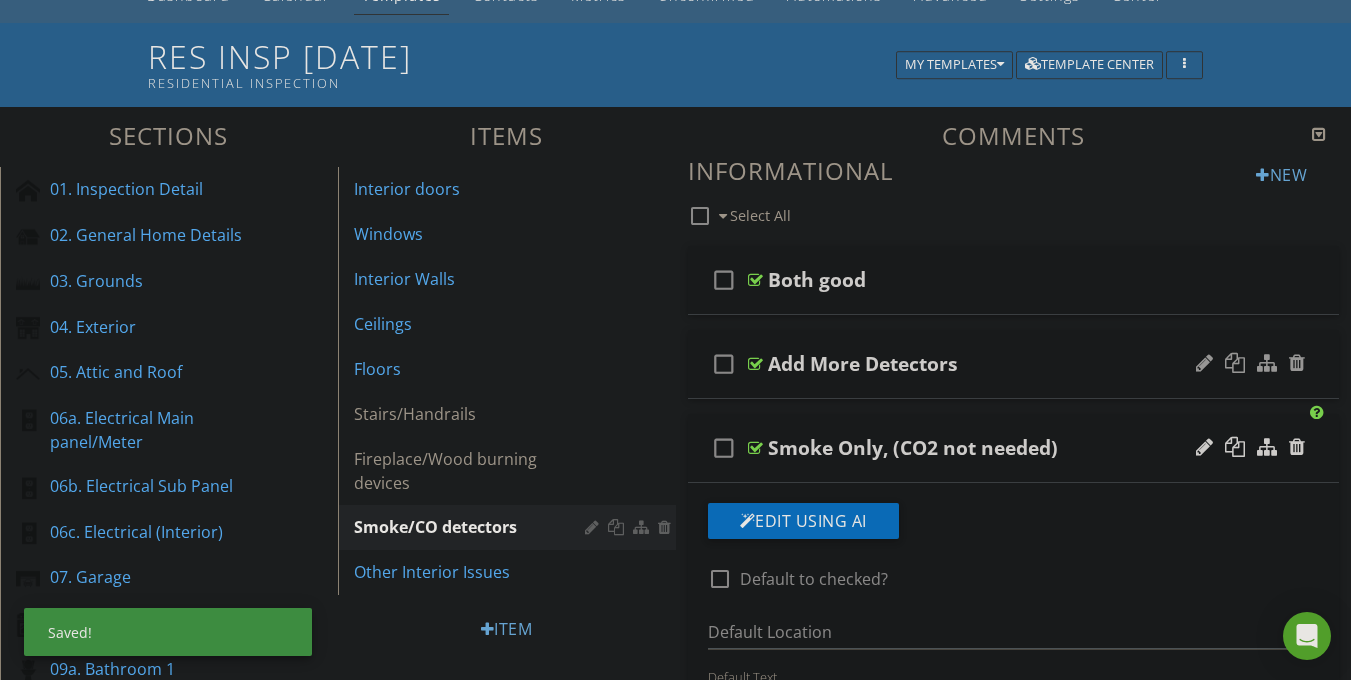 type 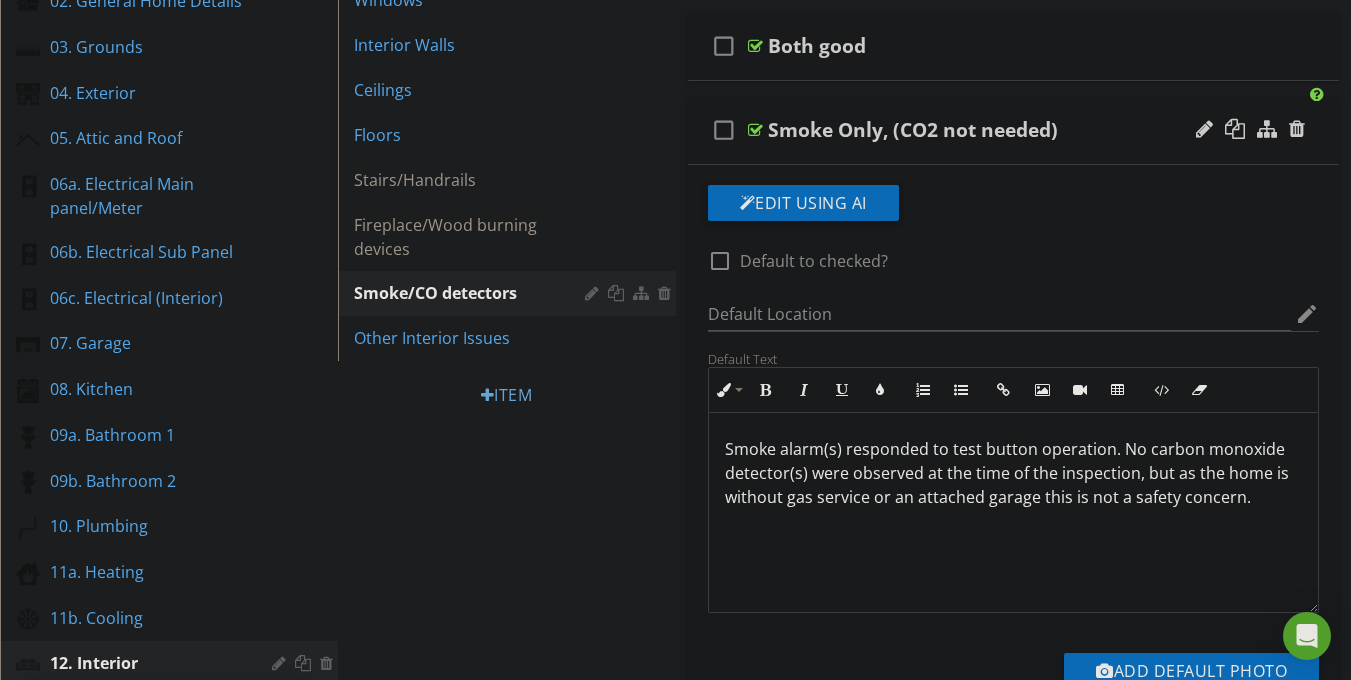 scroll, scrollTop: 341, scrollLeft: 0, axis: vertical 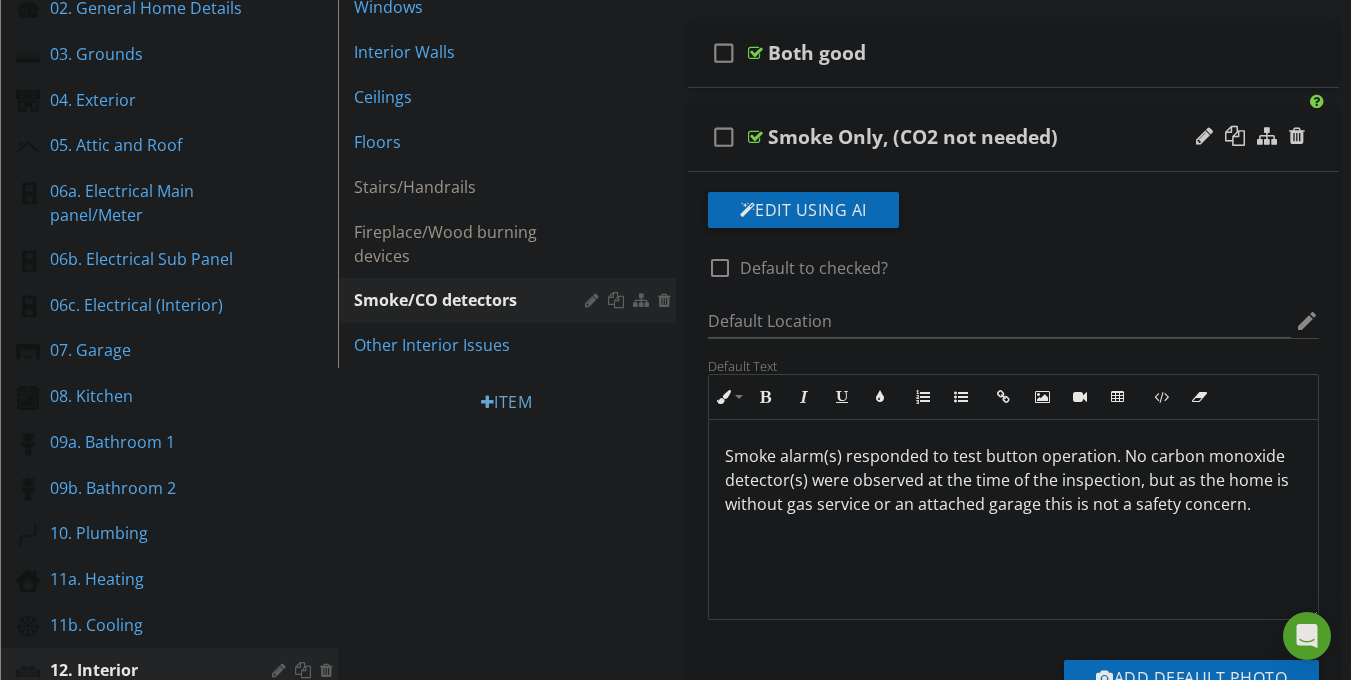 click at bounding box center [755, 137] 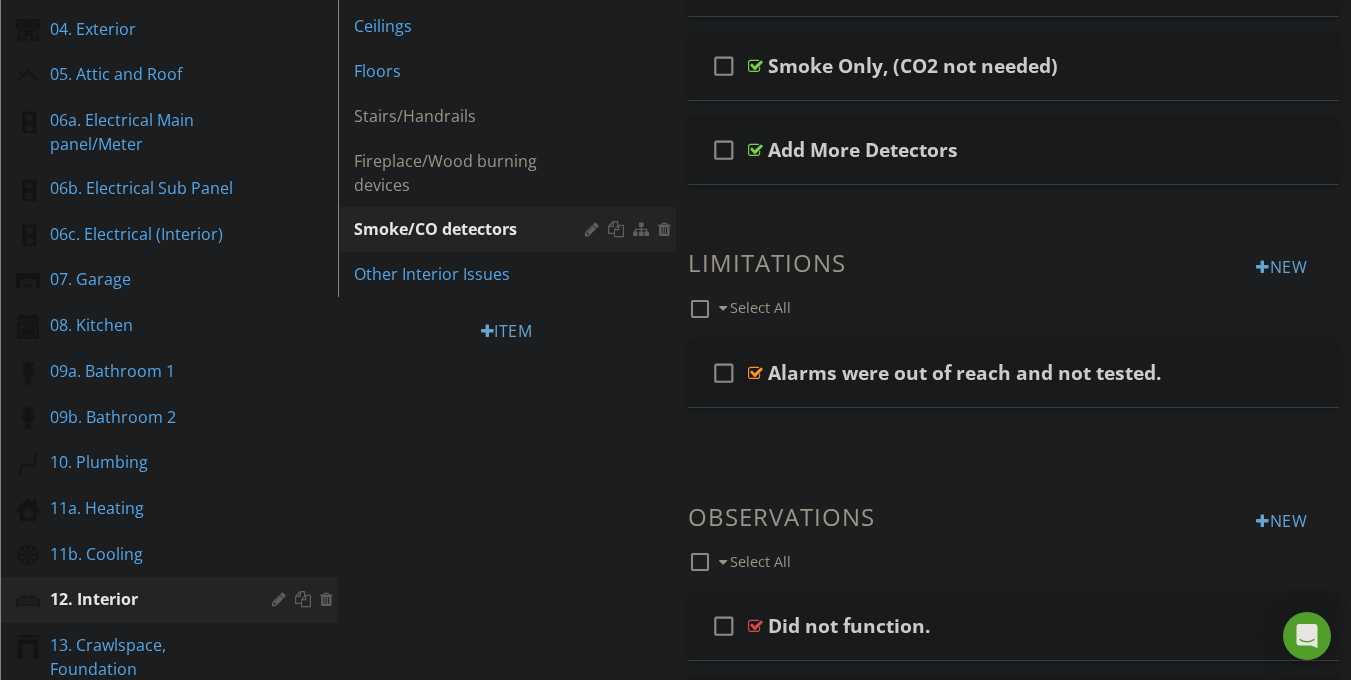 scroll, scrollTop: 394, scrollLeft: 0, axis: vertical 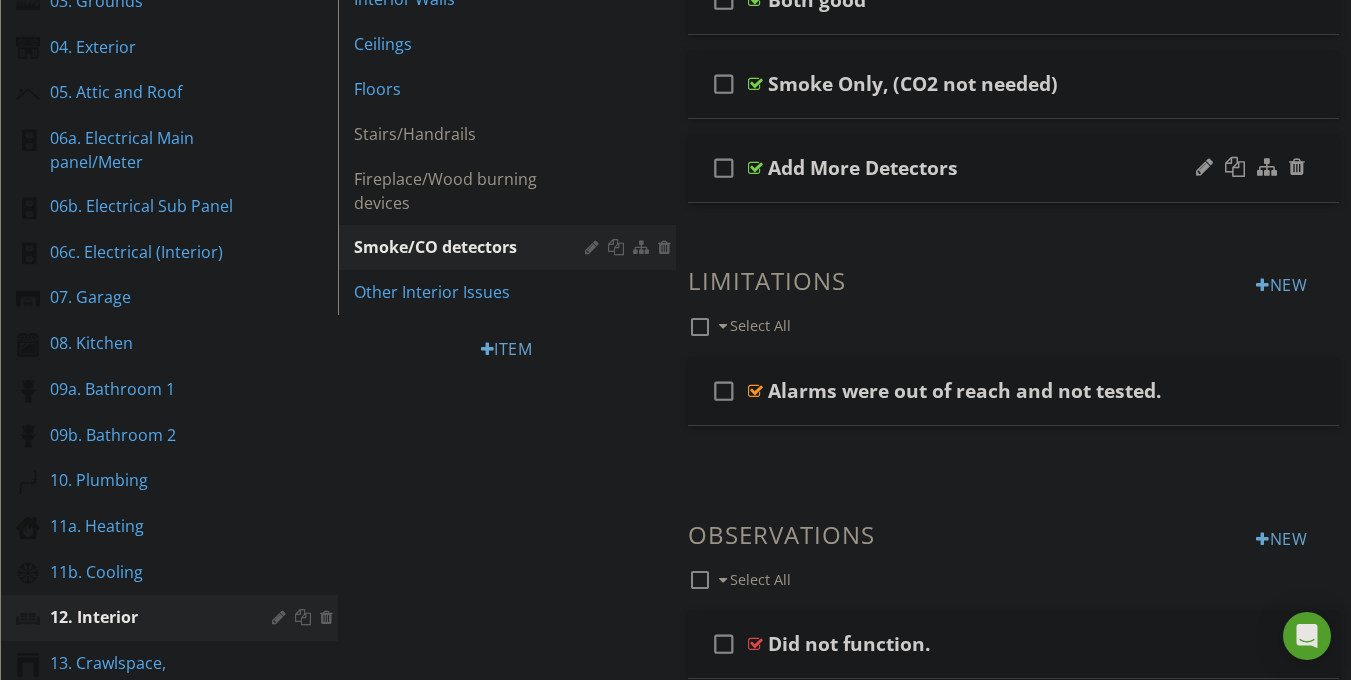 click on "Add More Detectors" at bounding box center [863, 168] 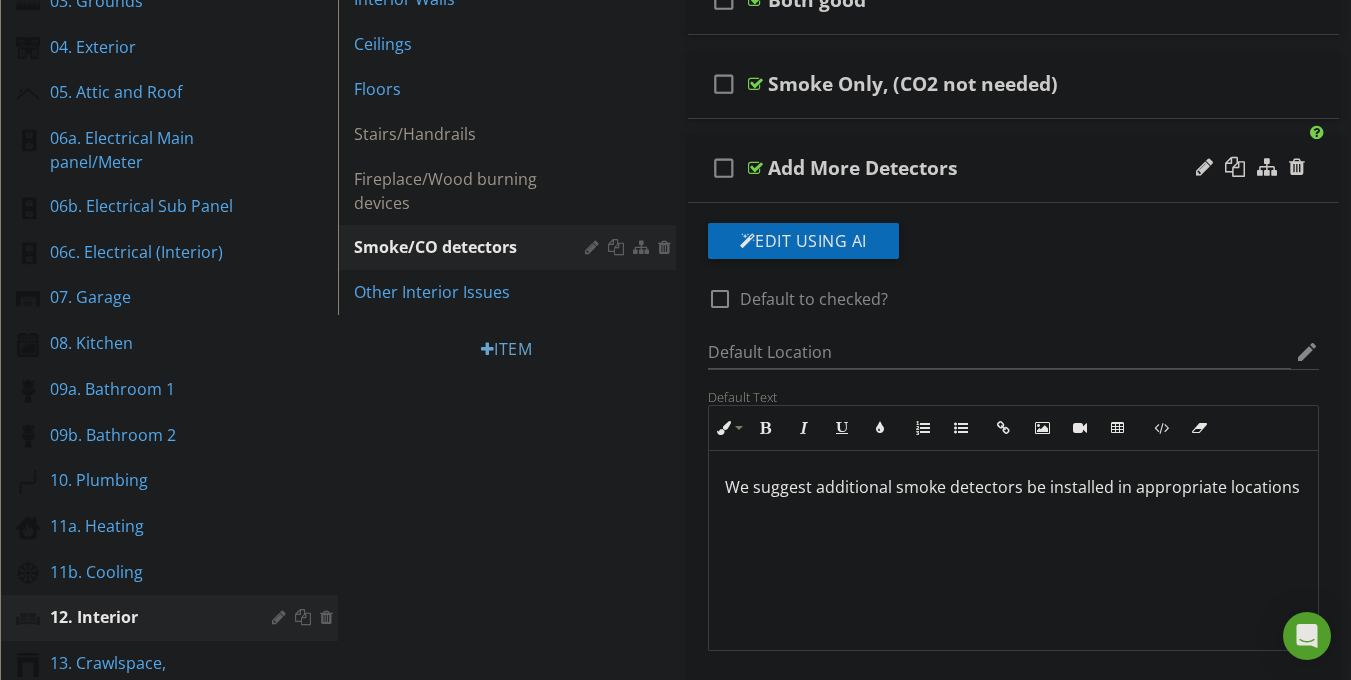 click on "We suggest additional smoke detectors be installed in appropriate locations" at bounding box center [1014, 487] 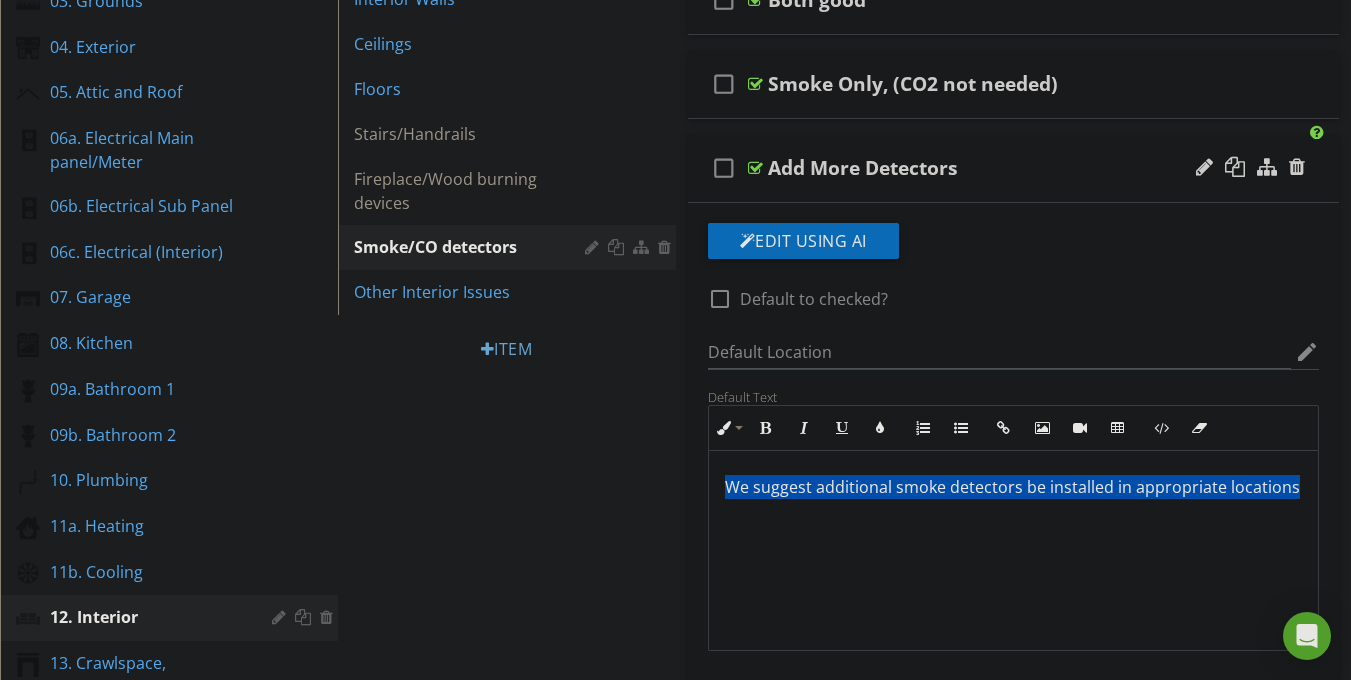 click on "We suggest additional smoke detectors be installed in appropriate locations" at bounding box center (1014, 487) 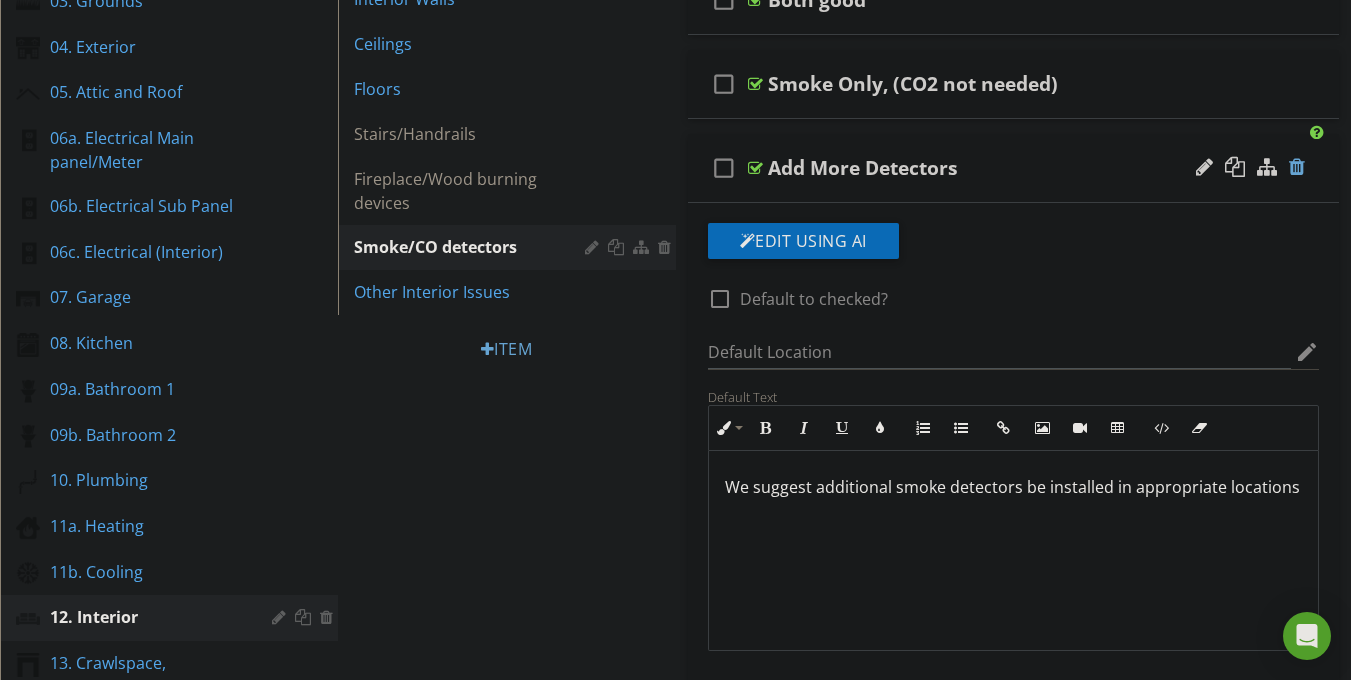 click at bounding box center (1297, 167) 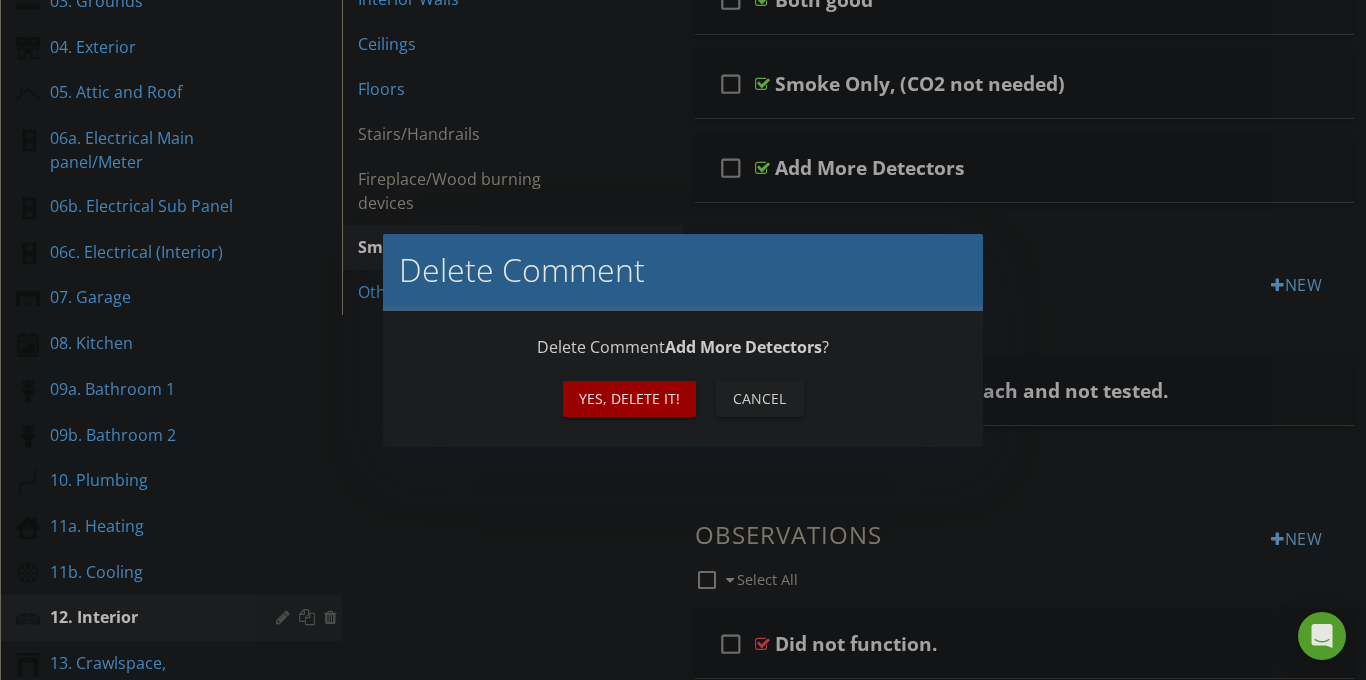click on "Yes, Delete it!" at bounding box center [629, 398] 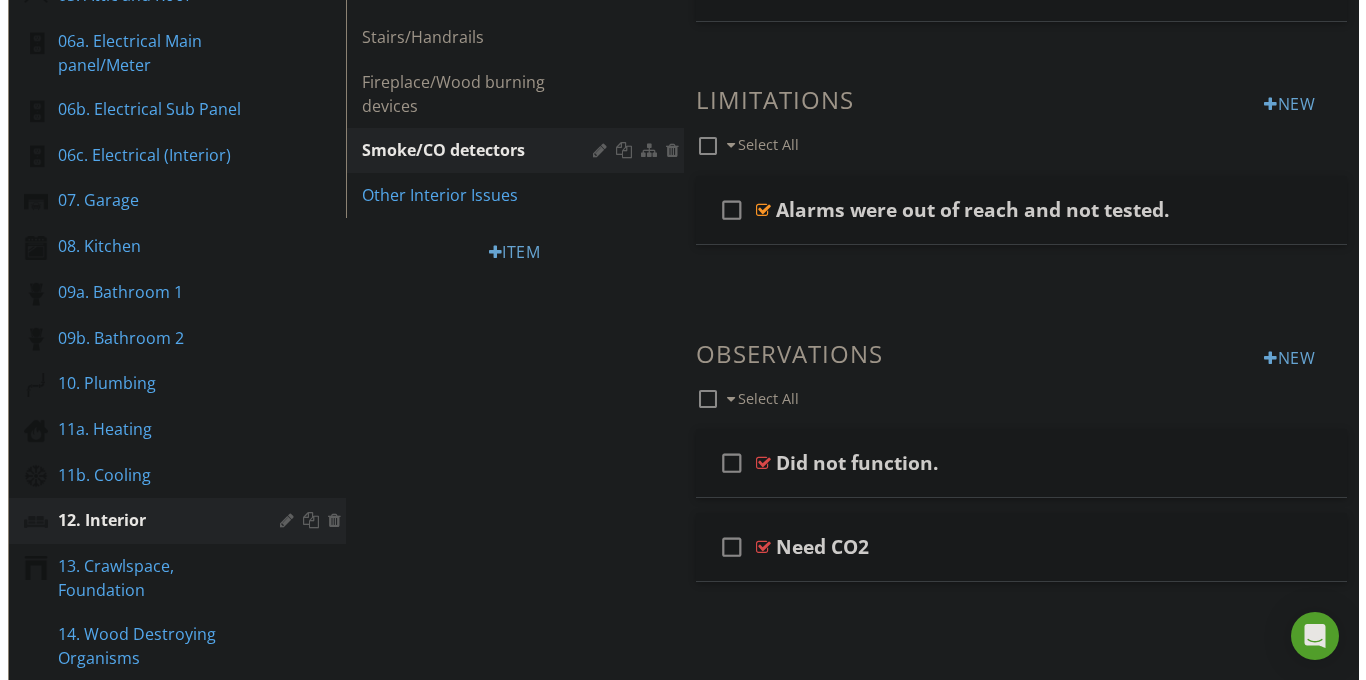 scroll, scrollTop: 522, scrollLeft: 0, axis: vertical 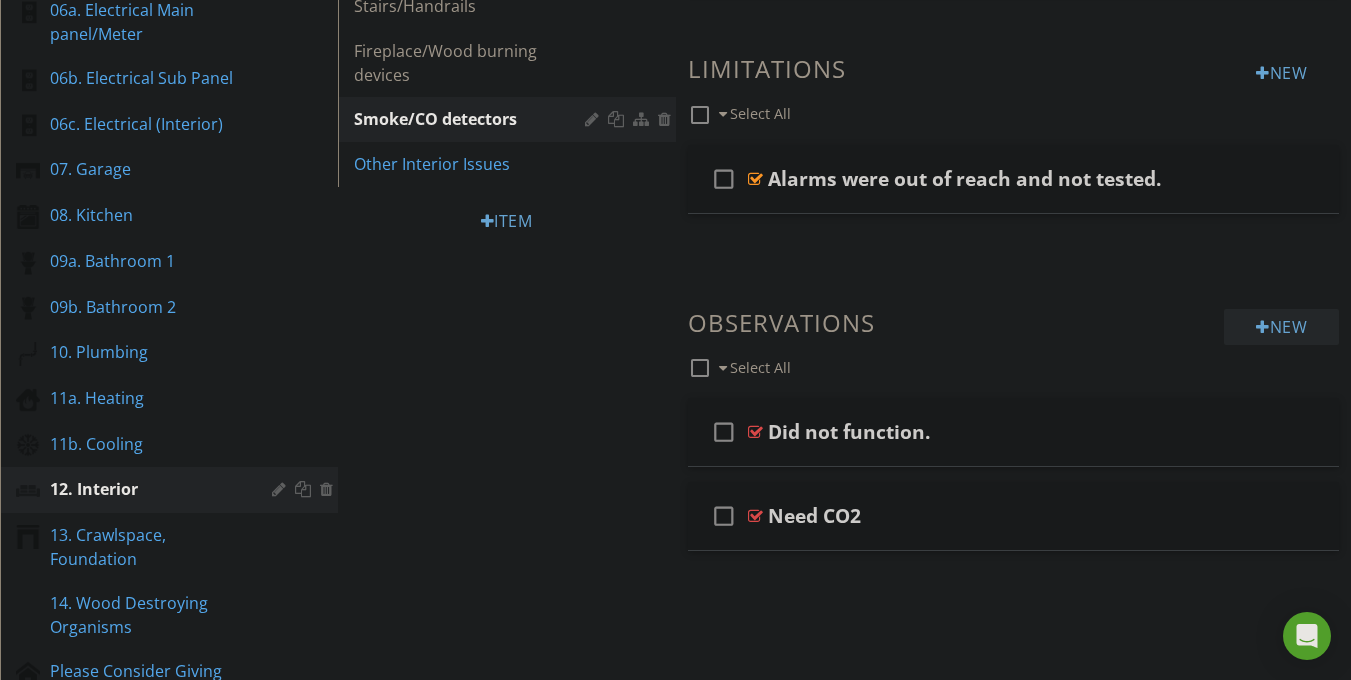 click on "New" at bounding box center (1281, 327) 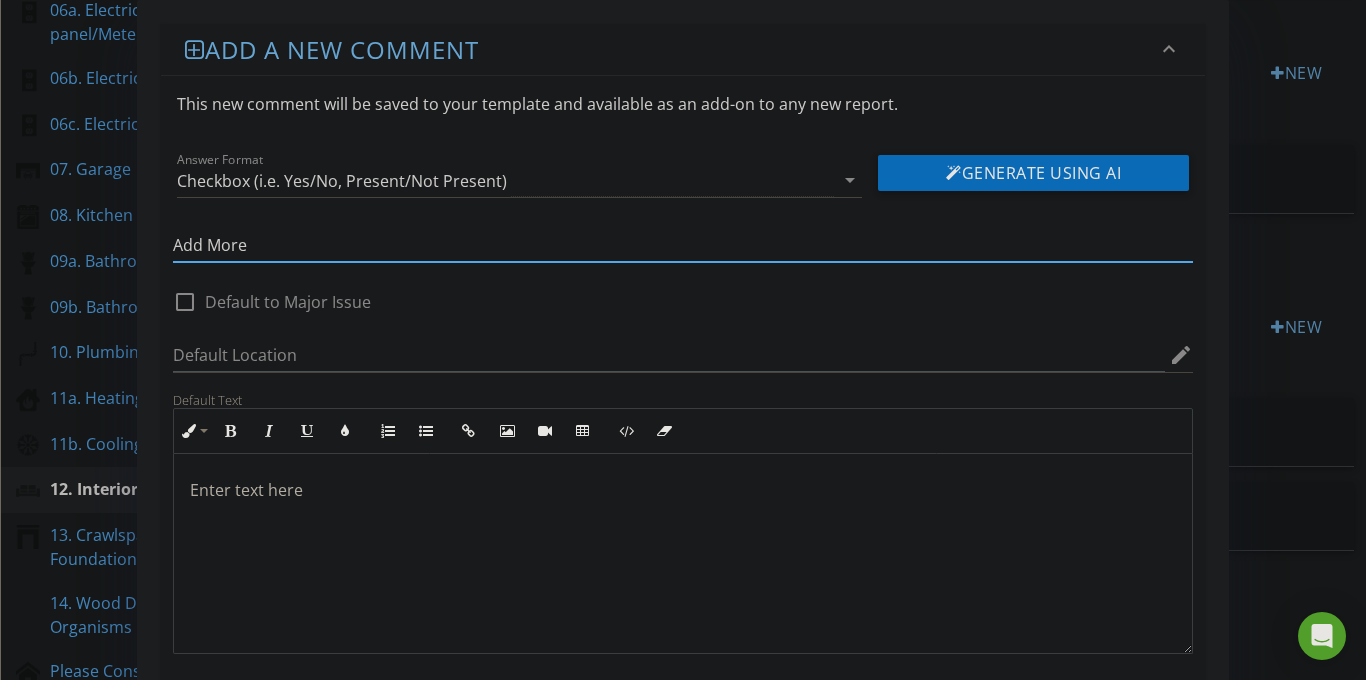 type on "Add More" 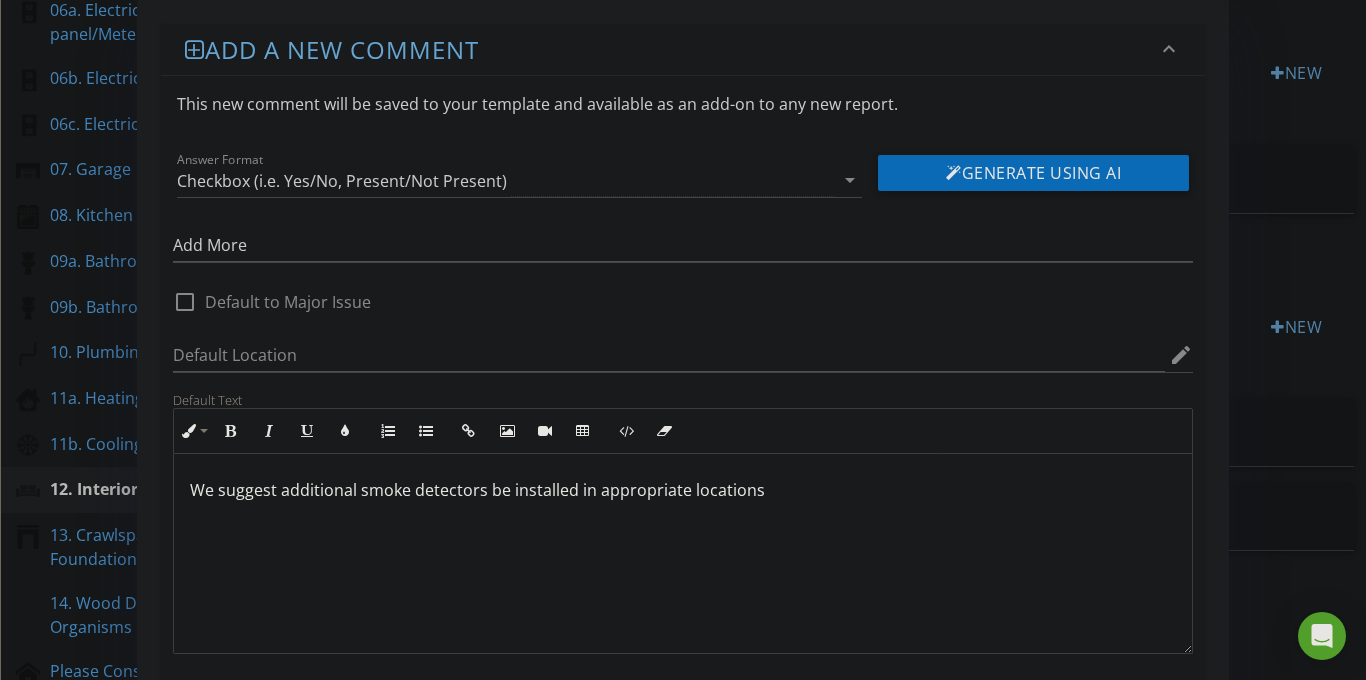 type 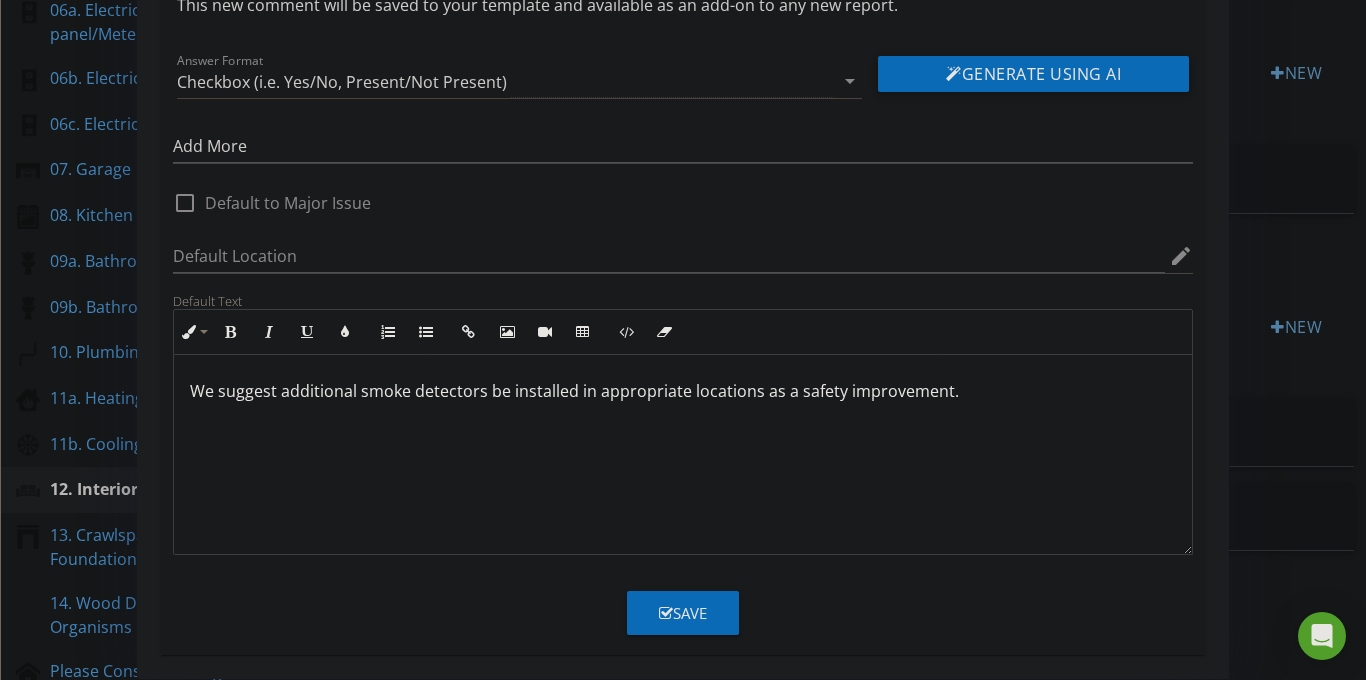 scroll, scrollTop: 110, scrollLeft: 0, axis: vertical 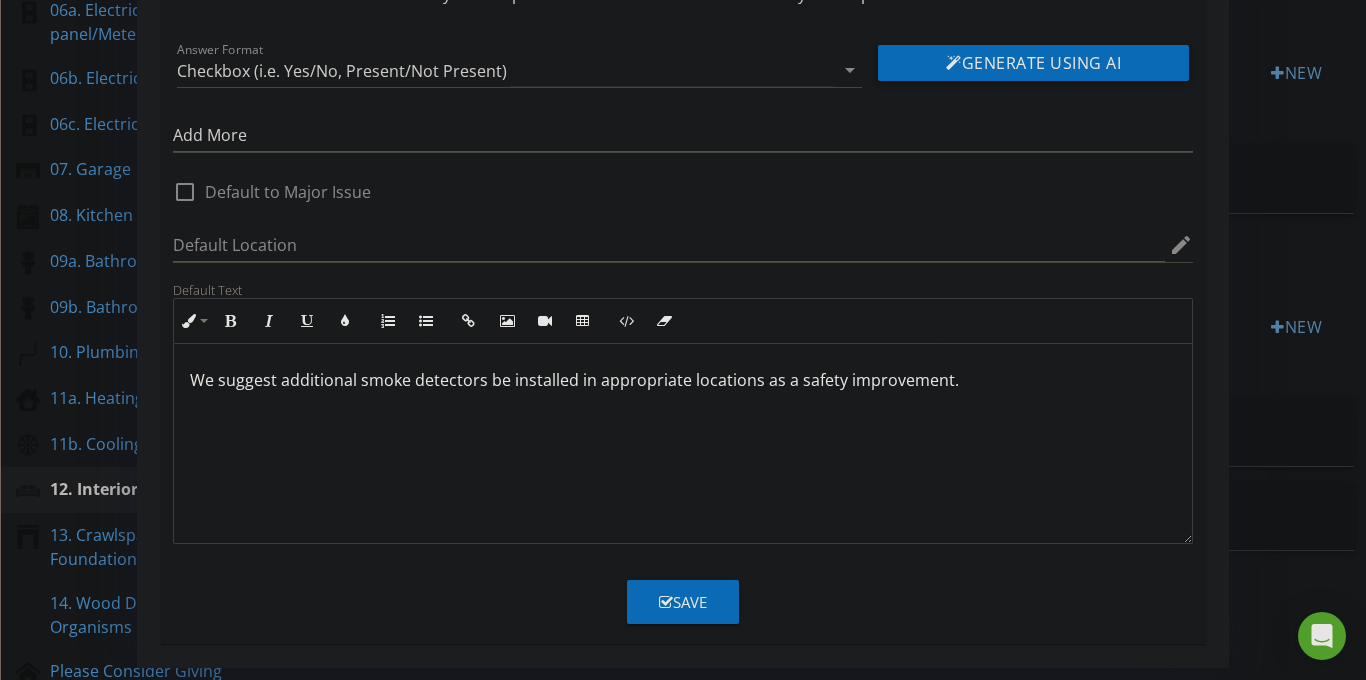 click on "Save" at bounding box center (683, 602) 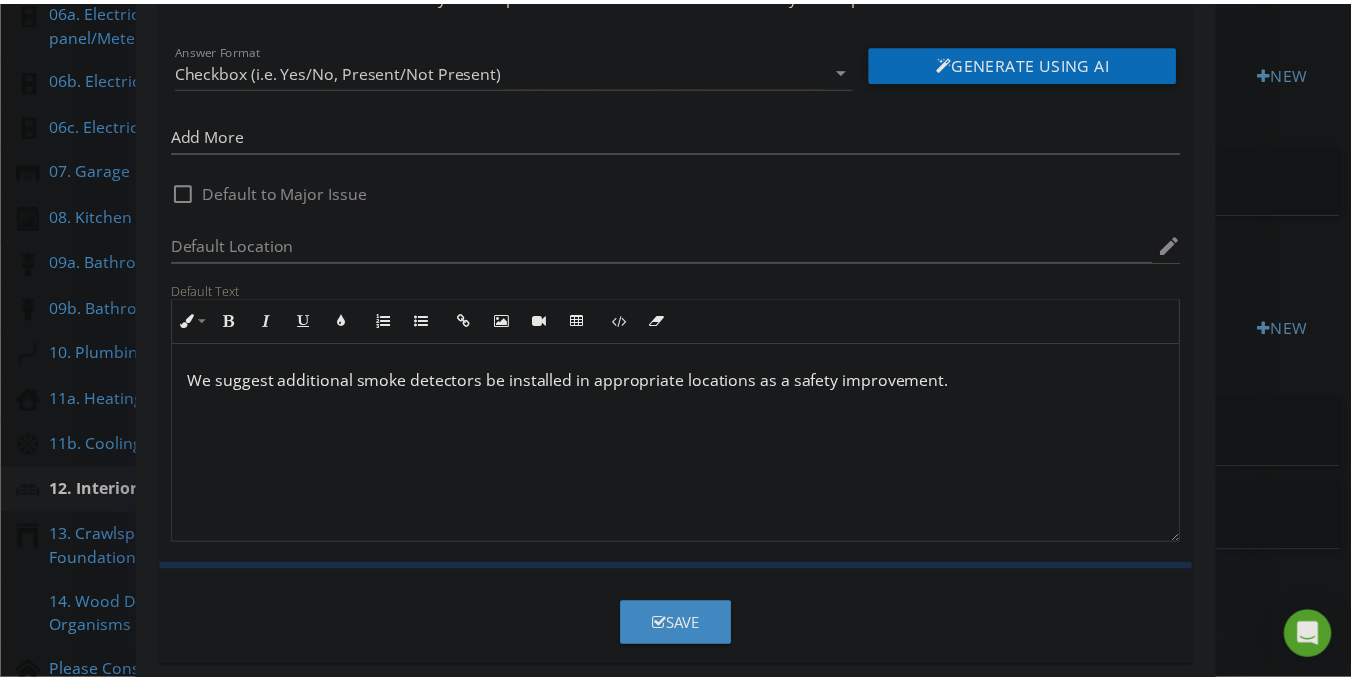 scroll, scrollTop: 13, scrollLeft: 0, axis: vertical 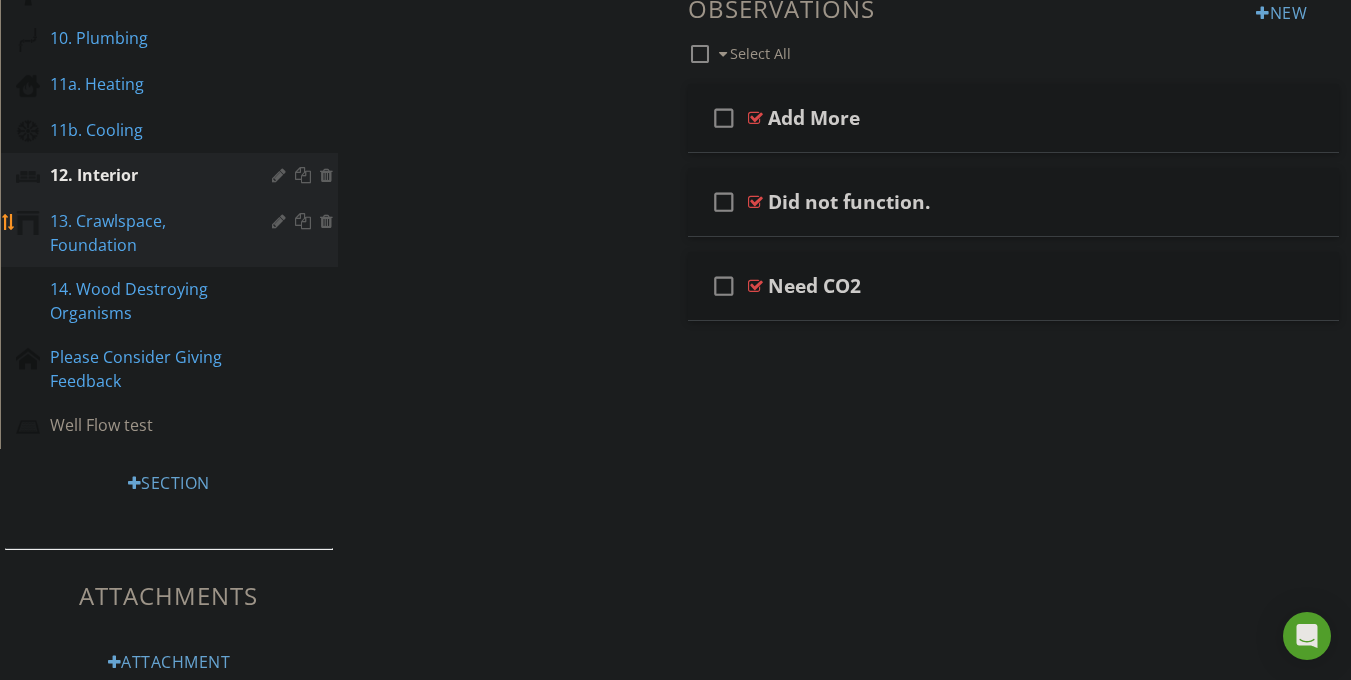 click on "13. Crawlspace, Foundation" at bounding box center (146, 233) 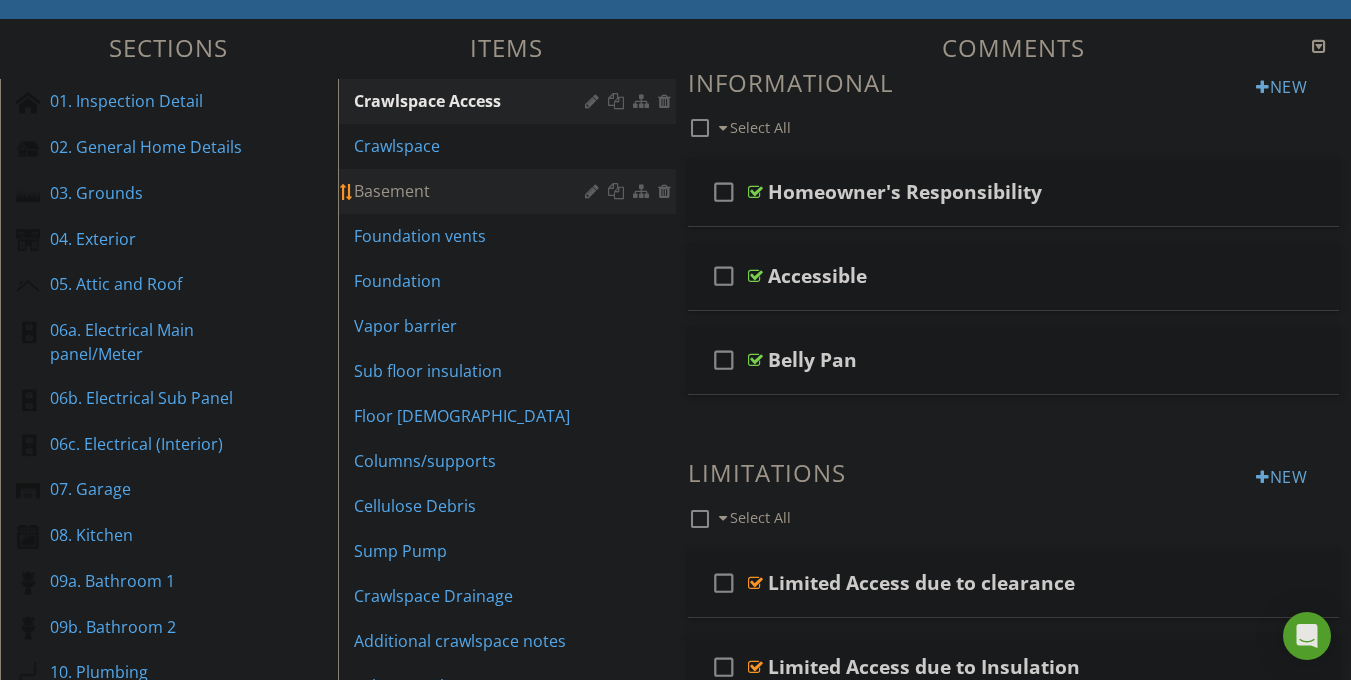 scroll, scrollTop: 186, scrollLeft: 0, axis: vertical 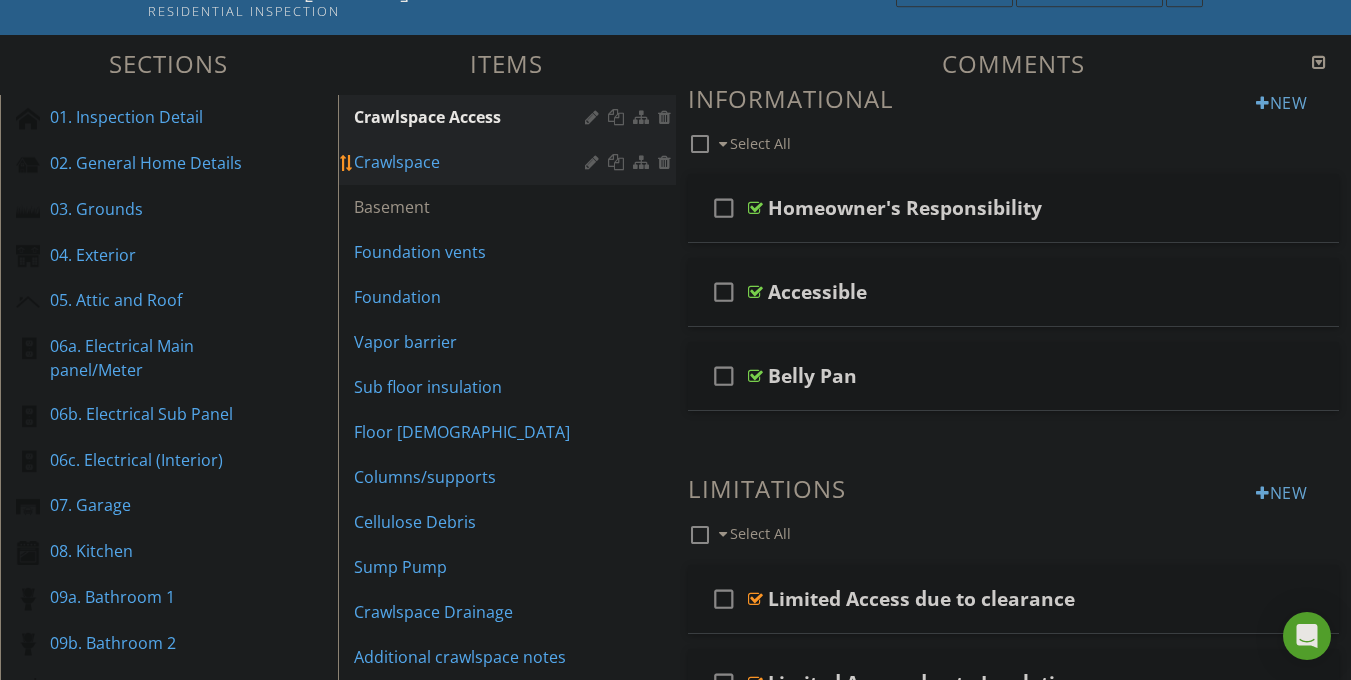 click on "Crawlspace" at bounding box center (472, 162) 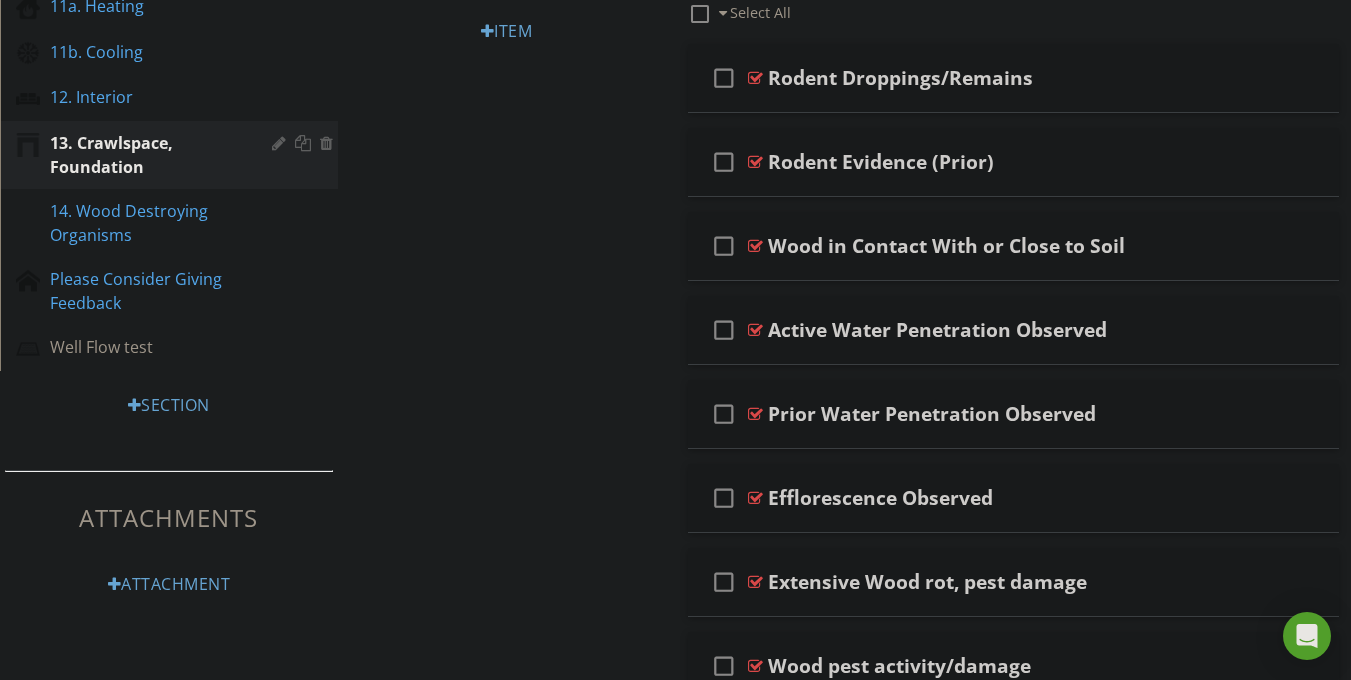 scroll, scrollTop: 913, scrollLeft: 0, axis: vertical 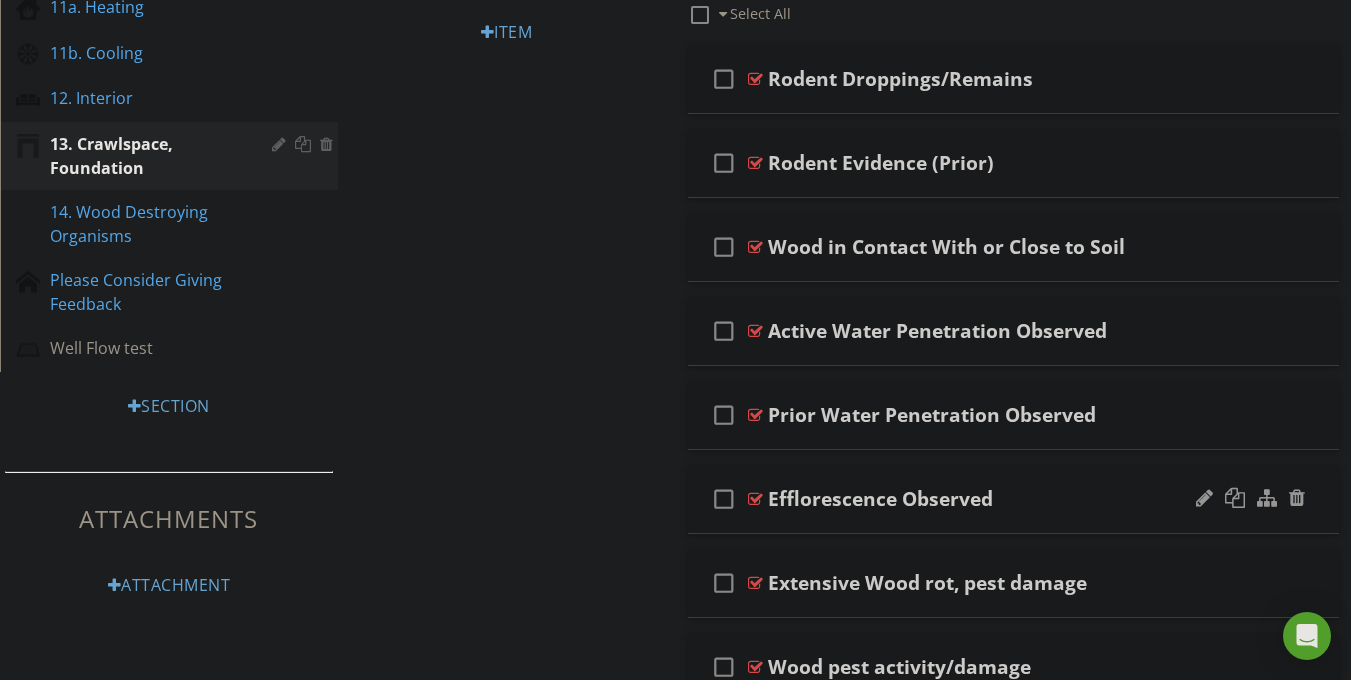 type 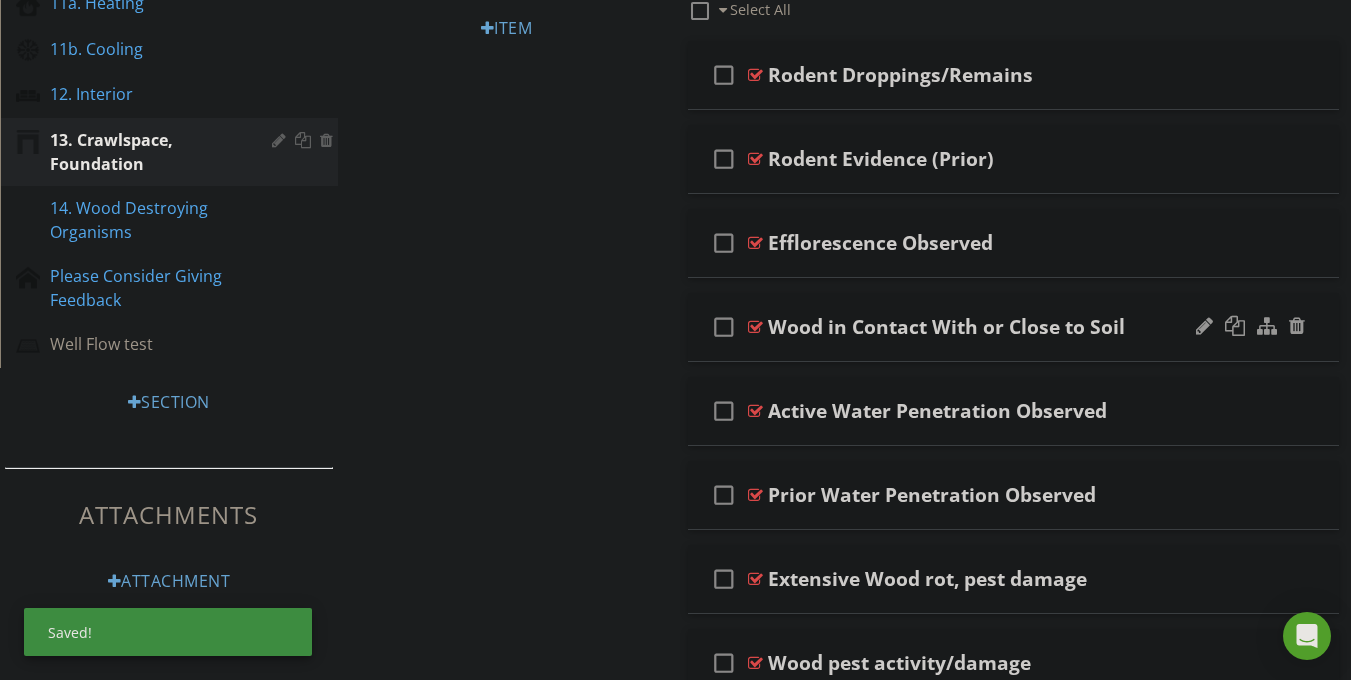 scroll, scrollTop: 926, scrollLeft: 0, axis: vertical 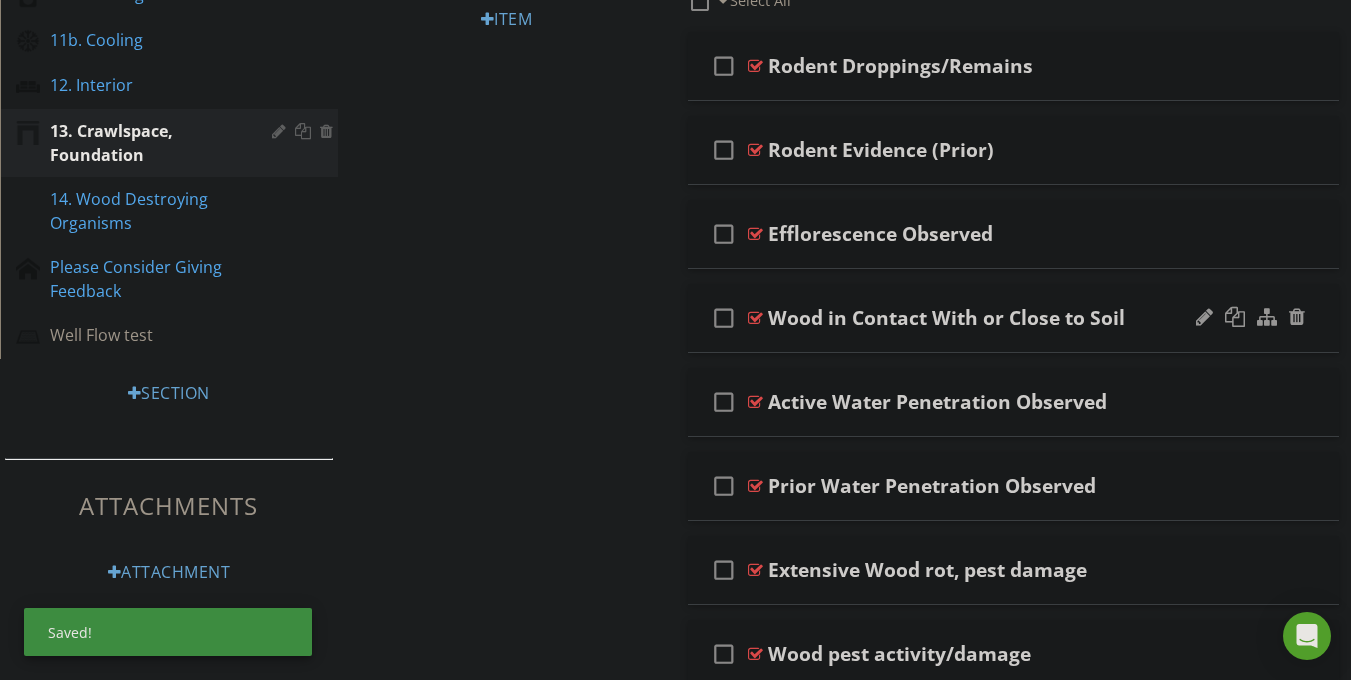 click at bounding box center (755, 318) 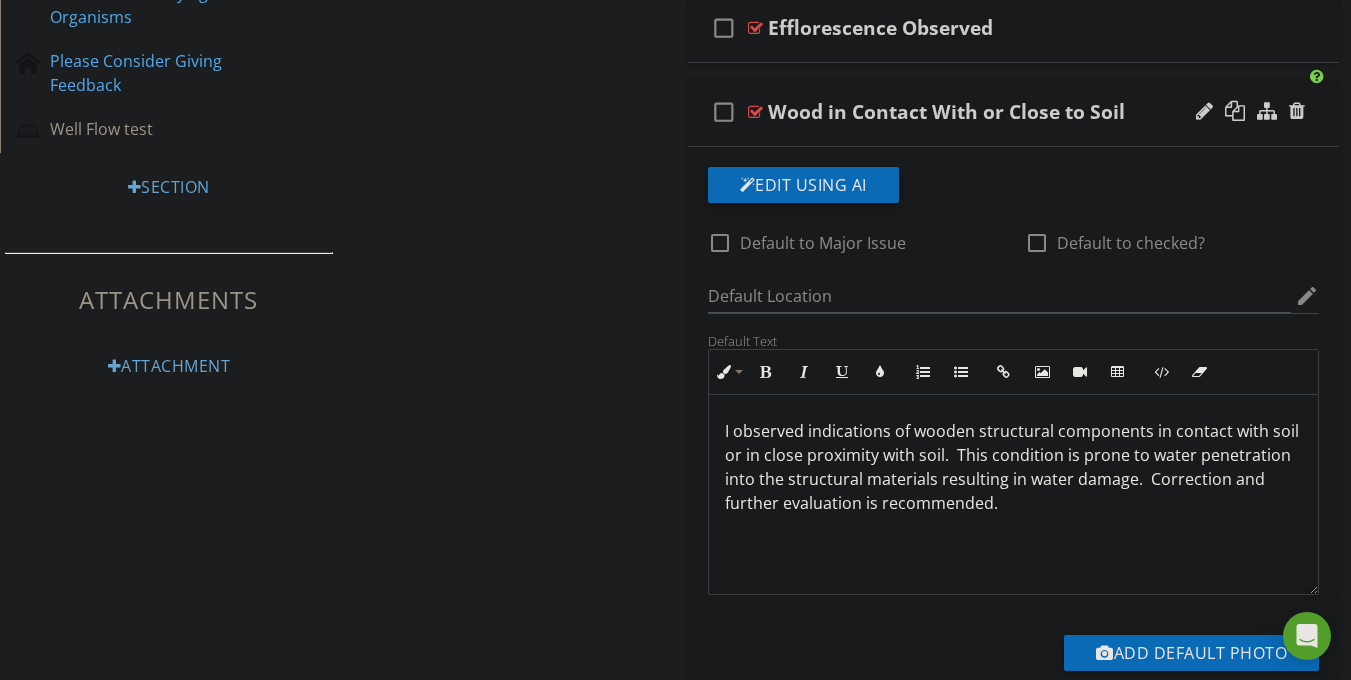 scroll, scrollTop: 1131, scrollLeft: 0, axis: vertical 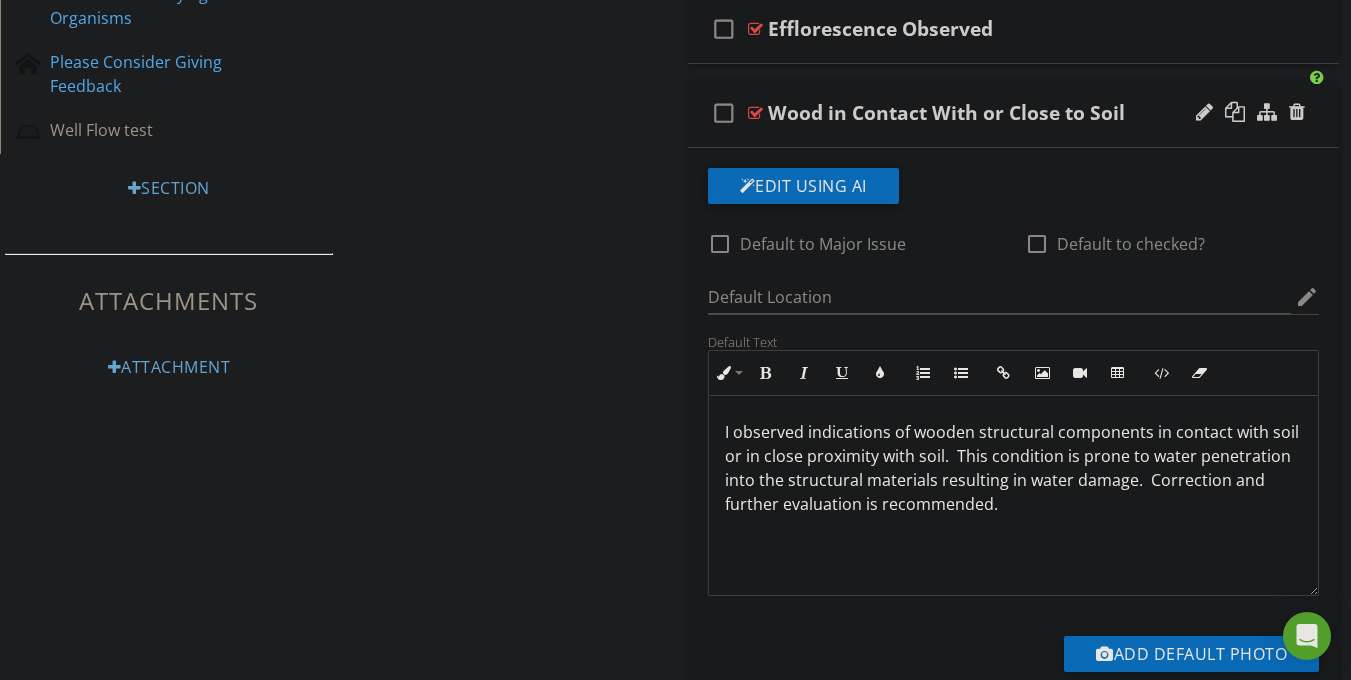 click at bounding box center (755, 113) 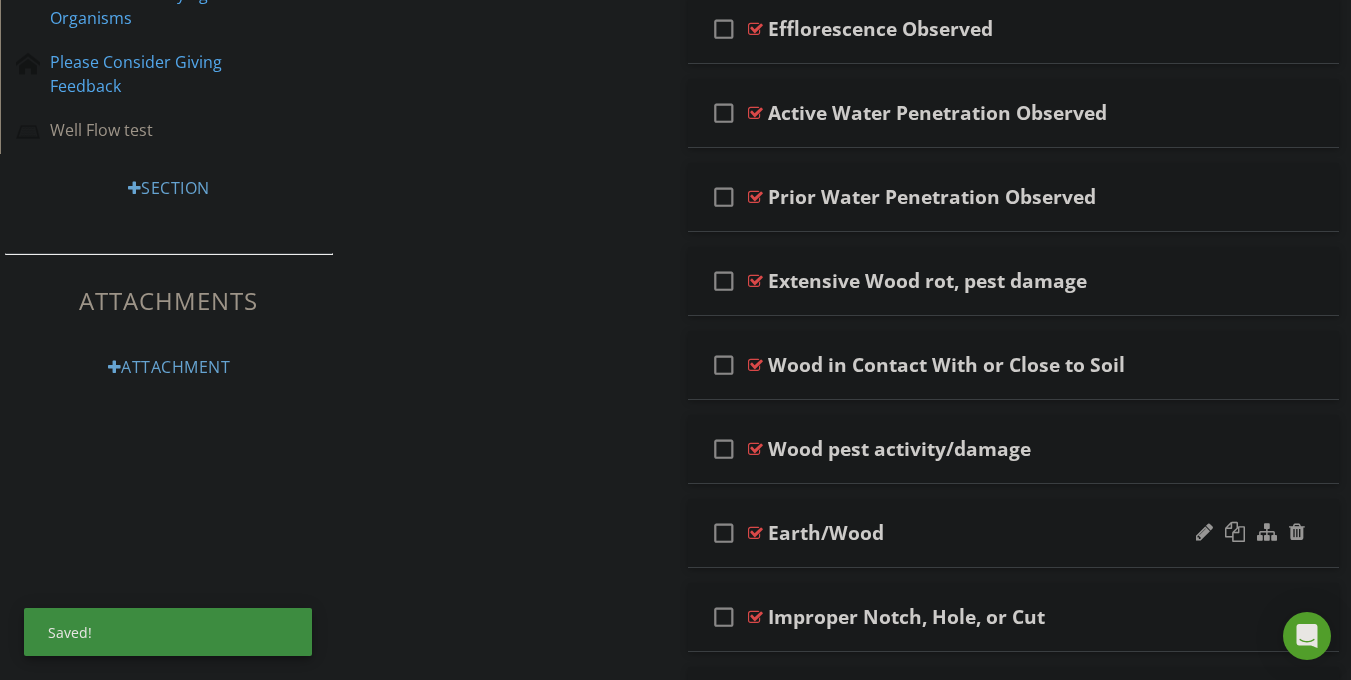 click at bounding box center [755, 533] 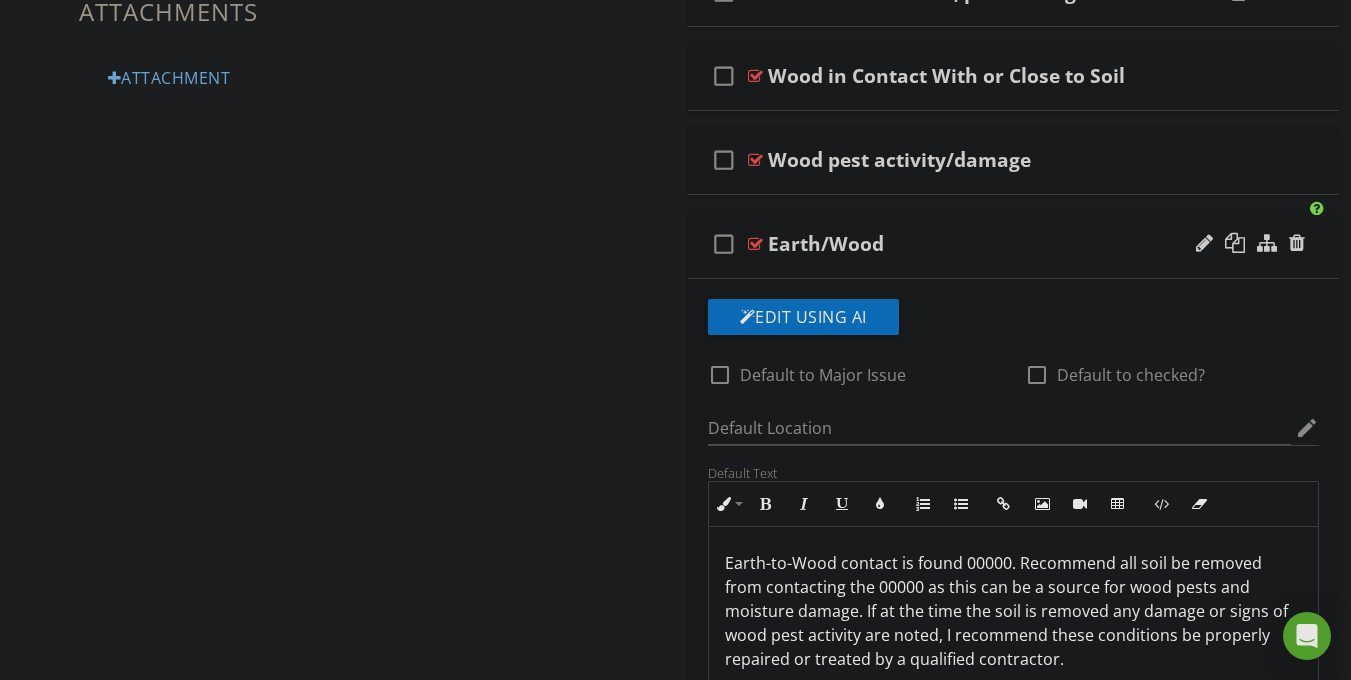 scroll, scrollTop: 1342, scrollLeft: 0, axis: vertical 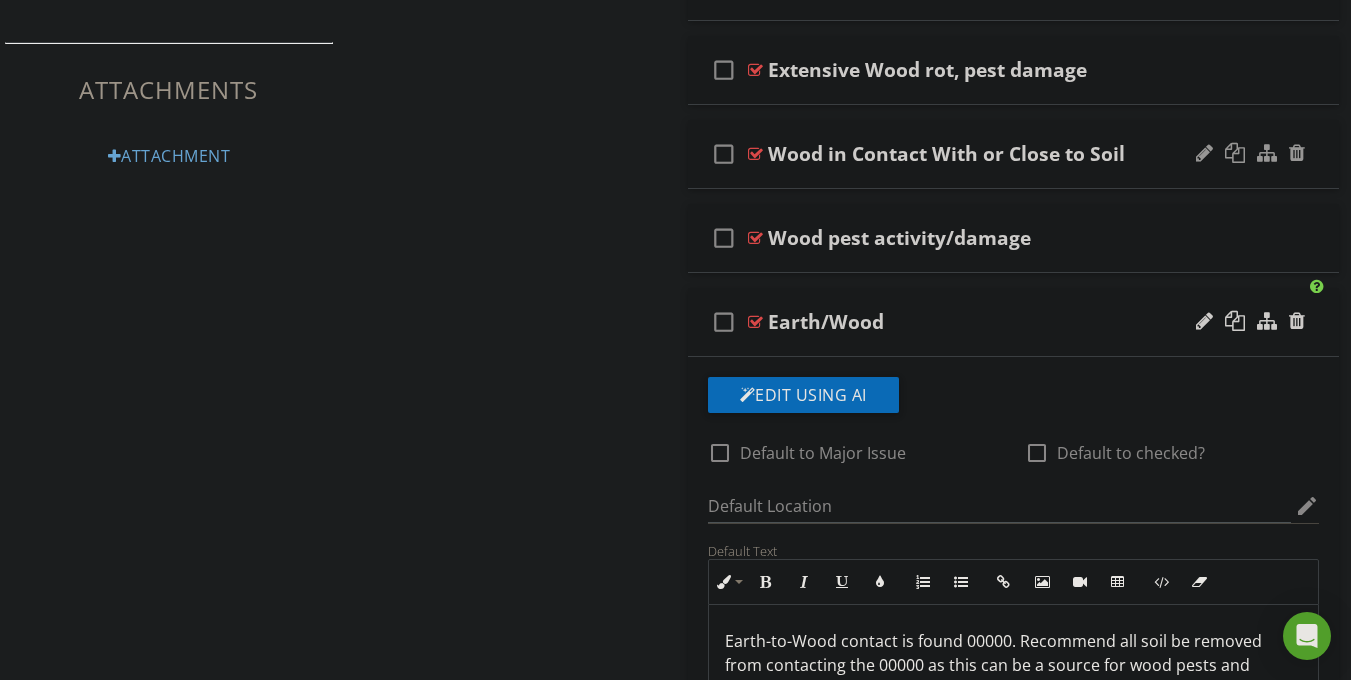 click at bounding box center (755, 154) 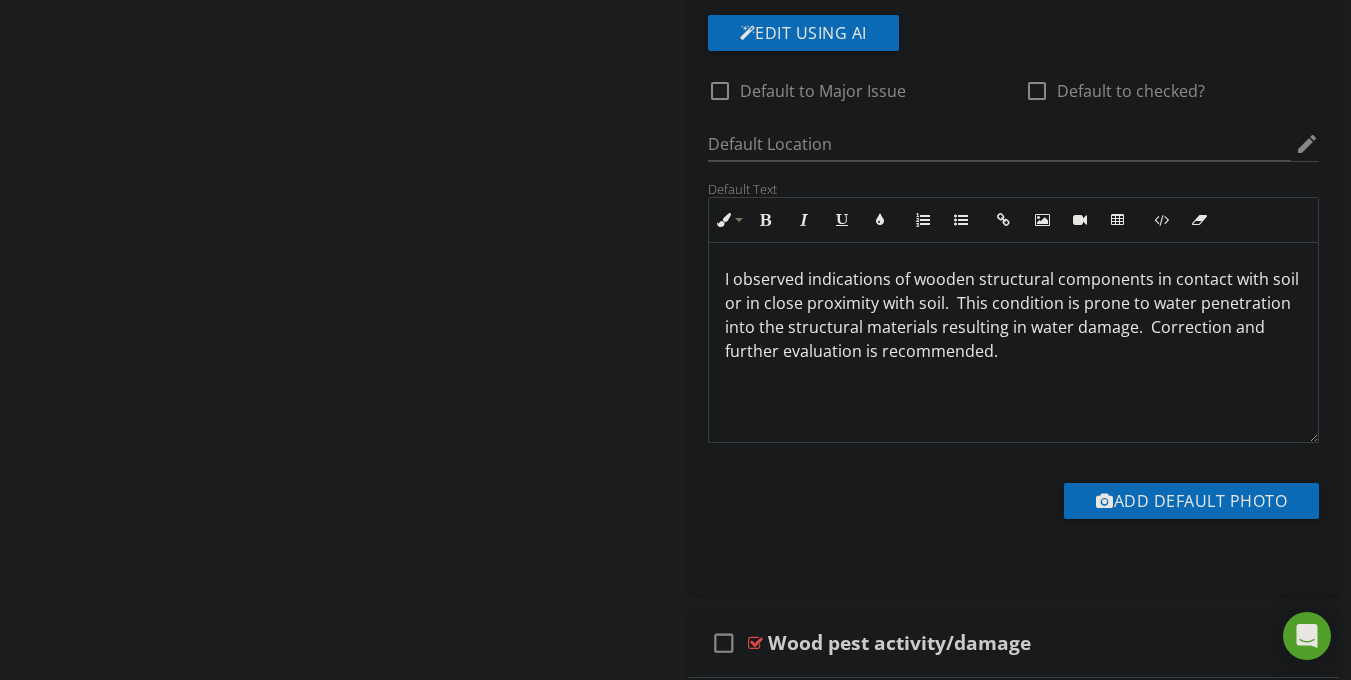 scroll, scrollTop: 1552, scrollLeft: 0, axis: vertical 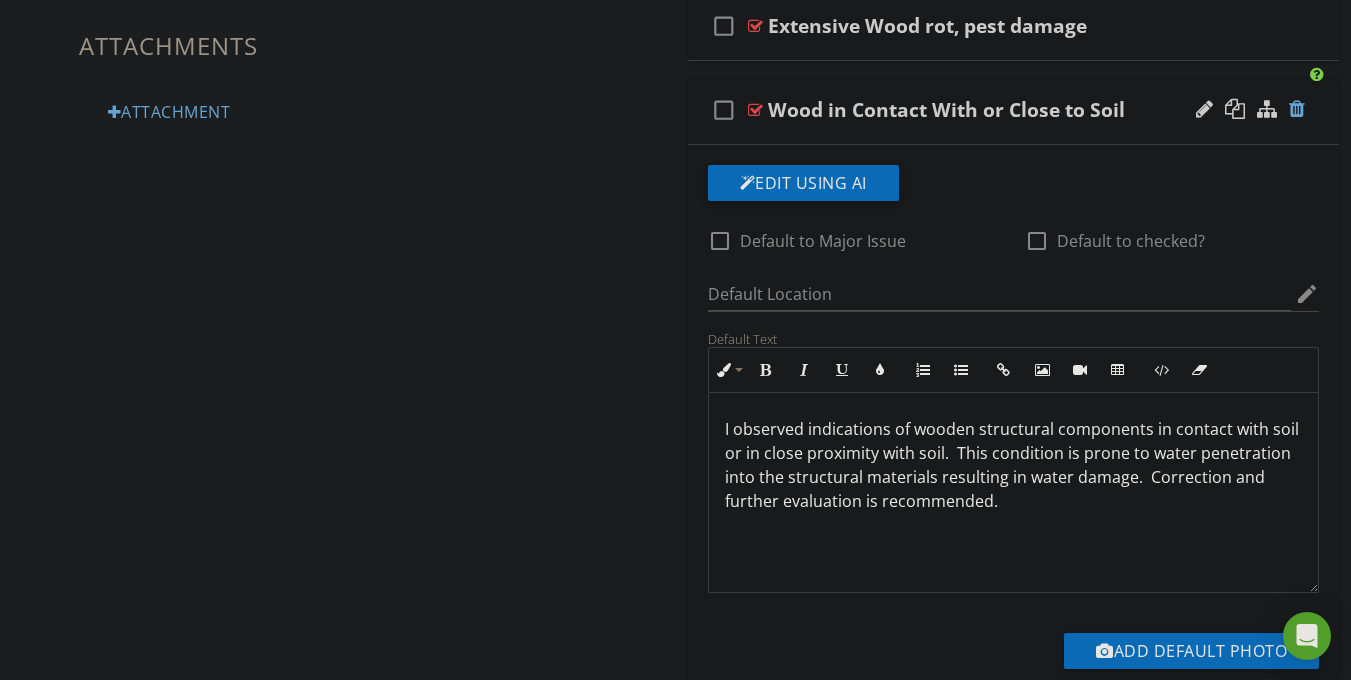 click at bounding box center [1297, 109] 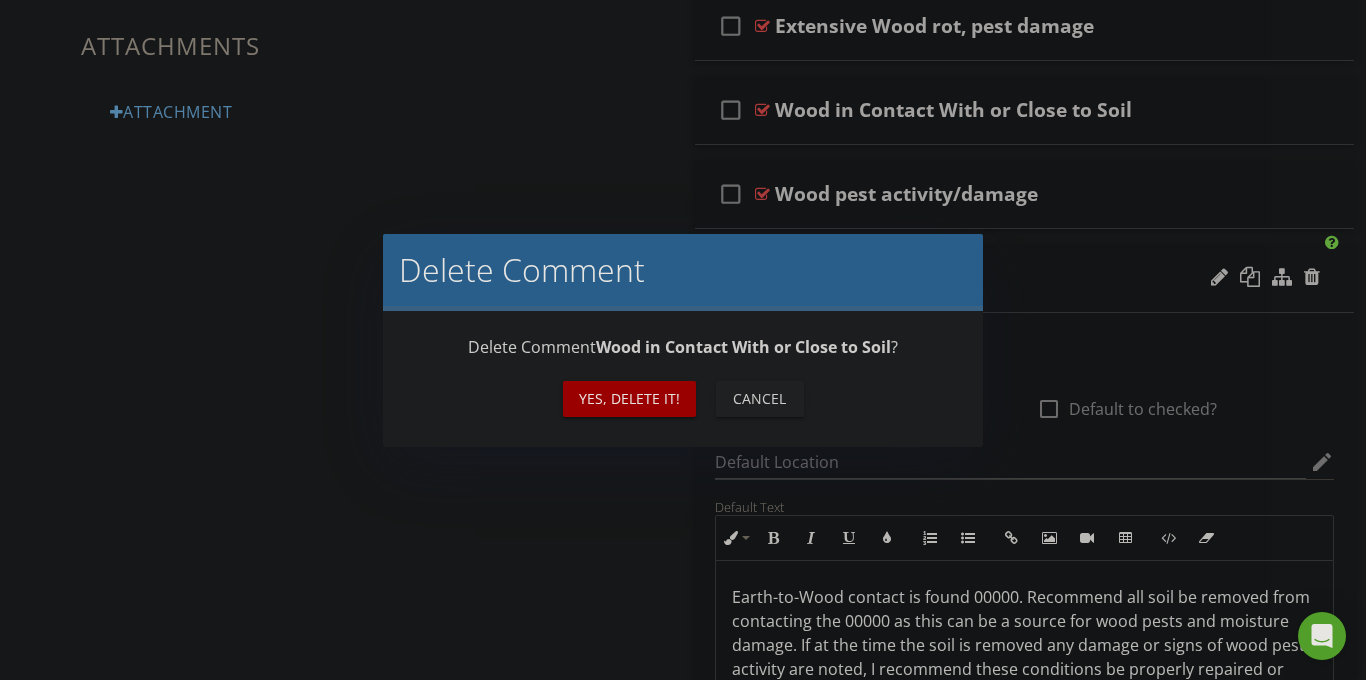 click on "Yes, Delete it!" at bounding box center (629, 398) 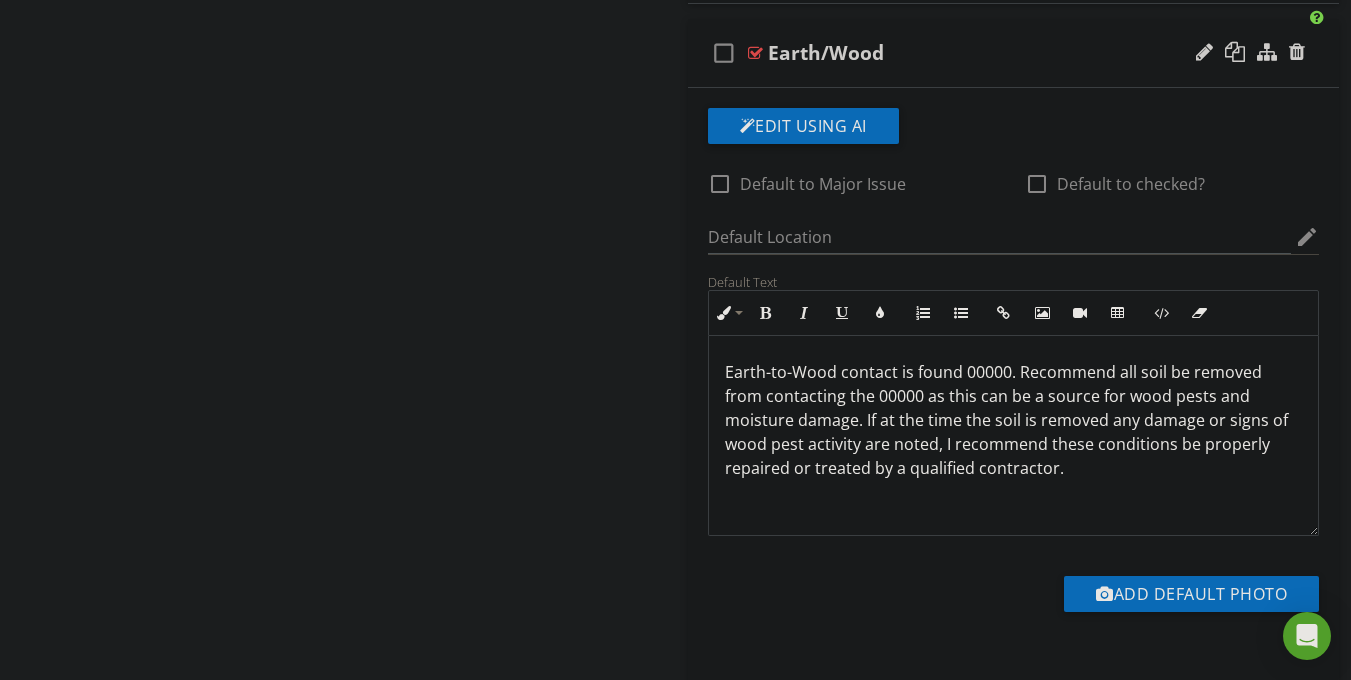 scroll, scrollTop: 1538, scrollLeft: 0, axis: vertical 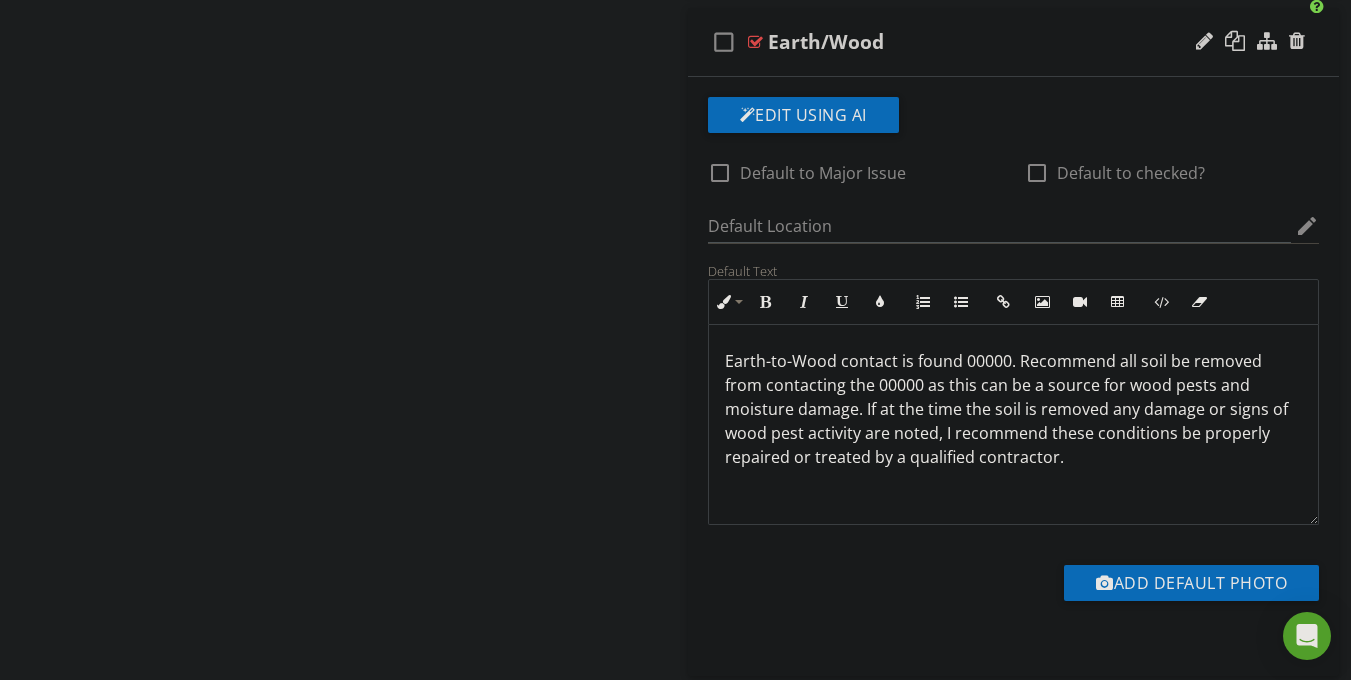 click at bounding box center (755, 42) 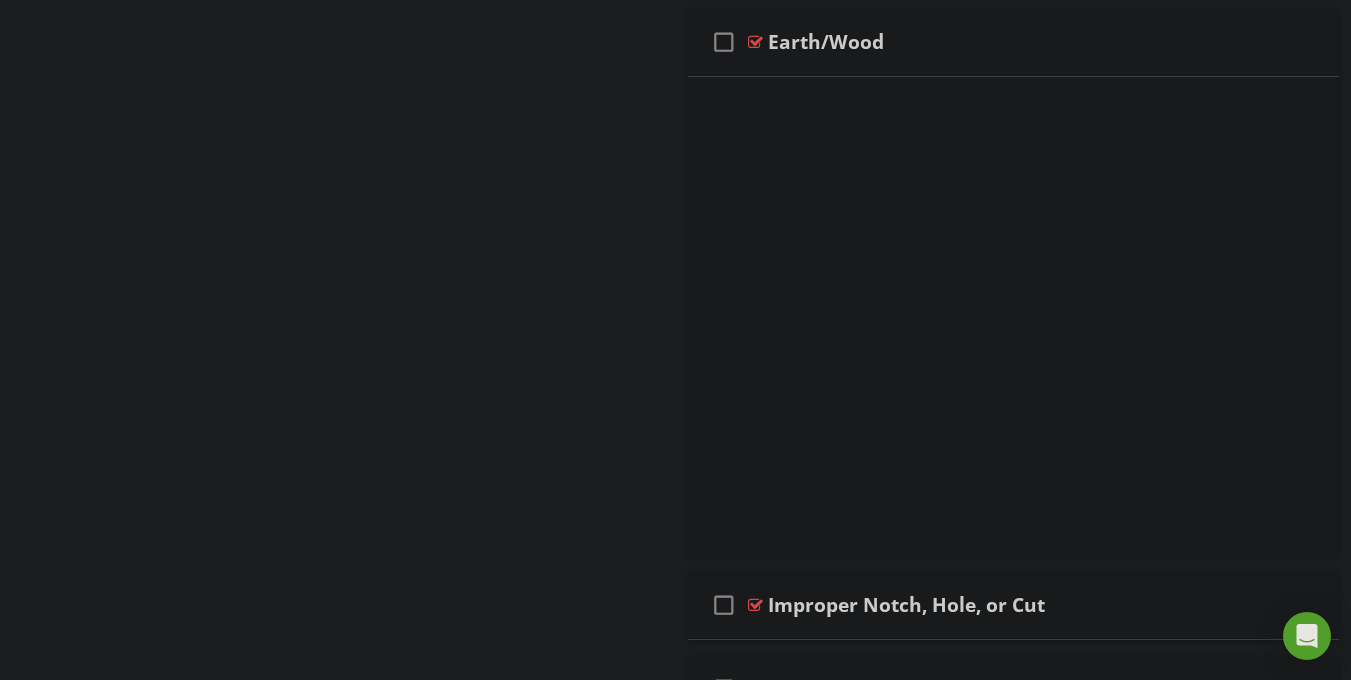 scroll, scrollTop: 1523, scrollLeft: 0, axis: vertical 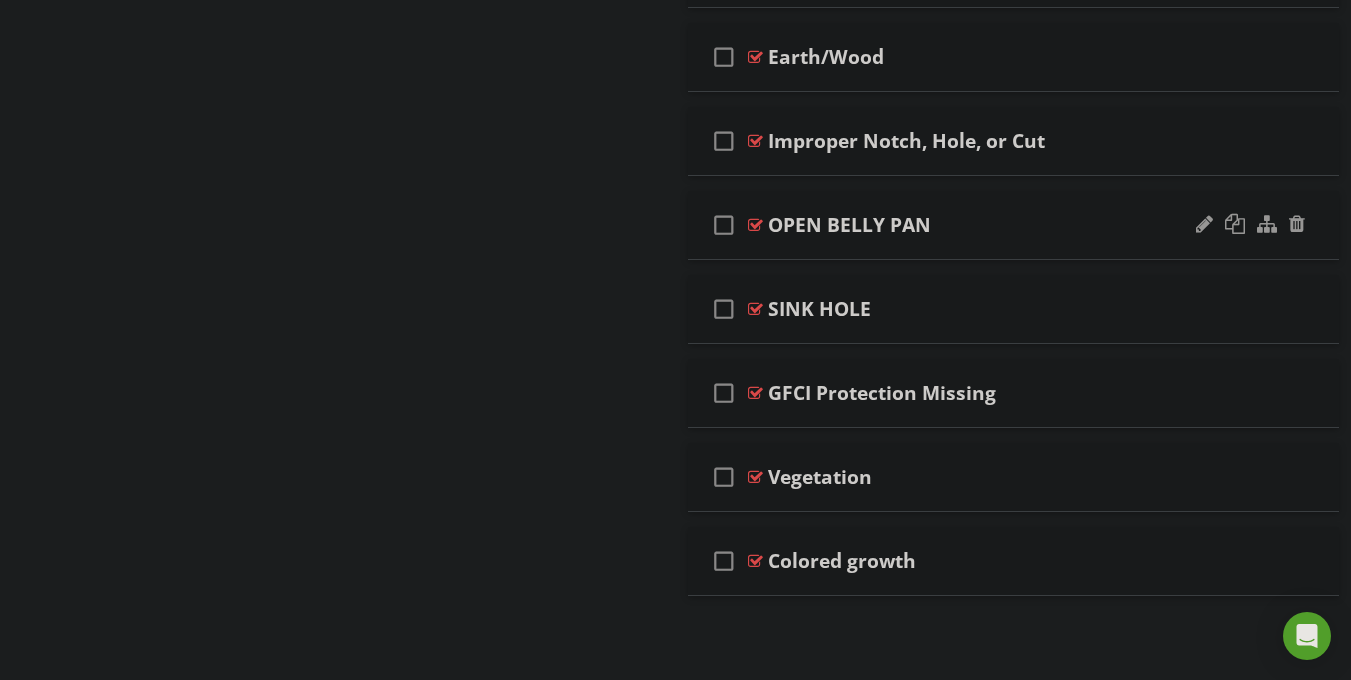 click at bounding box center (755, 225) 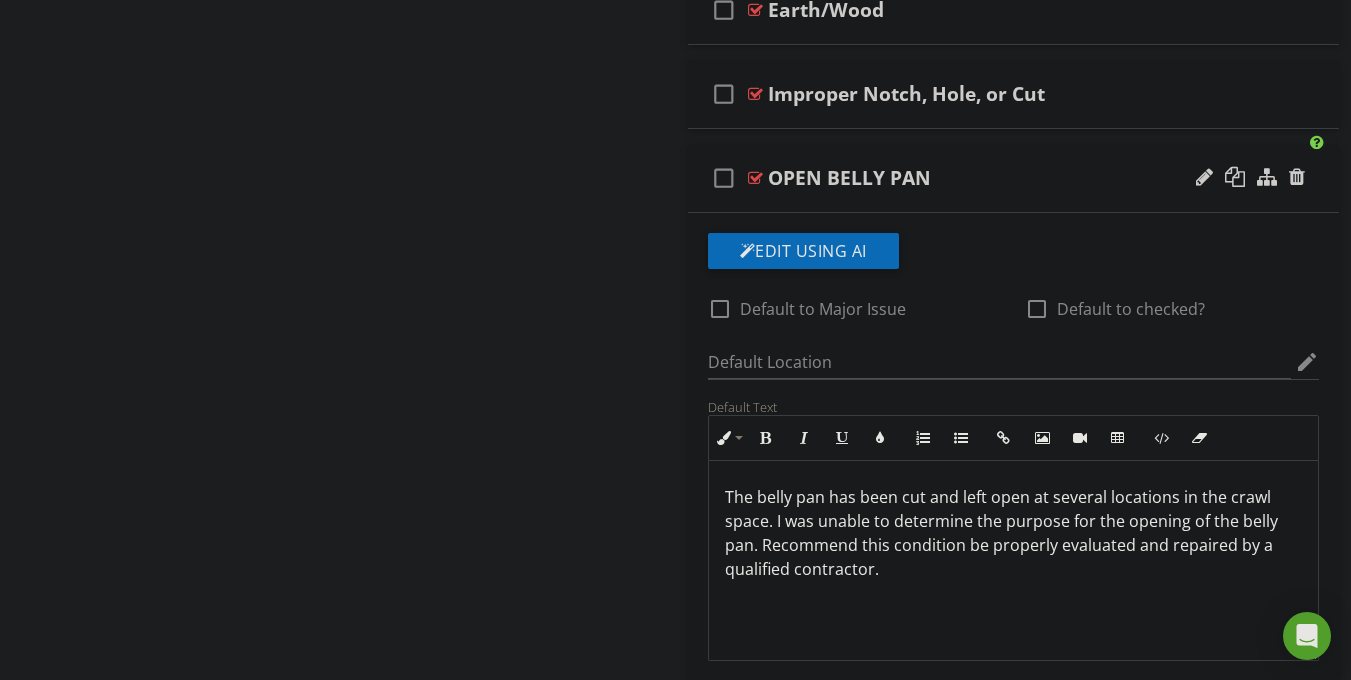 scroll, scrollTop: 1596, scrollLeft: 0, axis: vertical 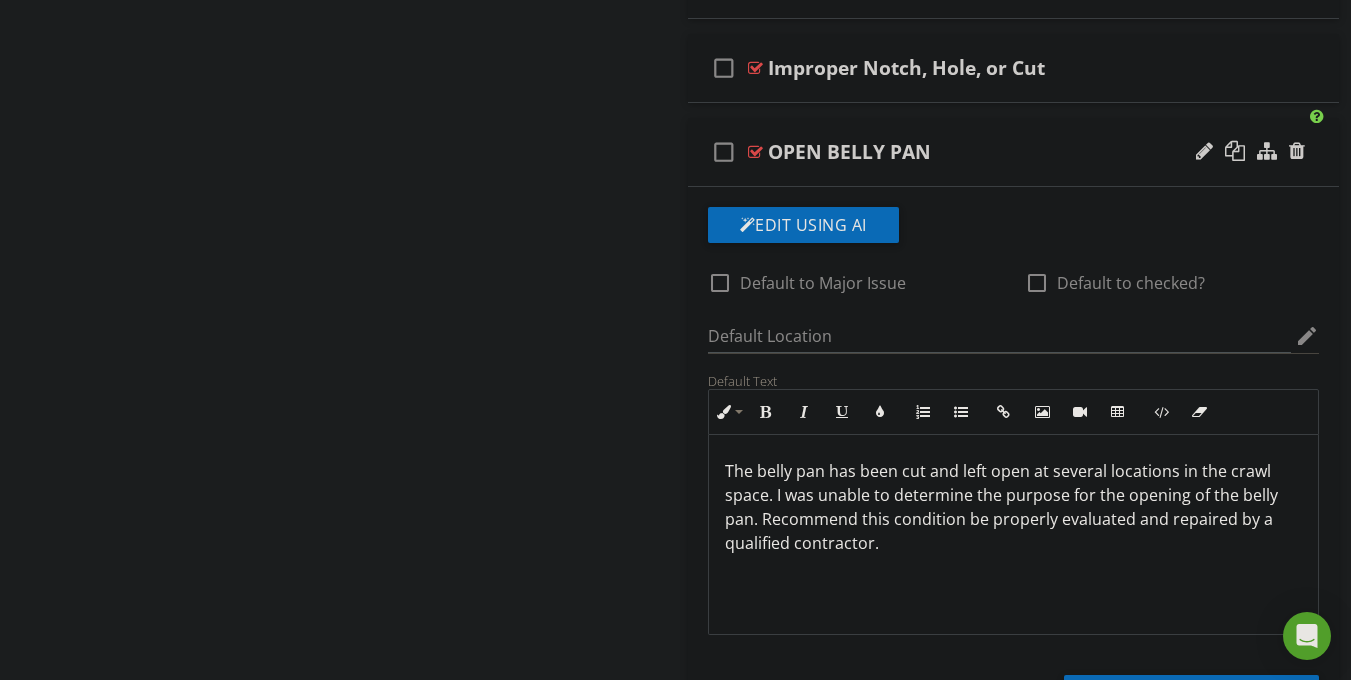 click on "check_box_outline_blank
OPEN BELLY PAN" at bounding box center [1014, 152] 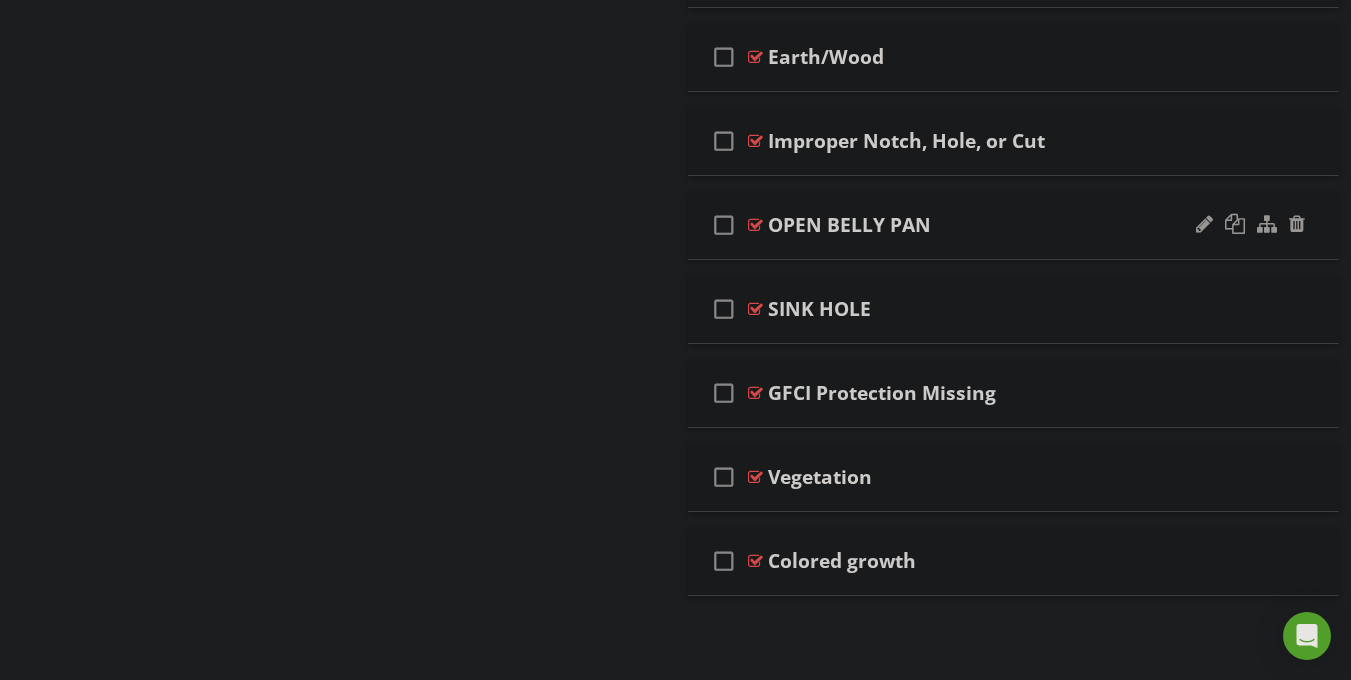 scroll, scrollTop: 1523, scrollLeft: 0, axis: vertical 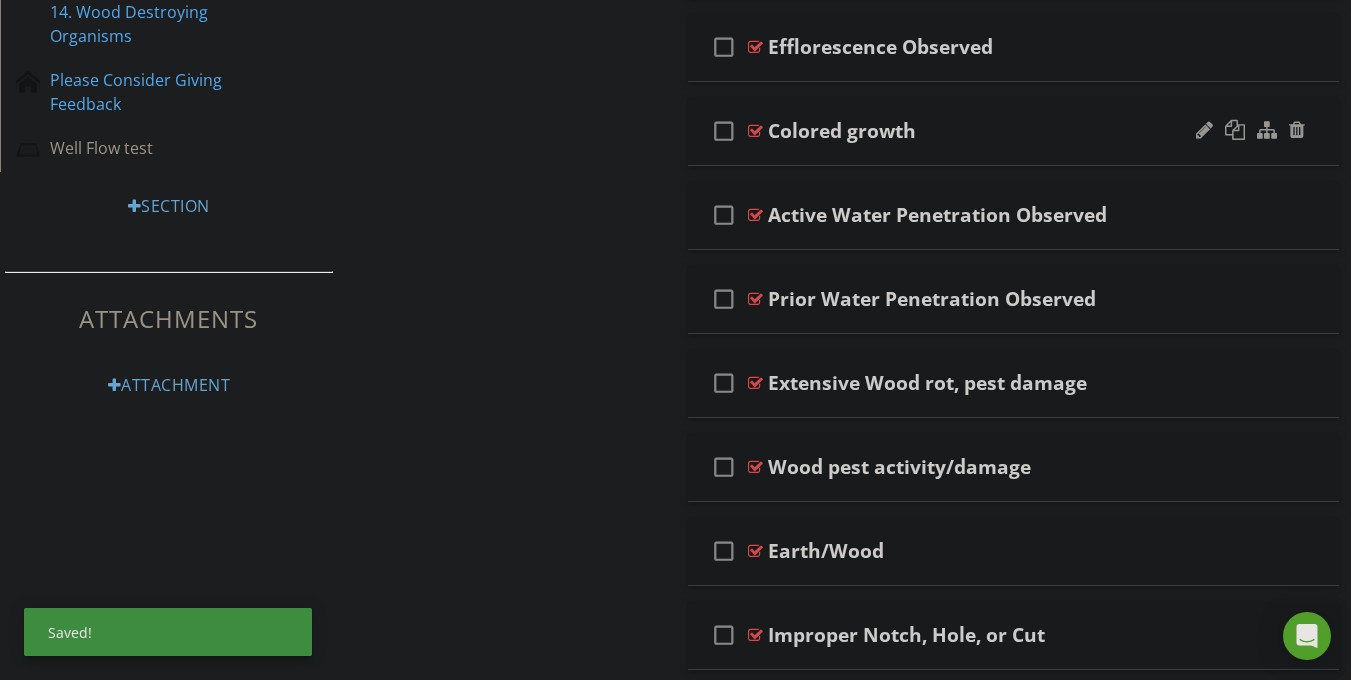 click at bounding box center [755, 131] 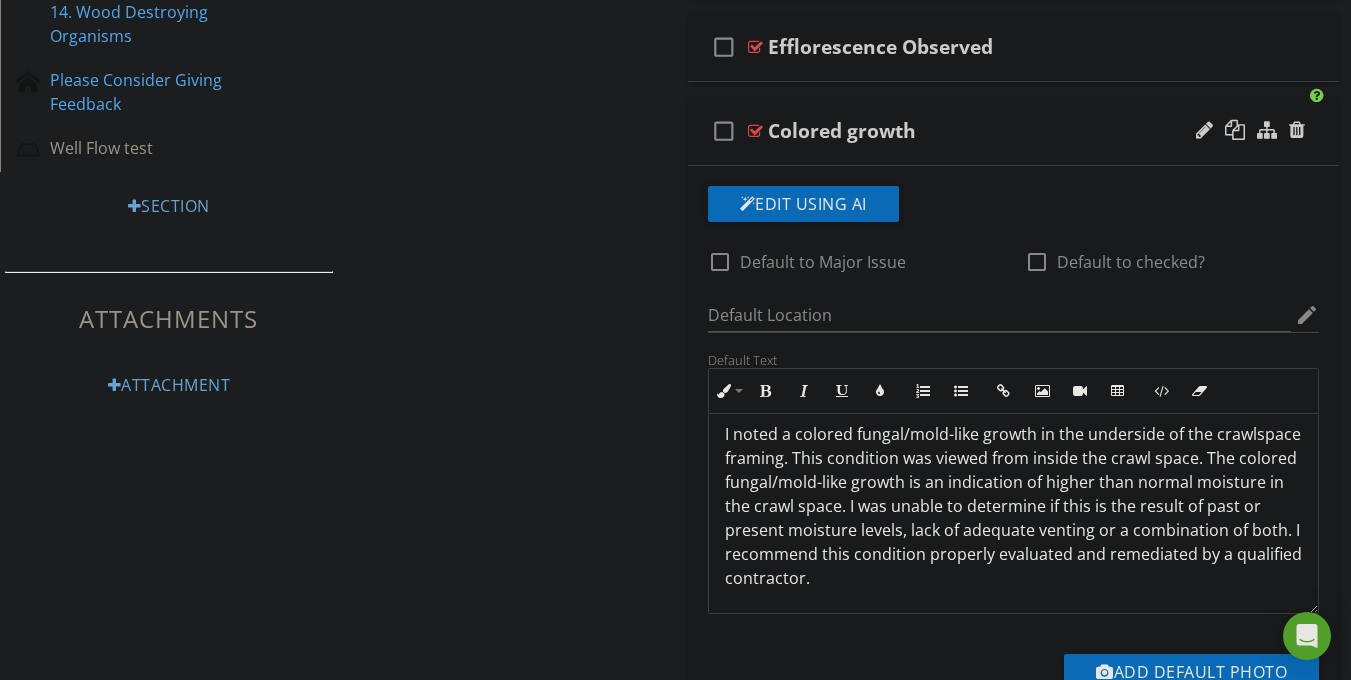 scroll, scrollTop: 17, scrollLeft: 0, axis: vertical 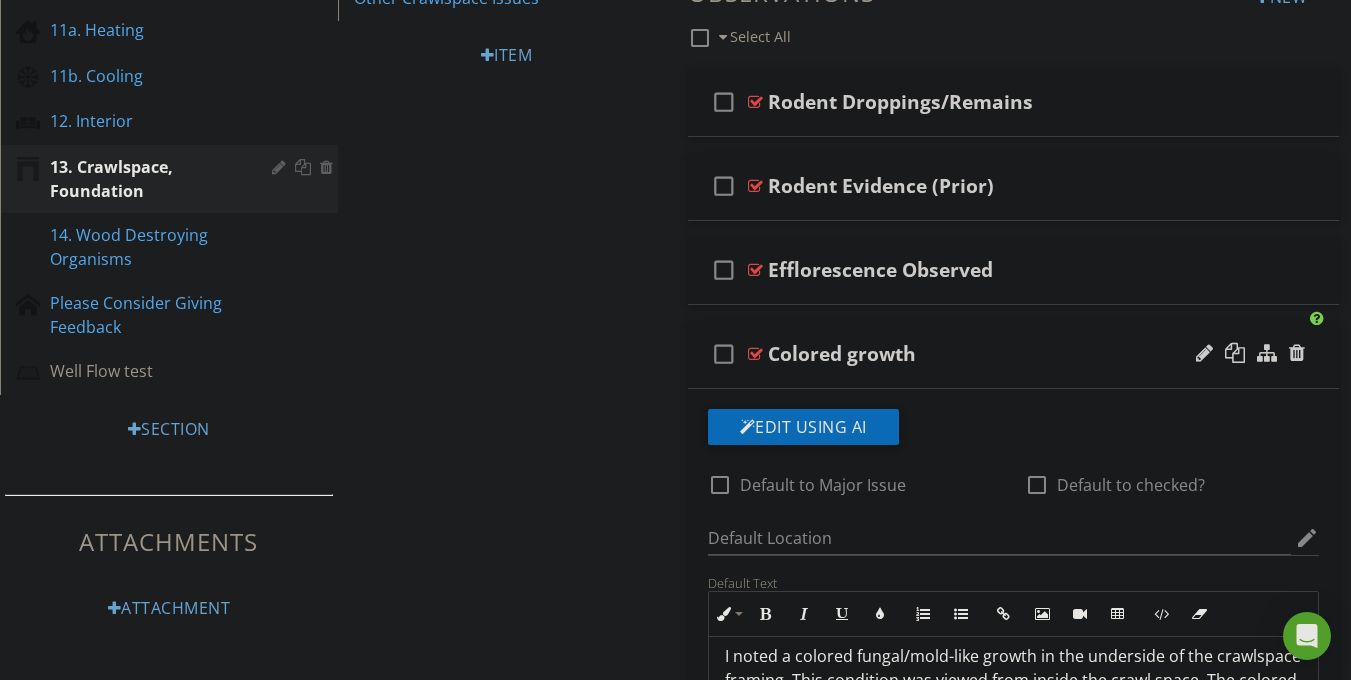 click on "check_box_outline_blank
Colored growth" at bounding box center (1014, 354) 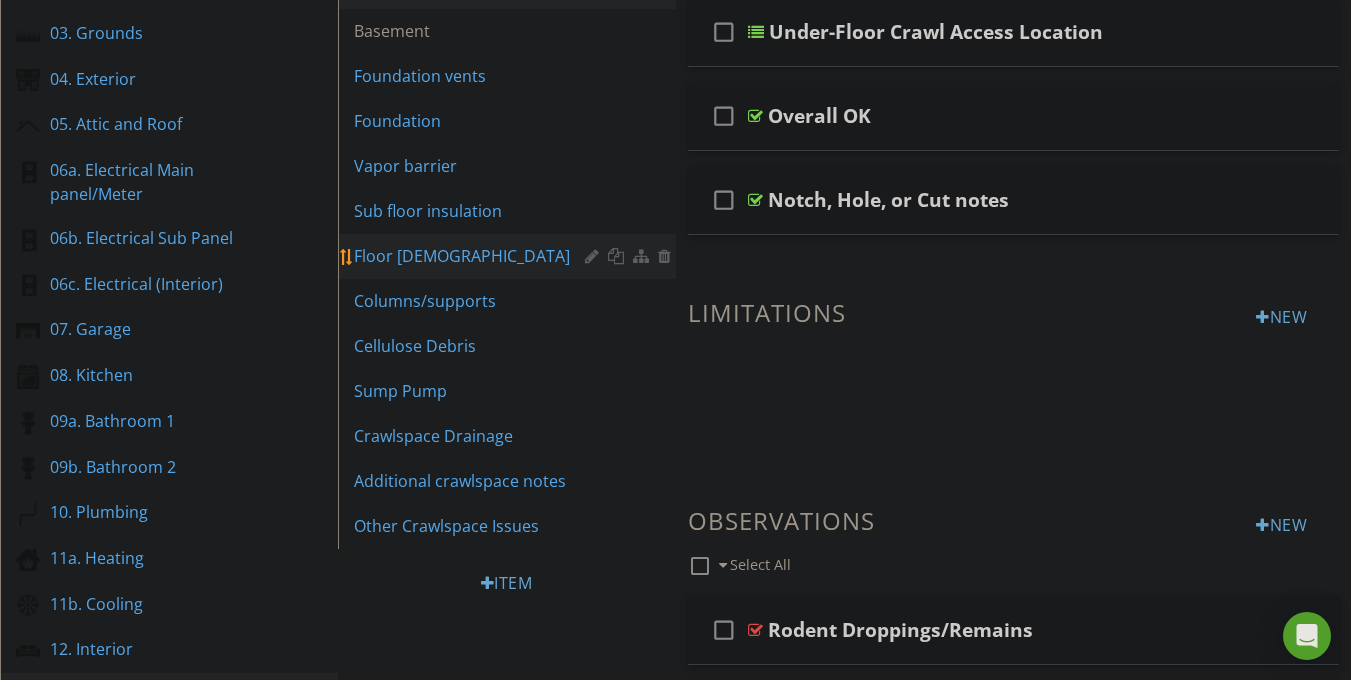 scroll, scrollTop: 347, scrollLeft: 0, axis: vertical 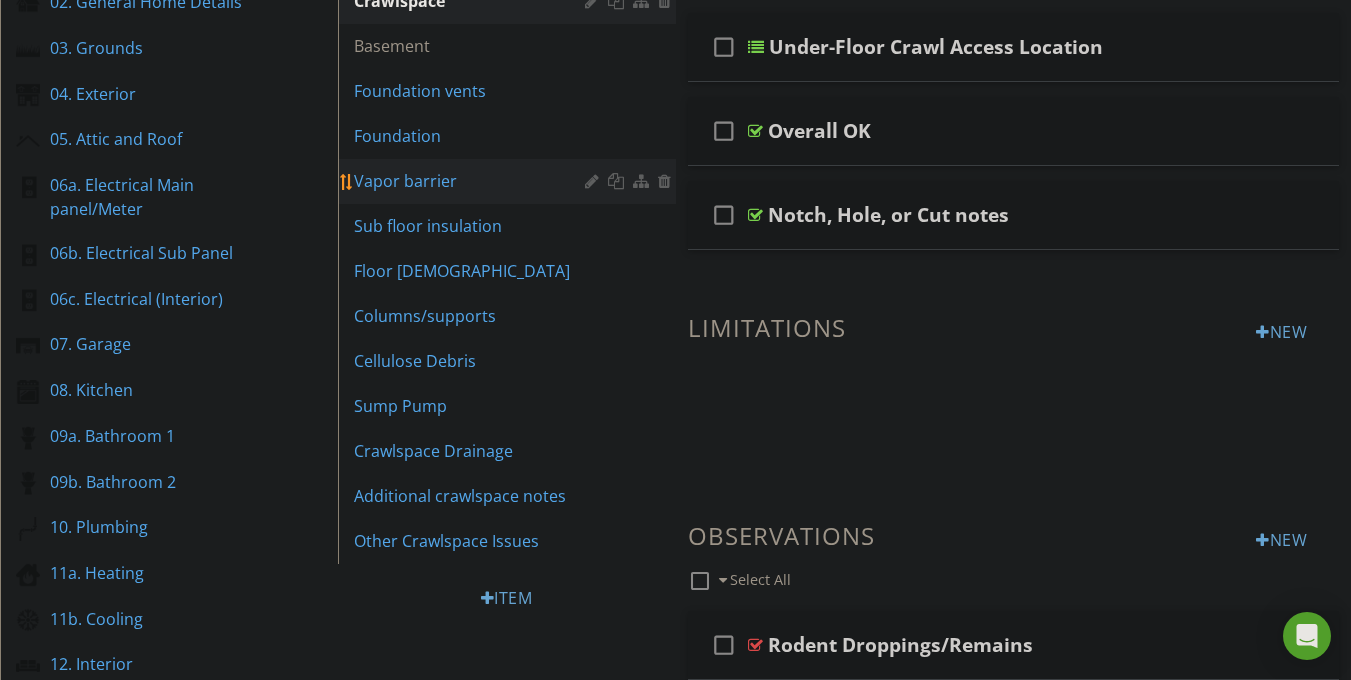 click on "Vapor barrier" at bounding box center (472, 181) 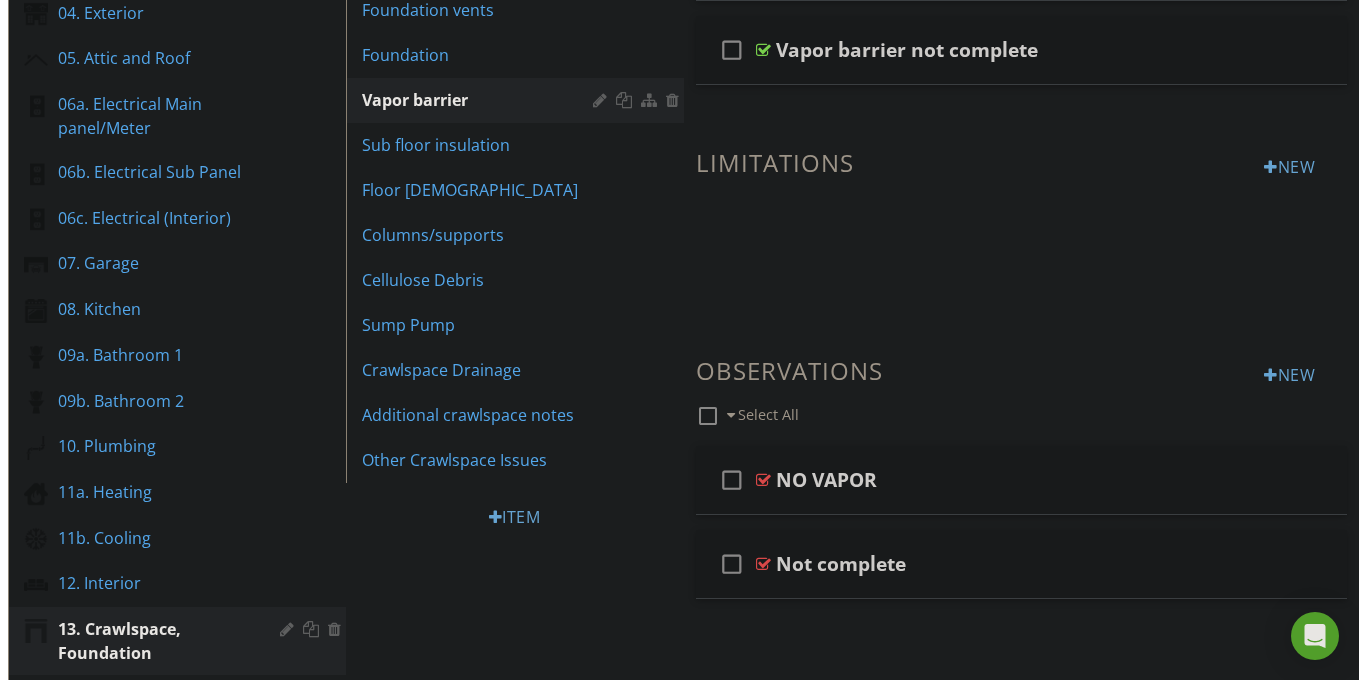 scroll, scrollTop: 521, scrollLeft: 0, axis: vertical 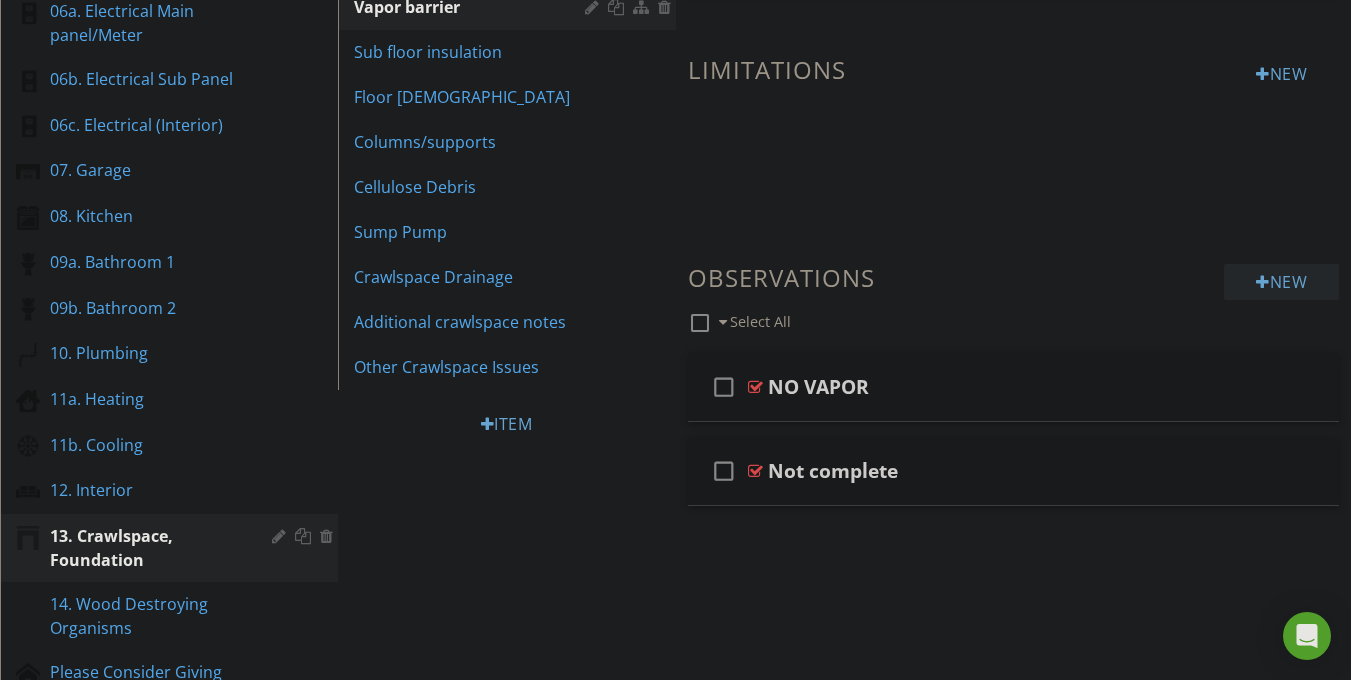 click at bounding box center [1263, 282] 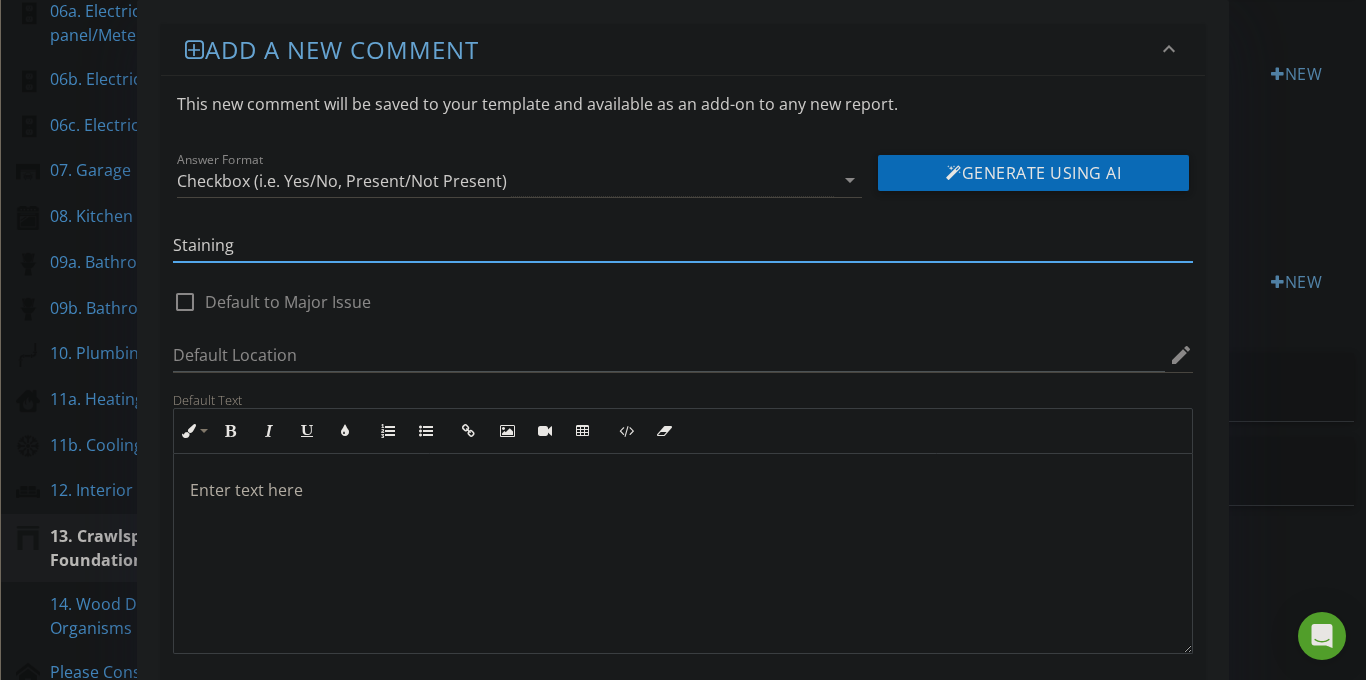type on "Staining" 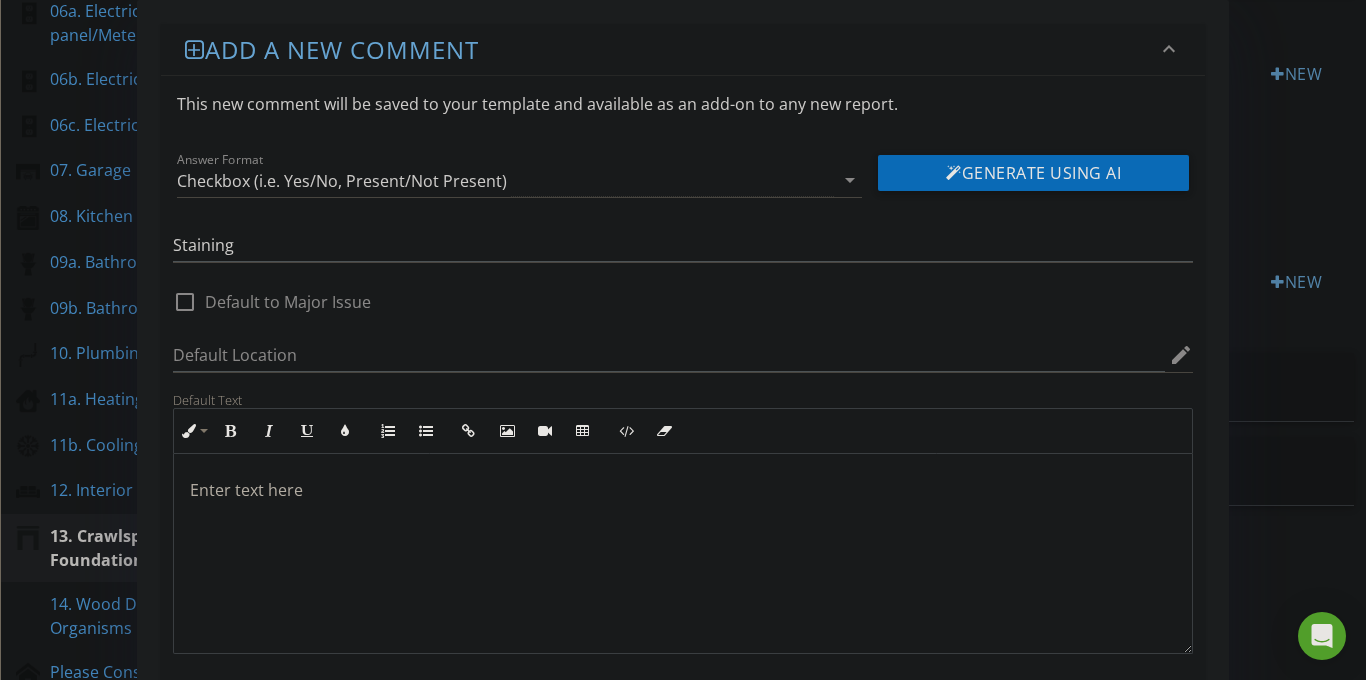 type 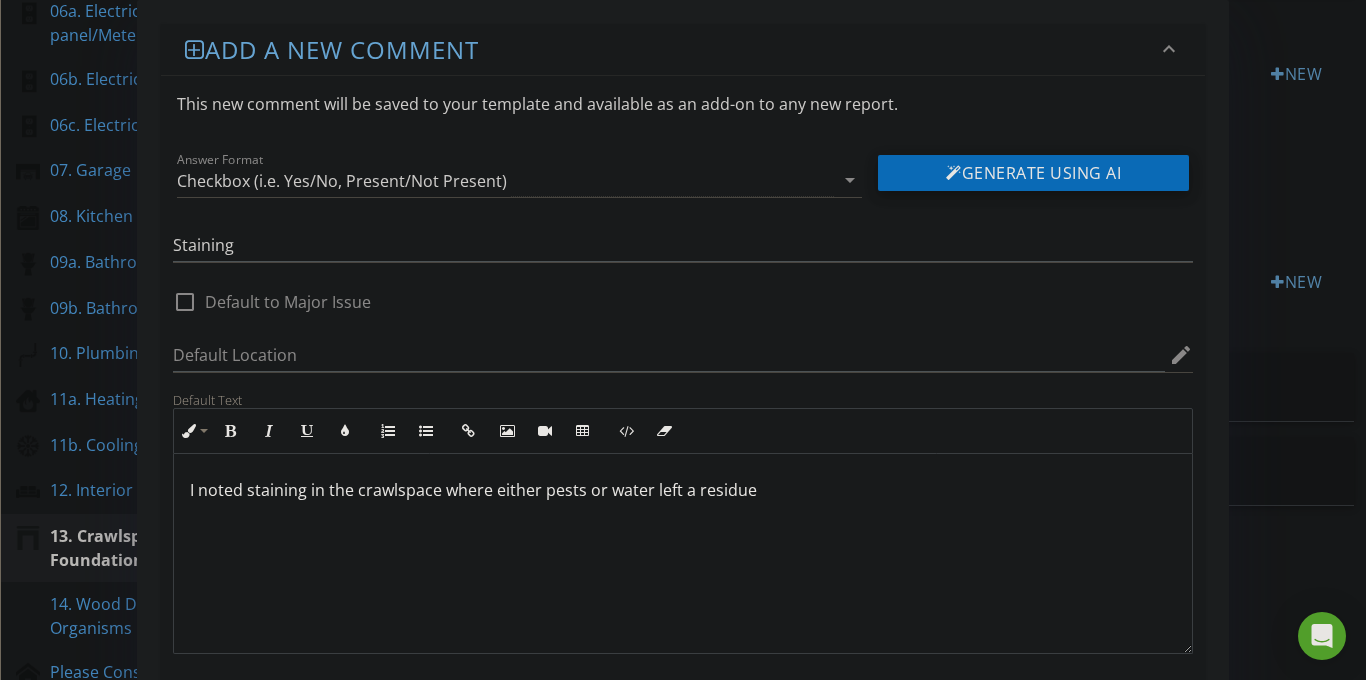 click on "Generate Using AI" at bounding box center (1033, 173) 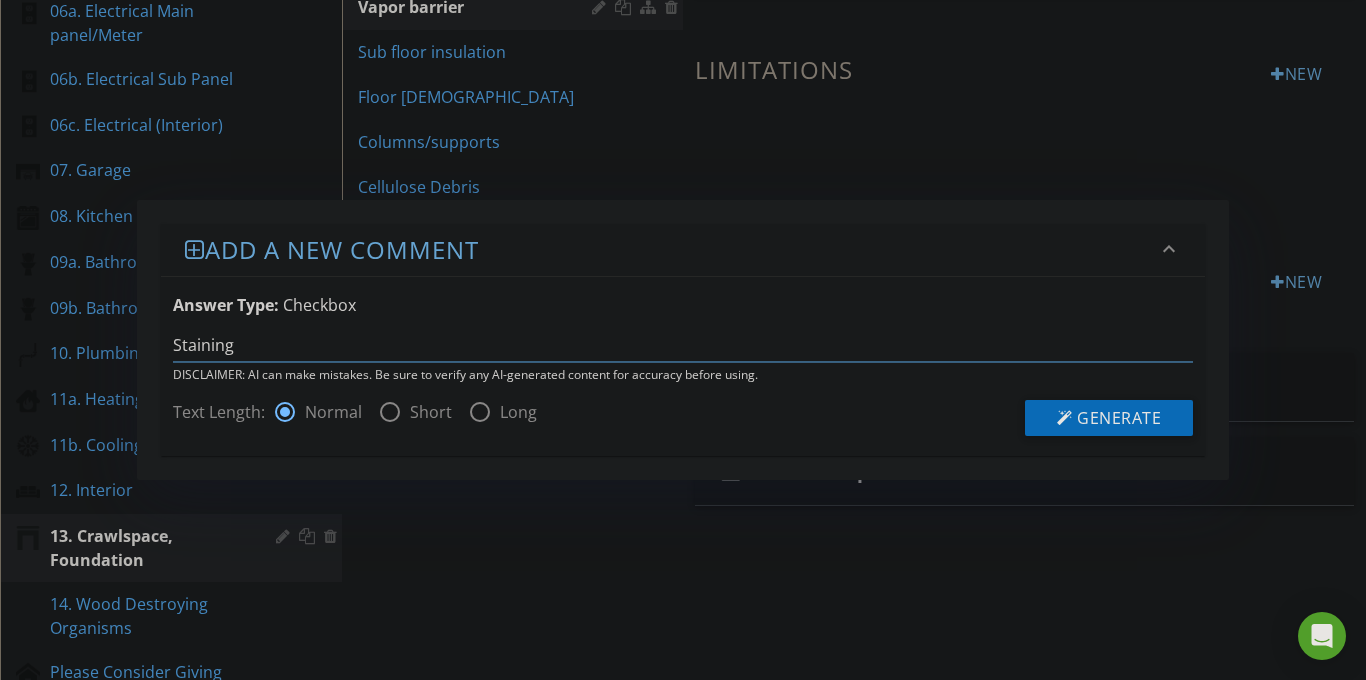 click on "Staining" at bounding box center [683, 345] 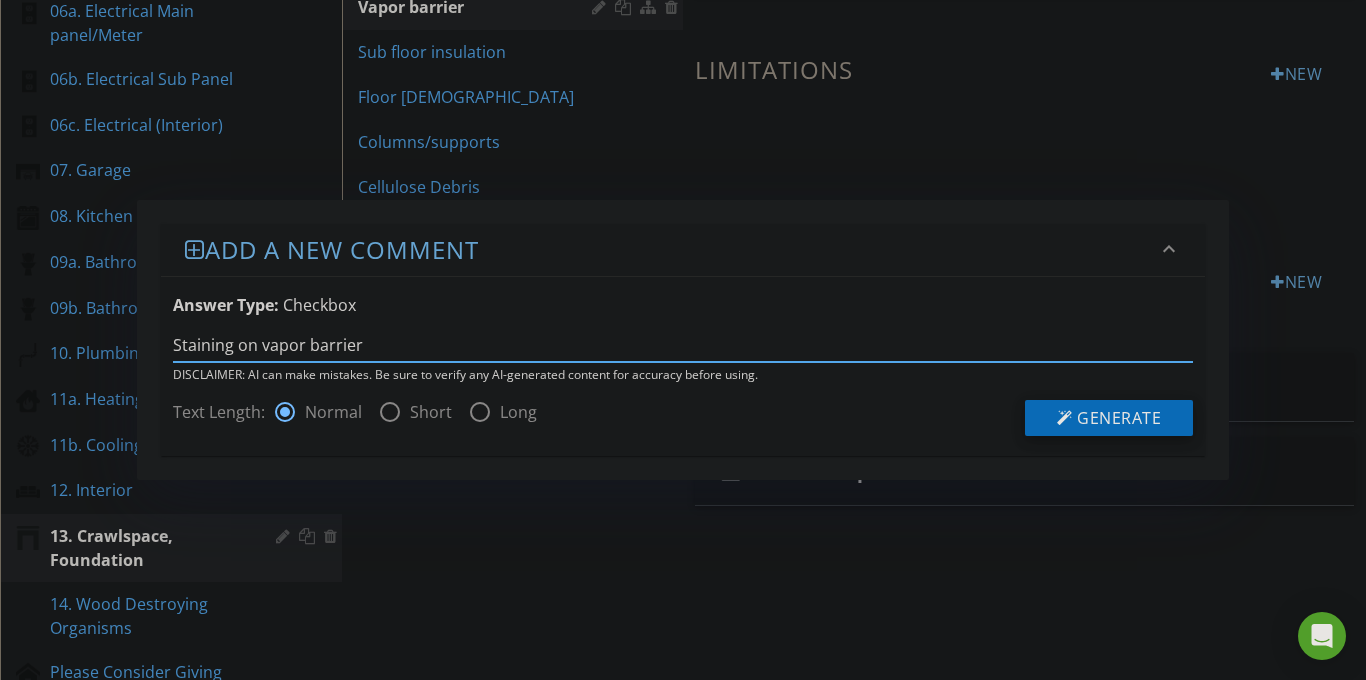 type on "Staining on vapor barrier" 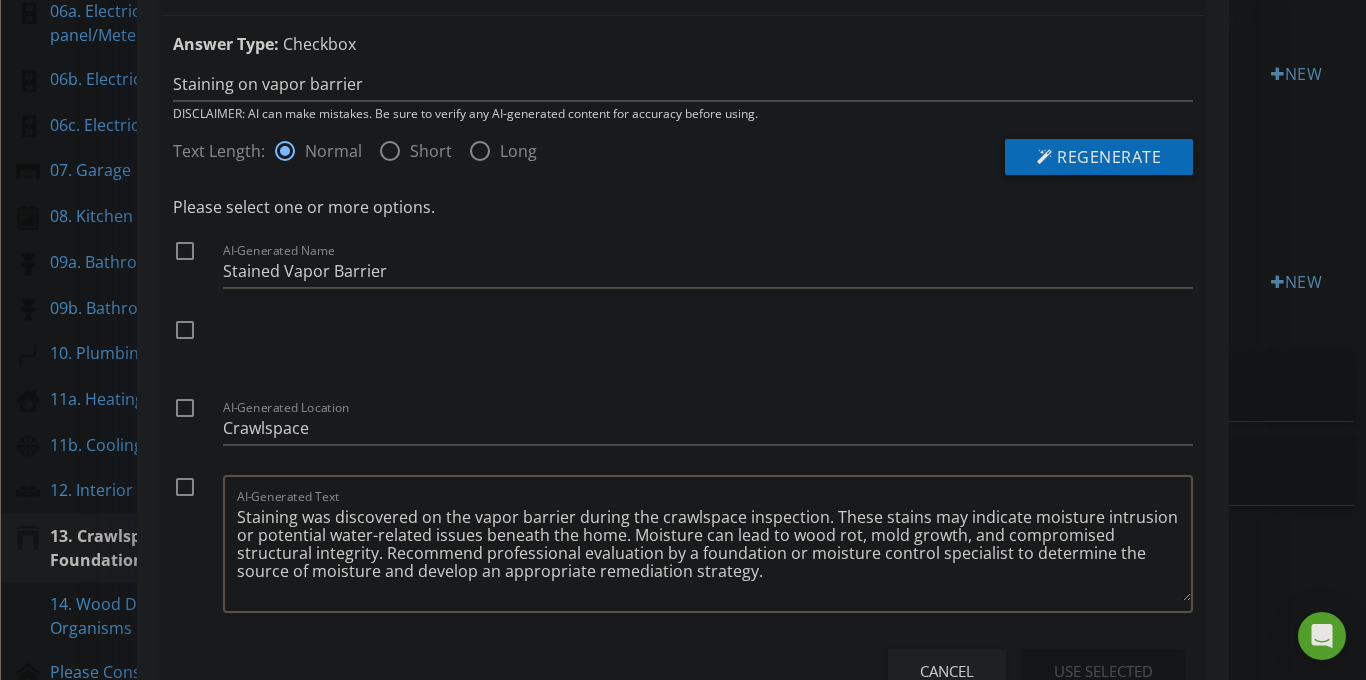 scroll, scrollTop: 61, scrollLeft: 0, axis: vertical 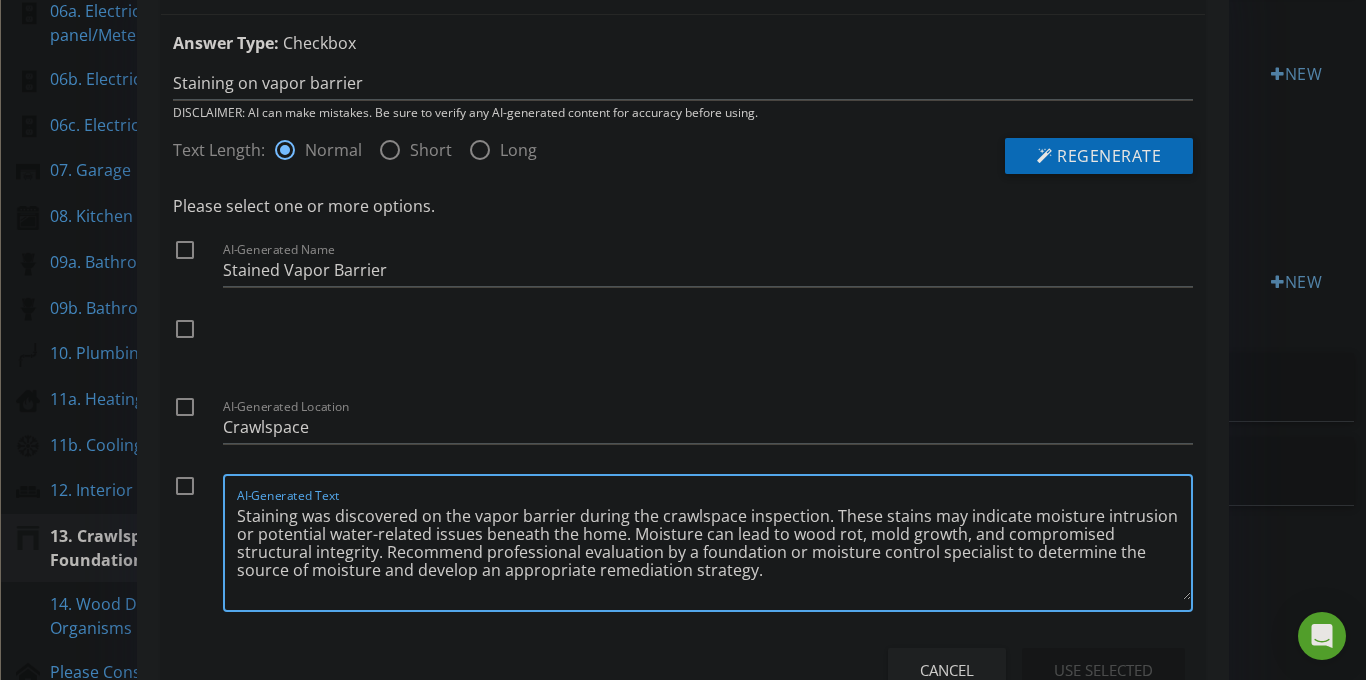 drag, startPoint x: 725, startPoint y: 576, endPoint x: 215, endPoint y: 511, distance: 514.1255 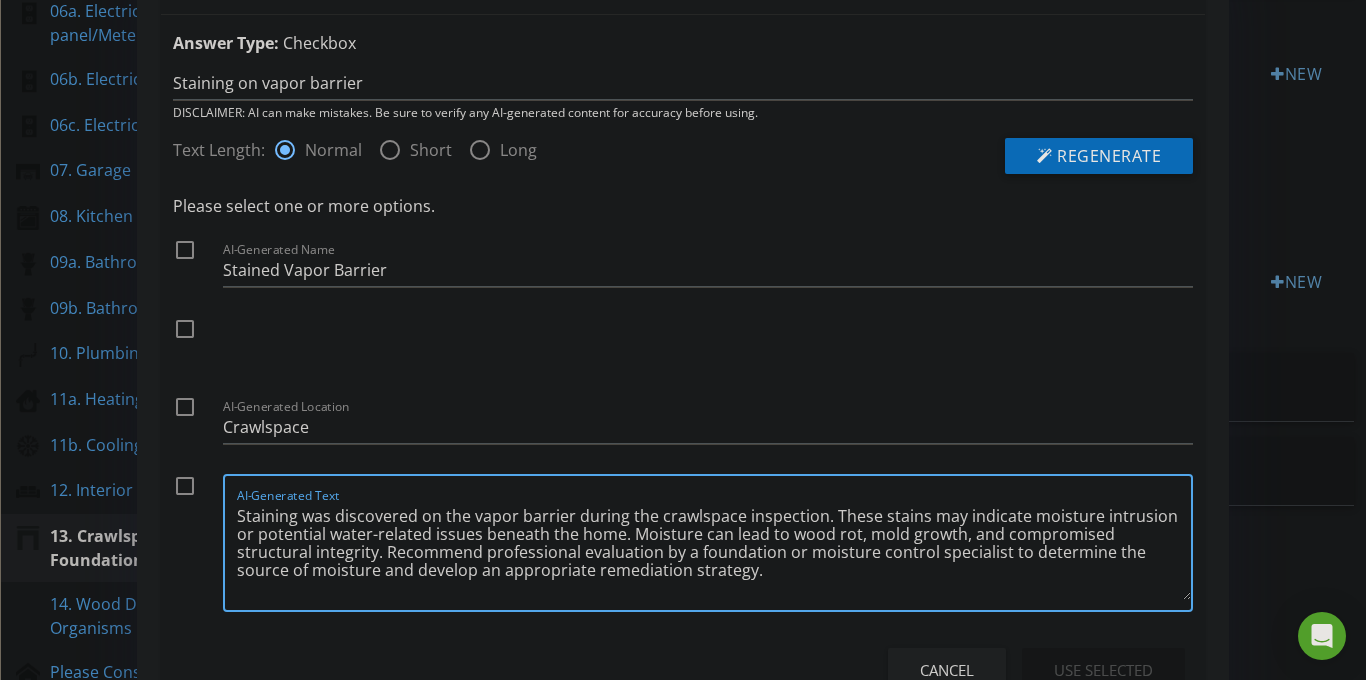click on "Staining was discovered on the vapor barrier during the crawlspace inspection. These stains may indicate moisture intrusion or potential water-related issues beneath the home. Moisture can lead to wood rot, mold growth, and compromised structural integrity. Recommend professional evaluation by a foundation or moisture control specialist to determine the source of moisture and develop an appropriate remediation strategy." at bounding box center (714, 550) 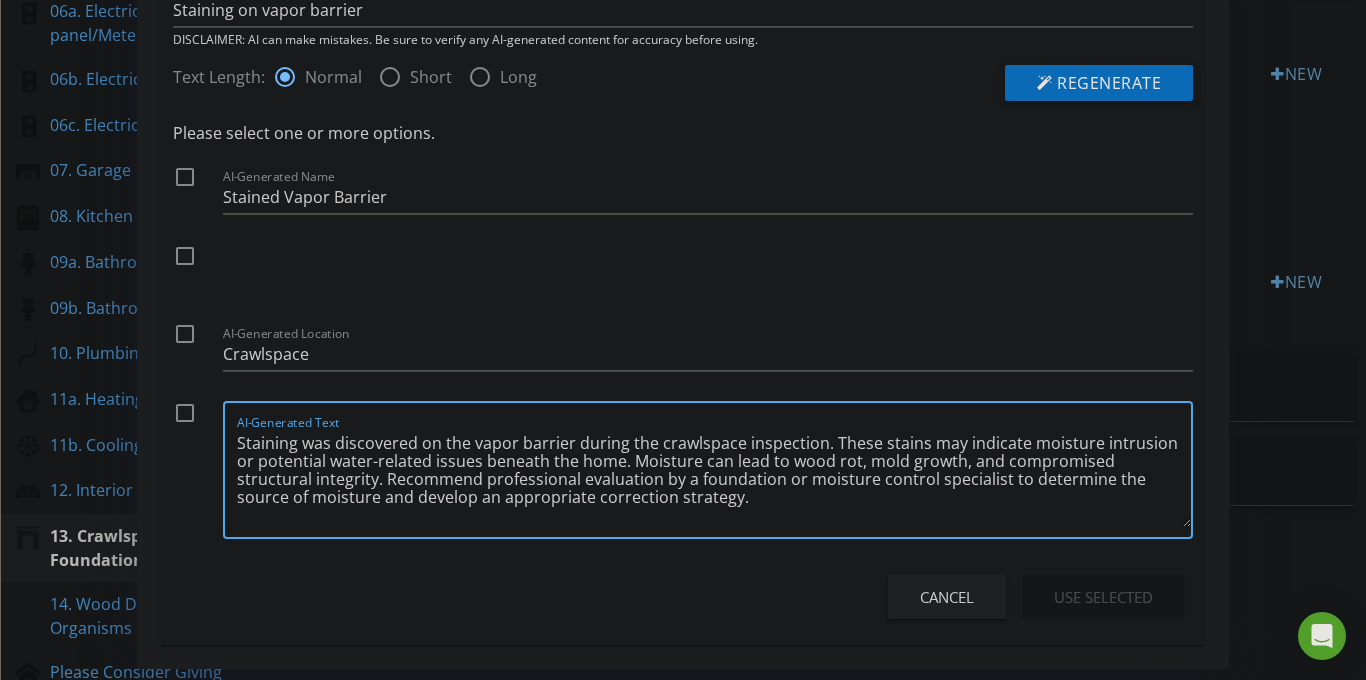 scroll, scrollTop: 135, scrollLeft: 0, axis: vertical 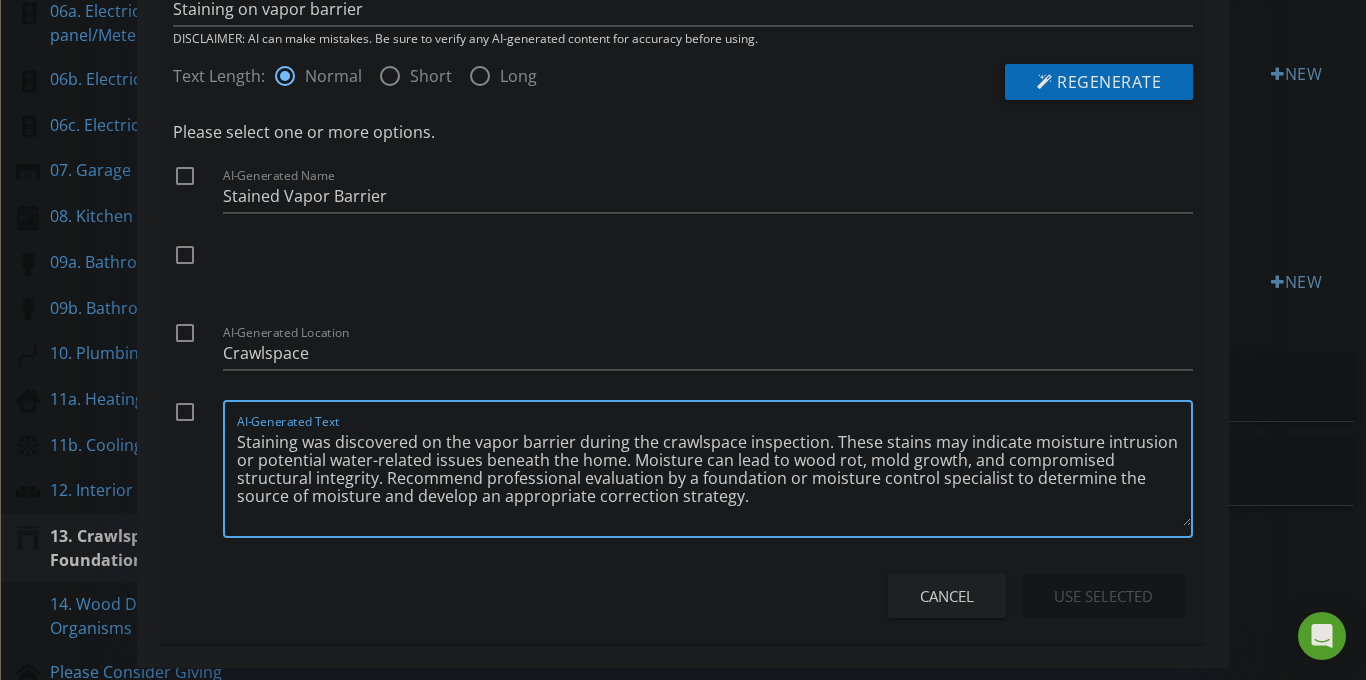 click on "Staining was discovered on the vapor barrier during the crawlspace inspection. These stains may indicate moisture intrusion or potential water-related issues beneath the home. Moisture can lead to wood rot, mold growth, and compromised structural integrity. Recommend professional evaluation by a foundation or moisture control specialist to determine the source of moisture and develop an appropriate correction strategy." at bounding box center (714, 476) 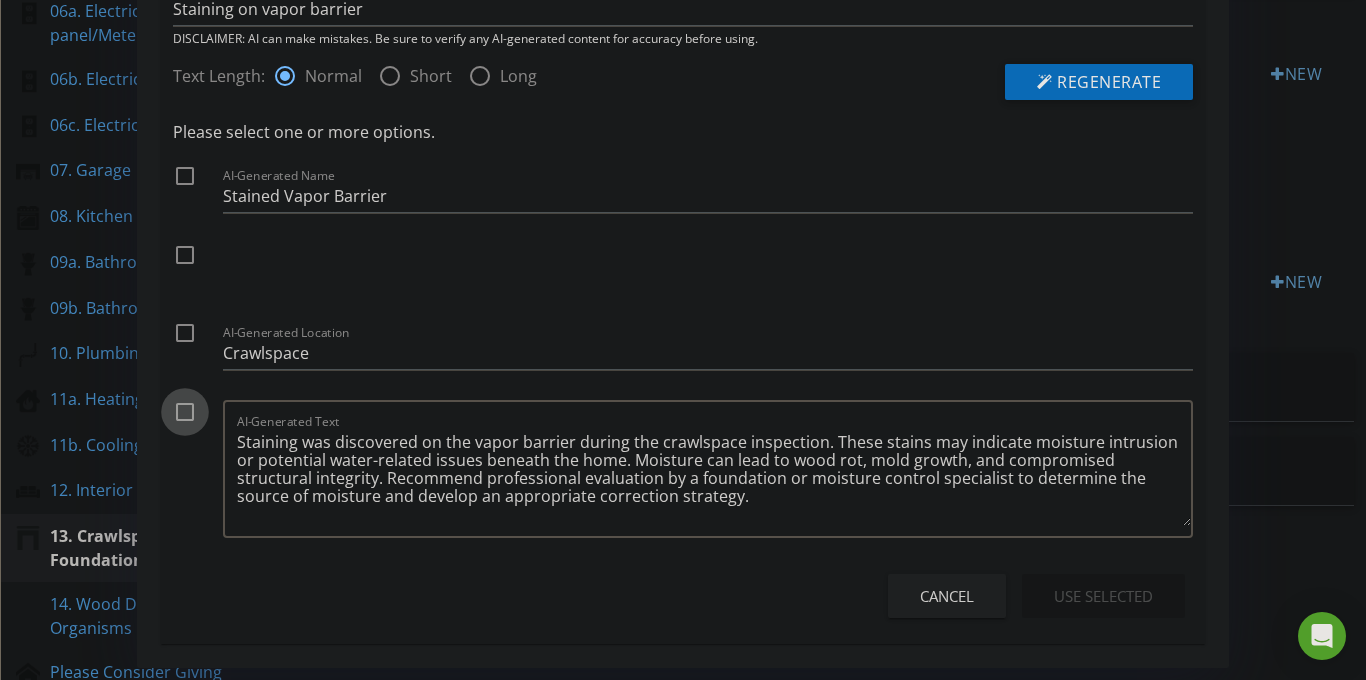 click at bounding box center [185, 412] 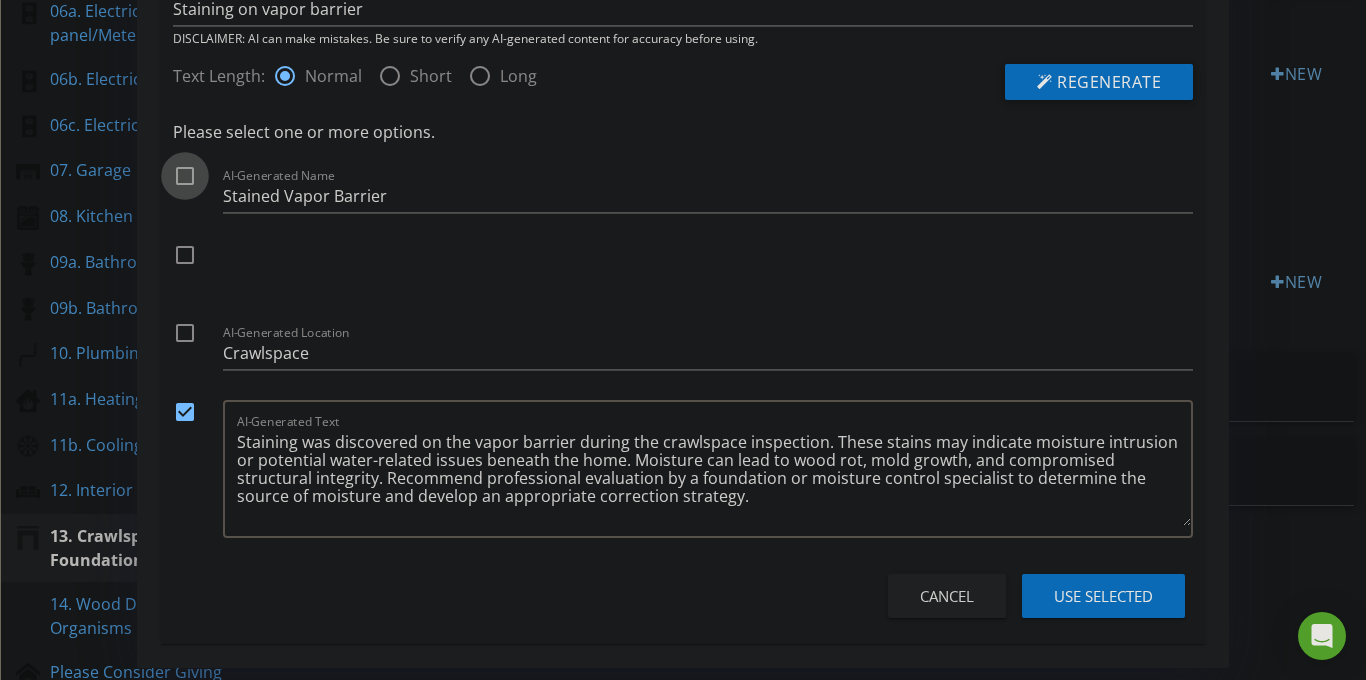 click at bounding box center (185, 176) 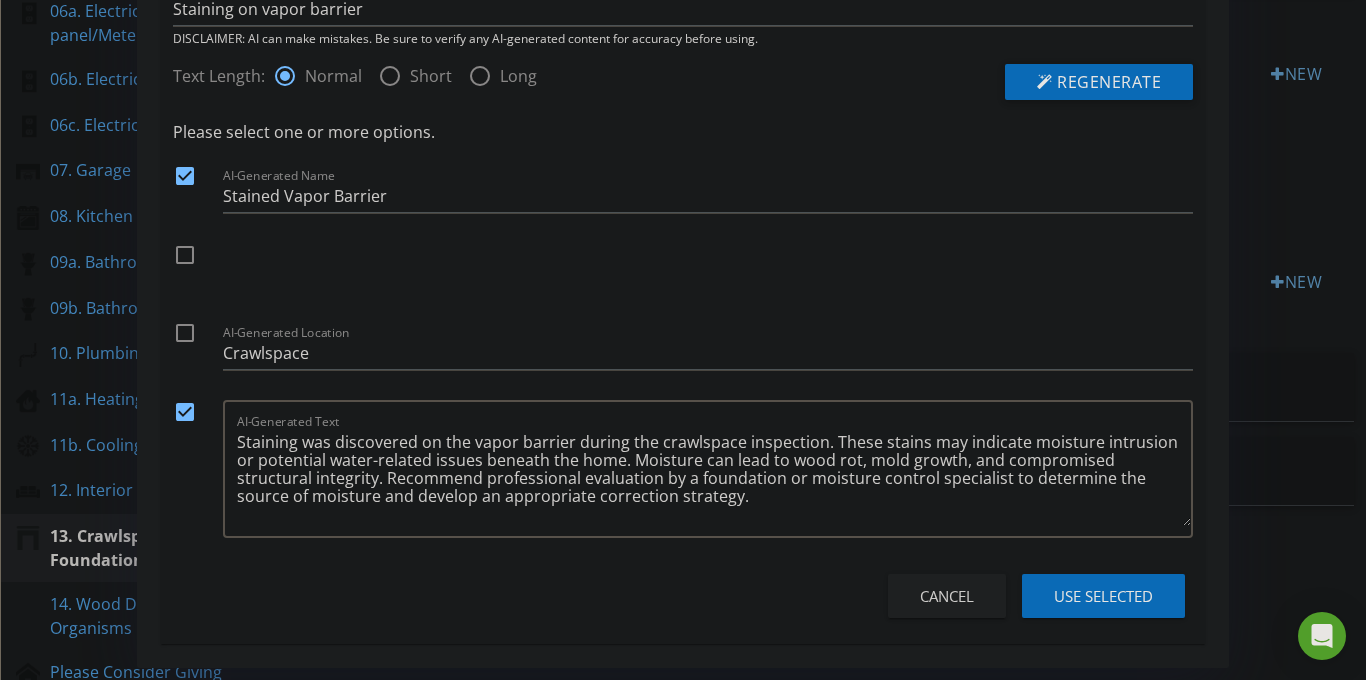 click at bounding box center (185, 333) 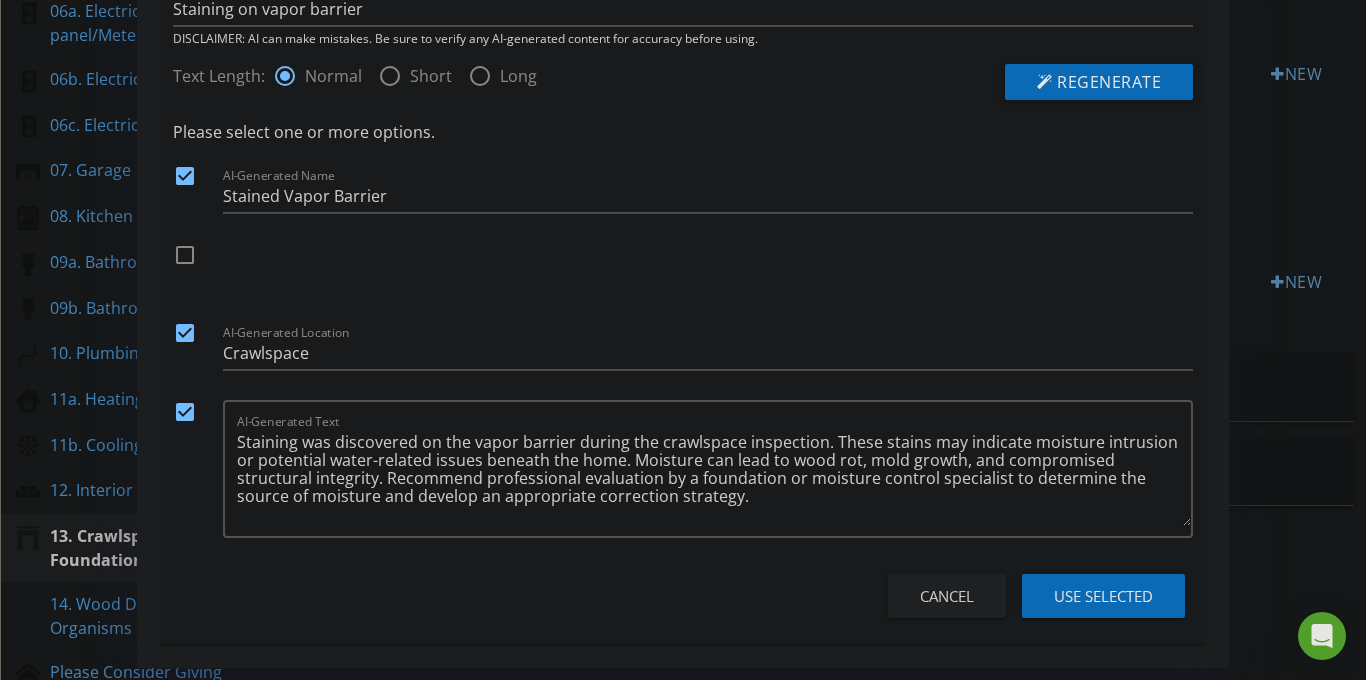click at bounding box center [185, 333] 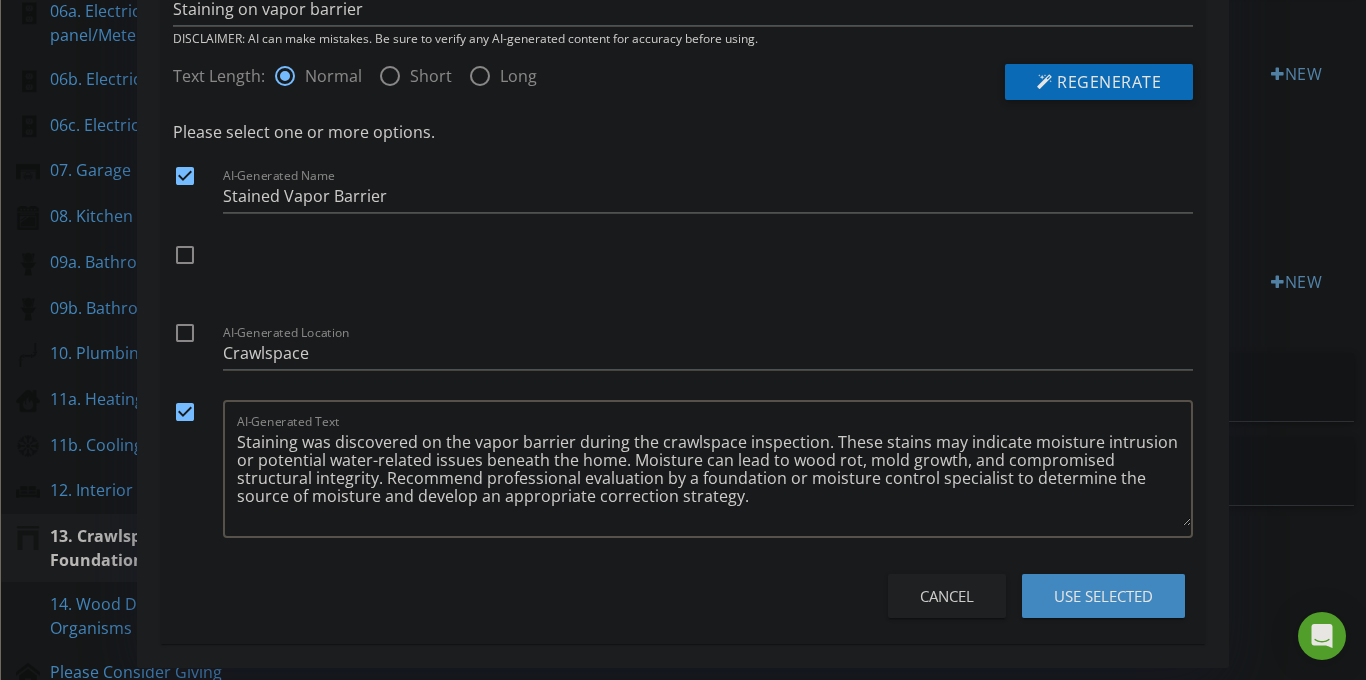 click on "Use Selected" at bounding box center (1103, 596) 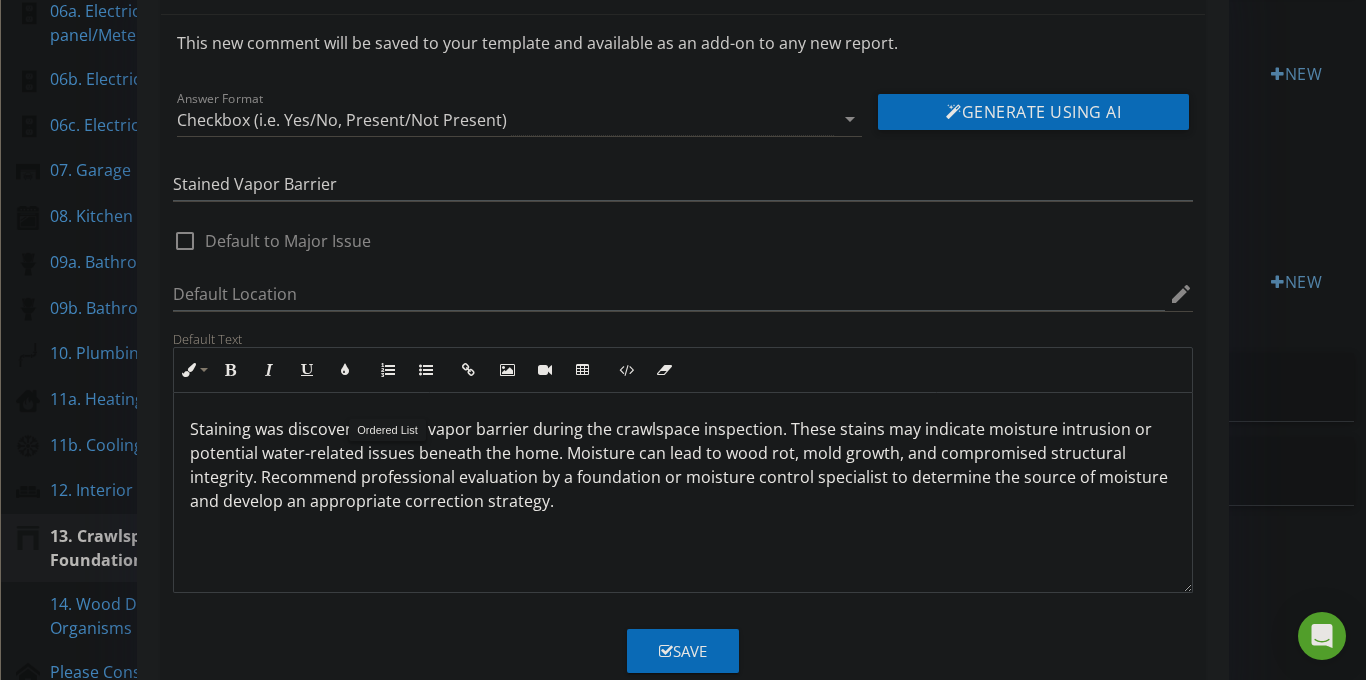 scroll, scrollTop: 110, scrollLeft: 0, axis: vertical 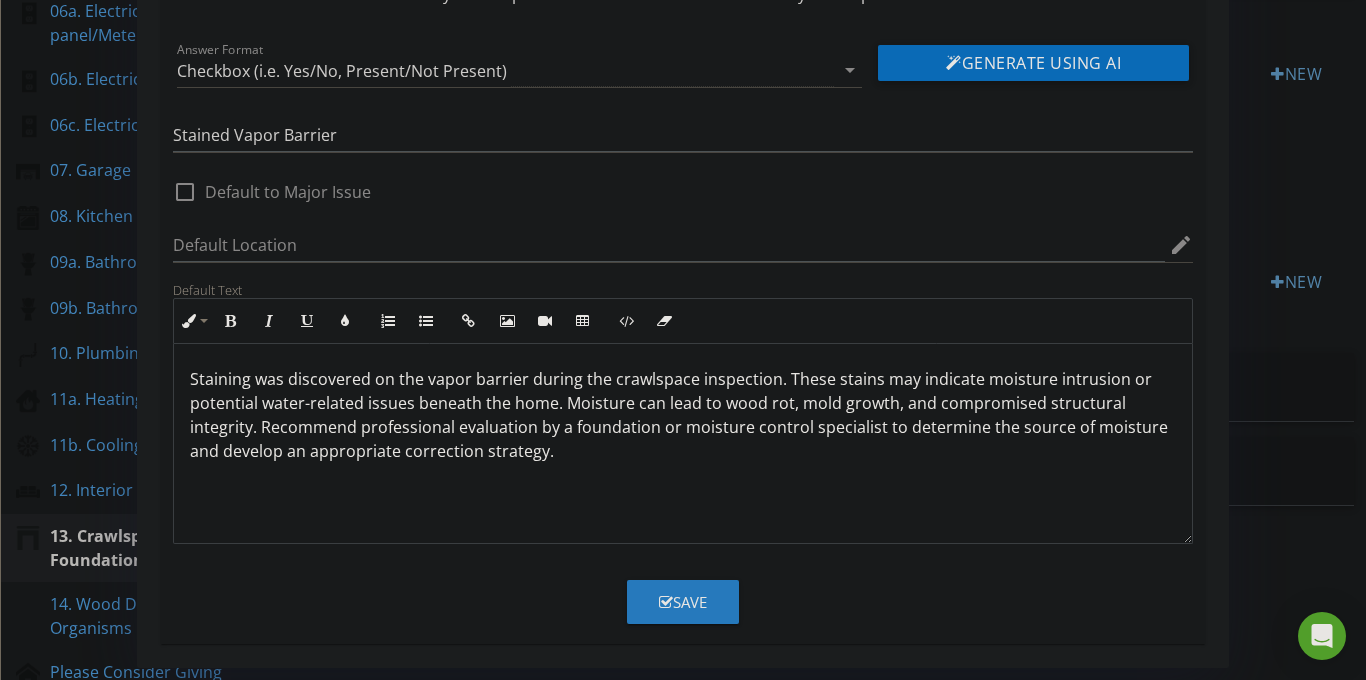 click on "Save" at bounding box center (683, 602) 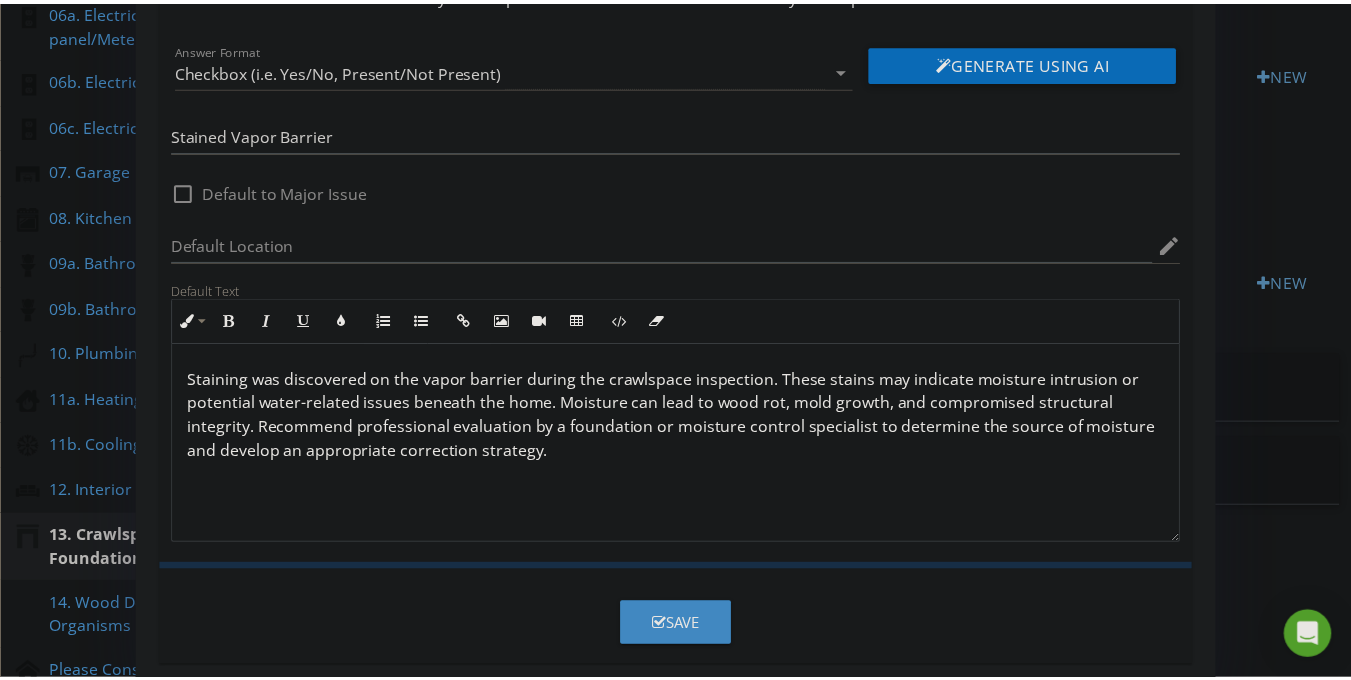 scroll, scrollTop: 13, scrollLeft: 0, axis: vertical 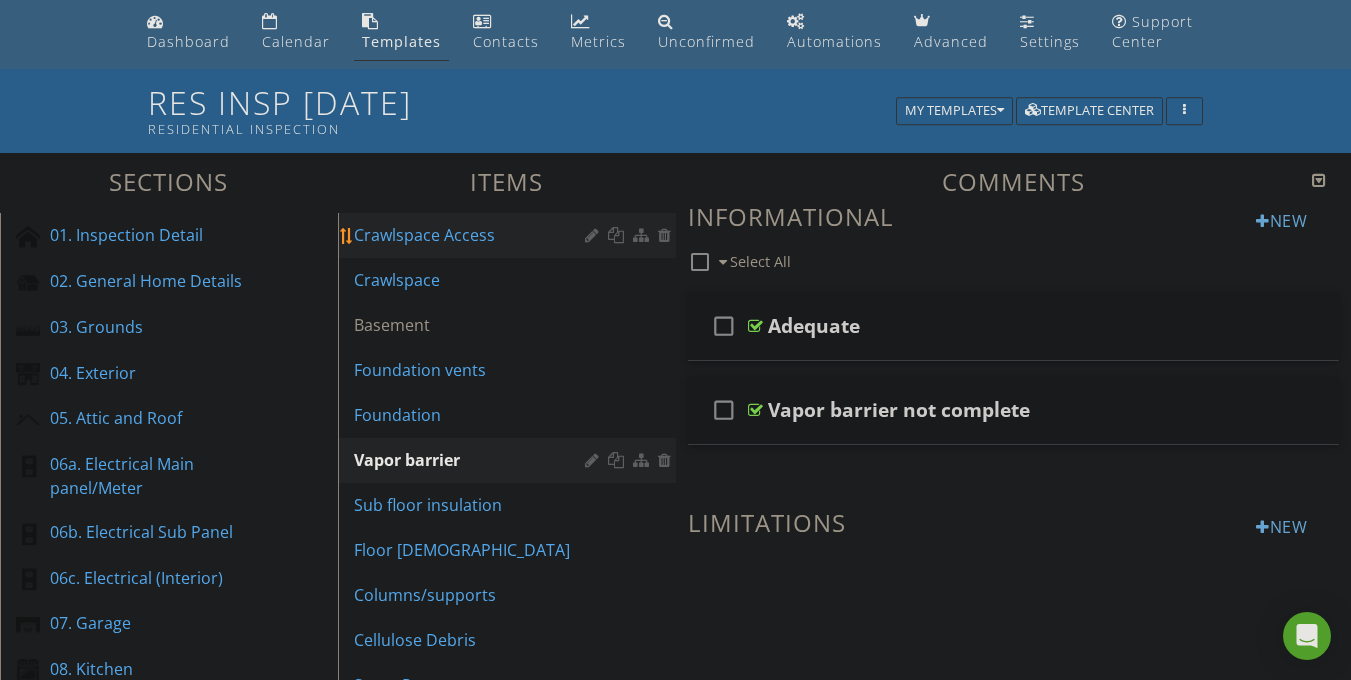 click on "Crawlspace Access" at bounding box center (472, 235) 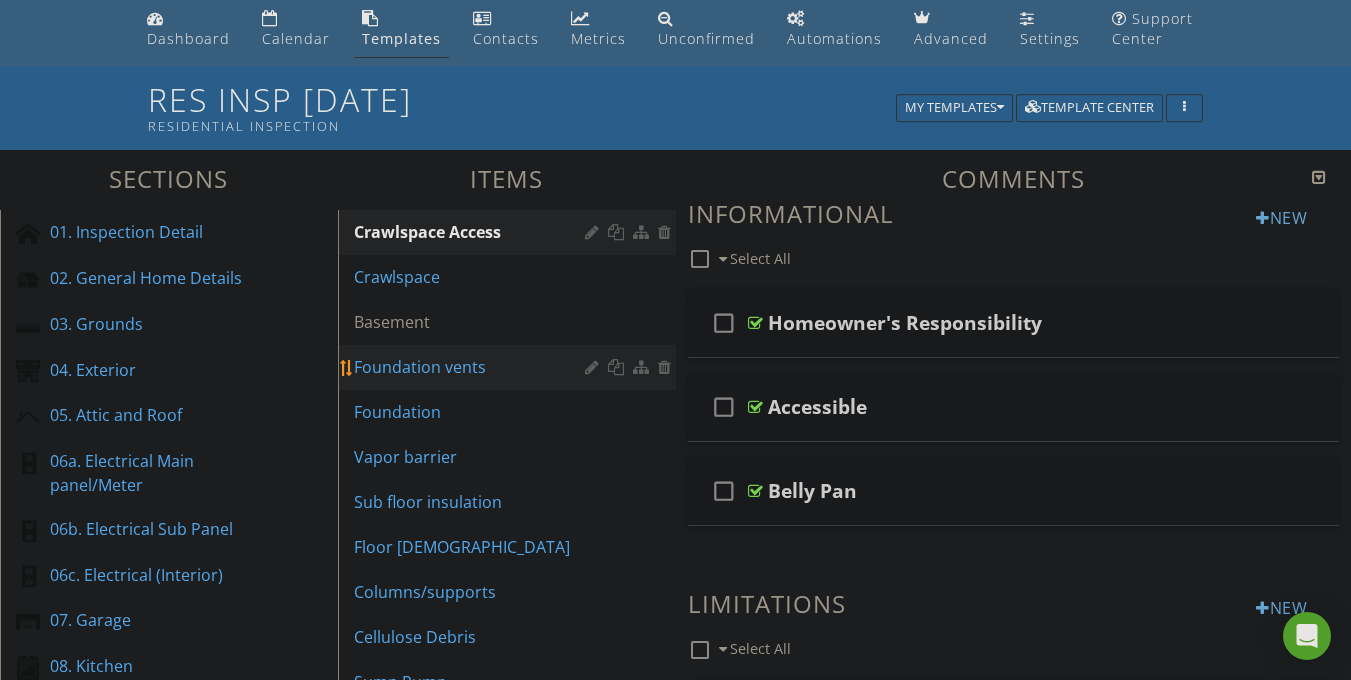 scroll, scrollTop: 145, scrollLeft: 0, axis: vertical 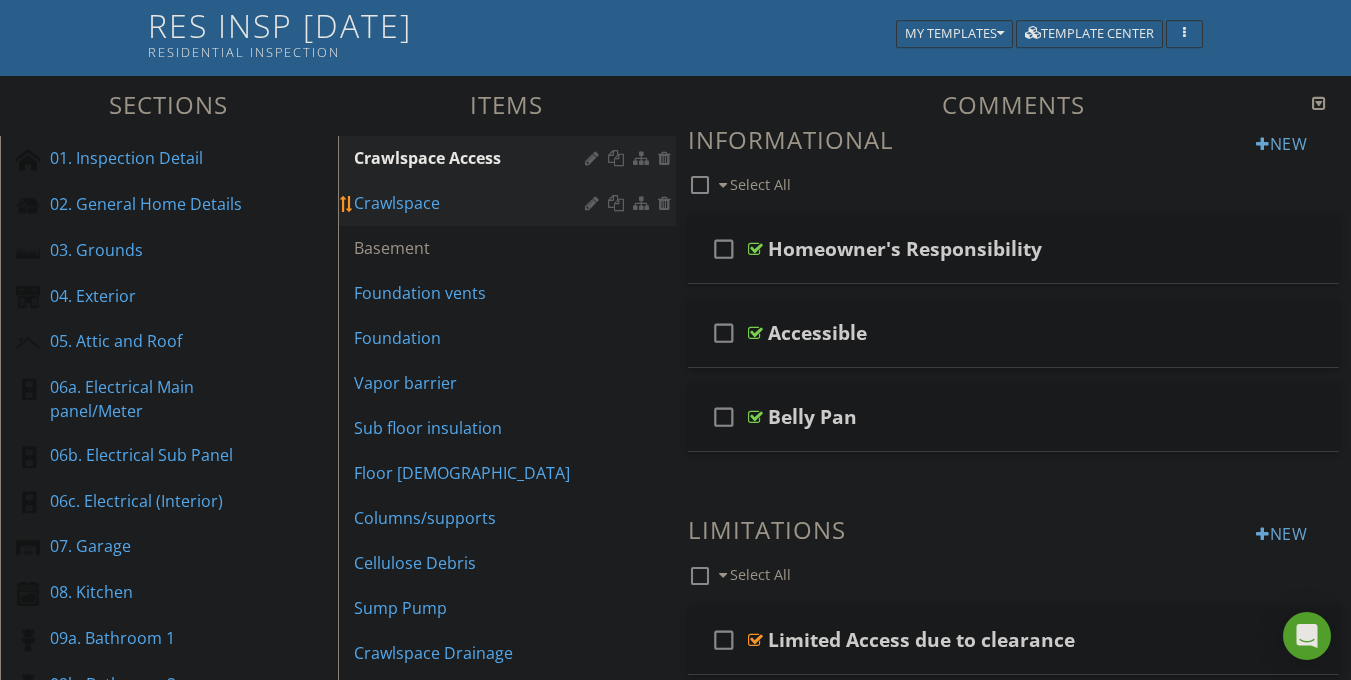 click on "Crawlspace" at bounding box center [472, 203] 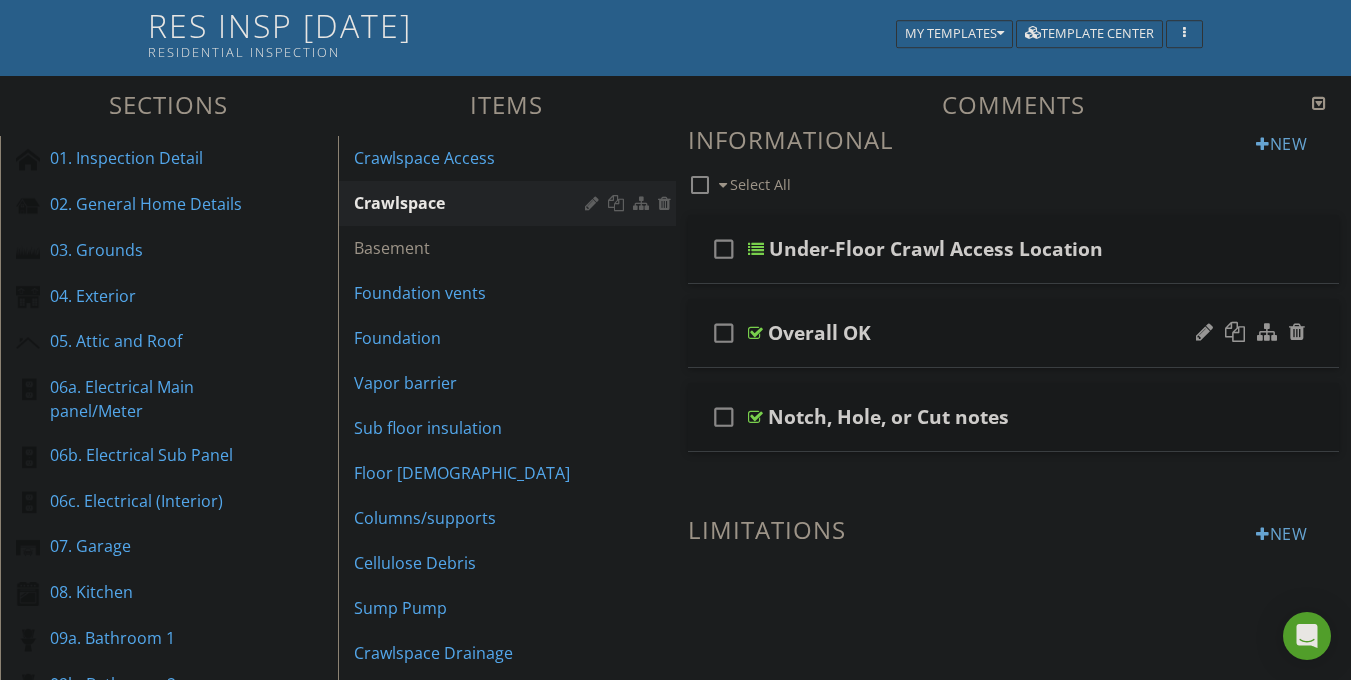 type 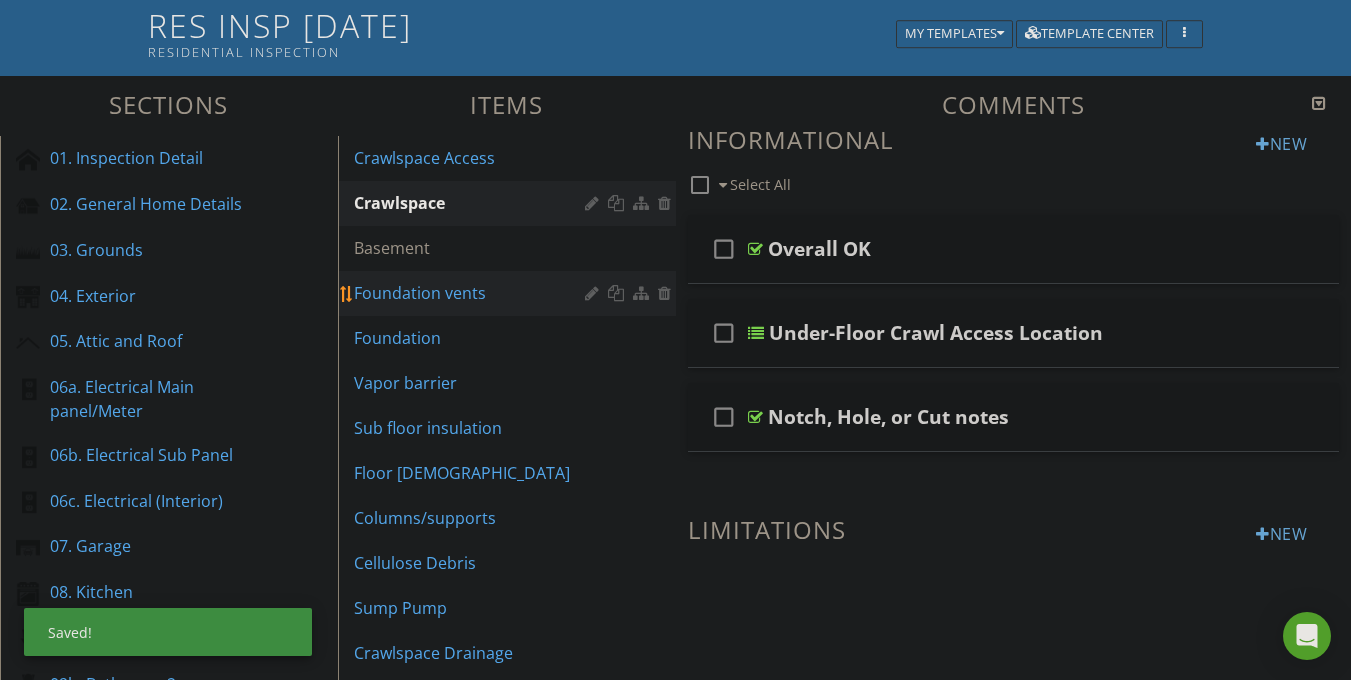 click on "Foundation vents" at bounding box center (472, 293) 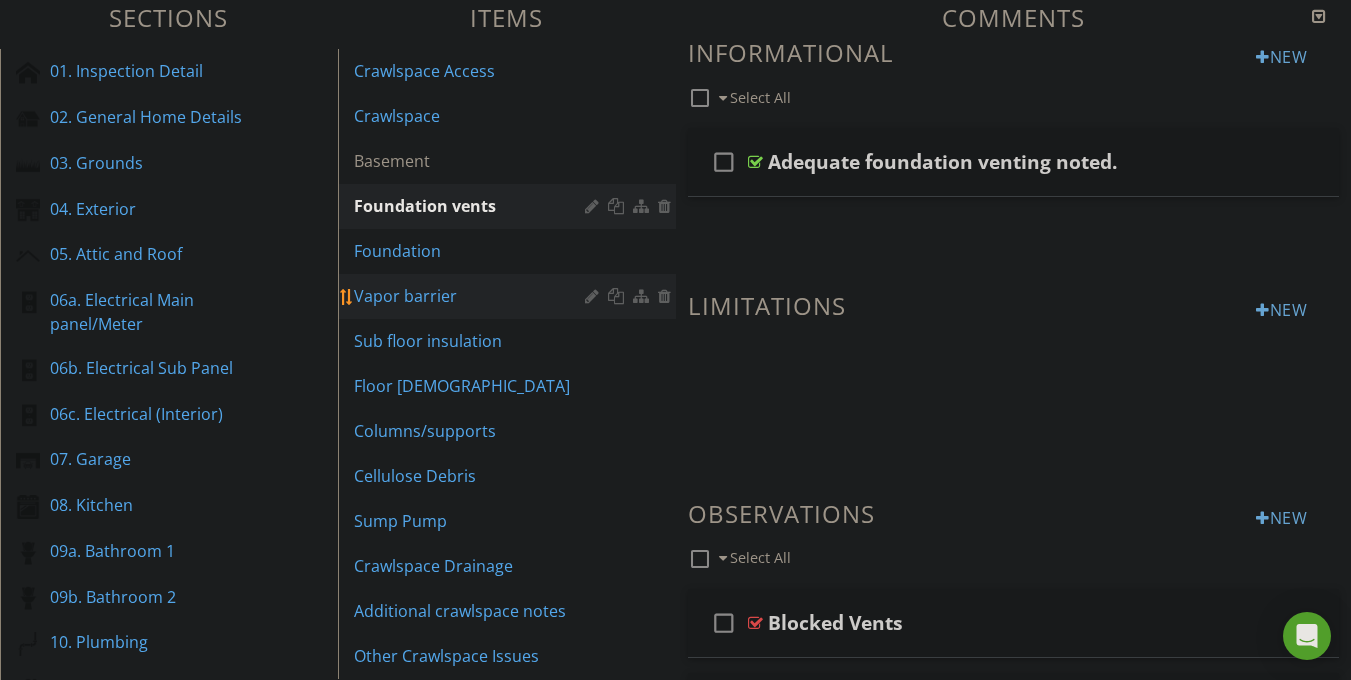 scroll, scrollTop: 251, scrollLeft: 0, axis: vertical 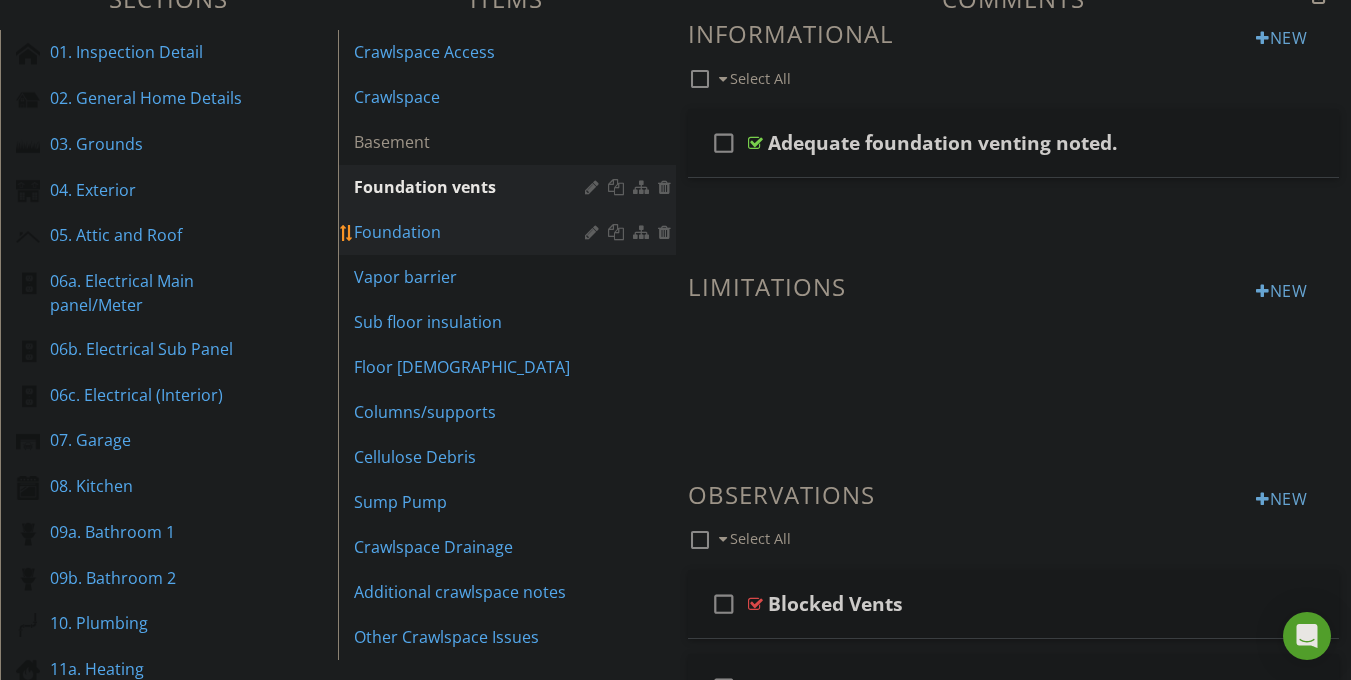 click on "Foundation" at bounding box center (472, 232) 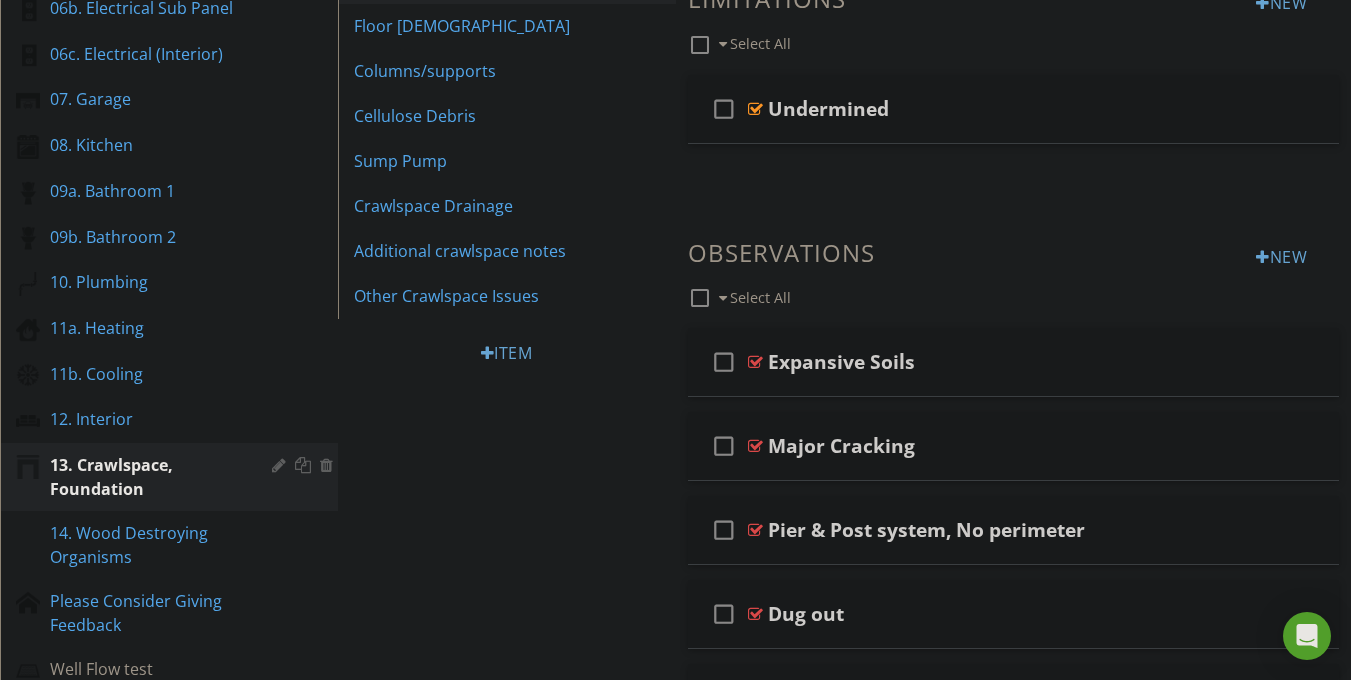 scroll, scrollTop: 295, scrollLeft: 0, axis: vertical 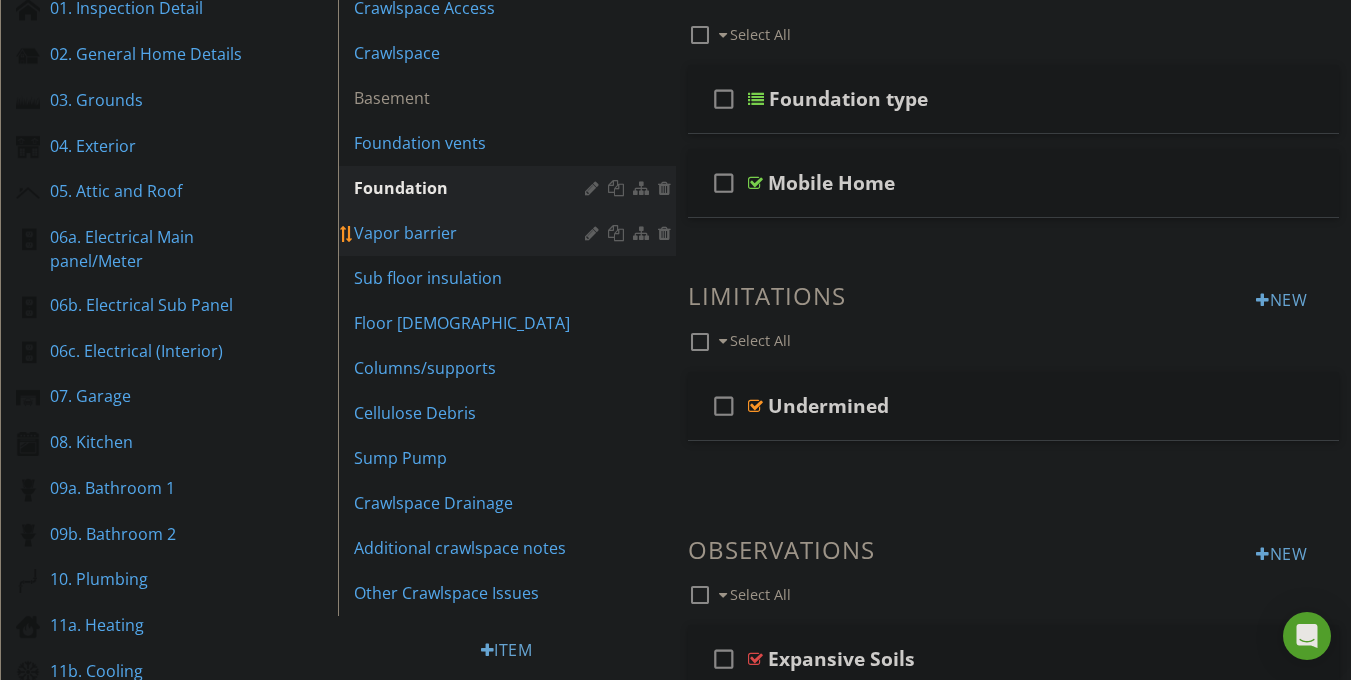 click on "Vapor barrier" at bounding box center (510, 233) 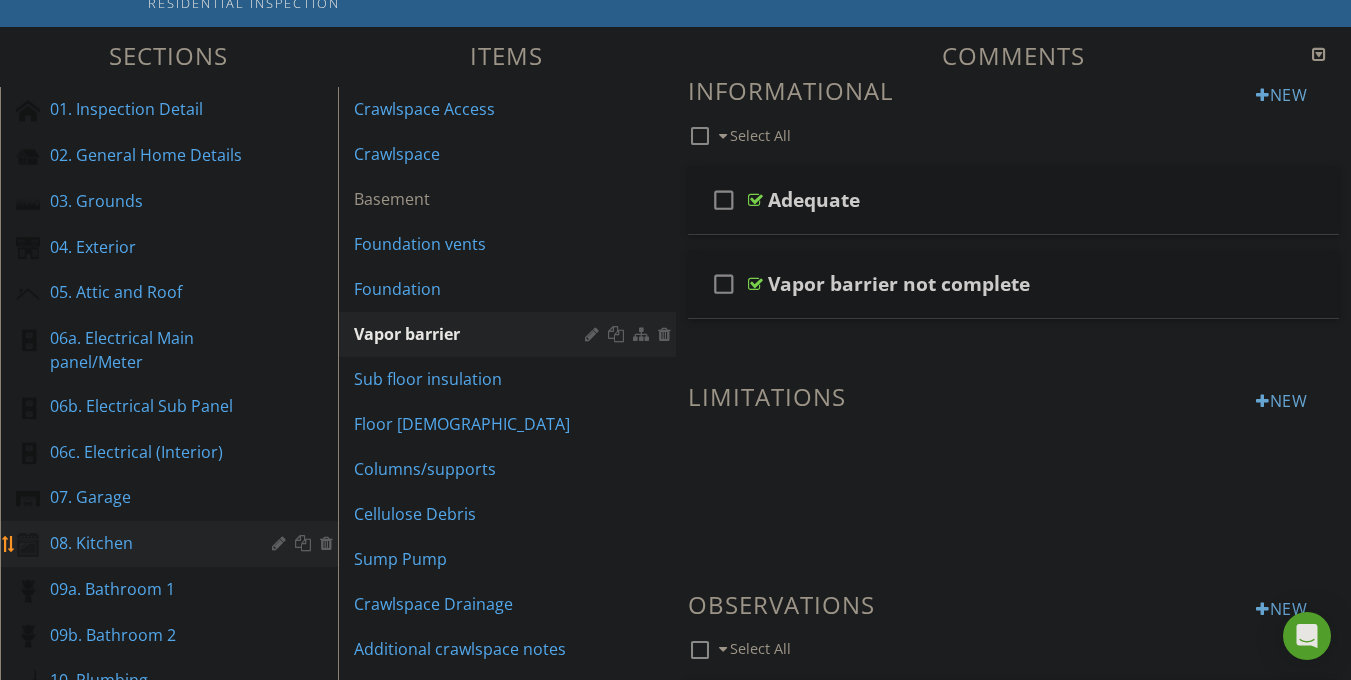 scroll, scrollTop: 211, scrollLeft: 0, axis: vertical 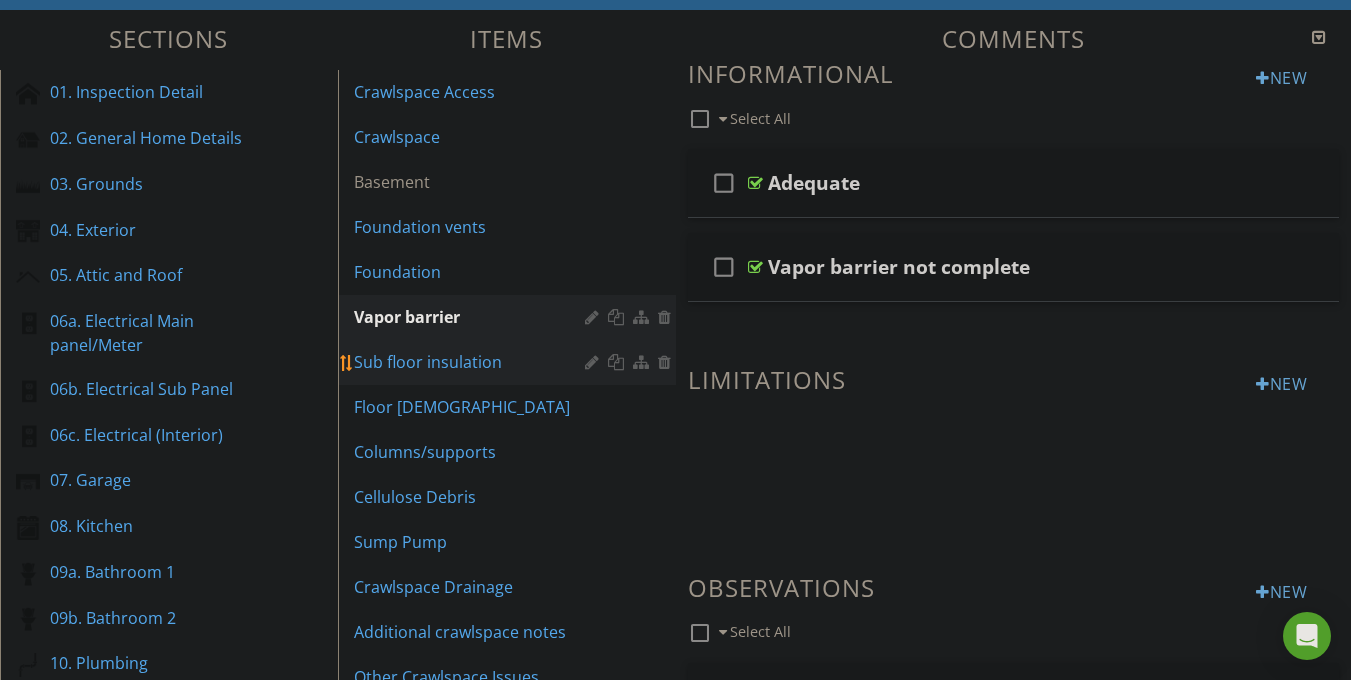 click on "Sub floor insulation" at bounding box center [472, 362] 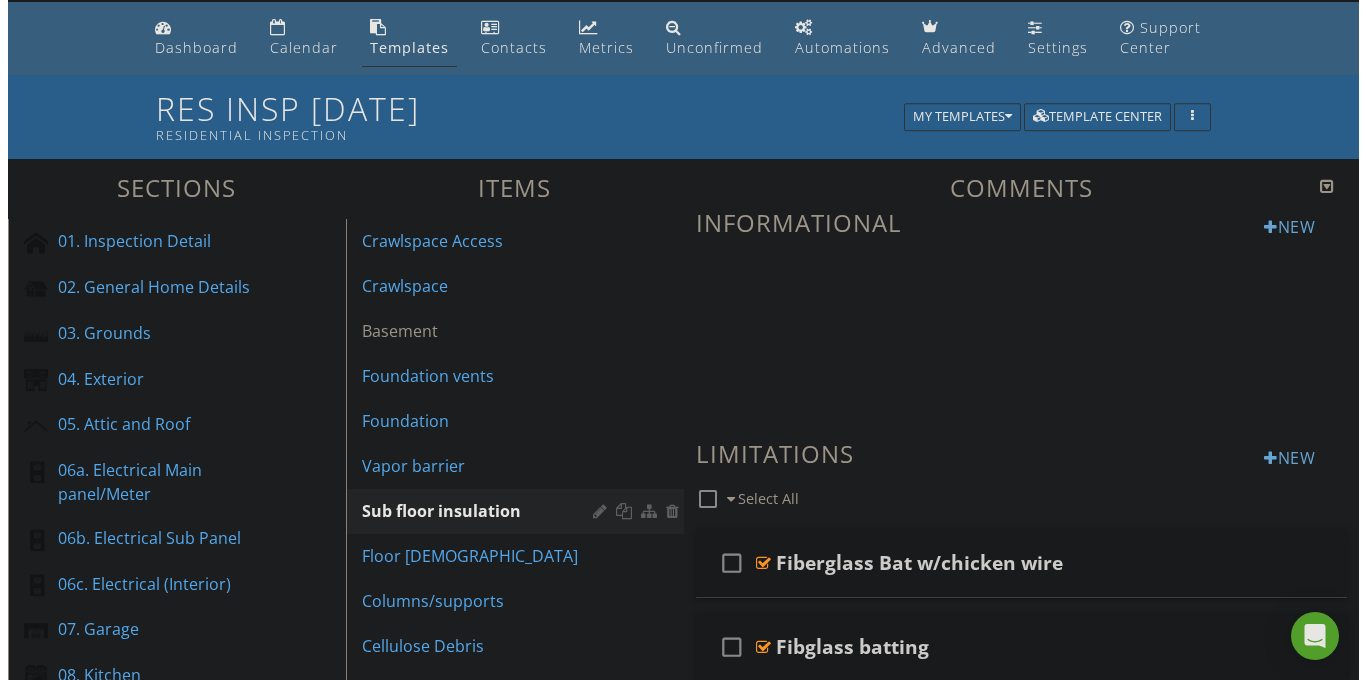 scroll, scrollTop: 56, scrollLeft: 0, axis: vertical 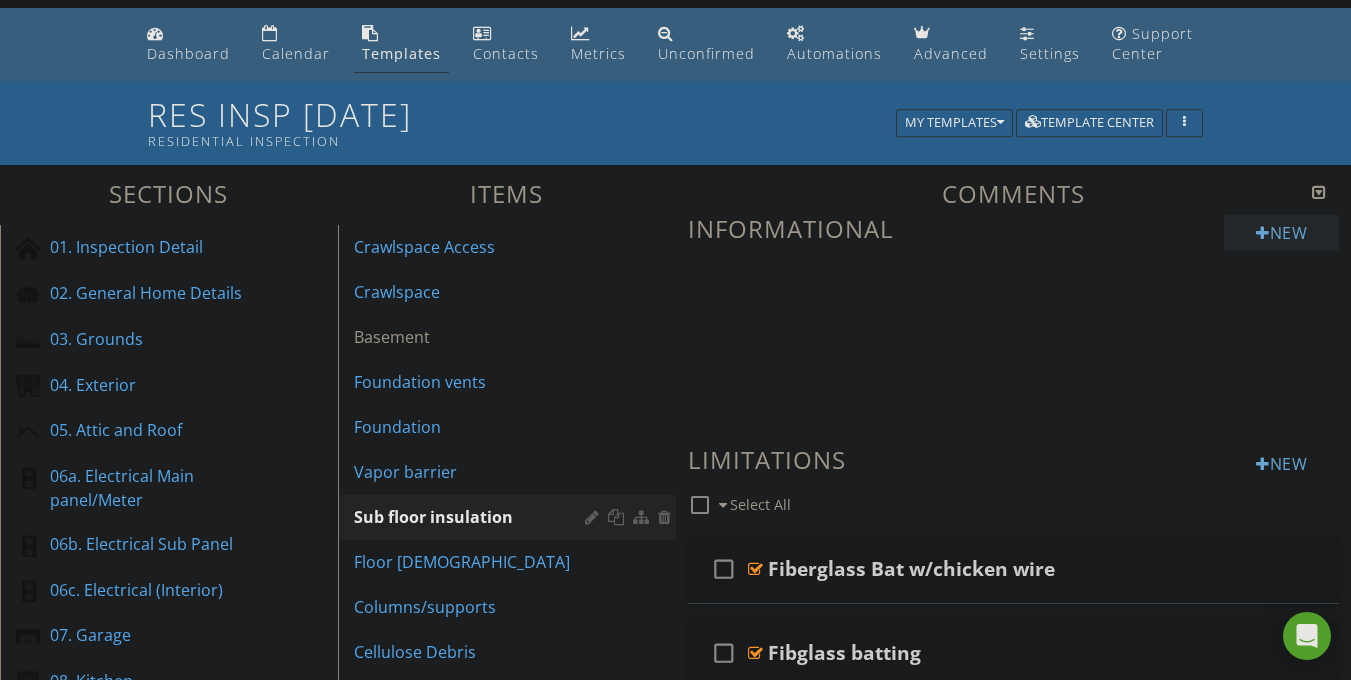 click at bounding box center (1263, 233) 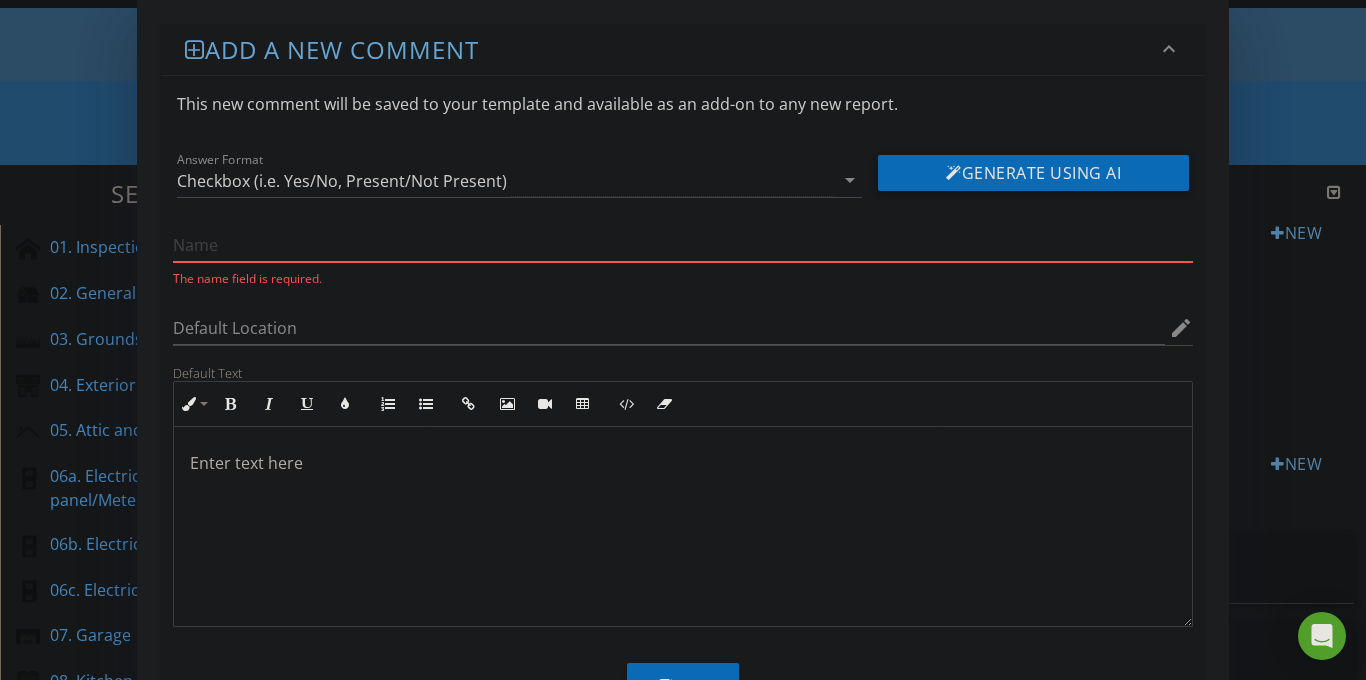 click at bounding box center [683, 245] 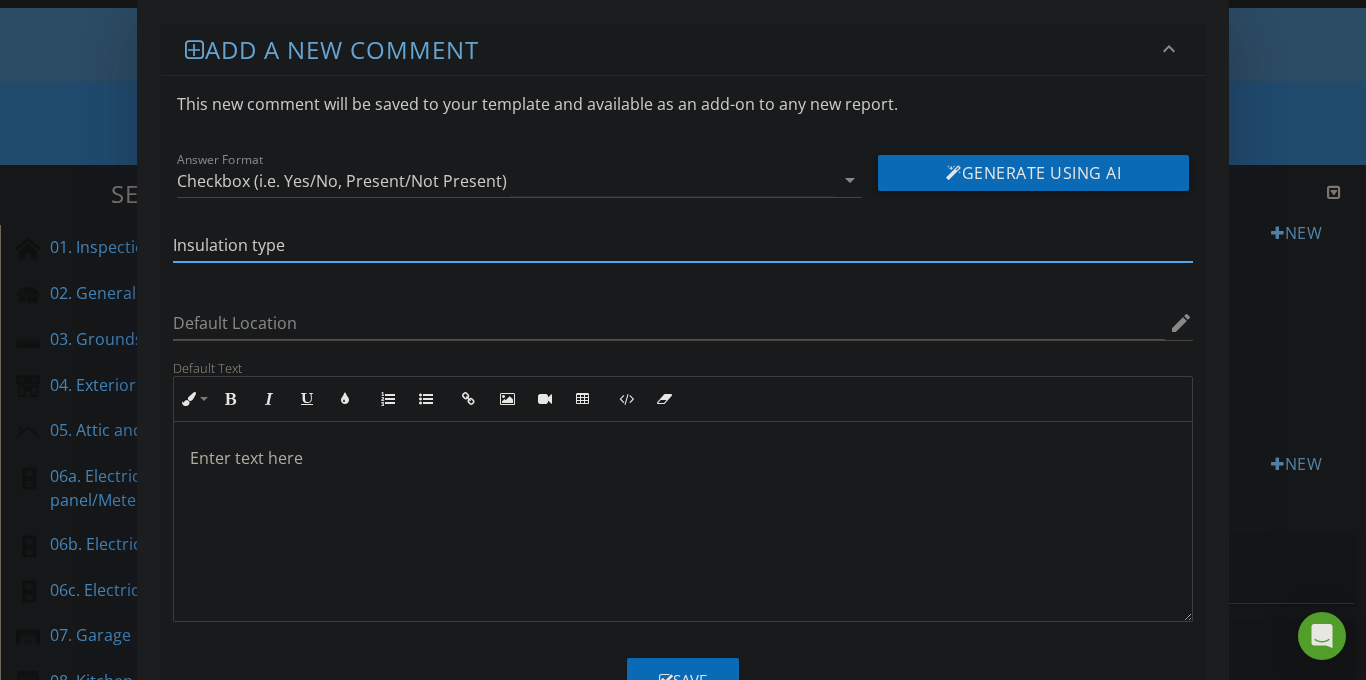 type on "Insulation type" 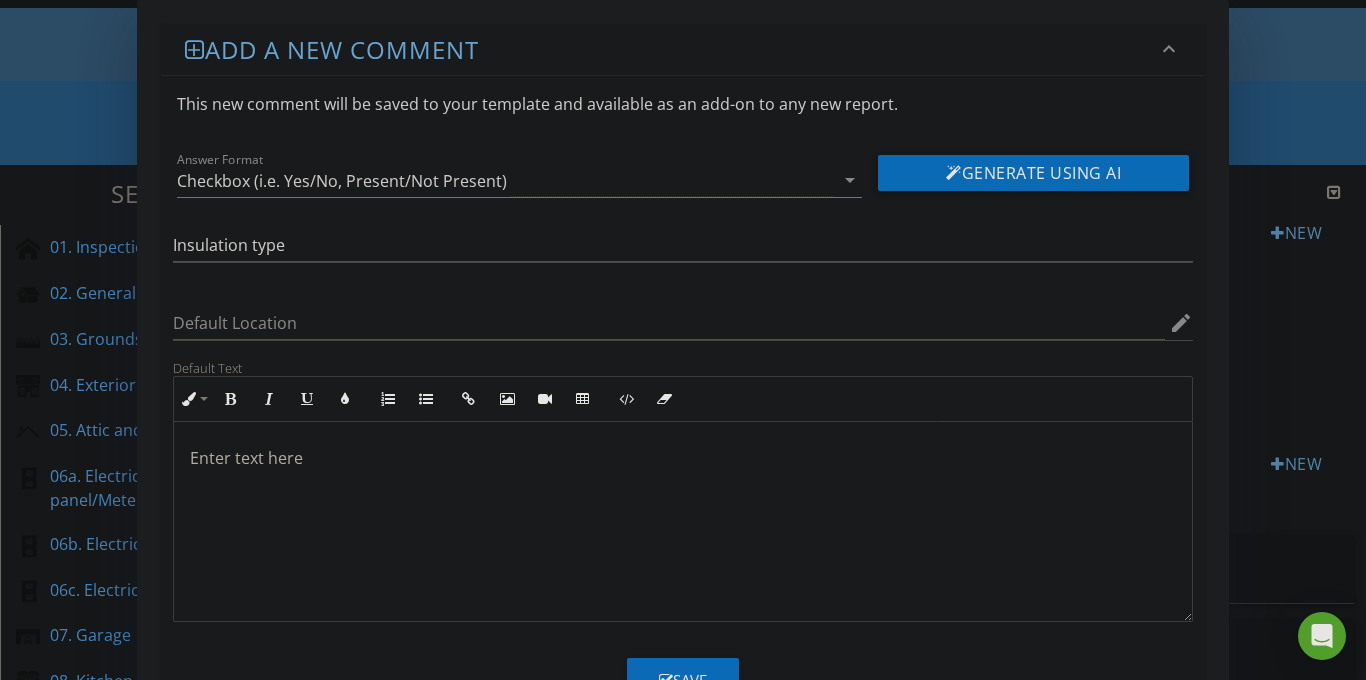 click on "Checkbox (i.e. Yes/No, Present/Not Present)" at bounding box center (342, 181) 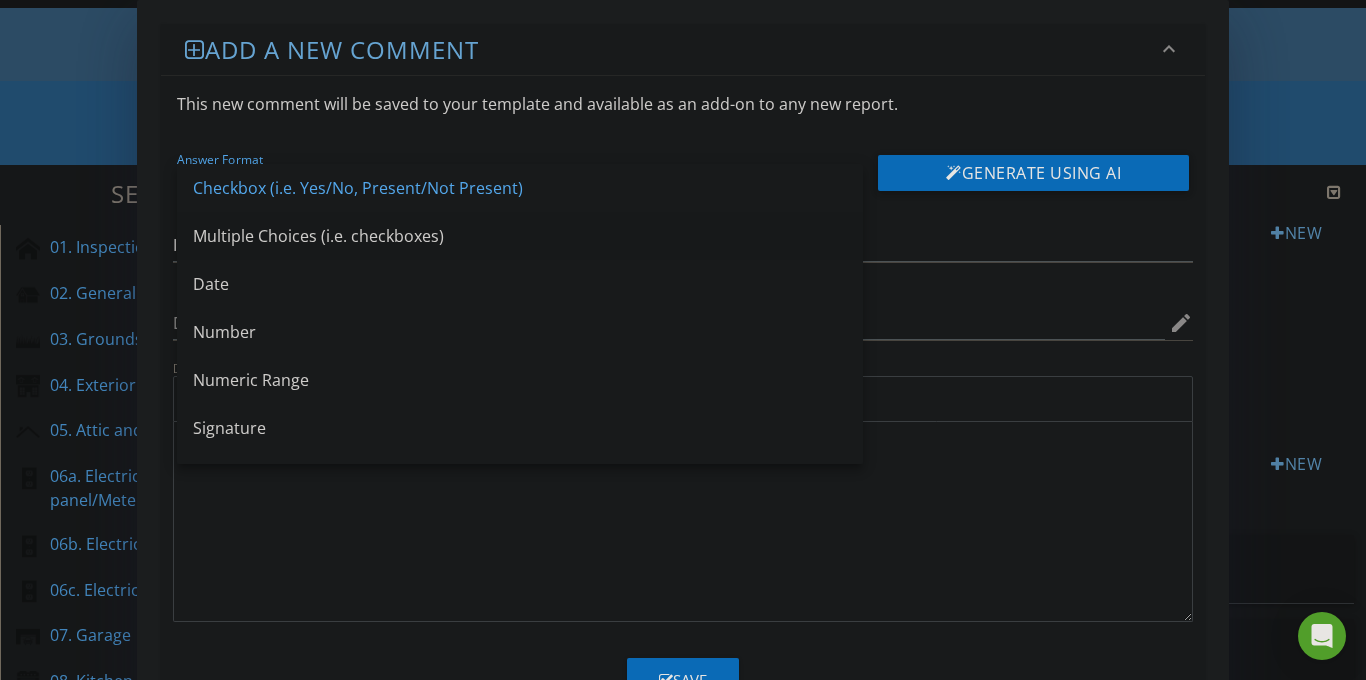 click on "Multiple Choices (i.e. checkboxes)" at bounding box center (520, 236) 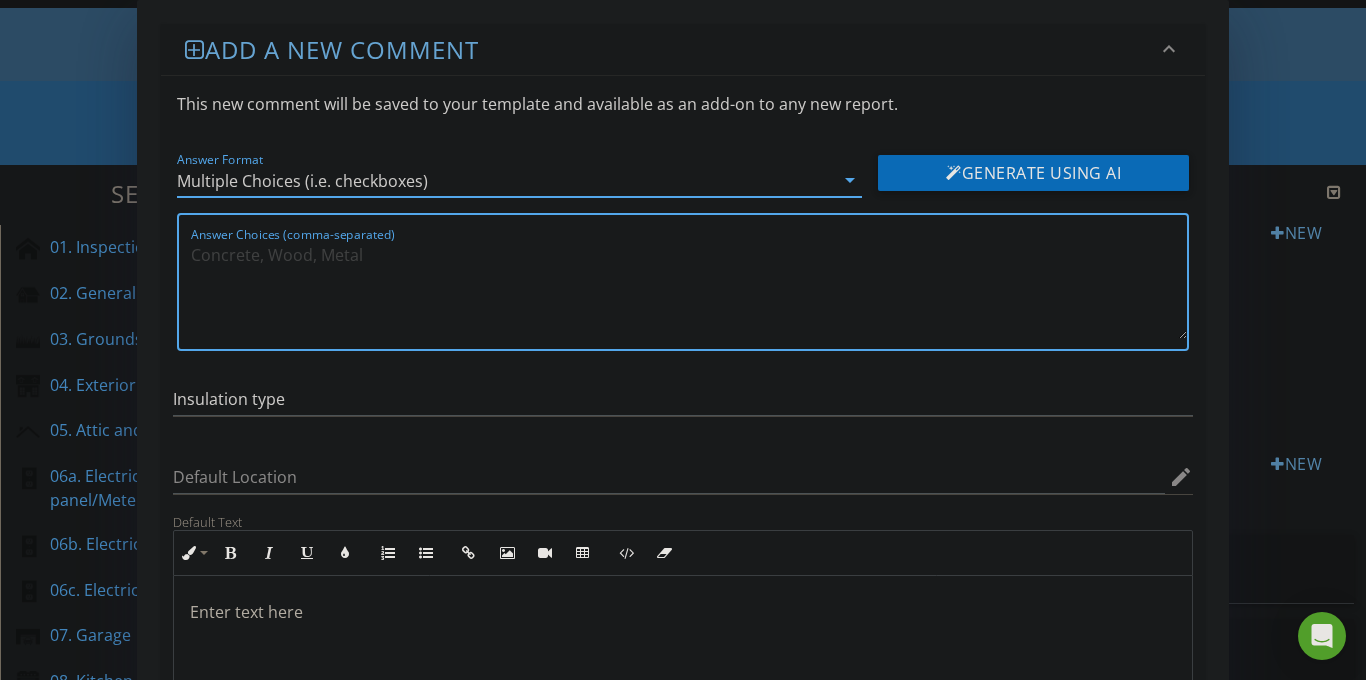 click on "Answer Choices (comma-separated)" at bounding box center (689, 289) 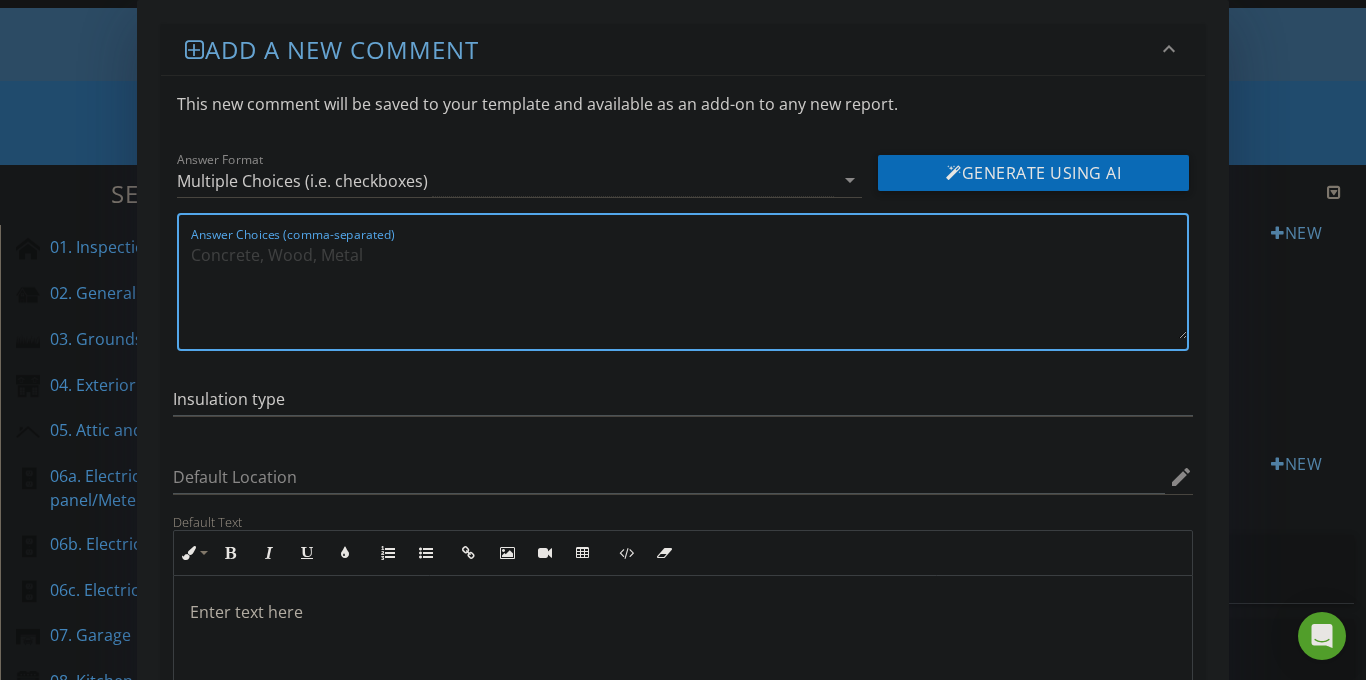 paste on "Fiberglass batts, fiberglass rolls, rigid foam board, spray foam, foil-faced insulation." 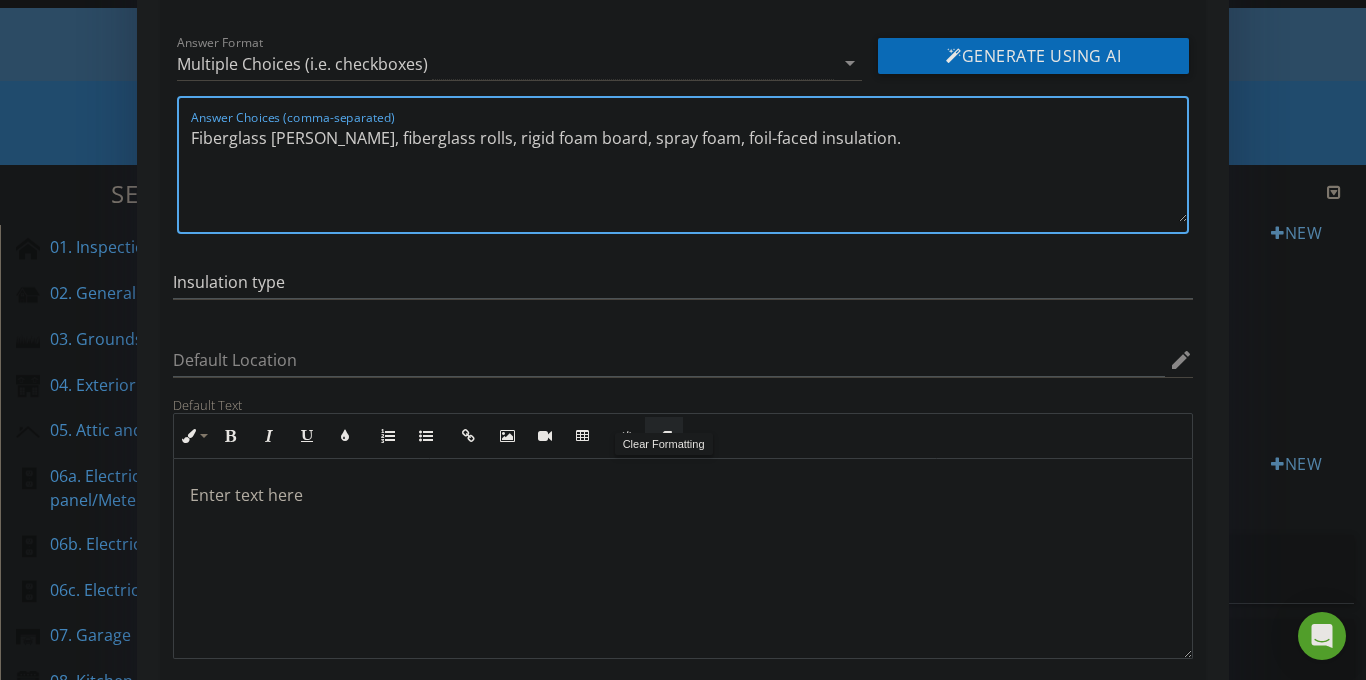 scroll, scrollTop: 140, scrollLeft: 0, axis: vertical 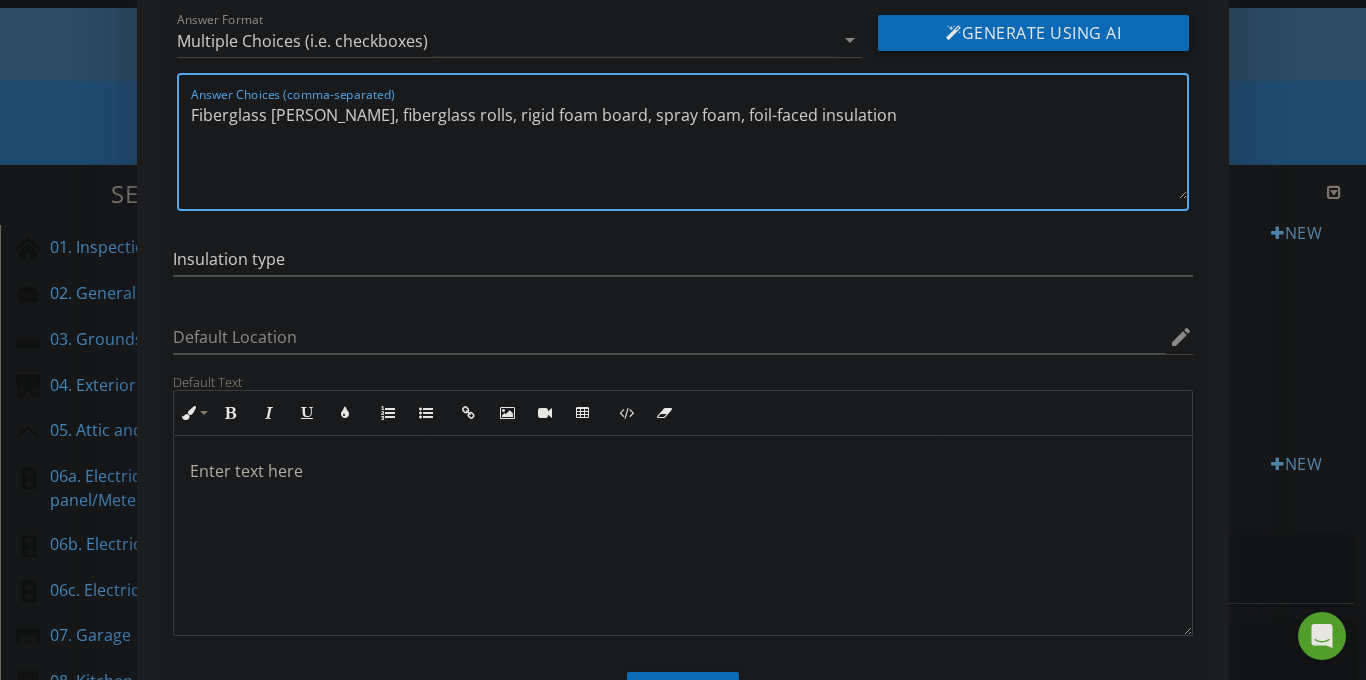 click on "Fiberglass batts, fiberglass rolls, rigid foam board, spray foam, foil-faced insulation" at bounding box center (689, 149) 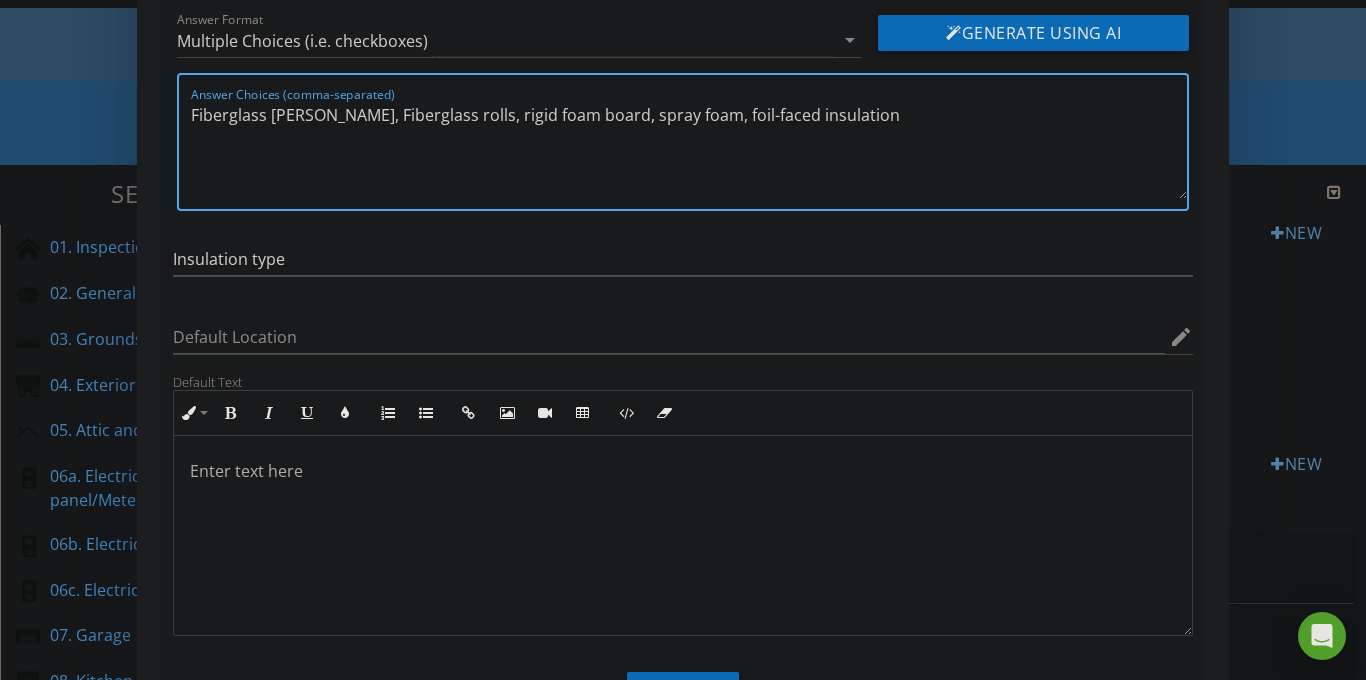 click on "Fiberglass batts, Fiberglass rolls, rigid foam board, spray foam, foil-faced insulation" at bounding box center [689, 149] 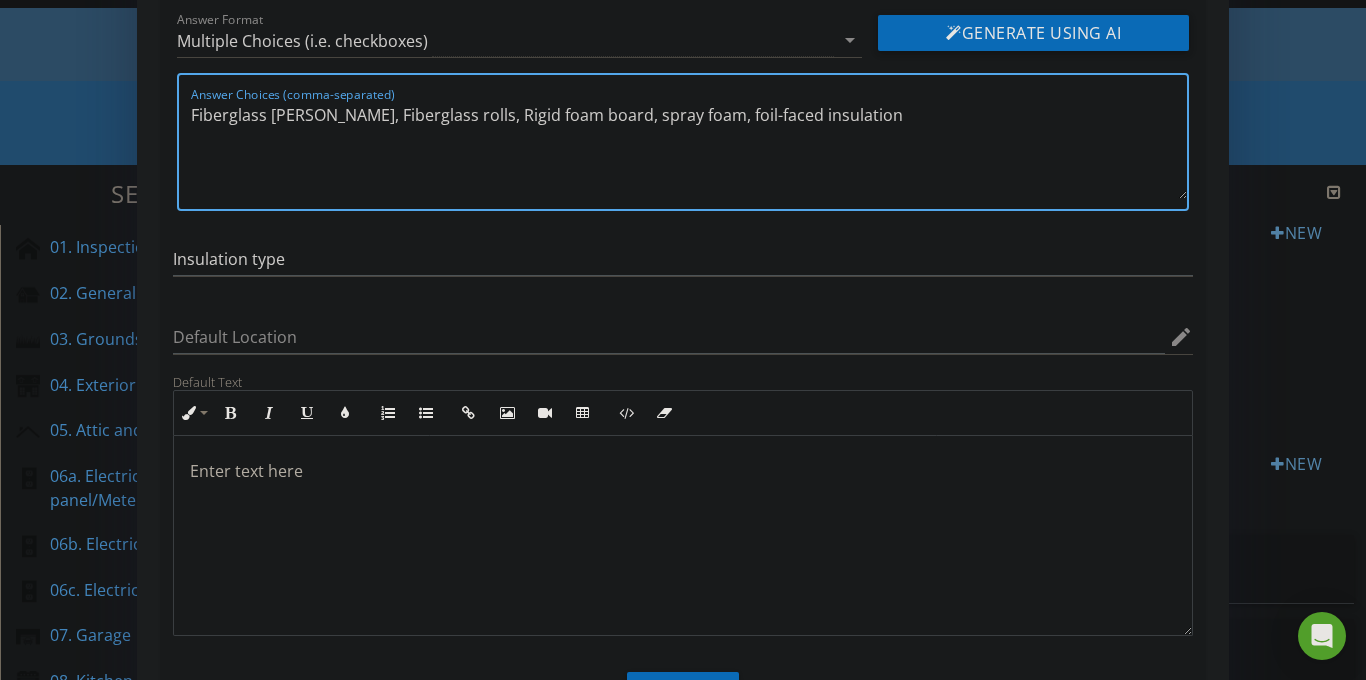 click on "Fiberglass batts, Fiberglass rolls, Rigid foam board, spray foam, foil-faced insulation" at bounding box center [689, 149] 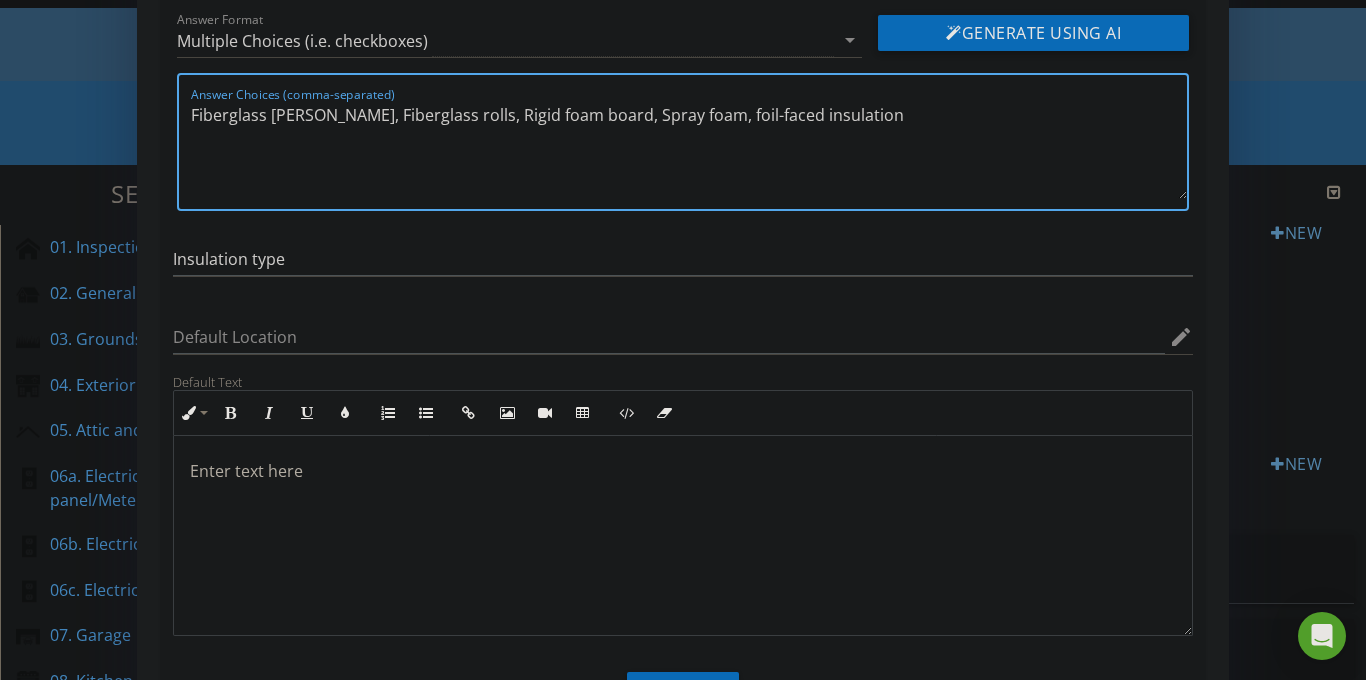 click on "Fiberglass batts, Fiberglass rolls, Rigid foam board, Spray foam, foil-faced insulation" at bounding box center [689, 149] 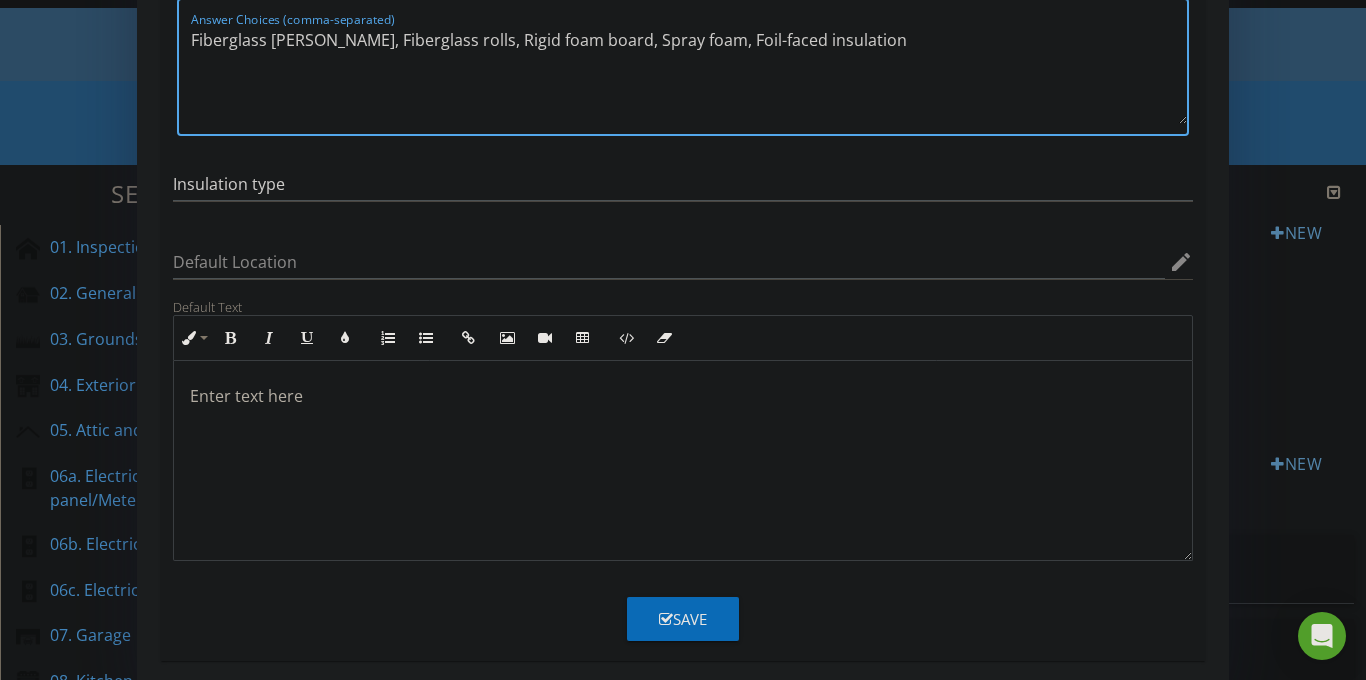 type on "Fiberglass batts, Fiberglass rolls, Rigid foam board, Spray foam, Foil-faced insulation" 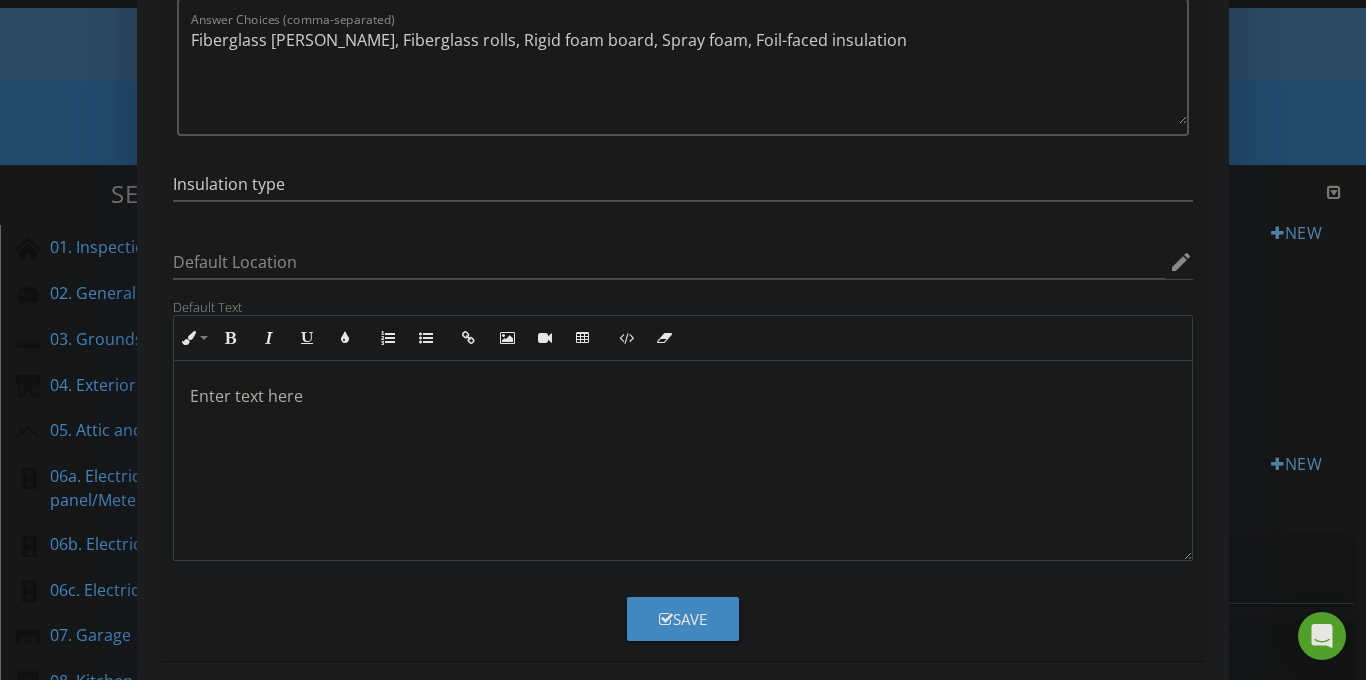click on "Save" at bounding box center [683, 619] 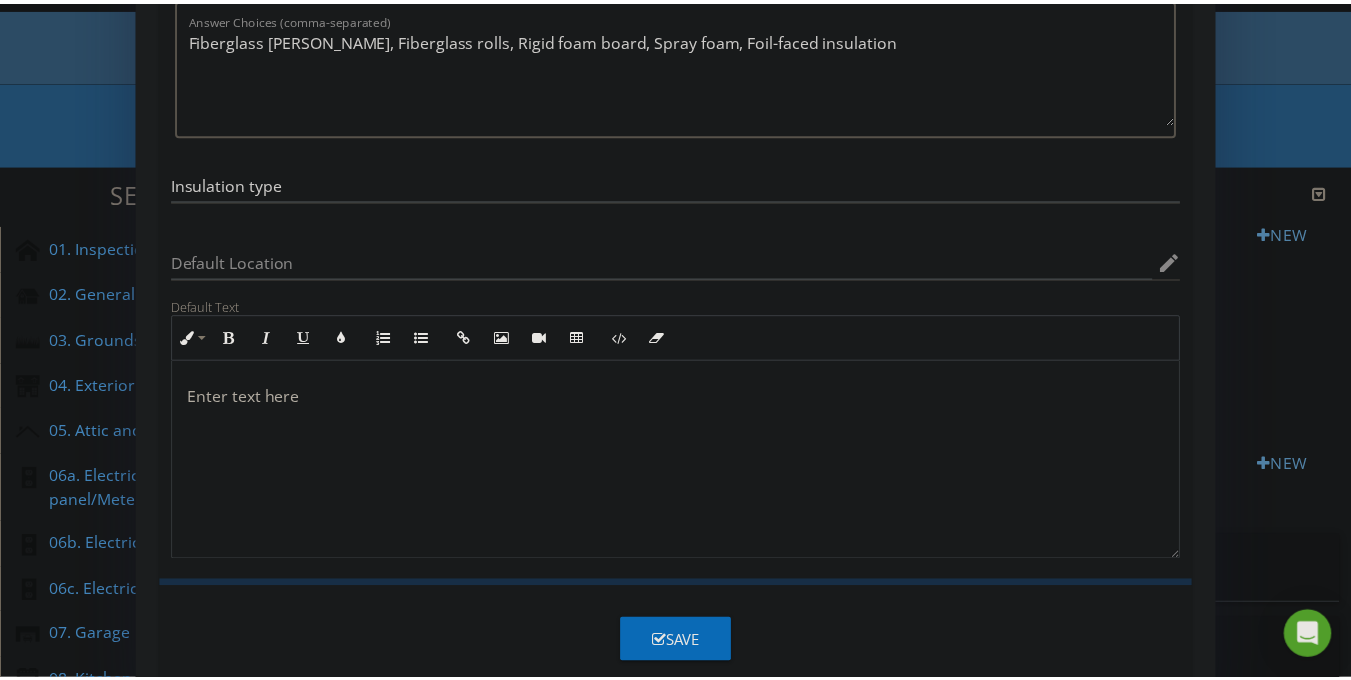 scroll, scrollTop: 135, scrollLeft: 0, axis: vertical 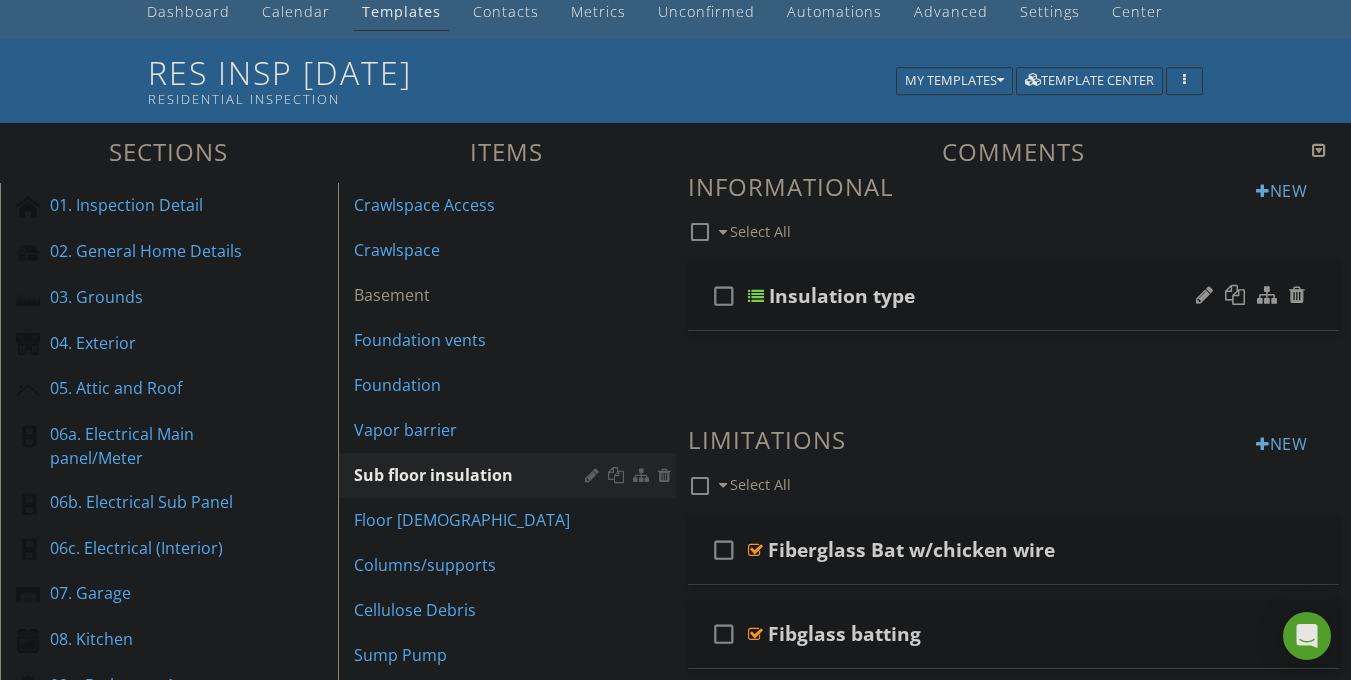 click on "check_box_outline_blank
Insulation type" at bounding box center [1014, 296] 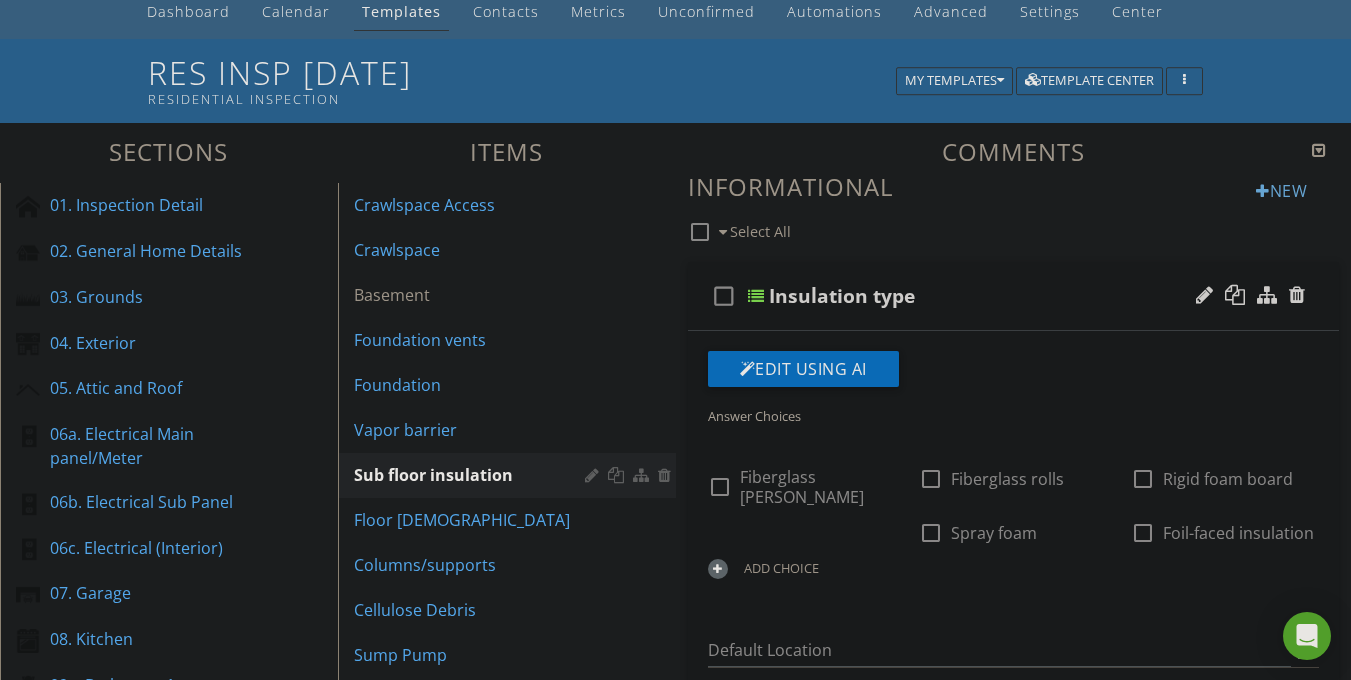 scroll, scrollTop: 76, scrollLeft: 0, axis: vertical 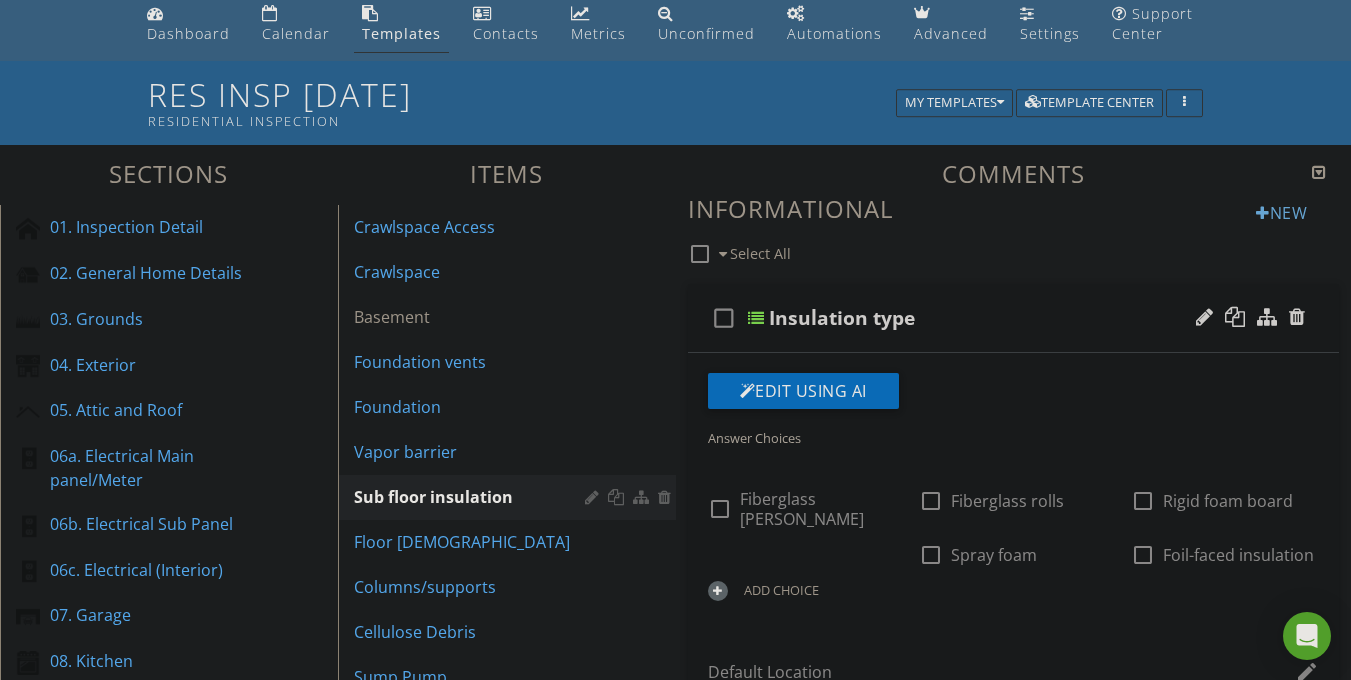 click on "check_box_outline_blank
Insulation type" at bounding box center (1014, 318) 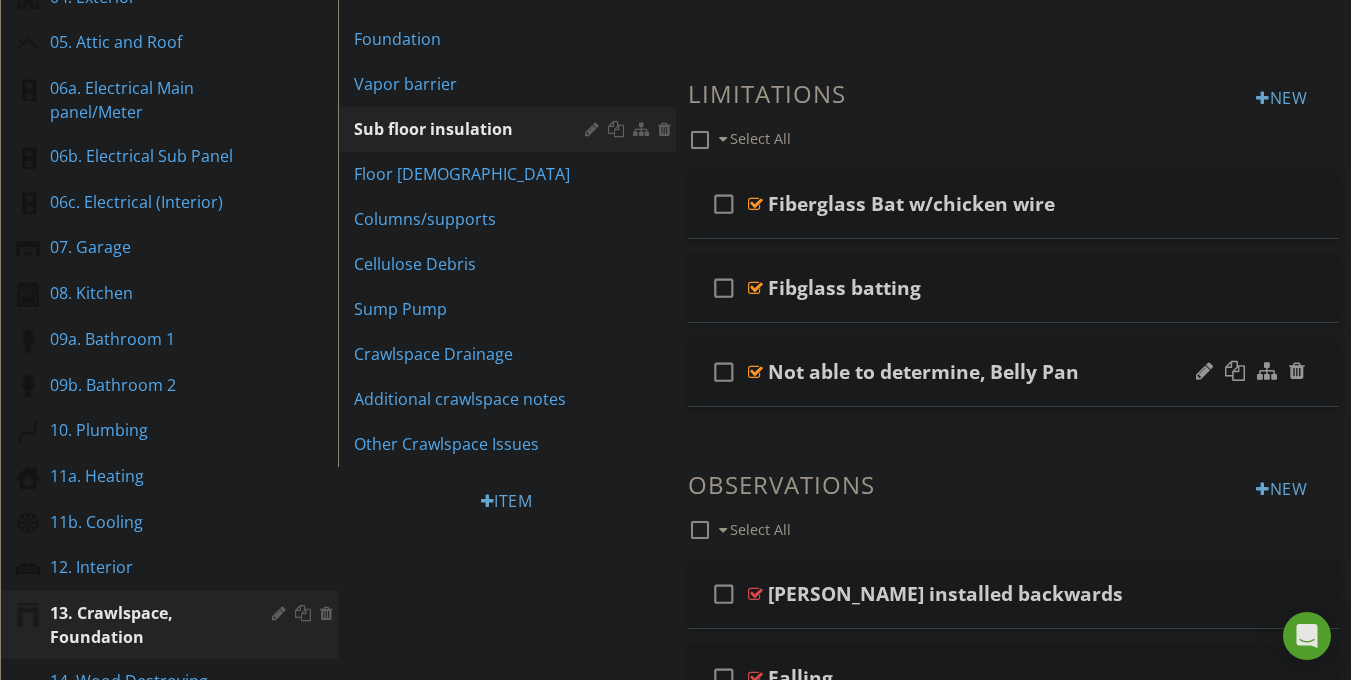 scroll, scrollTop: 448, scrollLeft: 0, axis: vertical 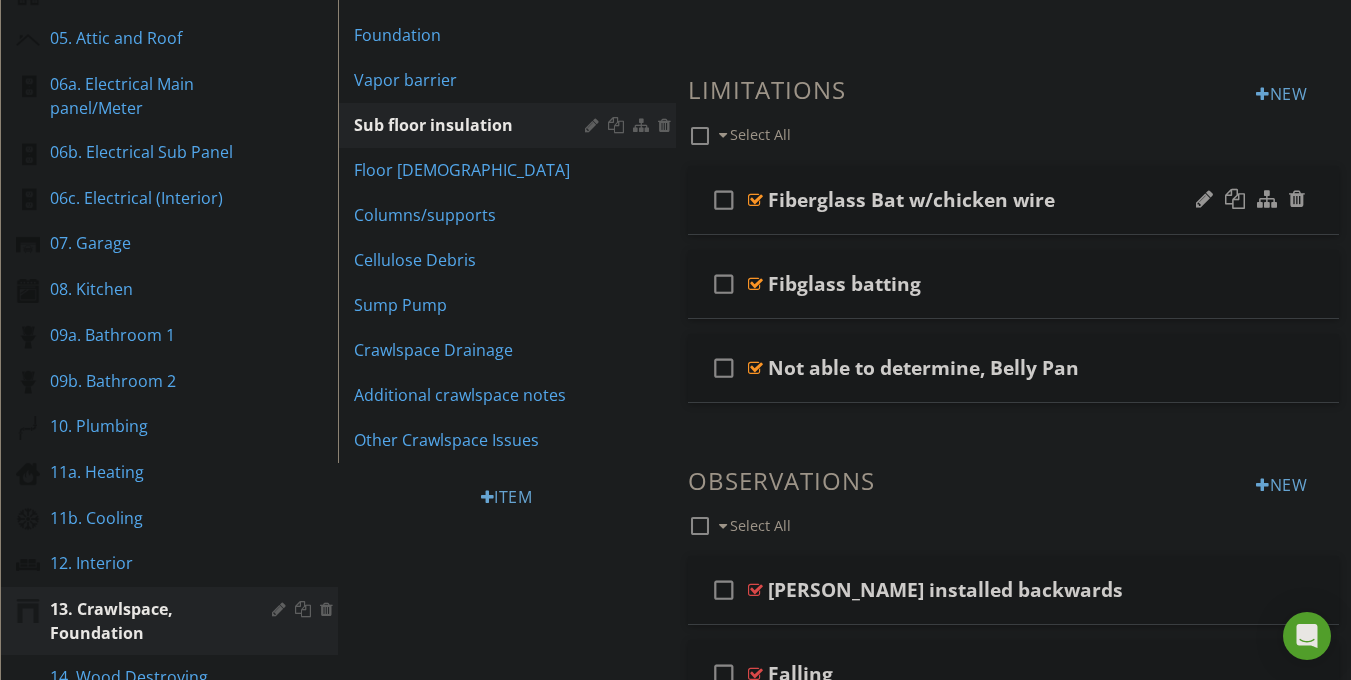 click at bounding box center [755, 200] 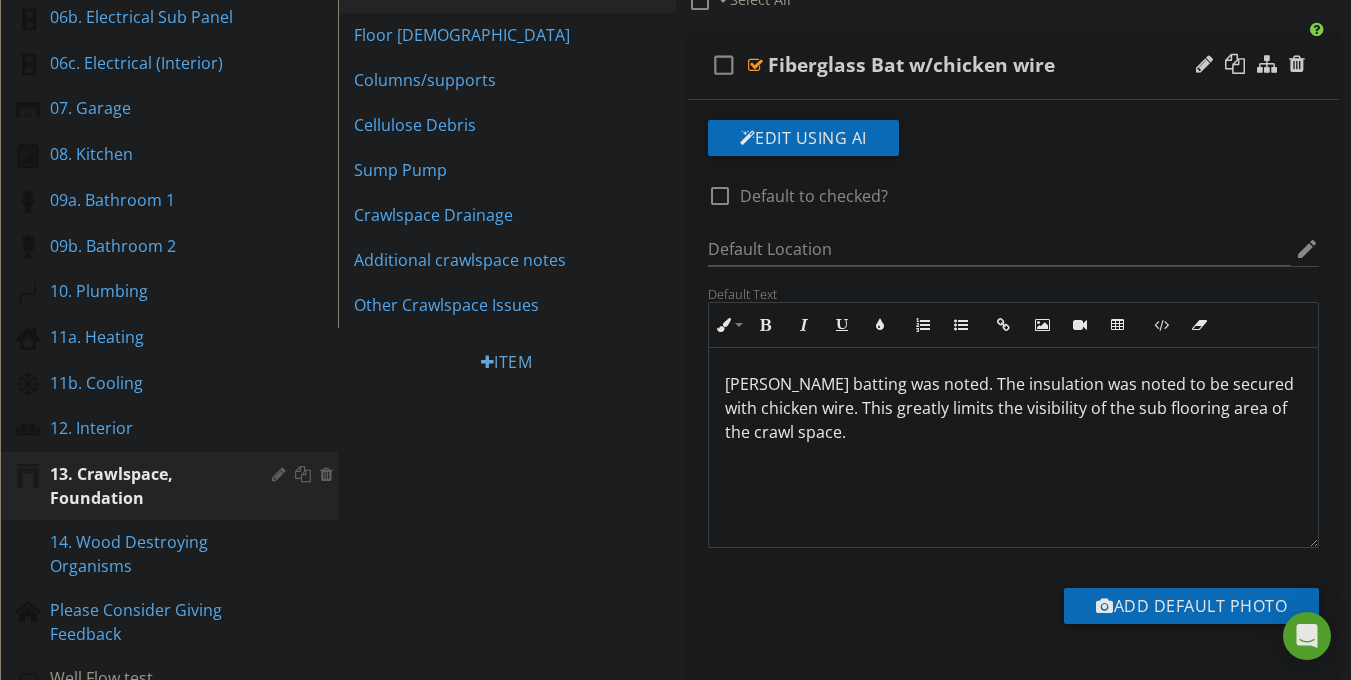 scroll, scrollTop: 584, scrollLeft: 0, axis: vertical 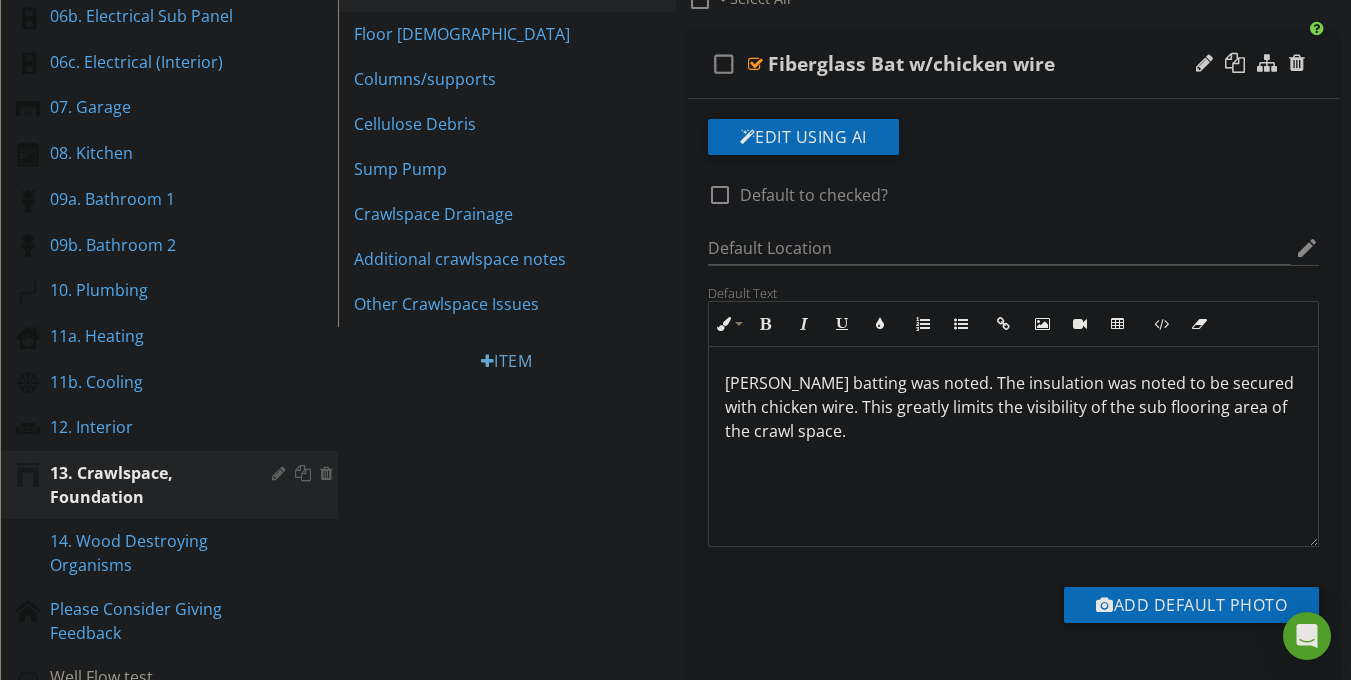 click on "Fiberglass batting was noted. The insulation was noted to be secured with chicken wire. This greatly limits the visibility of the sub flooring area of the crawl space." at bounding box center (1014, 407) 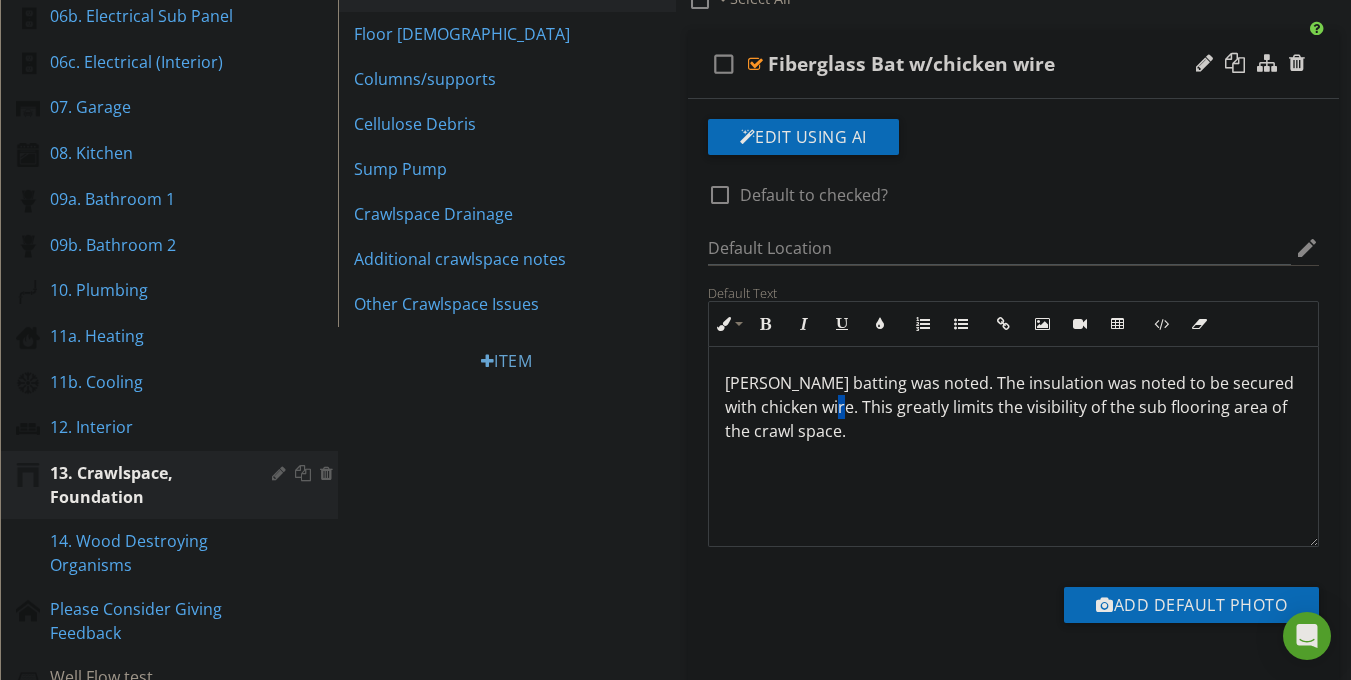 click on "Fiberglass batting was noted. The insulation was noted to be secured with chicken wire. This greatly limits the visibility of the sub flooring area of the crawl space." at bounding box center (1014, 407) 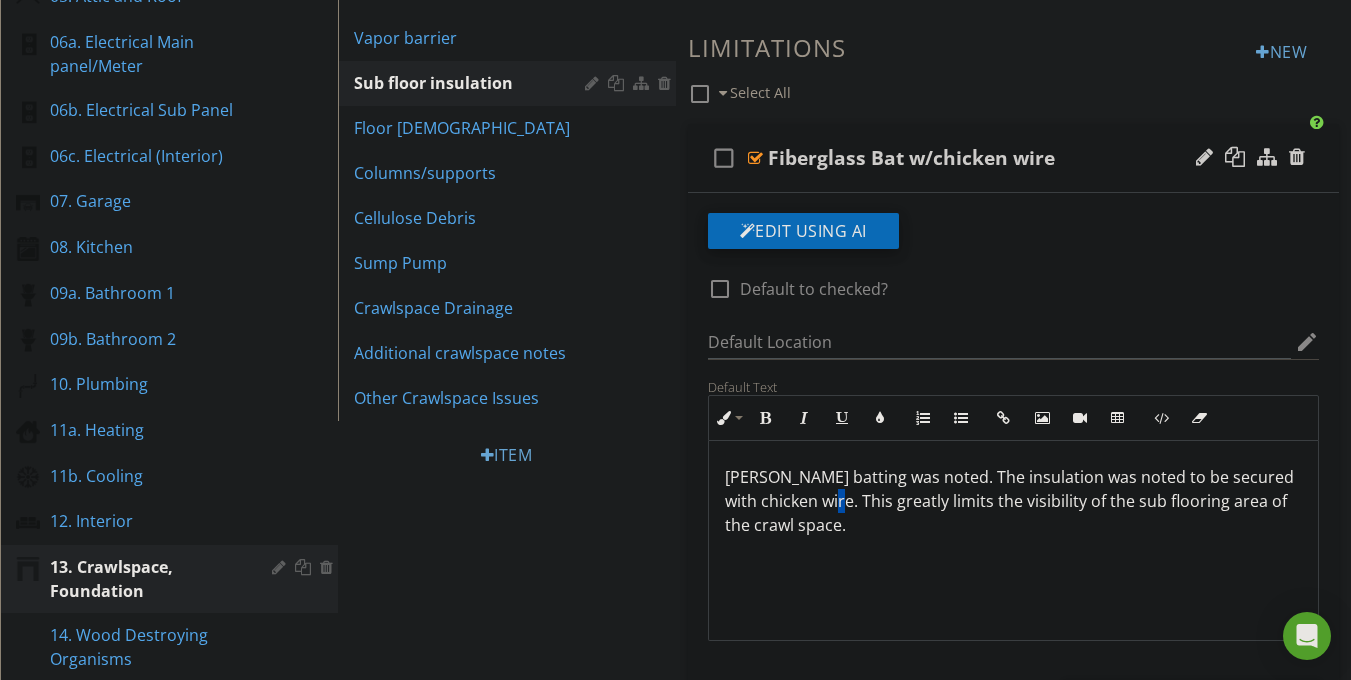 scroll, scrollTop: 469, scrollLeft: 0, axis: vertical 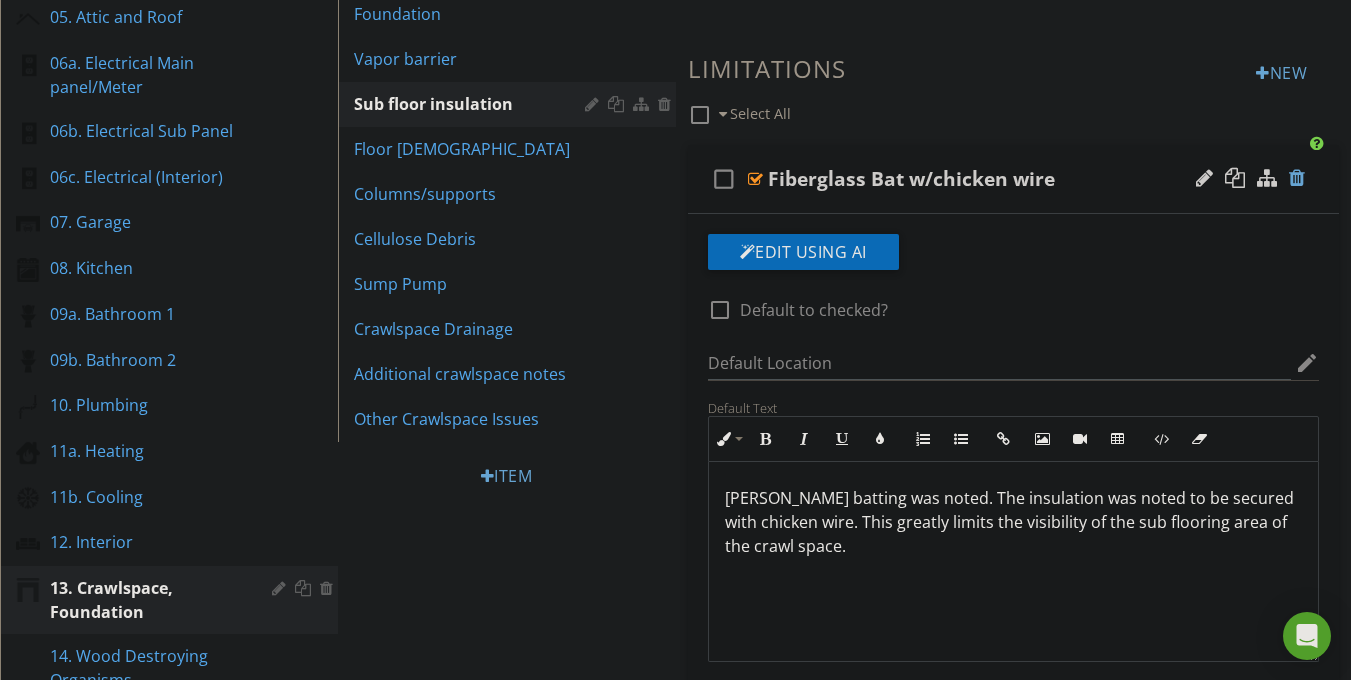 click at bounding box center [1297, 178] 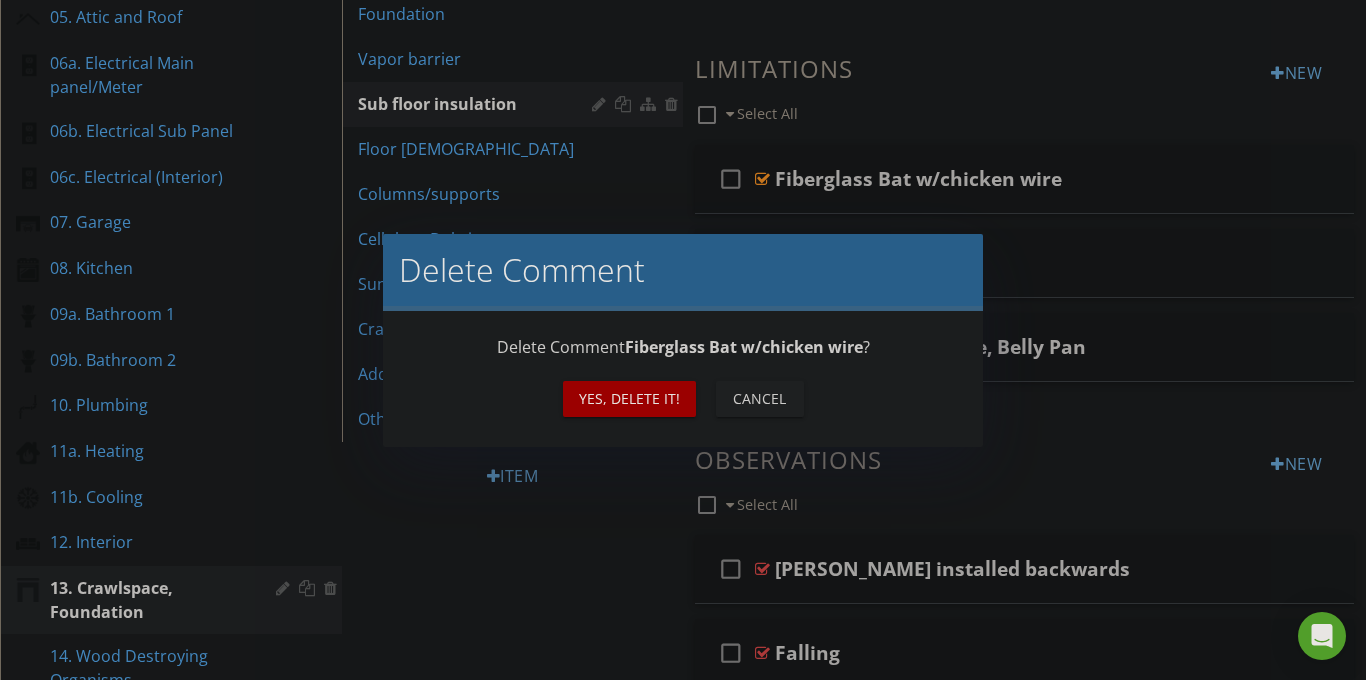 click on "Yes, Delete it!   Cancel" at bounding box center [683, 399] 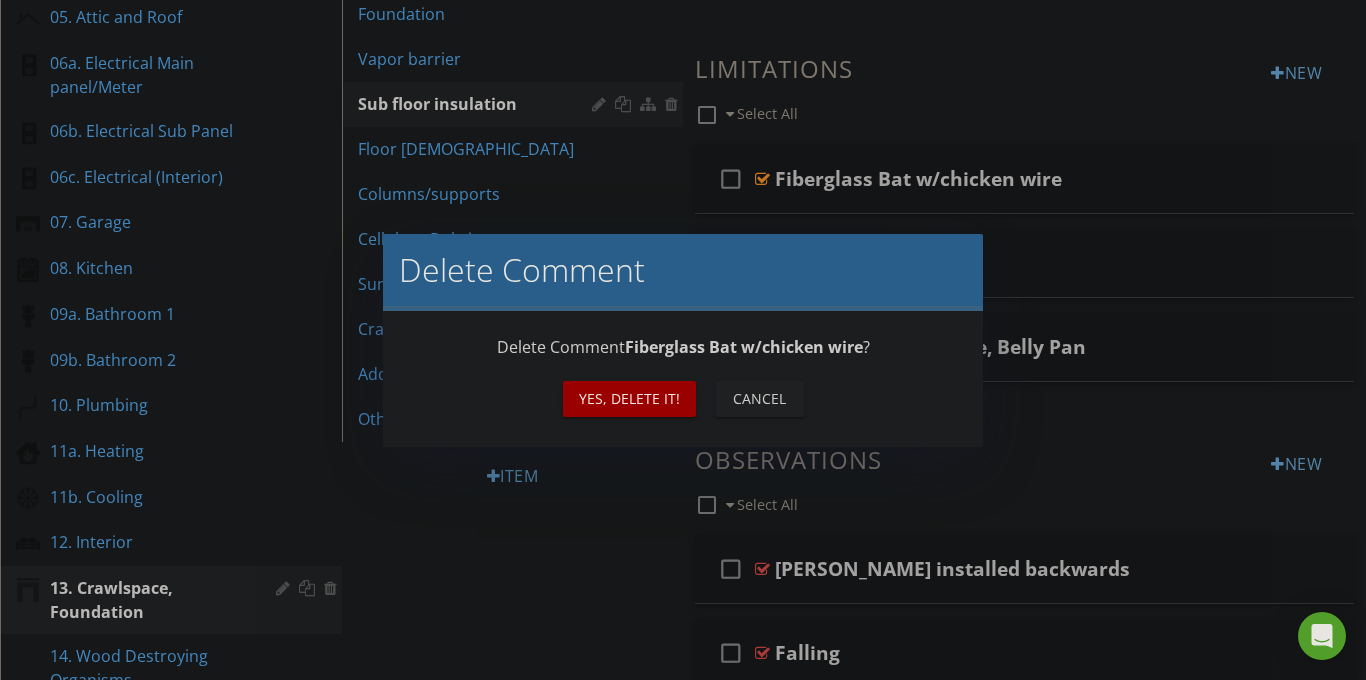 click on "Yes, Delete it!   Cancel" at bounding box center [683, 399] 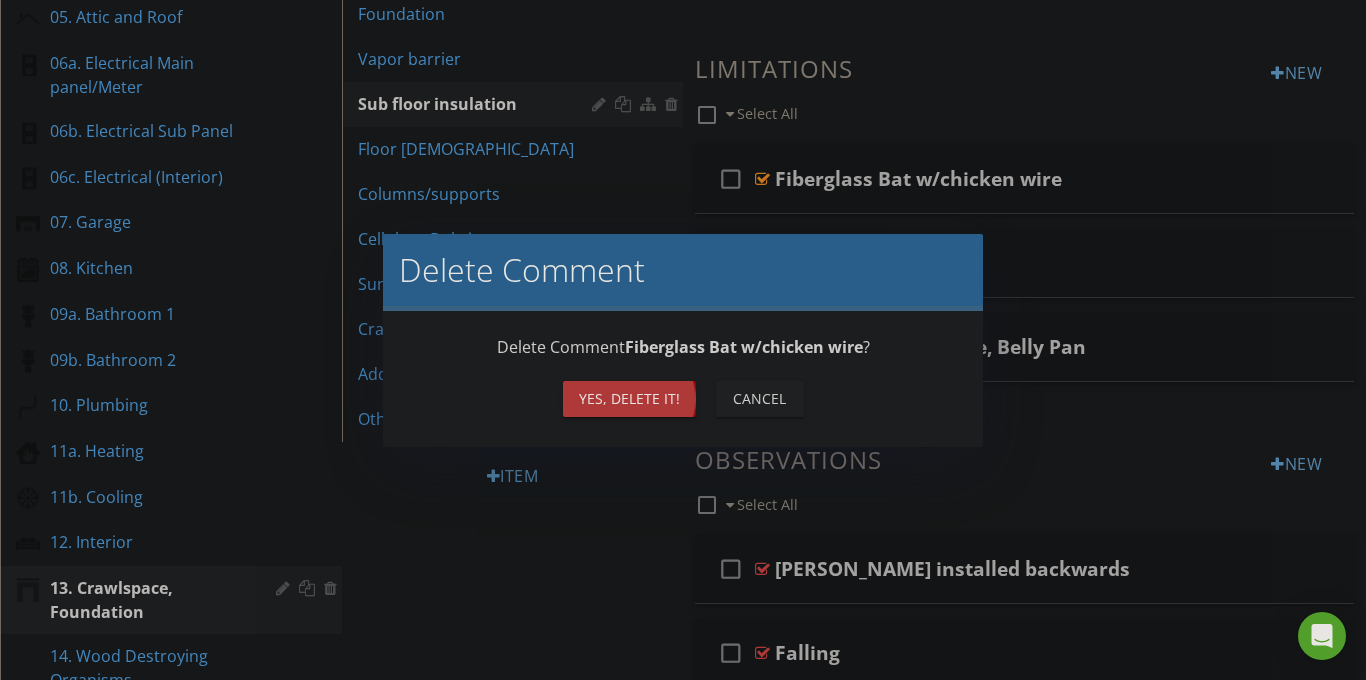 click on "Yes, Delete it!" at bounding box center [629, 398] 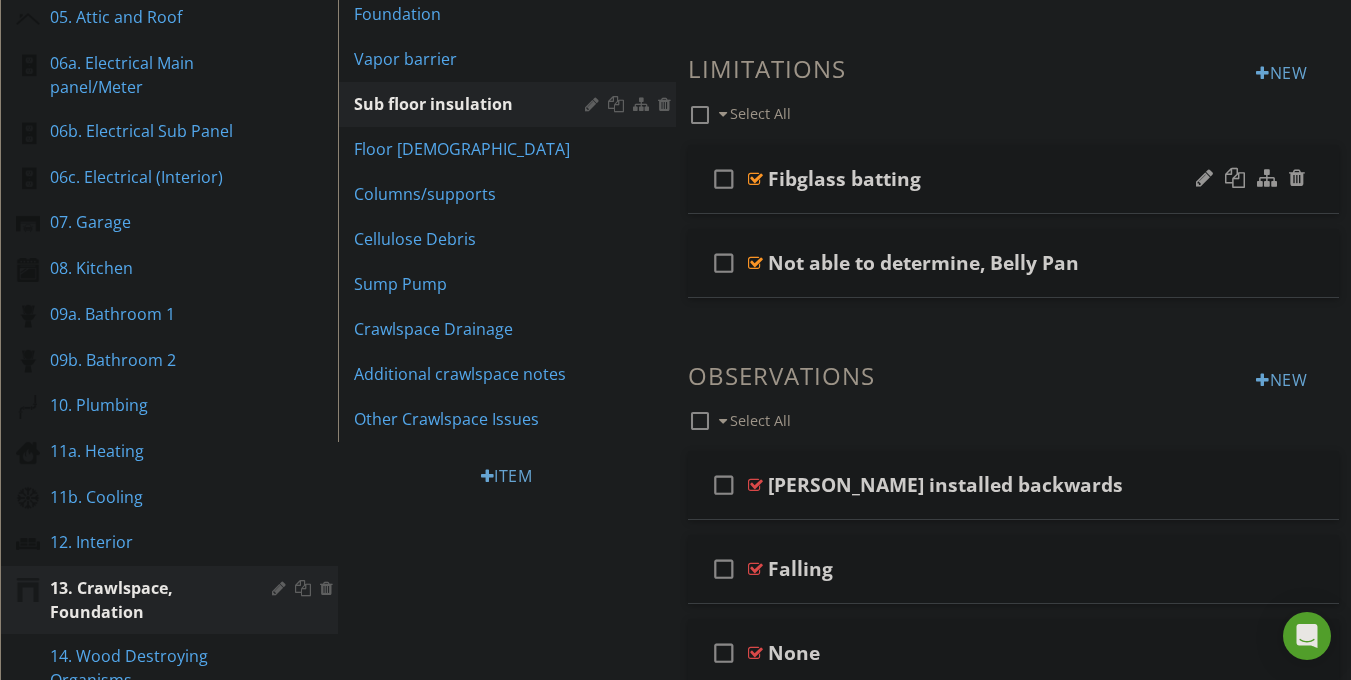 click at bounding box center [755, 179] 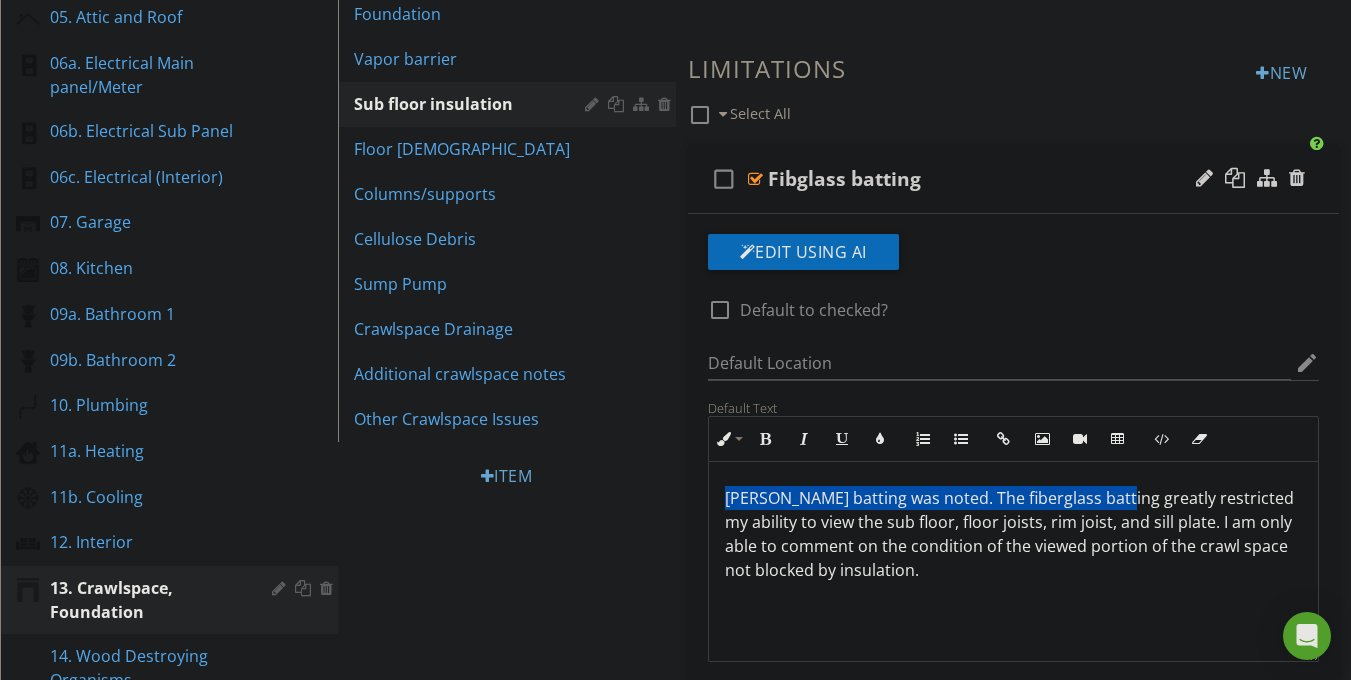 drag, startPoint x: 1104, startPoint y: 498, endPoint x: 702, endPoint y: 479, distance: 402.44876 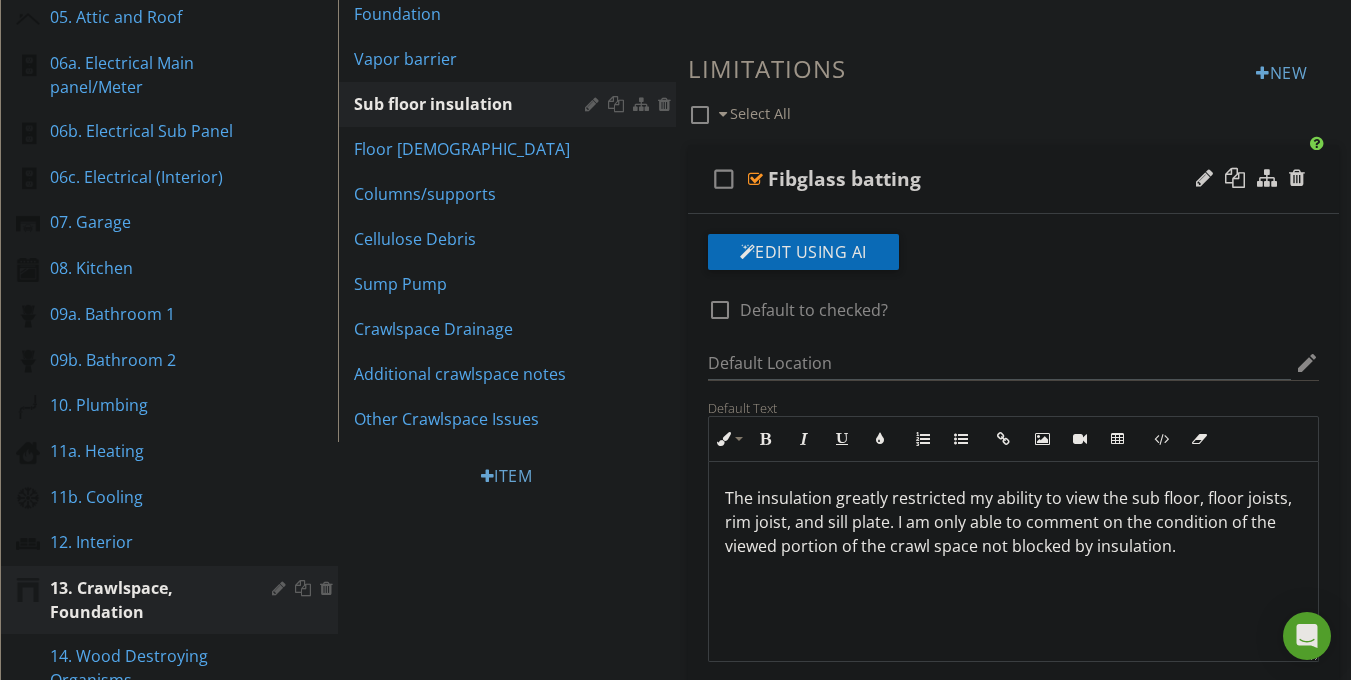 scroll, scrollTop: 1, scrollLeft: 0, axis: vertical 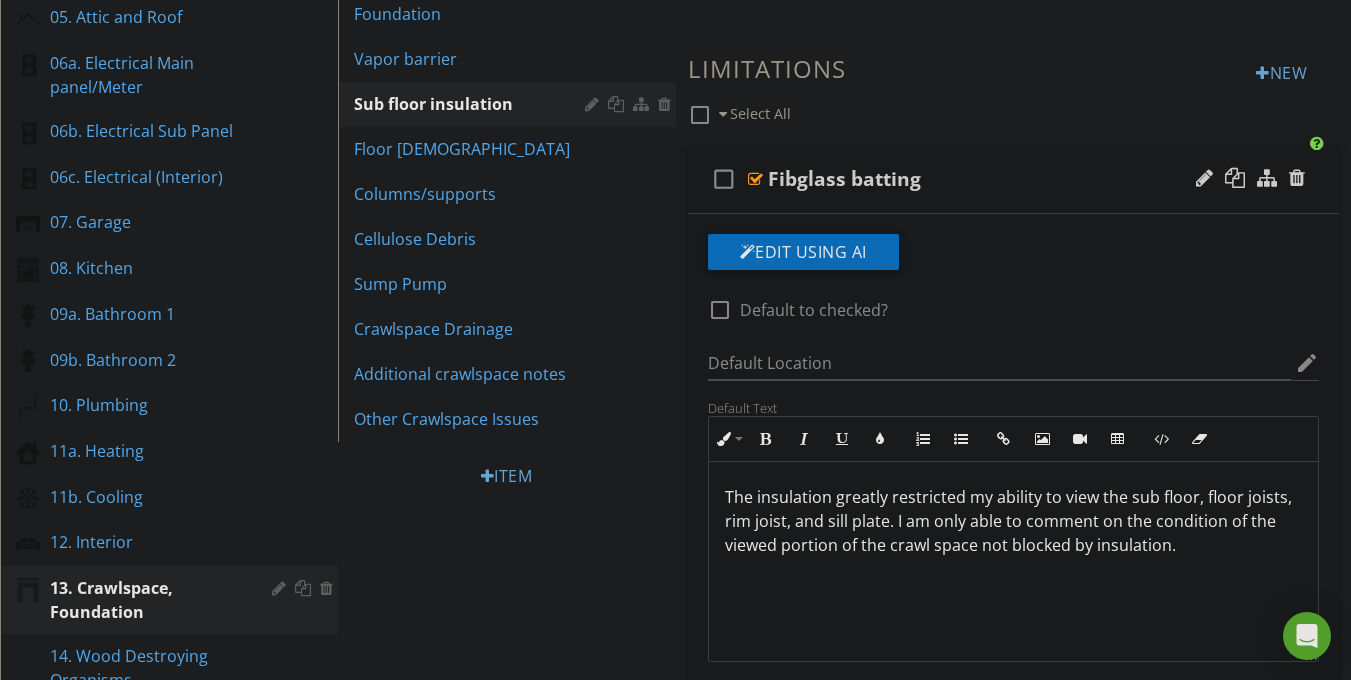 click on "Fibglass batting" at bounding box center (844, 179) 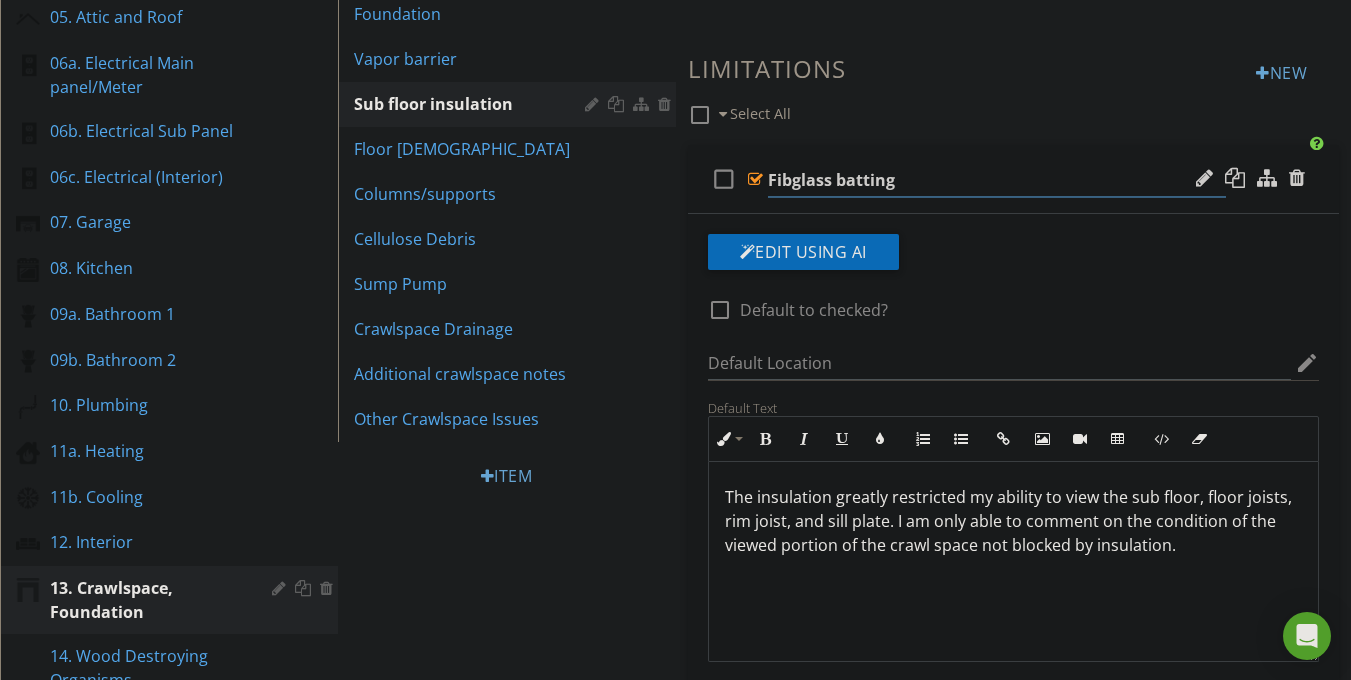 click on "Fibglass batting" at bounding box center (997, 180) 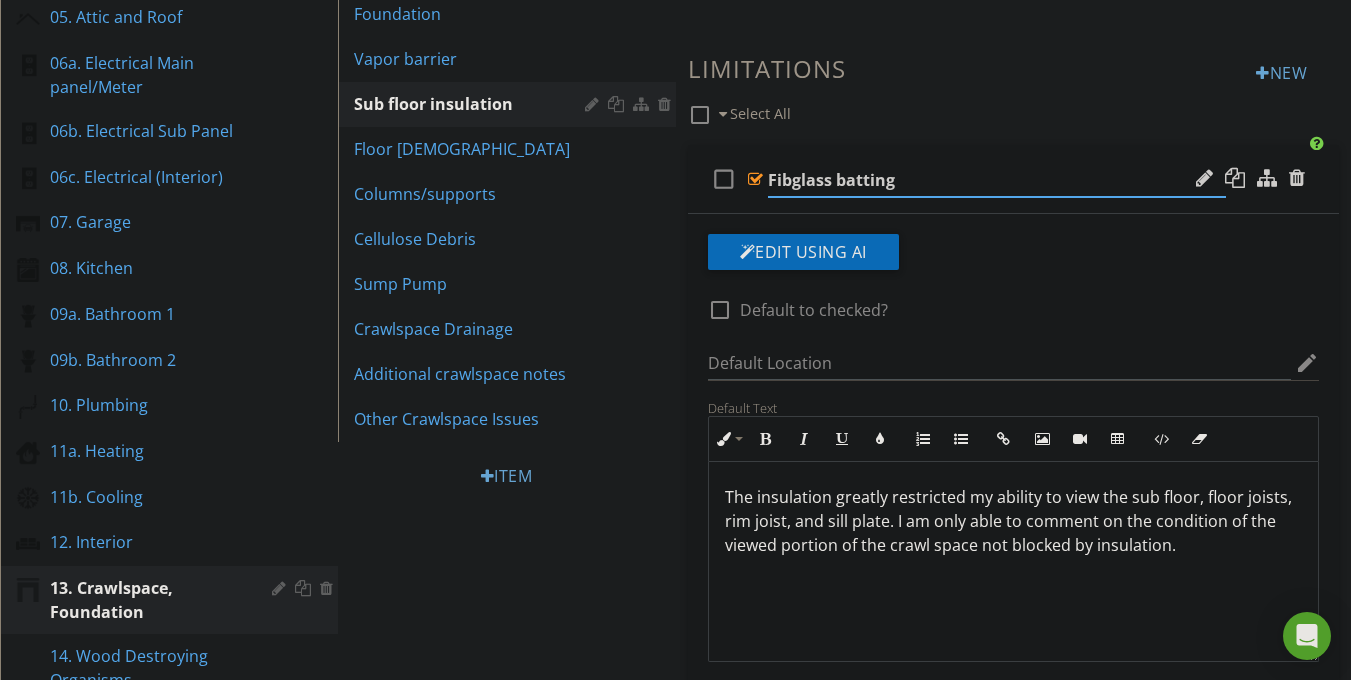 click on "Fibglass batting" at bounding box center (997, 180) 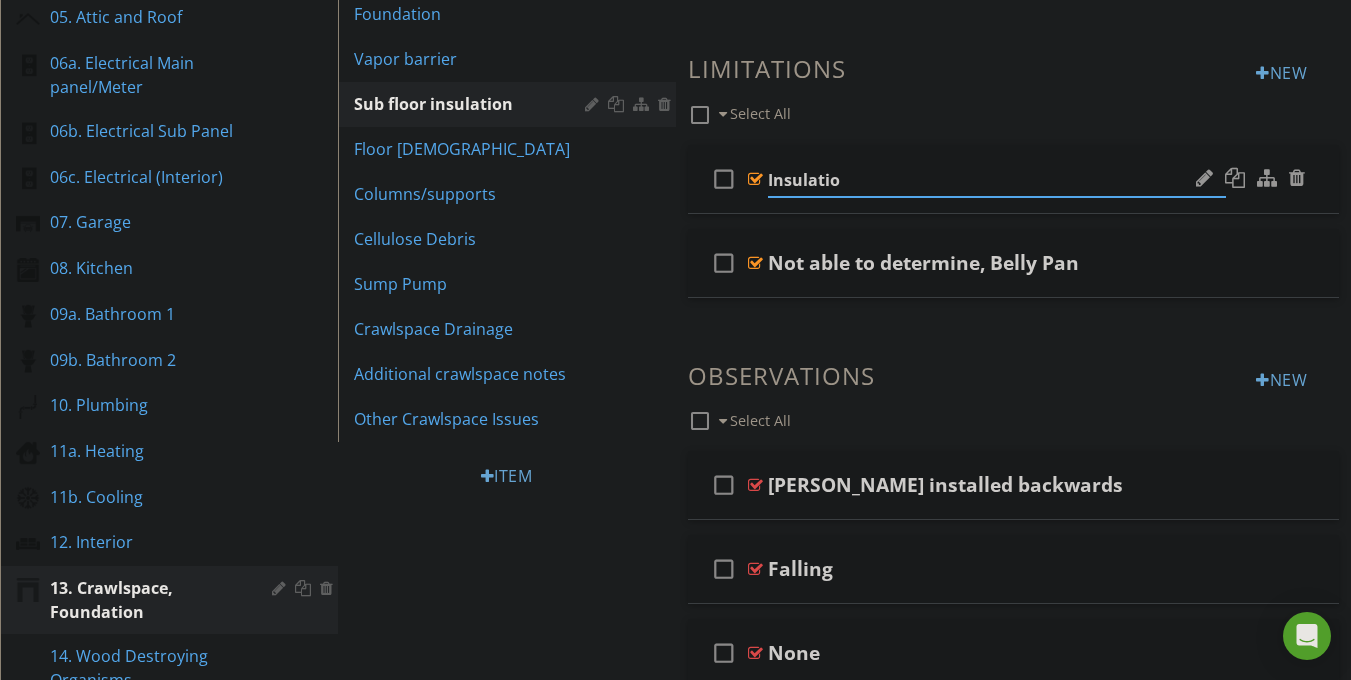 type on "Insulation" 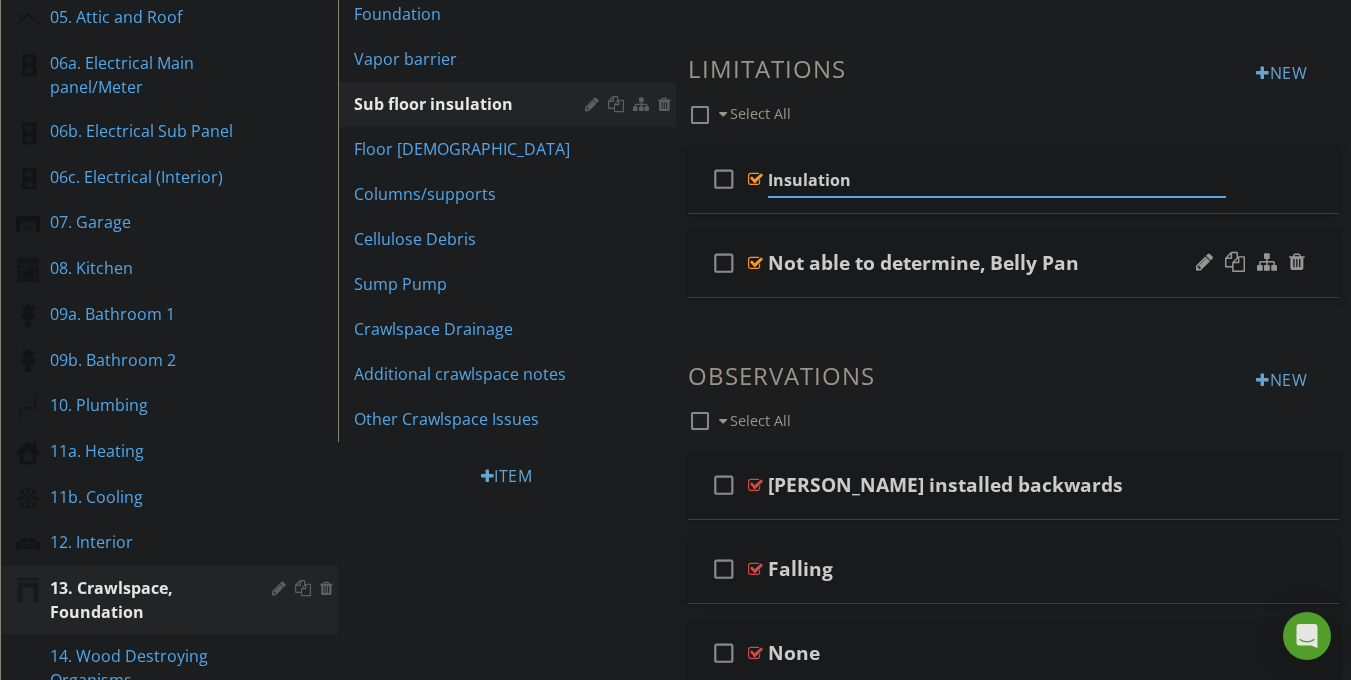 click on "check_box_outline_blank
Not able to determine, Belly Pan" at bounding box center [1014, 263] 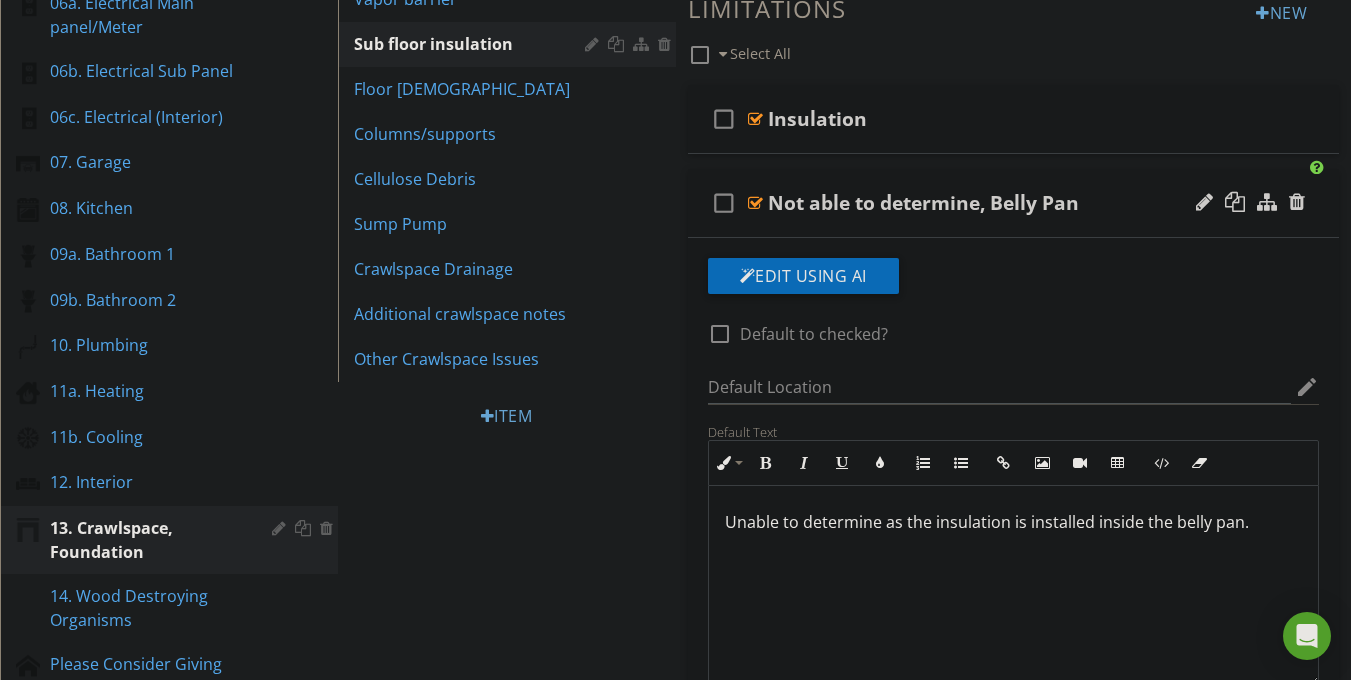 scroll, scrollTop: 498, scrollLeft: 0, axis: vertical 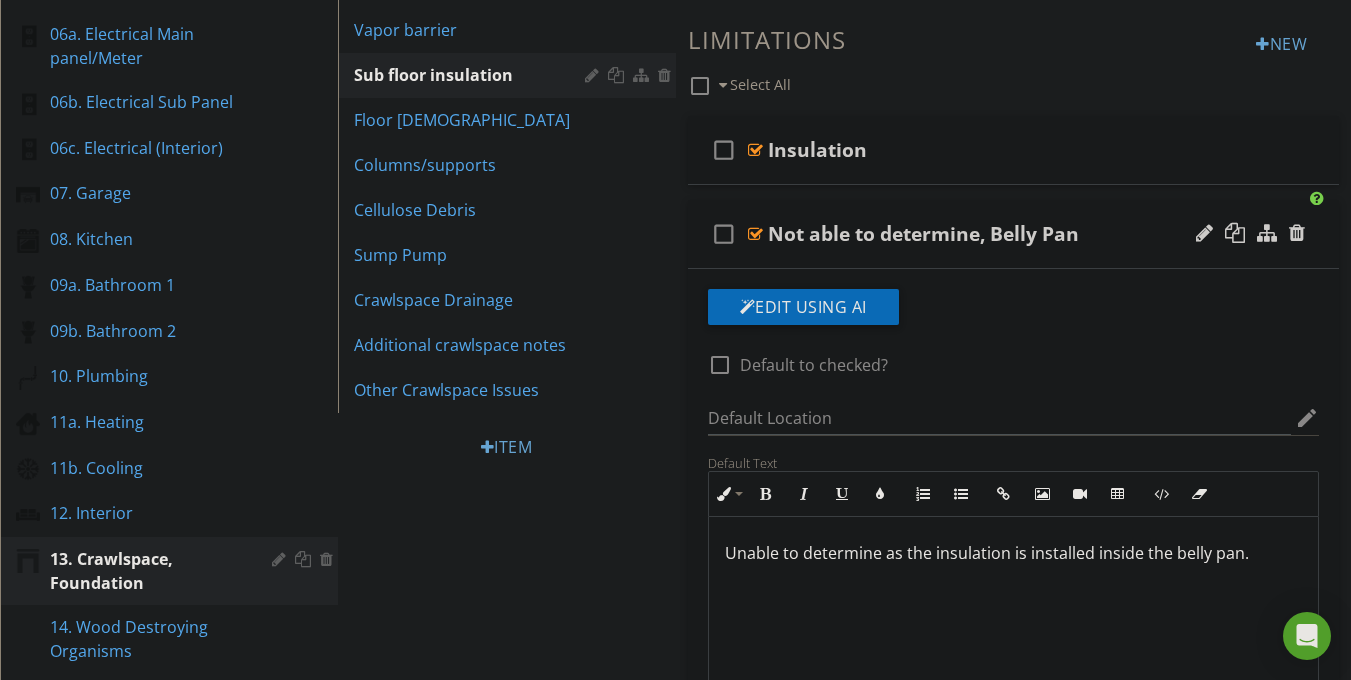 click on "check_box_outline_blank
Not able to determine, Belly Pan" at bounding box center [1014, 234] 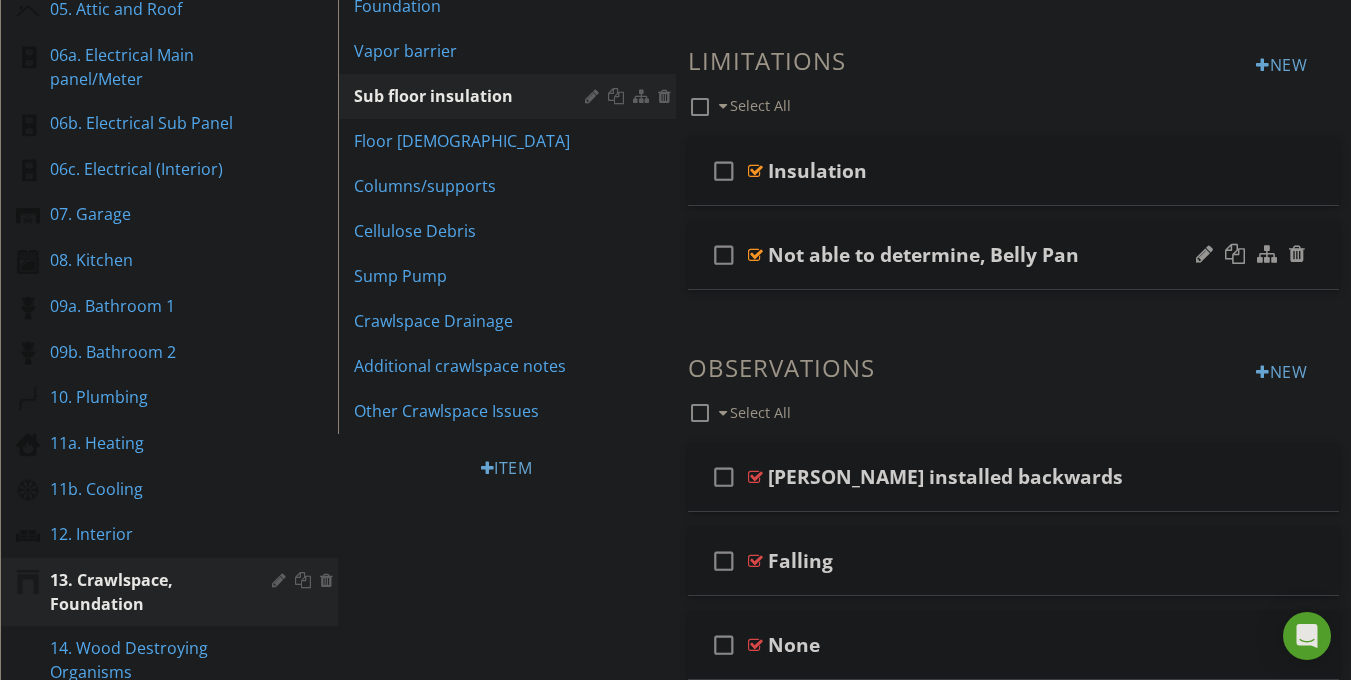 scroll, scrollTop: 462, scrollLeft: 0, axis: vertical 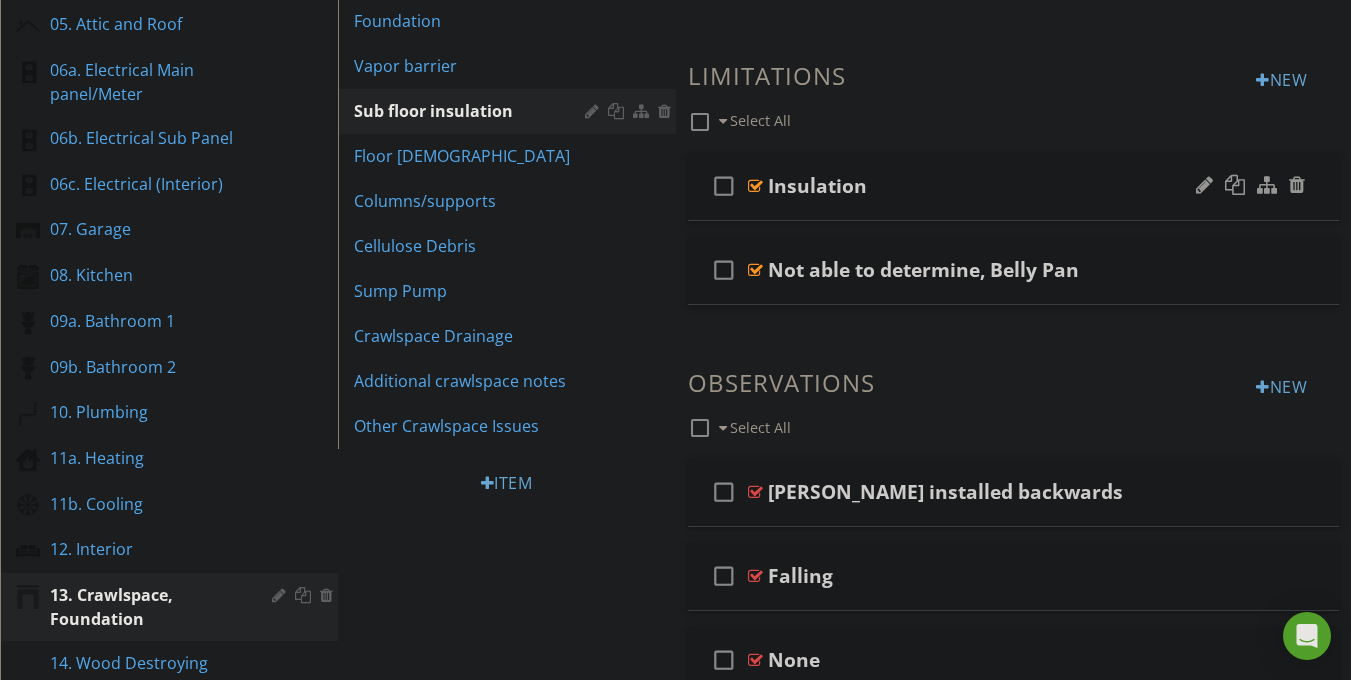click at bounding box center [755, 186] 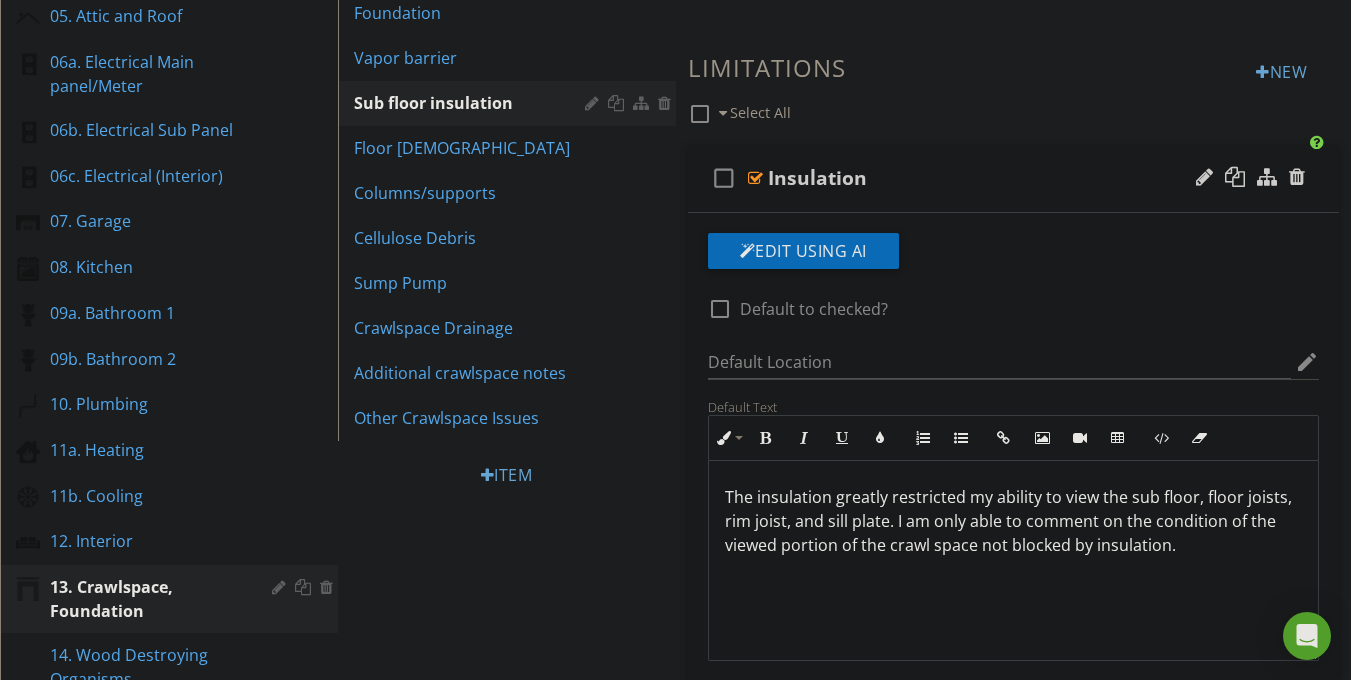 scroll, scrollTop: 472, scrollLeft: 0, axis: vertical 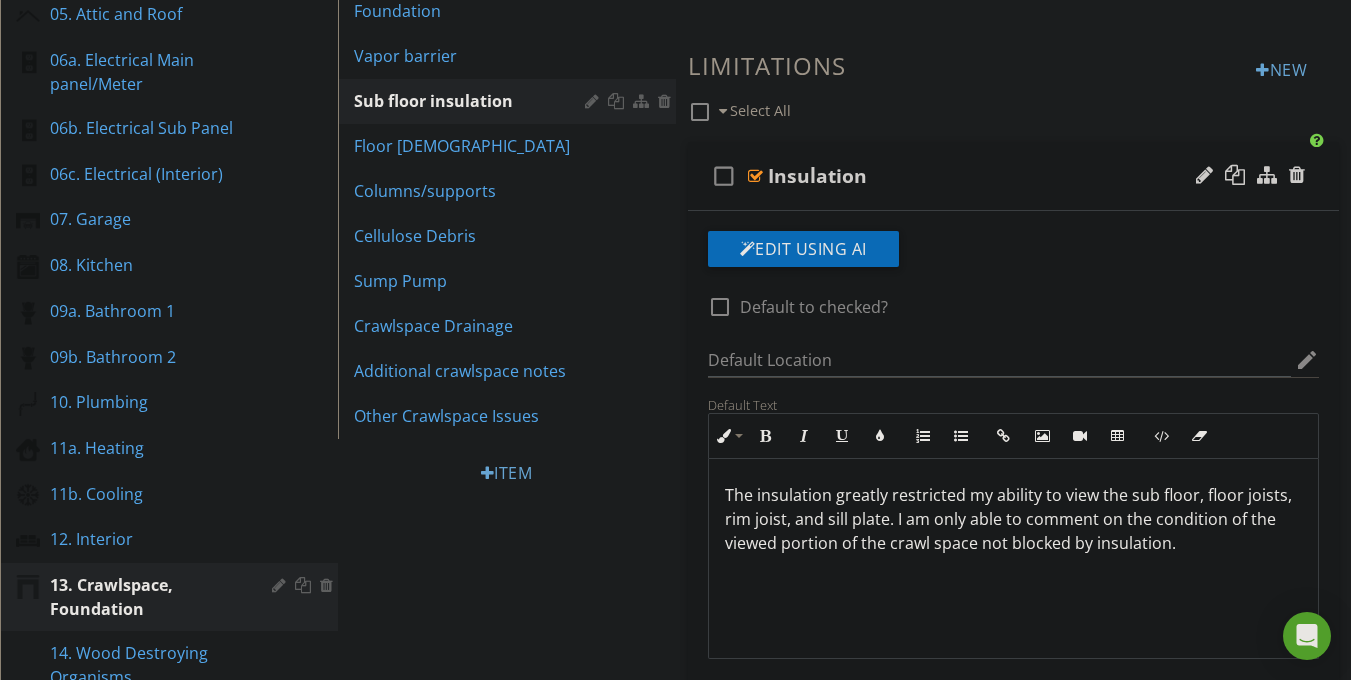 click at bounding box center [720, 307] 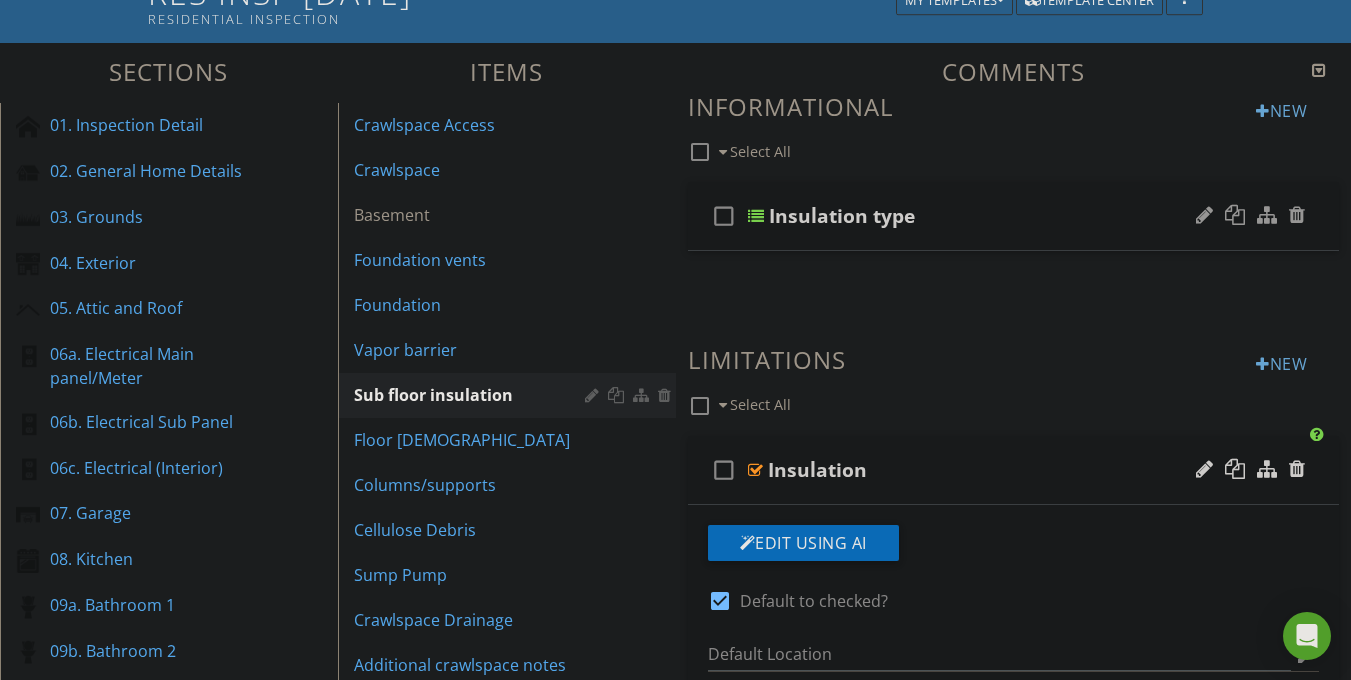 scroll, scrollTop: 158, scrollLeft: 0, axis: vertical 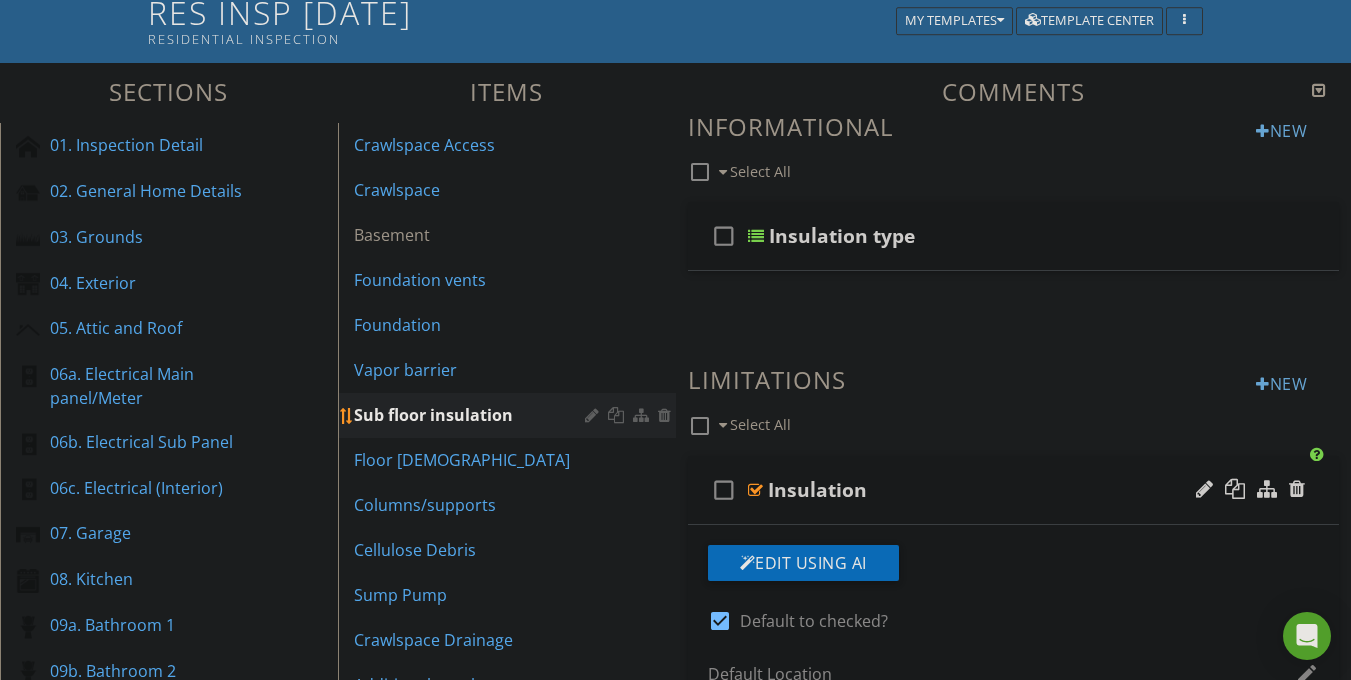 click at bounding box center (594, 415) 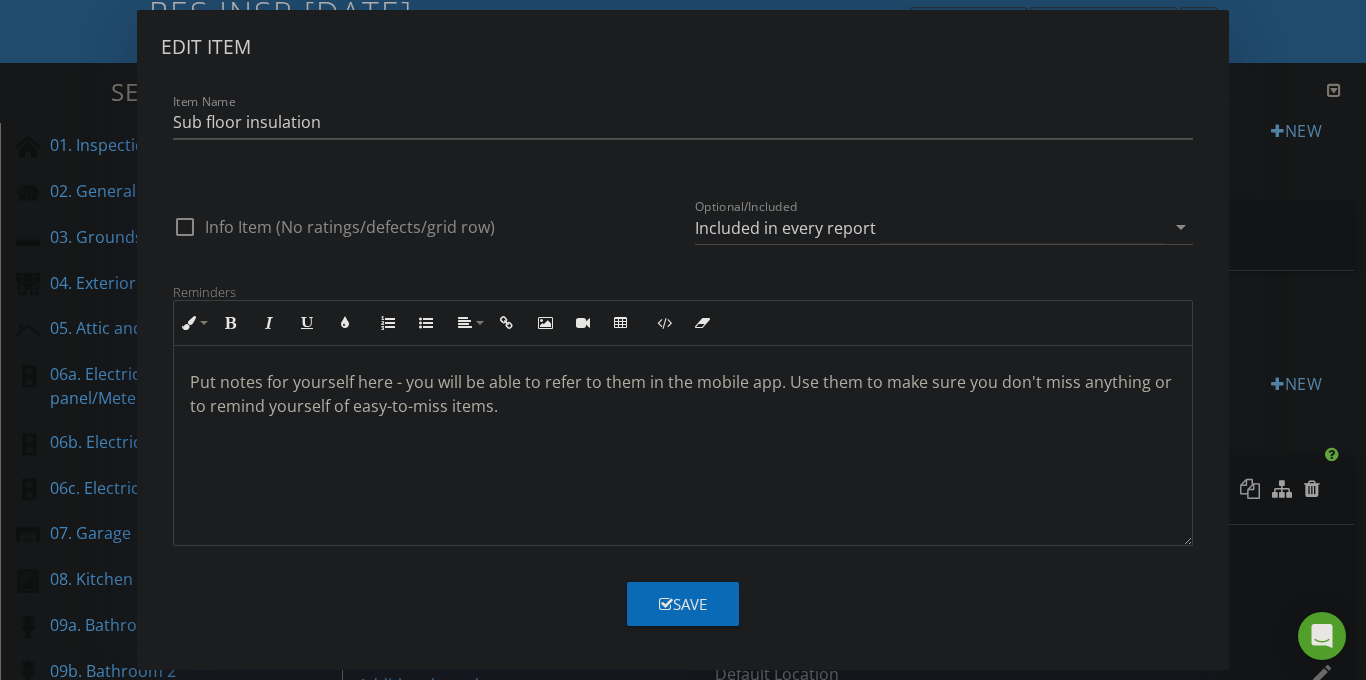 click at bounding box center (683, 446) 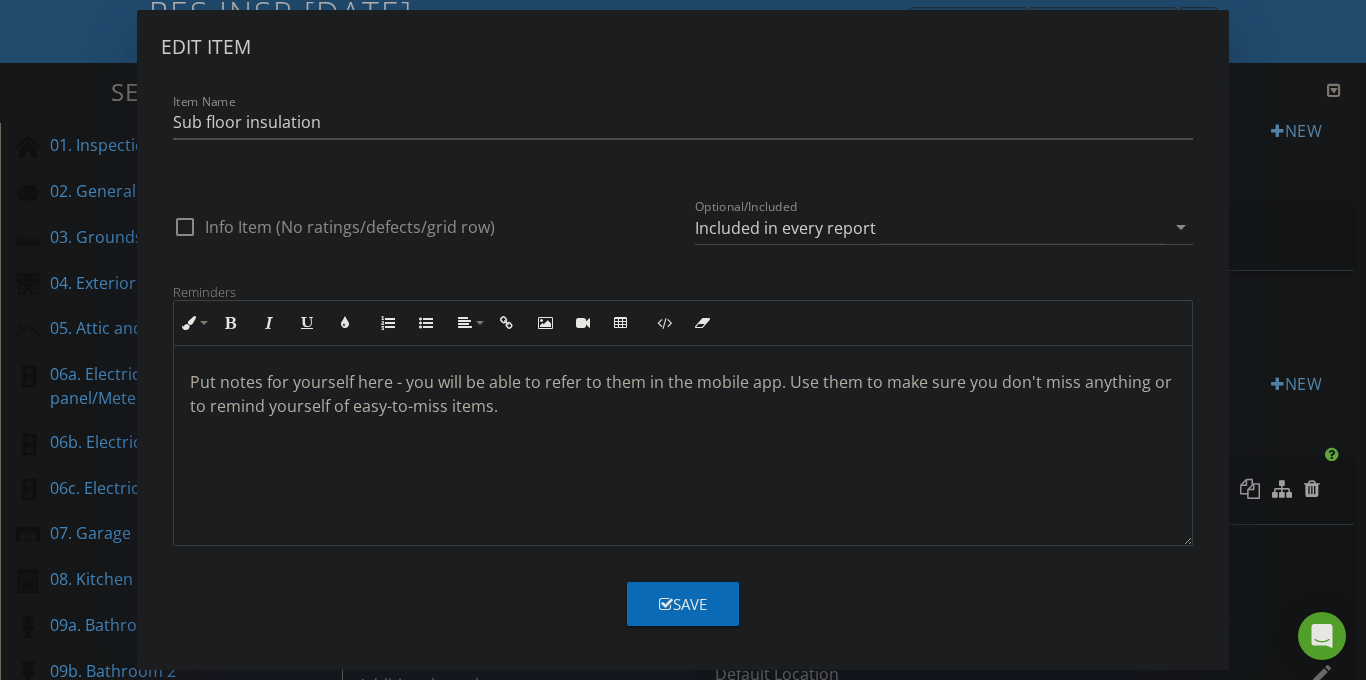 type 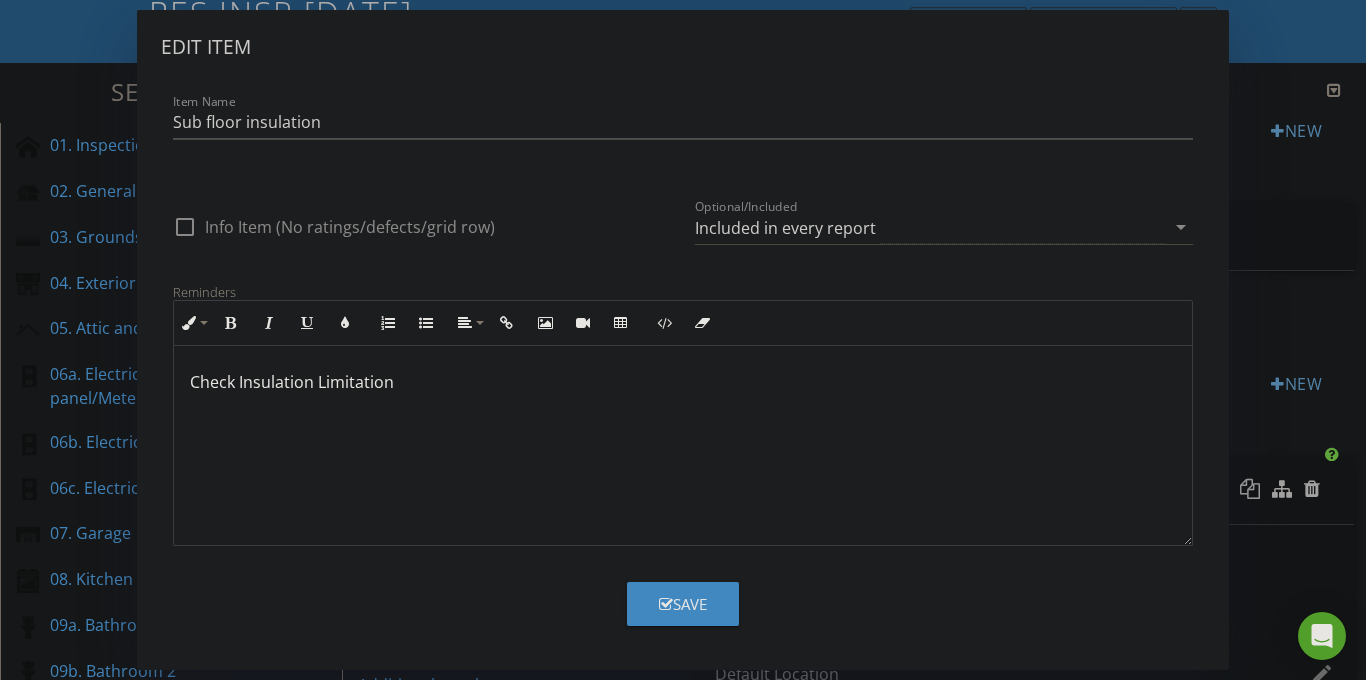 click on "Save" at bounding box center [683, 604] 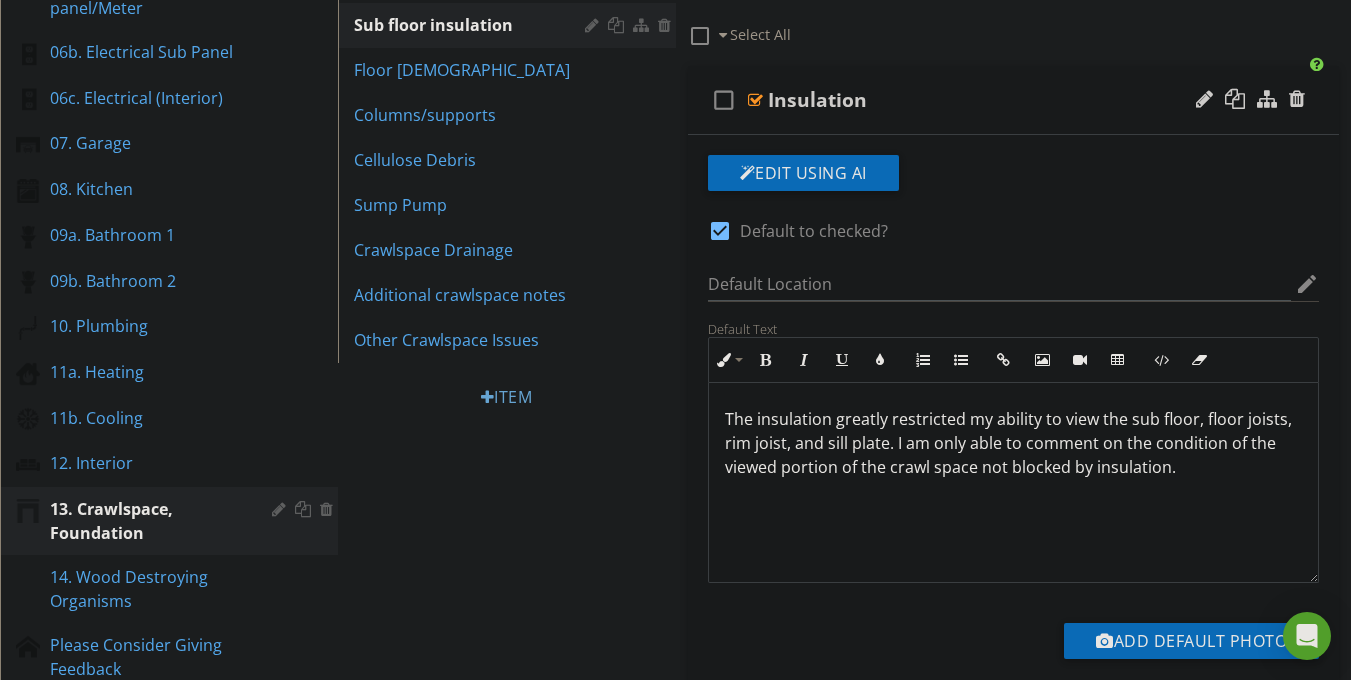 scroll, scrollTop: 655, scrollLeft: 0, axis: vertical 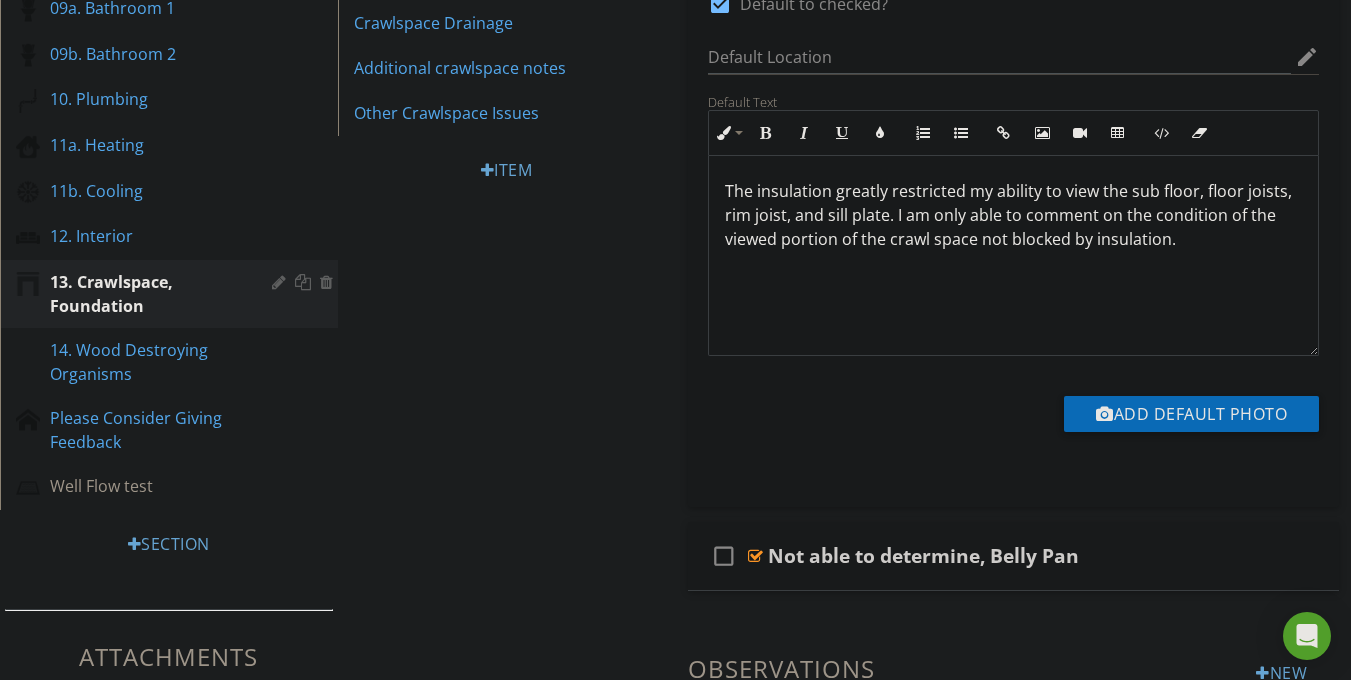 click on "The insulation greatly restricted my ability to view the sub floor, floor joists, rim joist, and sill plate. I am only able to comment on the condition of the viewed portion of the crawl space not blocked by insulation." at bounding box center (1014, 215) 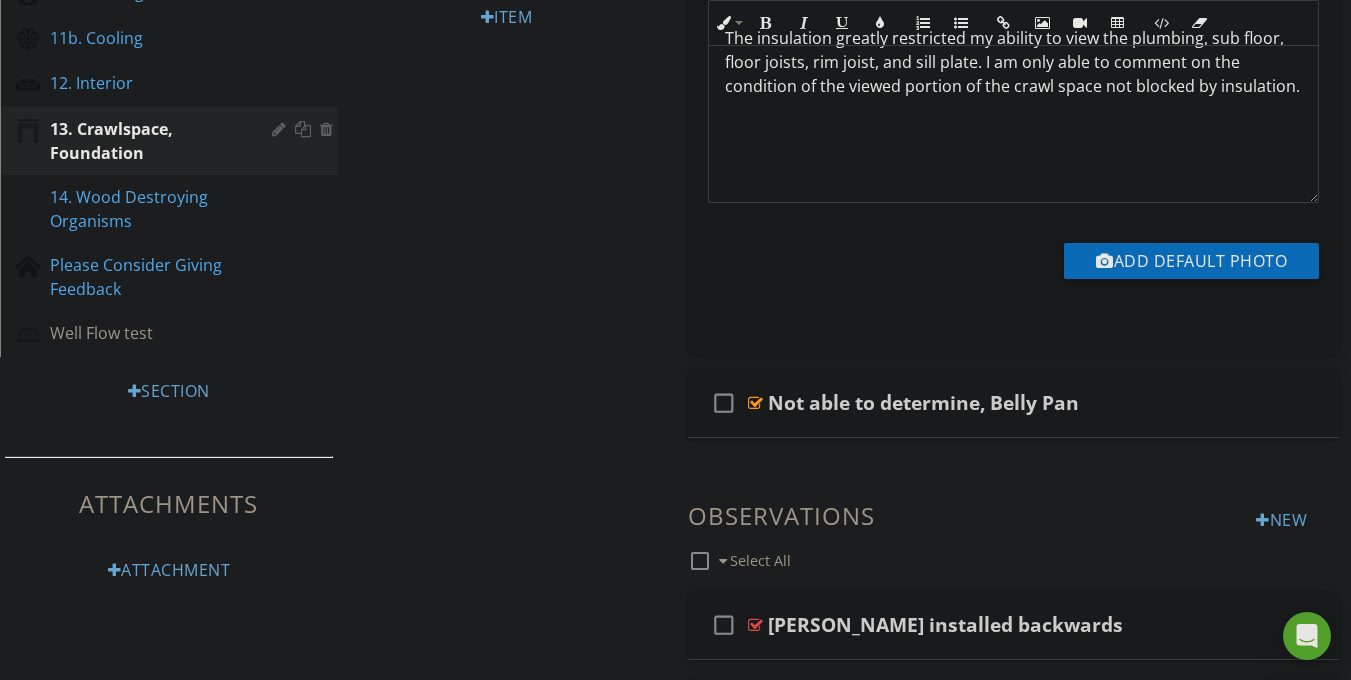drag, startPoint x: 613, startPoint y: 307, endPoint x: 624, endPoint y: 313, distance: 12.529964 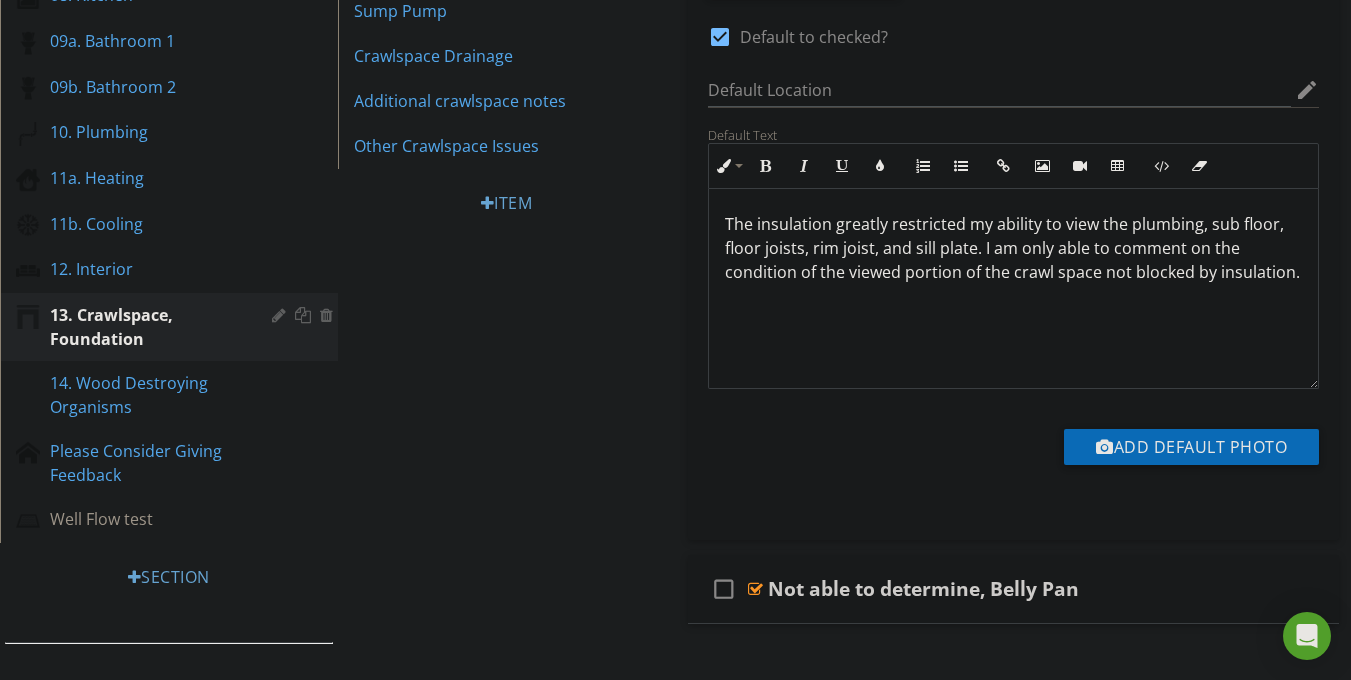 scroll, scrollTop: 590, scrollLeft: 0, axis: vertical 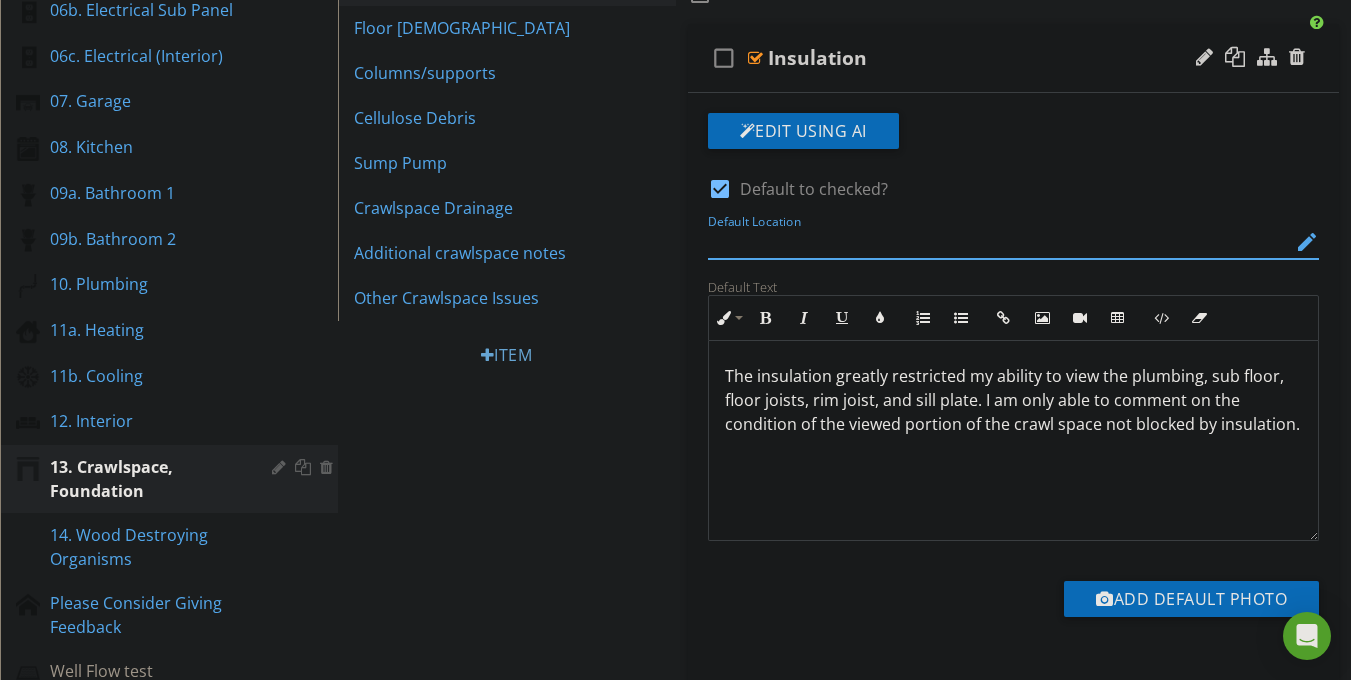 click at bounding box center [1000, 242] 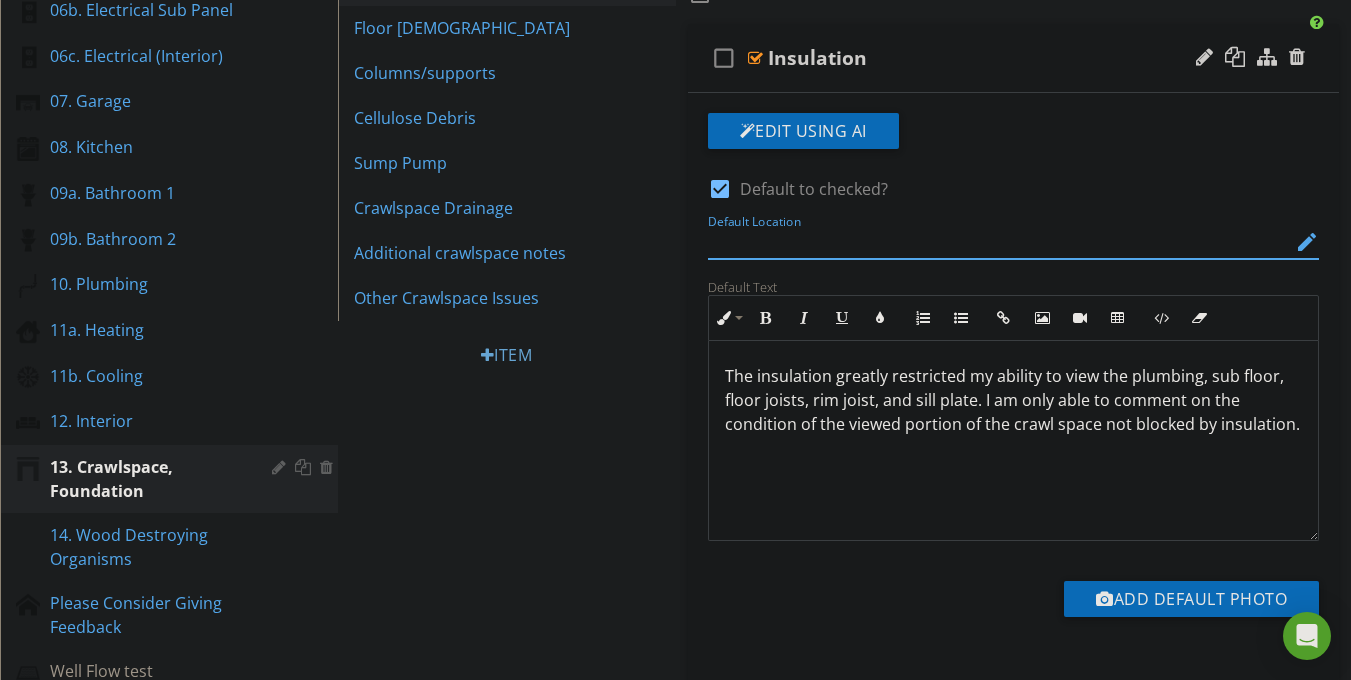 click on "Sections
01. Inspection Detail           02. General Home Details           03. Grounds           04. Exterior           05. Attic and Roof           06a. Electrical Main panel/Meter           06b. Electrical Sub Panel           06c. Electrical (Interior)           07. Garage           08. Kitchen           09a. Bathroom 1           09b. Bathroom 2           10. Plumbing           11a. Heating           11b. Cooling           12. Interior           13. Crawlspace, Foundation           14. Wood Destroying Organisms           Please Consider Giving Feedback           Well Flow test
Section
Attachments
Attachment
Items
Crawlspace Access           Crawlspace           Basement           Foundation vents           Foundation           Vapor barrier           Sub floor insulation            Floor joists           Columns/supports           Cellulose Debris           Sump Pump" at bounding box center (675, 431) 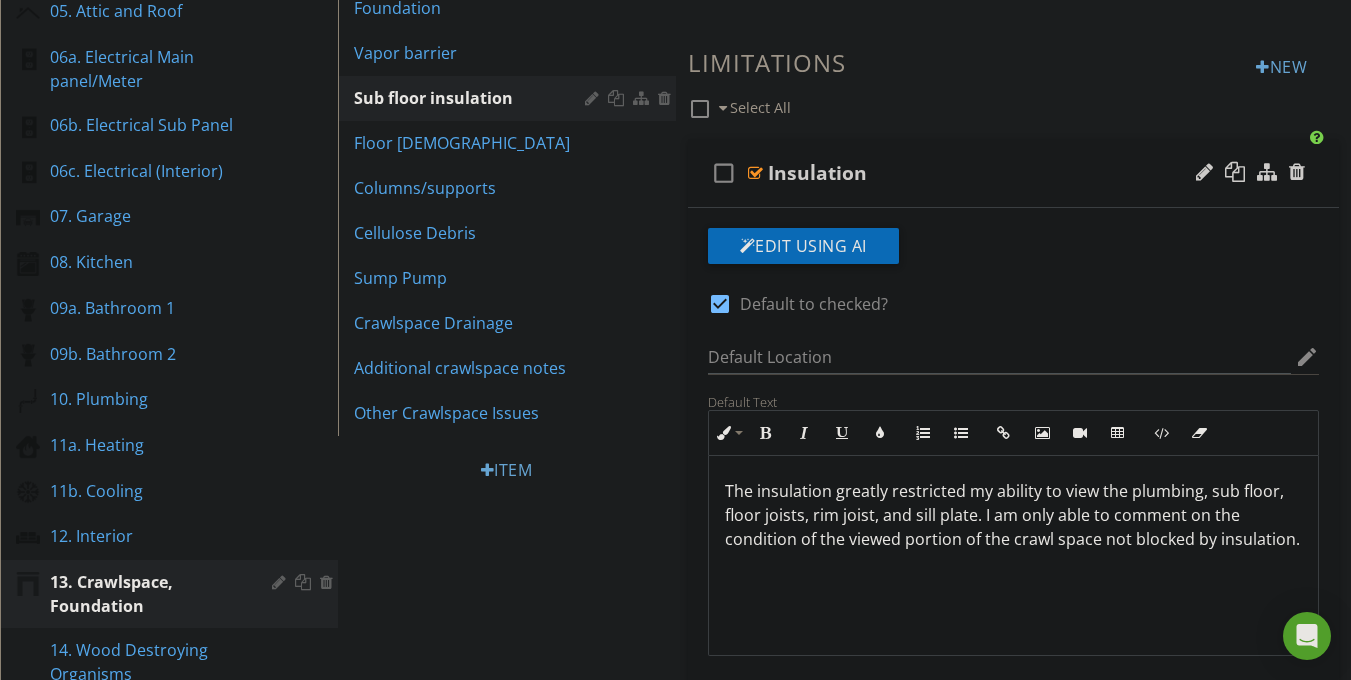 scroll, scrollTop: 474, scrollLeft: 0, axis: vertical 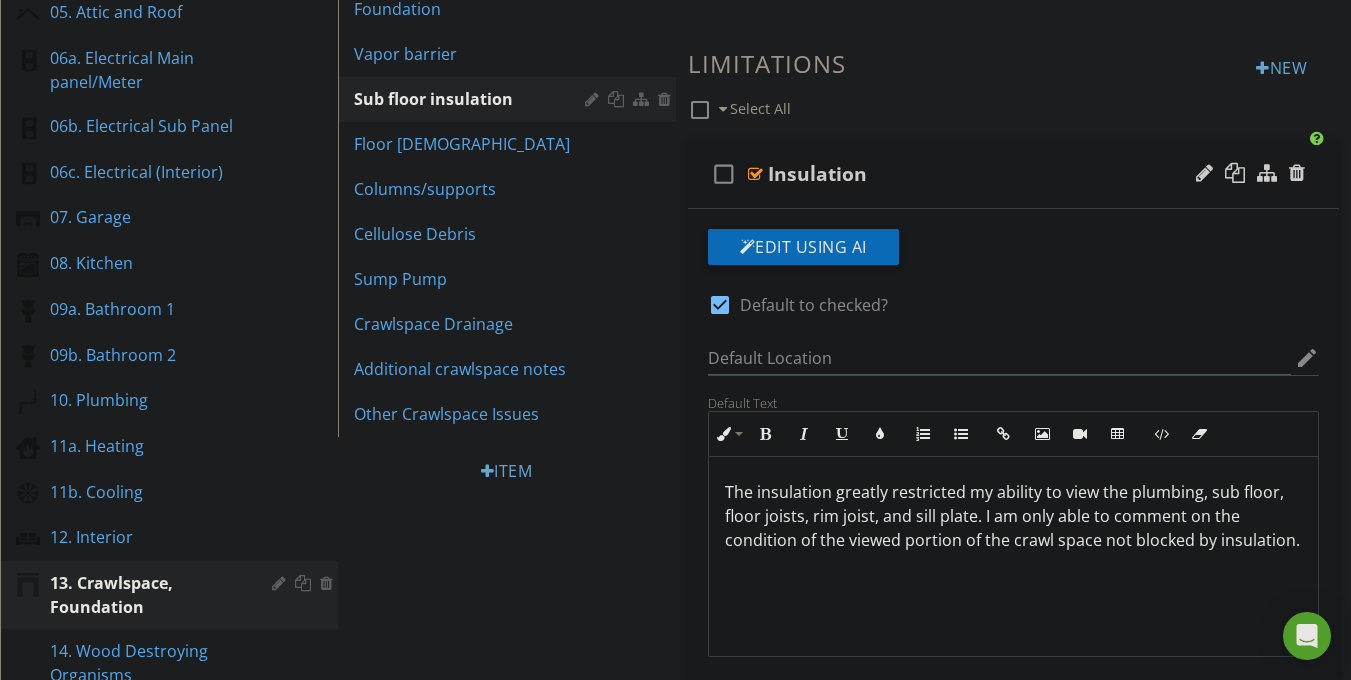 click on "check_box_outline_blank
Insulation" at bounding box center [1014, 174] 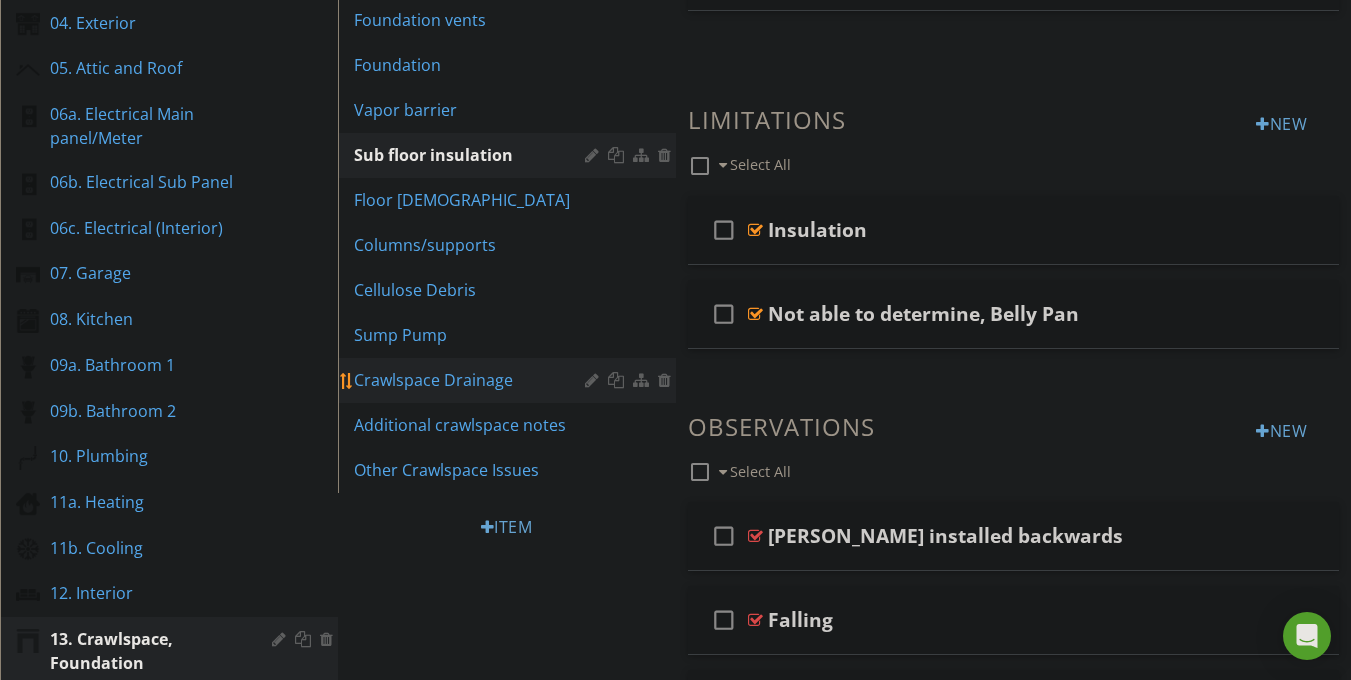 scroll, scrollTop: 309, scrollLeft: 0, axis: vertical 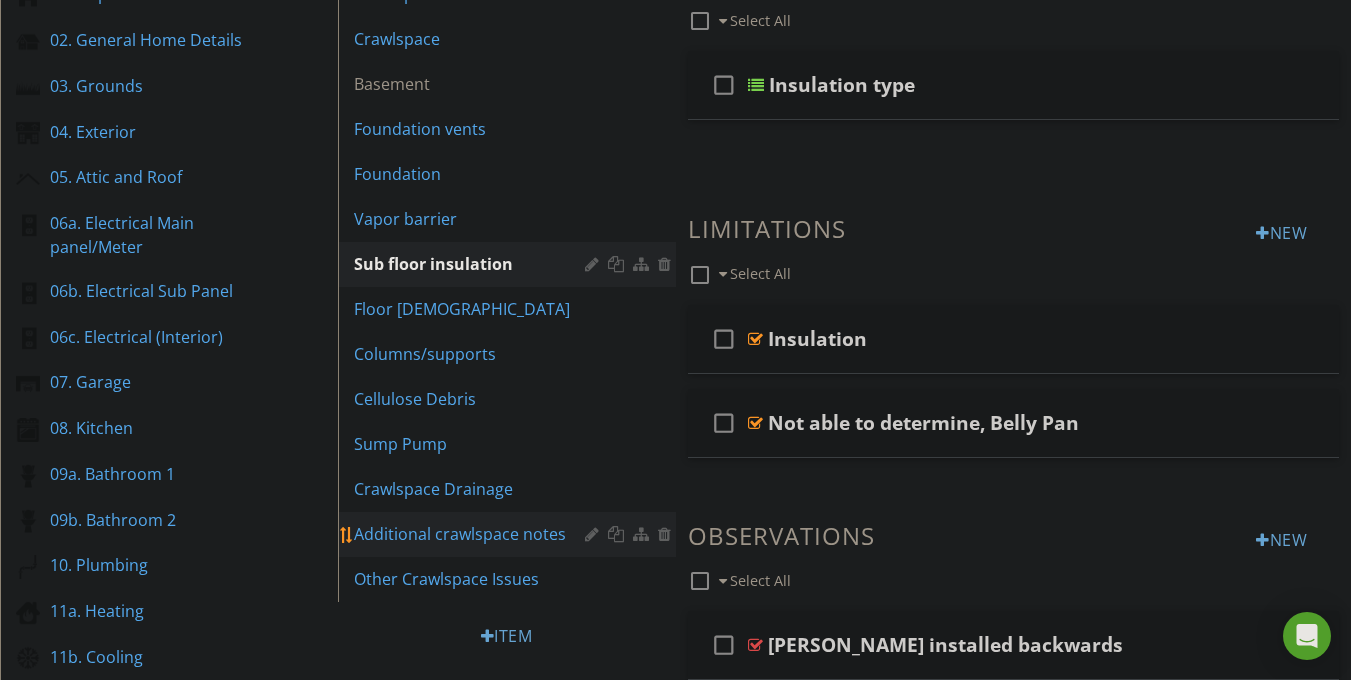 click on "Additional crawlspace notes" at bounding box center [472, 534] 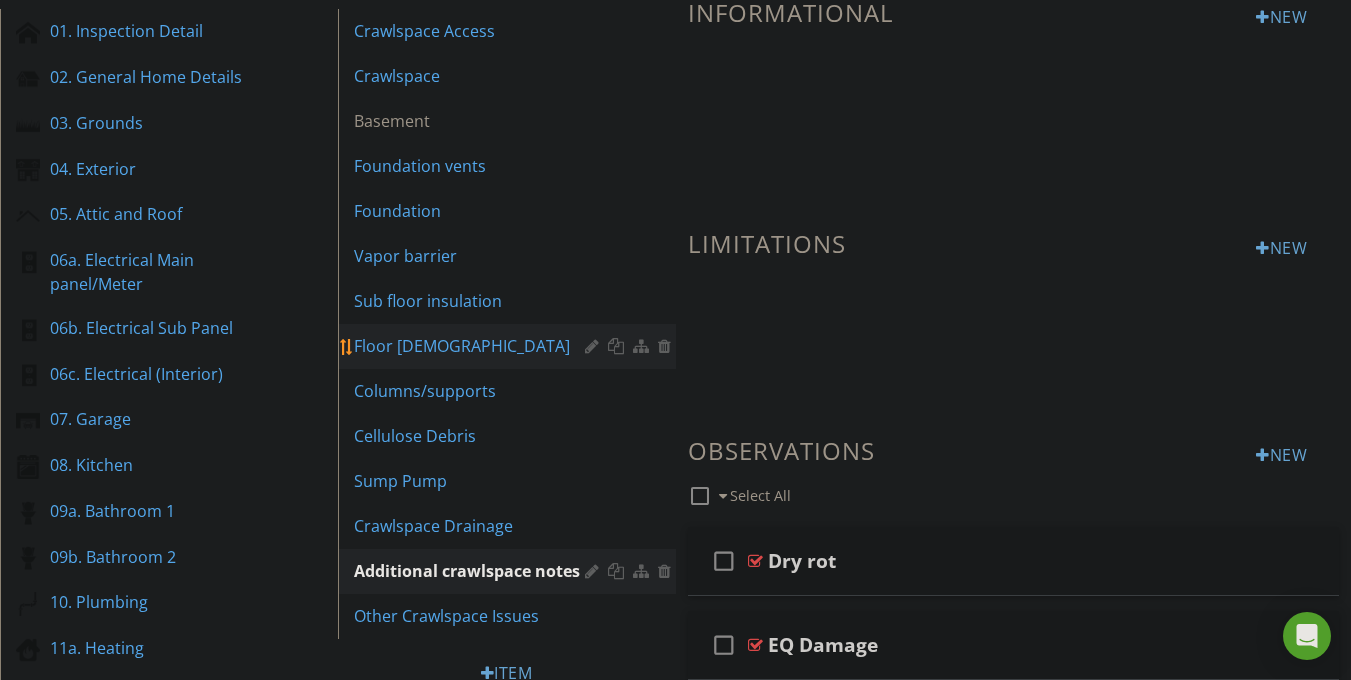 scroll, scrollTop: 188, scrollLeft: 0, axis: vertical 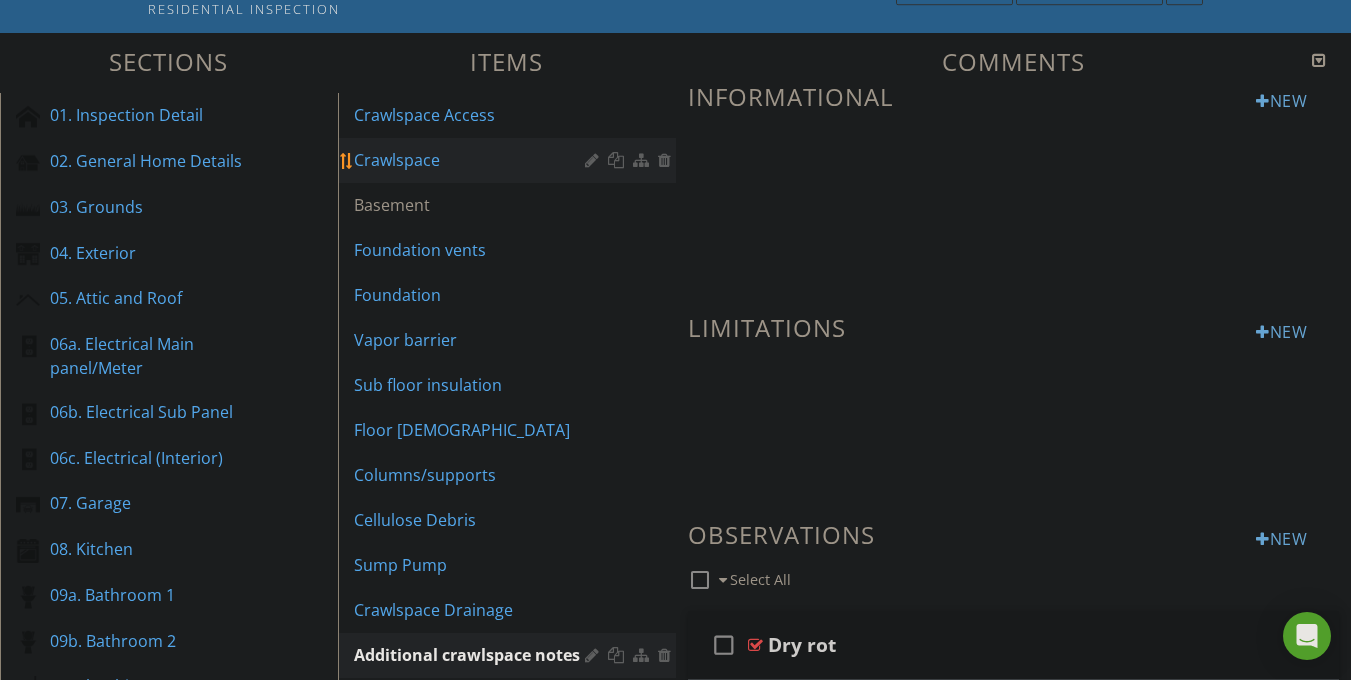 click on "Crawlspace" at bounding box center (472, 160) 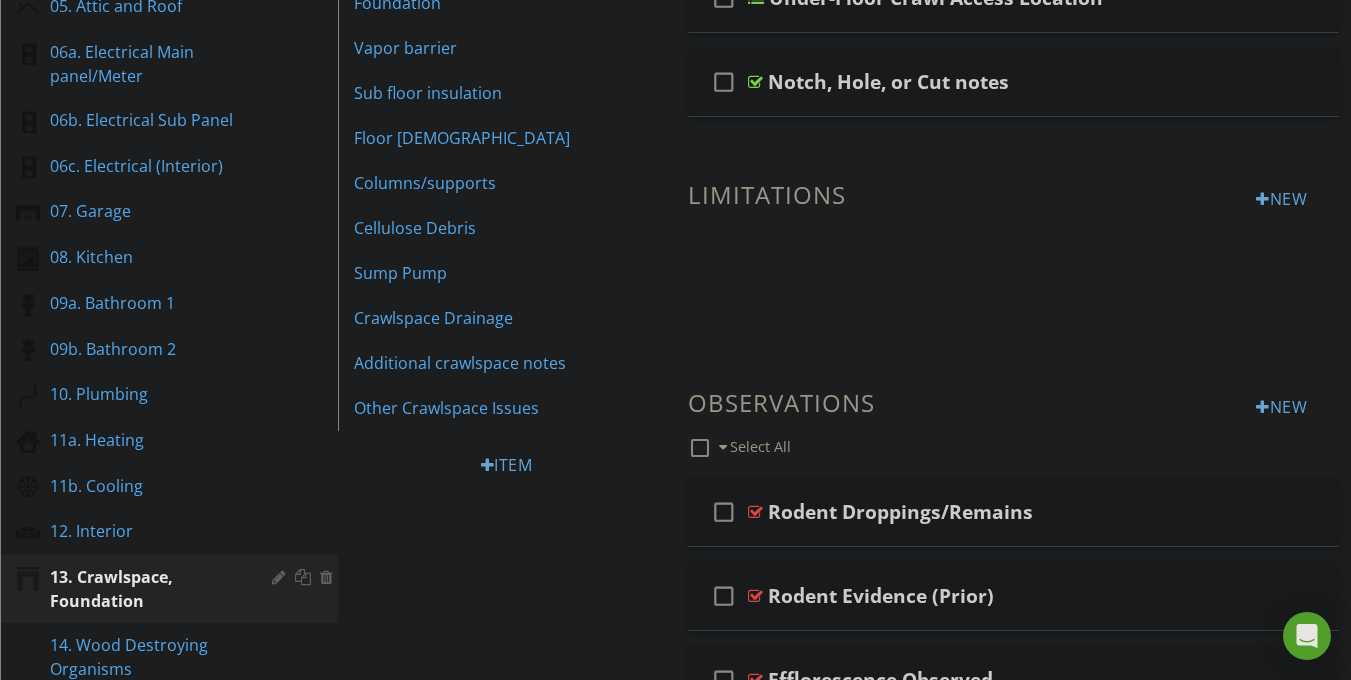 scroll, scrollTop: 477, scrollLeft: 0, axis: vertical 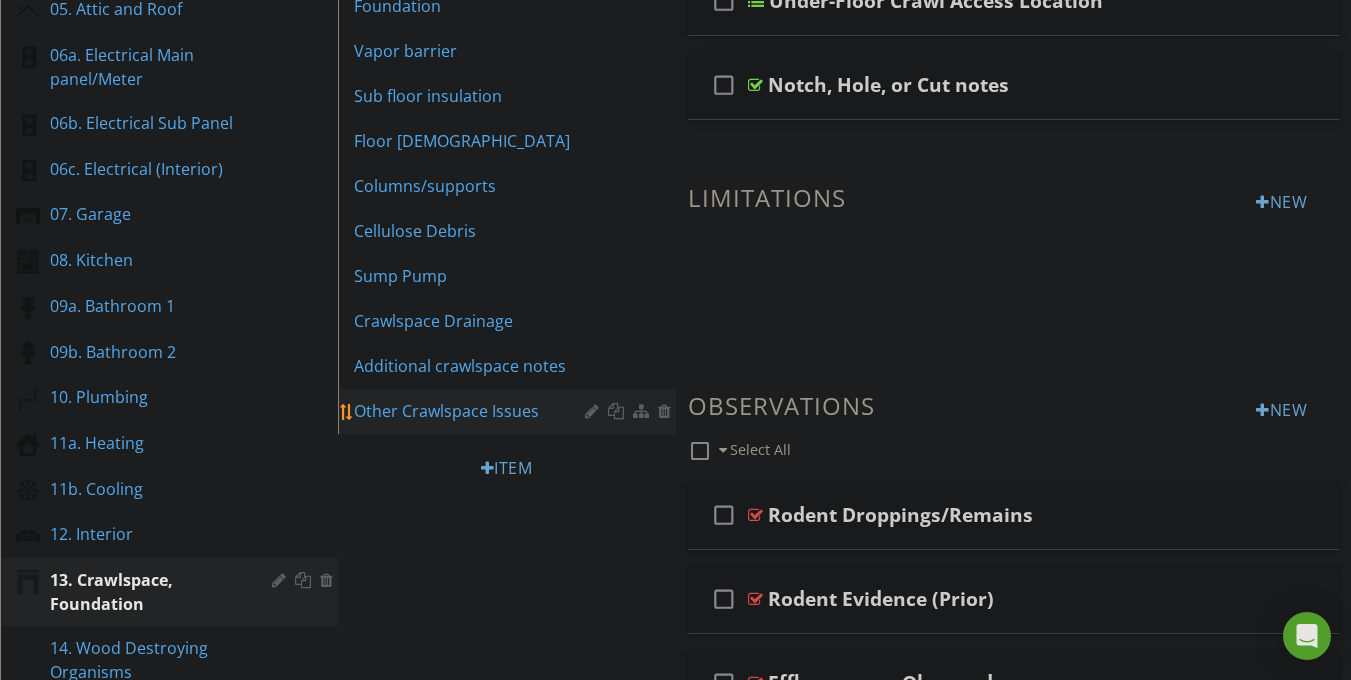 click on "Other Crawlspace Issues" at bounding box center [472, 411] 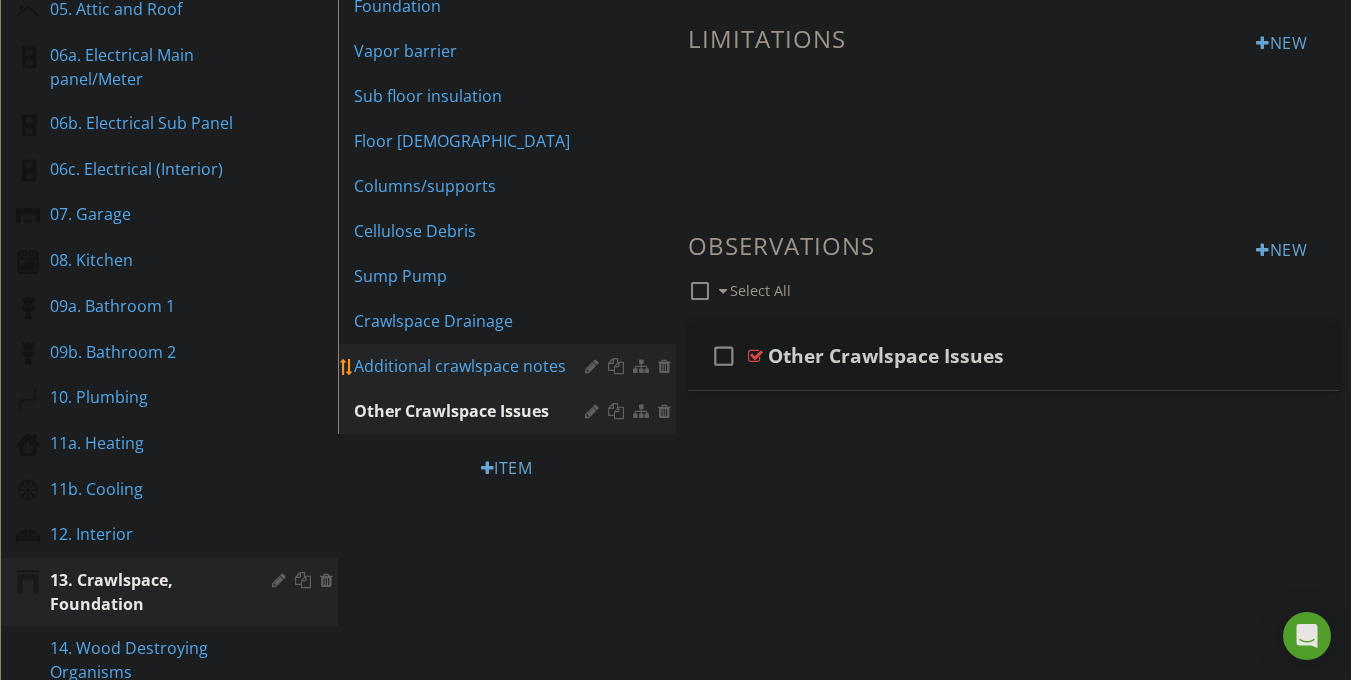 click on "Additional crawlspace notes" at bounding box center (472, 366) 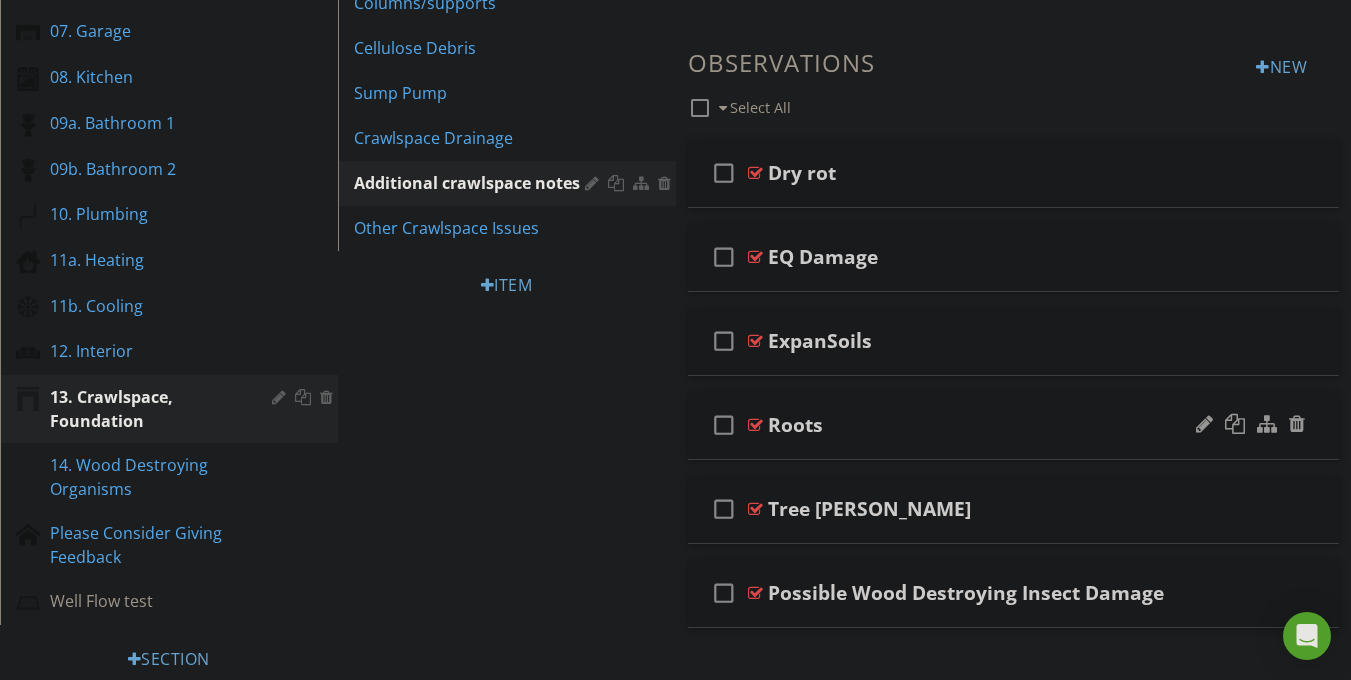 scroll, scrollTop: 647, scrollLeft: 0, axis: vertical 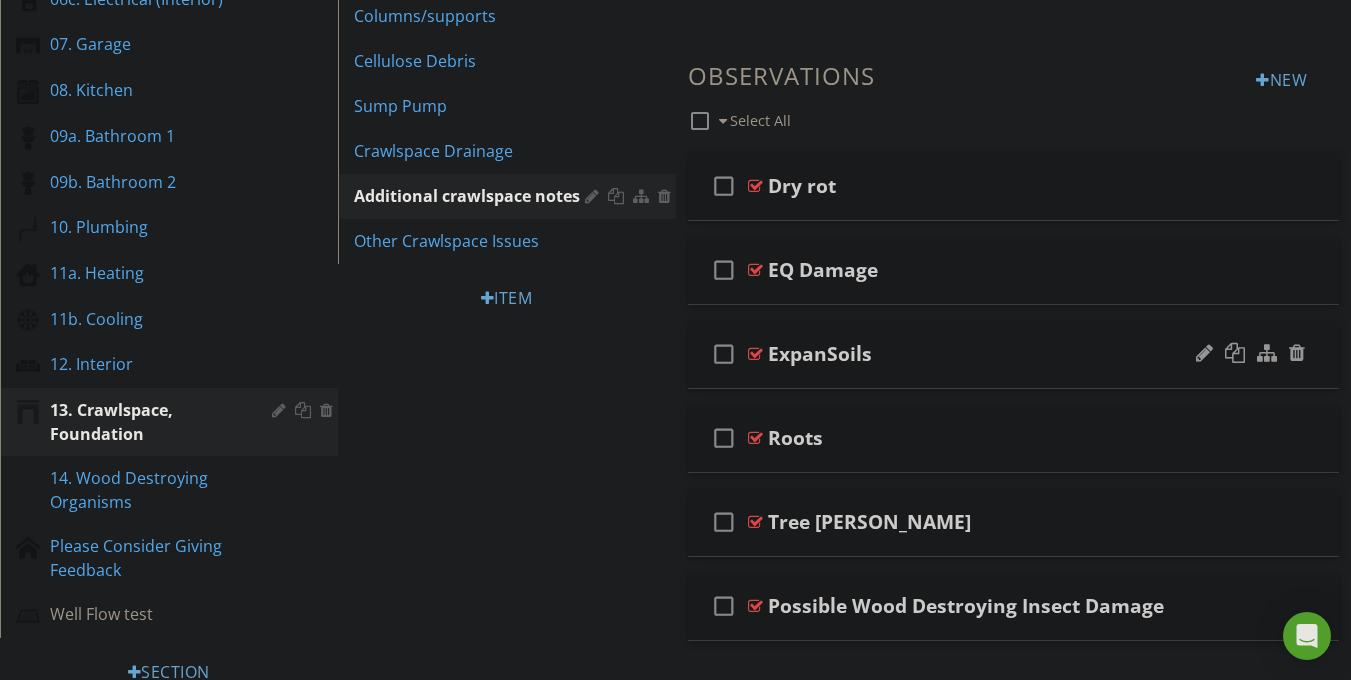 click at bounding box center [1250, 354] 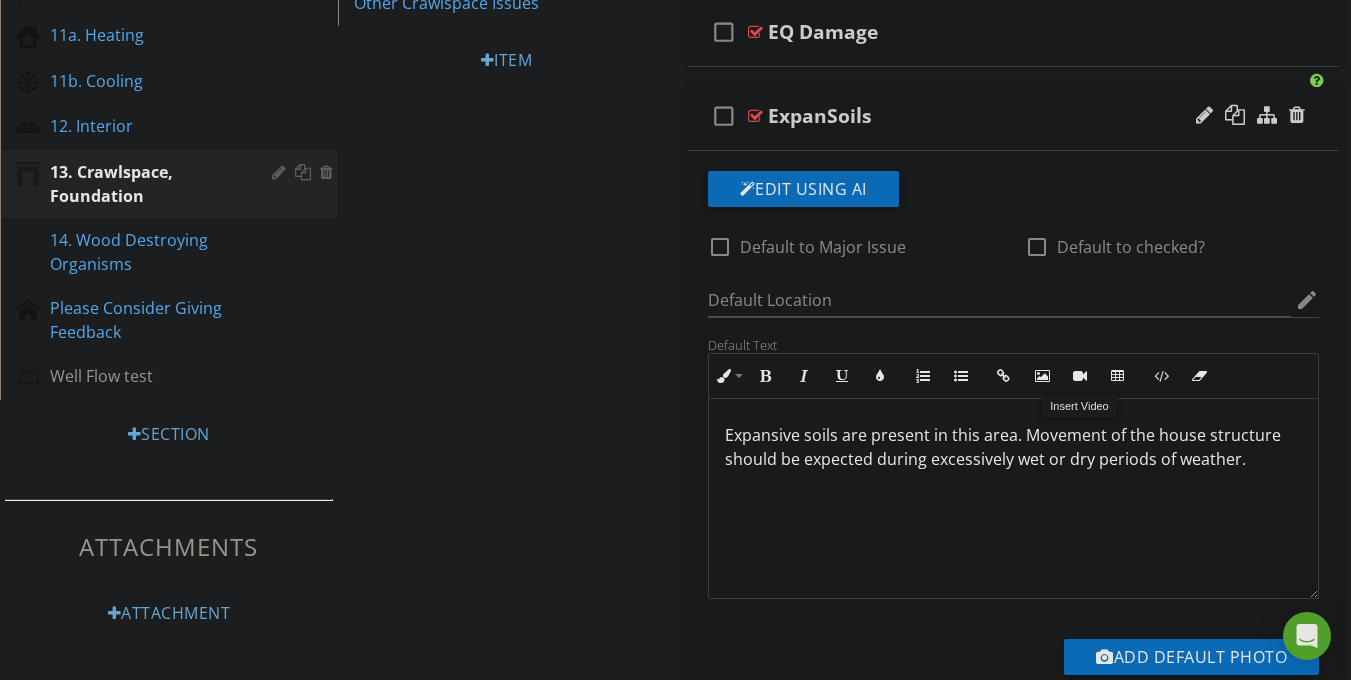 scroll, scrollTop: 808, scrollLeft: 0, axis: vertical 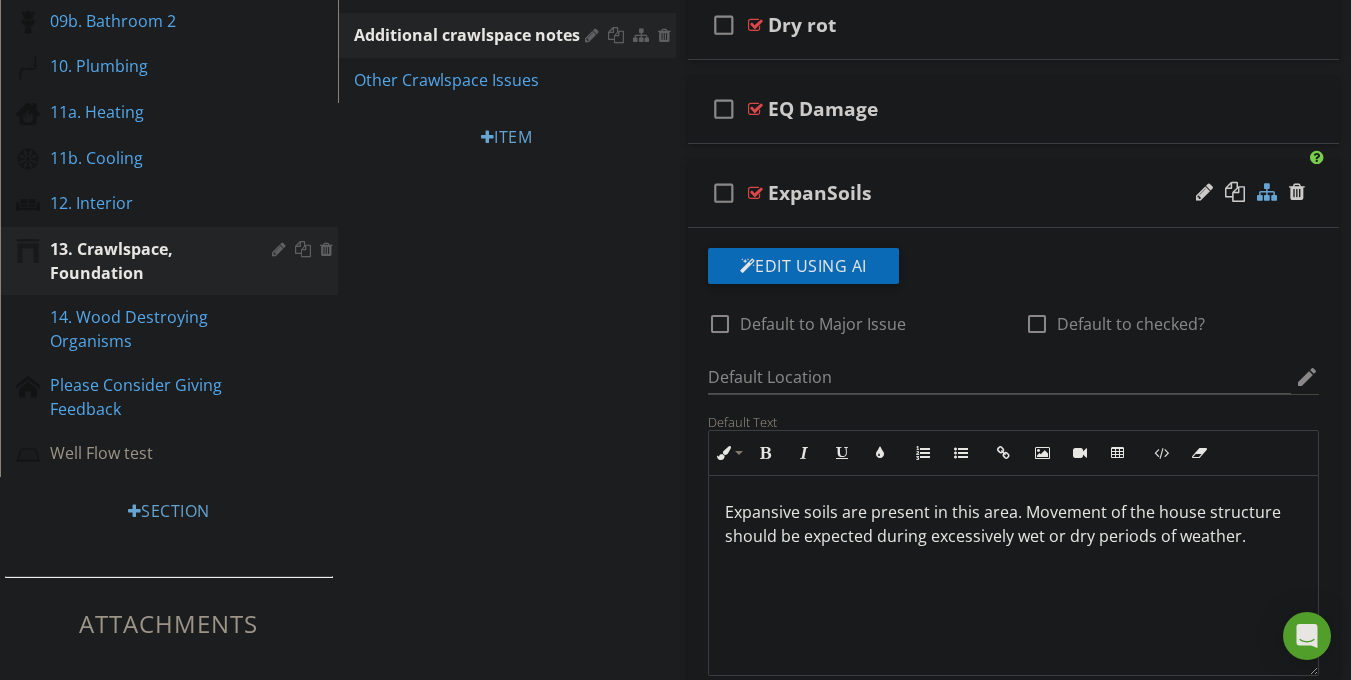 click at bounding box center [1267, 192] 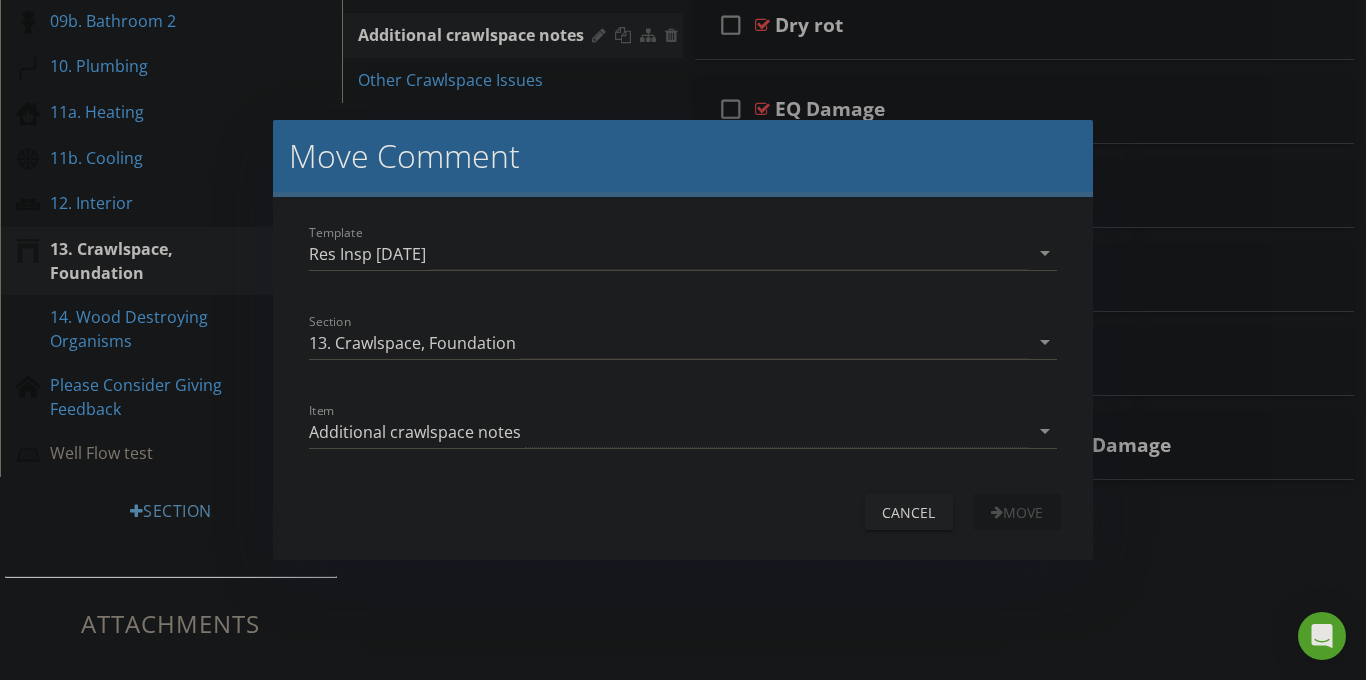 click on "Additional crawlspace notes" at bounding box center [415, 432] 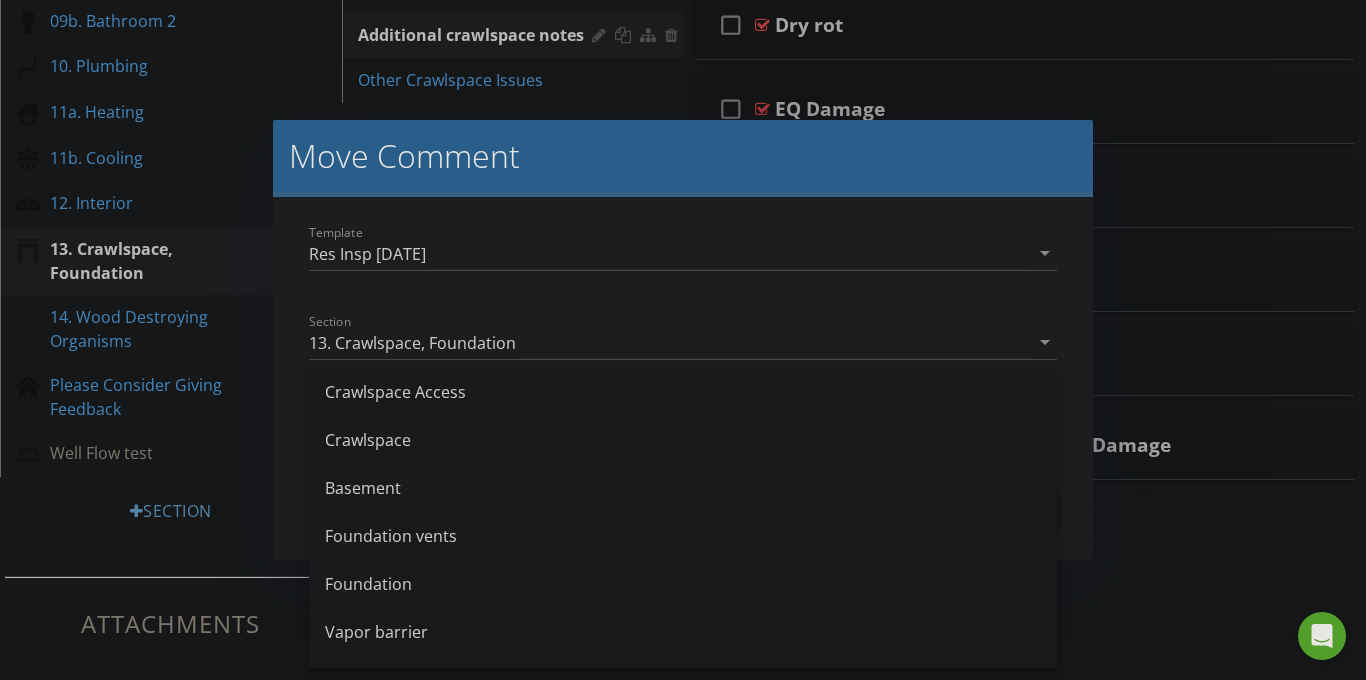 click on "Crawlspace" at bounding box center (683, 440) 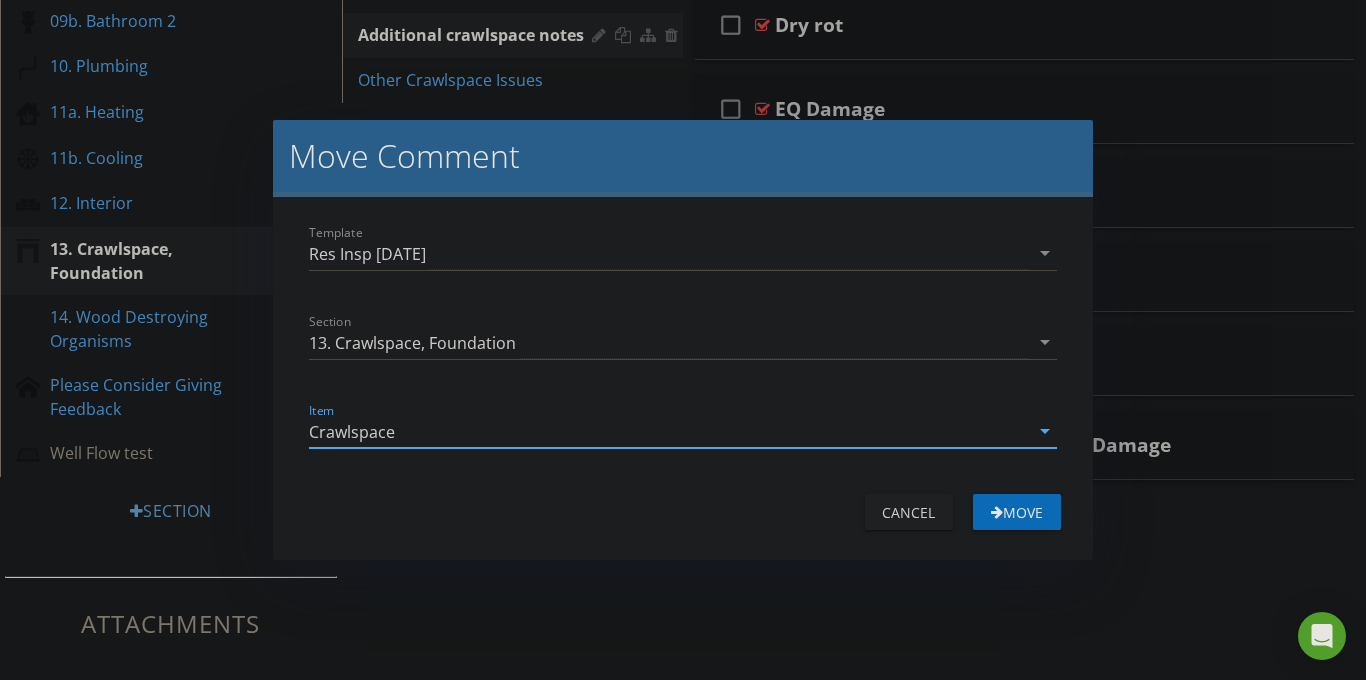 click on "Move" at bounding box center (1017, 512) 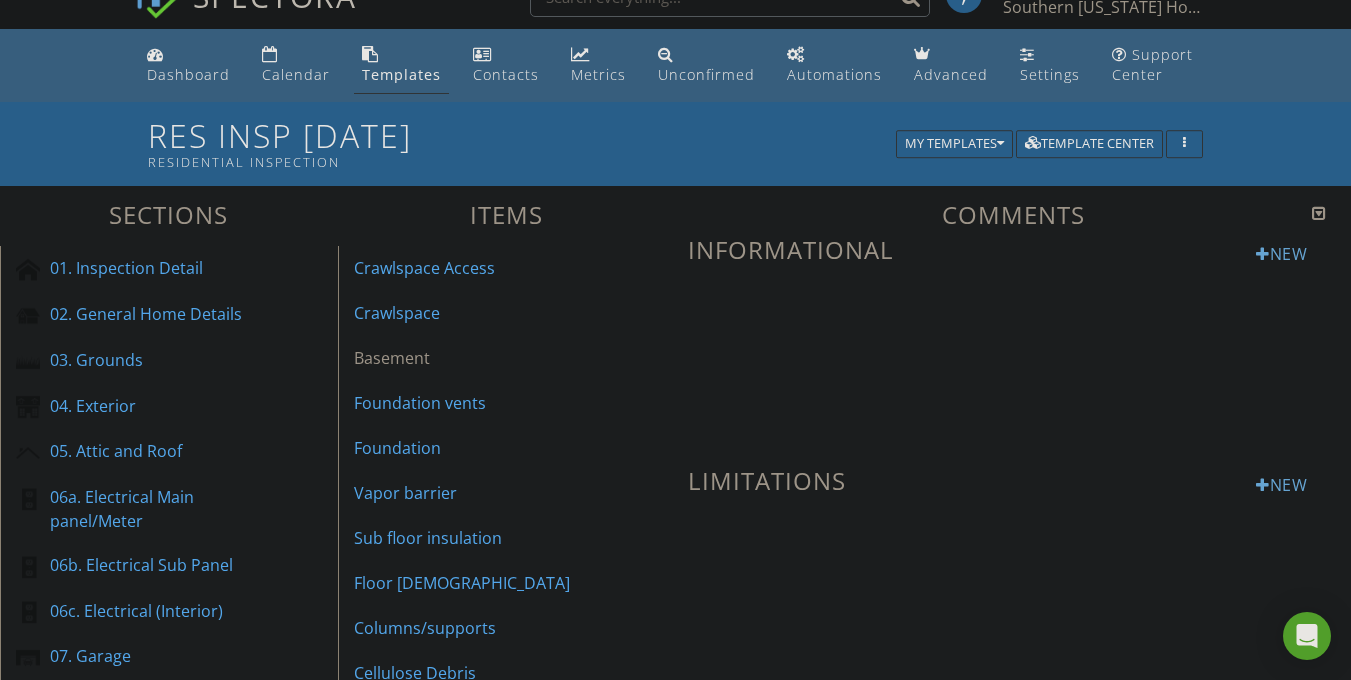 scroll, scrollTop: 16, scrollLeft: 0, axis: vertical 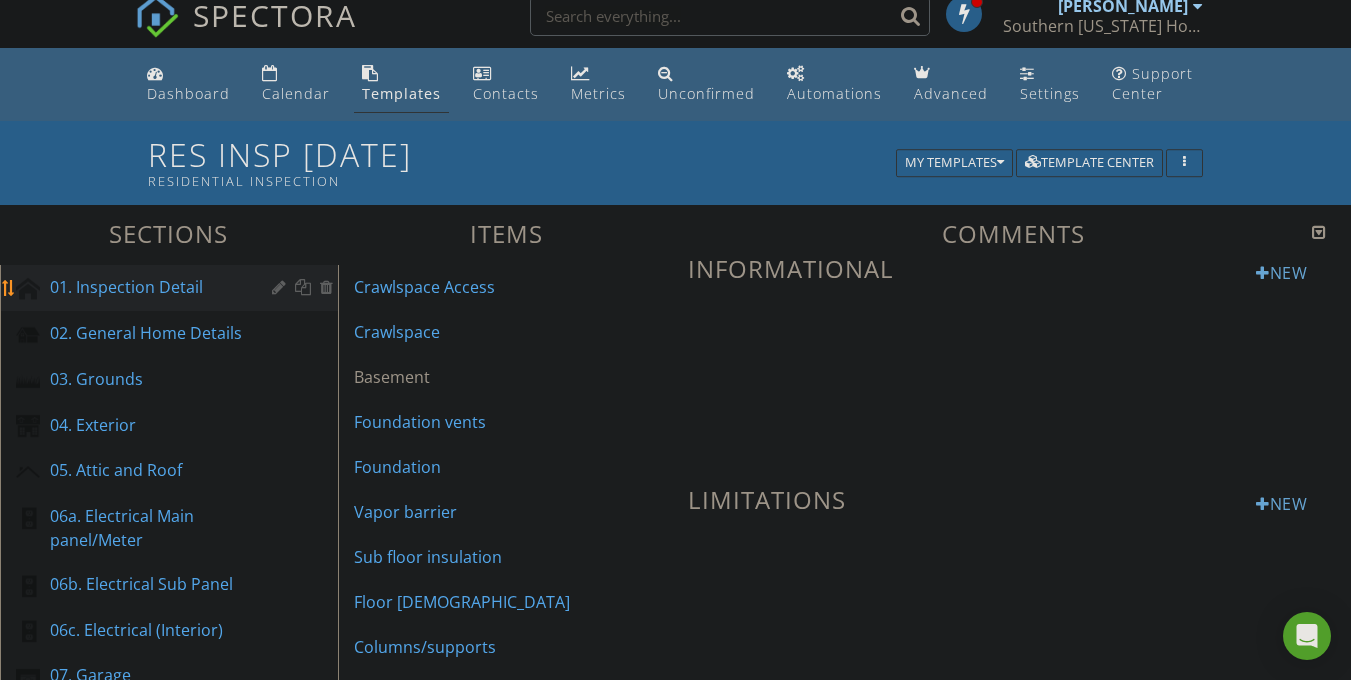 click on "01. Inspection Detail" at bounding box center [146, 287] 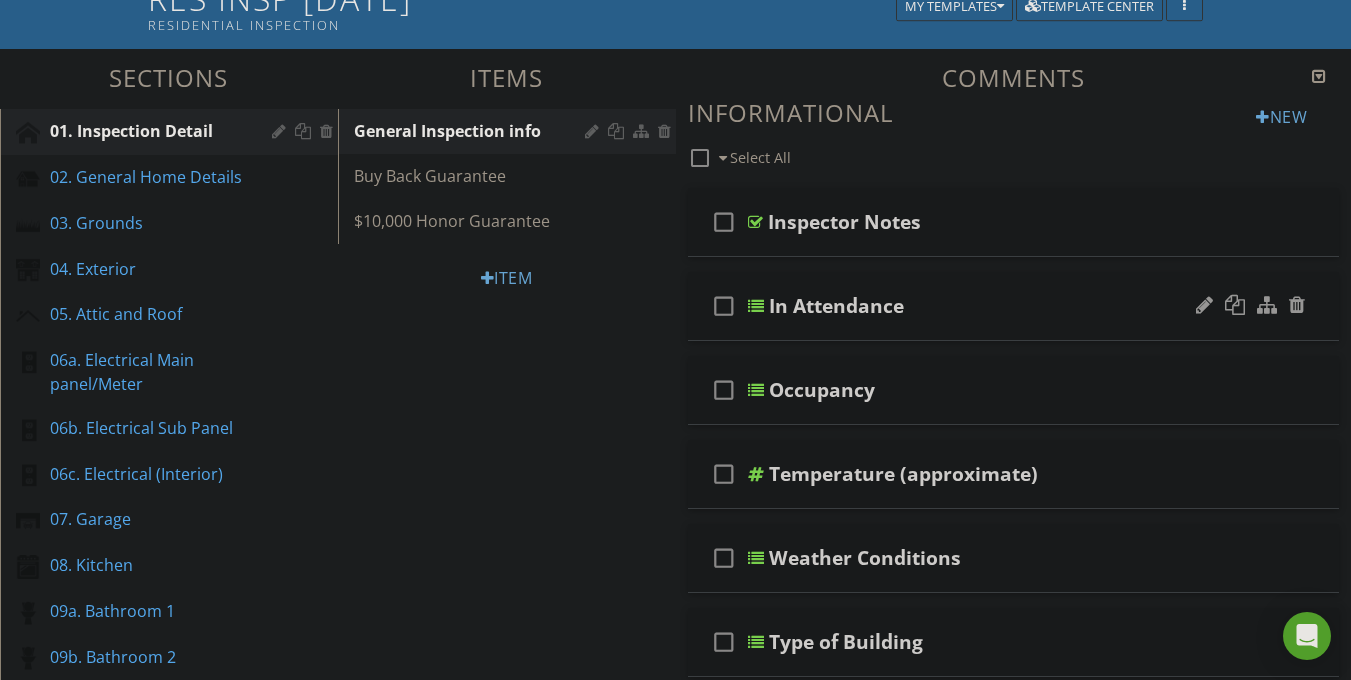 scroll, scrollTop: 260, scrollLeft: 0, axis: vertical 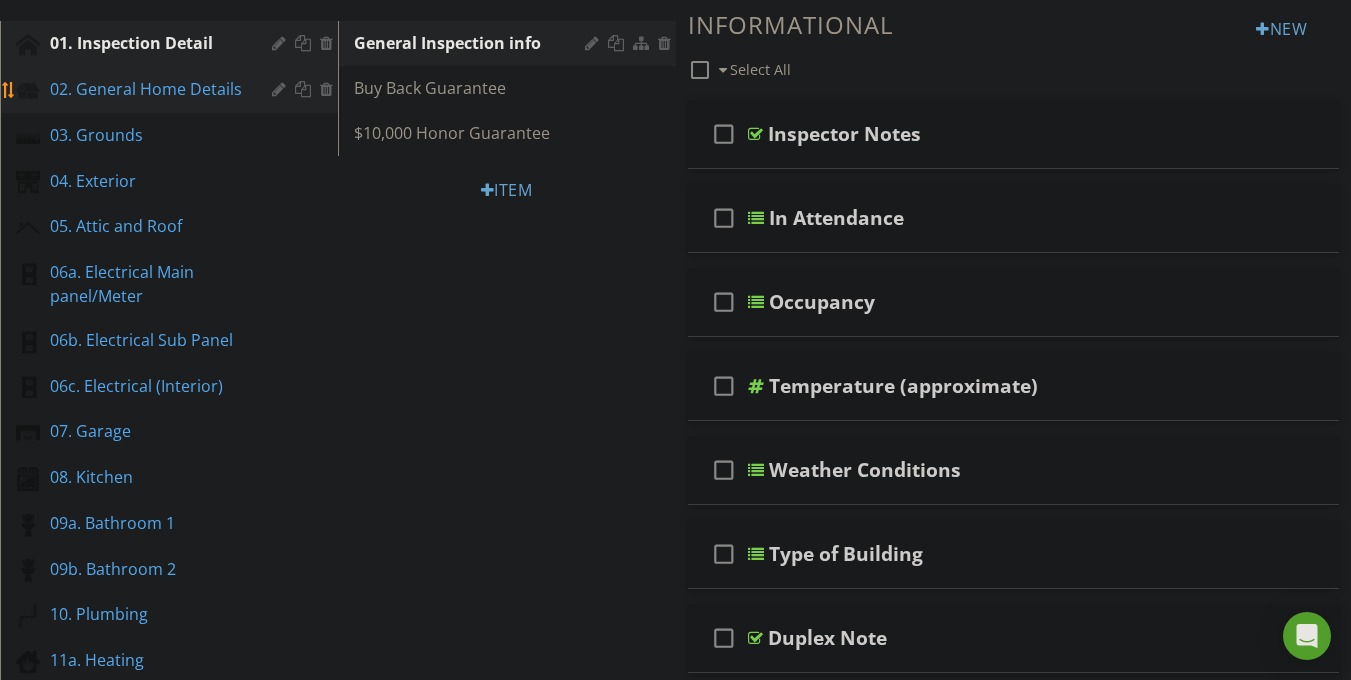 click on "02. General Home Details" at bounding box center (146, 89) 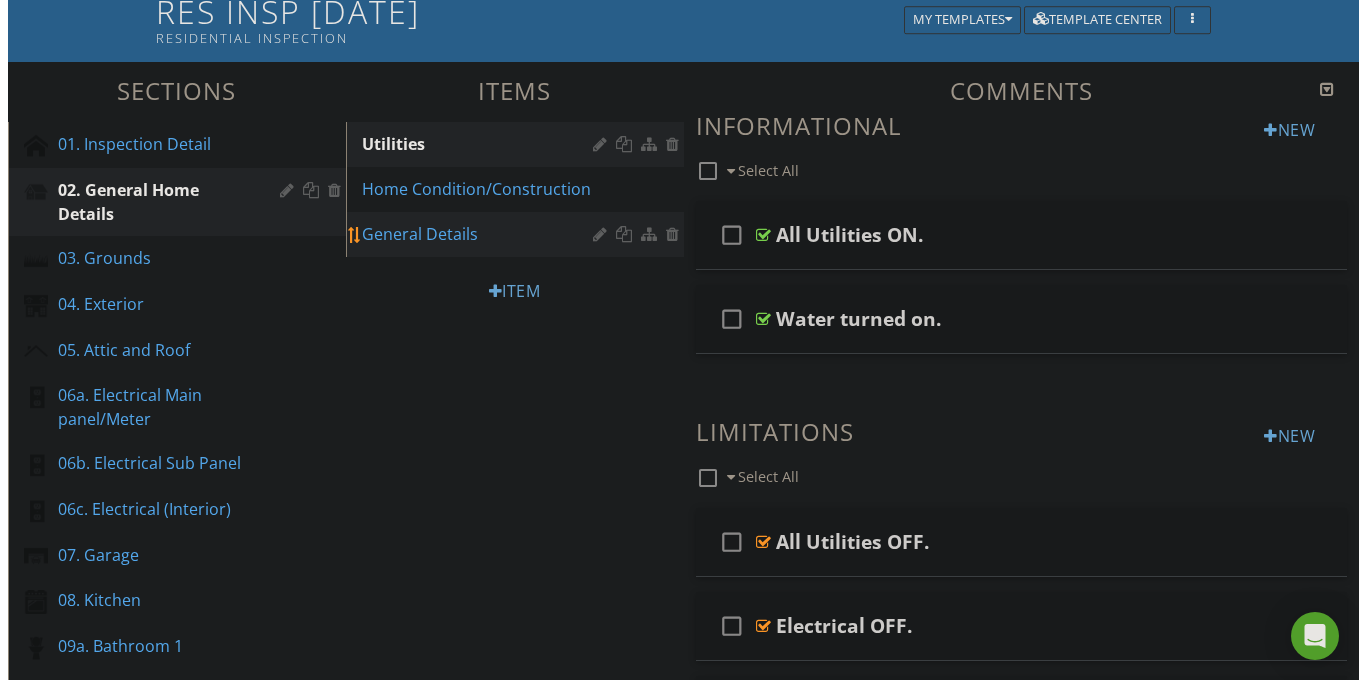 scroll, scrollTop: 143, scrollLeft: 0, axis: vertical 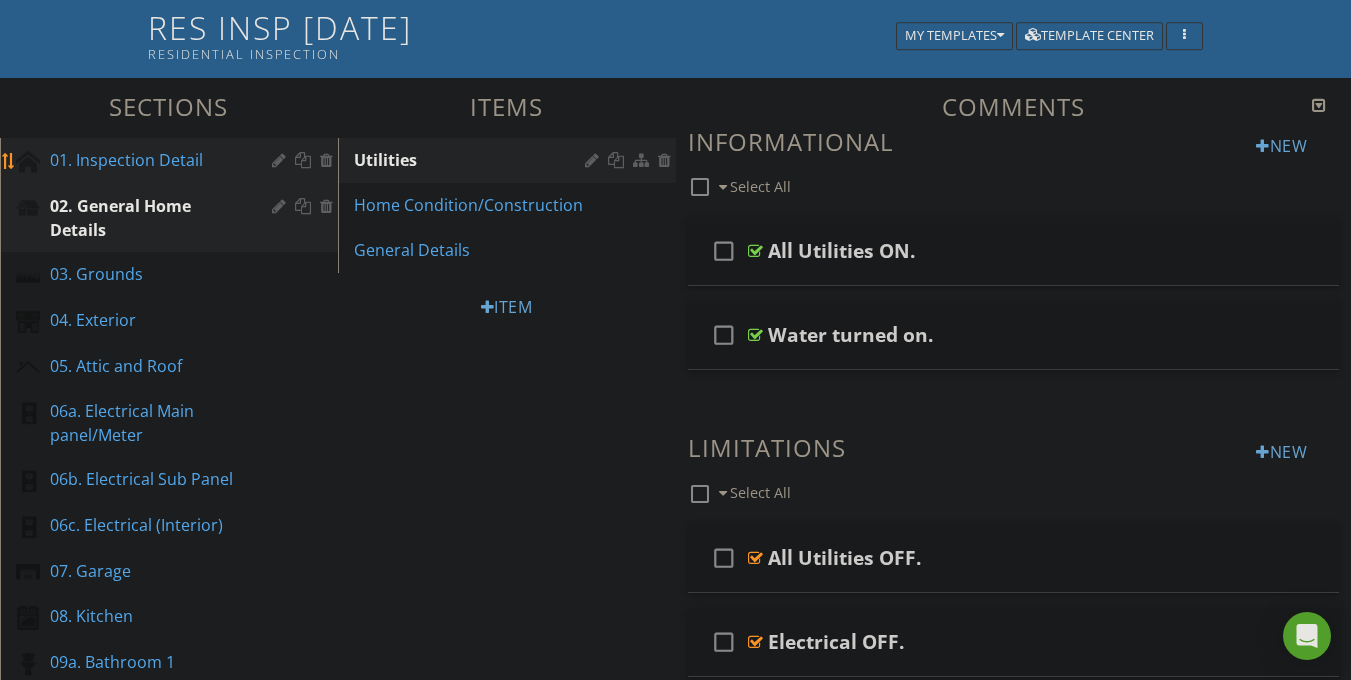 click at bounding box center (281, 160) 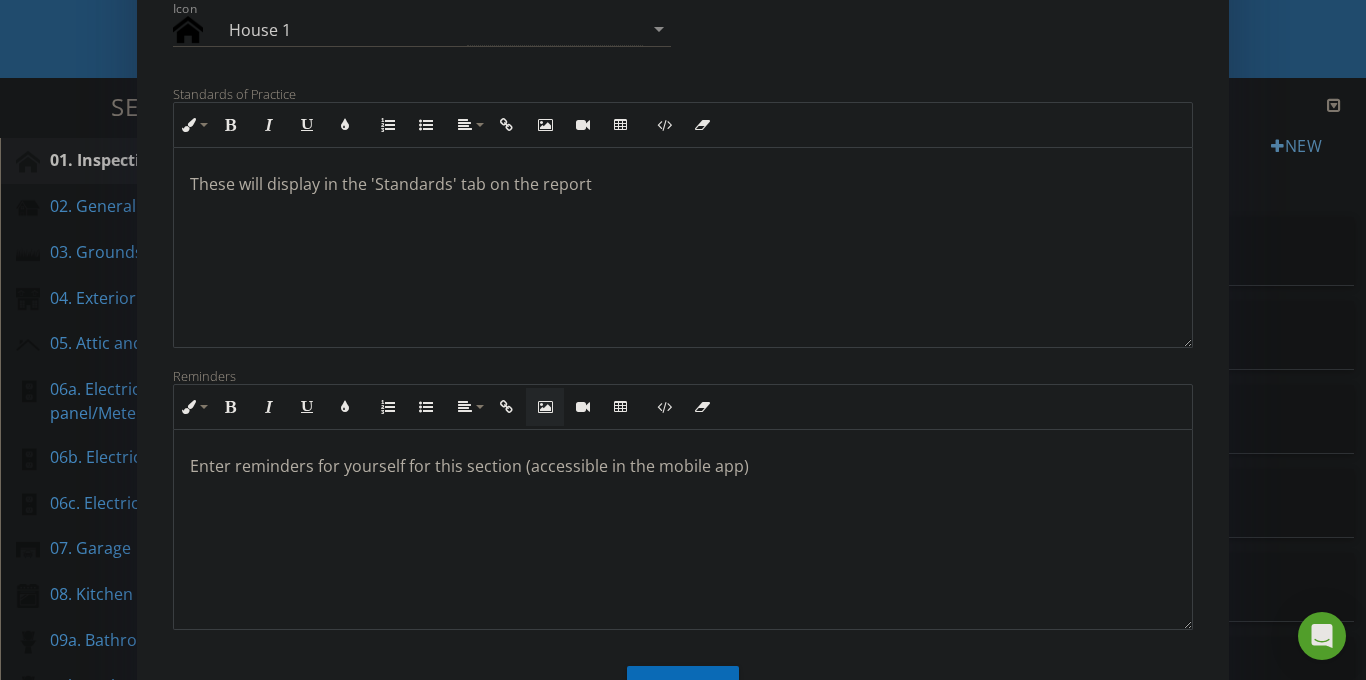 scroll, scrollTop: 379, scrollLeft: 0, axis: vertical 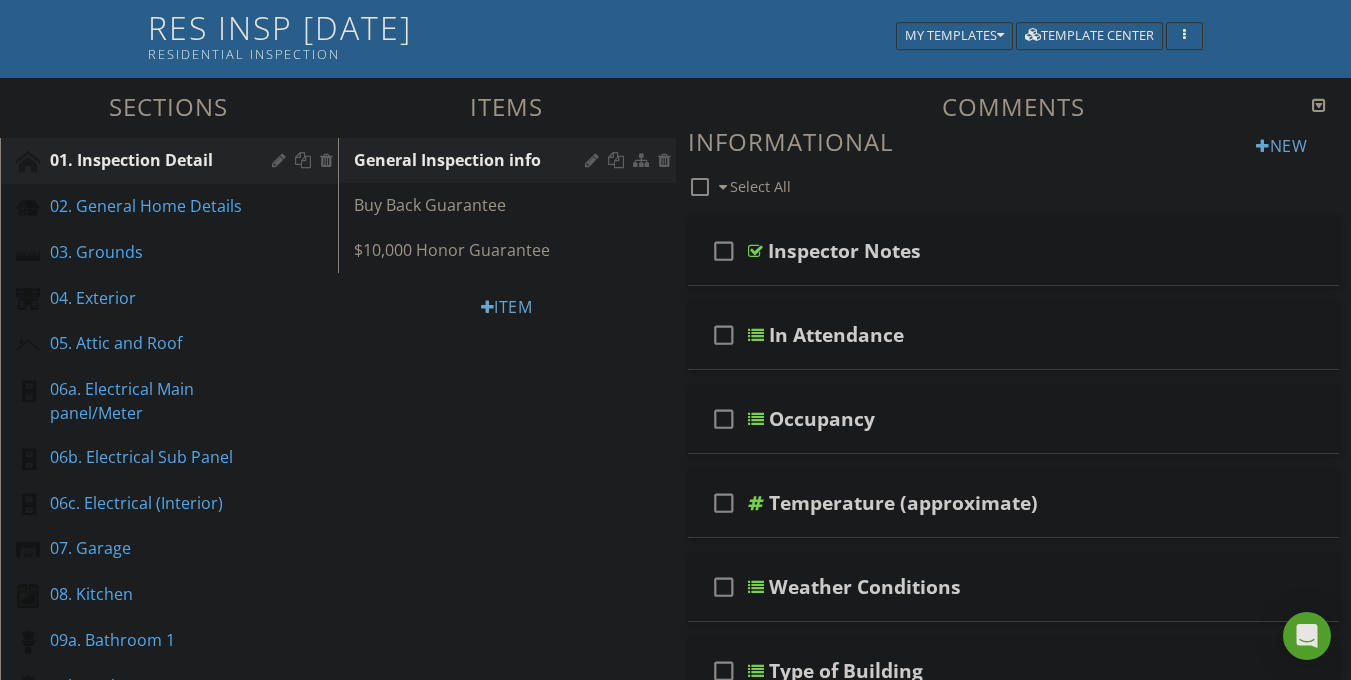 click at bounding box center (675, 340) 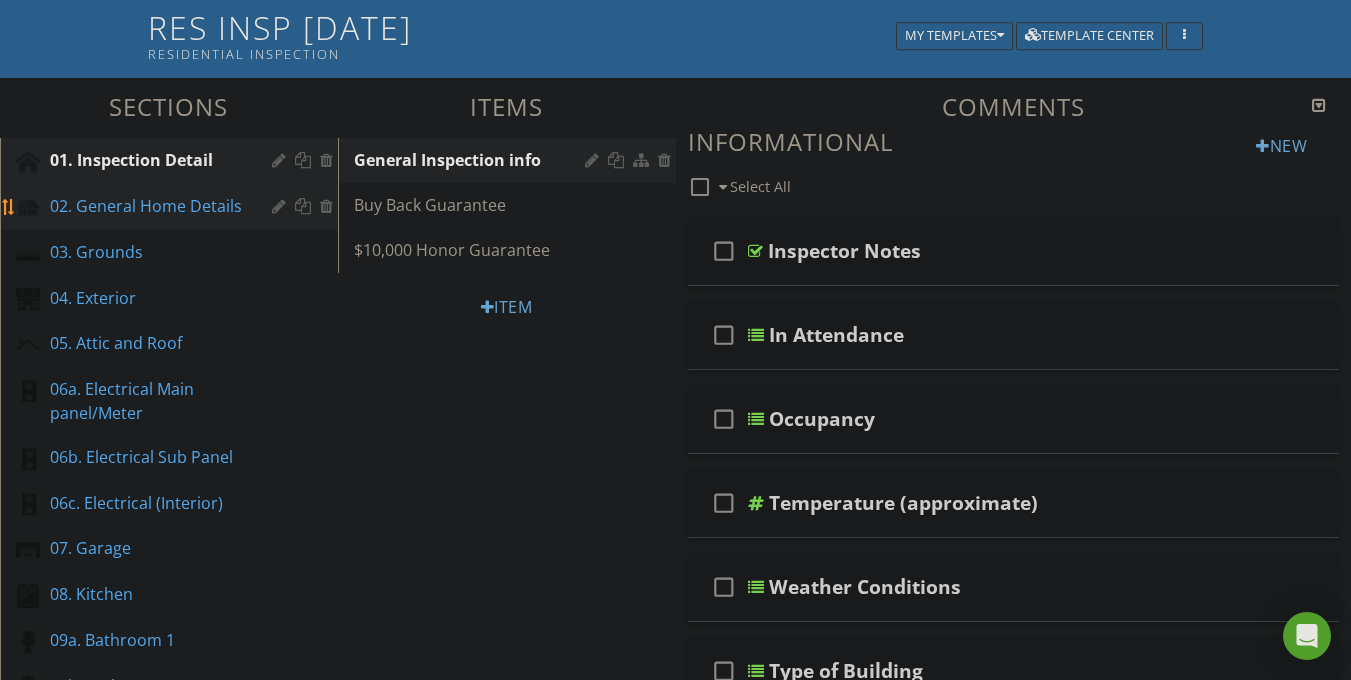 click on "02. General Home Details" at bounding box center [146, 206] 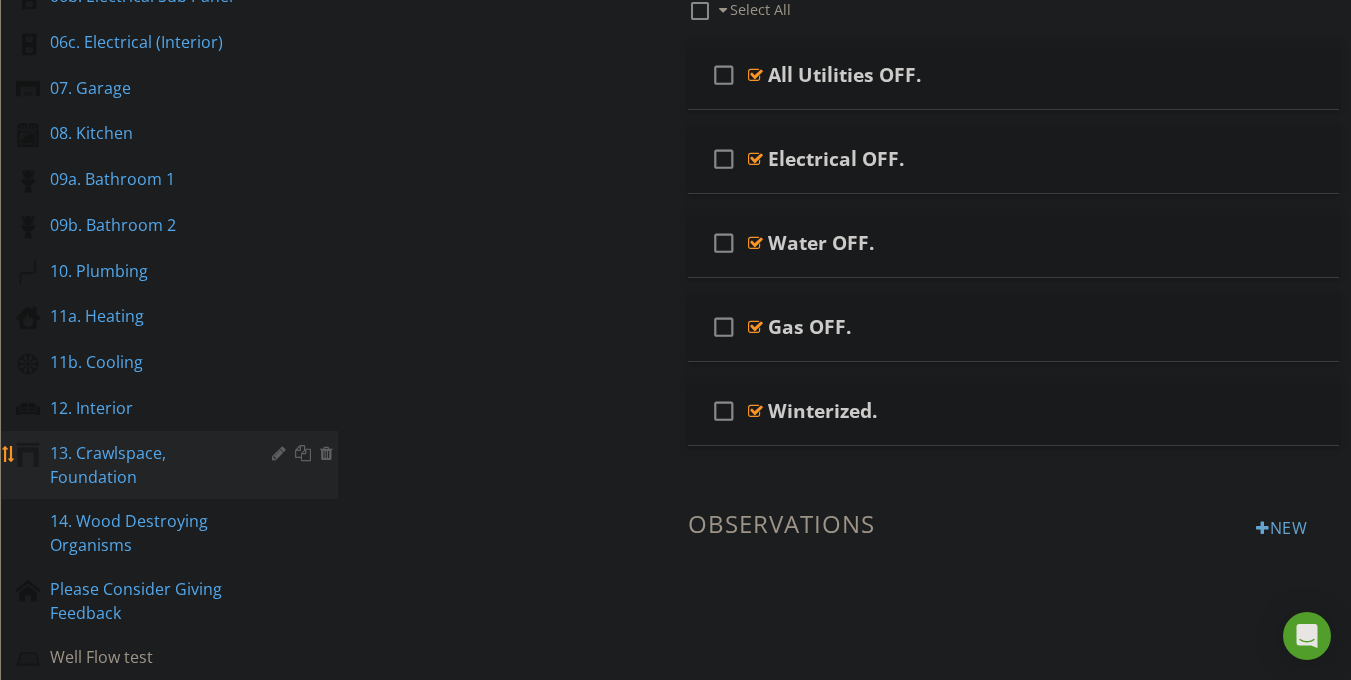 scroll, scrollTop: 630, scrollLeft: 0, axis: vertical 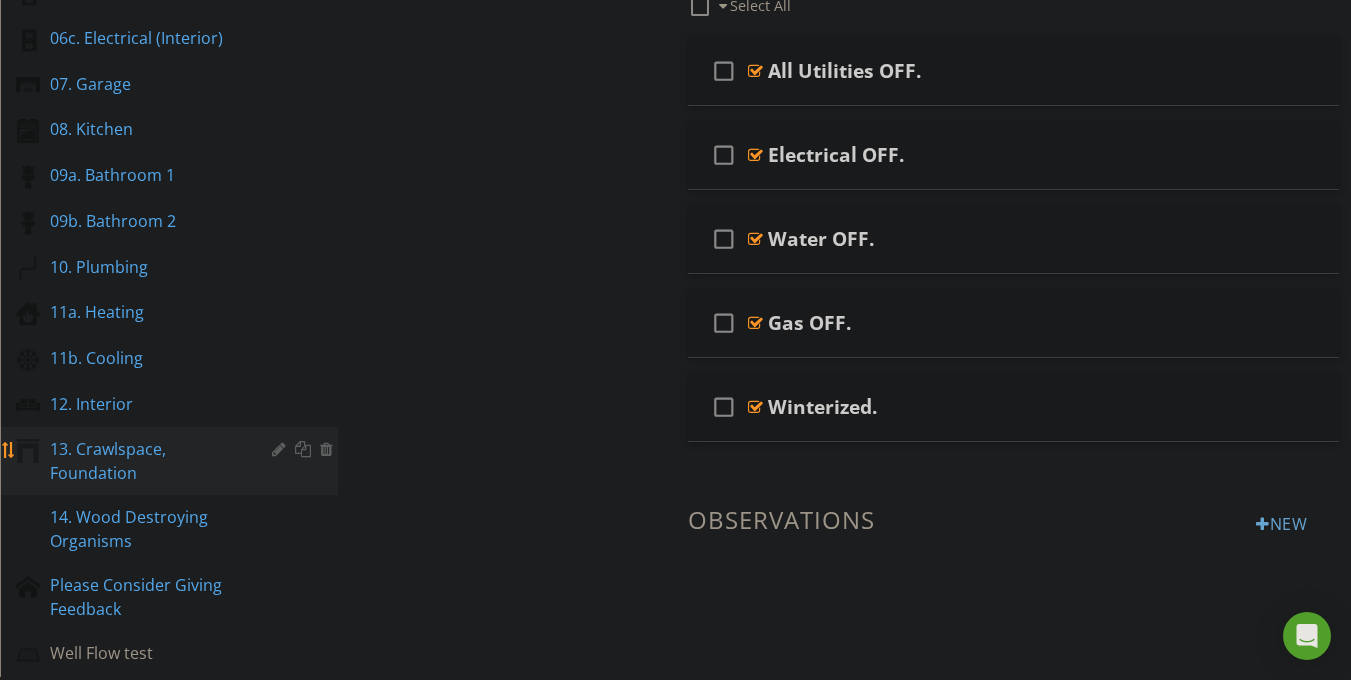 click on "13. Crawlspace, Foundation" at bounding box center [146, 461] 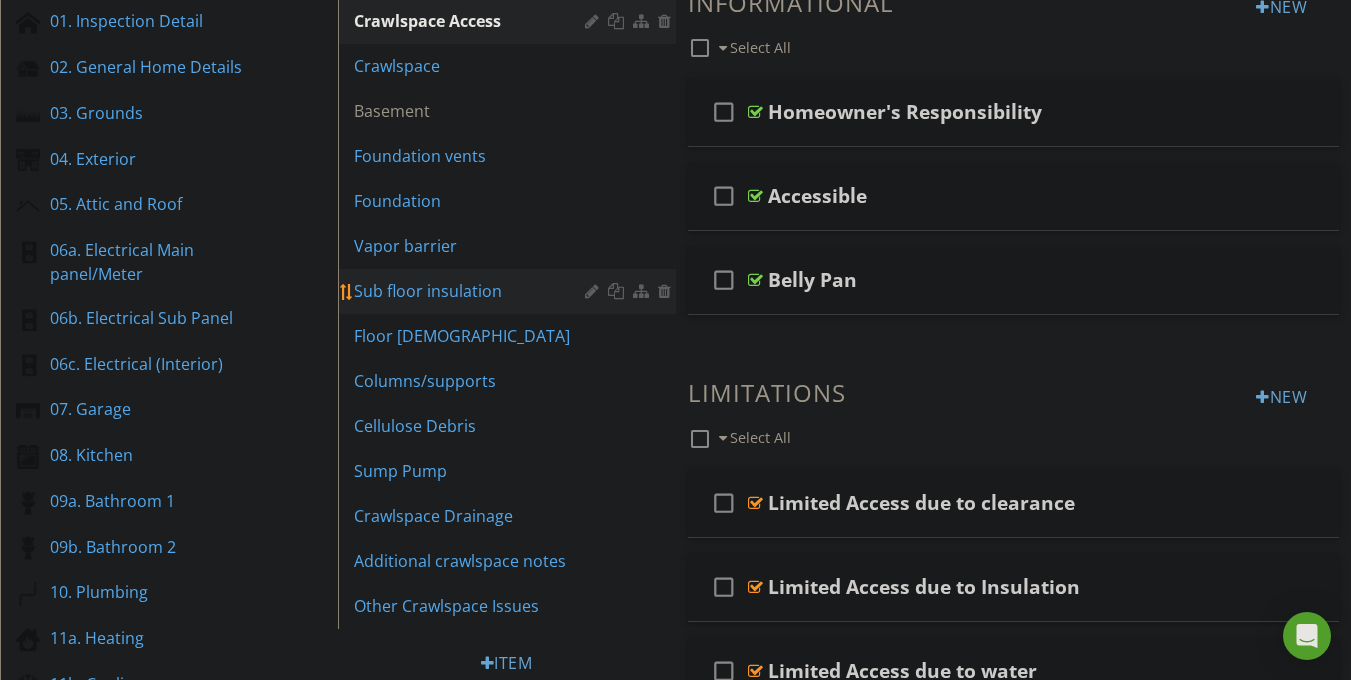 scroll, scrollTop: 281, scrollLeft: 0, axis: vertical 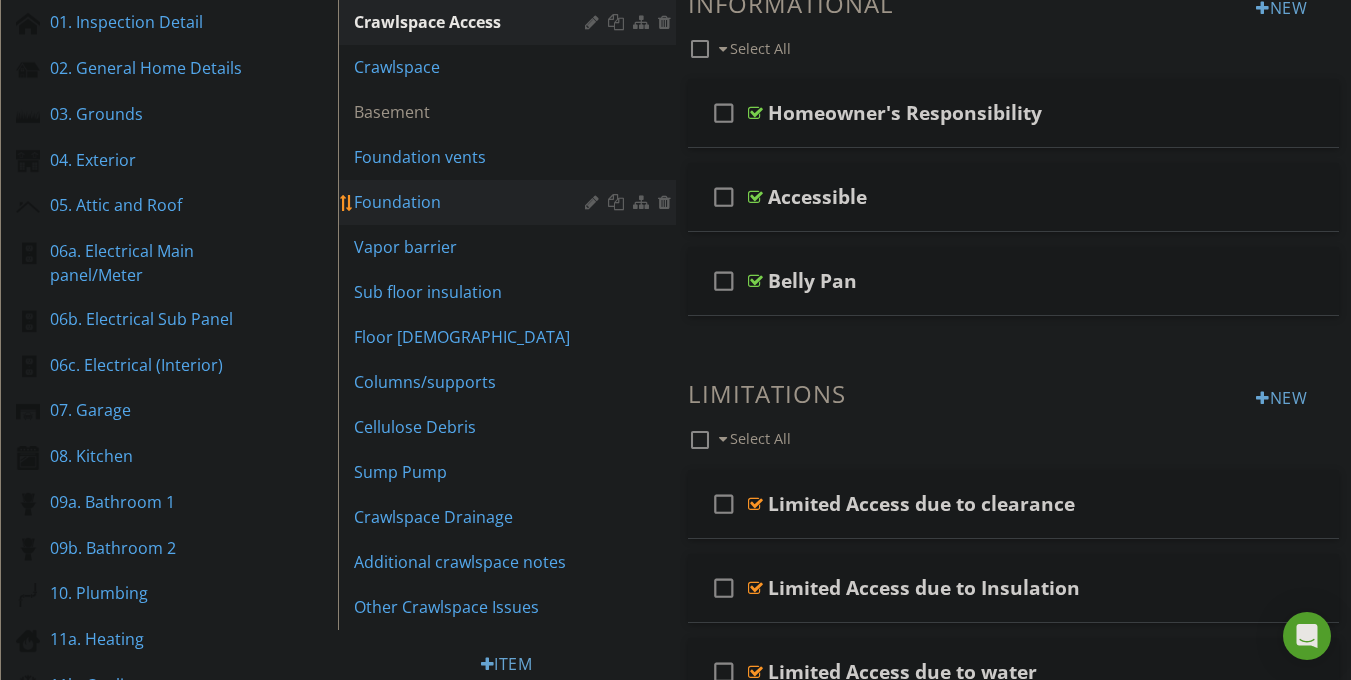 click on "Foundation" at bounding box center (472, 202) 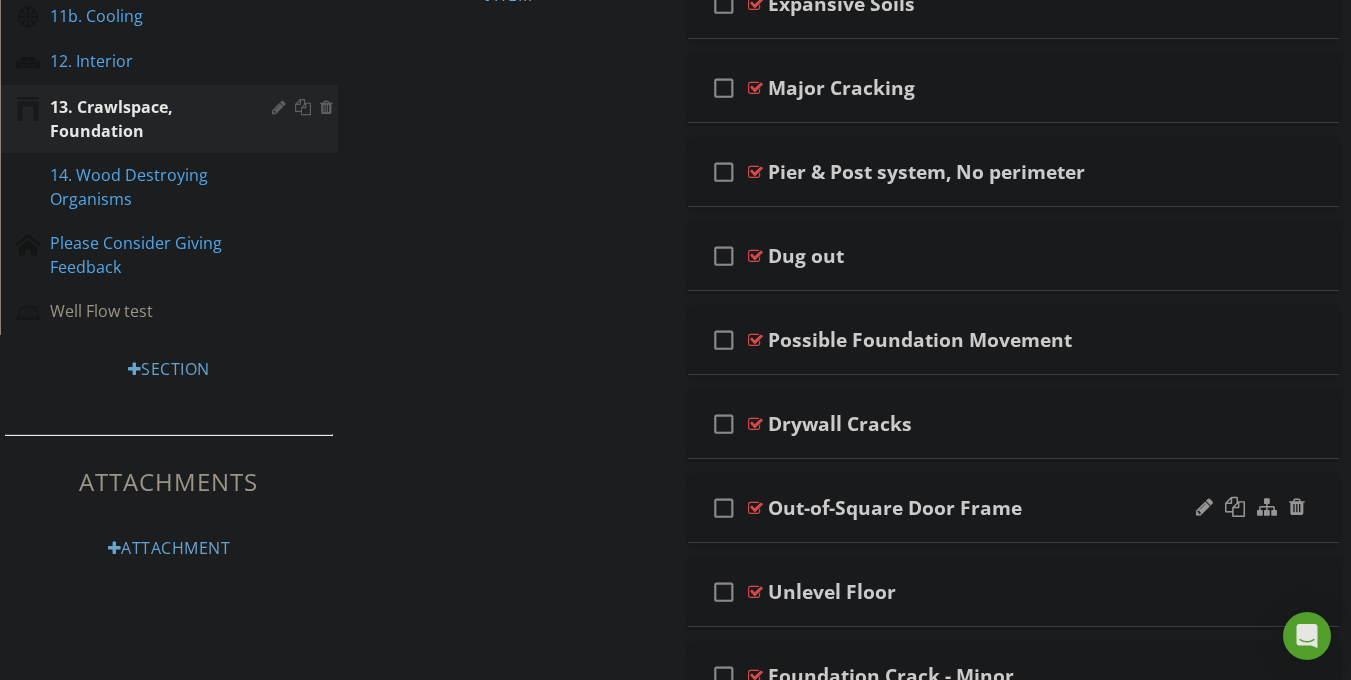 scroll, scrollTop: 961, scrollLeft: 0, axis: vertical 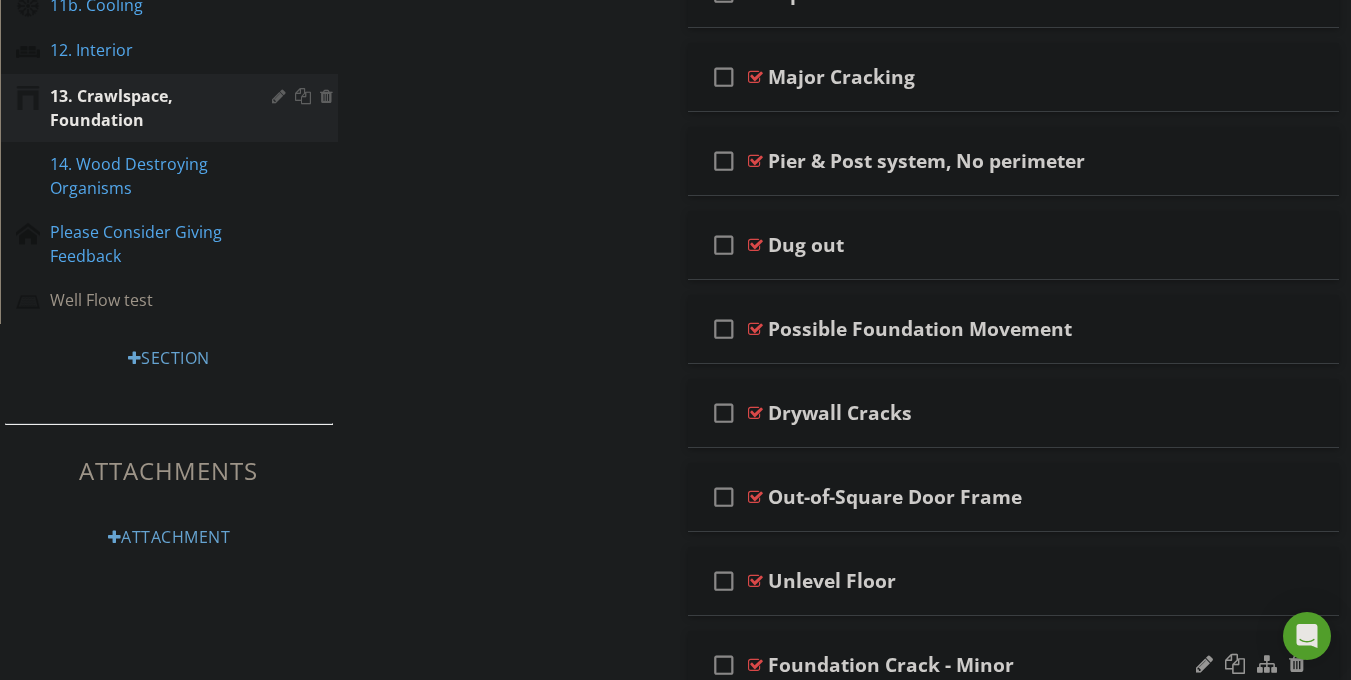 type 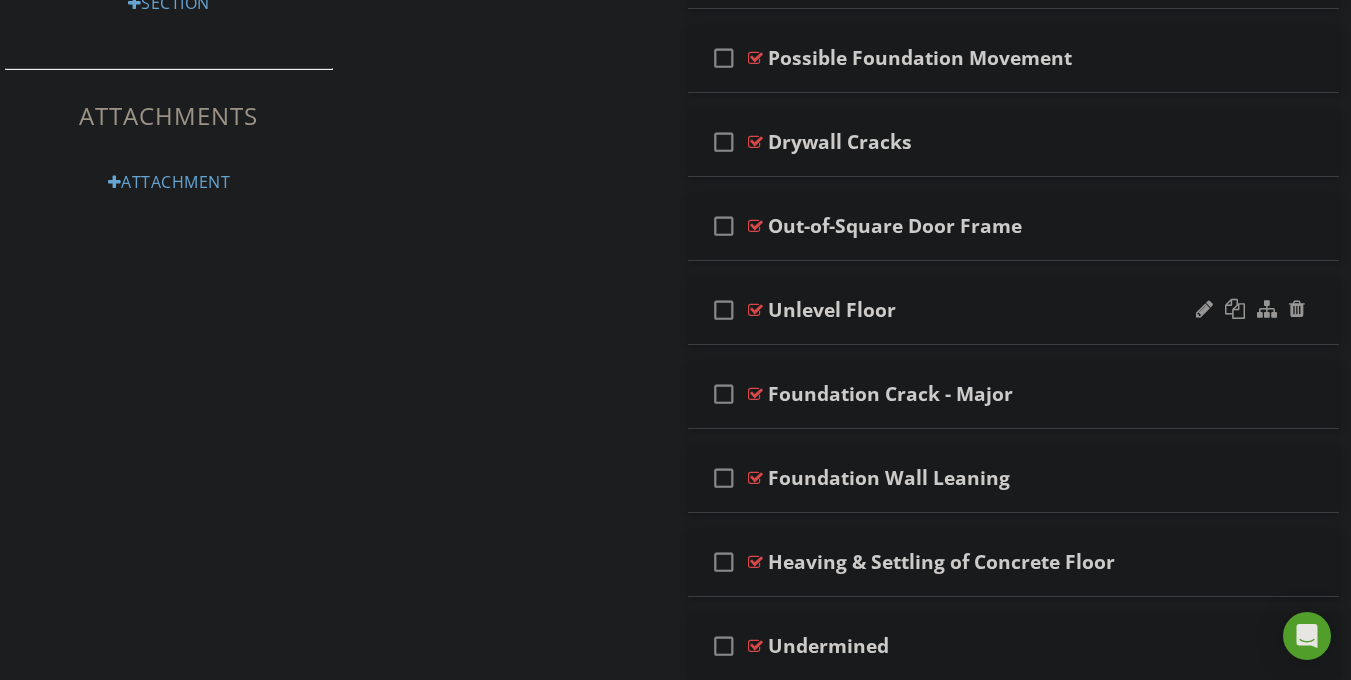 scroll, scrollTop: 1319, scrollLeft: 0, axis: vertical 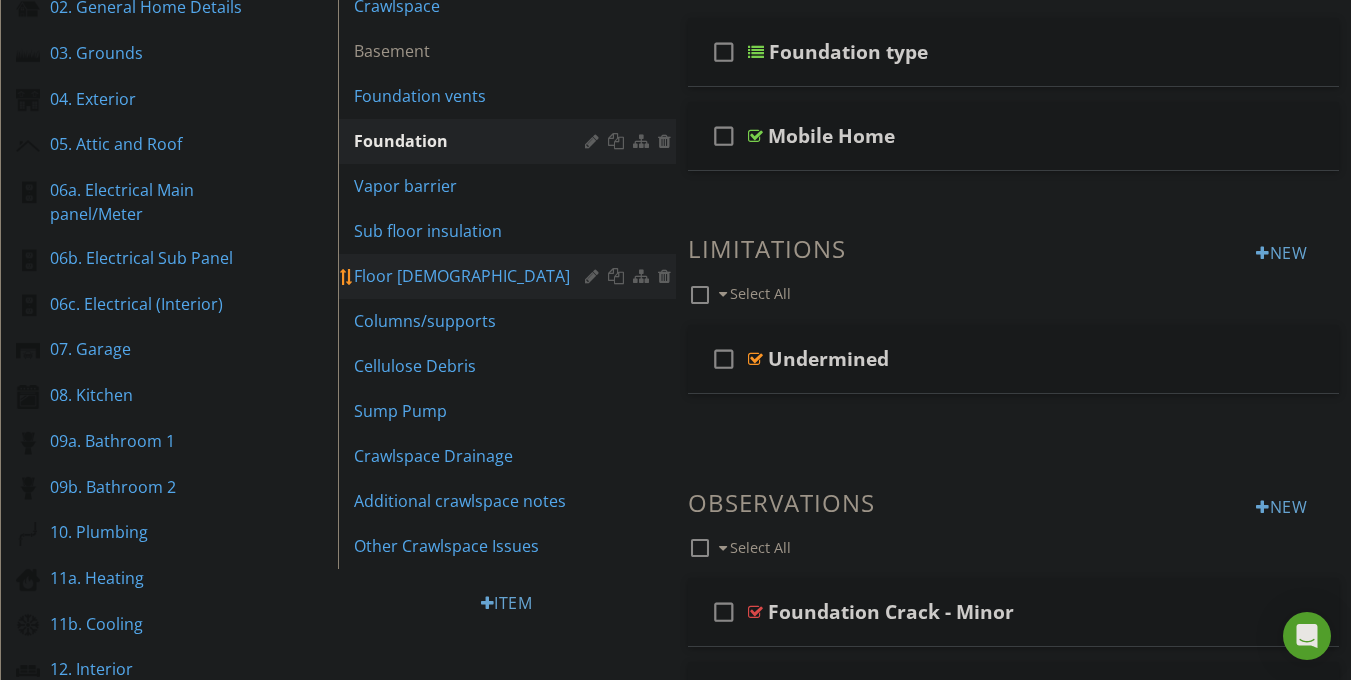 click on "Floor joists" at bounding box center (510, 276) 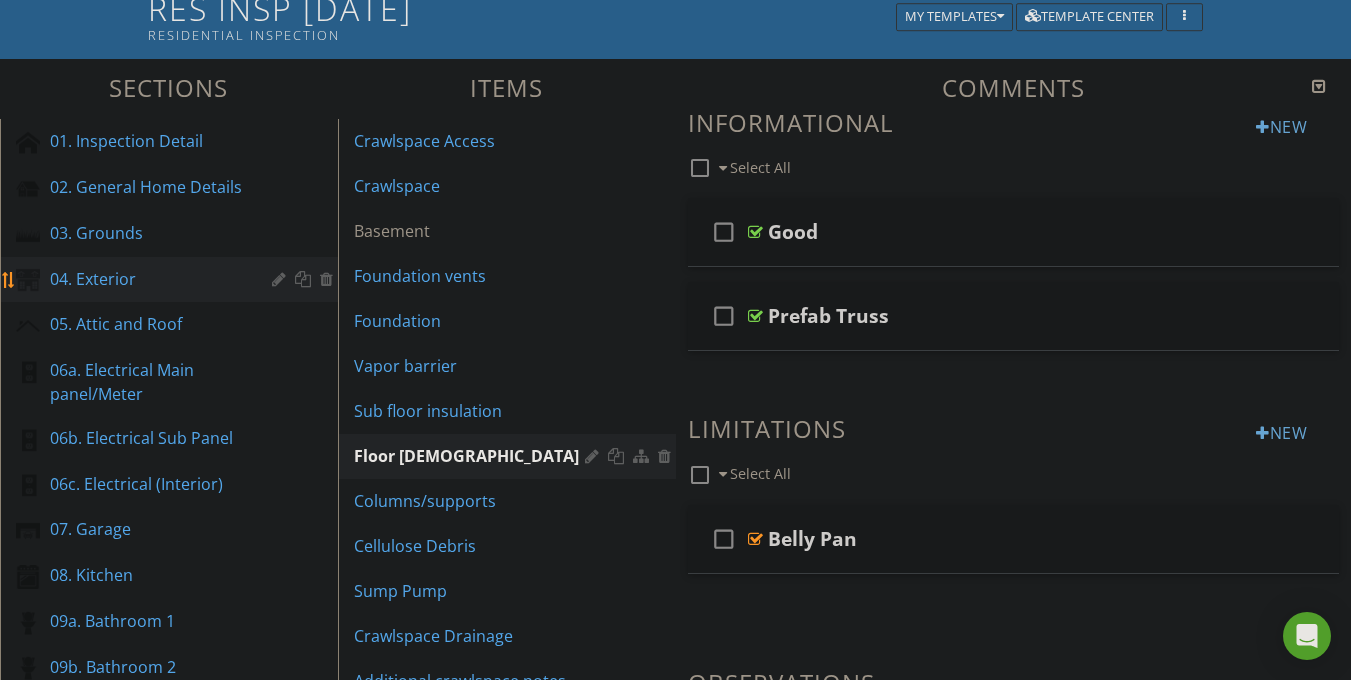 scroll, scrollTop: 159, scrollLeft: 0, axis: vertical 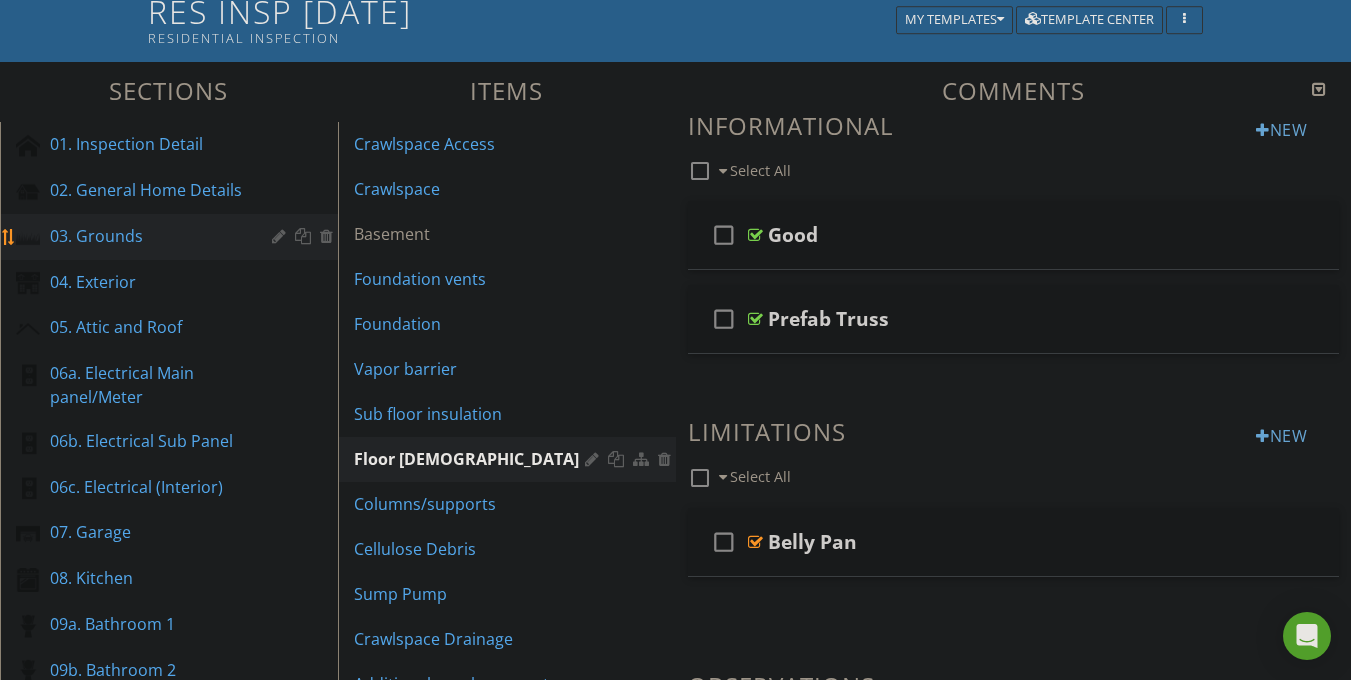 click on "03. Grounds" at bounding box center (146, 236) 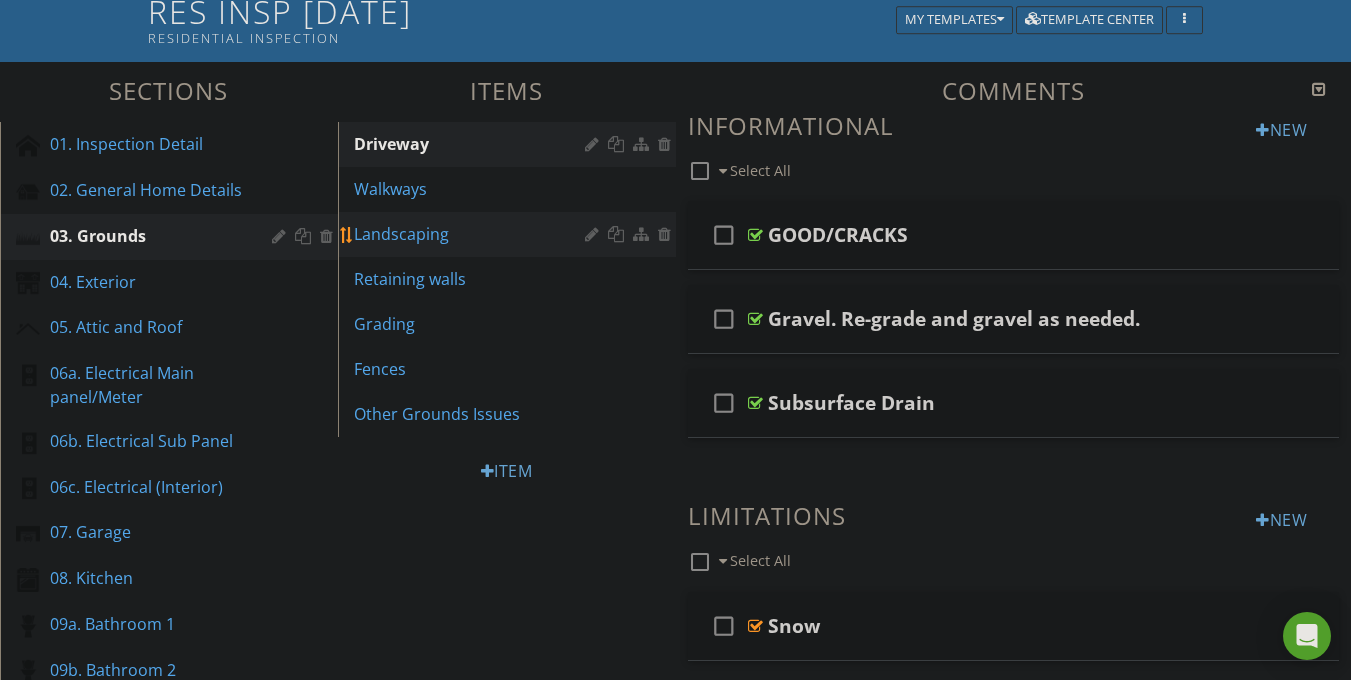 click on "Landscaping" at bounding box center (472, 234) 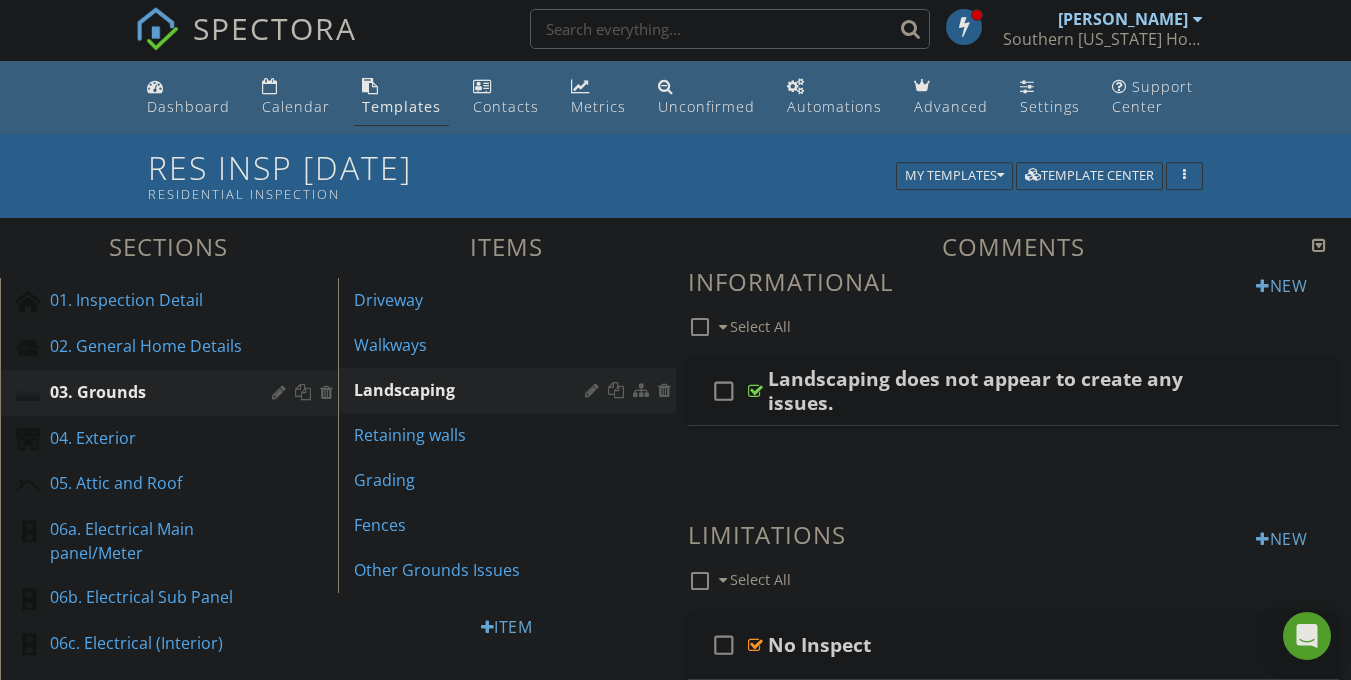 scroll, scrollTop: 0, scrollLeft: 0, axis: both 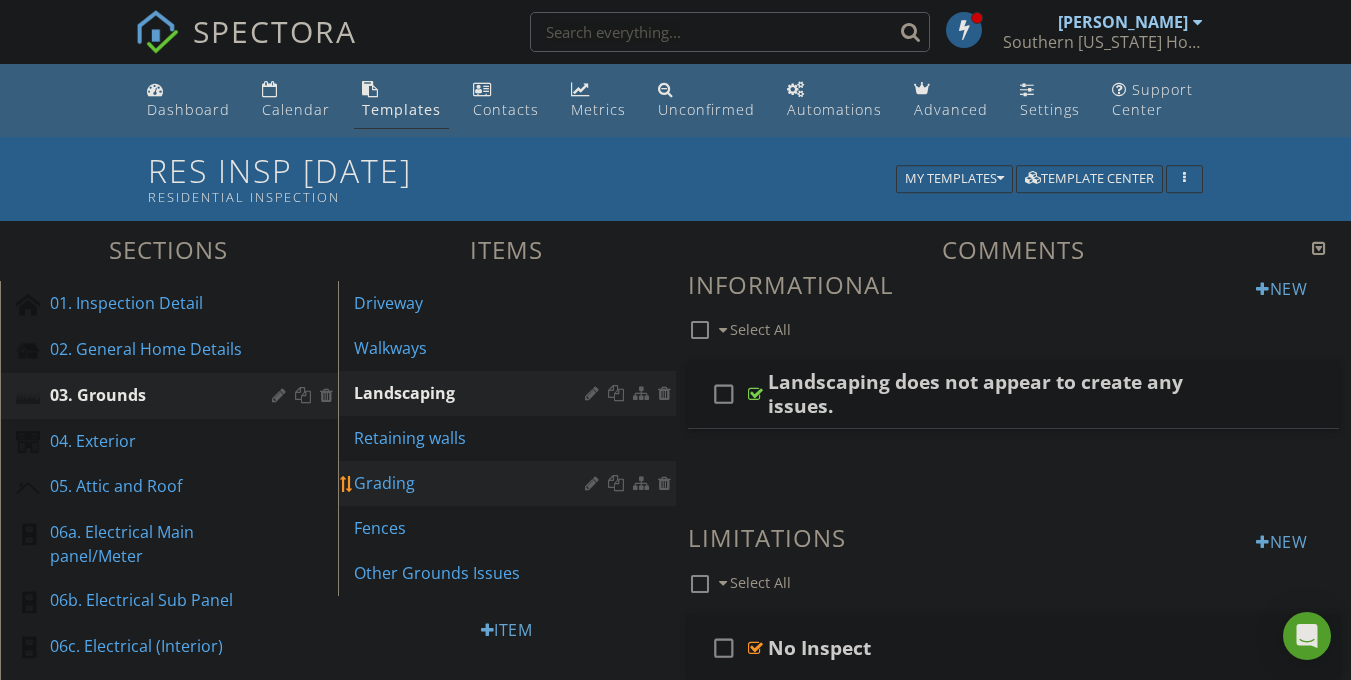 type 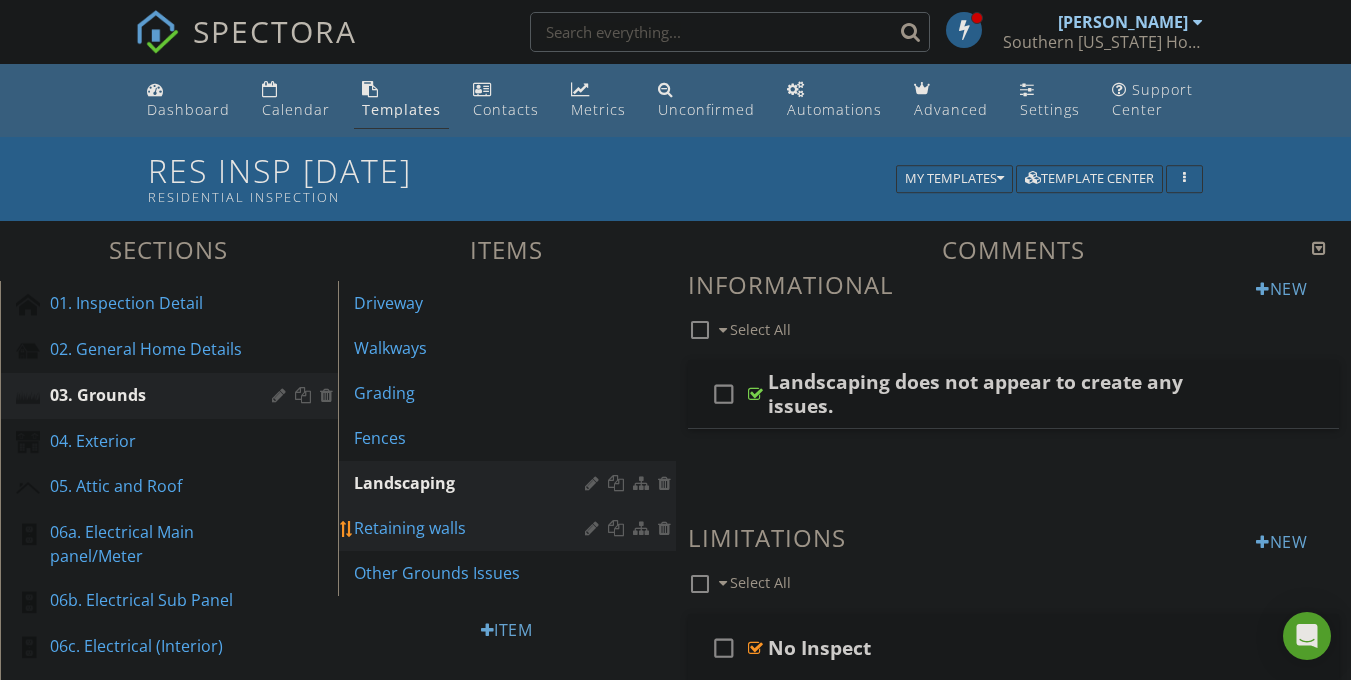 click at bounding box center (594, 528) 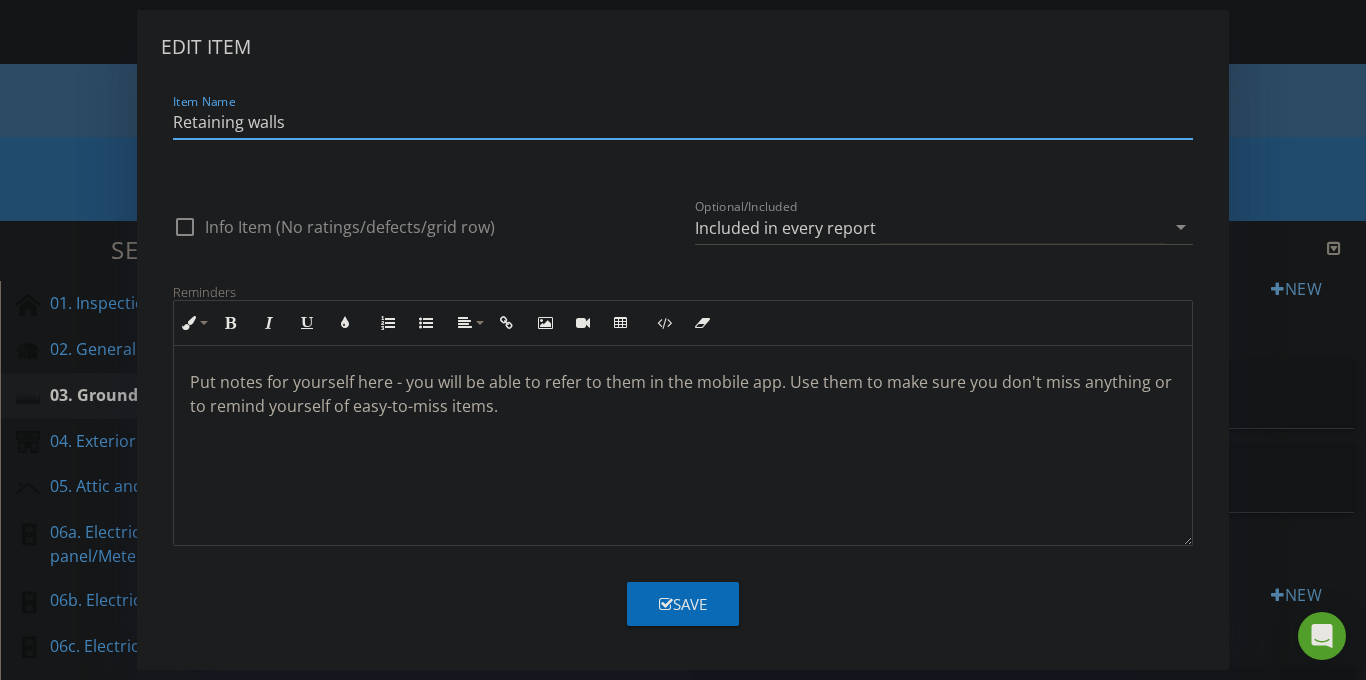 drag, startPoint x: 908, startPoint y: 215, endPoint x: 884, endPoint y: 224, distance: 25.632011 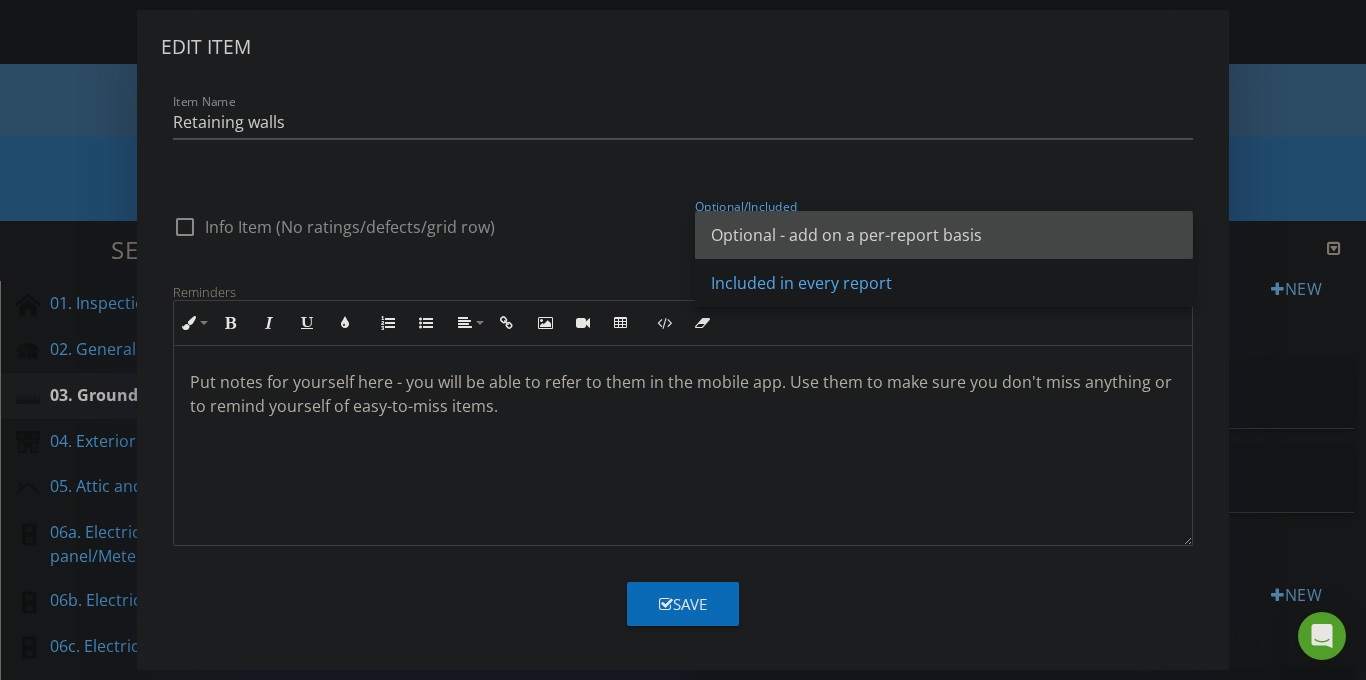 click on "Optional - add on a per-report basis" at bounding box center (944, 235) 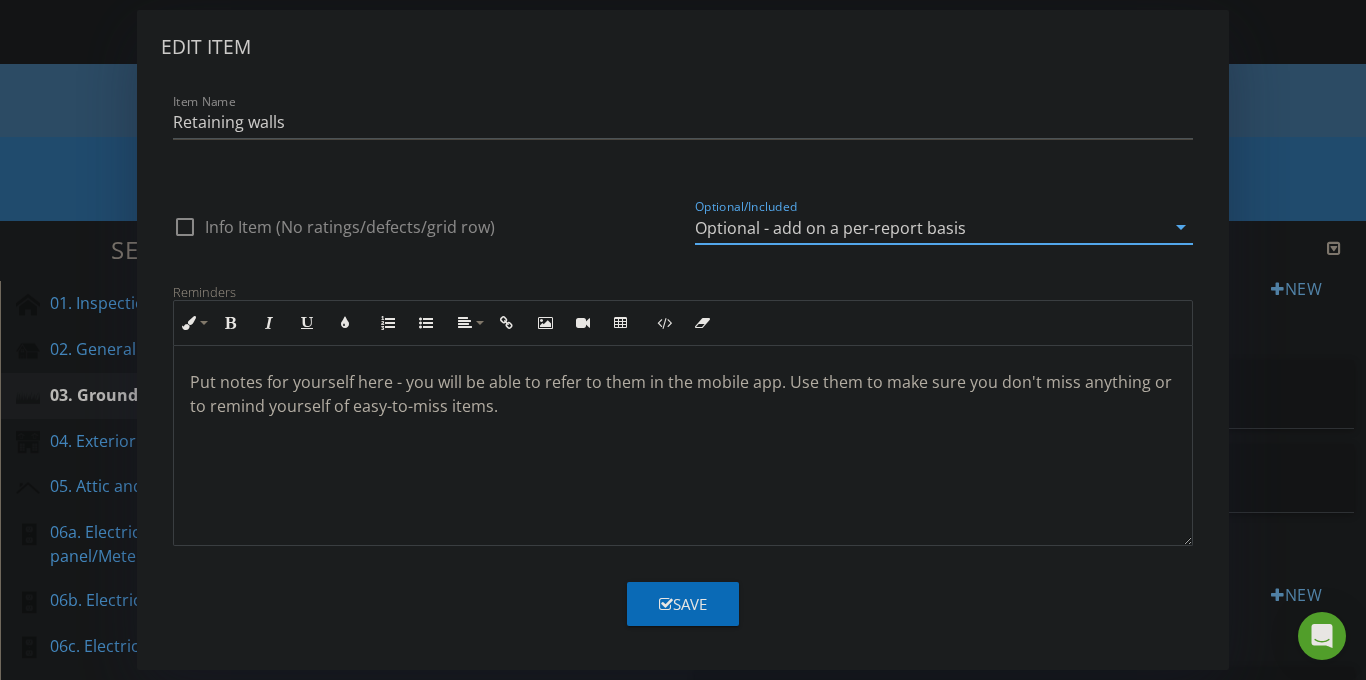 click on "Save" at bounding box center [683, 604] 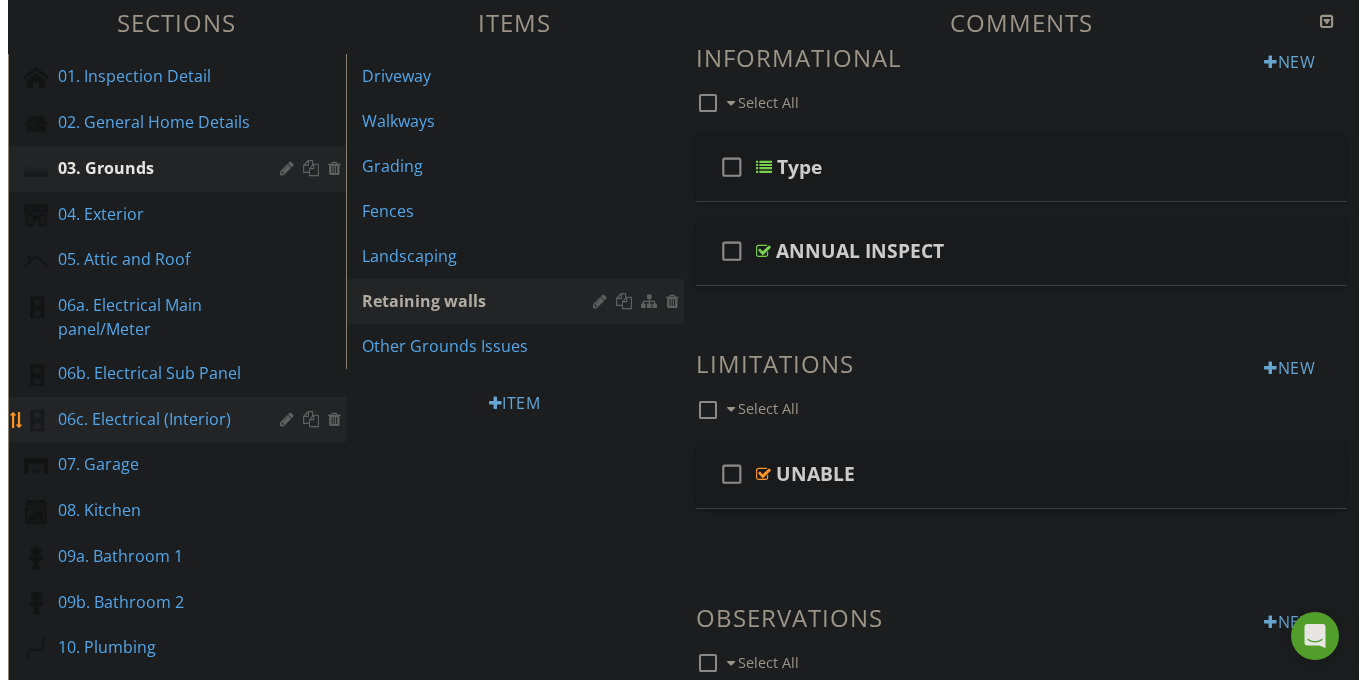scroll, scrollTop: 240, scrollLeft: 0, axis: vertical 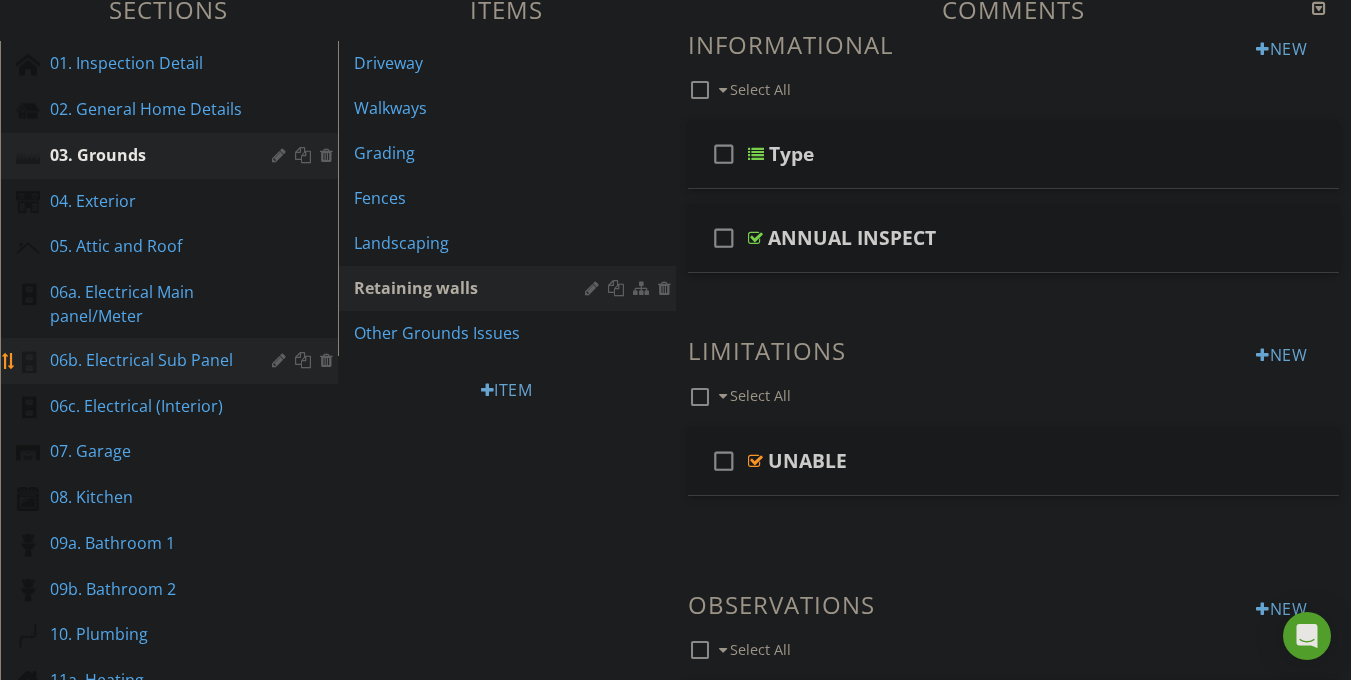 click at bounding box center (281, 360) 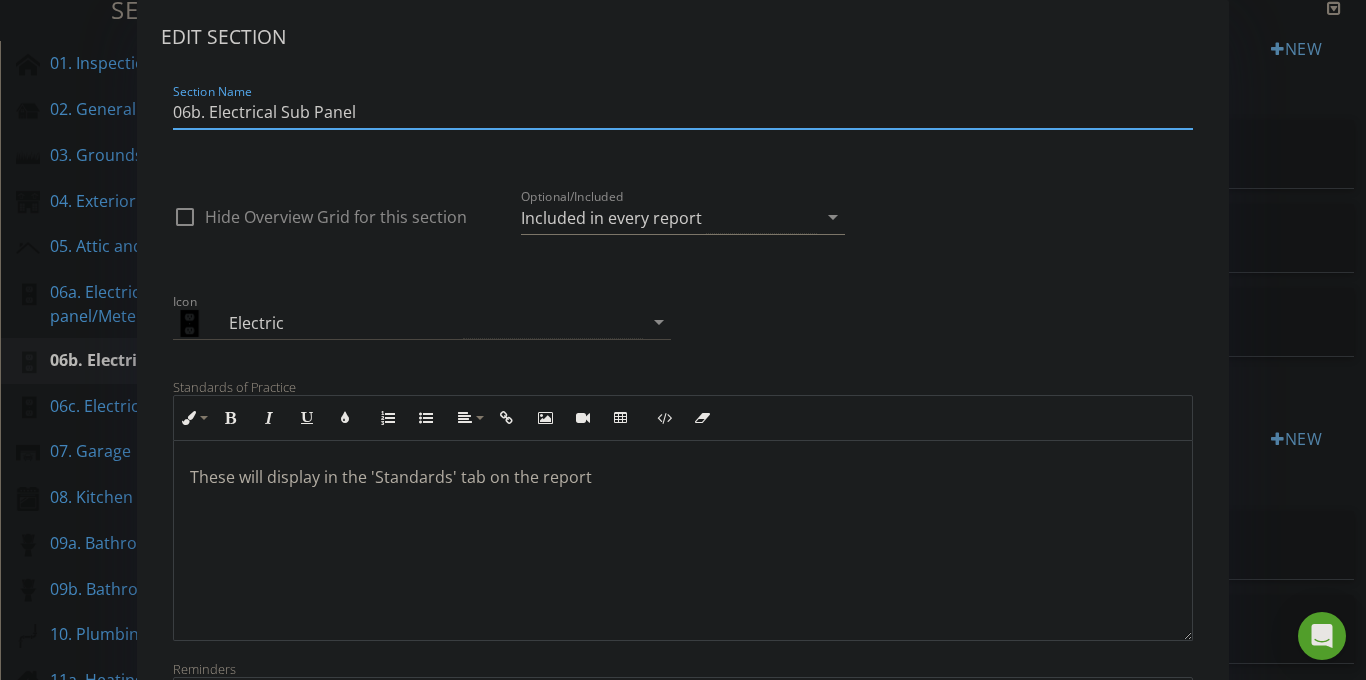 click on "Included in every report" at bounding box center [611, 218] 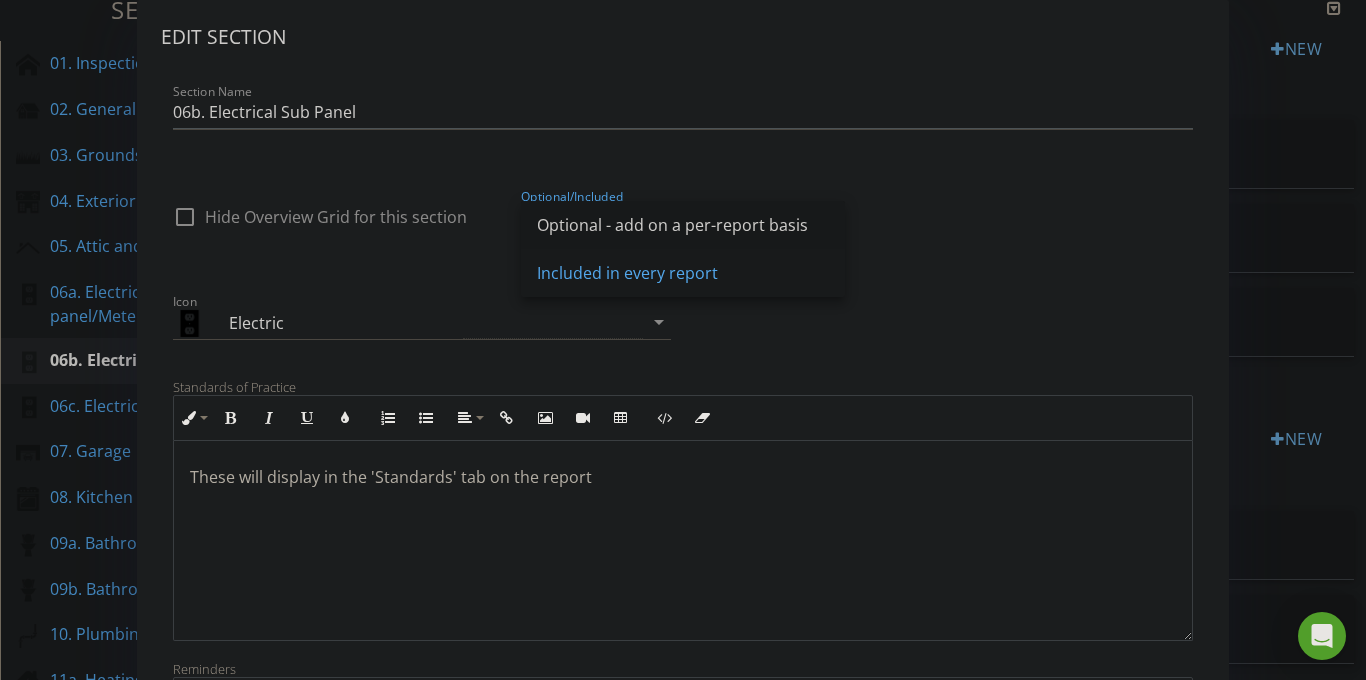 click on "Optional - add on a per-report basis" at bounding box center [683, 225] 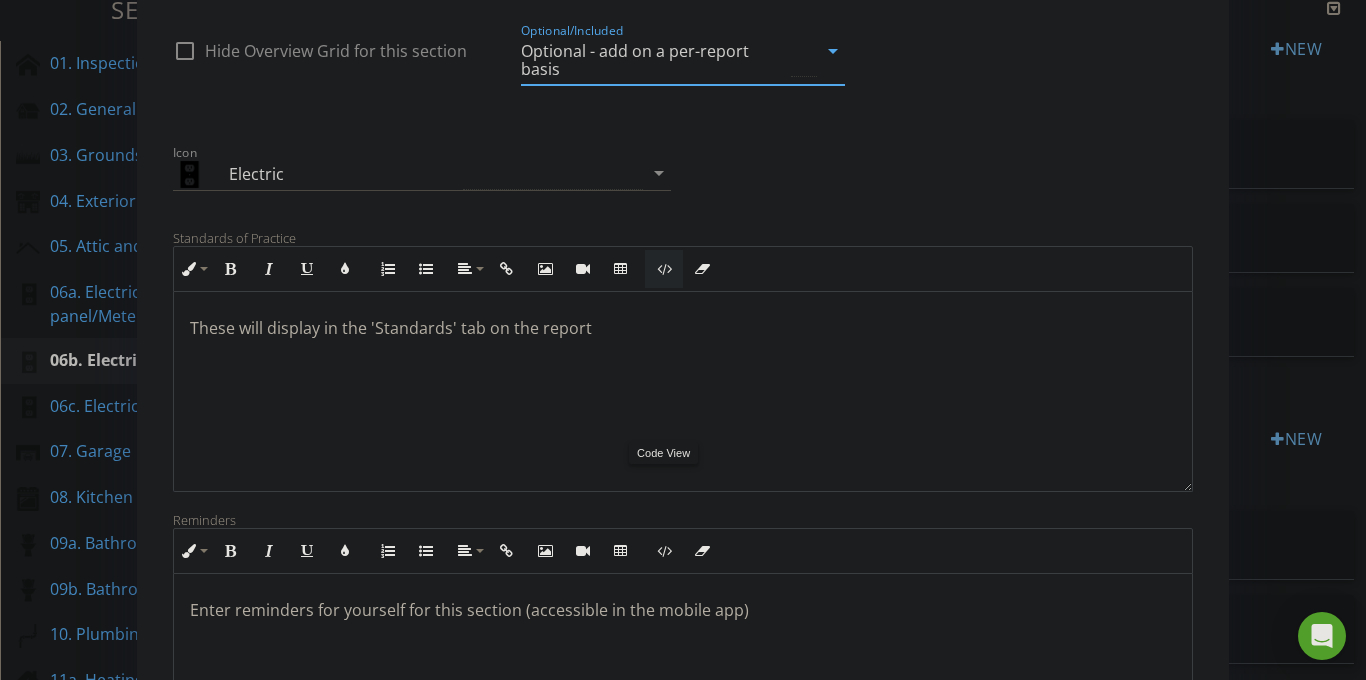 scroll, scrollTop: 364, scrollLeft: 0, axis: vertical 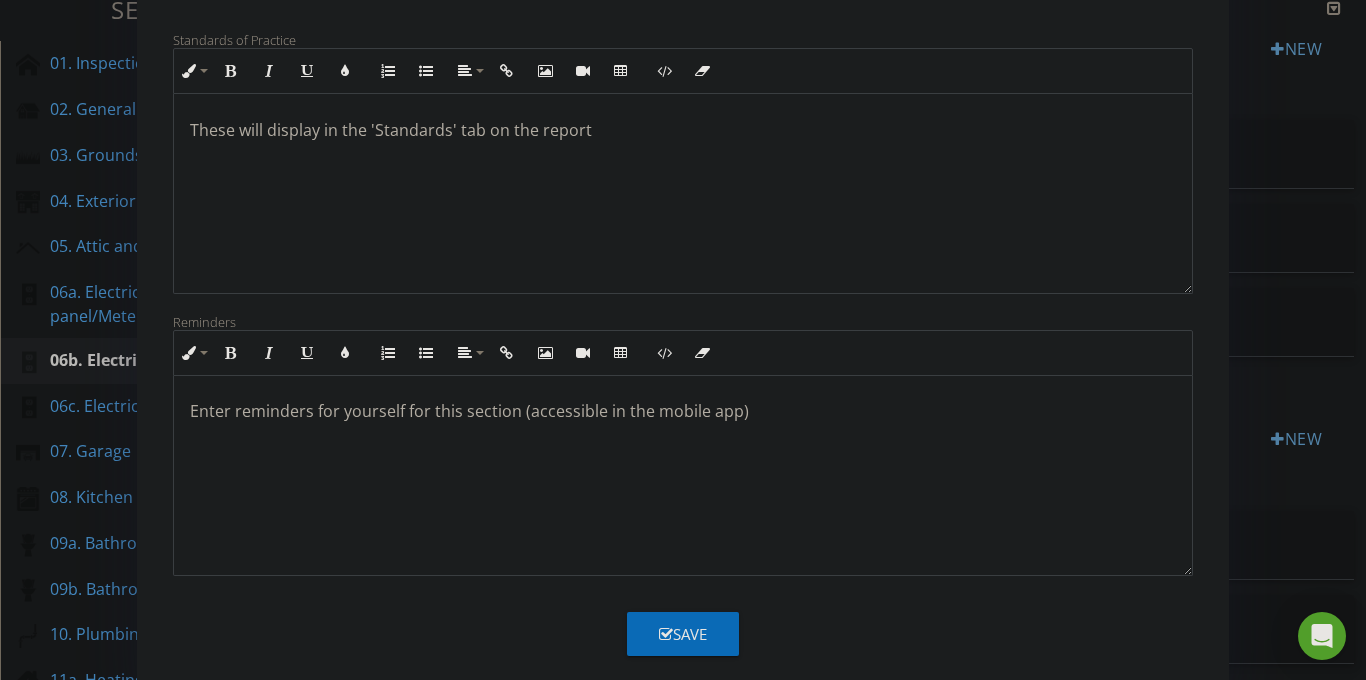click on "Save" at bounding box center (683, 634) 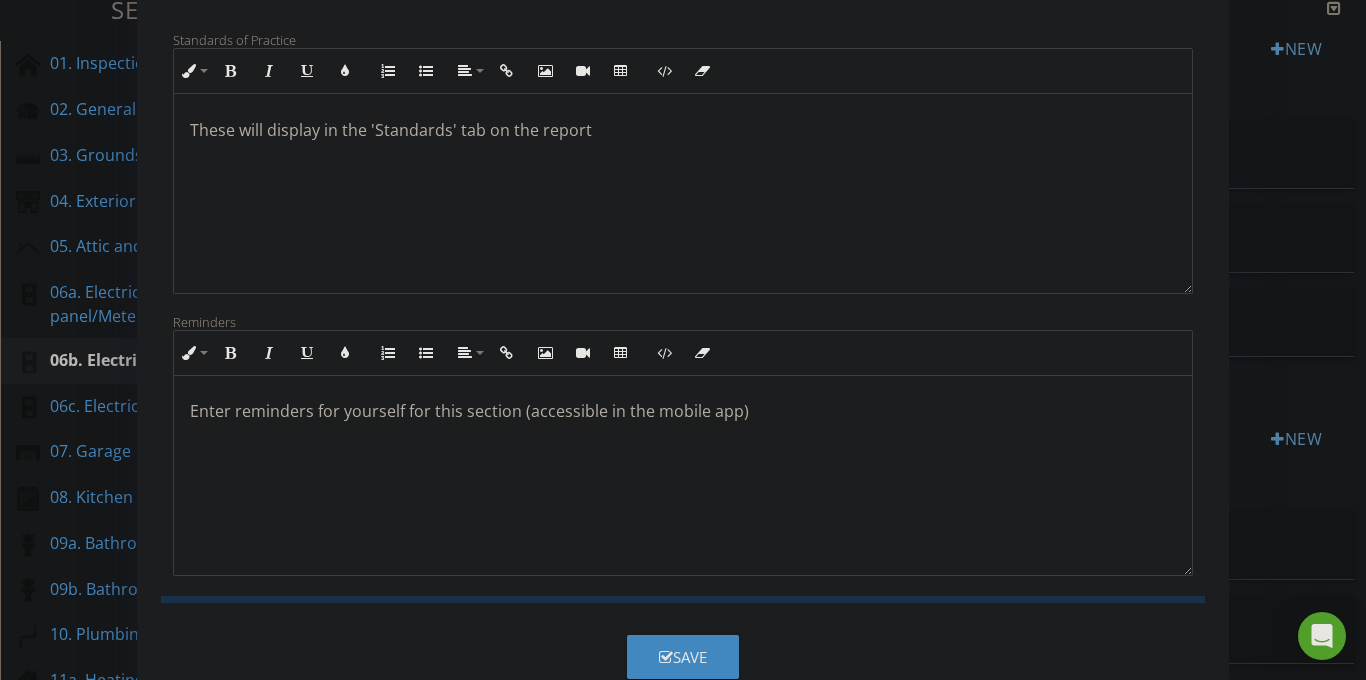 scroll, scrollTop: 179, scrollLeft: 0, axis: vertical 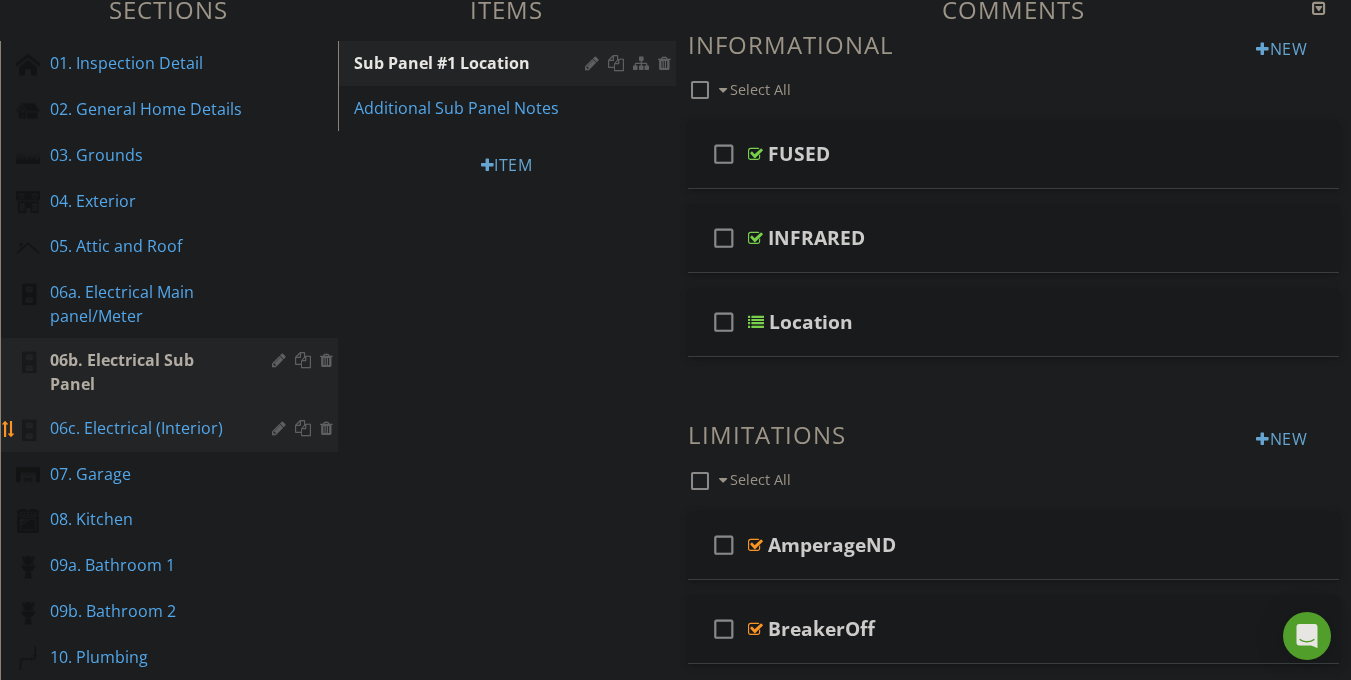 click at bounding box center (281, 428) 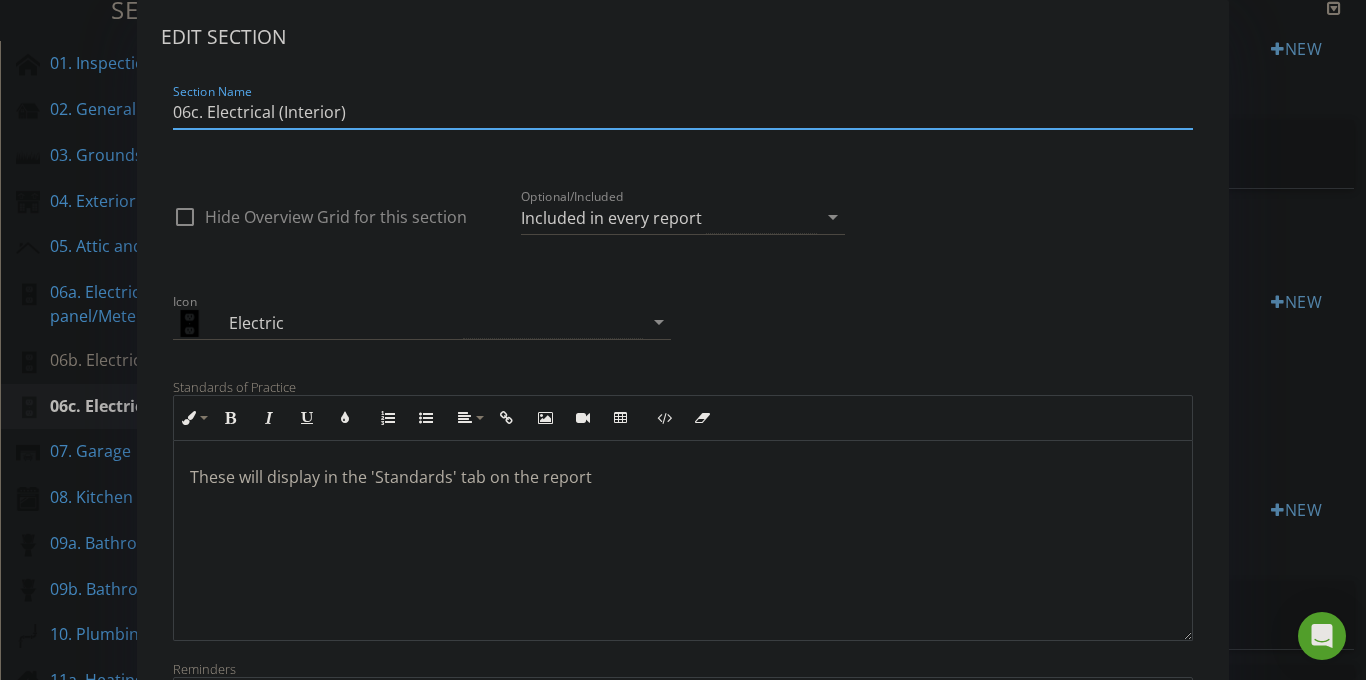 click on "06c. Electrical (Interior)" at bounding box center [683, 112] 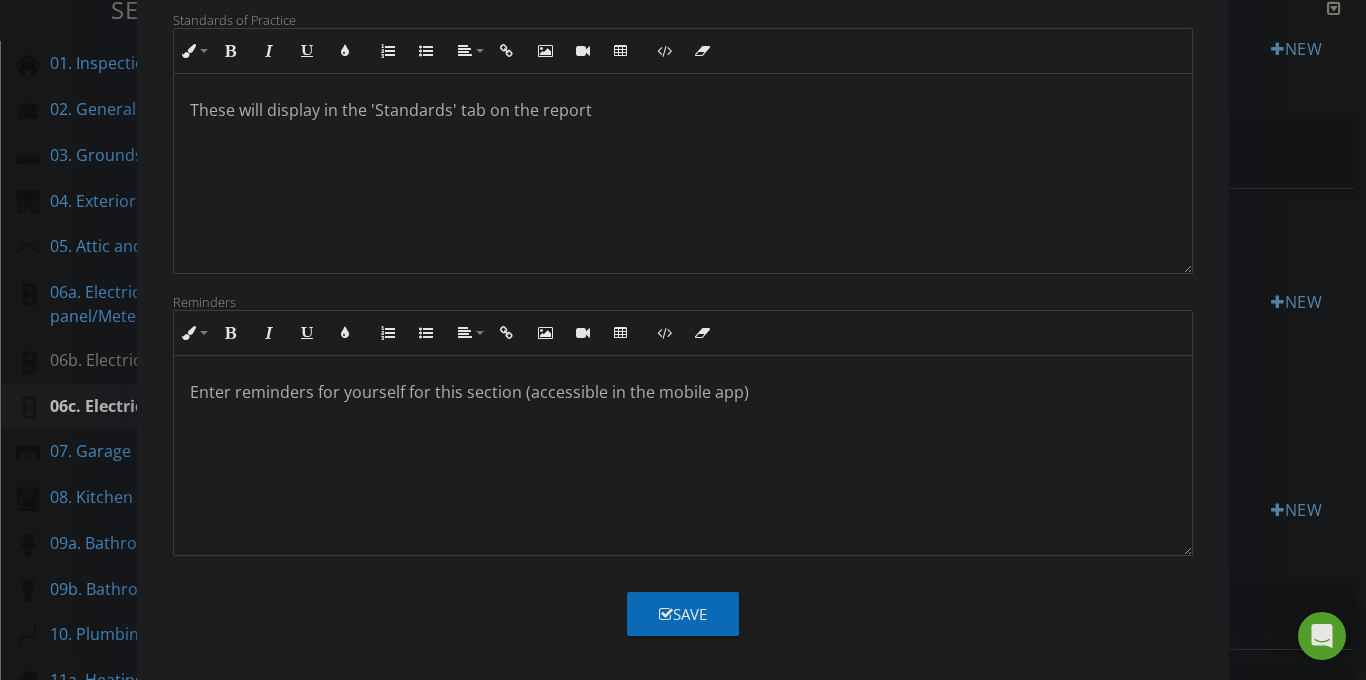 type on "06c. Electrical" 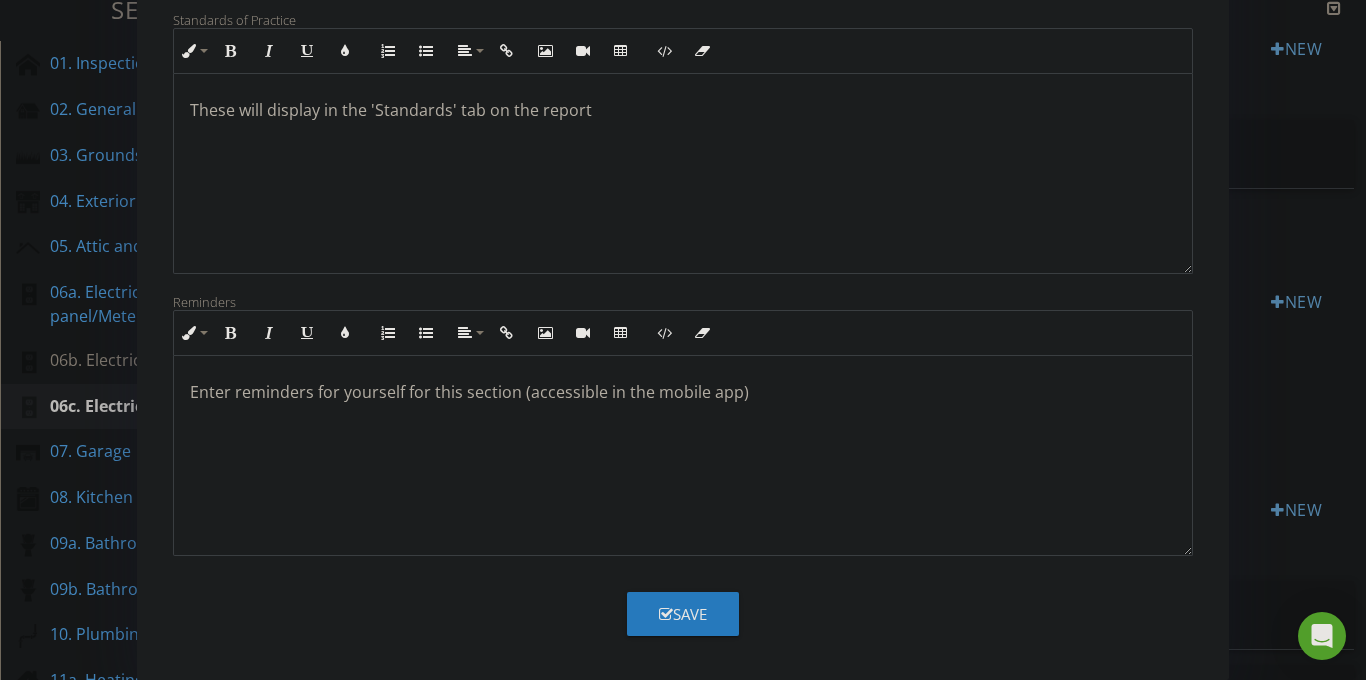 click on "Save" at bounding box center (683, 614) 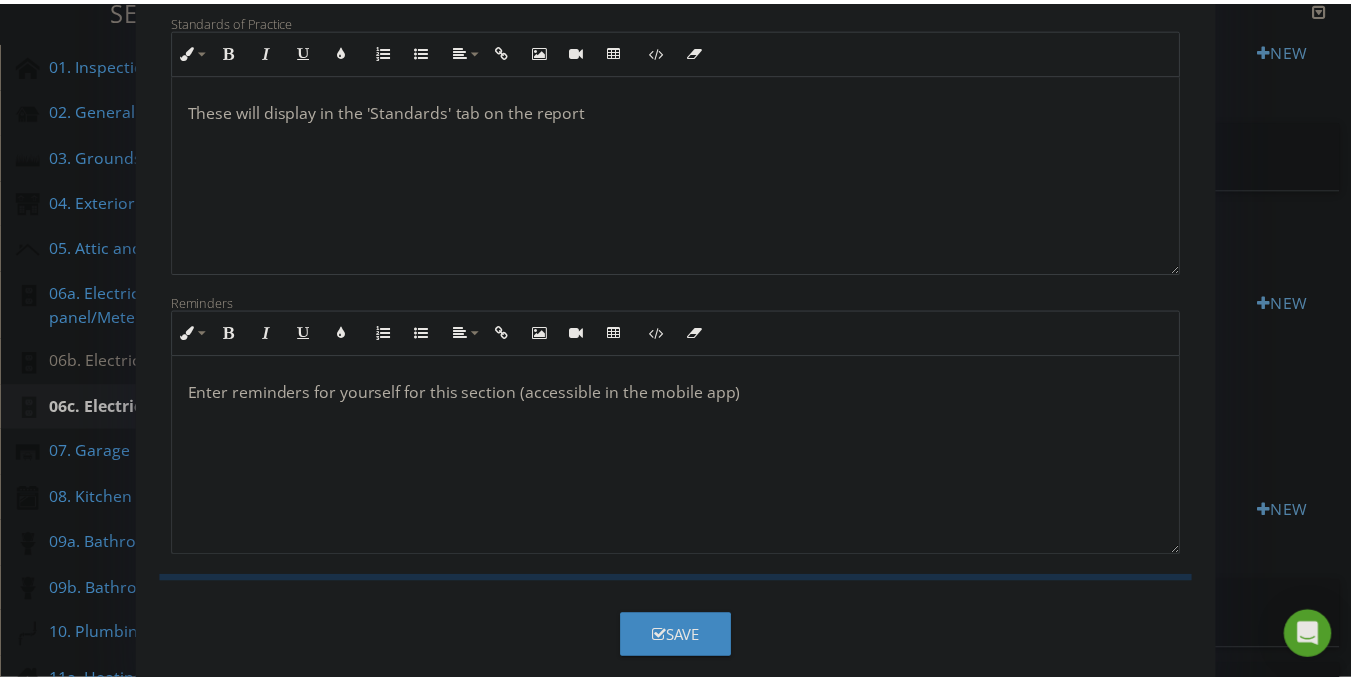 scroll, scrollTop: 162, scrollLeft: 0, axis: vertical 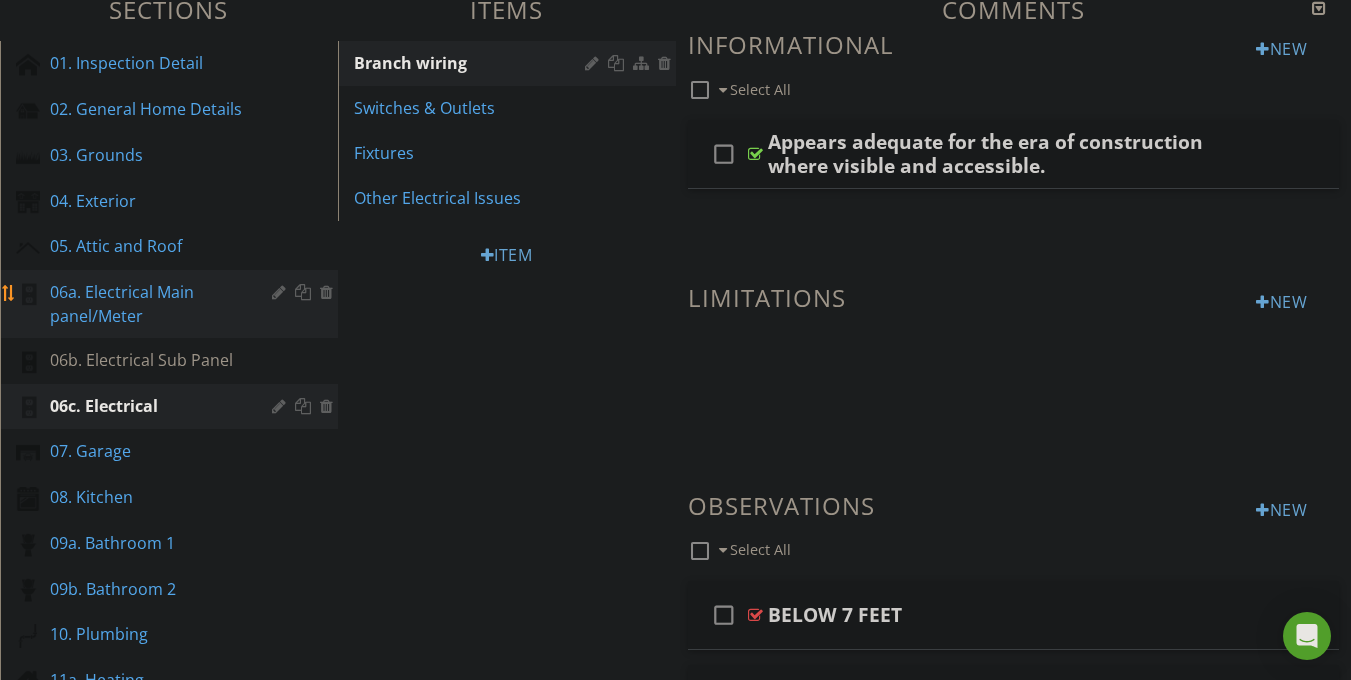 click at bounding box center [281, 292] 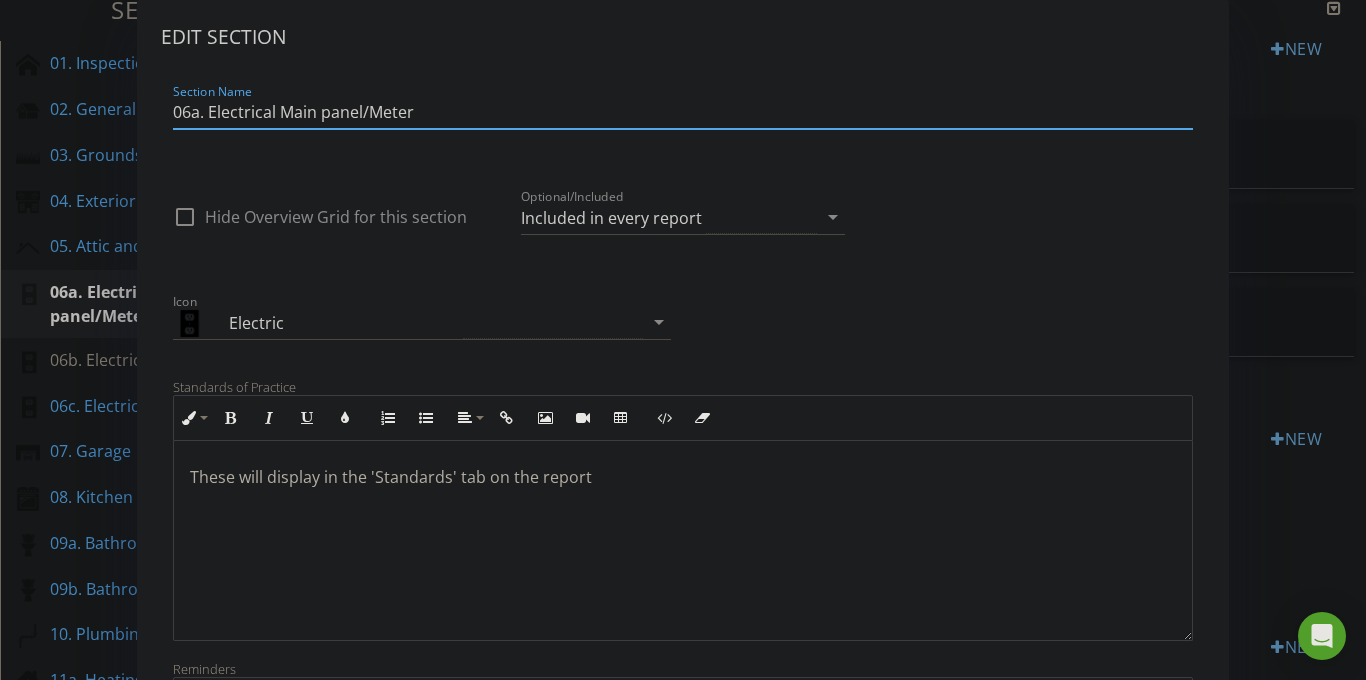 click on "Edit Section   Section Name 06a. Electrical Main panel/Meter     check_box_outline_blank Hide Overview Grid for this section     Optional/Included Included in every report arrow_drop_down   Icon   Electric   arrow_drop_down     Standards of Practice   Inline Style XLarge Large Normal Small Light Small/Light Bold Italic Underline Colors Ordered List Unordered List Align Align Left Align Center Align Right Align Justify Insert Link Insert Image Insert Video Insert Table Code View Clear Formatting These will display in the 'Standards' tab on the report   Reminders   Inline Style XLarge Large Normal Small Light Small/Light Bold Italic Underline Colors Ordered List Unordered List Align Align Left Align Center Align Right Align Justify Insert Link Insert Image Insert Video Insert Table Code View Clear Formatting Enter reminders for yourself for this section (accessible in the mobile app)
Save" at bounding box center (683, 529) 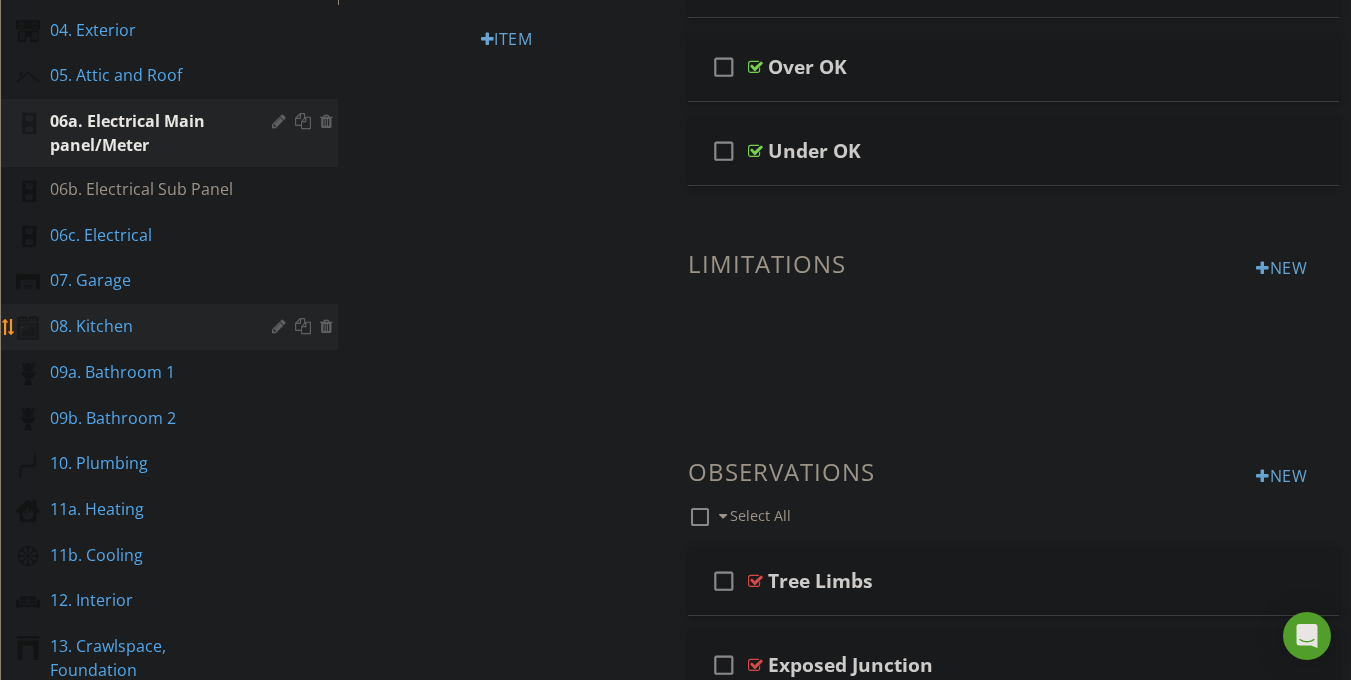 scroll, scrollTop: 412, scrollLeft: 0, axis: vertical 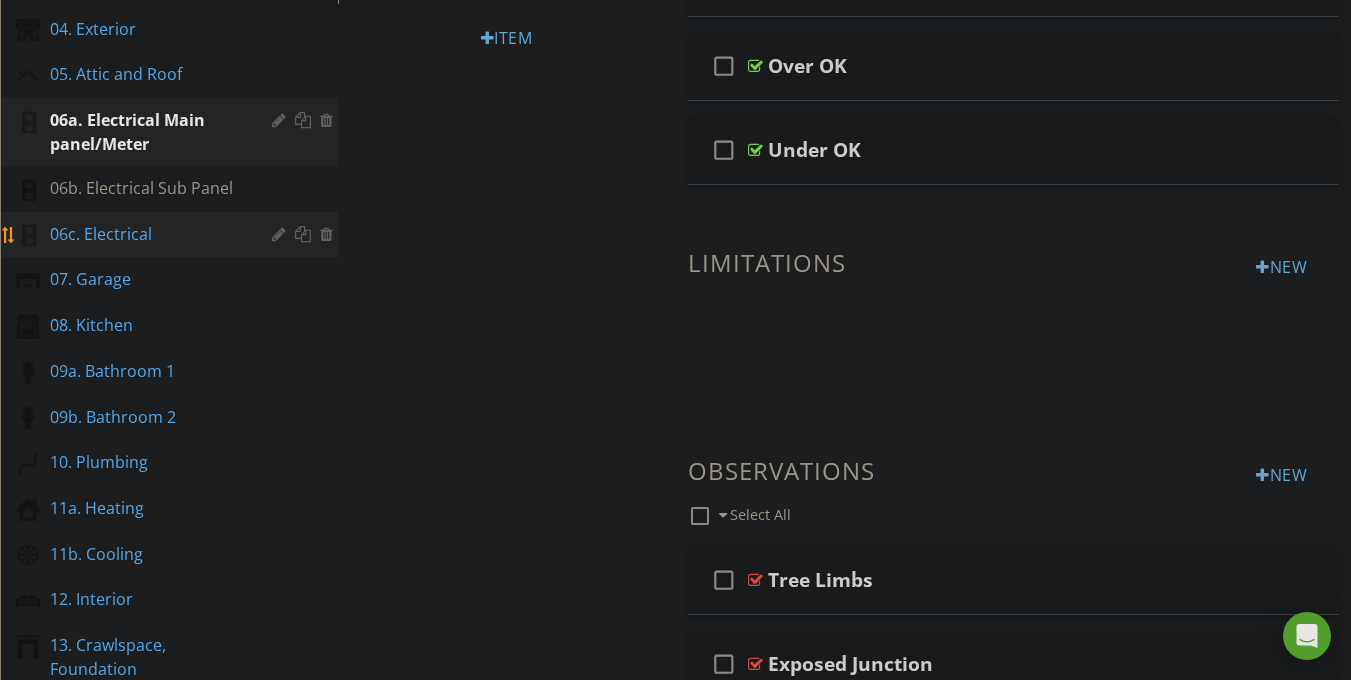 click at bounding box center (281, 234) 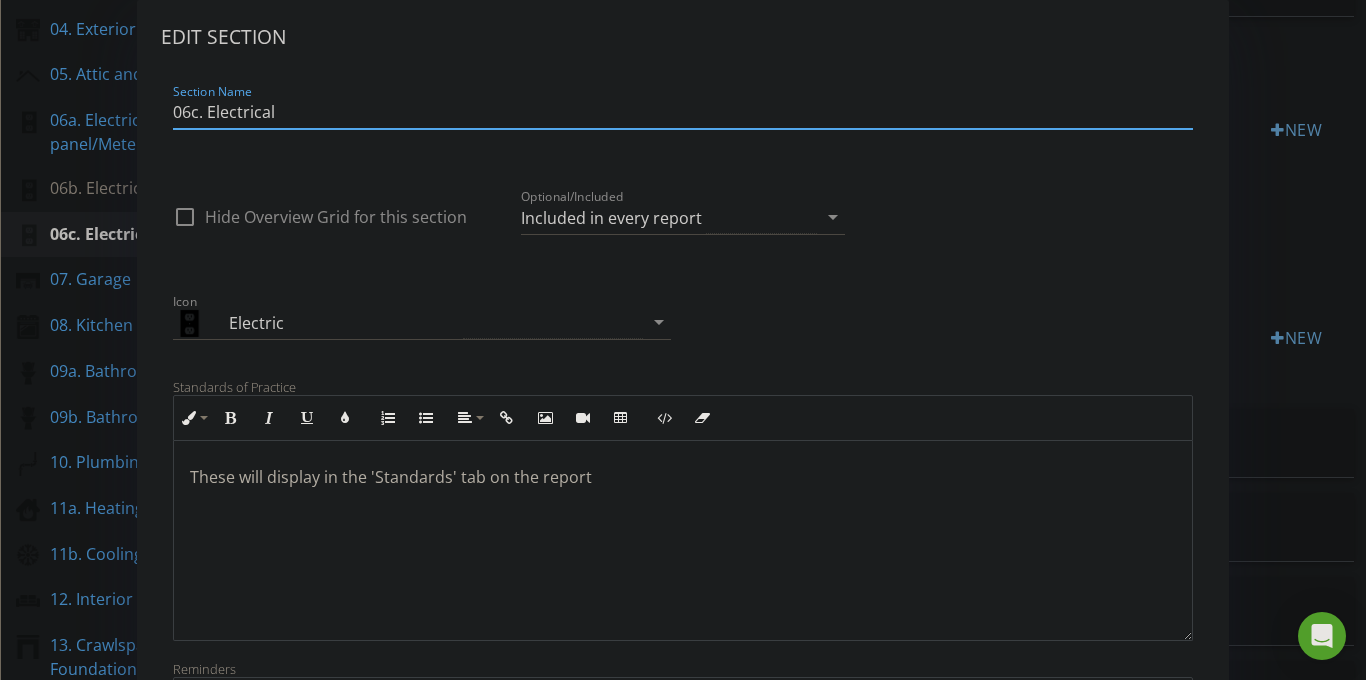 click on "06c. Electrical" at bounding box center [683, 112] 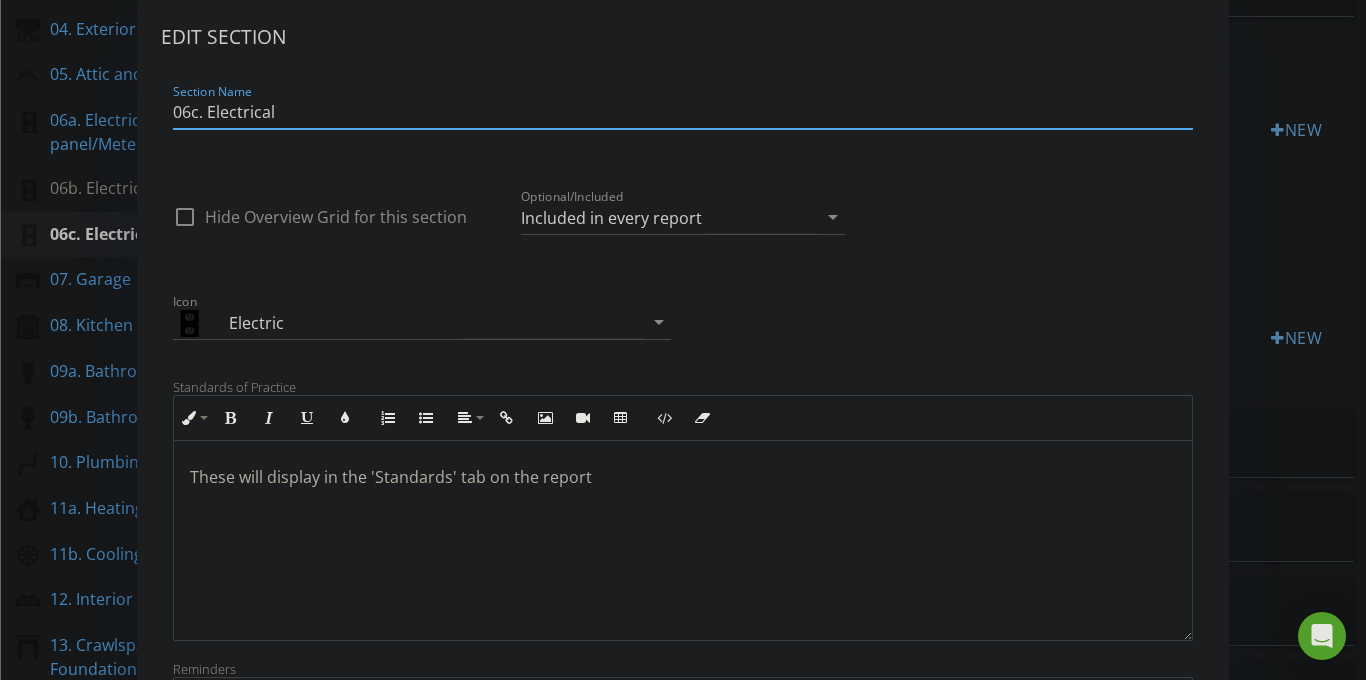 click on "Edit Section   Section Name 06c. Electrical     check_box_outline_blank Hide Overview Grid for this section     Optional/Included Included in every report arrow_drop_down   Icon   Electric   arrow_drop_down     Standards of Practice   Inline Style XLarge Large Normal Small Light Small/Light Bold Italic Underline Colors Ordered List Unordered List Align Align Left Align Center Align Right Align Justify Insert Link Insert Image Insert Video Insert Table Code View Clear Formatting These will display in the 'Standards' tab on the report   Reminders   Inline Style XLarge Large Normal Small Light Small/Light Bold Italic Underline Colors Ordered List Unordered List Align Align Left Align Center Align Right Align Justify Insert Link Insert Image Insert Video Insert Table Code View Clear Formatting Enter reminders for yourself for this section (accessible in the mobile app)
Save" at bounding box center (683, 529) 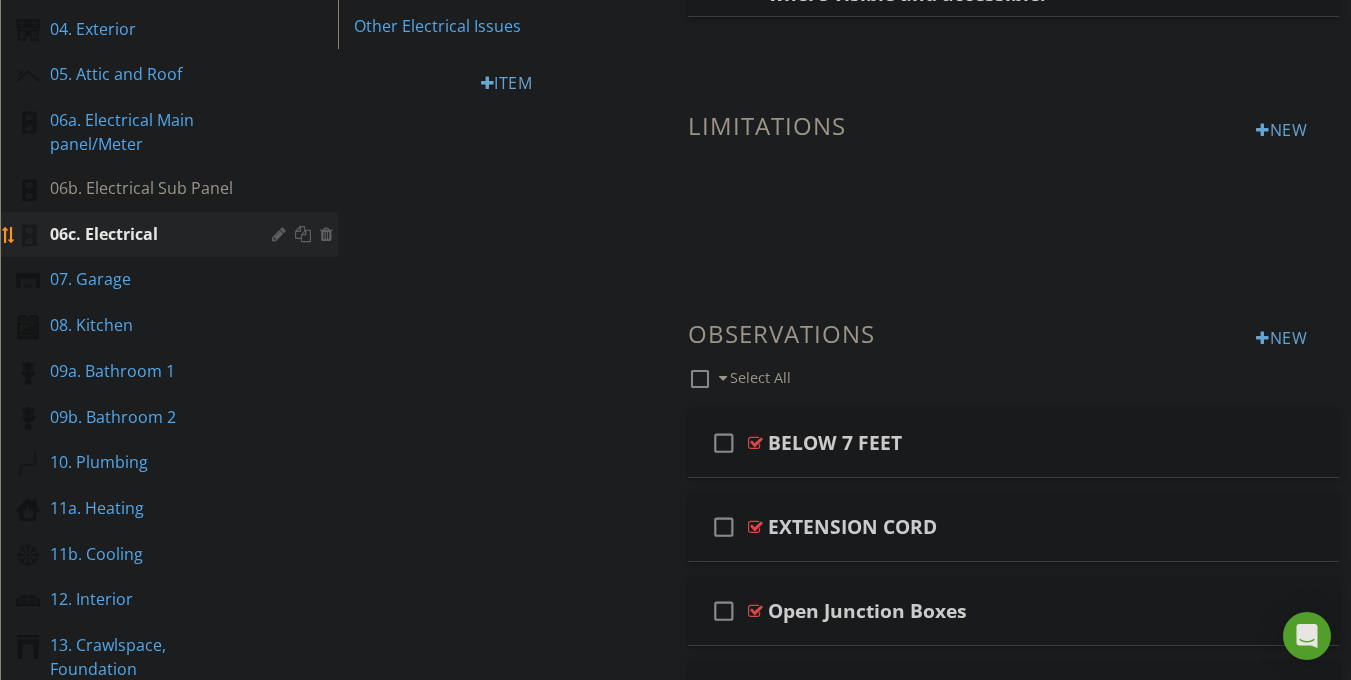 type 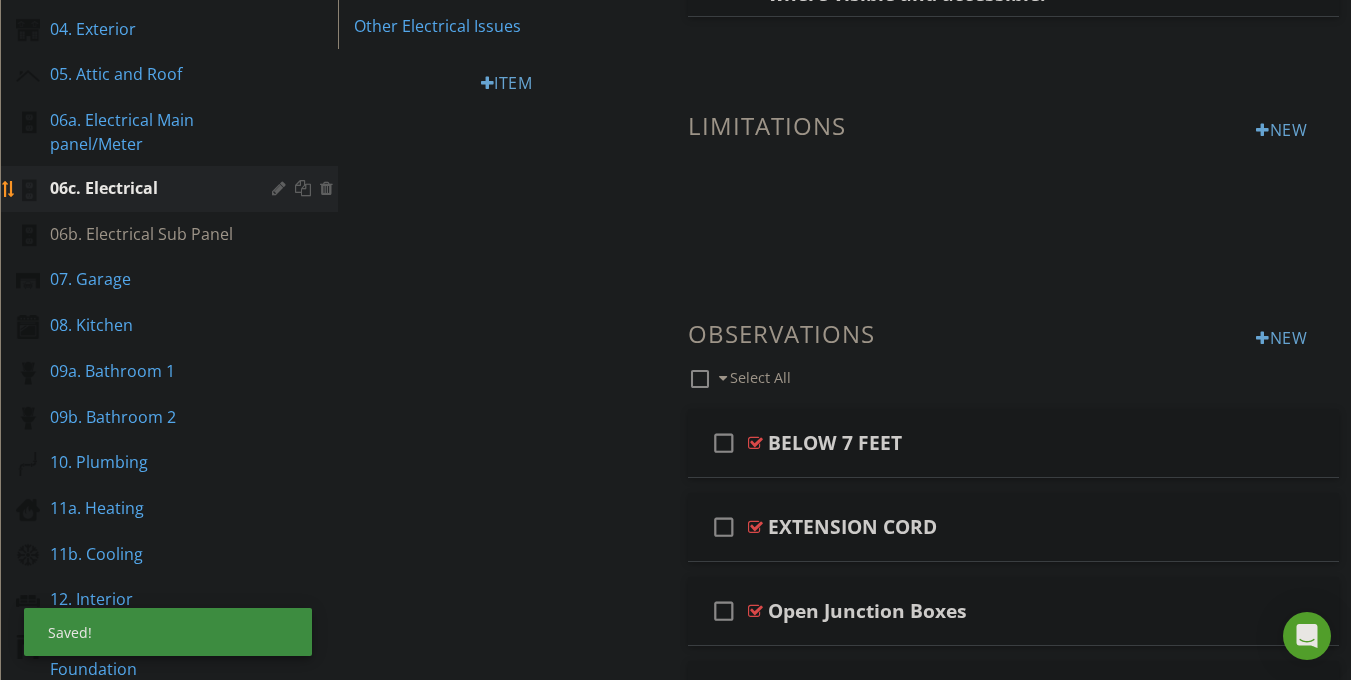 click at bounding box center [281, 188] 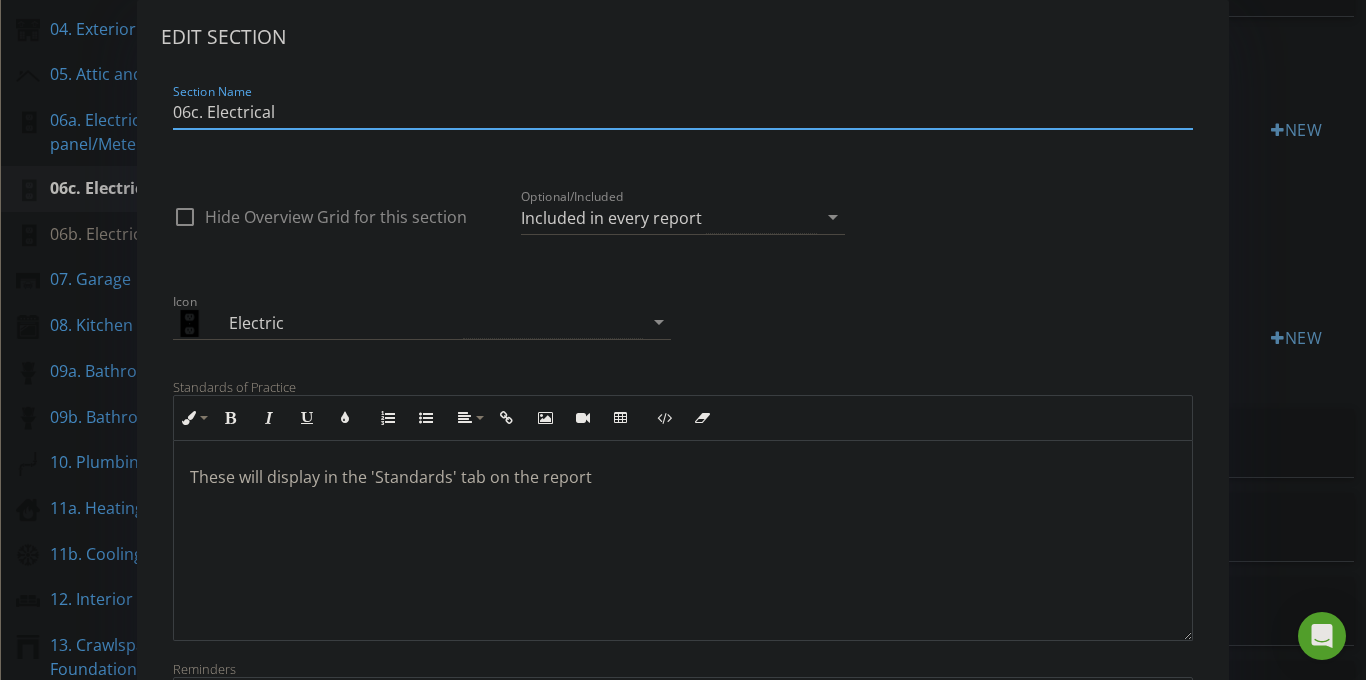 click on "06c. Electrical" at bounding box center (683, 112) 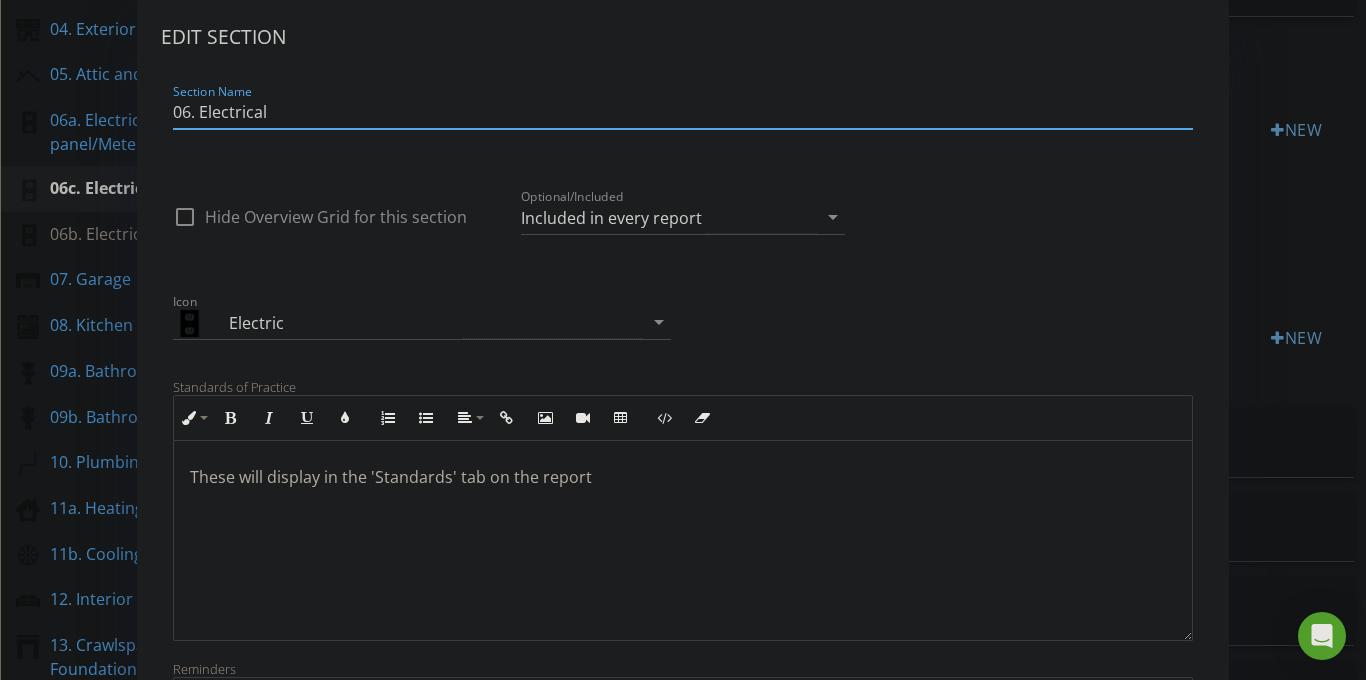 type on "06b. Electrical" 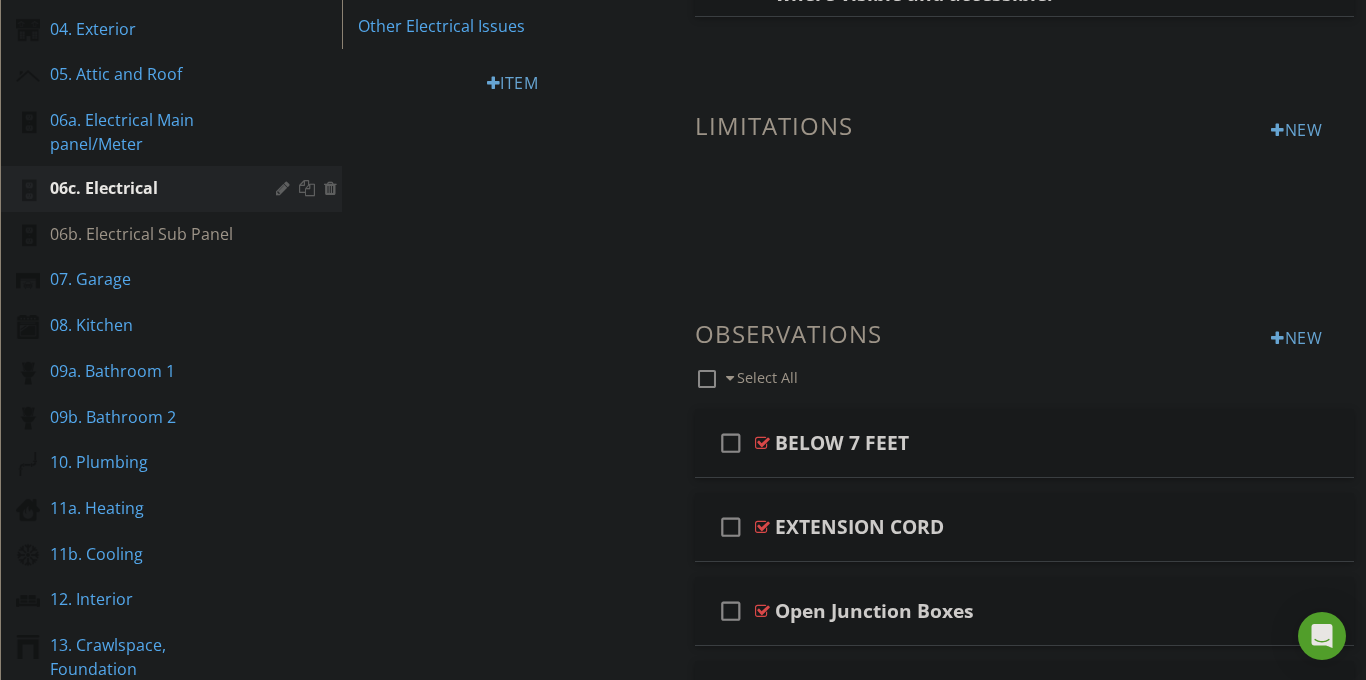 click at bounding box center (683, 340) 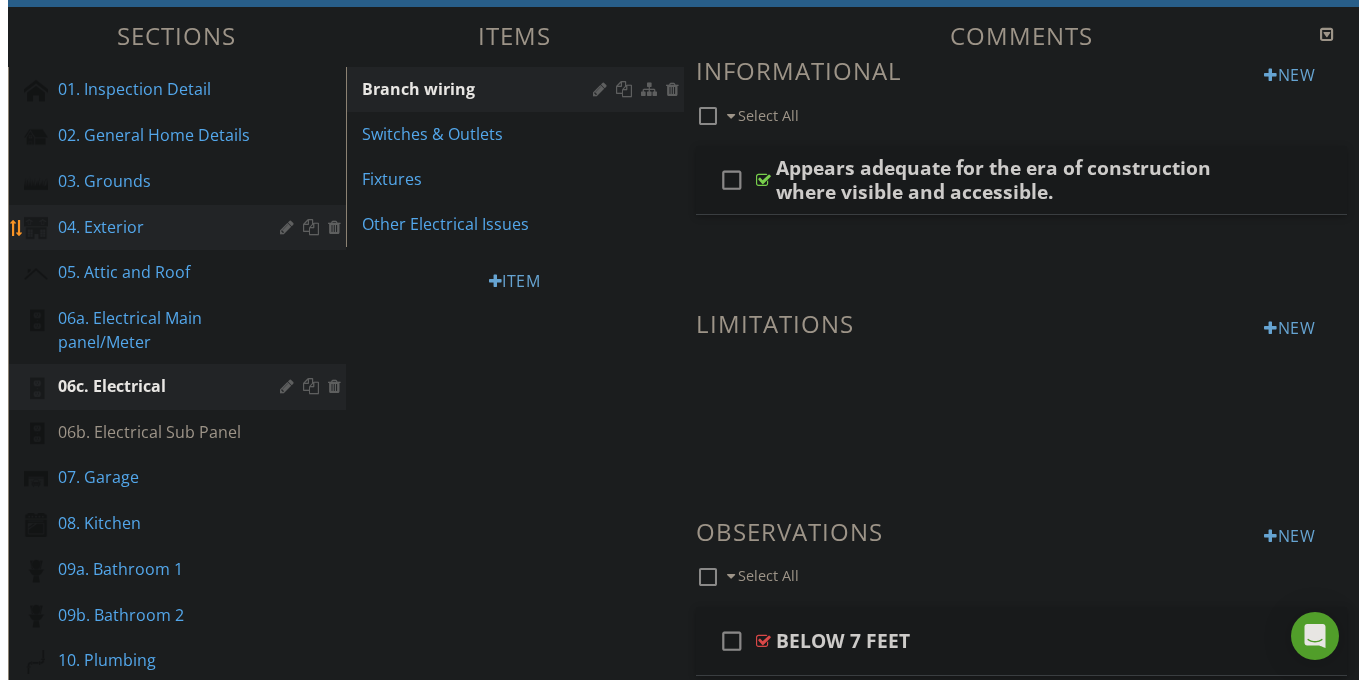 scroll, scrollTop: 181, scrollLeft: 0, axis: vertical 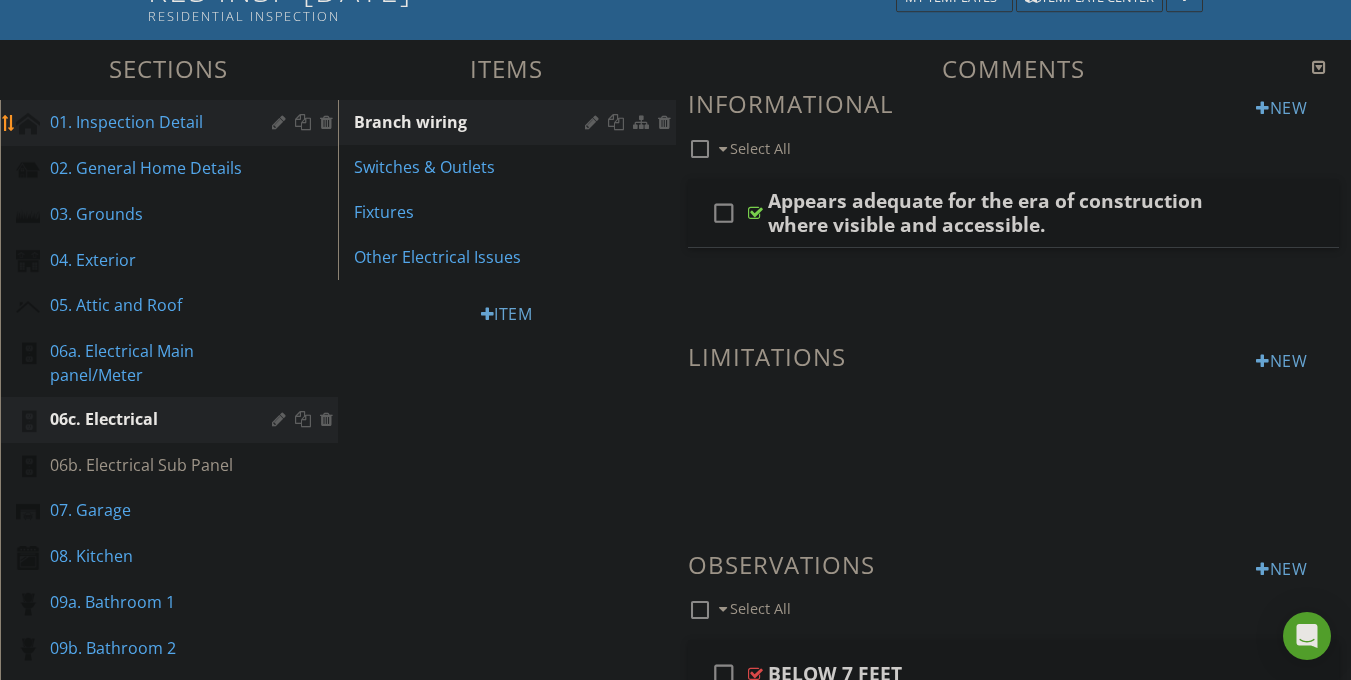 click at bounding box center (281, 122) 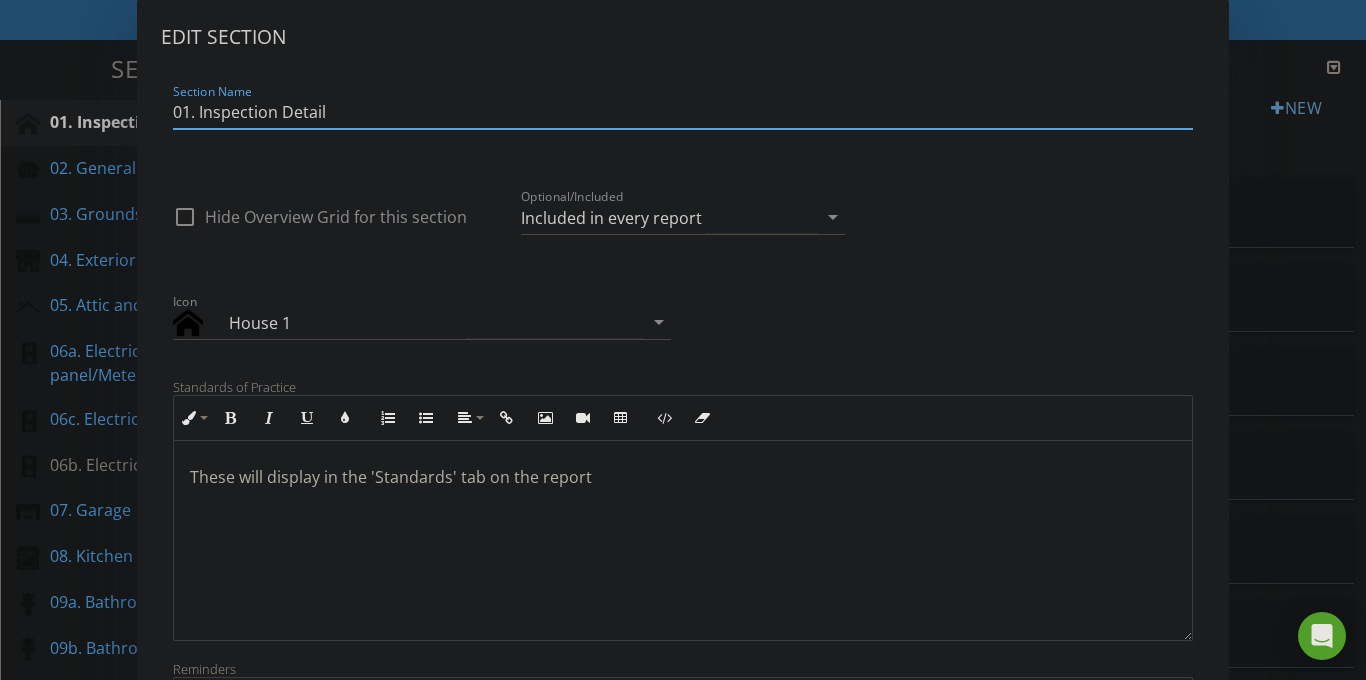 click on "01. Inspection Detail" at bounding box center (683, 112) 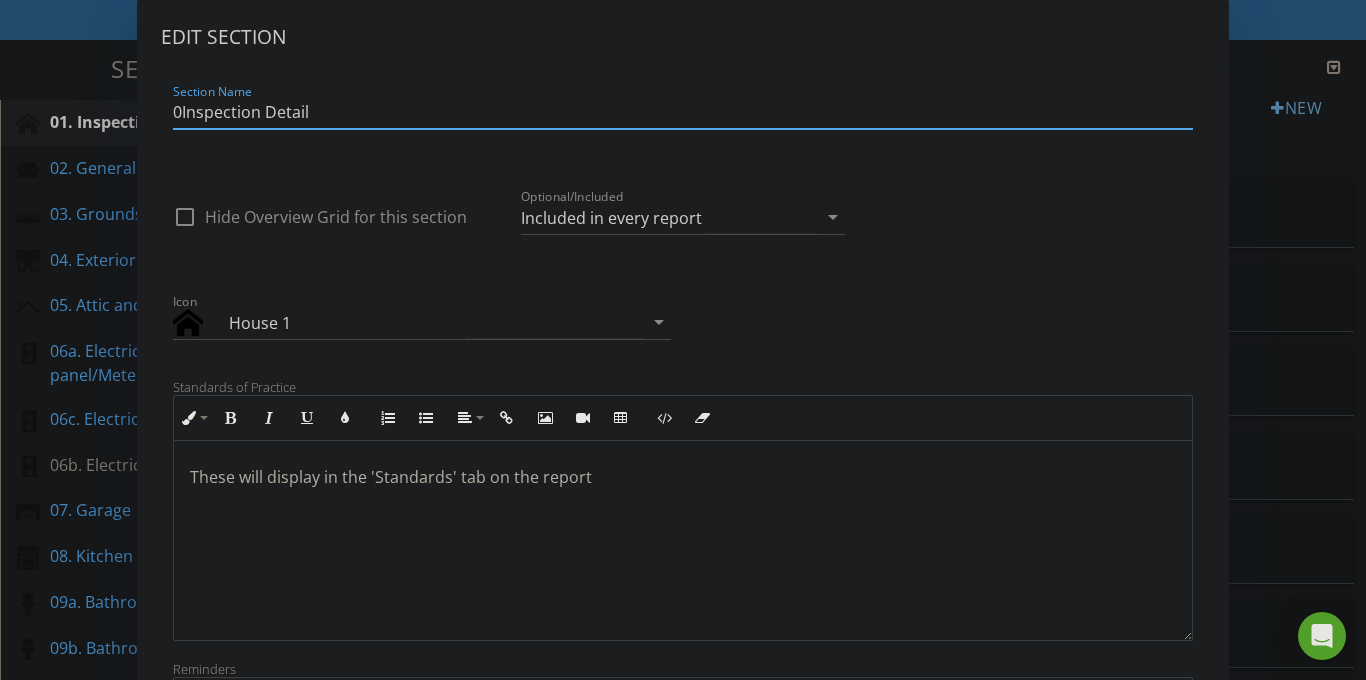 type on "Inspection Detail" 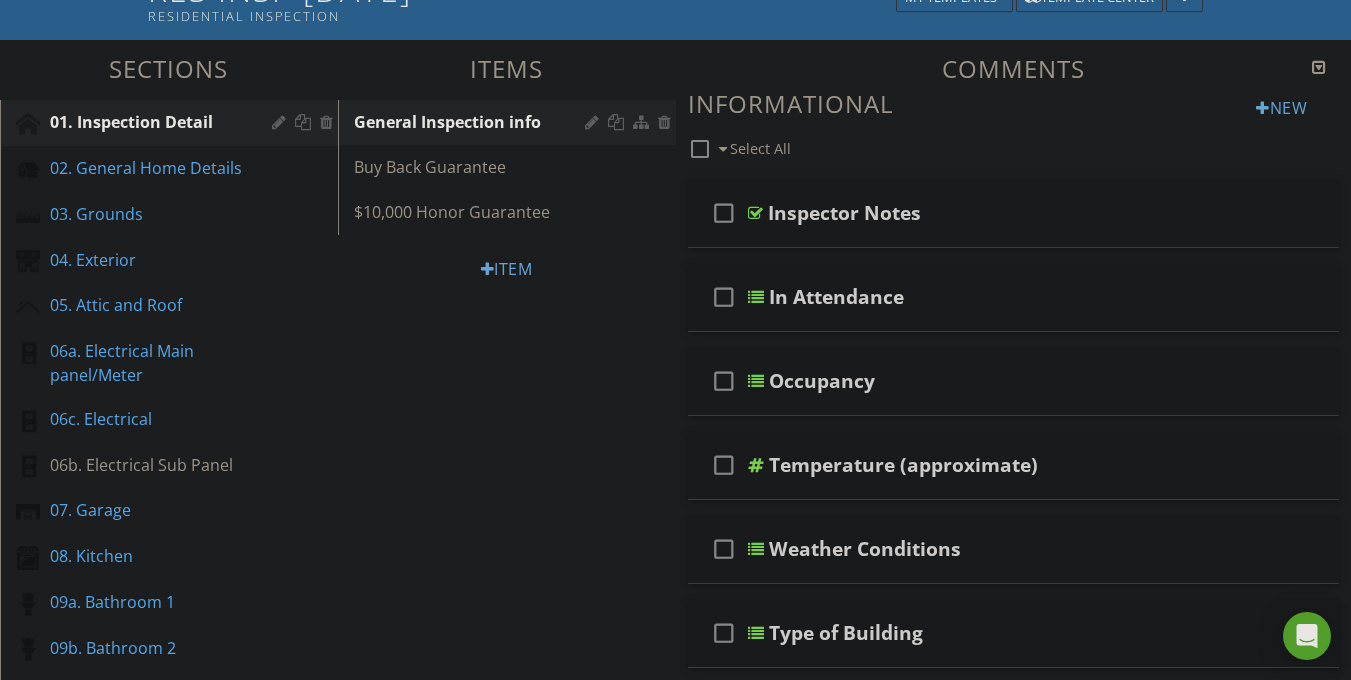 click at bounding box center (675, 340) 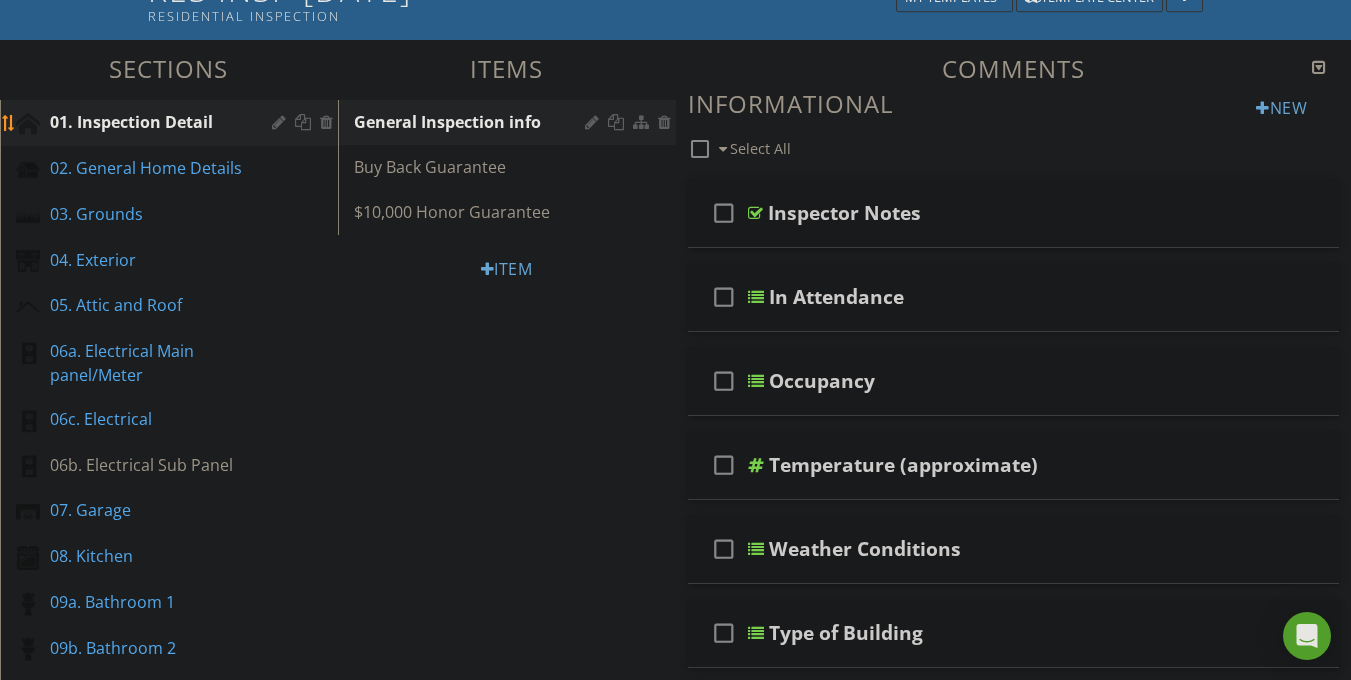 click at bounding box center [281, 122] 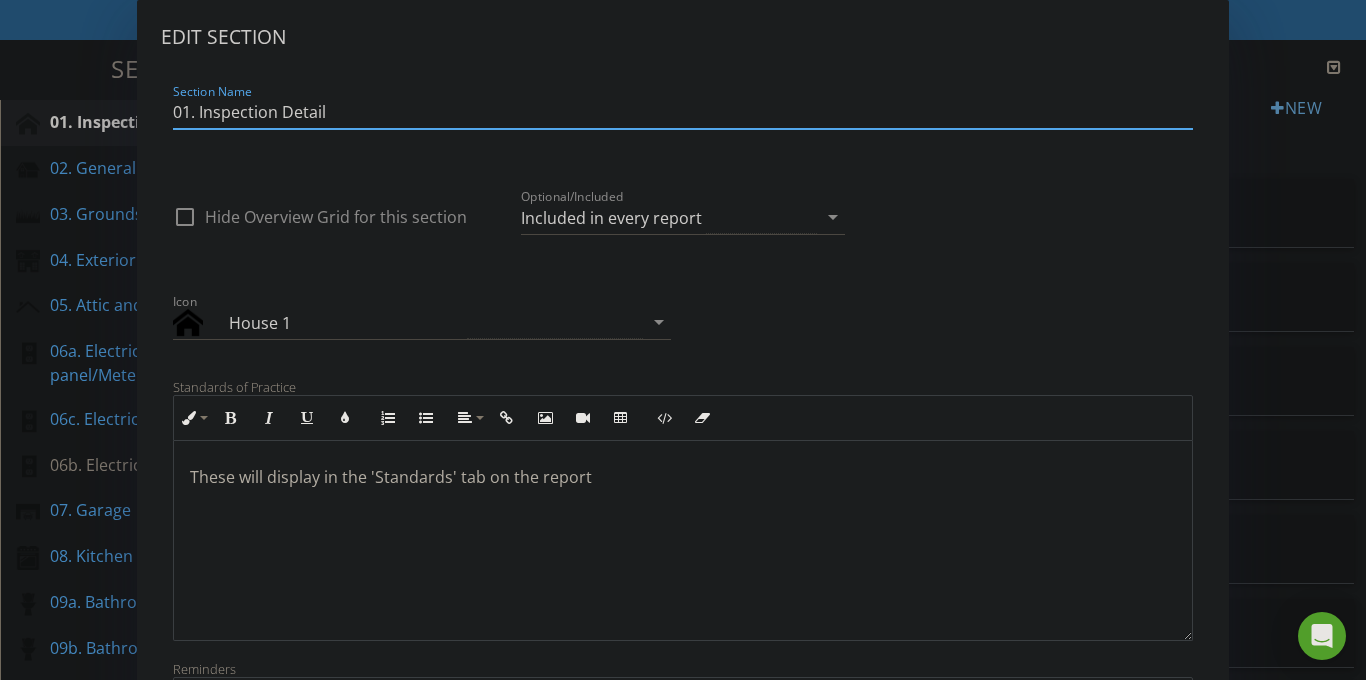 click on "01. Inspection Detail" at bounding box center [683, 112] 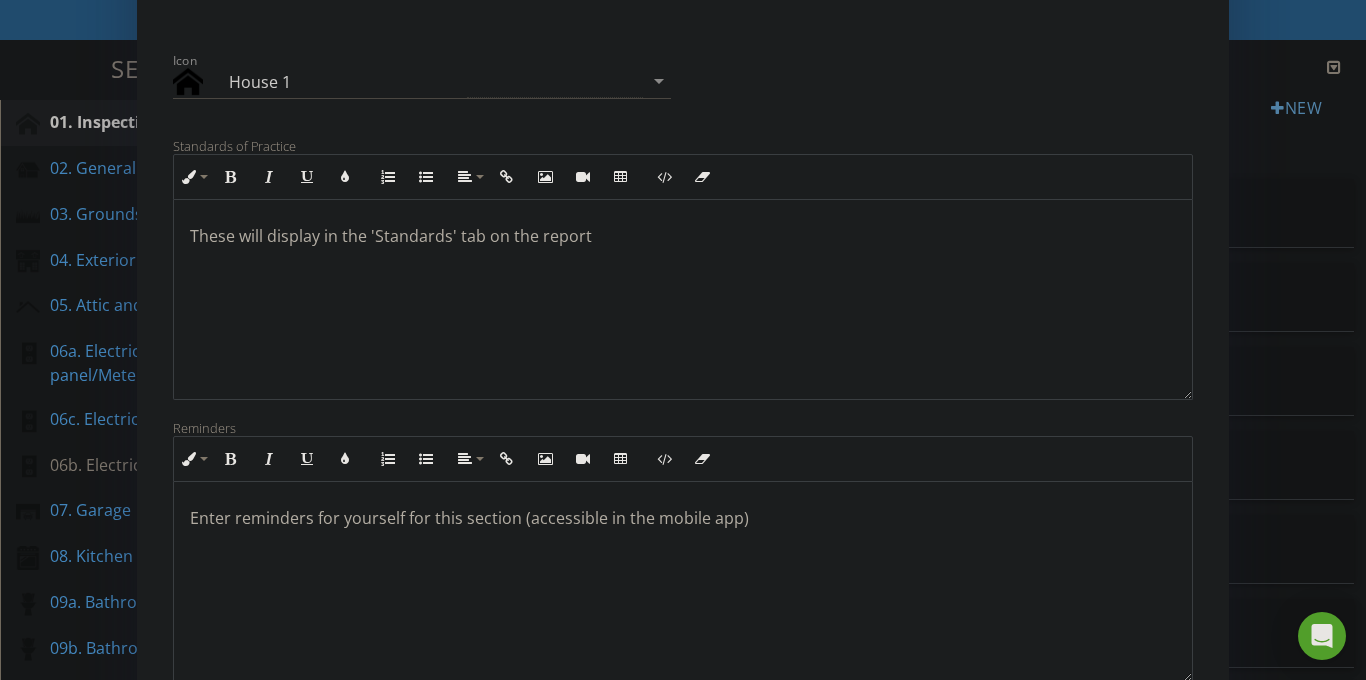 scroll, scrollTop: 379, scrollLeft: 0, axis: vertical 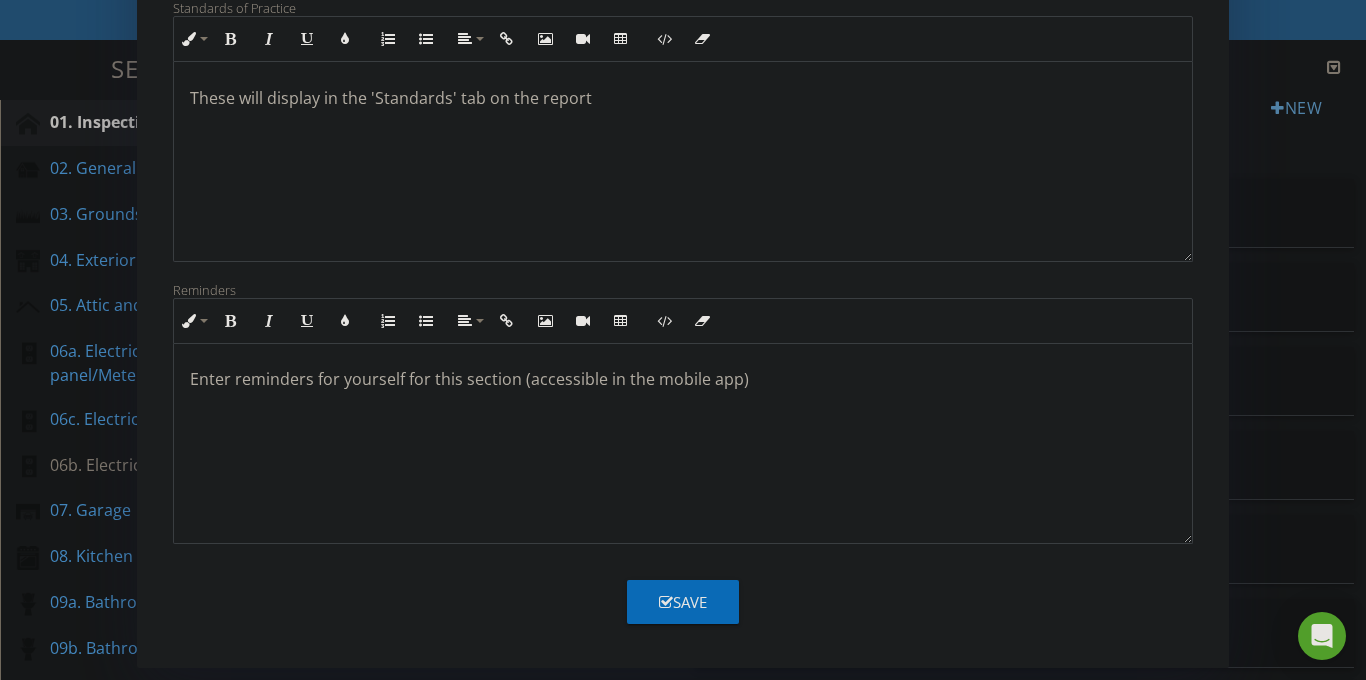 type on "Inspection Detail" 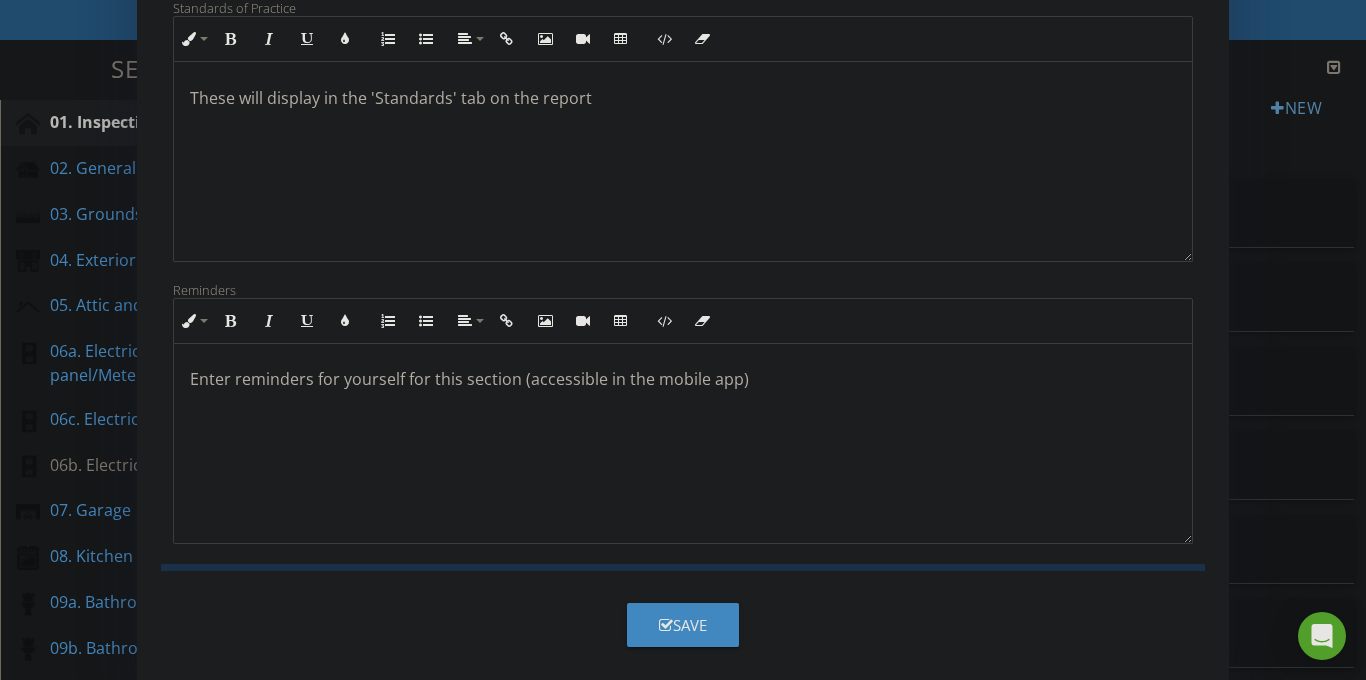 scroll, scrollTop: 162, scrollLeft: 0, axis: vertical 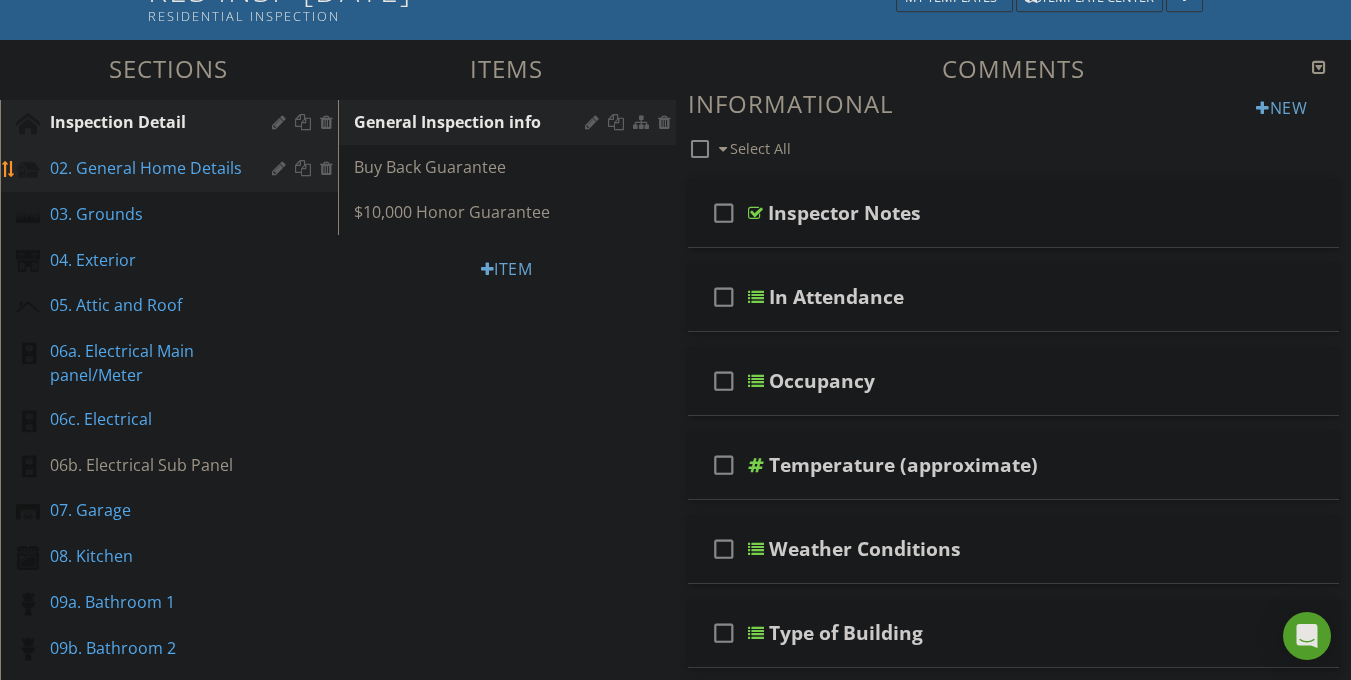 click at bounding box center [281, 168] 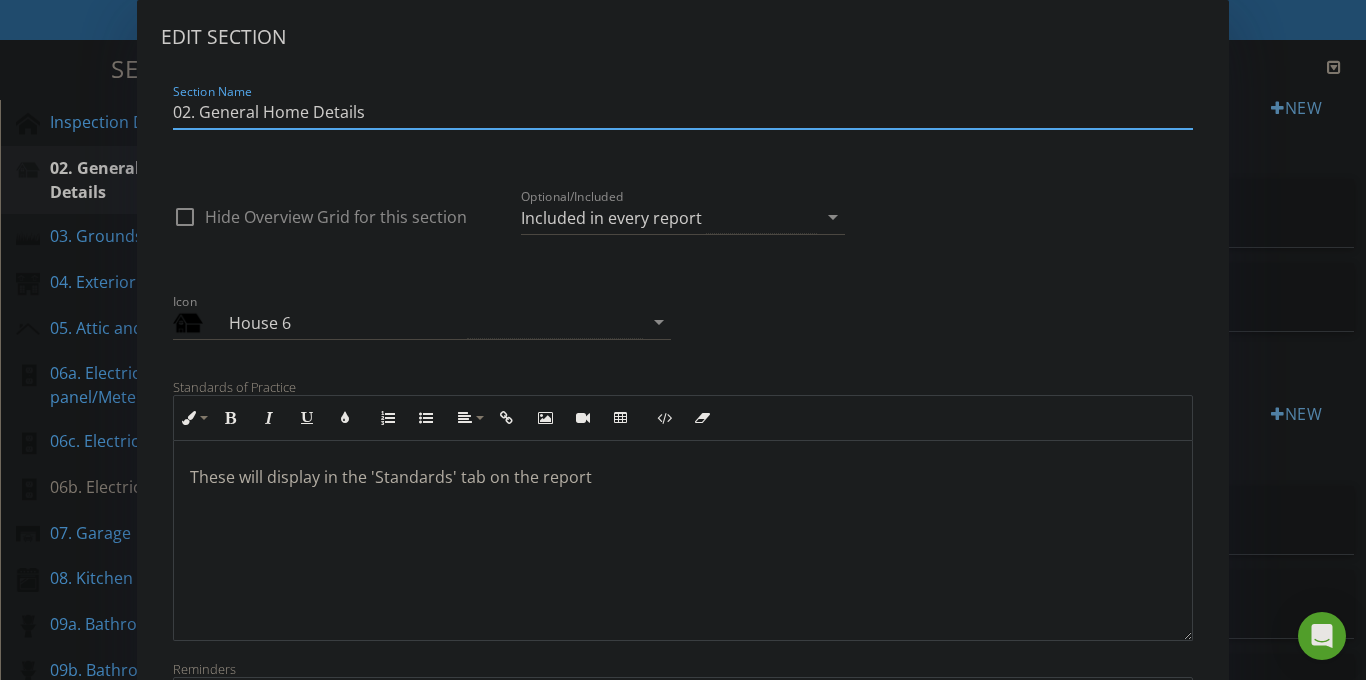 click on "02. General Home Details" at bounding box center [683, 112] 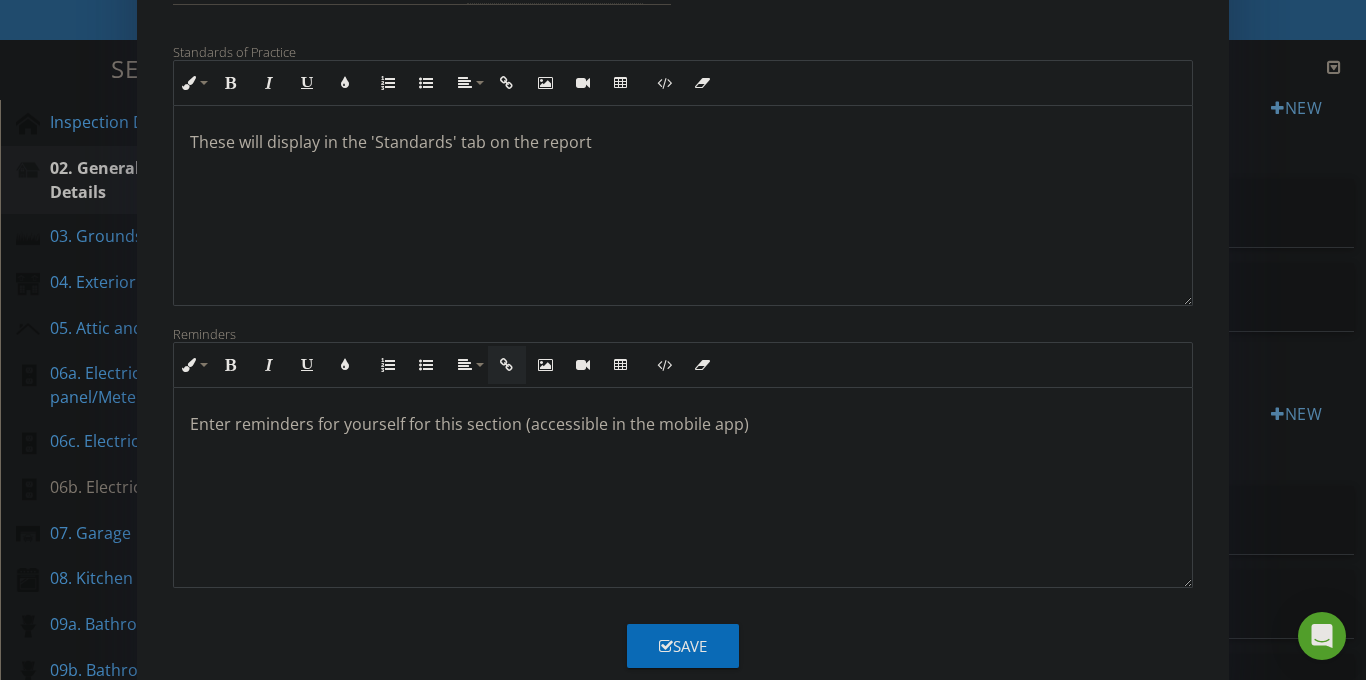 scroll, scrollTop: 379, scrollLeft: 0, axis: vertical 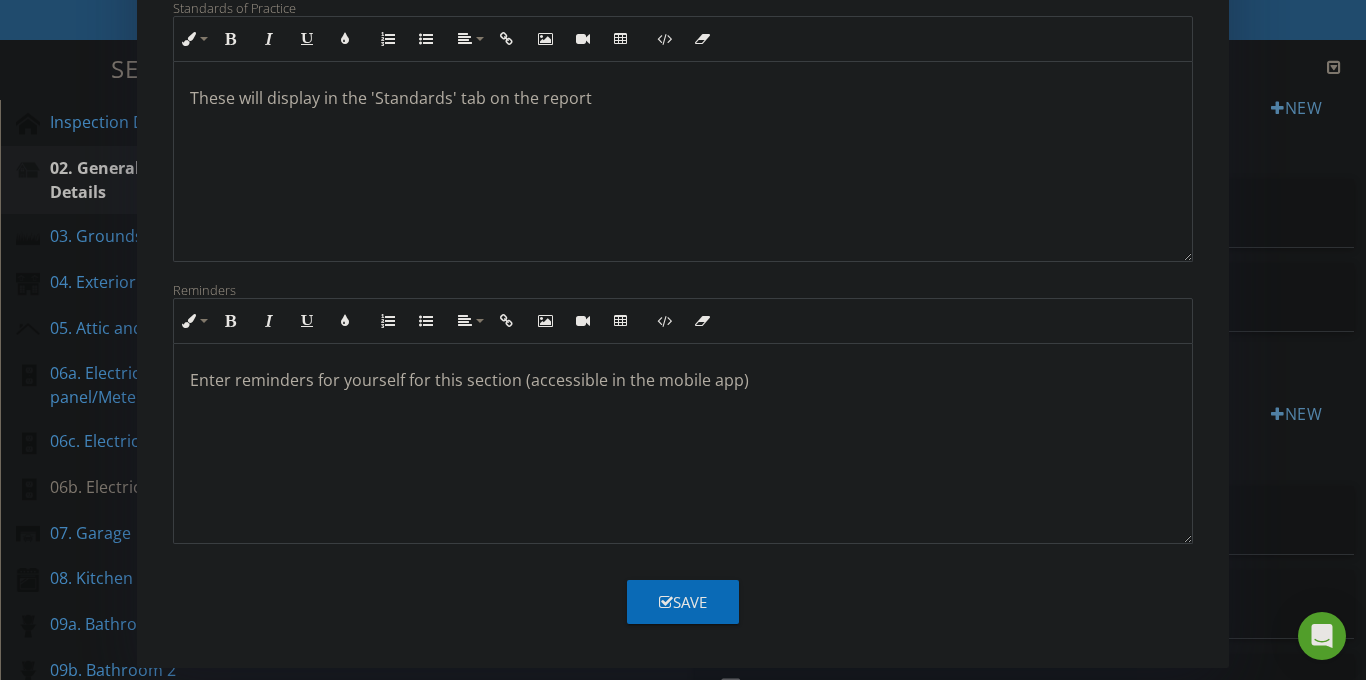 type on "General Home Details" 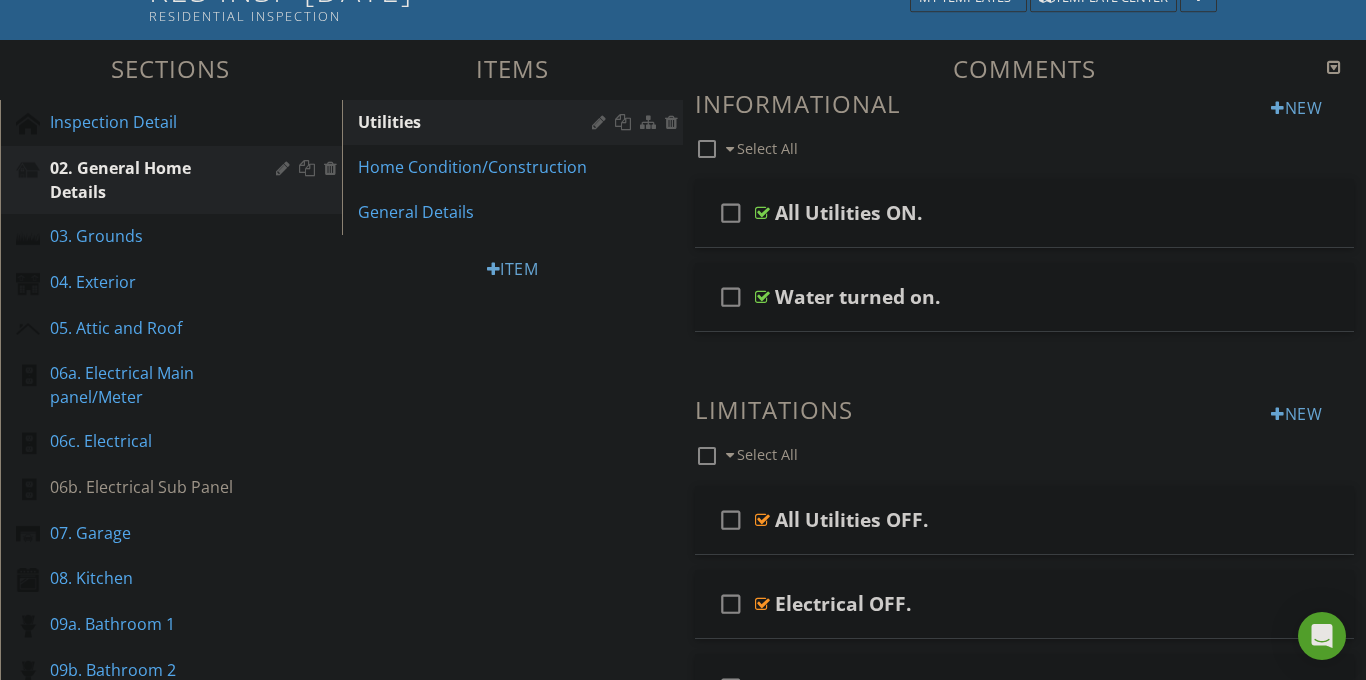 scroll, scrollTop: 162, scrollLeft: 0, axis: vertical 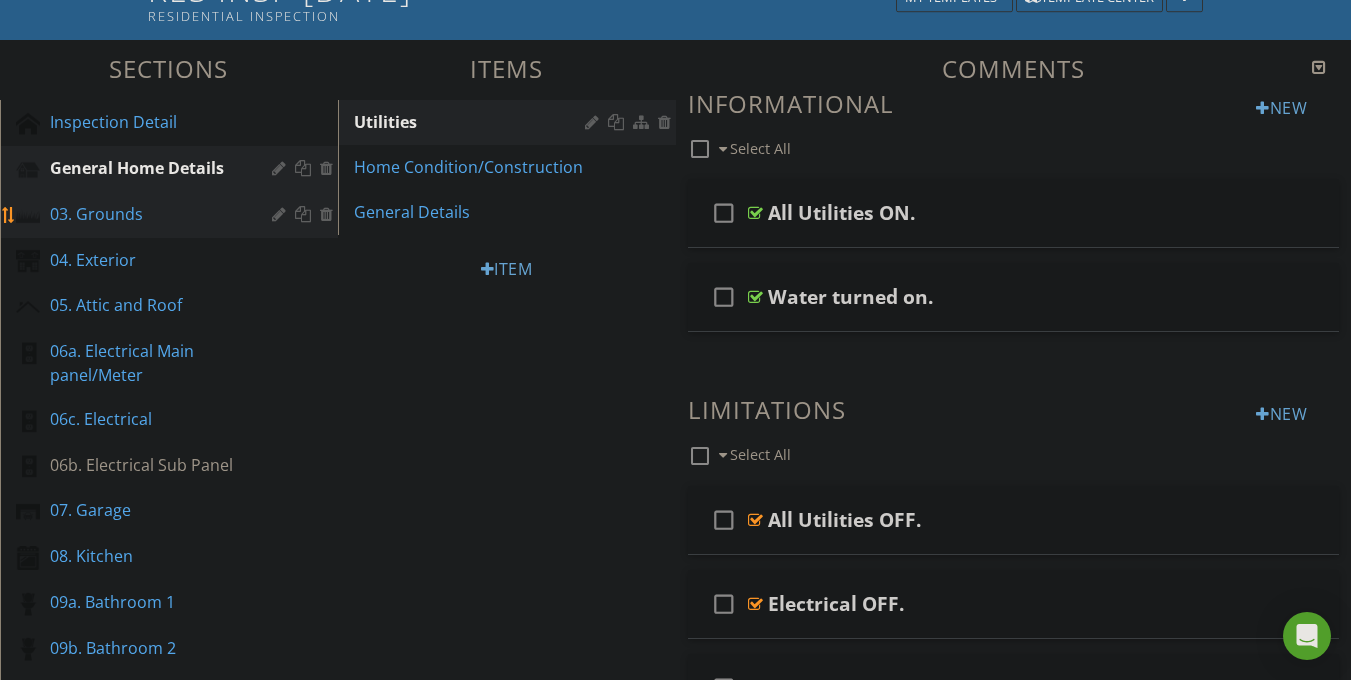 click at bounding box center [281, 214] 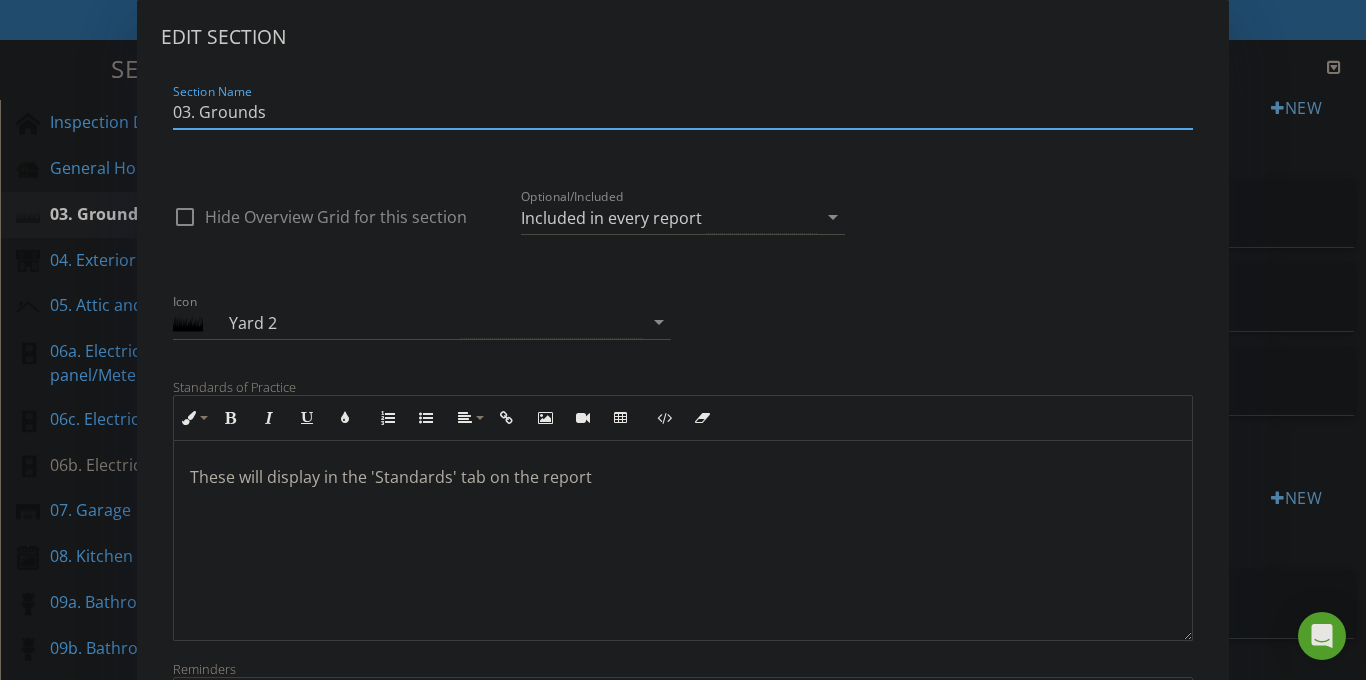 click on "03. Grounds" at bounding box center (683, 112) 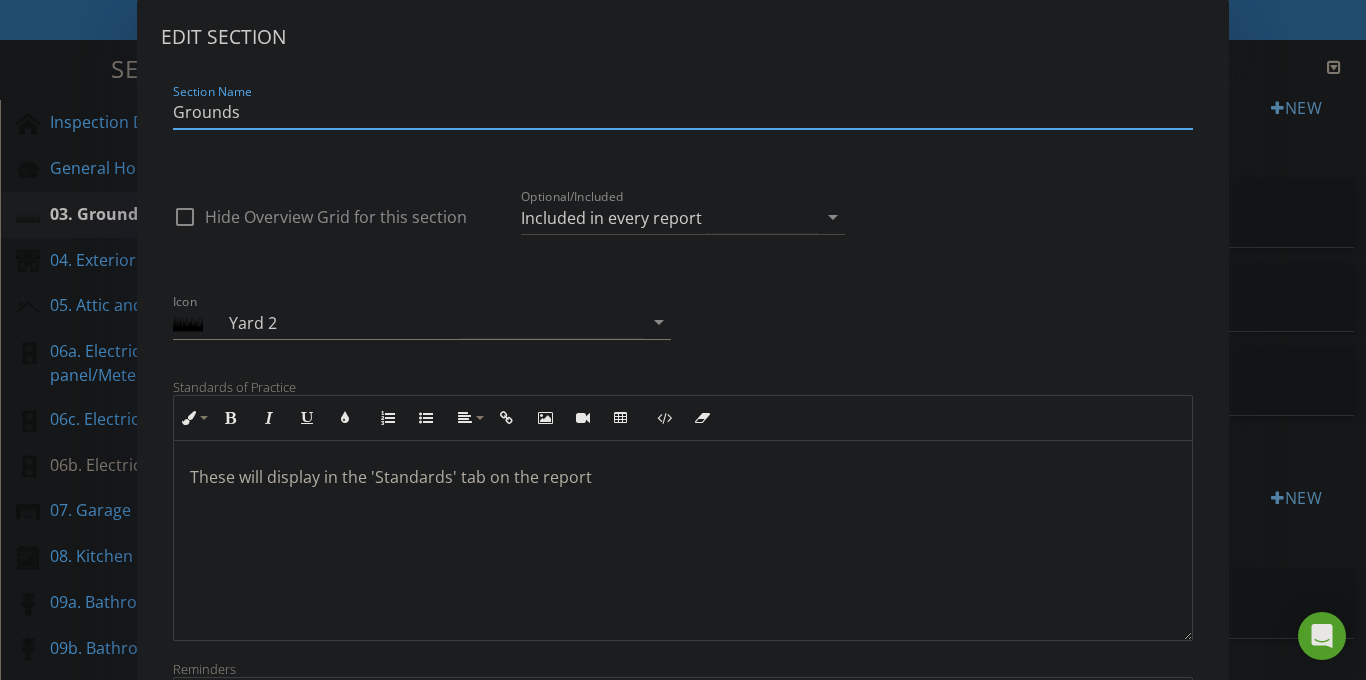 scroll, scrollTop: 379, scrollLeft: 0, axis: vertical 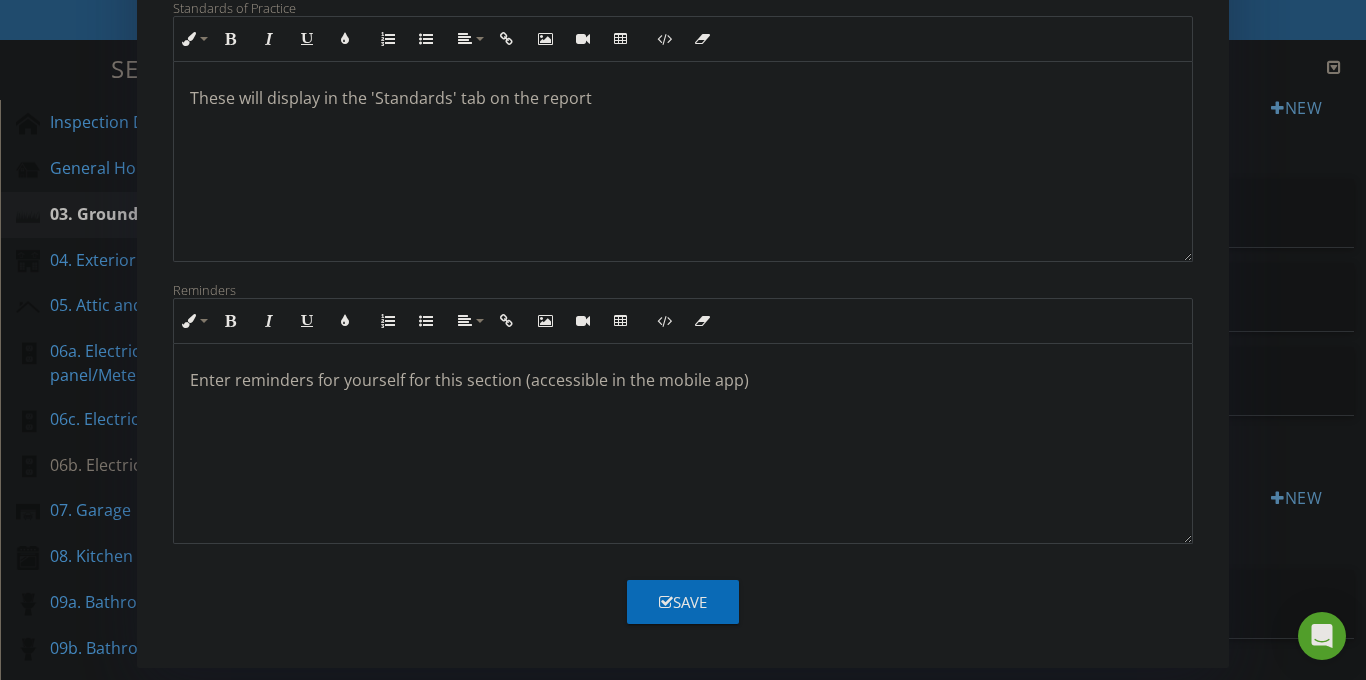 type on "Grounds" 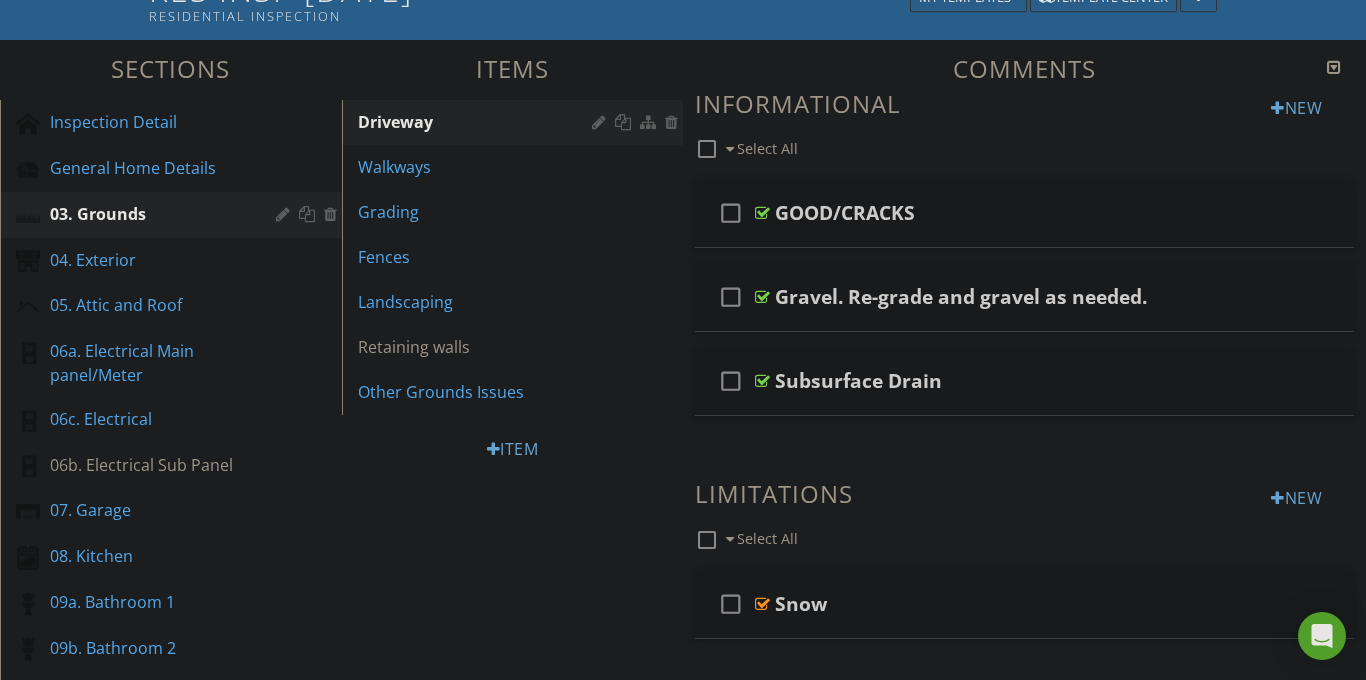 scroll, scrollTop: 162, scrollLeft: 0, axis: vertical 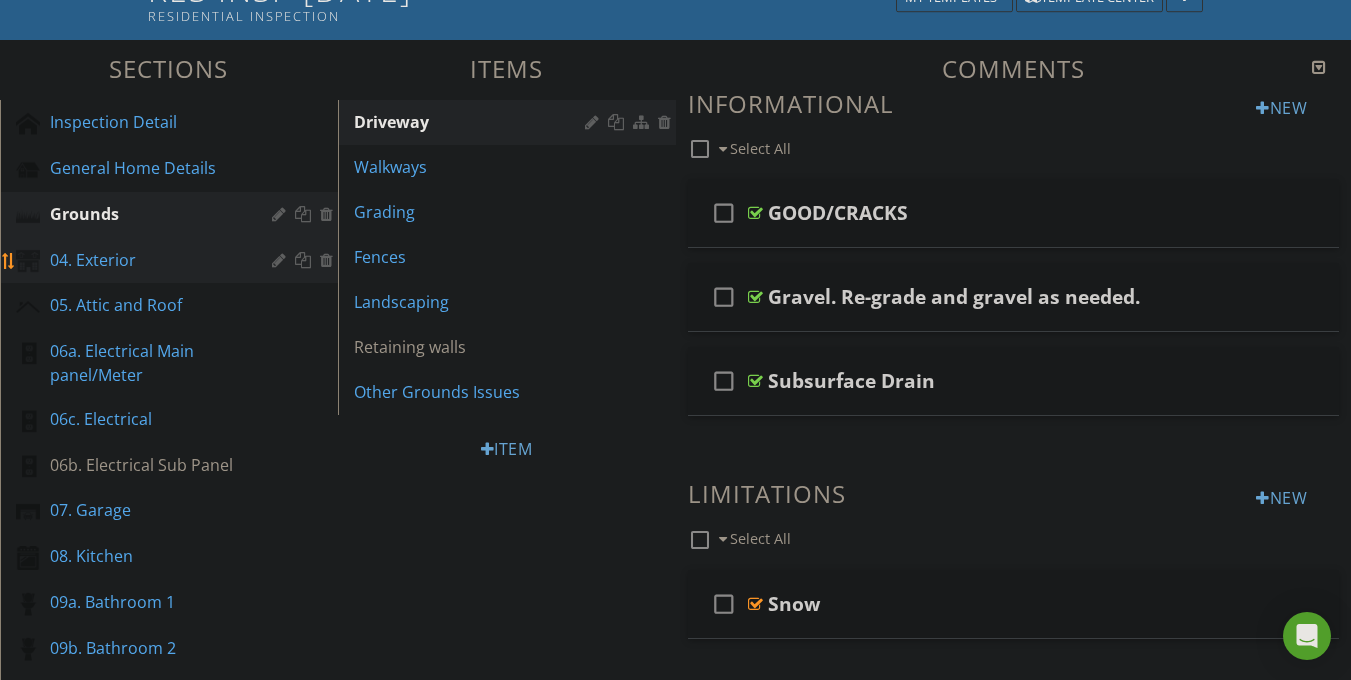 click at bounding box center (281, 260) 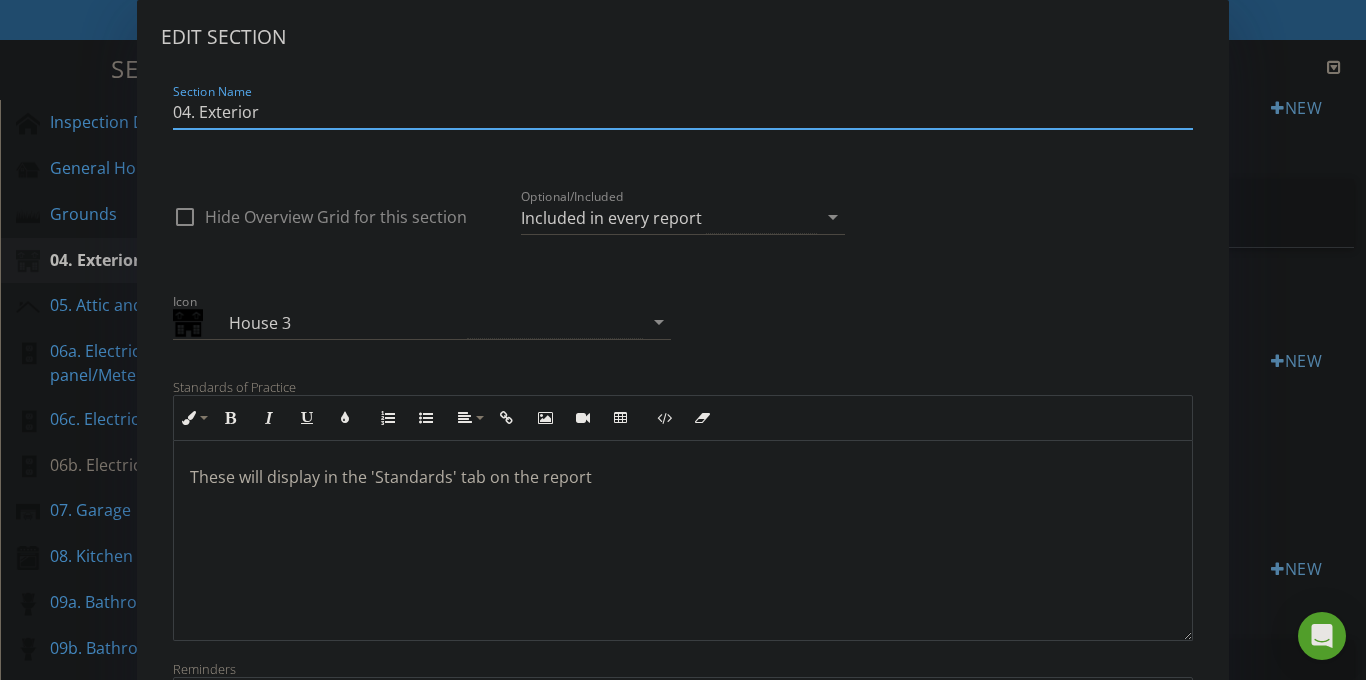 click on "04. Exterior" at bounding box center (683, 112) 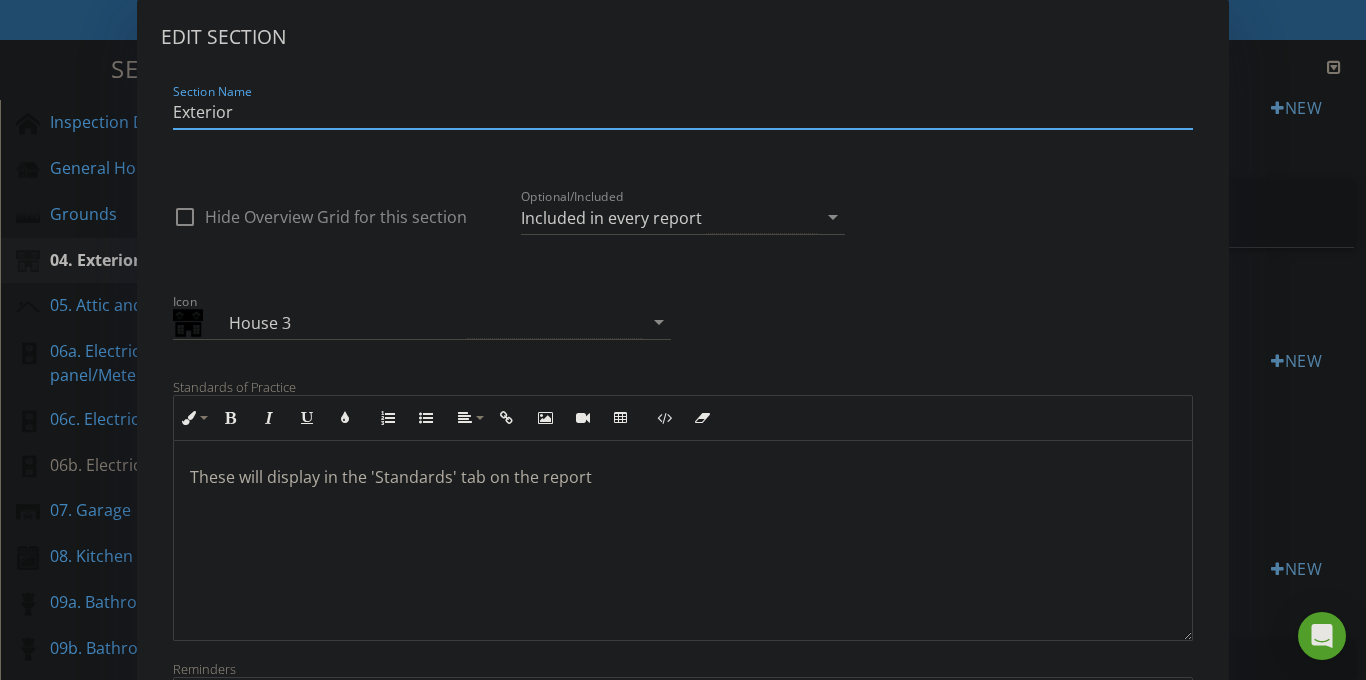 scroll, scrollTop: 1, scrollLeft: 0, axis: vertical 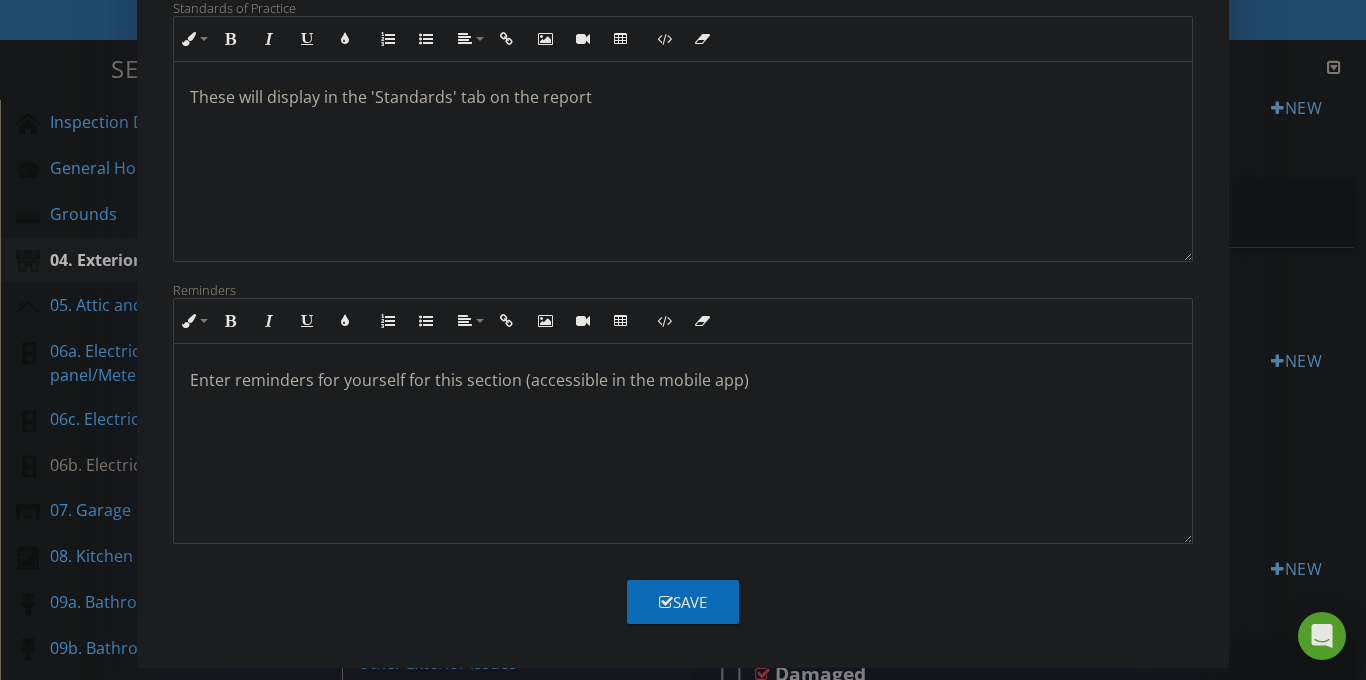 type on "Exterior" 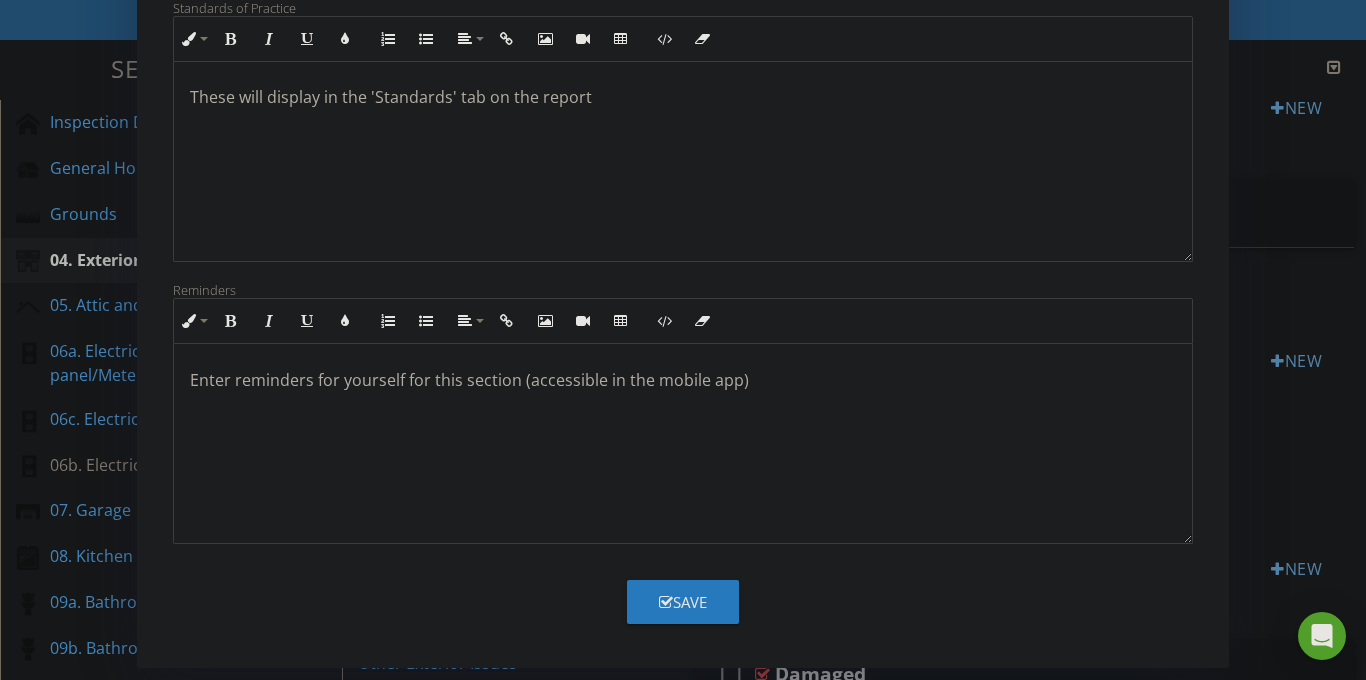 click on "Save" at bounding box center (683, 602) 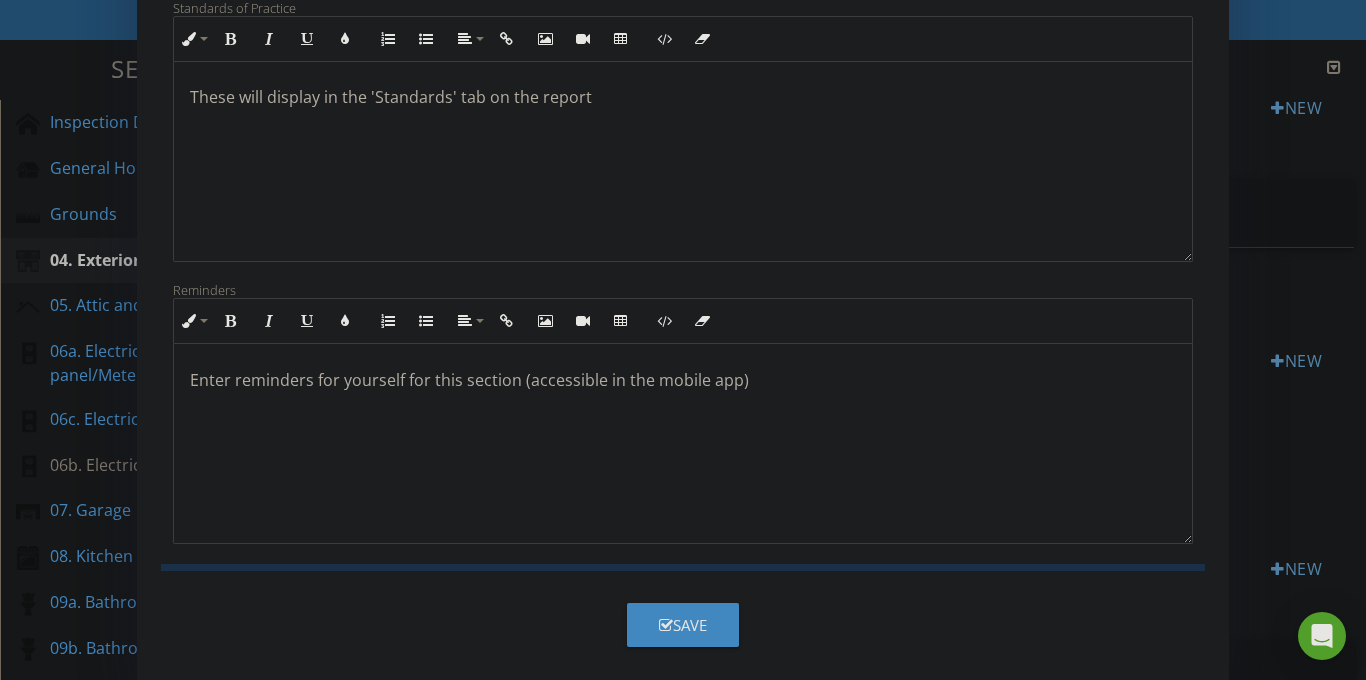 scroll, scrollTop: 162, scrollLeft: 0, axis: vertical 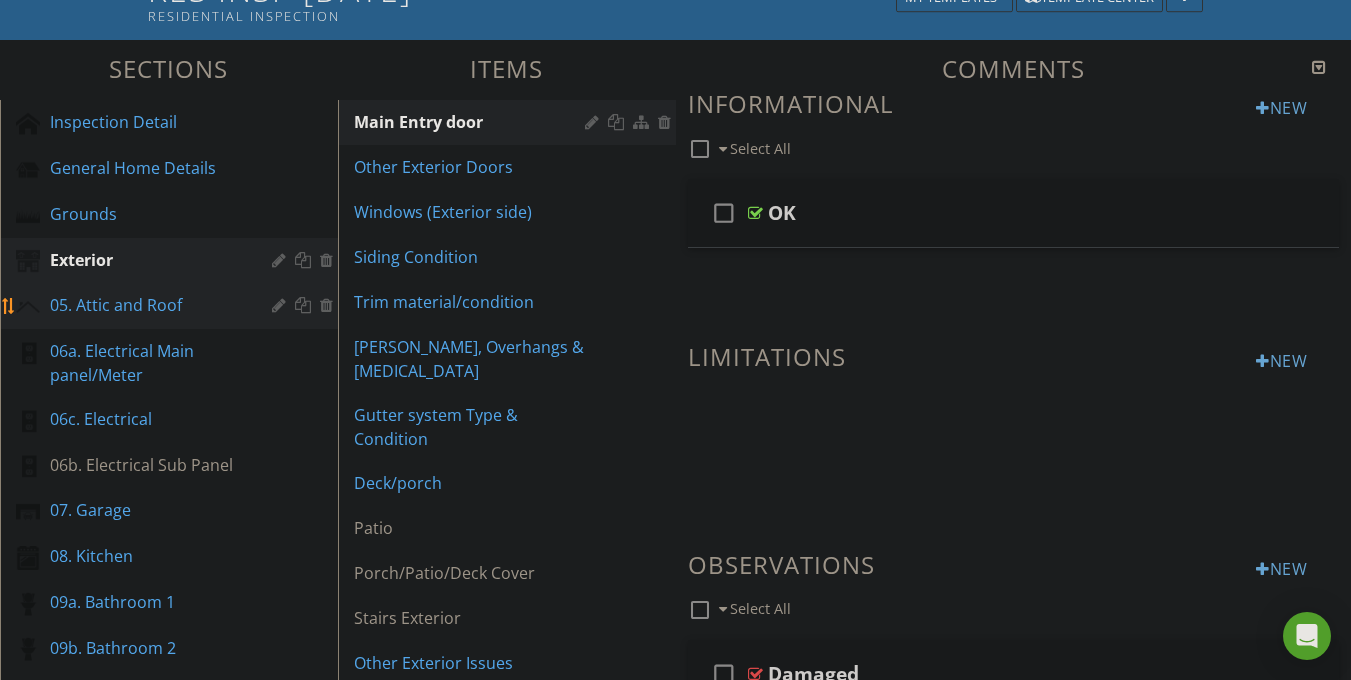 click at bounding box center [281, 305] 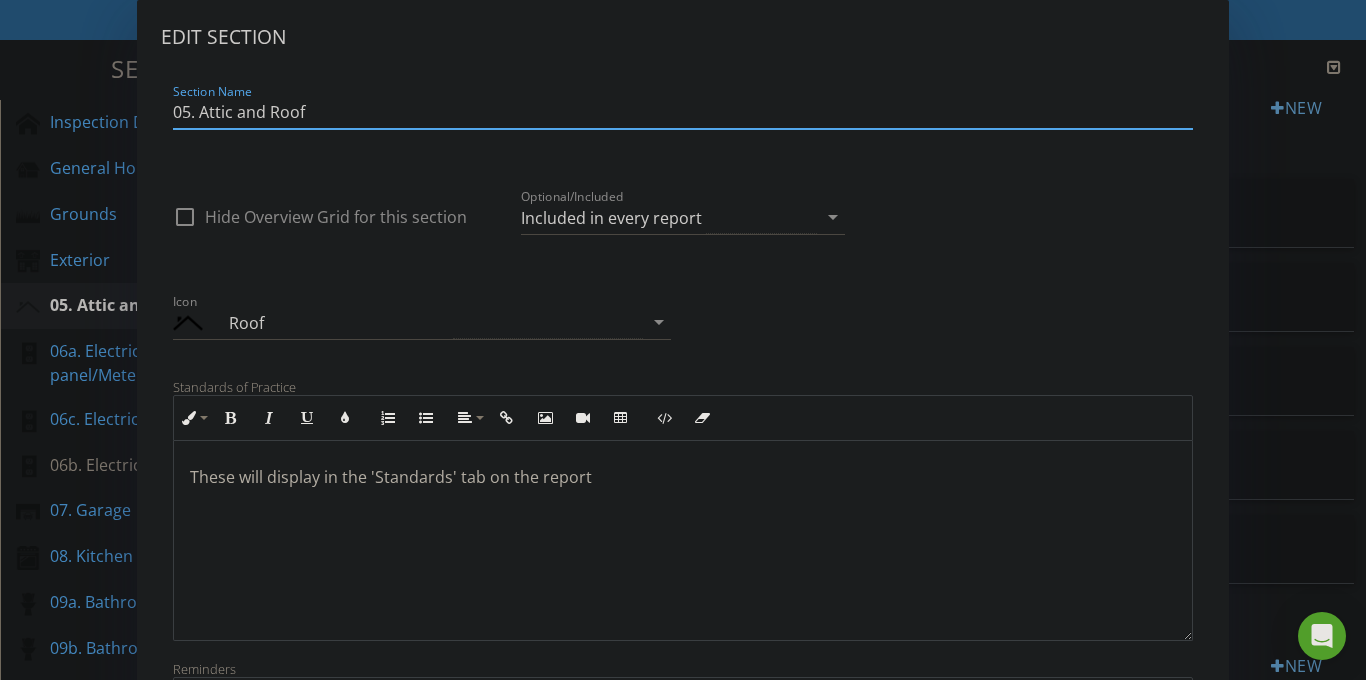 click on "05. Attic and Roof" at bounding box center [683, 112] 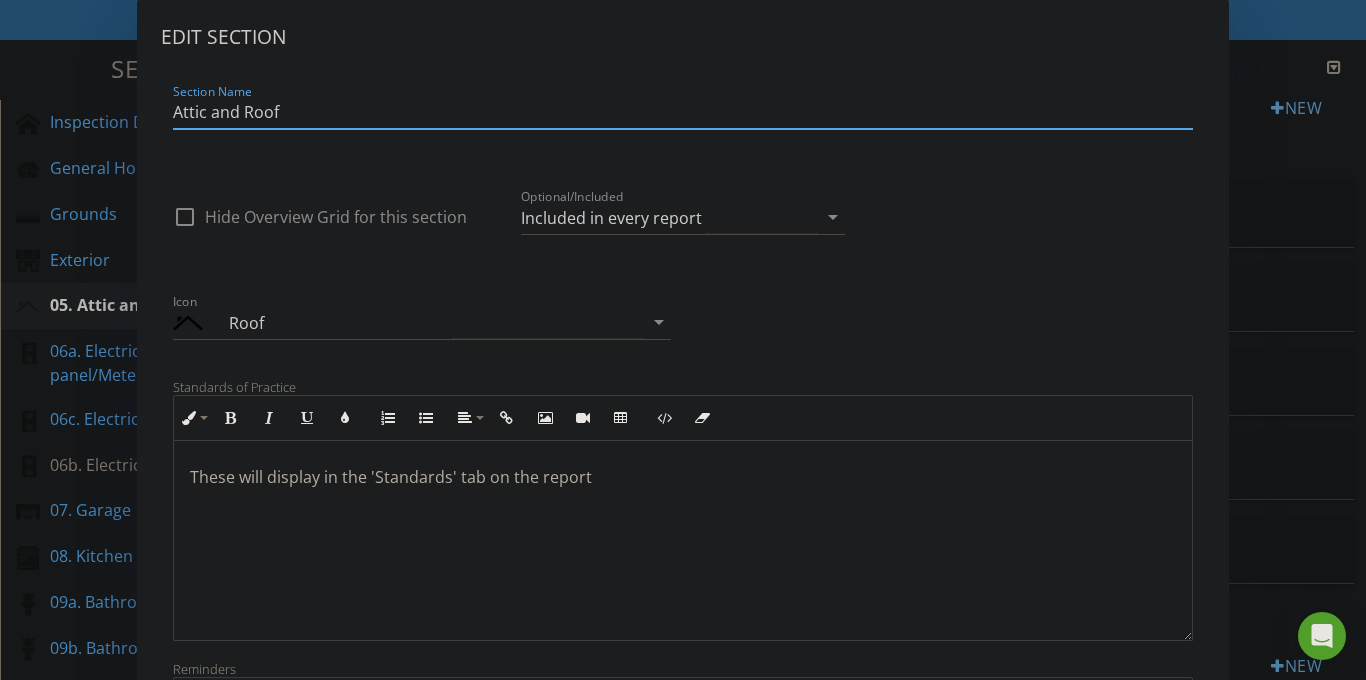 scroll, scrollTop: 379, scrollLeft: 0, axis: vertical 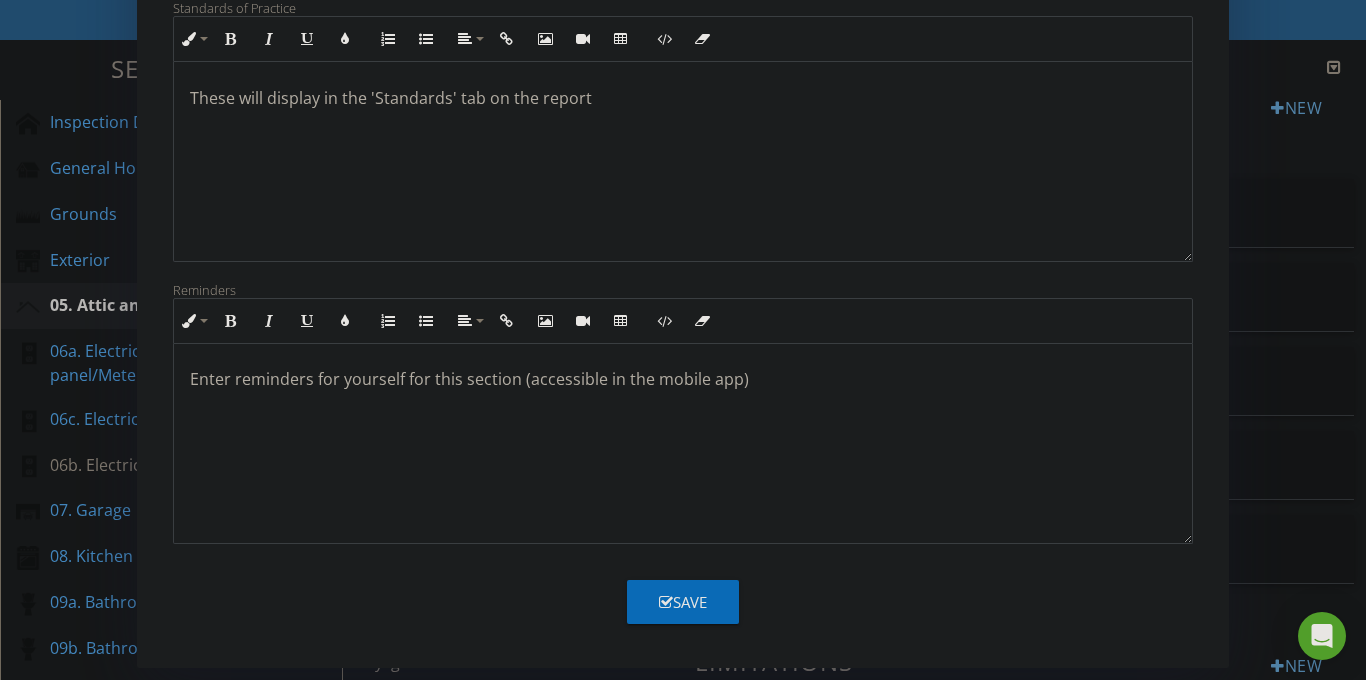 type on "Attic and Roof" 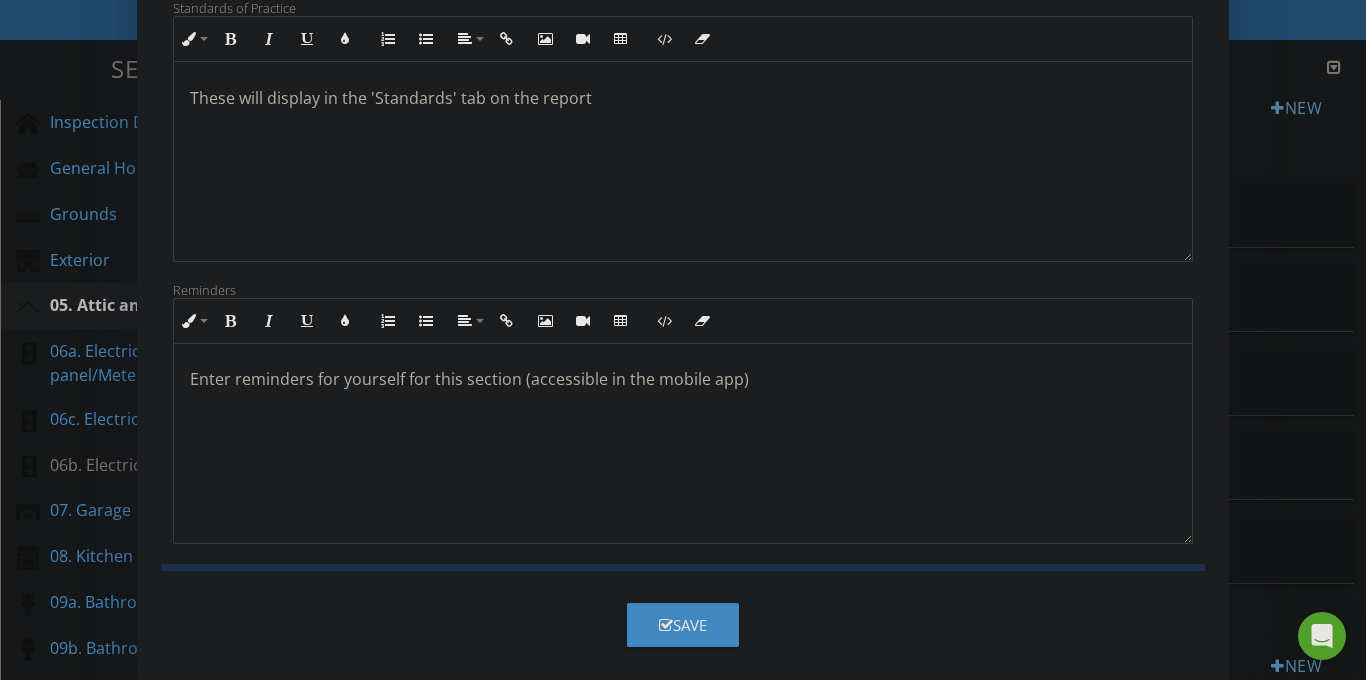 scroll, scrollTop: 162, scrollLeft: 0, axis: vertical 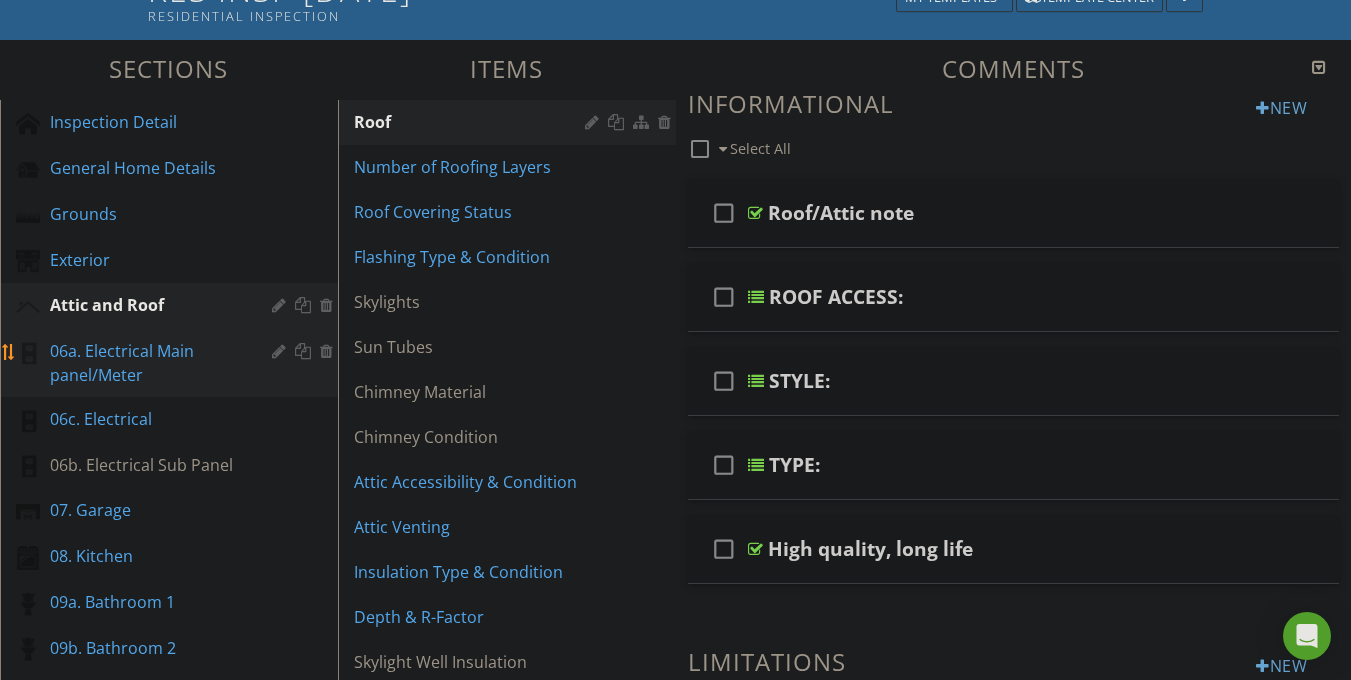 click at bounding box center (281, 351) 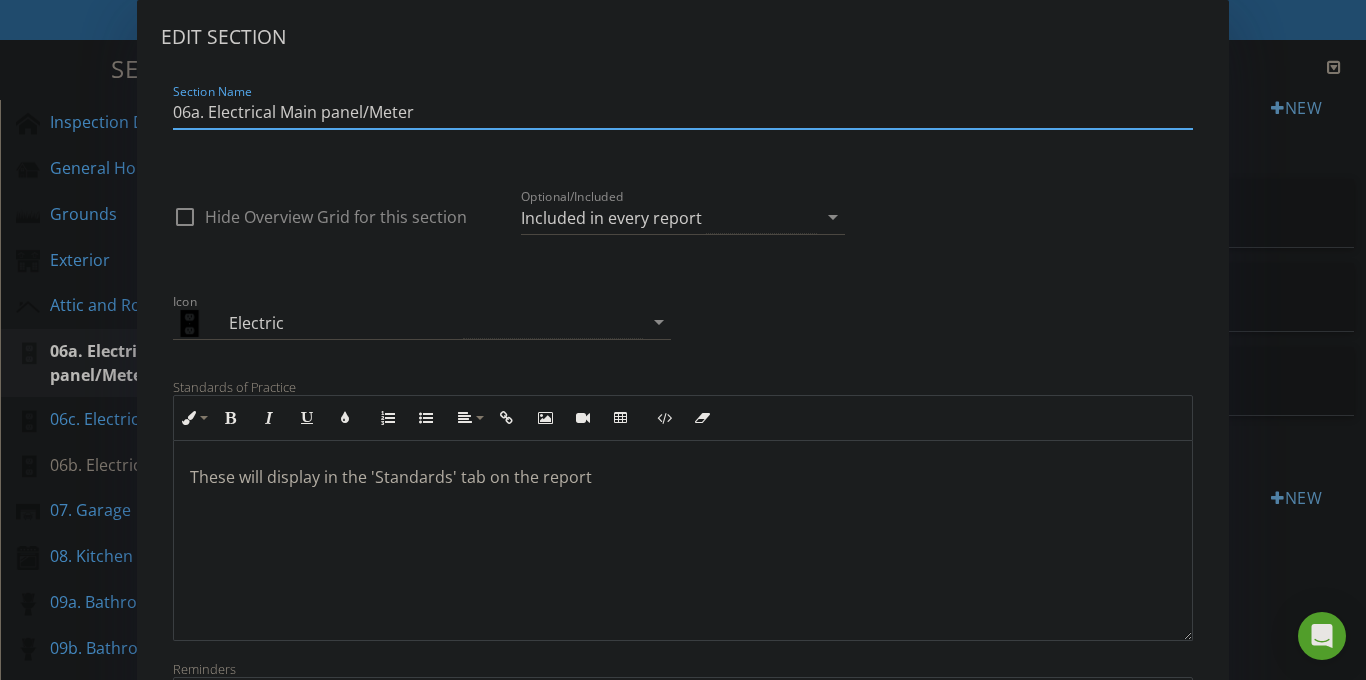click on "06a. Electrical Main panel/Meter" at bounding box center (683, 112) 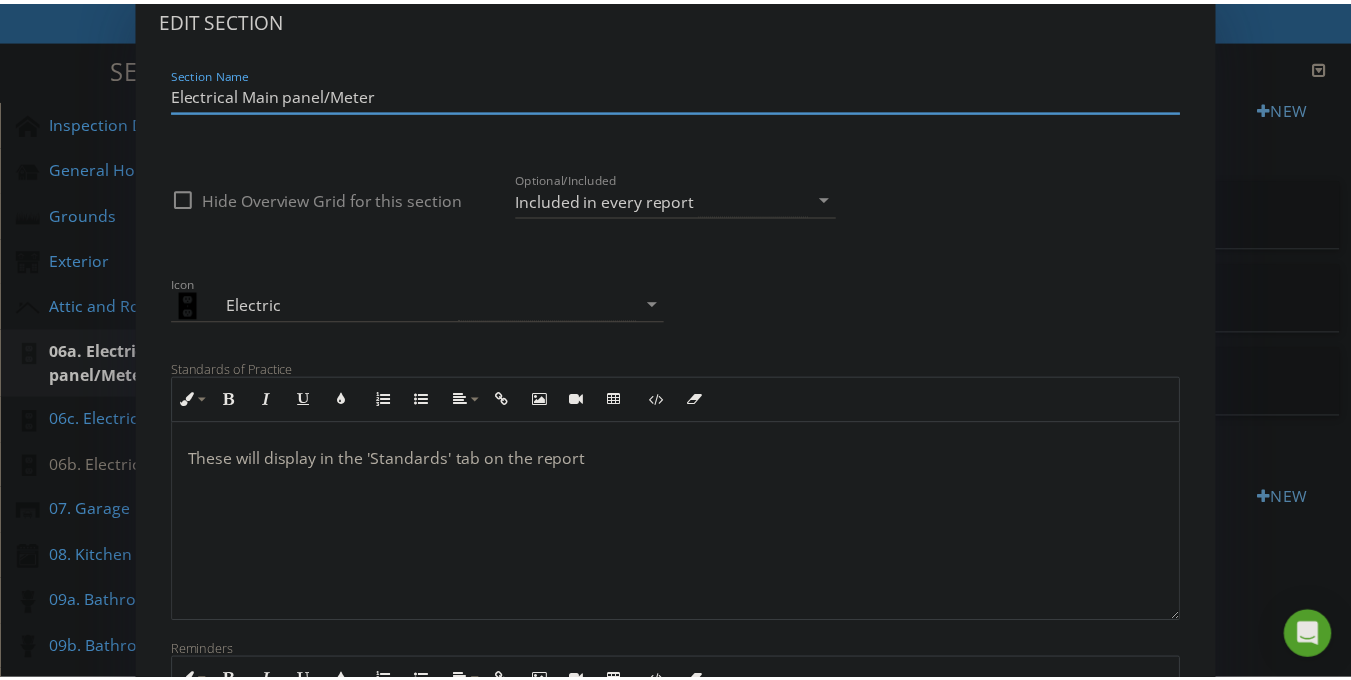 scroll, scrollTop: 379, scrollLeft: 0, axis: vertical 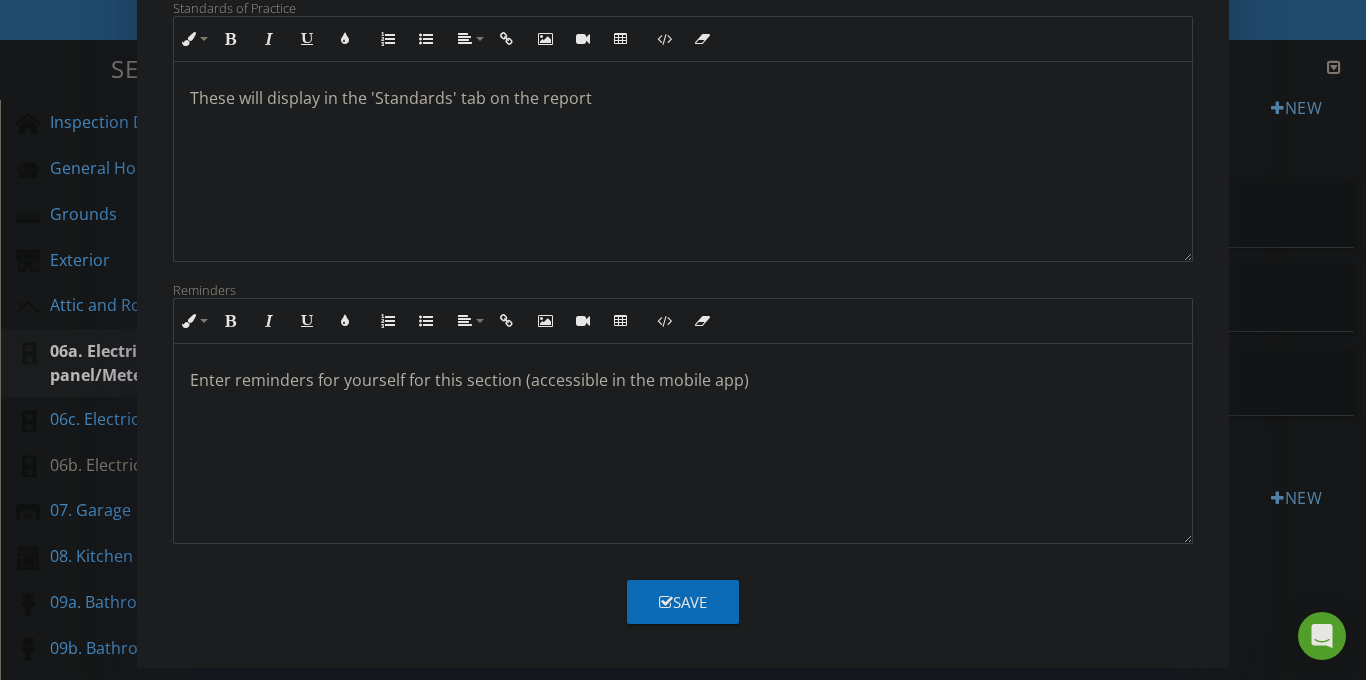 type on "Electrical Main panel/Meter" 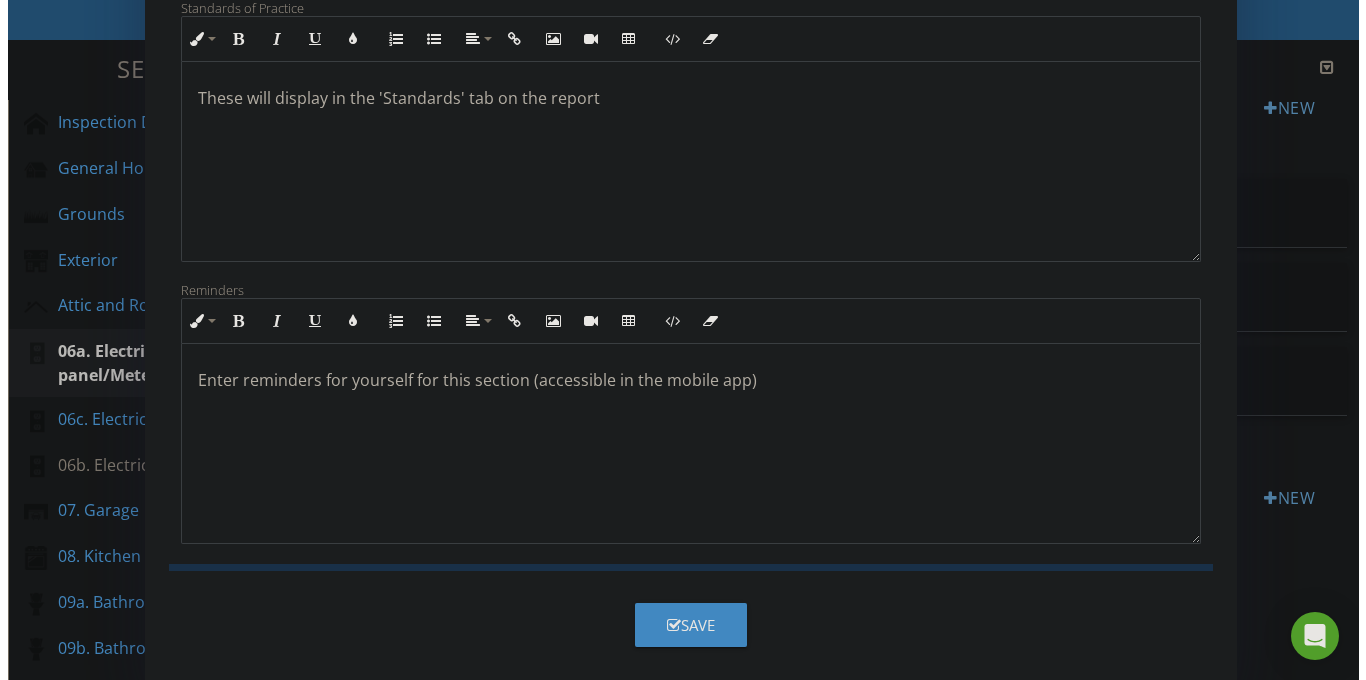 scroll, scrollTop: 162, scrollLeft: 0, axis: vertical 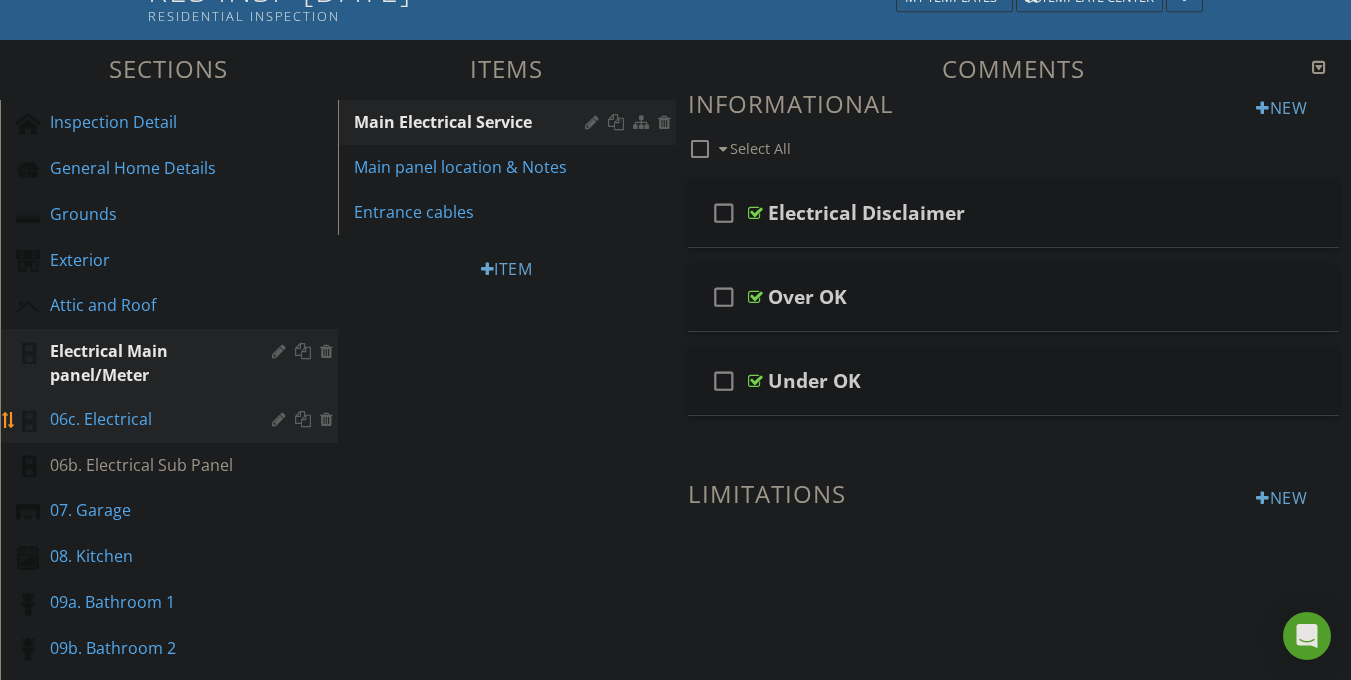 click at bounding box center [281, 419] 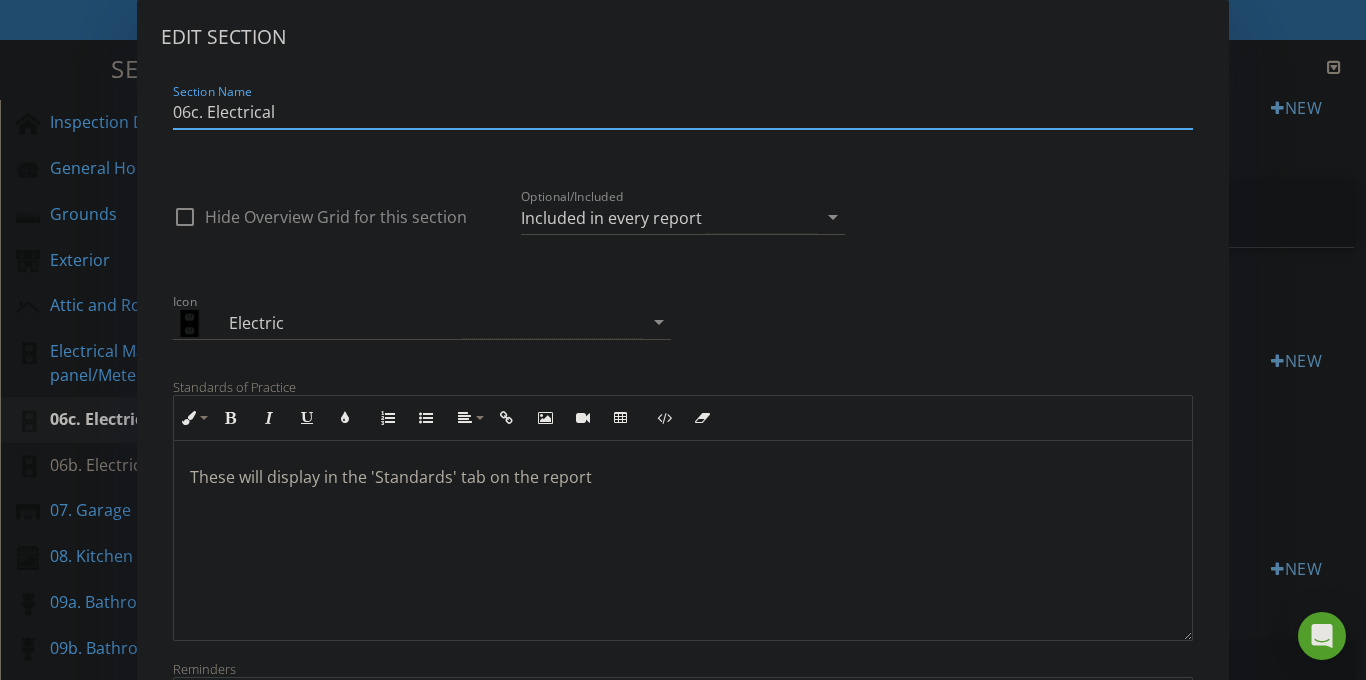click on "06c. Electrical" at bounding box center [683, 112] 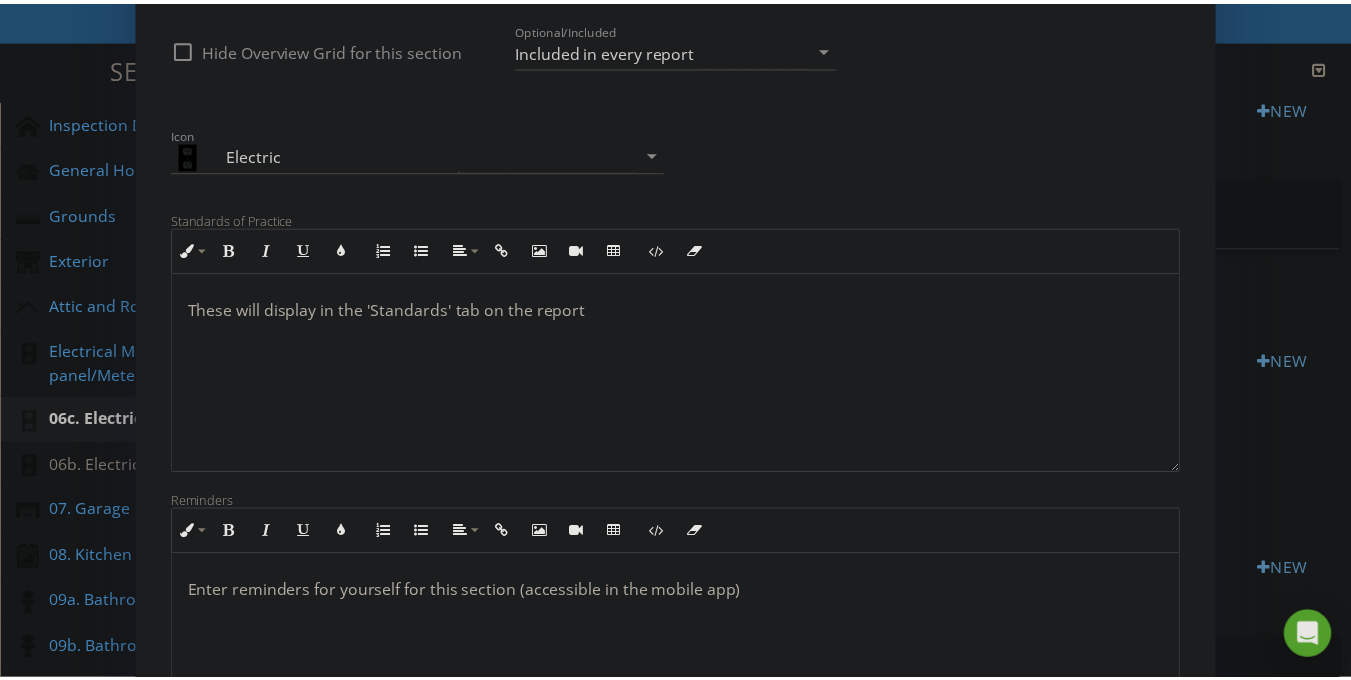 scroll, scrollTop: 360, scrollLeft: 0, axis: vertical 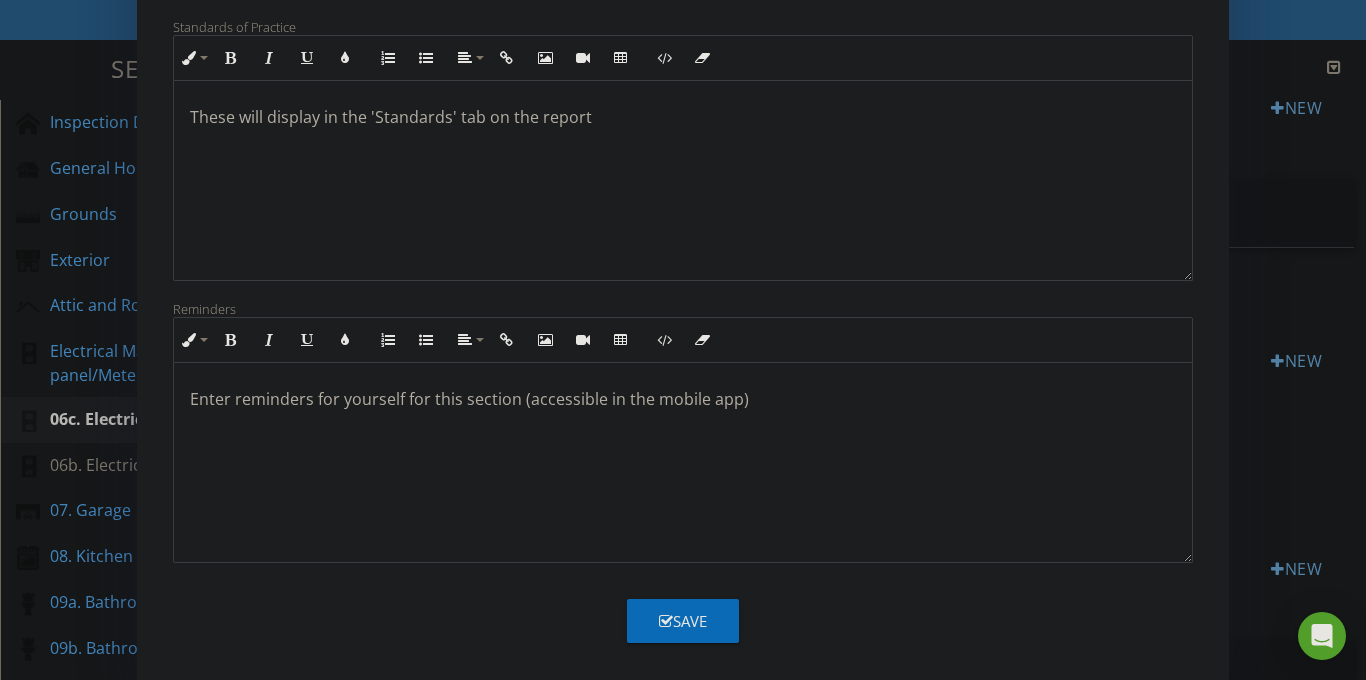 type on "Electrical" 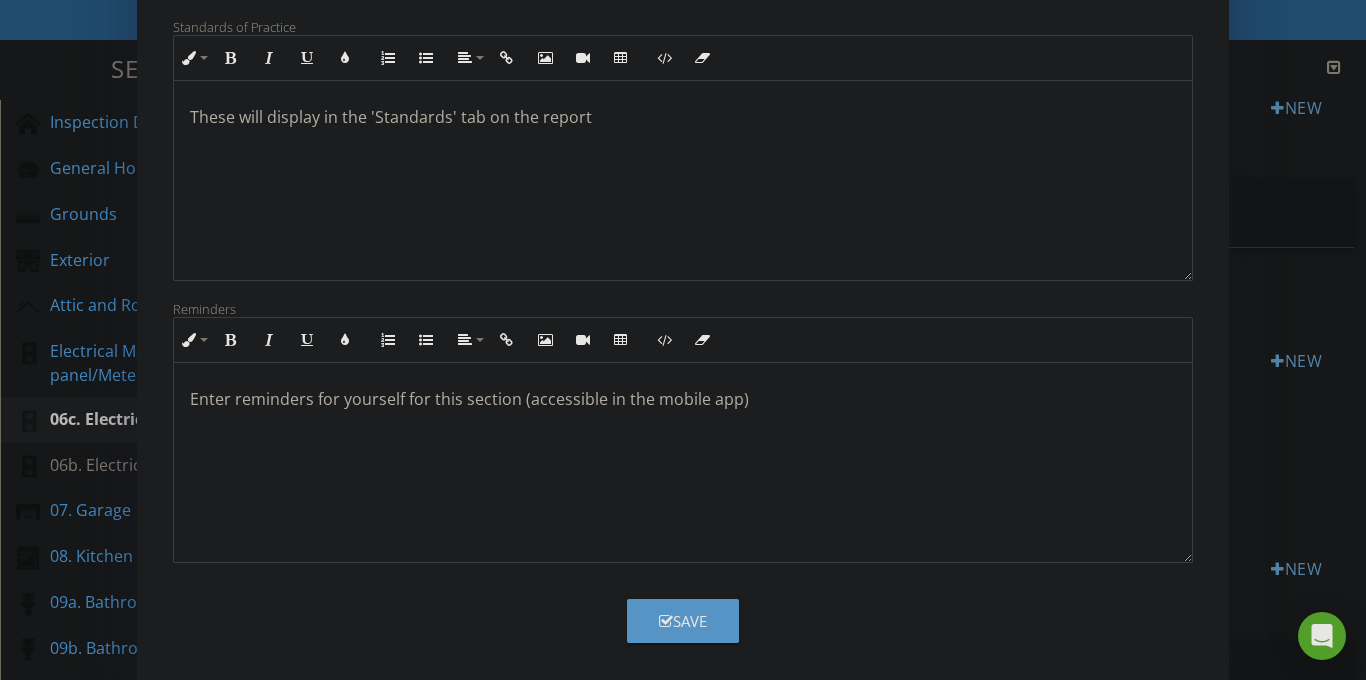 click at bounding box center (666, 621) 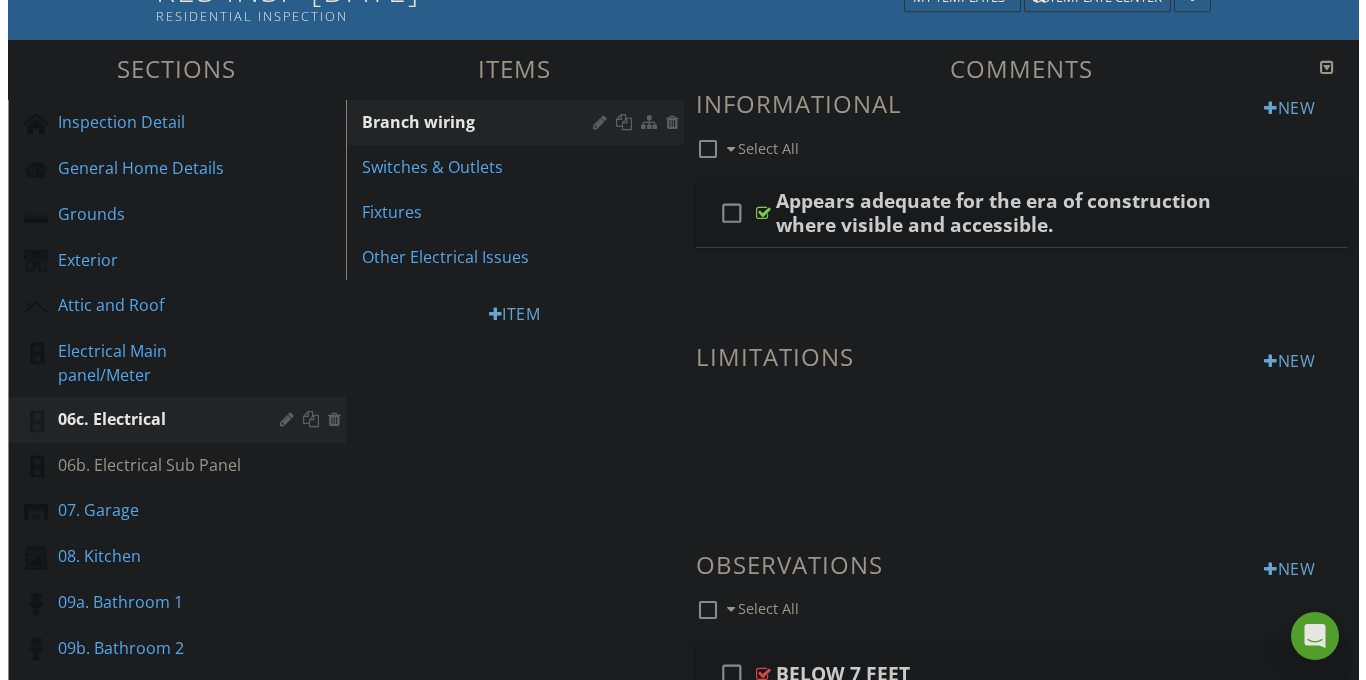 scroll, scrollTop: 162, scrollLeft: 0, axis: vertical 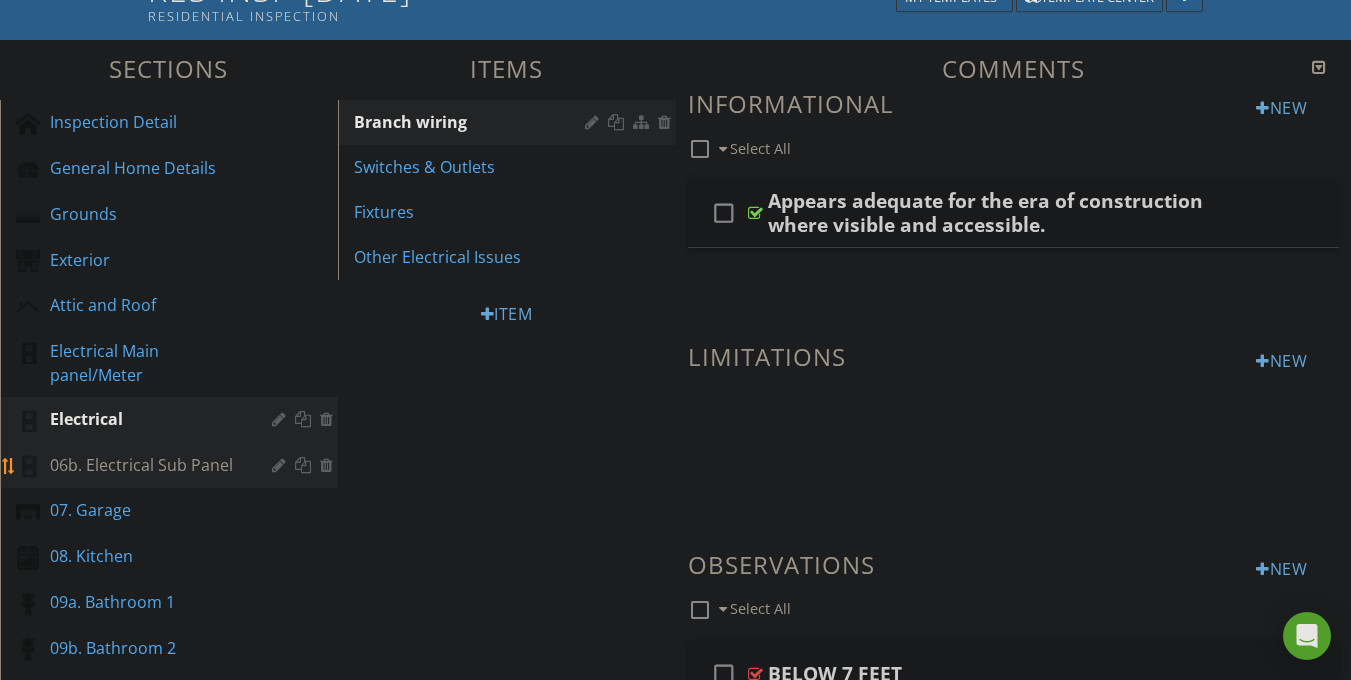 click at bounding box center (281, 465) 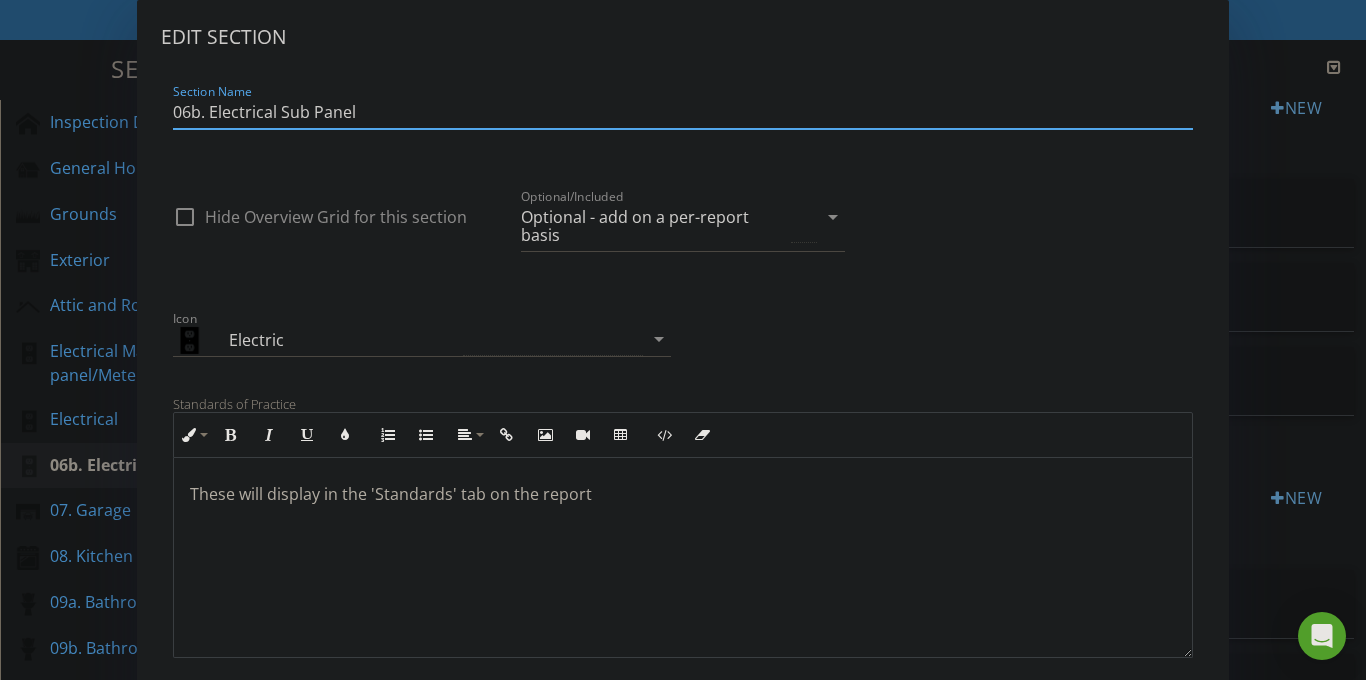 click on "06b. Electrical Sub Panel" at bounding box center (683, 112) 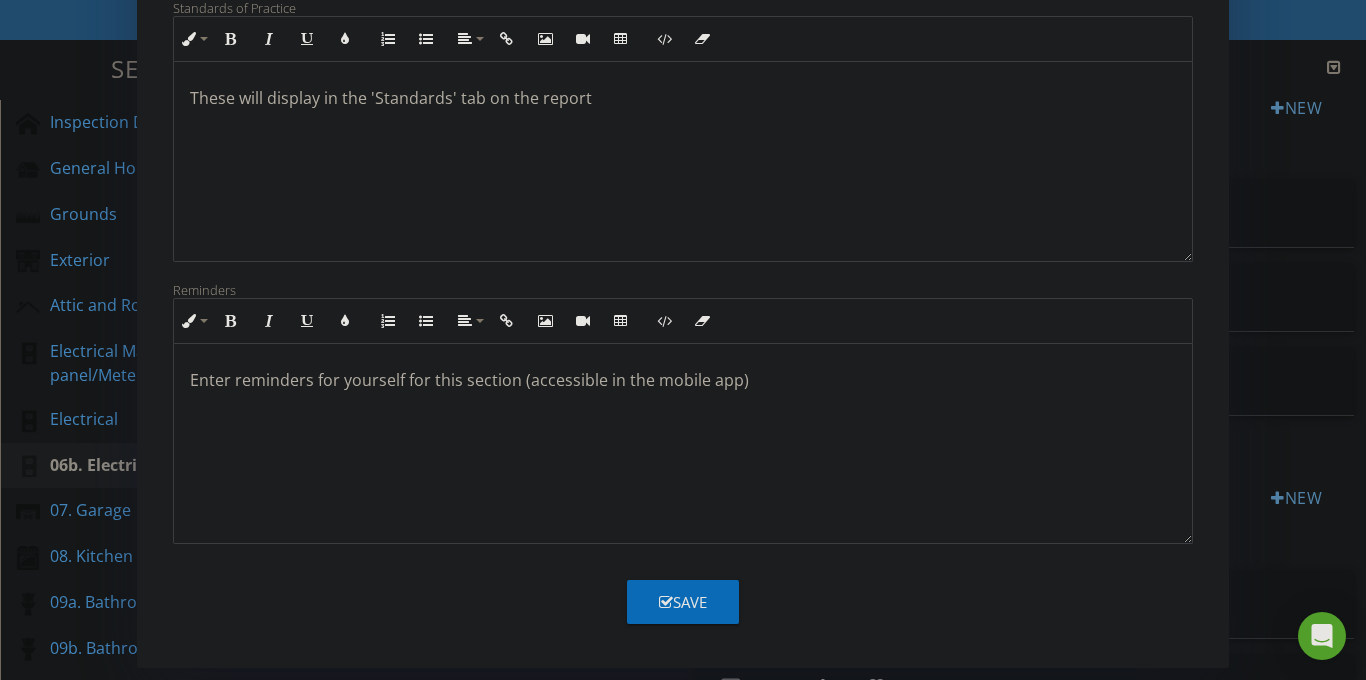 type on "Electrical Sub Panel" 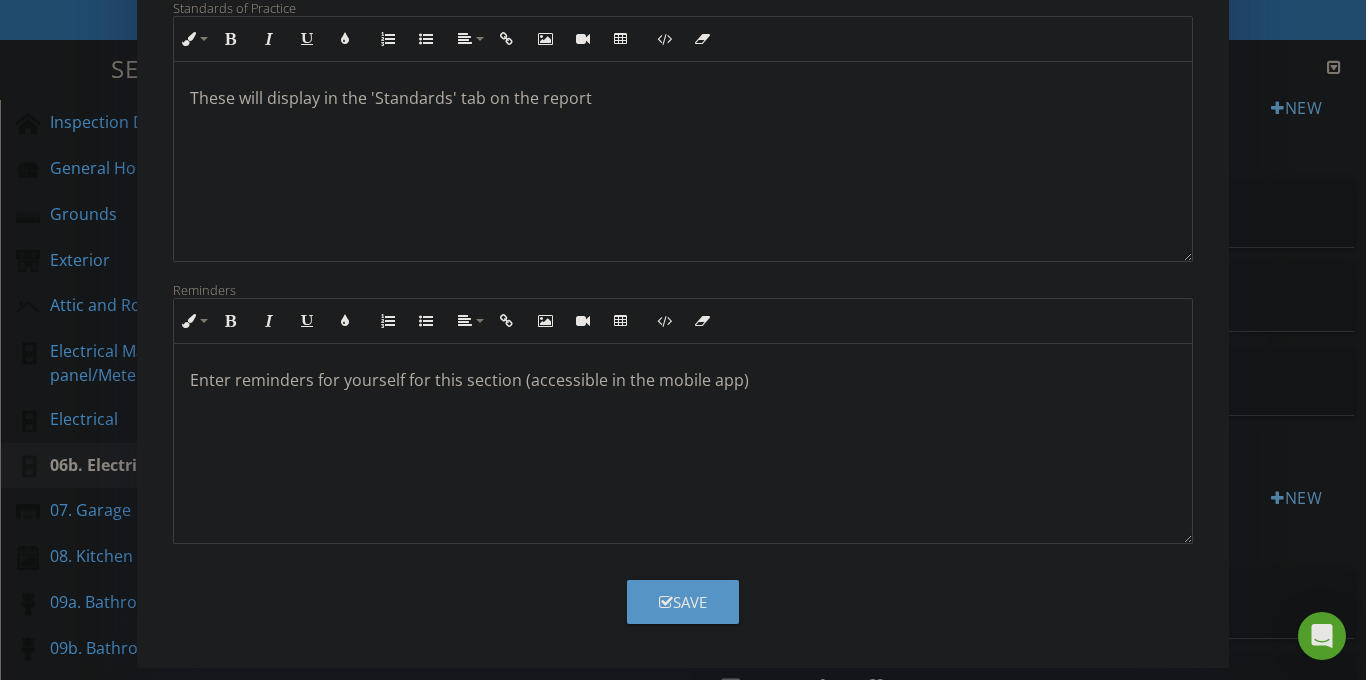 click on "Save" at bounding box center [683, 602] 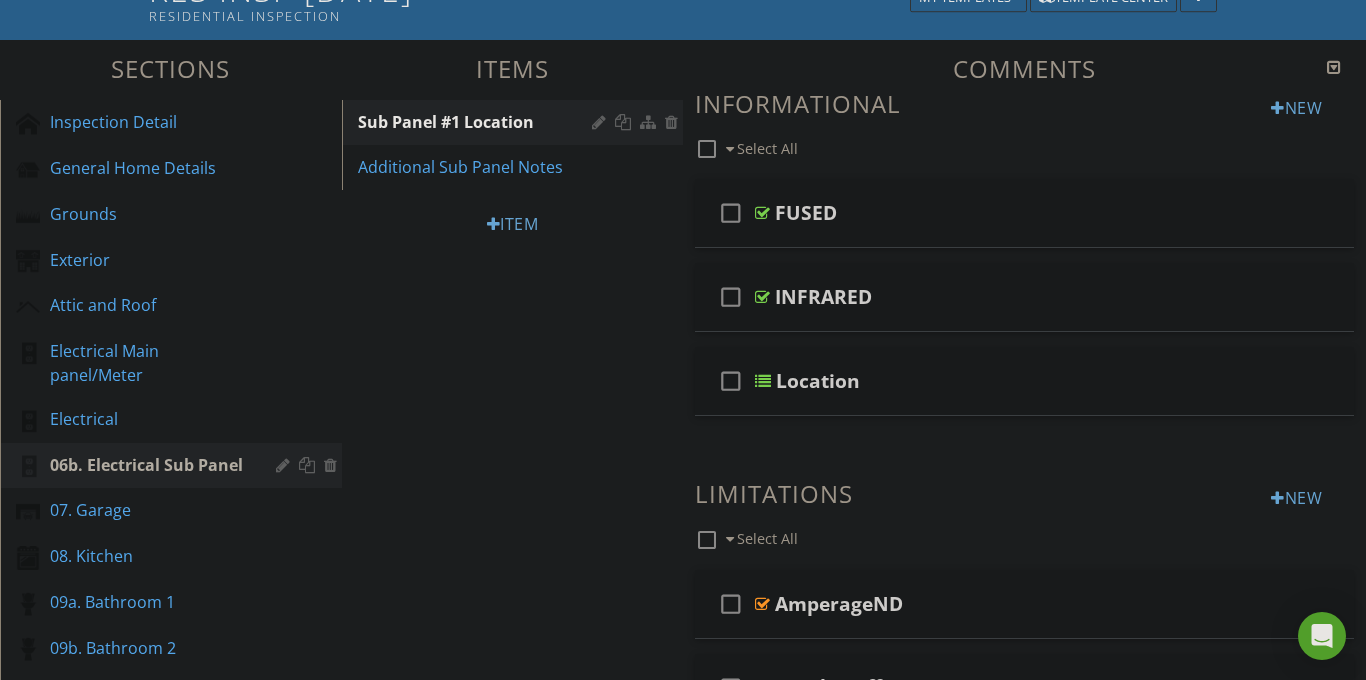 scroll, scrollTop: 179, scrollLeft: 0, axis: vertical 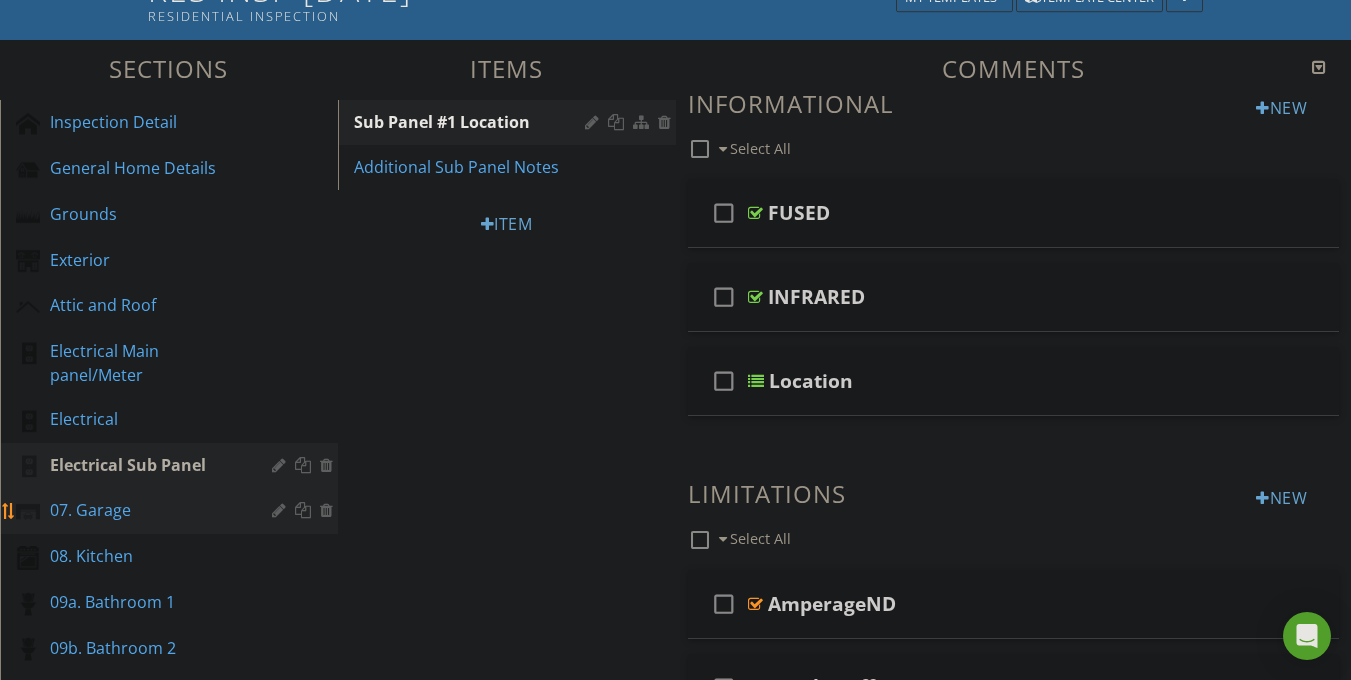 click at bounding box center (281, 510) 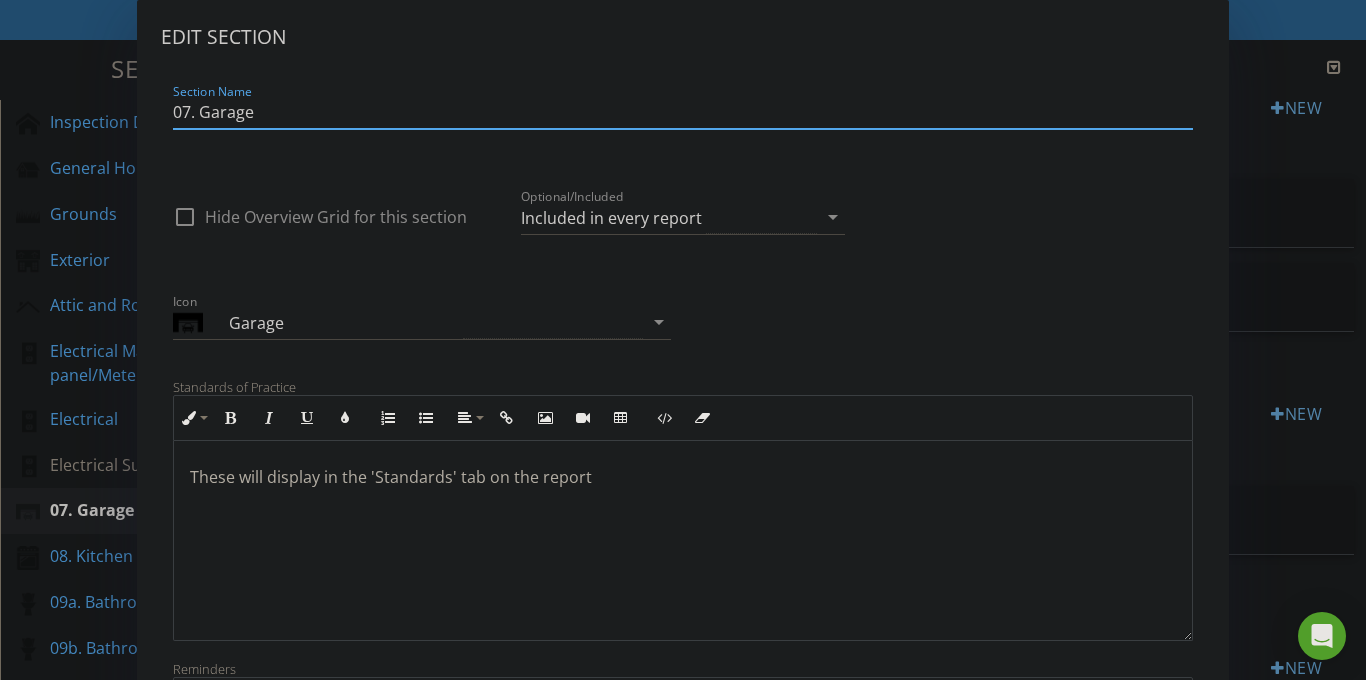 click on "07. Garage" at bounding box center (683, 112) 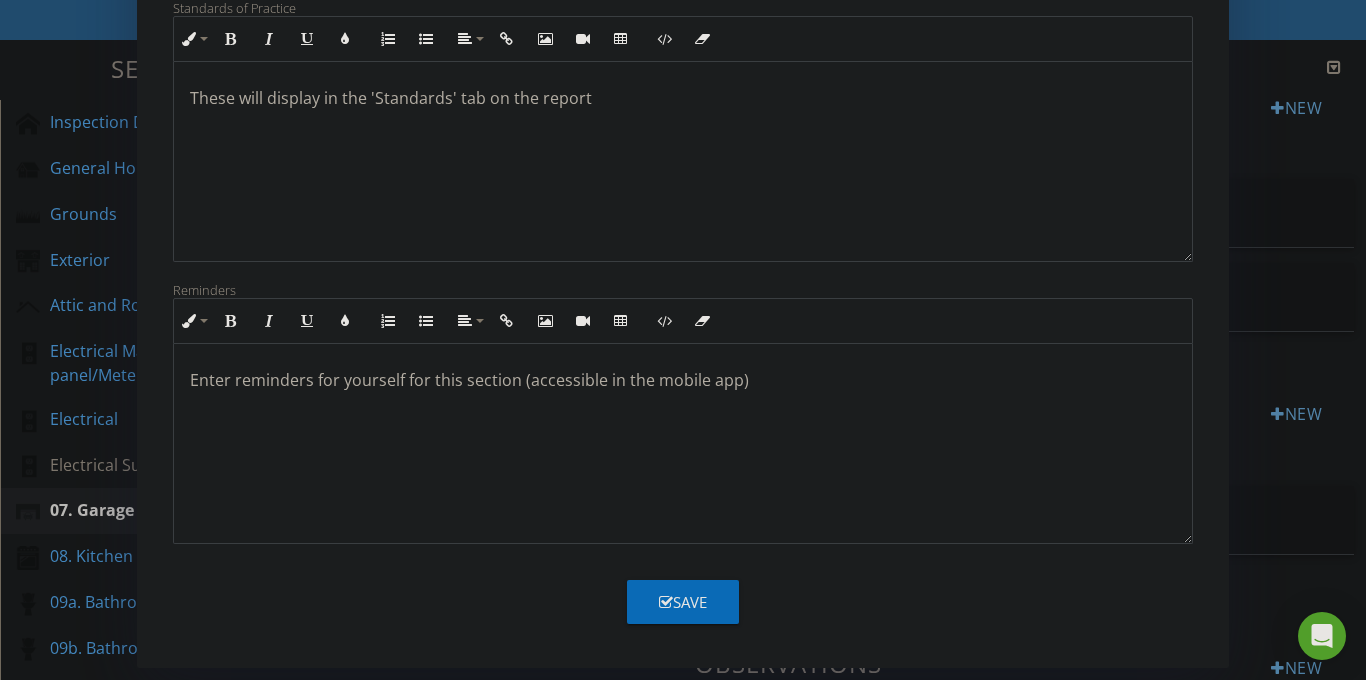 type on "Garage" 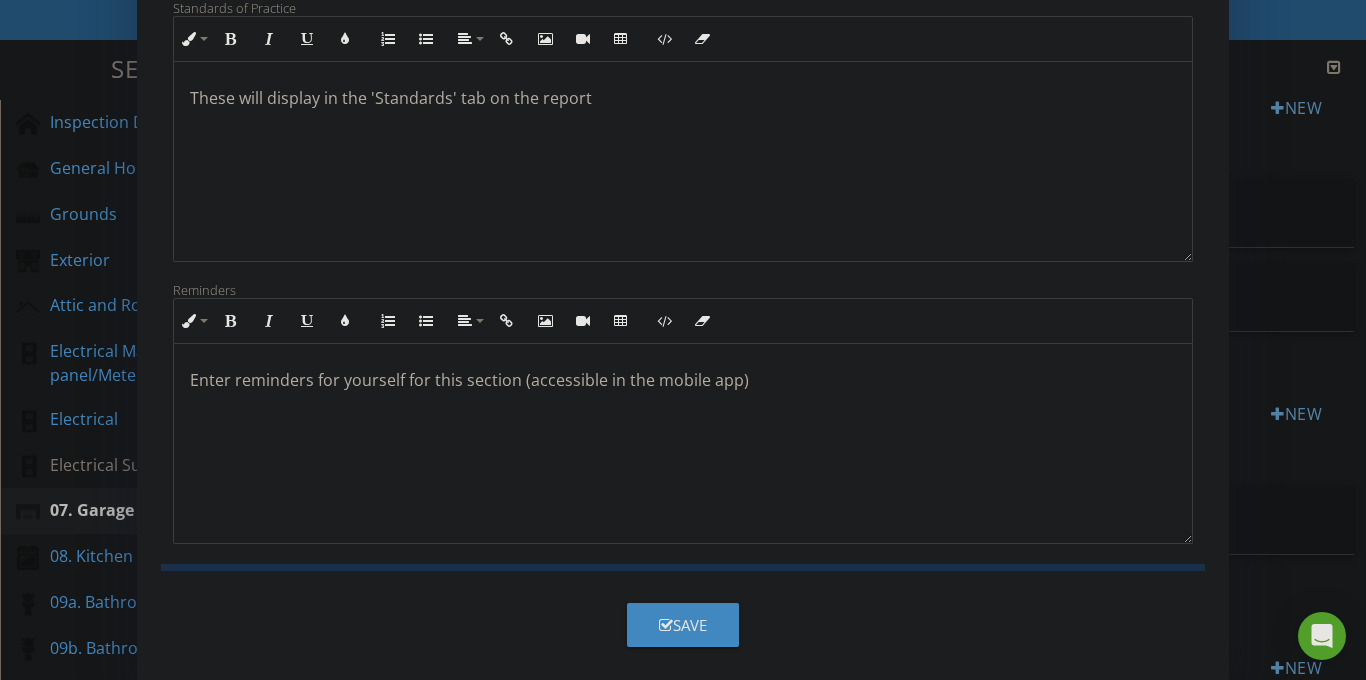 scroll, scrollTop: 162, scrollLeft: 0, axis: vertical 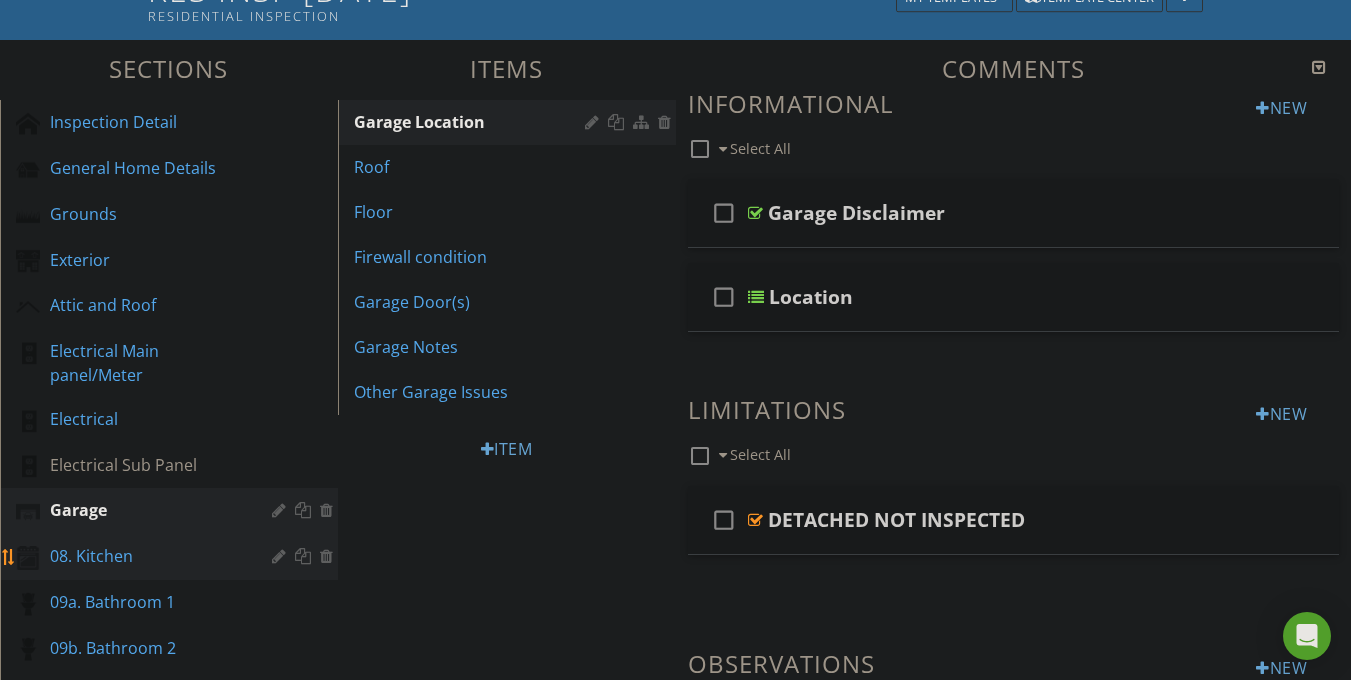 click at bounding box center (281, 556) 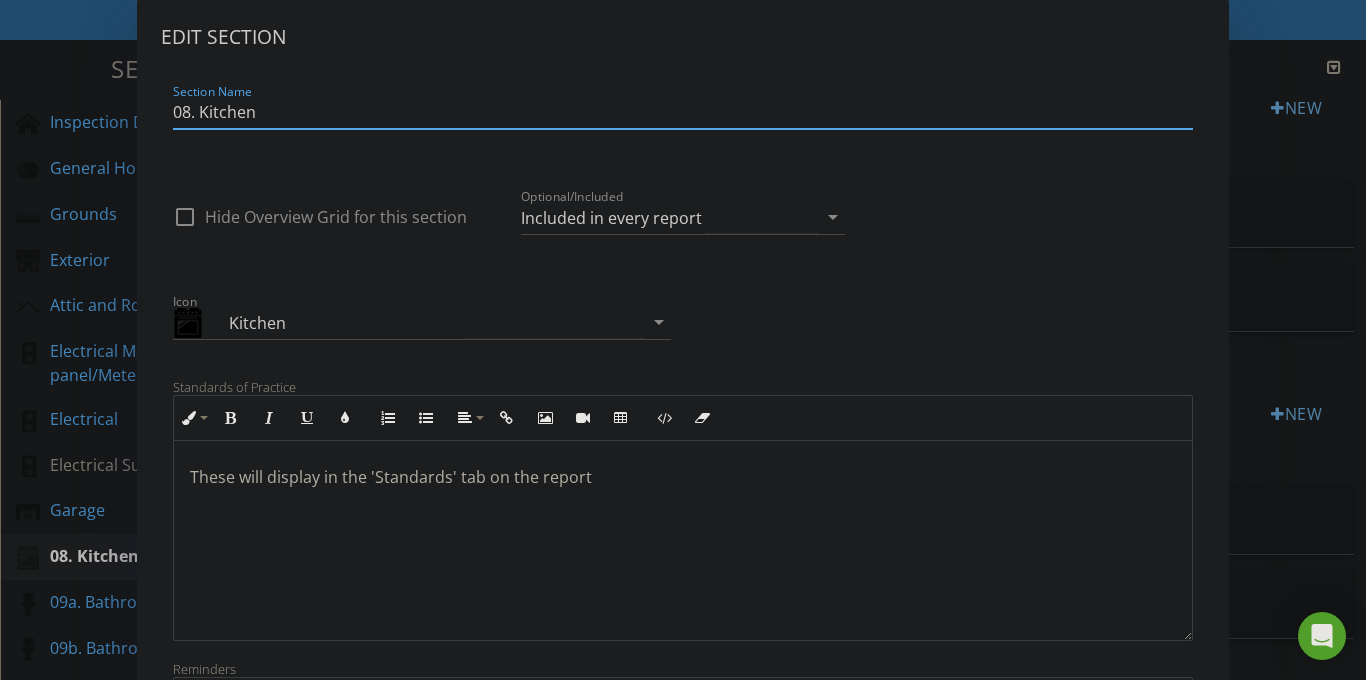 click on "08. Kitchen" at bounding box center [683, 112] 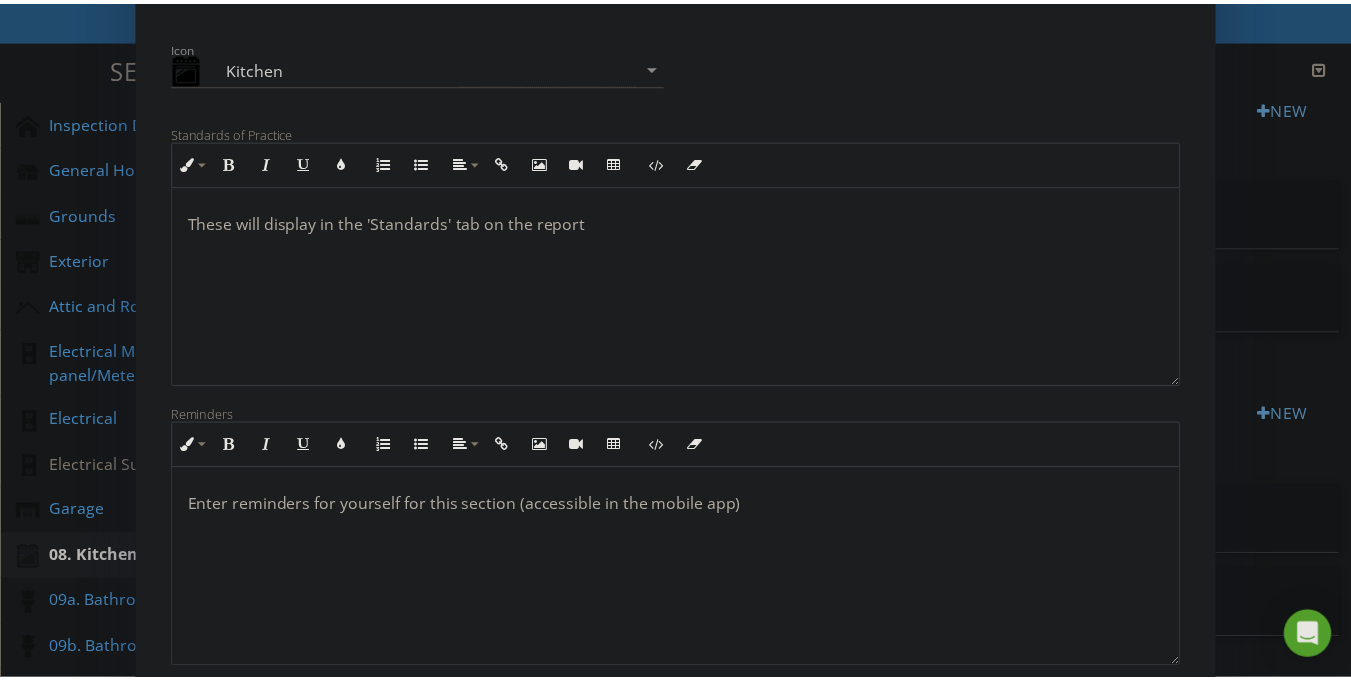 scroll, scrollTop: 379, scrollLeft: 0, axis: vertical 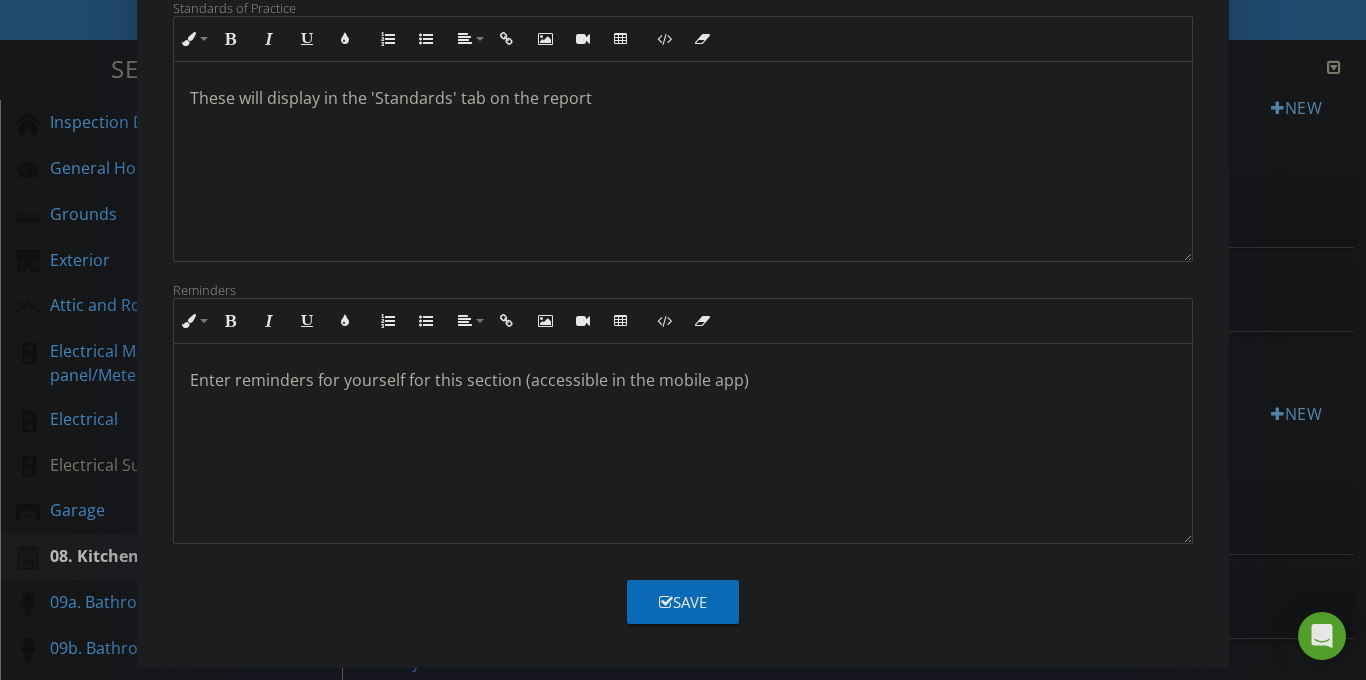 type on "Kitchen" 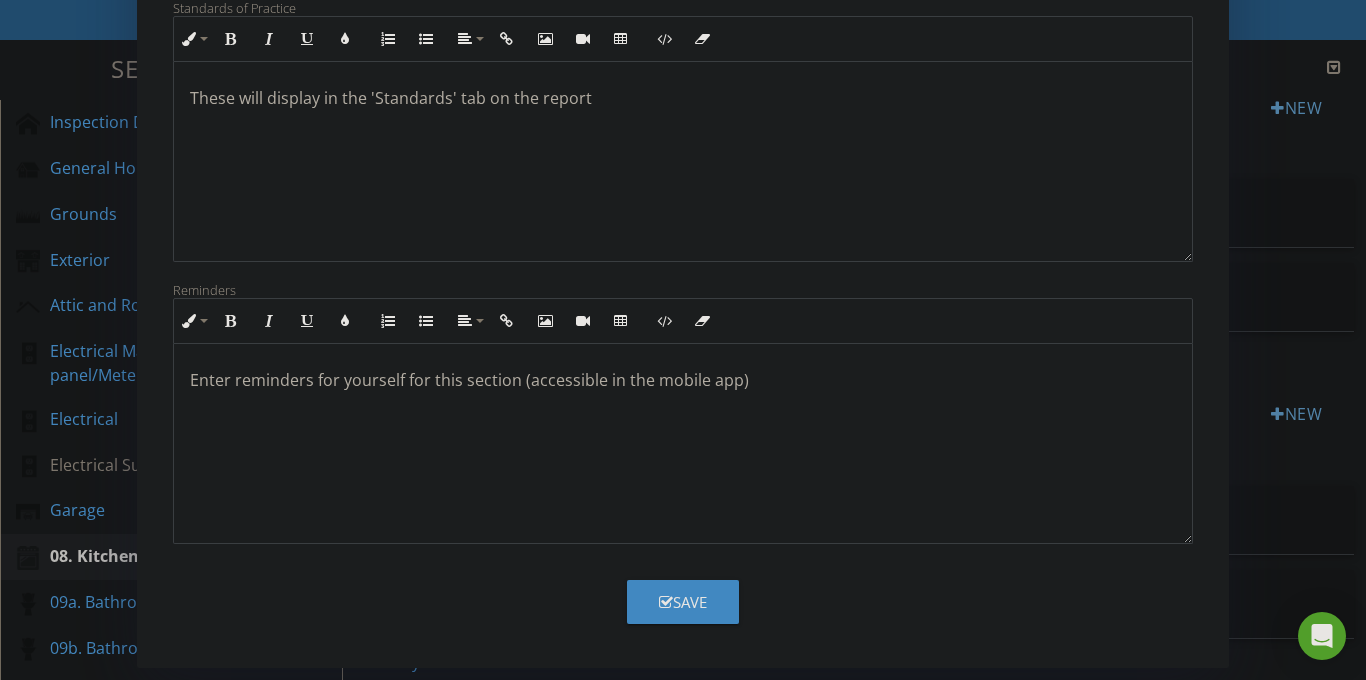 click on "Save" at bounding box center (683, 602) 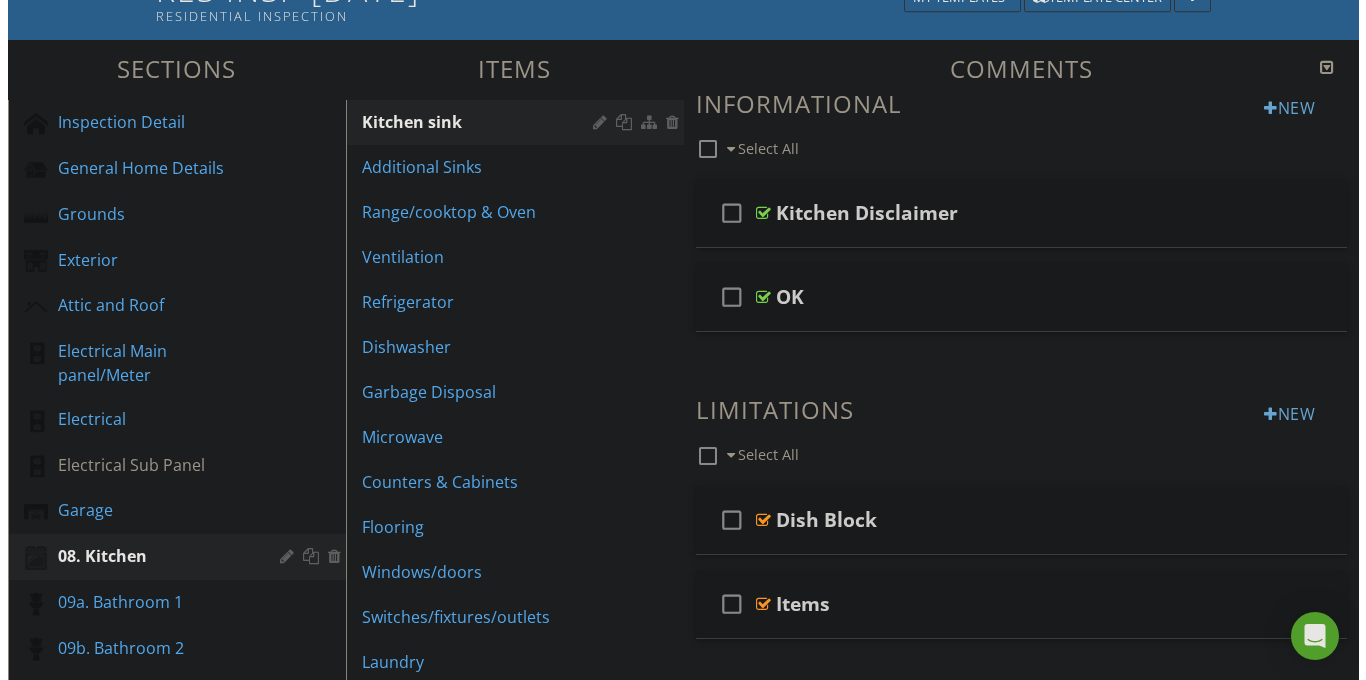 scroll, scrollTop: 162, scrollLeft: 0, axis: vertical 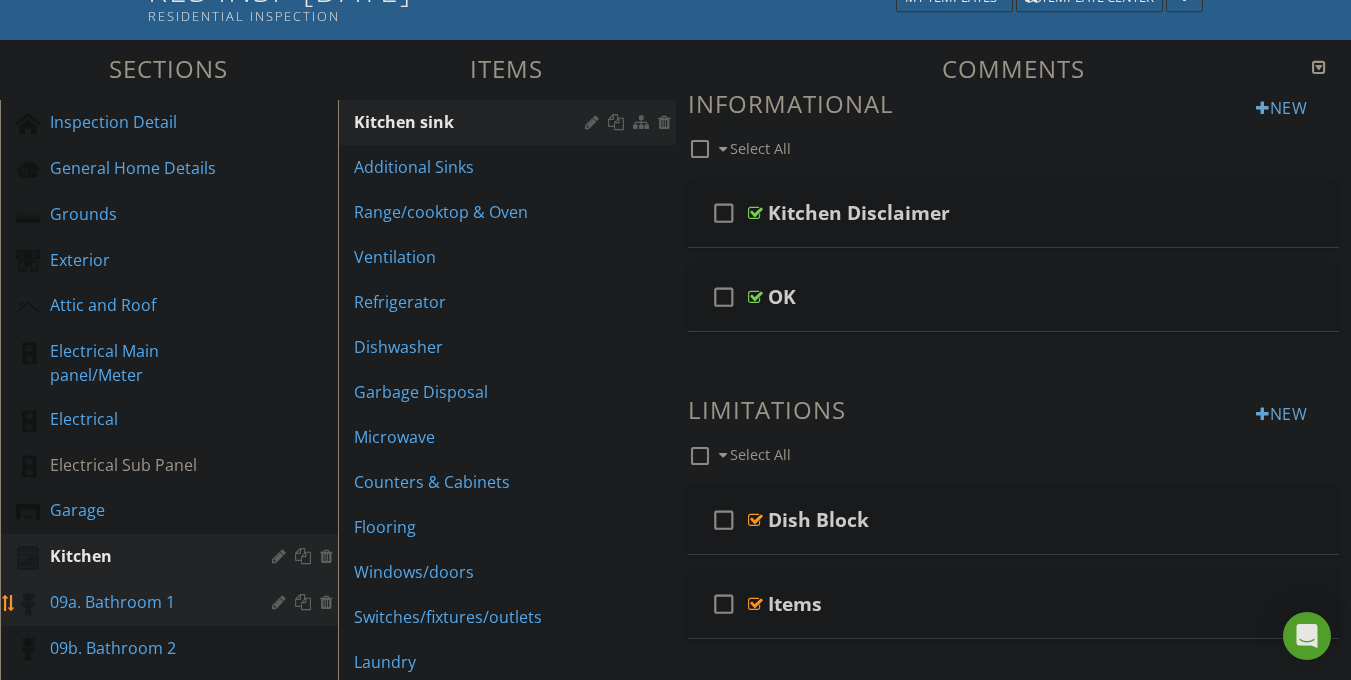 click at bounding box center (281, 602) 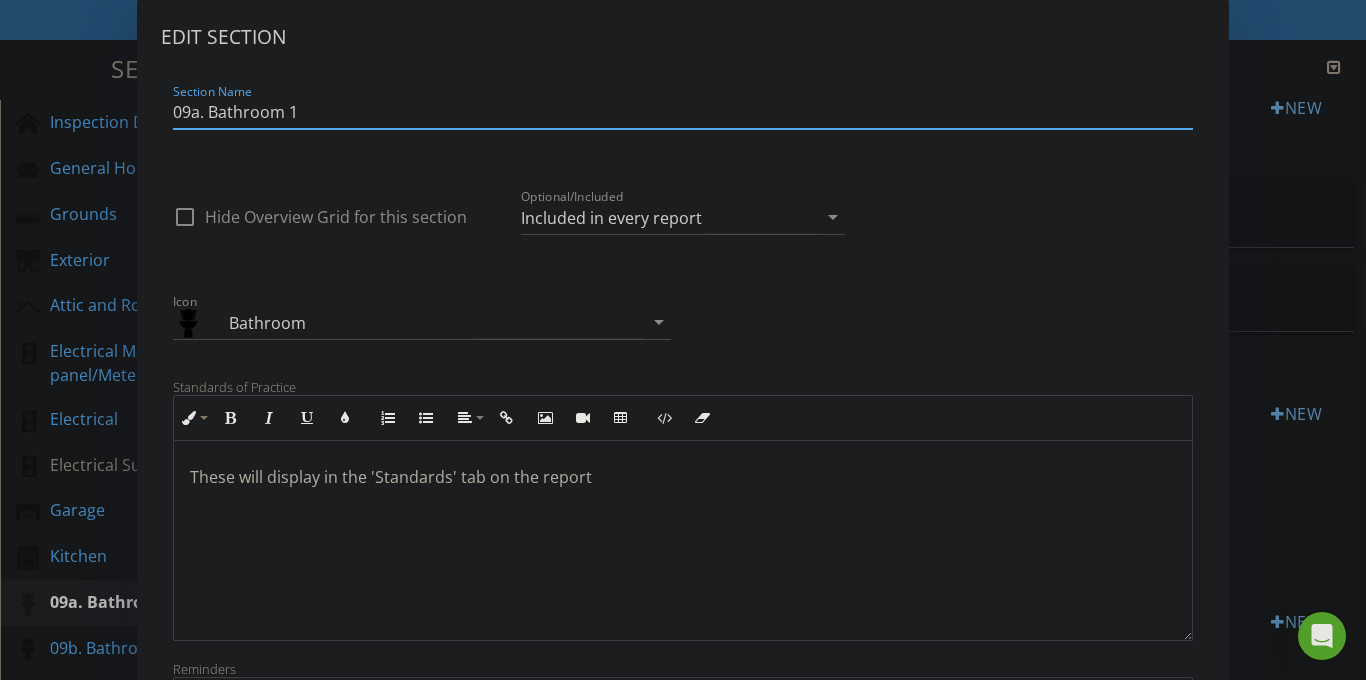 click on "09a. Bathroom 1" at bounding box center [683, 112] 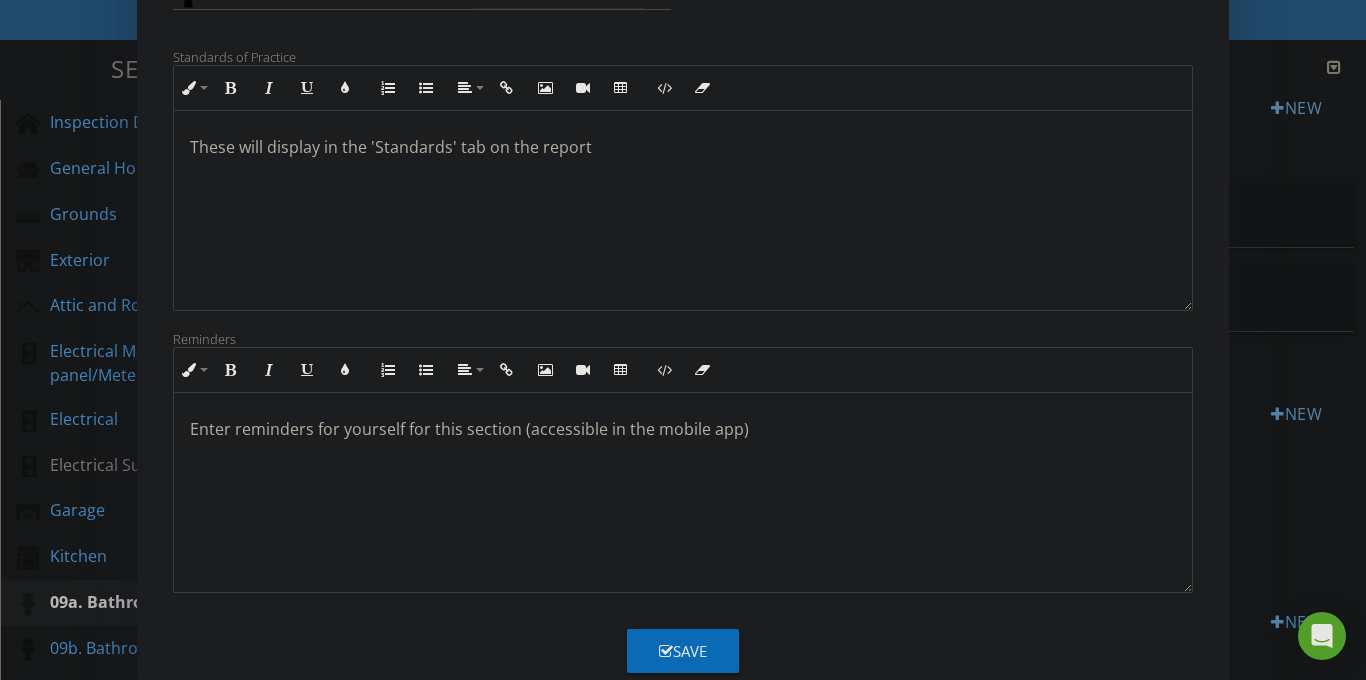 scroll, scrollTop: 379, scrollLeft: 0, axis: vertical 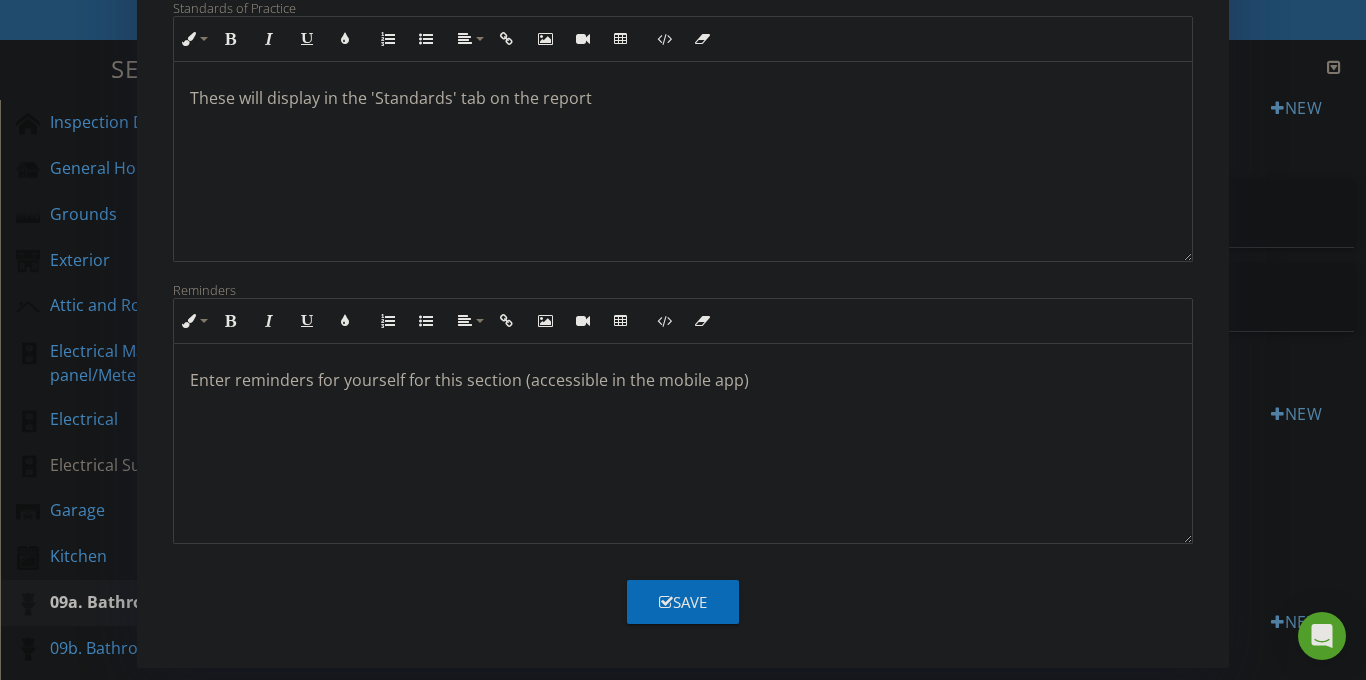 type on "Bathroom 1" 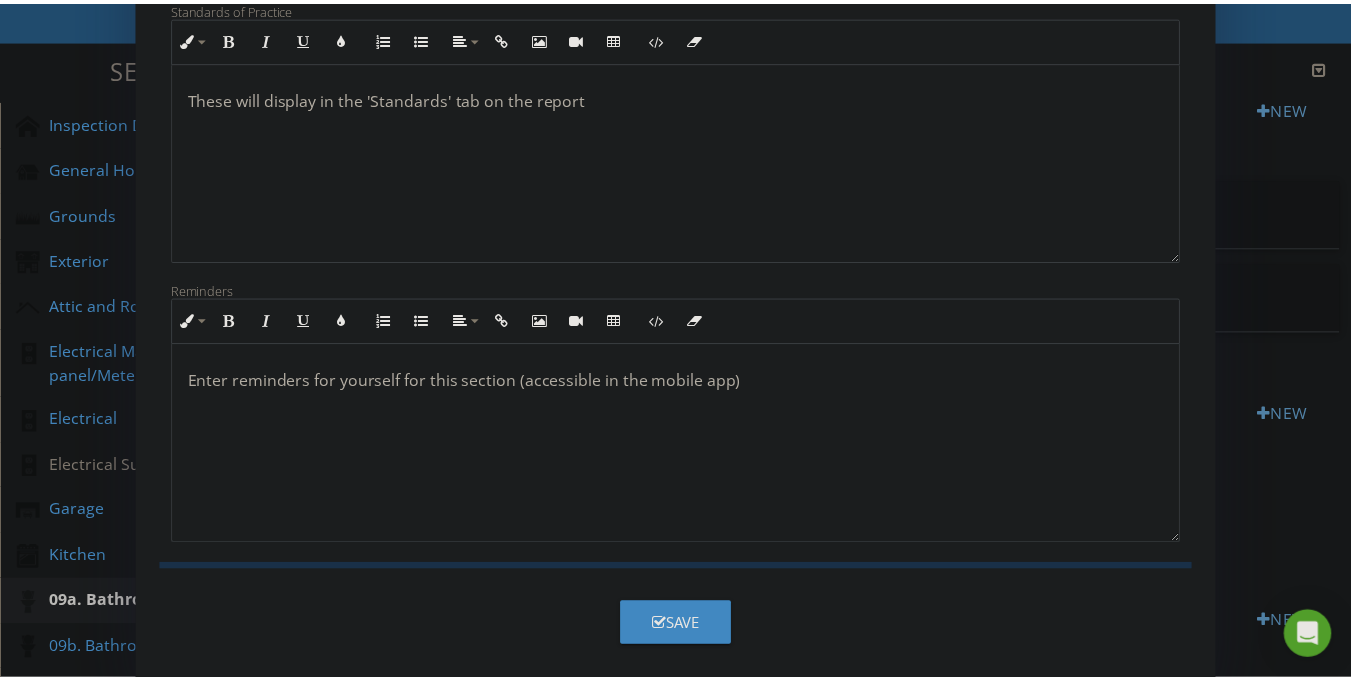 scroll, scrollTop: 162, scrollLeft: 0, axis: vertical 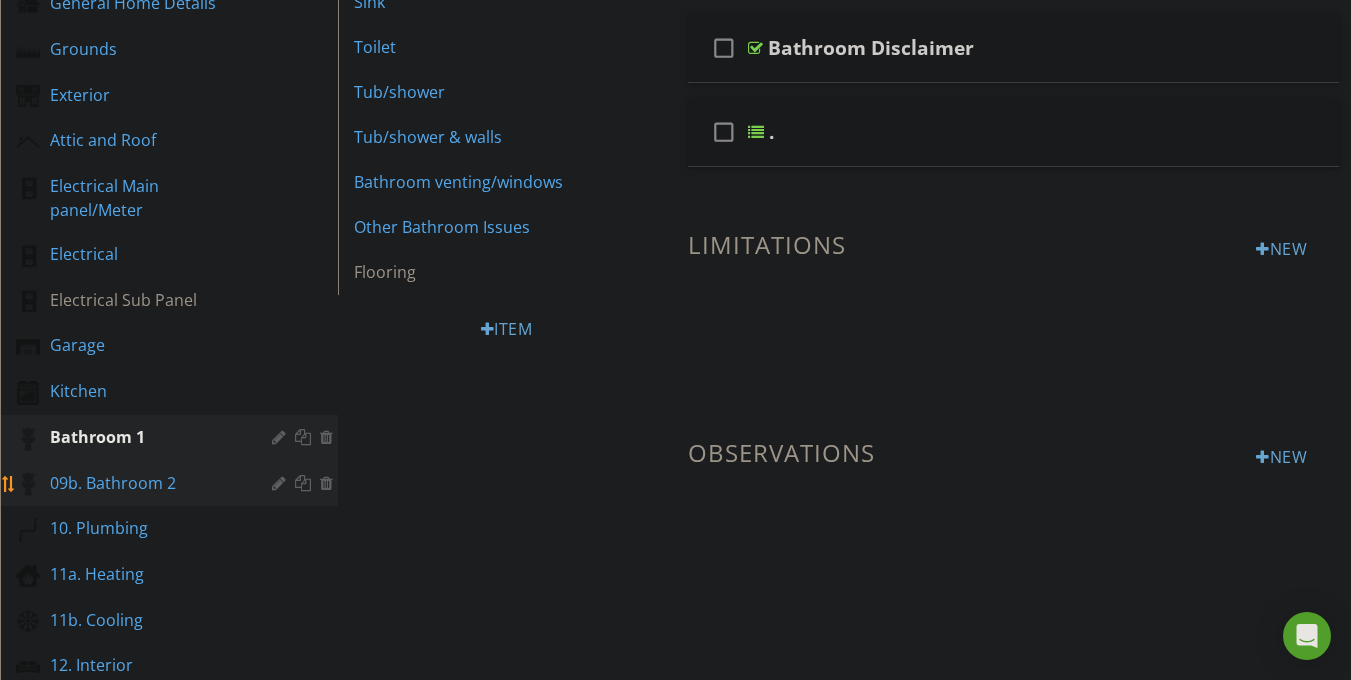 click at bounding box center (281, 483) 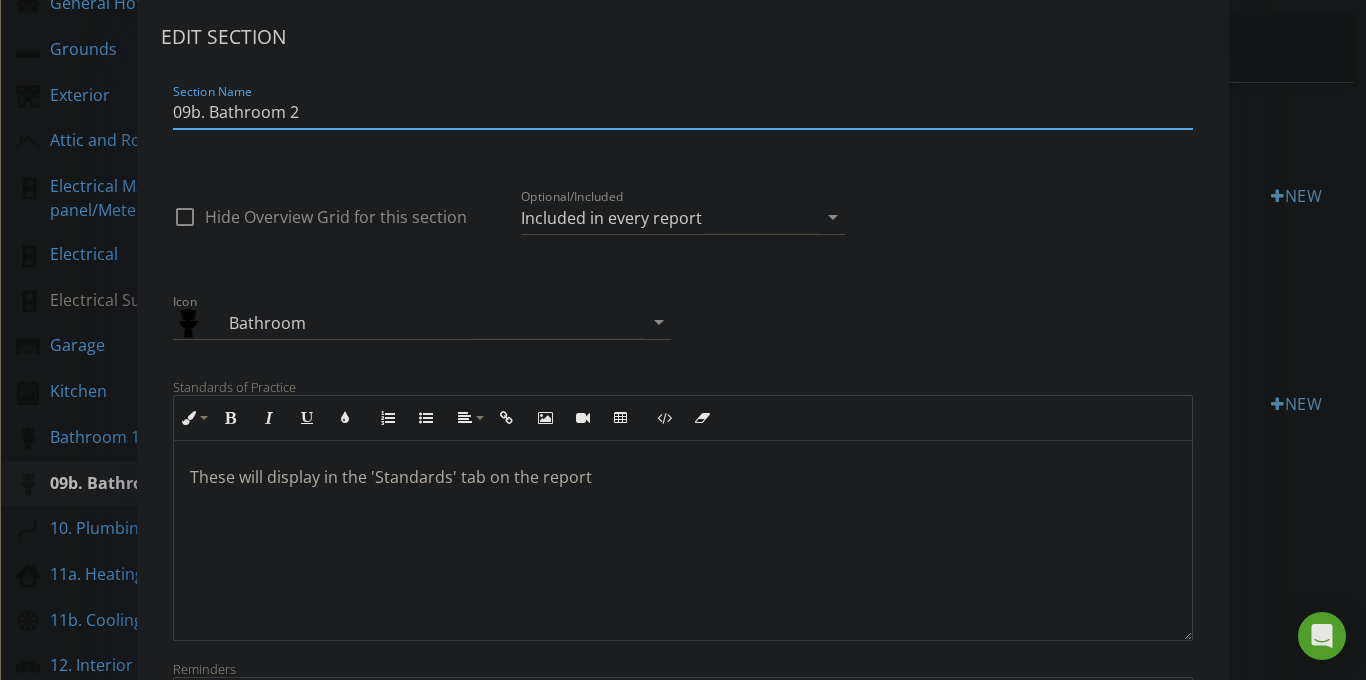 drag, startPoint x: 211, startPoint y: 115, endPoint x: 256, endPoint y: 148, distance: 55.803226 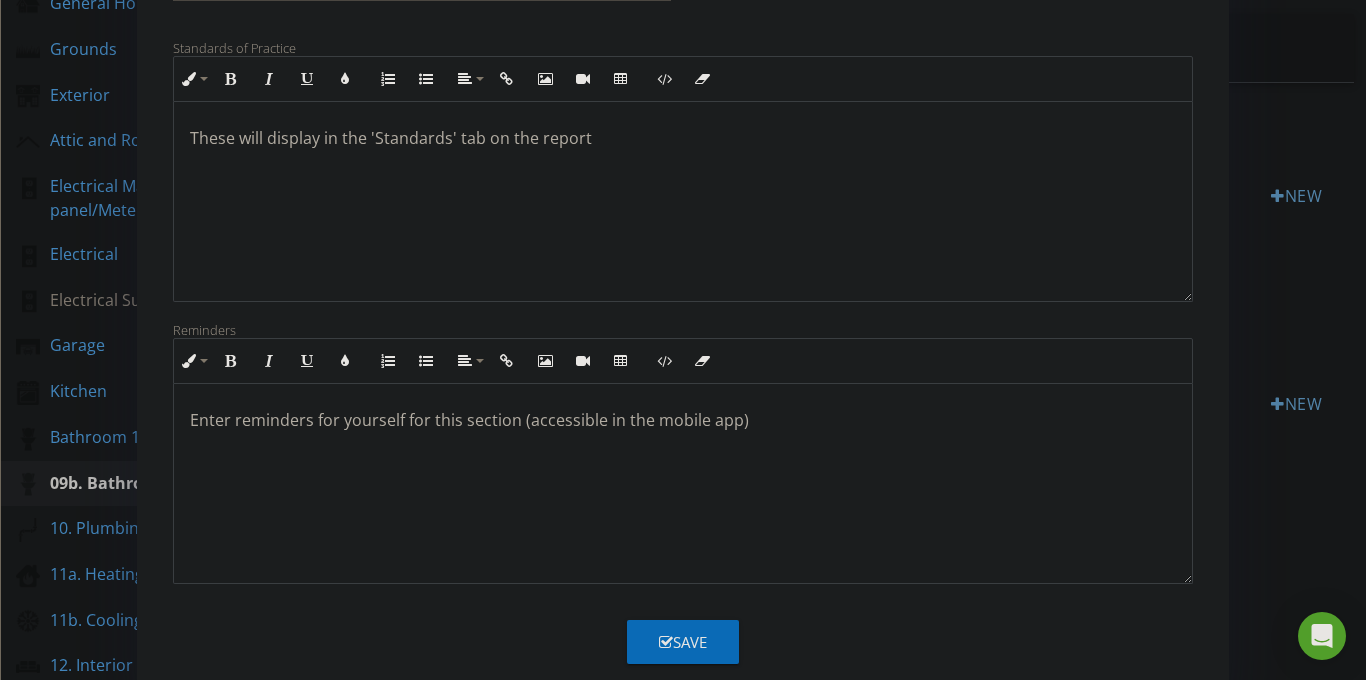 scroll, scrollTop: 379, scrollLeft: 0, axis: vertical 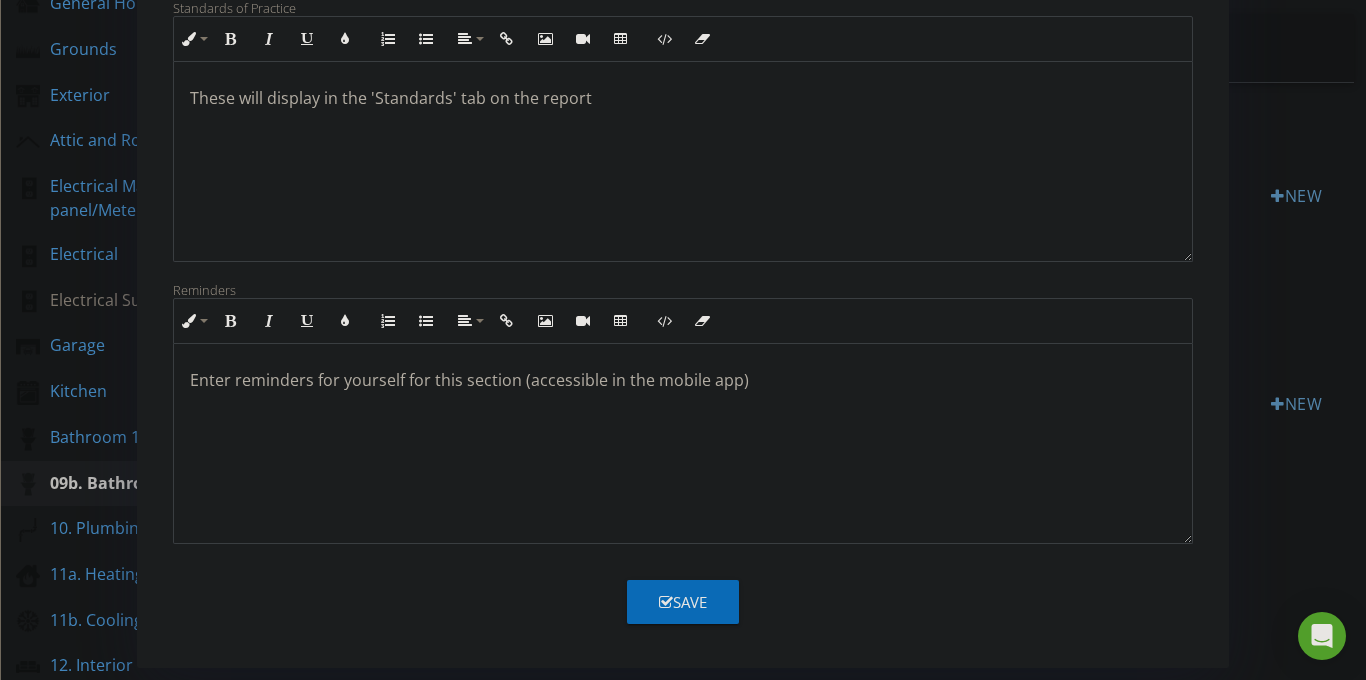 type on "Bathroom 2" 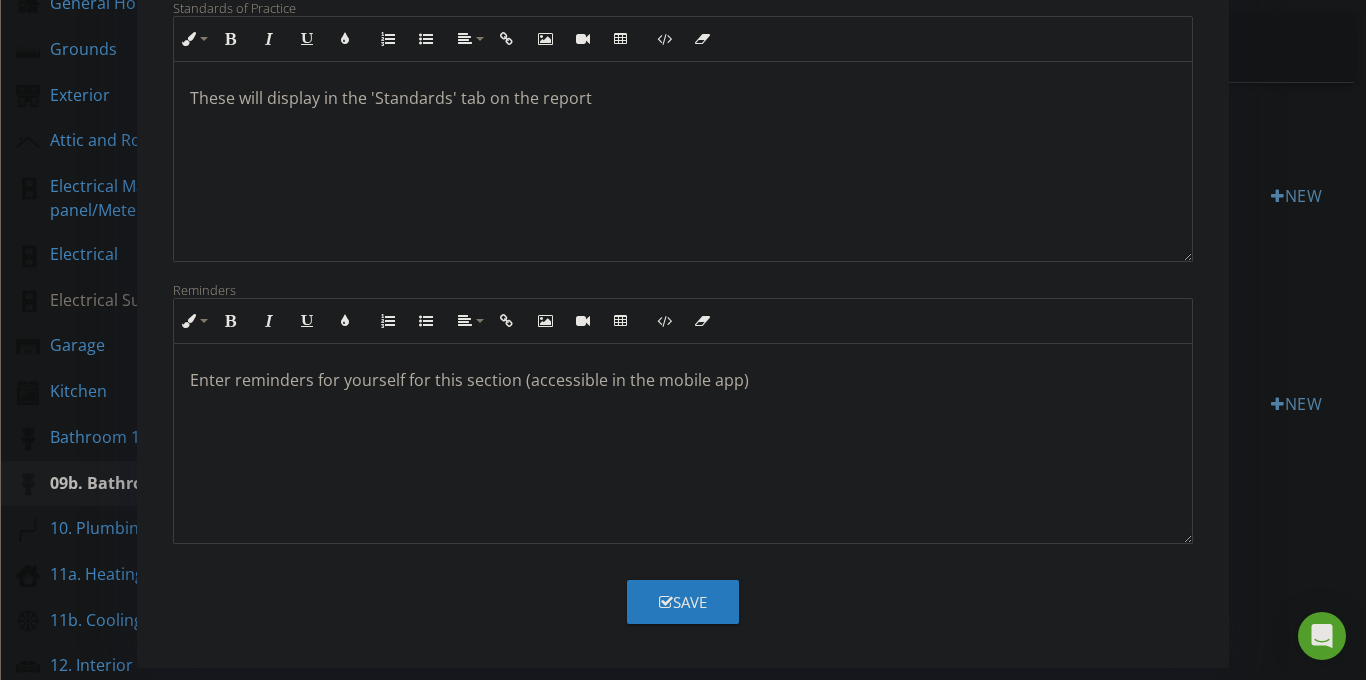 click on "Save" at bounding box center [683, 602] 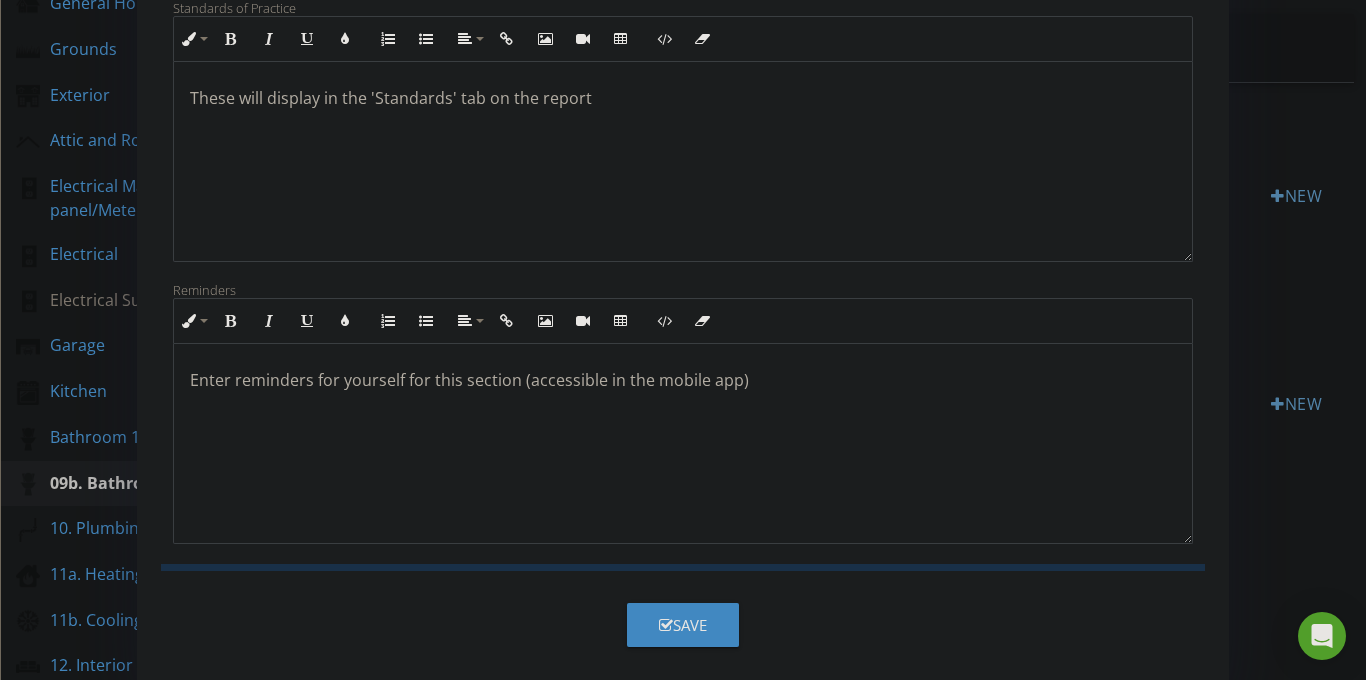 scroll, scrollTop: 162, scrollLeft: 0, axis: vertical 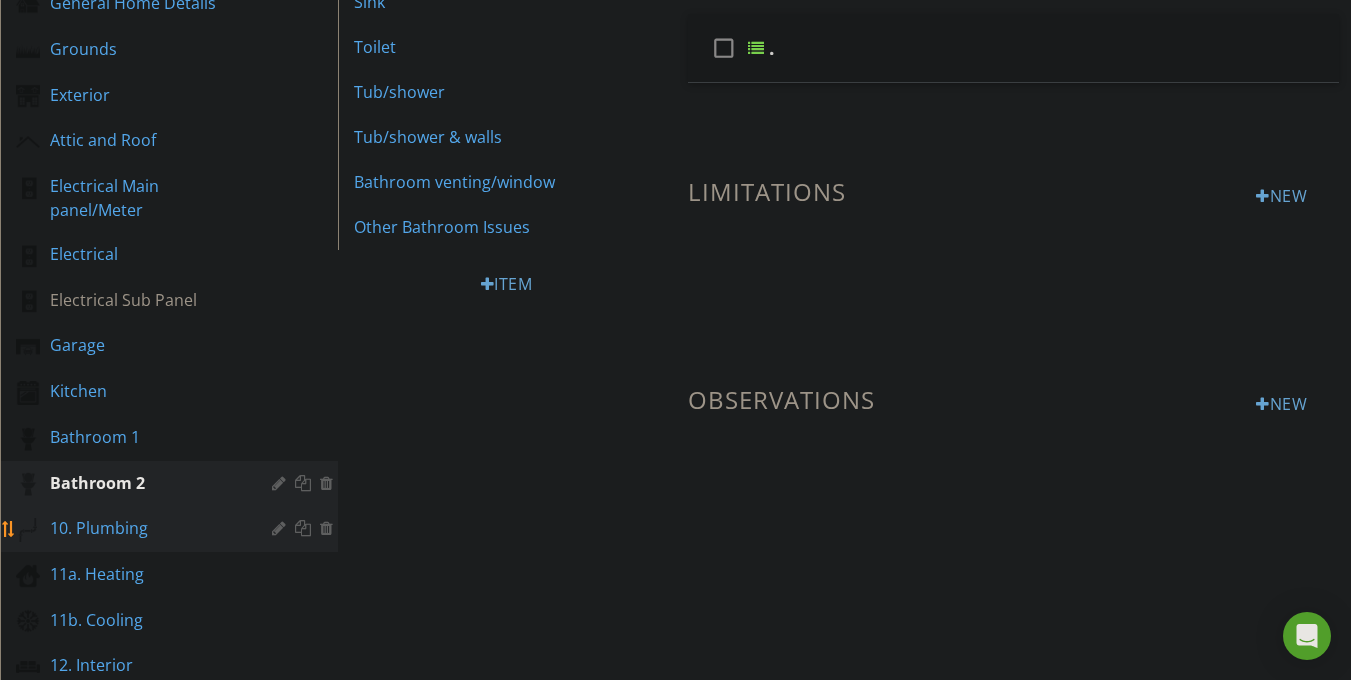 click at bounding box center (281, 528) 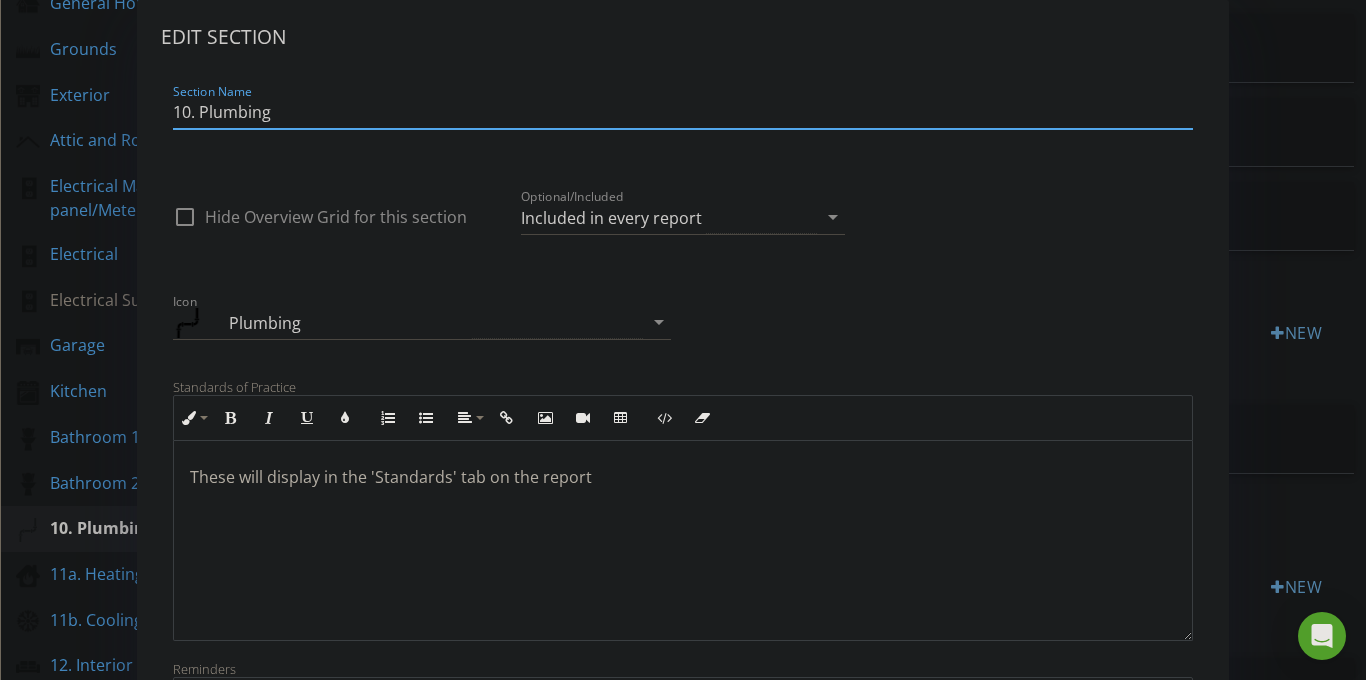 click on "10. Plumbing" at bounding box center [683, 112] 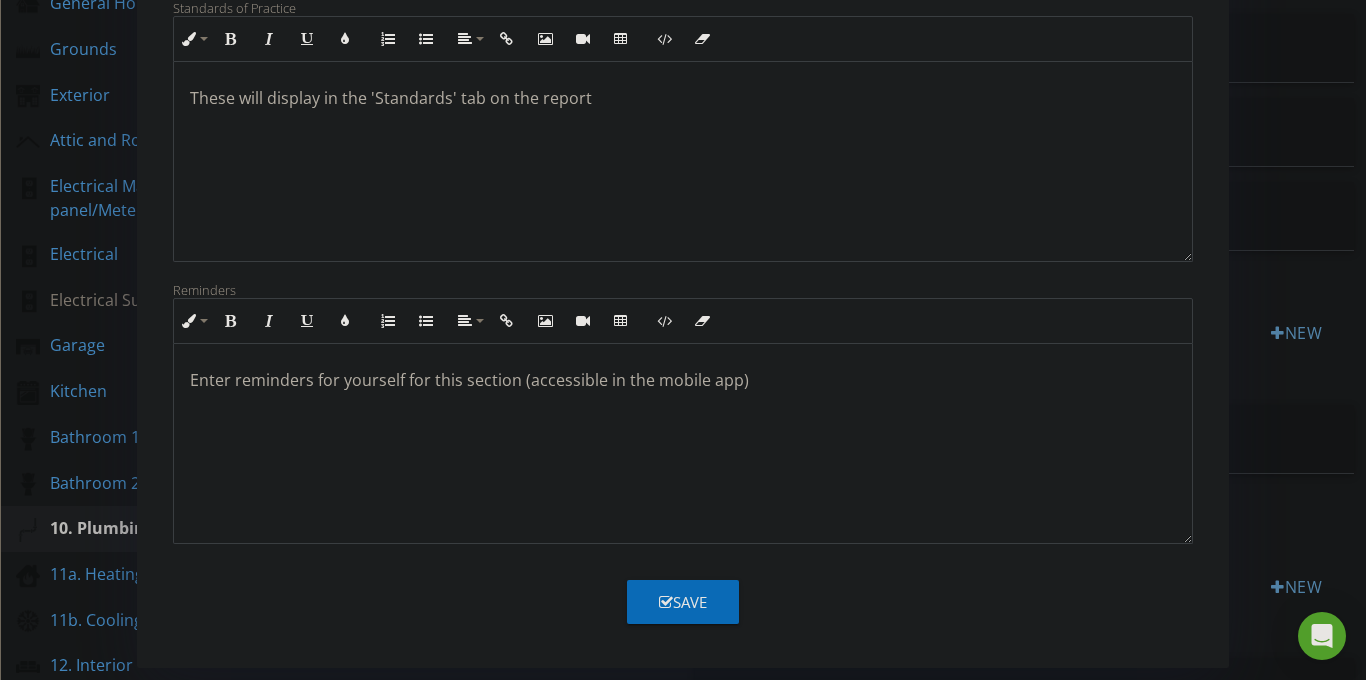 type on "Plumbing" 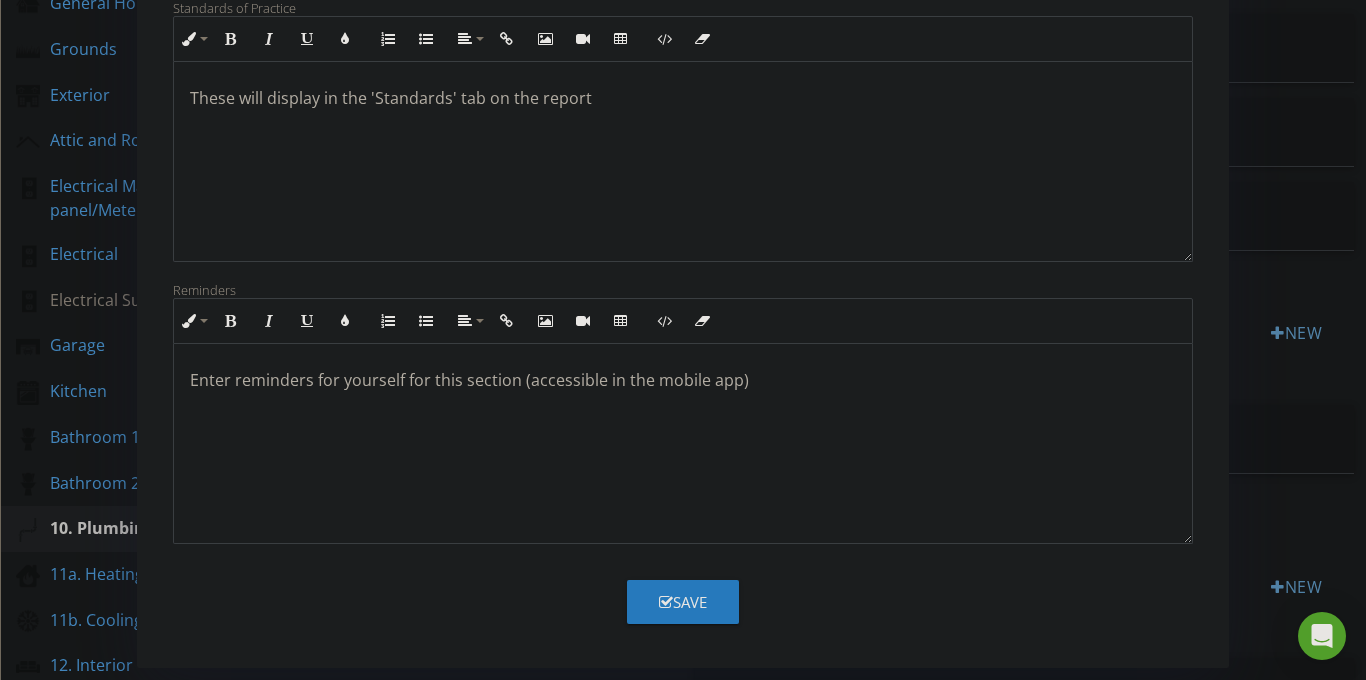 drag, startPoint x: 704, startPoint y: 604, endPoint x: 692, endPoint y: 597, distance: 13.892444 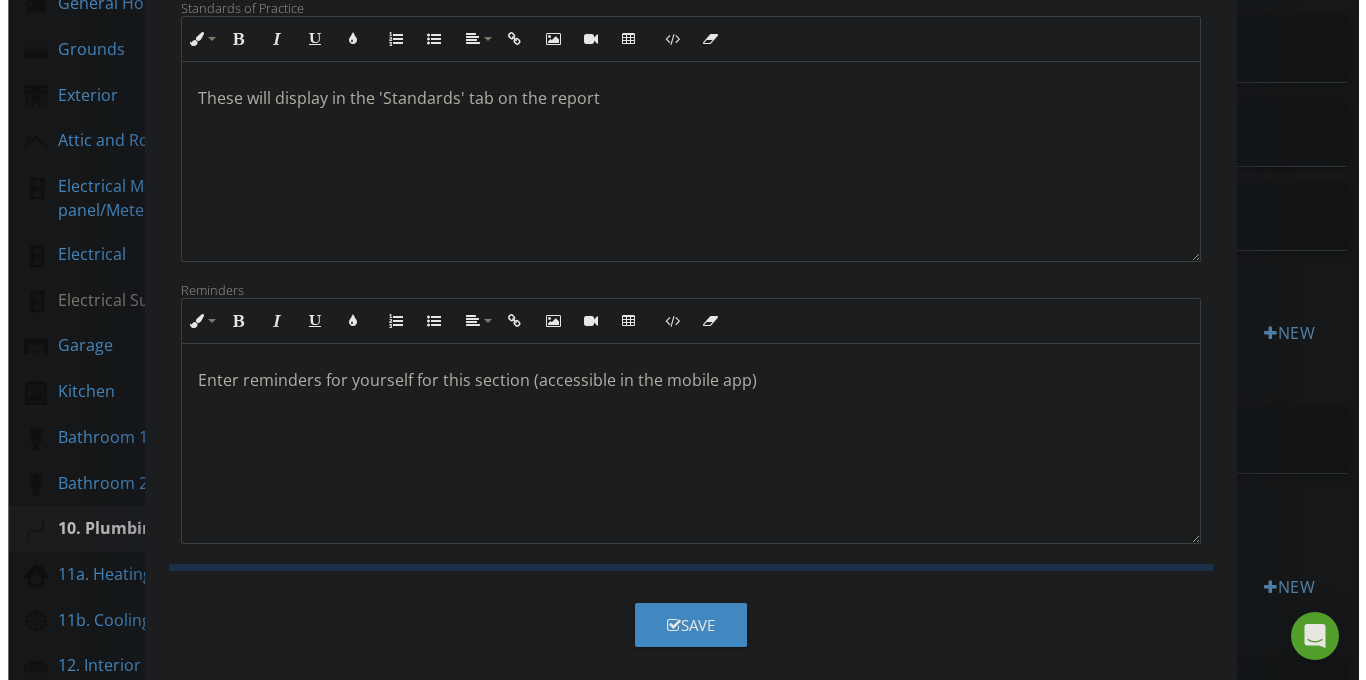 scroll, scrollTop: 162, scrollLeft: 0, axis: vertical 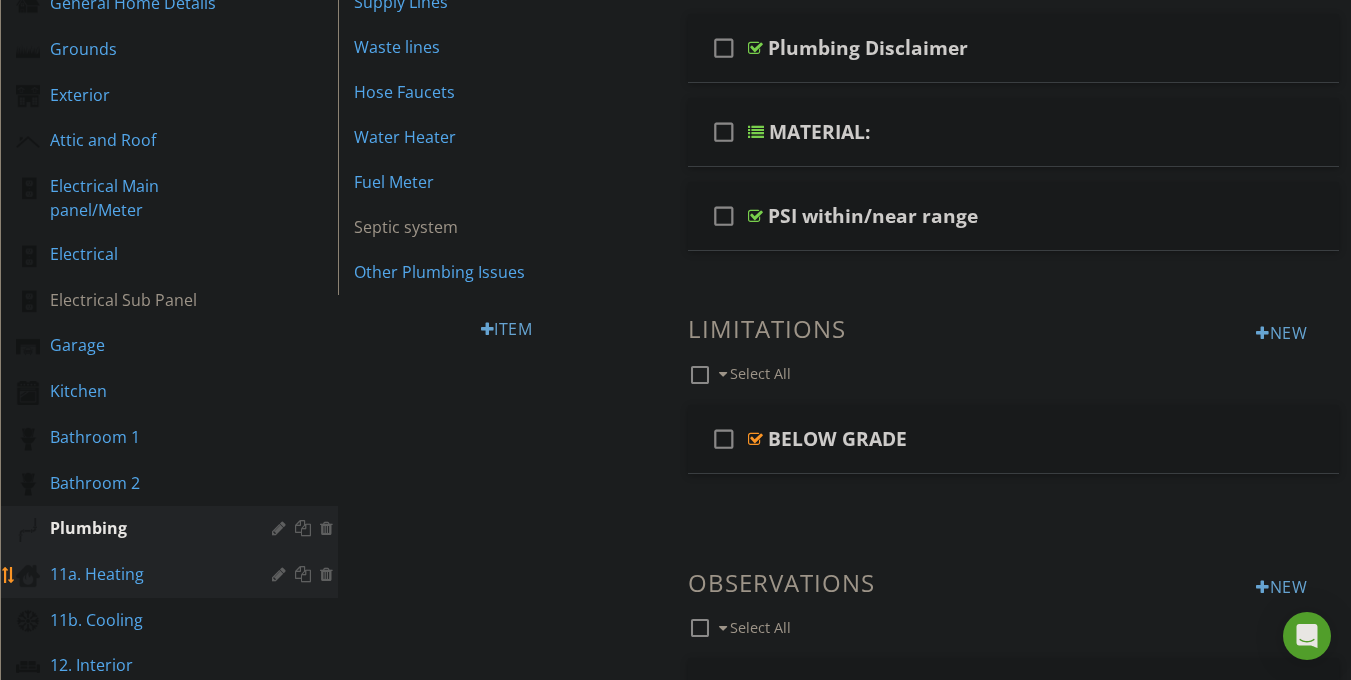 click at bounding box center (281, 574) 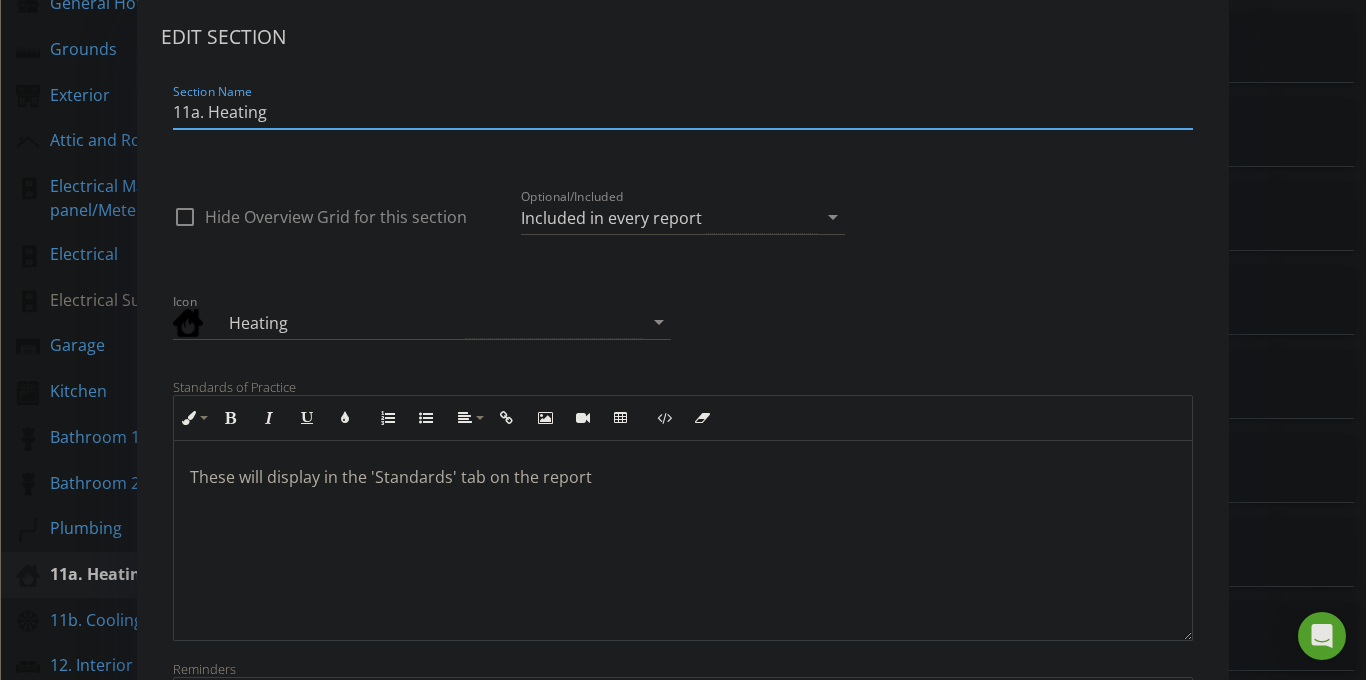 click on "11a. Heating" at bounding box center (683, 112) 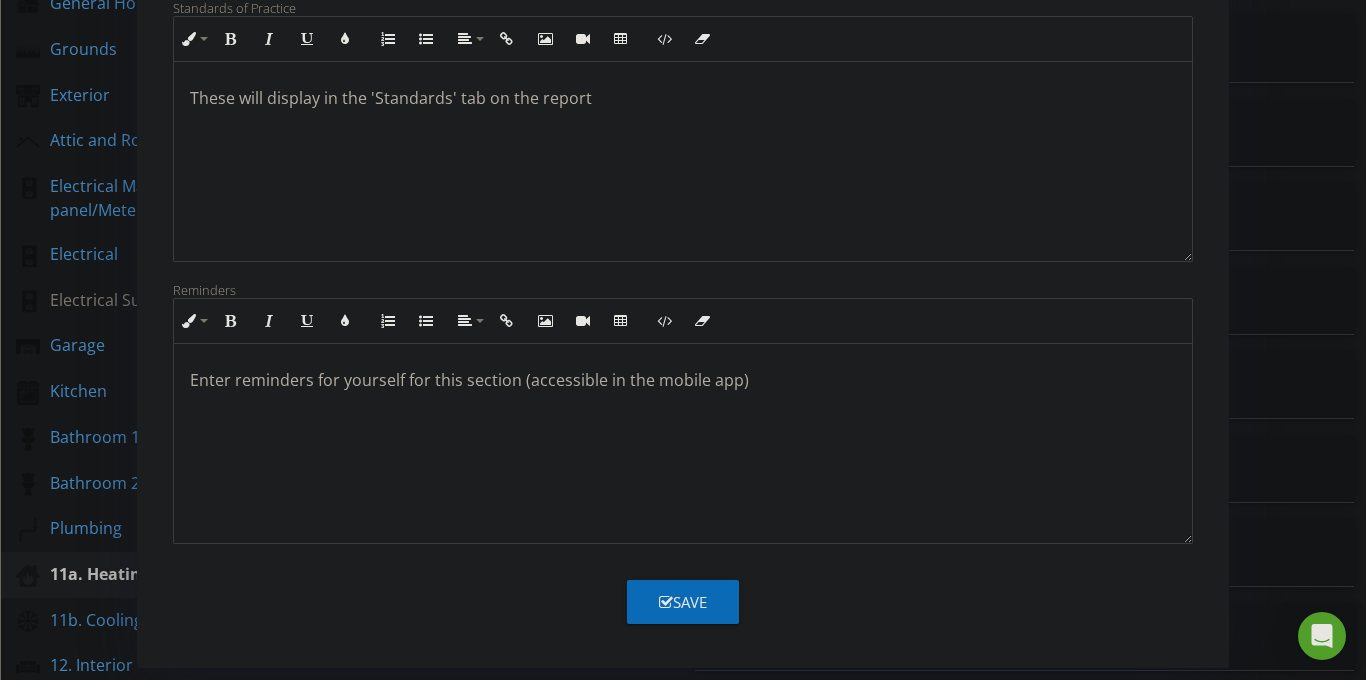 type on "Heating" 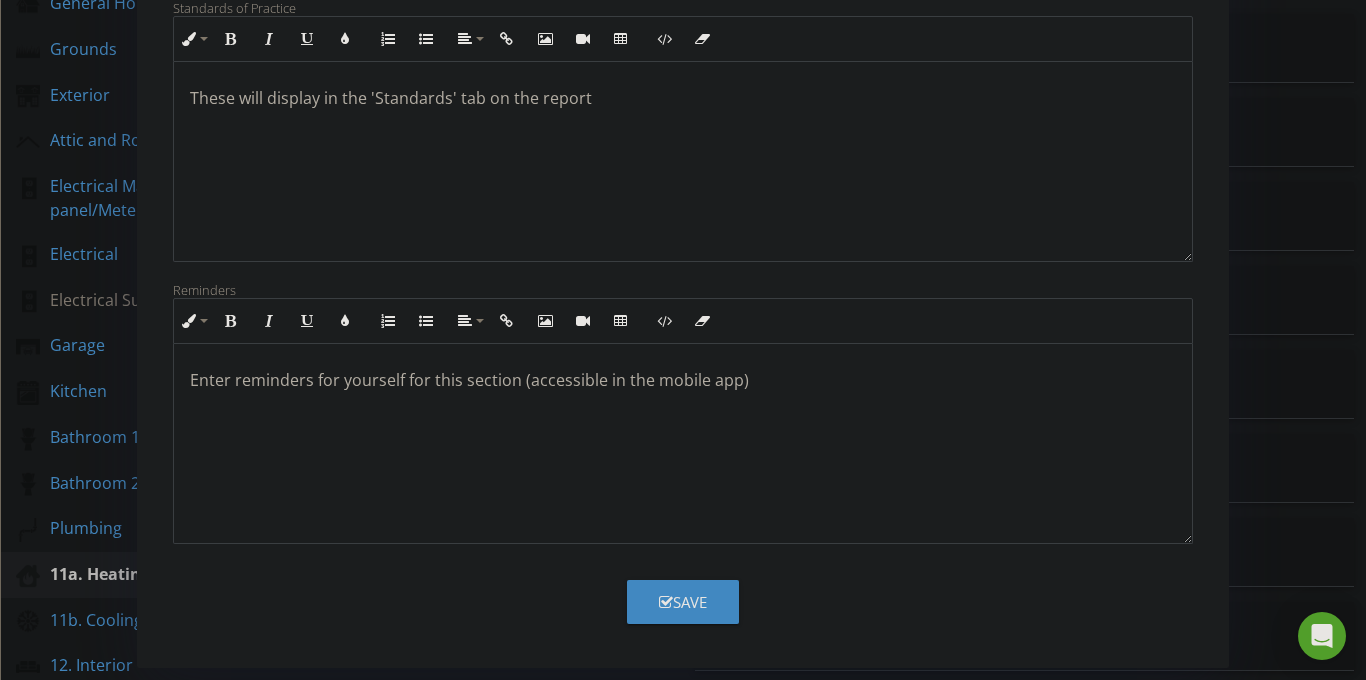 click on "Save" at bounding box center (683, 602) 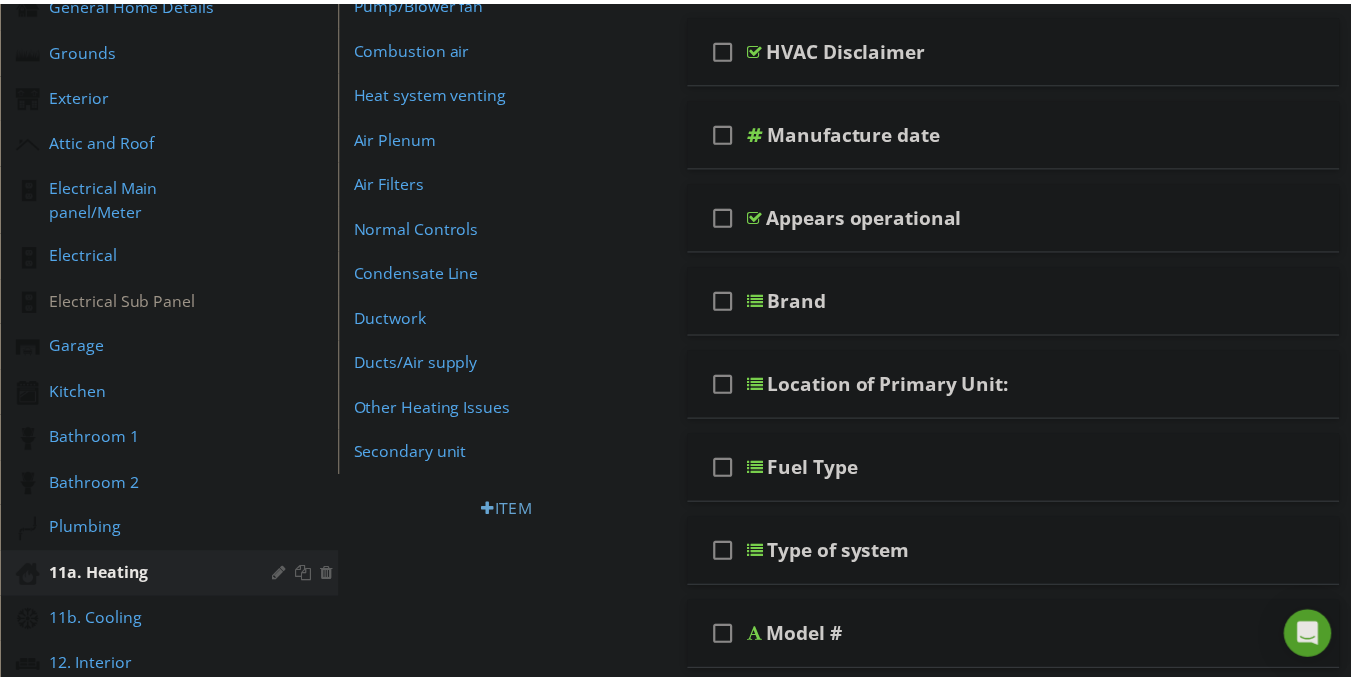 scroll, scrollTop: 162, scrollLeft: 0, axis: vertical 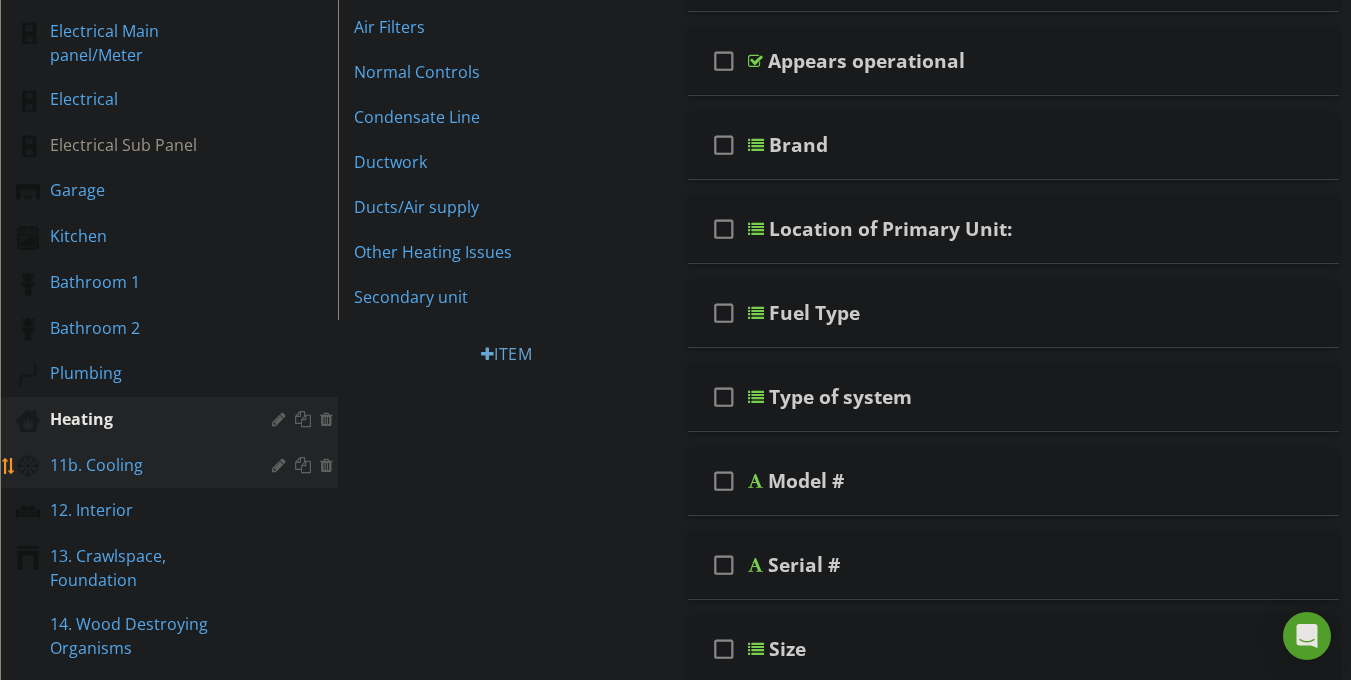 click at bounding box center [281, 465] 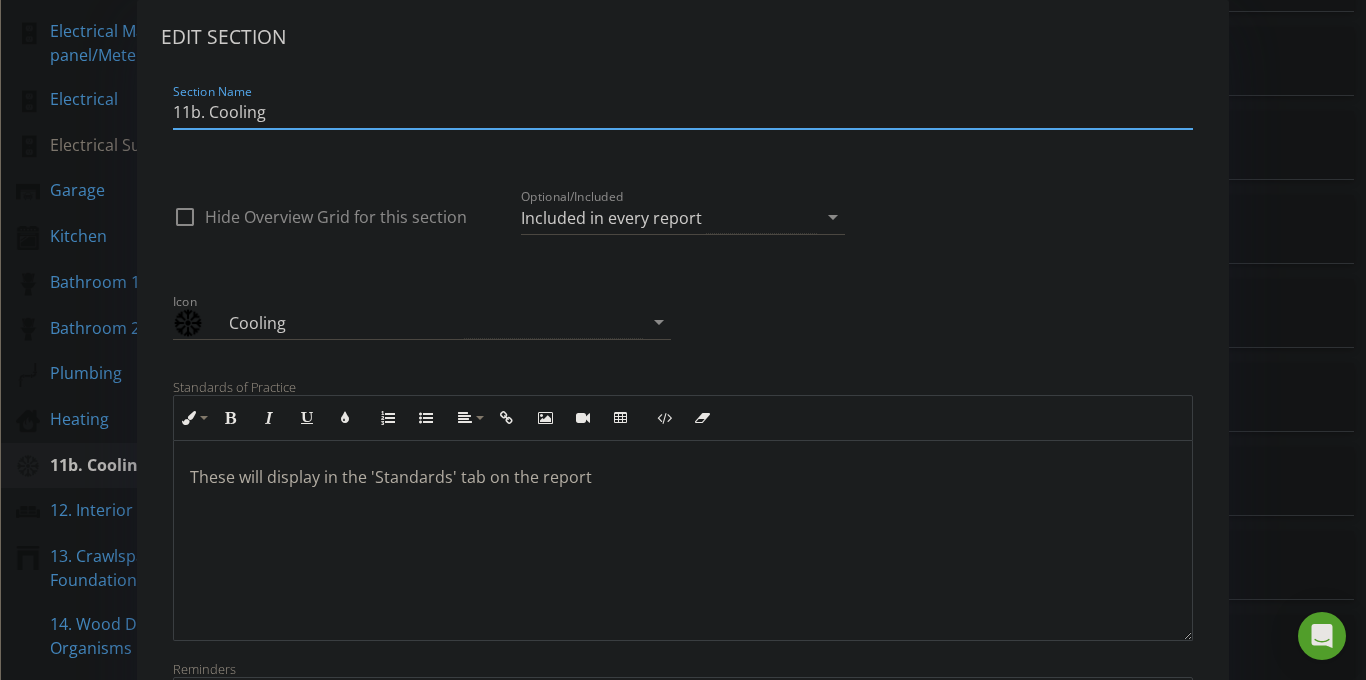 click on "11b. Cooling" at bounding box center [683, 112] 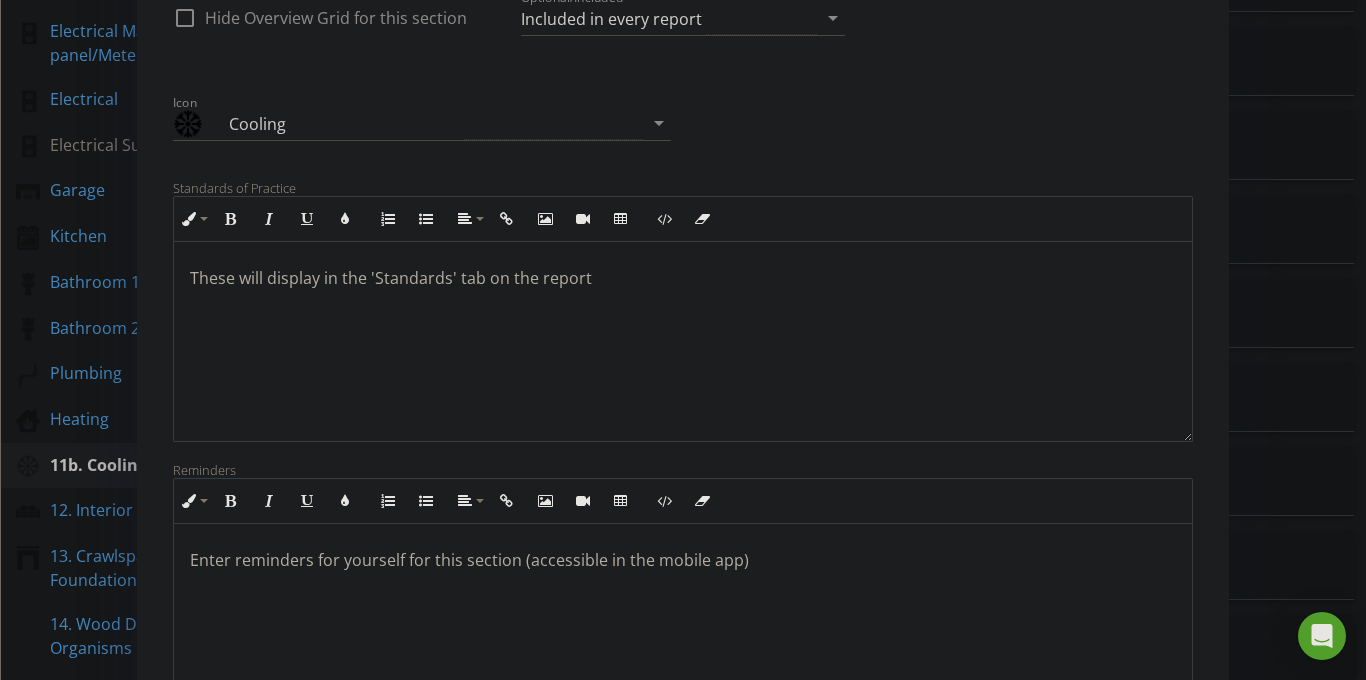 scroll, scrollTop: 204, scrollLeft: 0, axis: vertical 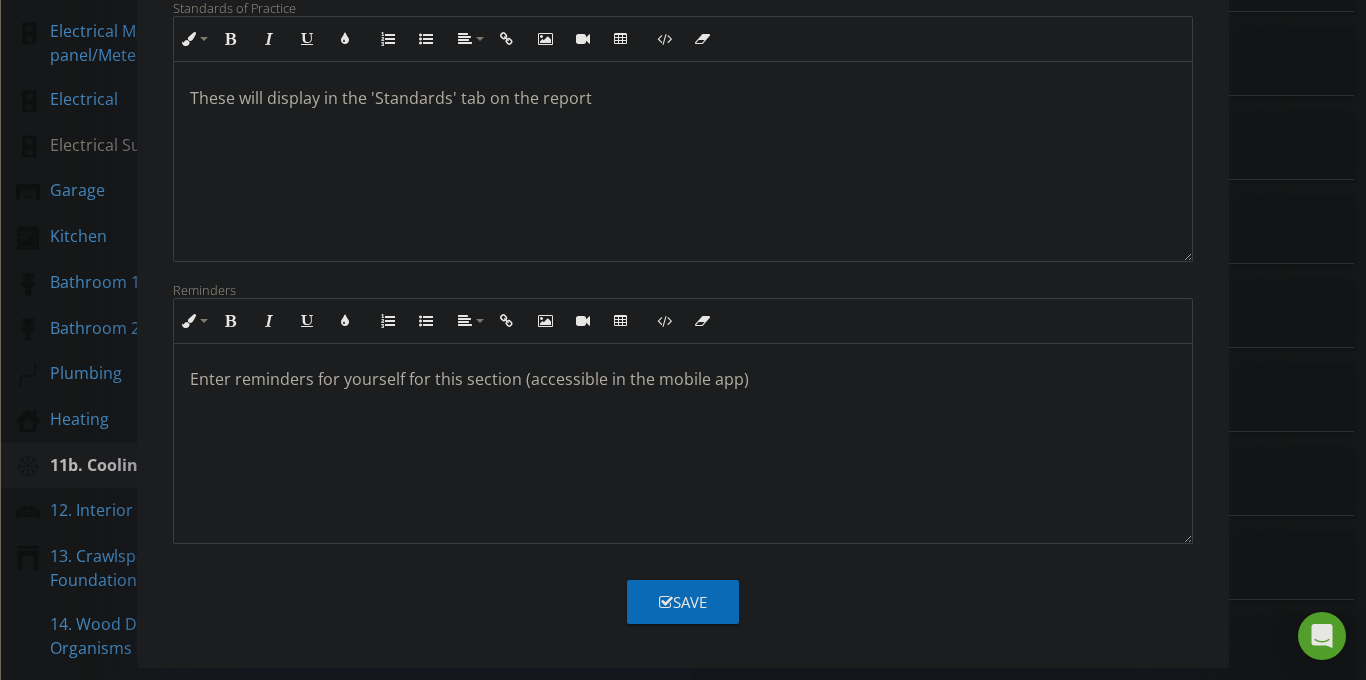 type on "Cooling" 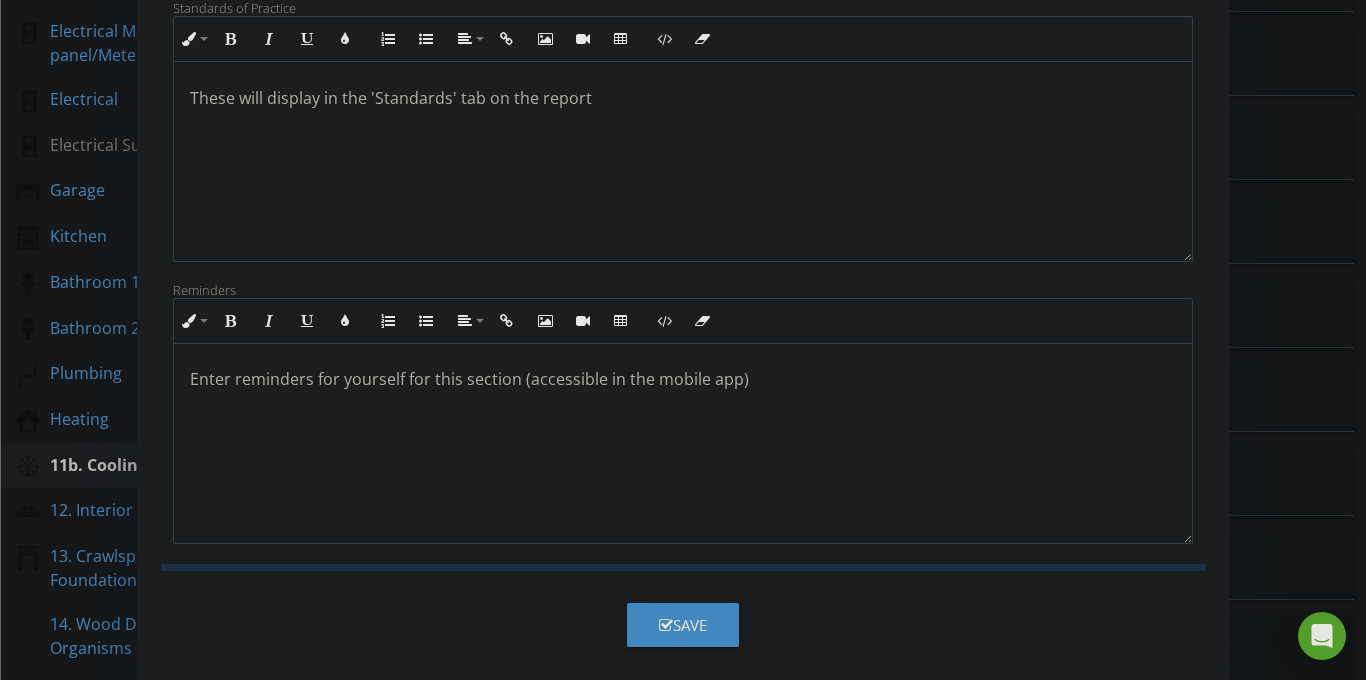 scroll, scrollTop: 162, scrollLeft: 0, axis: vertical 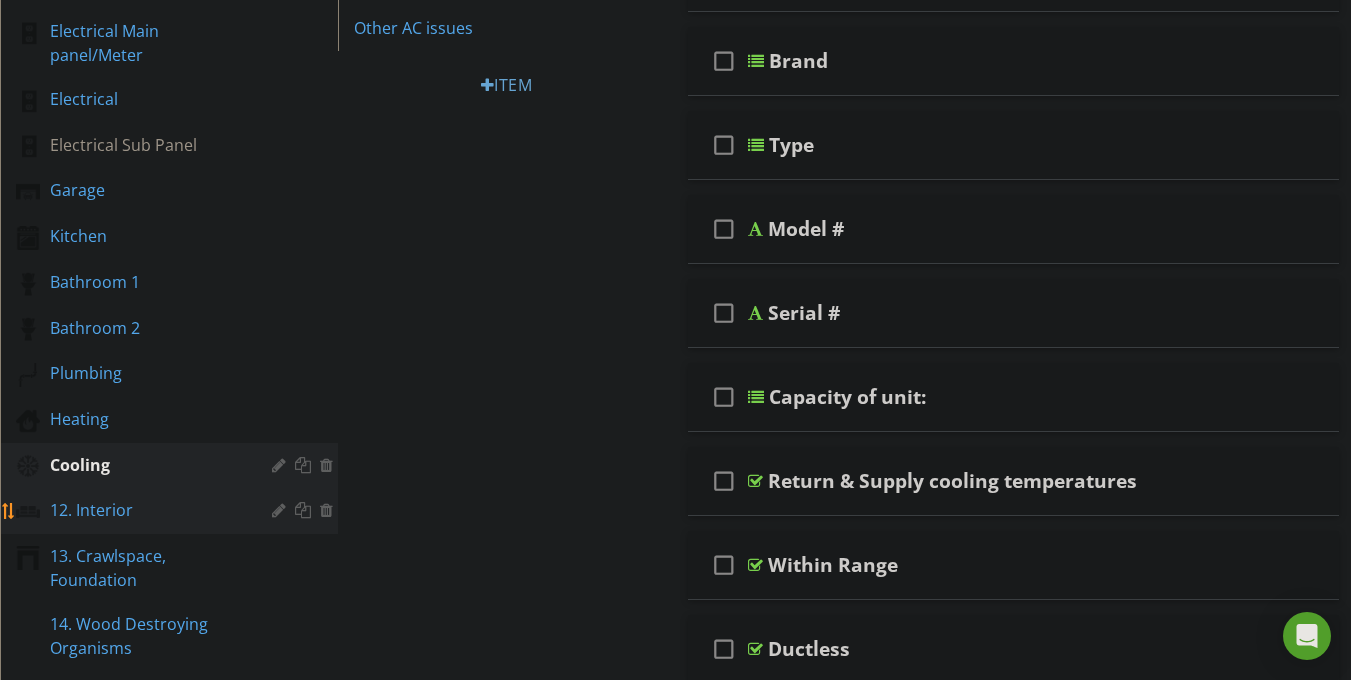 click at bounding box center [281, 510] 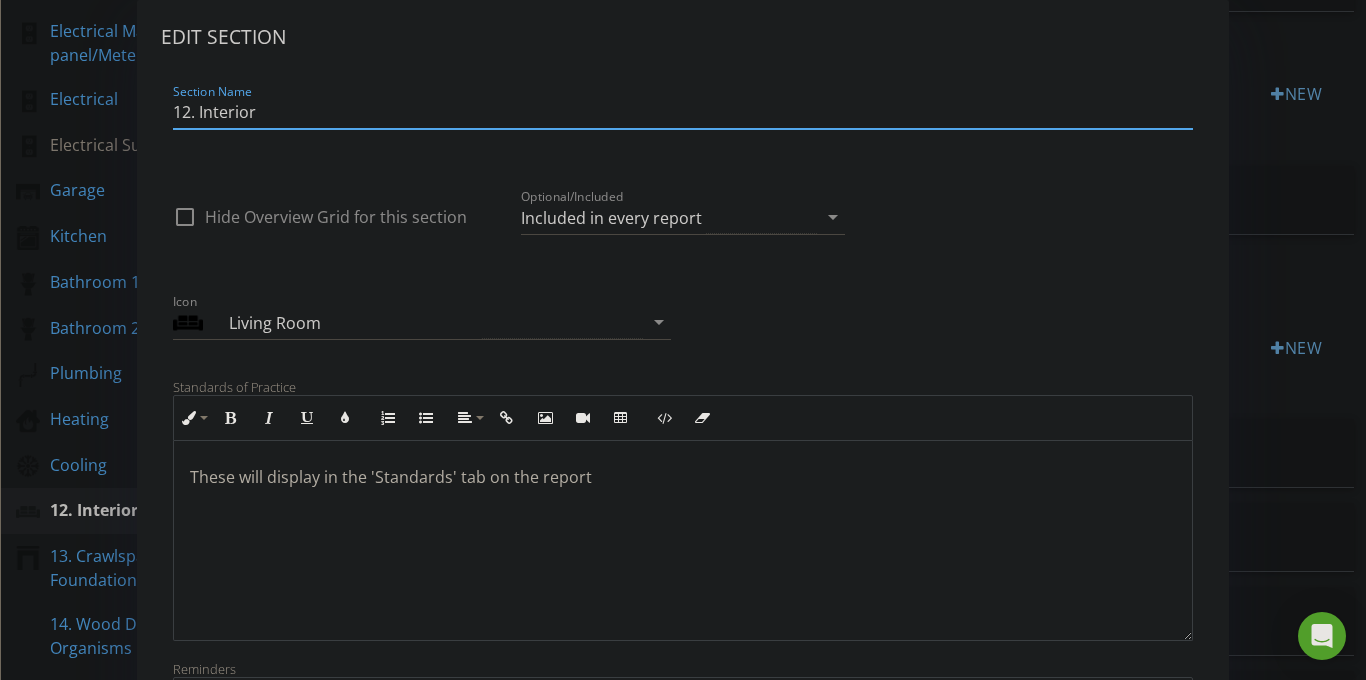 drag, startPoint x: 201, startPoint y: 111, endPoint x: 198, endPoint y: 123, distance: 12.369317 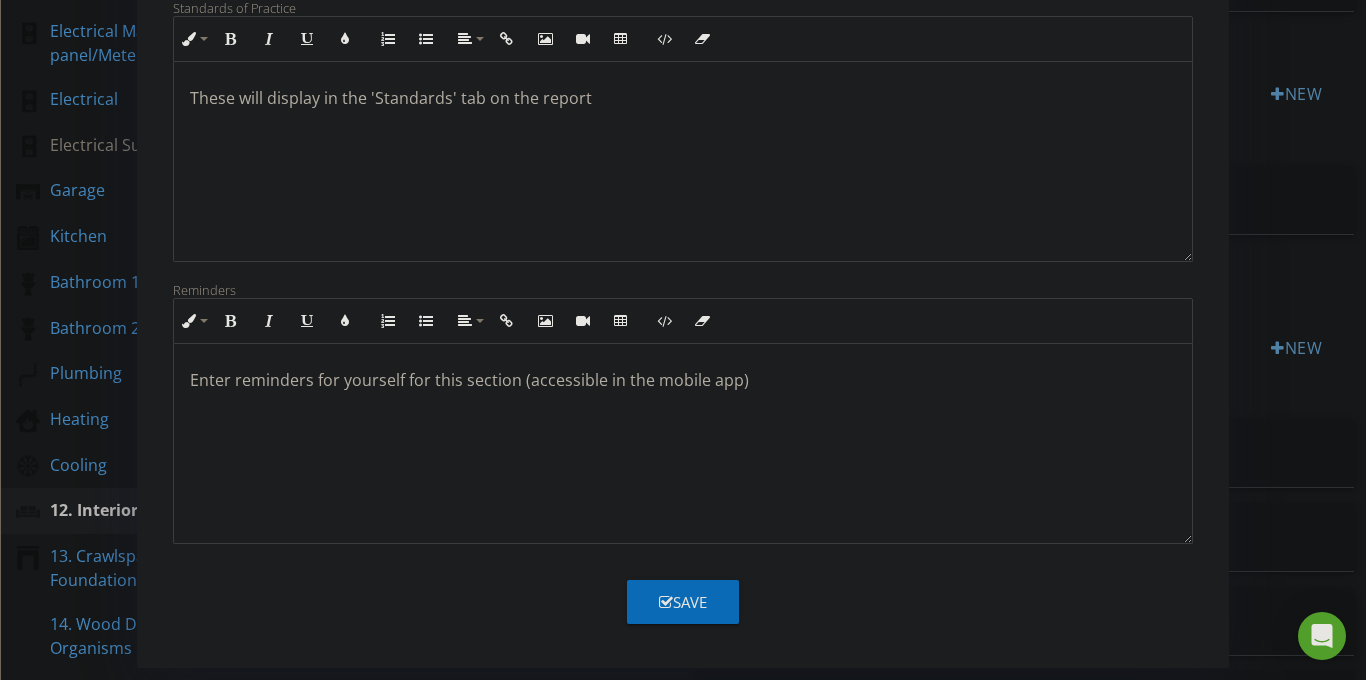 type on "Interior" 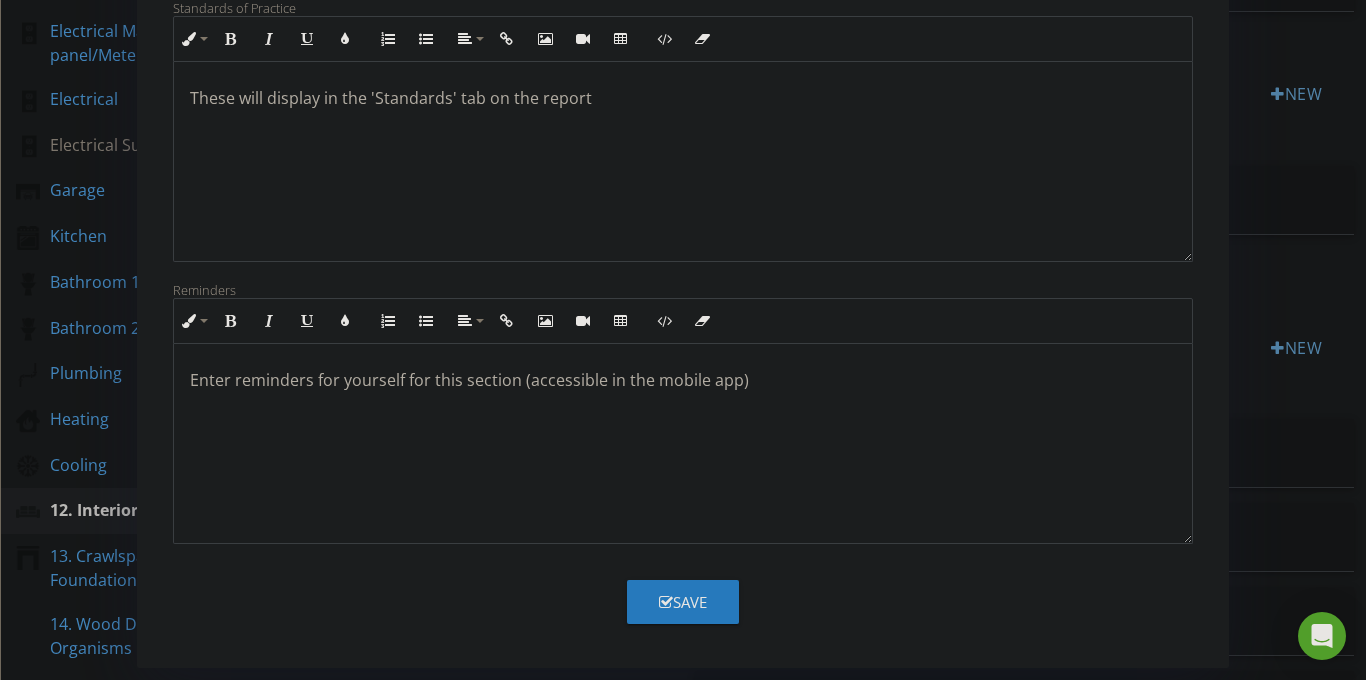 click on "Save" at bounding box center [683, 602] 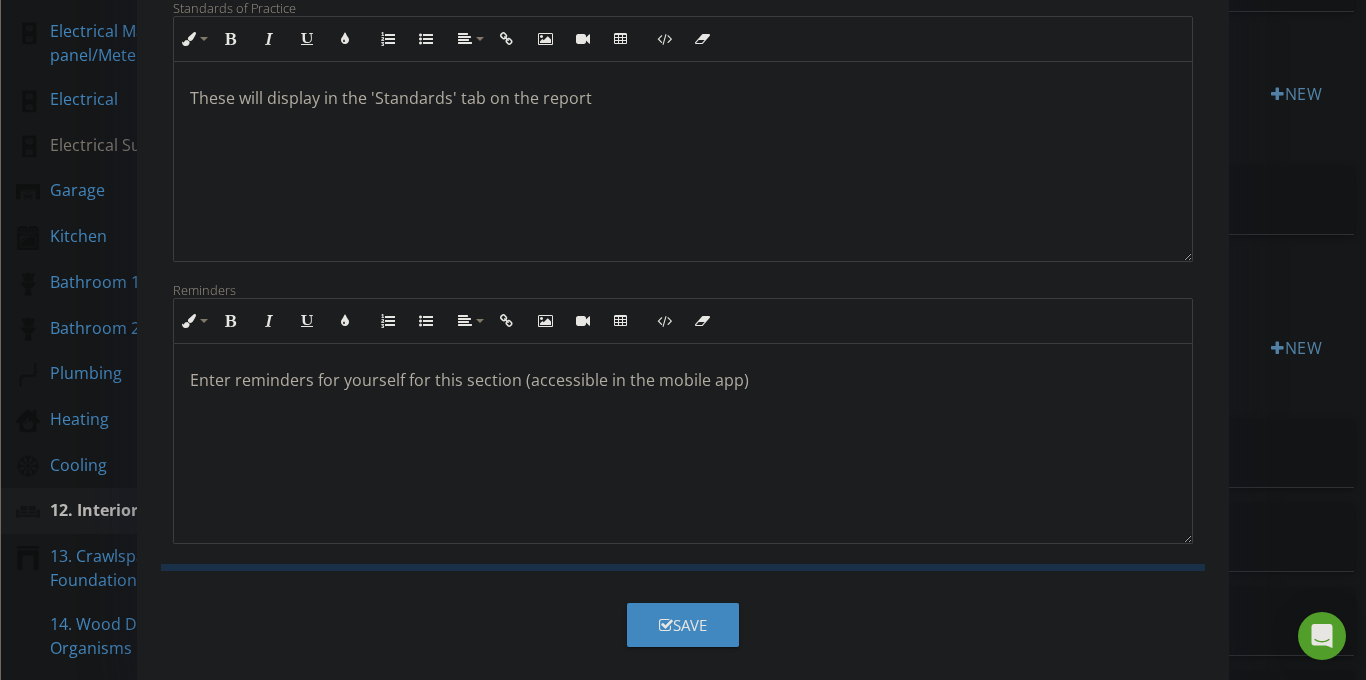 scroll, scrollTop: 162, scrollLeft: 0, axis: vertical 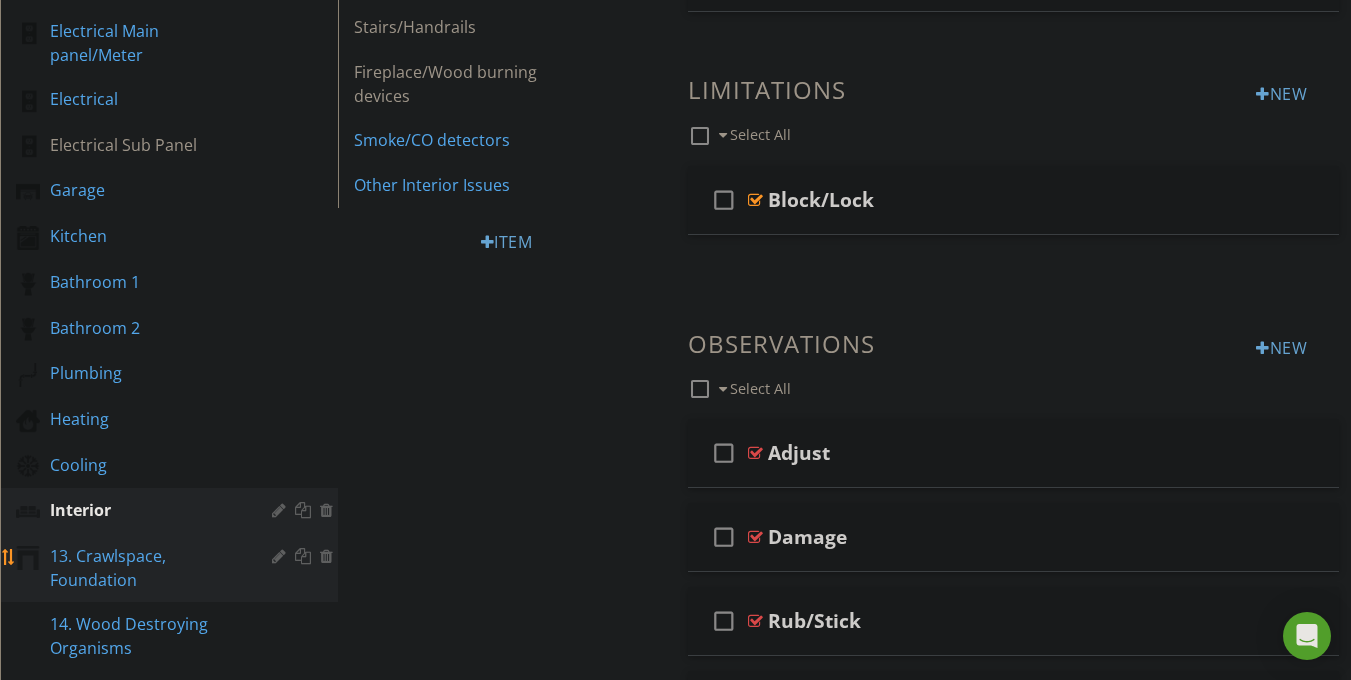 click at bounding box center (281, 556) 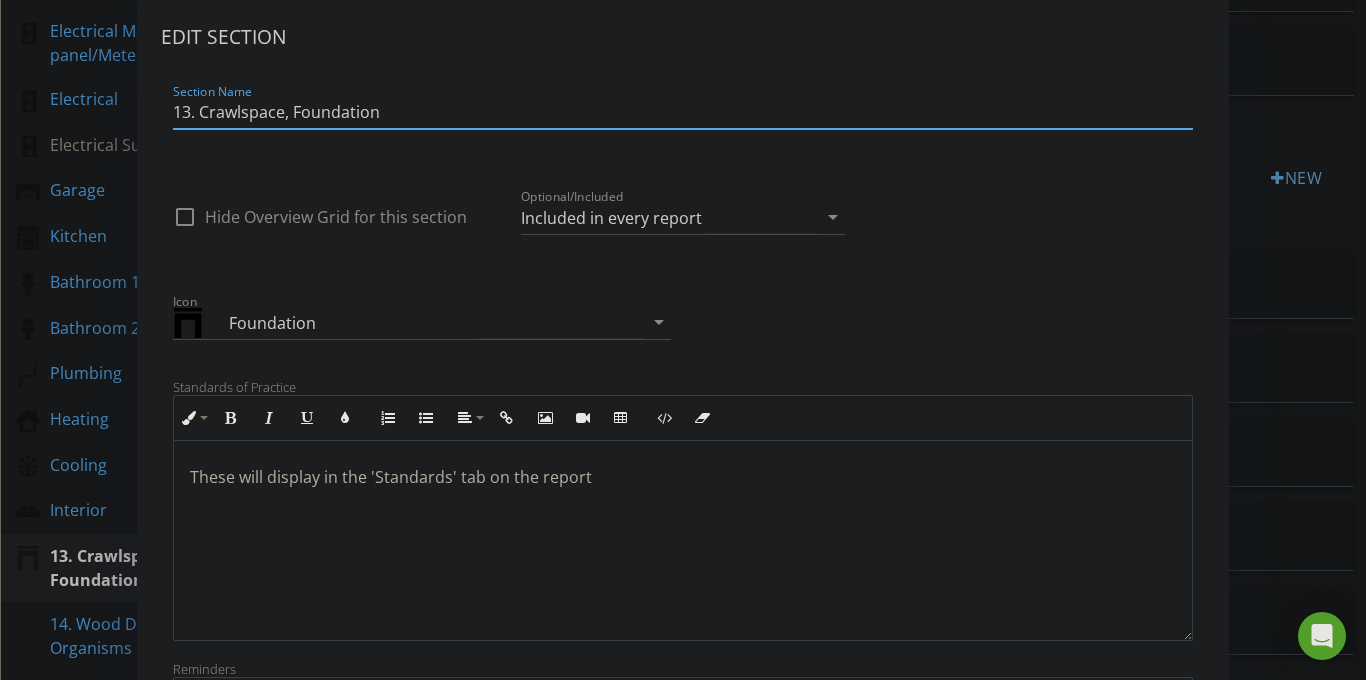 click on "13. Crawlspace, Foundation" at bounding box center [683, 112] 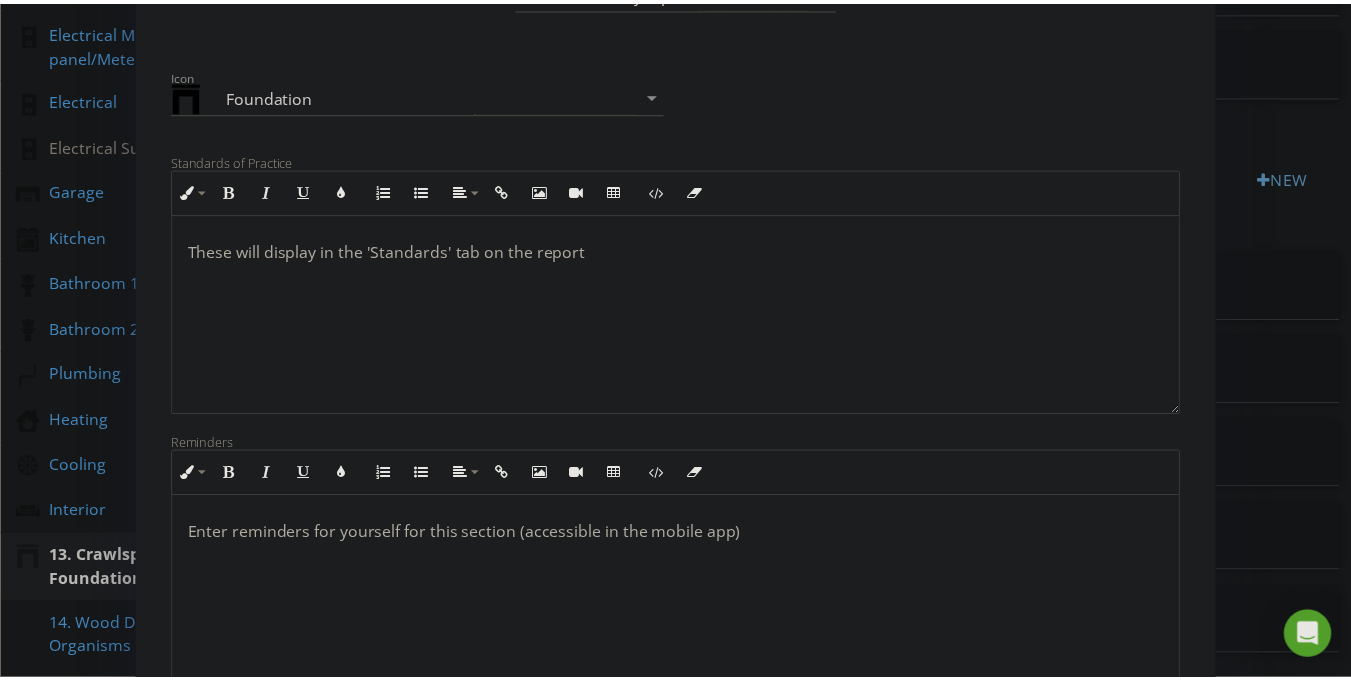 scroll, scrollTop: 379, scrollLeft: 0, axis: vertical 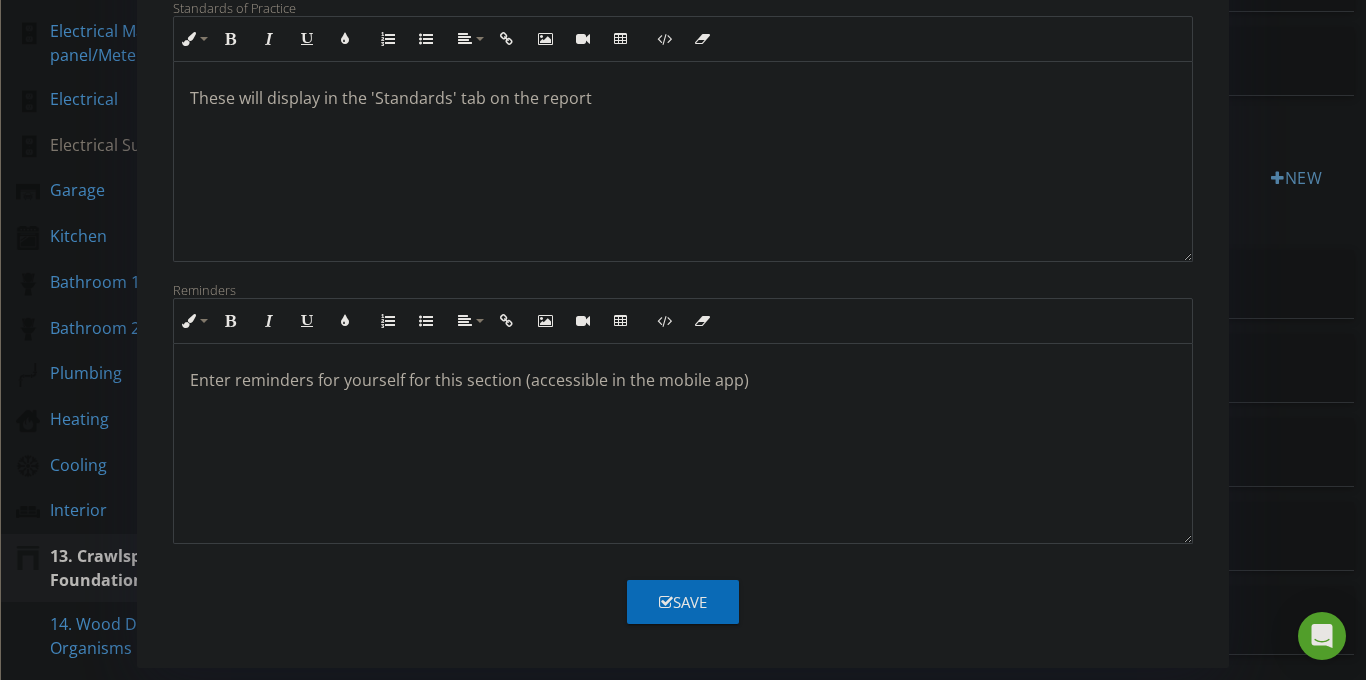 type on "Crawlspace, Foundation" 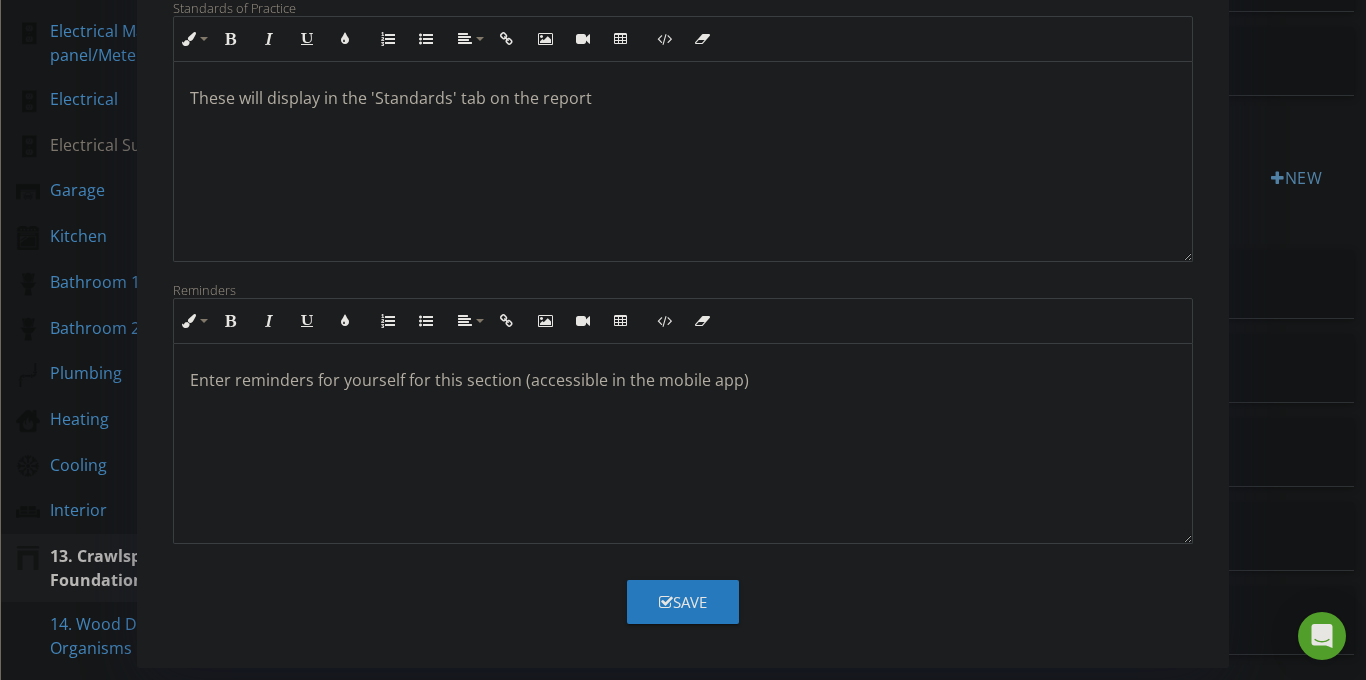 click on "Save" at bounding box center (683, 602) 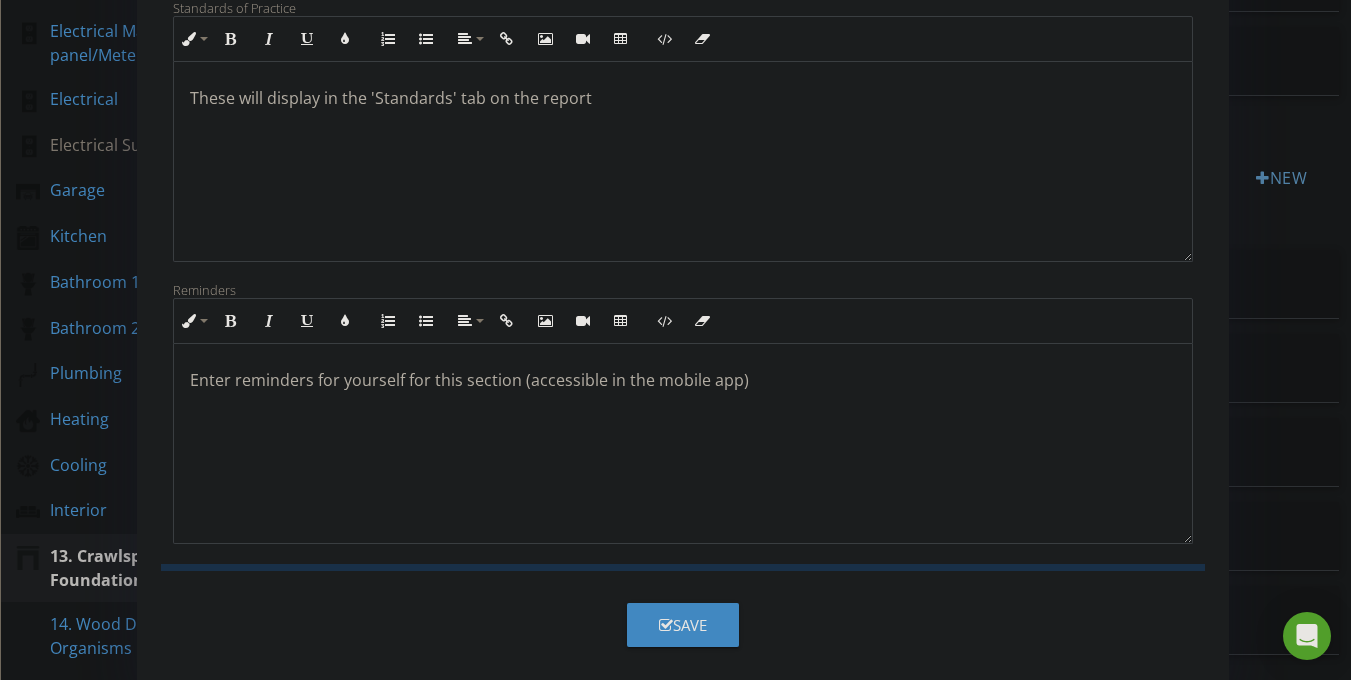 scroll, scrollTop: 162, scrollLeft: 0, axis: vertical 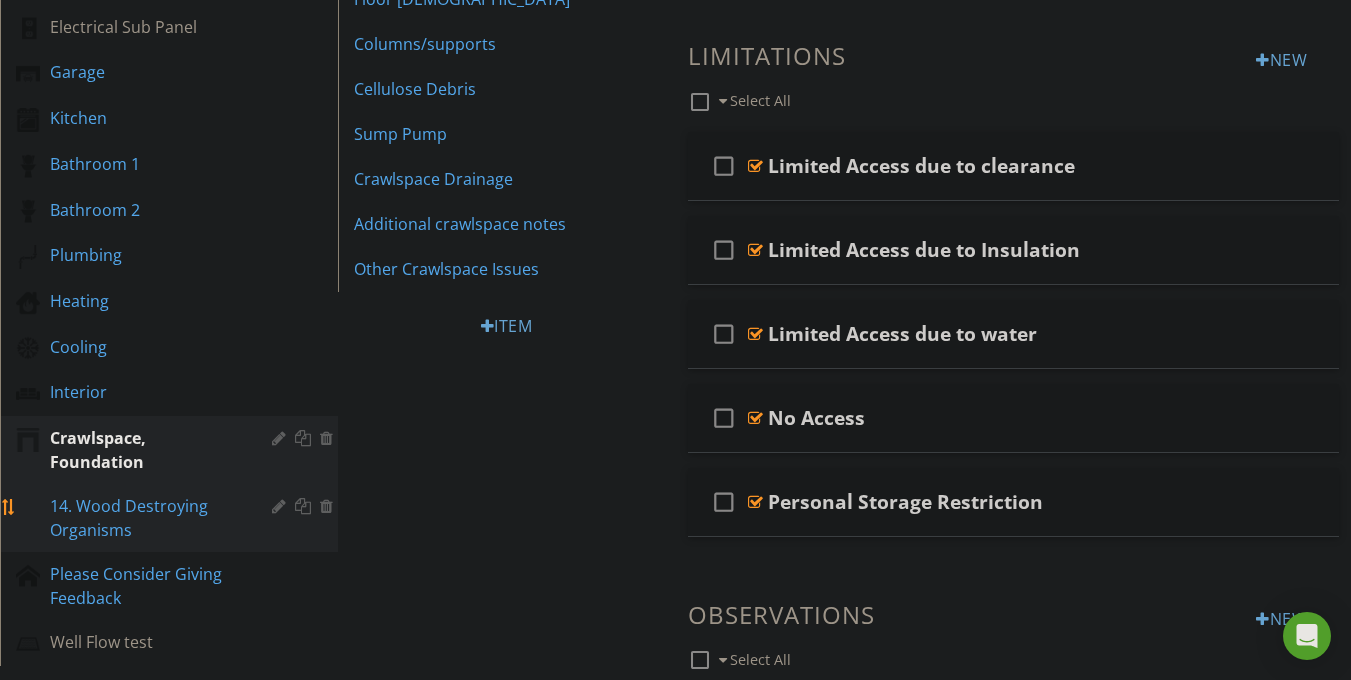 click at bounding box center [305, 506] 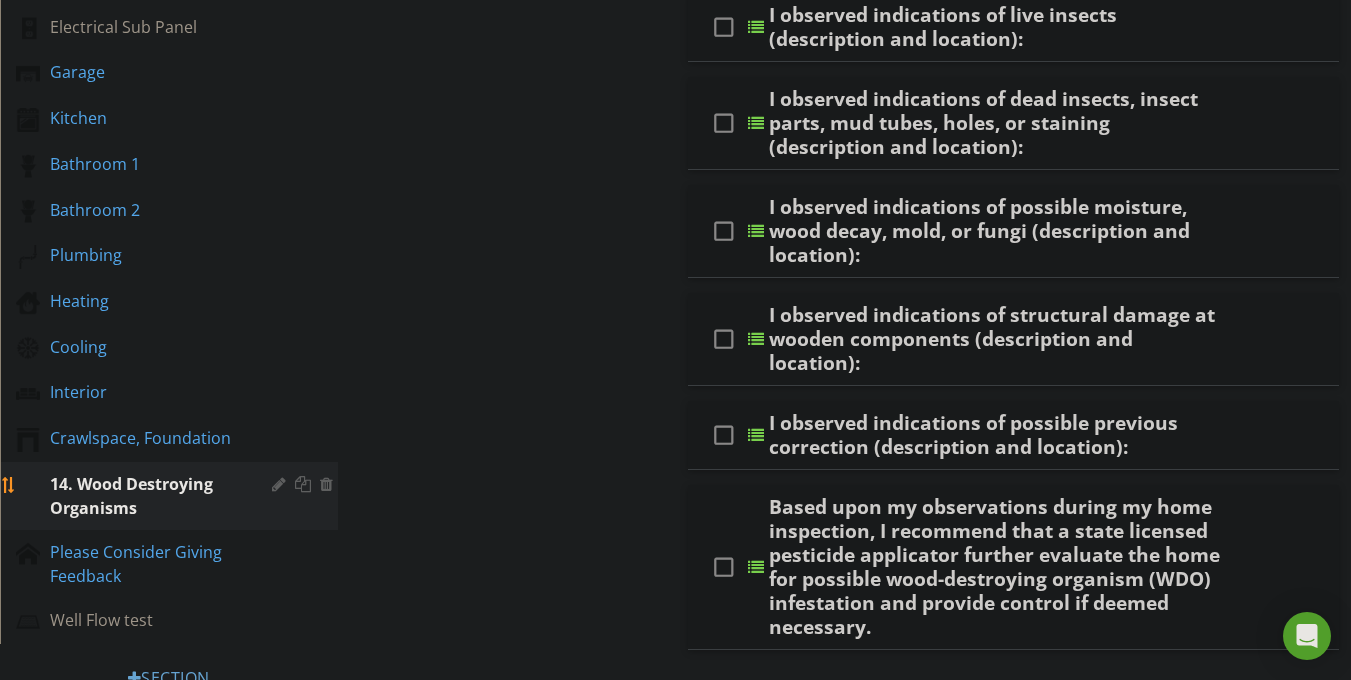 click at bounding box center (281, 484) 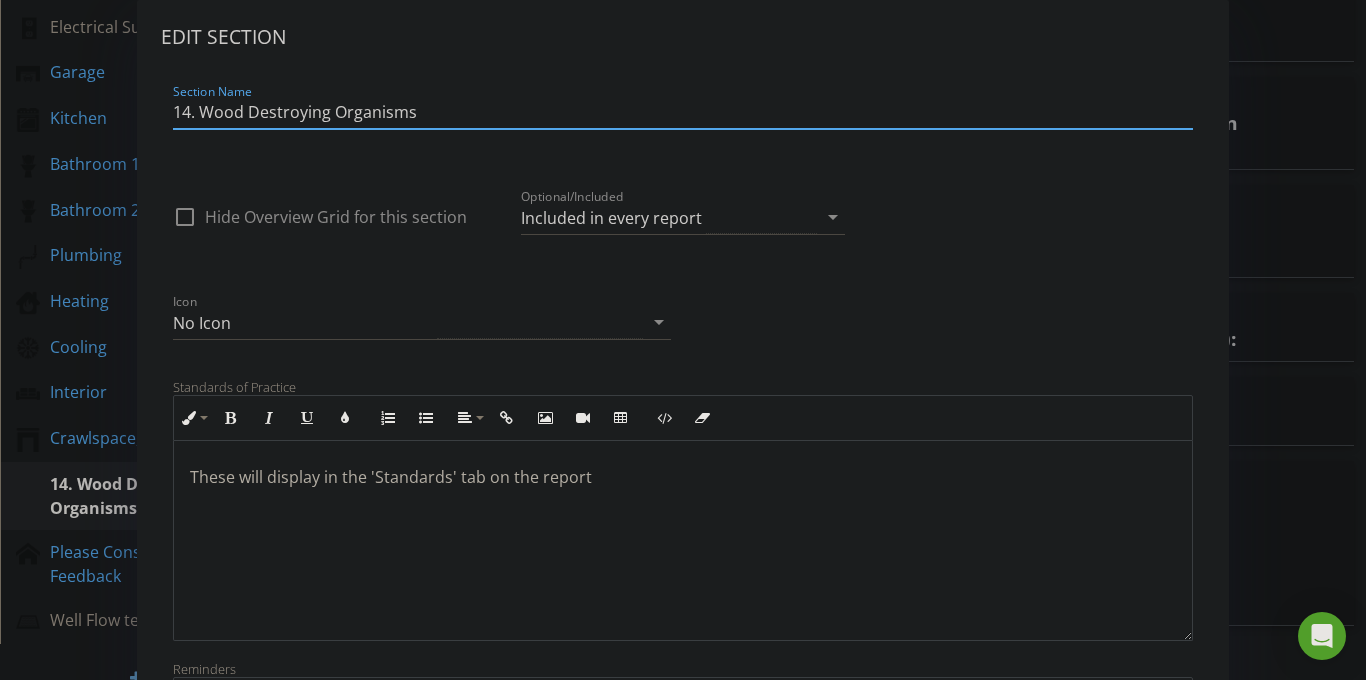 click on "14. Wood Destroying Organisms" at bounding box center [683, 112] 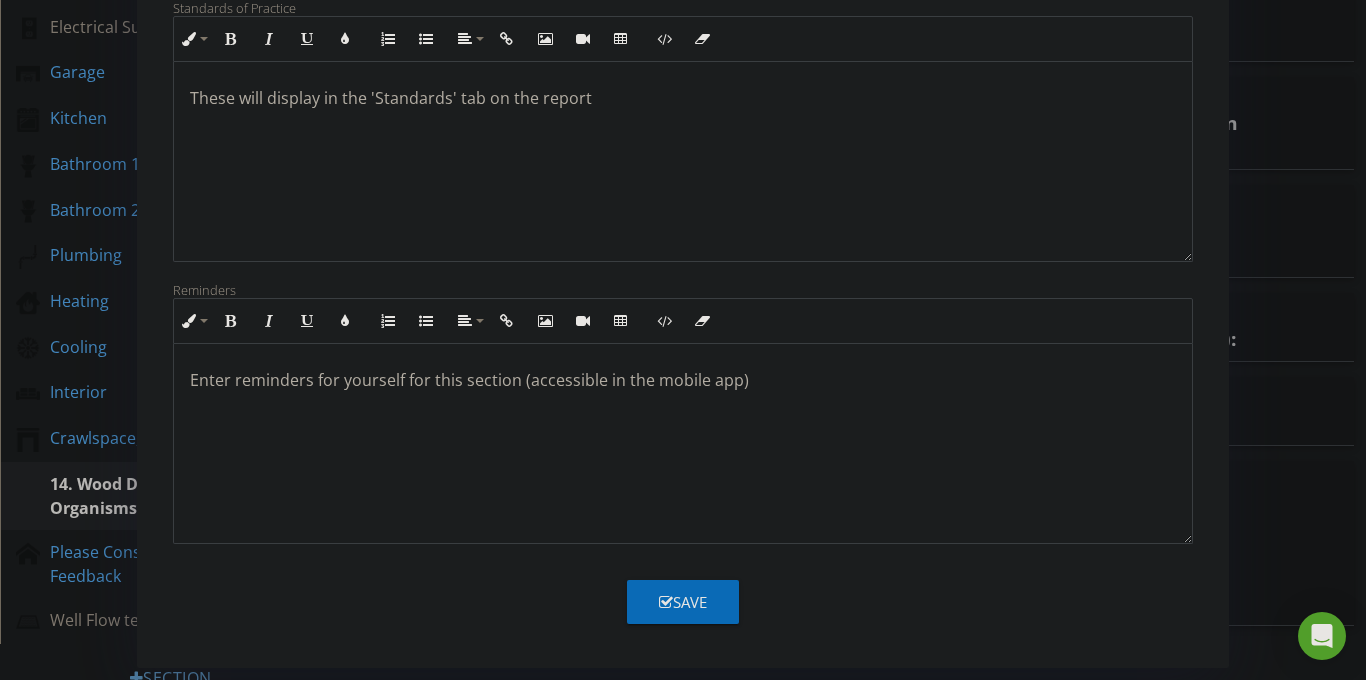 type on "Wood Destroying Organisms" 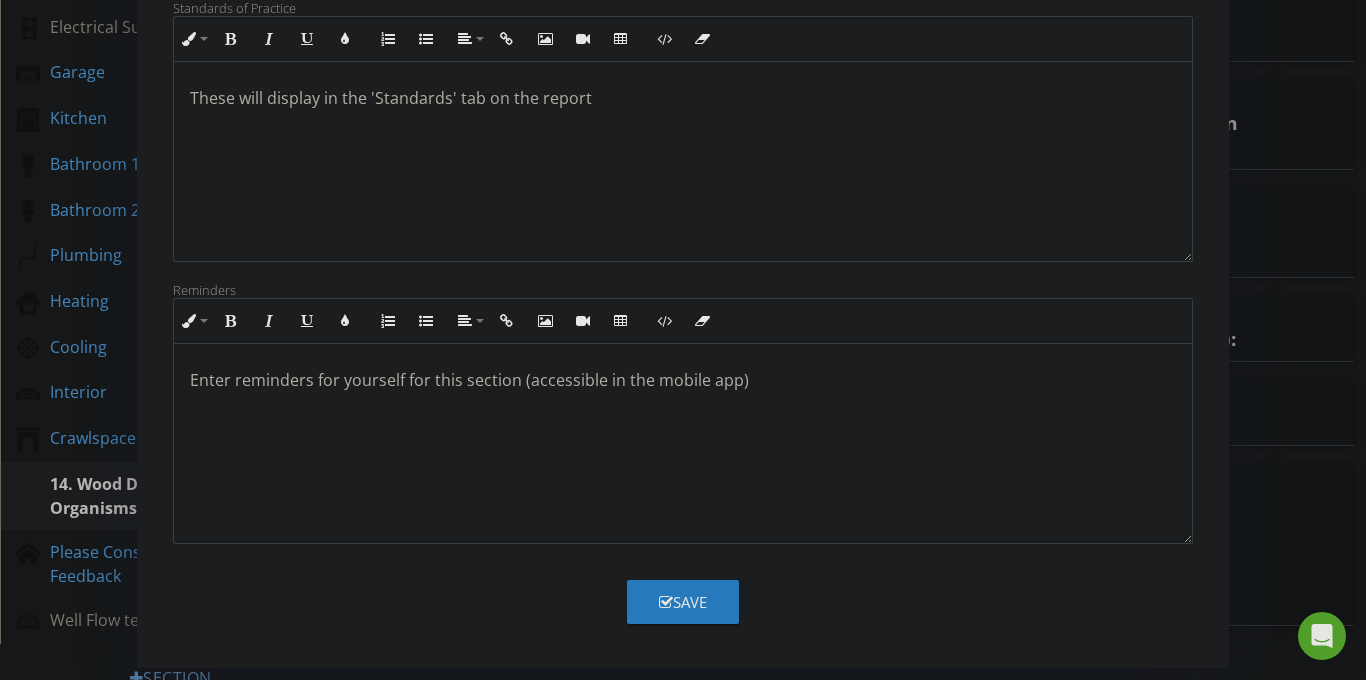 click on "Save" at bounding box center (683, 602) 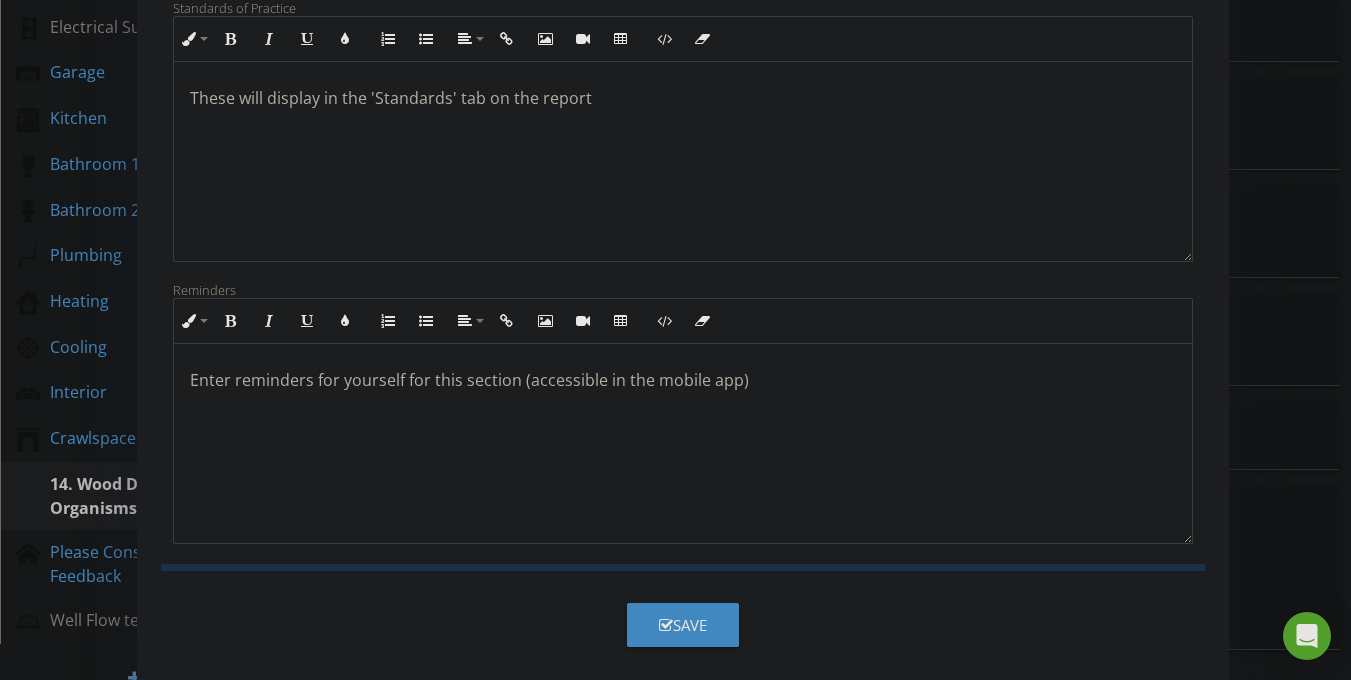 scroll, scrollTop: 162, scrollLeft: 0, axis: vertical 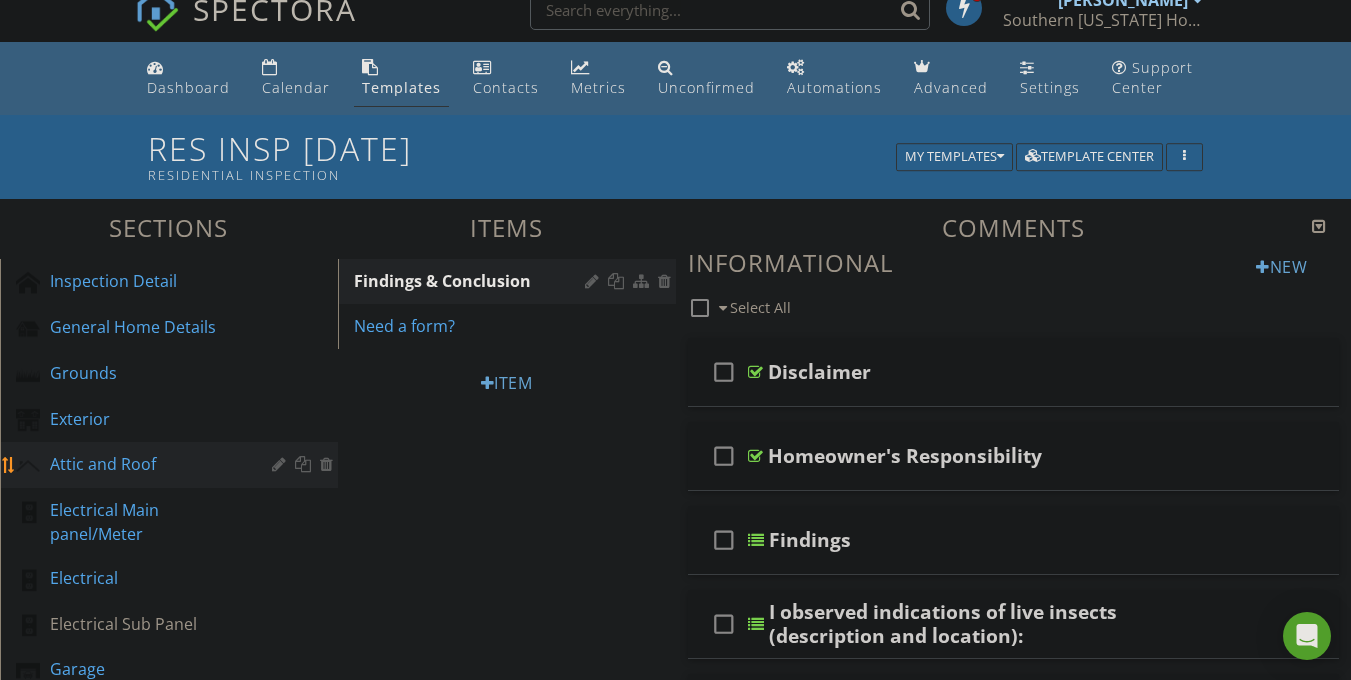 click on "Attic and Roof" at bounding box center [146, 464] 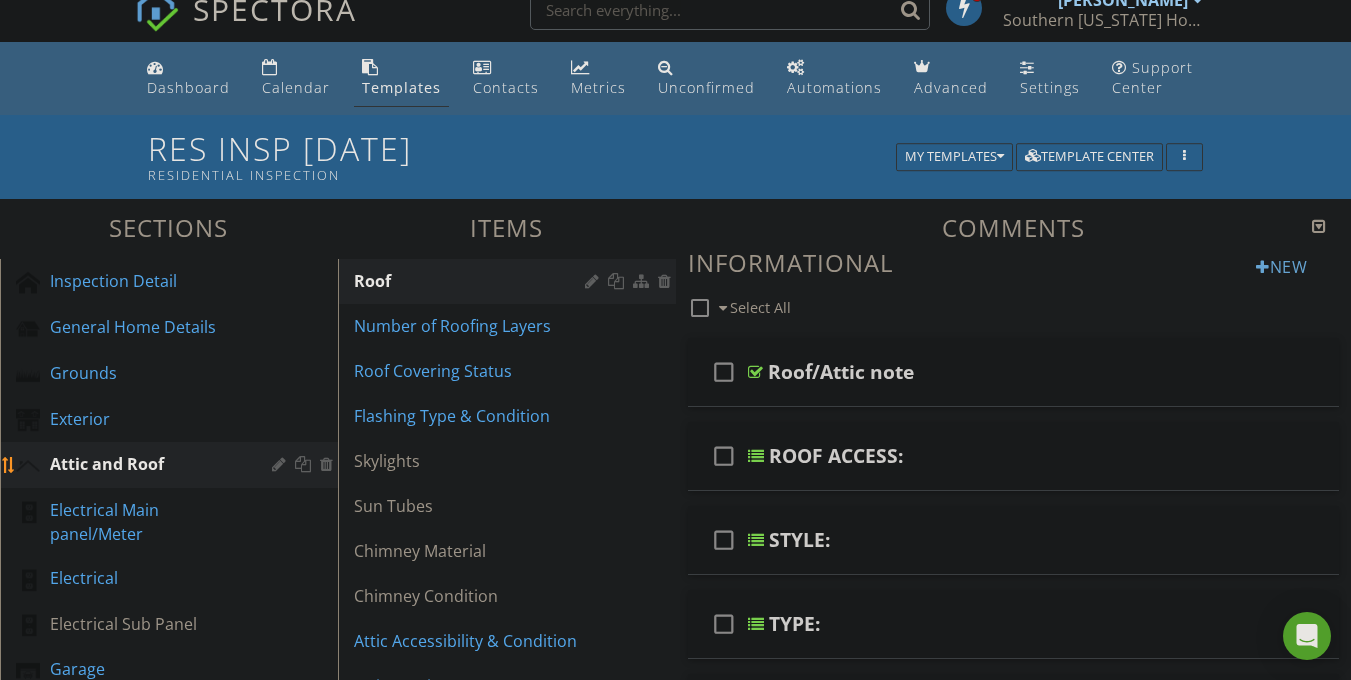 click at bounding box center (281, 464) 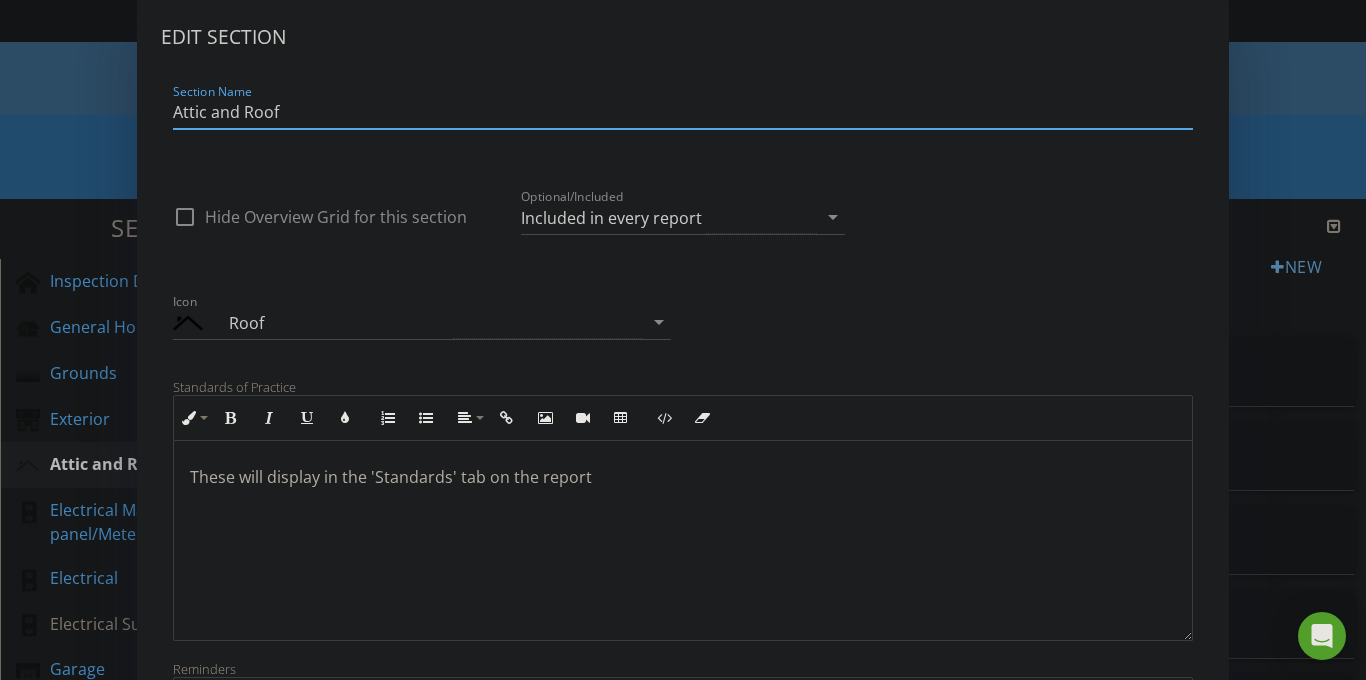 click on "Attic and Roof" at bounding box center [683, 112] 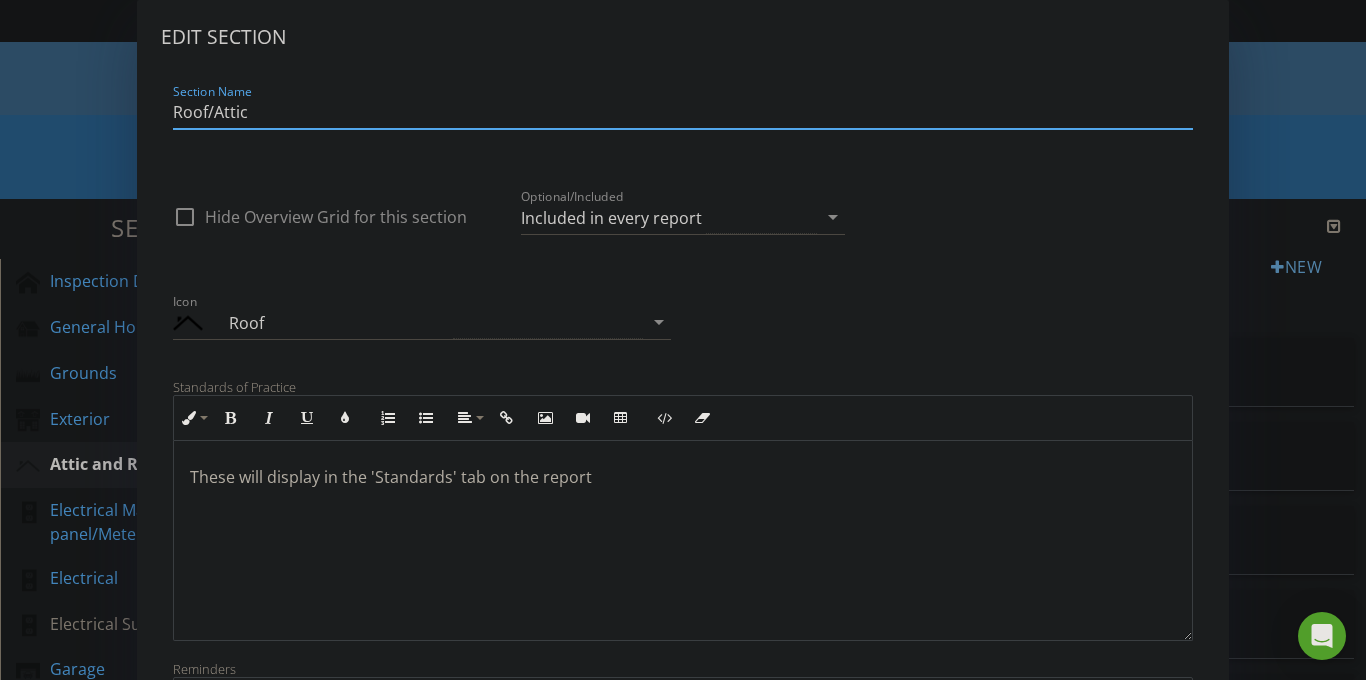 type on "Roof/Attic" 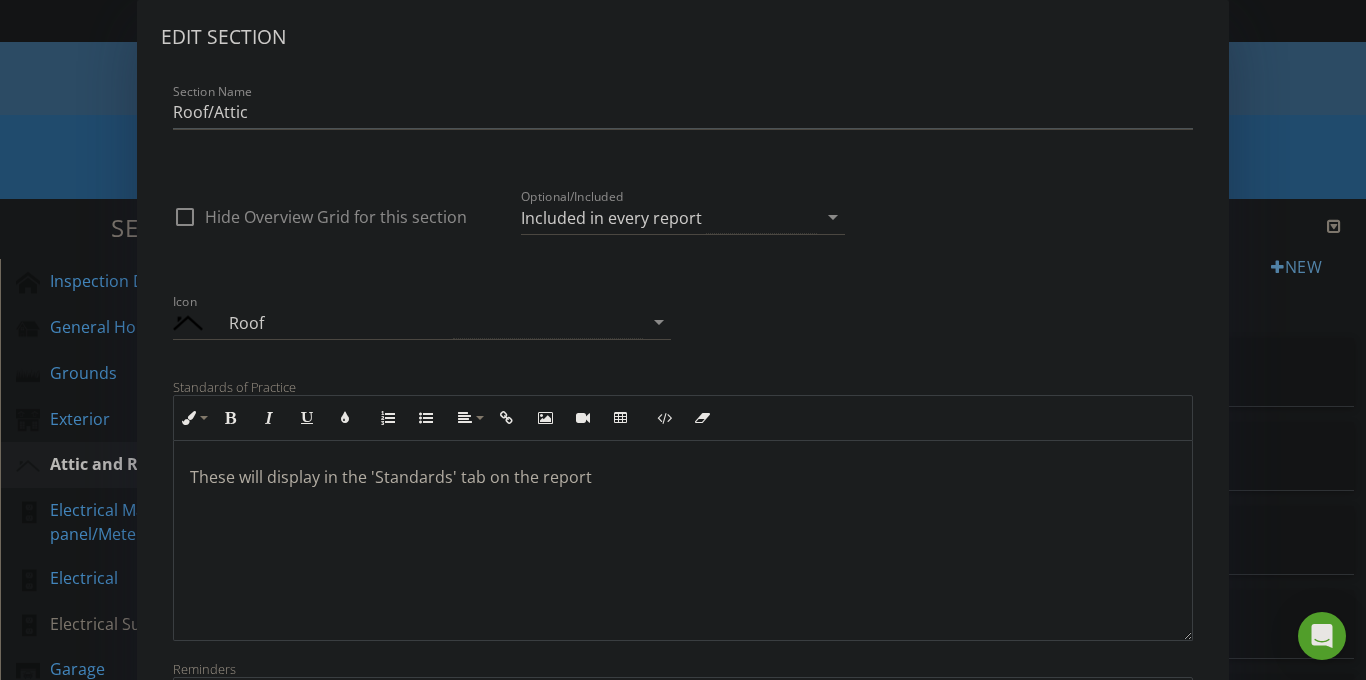 scroll, scrollTop: 379, scrollLeft: 0, axis: vertical 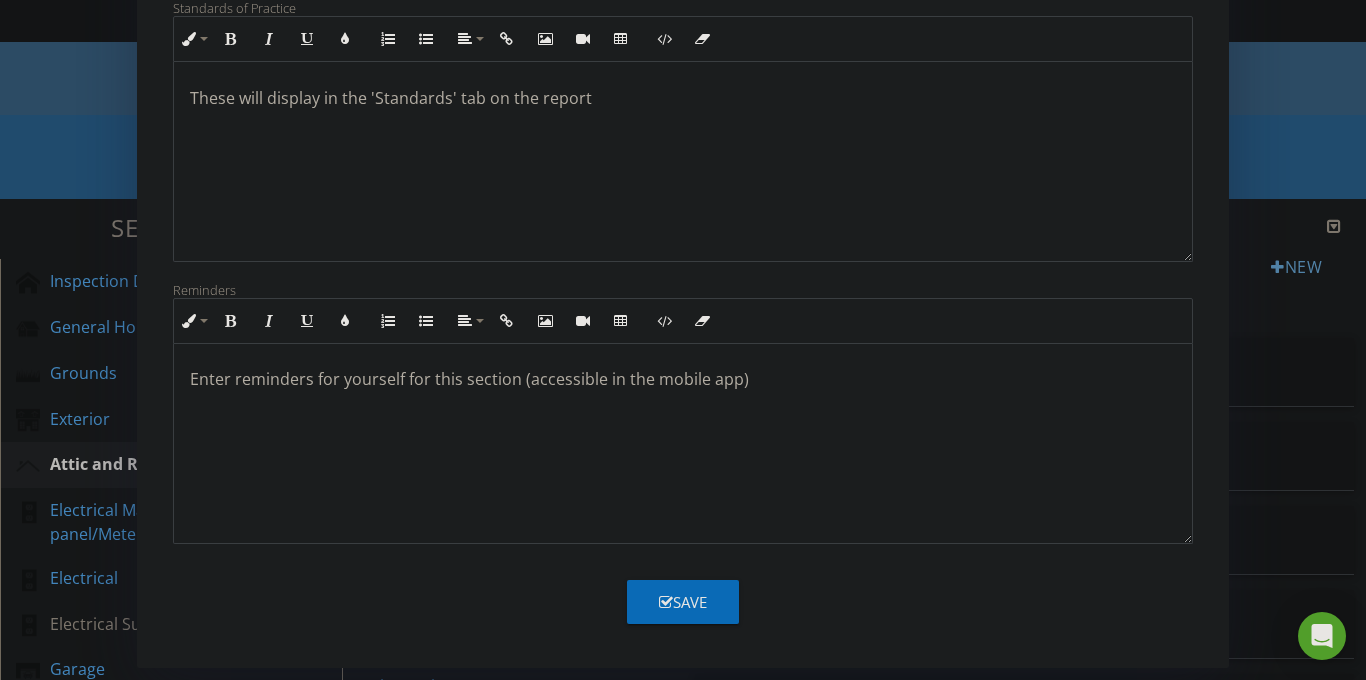 click on "Save" at bounding box center (683, 602) 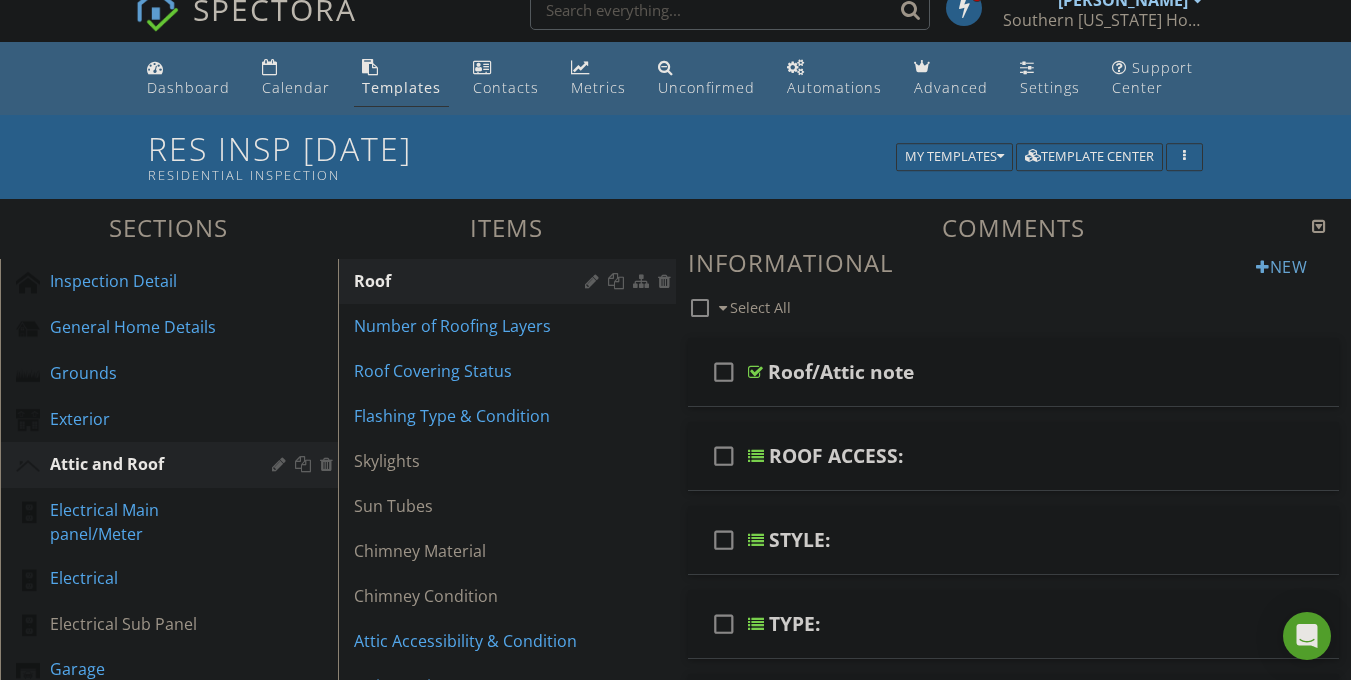 scroll, scrollTop: 162, scrollLeft: 0, axis: vertical 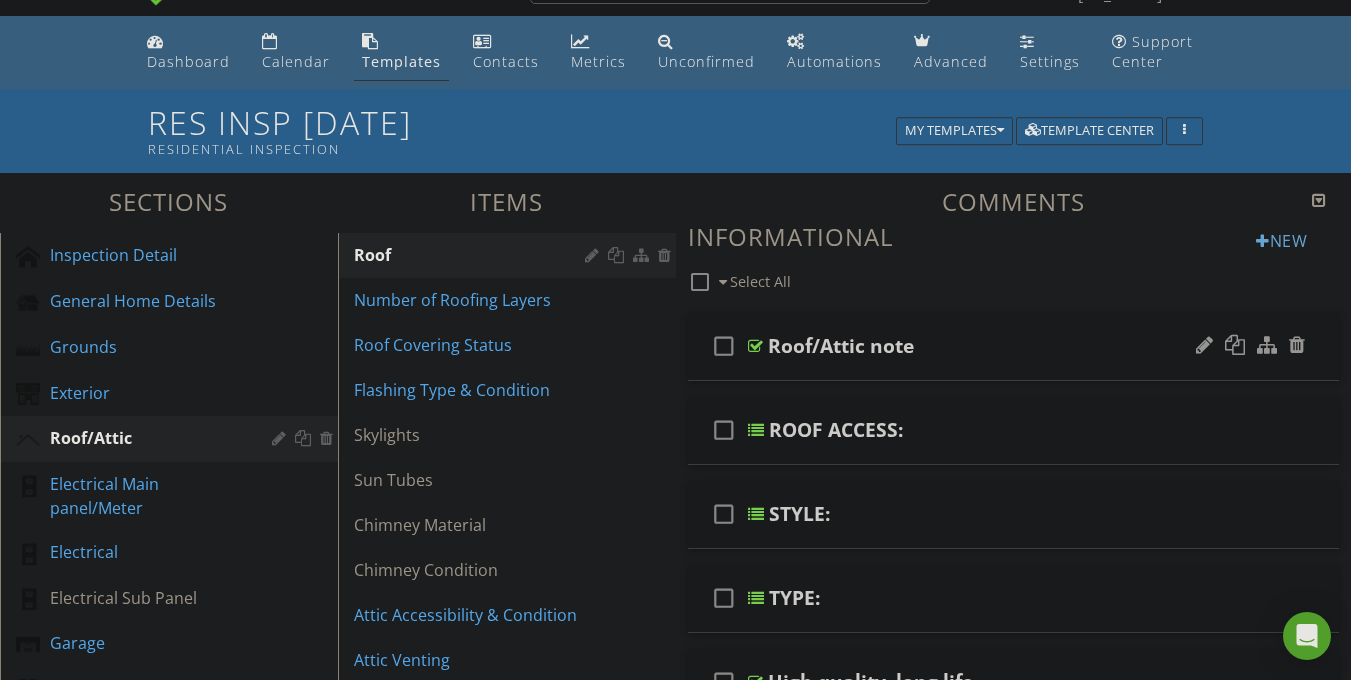 click at bounding box center [755, 346] 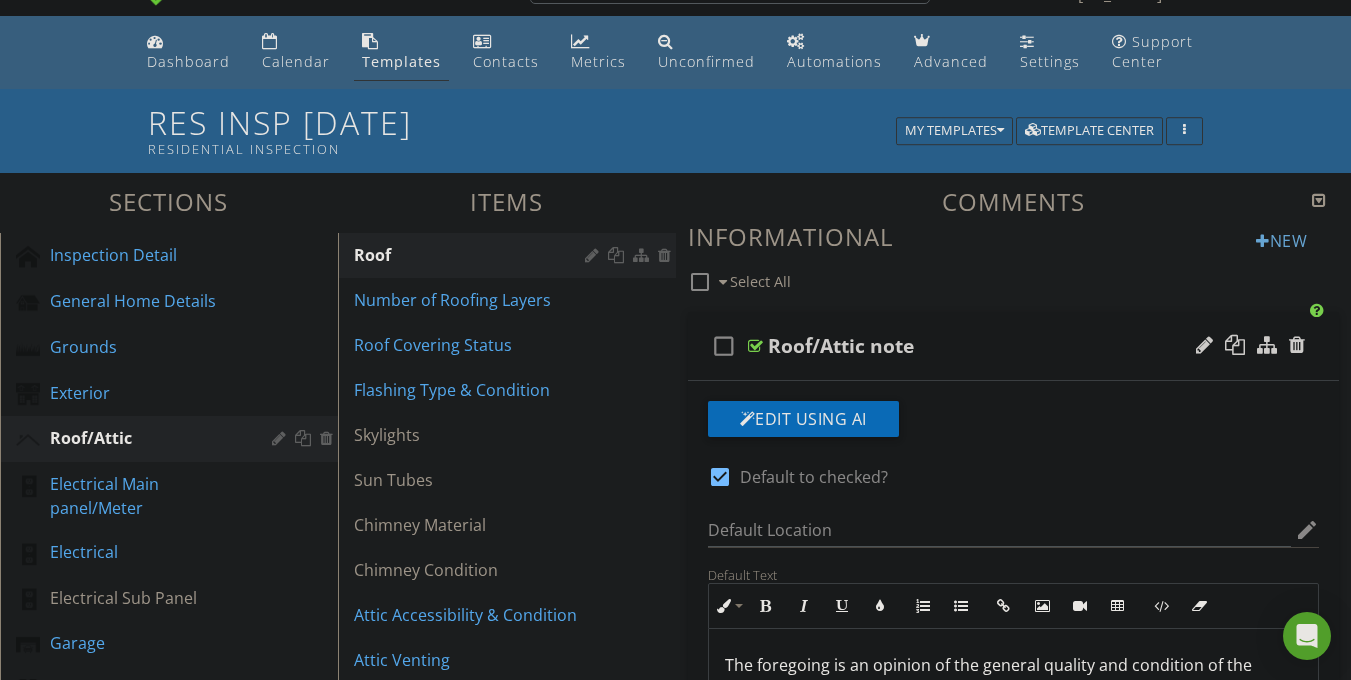 click on "Roof/Attic note" at bounding box center (841, 346) 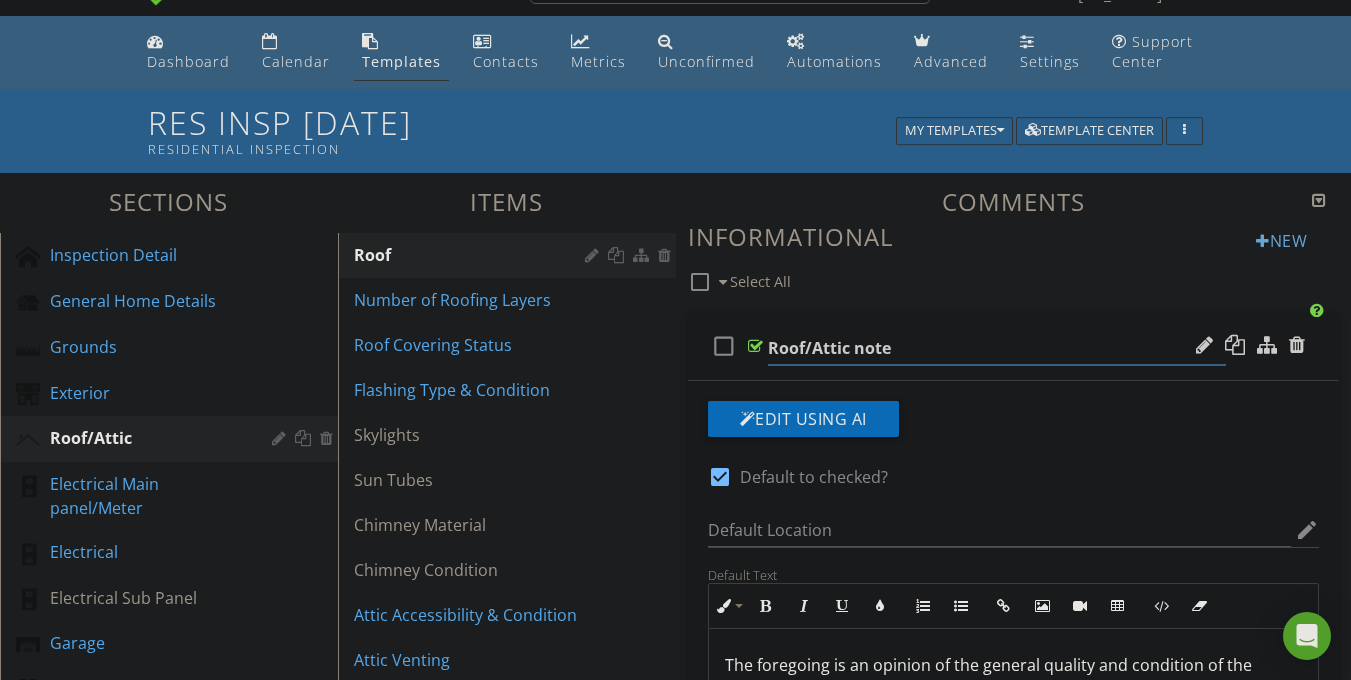 click on "Roof/Attic note" at bounding box center [997, 348] 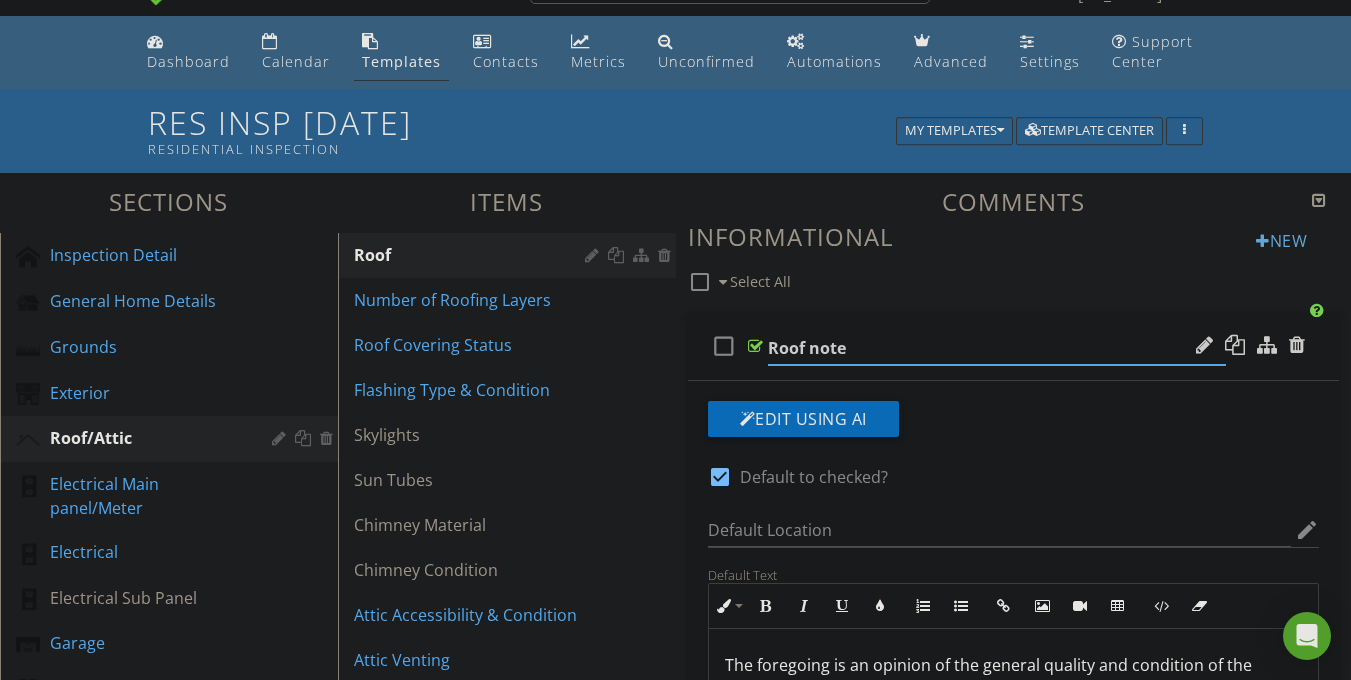 click on "Roof note" at bounding box center (997, 348) 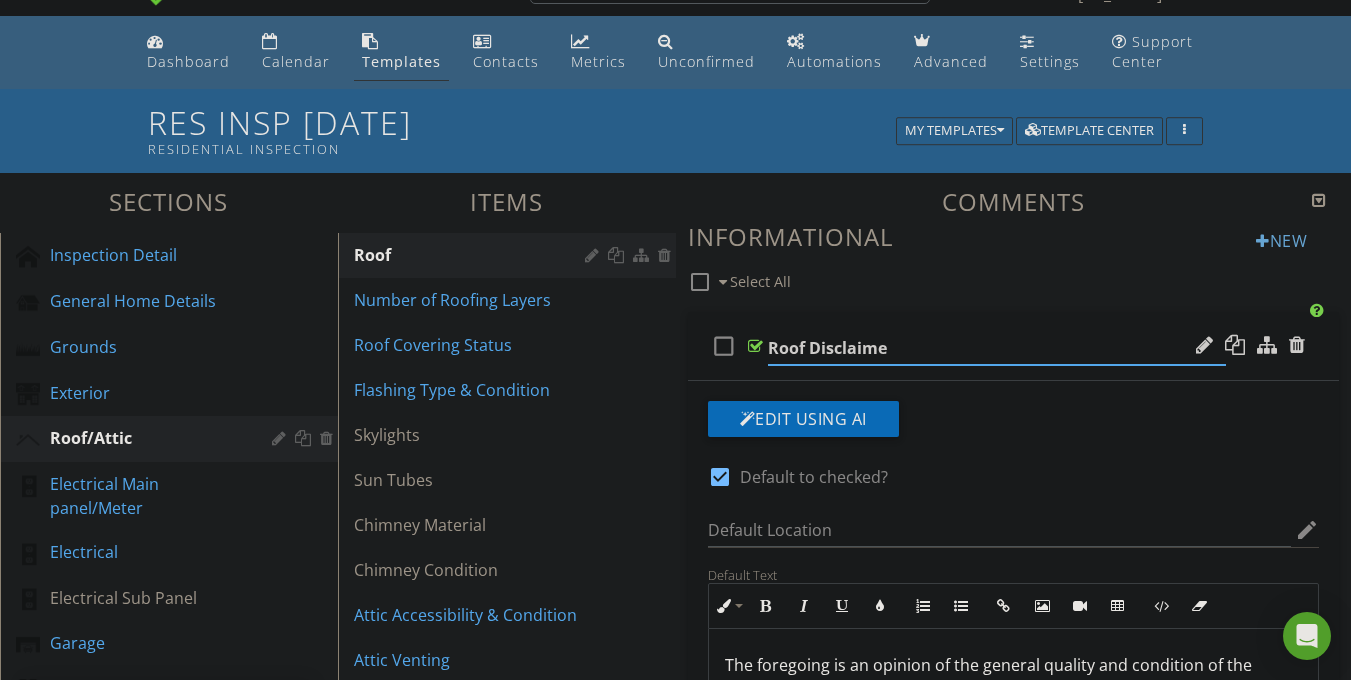 type on "Roof Disclaimer" 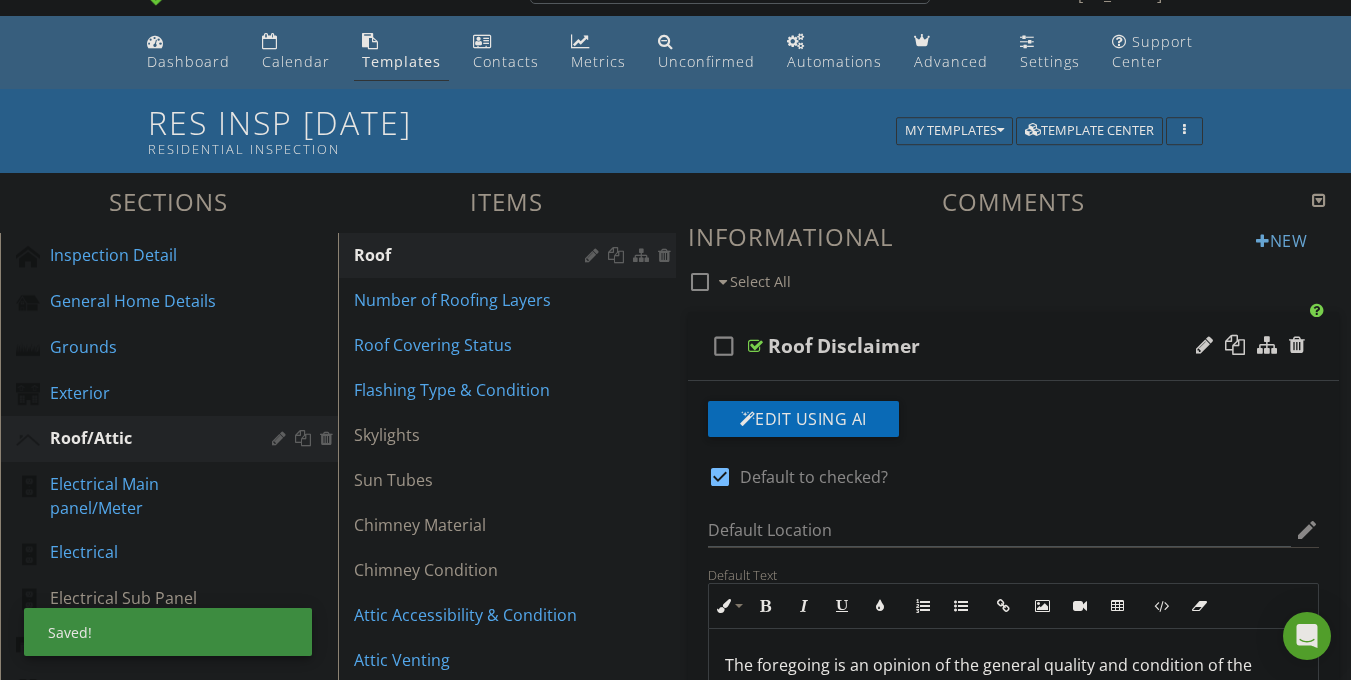 click at bounding box center [755, 346] 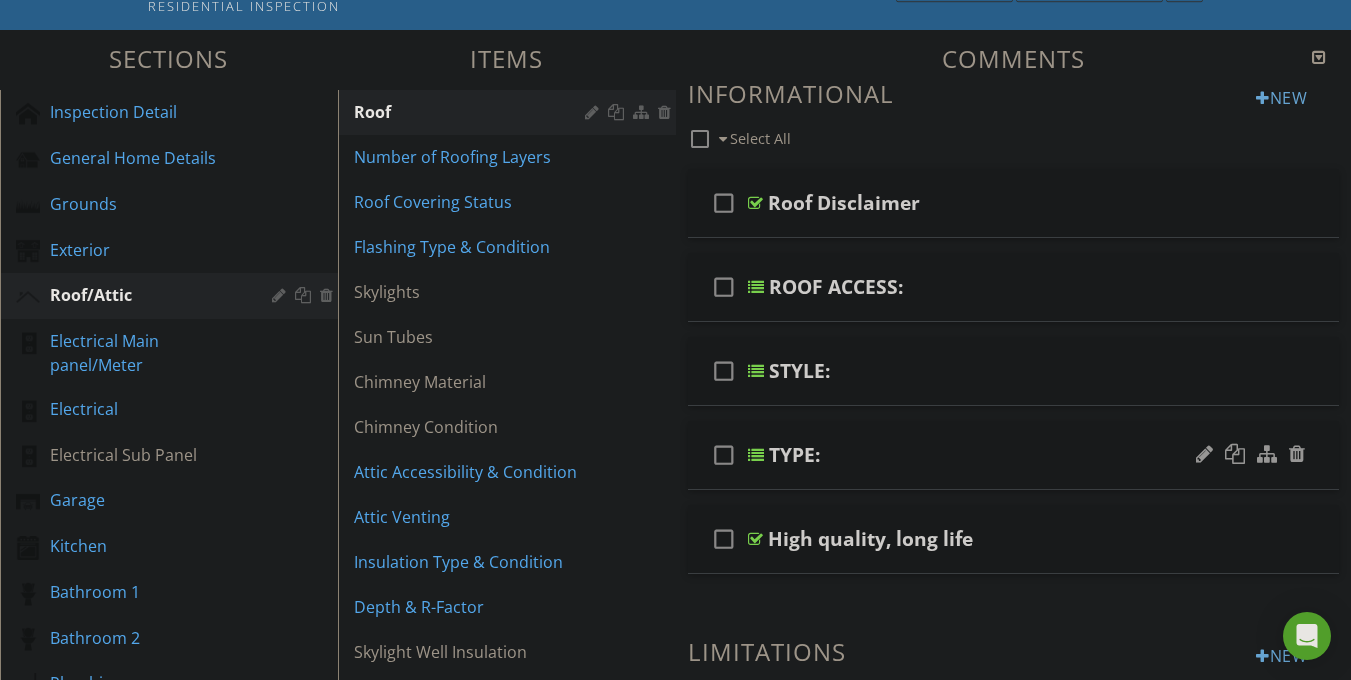 scroll, scrollTop: 220, scrollLeft: 0, axis: vertical 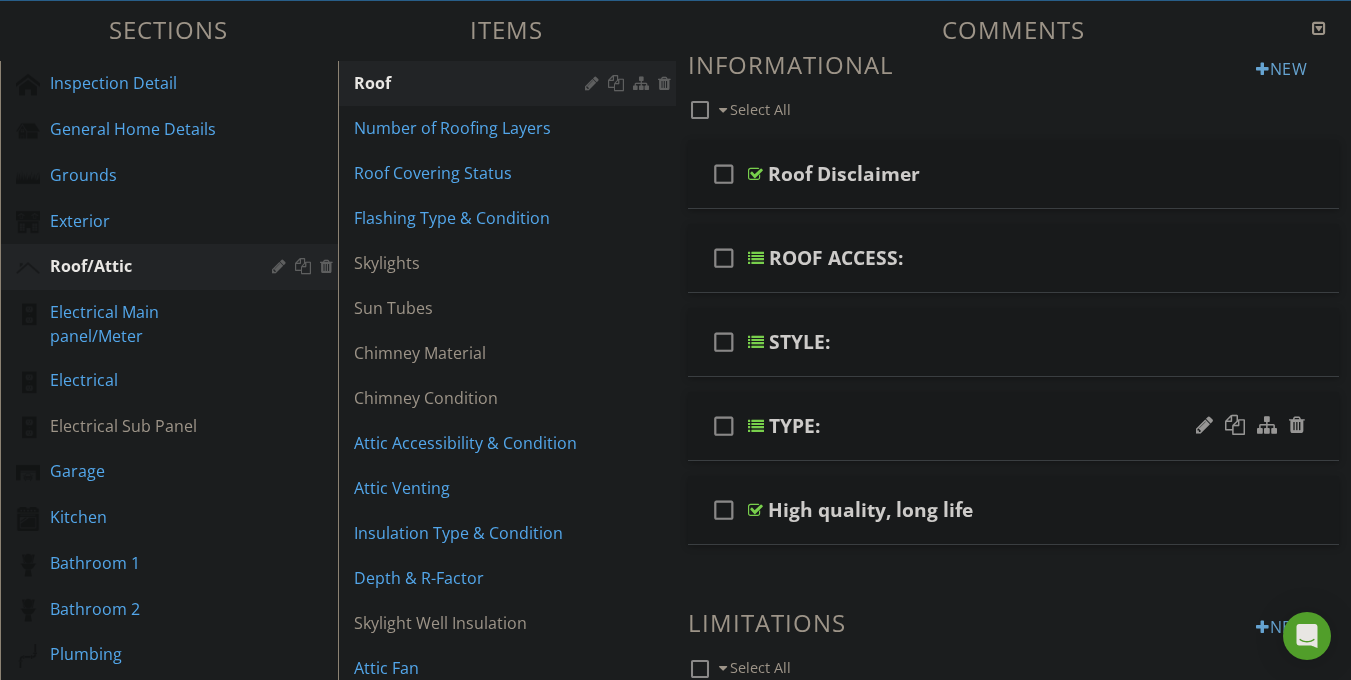 click at bounding box center [756, 426] 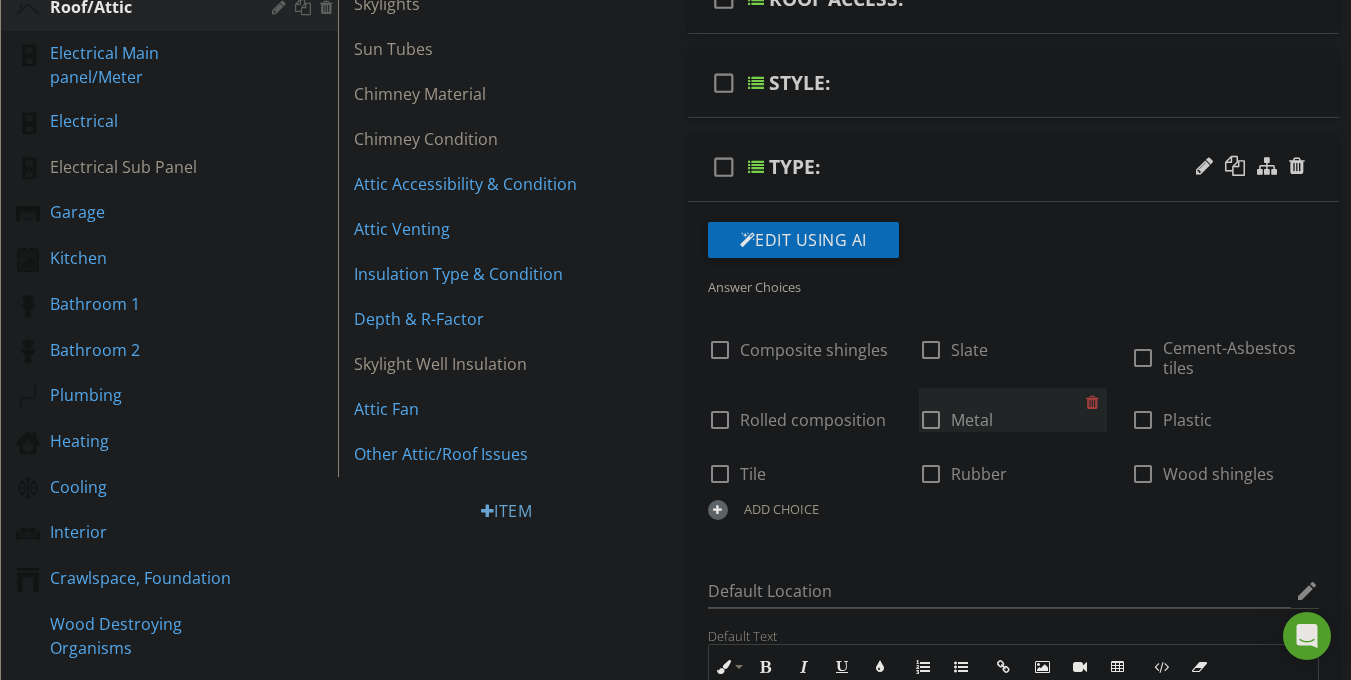 scroll, scrollTop: 490, scrollLeft: 0, axis: vertical 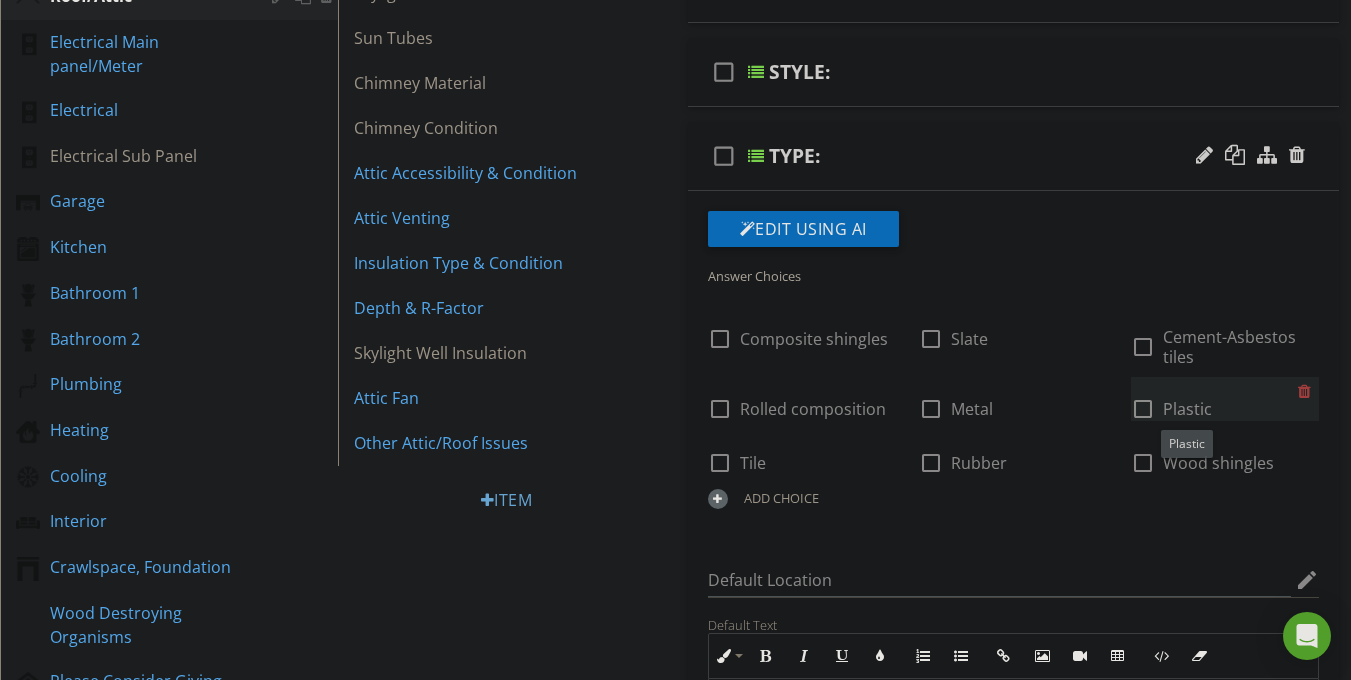click on "Plastic" at bounding box center [1187, 409] 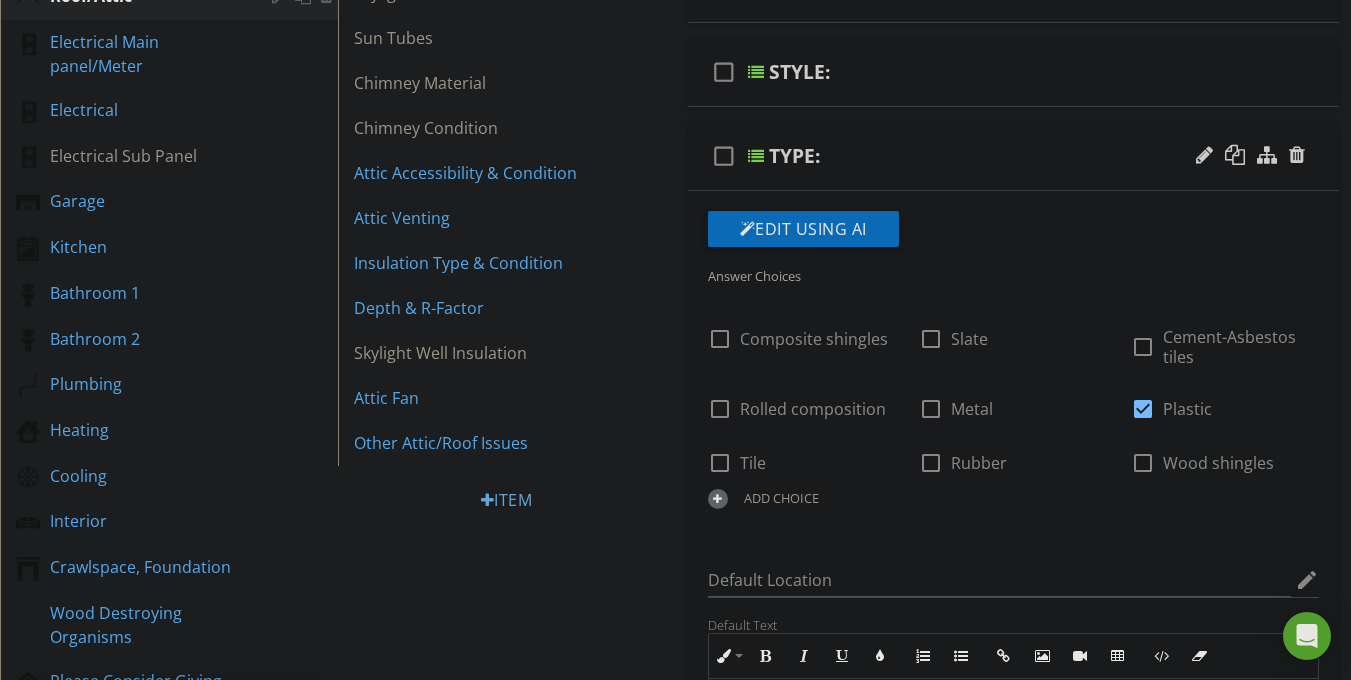 click on "ADD CHOICE" at bounding box center [781, 498] 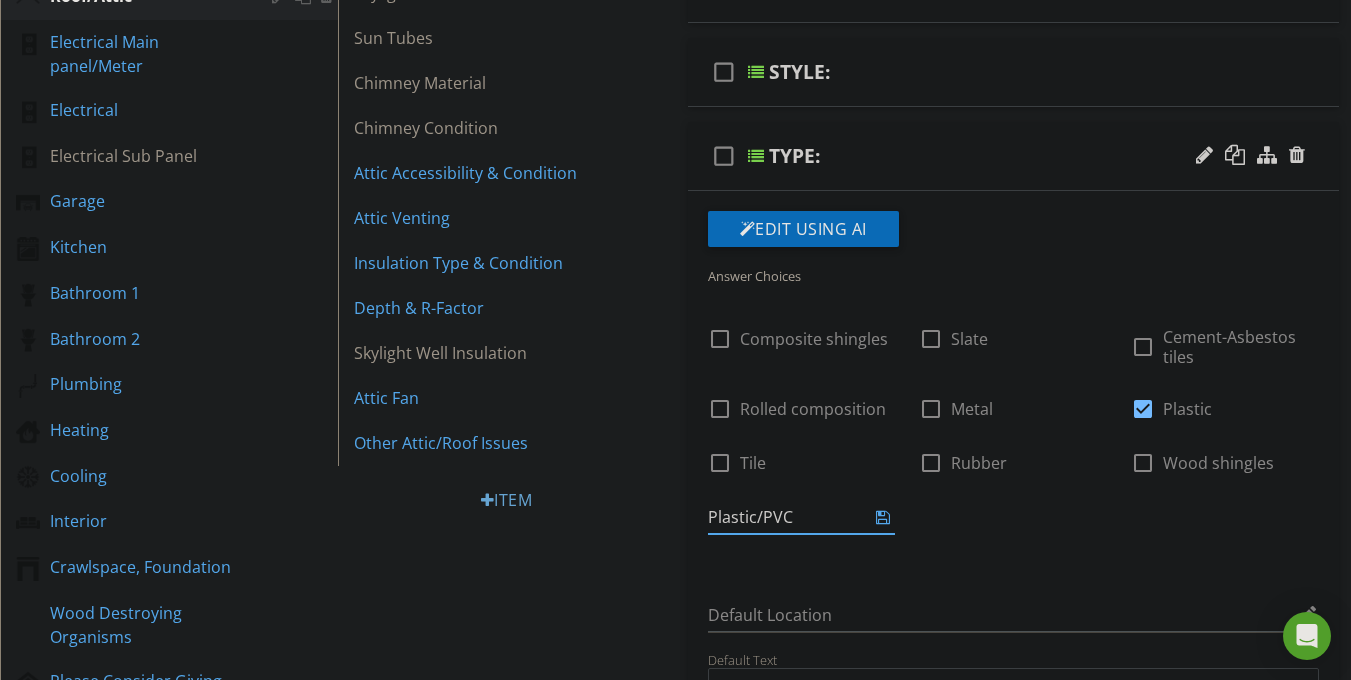 type on "Plastic/PVC" 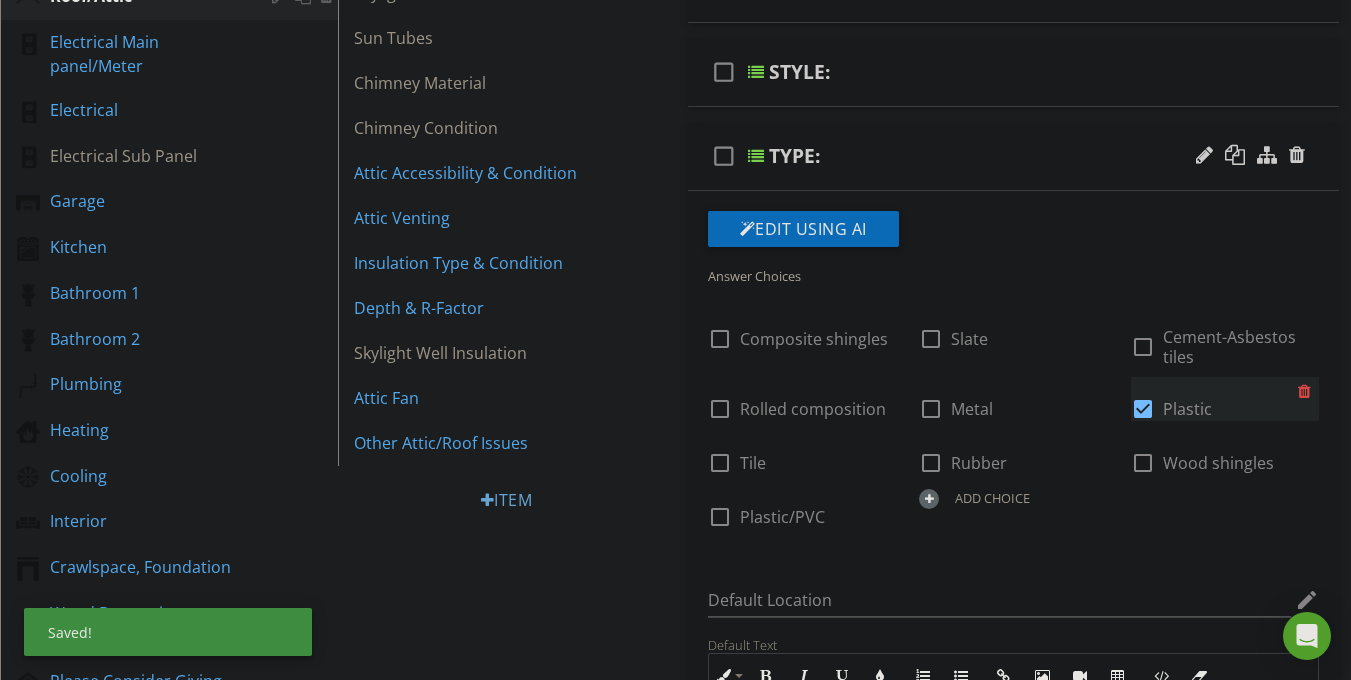 click at bounding box center (1308, 391) 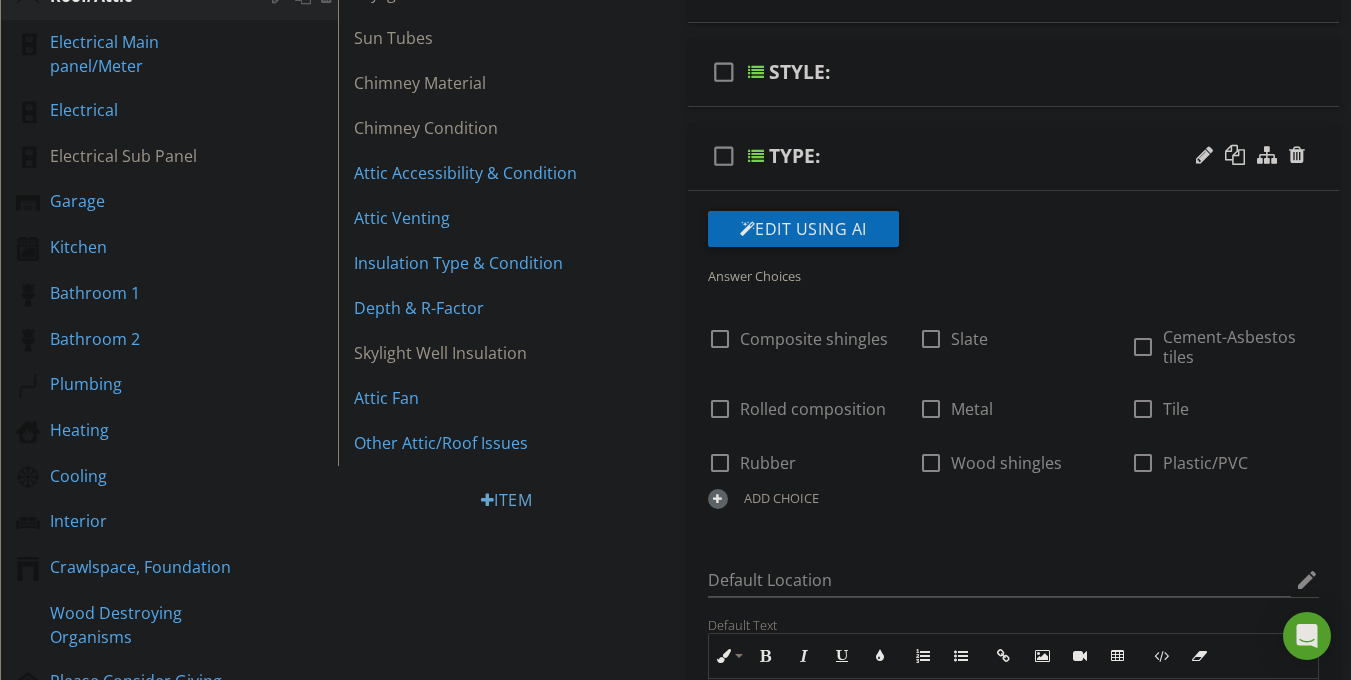 click on "ADD CHOICE" at bounding box center (781, 498) 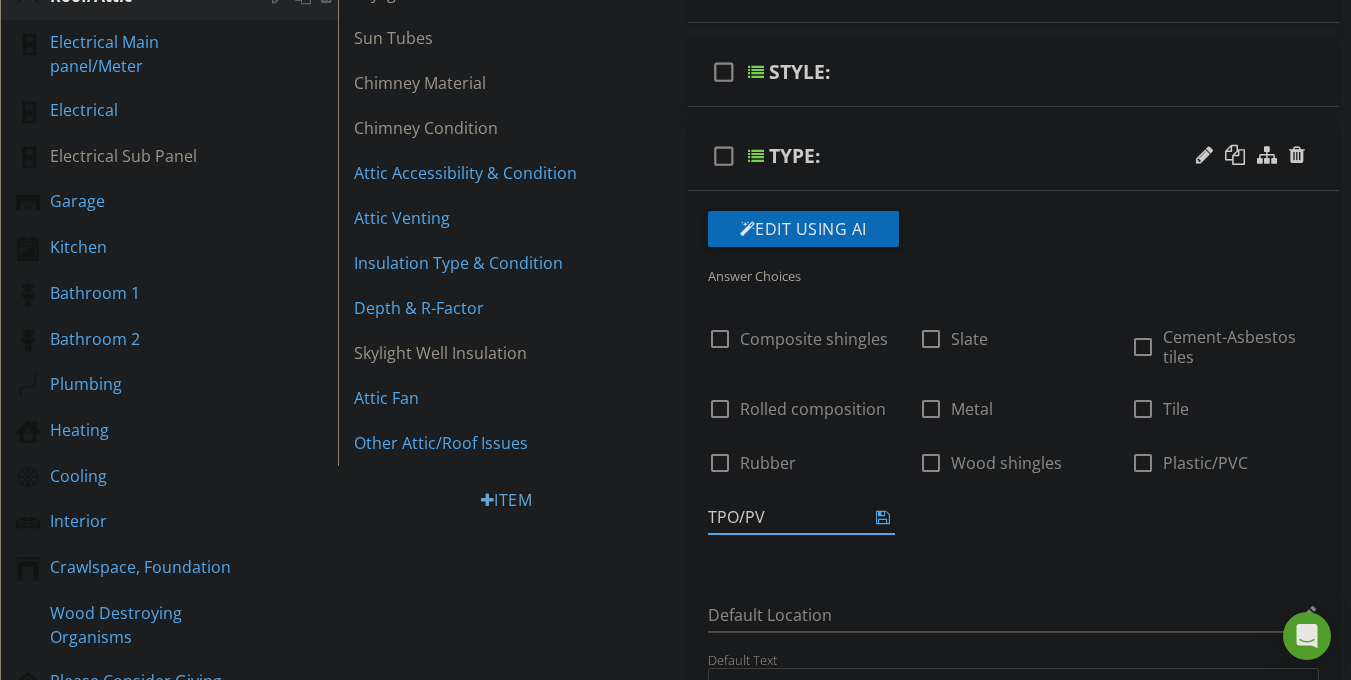 type on "TPO/PVC" 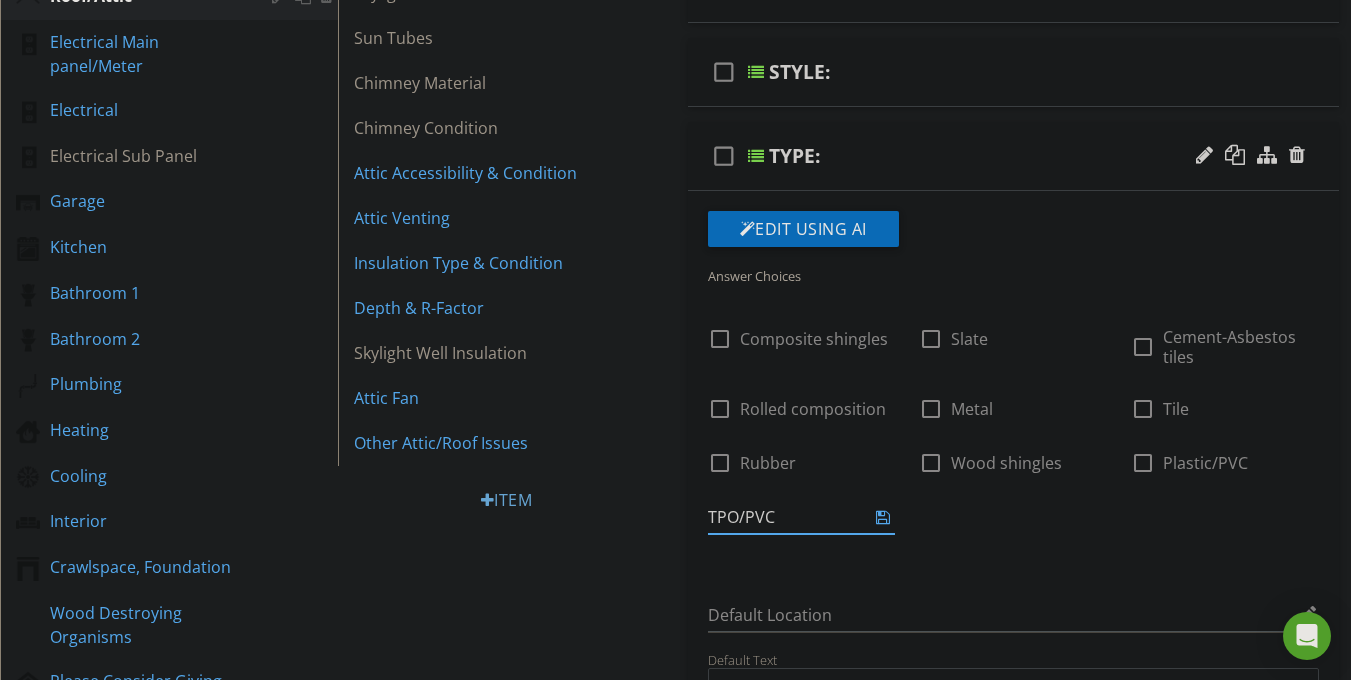 scroll, scrollTop: 486, scrollLeft: 0, axis: vertical 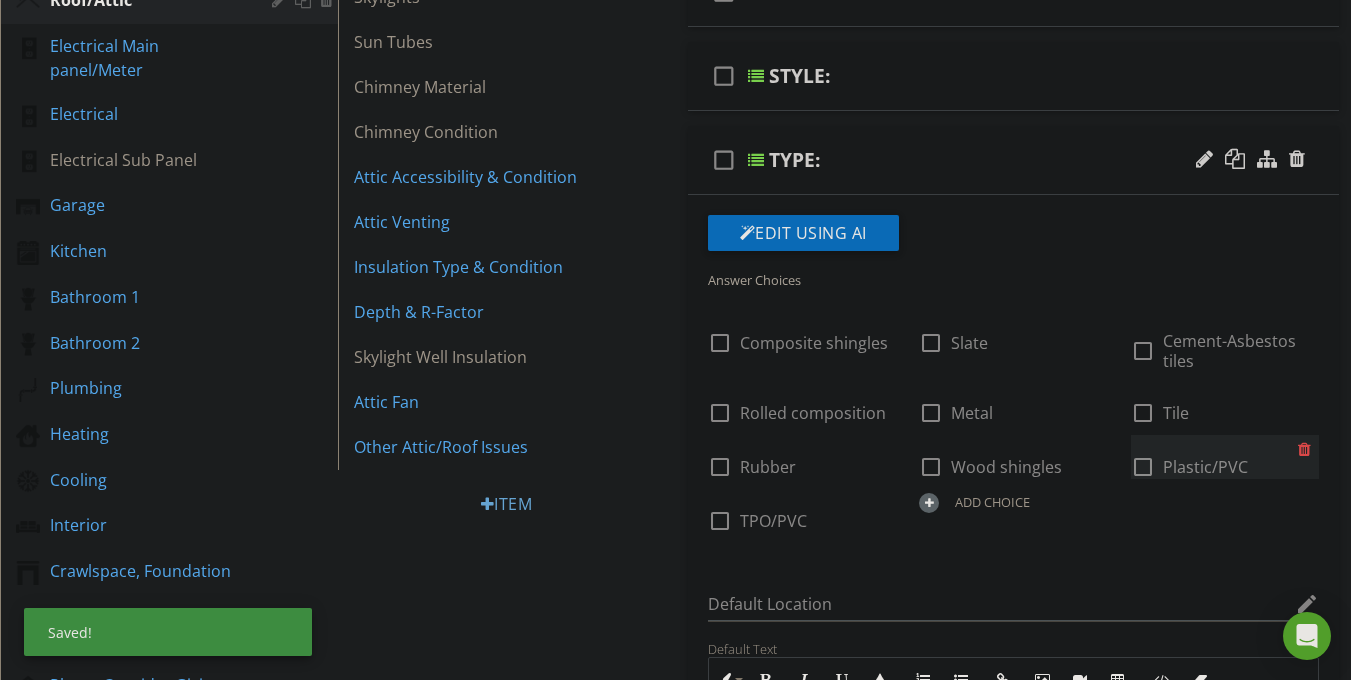 click at bounding box center (1308, 449) 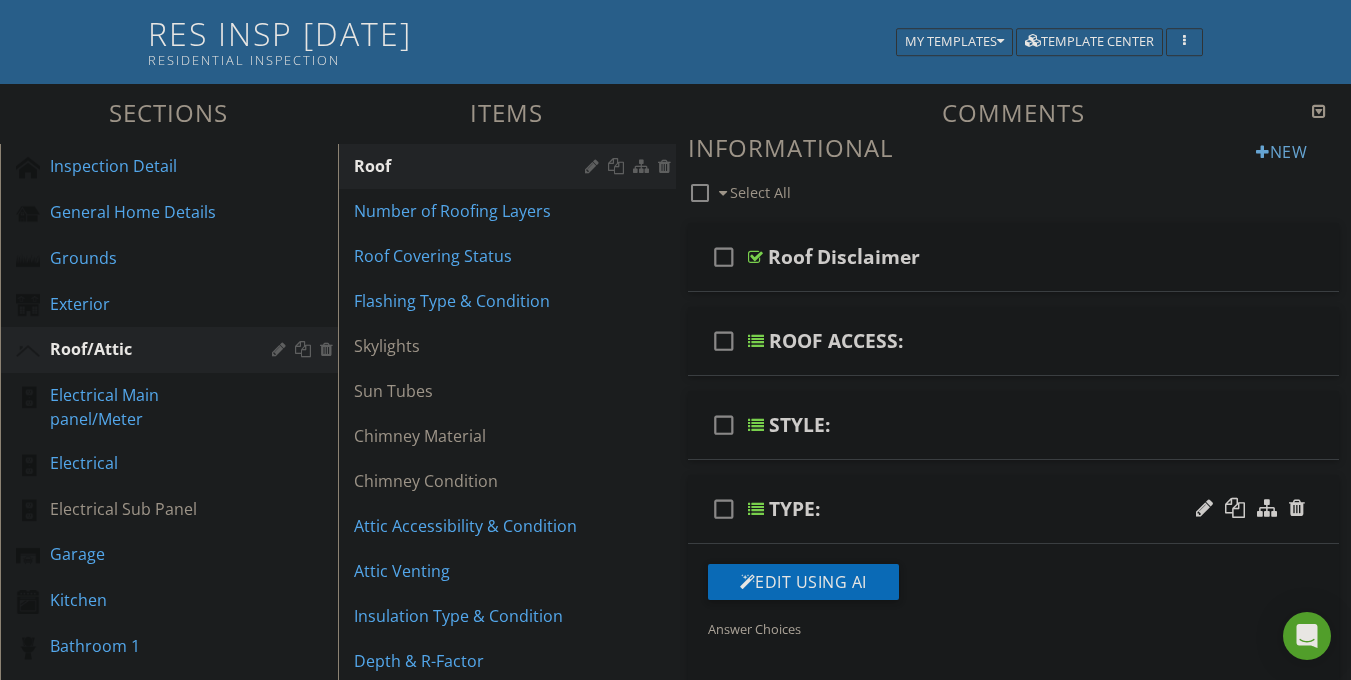 scroll, scrollTop: 0, scrollLeft: 0, axis: both 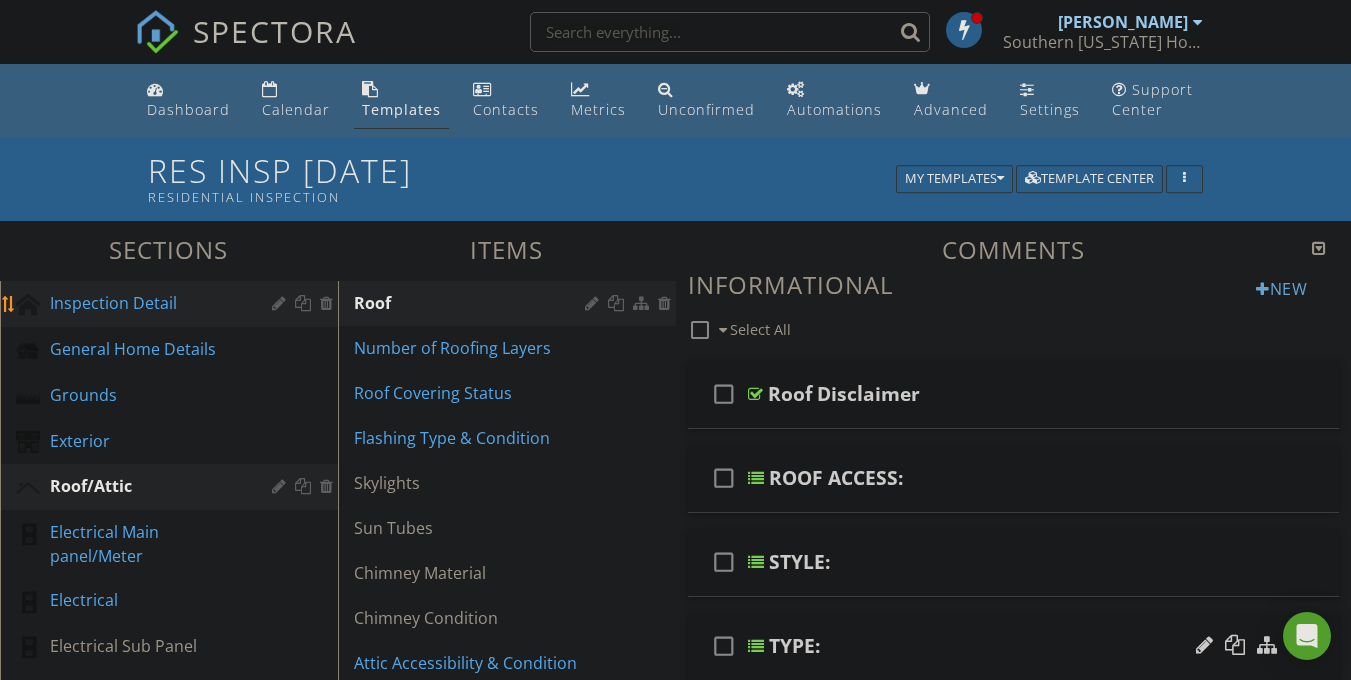click on "Inspection Detail" at bounding box center (146, 303) 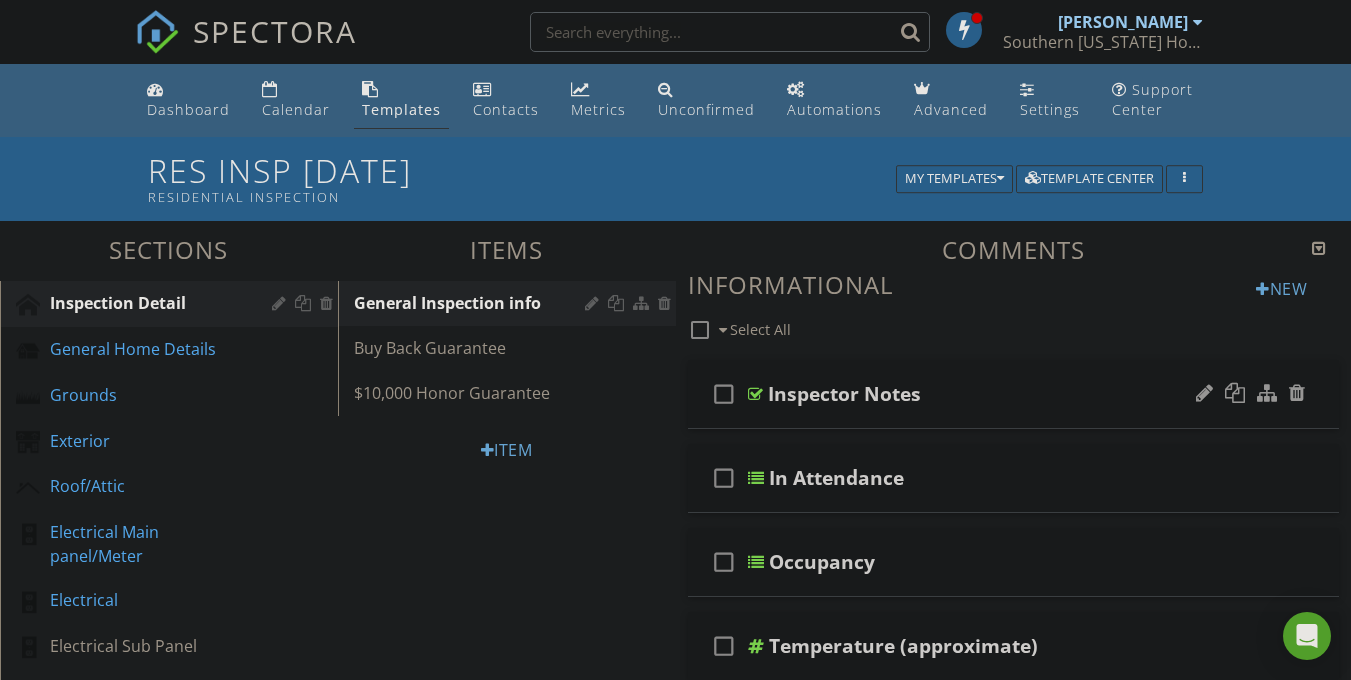click on "Inspector Notes" at bounding box center (844, 394) 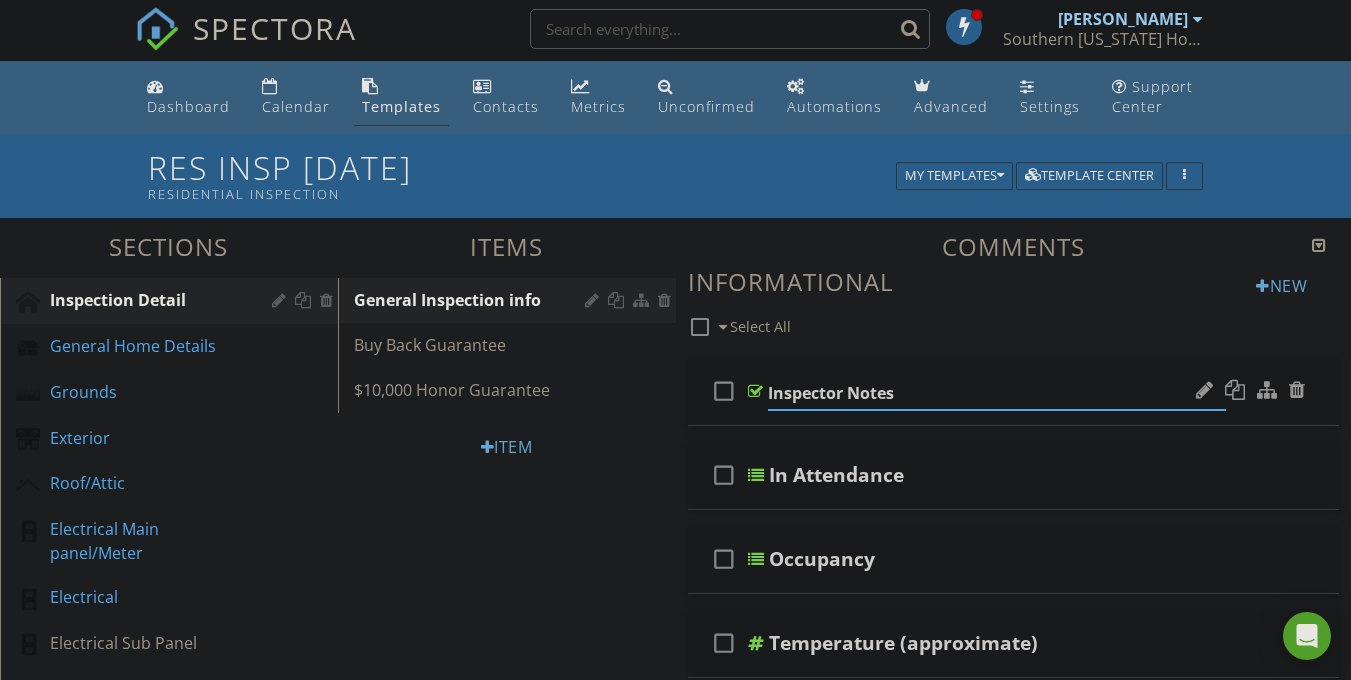 scroll, scrollTop: 4, scrollLeft: 0, axis: vertical 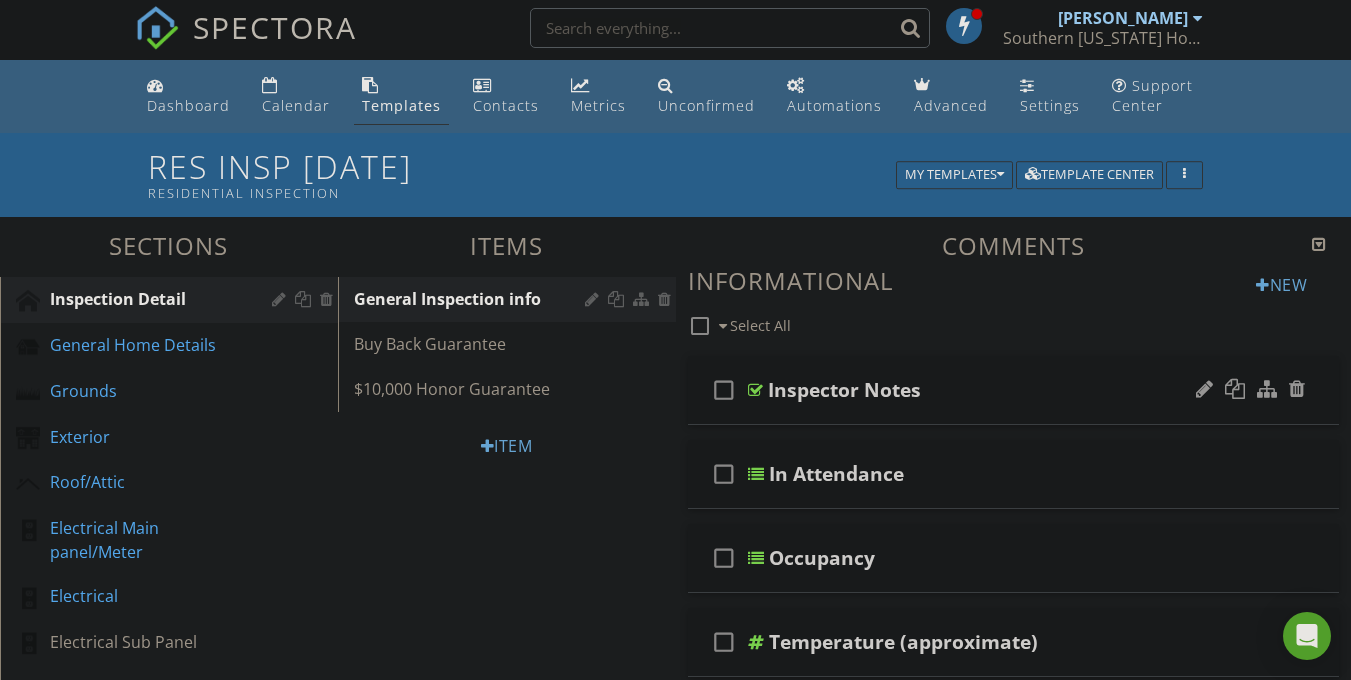 click at bounding box center [755, 390] 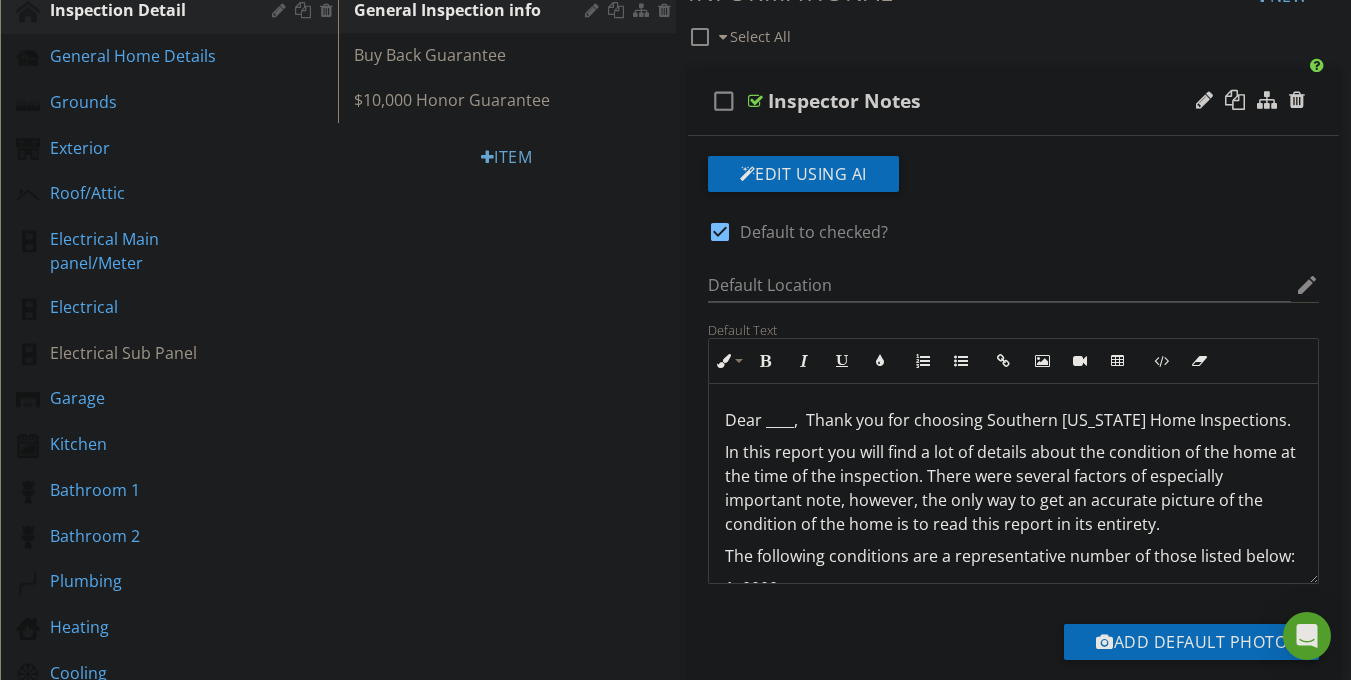scroll, scrollTop: 320, scrollLeft: 0, axis: vertical 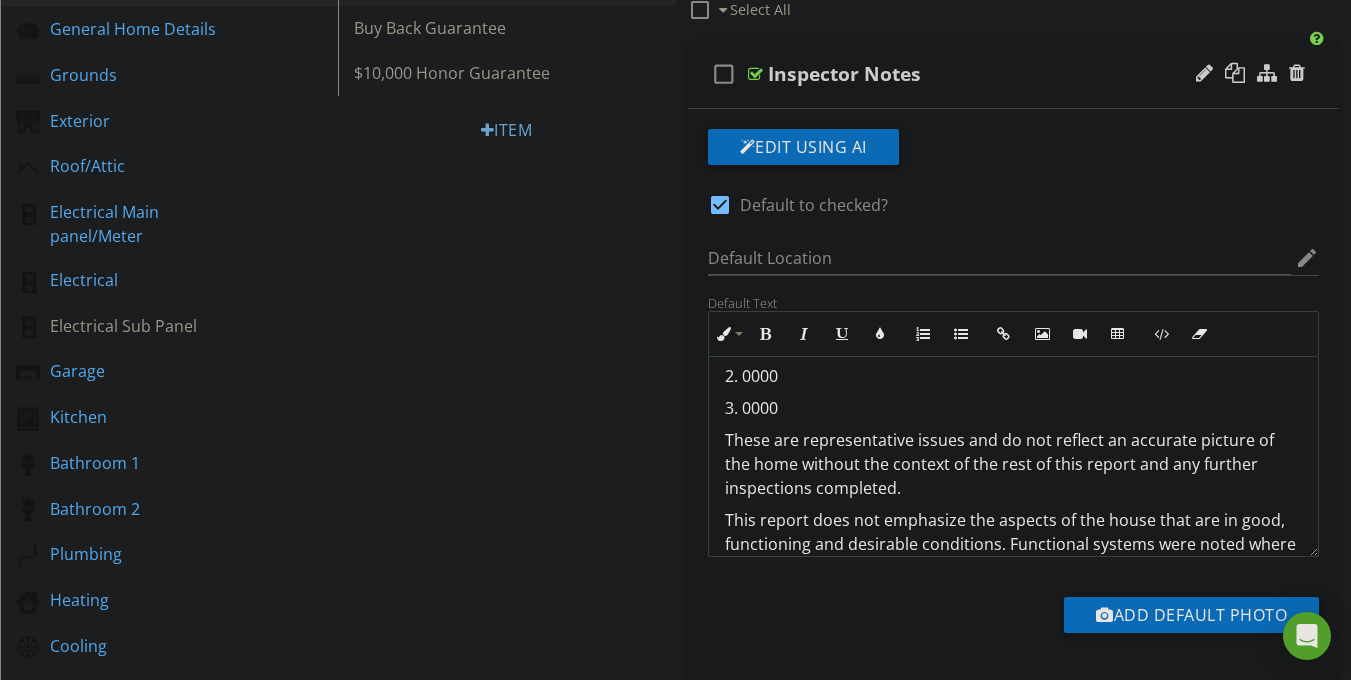 click on "These are representative issues and do not reflect an accurate picture of the home without the context of the rest of this report and any further inspections completed." at bounding box center (1014, 464) 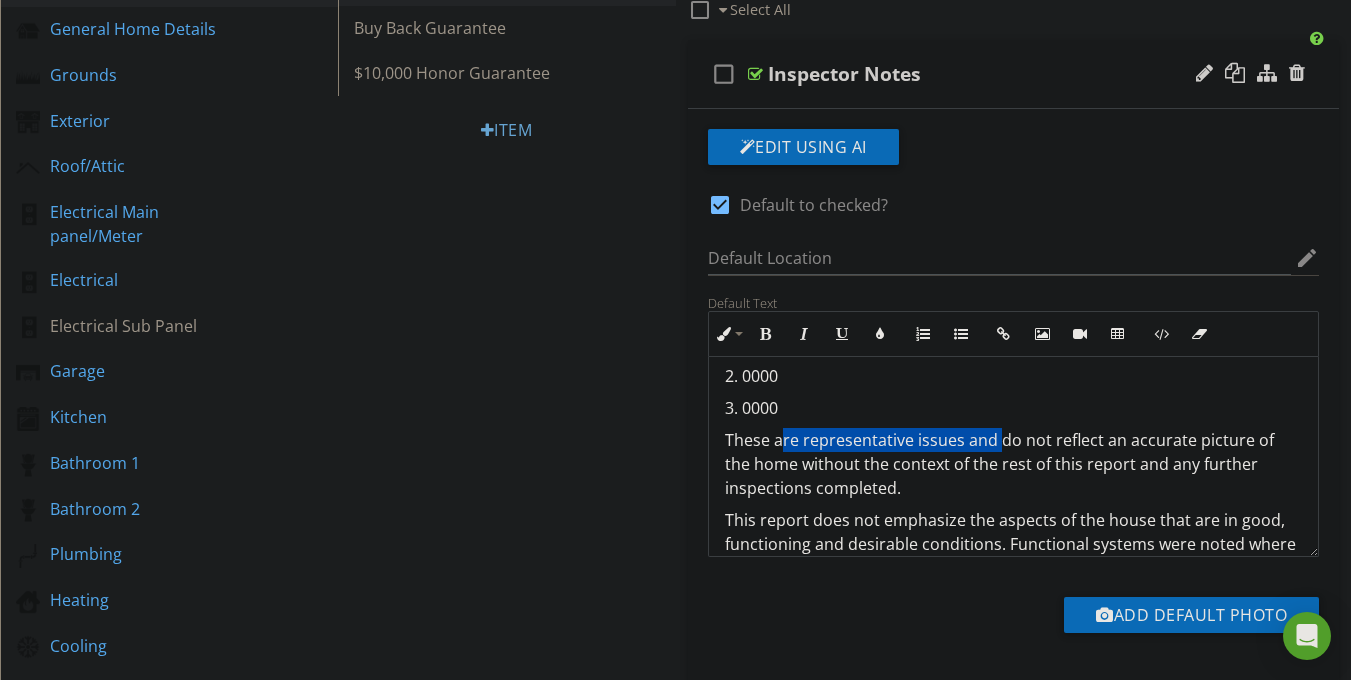drag, startPoint x: 990, startPoint y: 440, endPoint x: 777, endPoint y: 446, distance: 213.08449 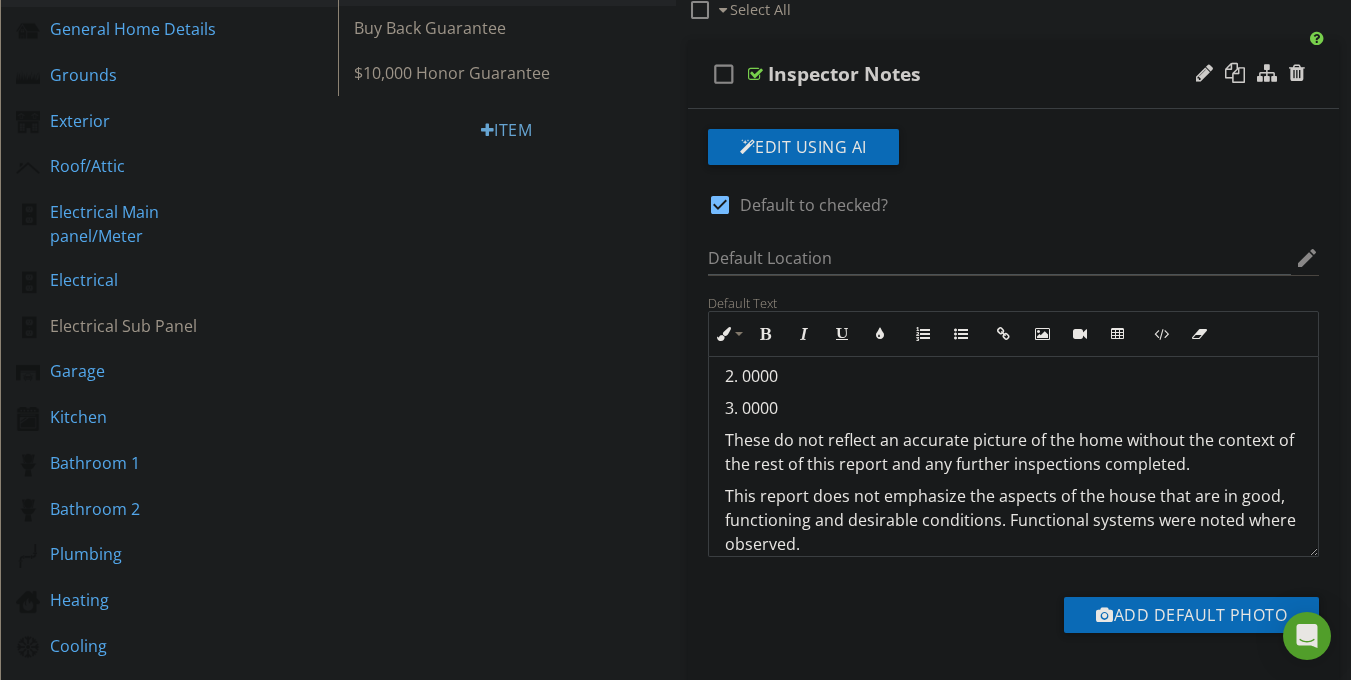 type 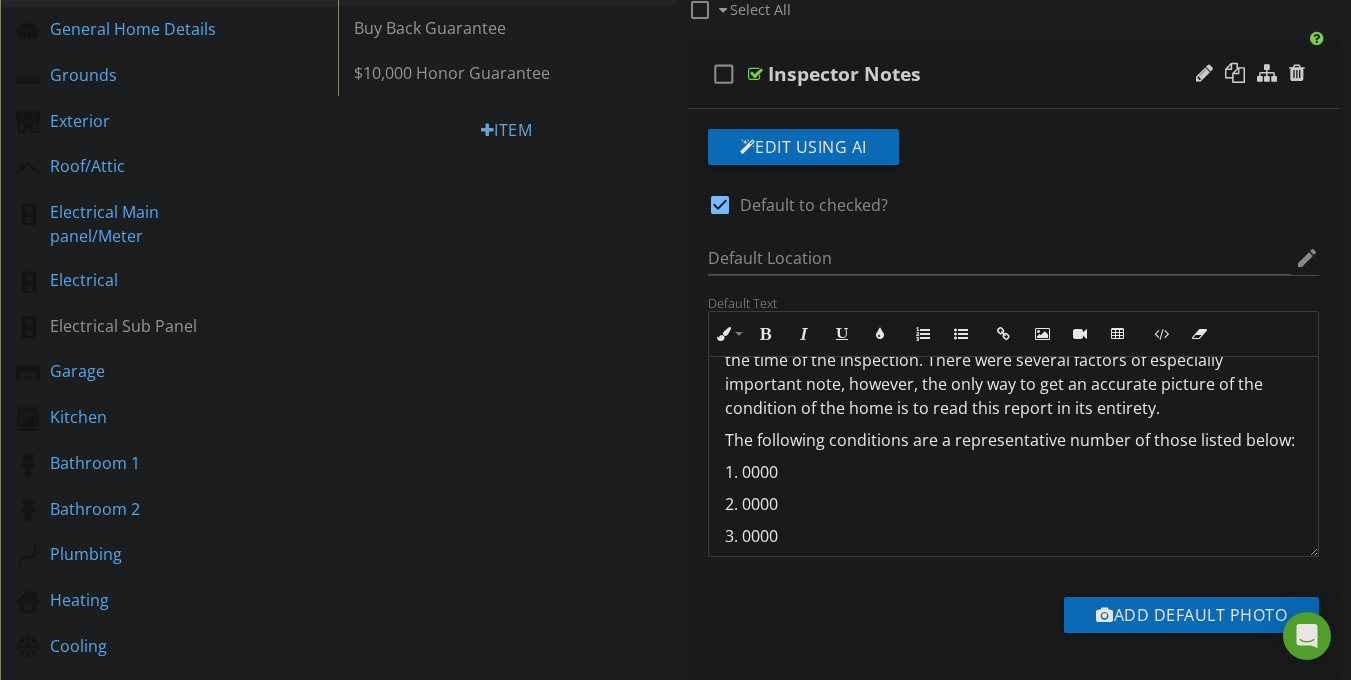 scroll, scrollTop: 73, scrollLeft: 0, axis: vertical 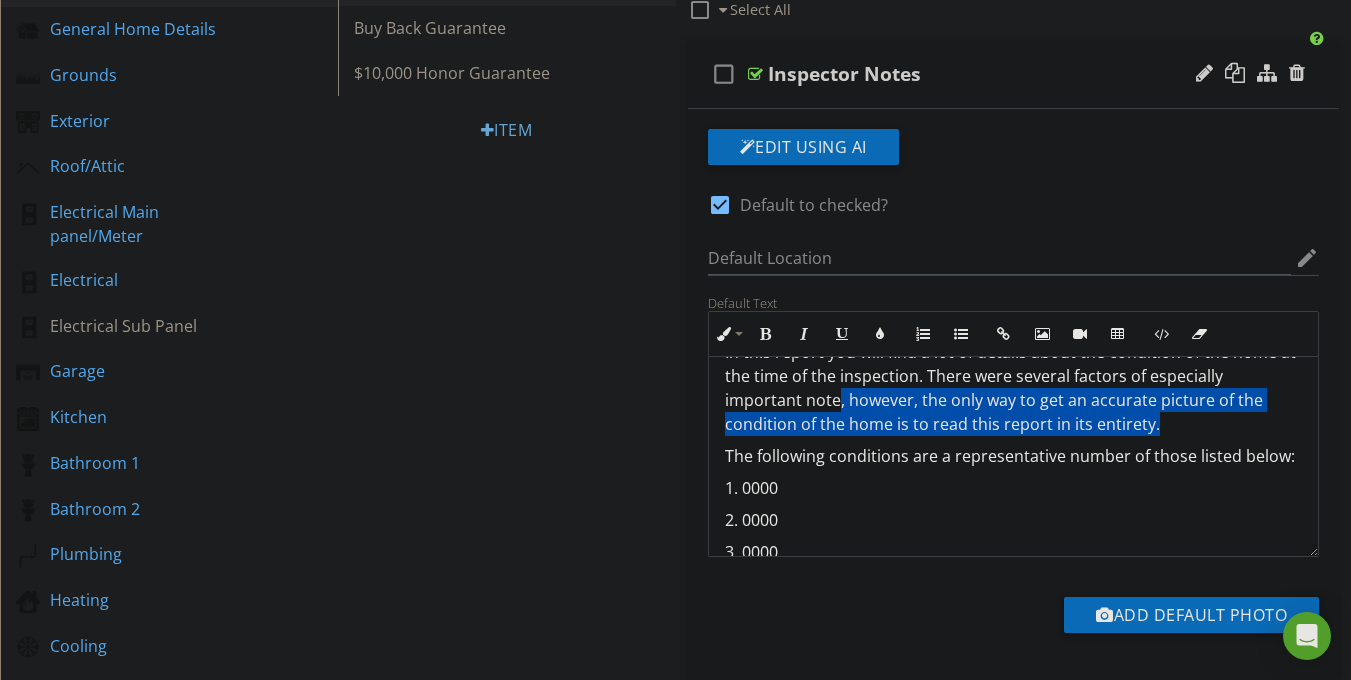 drag, startPoint x: 1161, startPoint y: 422, endPoint x: 838, endPoint y: 401, distance: 323.68195 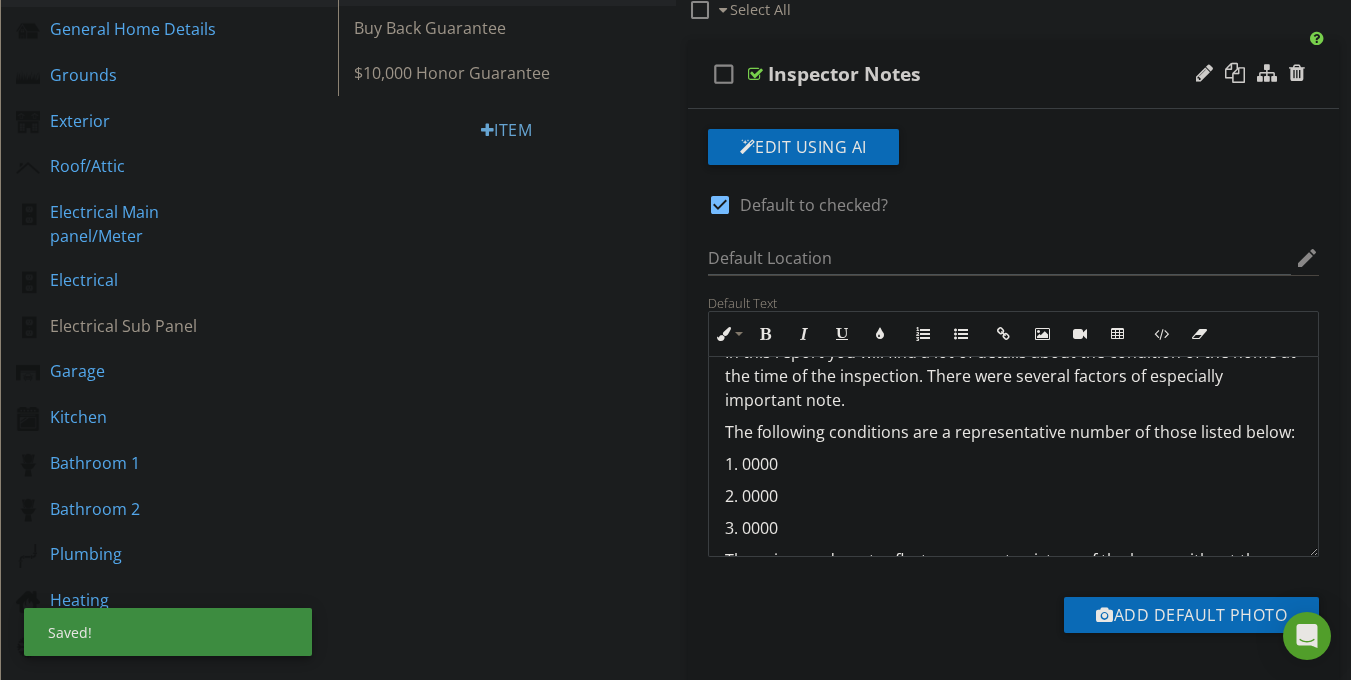 click on "In this report you will find a lot of details about the condition of the home at the time of the inspection. There were several factors of especially important note." at bounding box center [1014, 376] 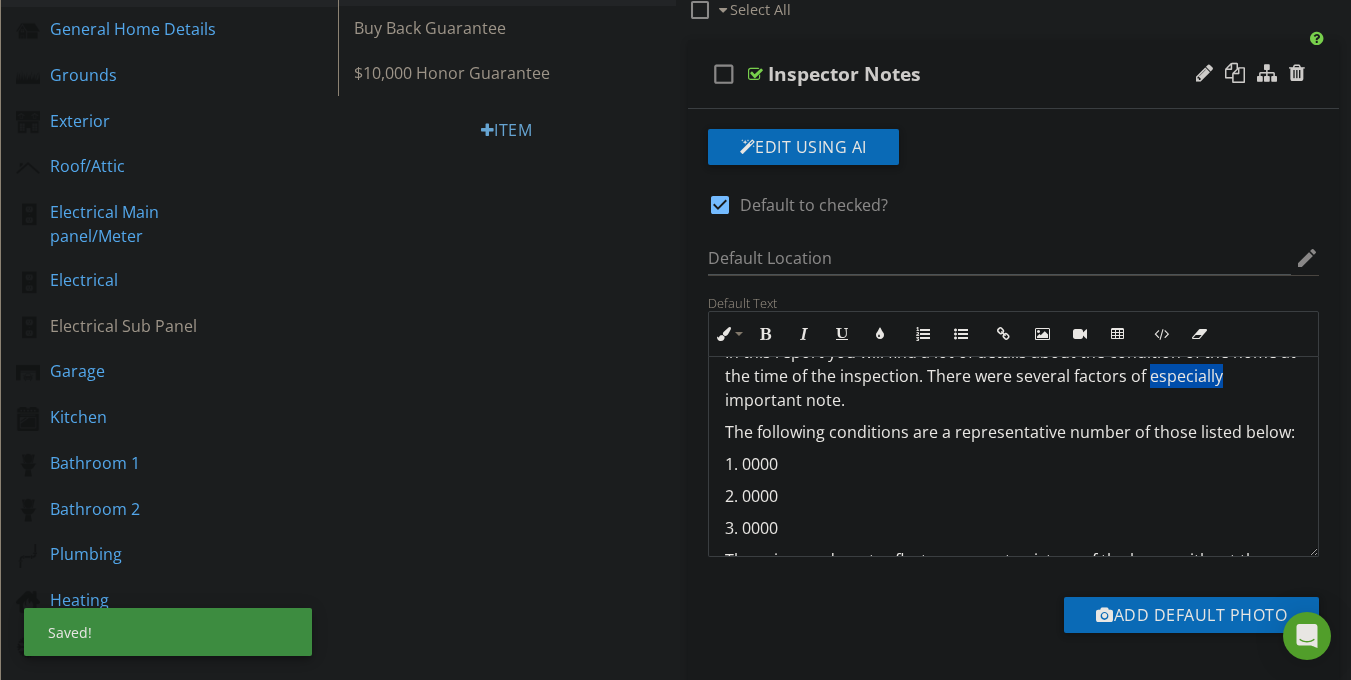click on "In this report you will find a lot of details about the condition of the home at the time of the inspection. There were several factors of especially important note." at bounding box center [1014, 376] 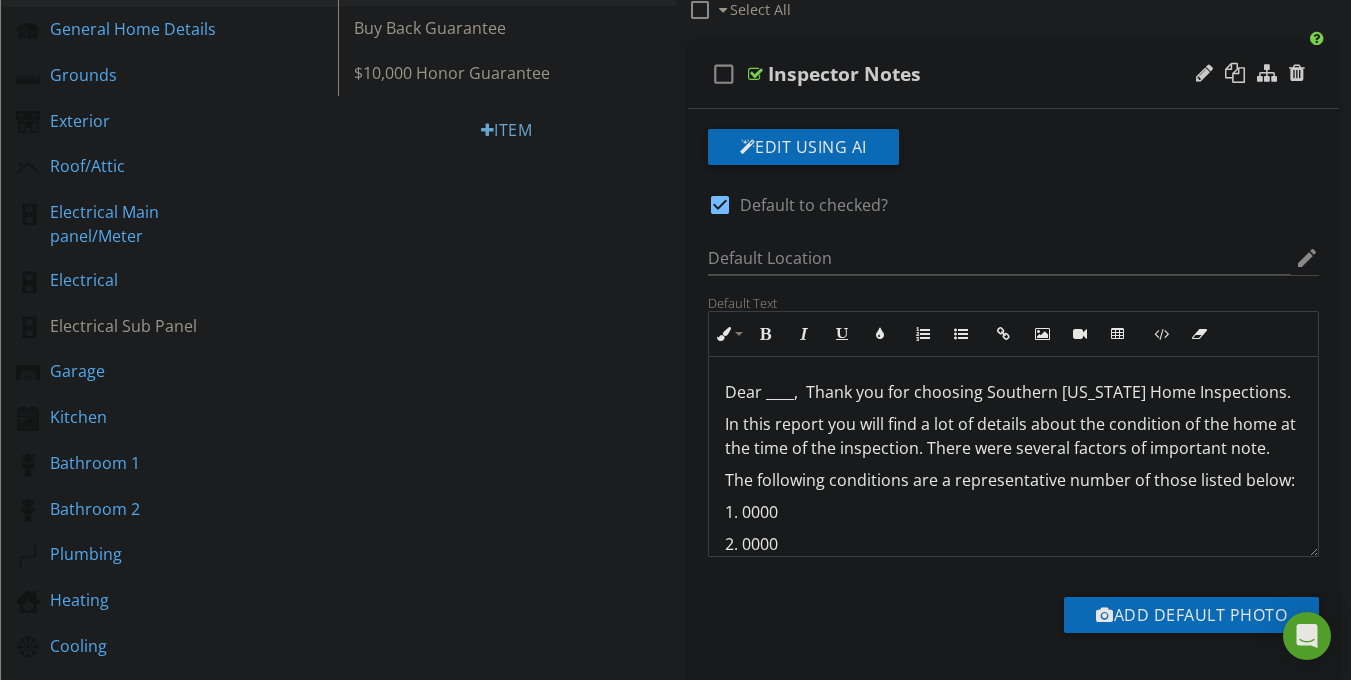 scroll, scrollTop: 0, scrollLeft: 0, axis: both 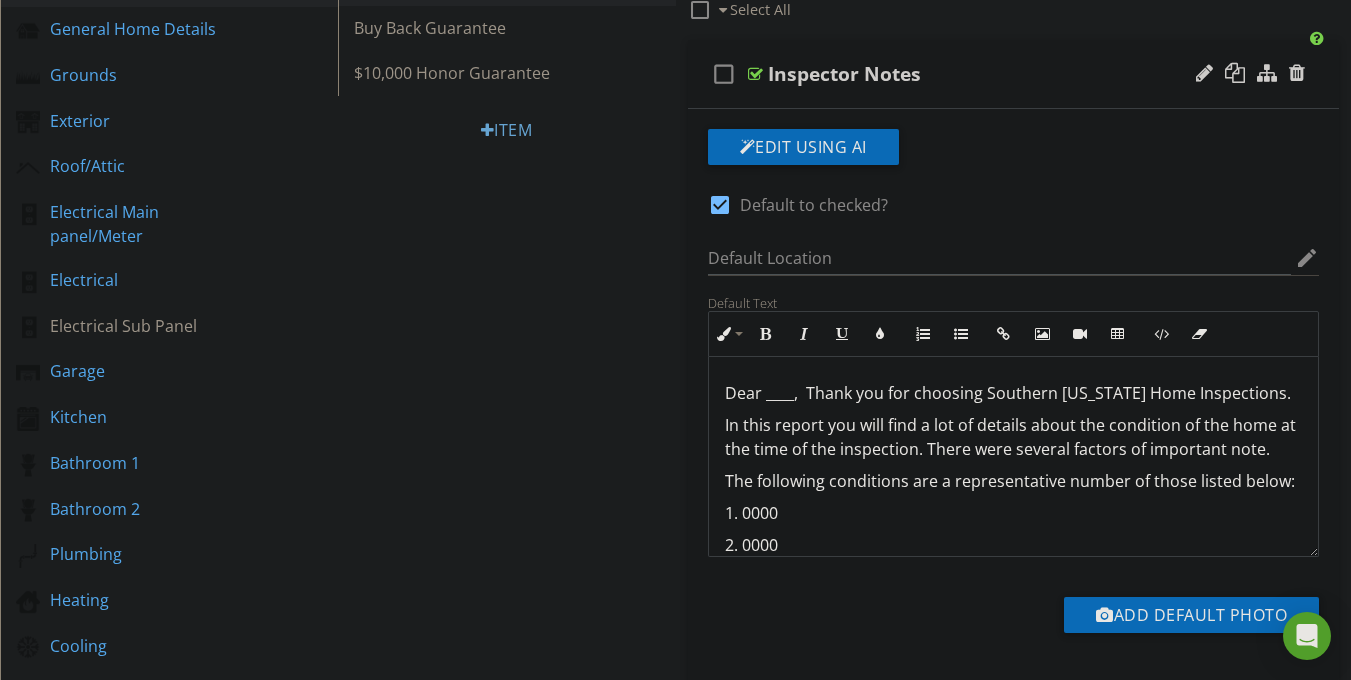 click on "Sections
Inspection Detail           General Home Details           Grounds           Exterior           Roof/Attic           Electrical Main panel/Meter           Electrical           Electrical Sub Panel           Garage           Kitchen           Bathroom 1           Bathroom 2           Plumbing           Heating           Cooling           Interior           Crawlspace, Foundation           Wood Destroying Organisms           Please Consider Giving Feedback           Well Flow test
Section
Attachments
Attachment
Items
General Inspection info           Buy Back Guarantee           $10,000 Honor Guarantee
Item
Comments
New
Informational   check_box_outline_blank     Select All       check_box_outline_blank
Inspector Notes
check_box" at bounding box center [675, 819] 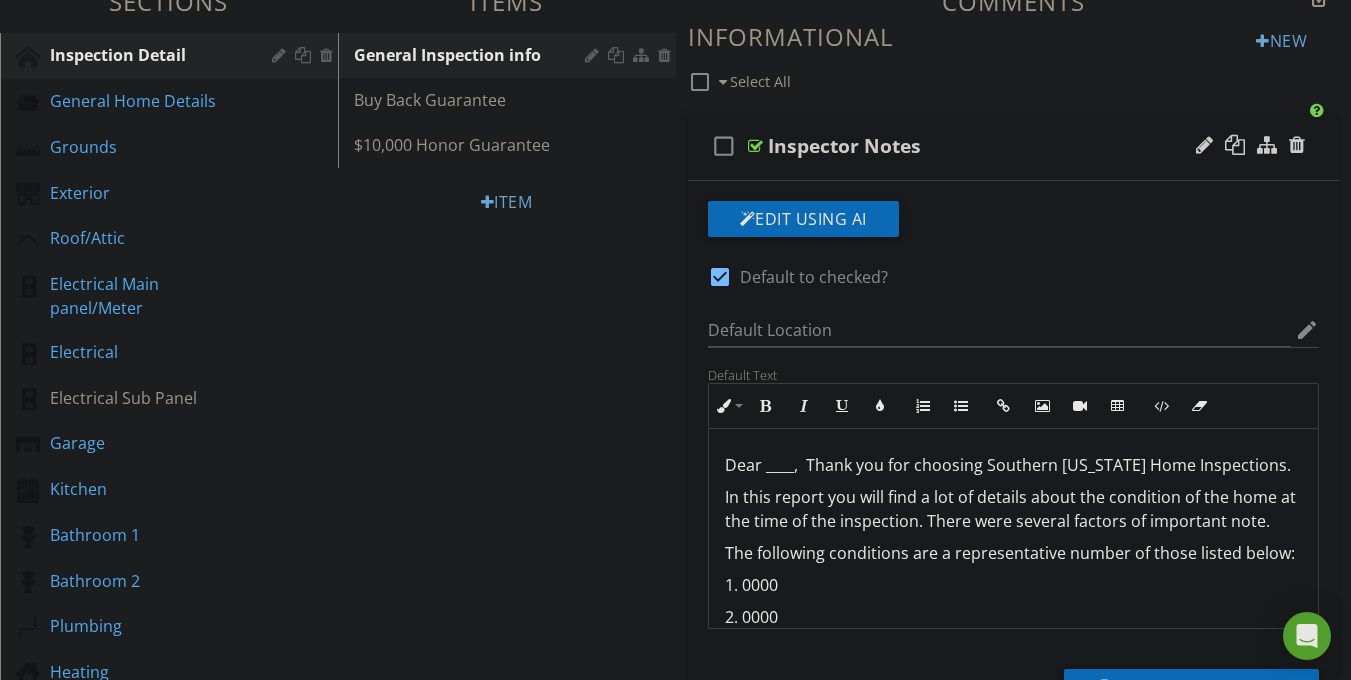 scroll, scrollTop: 161, scrollLeft: 0, axis: vertical 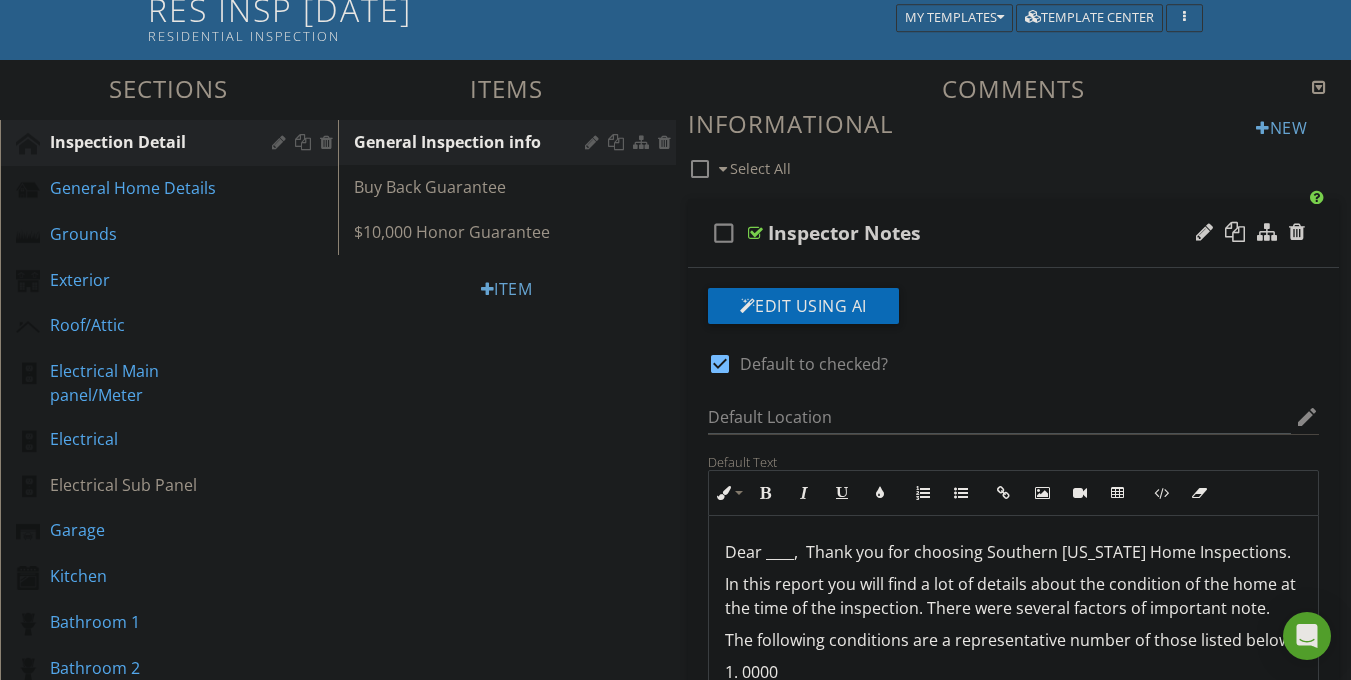 drag, startPoint x: 580, startPoint y: 413, endPoint x: 572, endPoint y: 421, distance: 11.313708 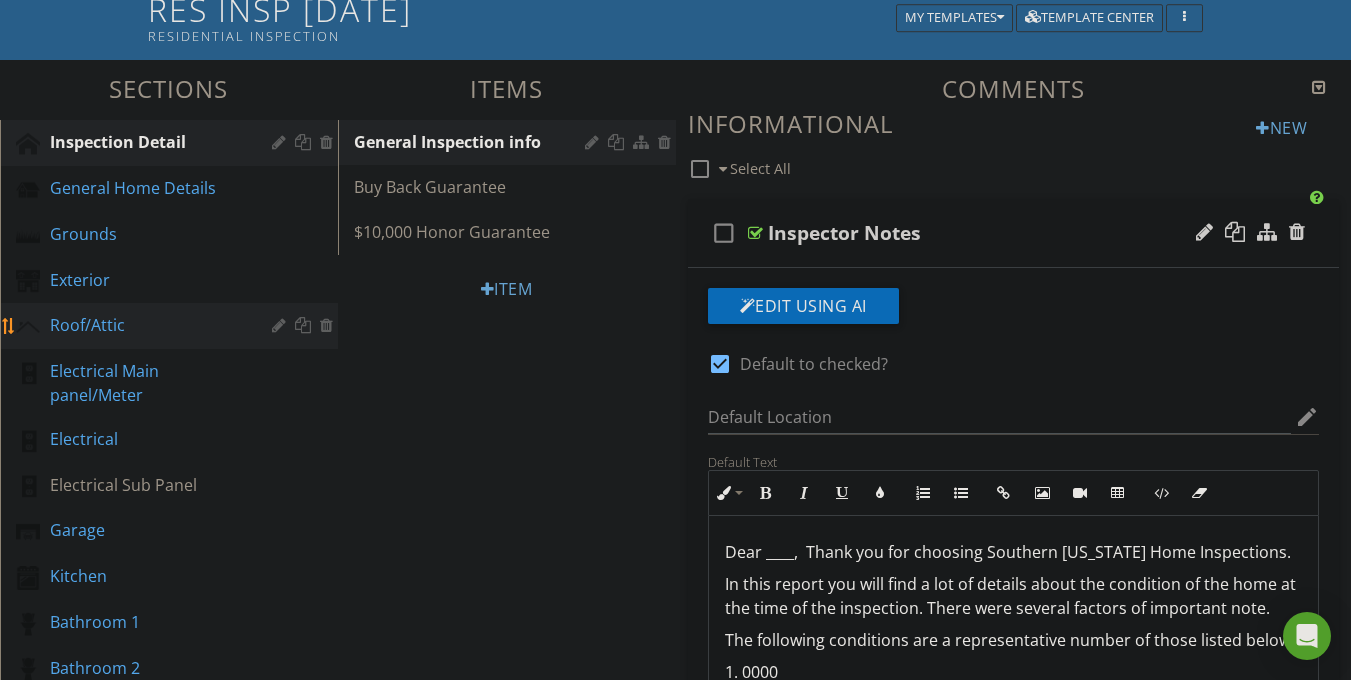 click on "Roof/Attic" at bounding box center [146, 325] 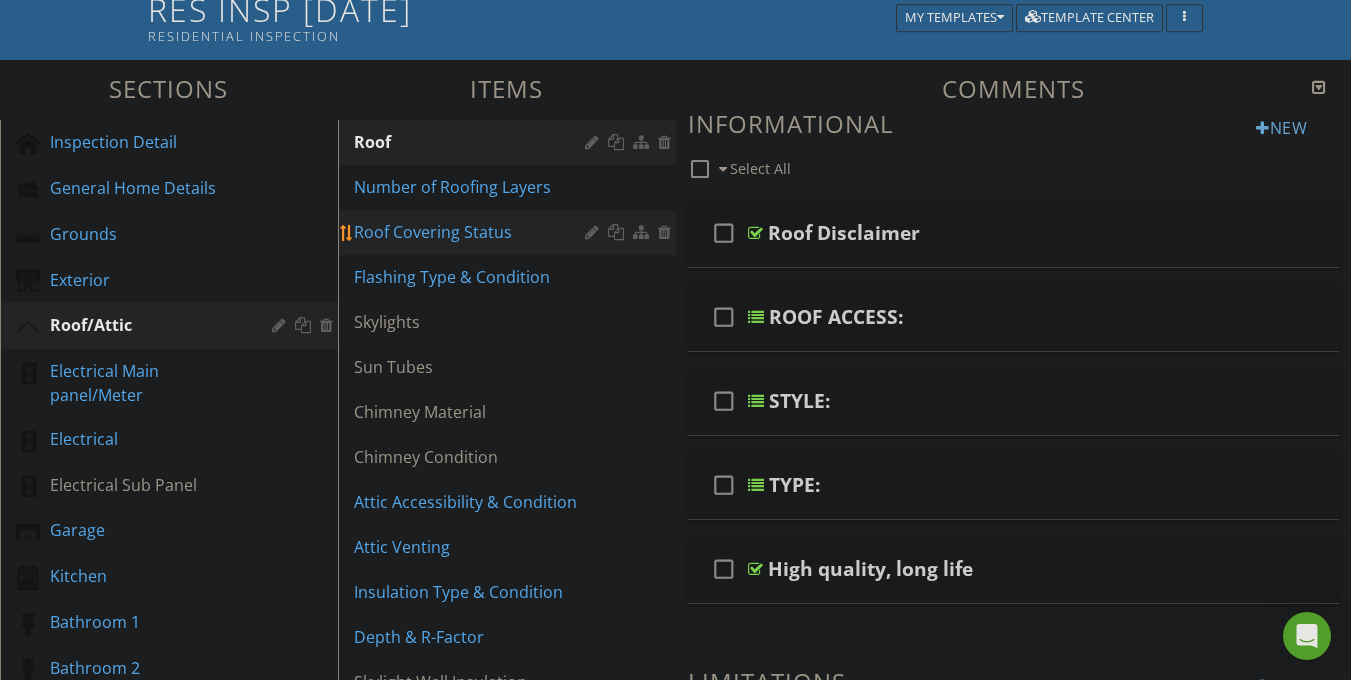 click on "Roof Covering Status" at bounding box center (472, 232) 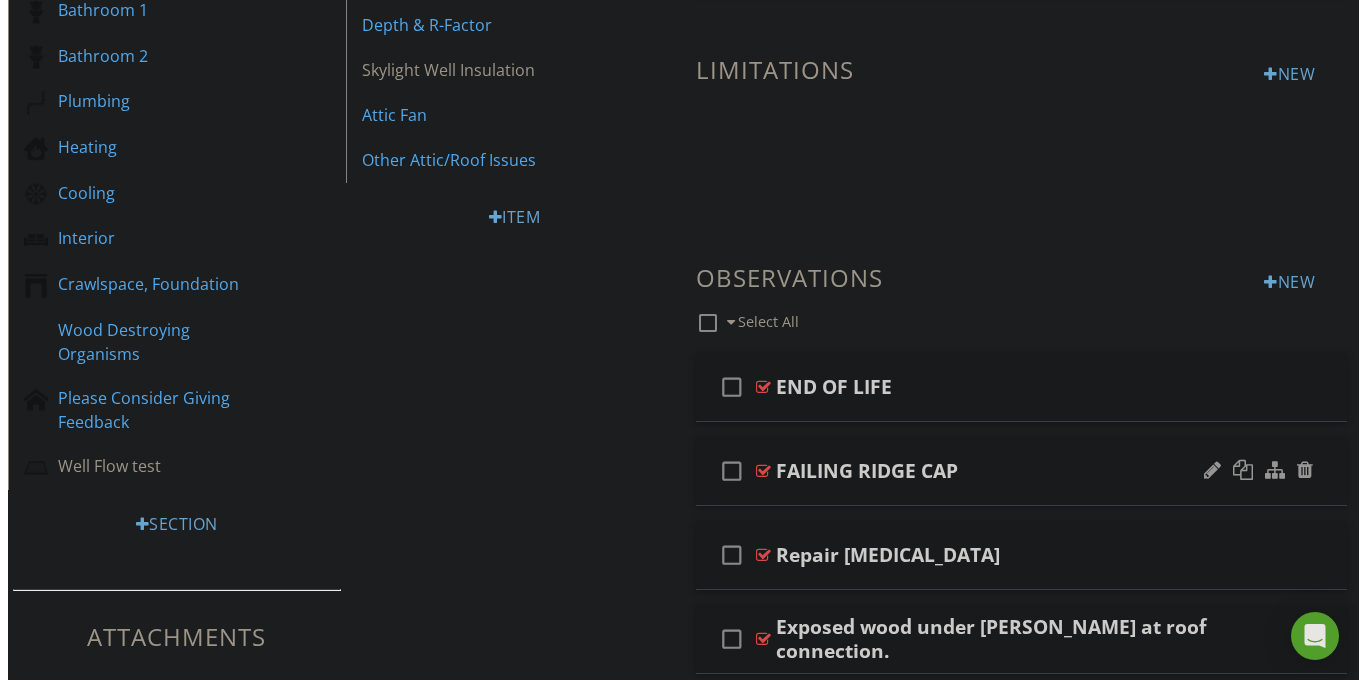 scroll, scrollTop: 894, scrollLeft: 0, axis: vertical 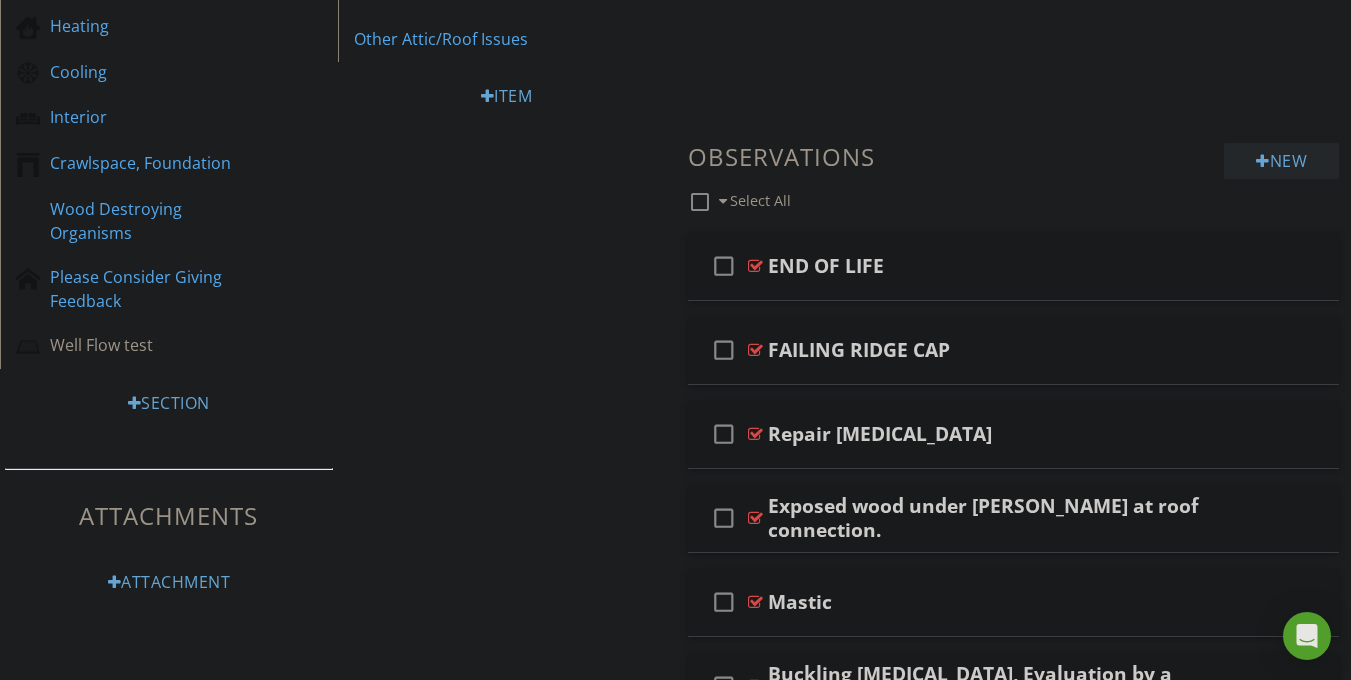 click on "New" at bounding box center [1281, 161] 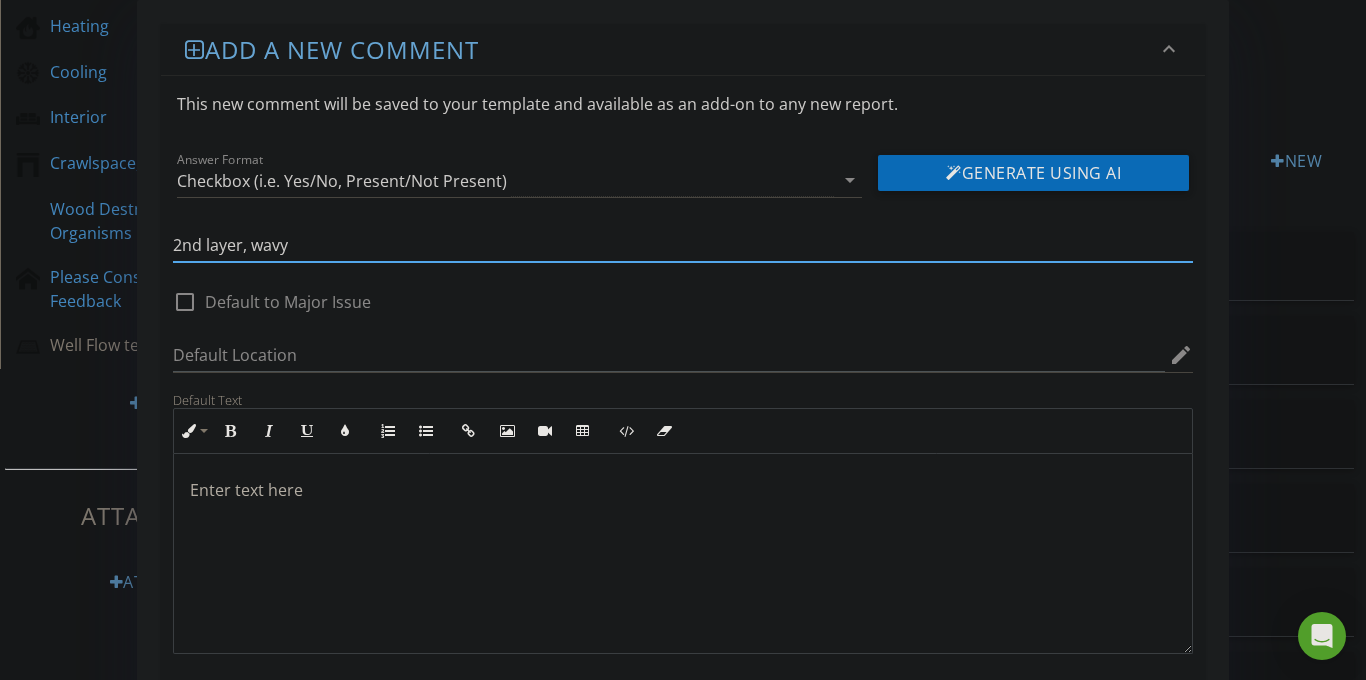 type on "2nd layer, wavy" 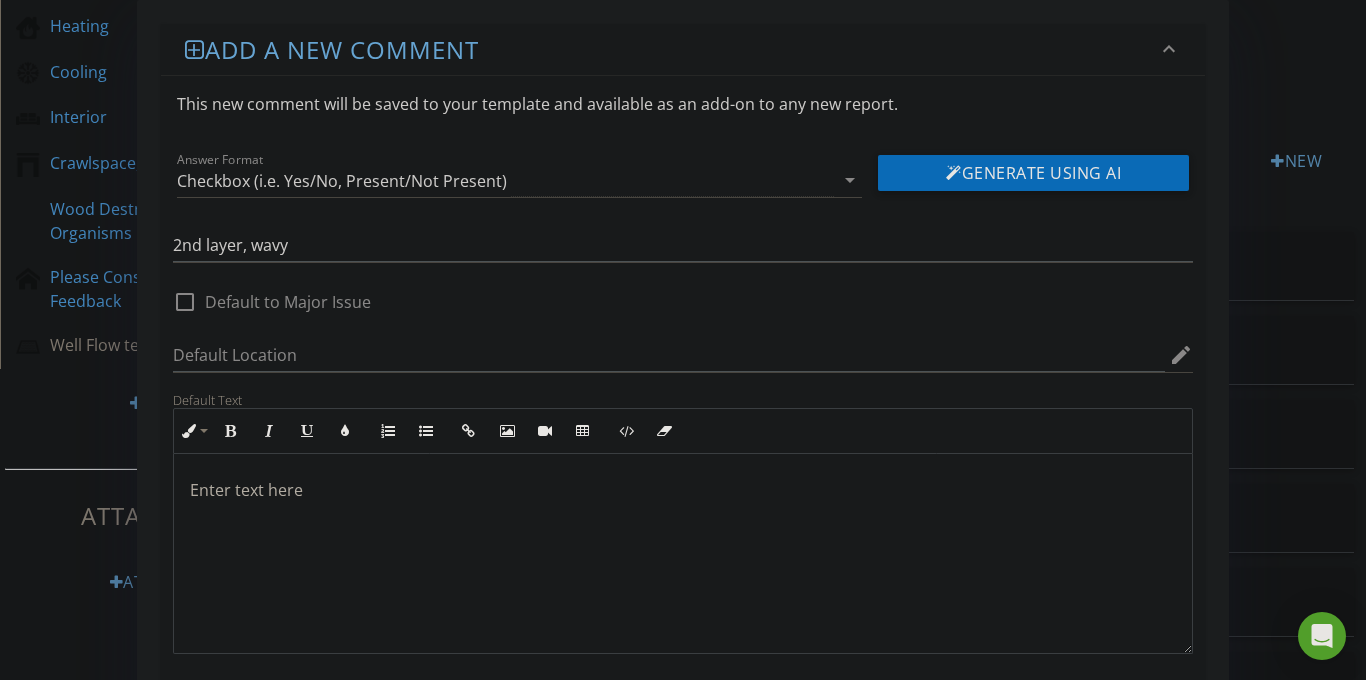 type 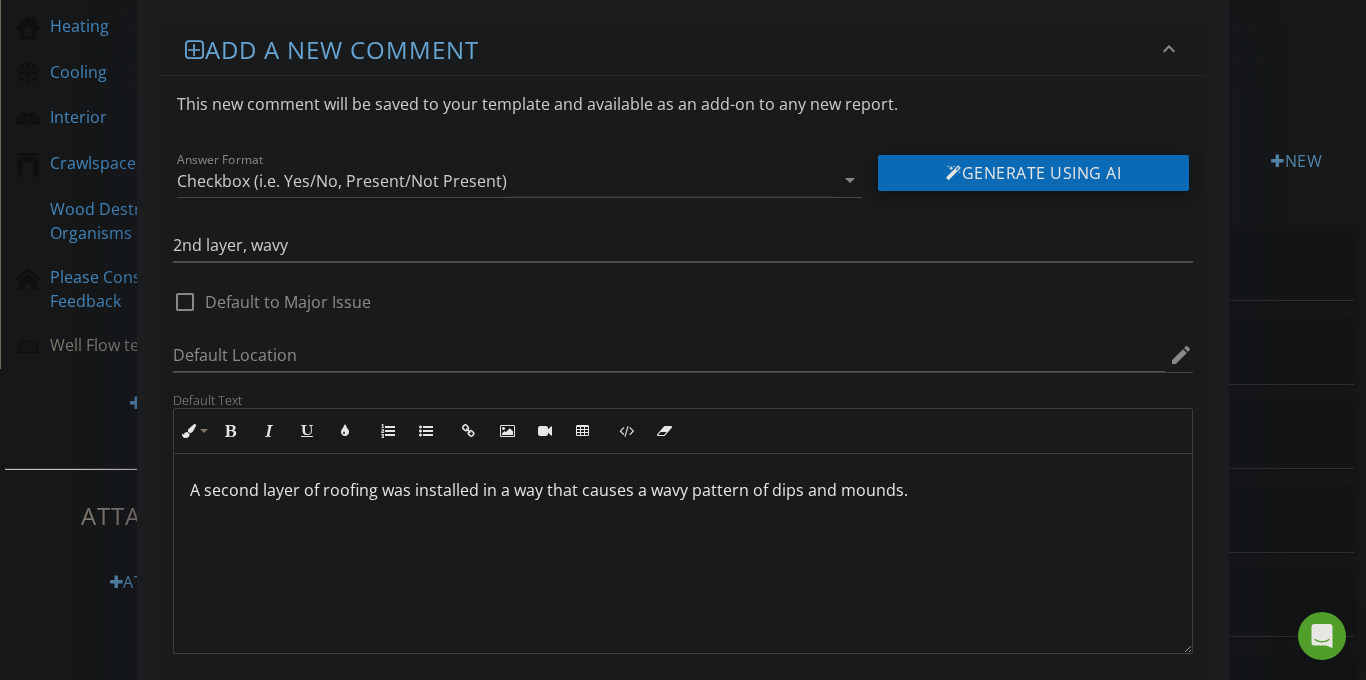 click on "Generate Using AI" at bounding box center (1033, 173) 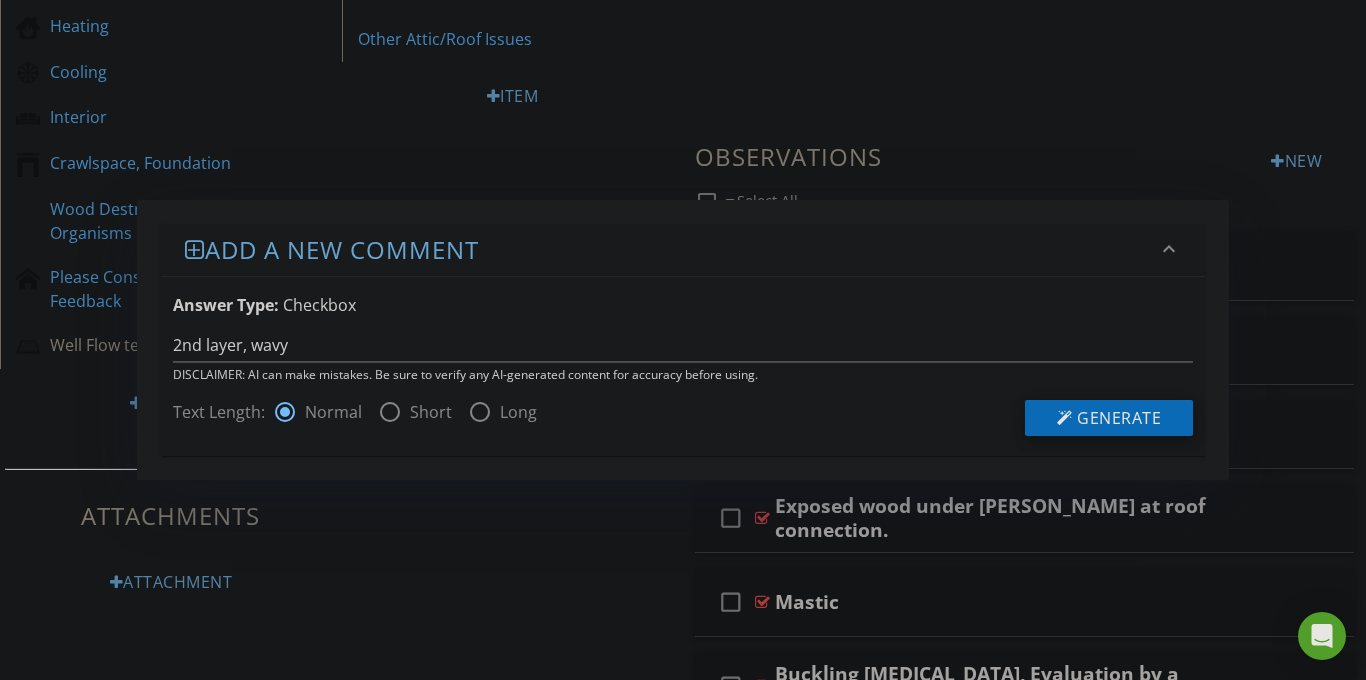 click on "Generate" at bounding box center [1119, 418] 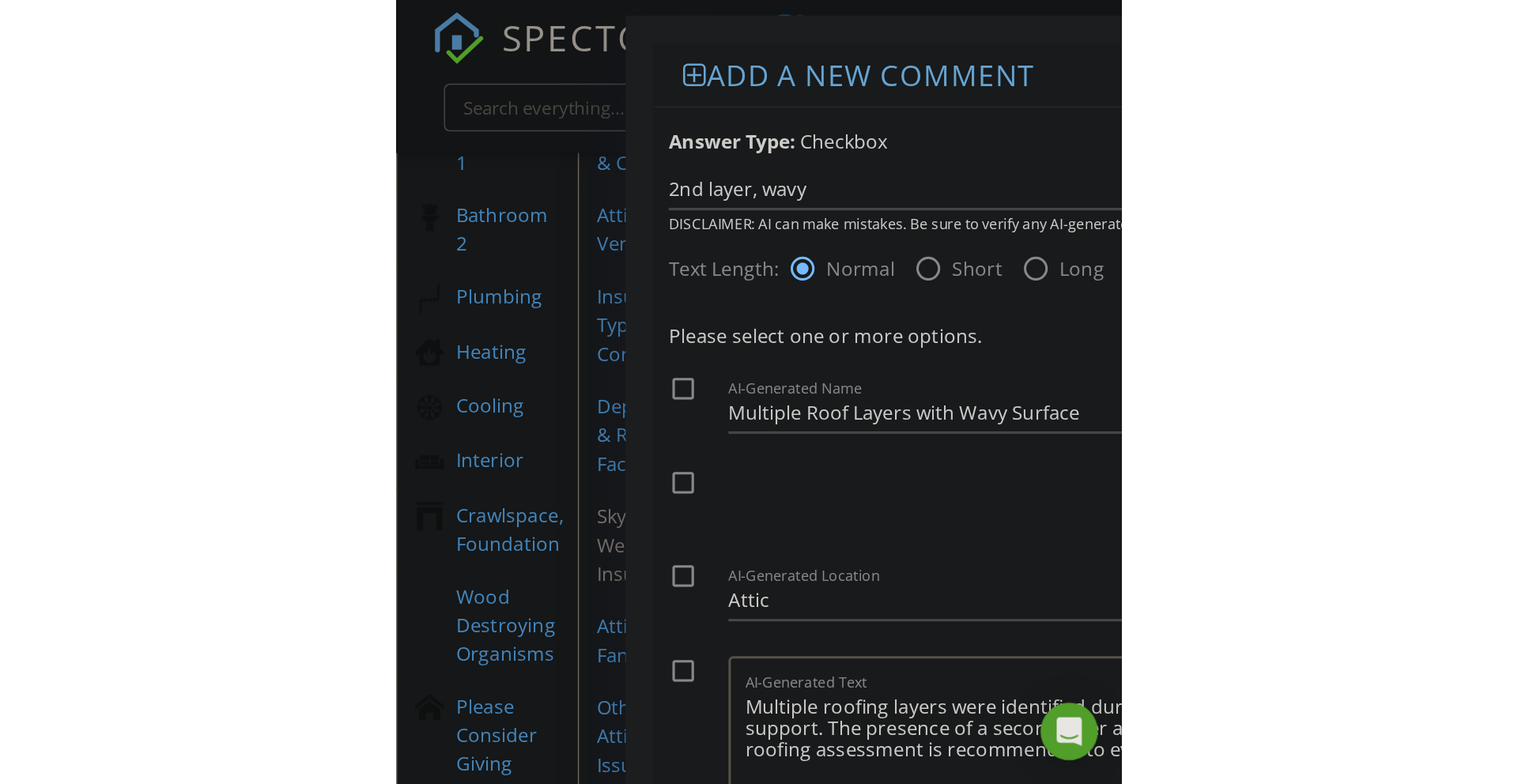 scroll, scrollTop: 0, scrollLeft: 0, axis: both 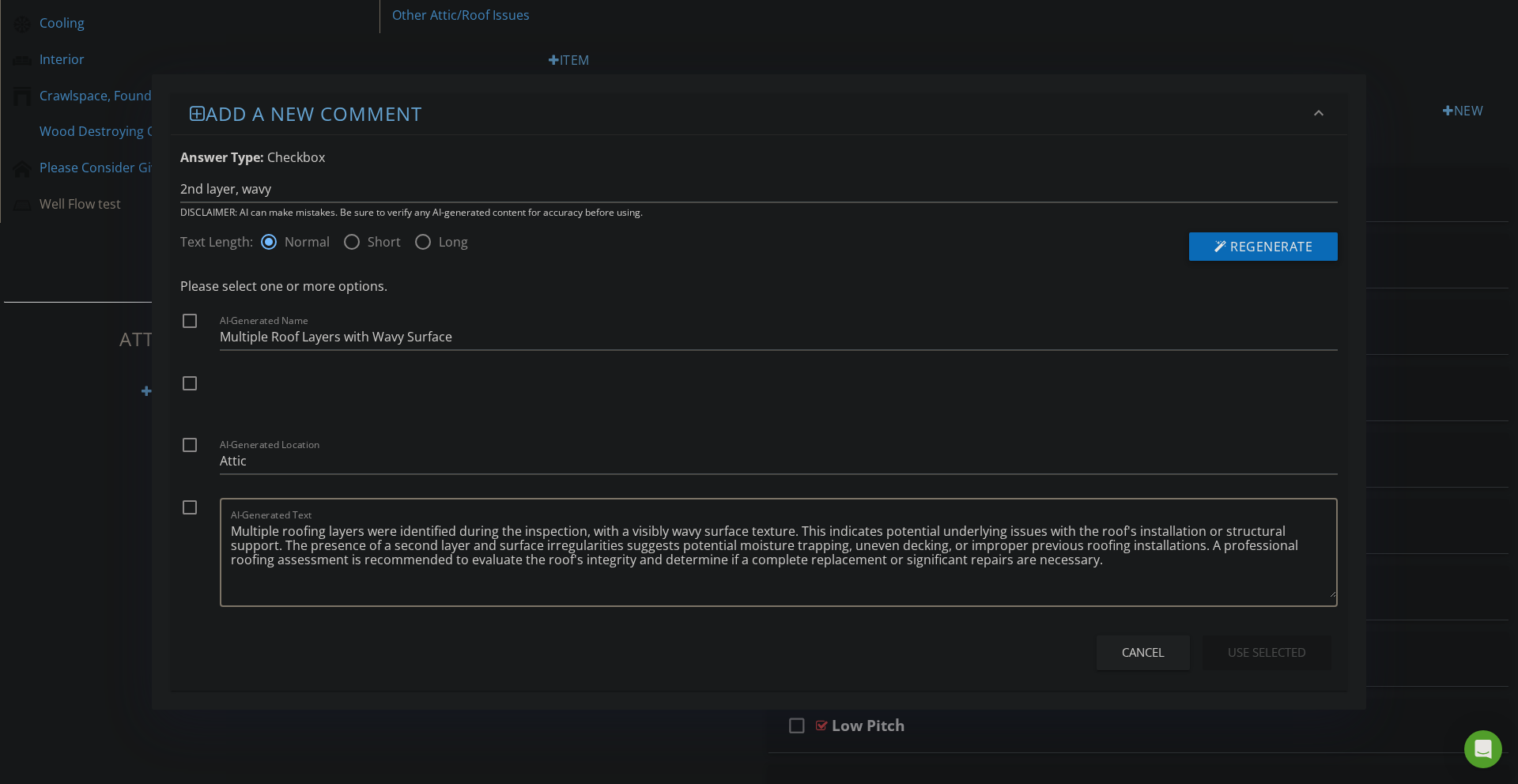 click on "Multiple roofing layers were identified during the inspection, with a visibly wavy surface texture. This indicates potential underlying issues with the roof's installation or structural support. The presence of a second layer and surface irregularities suggests potential moisture trapping, uneven decking, or improper previous roofing installations. A professional roofing assessment is recommended to evaluate the roof's integrity and determine if a complete replacement or significant repairs are necessary." at bounding box center [784, 558] 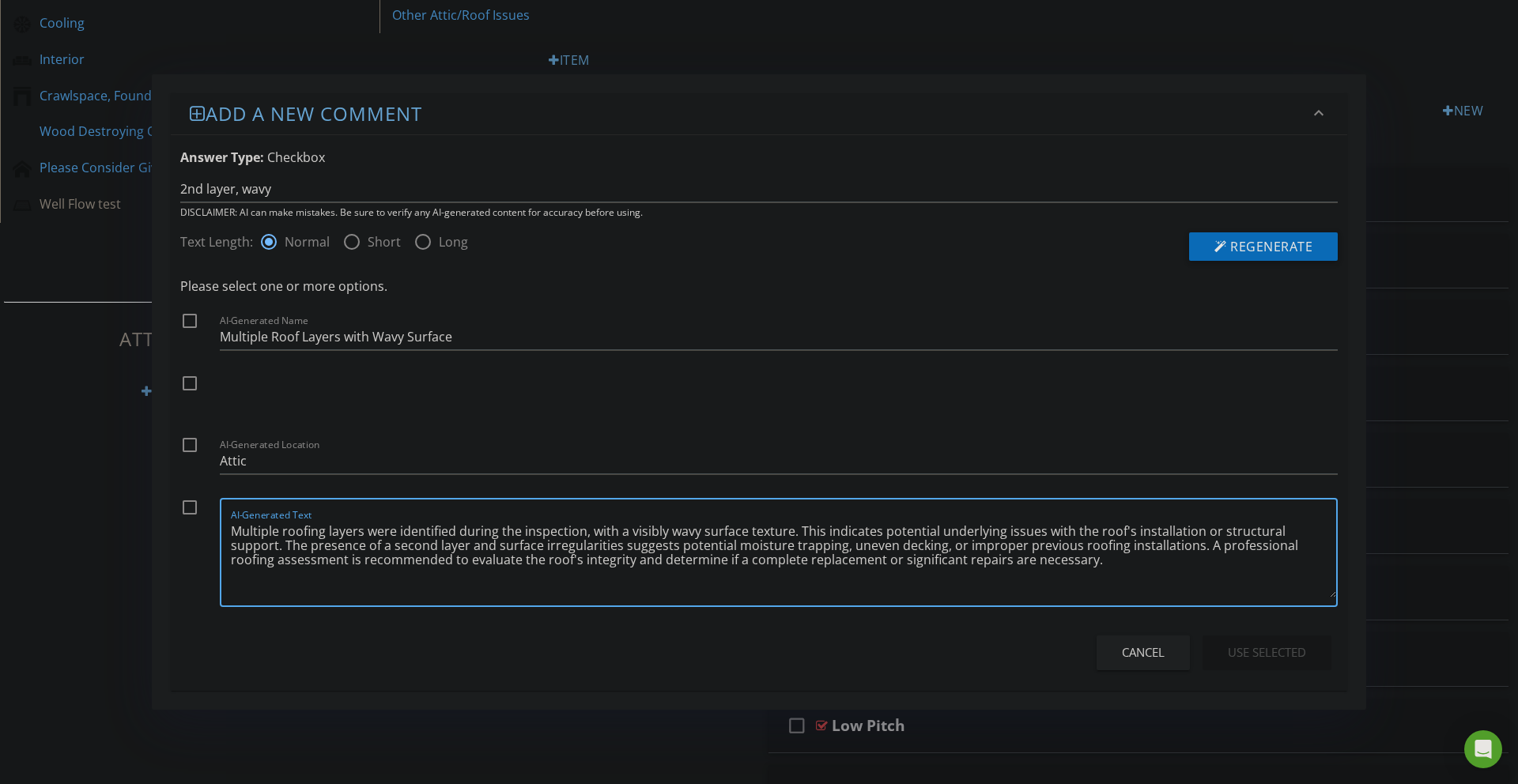 click on "Cancel" at bounding box center (1143, 652) 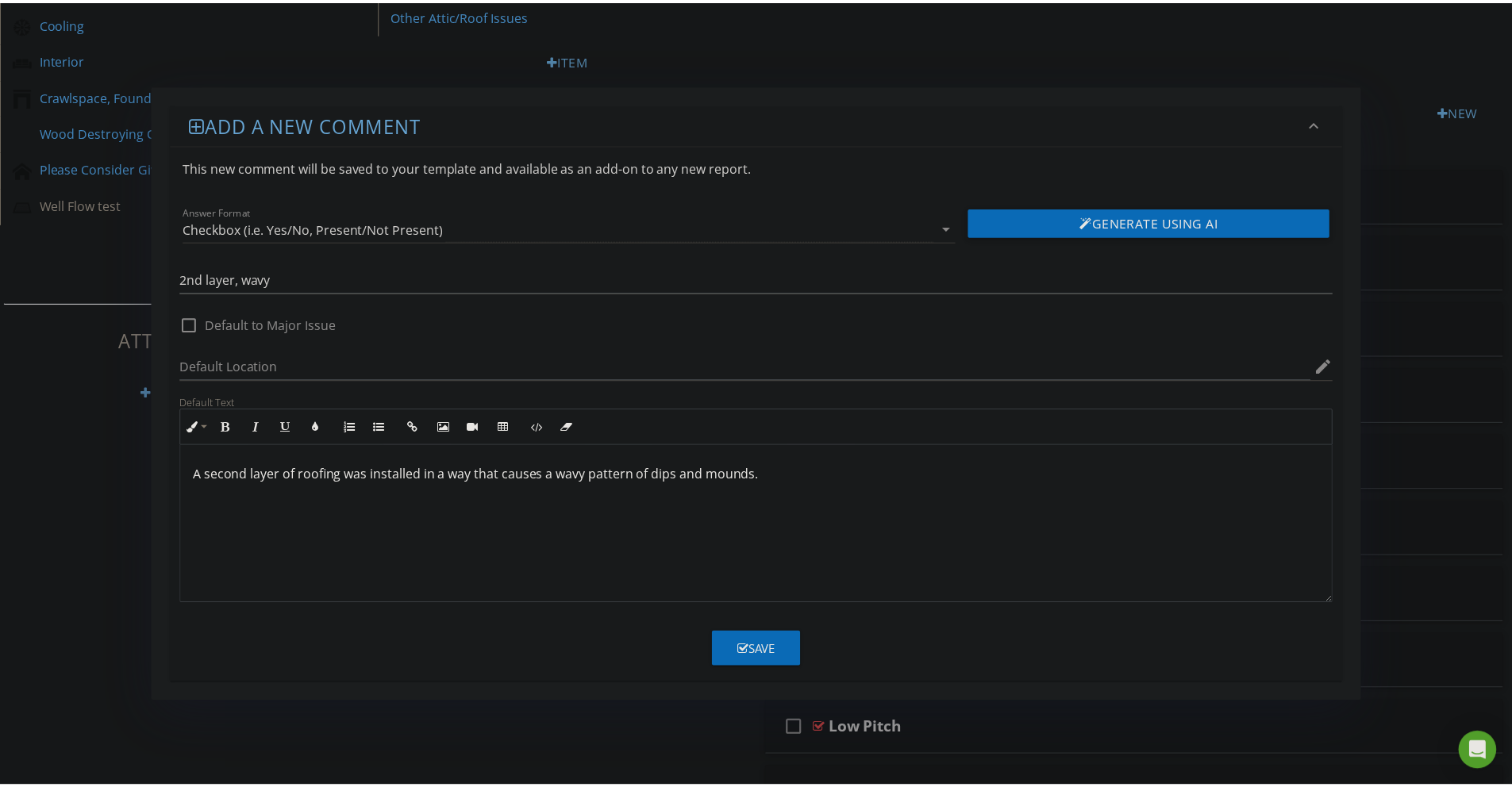 scroll, scrollTop: 1, scrollLeft: 0, axis: vertical 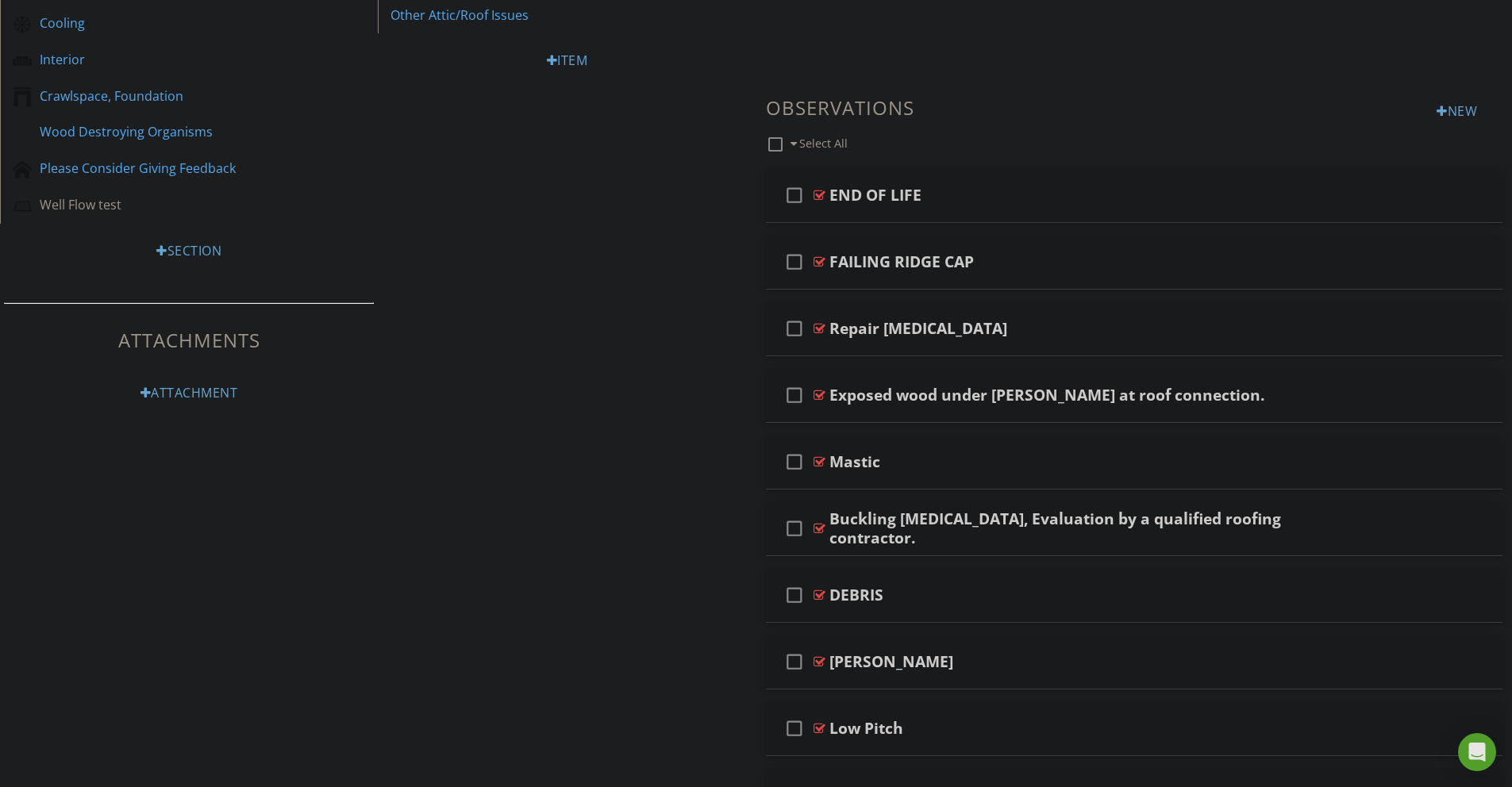 click at bounding box center (756, 394) 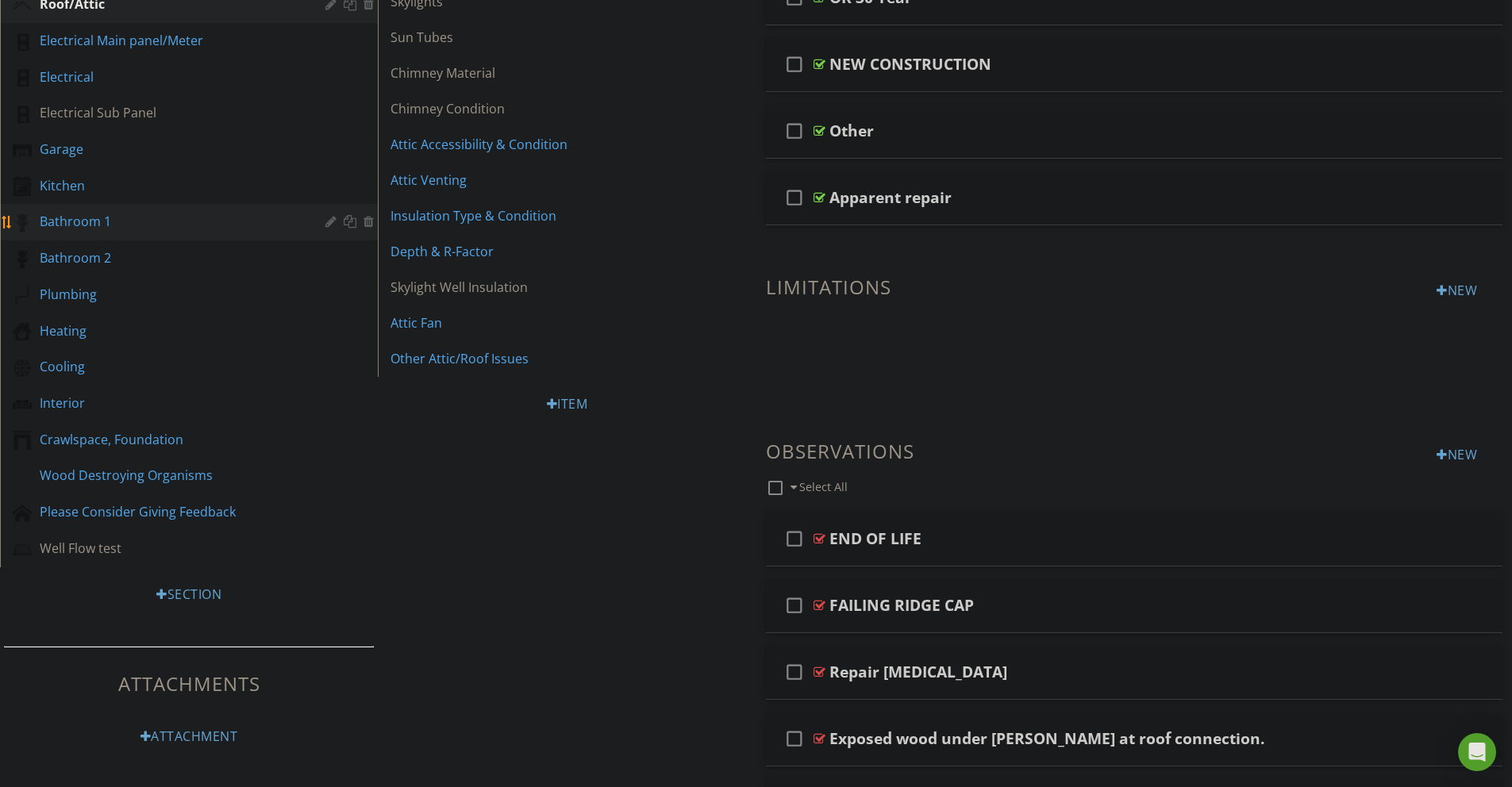 scroll, scrollTop: 294, scrollLeft: 0, axis: vertical 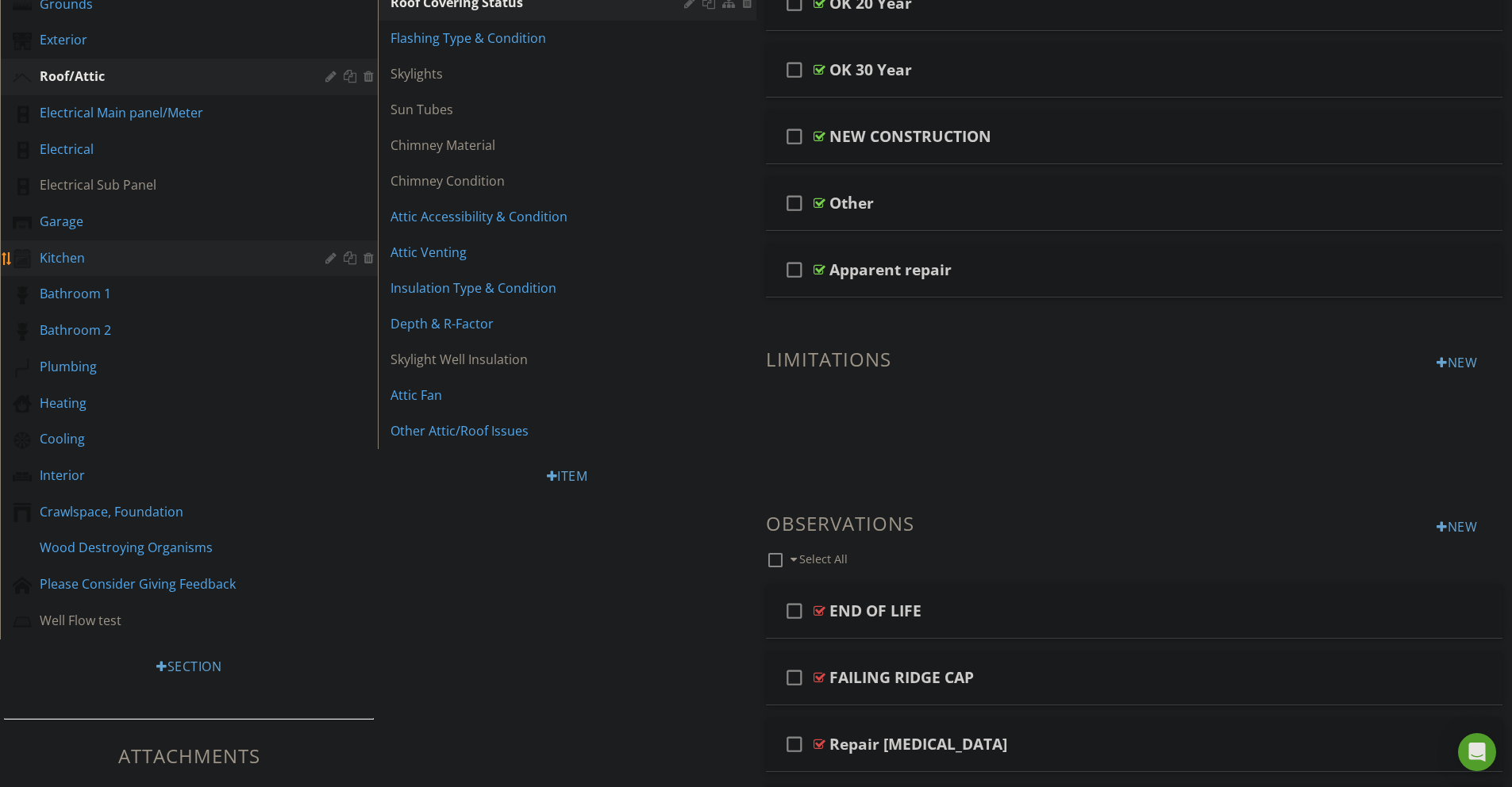 click on "Kitchen" at bounding box center (191, 259) 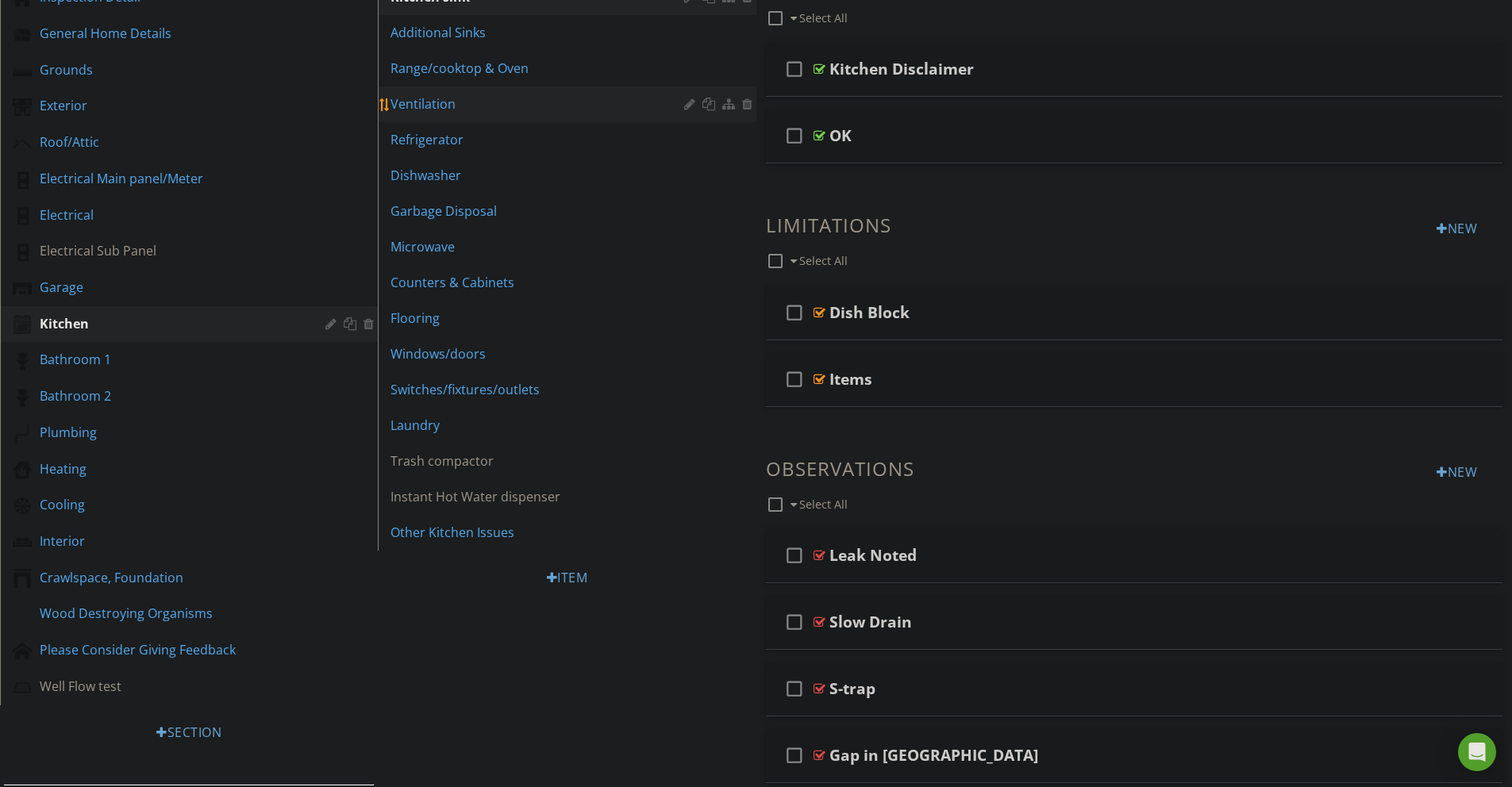 scroll, scrollTop: 167, scrollLeft: 0, axis: vertical 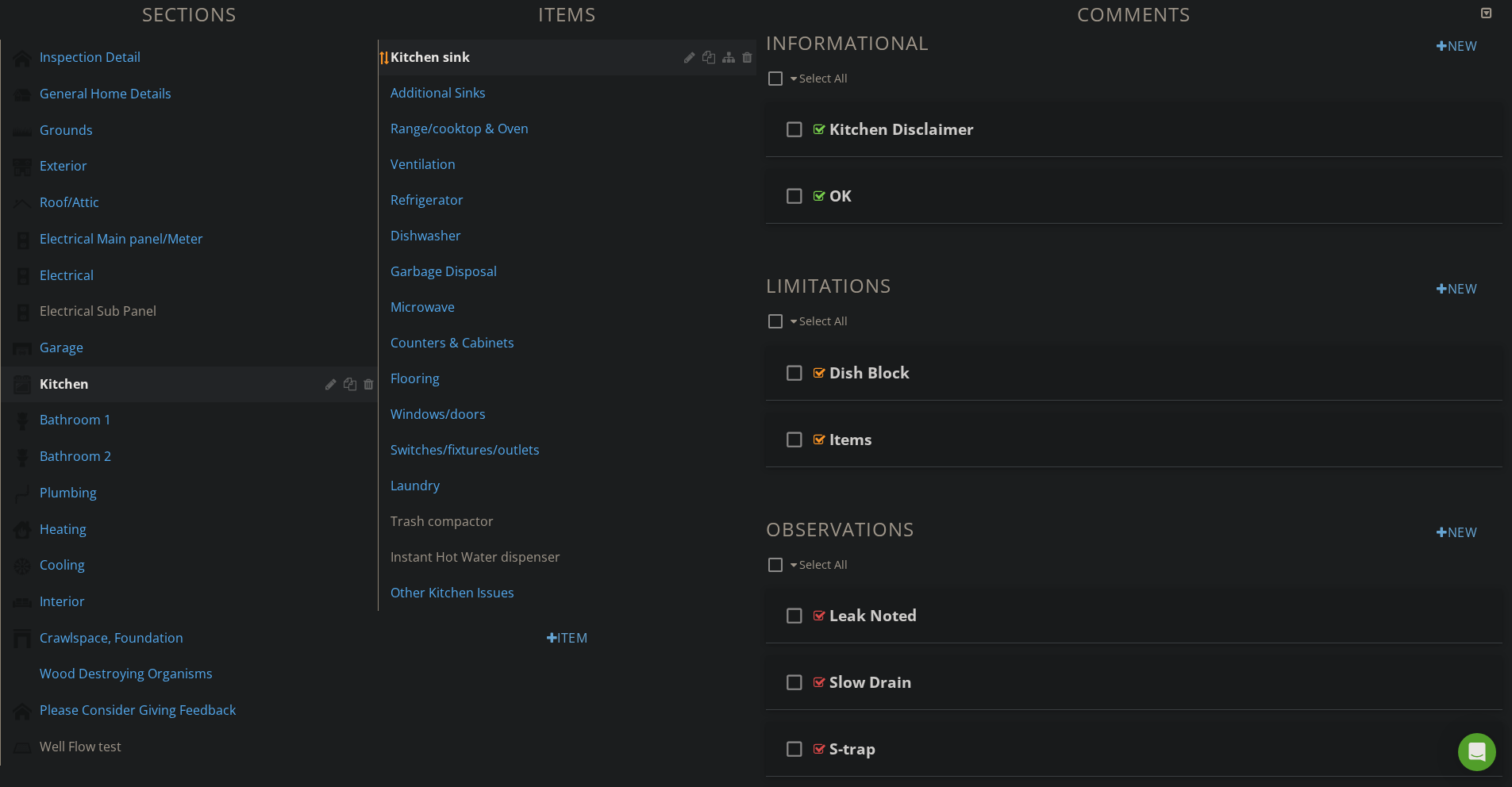 click on "Kitchen sink" at bounding box center (569, 57) 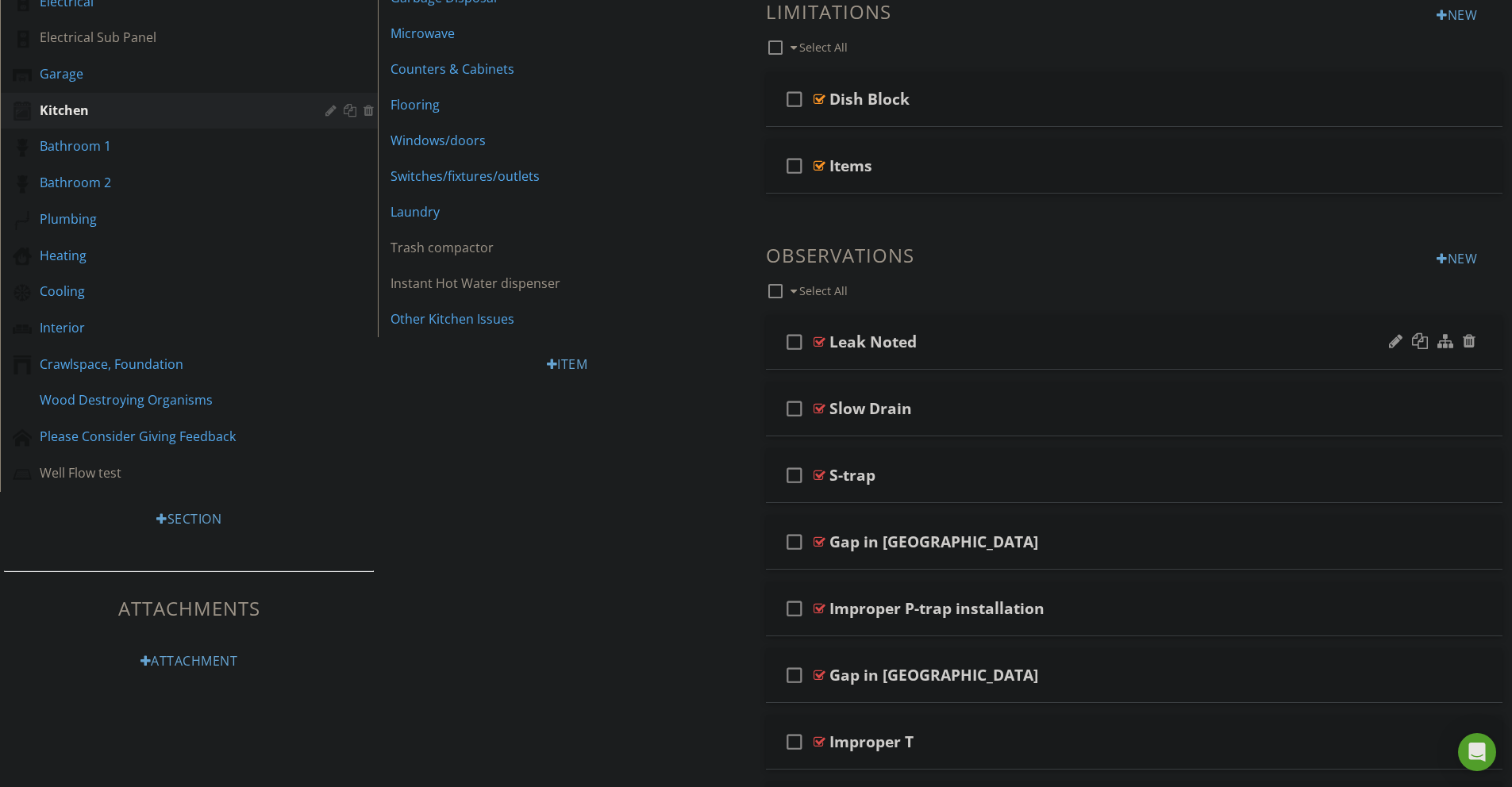 scroll, scrollTop: 444, scrollLeft: 0, axis: vertical 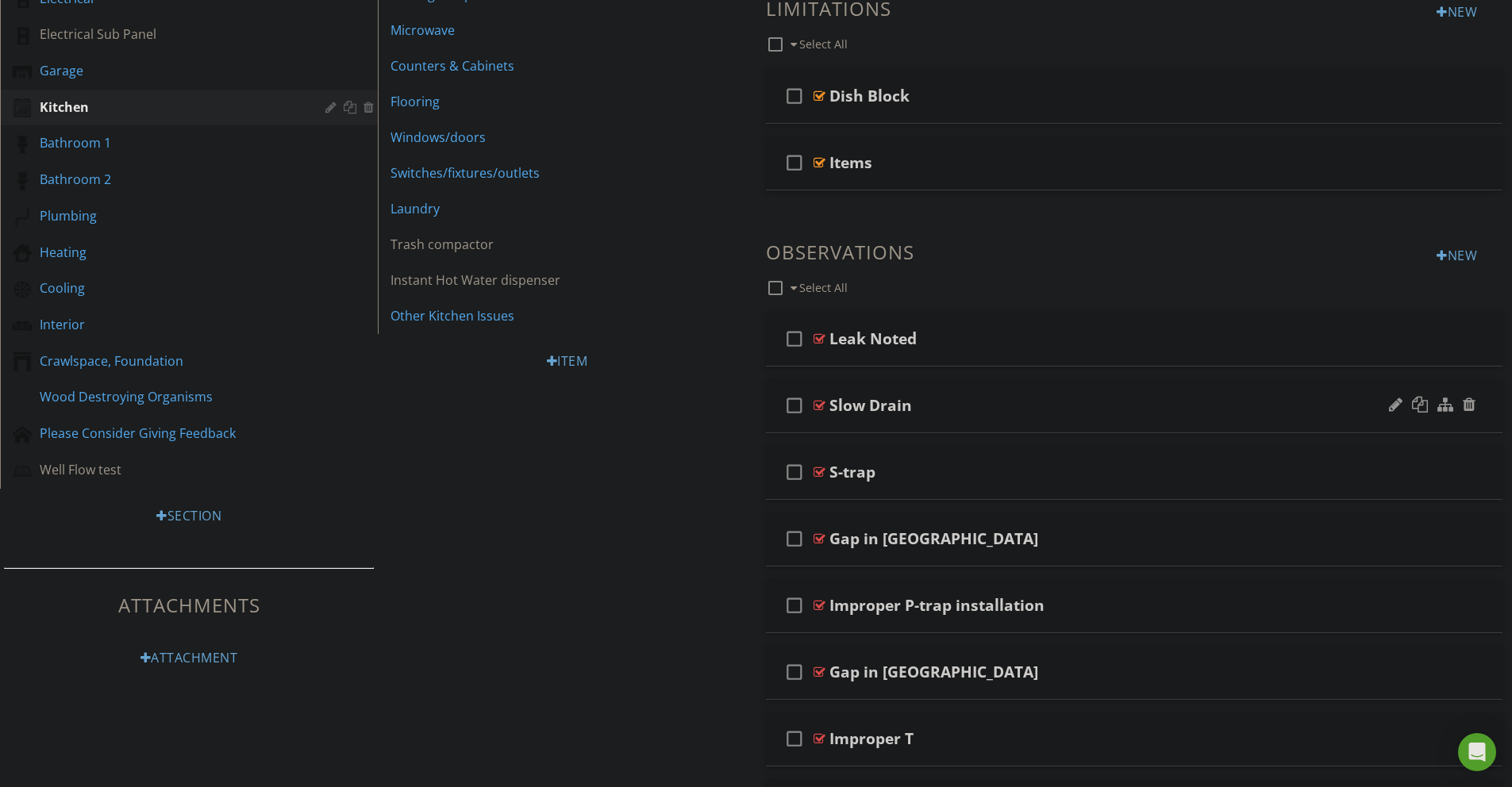 click on "Slow Drain" at bounding box center (871, 405) 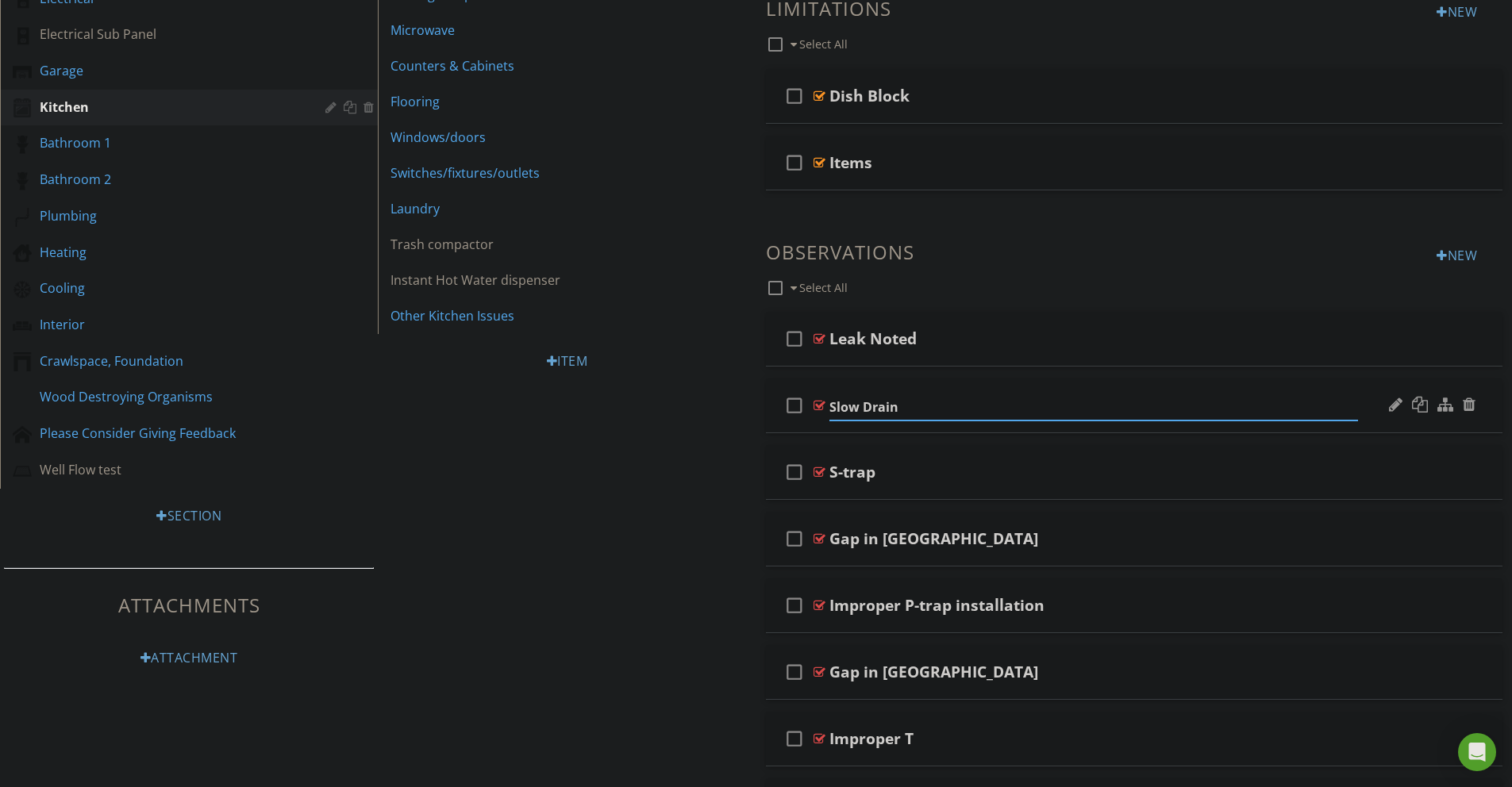 click at bounding box center [819, 405] 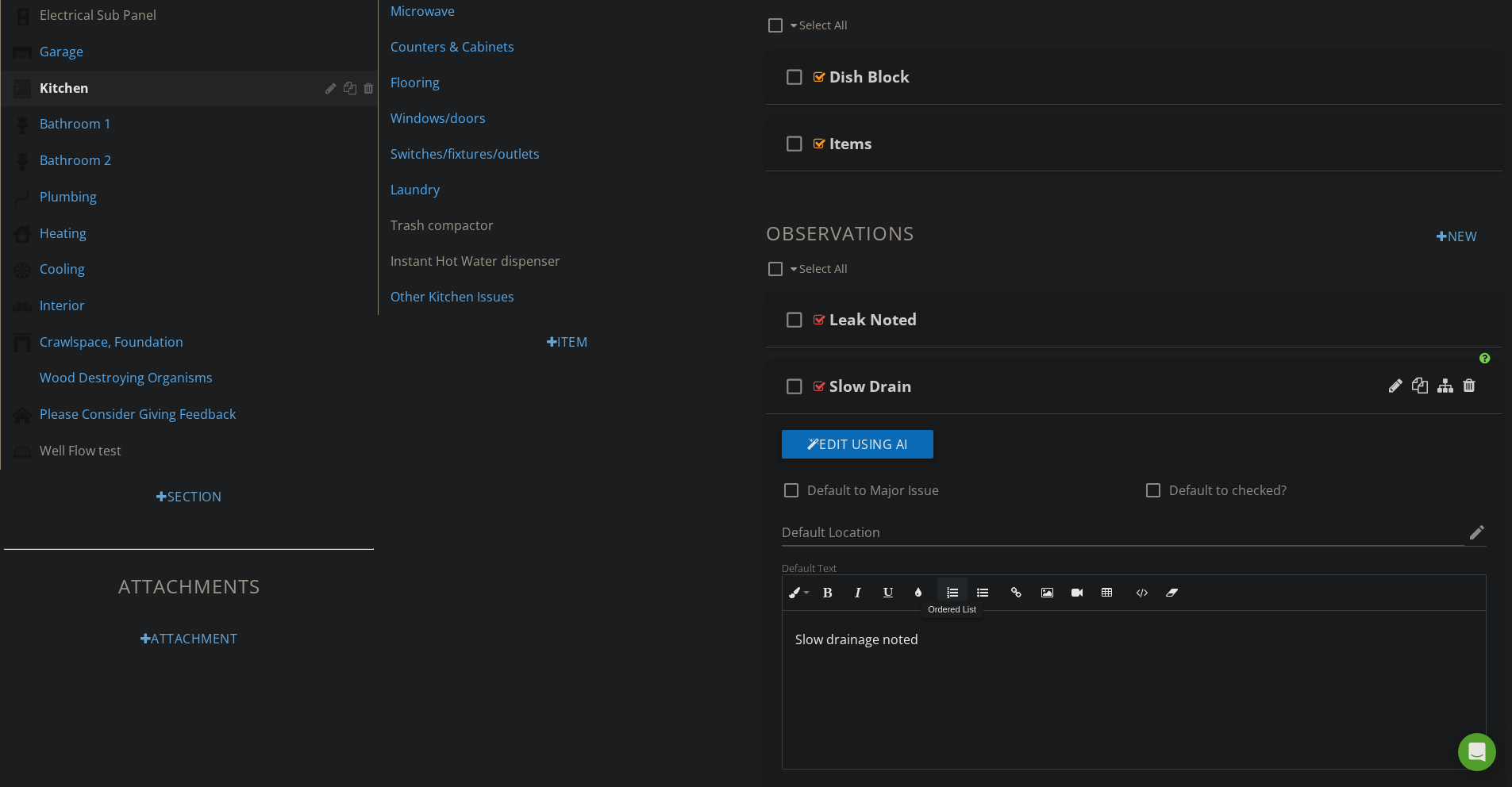 scroll, scrollTop: 471, scrollLeft: 0, axis: vertical 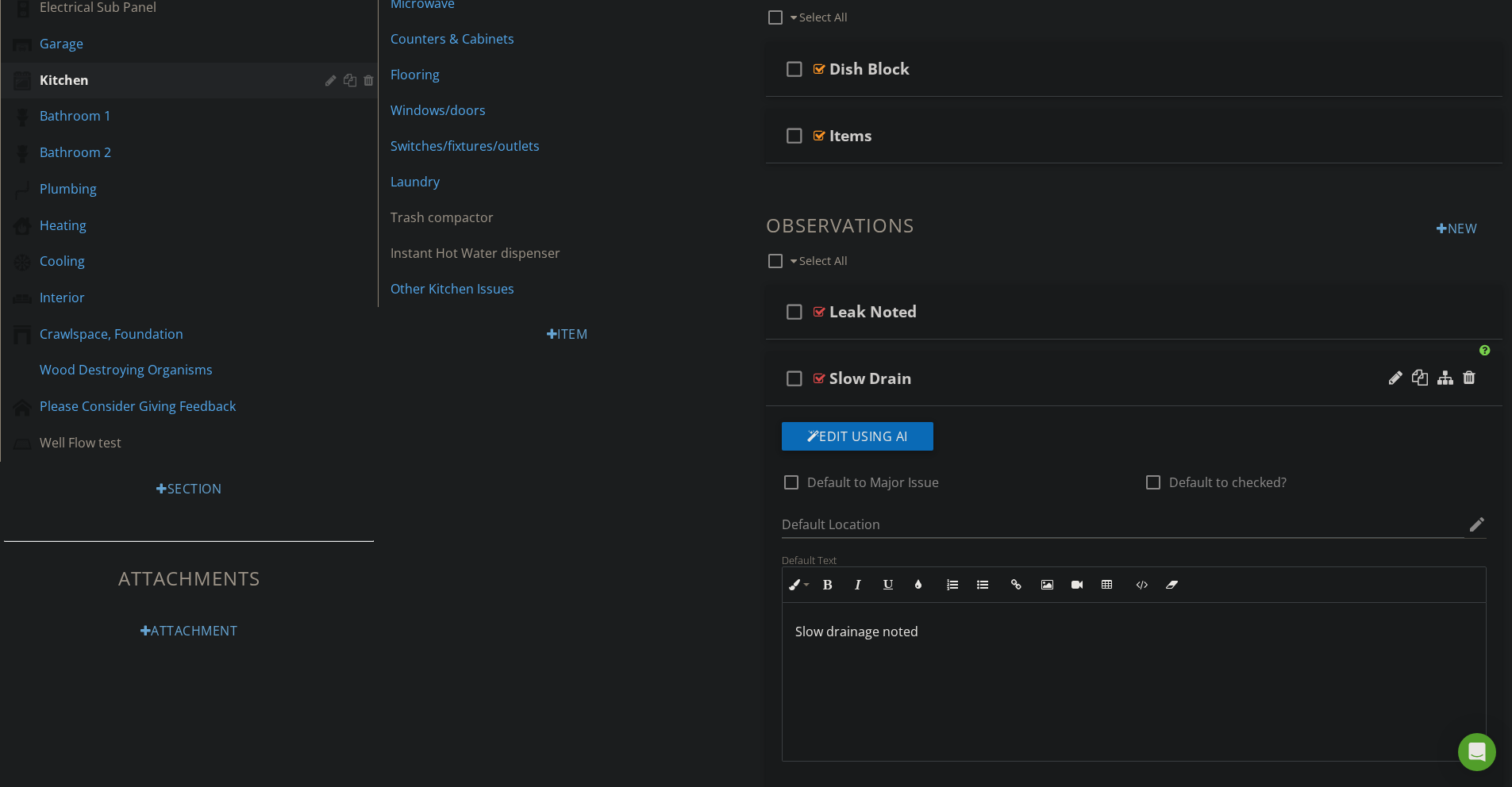 click on "Slow drainage noted" at bounding box center (1134, 682) 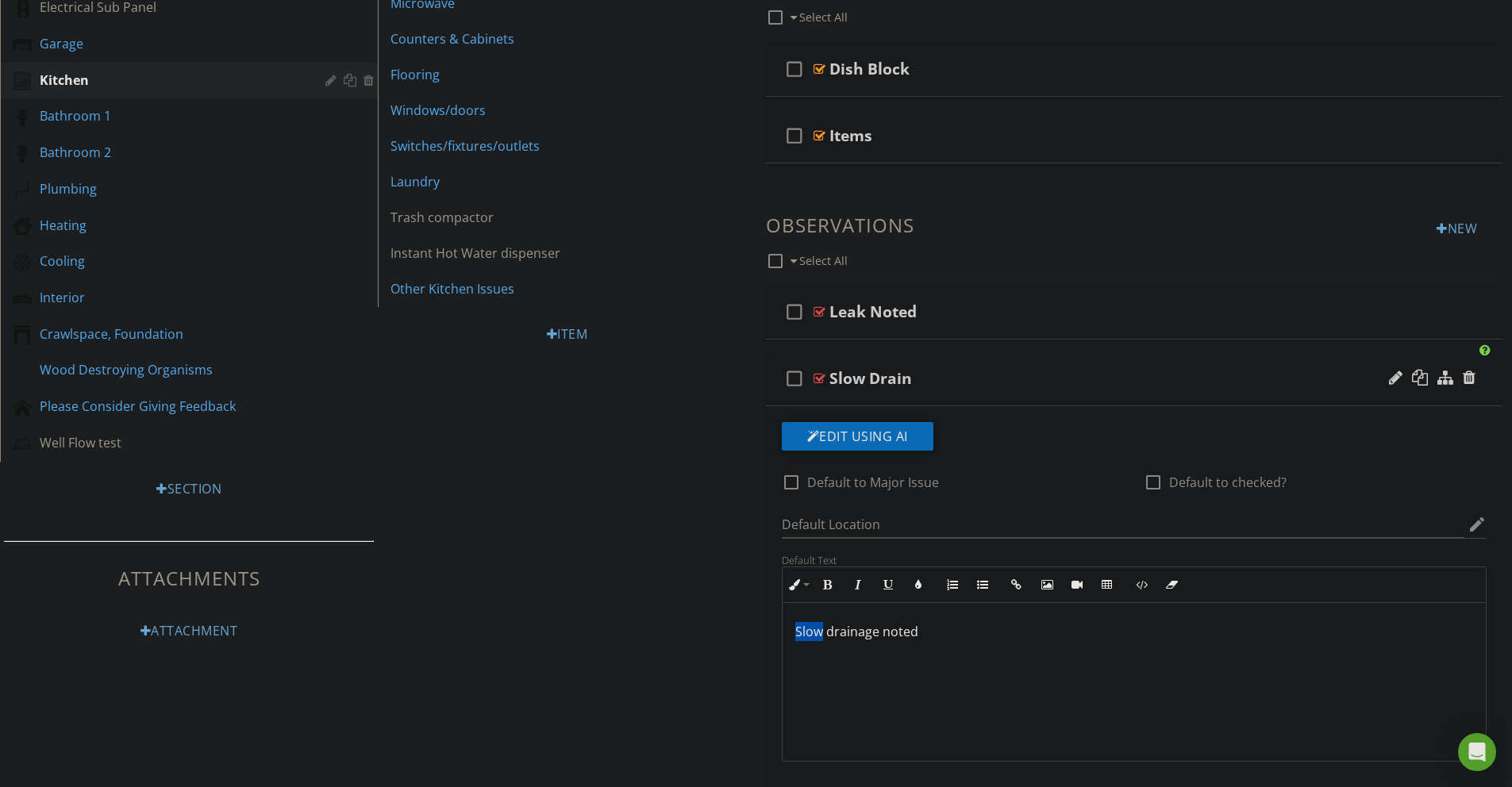 click on "Slow drainage noted" at bounding box center (1134, 632) 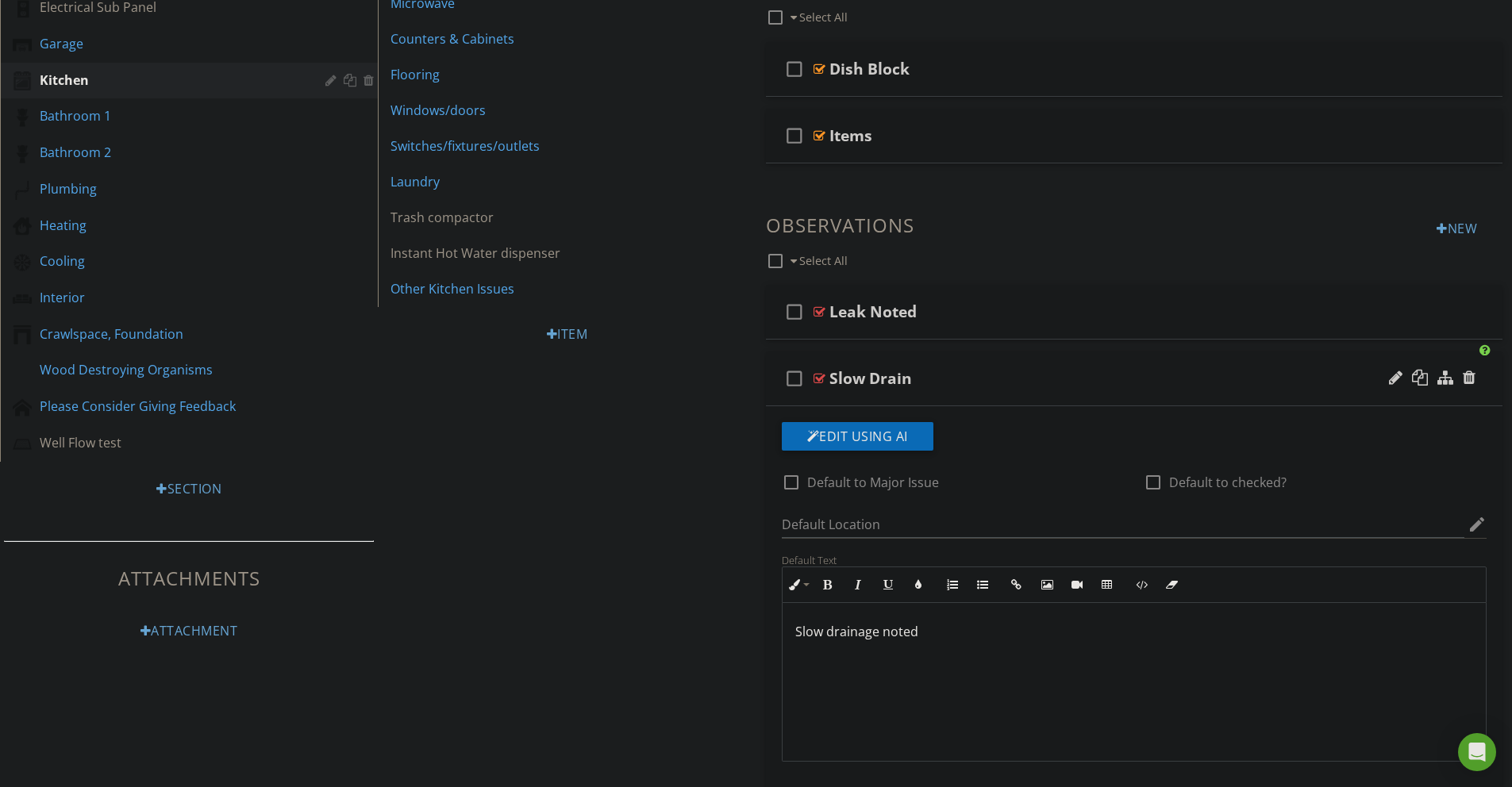 click on "Slow drainage noted" at bounding box center [1134, 632] 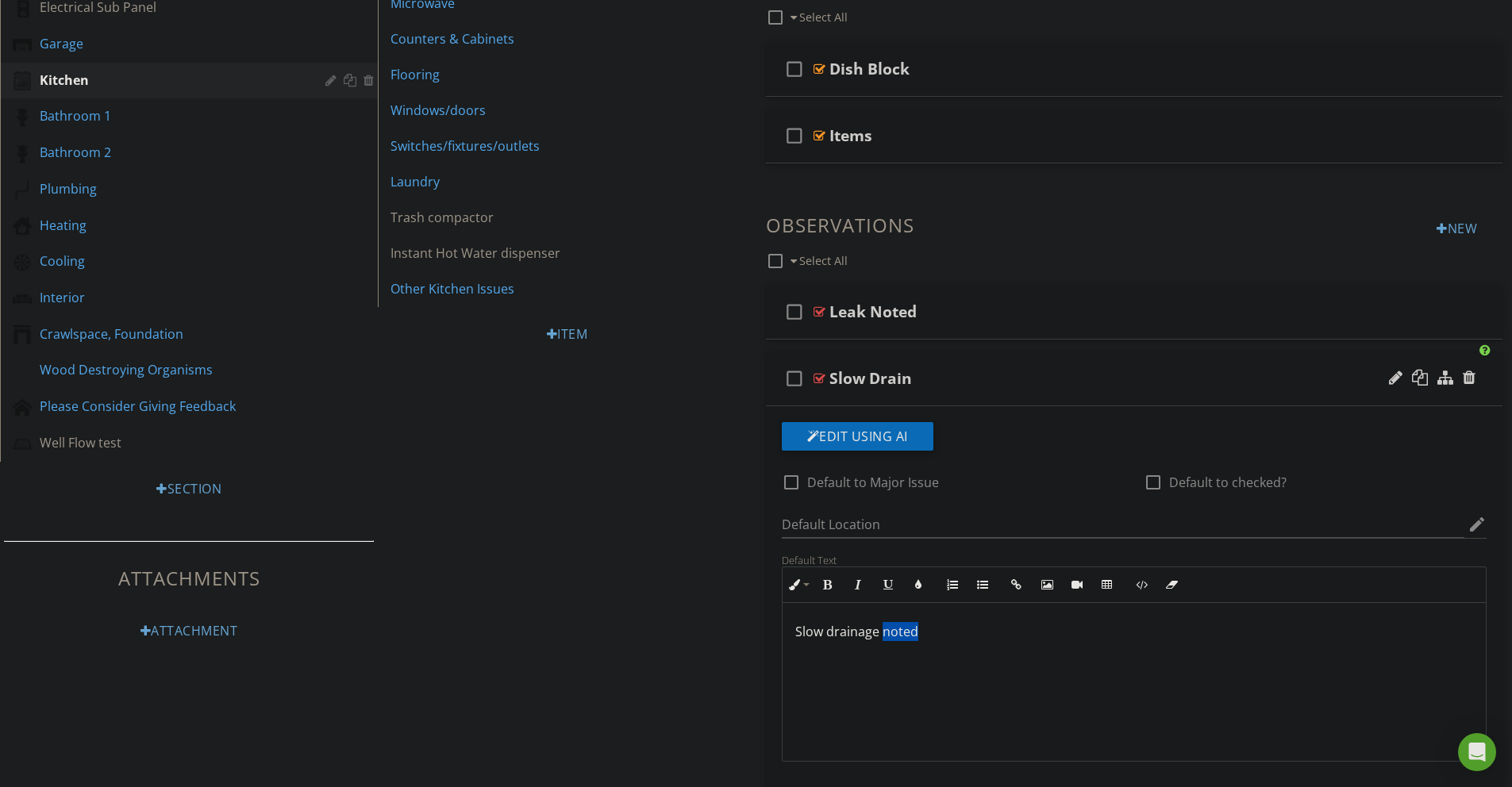 click on "Slow drainage noted" at bounding box center [1134, 632] 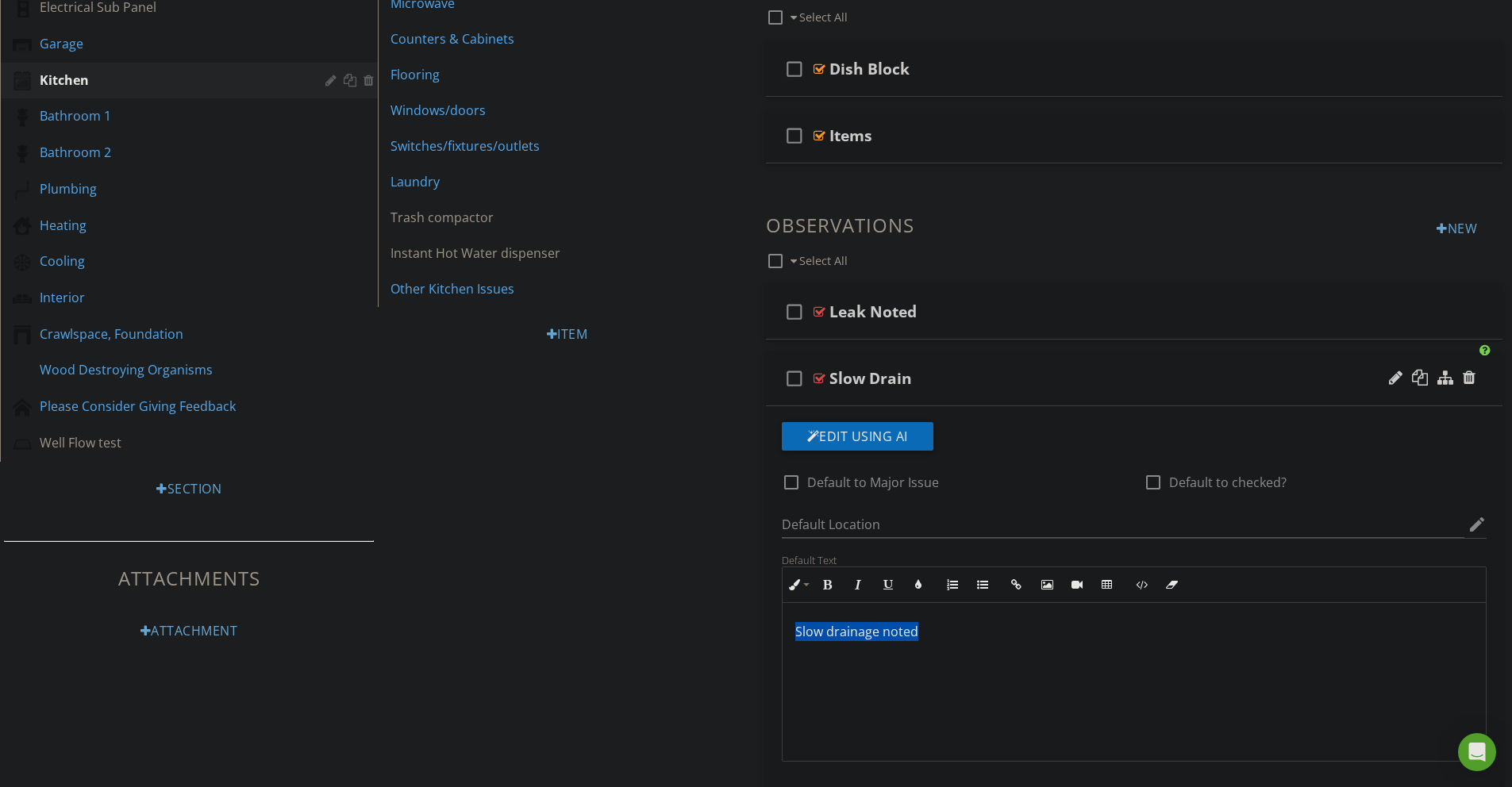 click on "Slow drainage noted" at bounding box center [1134, 632] 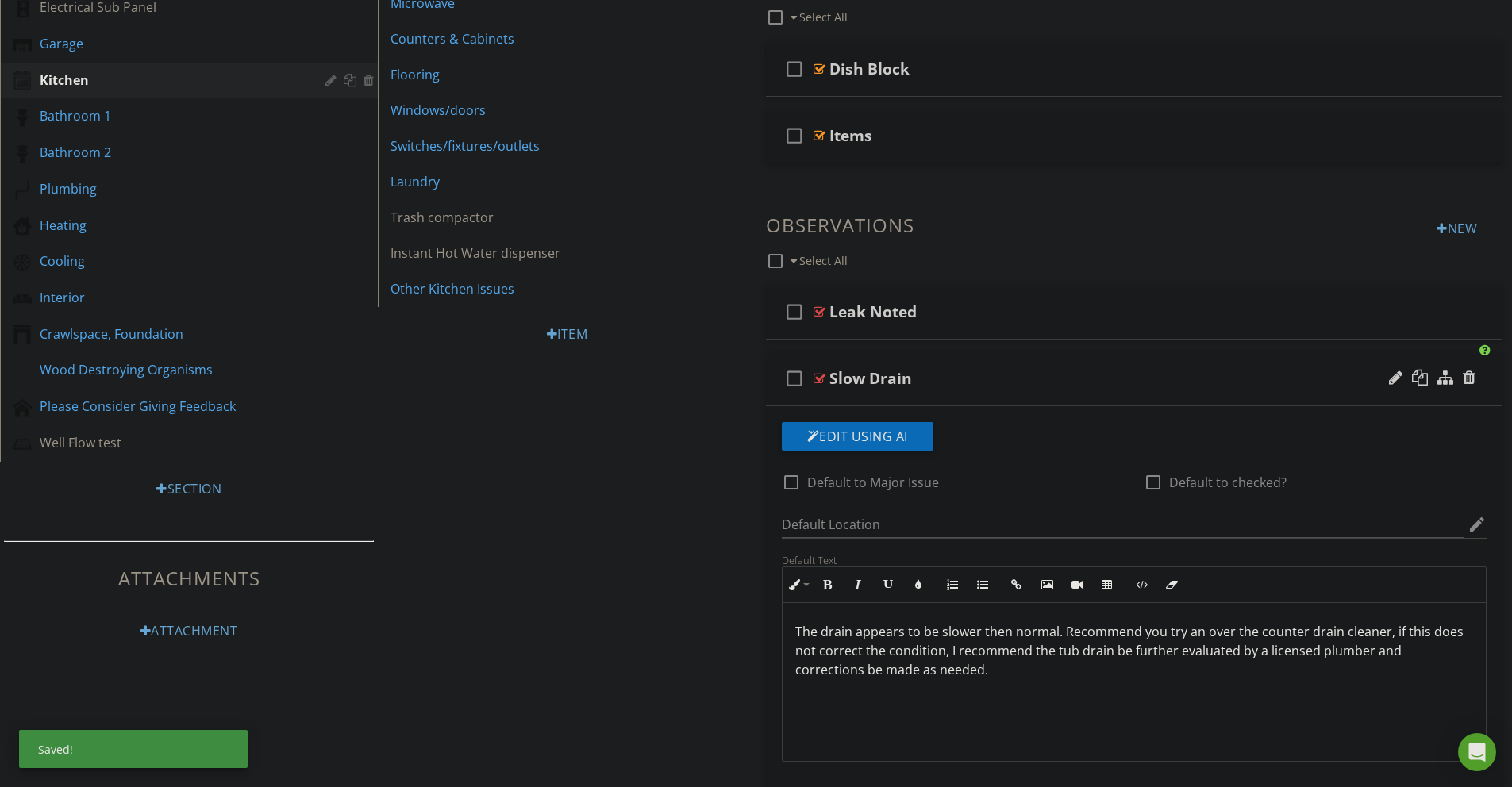 click on "The drain appears to be slower then normal. Recommend you try an over the counter drain cleaner, if this does not correct the condition, I recommend the tub drain be further evaluated by a licensed plumber and corrections be made as needed." at bounding box center (1134, 651) 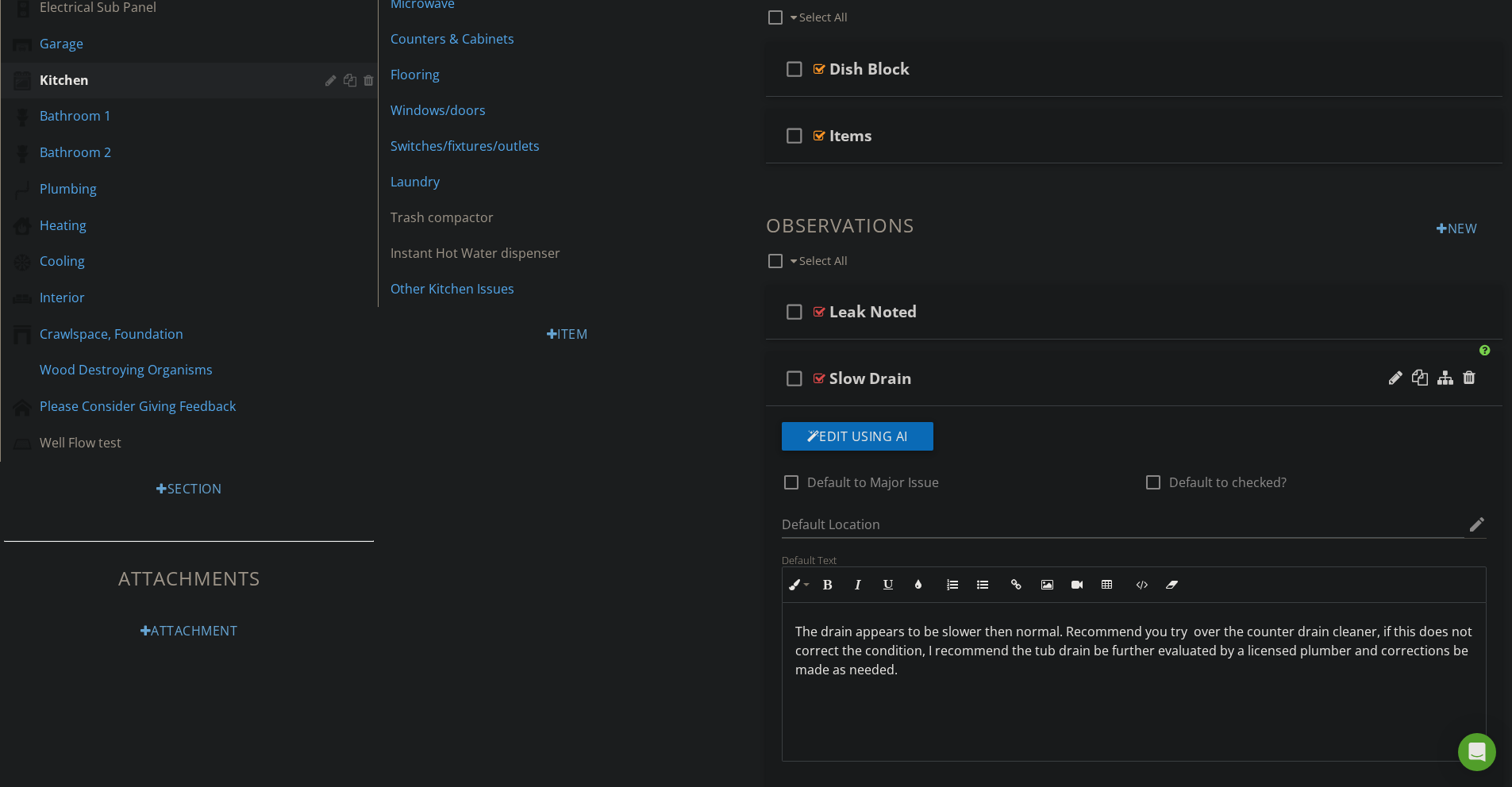 type 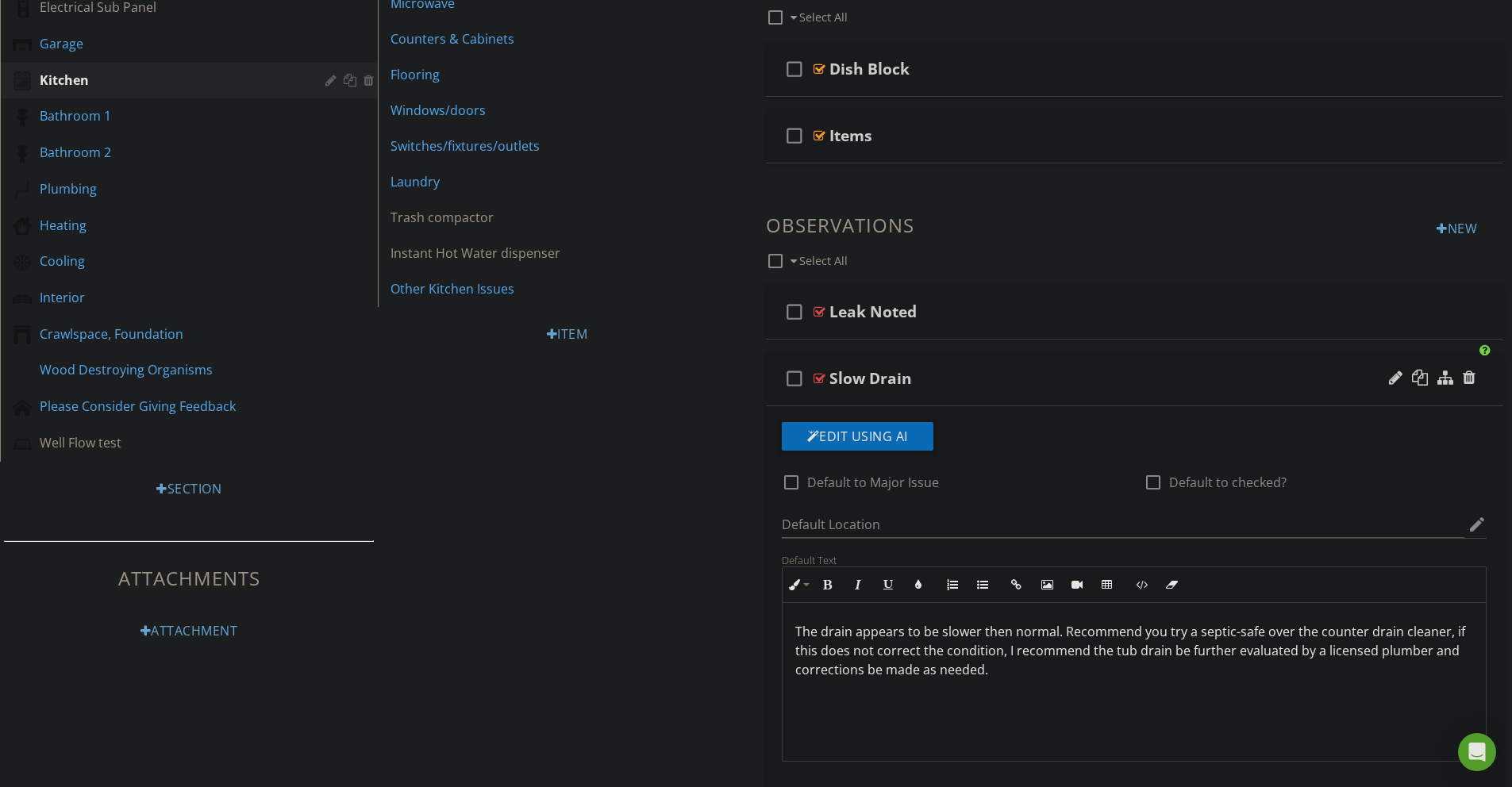 click on "The drain appears to be slower then normal. Recommend you try a septic-safe over the counter drain cleaner, if this does not correct the condition, I recommend the tub drain be further evaluated by a licensed plumber and corrections be made as needed." at bounding box center [1134, 651] 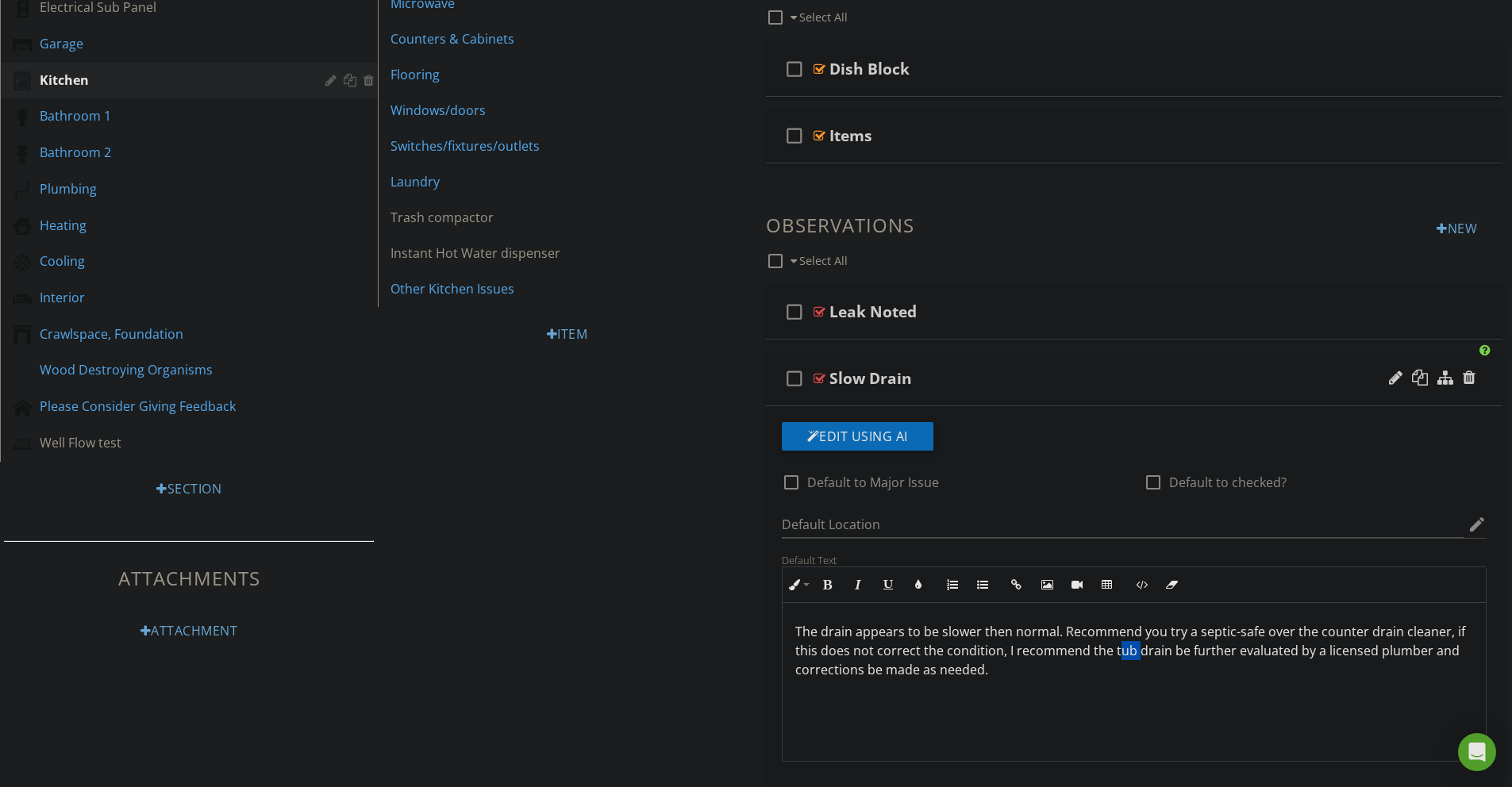 click on "The drain appears to be slower then normal. Recommend you try a septic-safe over the counter drain cleaner, if this does not correct the condition, I recommend the tub drain be further evaluated by a licensed plumber and corrections be made as needed." at bounding box center [1134, 651] 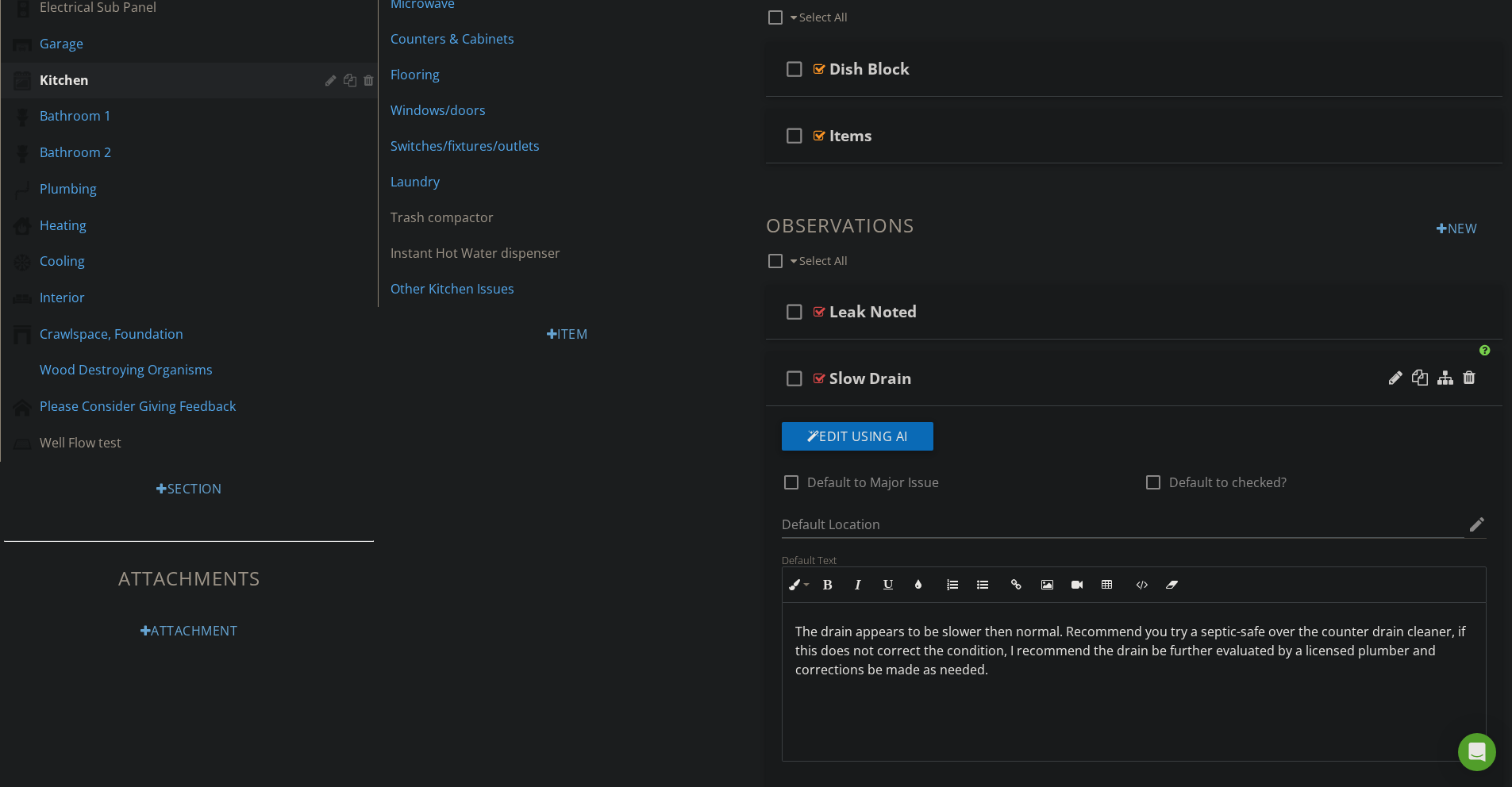 drag, startPoint x: 1045, startPoint y: 664, endPoint x: 694, endPoint y: 599, distance: 356.968 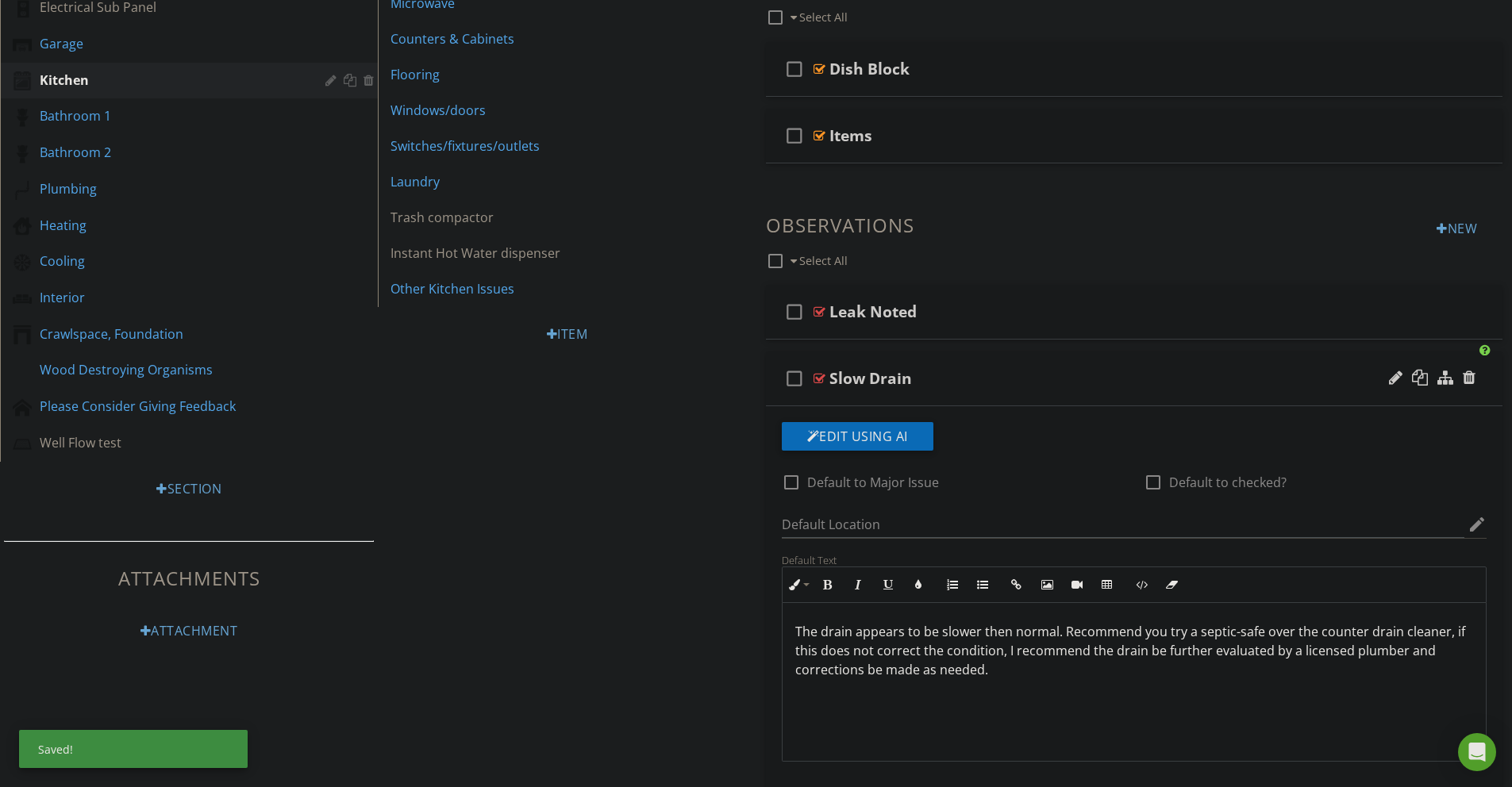 copy on "The drain appears to be slower then normal. Recommend you try a septic-safe over the counter drain cleaner, if this does not correct the condition, I recommend the drain be further evaluated by a licensed plumber and corrections be made as needed." 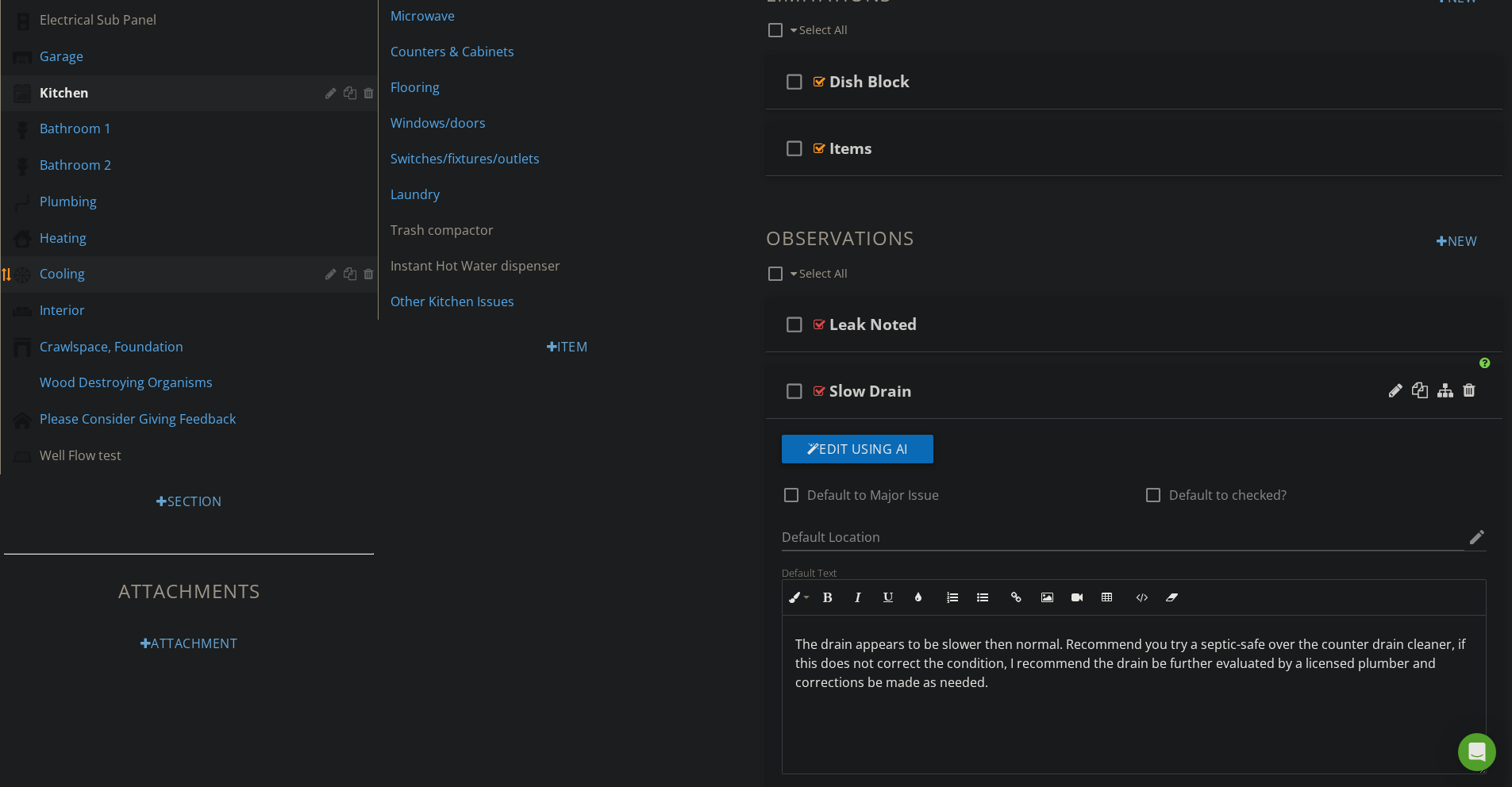 scroll, scrollTop: 437, scrollLeft: 0, axis: vertical 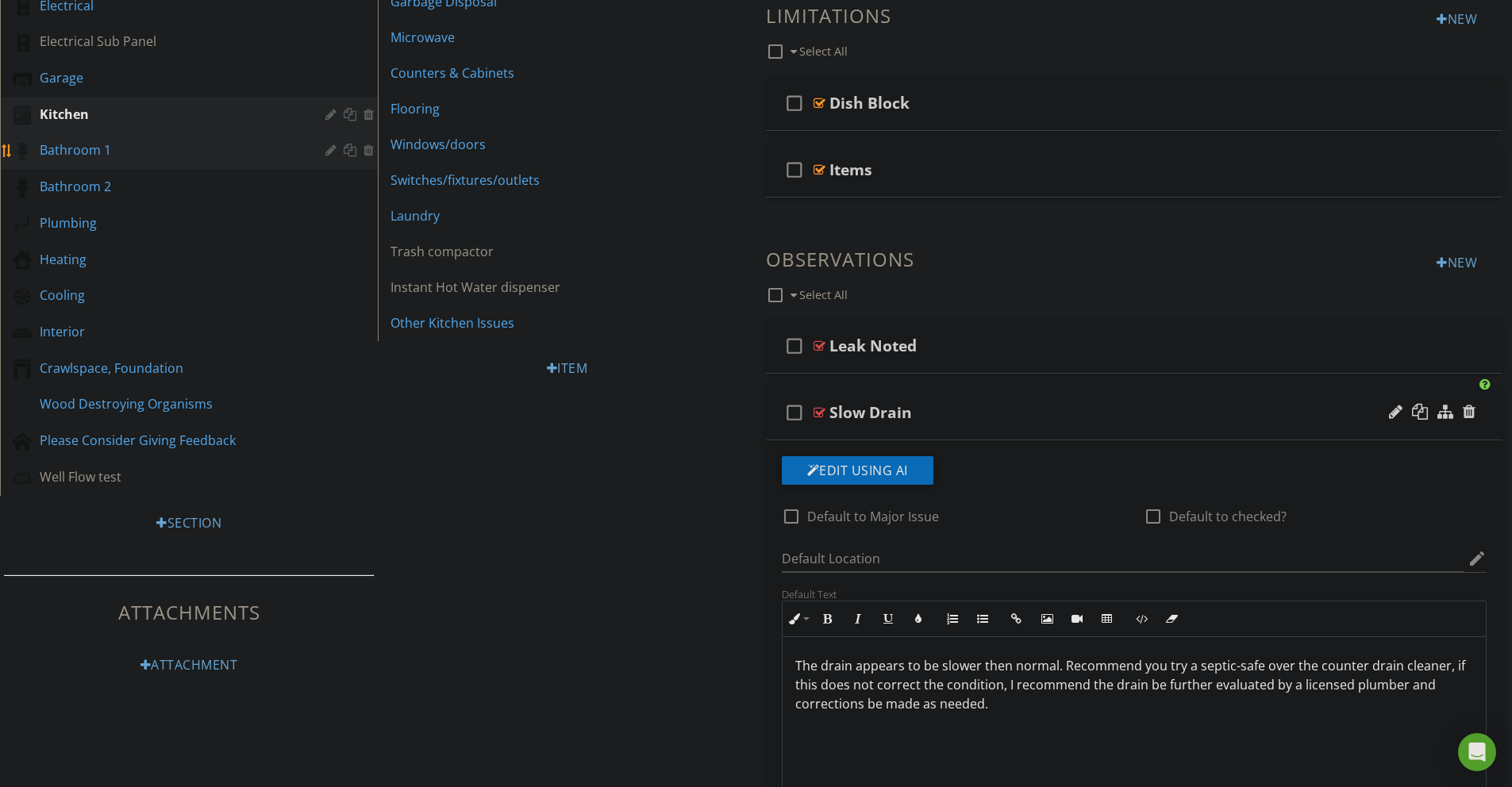 click on "Bathroom 1" at bounding box center [171, 150] 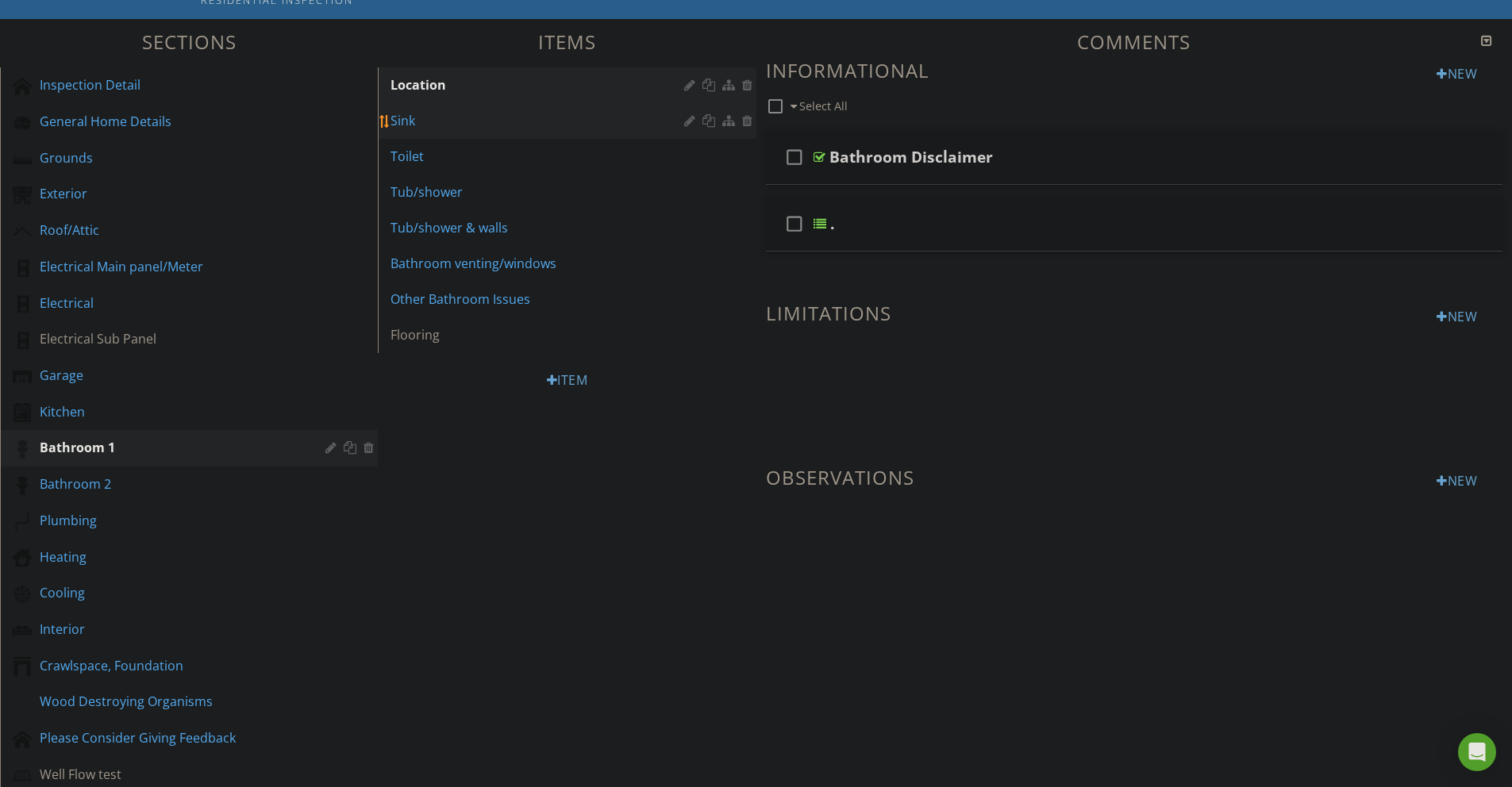 scroll, scrollTop: 116, scrollLeft: 0, axis: vertical 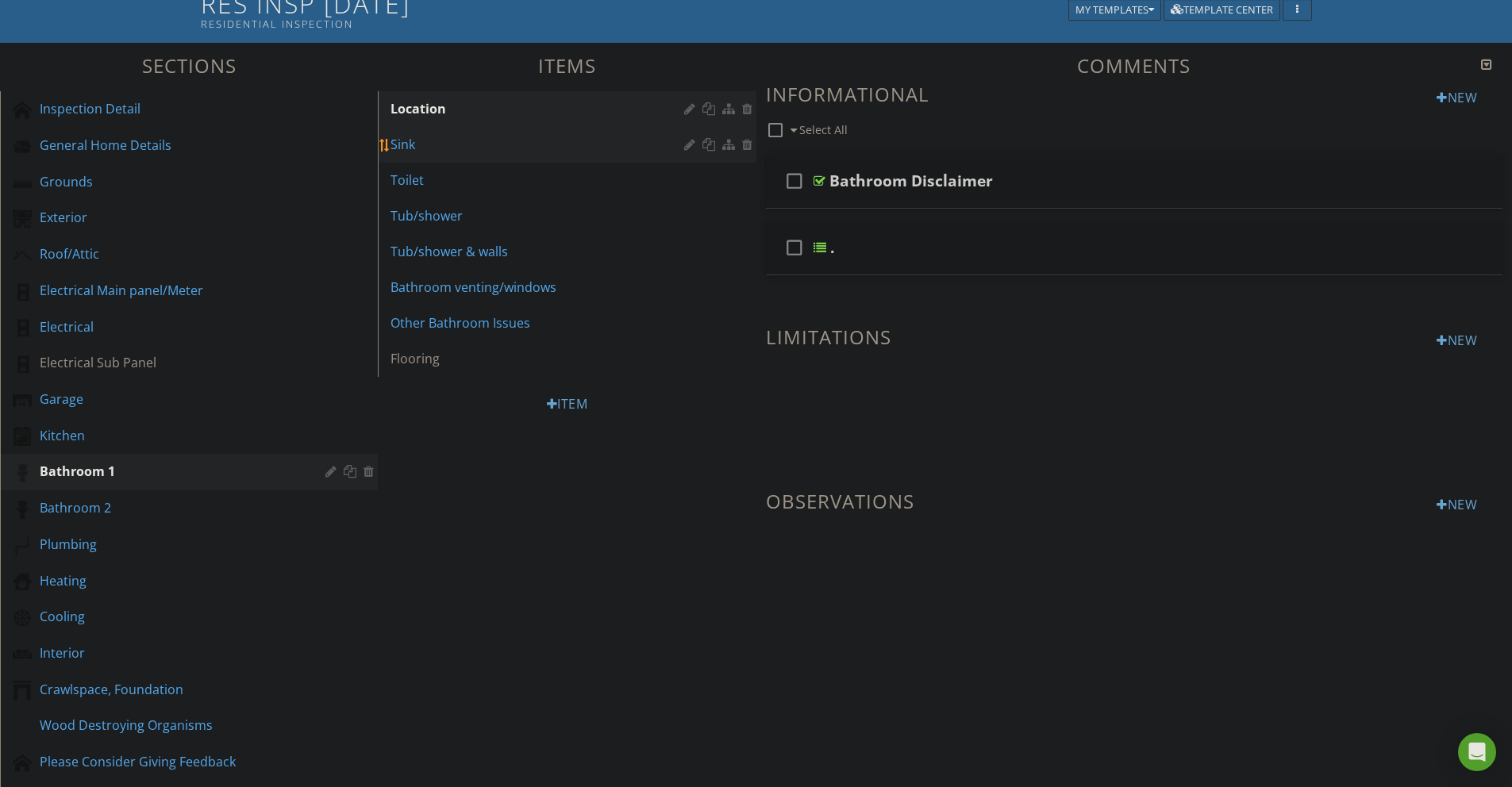 click on "Sink" at bounding box center (539, 144) 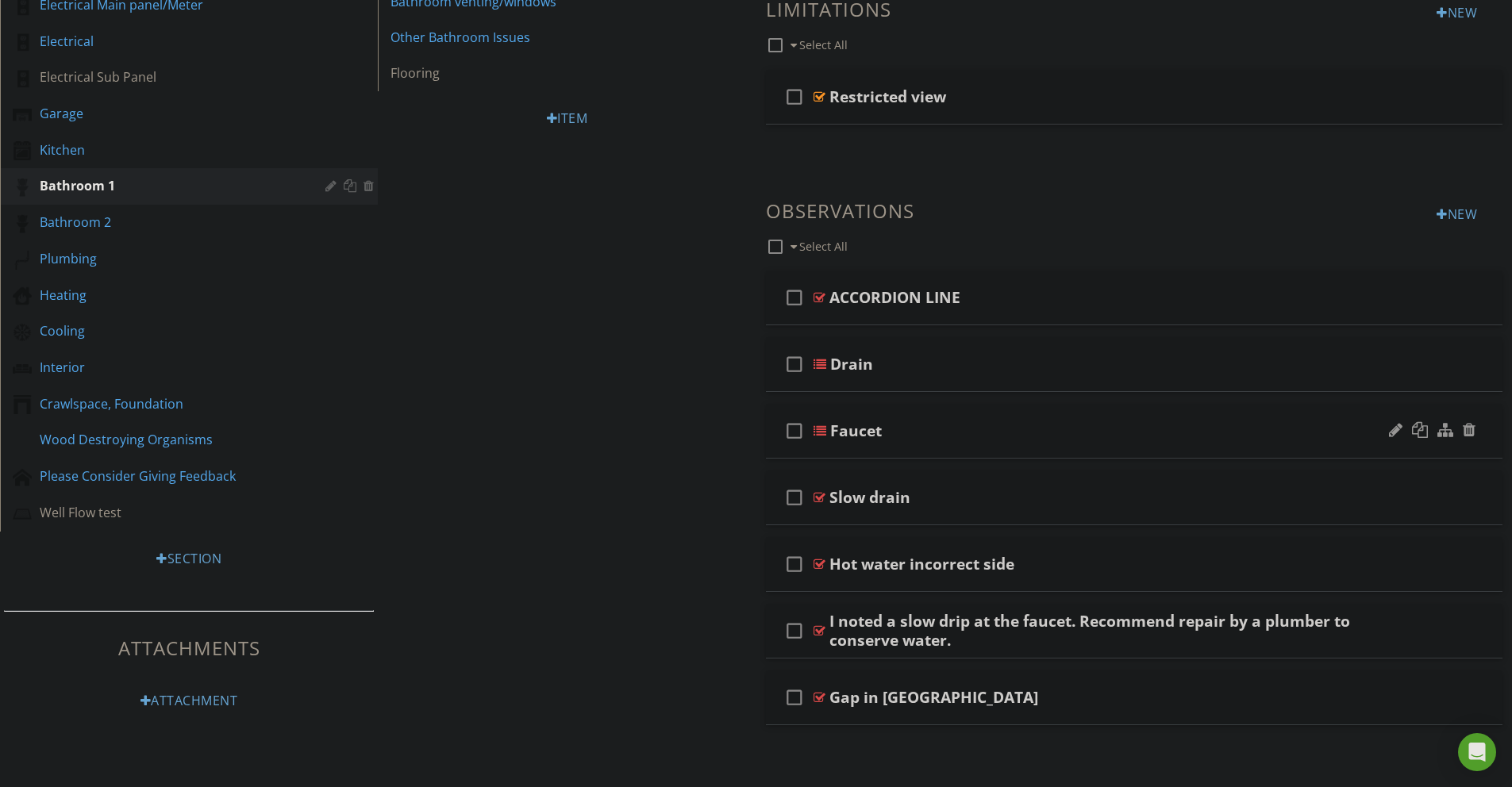 scroll, scrollTop: 406, scrollLeft: 0, axis: vertical 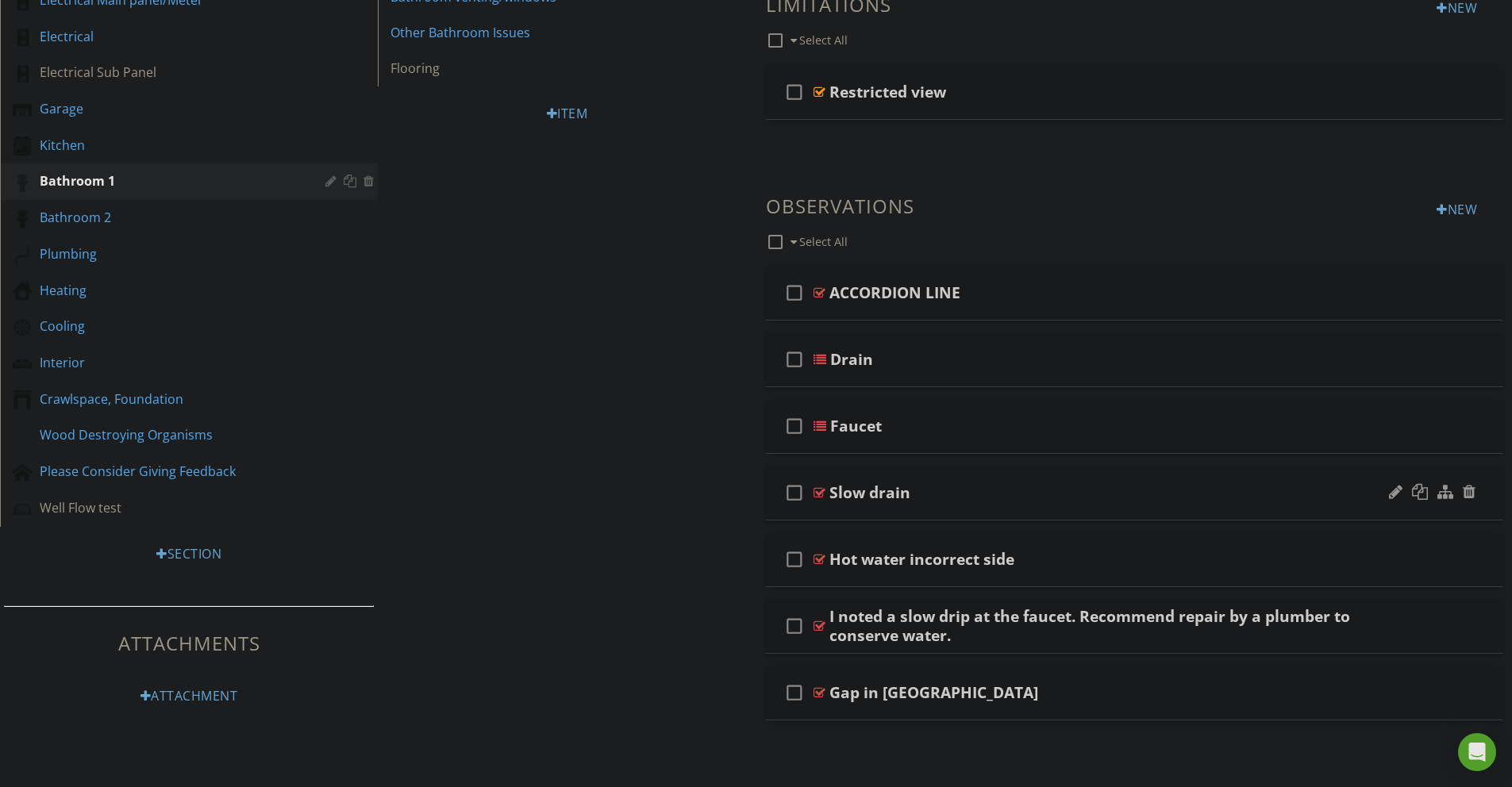 click at bounding box center (819, 493) 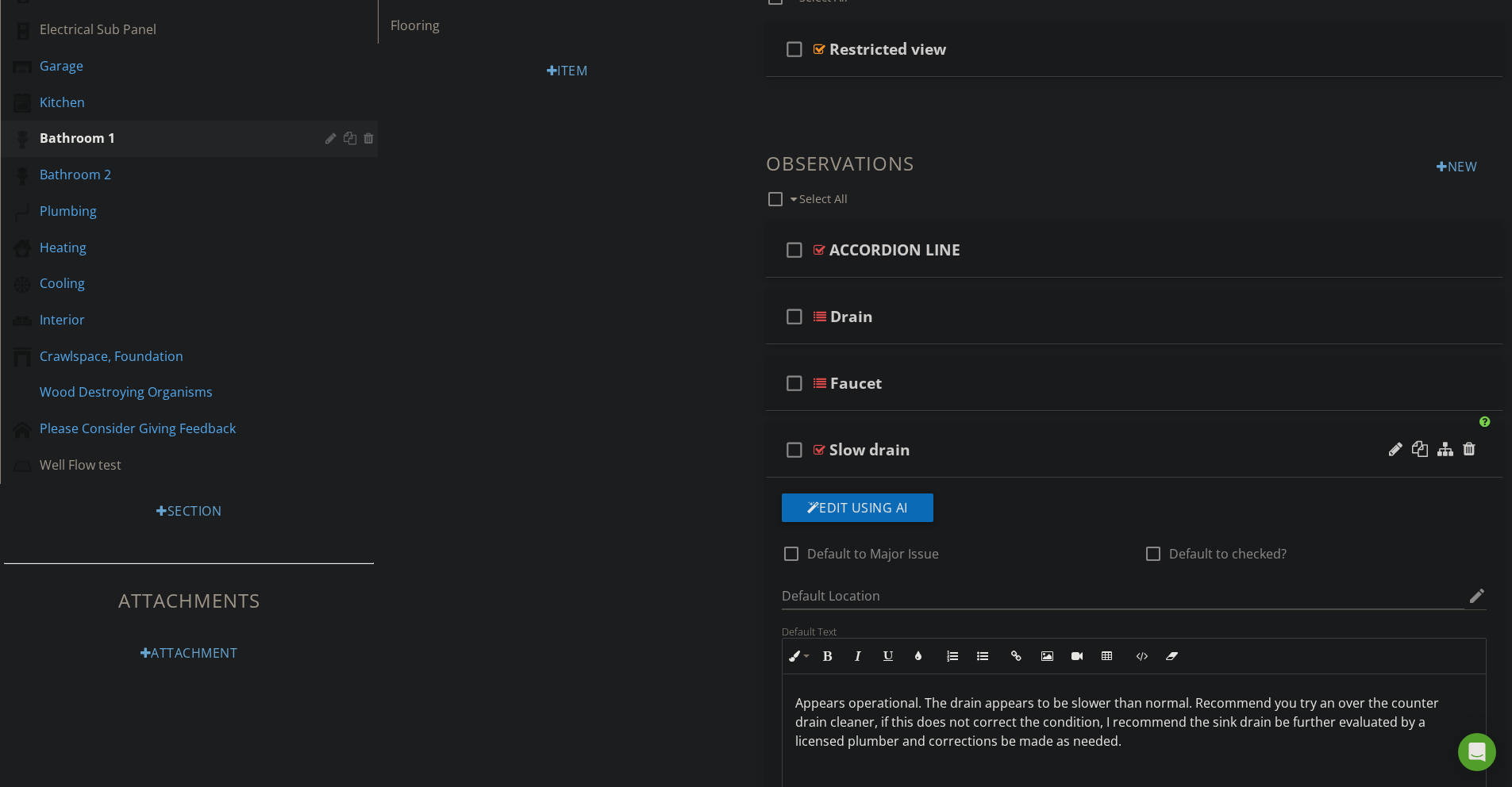 scroll, scrollTop: 542, scrollLeft: 0, axis: vertical 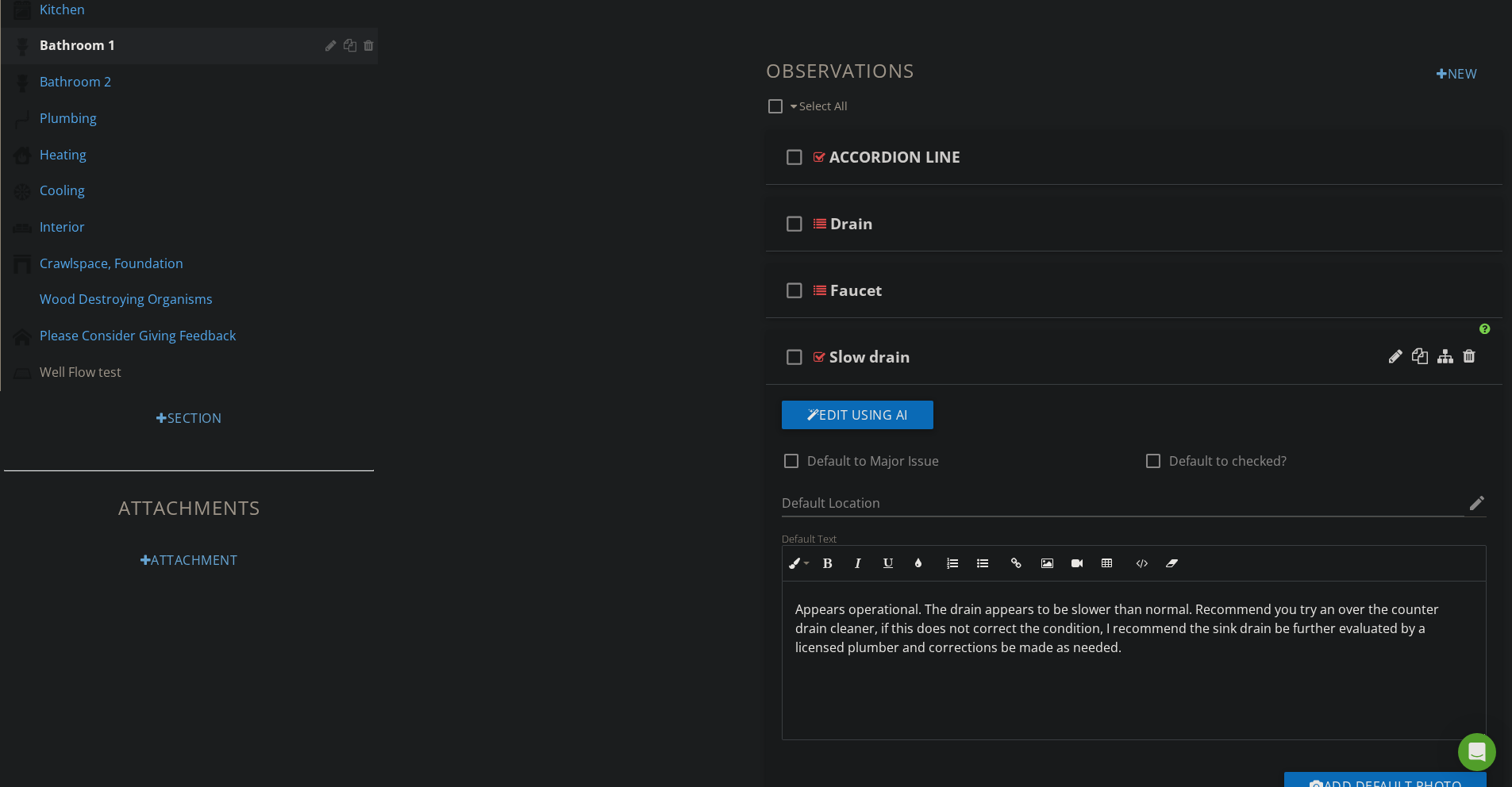 click on "Appears operational. The drain appears to be slower than normal. Recommend you try an over the counter drain cleaner, if this does not correct the condition, I recommend the sink drain be further evaluated by a licensed plumber and corrections be made as needed." at bounding box center [1134, 628] 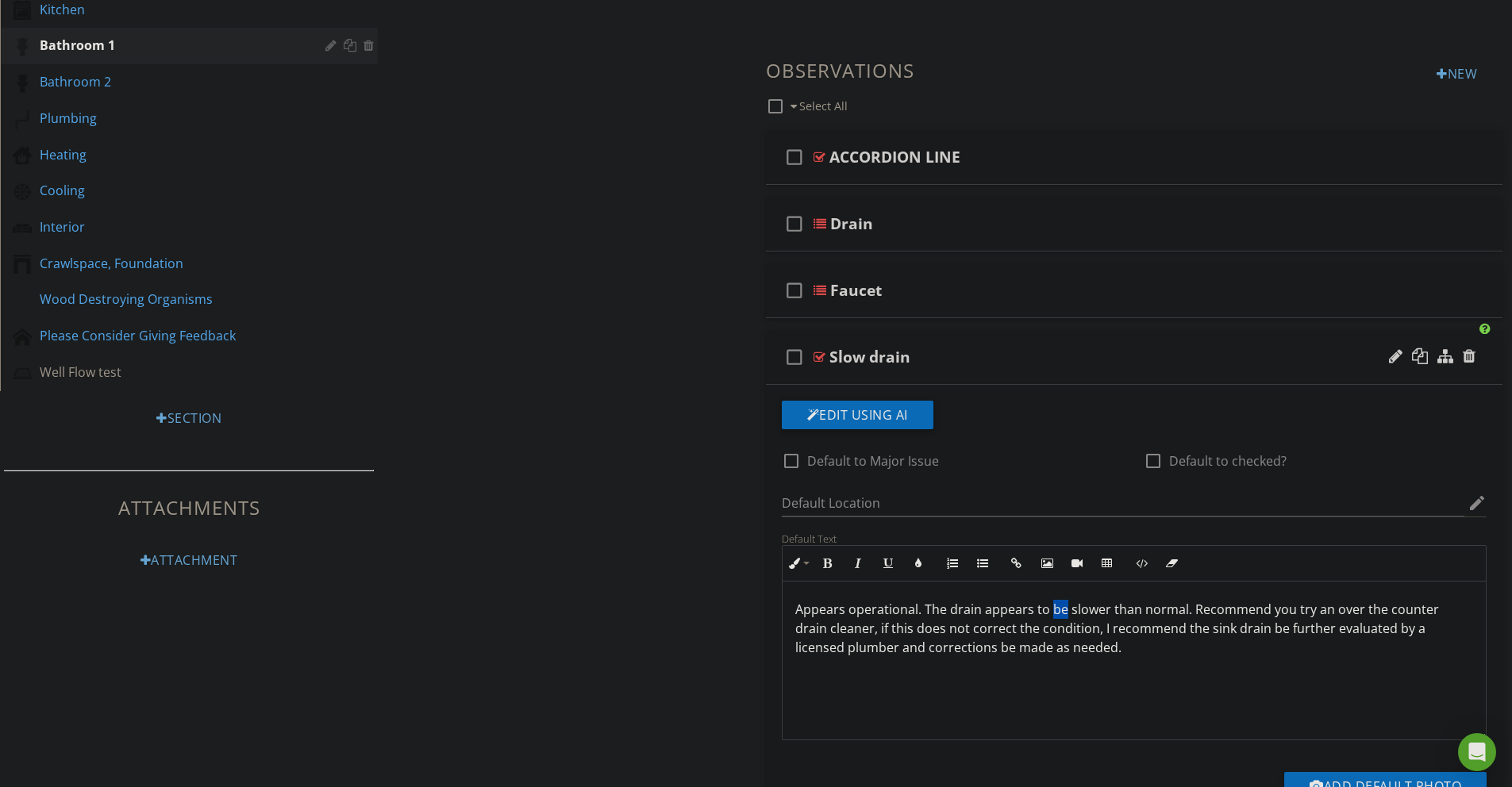 click on "Appears operational. The drain appears to be slower than normal. Recommend you try an over the counter drain cleaner, if this does not correct the condition, I recommend the sink drain be further evaluated by a licensed plumber and corrections be made as needed." at bounding box center (1134, 628) 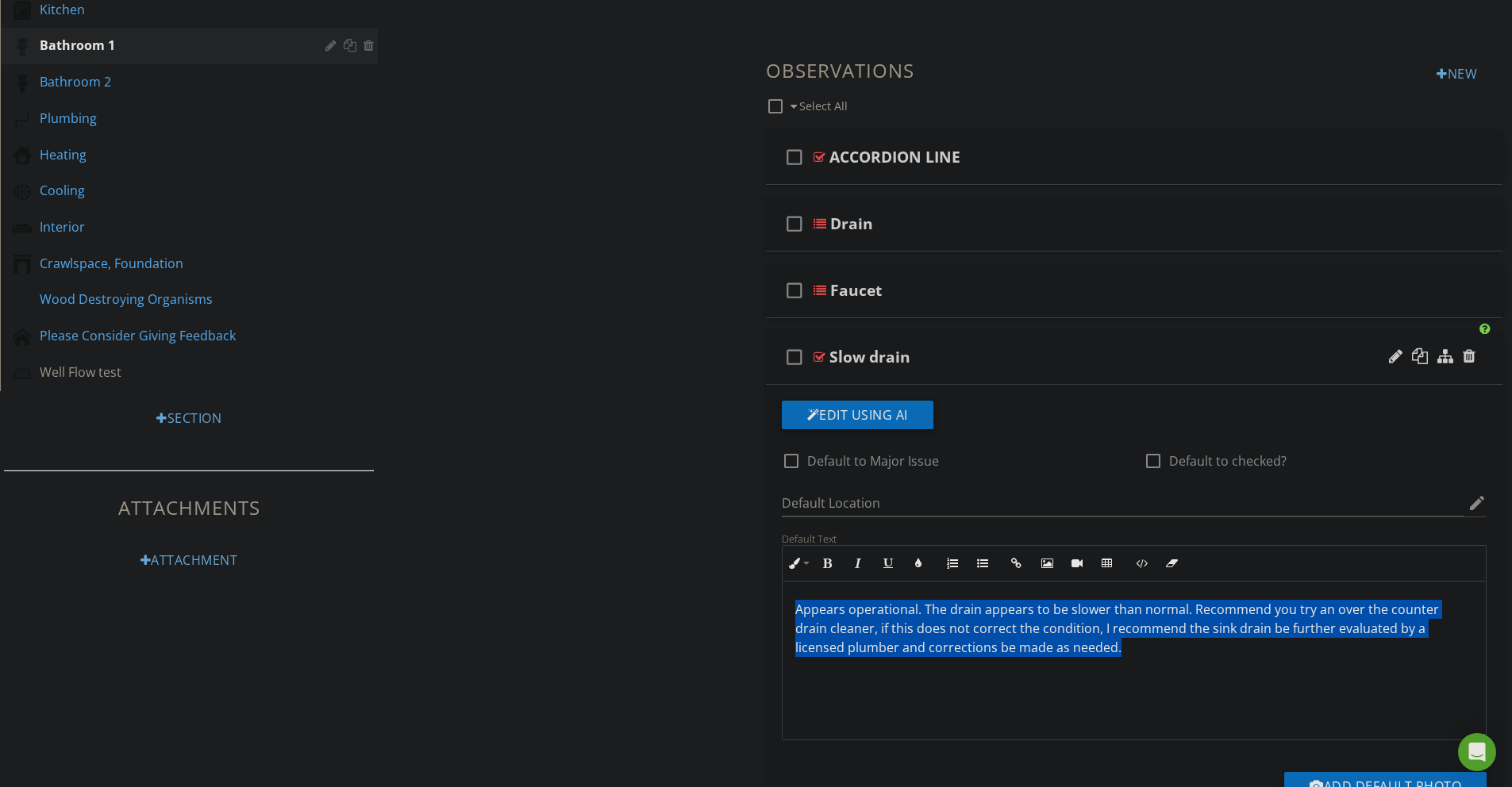 click on "Appears operational. The drain appears to be slower than normal. Recommend you try an over the counter drain cleaner, if this does not correct the condition, I recommend the sink drain be further evaluated by a licensed plumber and corrections be made as needed." at bounding box center [1134, 628] 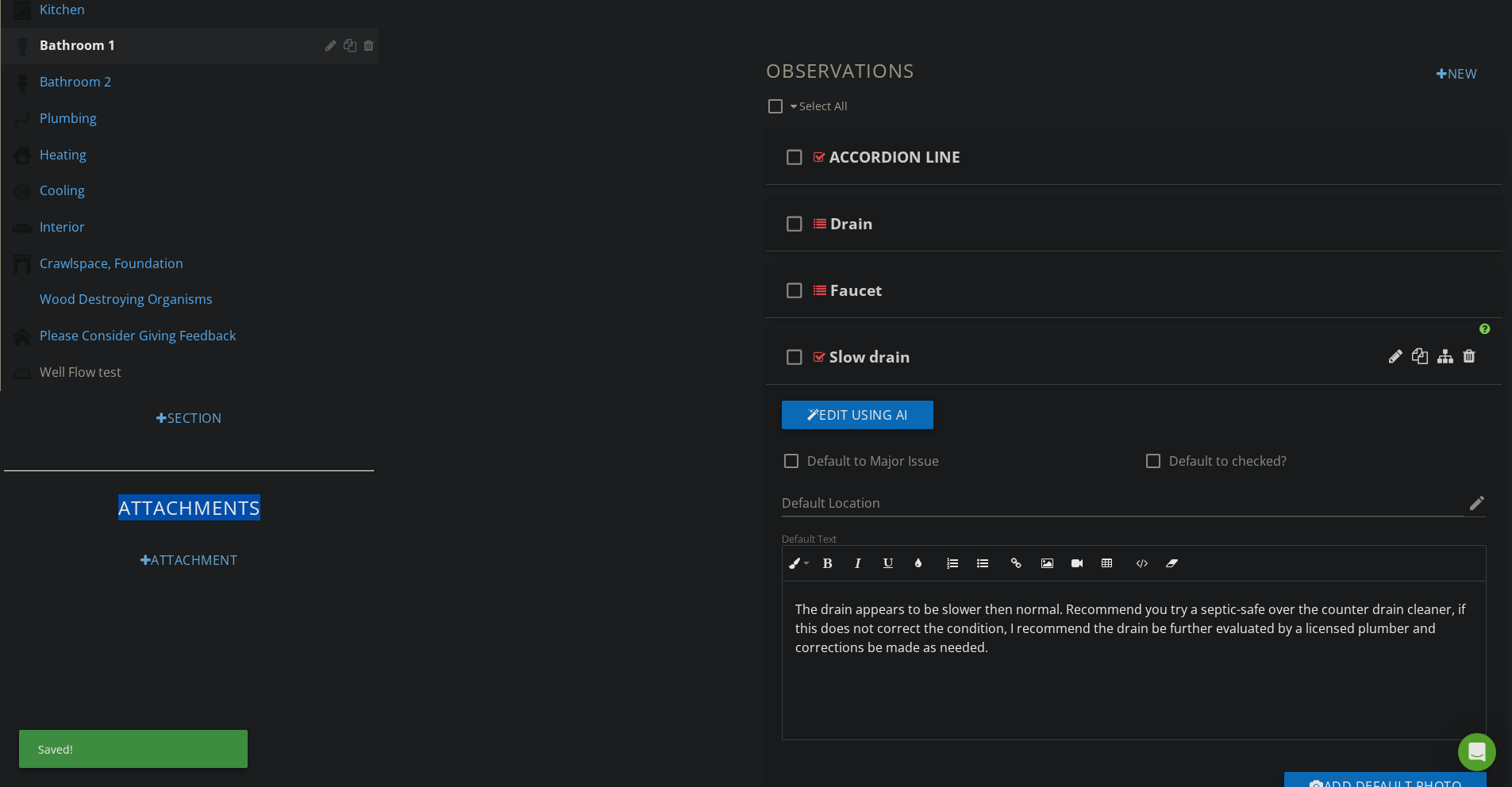 drag, startPoint x: 404, startPoint y: 497, endPoint x: 457, endPoint y: 509, distance: 54.34151 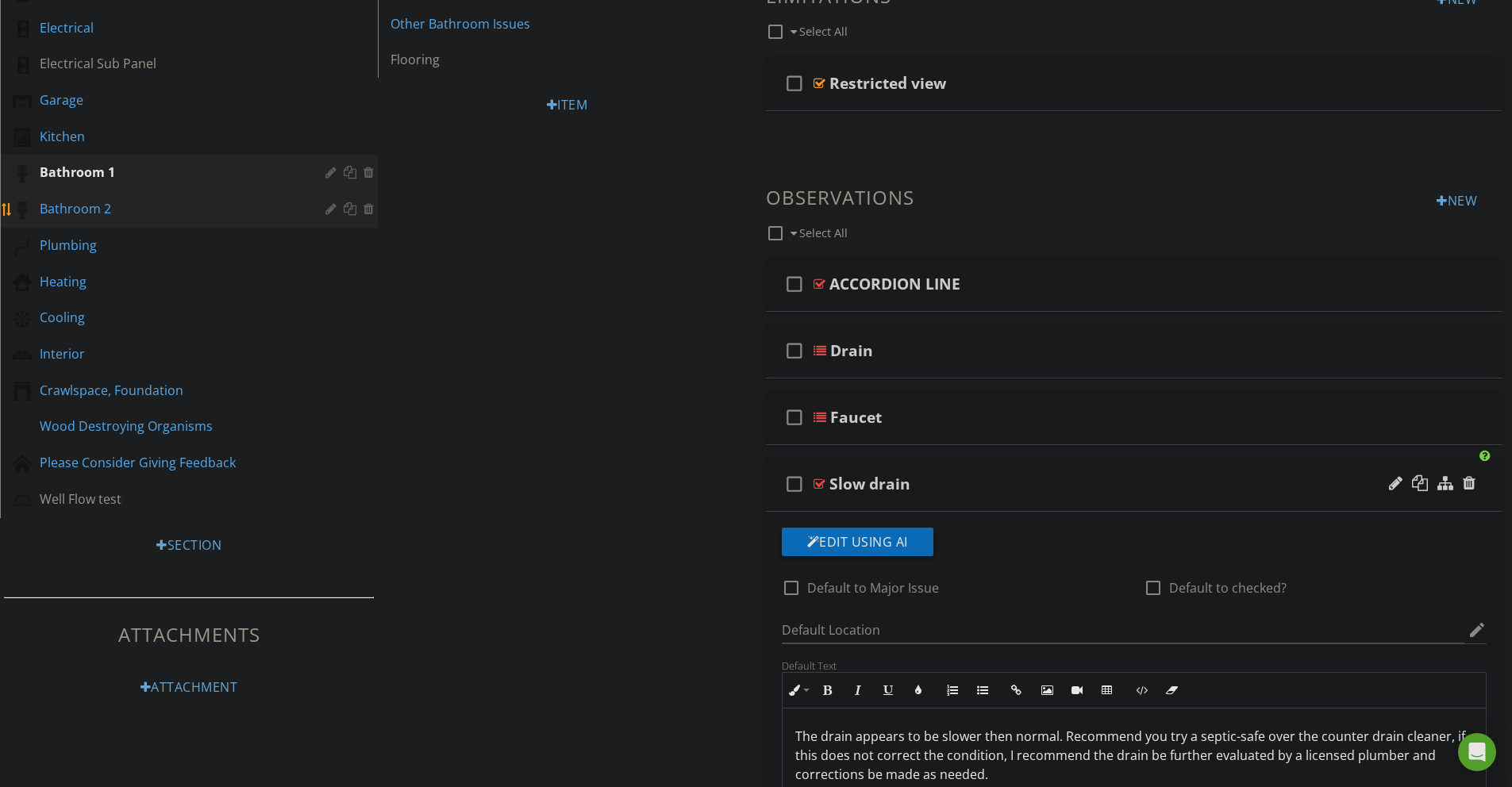 click on "Bathroom 2" at bounding box center (171, 209) 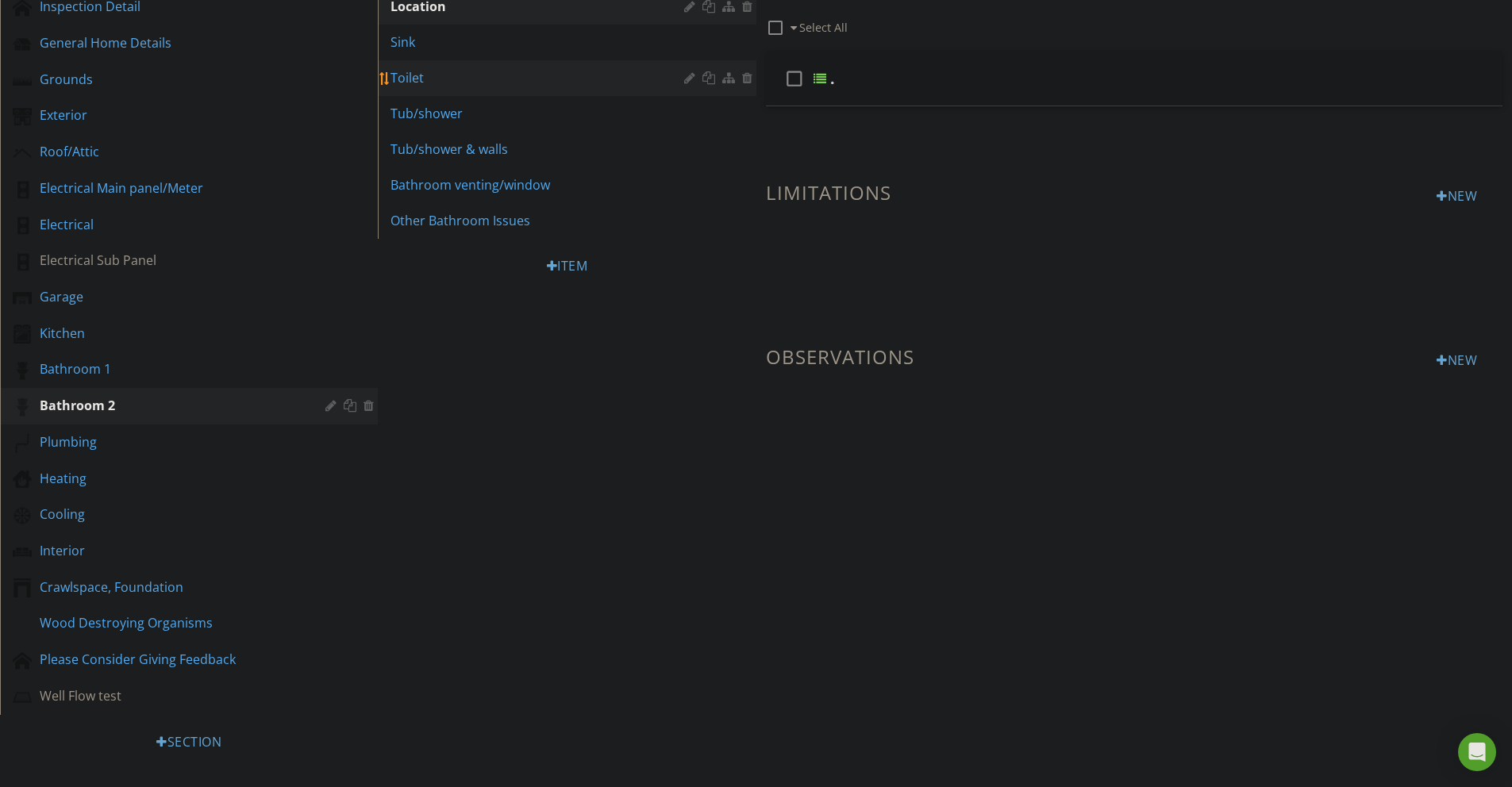 scroll, scrollTop: 157, scrollLeft: 0, axis: vertical 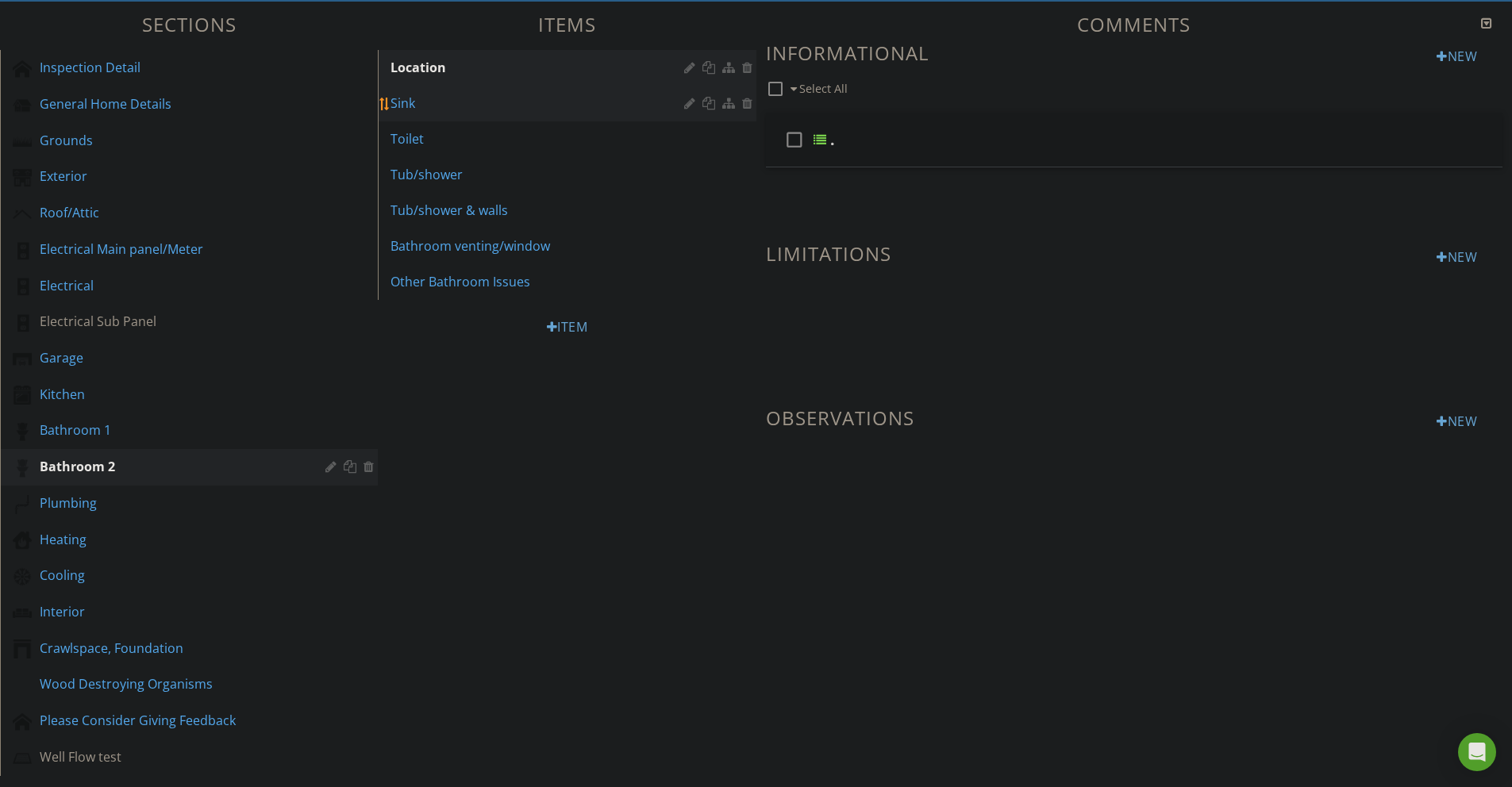 click on "Sink" at bounding box center (569, 103) 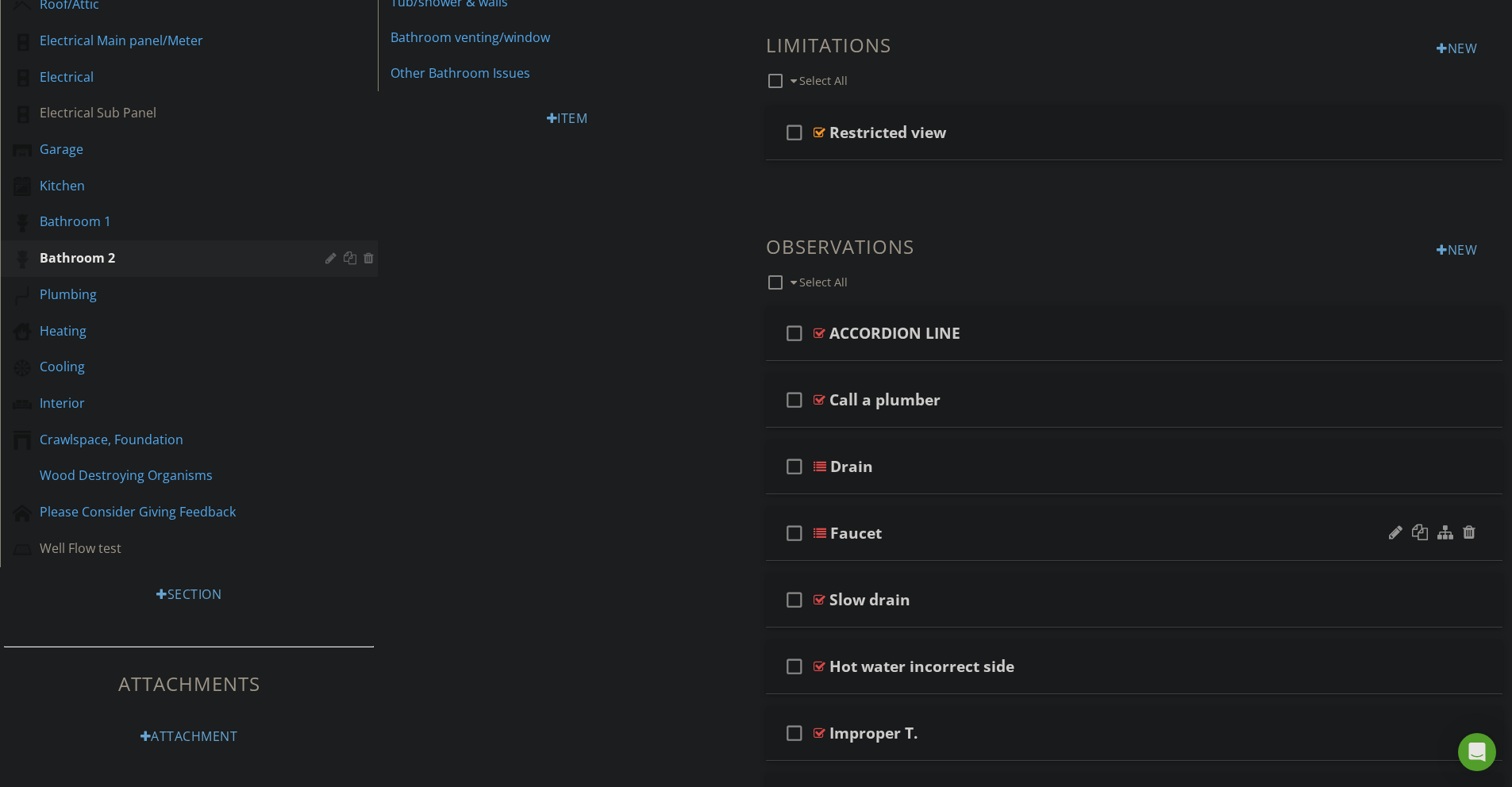 scroll, scrollTop: 473, scrollLeft: 0, axis: vertical 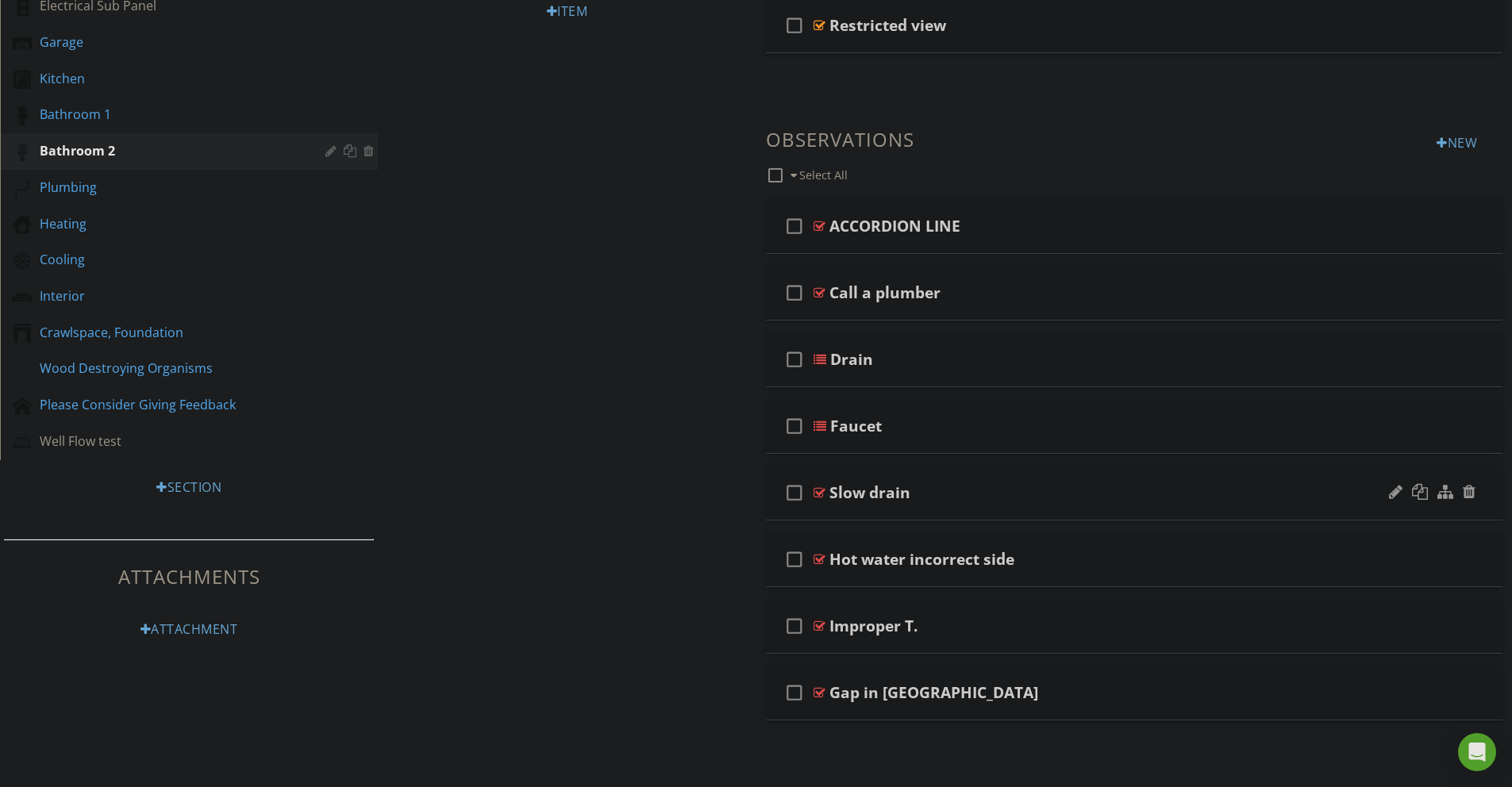 click at bounding box center [819, 493] 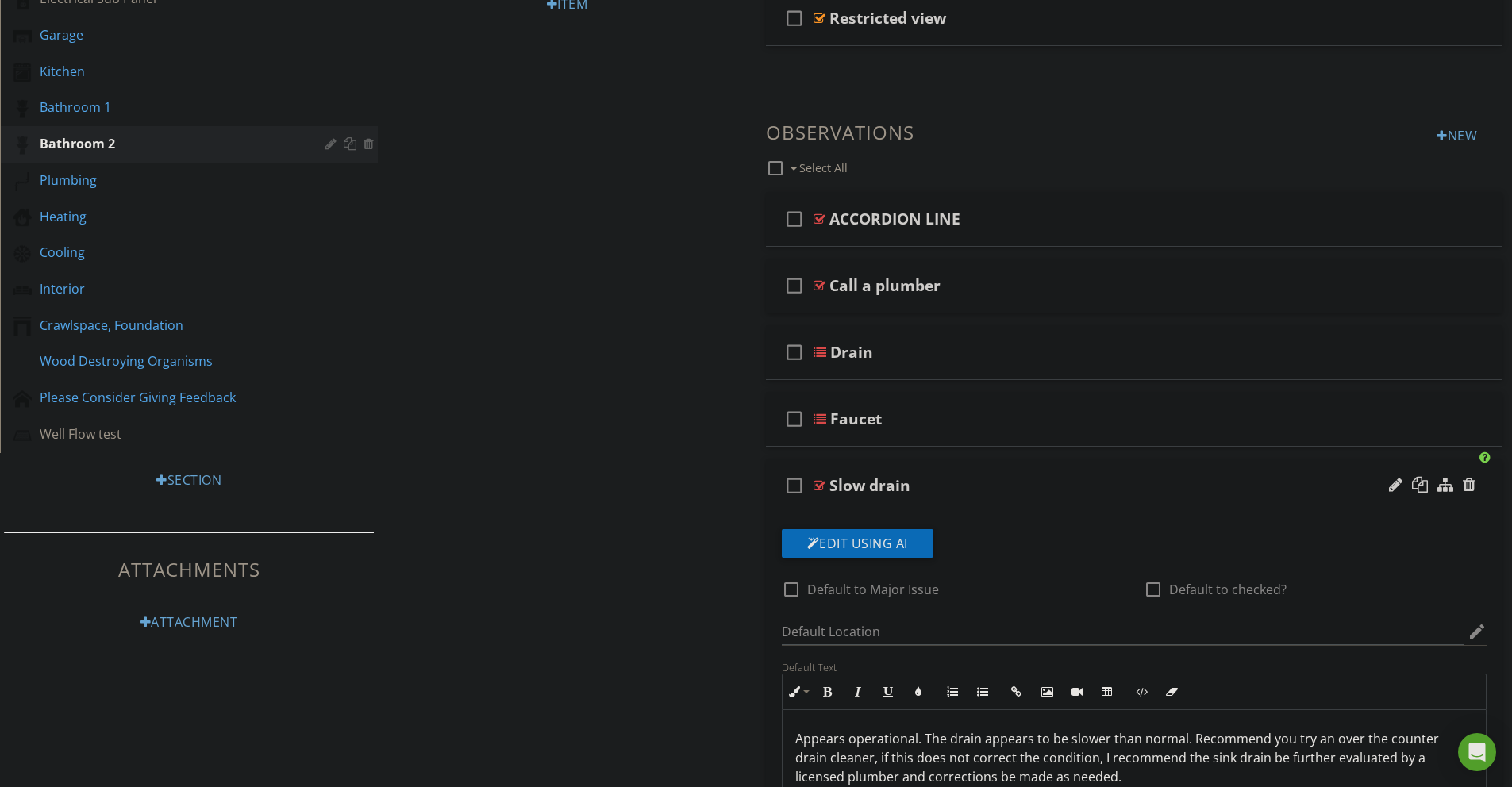 scroll, scrollTop: 749, scrollLeft: 0, axis: vertical 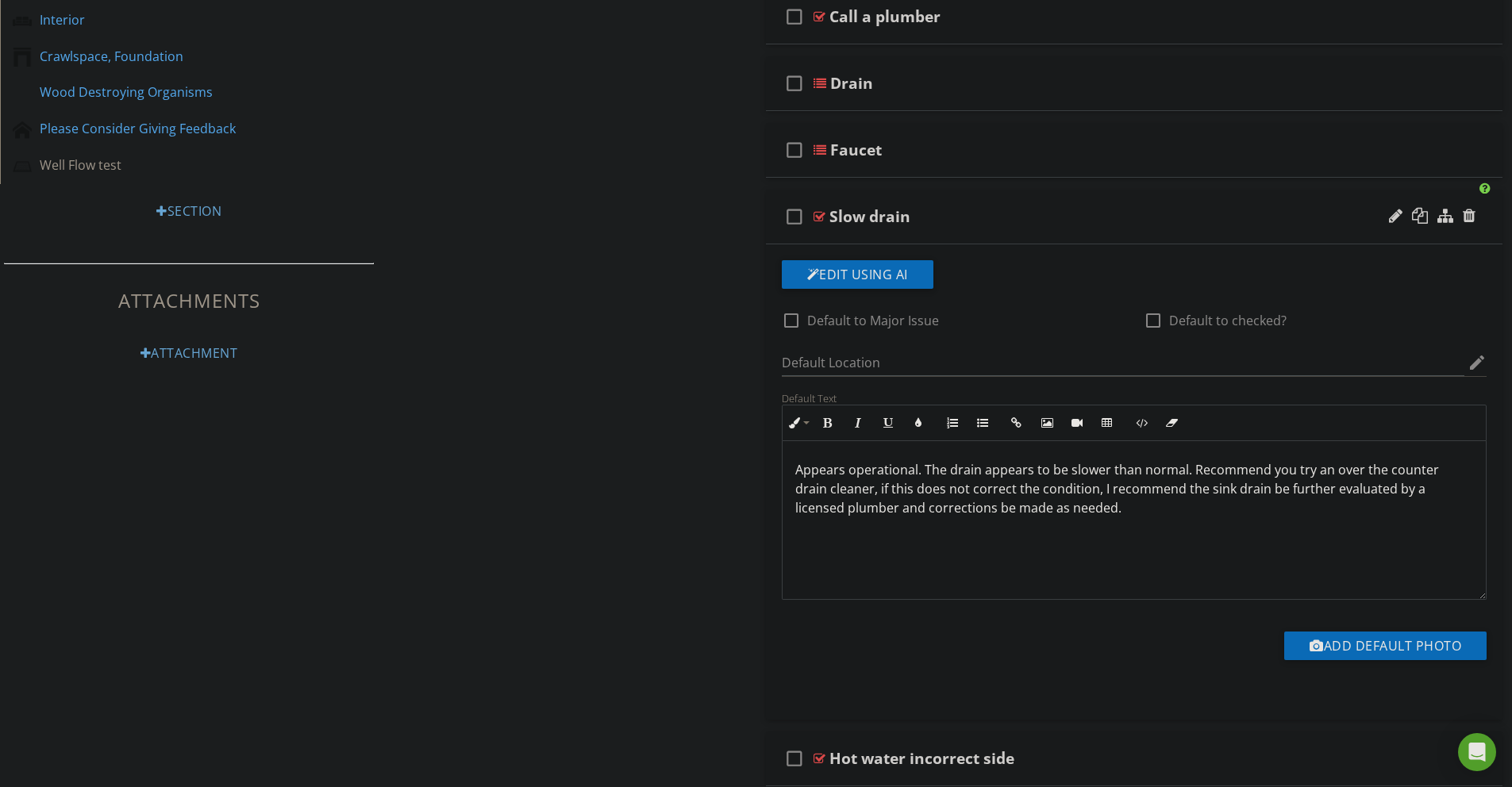 click on "Appears operational. The drain appears to be slower than normal. Recommend you try an over the counter drain cleaner, if this does not correct the condition, I recommend the sink drain be further evaluated by a licensed plumber and corrections be made as needed." at bounding box center (1134, 520) 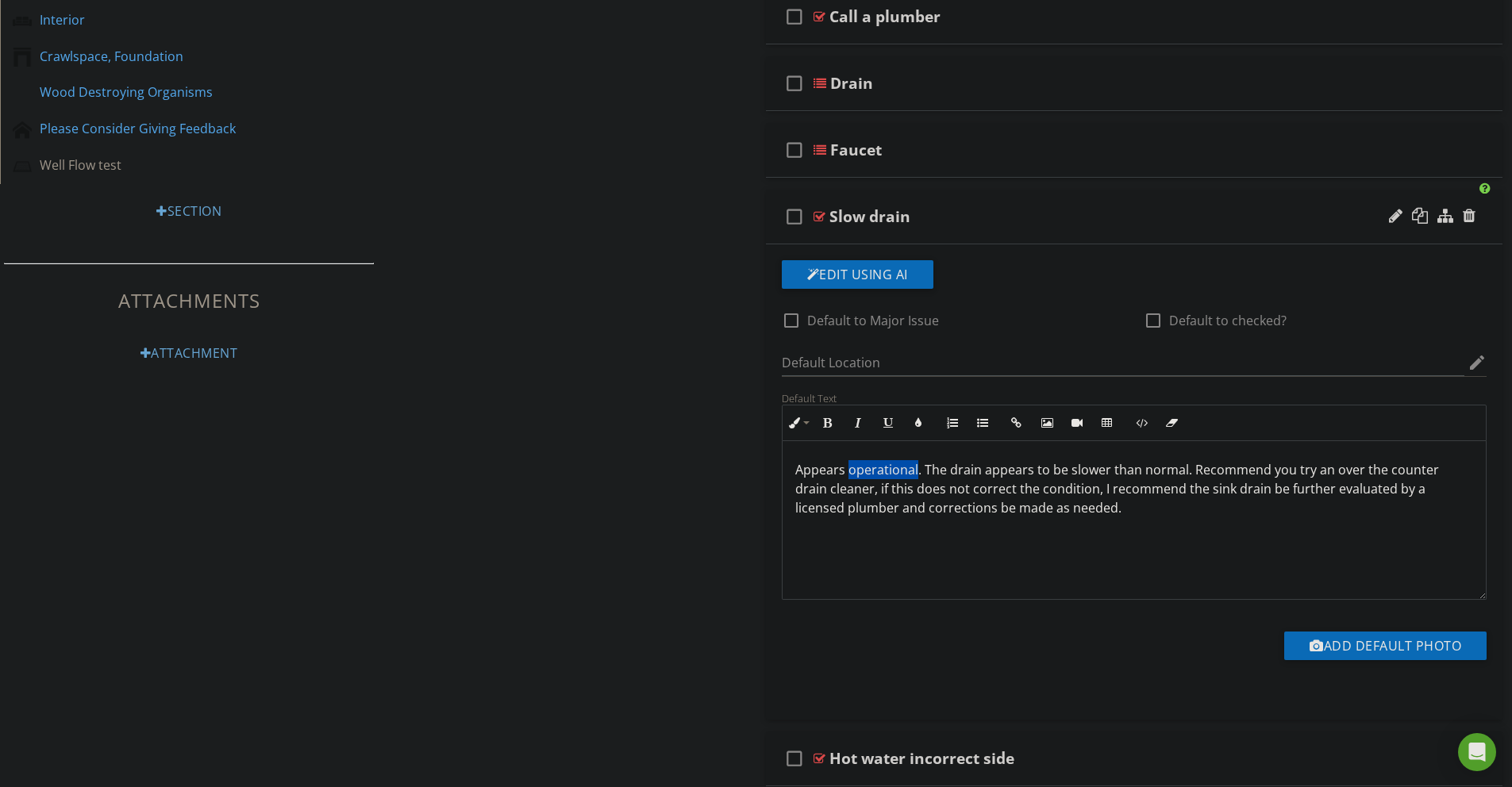 click on "Appears operational. The drain appears to be slower than normal. Recommend you try an over the counter drain cleaner, if this does not correct the condition, I recommend the sink drain be further evaluated by a licensed plumber and corrections be made as needed." at bounding box center (1134, 489) 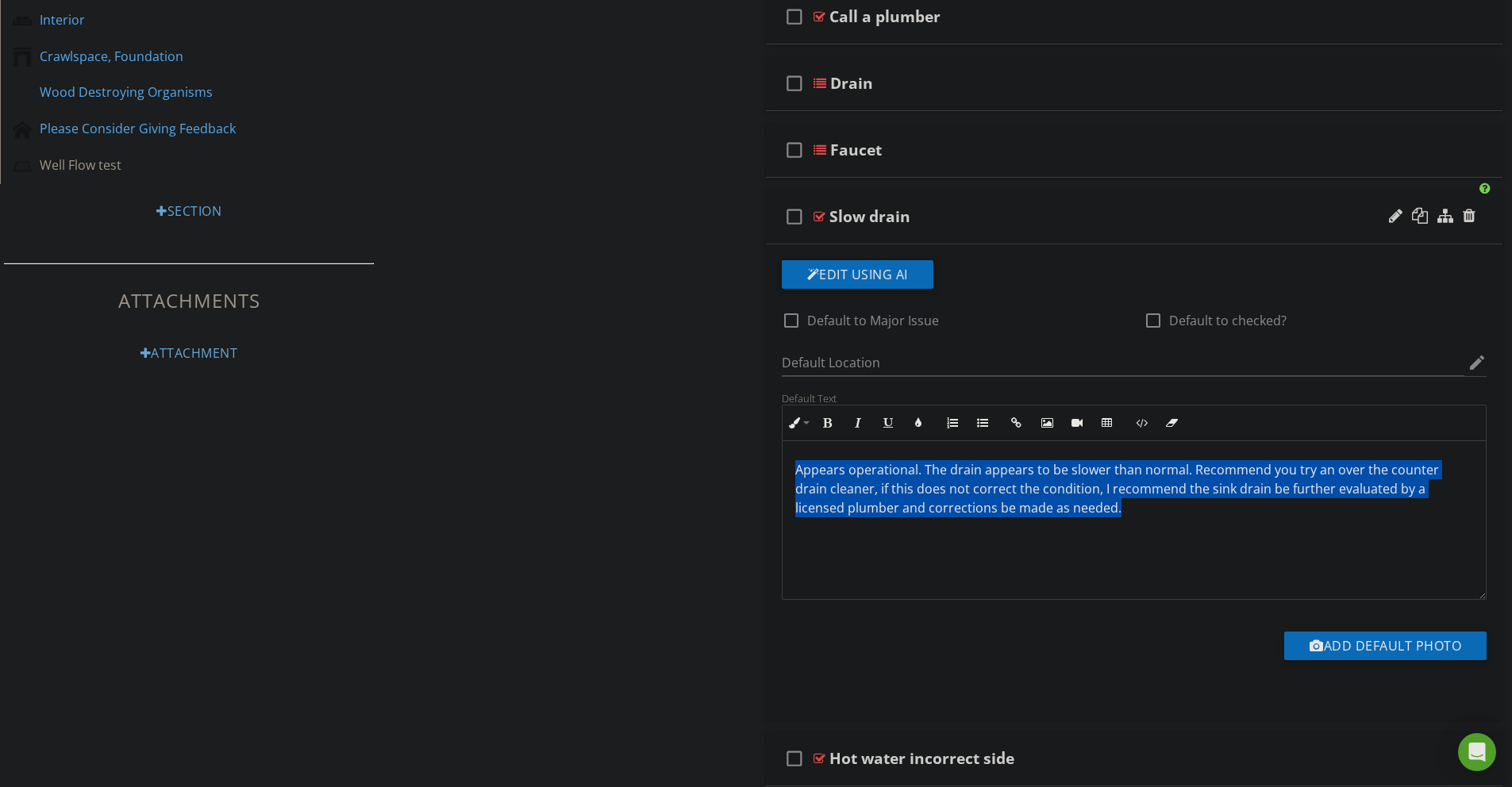 click on "Appears operational. The drain appears to be slower than normal. Recommend you try an over the counter drain cleaner, if this does not correct the condition, I recommend the sink drain be further evaluated by a licensed plumber and corrections be made as needed." at bounding box center (1134, 489) 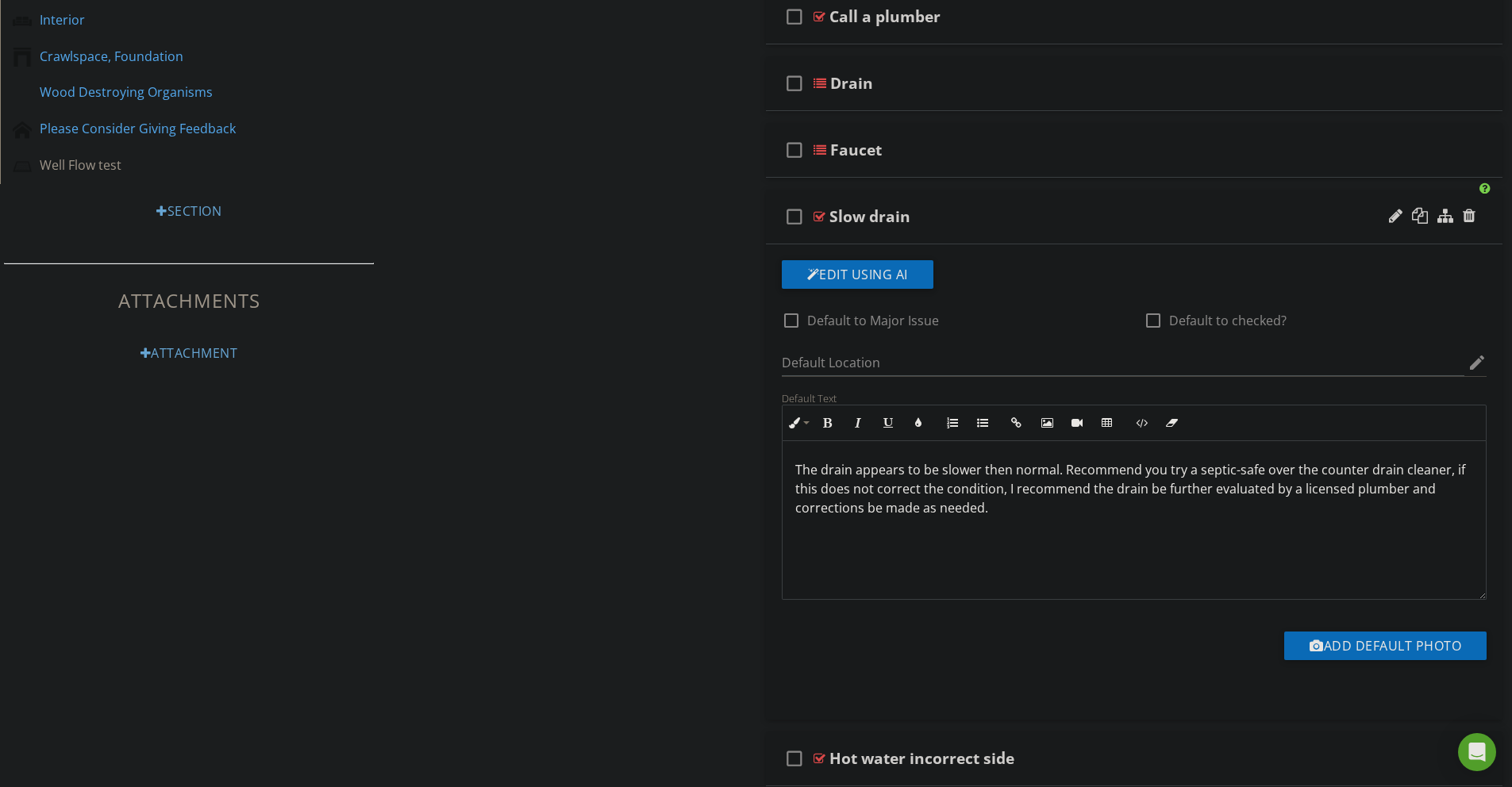 drag, startPoint x: 475, startPoint y: 424, endPoint x: 502, endPoint y: 427, distance: 27.16616 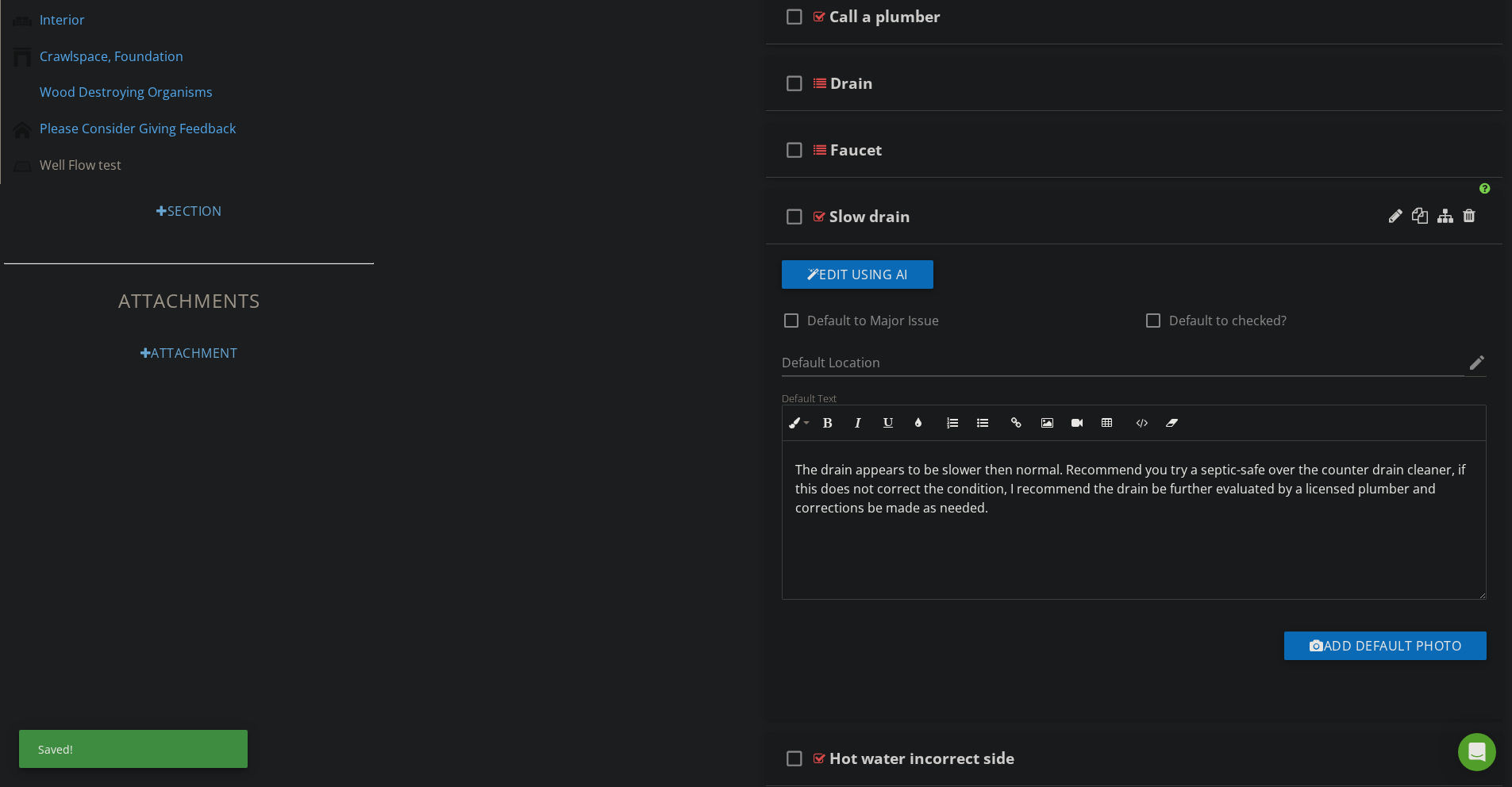 click on "The drain appears to be slower then normal. Recommend you try a septic-safe over the counter drain cleaner, if this does not correct the condition, I recommend the drain be further evaluated by a licensed plumber and corrections be made as needed." at bounding box center [1134, 520] 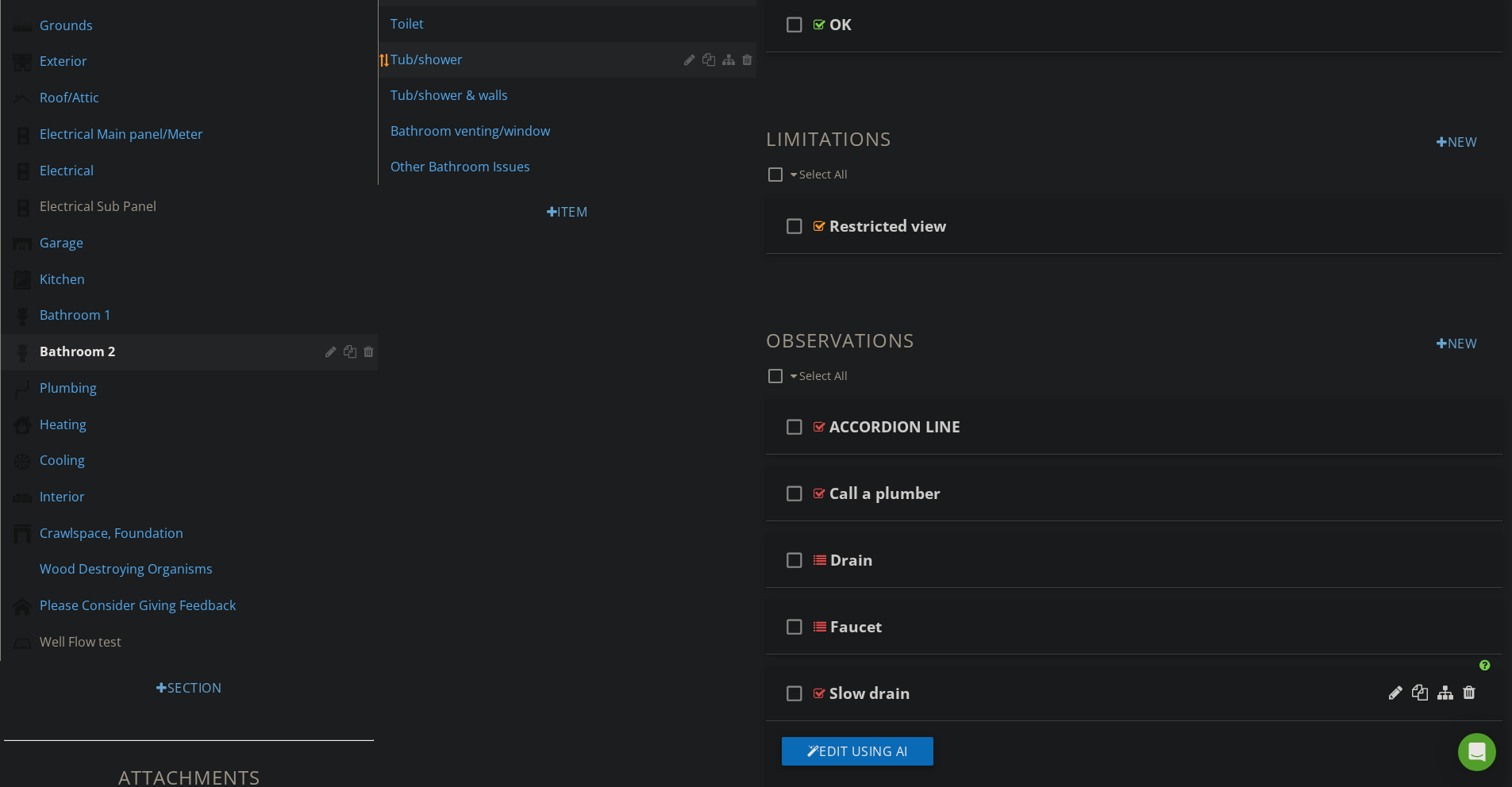 scroll, scrollTop: 199, scrollLeft: 0, axis: vertical 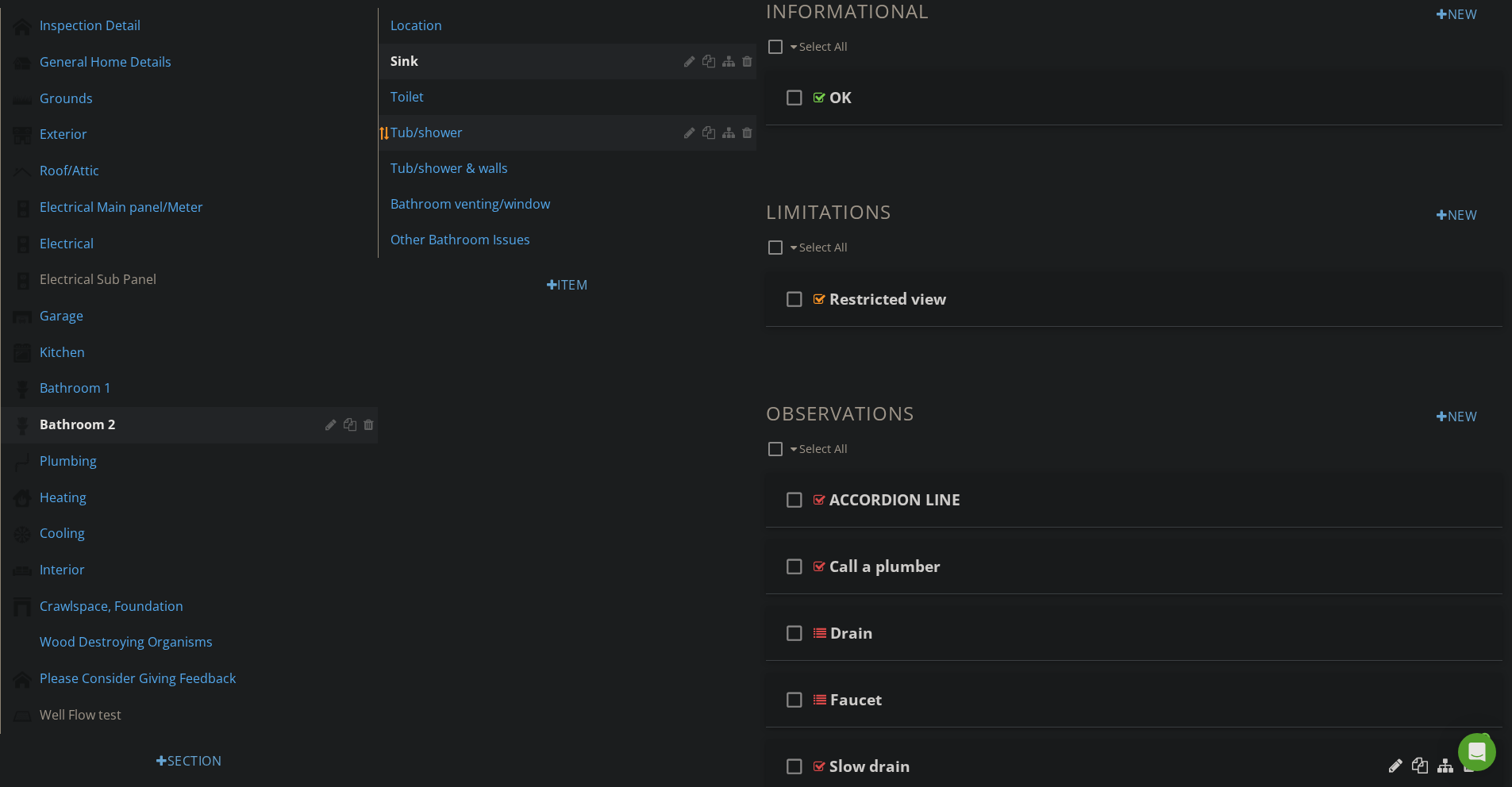 click on "Tub/shower" at bounding box center [539, 132] 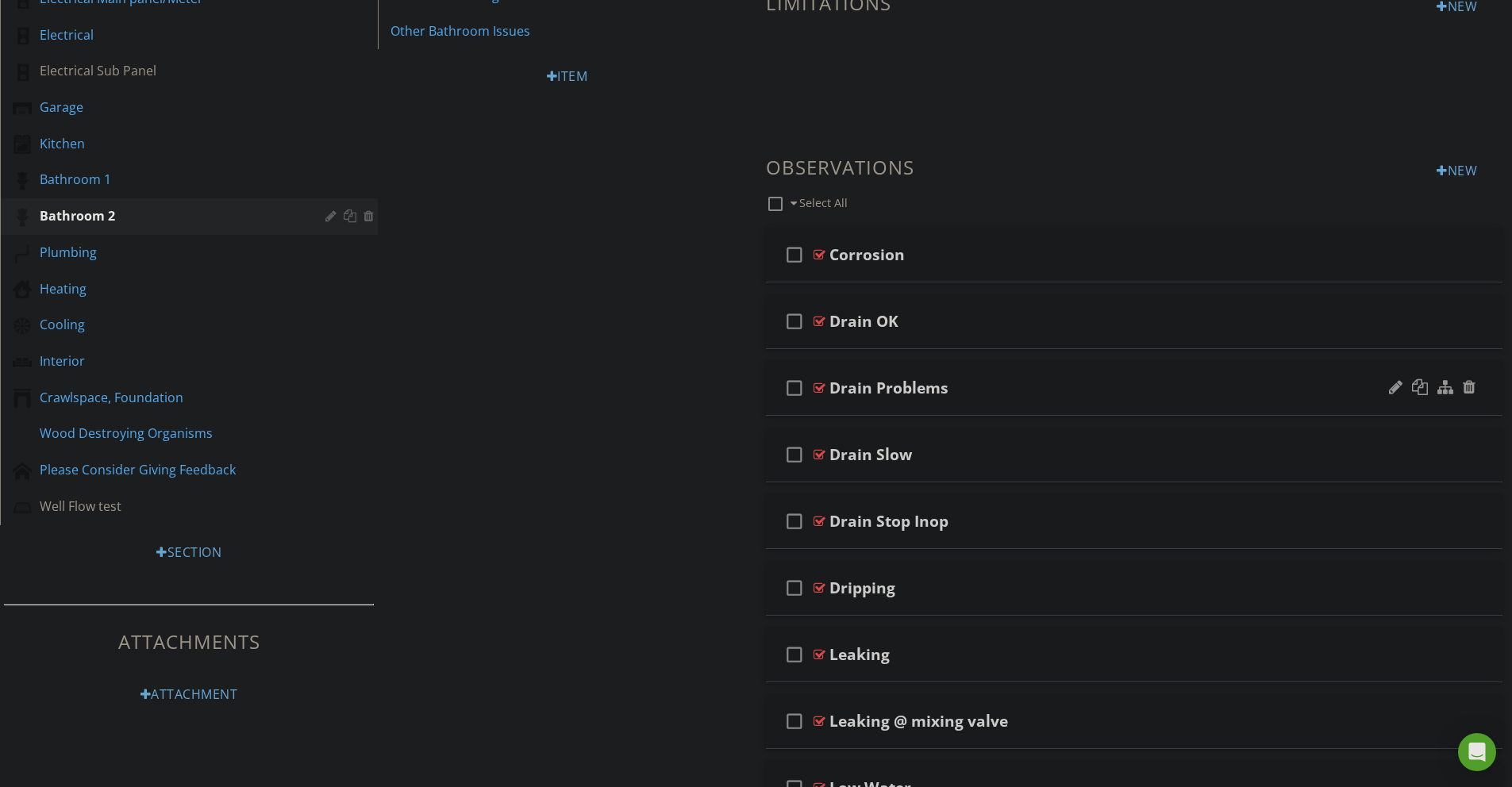 scroll, scrollTop: 414, scrollLeft: 0, axis: vertical 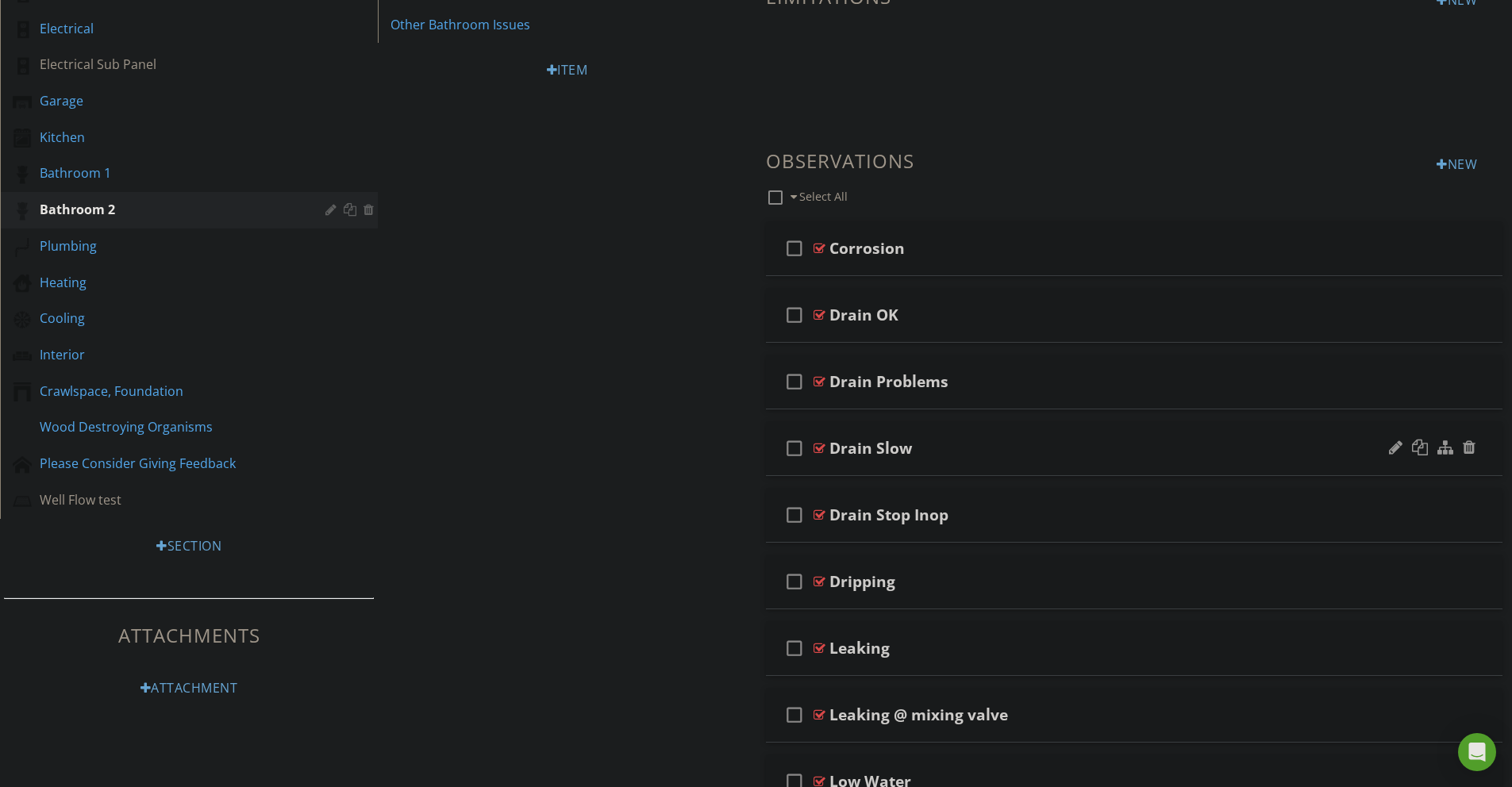 click at bounding box center [819, 448] 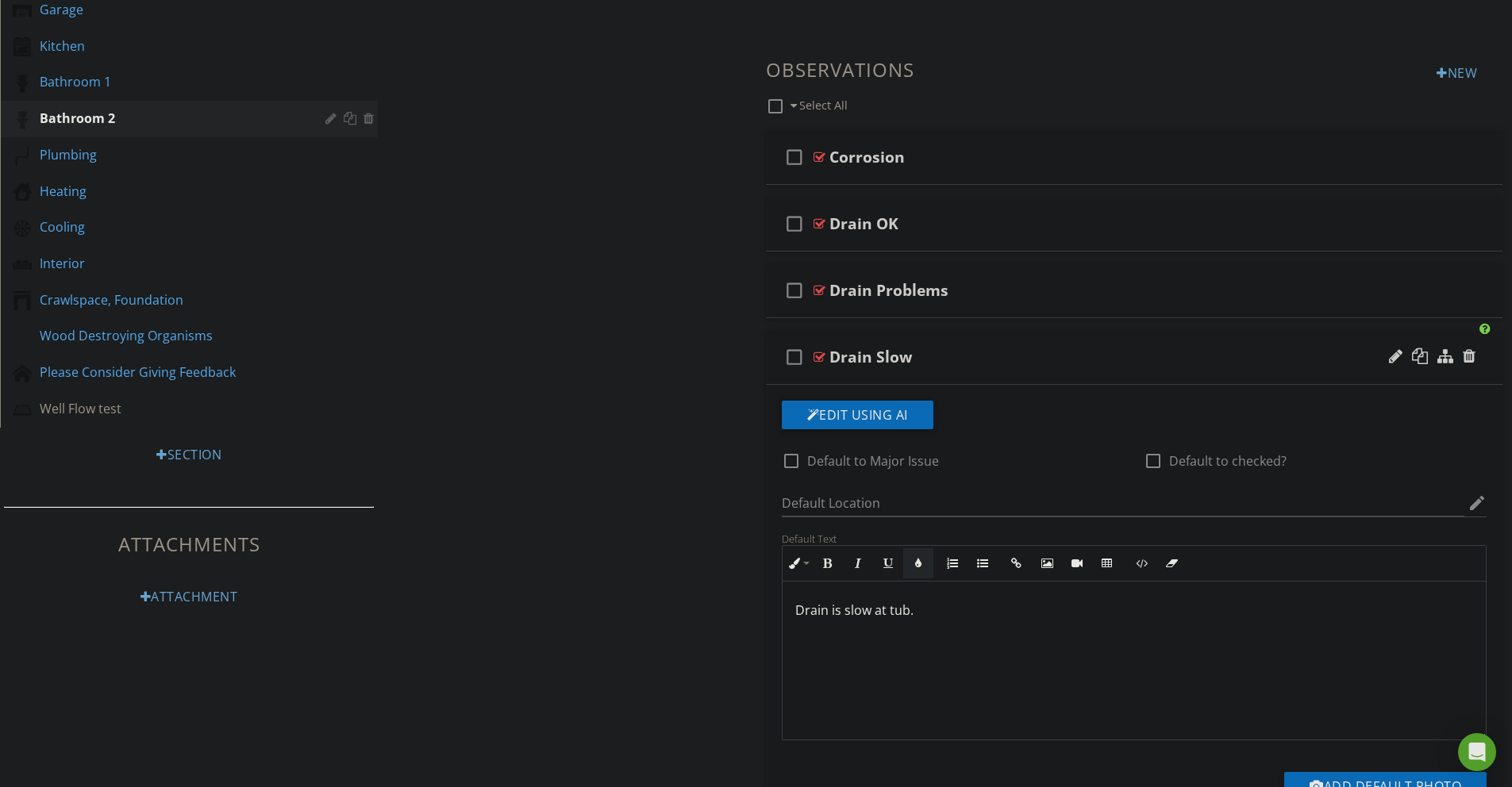 scroll, scrollTop: 515, scrollLeft: 0, axis: vertical 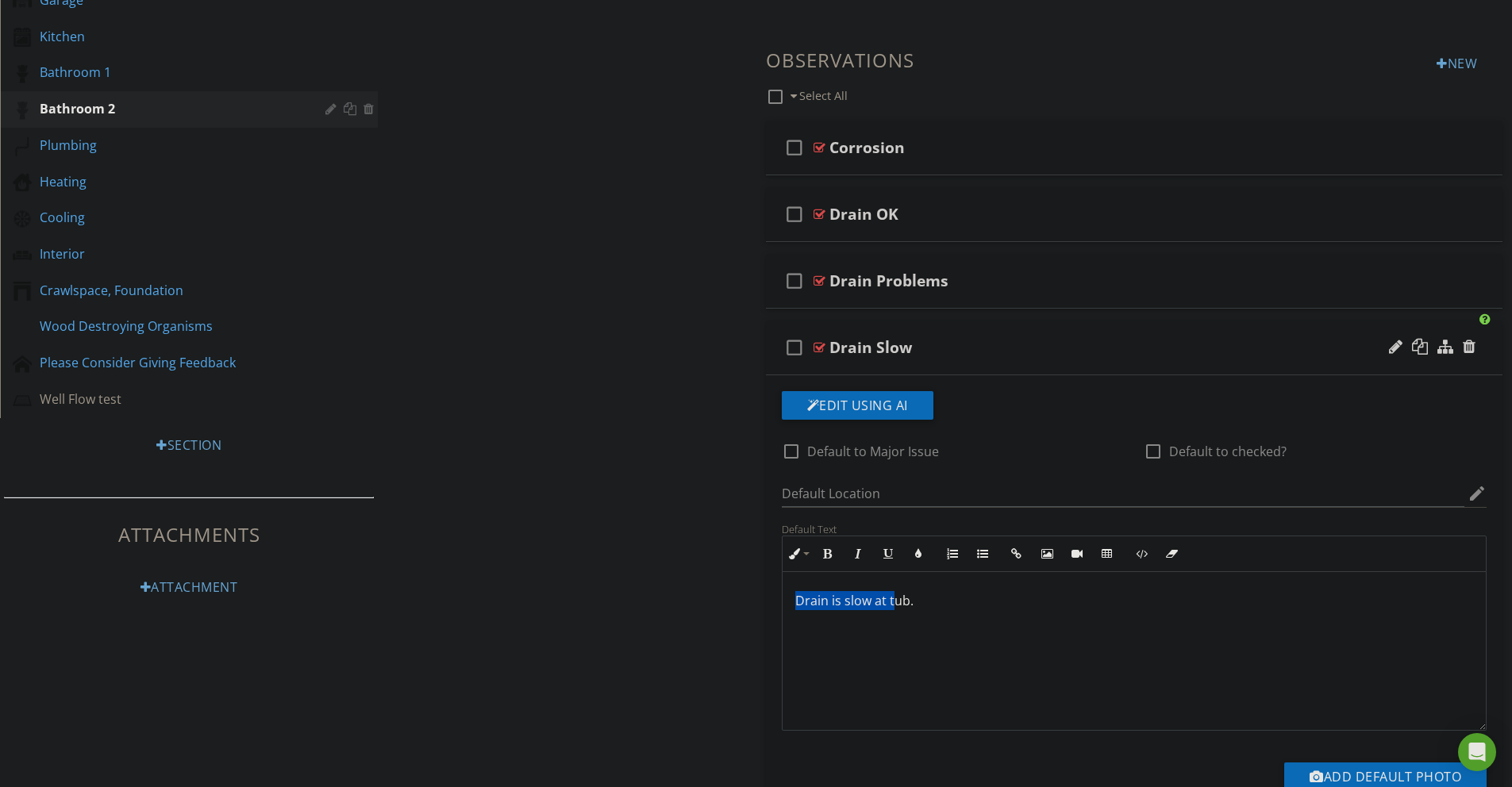 click on "Drain is slow at tub." at bounding box center (1134, 651) 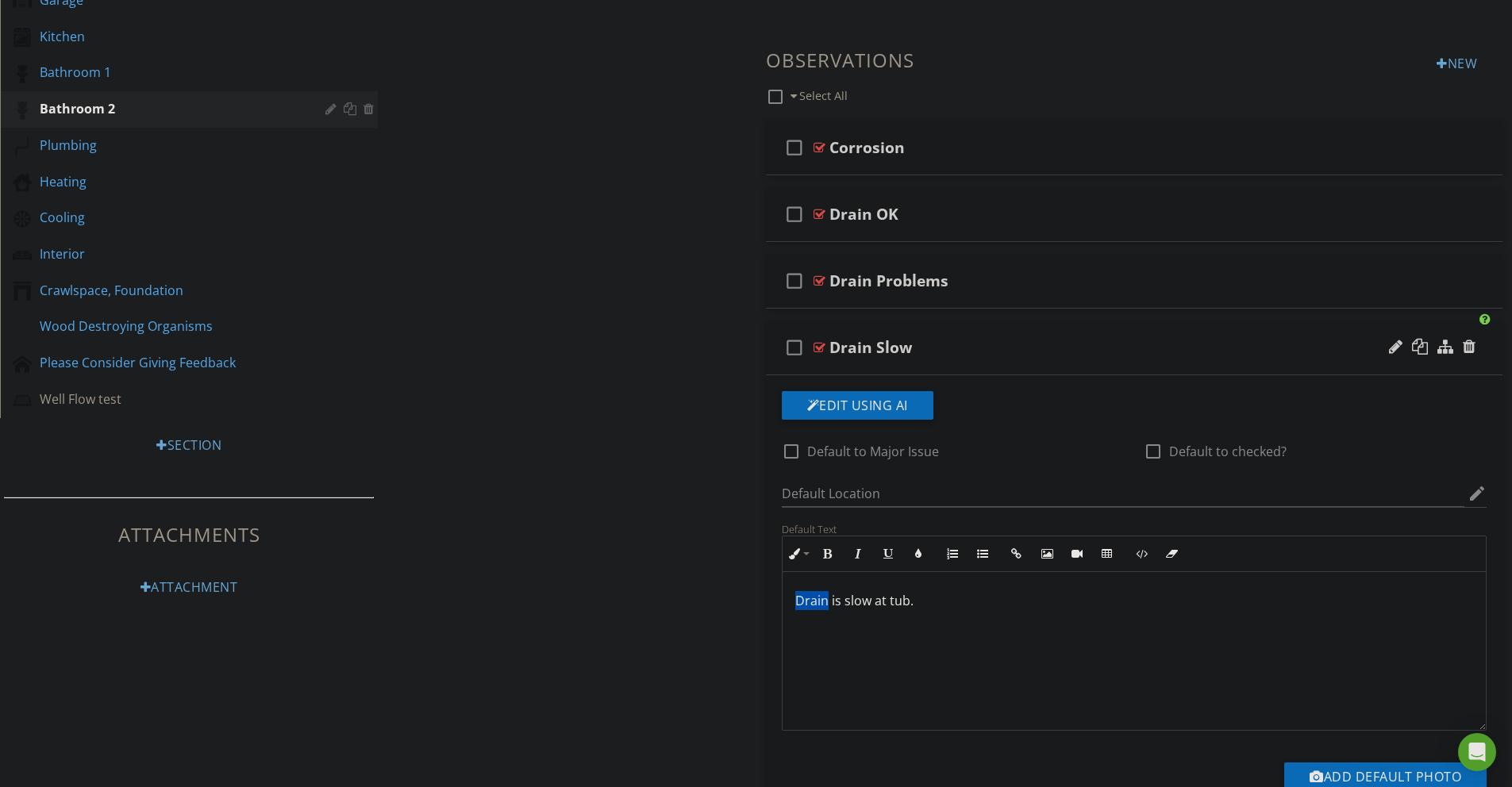 click on "Drain is slow at tub." at bounding box center [1134, 651] 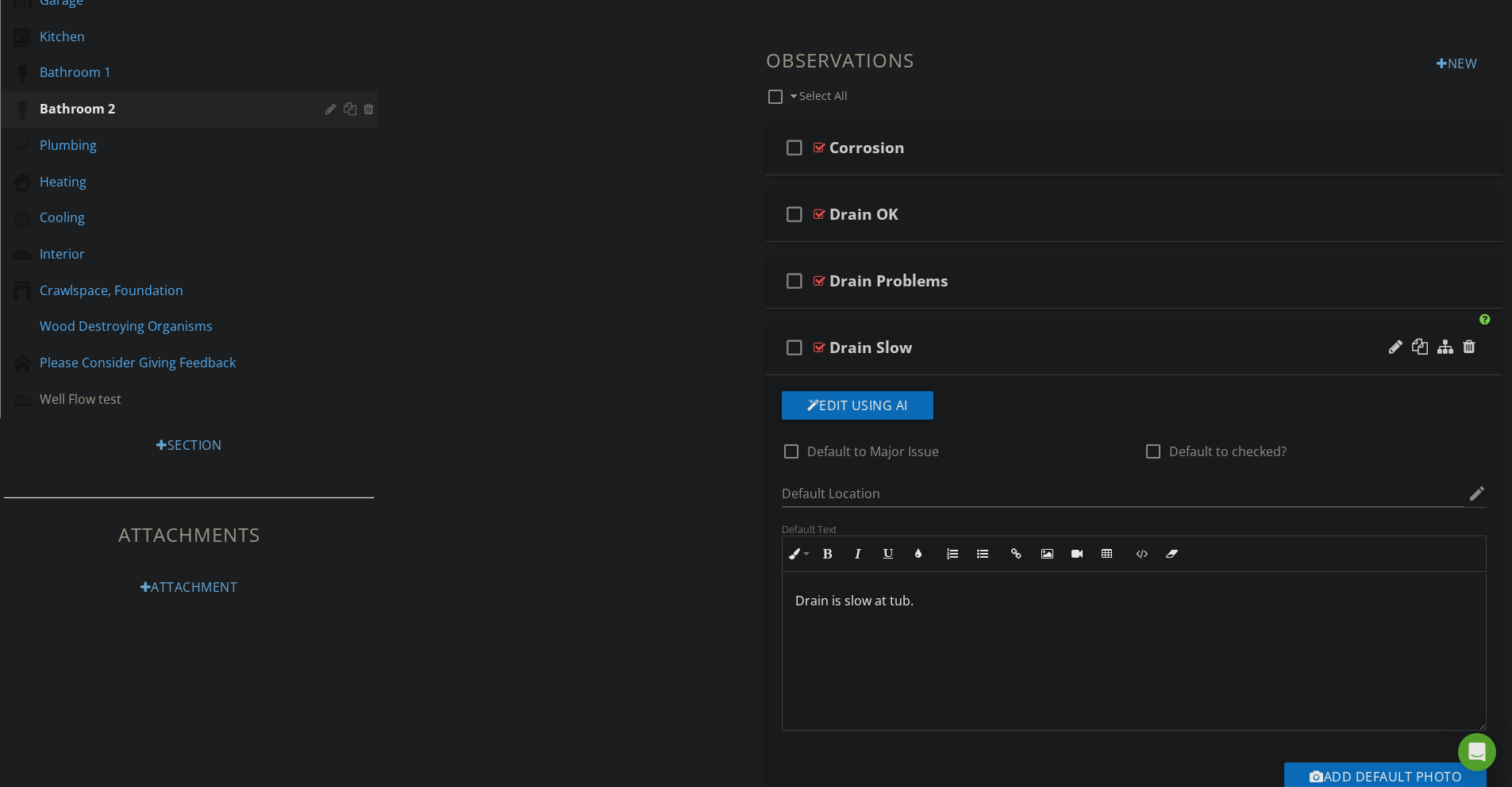 click on "Drain is slow at tub." at bounding box center (1134, 601) 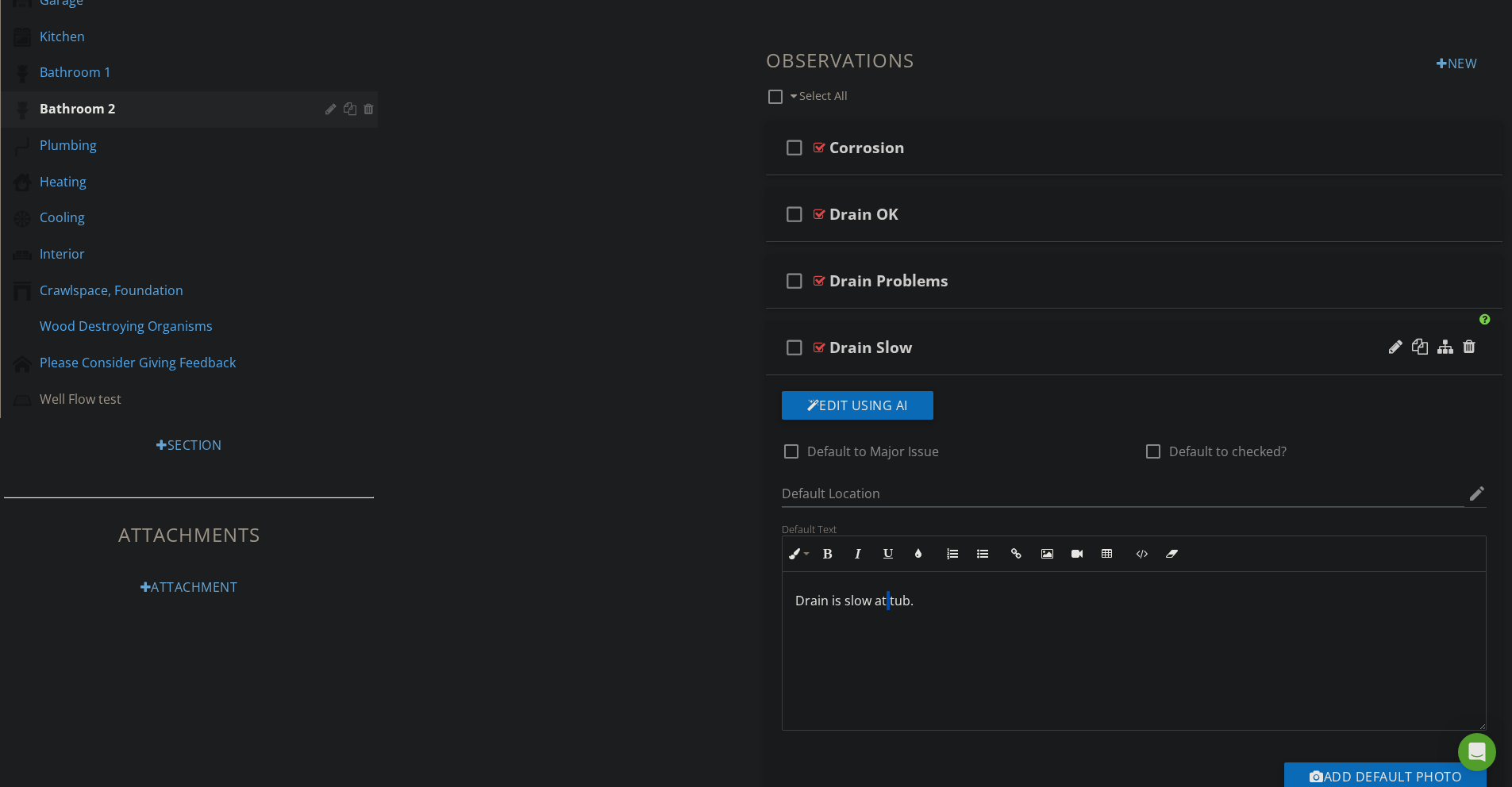 click on "Drain is slow at tub." at bounding box center [1134, 601] 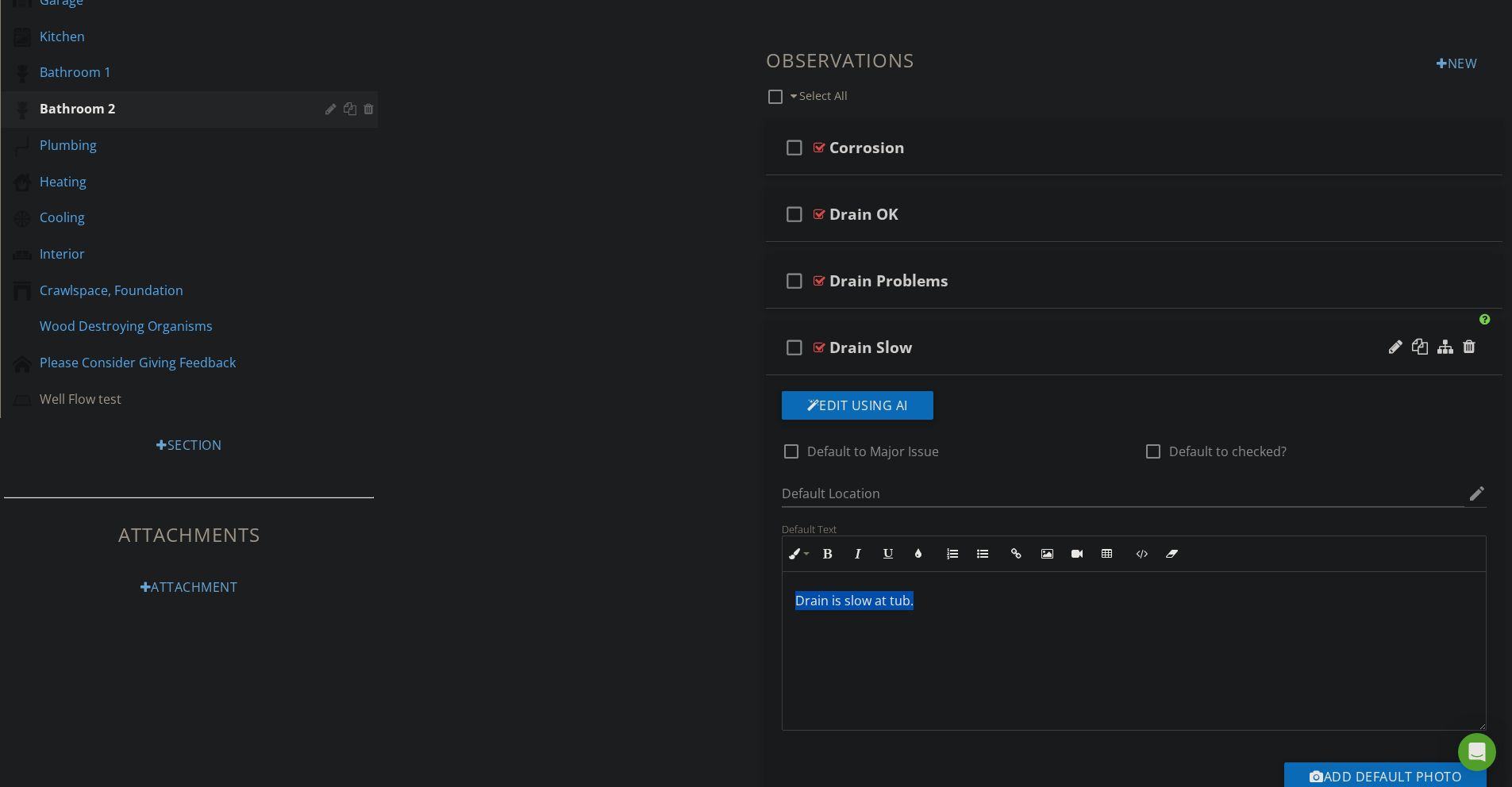 click on "Drain is slow at tub." at bounding box center (1134, 601) 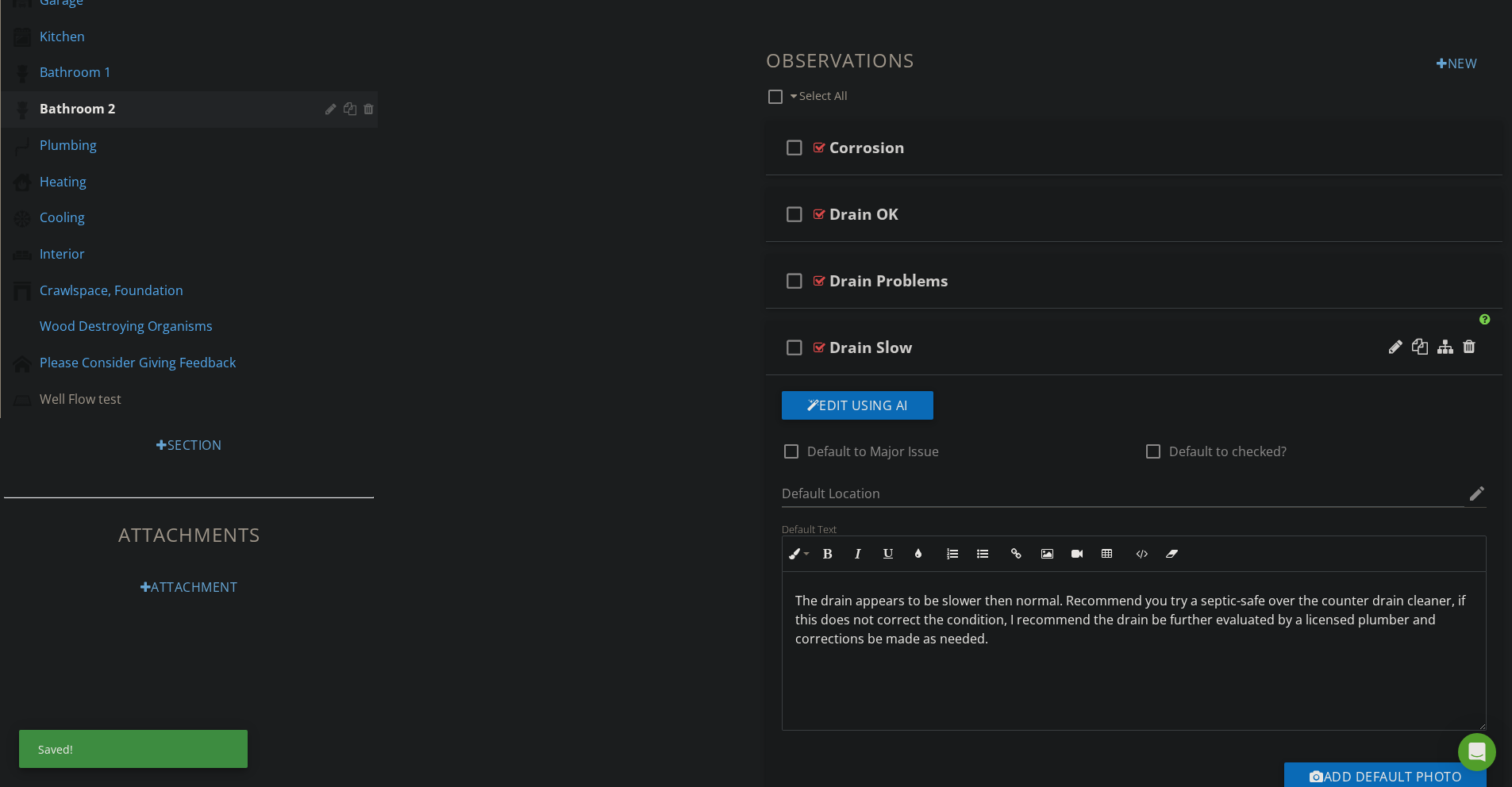 click on "The drain appears to be slower then normal. Recommend you try a septic-safe over the counter drain cleaner, if this does not correct the condition, I recommend the drain be further evaluated by a licensed plumber and corrections be made as needed." at bounding box center (1134, 620) 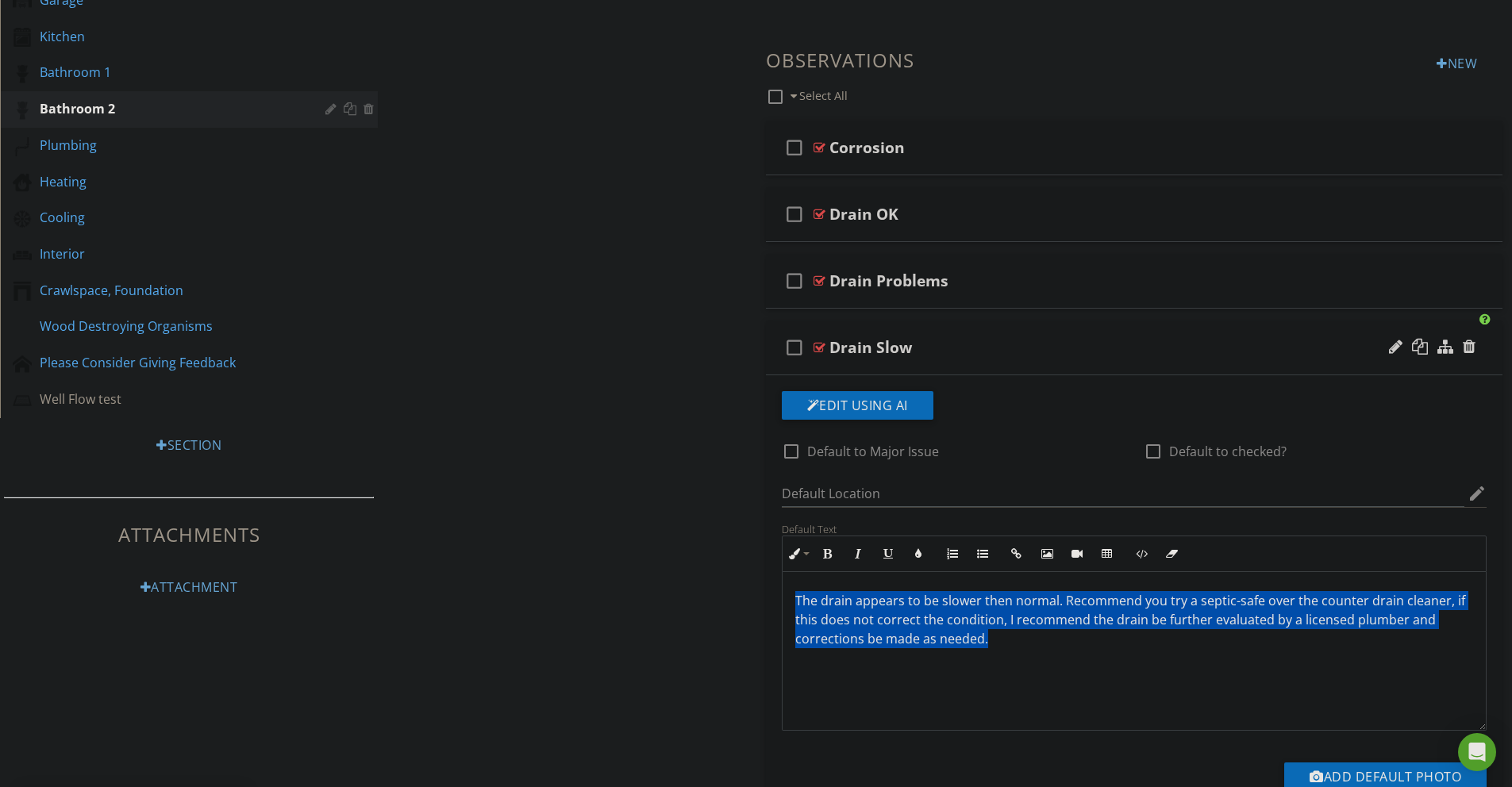 drag, startPoint x: 1049, startPoint y: 640, endPoint x: 598, endPoint y: 566, distance: 457.0306 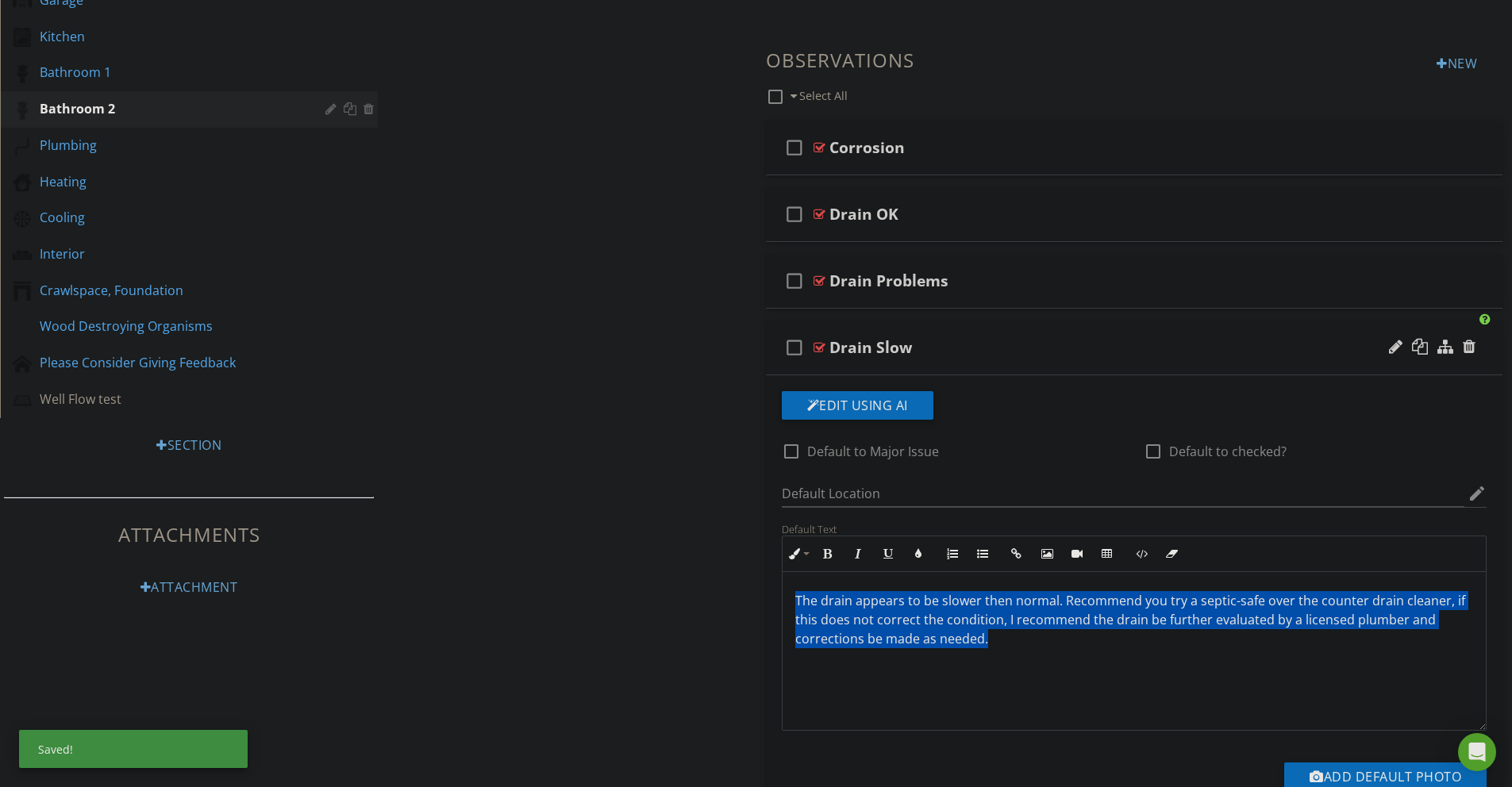 copy on "The drain appears to be slower then normal. Recommend you try a septic-safe over the counter drain cleaner, if this does not correct the condition, I recommend the drain be further evaluated by a licensed plumber and corrections be made as needed." 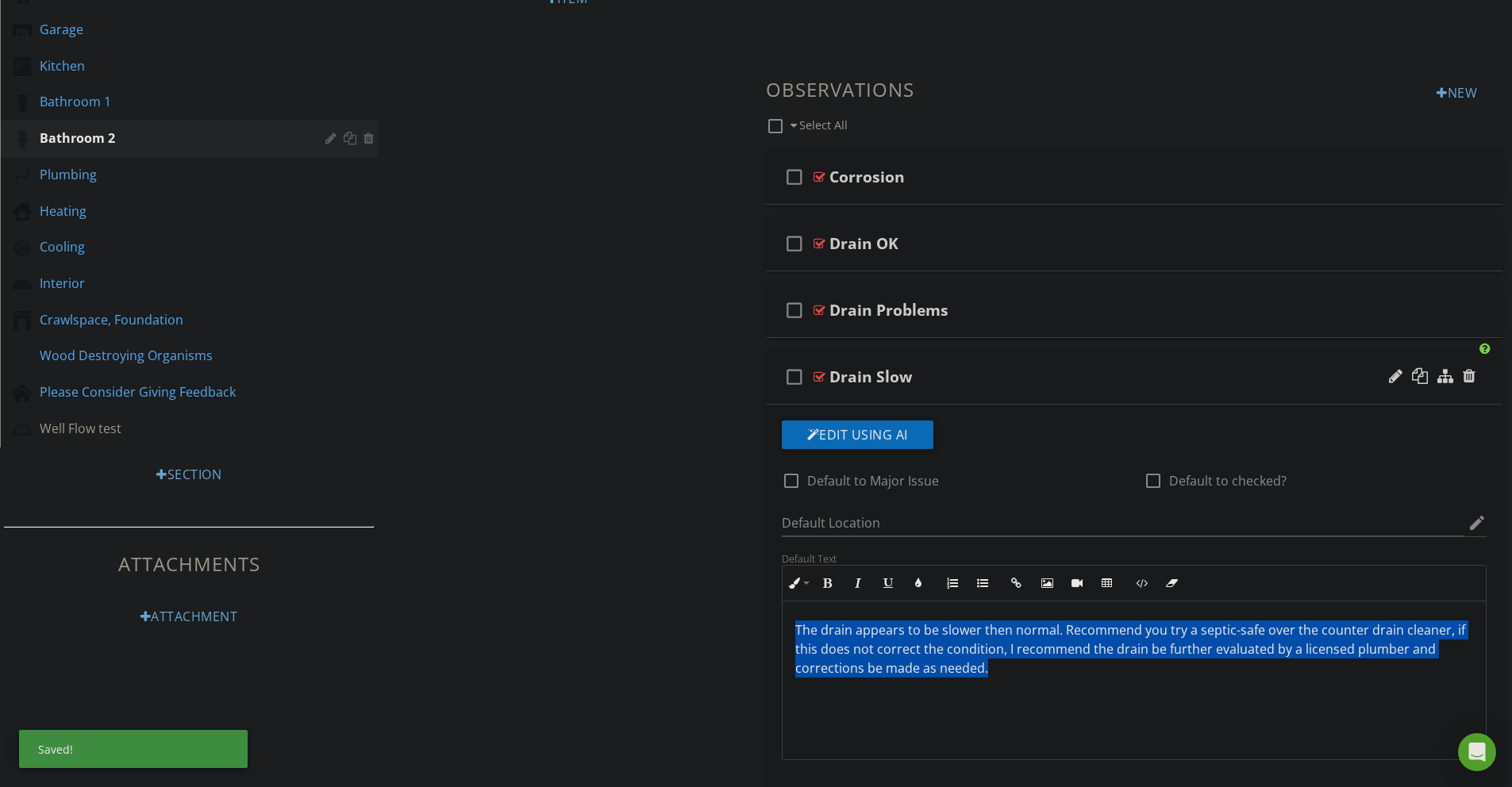 scroll, scrollTop: 410, scrollLeft: 0, axis: vertical 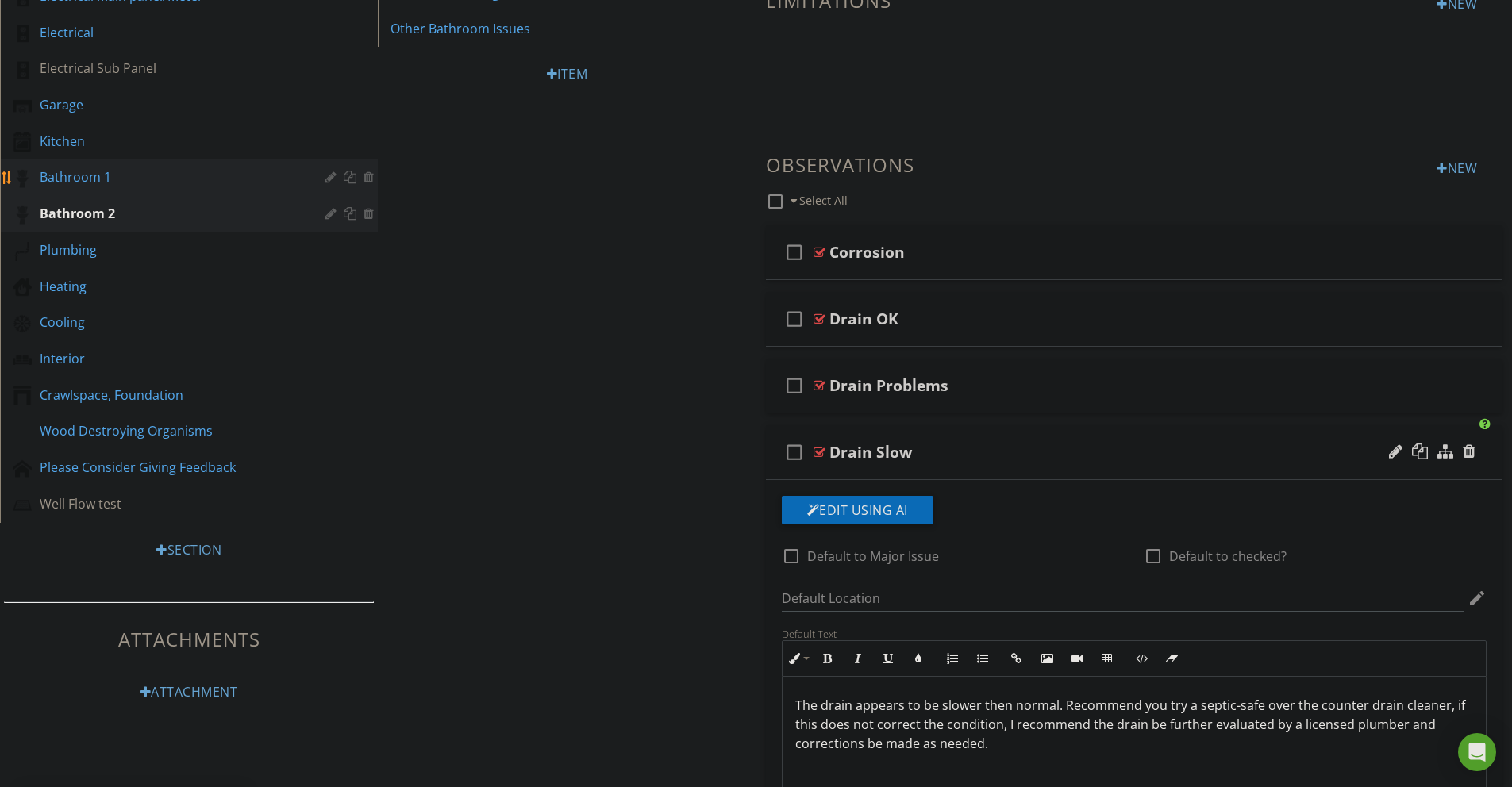 click on "Bathroom 1" at bounding box center [171, 177] 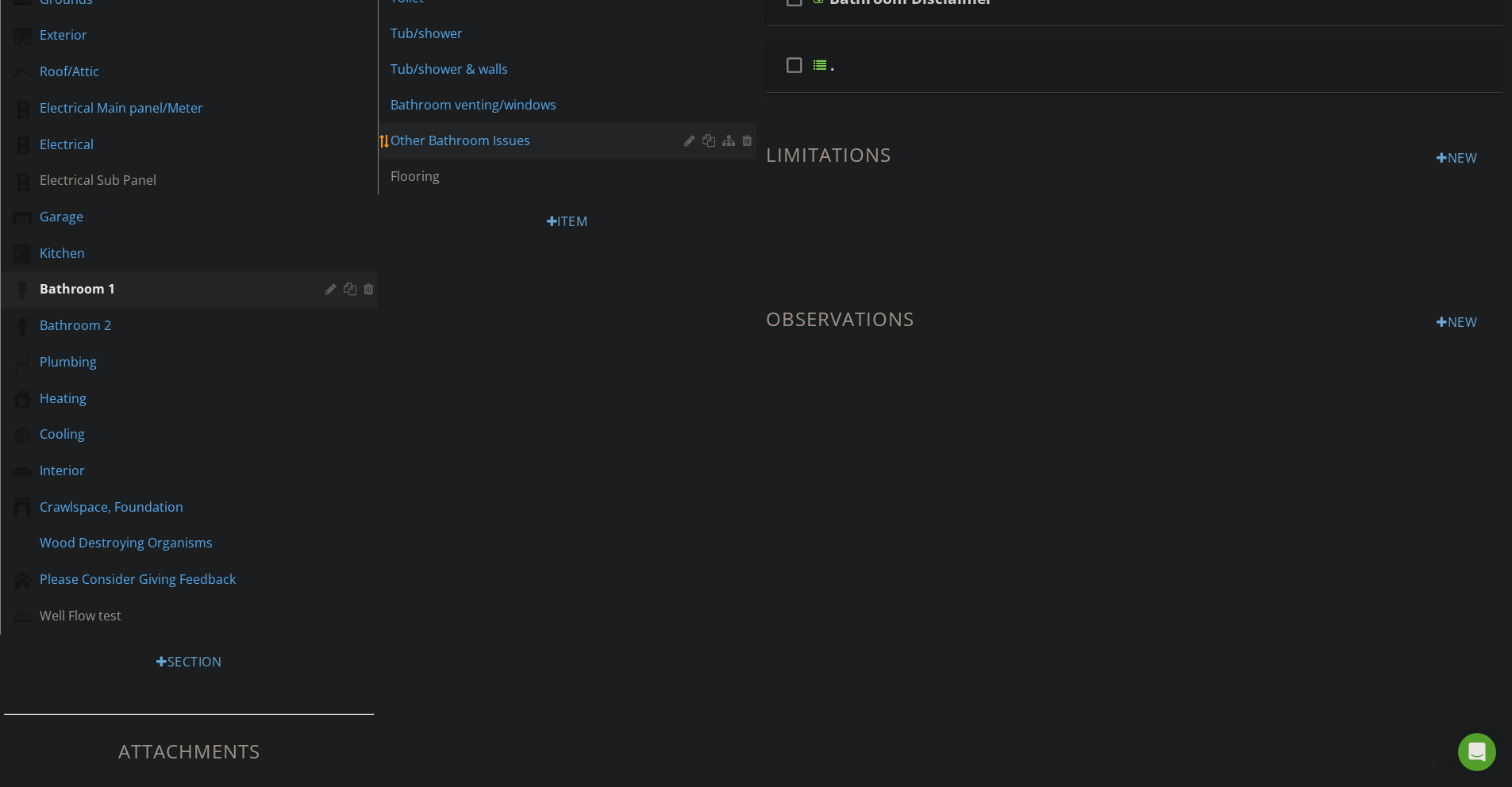 scroll, scrollTop: 229, scrollLeft: 0, axis: vertical 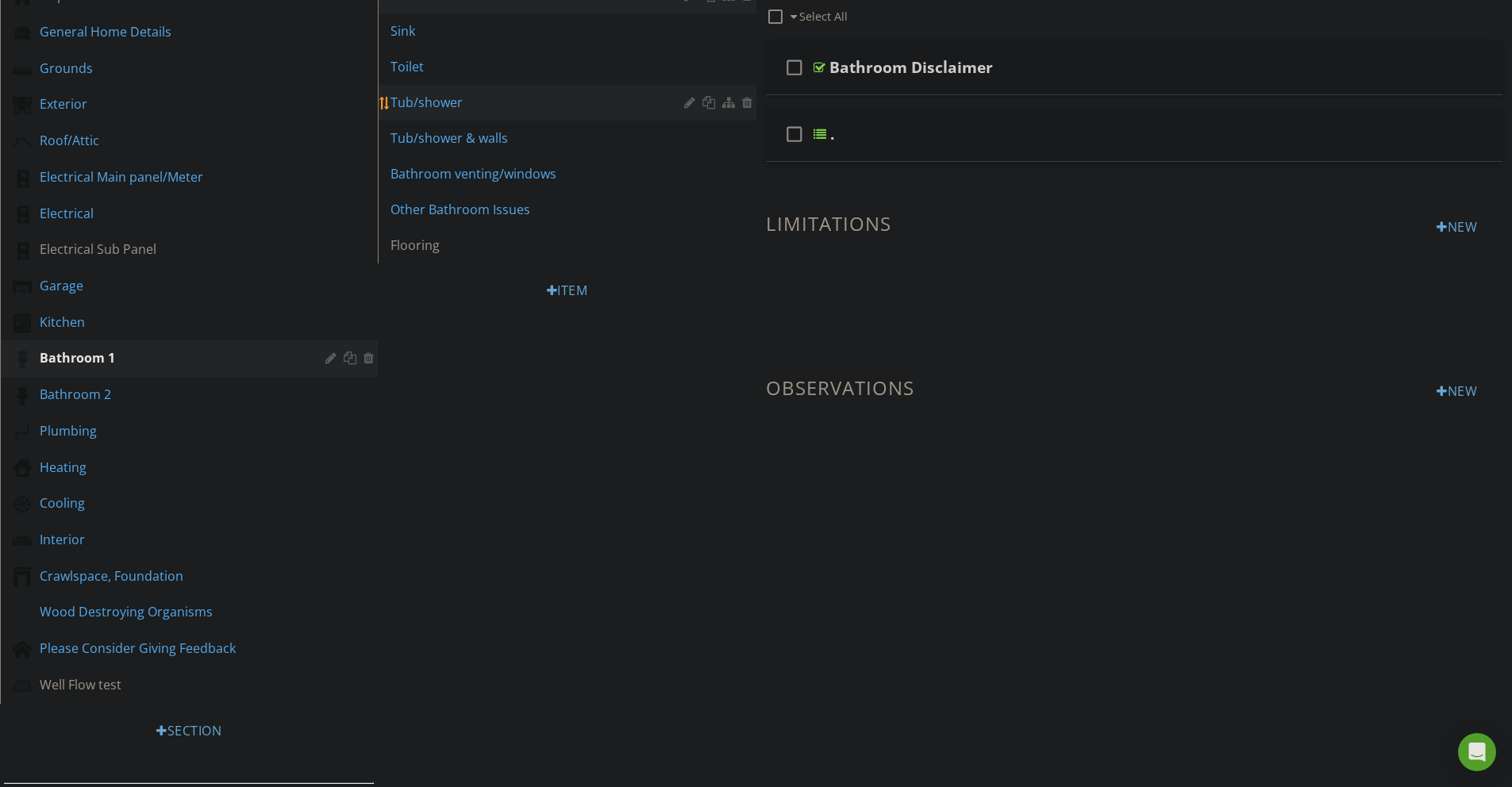 click on "Tub/shower" at bounding box center [539, 102] 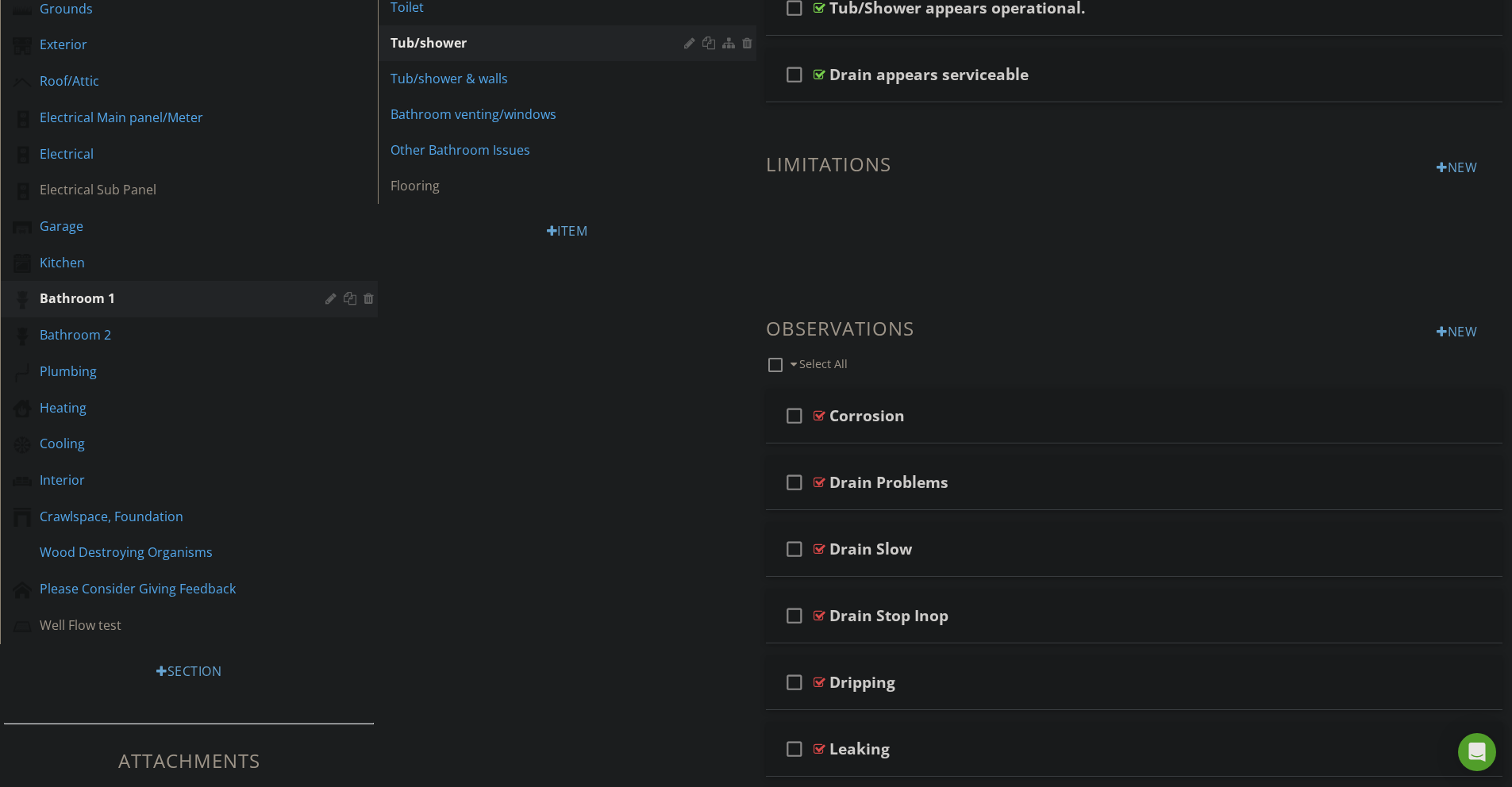 scroll, scrollTop: 358, scrollLeft: 0, axis: vertical 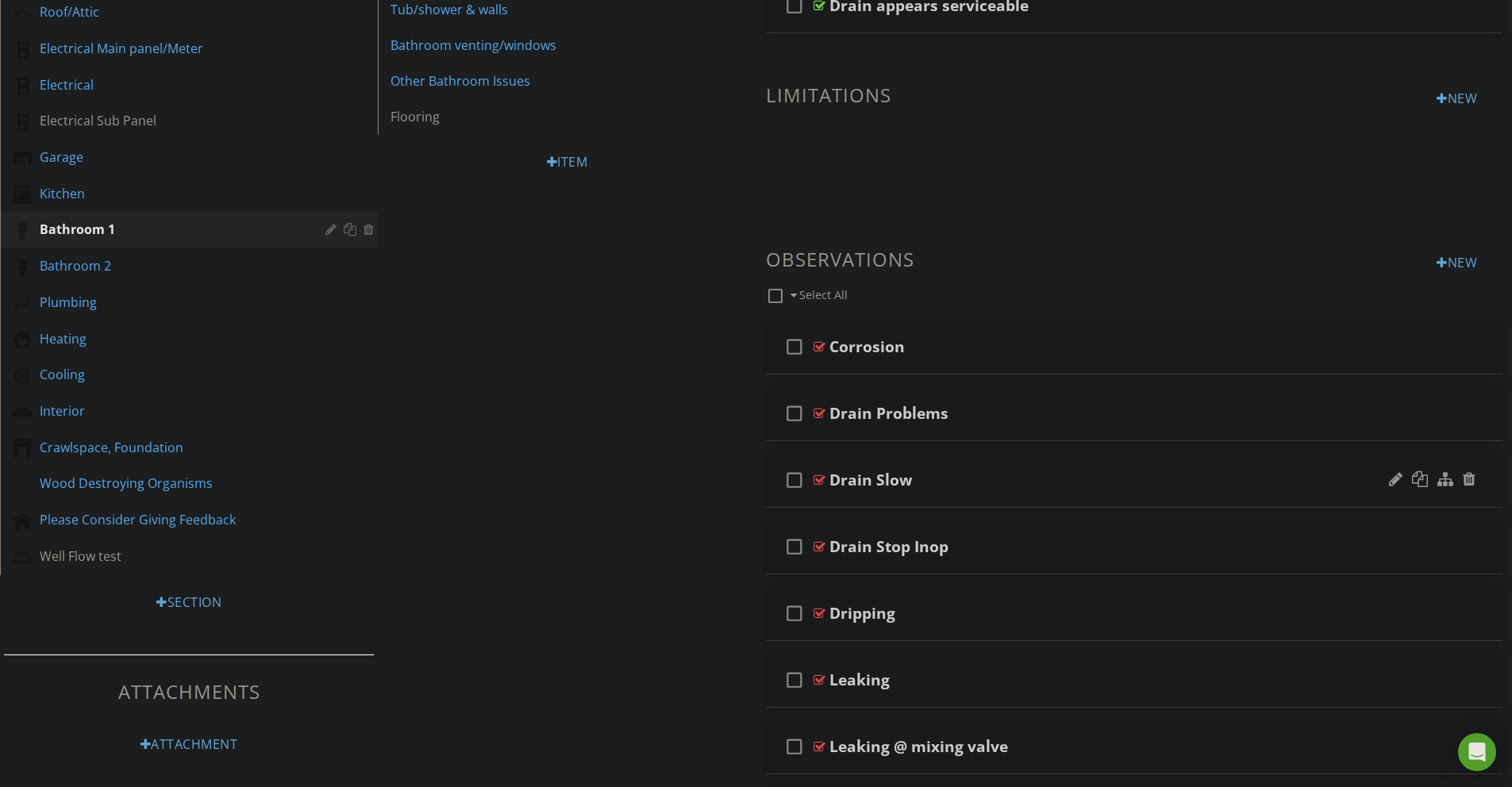 click on "check_box_outline_blank
Drain Slow" at bounding box center [1134, 480] 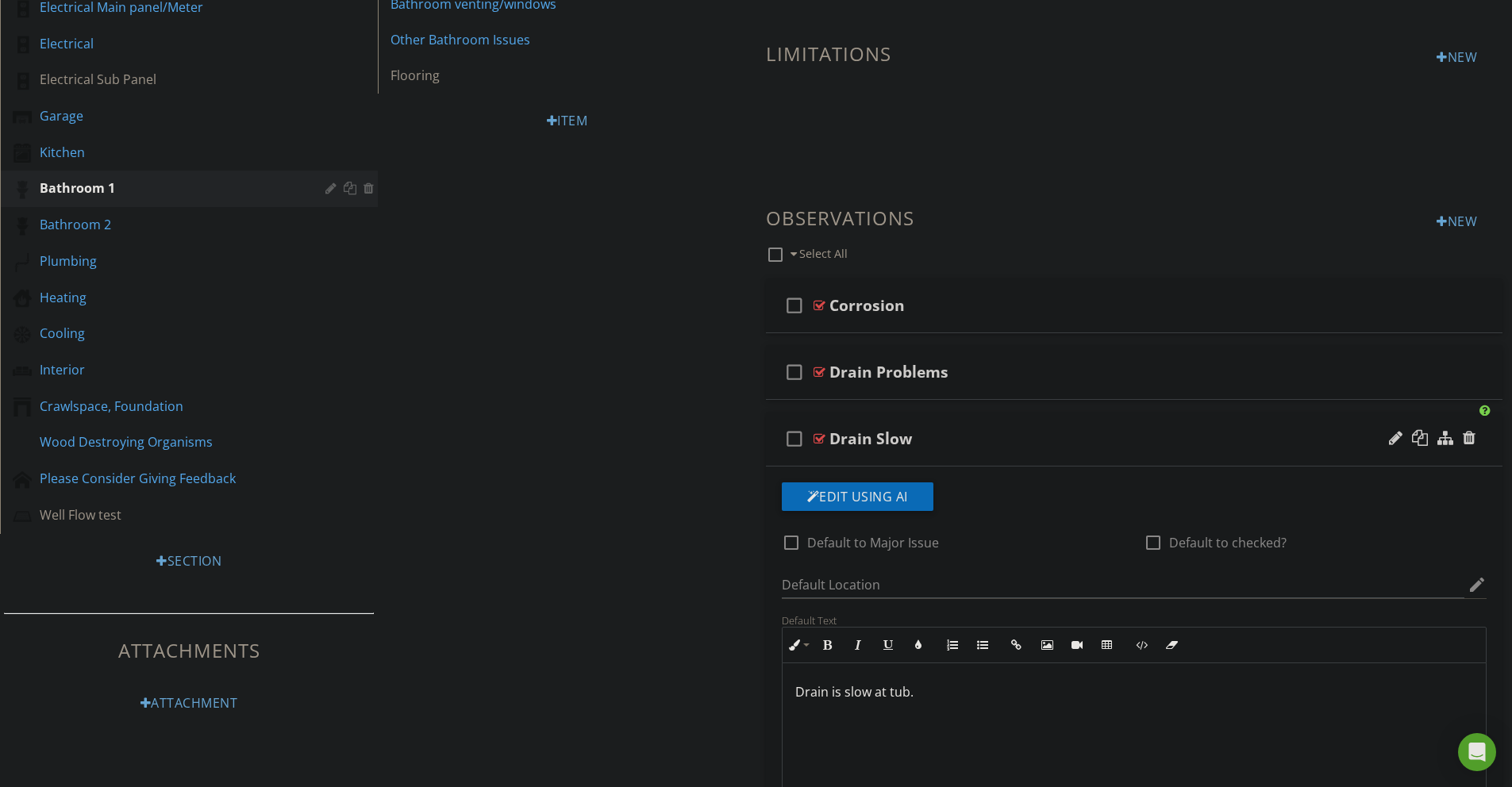 scroll, scrollTop: 492, scrollLeft: 0, axis: vertical 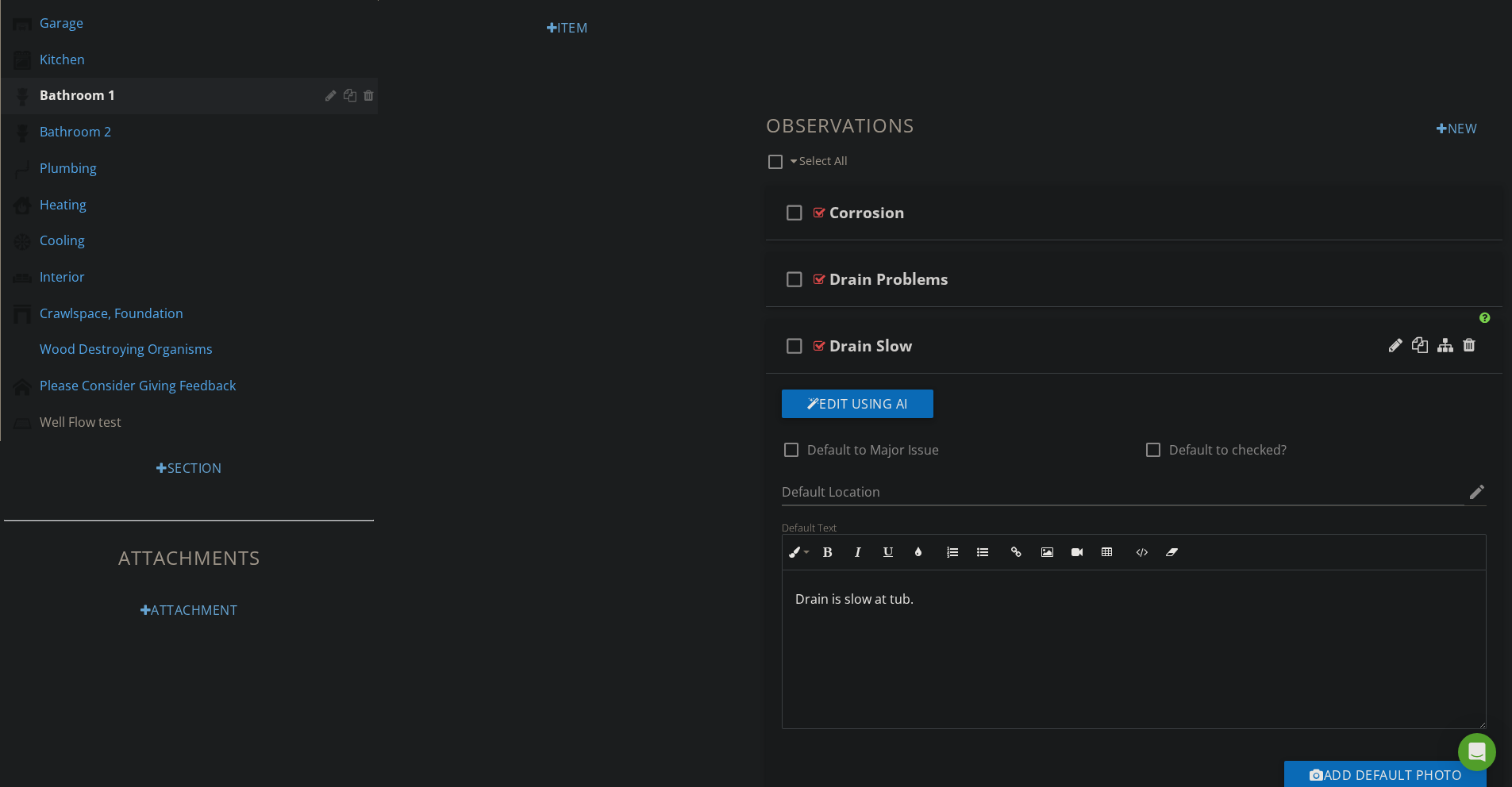 click on "Drain is slow at tub." at bounding box center [1134, 599] 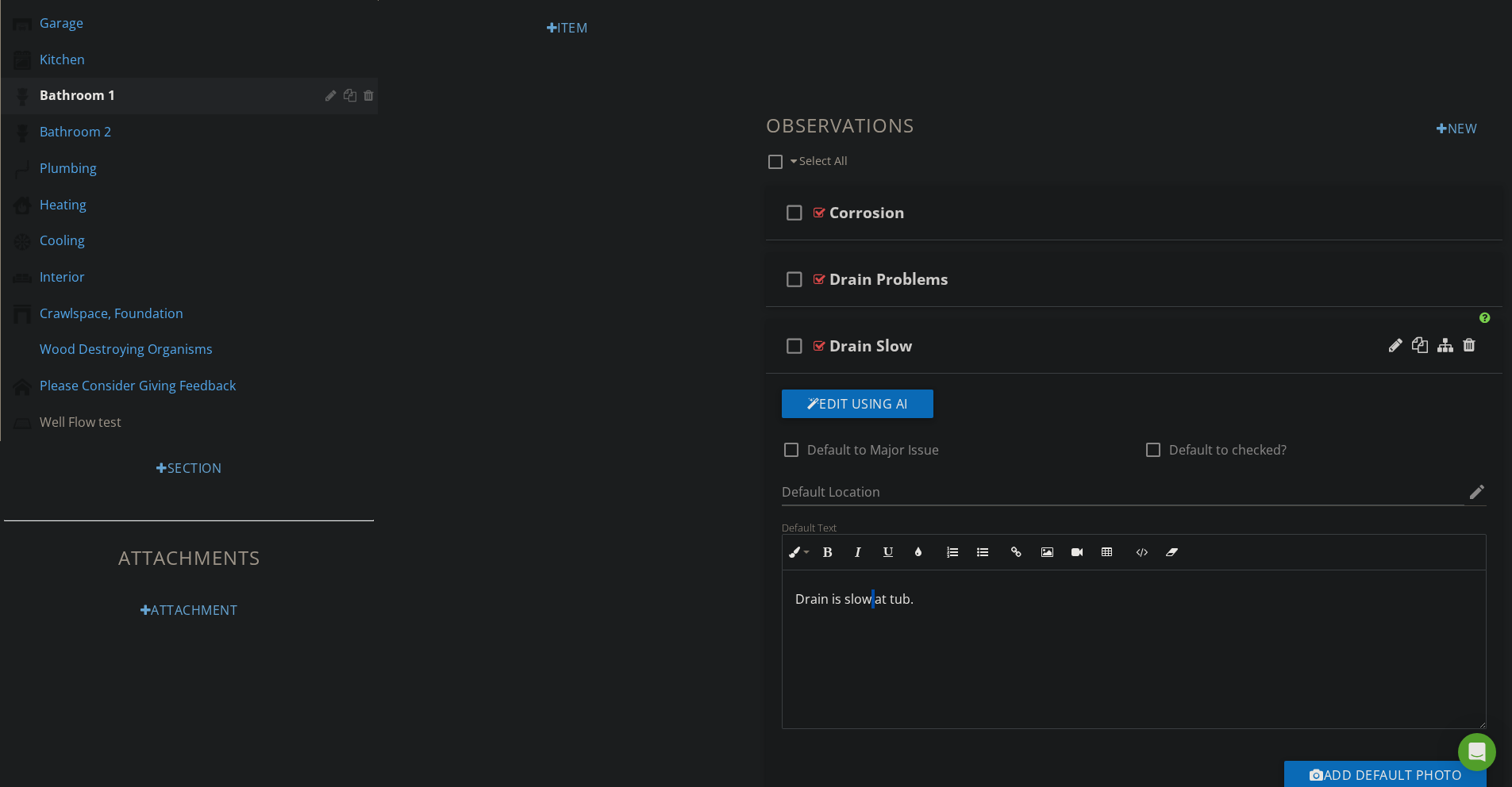 click on "Drain is slow at tub." at bounding box center [1134, 599] 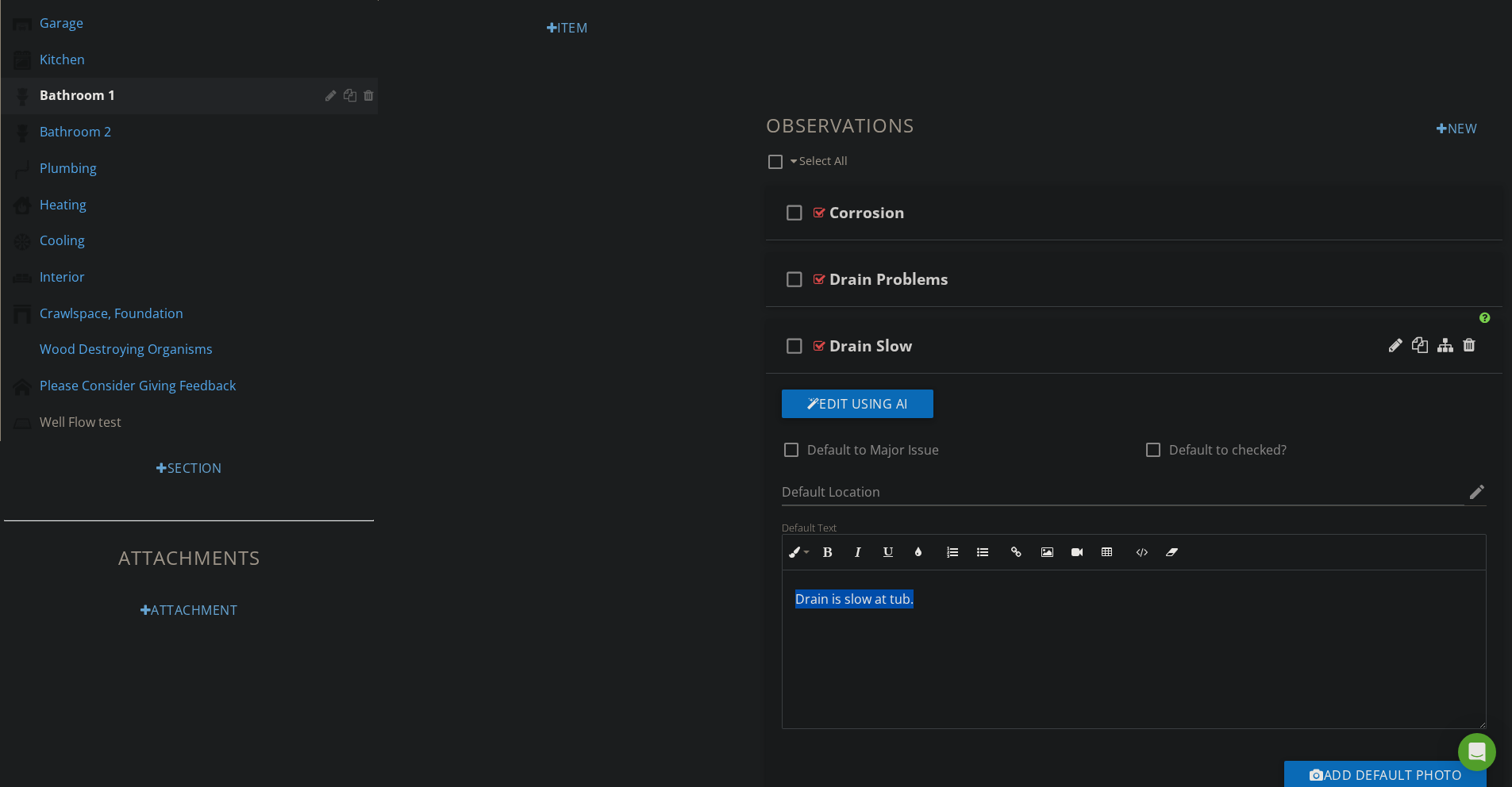click on "Drain is slow at tub." at bounding box center [1134, 599] 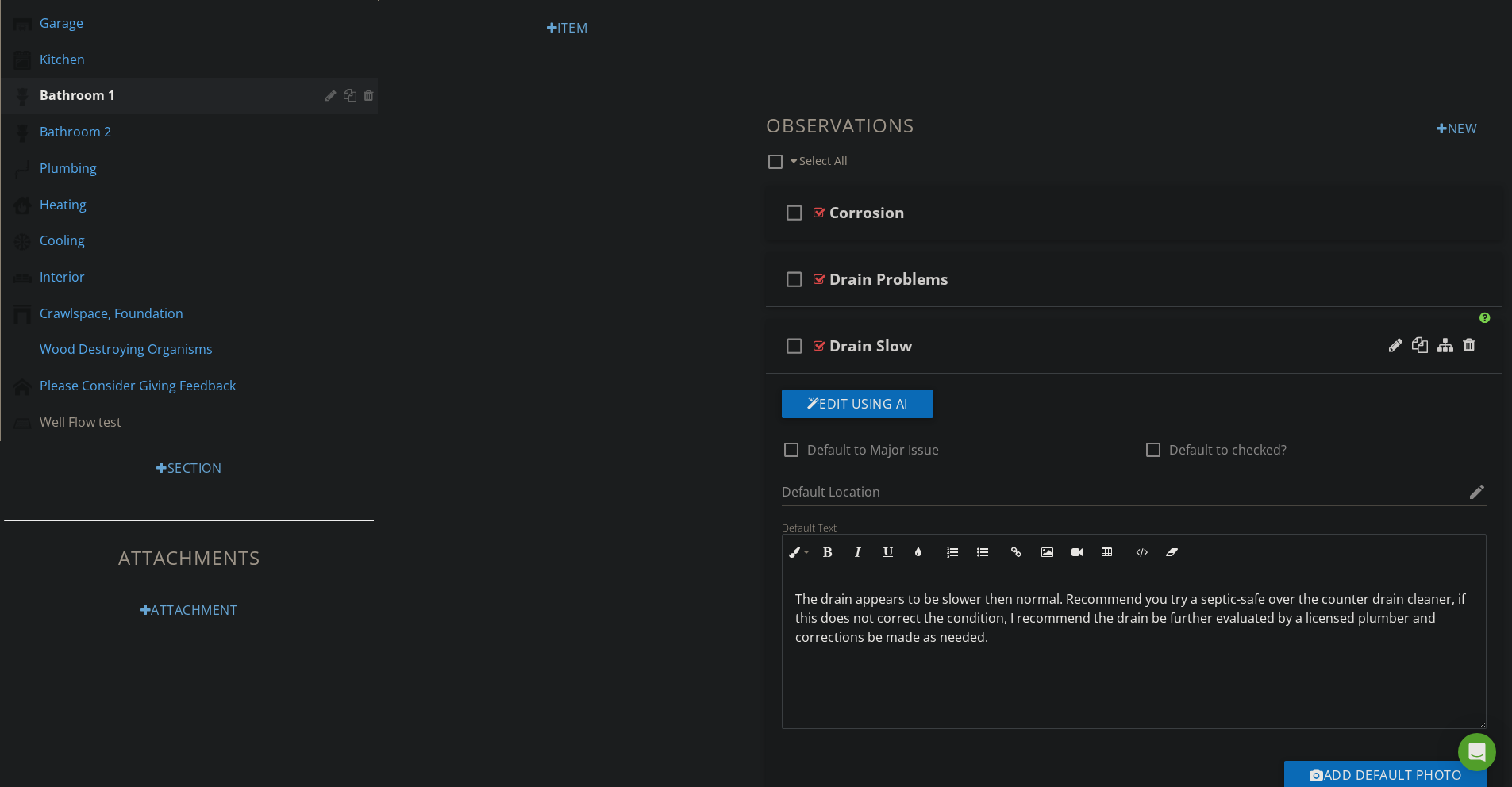 click on "Sections
Inspection Detail           General Home Details           Grounds           Exterior           Roof/Attic           Electrical Main panel/Meter           Electrical           Electrical Sub Panel           Garage           Kitchen           Bathroom 1           Bathroom 2           Plumbing           Heating           Cooling           Interior           Crawlspace, Foundation           Wood Destroying Organisms           Please Consider Giving Feedback           Well Flow test
Section
Attachments
Attachment
Items
Location           Sink           Toilet           Tub/shower           Tub/shower & walls           Bathroom venting/windows           Other Bathroom Issues           Flooring
Item
Comments
New
Informational   check_box_outline_blank     Select All" at bounding box center (756, 583) 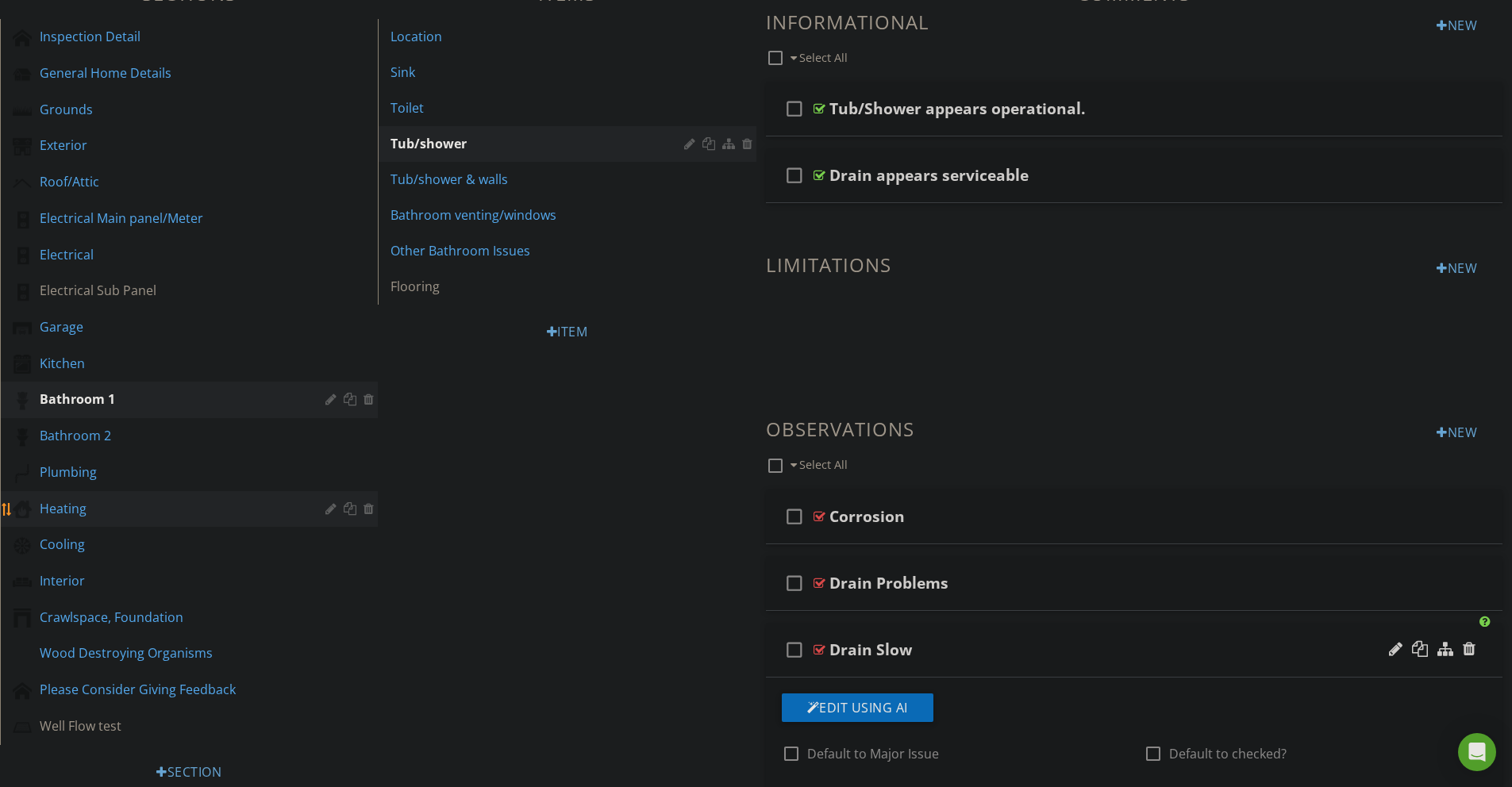 scroll, scrollTop: 272, scrollLeft: 0, axis: vertical 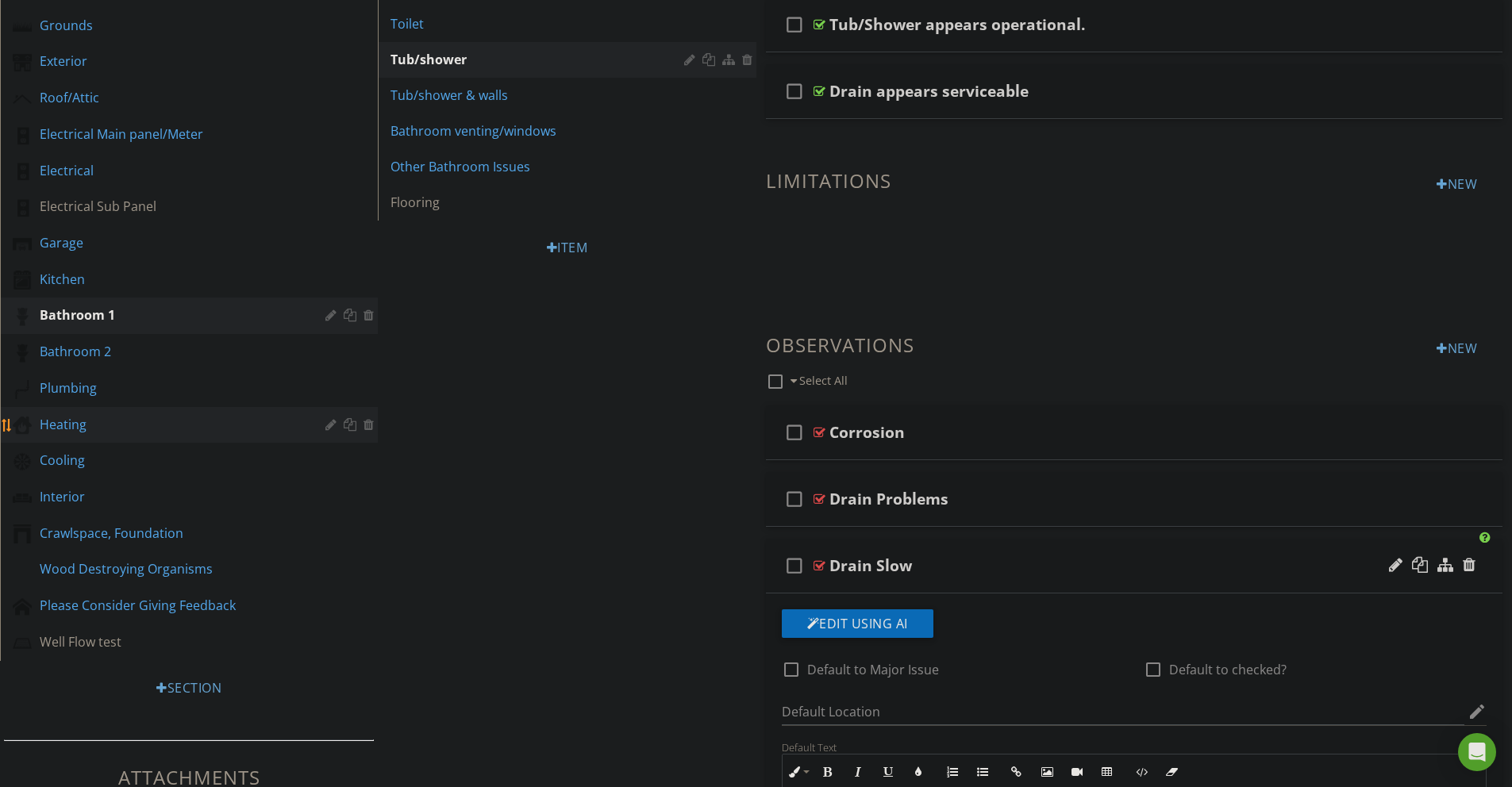 click on "Heating" at bounding box center [201, 425] 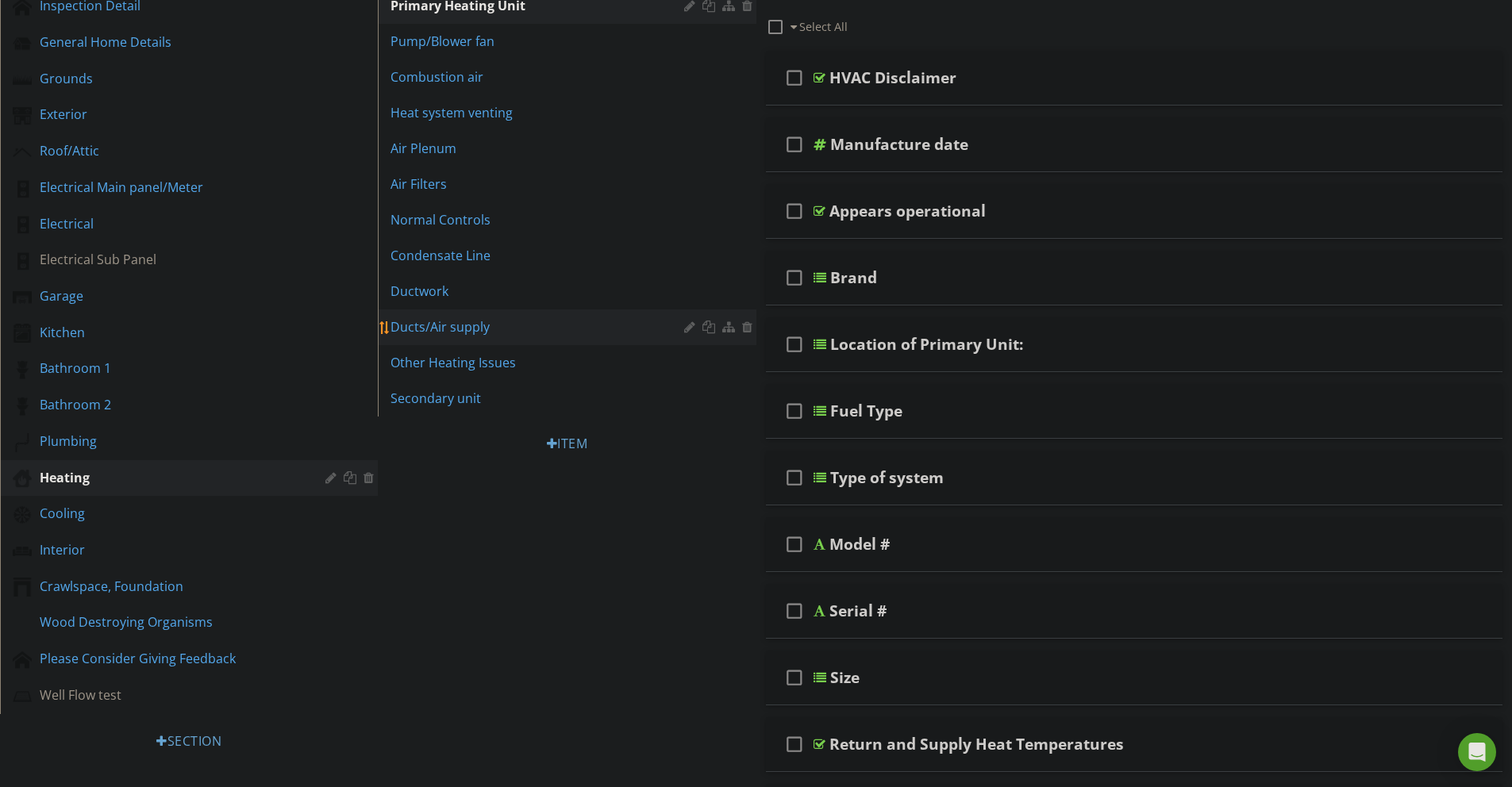 scroll, scrollTop: 204, scrollLeft: 0, axis: vertical 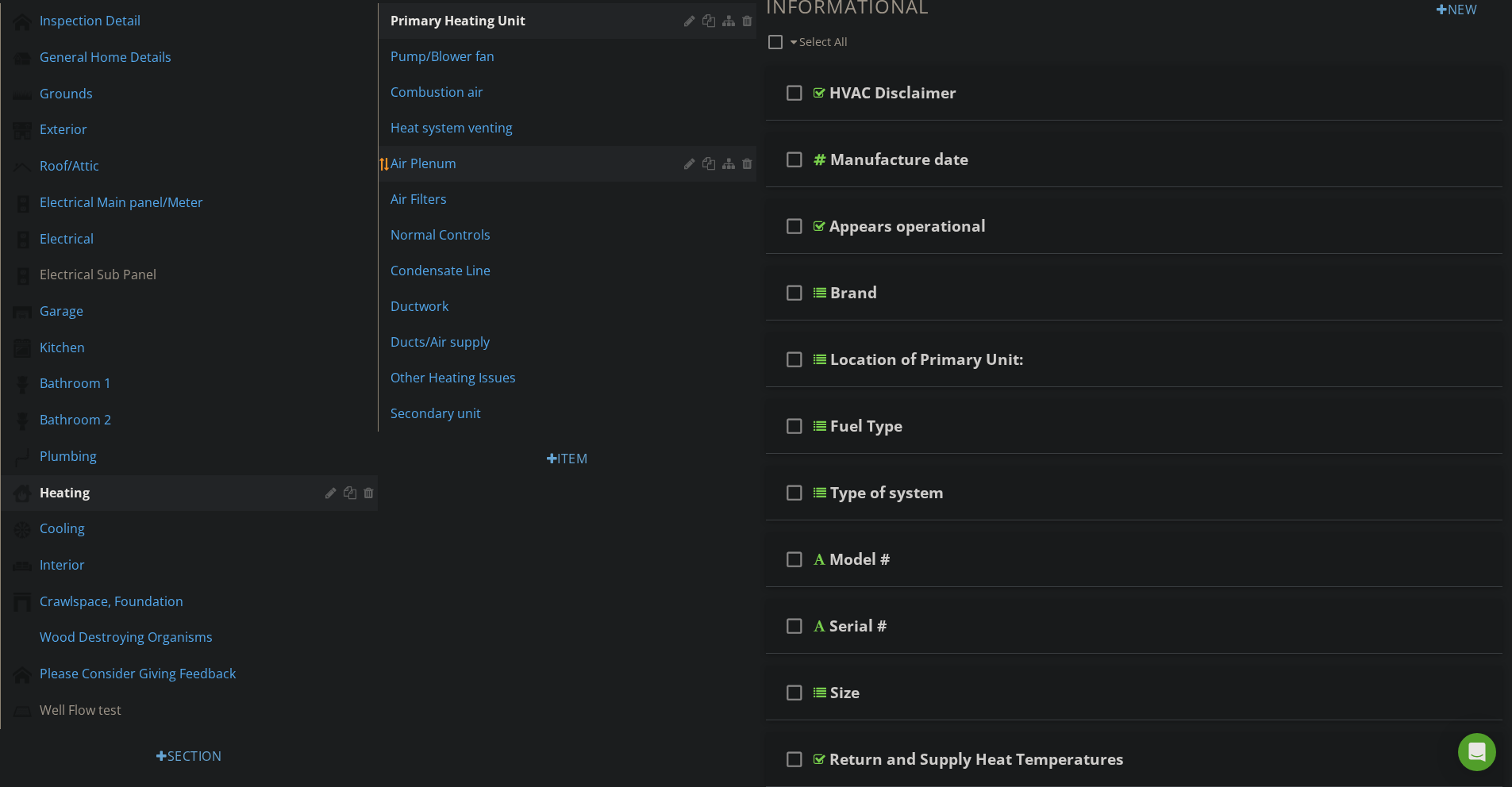 drag, startPoint x: 520, startPoint y: 152, endPoint x: 512, endPoint y: 150, distance: 8.246211 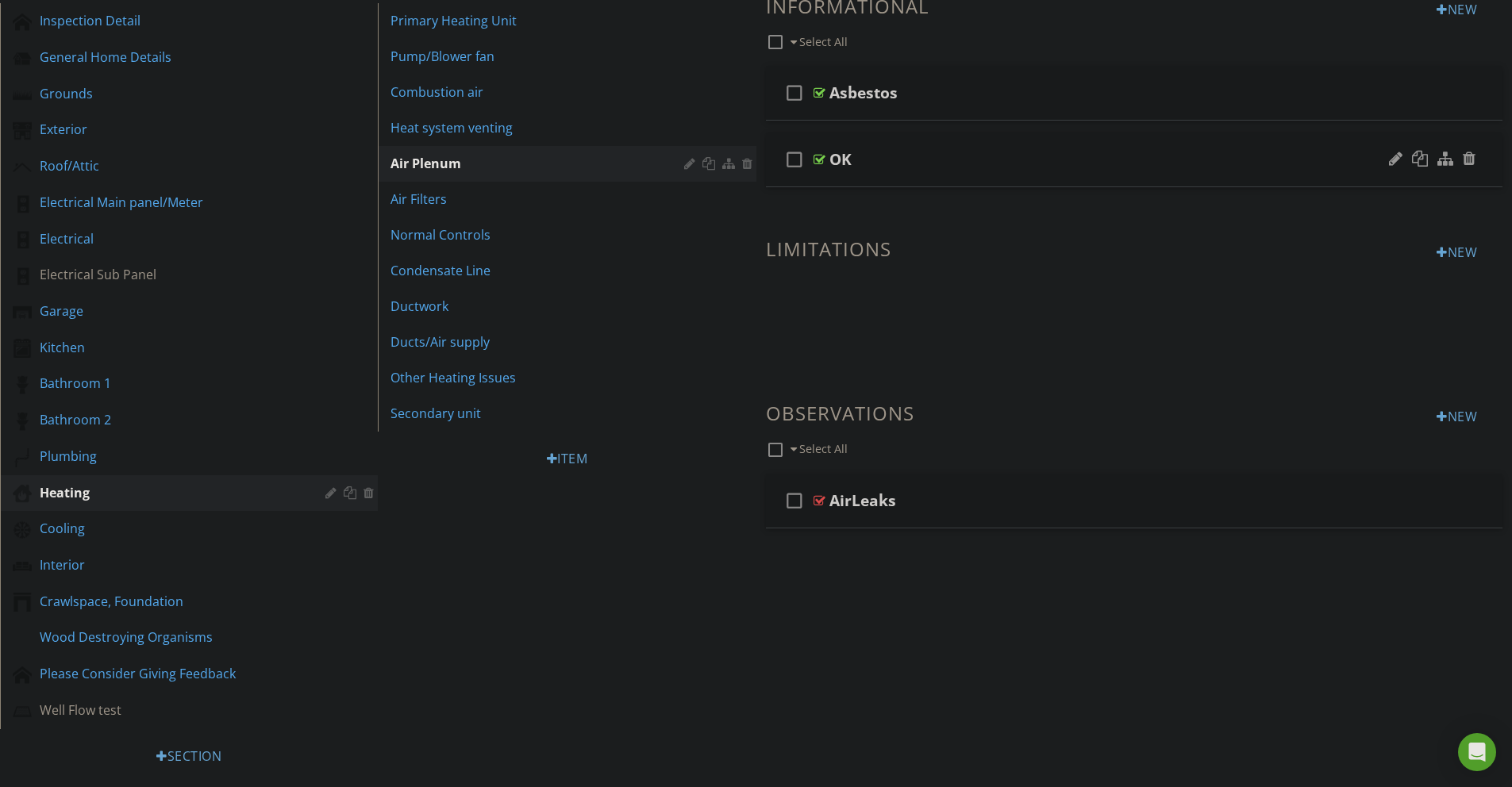 type 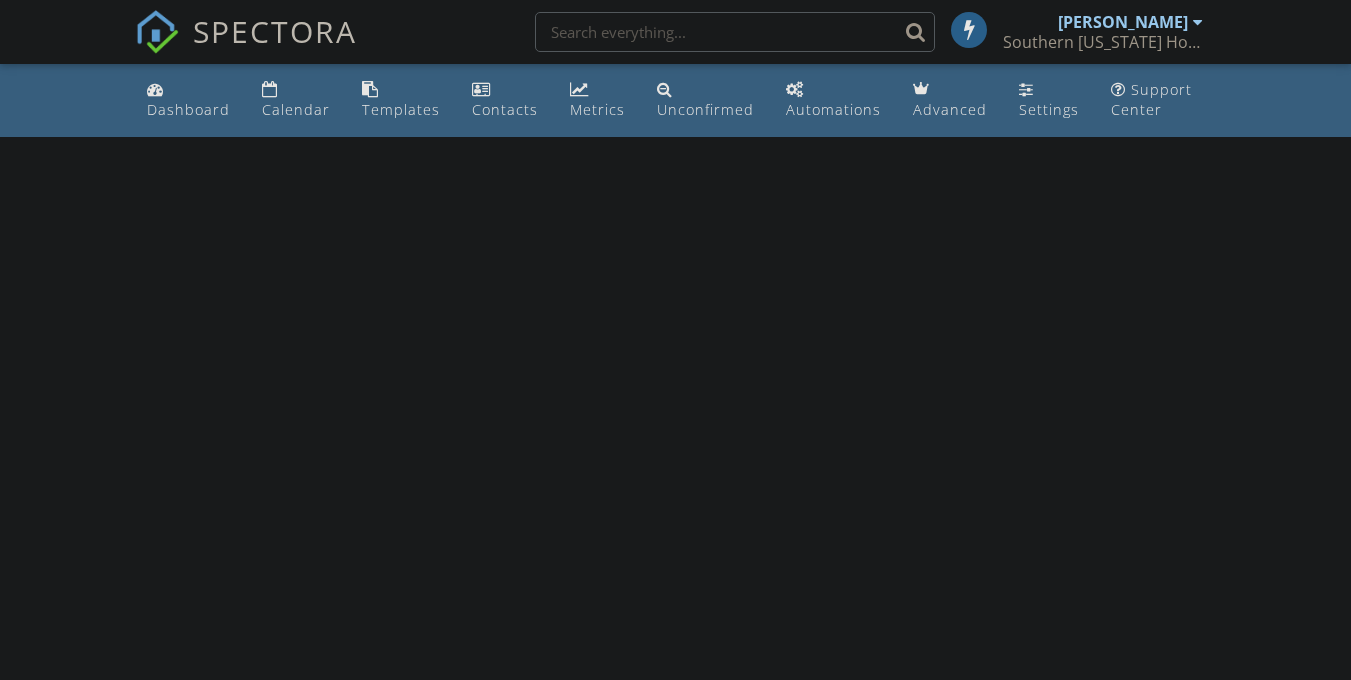 scroll, scrollTop: 0, scrollLeft: 0, axis: both 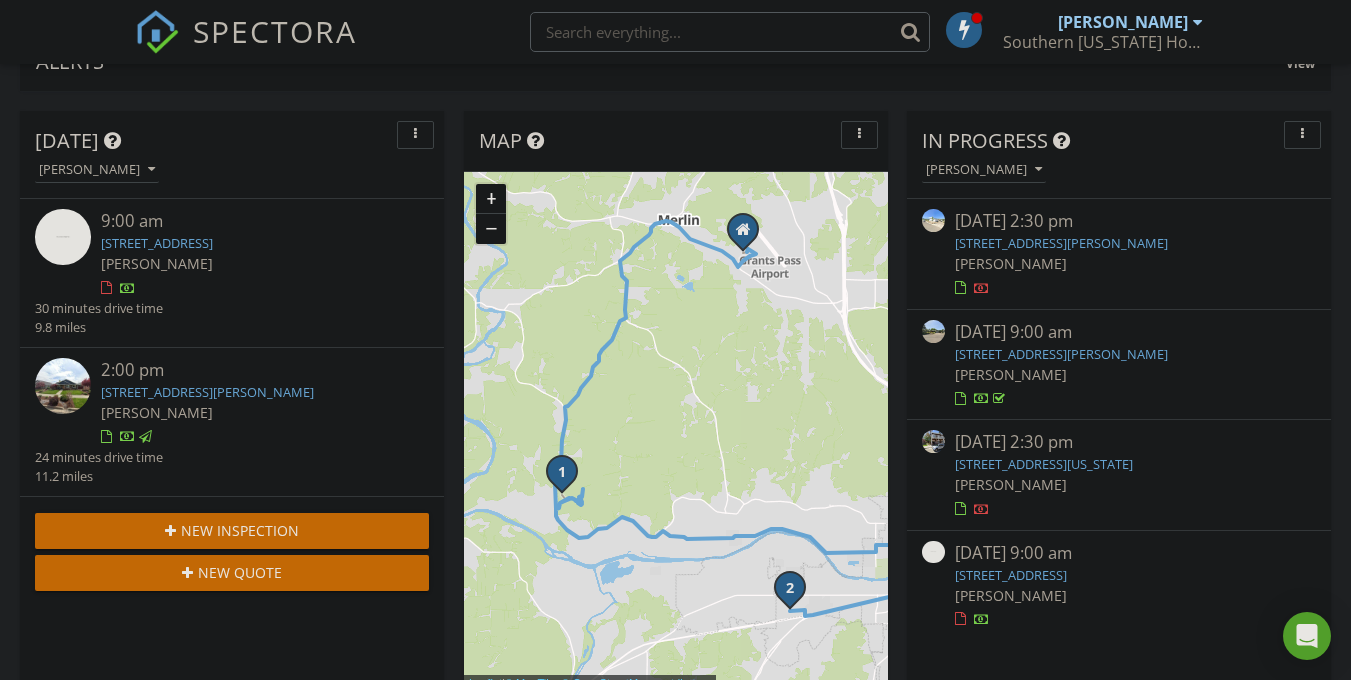 click on "[STREET_ADDRESS]" at bounding box center (1011, 575) 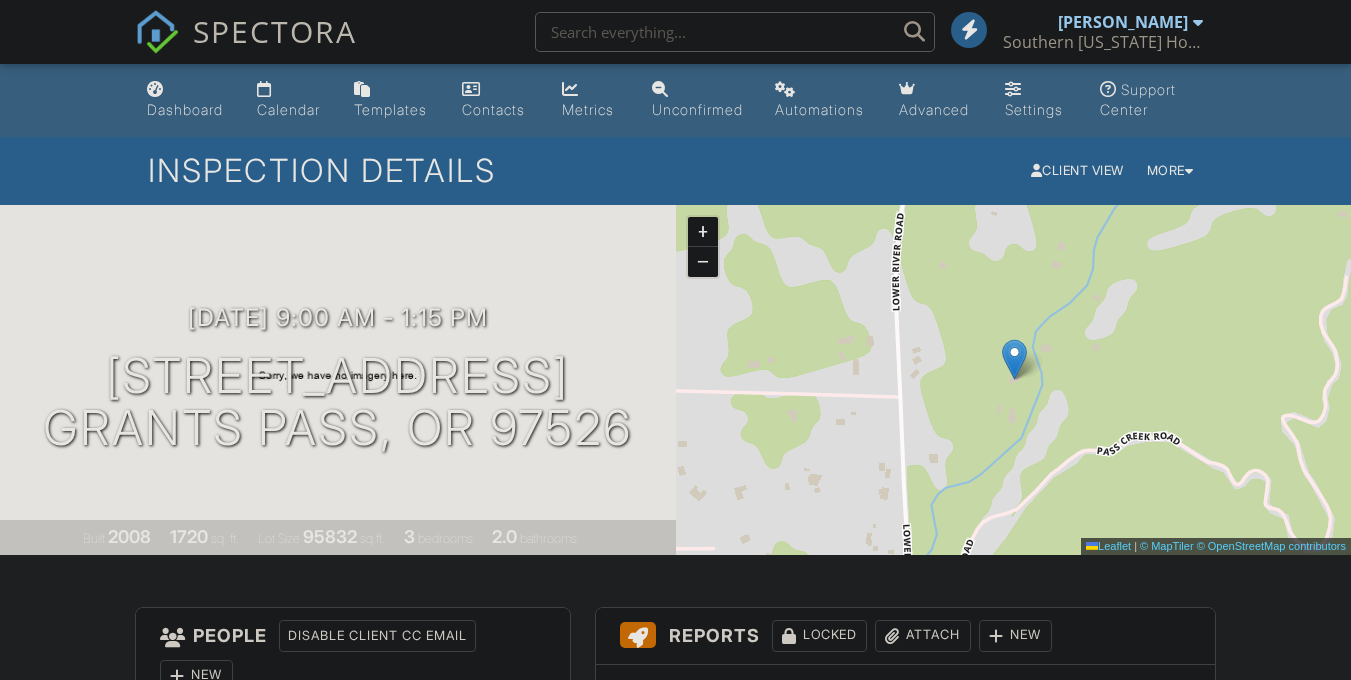 scroll, scrollTop: 0, scrollLeft: 0, axis: both 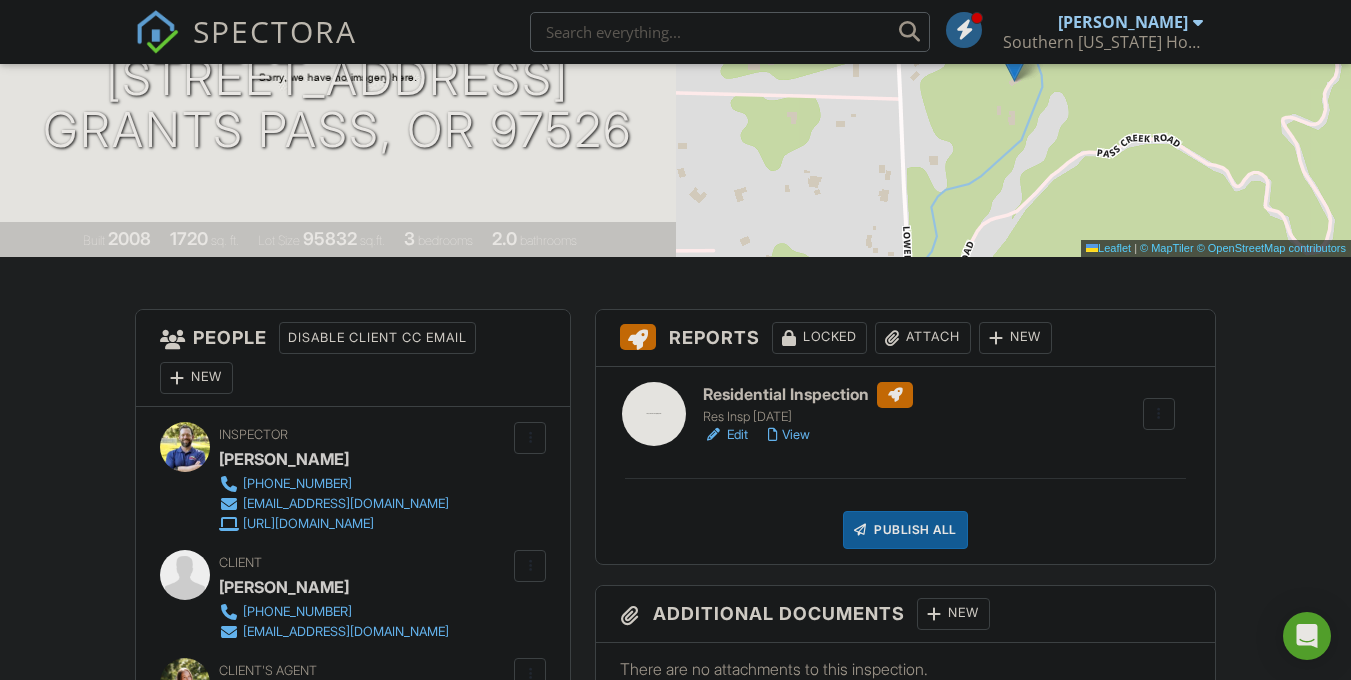 click on "Edit" at bounding box center [725, 435] 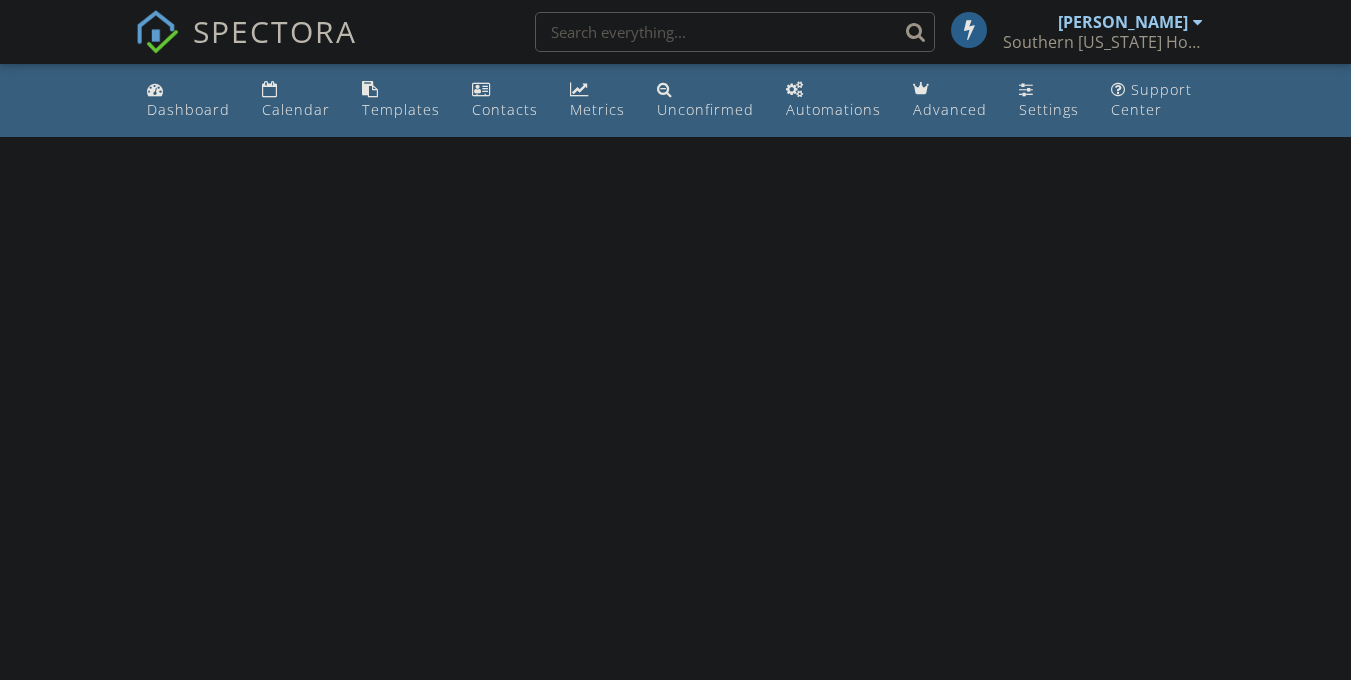 scroll, scrollTop: 0, scrollLeft: 0, axis: both 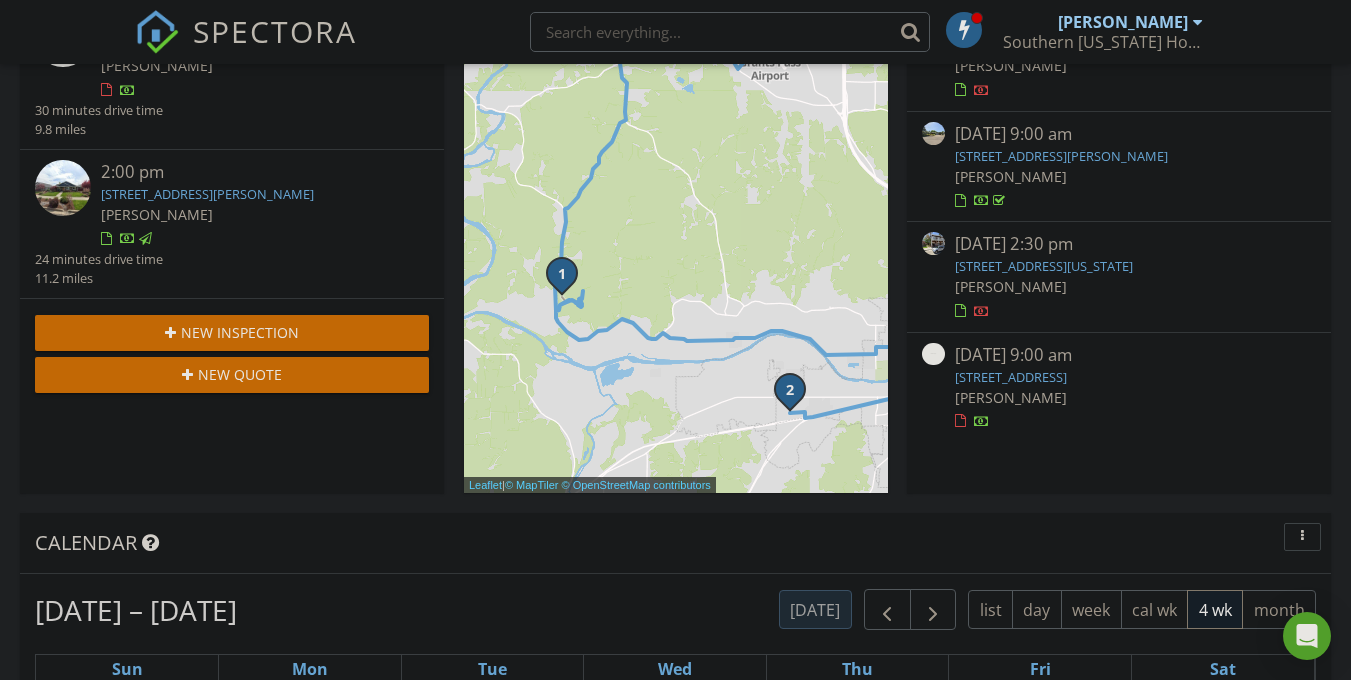 click on "160 E California St, Jacksonville, OR 97530" at bounding box center (1044, 266) 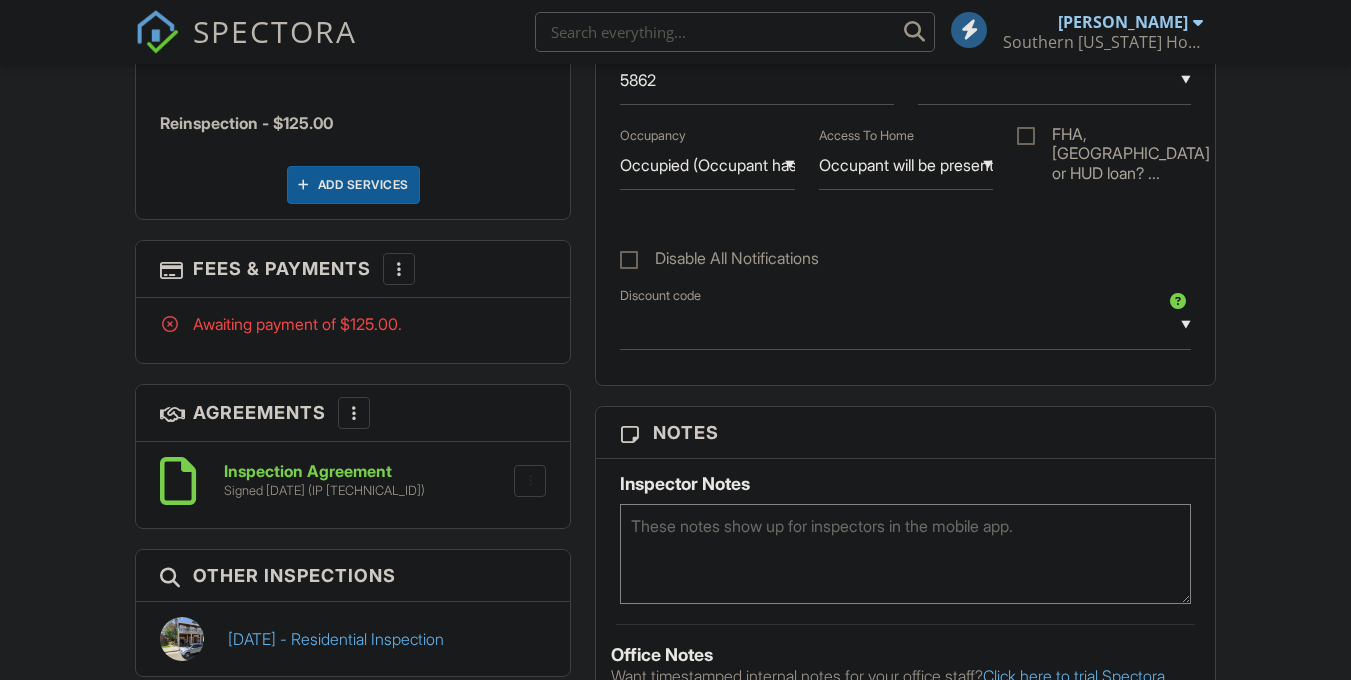 scroll, scrollTop: 1232, scrollLeft: 0, axis: vertical 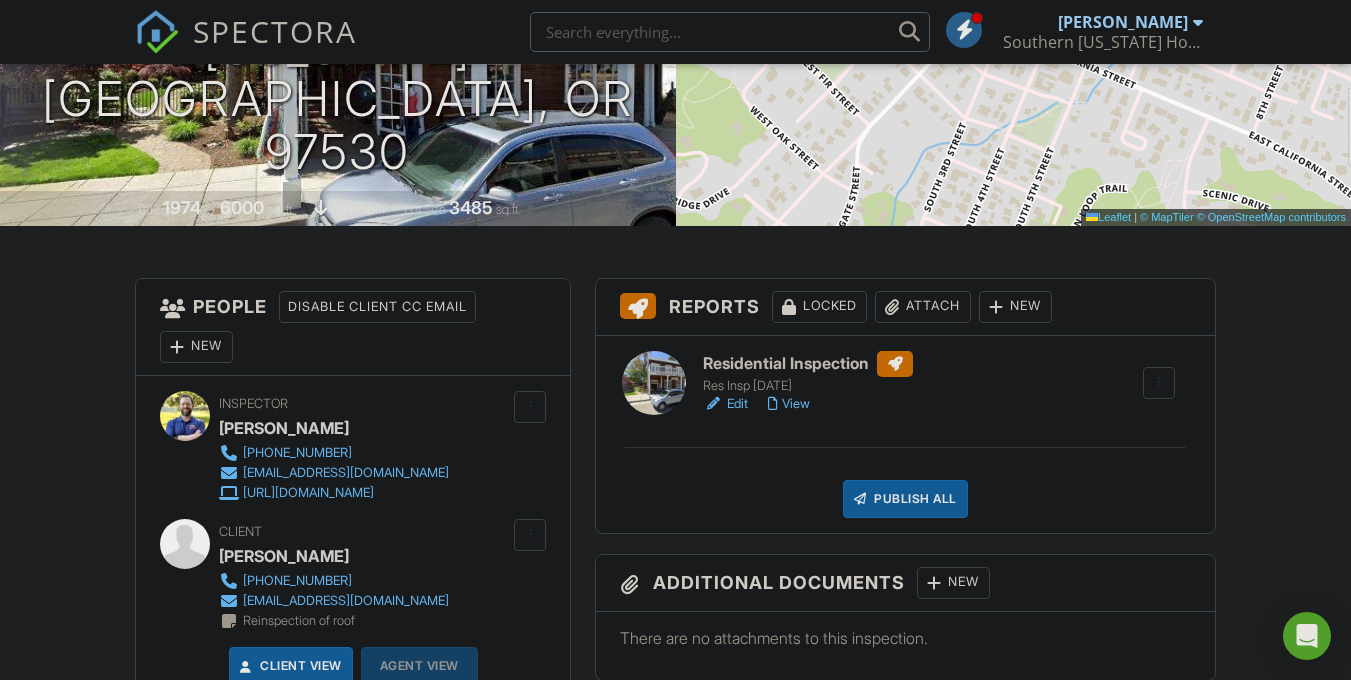 click on "Residential Inspection" at bounding box center [808, 364] 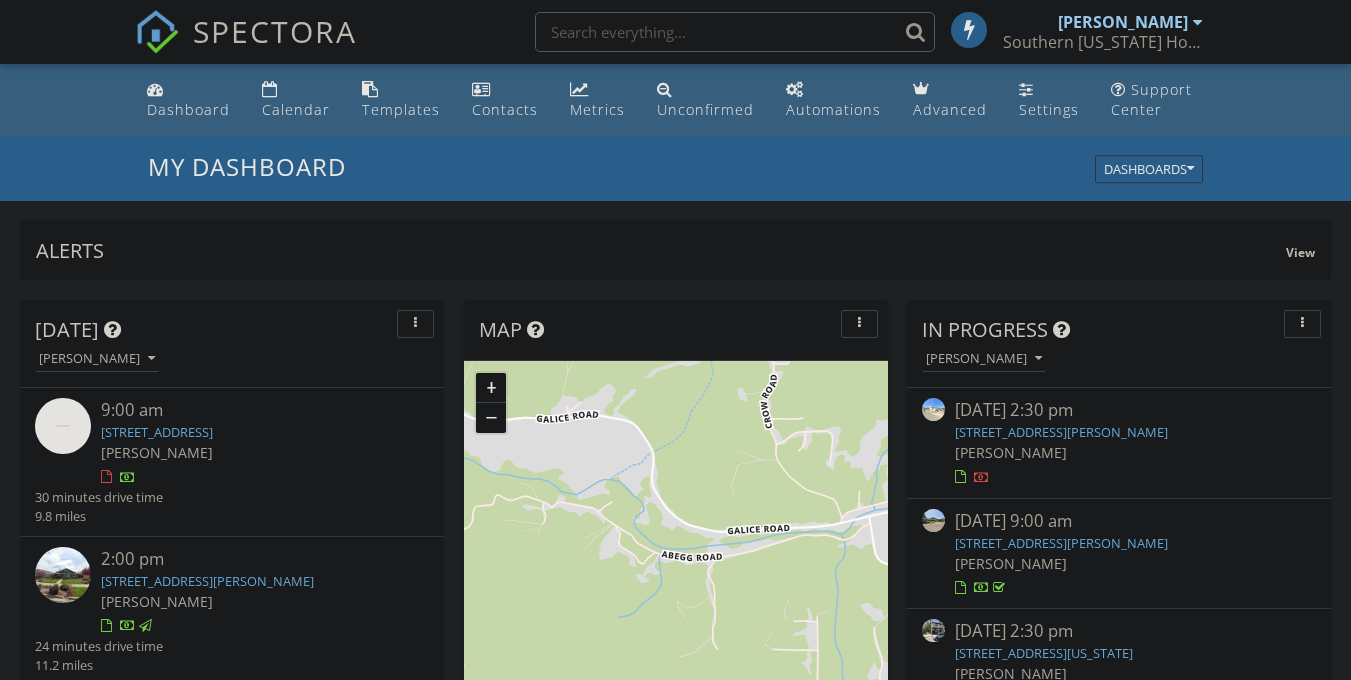 scroll, scrollTop: 223, scrollLeft: 0, axis: vertical 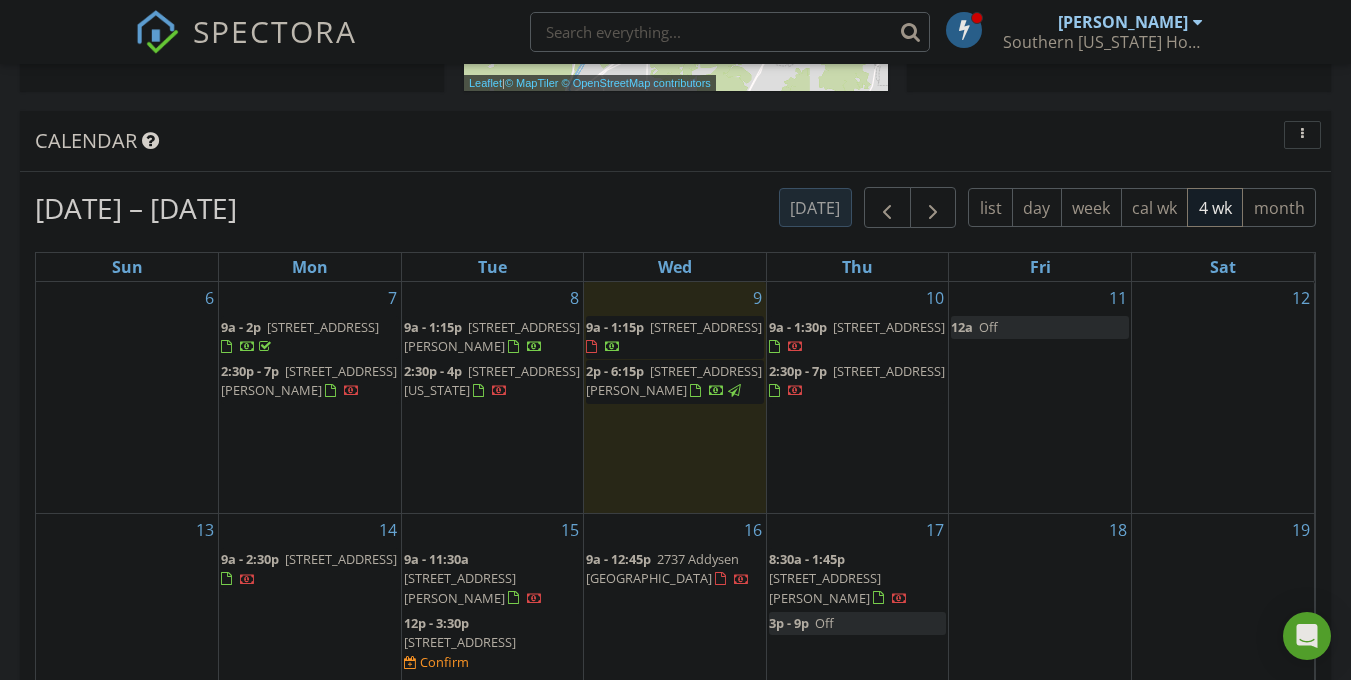 click on "2785 SW Elmer Nelson Ln, Grants Pass 97527" at bounding box center [674, 380] 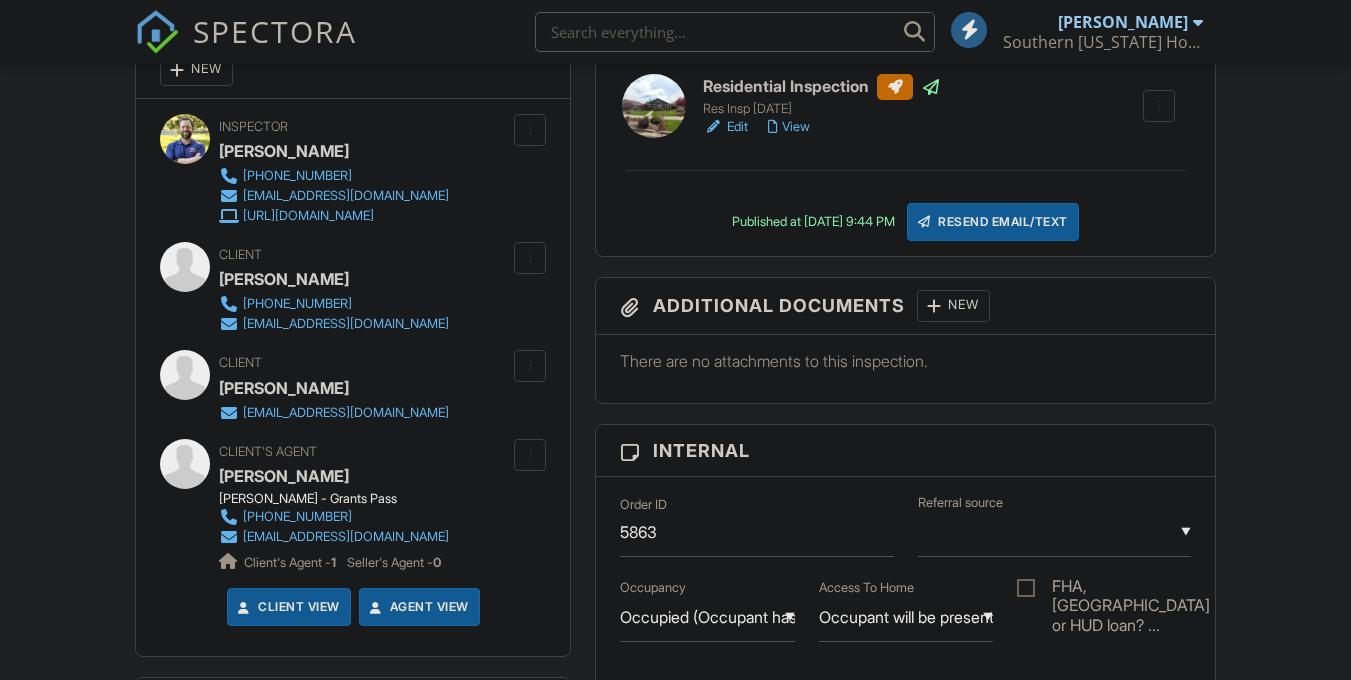 scroll, scrollTop: 491, scrollLeft: 0, axis: vertical 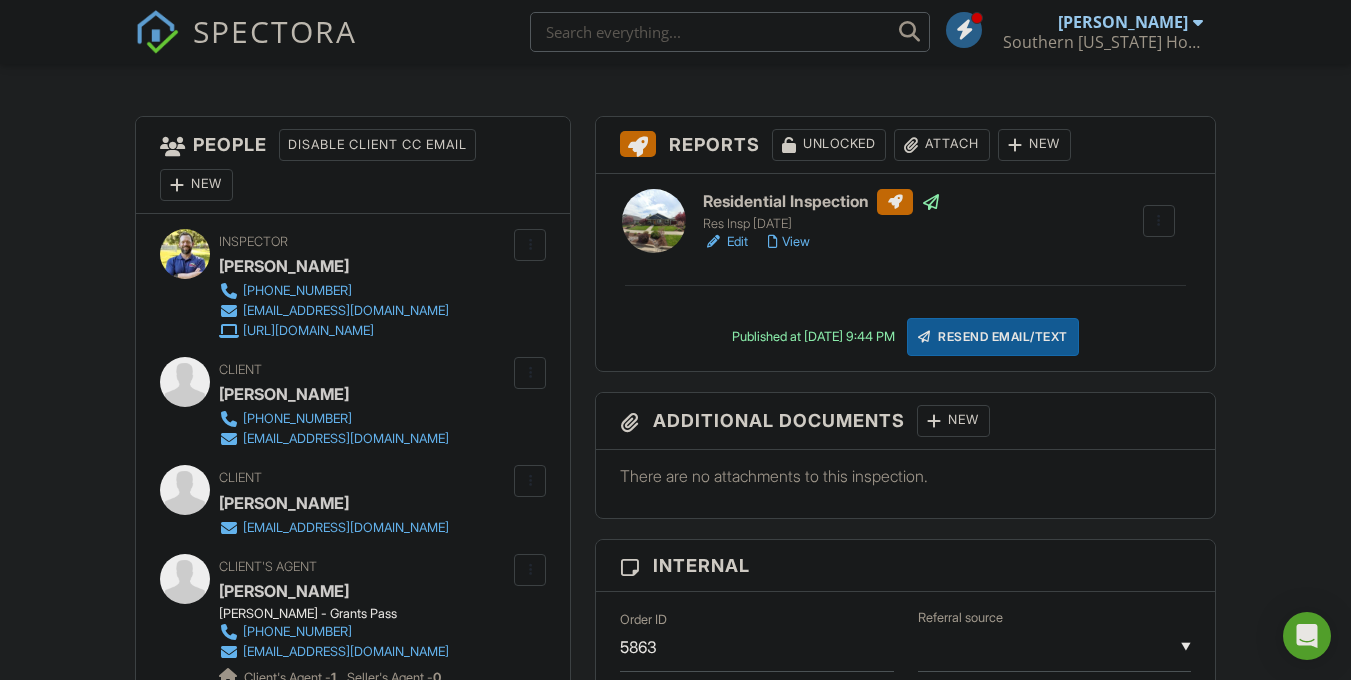 click on "Edit" at bounding box center [725, 242] 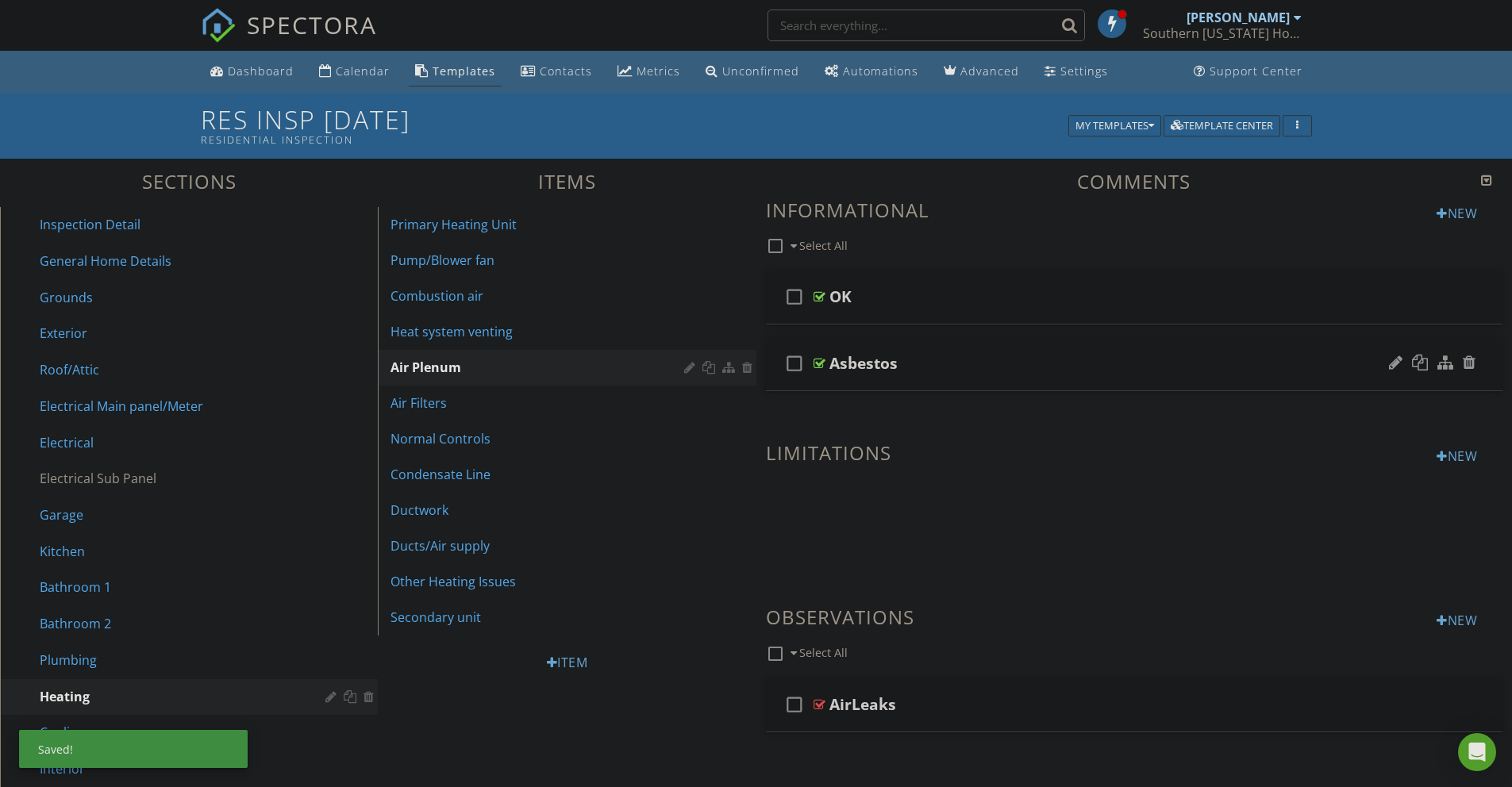 click at bounding box center (819, 363) 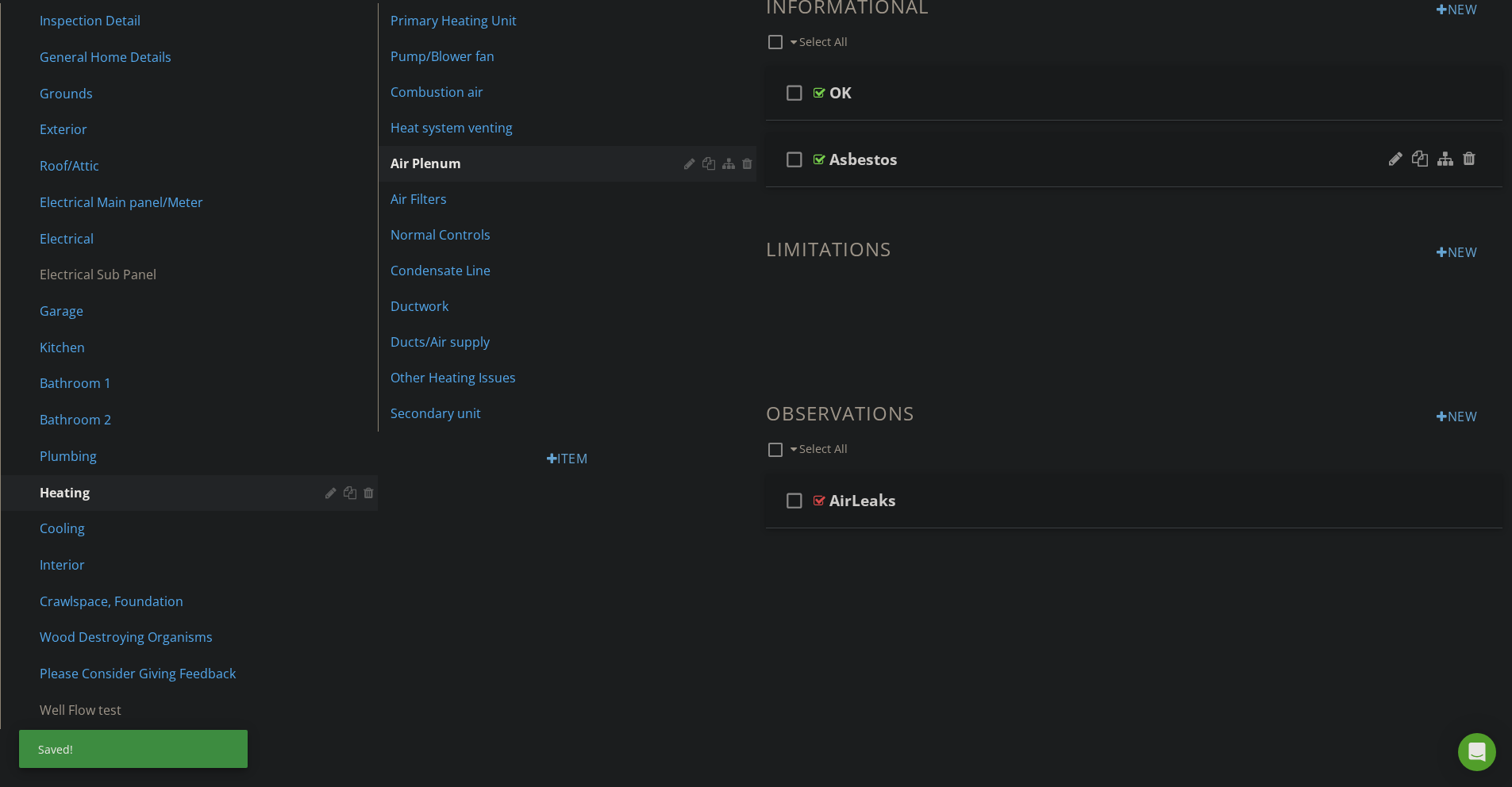 scroll, scrollTop: 0, scrollLeft: 0, axis: both 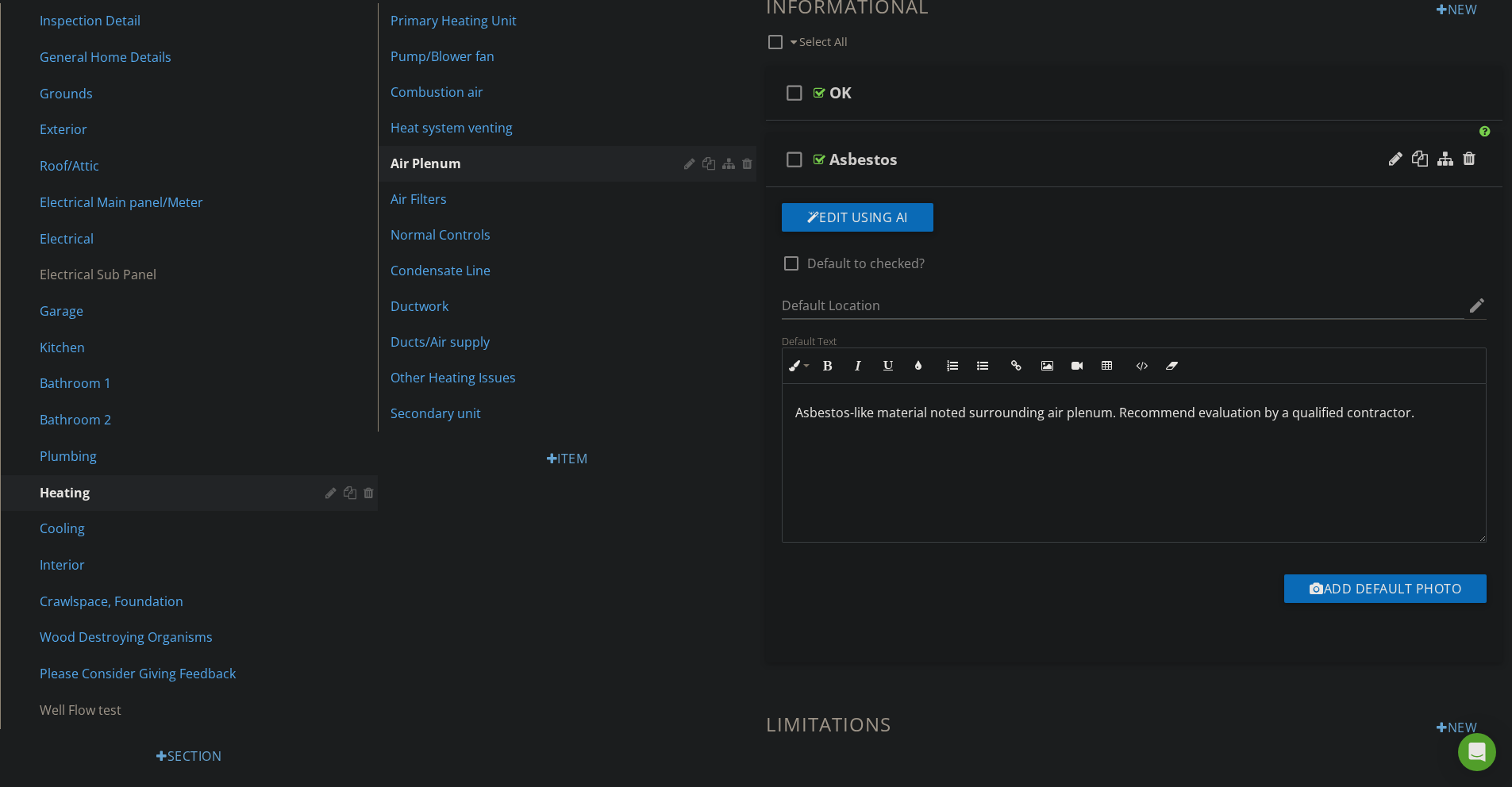 click at bounding box center (819, 159) 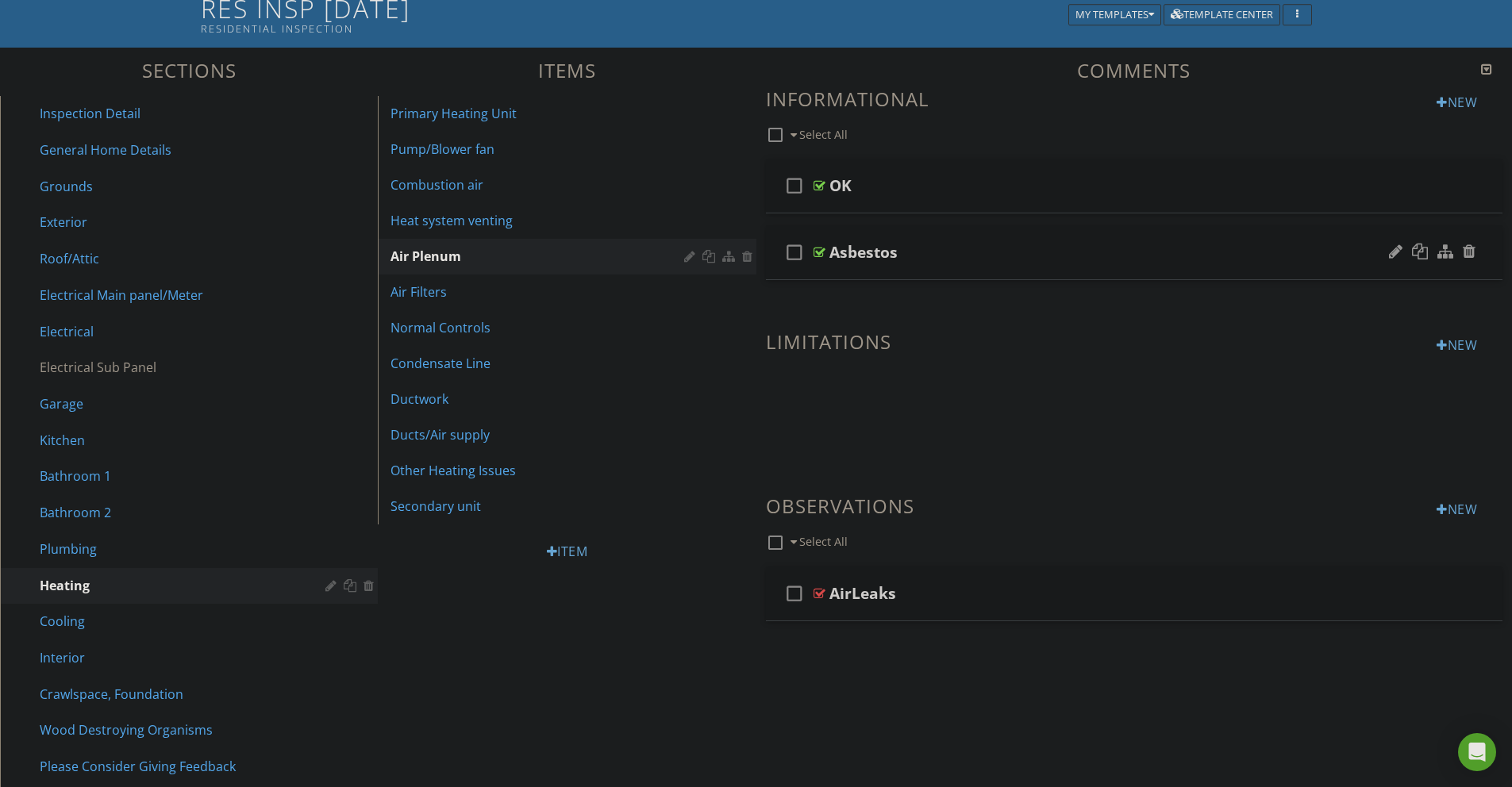 scroll, scrollTop: 98, scrollLeft: 0, axis: vertical 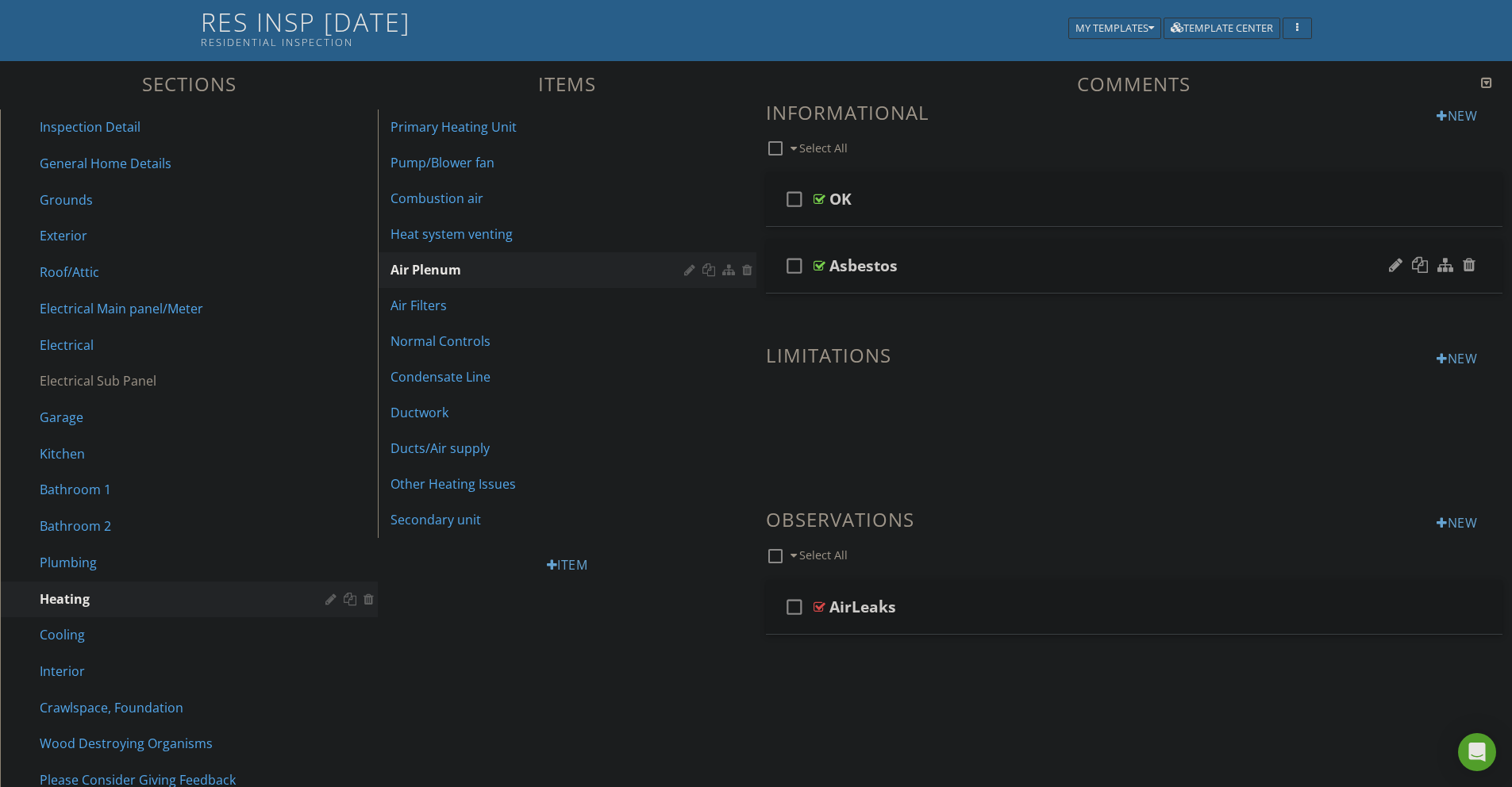 click on "Asbestos" at bounding box center [1094, 266] 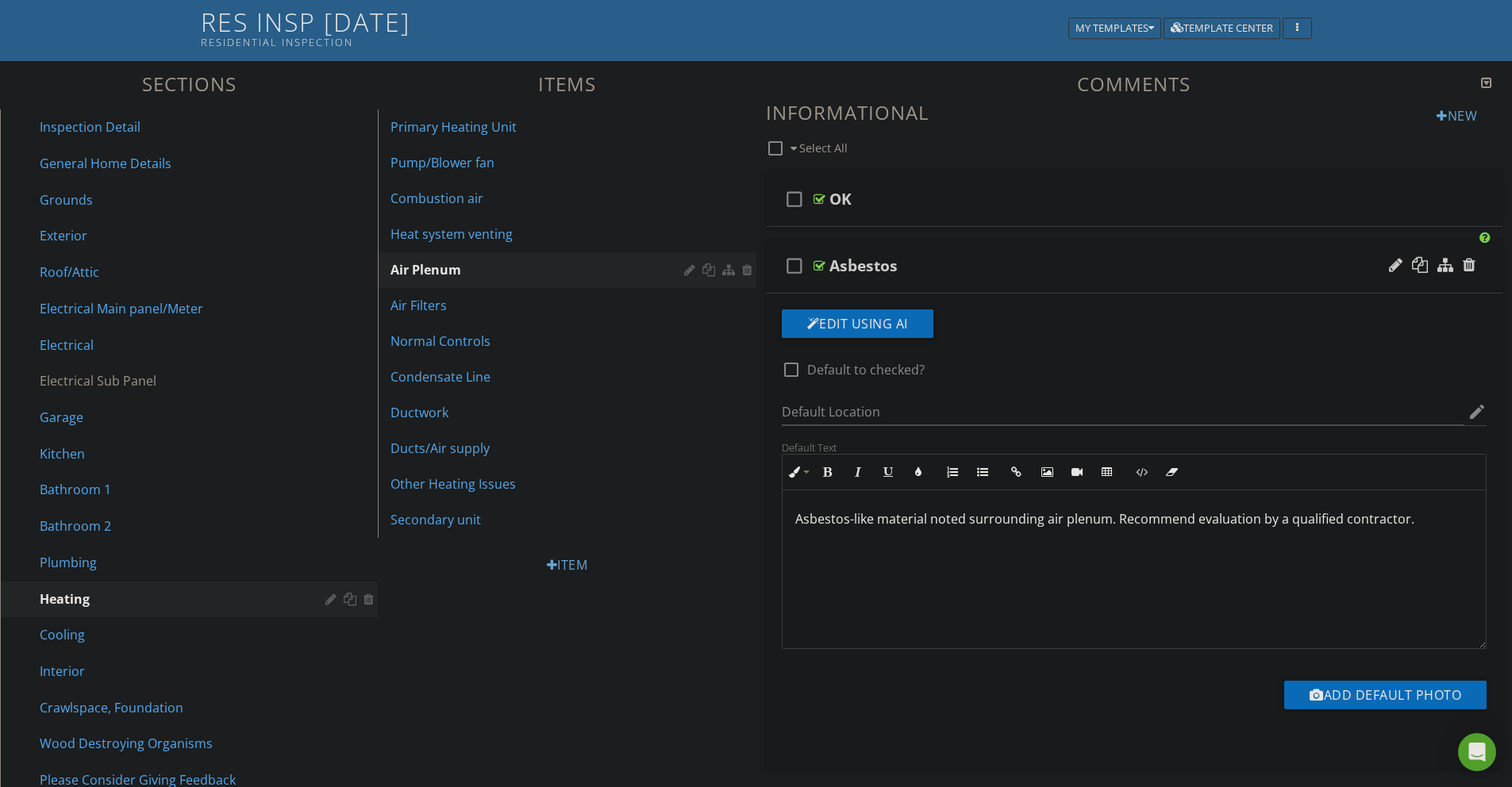 click on "Asbestos-like material noted surrounding air plenum. Recommend evaluation by a qualified contractor." at bounding box center (1134, 519) 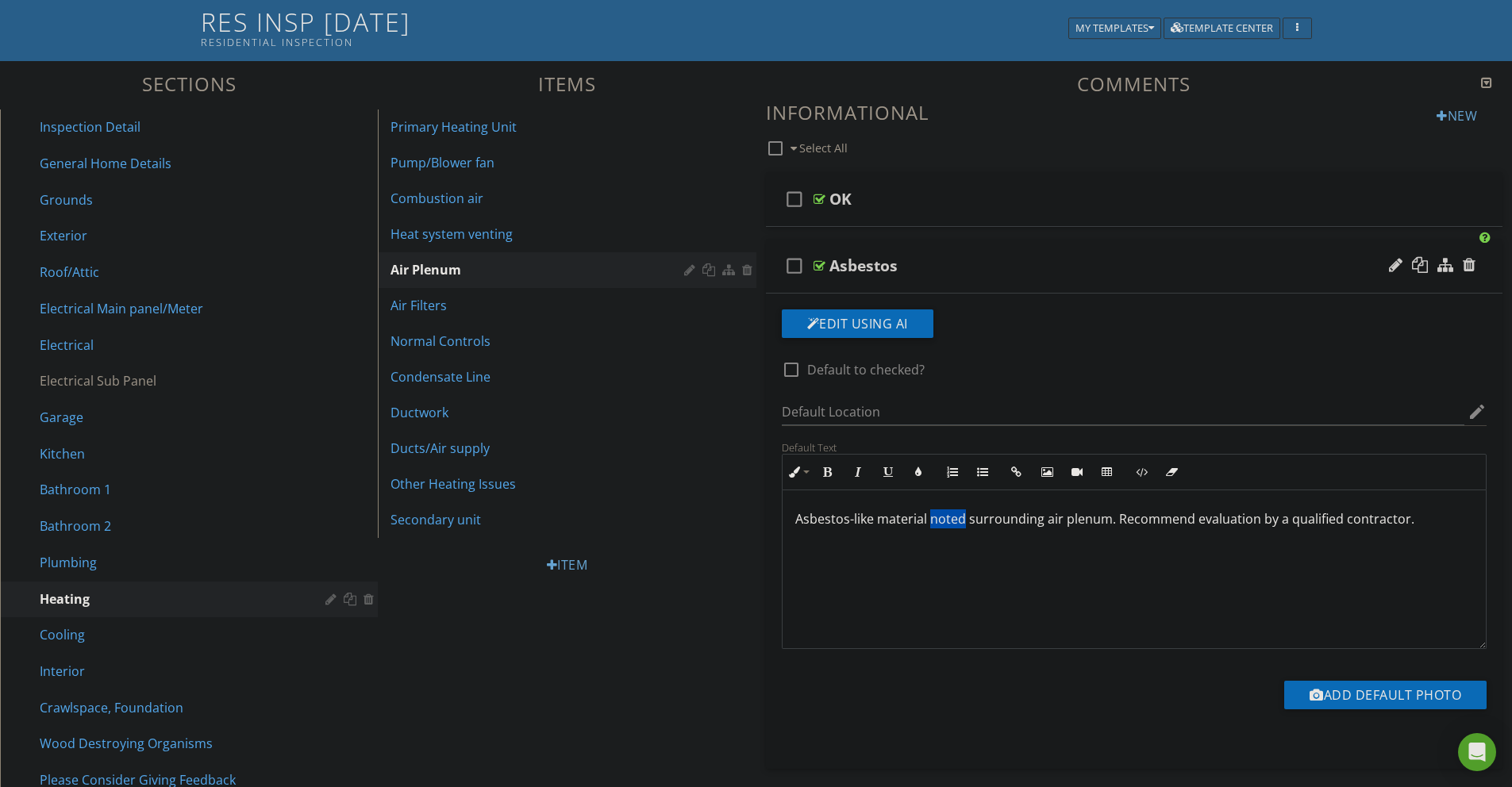 click on "Asbestos-like material noted surrounding air plenum. Recommend evaluation by a qualified contractor." at bounding box center (1134, 519) 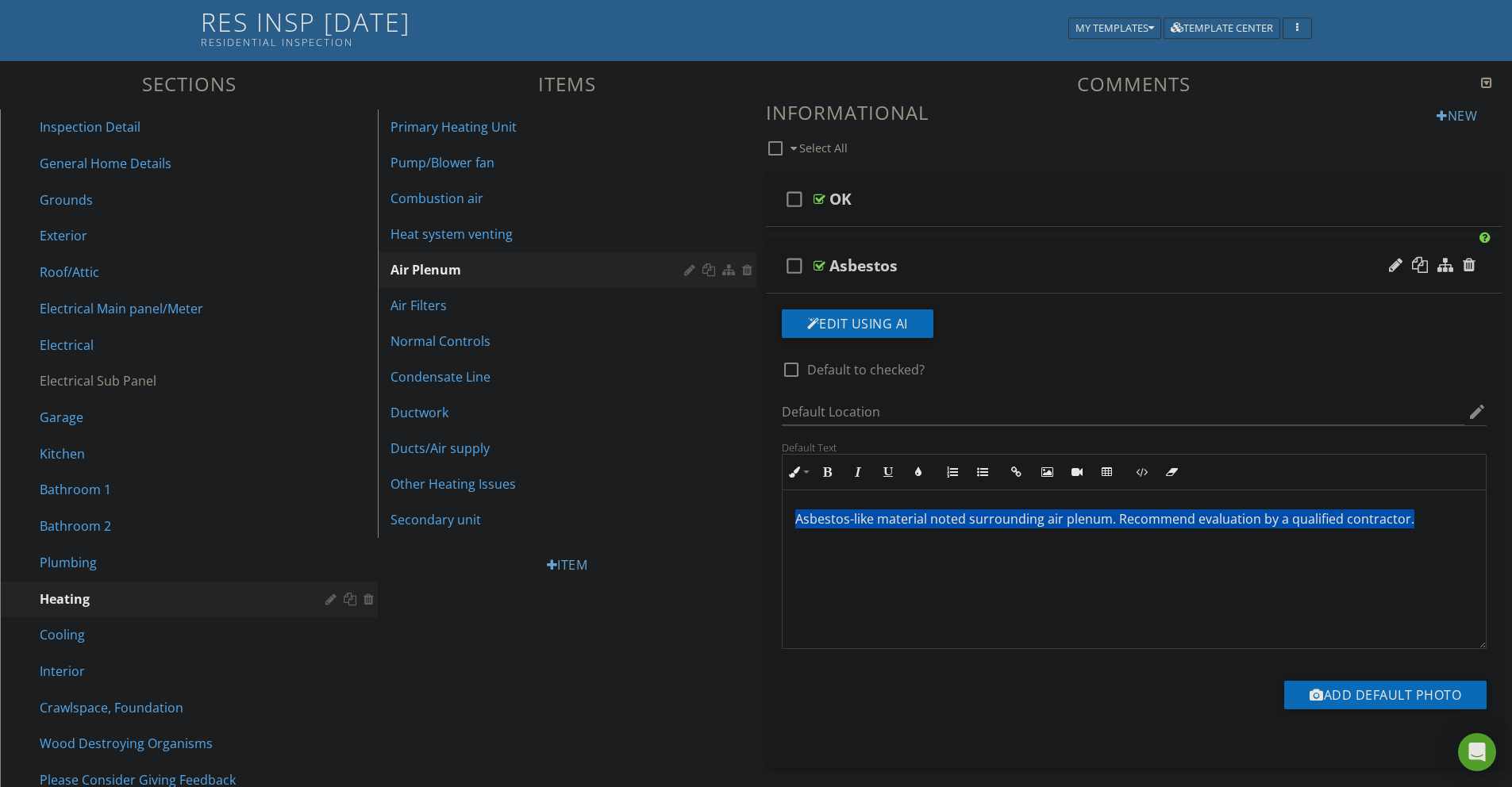 click on "Asbestos-like material noted surrounding air plenum. Recommend evaluation by a qualified contractor." at bounding box center [1134, 519] 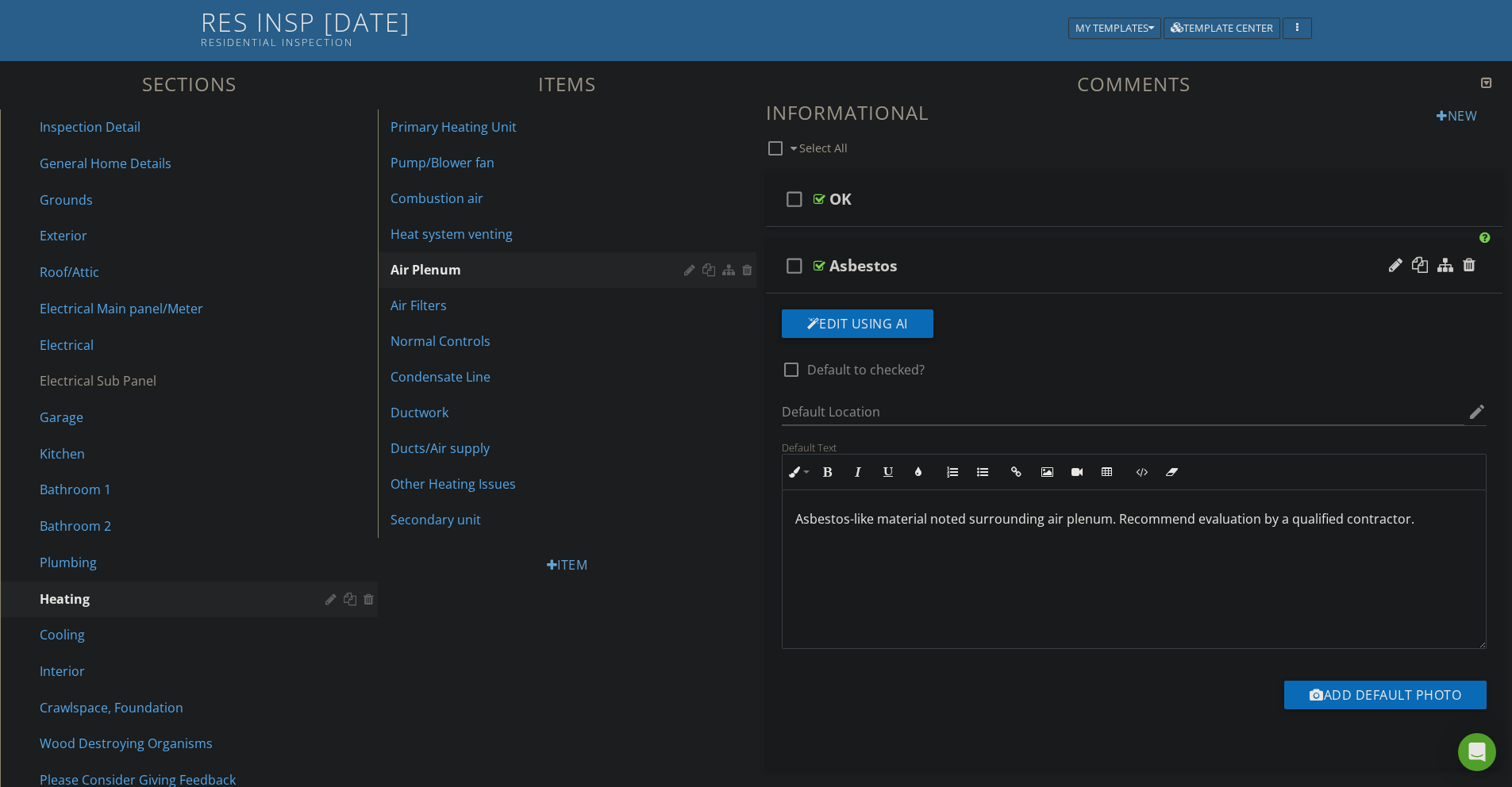 click at bounding box center [1432, 266] 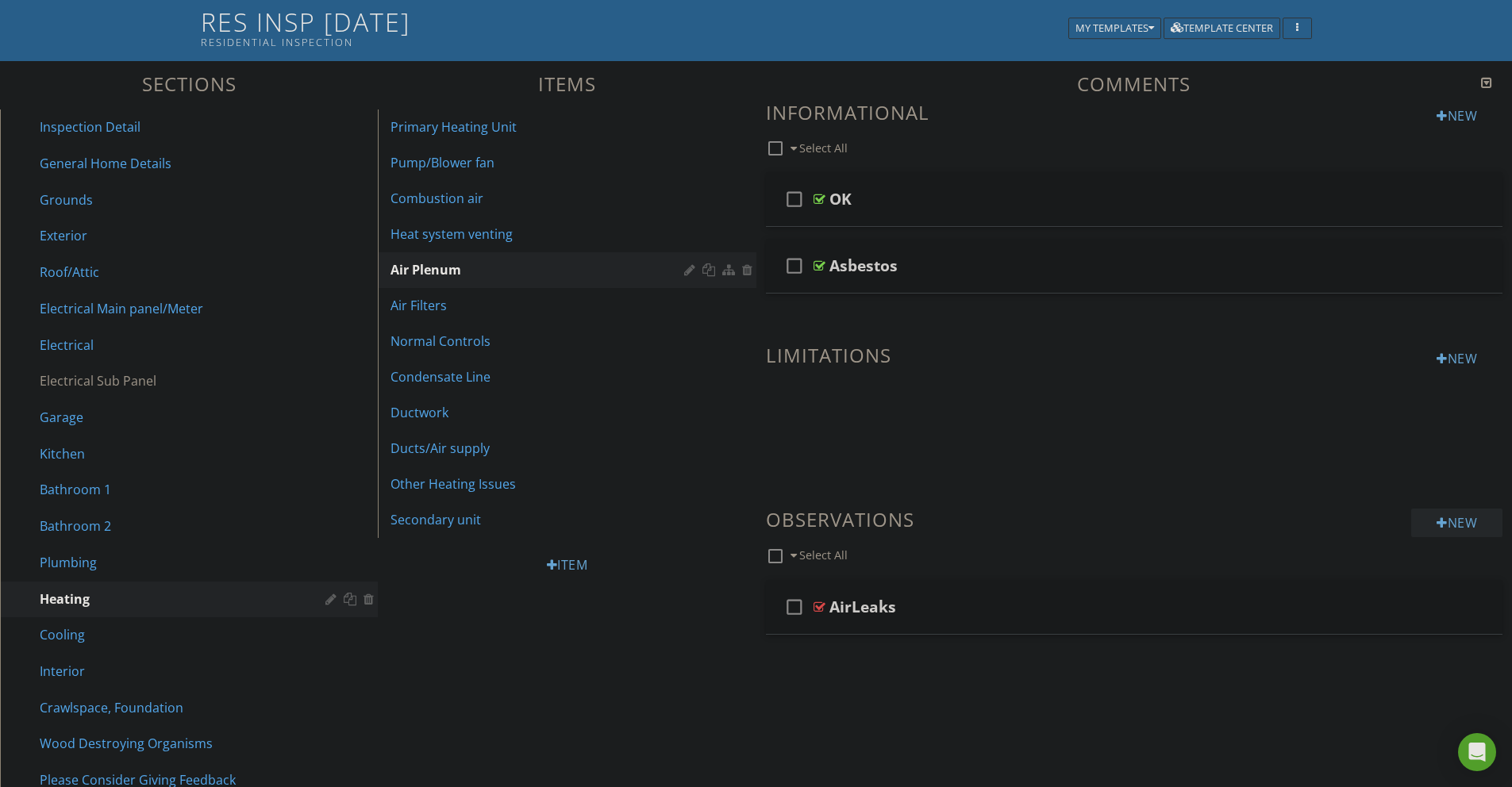 click on "New" at bounding box center (1456, 523) 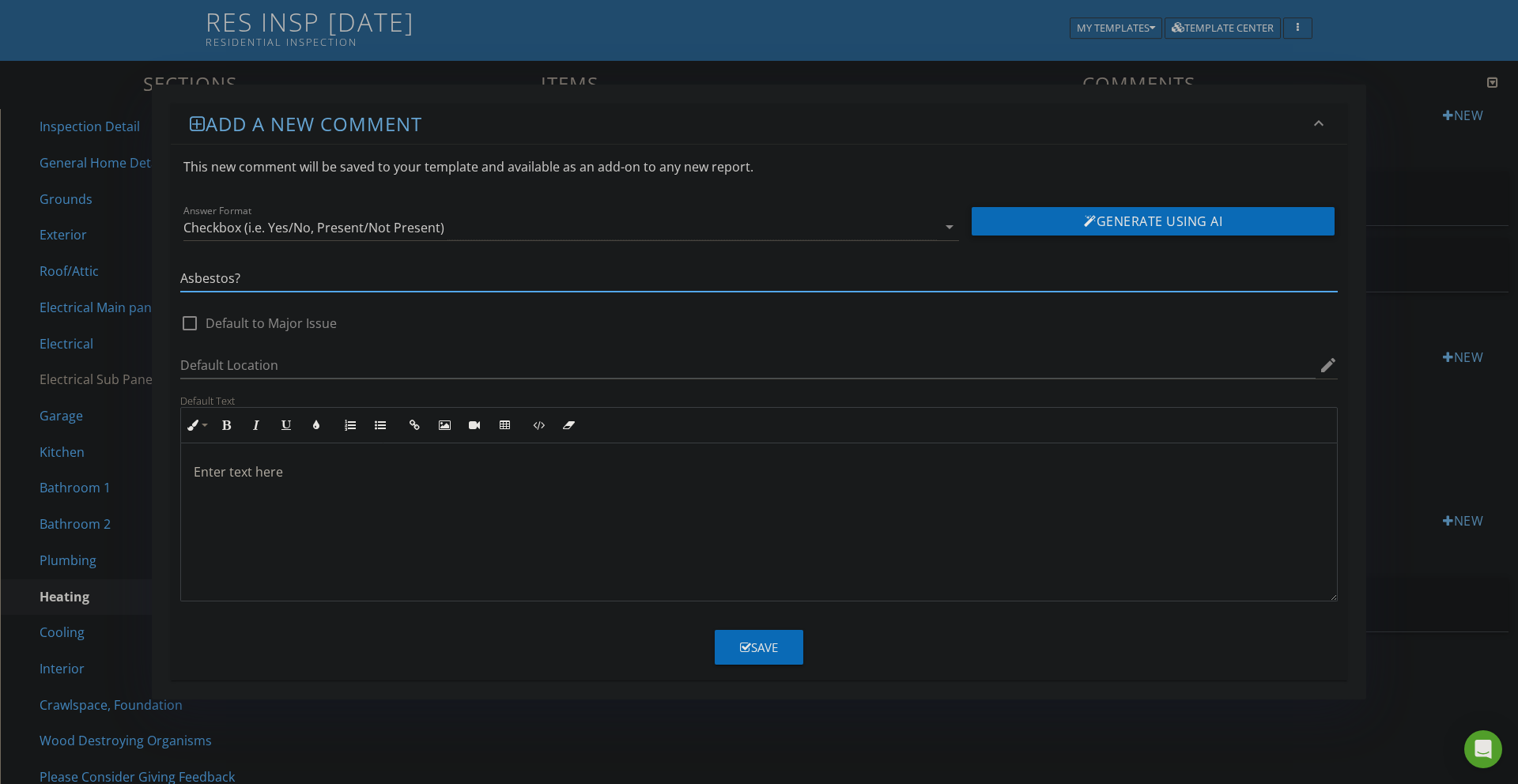 type on "Asbestos?" 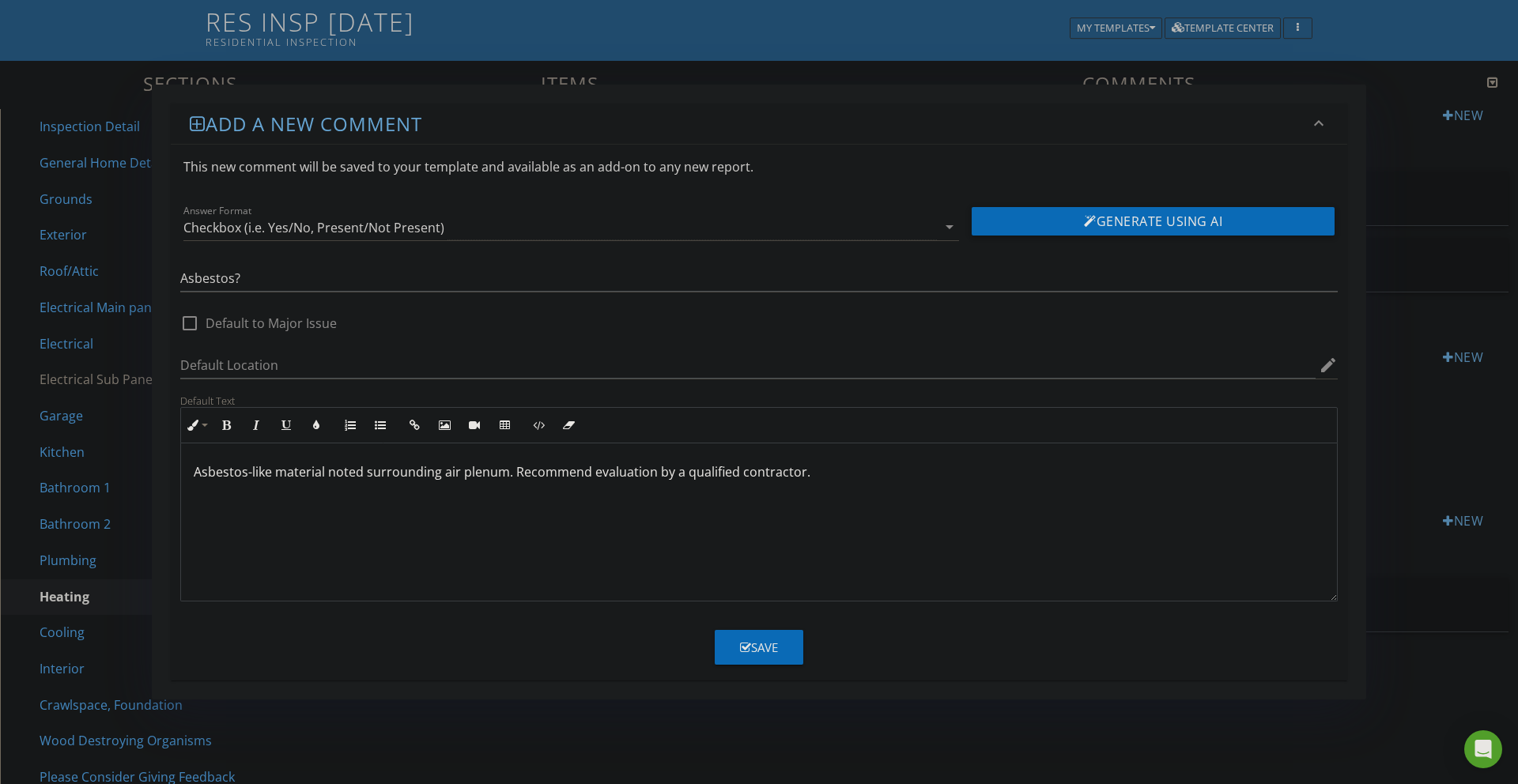click at bounding box center [746, 647] 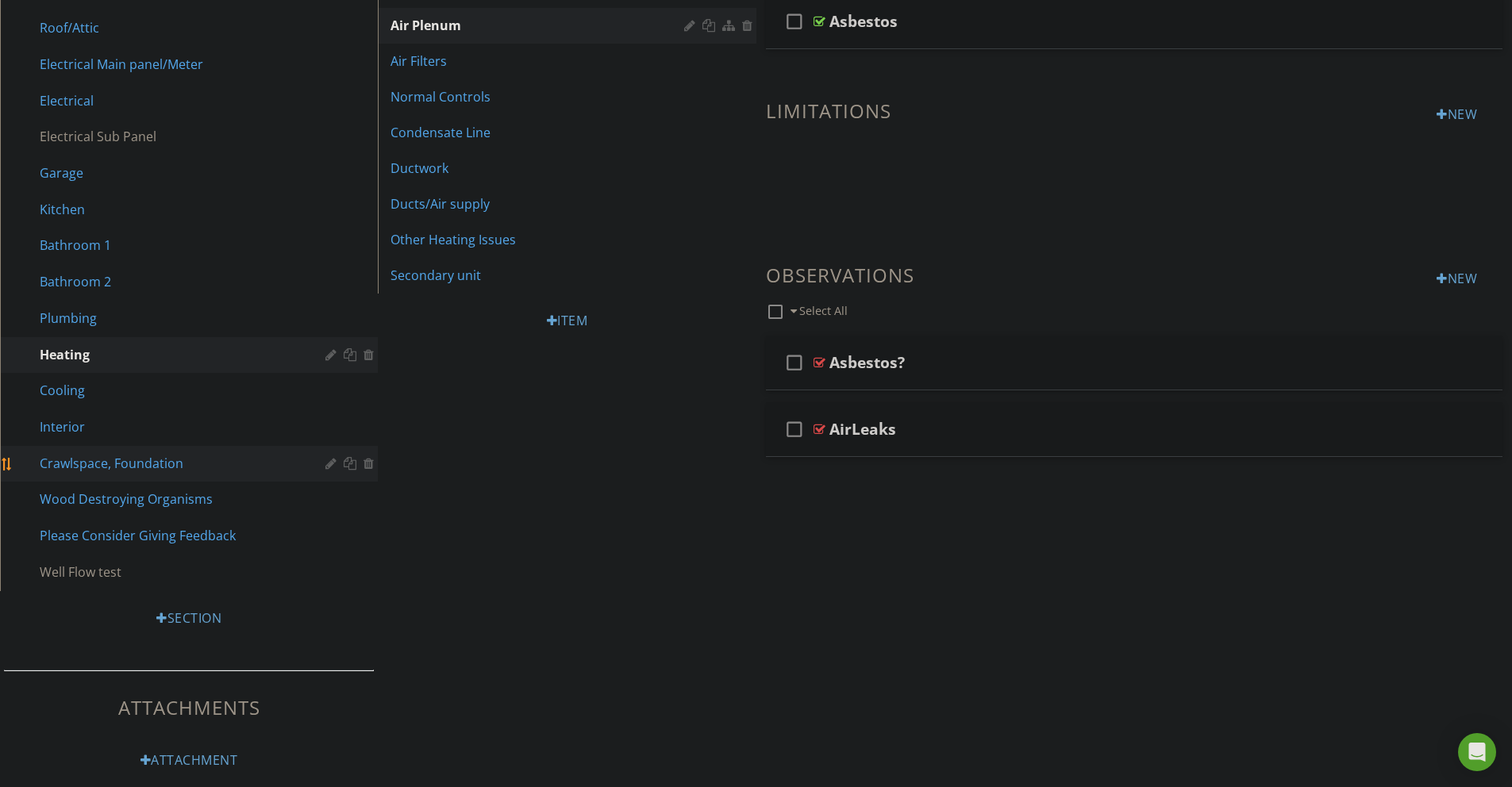 scroll, scrollTop: 330, scrollLeft: 0, axis: vertical 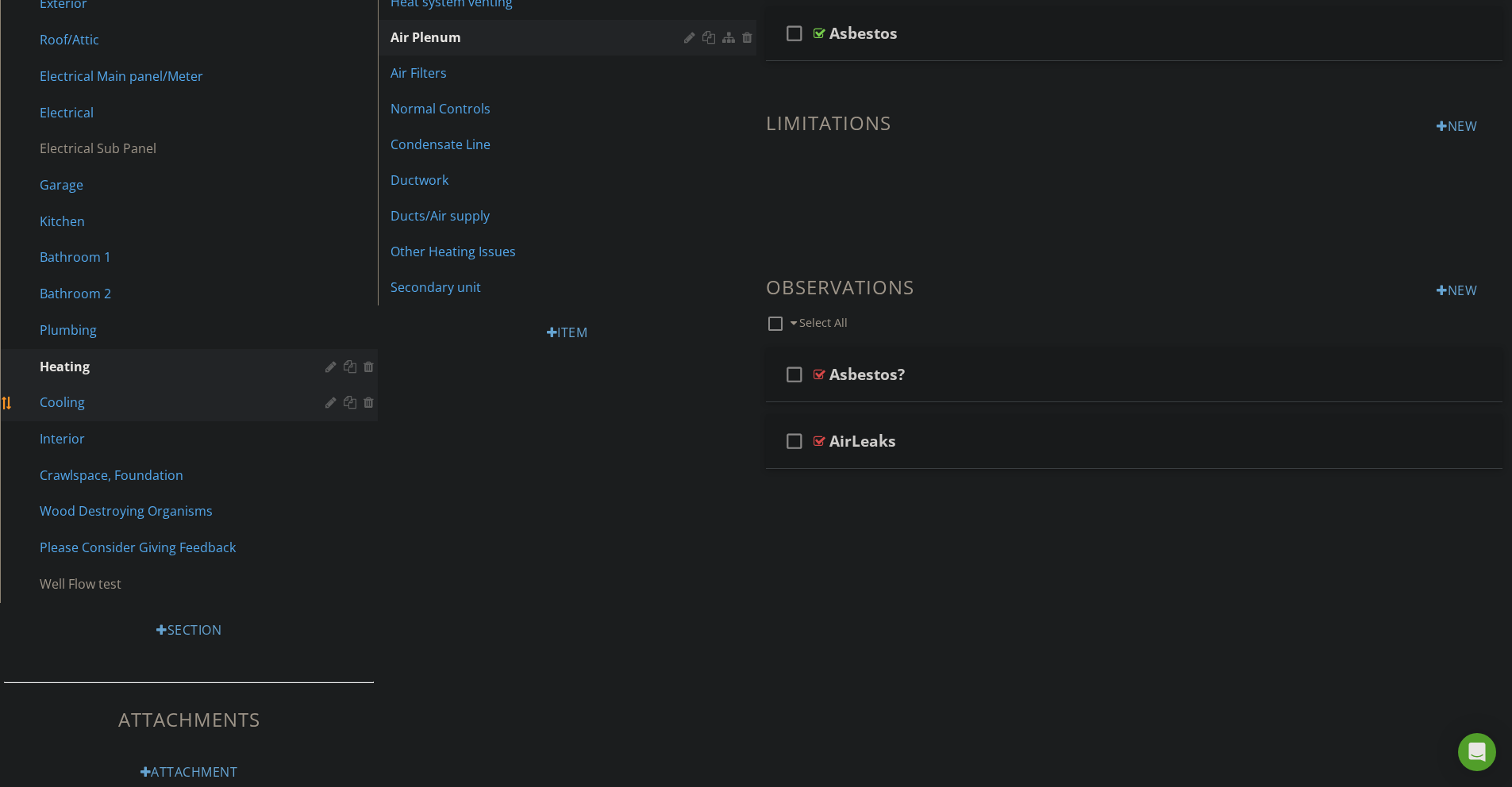 click on "Cooling" at bounding box center [171, 402] 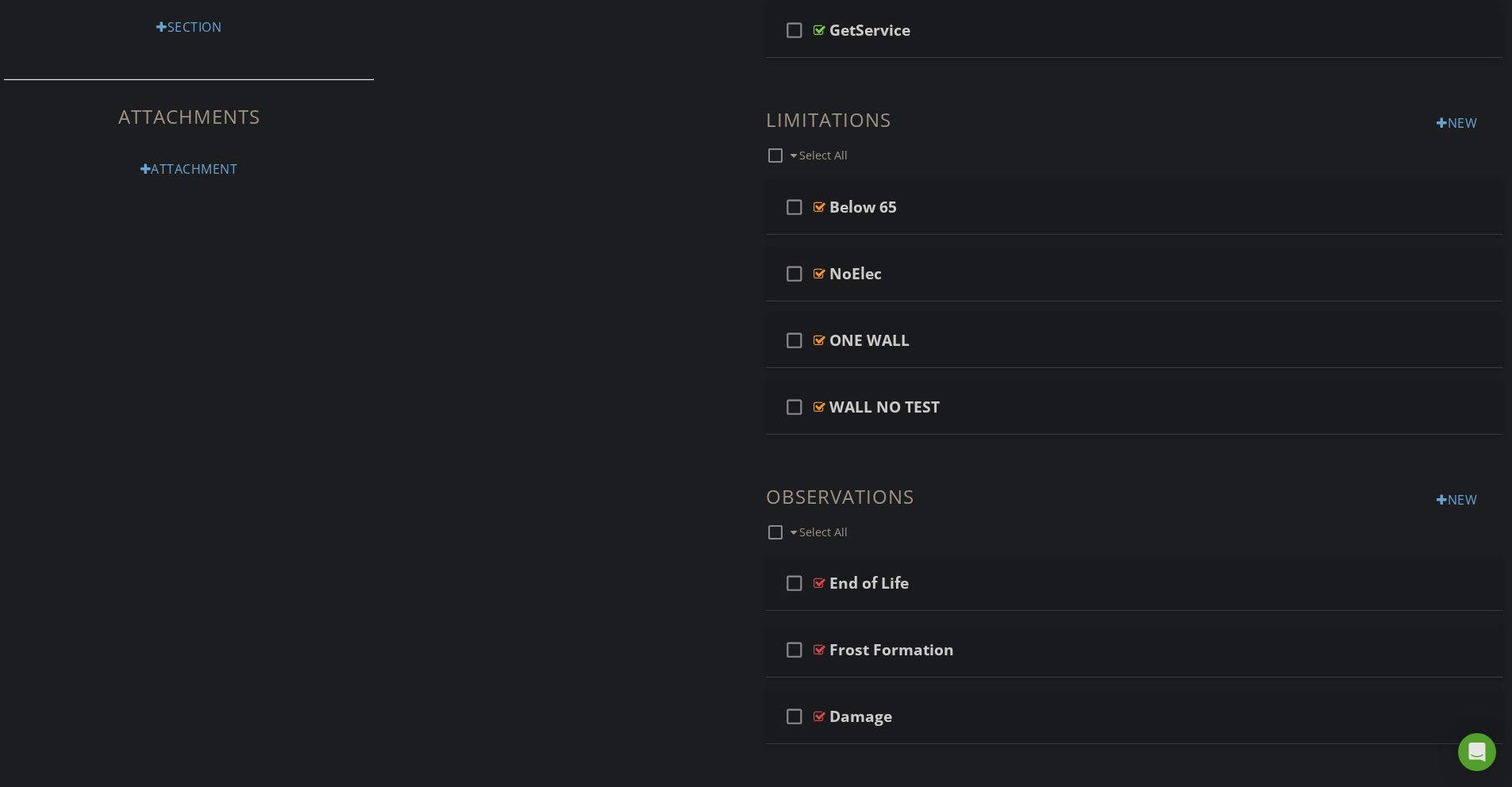 scroll, scrollTop: 957, scrollLeft: 0, axis: vertical 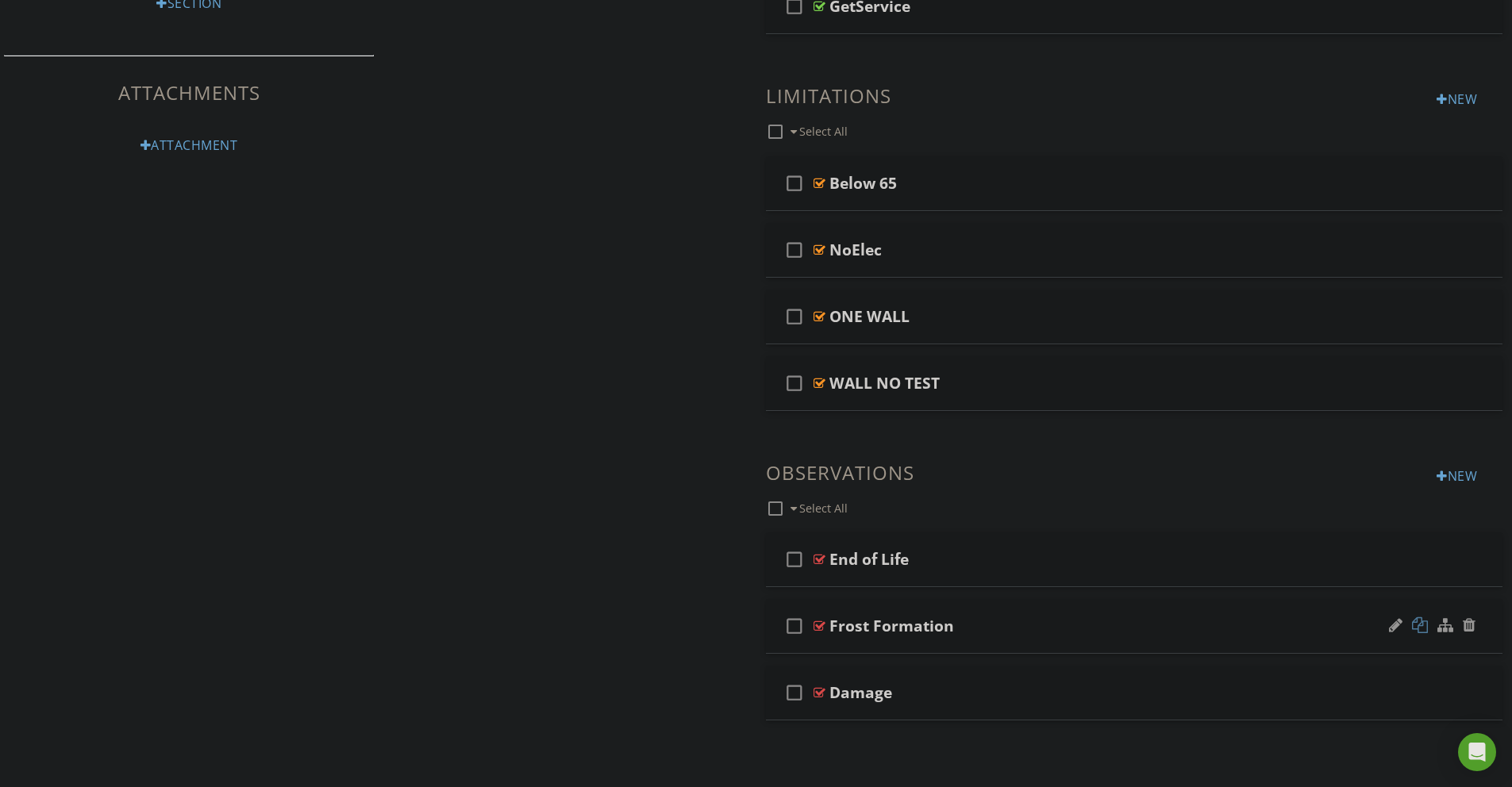 click at bounding box center (1420, 625) 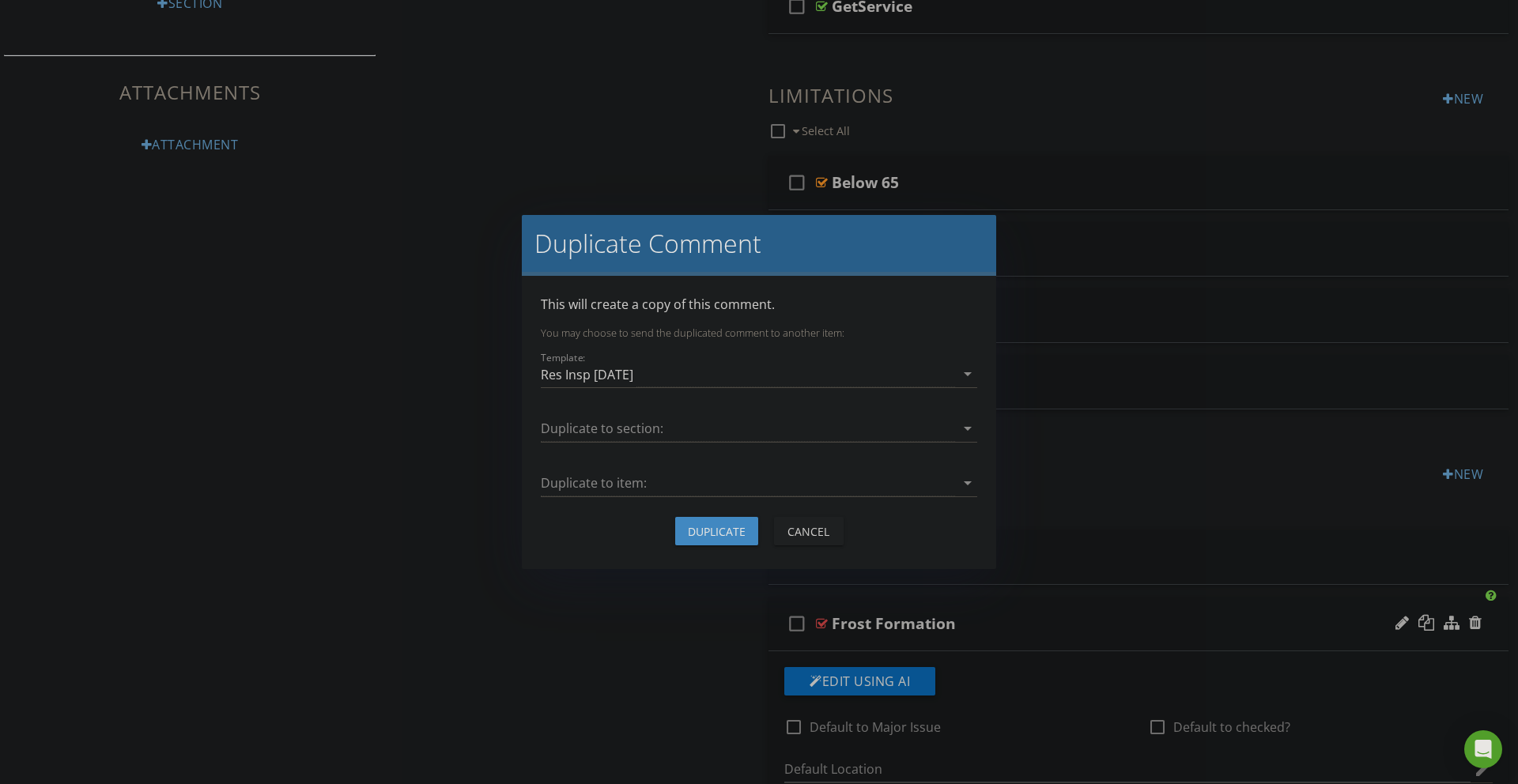 click on "Duplicate" at bounding box center [716, 531] 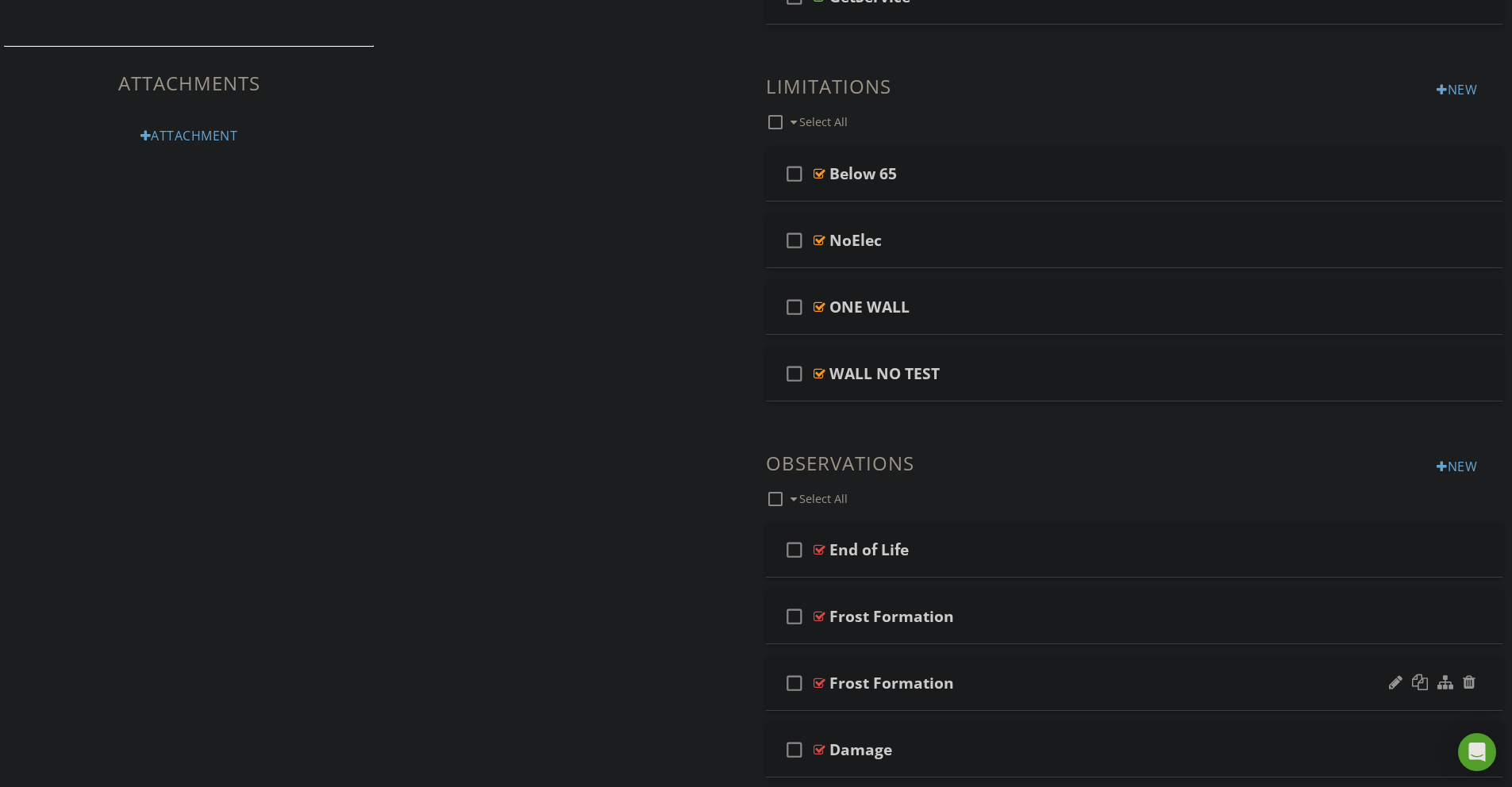 scroll, scrollTop: 978, scrollLeft: 0, axis: vertical 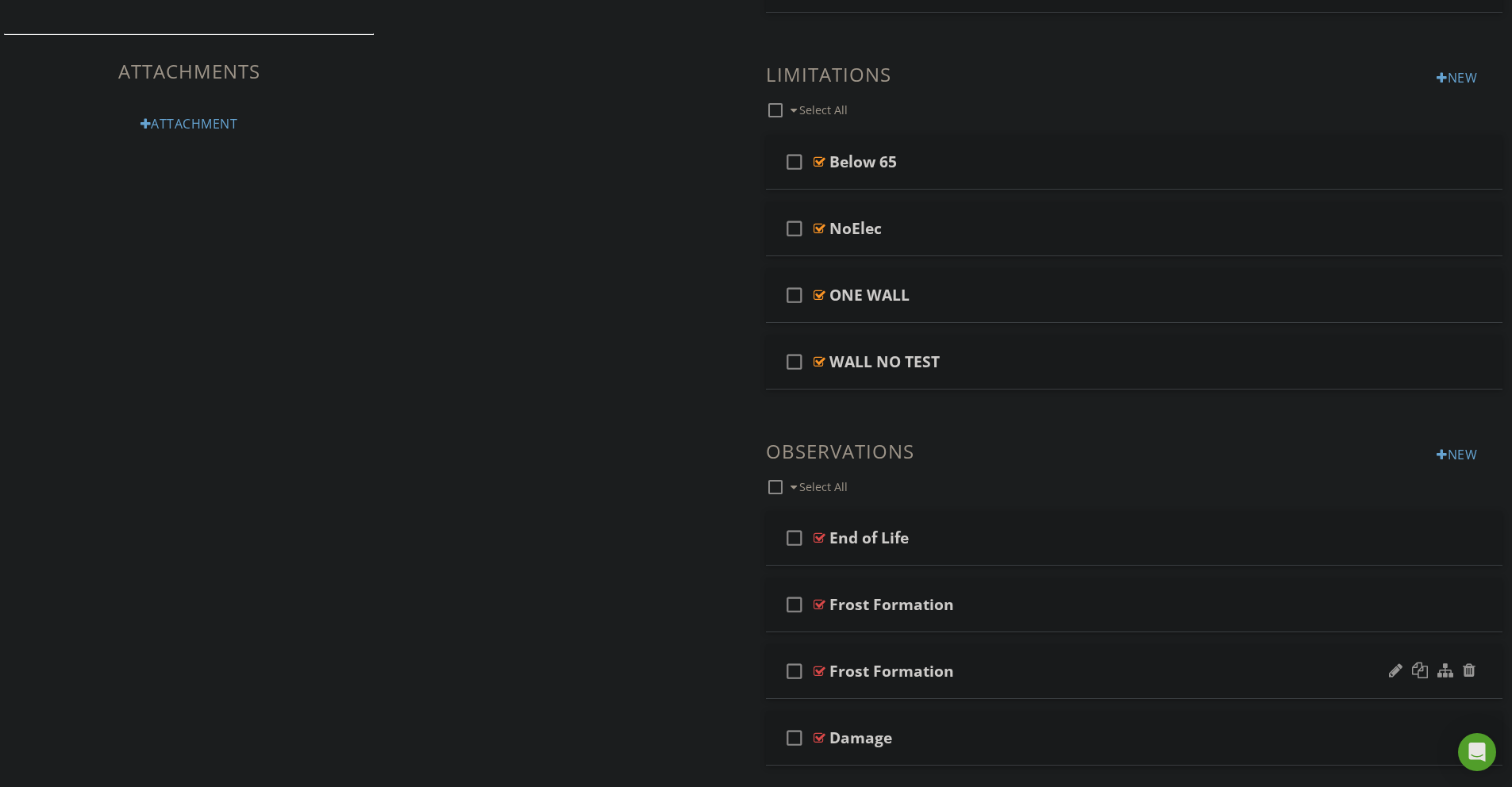 click on "check_box_outline_blank
Frost Formation" at bounding box center (1134, 671) 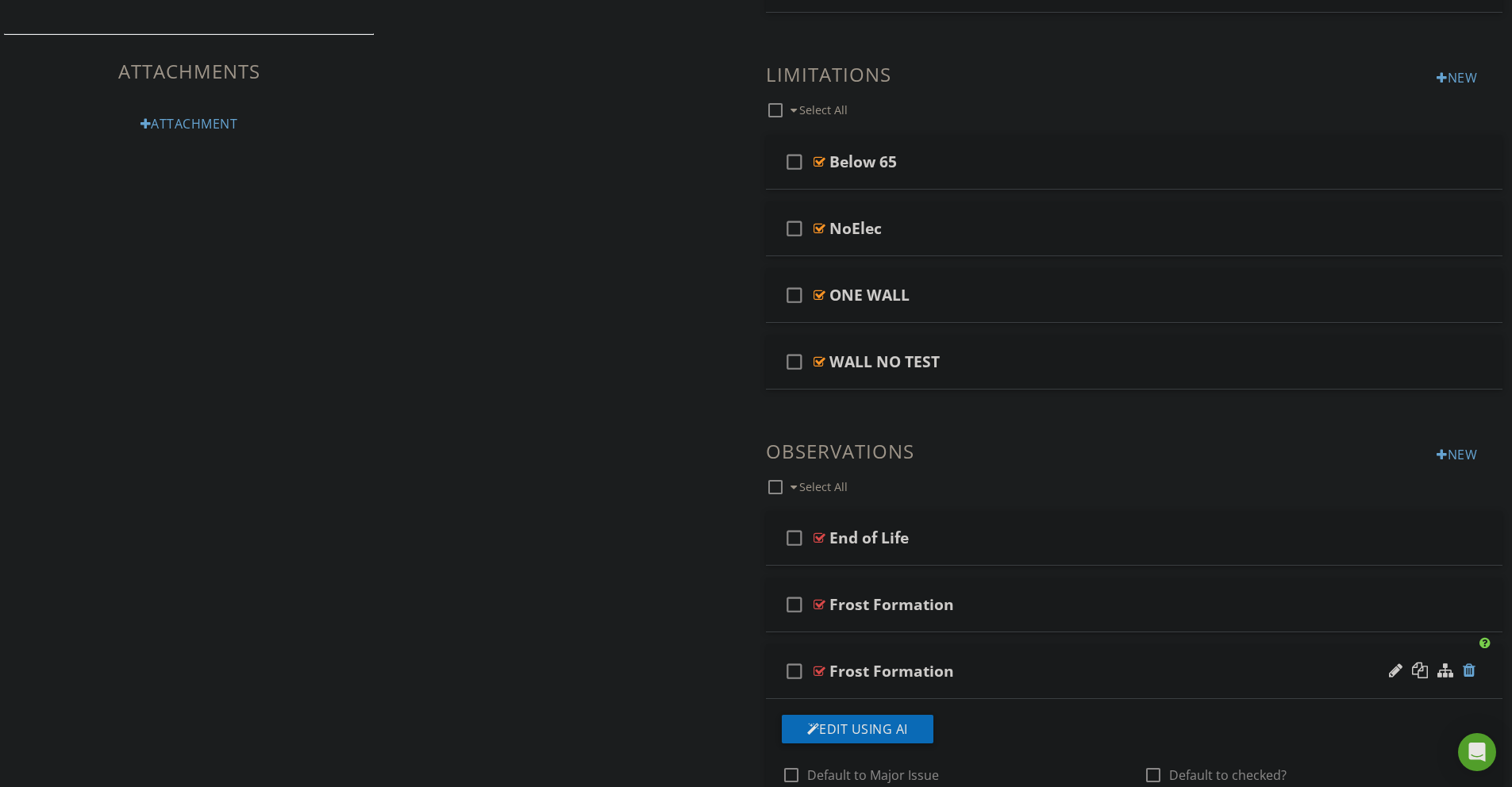 click at bounding box center [1432, 671] 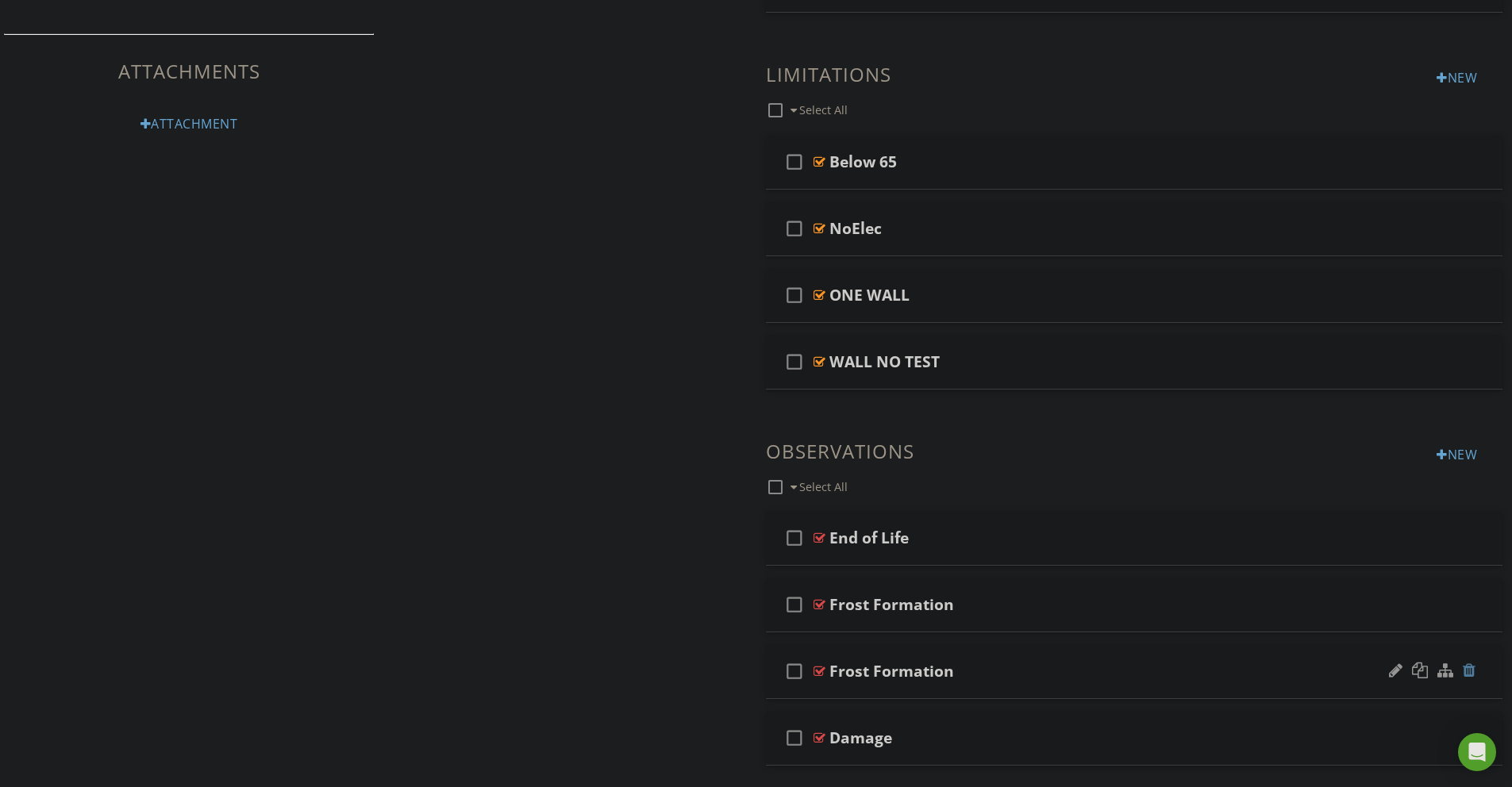 click at bounding box center [1469, 670] 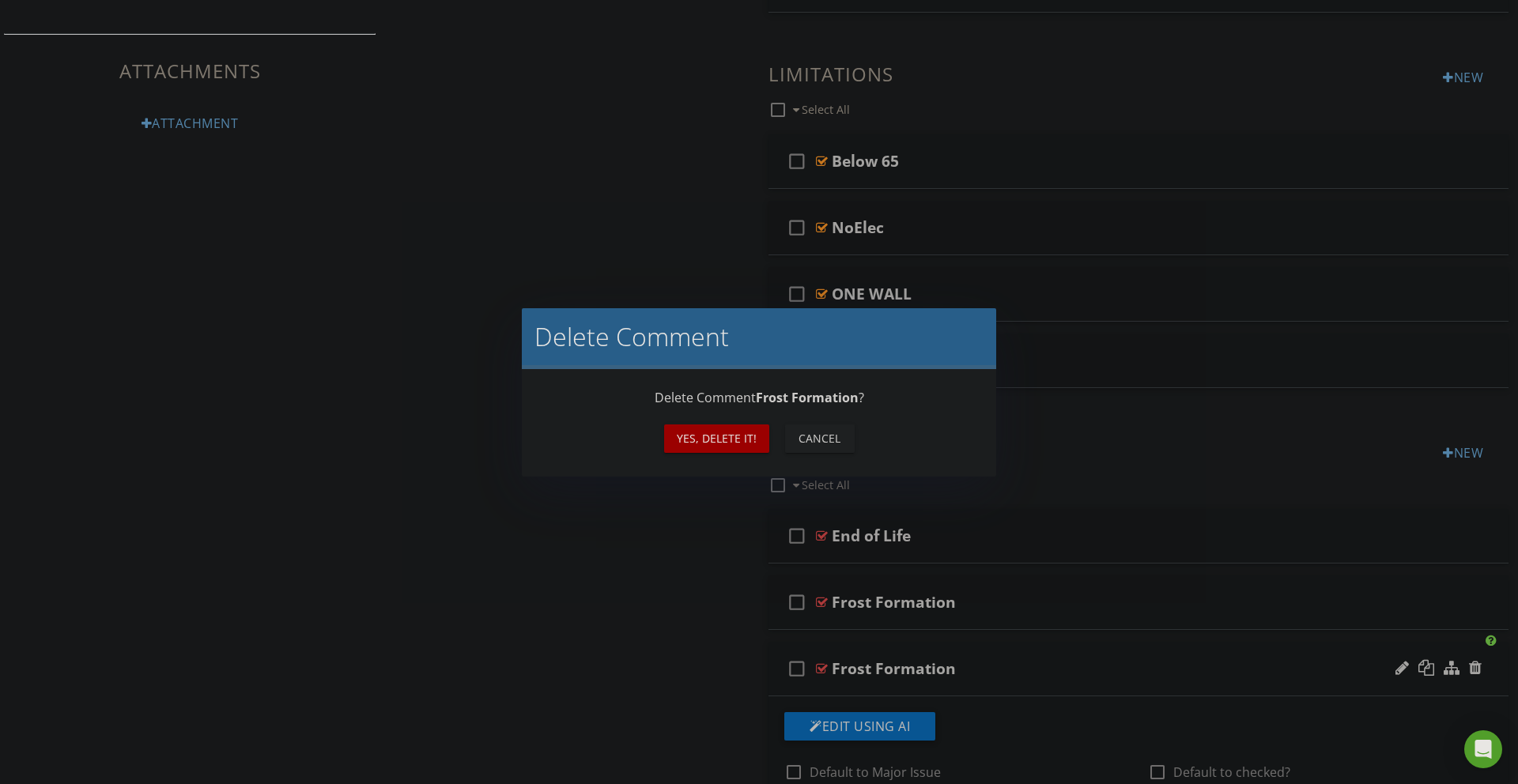 click on "Yes, Delete it!" at bounding box center [716, 438] 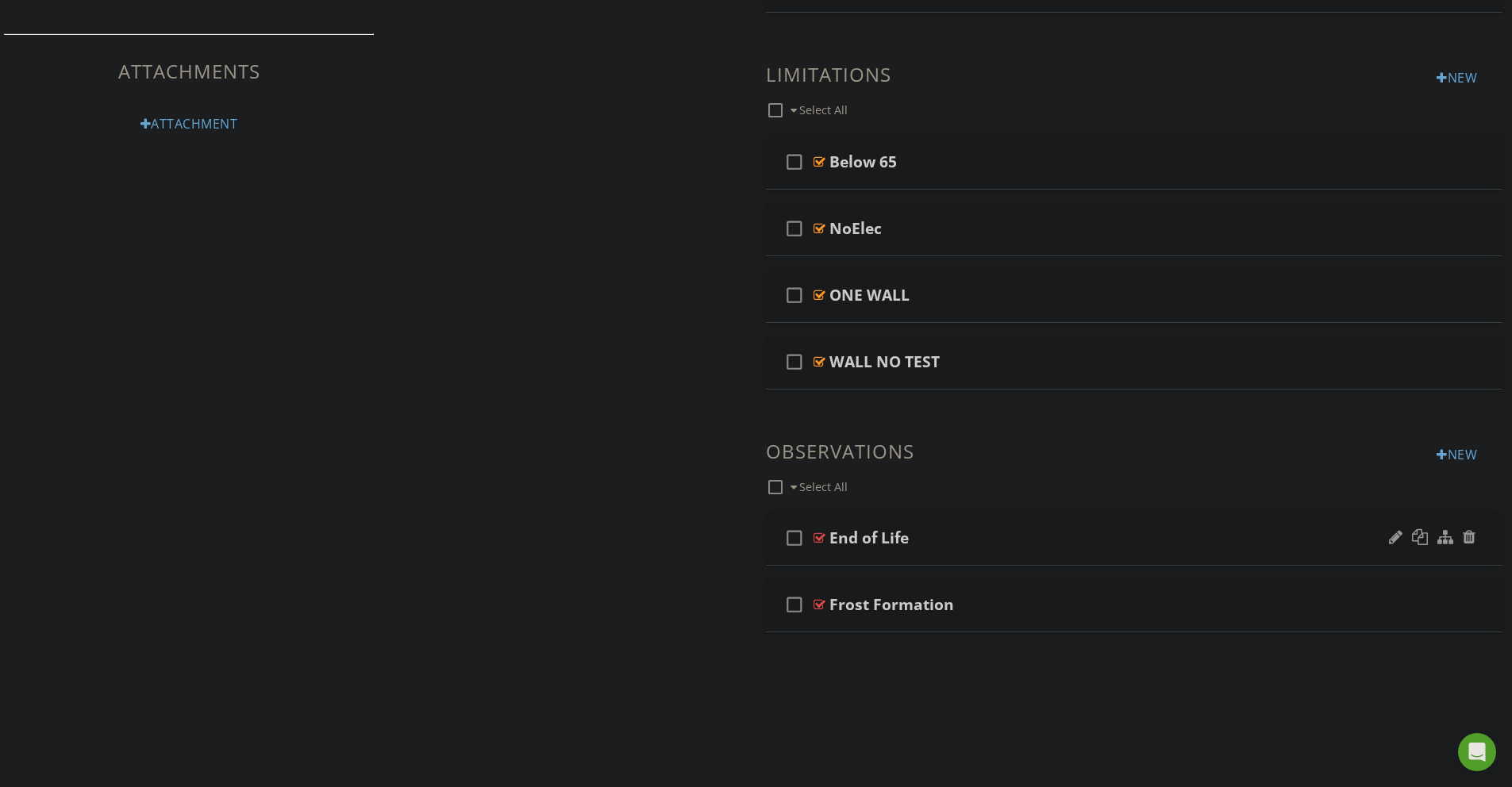 scroll, scrollTop: 957, scrollLeft: 0, axis: vertical 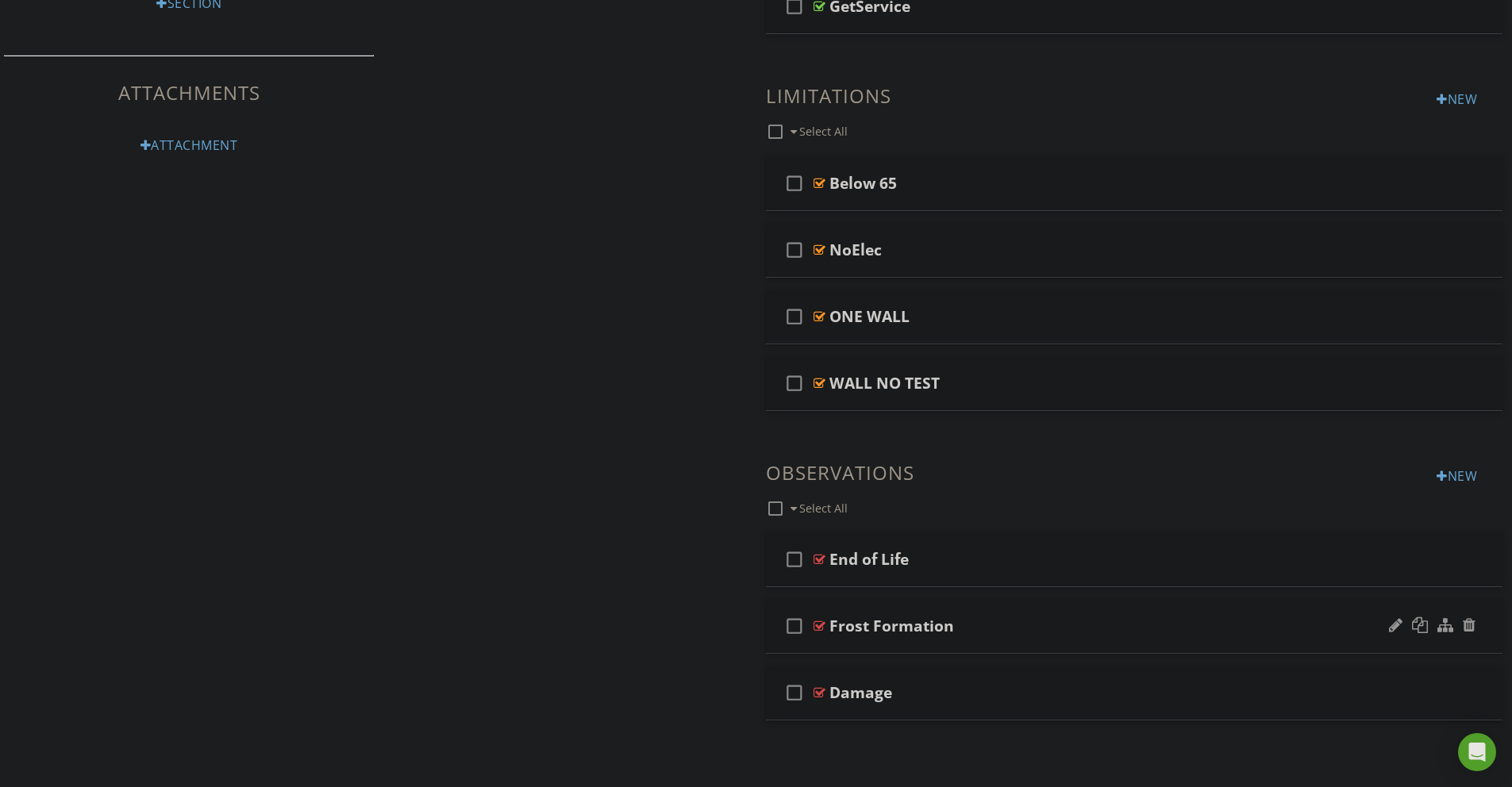 click on "Frost Formation" at bounding box center [891, 626] 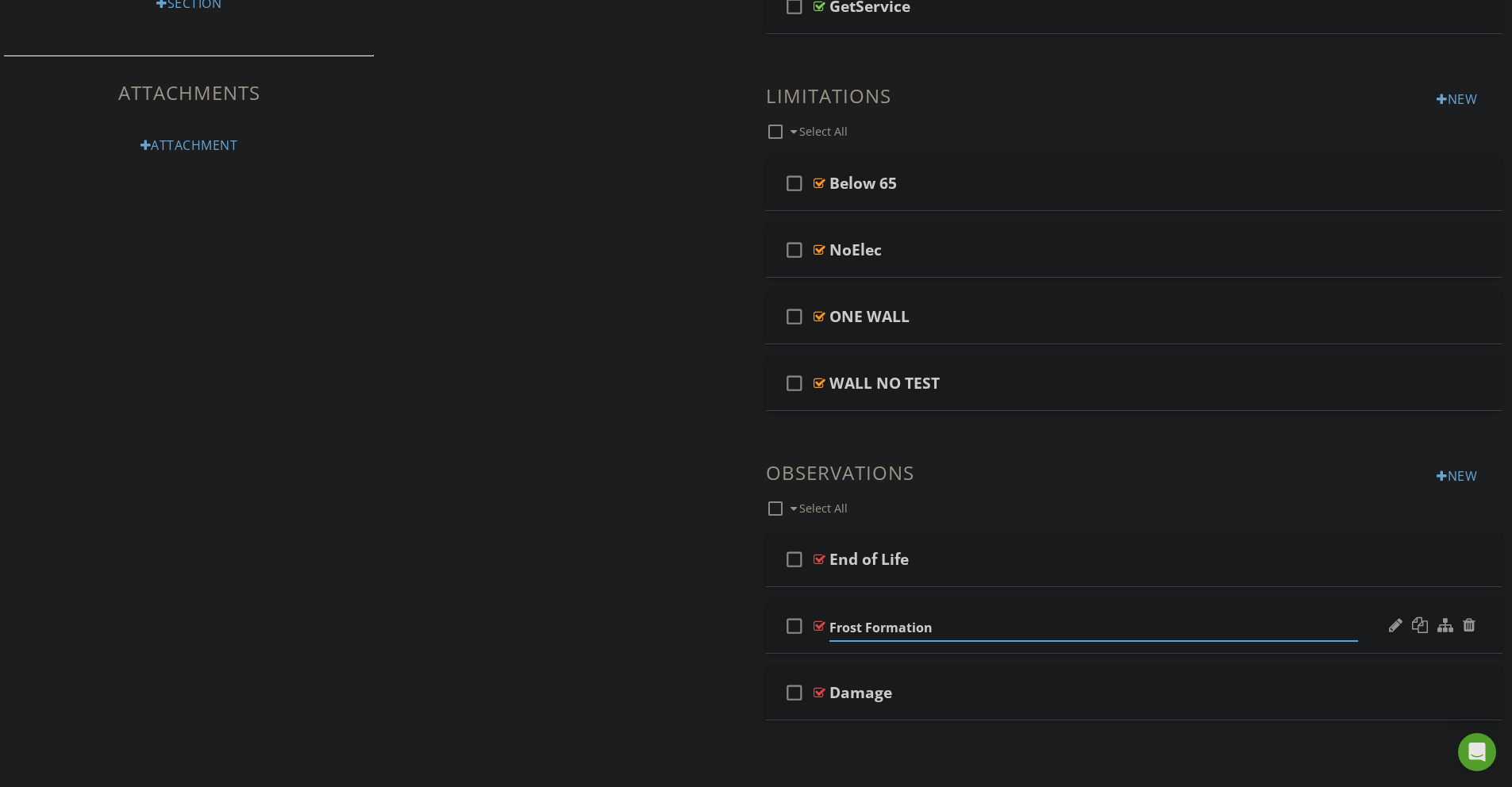 click at bounding box center [819, 626] 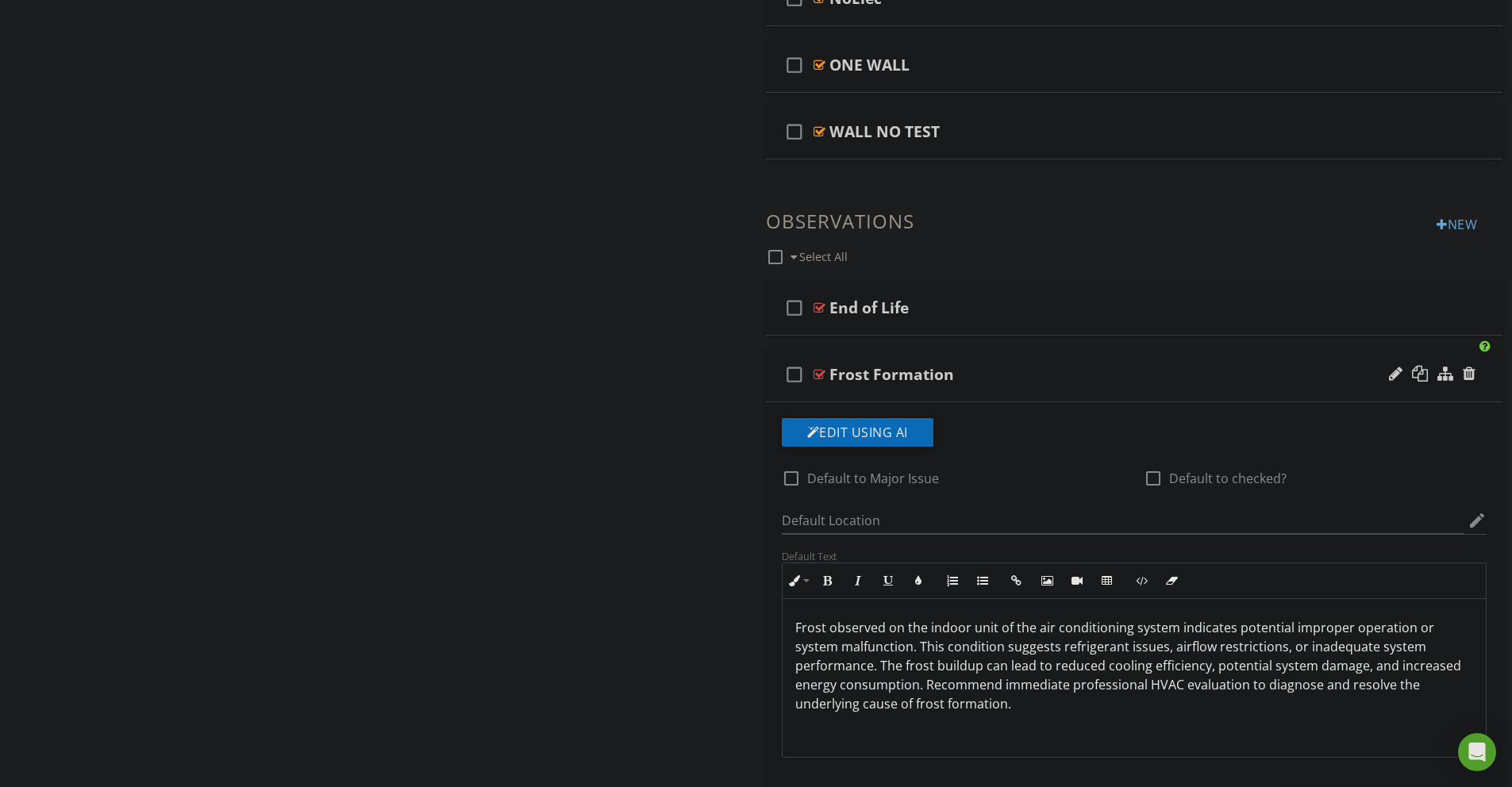 scroll, scrollTop: 1377, scrollLeft: 0, axis: vertical 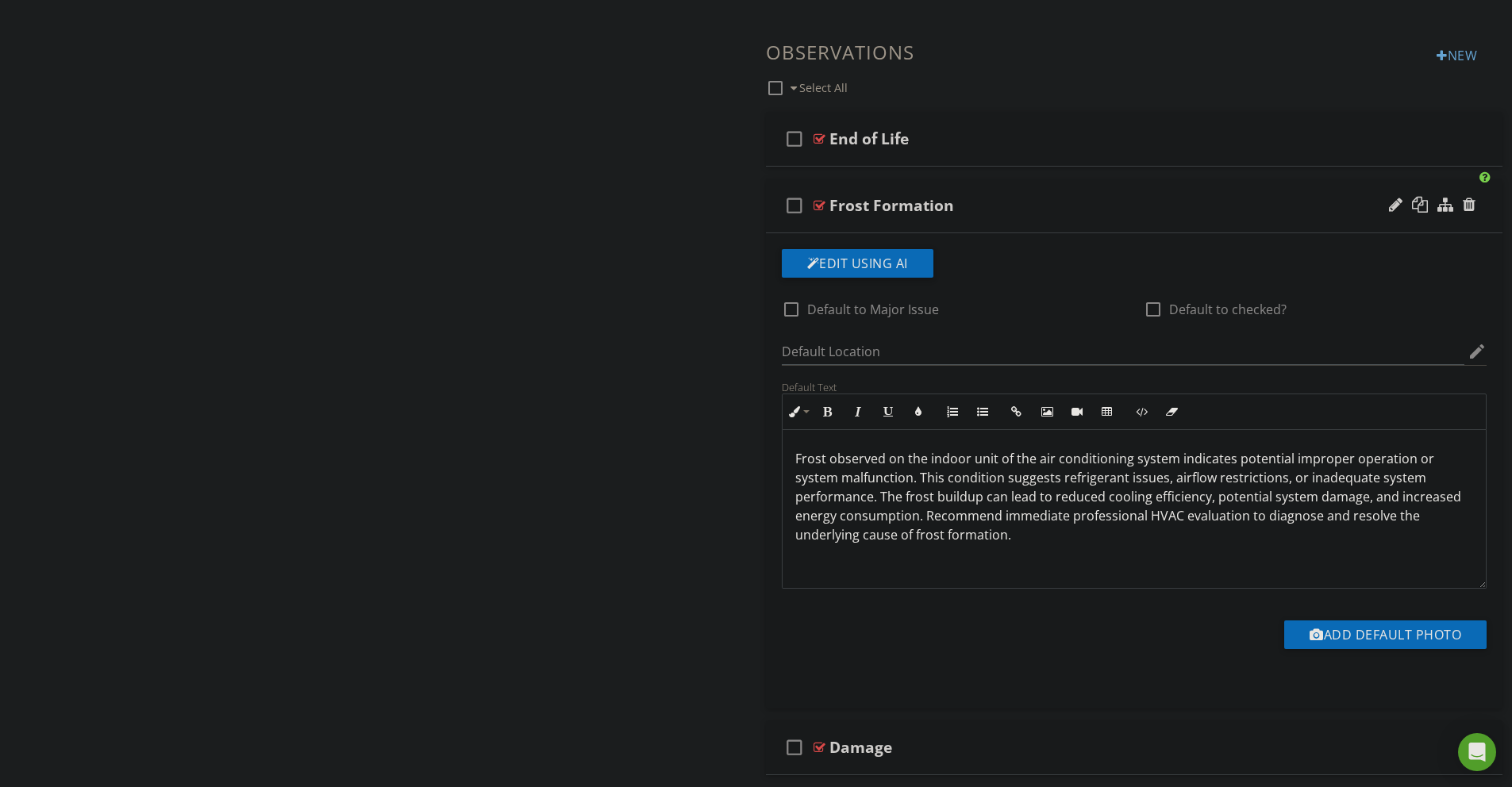 click on "Frost observed on the indoor unit of the air conditioning system indicates potential improper operation or system malfunction. This condition suggests refrigerant issues, airflow restrictions, or inadequate system performance. The frost buildup can lead to reduced cooling efficiency, potential system damage, and increased energy consumption. Recommend immediate professional HVAC evaluation to diagnose and resolve the underlying cause of frost formation." at bounding box center [1134, 497] 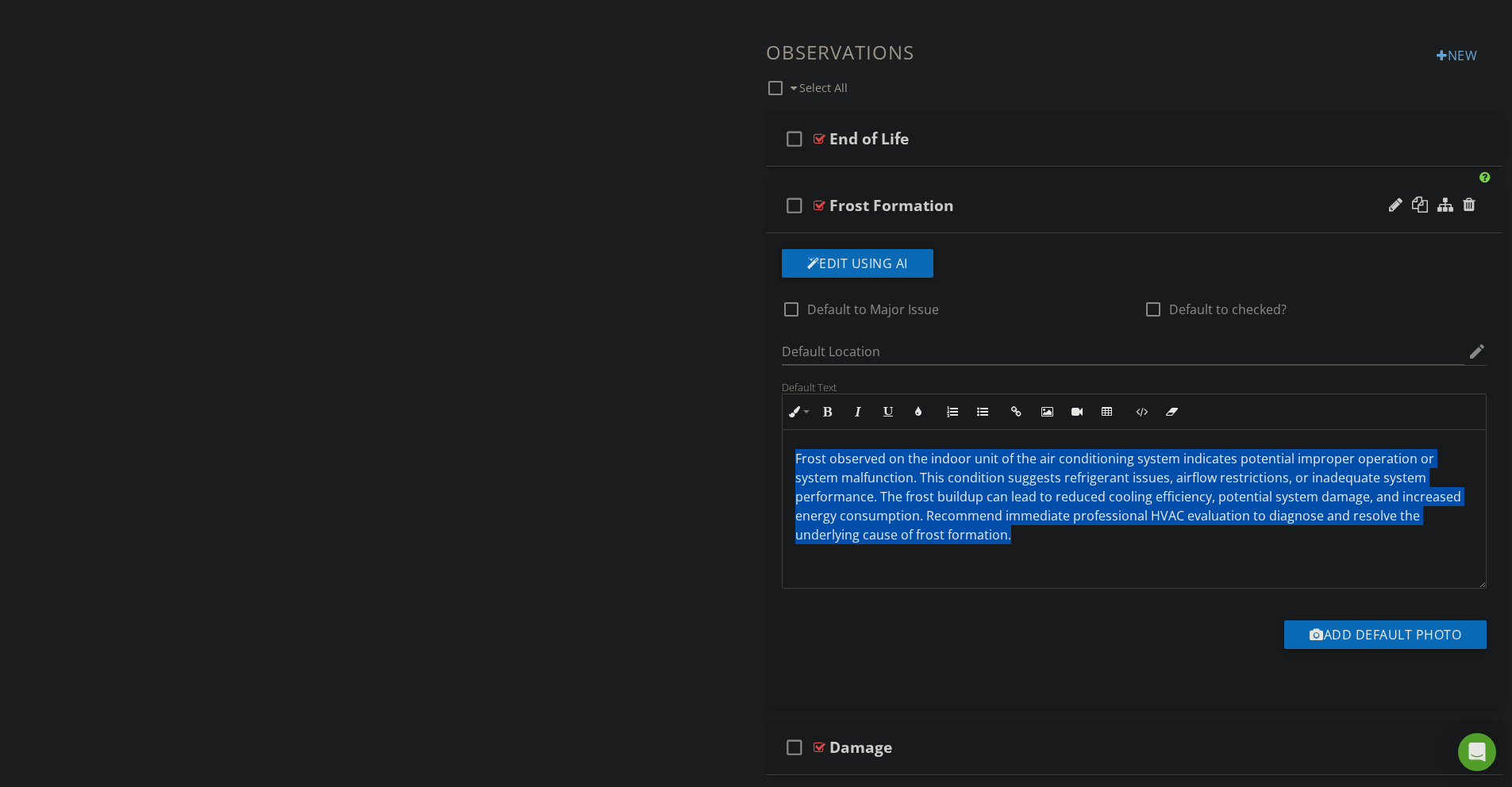 copy on "Frost observed on the indoor unit of the air conditioning system indicates potential improper operation or system malfunction. This condition suggests refrigerant issues, airflow restrictions, or inadequate system performance. The frost buildup can lead to reduced cooling efficiency, potential system damage, and increased energy consumption. Recommend immediate professional HVAC evaluation to diagnose and resolve the underlying cause of frost formation." 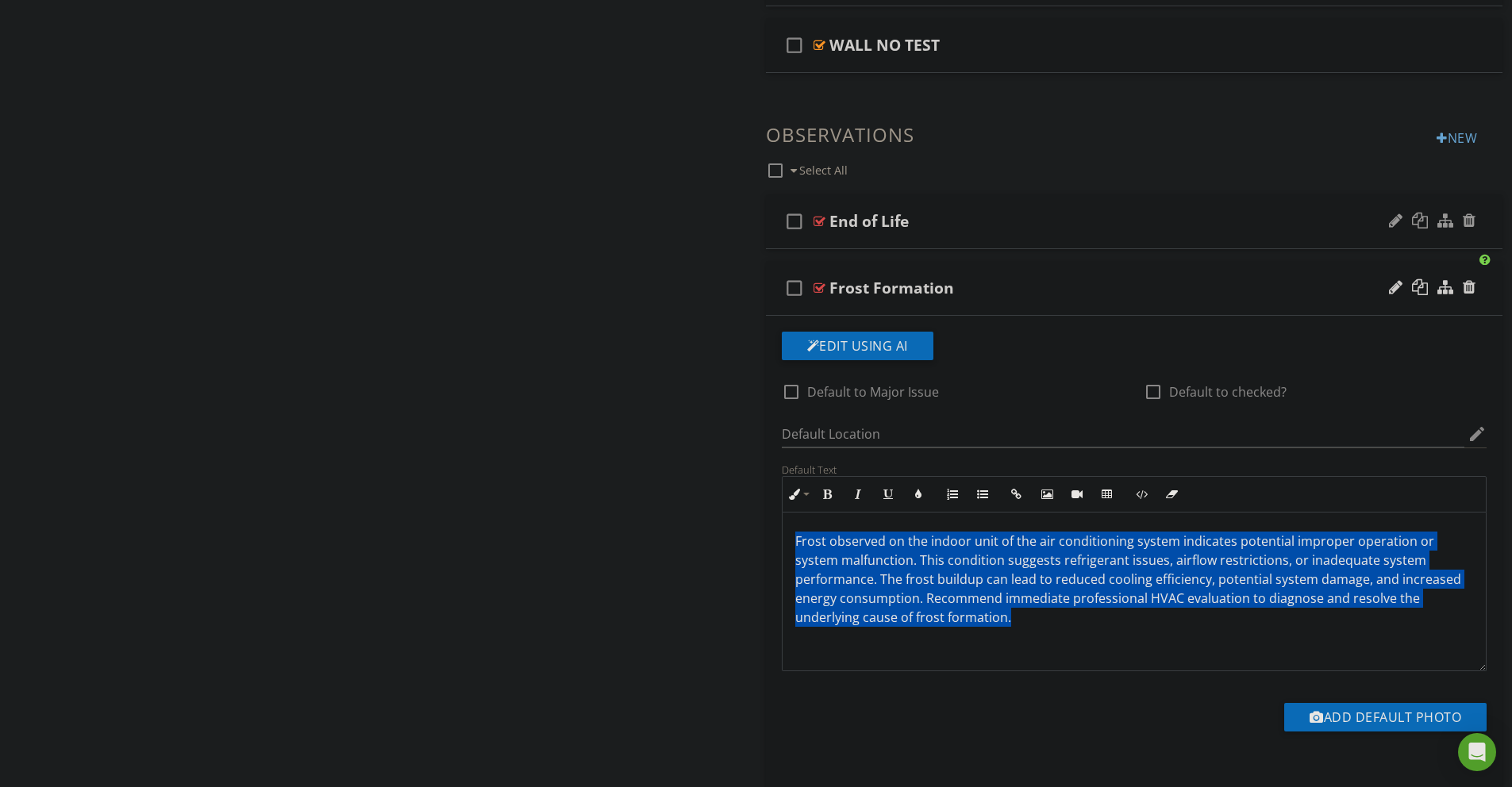 scroll, scrollTop: 1280, scrollLeft: 0, axis: vertical 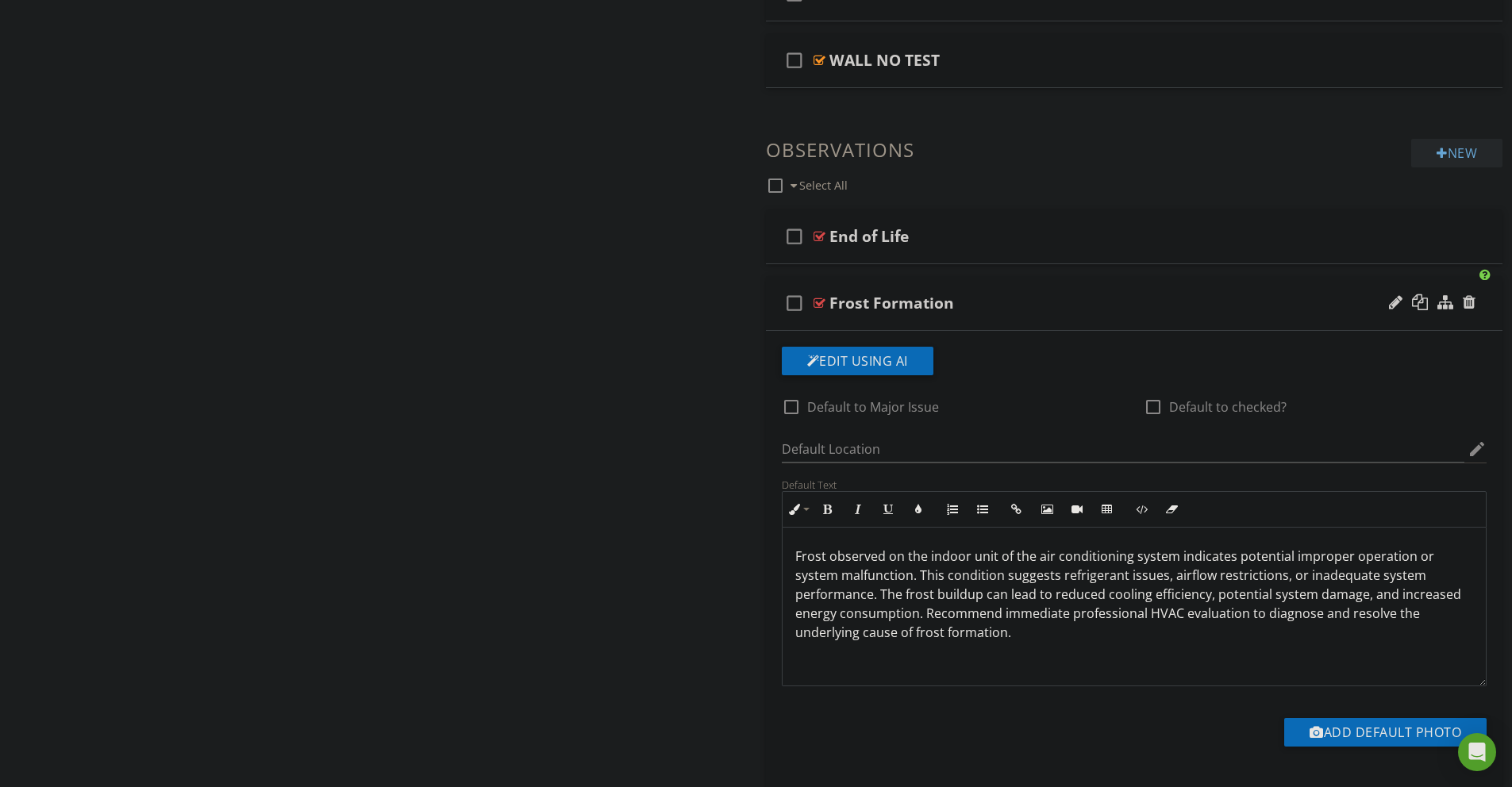 click on "New" at bounding box center (1456, 153) 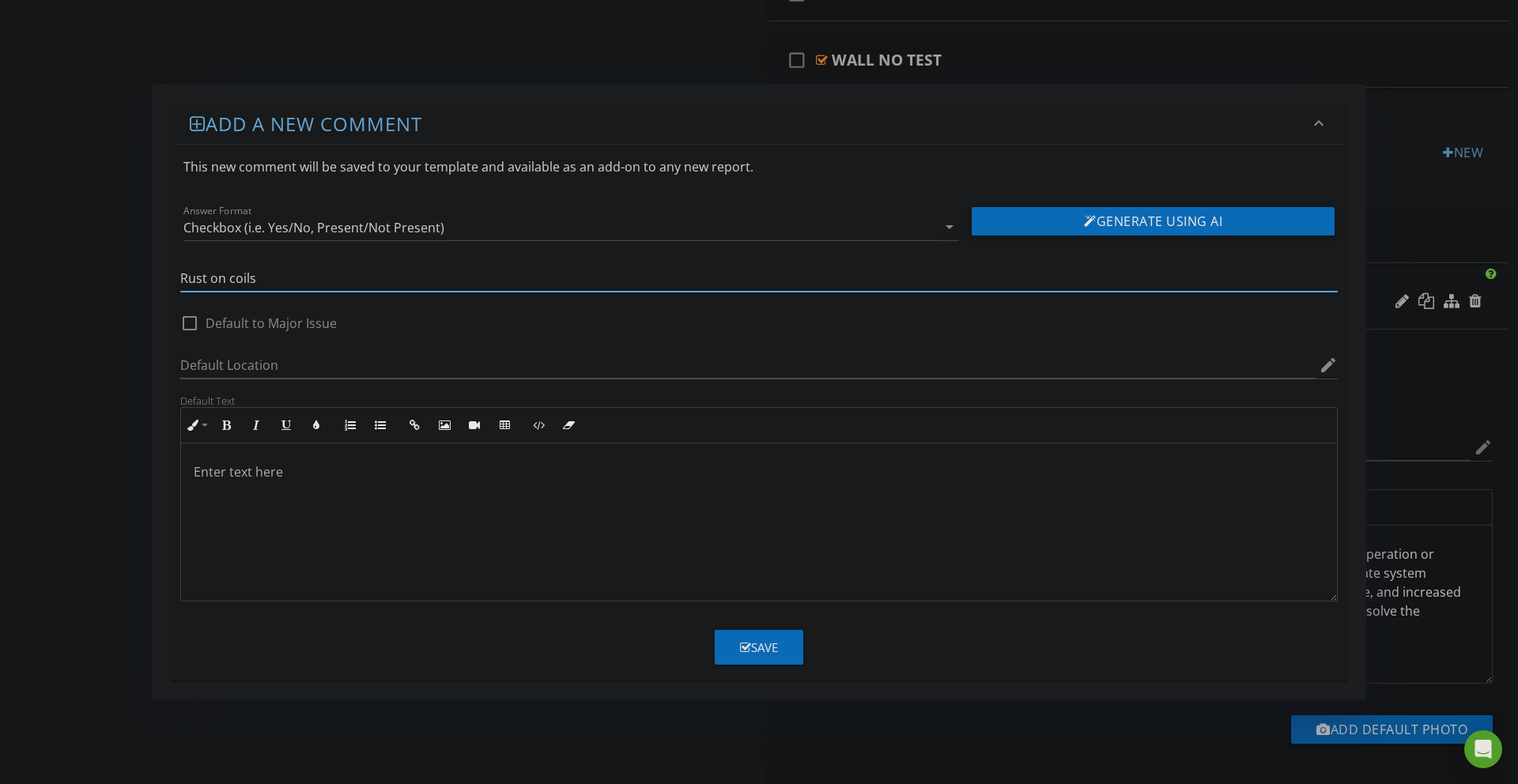 type on "Rust on coils" 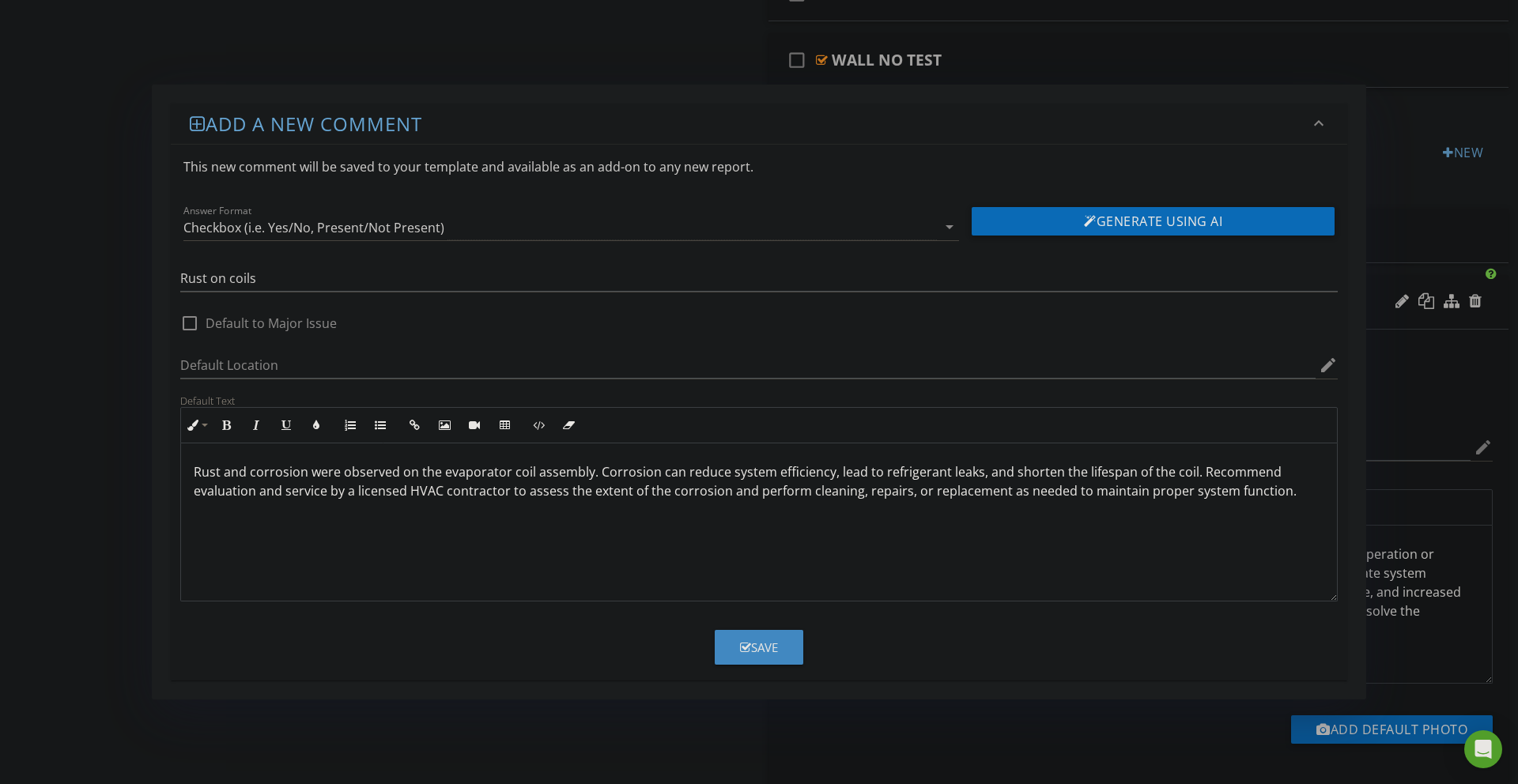 click on "Save" at bounding box center [759, 647] 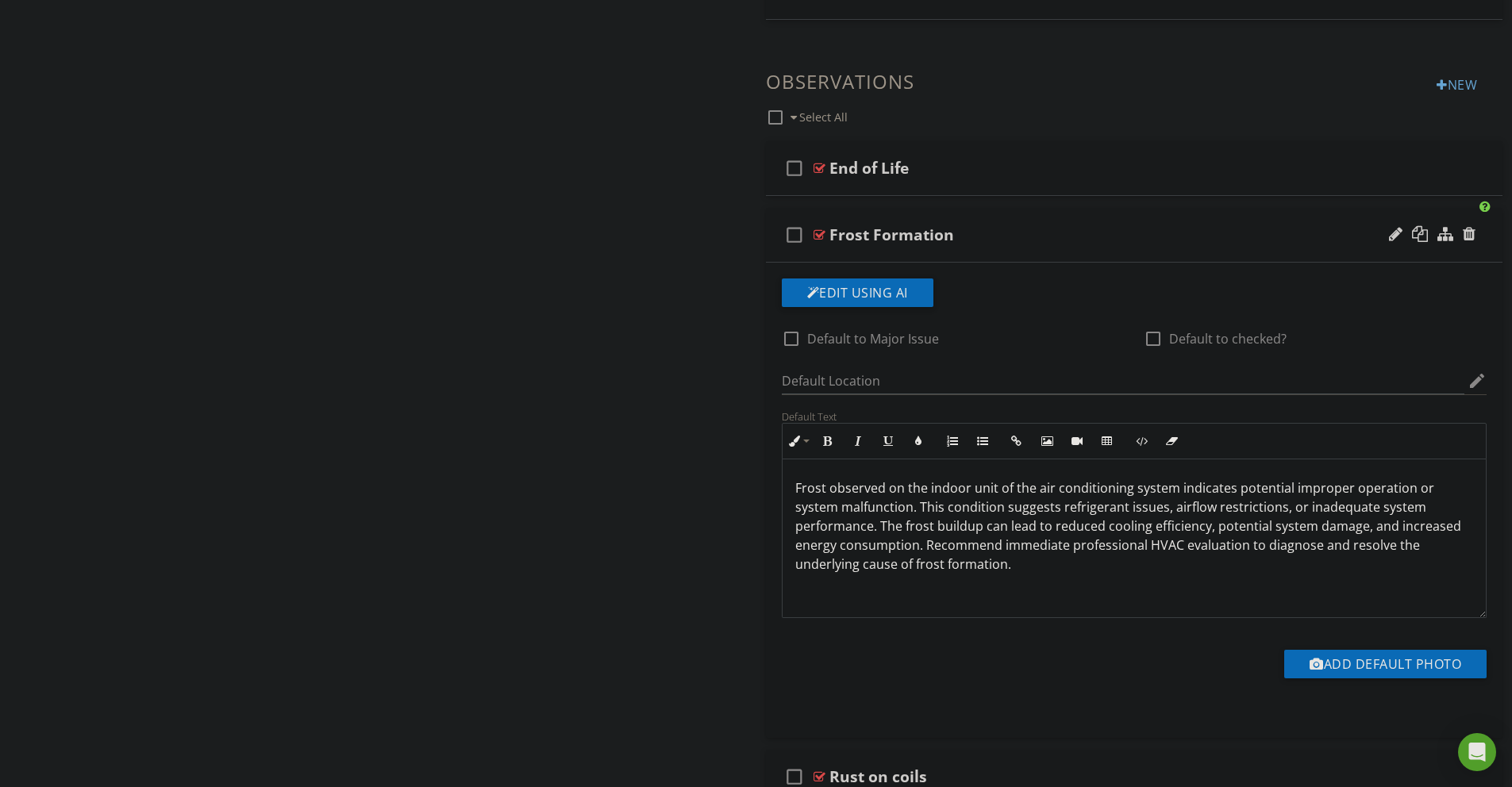 scroll, scrollTop: 1327, scrollLeft: 0, axis: vertical 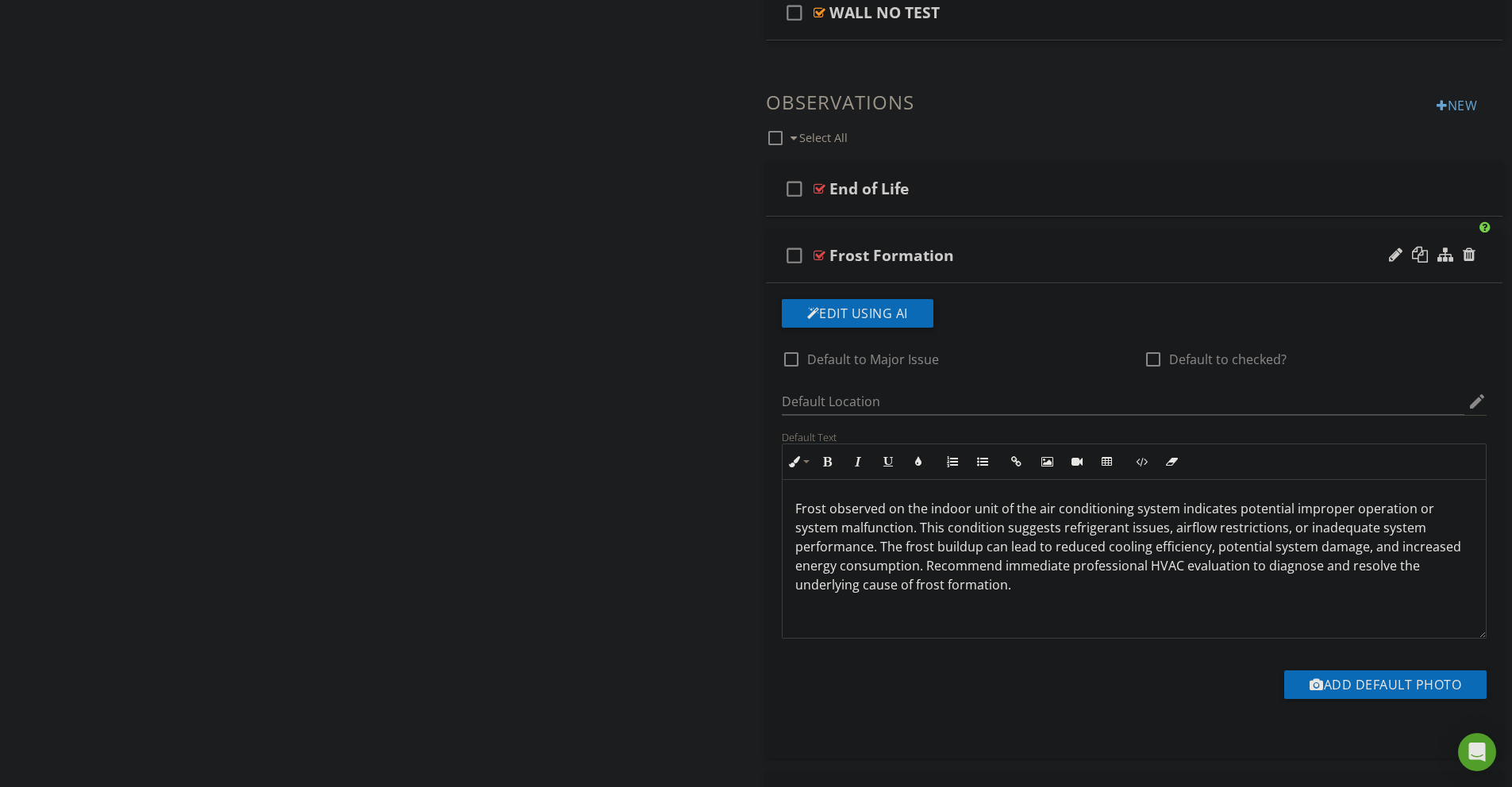 click on "Sections
Inspection Detail           General Home Details           Grounds           Exterior           Roof/Attic           Electrical Main panel/Meter           Electrical           Electrical Sub Panel           Garage           Kitchen           Bathroom 1           Bathroom 2           Plumbing           Heating           Cooling           Interior           Crawlspace, Foundation           Wood Destroying Organisms           Please Consider Giving Feedback           Well Flow test
Section
Attachments
Attachment
Items
Air Conditioning (Indoor unit)           Compressor/Condensor (Exterior Unit)           Secondary air conditioning system           Swamp Cooler           Other AC issues
Item
Comments
New
Informational   check_box_outline_blank     Select All       check_box_outline_blank" at bounding box center [756, -113] 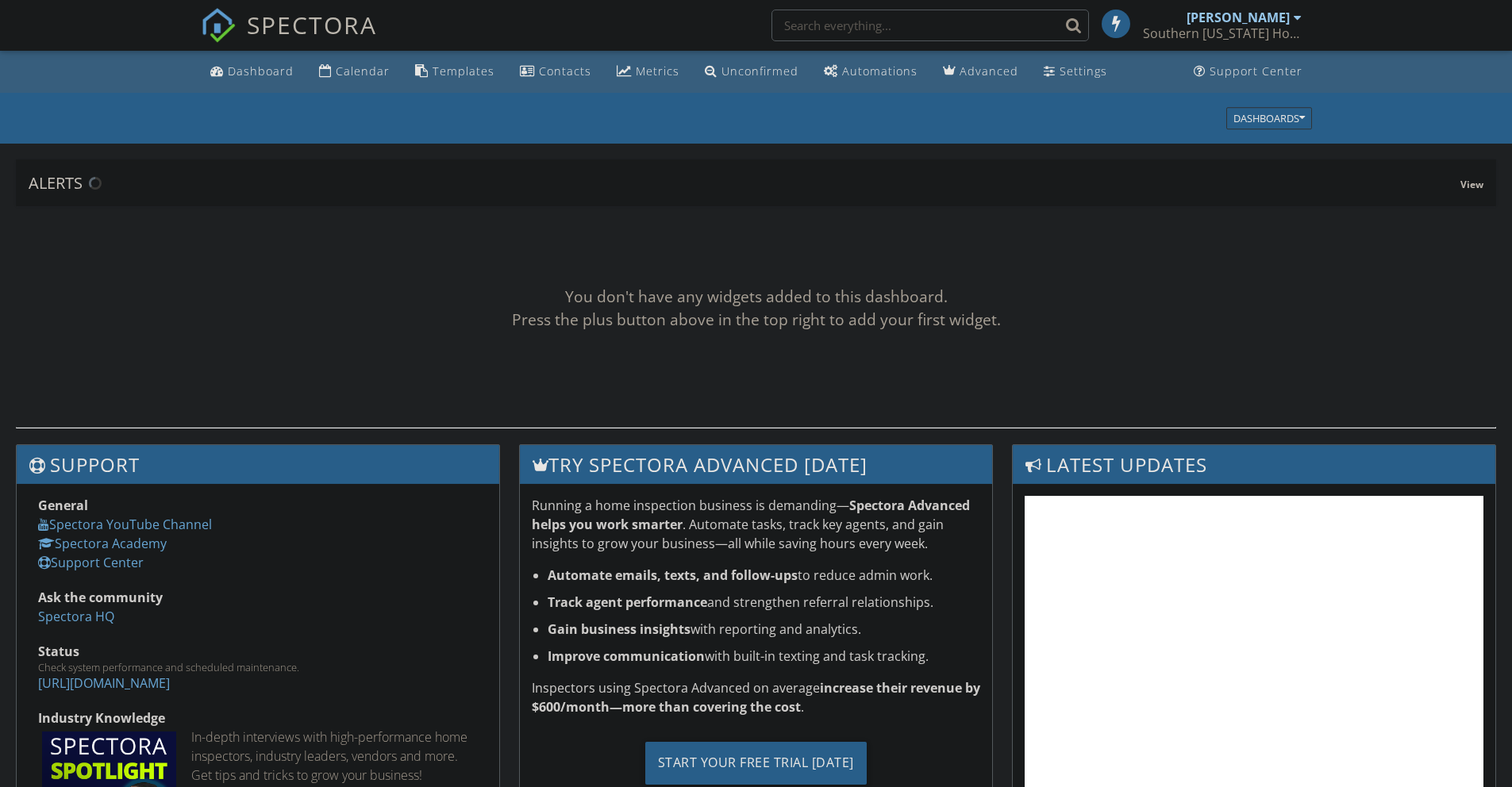 scroll, scrollTop: 0, scrollLeft: 0, axis: both 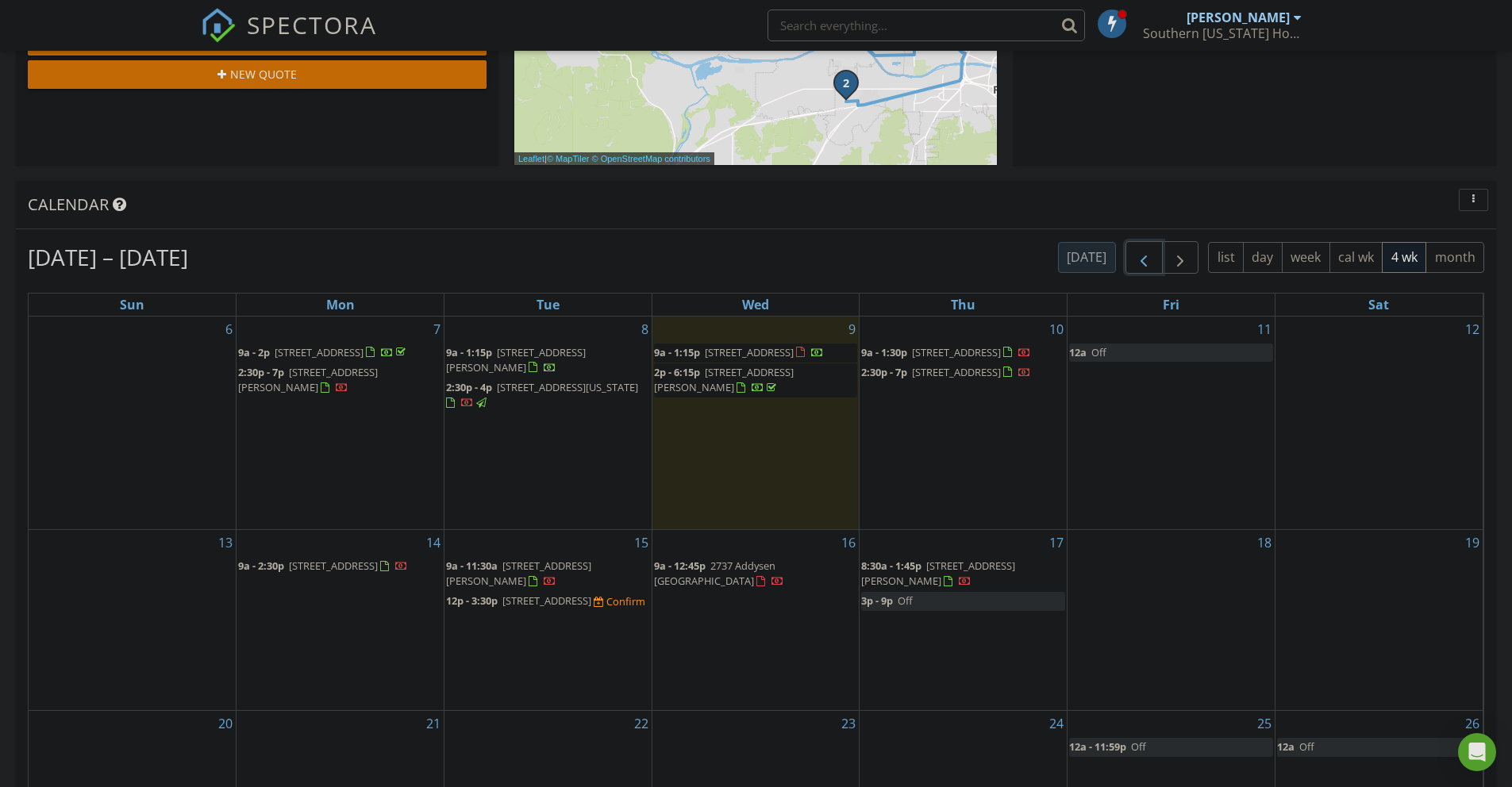 click at bounding box center [1144, 258] 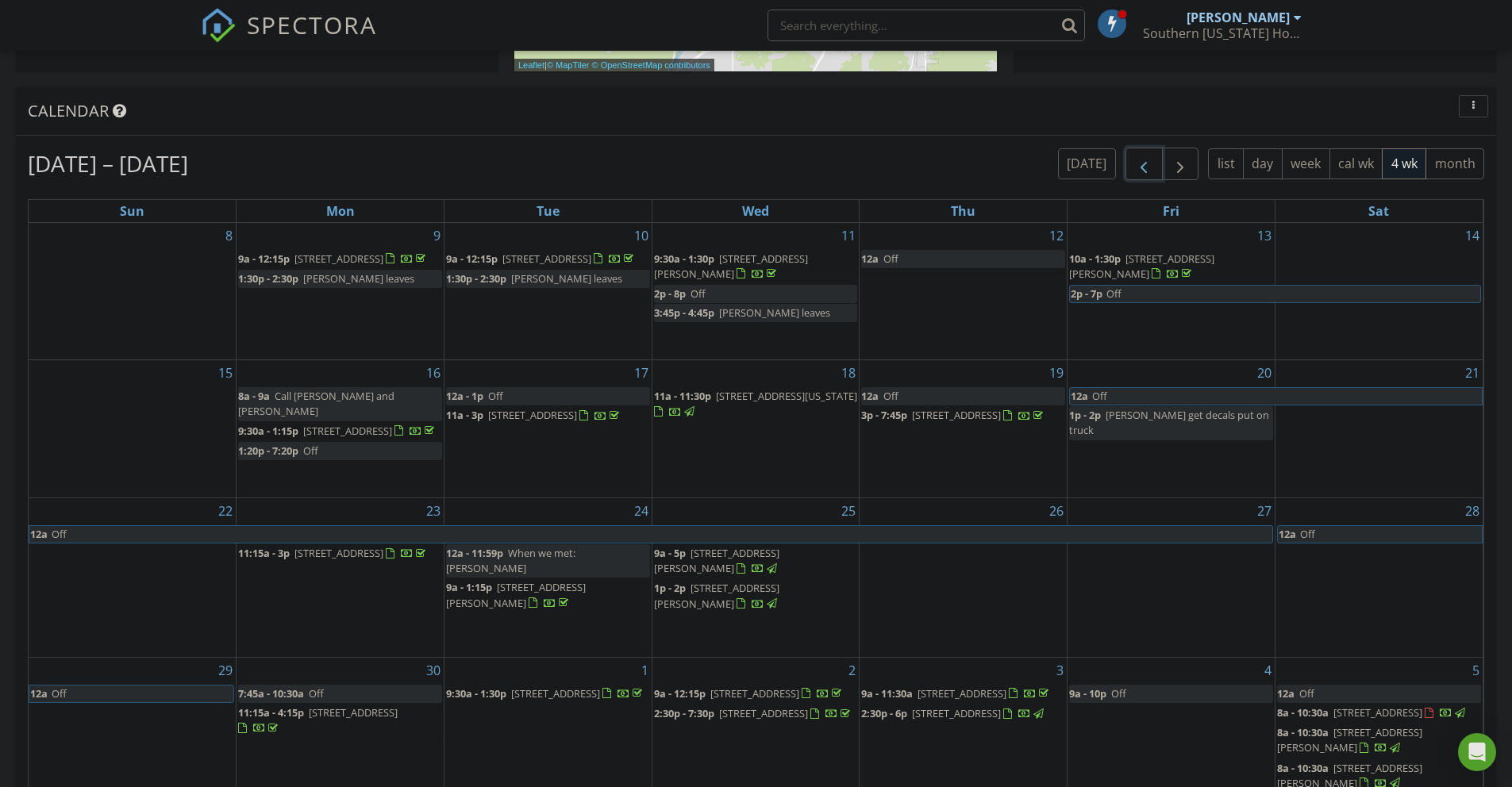 scroll, scrollTop: 608, scrollLeft: 0, axis: vertical 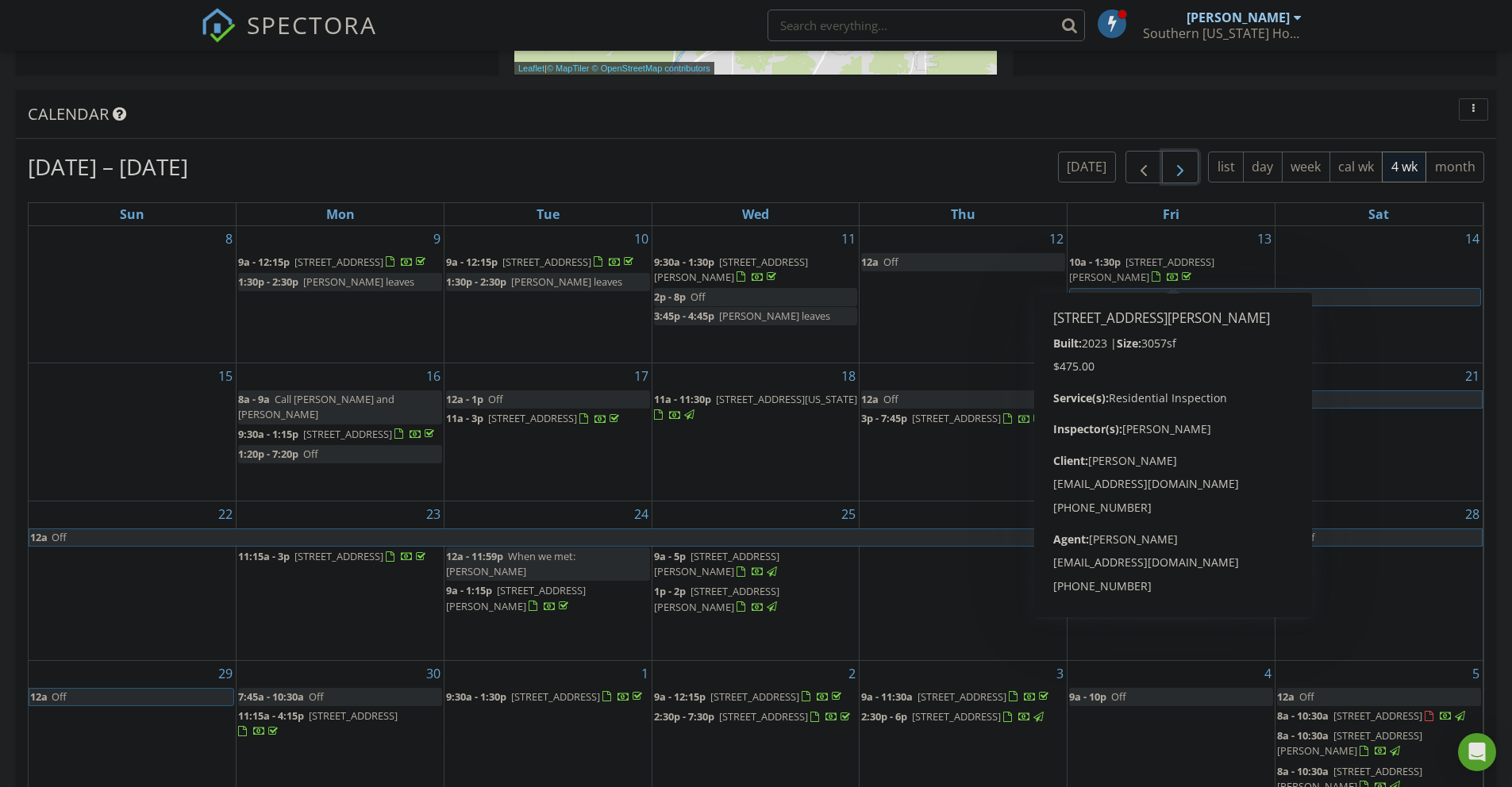 click at bounding box center (1180, 167) 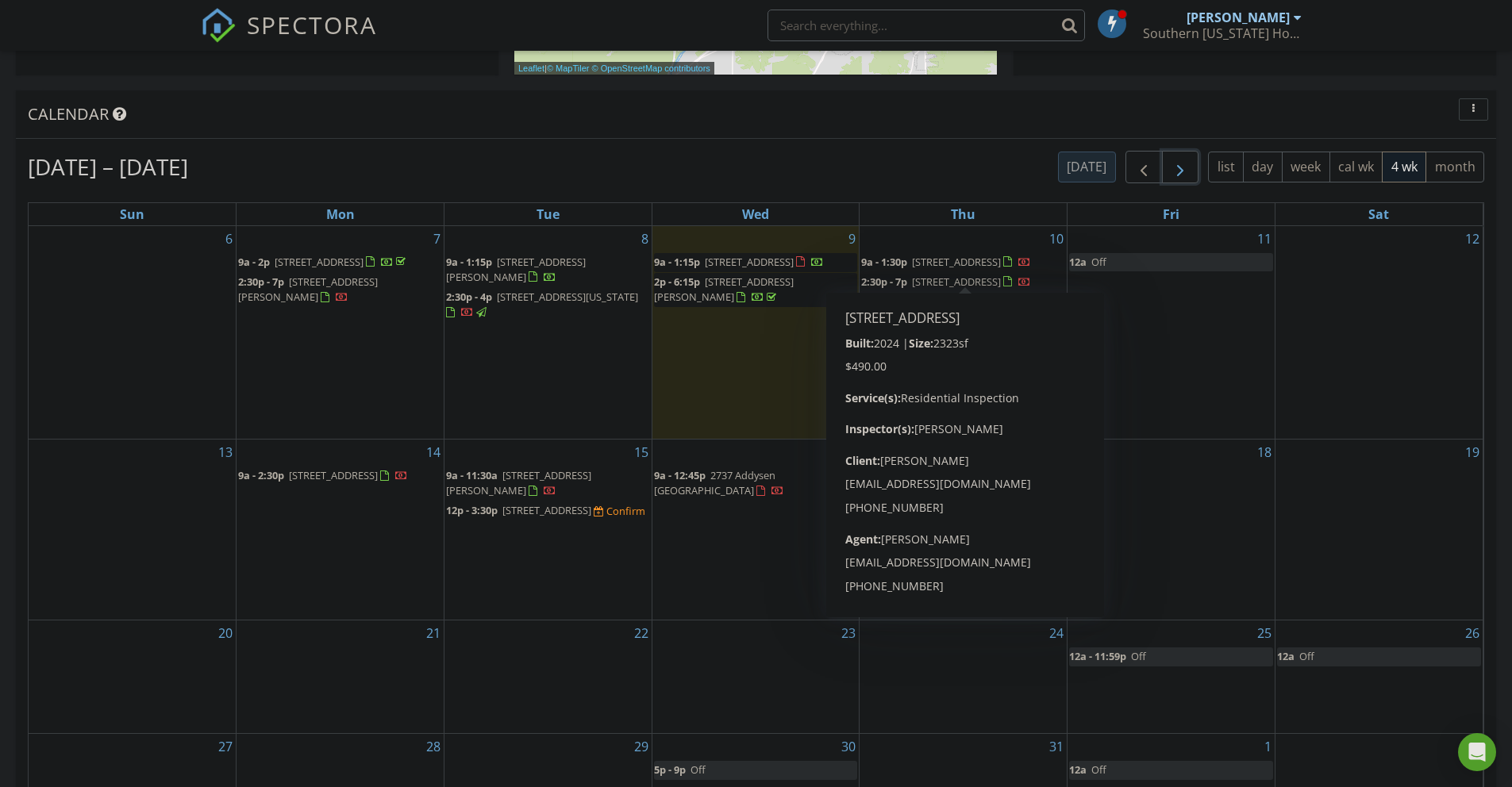 click on "[STREET_ADDRESS]" at bounding box center (956, 262) 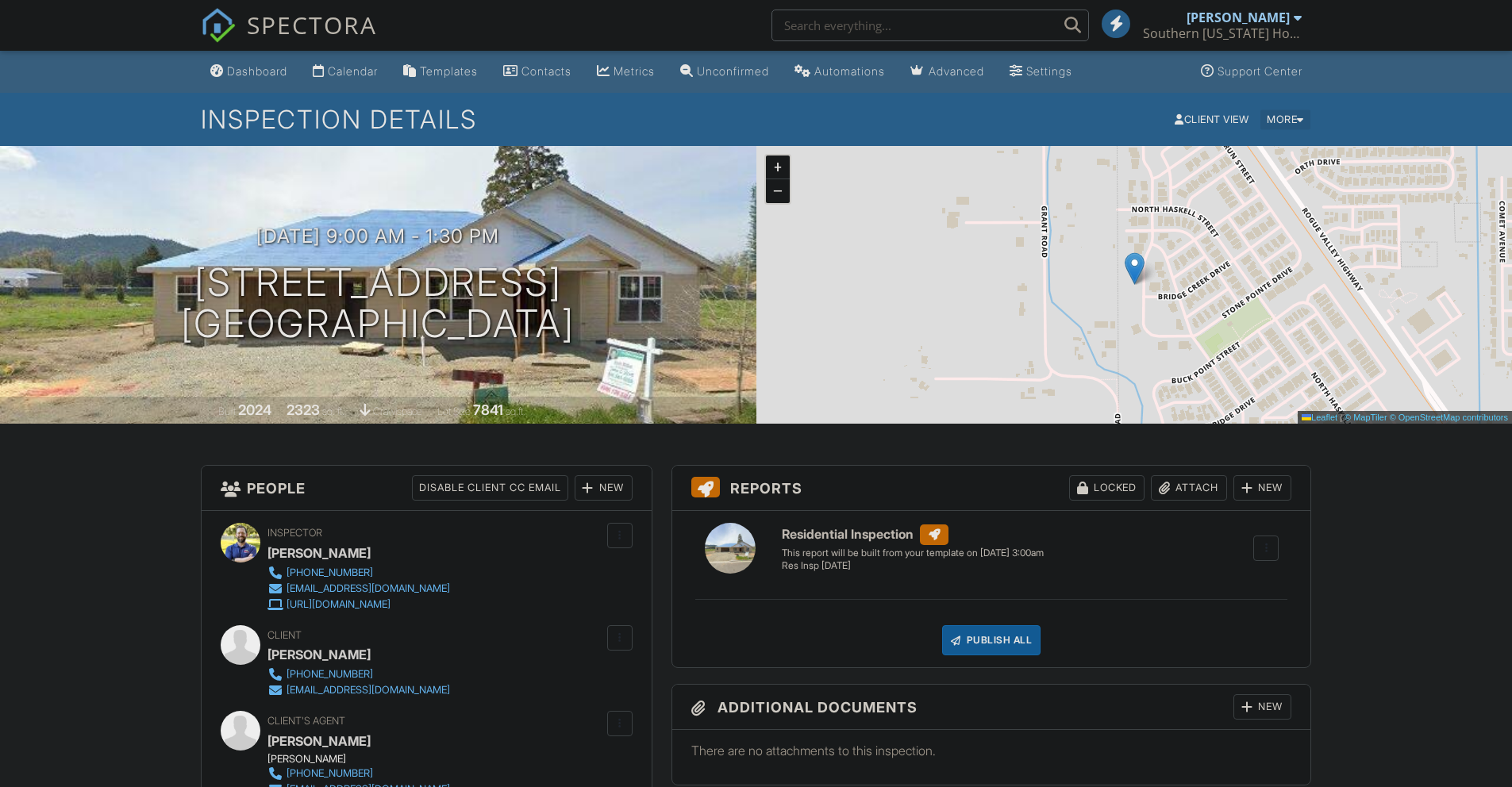 click on "More" at bounding box center [1285, 119] 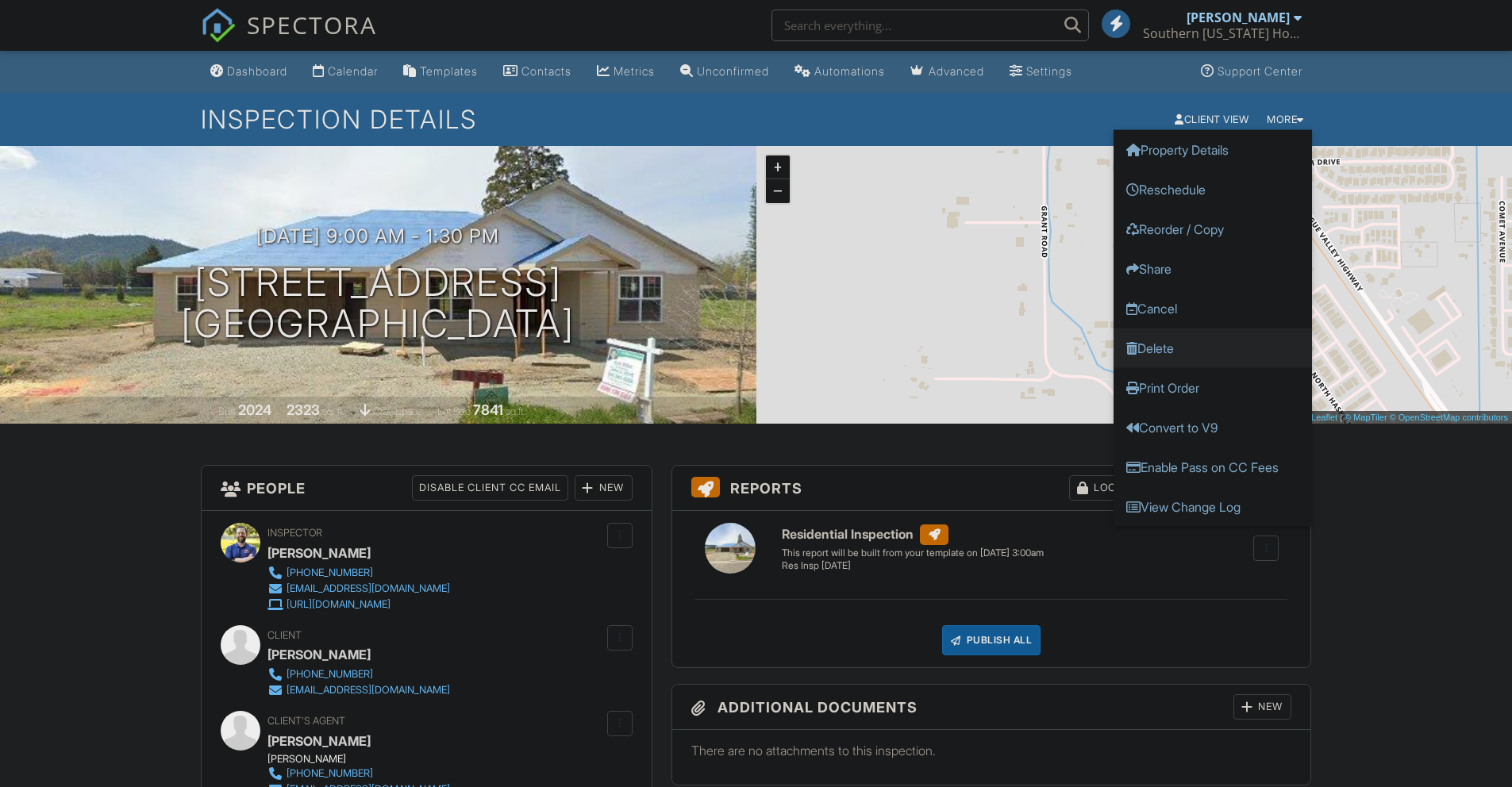 scroll, scrollTop: 0, scrollLeft: 0, axis: both 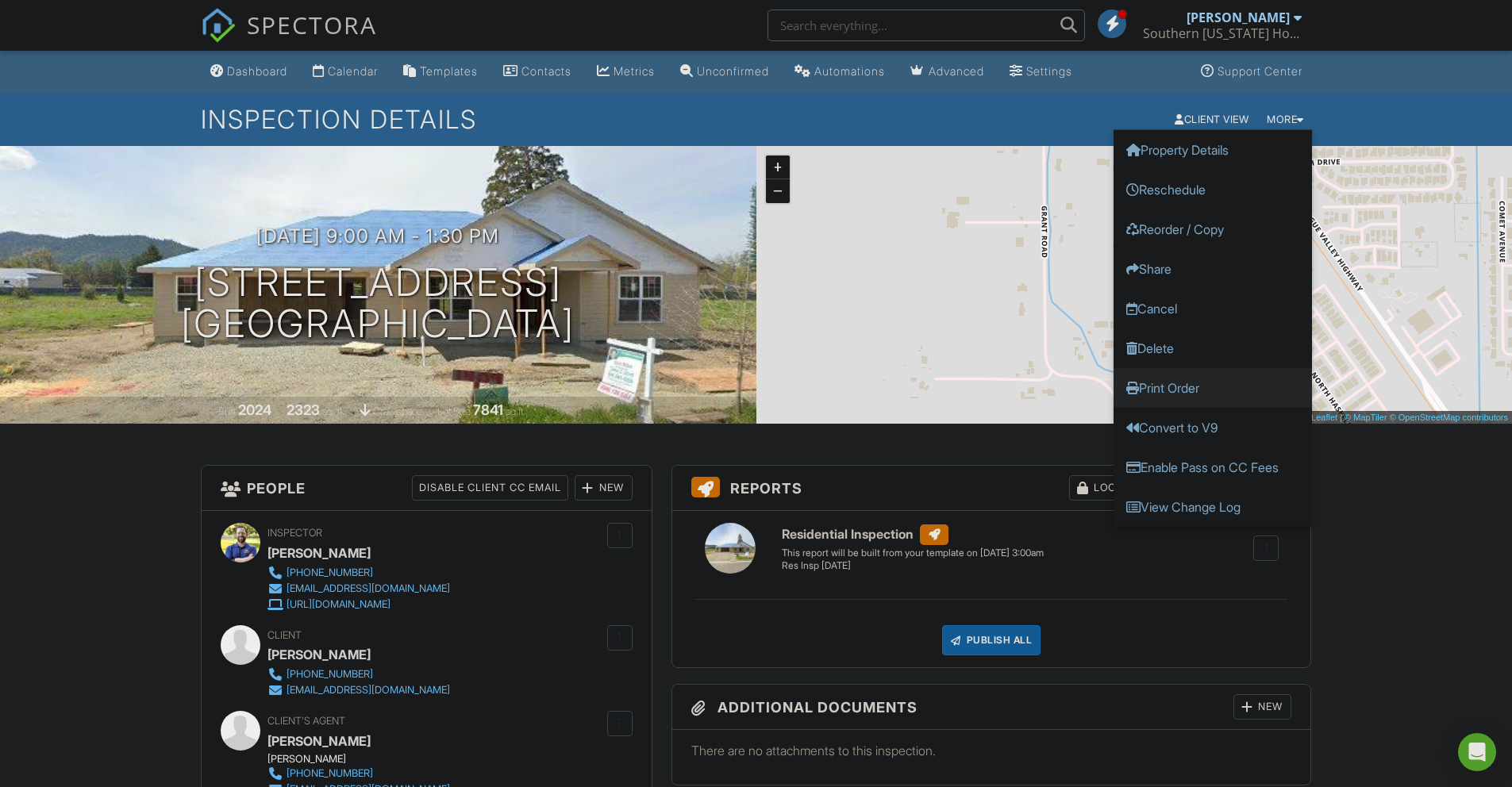 click on "Print Order" at bounding box center [1213, 387] 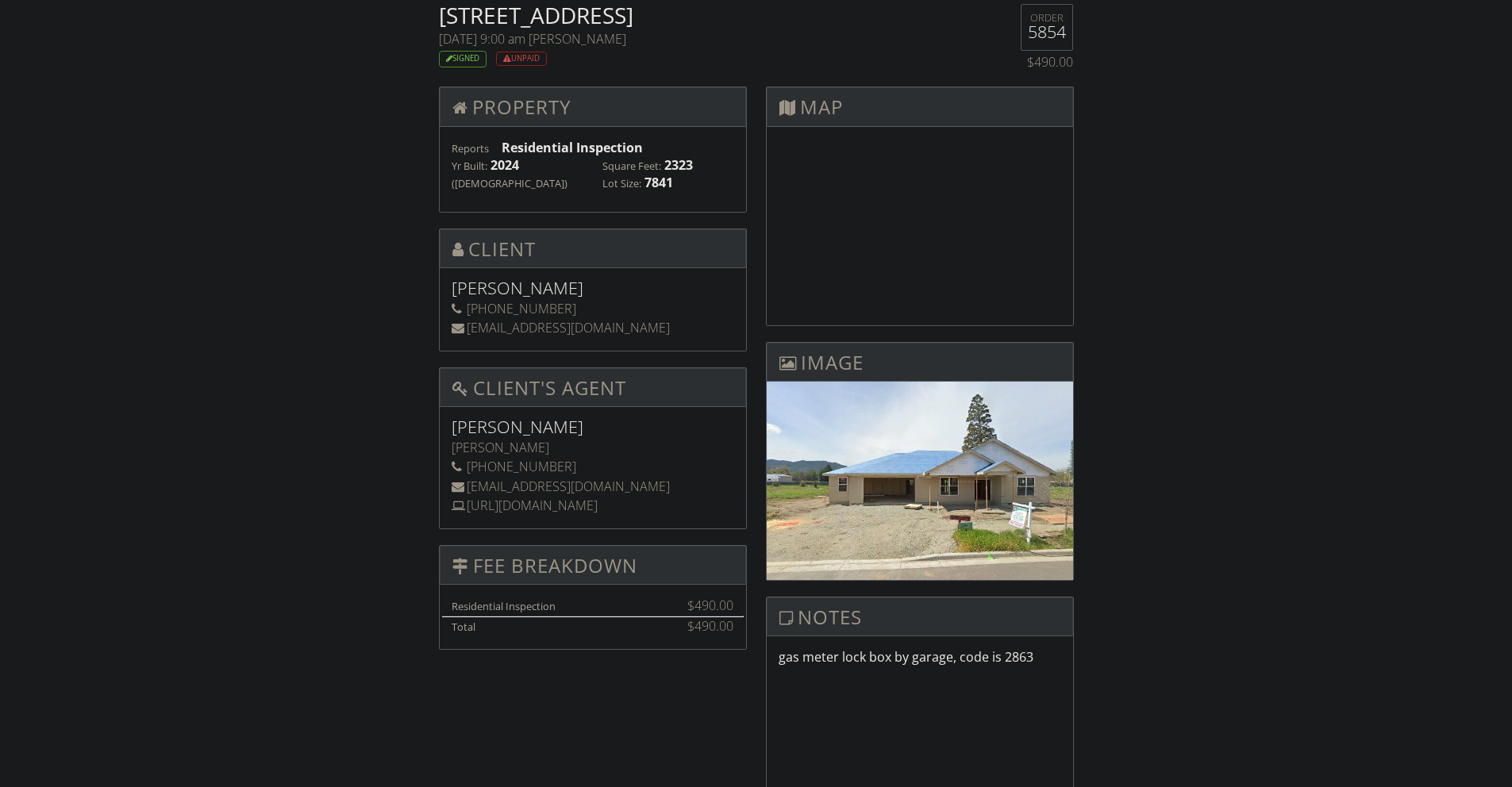scroll, scrollTop: 0, scrollLeft: 0, axis: both 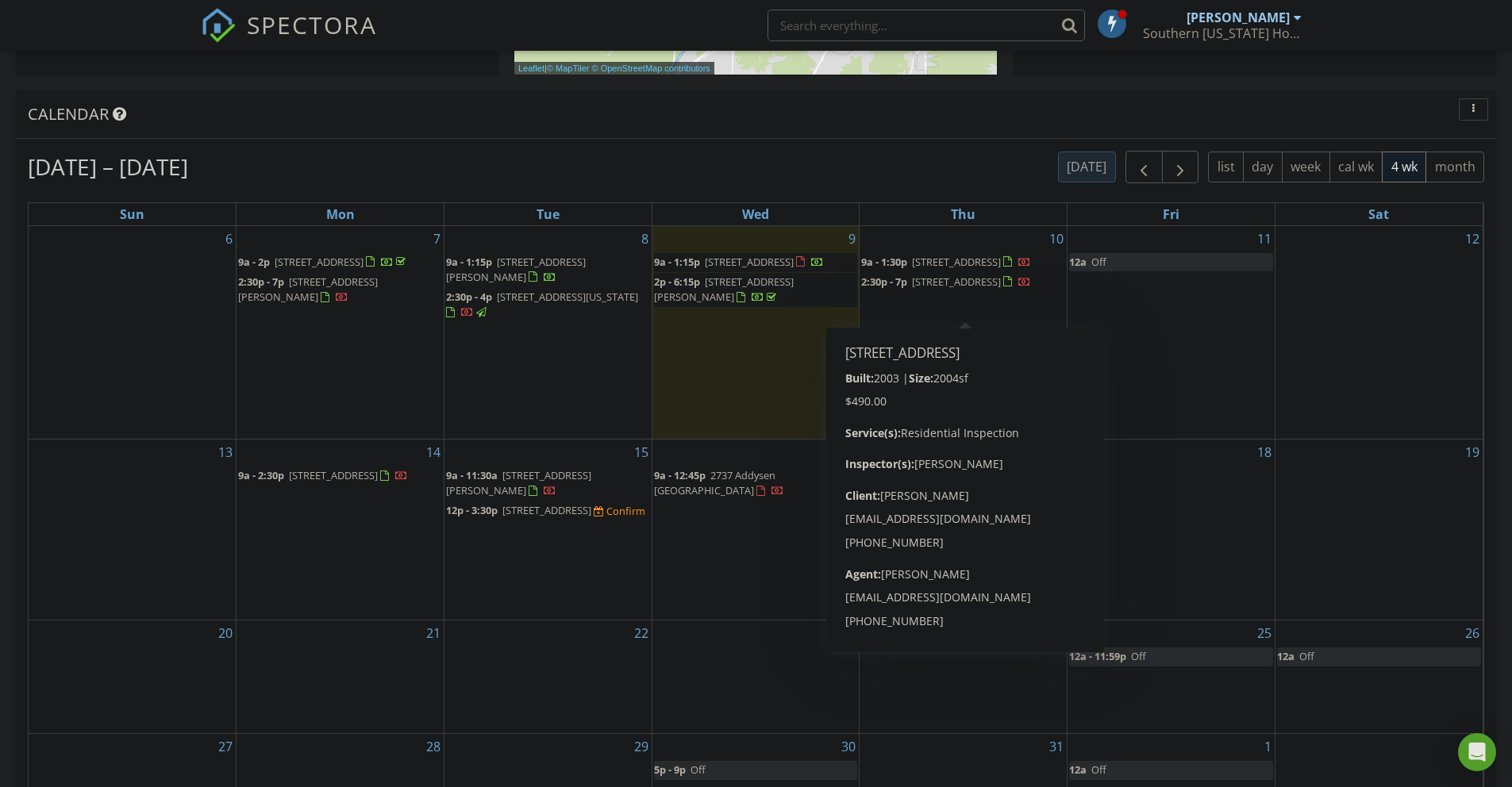 click on "[STREET_ADDRESS]" at bounding box center (956, 282) 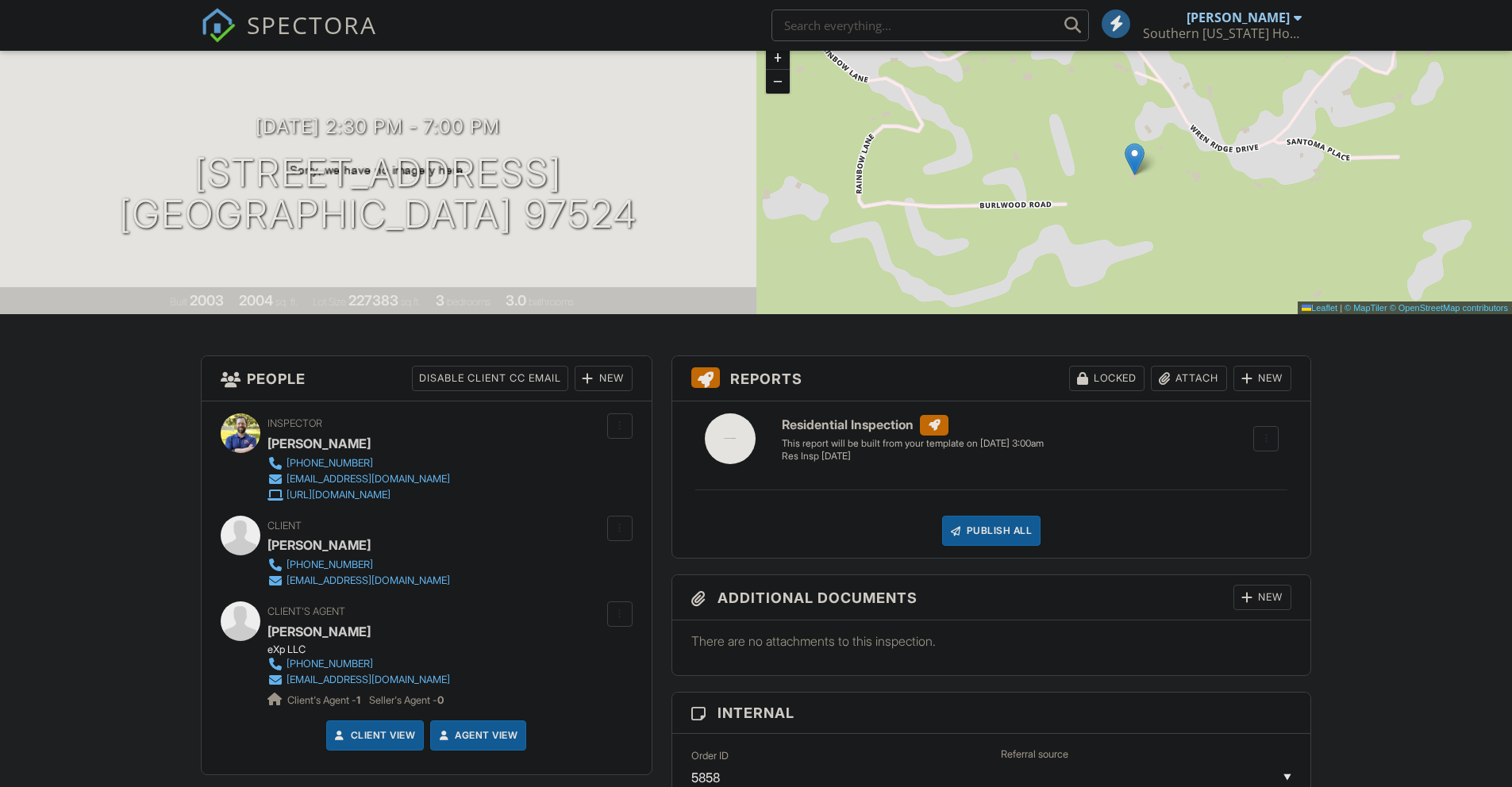 scroll, scrollTop: 126, scrollLeft: 0, axis: vertical 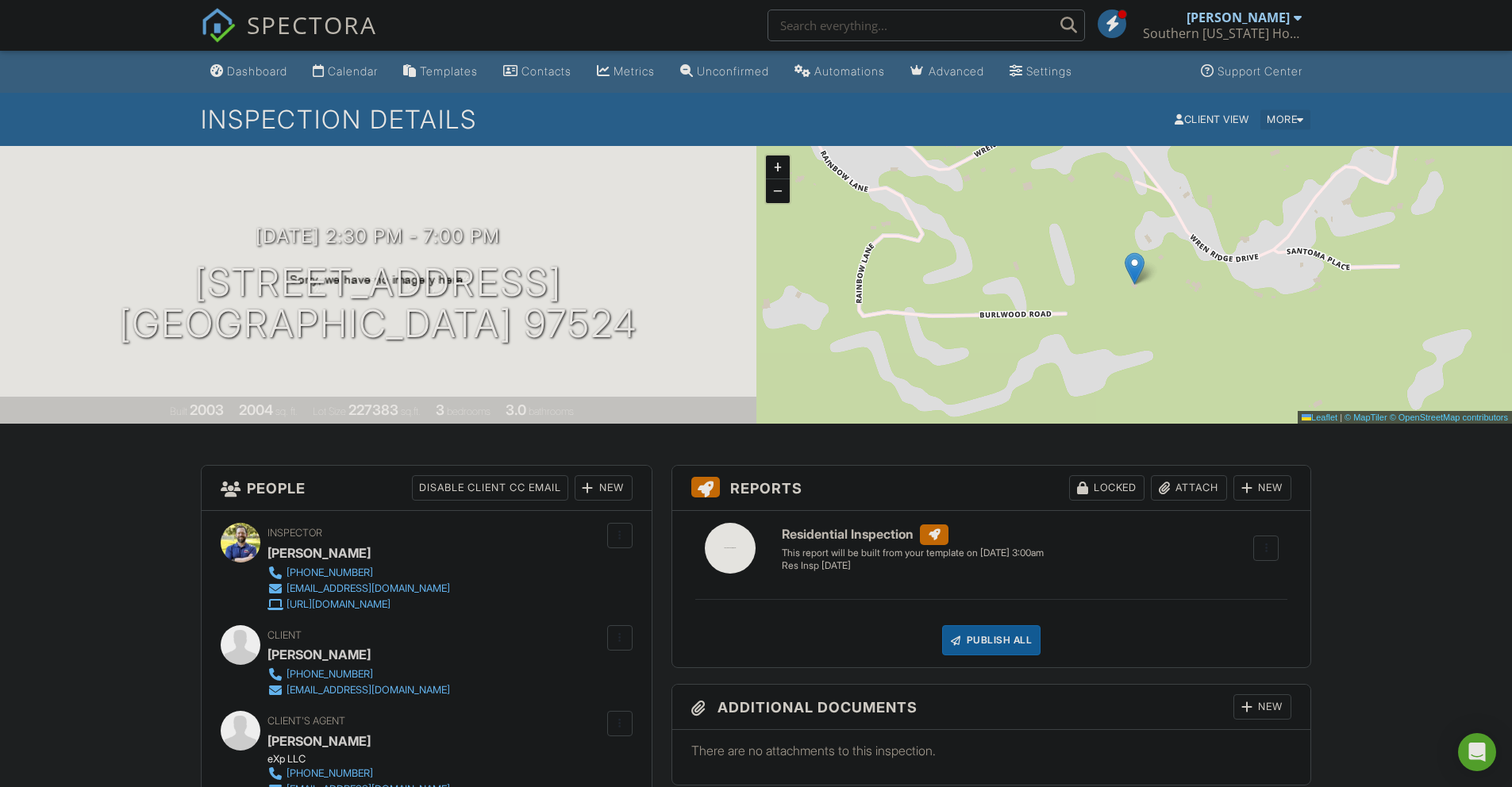 click on "More" at bounding box center (1285, 119) 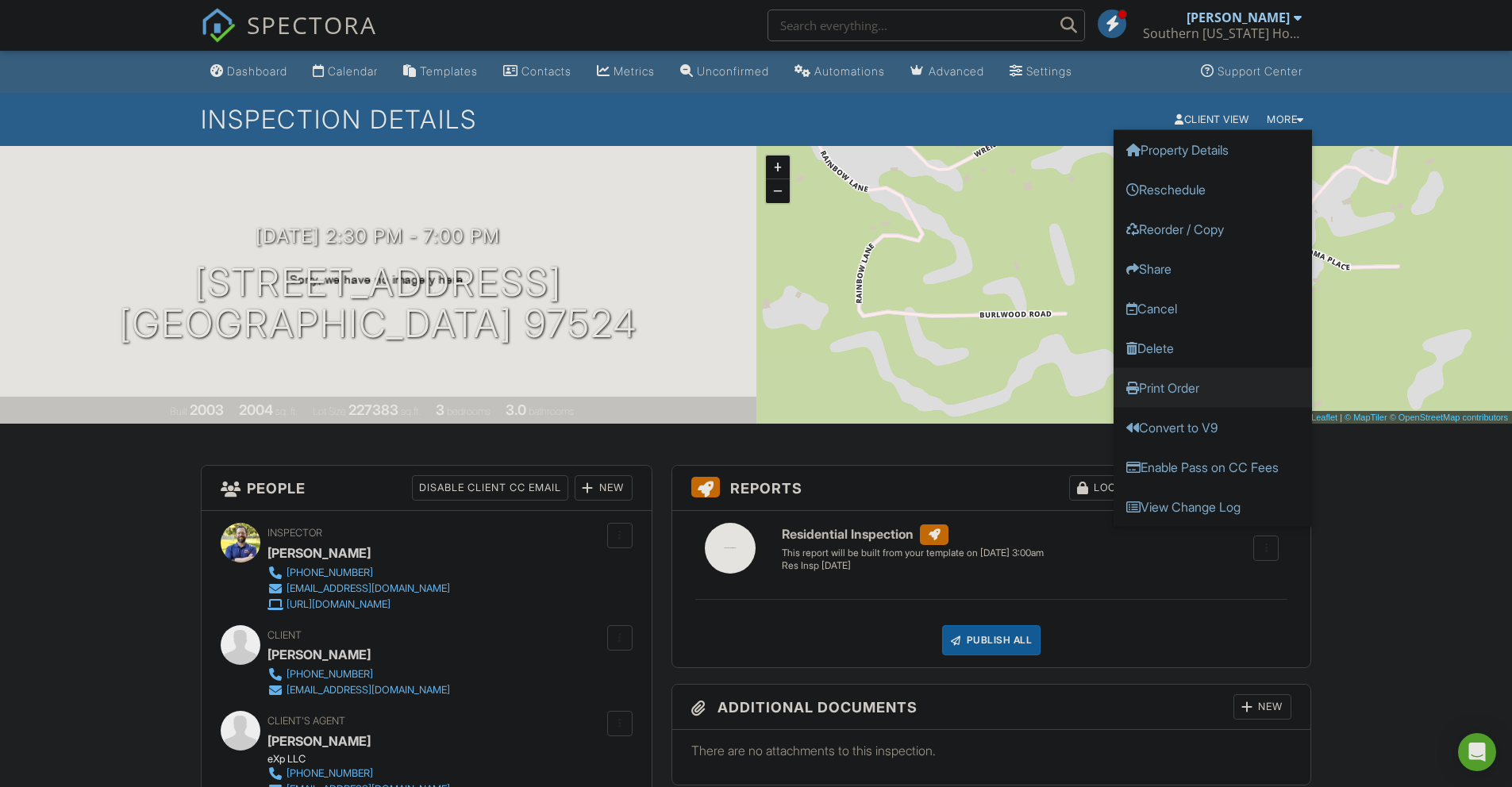 click on "Print Order" at bounding box center [1213, 387] 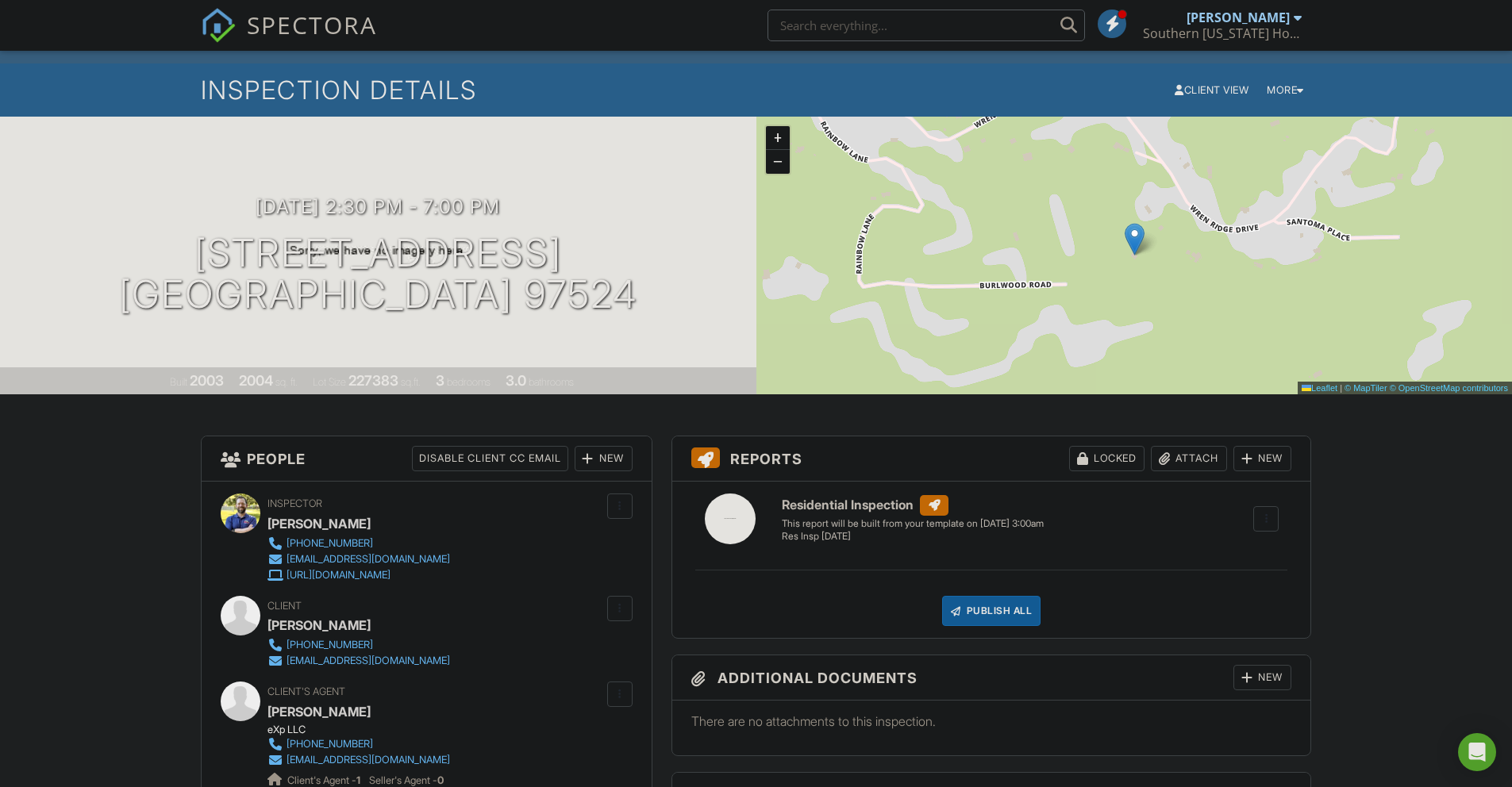 scroll, scrollTop: 29, scrollLeft: 0, axis: vertical 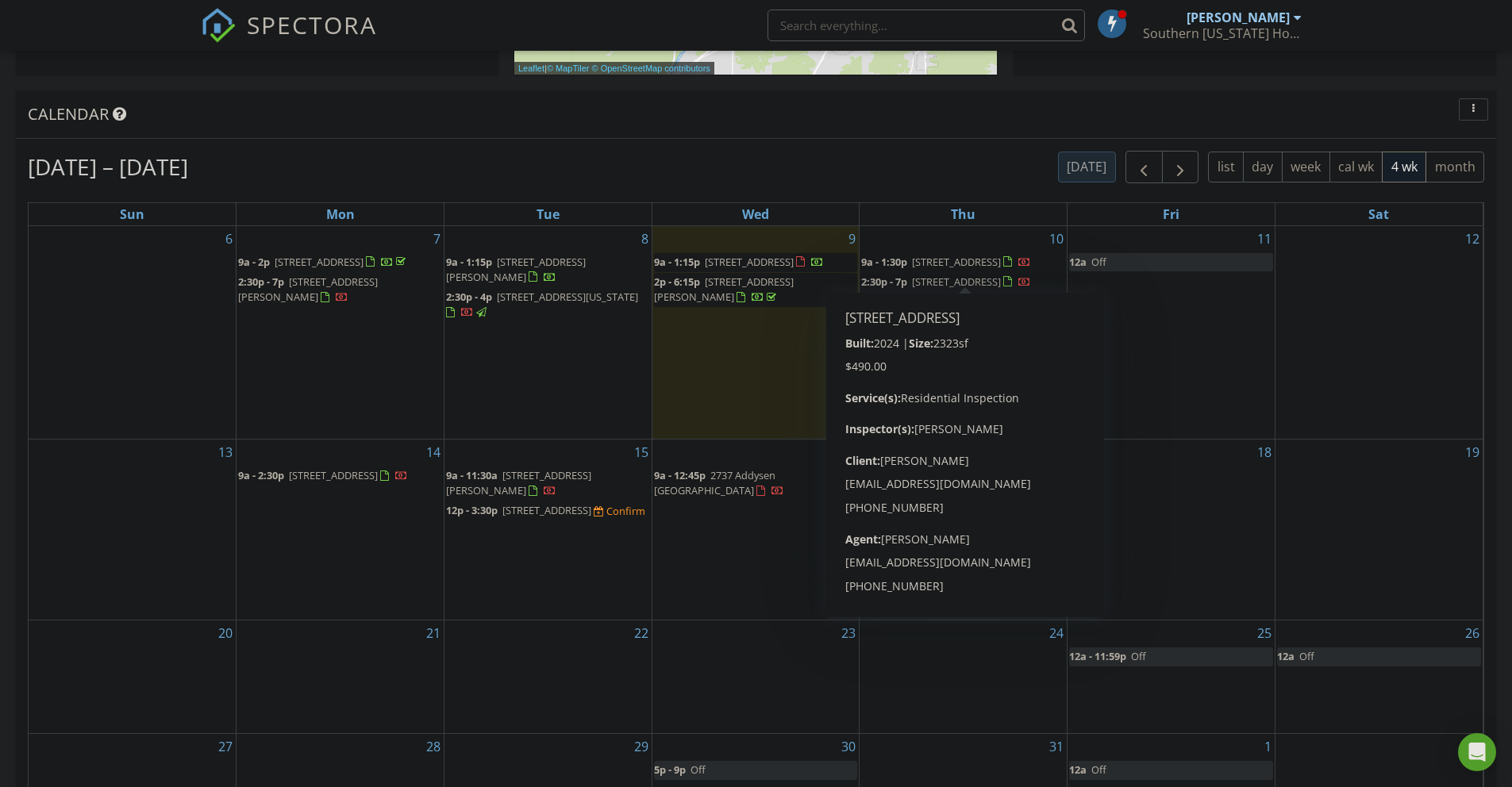 click on "1409 River Run St, Central Point 97502" at bounding box center (956, 262) 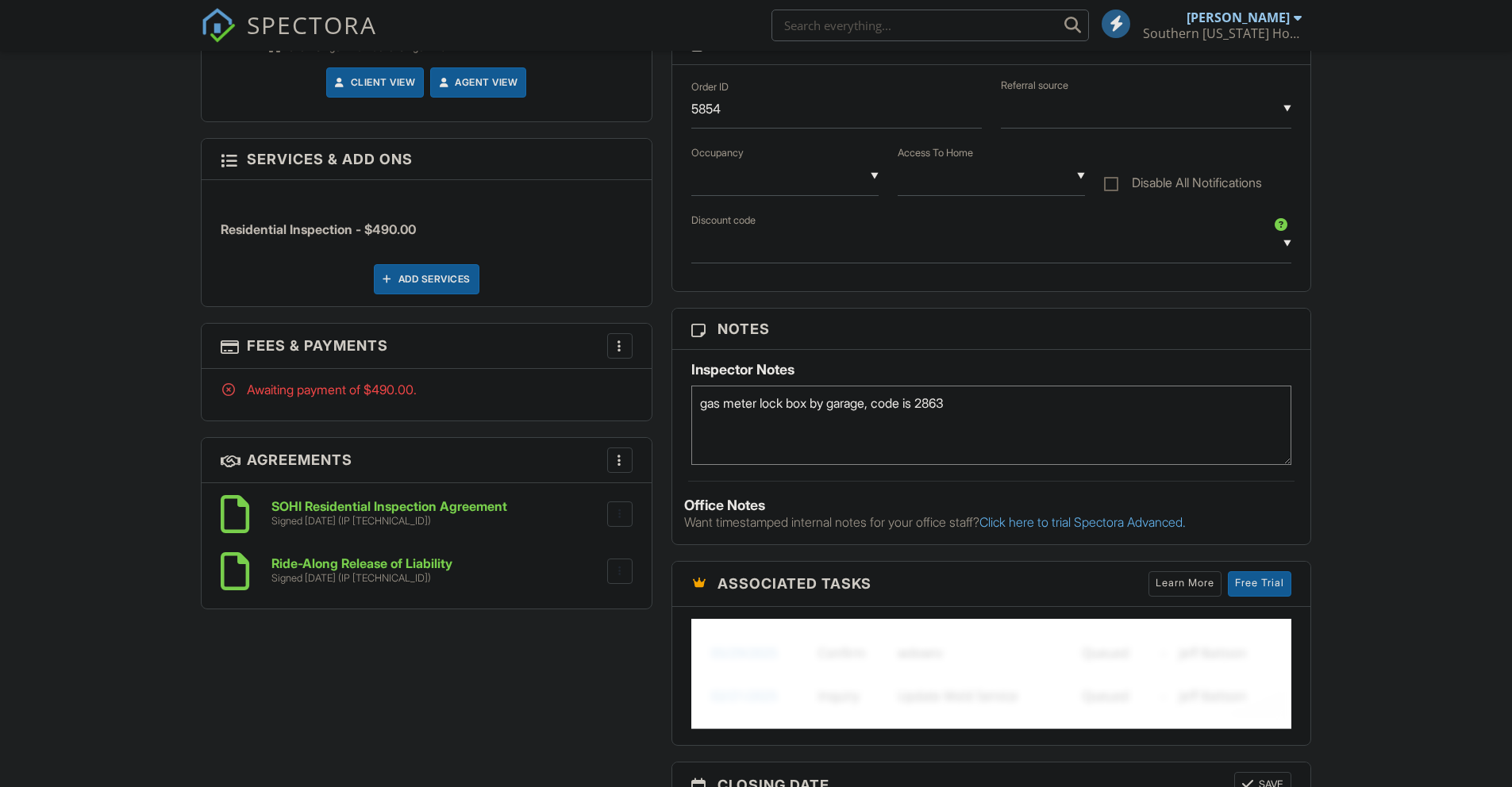 scroll, scrollTop: 678, scrollLeft: 0, axis: vertical 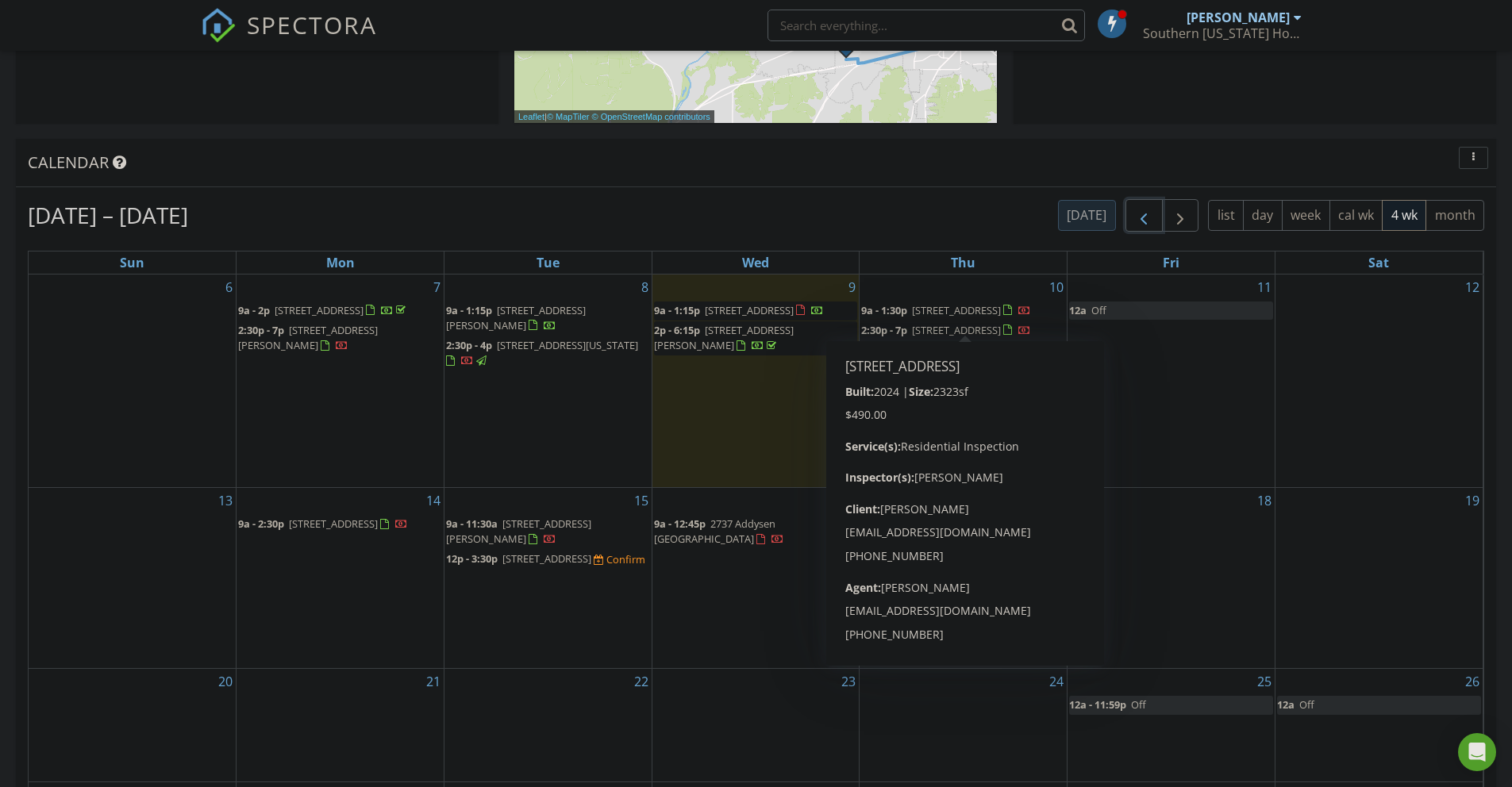 click at bounding box center (1144, 216) 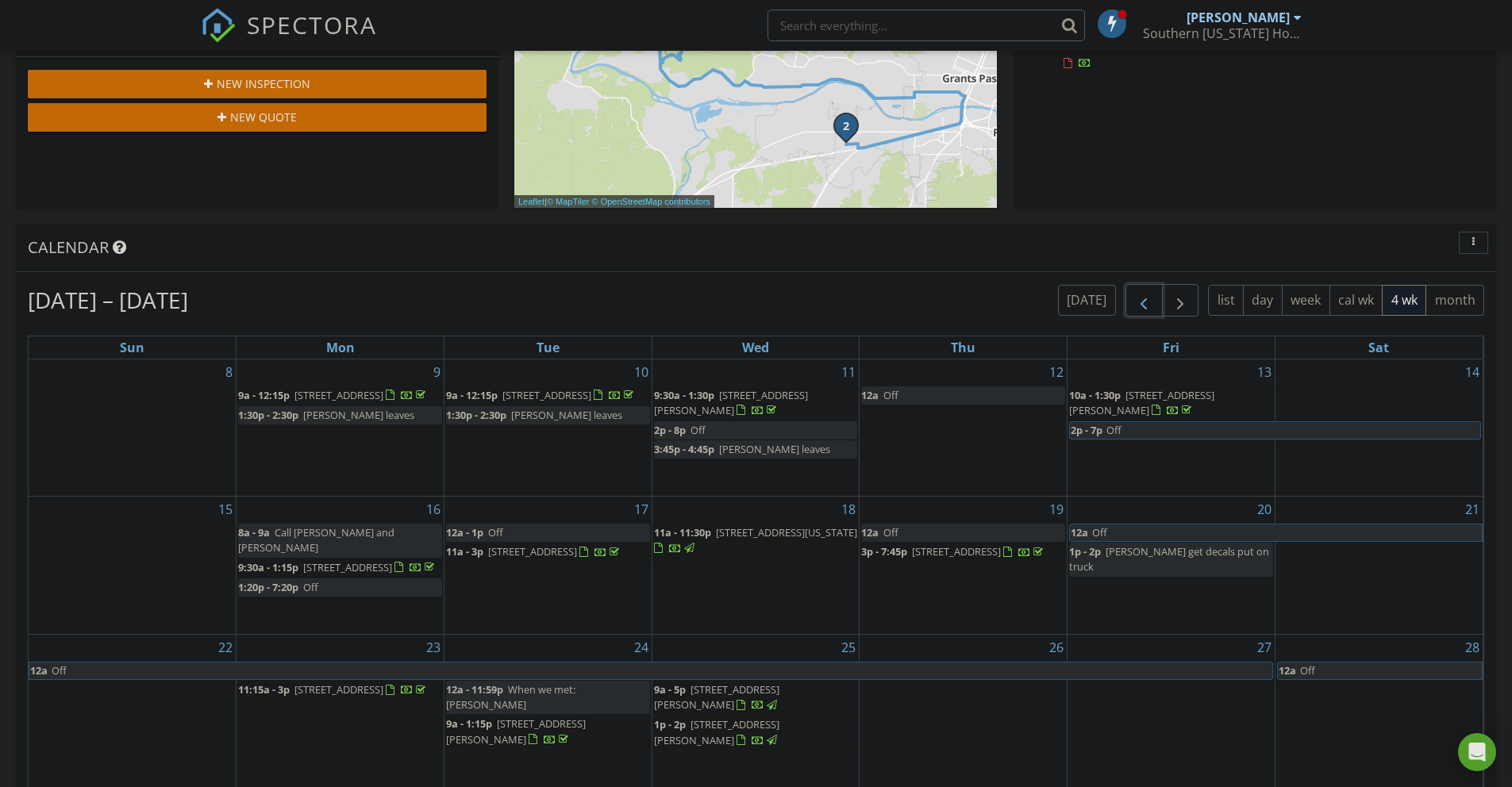 scroll, scrollTop: 461, scrollLeft: 0, axis: vertical 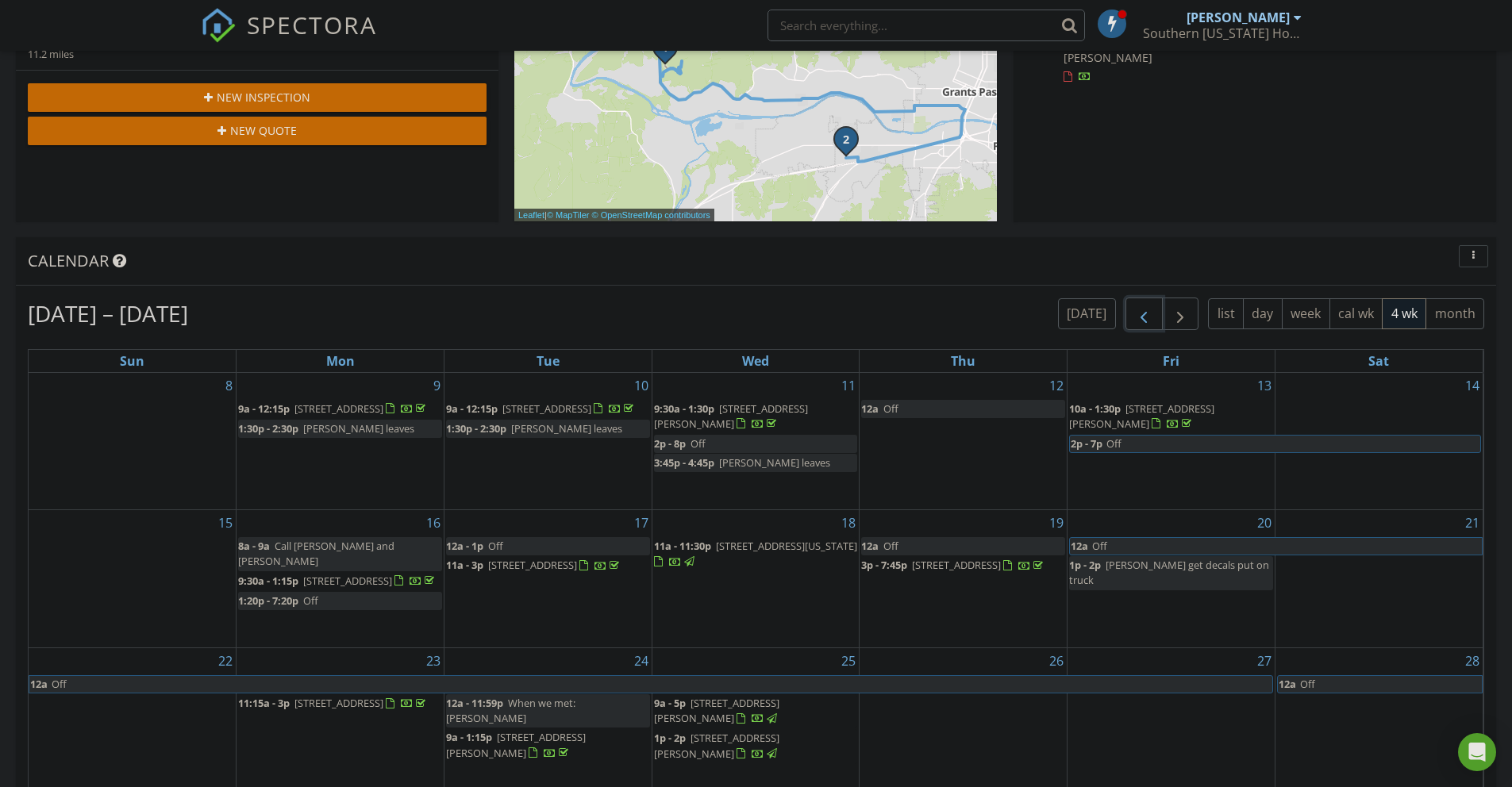 click at bounding box center (1144, 313) 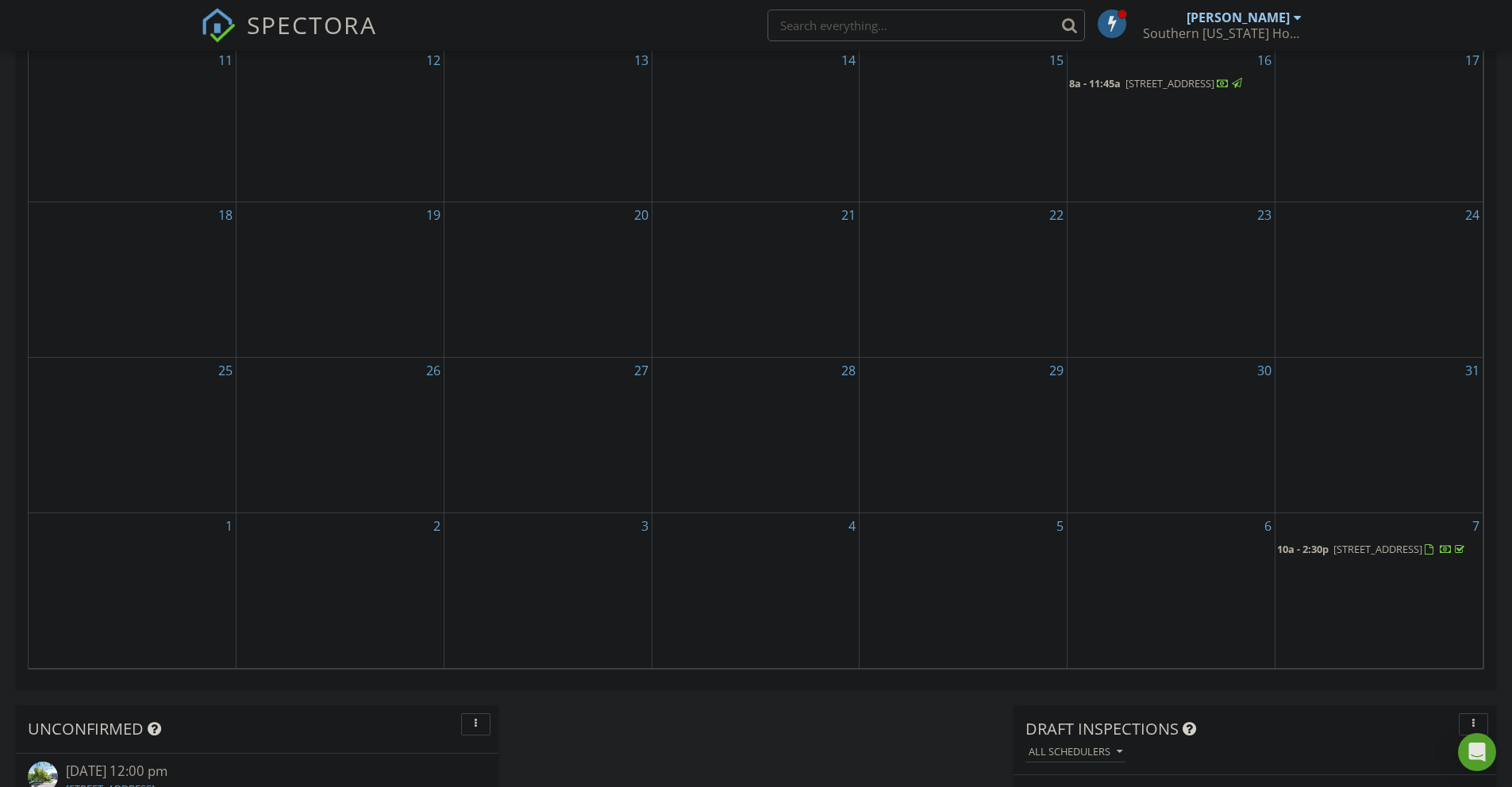scroll, scrollTop: 705, scrollLeft: 0, axis: vertical 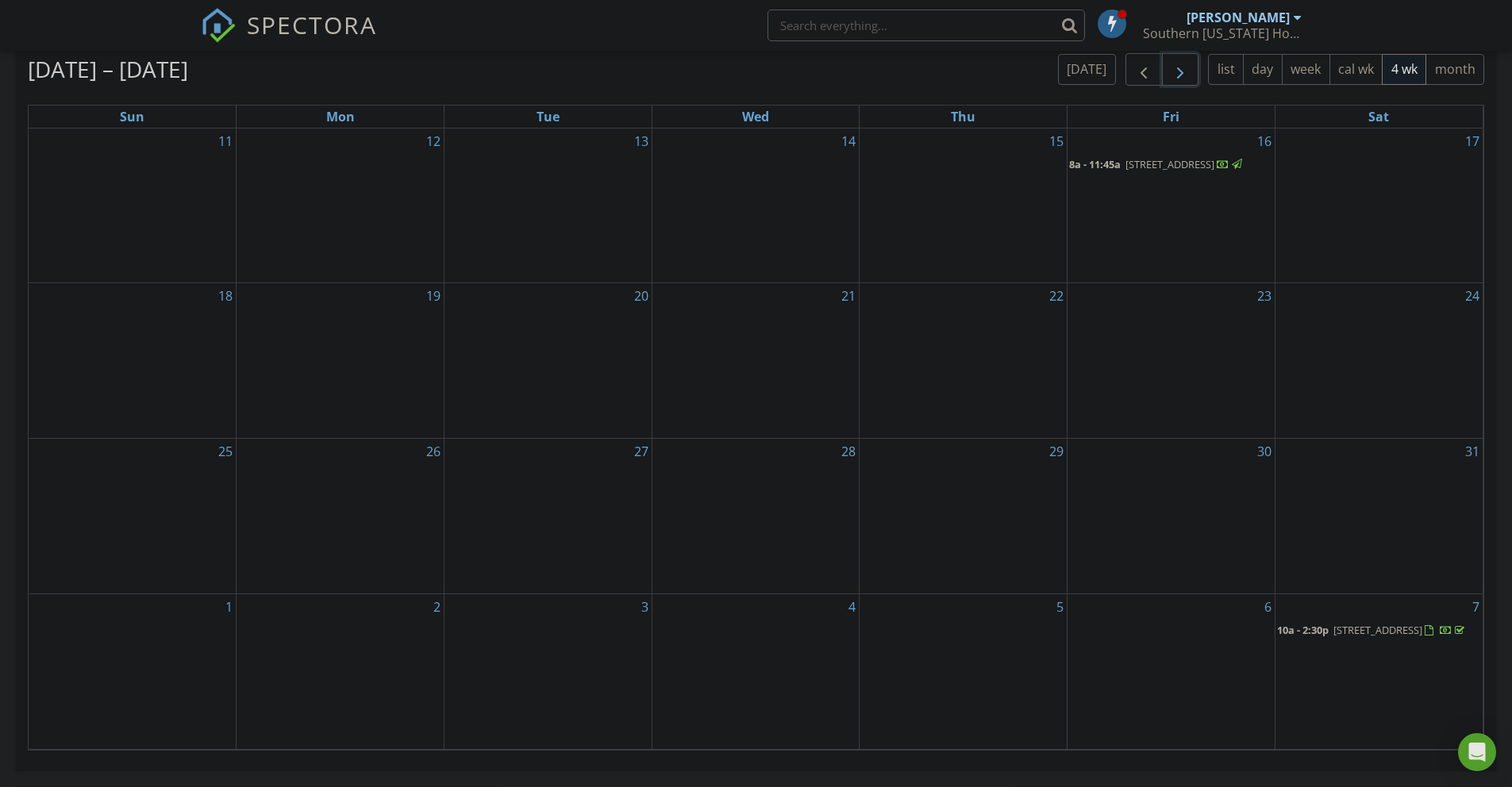 click at bounding box center [1180, 70] 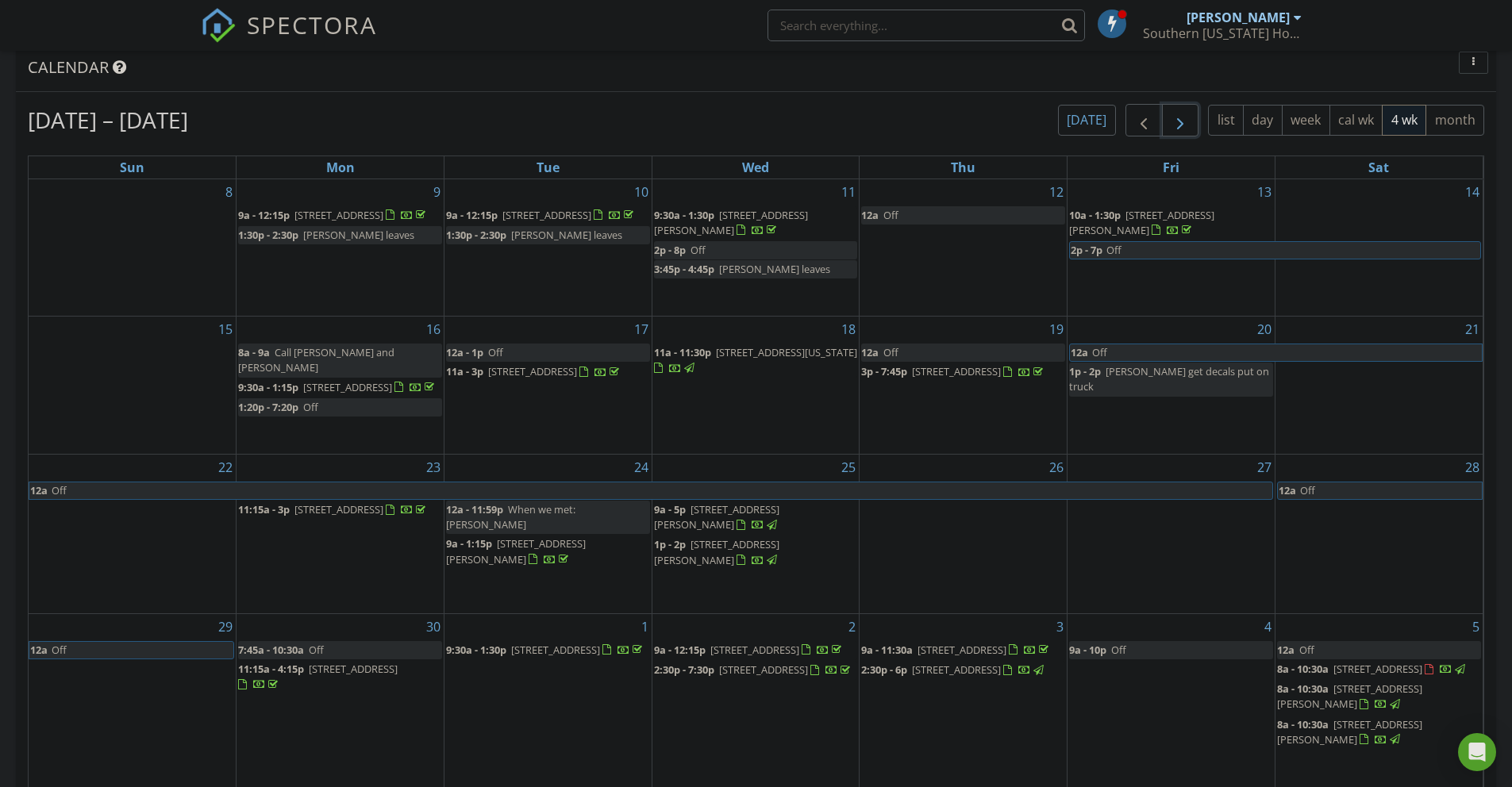 scroll, scrollTop: 627, scrollLeft: 0, axis: vertical 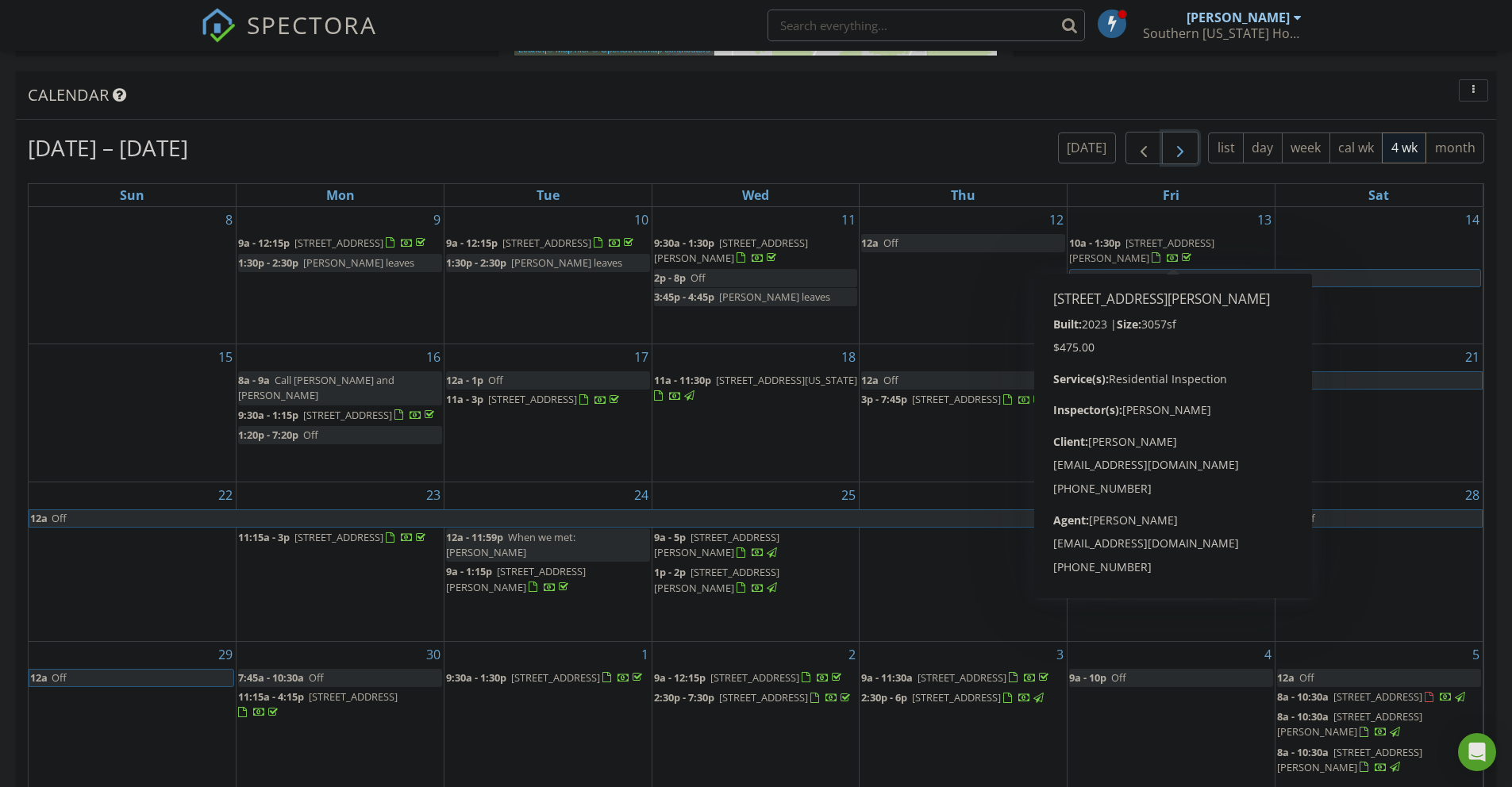 click at bounding box center (1180, 148) 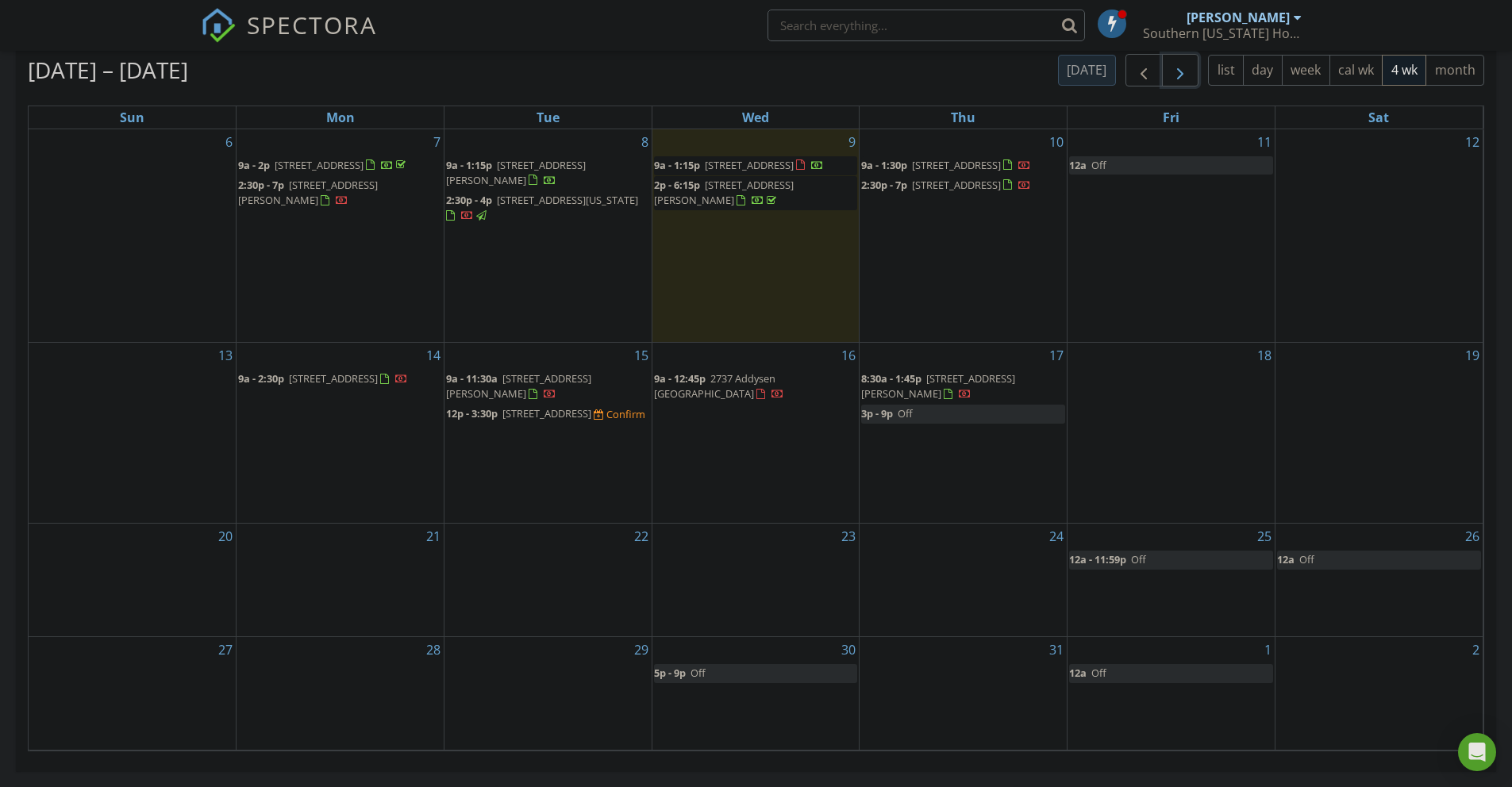 scroll, scrollTop: 705, scrollLeft: 0, axis: vertical 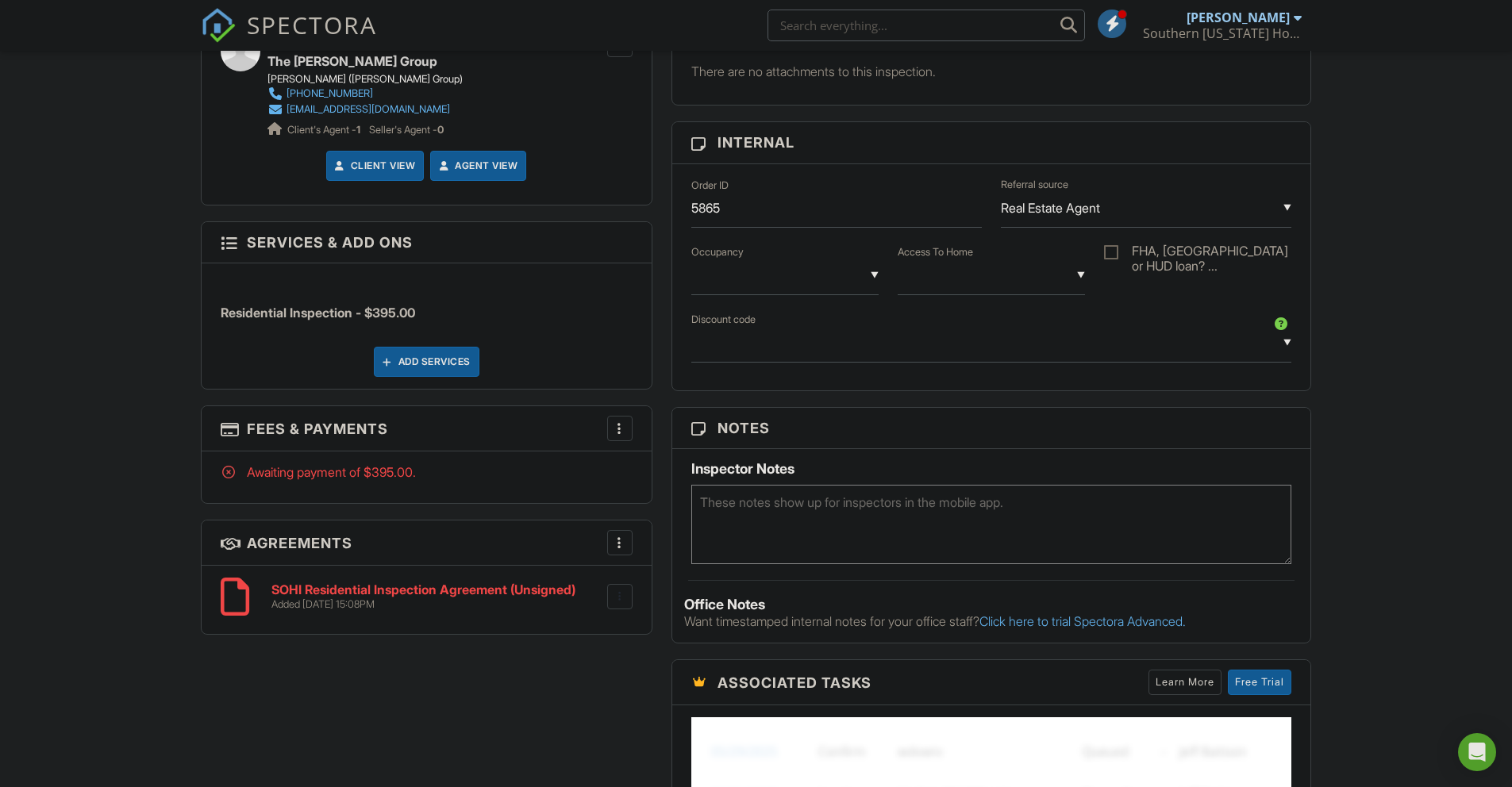 click on "Fees & Payments
More
Edit Fees & Payments
Add Services
View Invoice
Paid In Full" at bounding box center [426, 428] 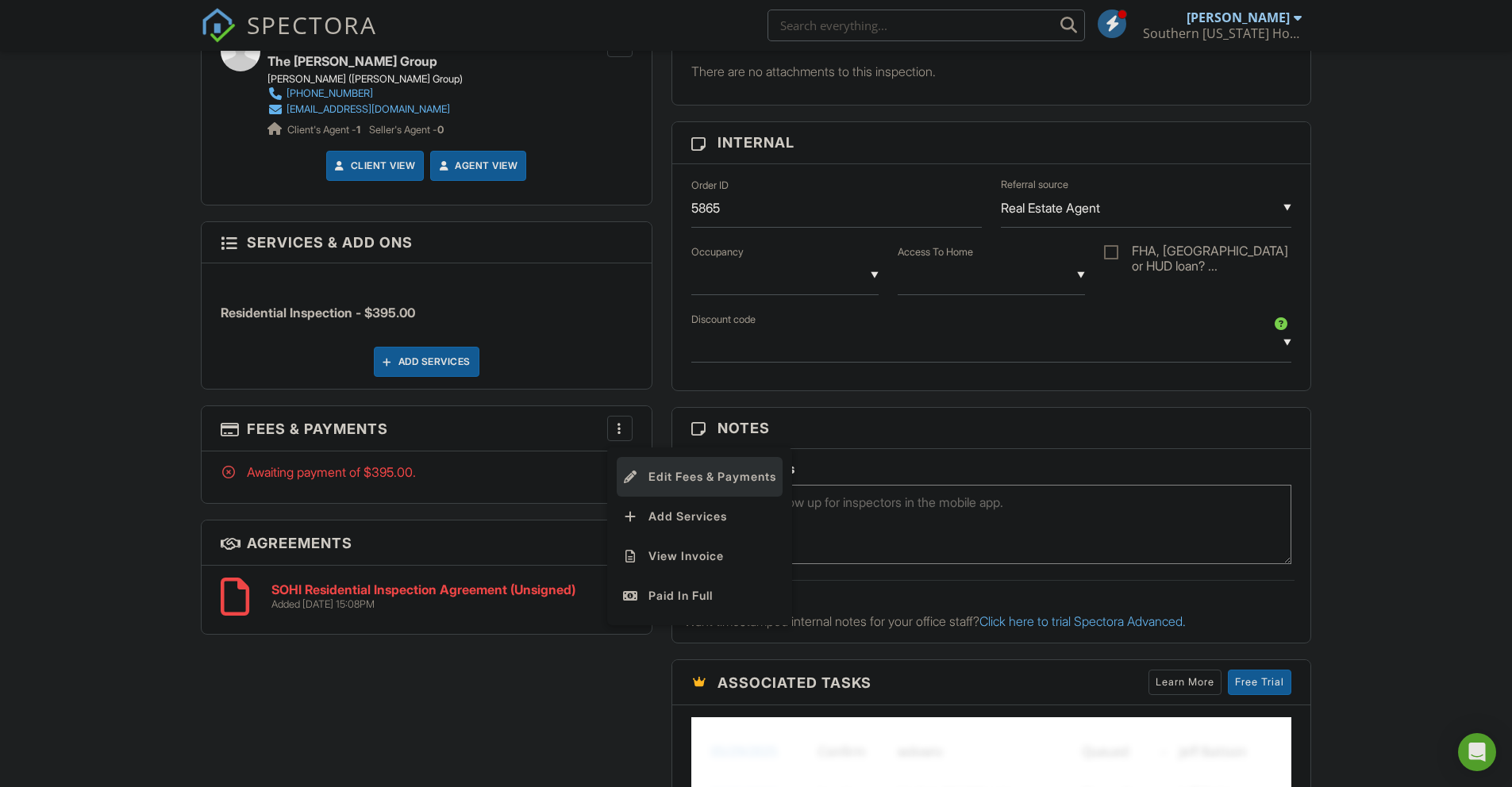 click on "Edit Fees & Payments" at bounding box center [699, 477] 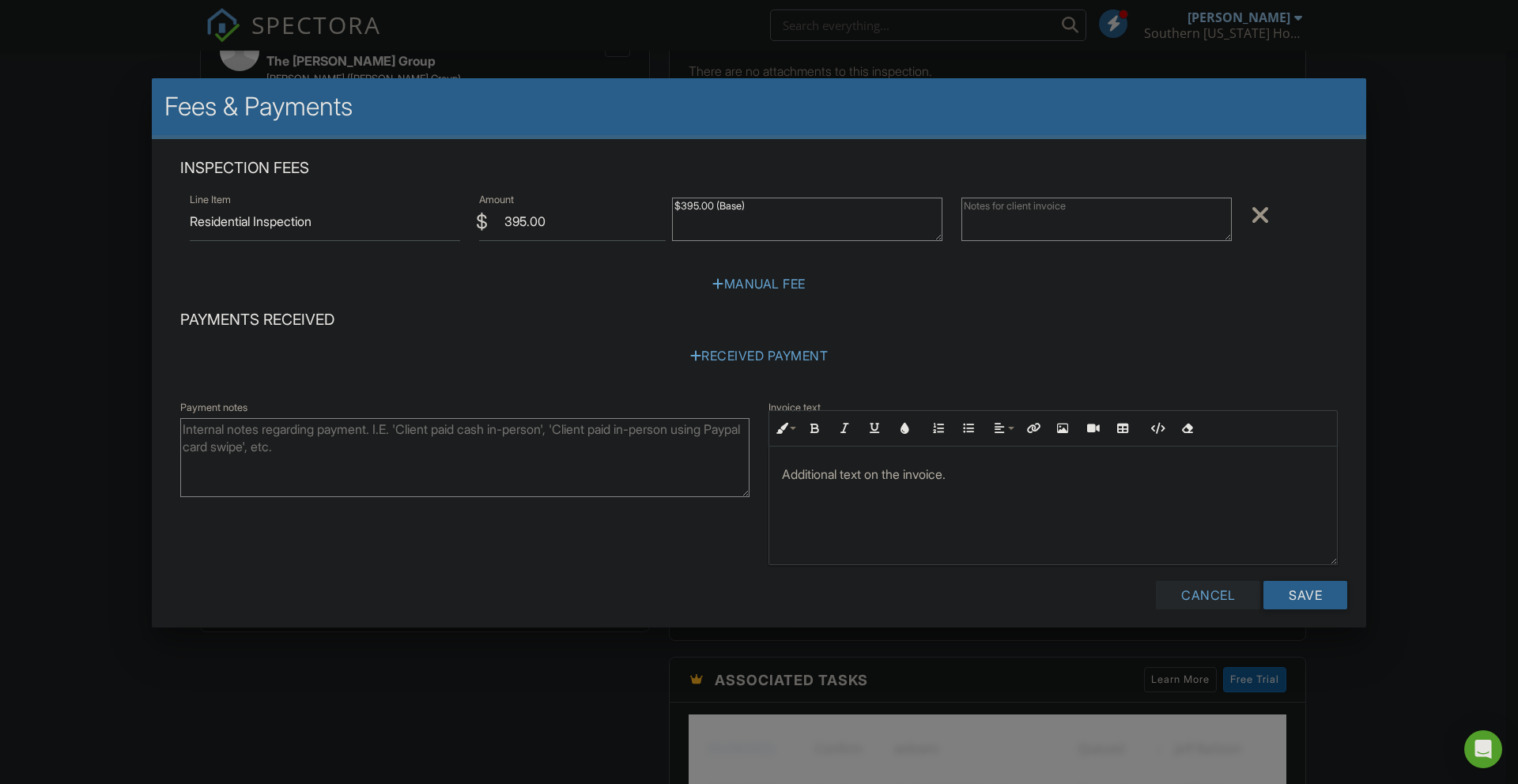 click on "Cancel" at bounding box center (1208, 595) 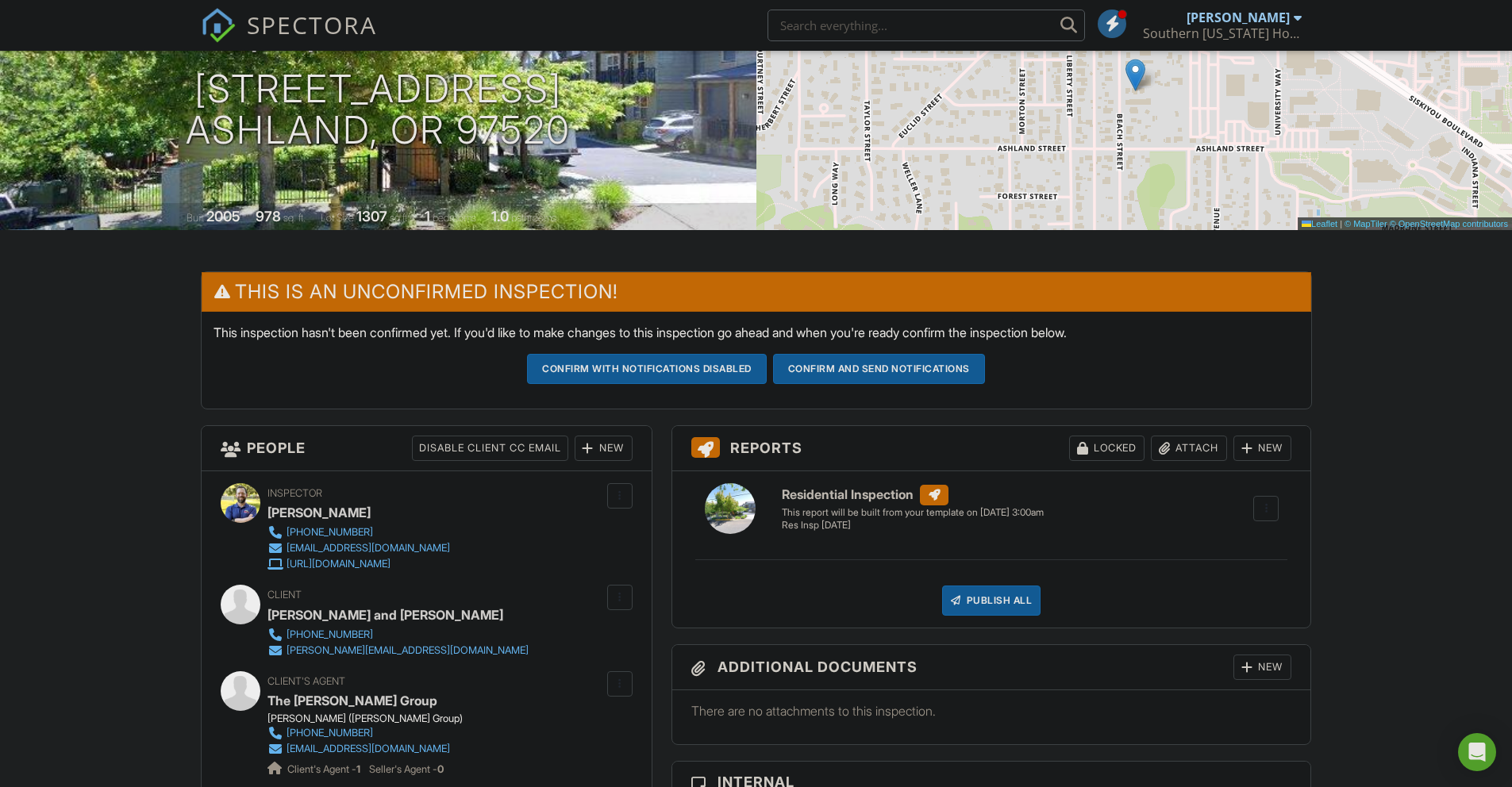 scroll, scrollTop: 0, scrollLeft: 0, axis: both 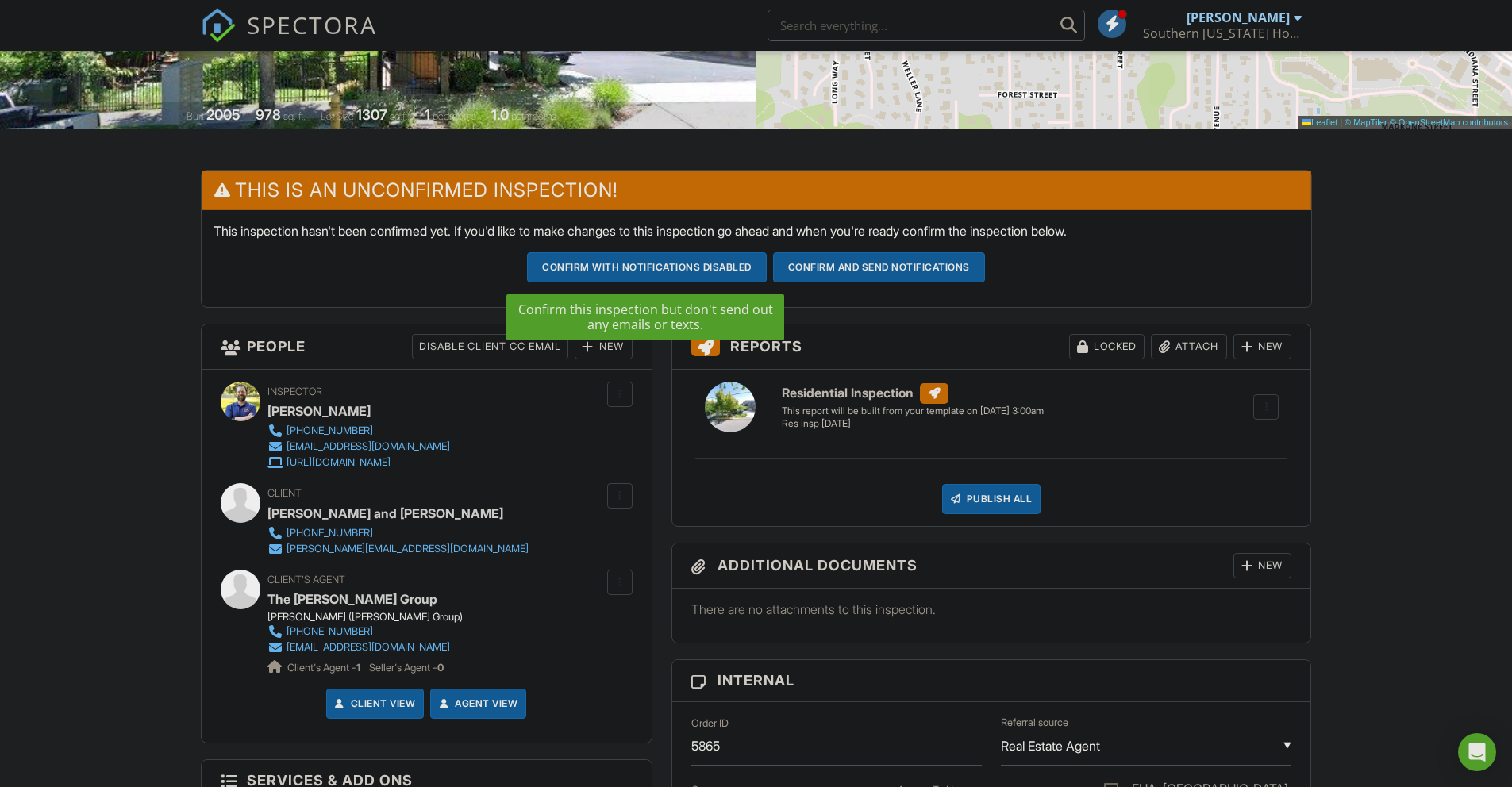 click on "Confirm with notifications disabled" at bounding box center (647, 267) 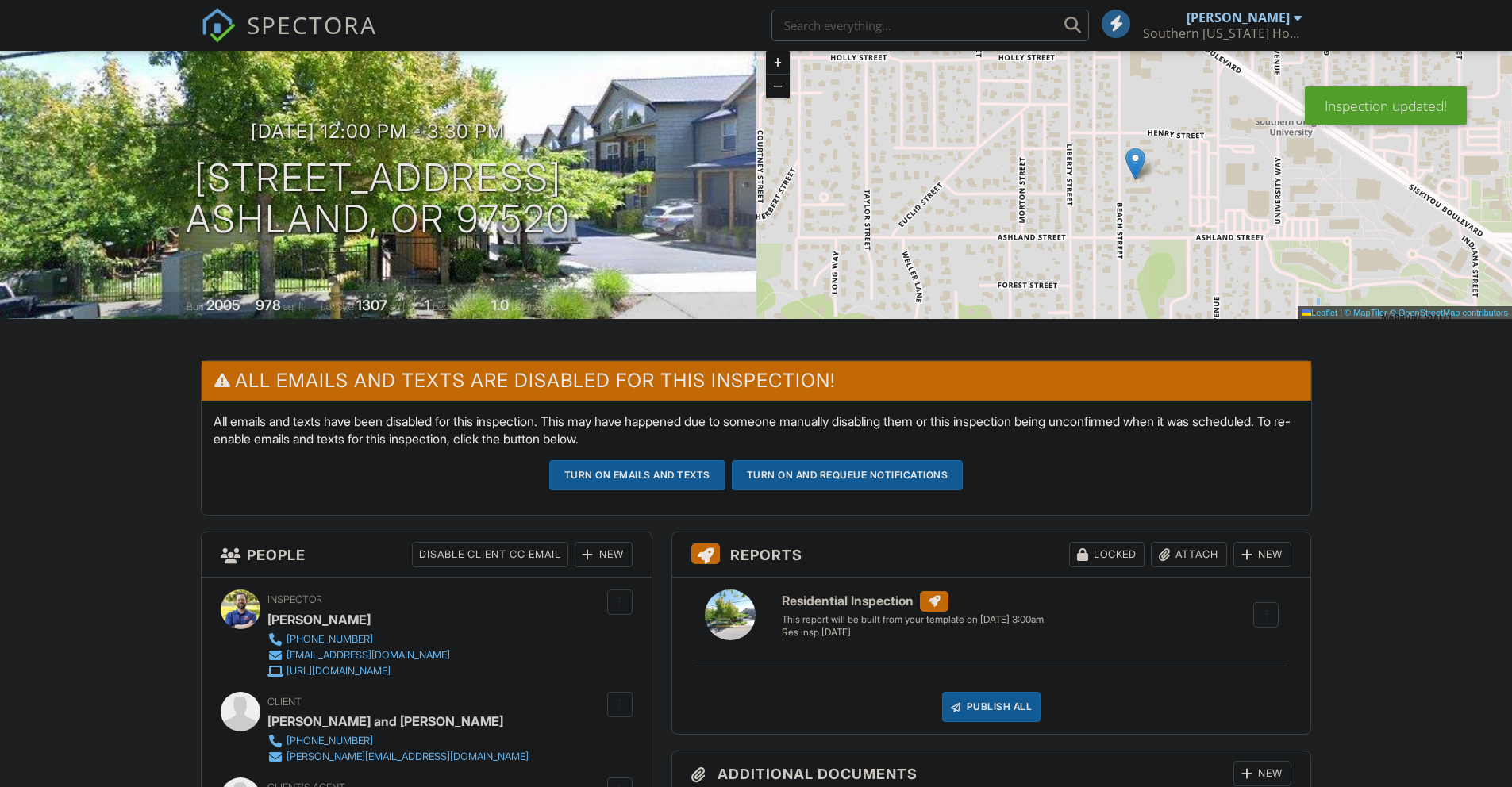 scroll, scrollTop: 289, scrollLeft: 0, axis: vertical 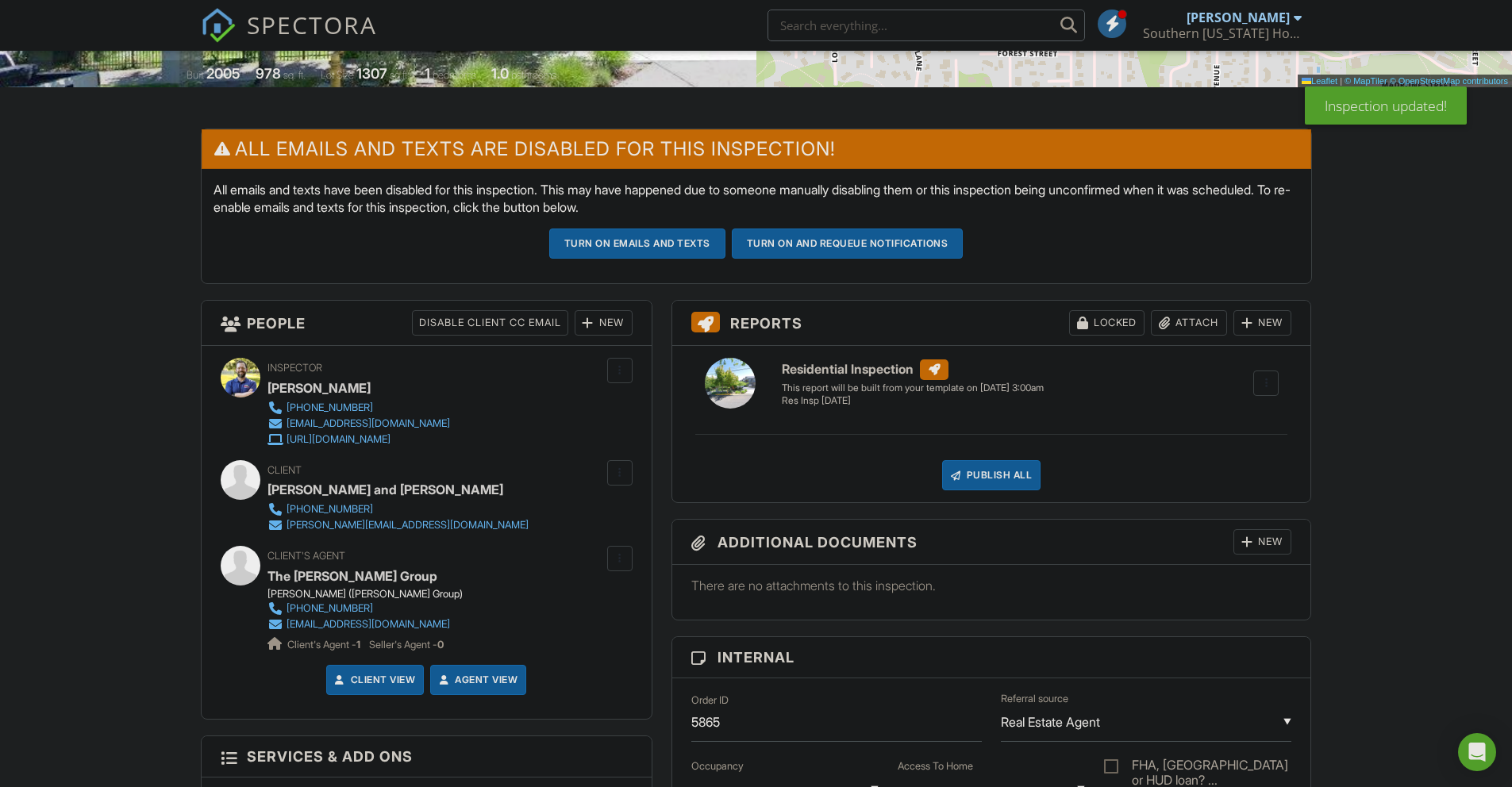 click on "Turn on emails and texts" at bounding box center [637, 244] 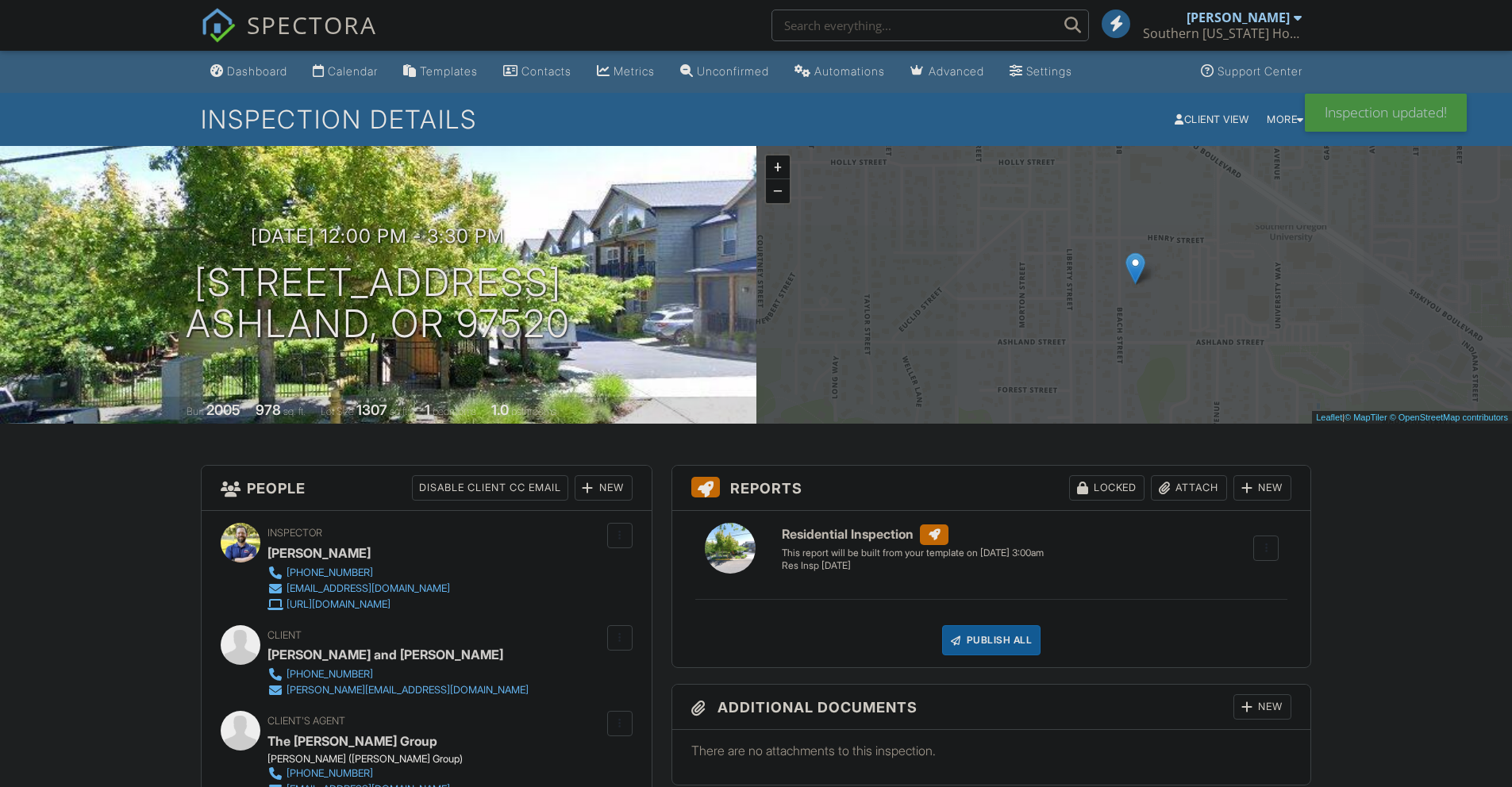 scroll, scrollTop: 950, scrollLeft: 0, axis: vertical 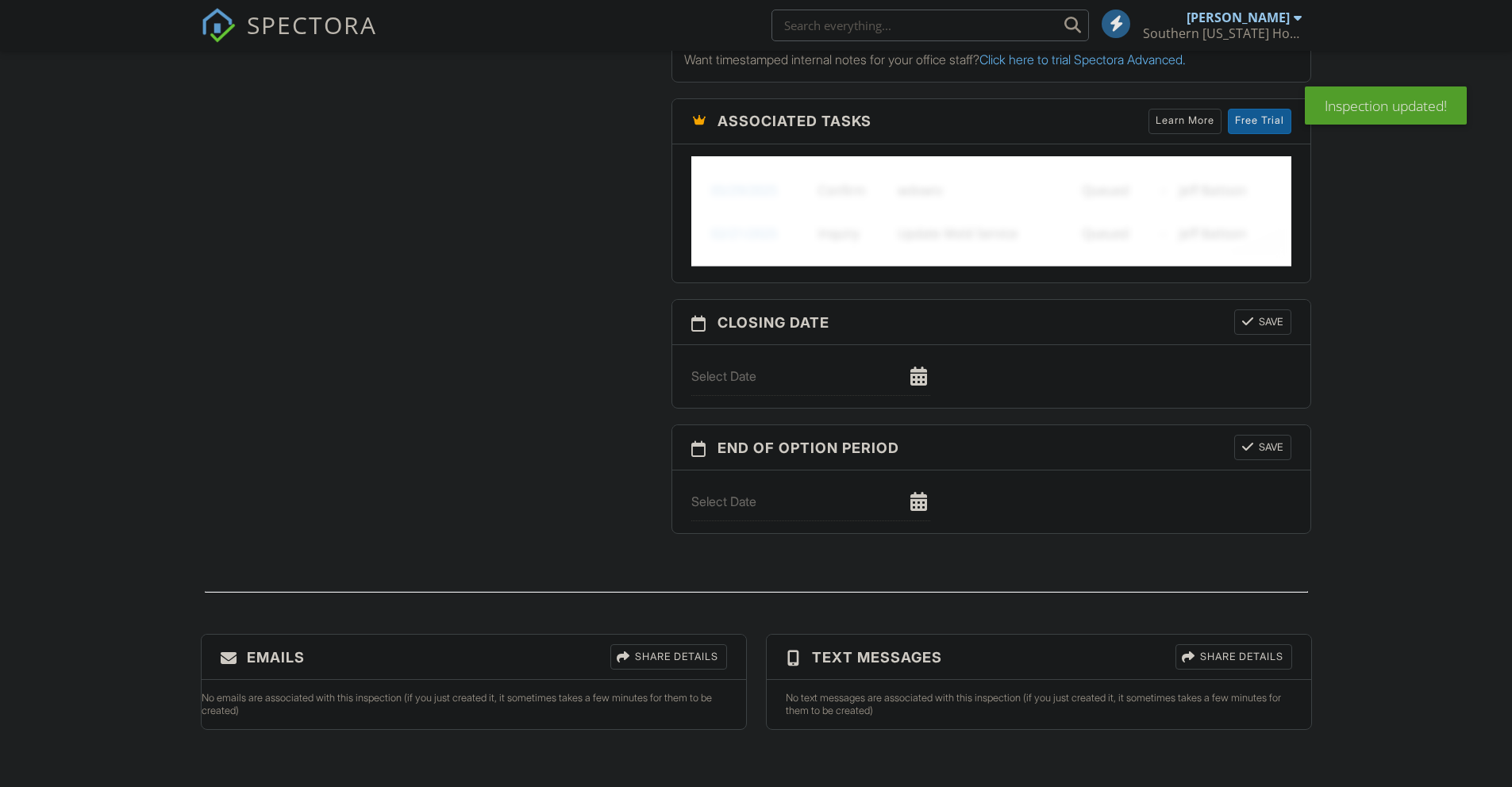click on "Share Details" at bounding box center [668, 657] 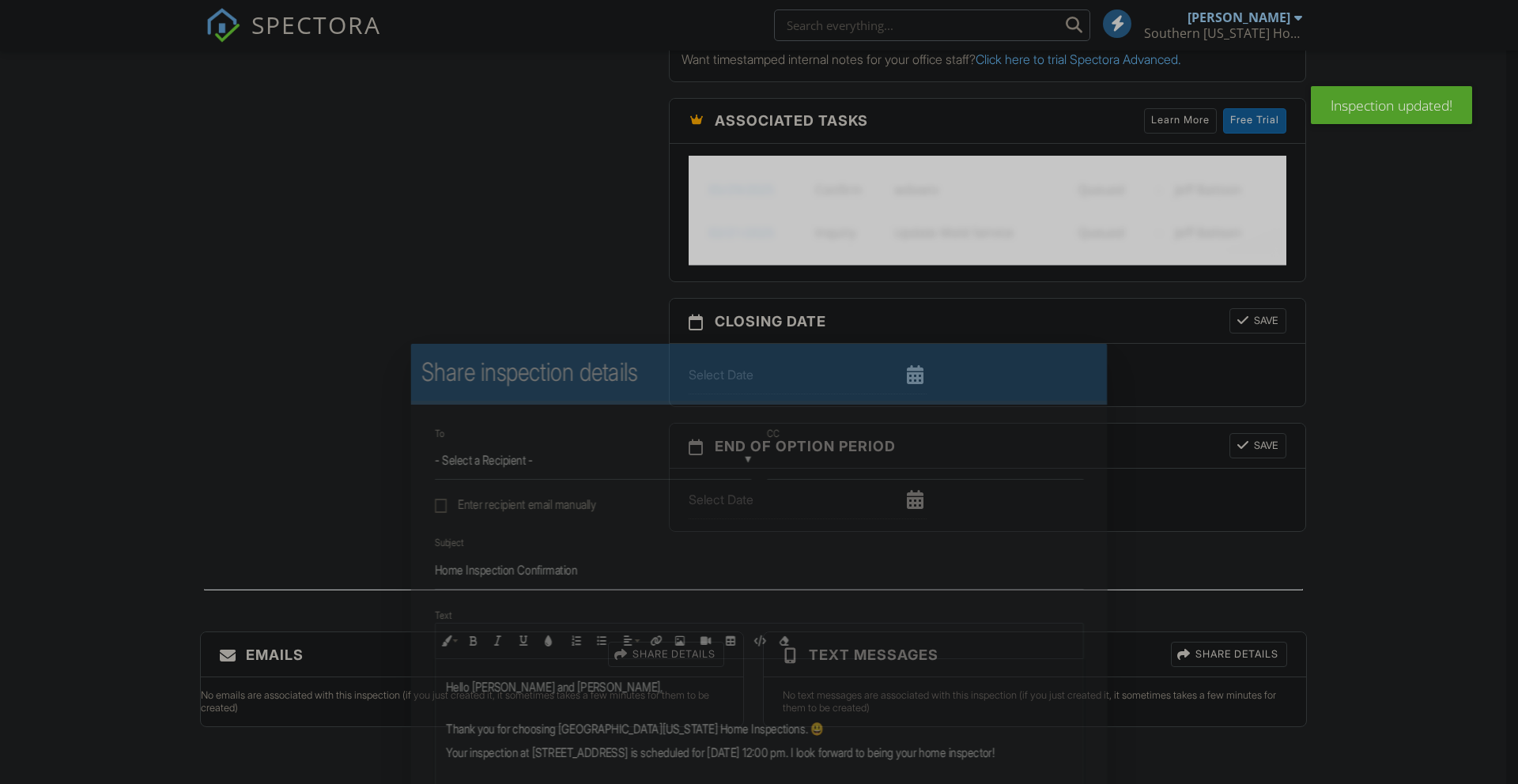 scroll, scrollTop: 0, scrollLeft: 0, axis: both 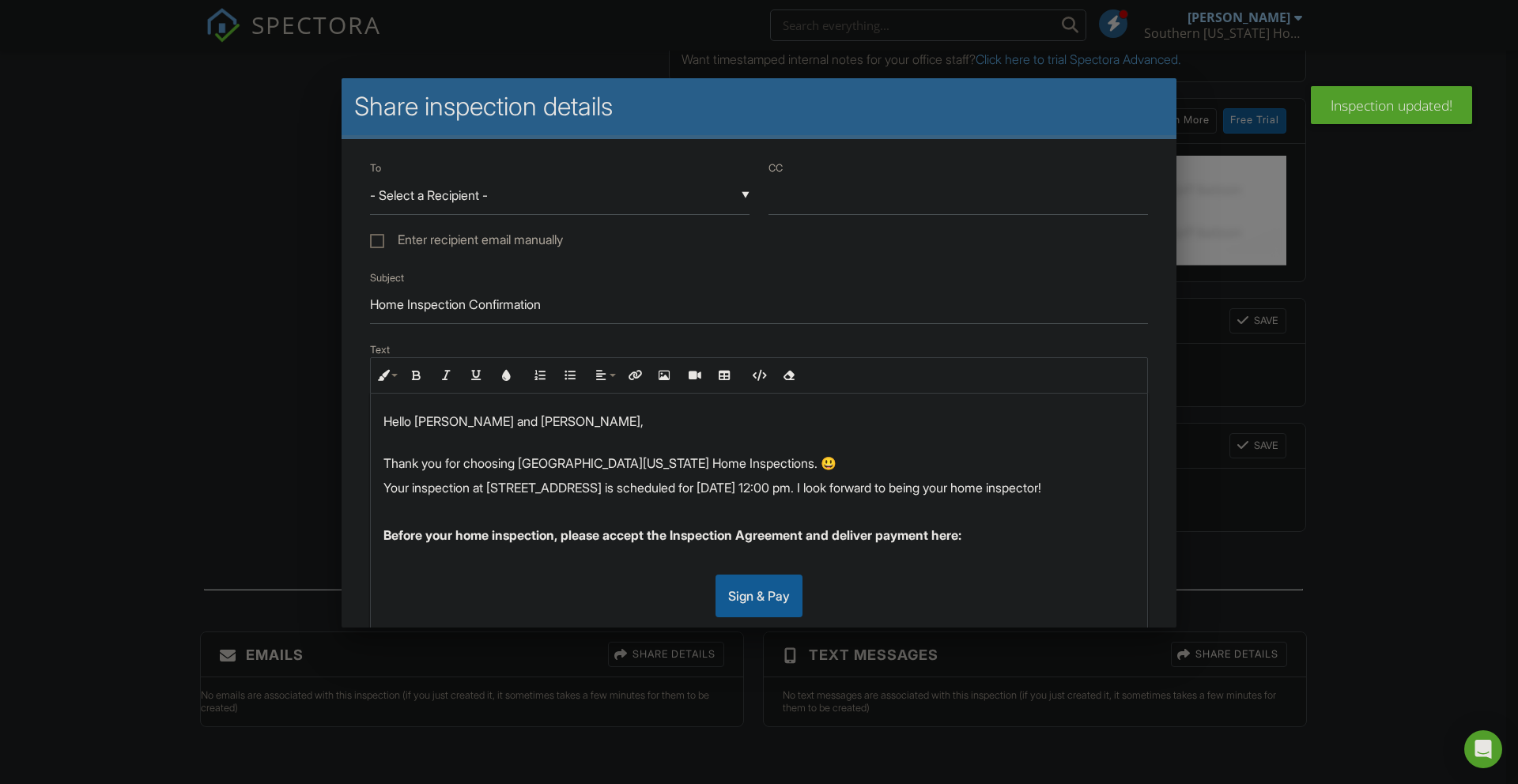 click on "▼ - Select a Recipient - - Select a Recipient - [PERSON_NAME] and [PERSON_NAME] (Client) The [PERSON_NAME] Group (Agent) - Select a Recipient - [PERSON_NAME] and [PERSON_NAME] (Client)
The [PERSON_NAME] Group (Agent)" at bounding box center [560, 195] 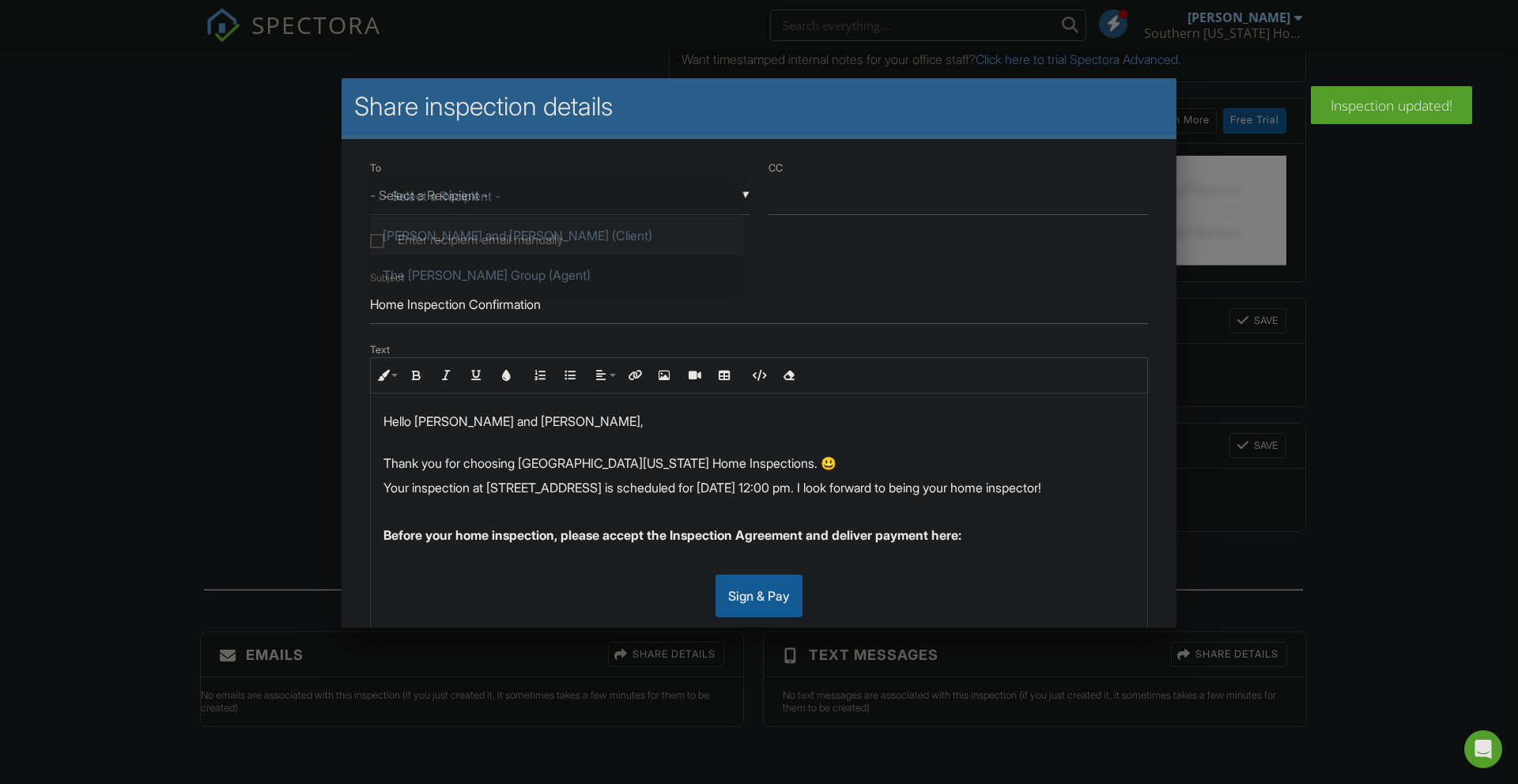click on "[PERSON_NAME] and [PERSON_NAME] (Client)" at bounding box center (557, 236) 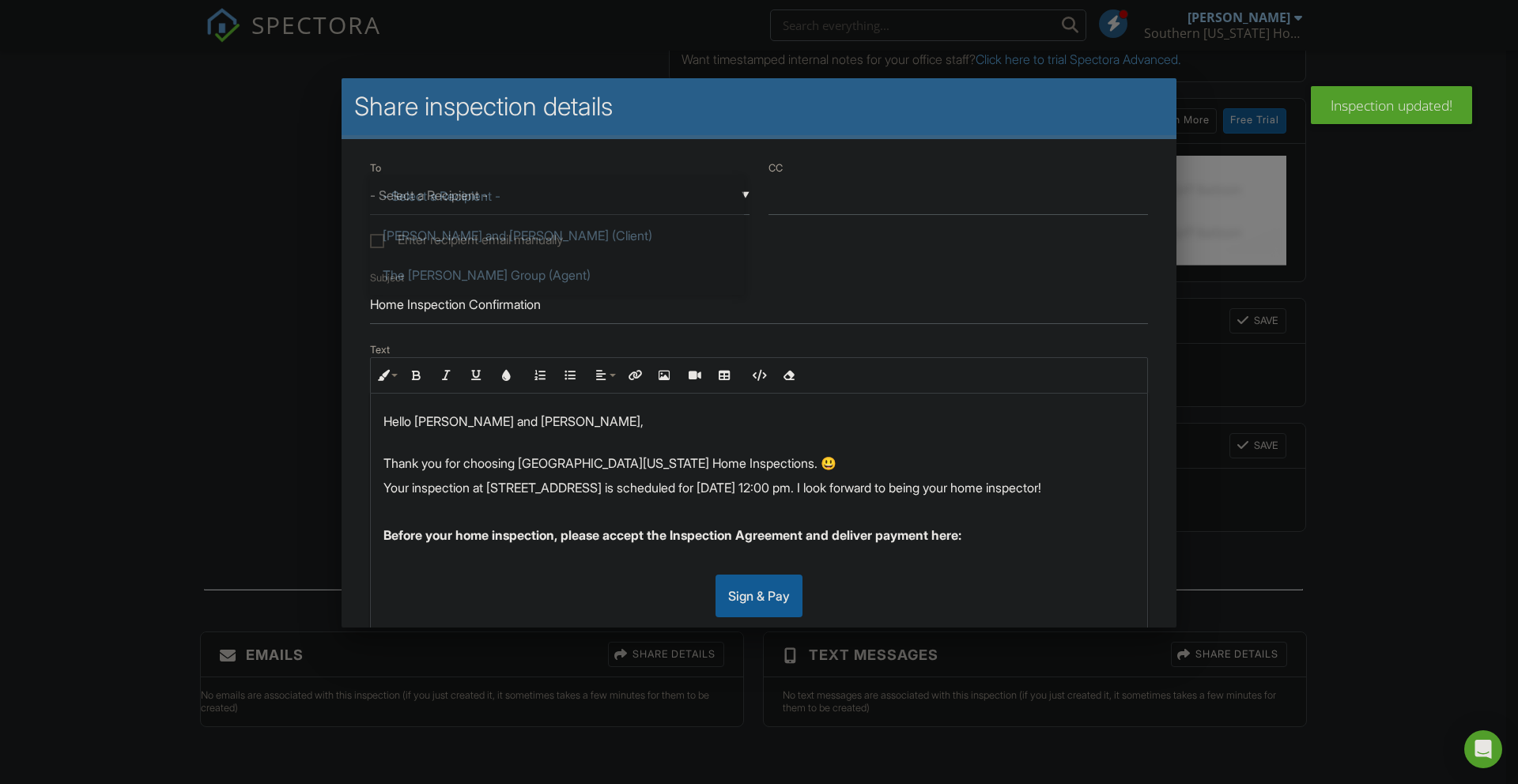 type on "[PERSON_NAME] and [PERSON_NAME] (Client)" 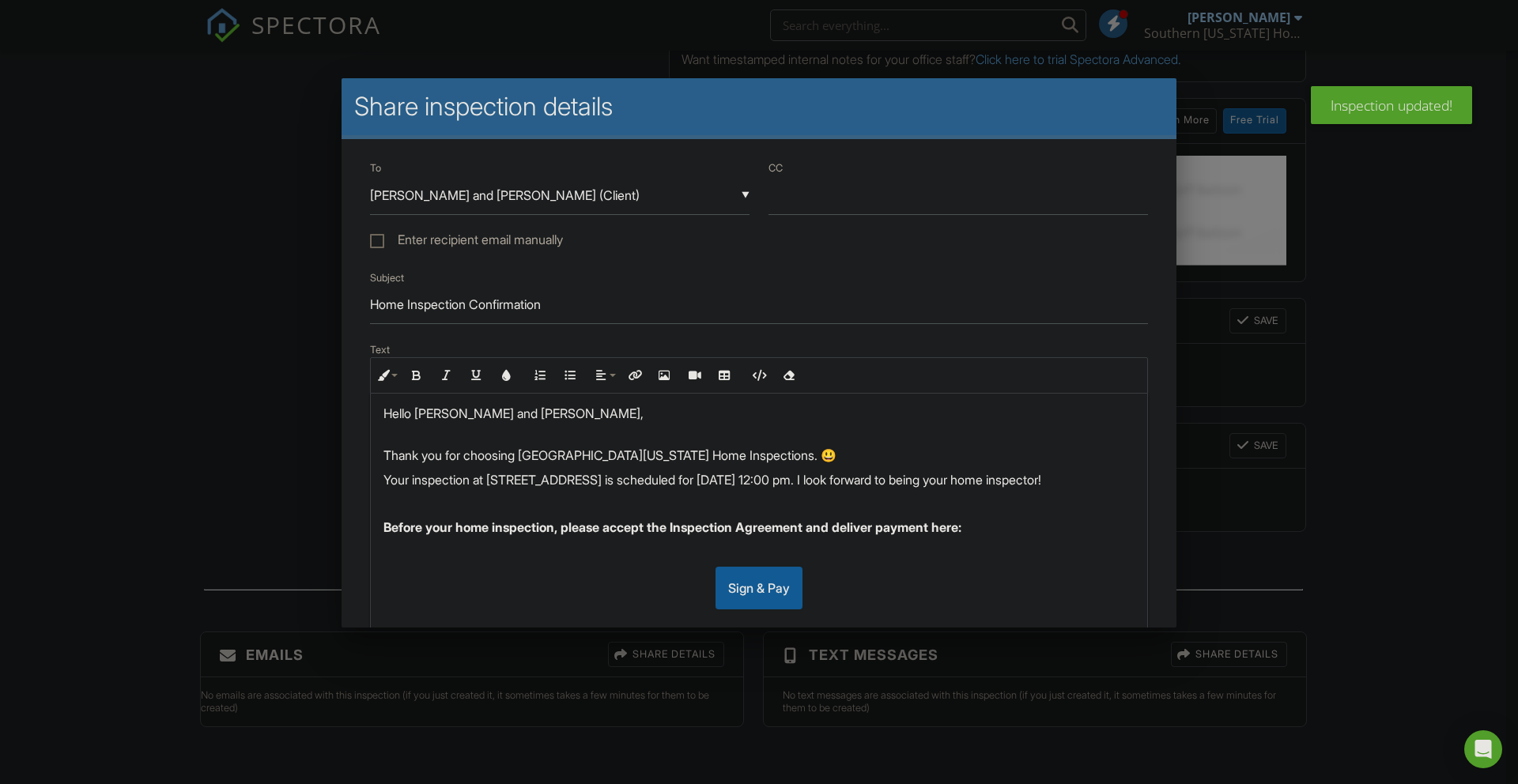scroll, scrollTop: 9, scrollLeft: 0, axis: vertical 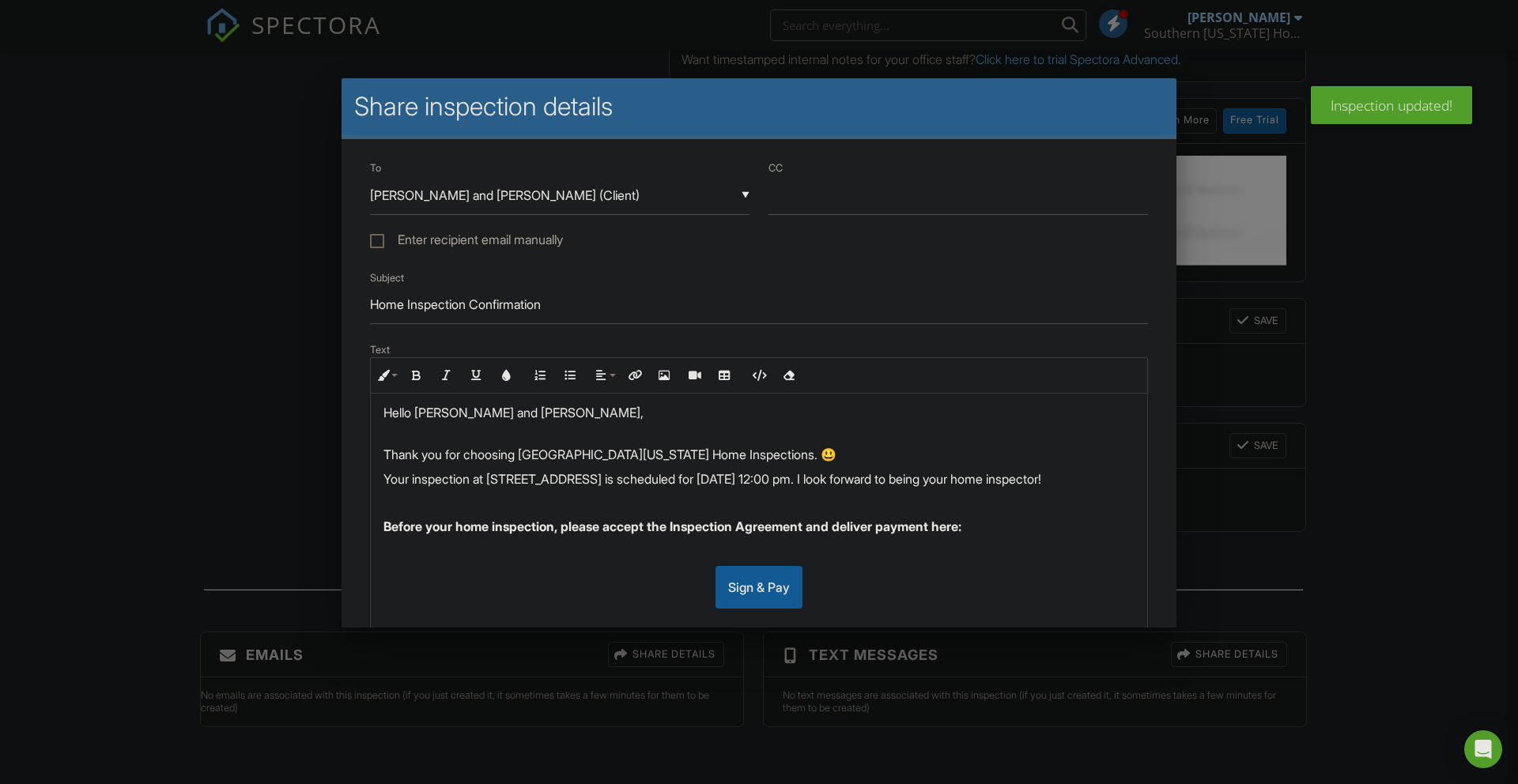 click on "Thank you for choosing [GEOGRAPHIC_DATA][US_STATE] Home Inspections. 😃" at bounding box center [759, 446] 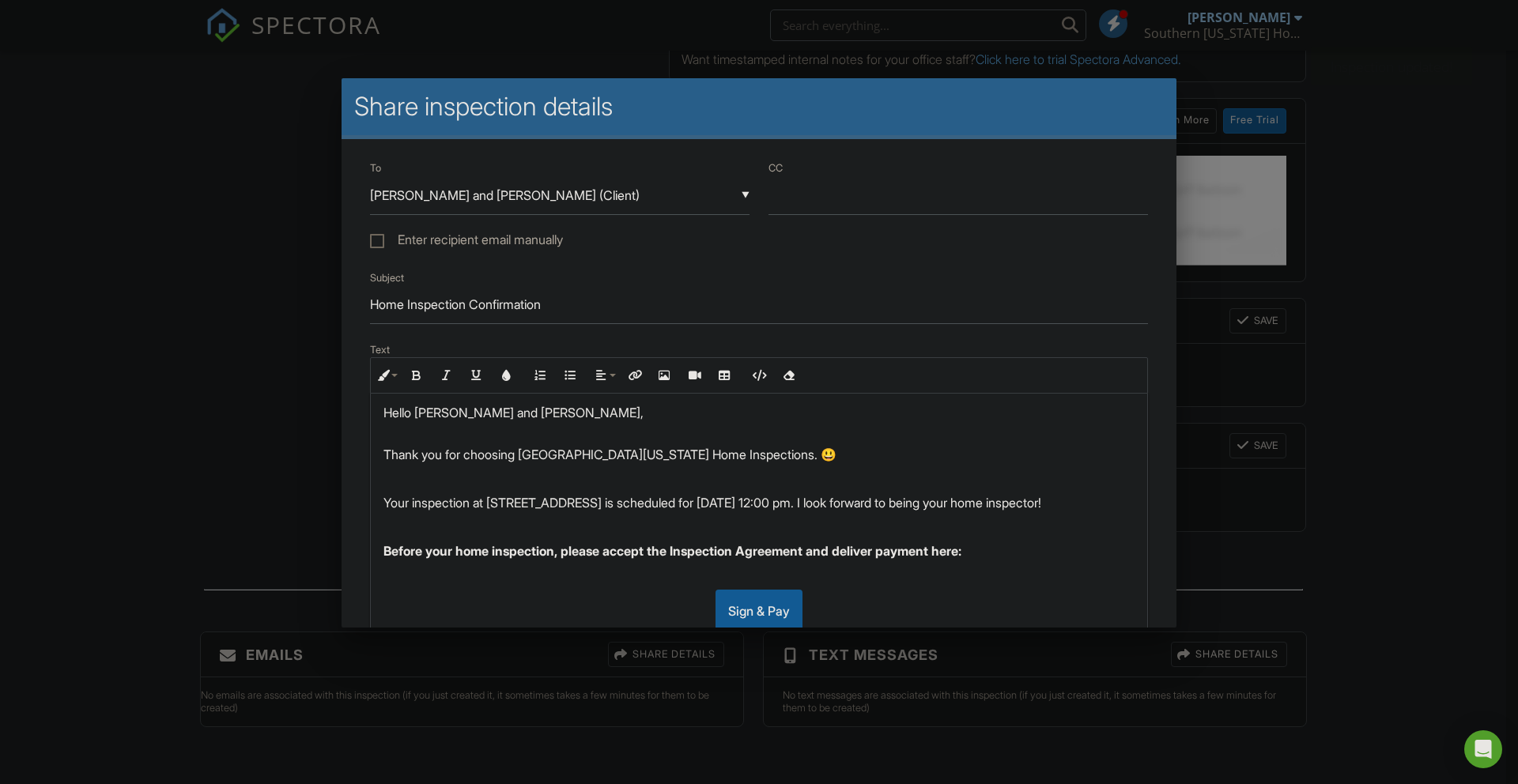 type 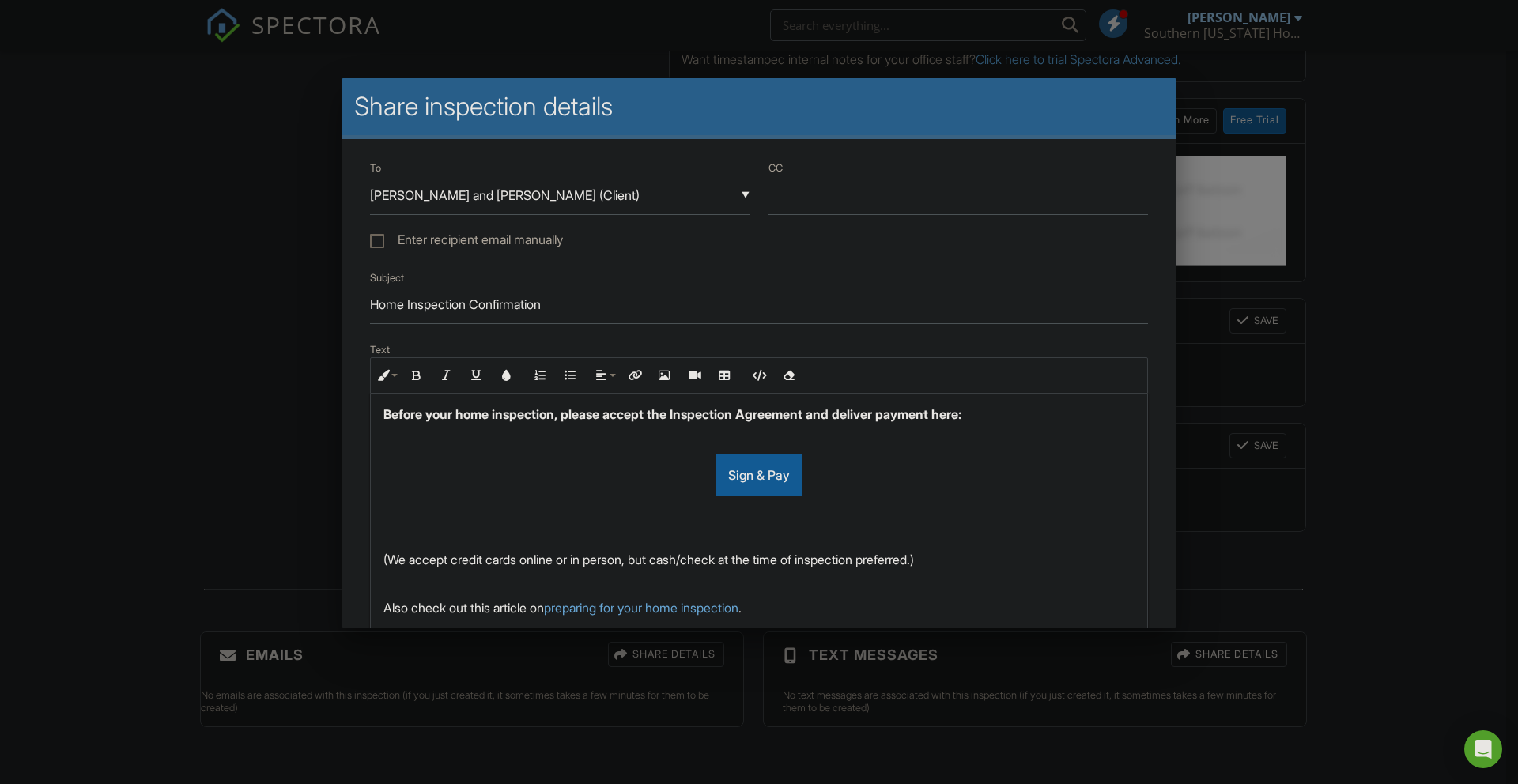scroll, scrollTop: 196, scrollLeft: 0, axis: vertical 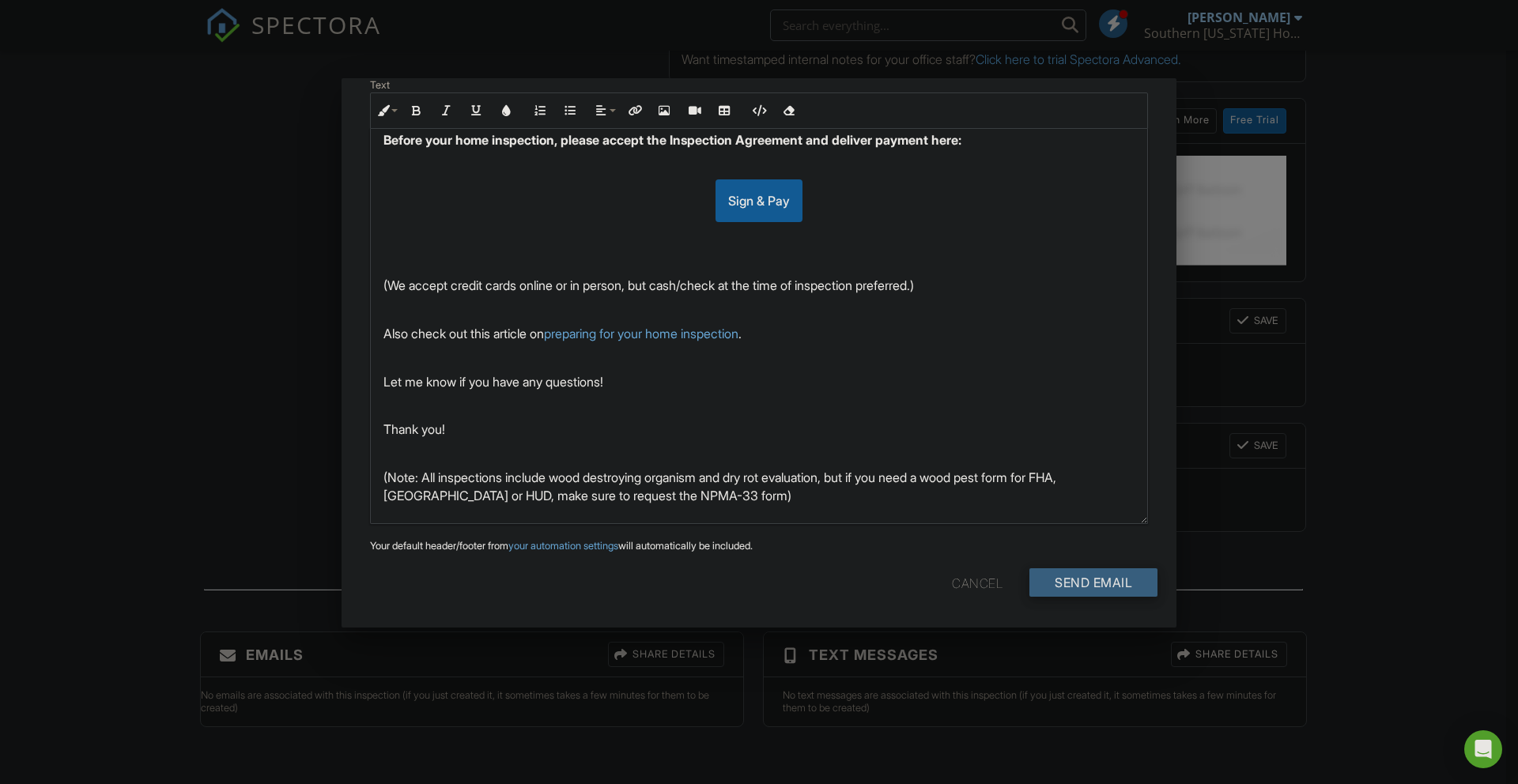 click on "Send Email" at bounding box center (1093, 582) 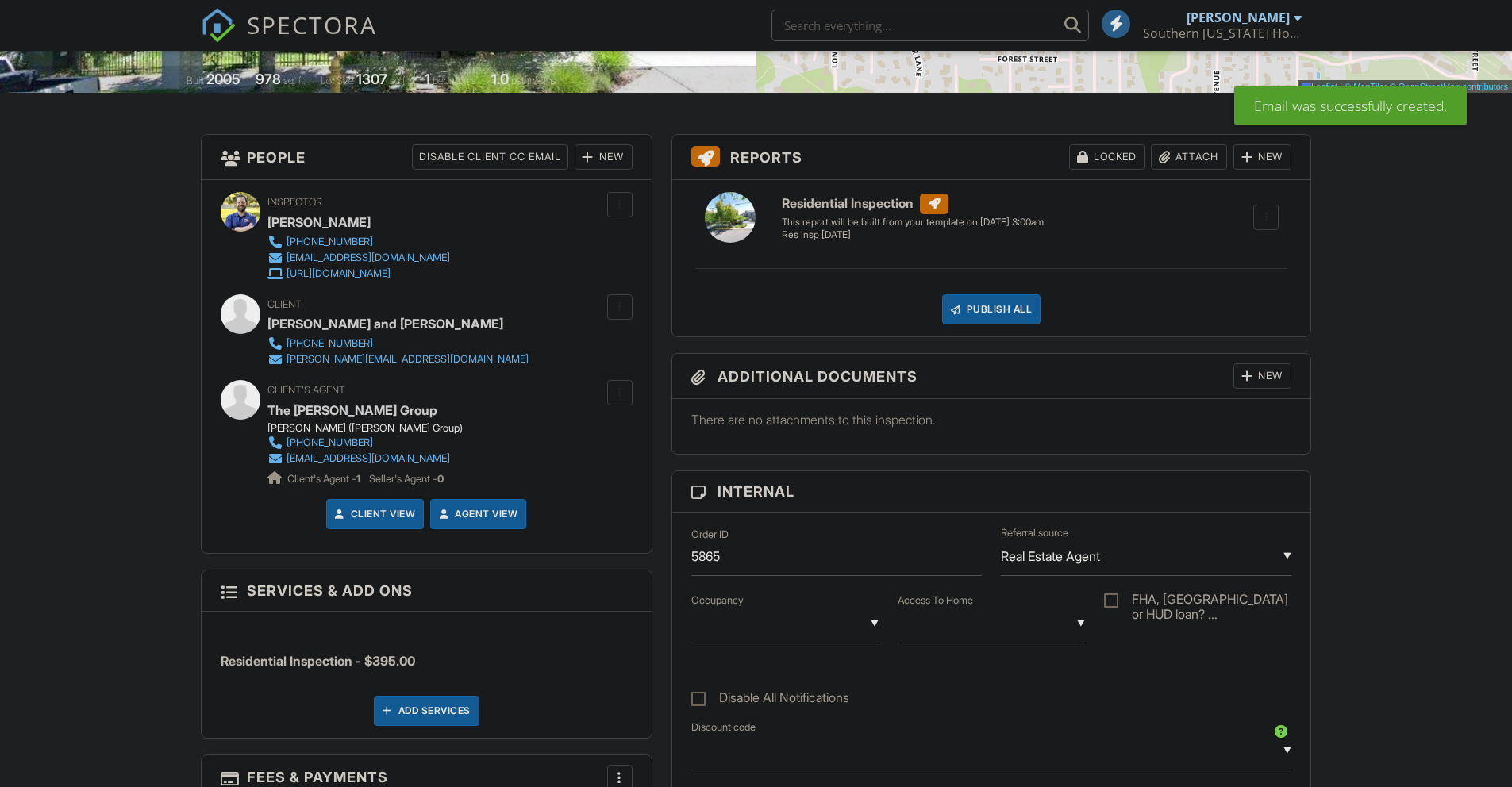scroll, scrollTop: 1354, scrollLeft: 0, axis: vertical 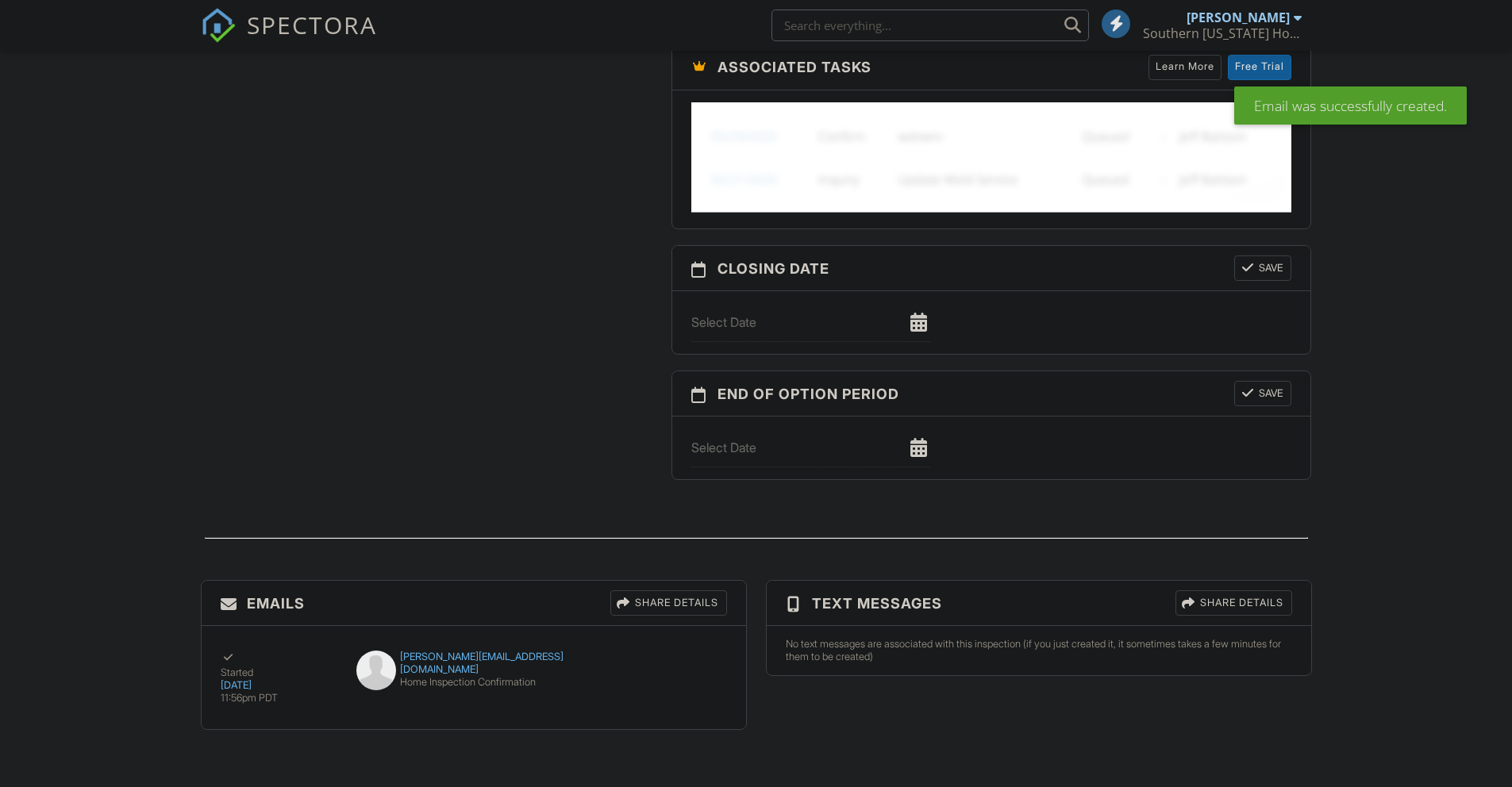 click on "Share Details" at bounding box center [668, 603] 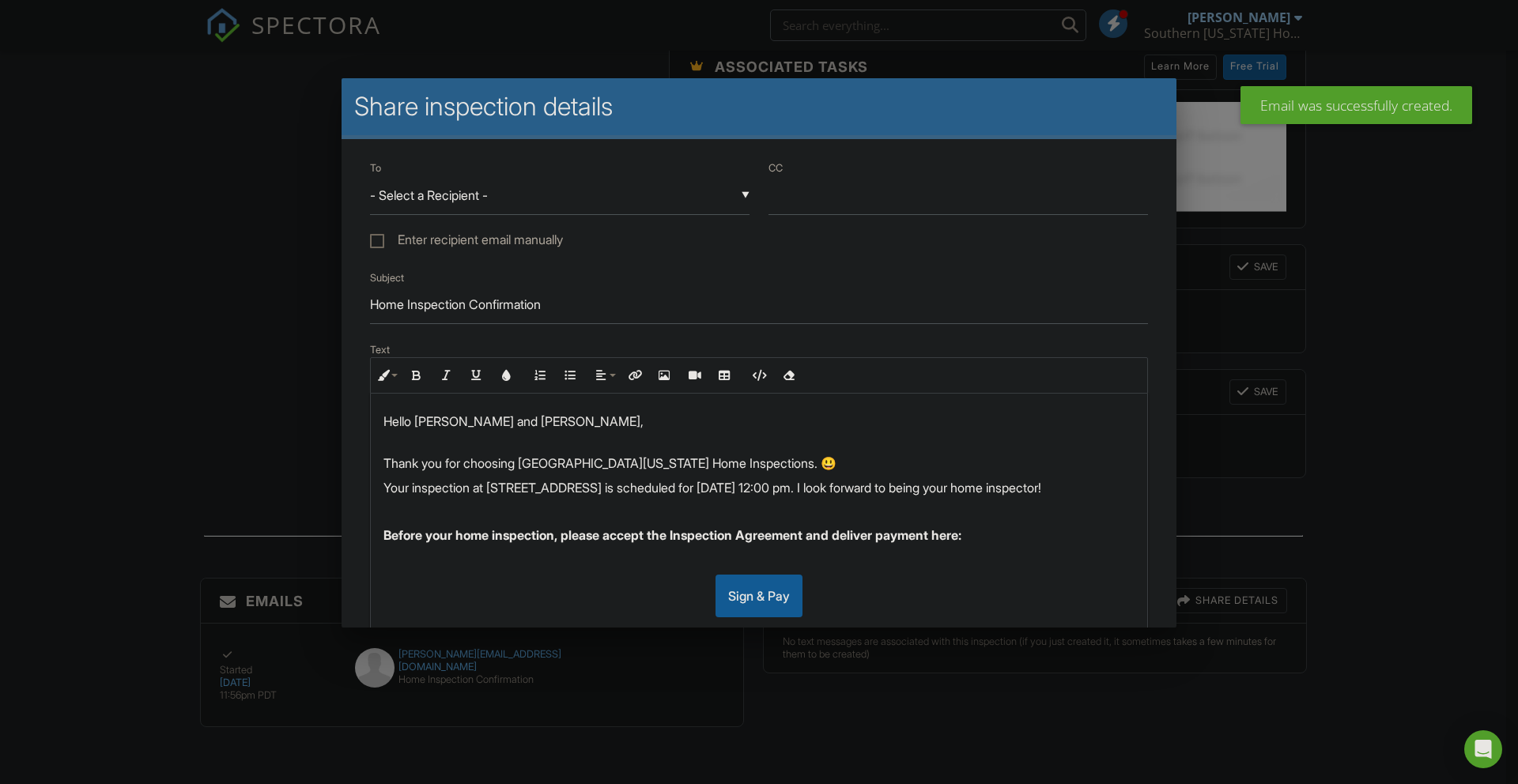 click on "▼ - Select a Recipient - - Select a Recipient - [PERSON_NAME] and [PERSON_NAME] (Client) The [PERSON_NAME] Group (Agent) - Select a Recipient - [PERSON_NAME] and [PERSON_NAME] (Client)
The [PERSON_NAME] Group (Agent)" at bounding box center [560, 195] 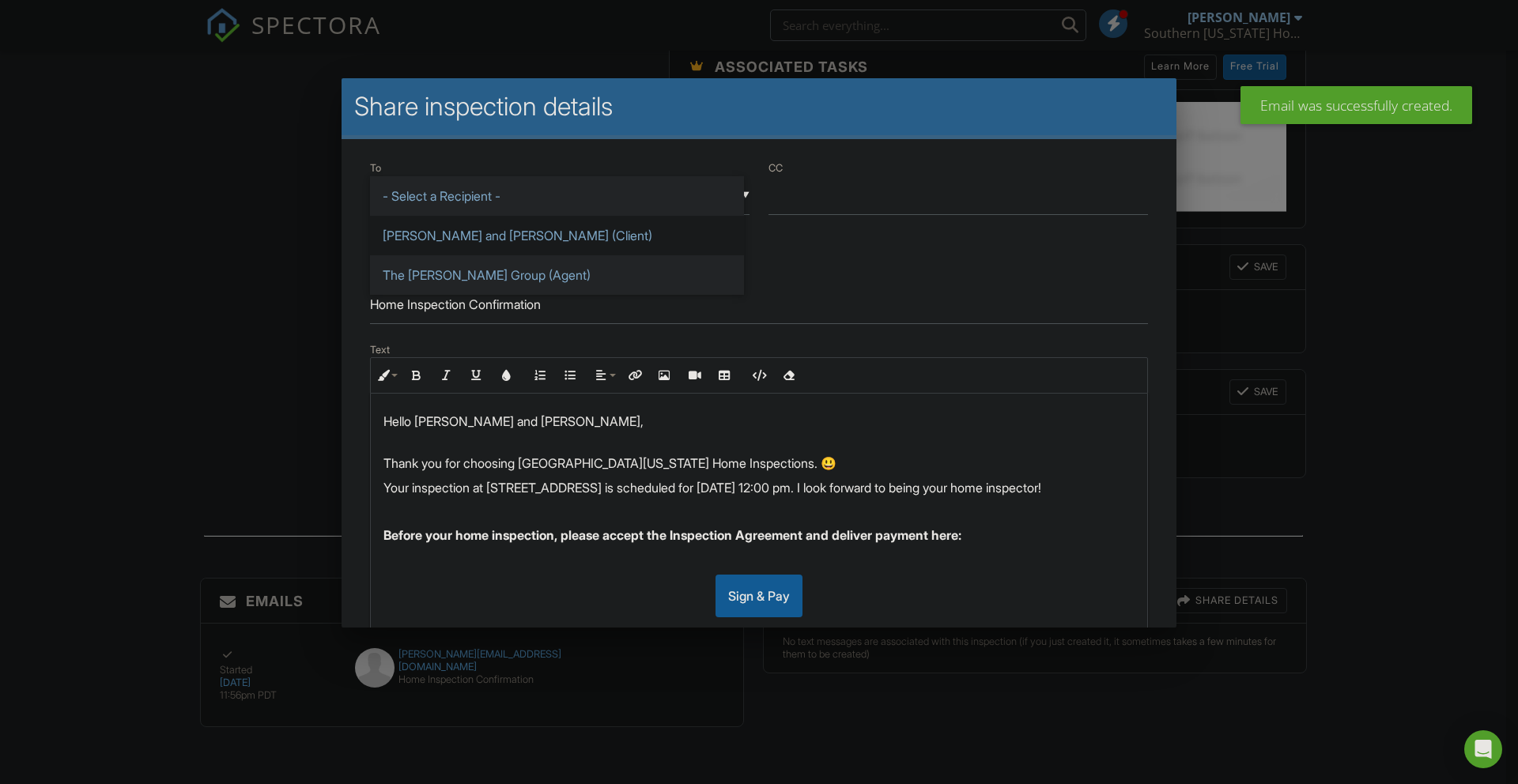 click on "The Gibson Group (Agent)" at bounding box center (557, 275) 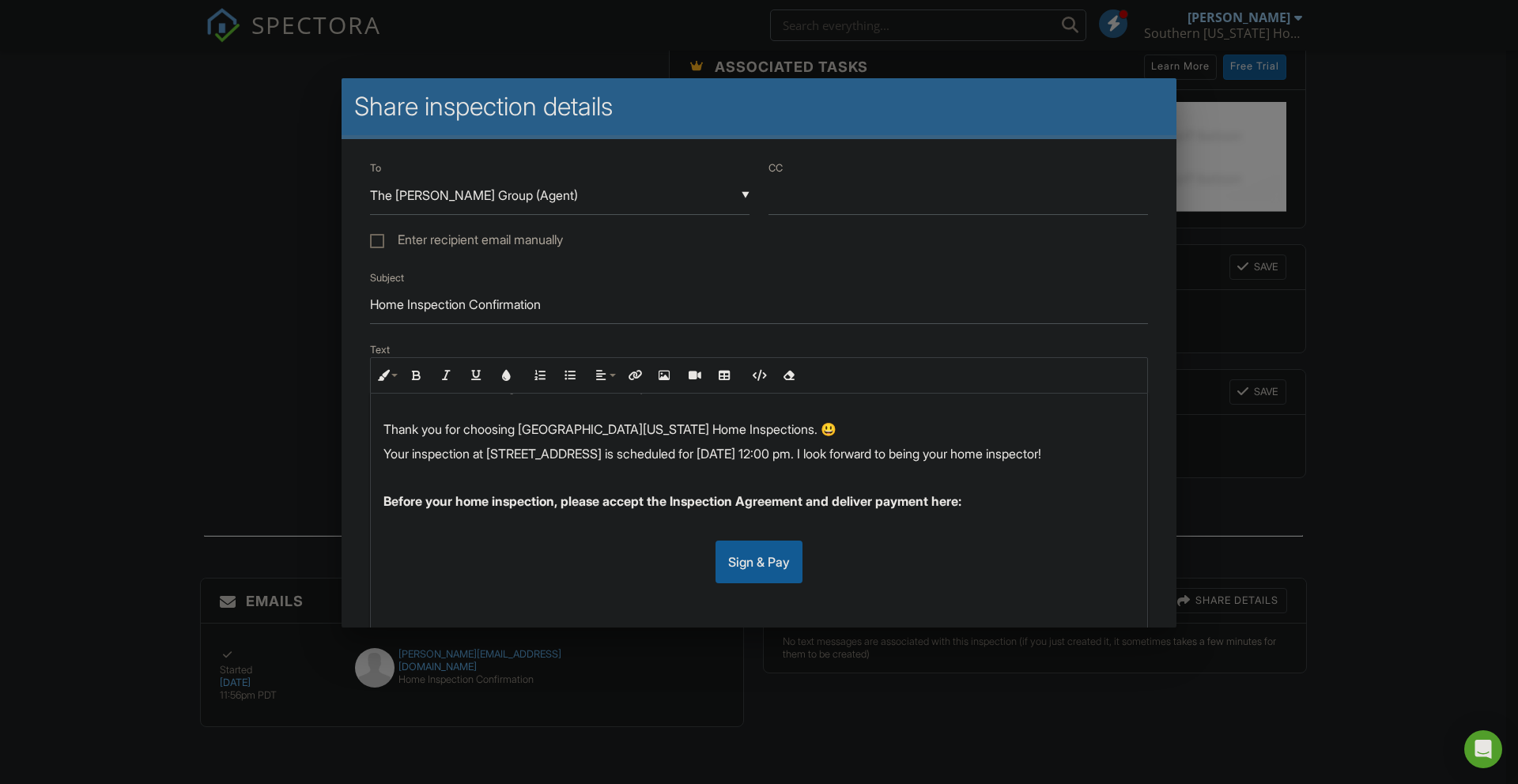 scroll, scrollTop: 5, scrollLeft: 0, axis: vertical 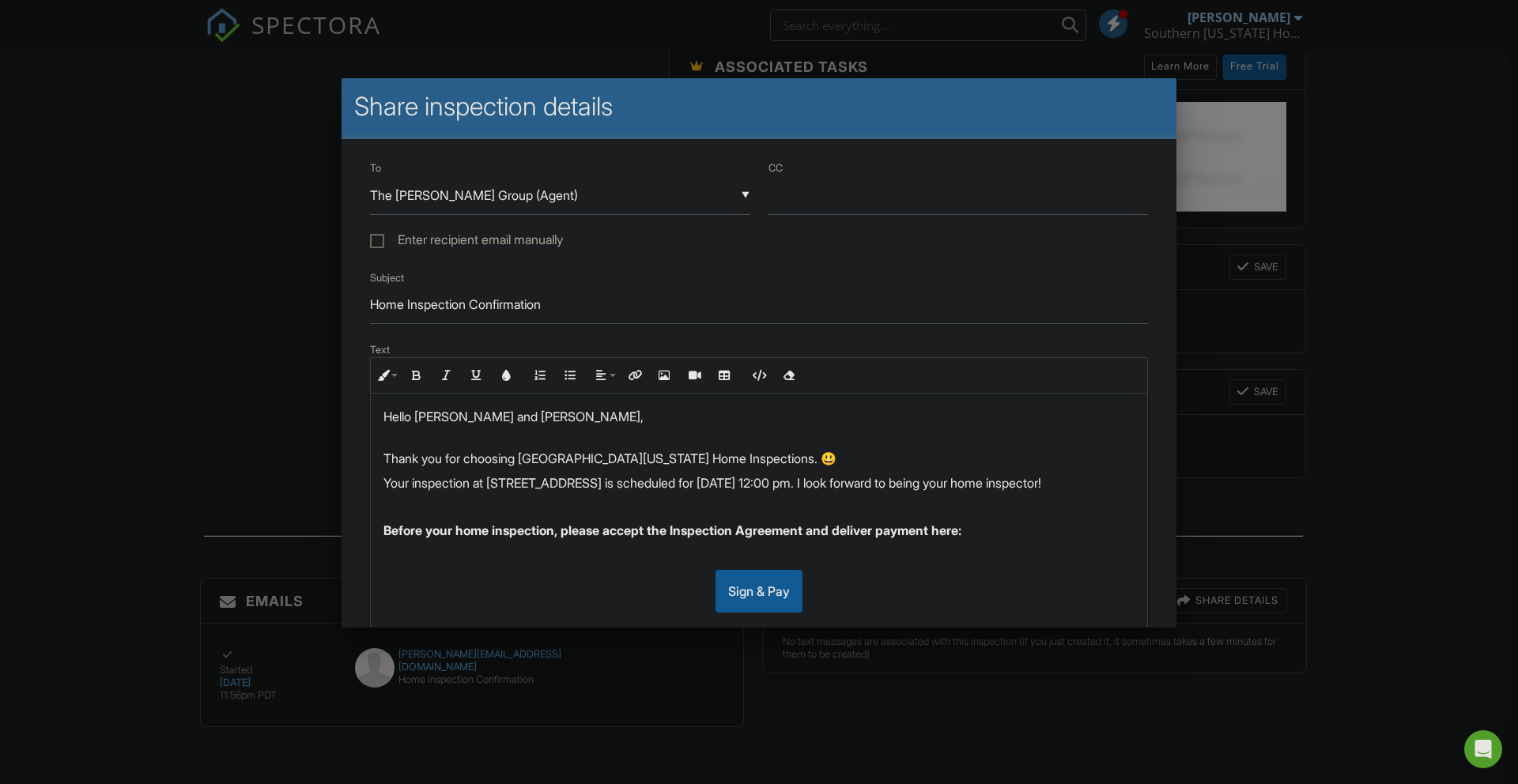 click on "Hello [PERSON_NAME] and [PERSON_NAME]," at bounding box center [759, 416] 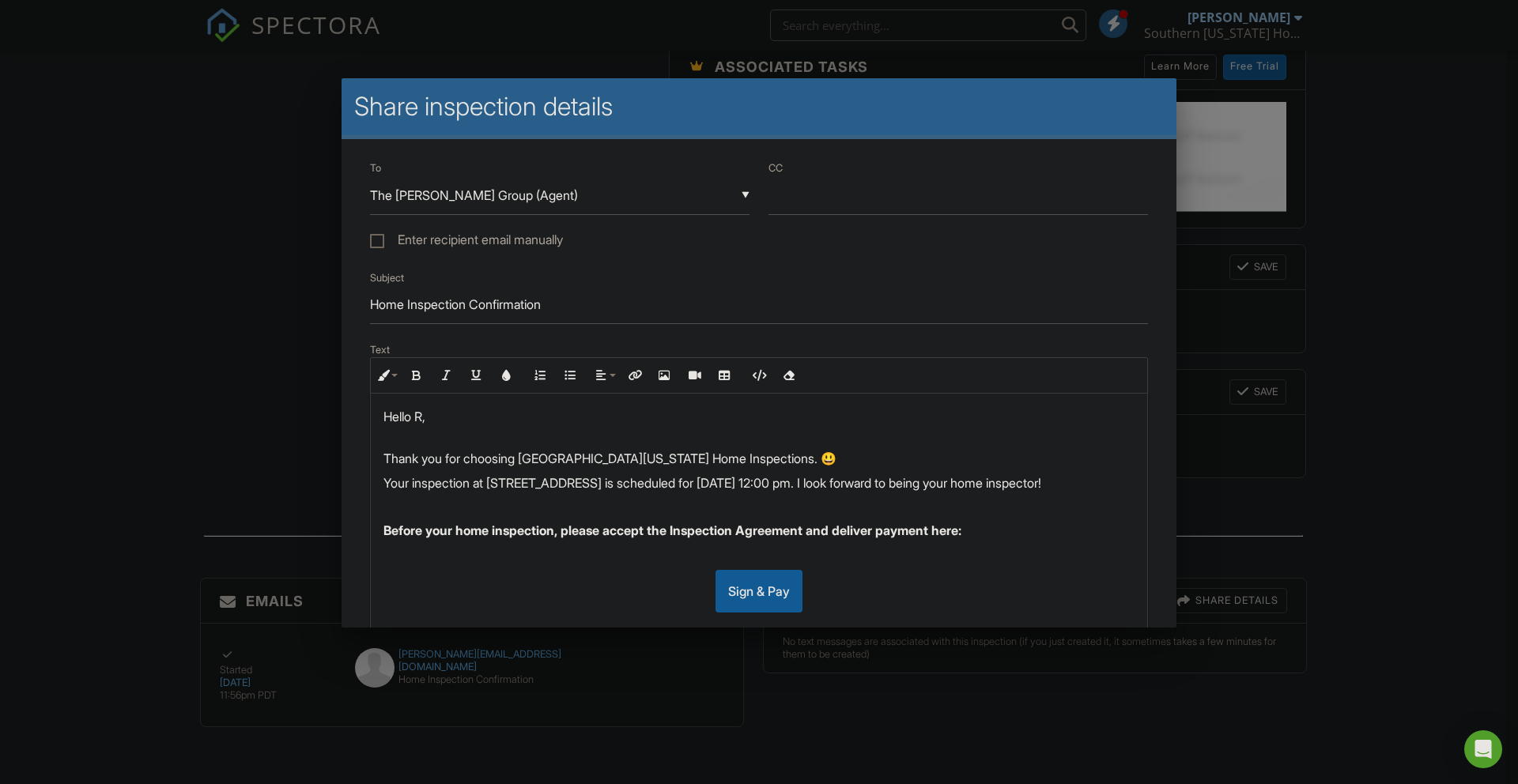 type 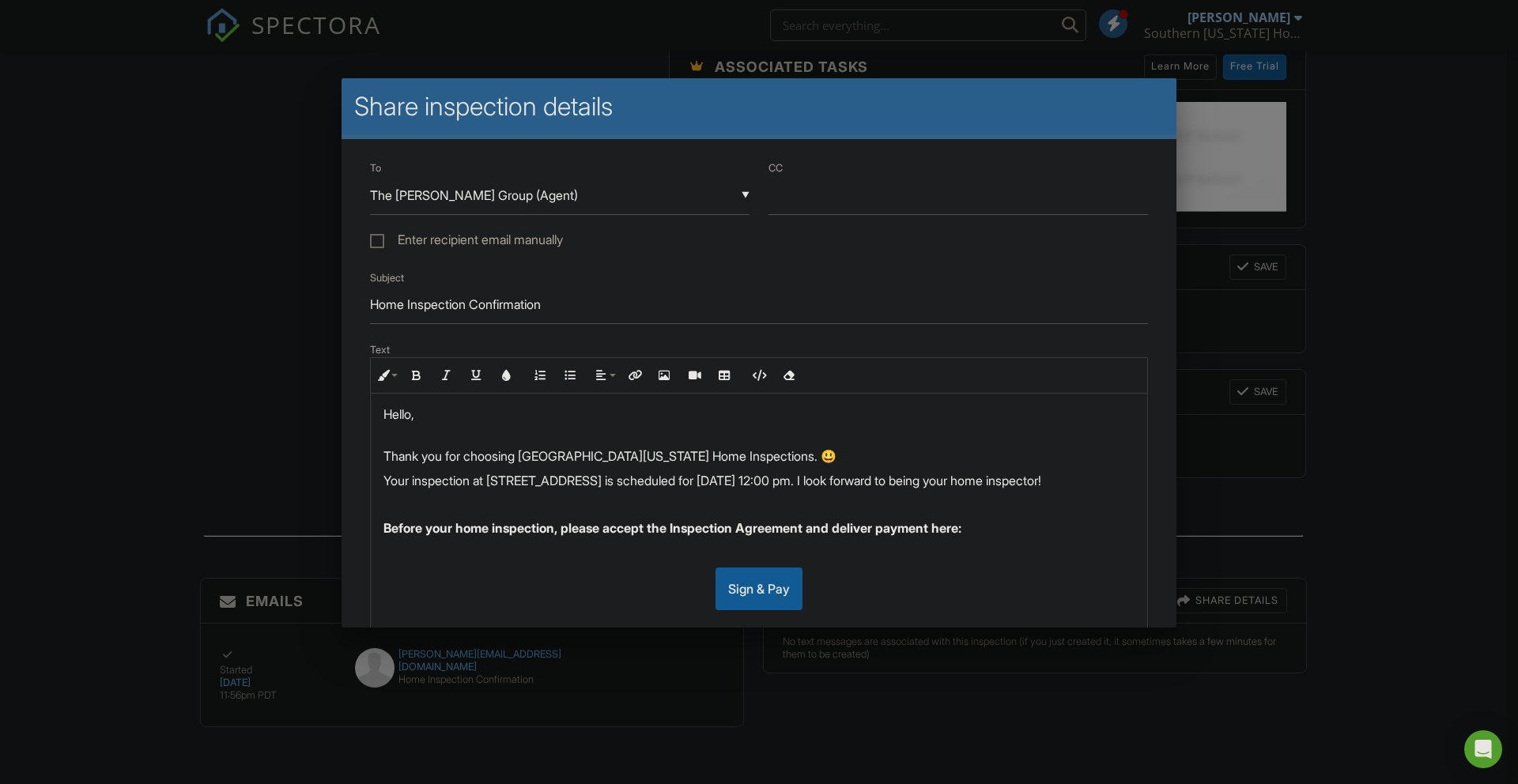 scroll, scrollTop: 8, scrollLeft: 0, axis: vertical 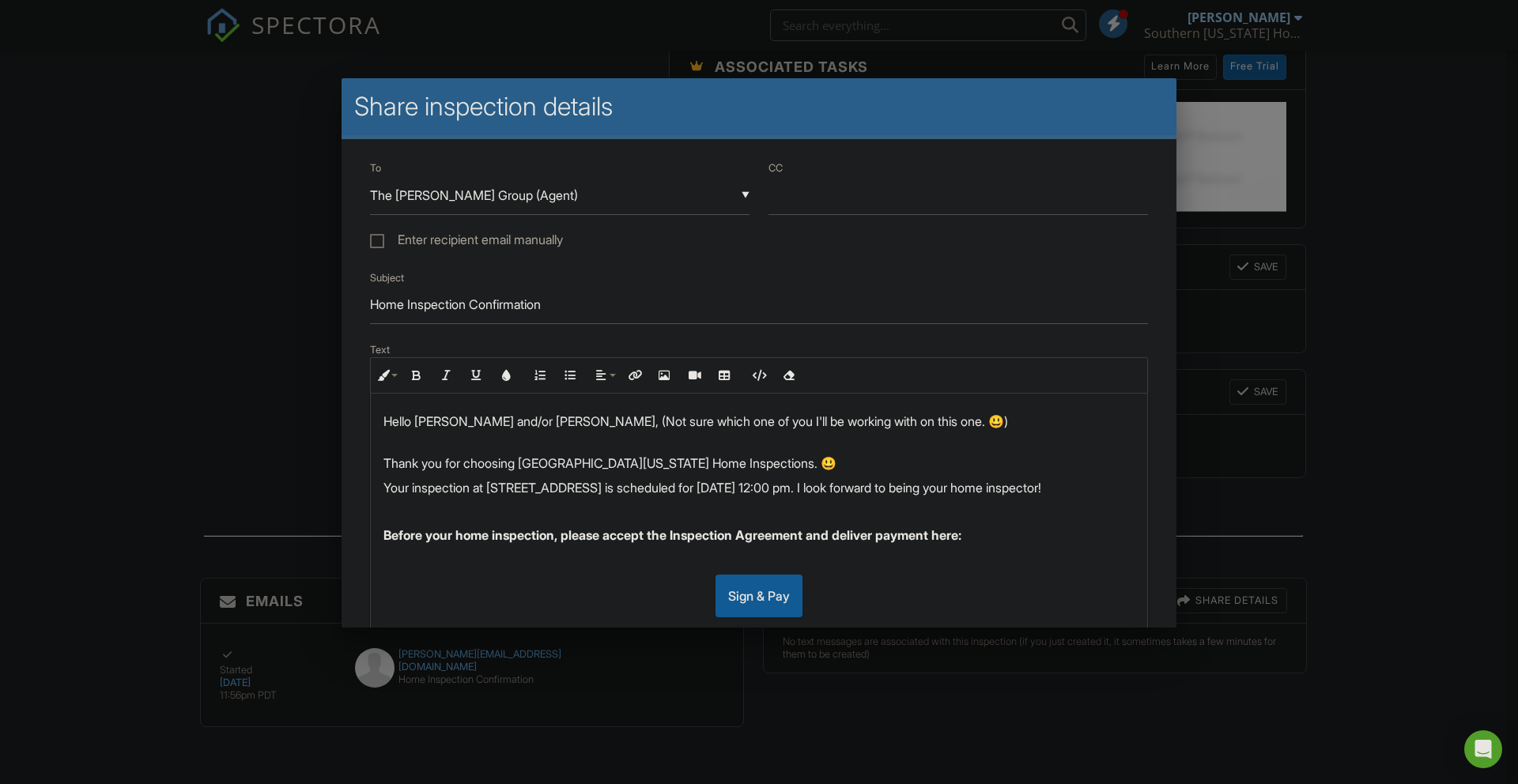 click on "Thank you for choosing [GEOGRAPHIC_DATA][US_STATE] Home Inspections. 😃" at bounding box center [759, 454] 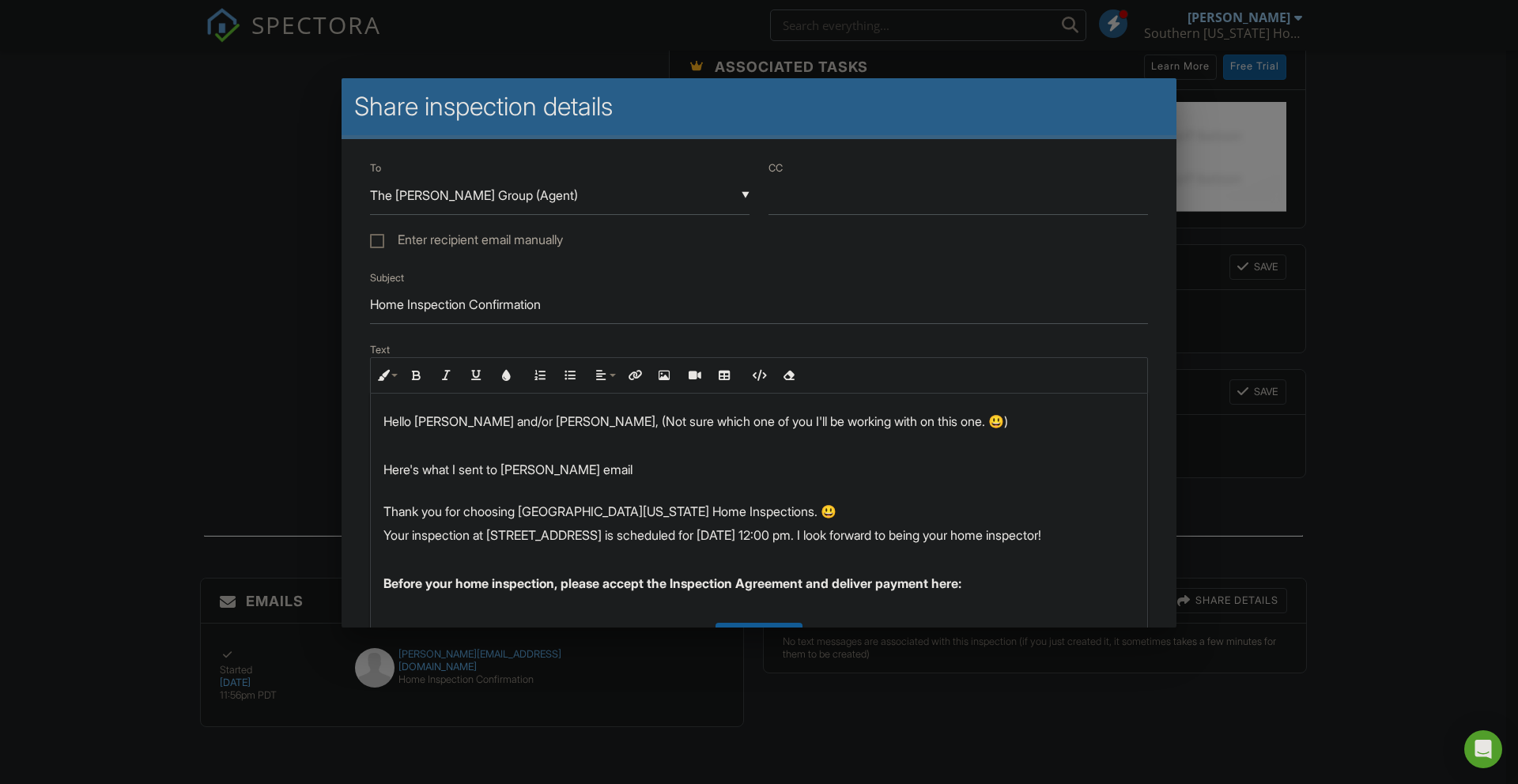 click on "▼ The Gibson Group (Agent) - Select a Recipient - Ricky and Sheila Miller (Client) The Gibson Group (Agent) - Select a Recipient - Ricky and Sheila Miller (Client)
The Gibson Group (Agent)" at bounding box center (560, 195) 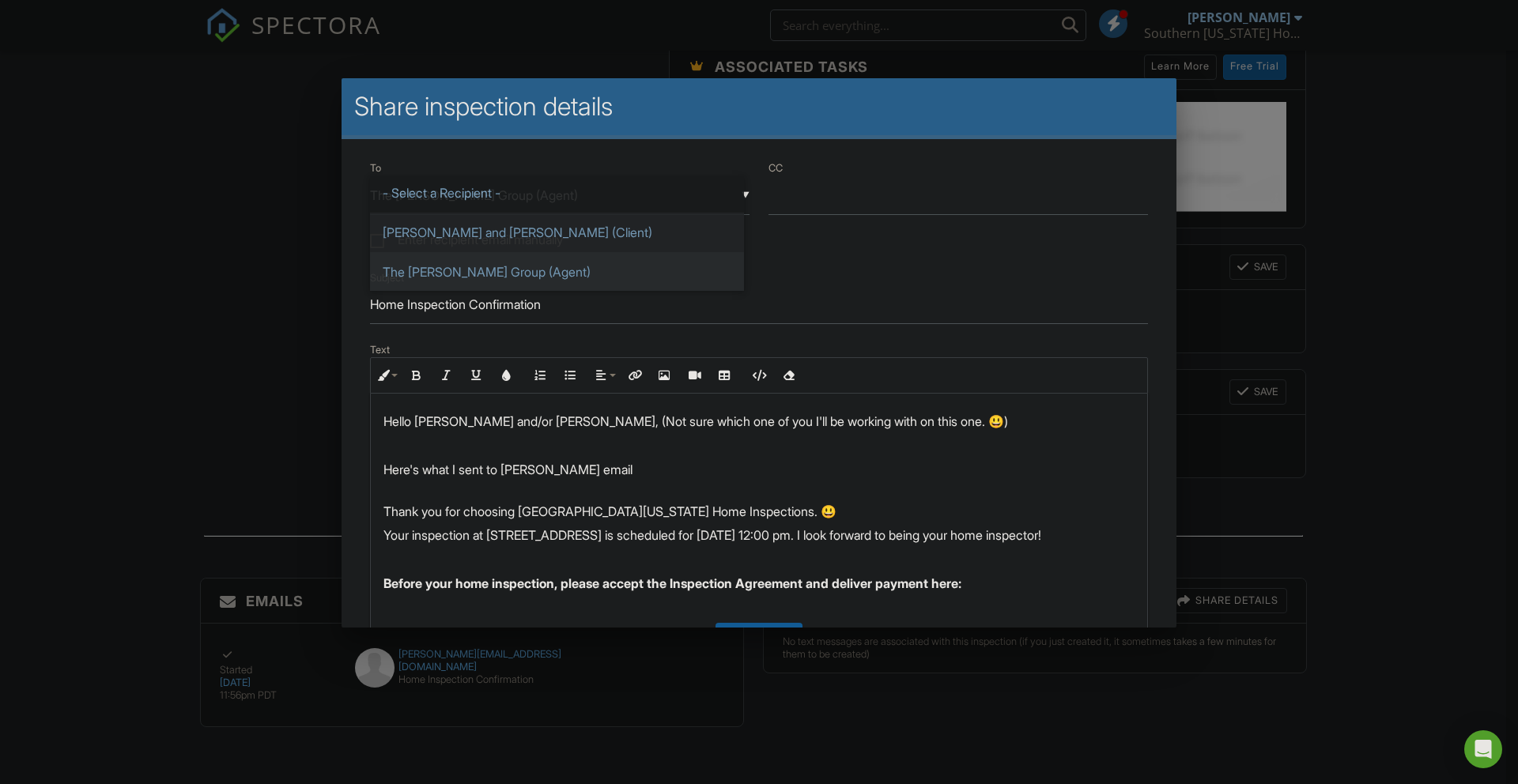 scroll, scrollTop: 0, scrollLeft: 0, axis: both 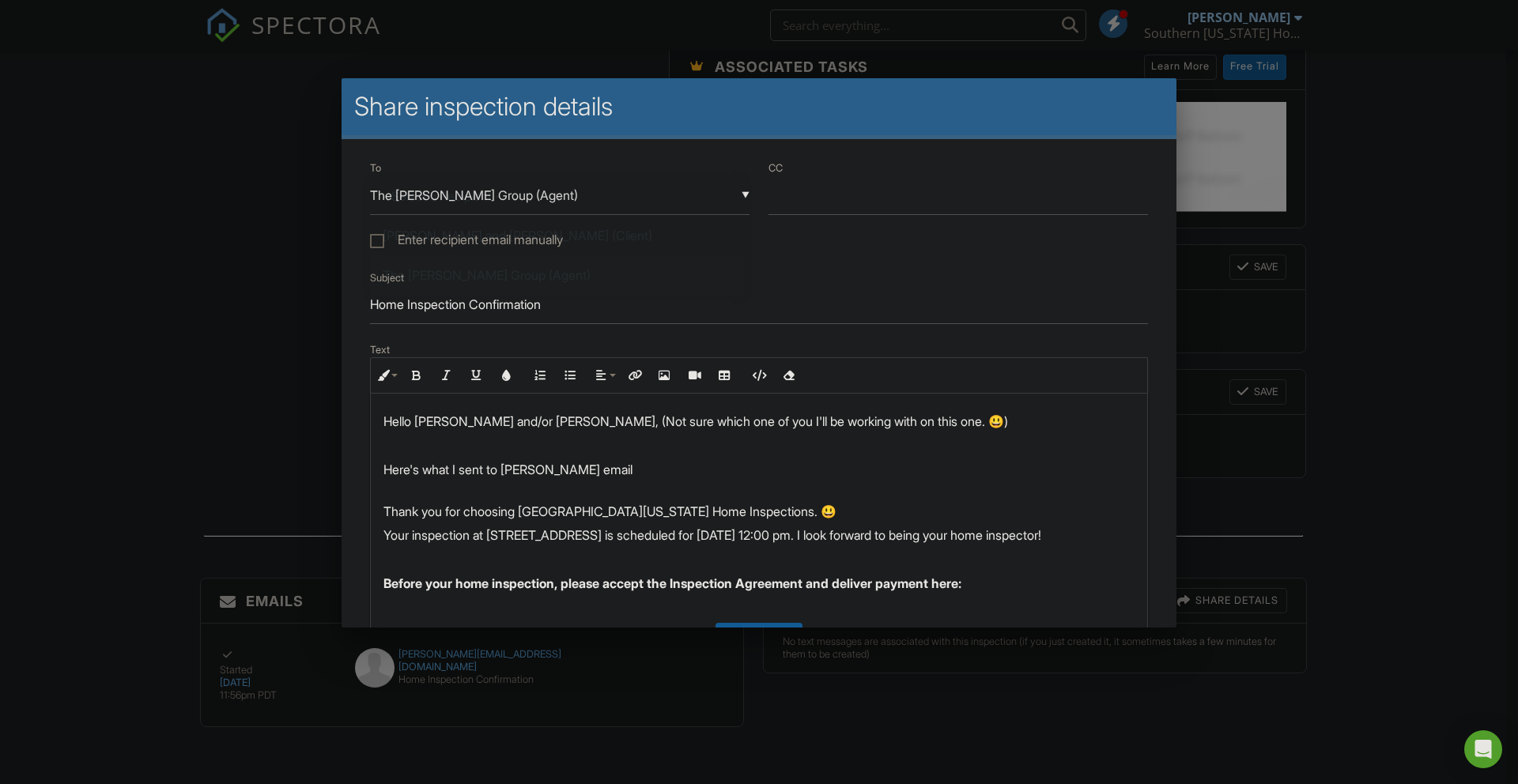 click on "Here's what I sent to Dylan's email ​ ​" at bounding box center [759, 469] 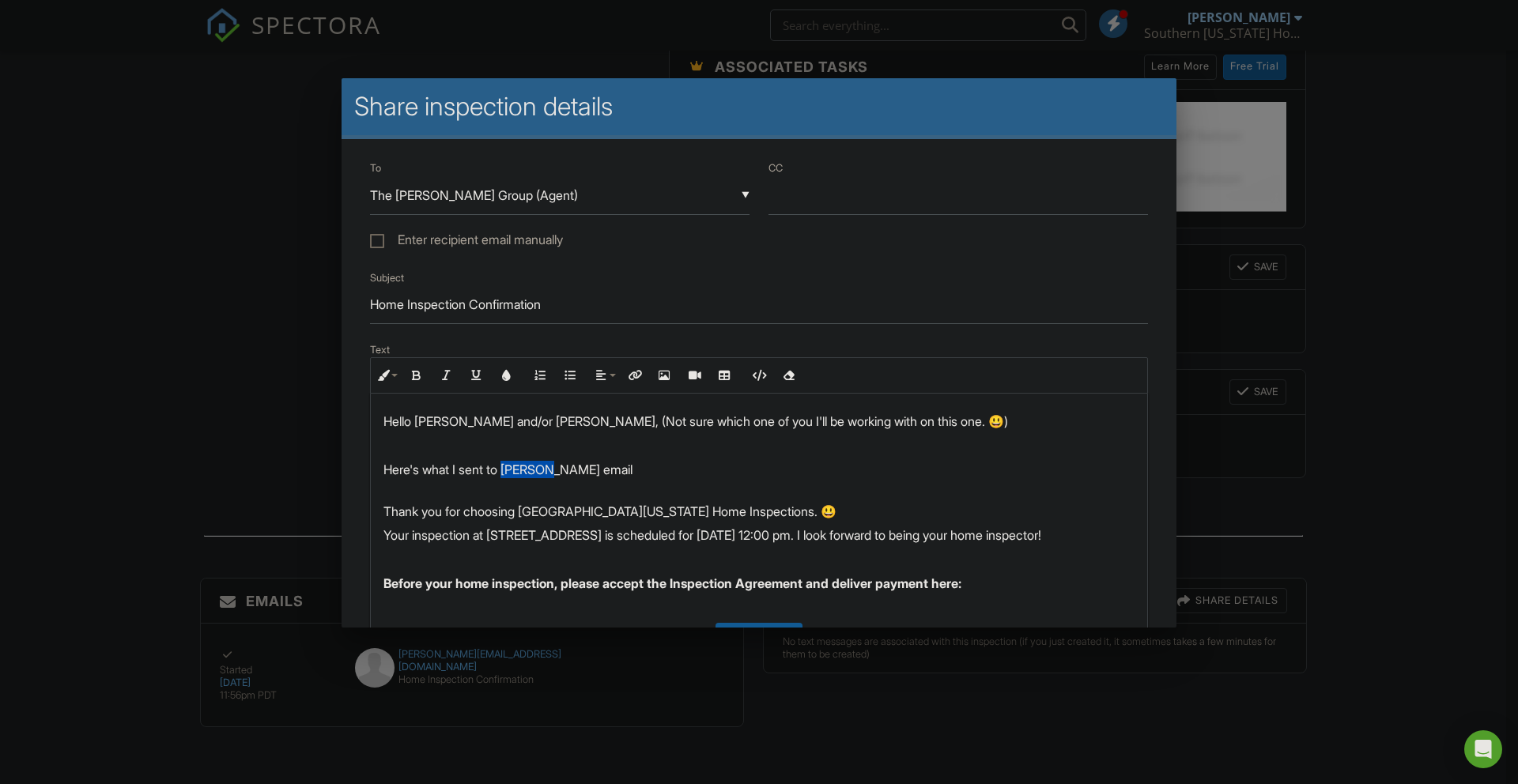 click on "Here's what I sent to Dylan's email ​ ​" at bounding box center [759, 469] 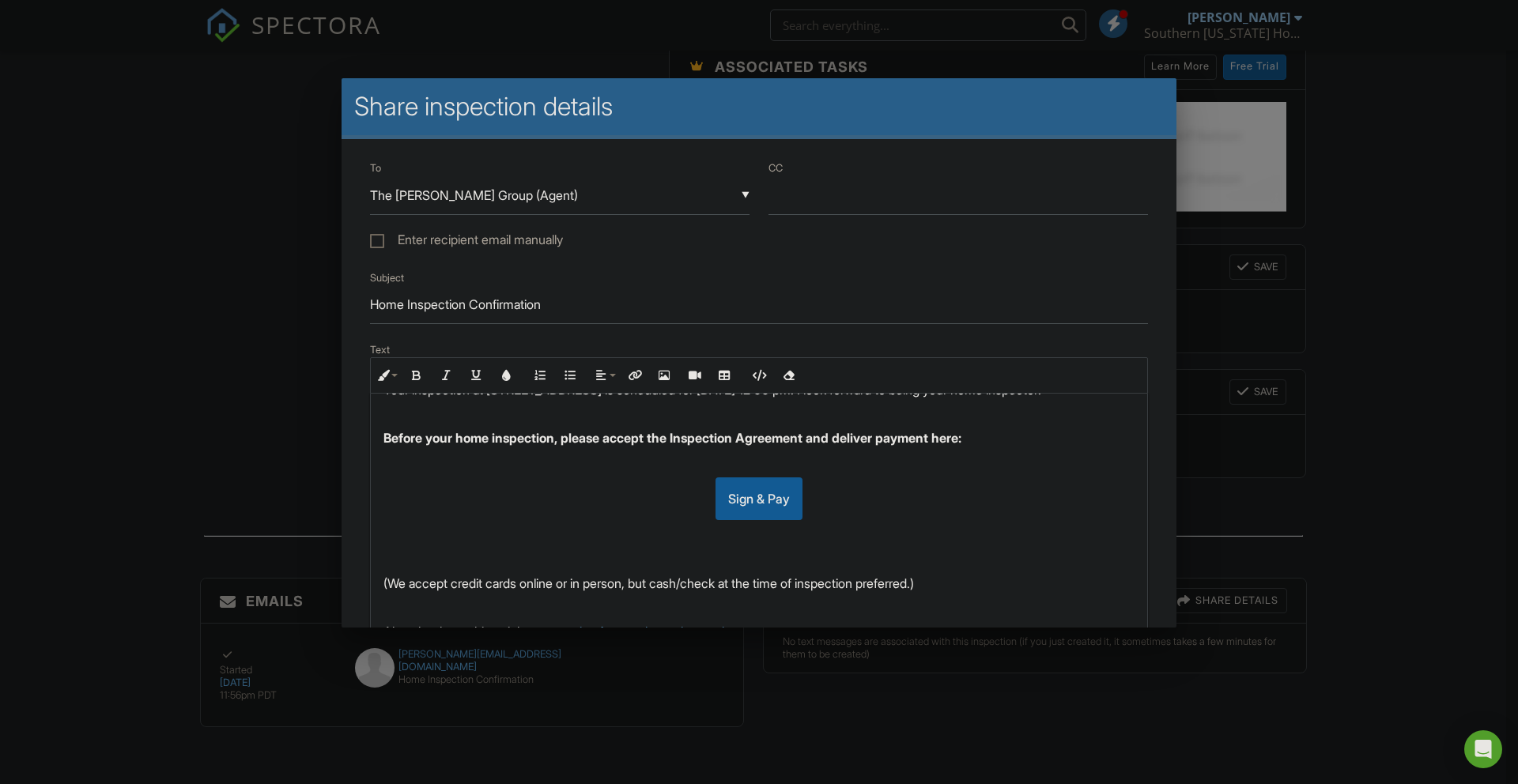 scroll, scrollTop: 196, scrollLeft: 0, axis: vertical 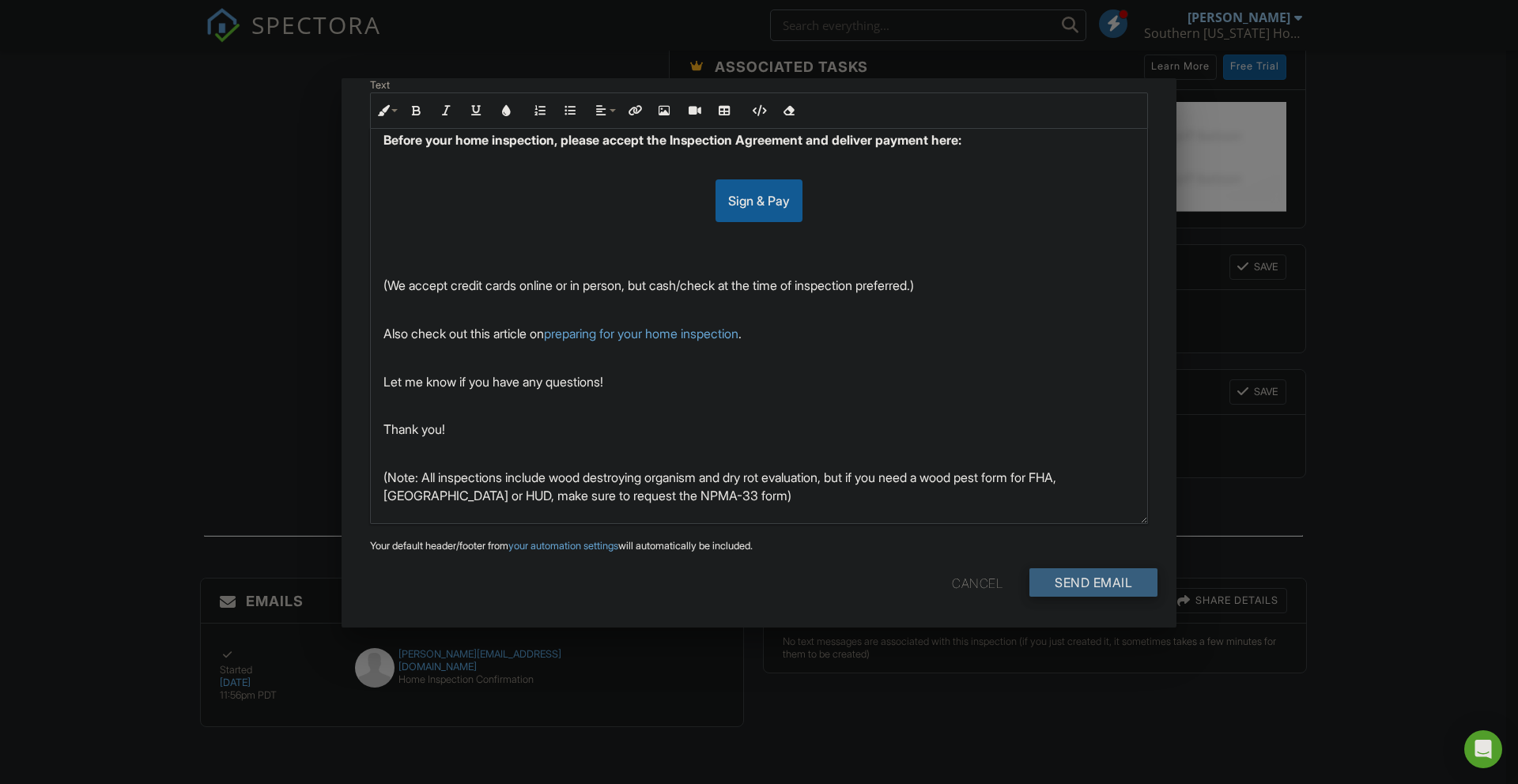 click on "Send Email" at bounding box center (1093, 582) 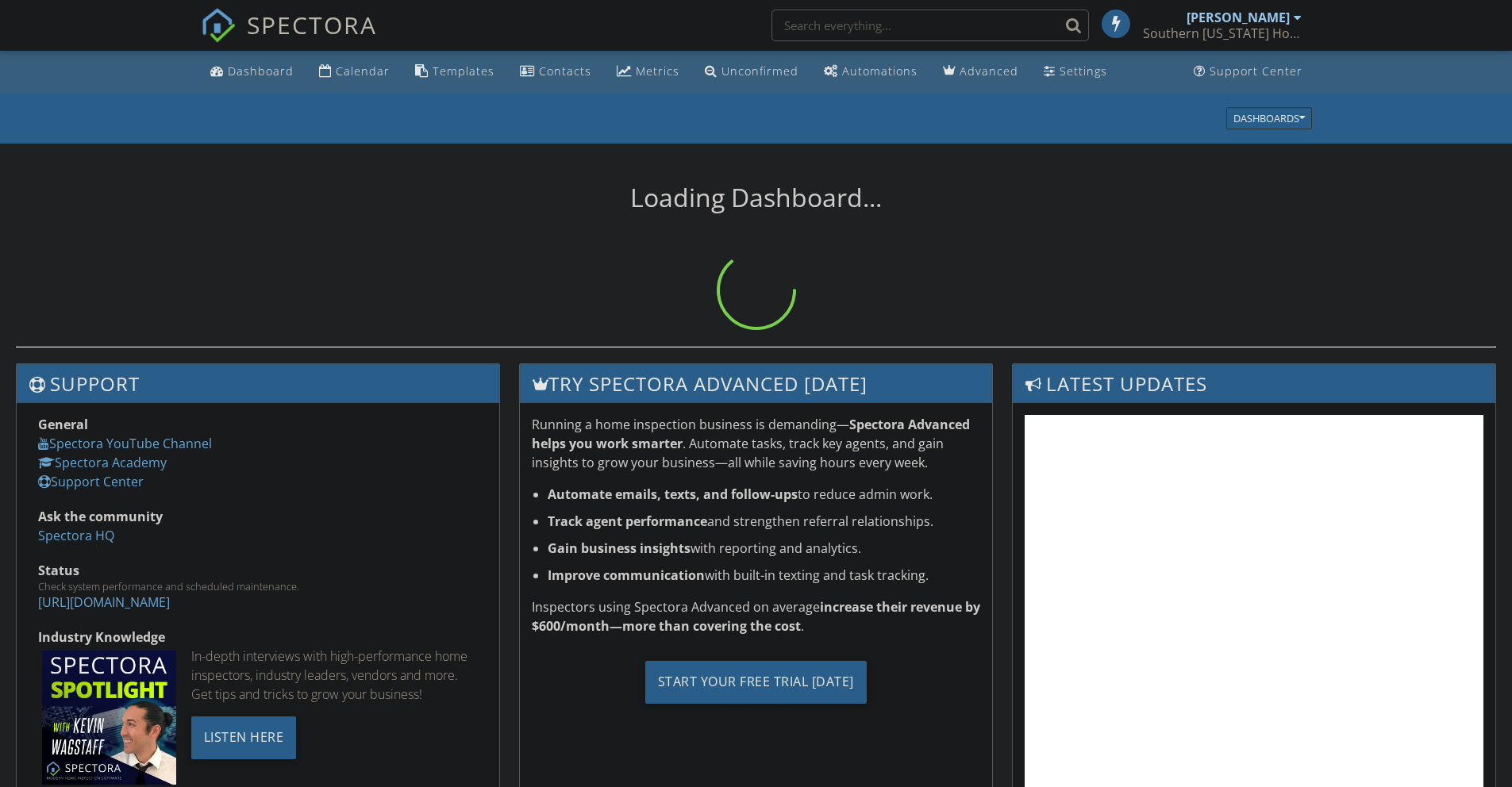 scroll, scrollTop: 0, scrollLeft: 0, axis: both 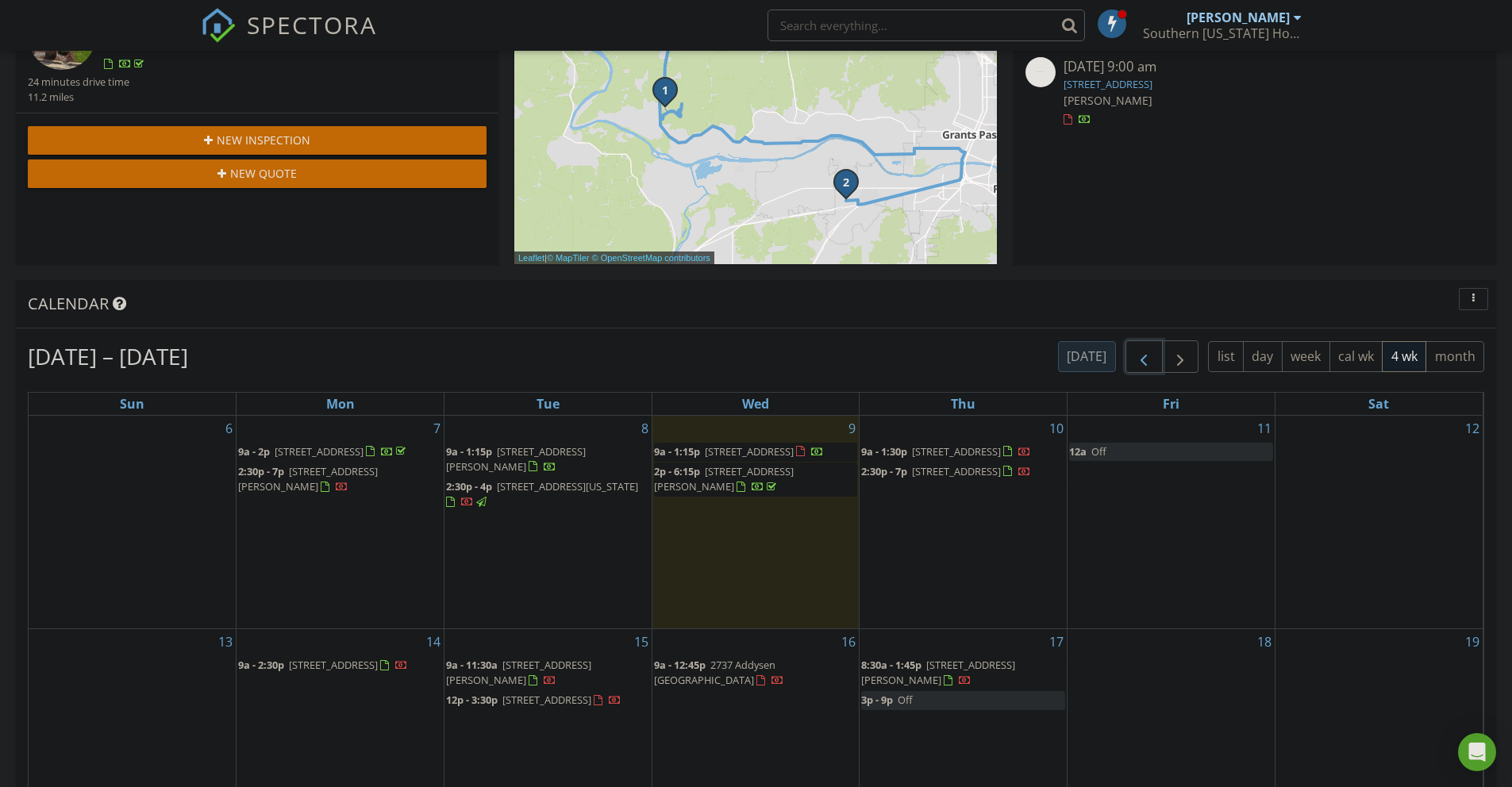 click at bounding box center [1144, 357] 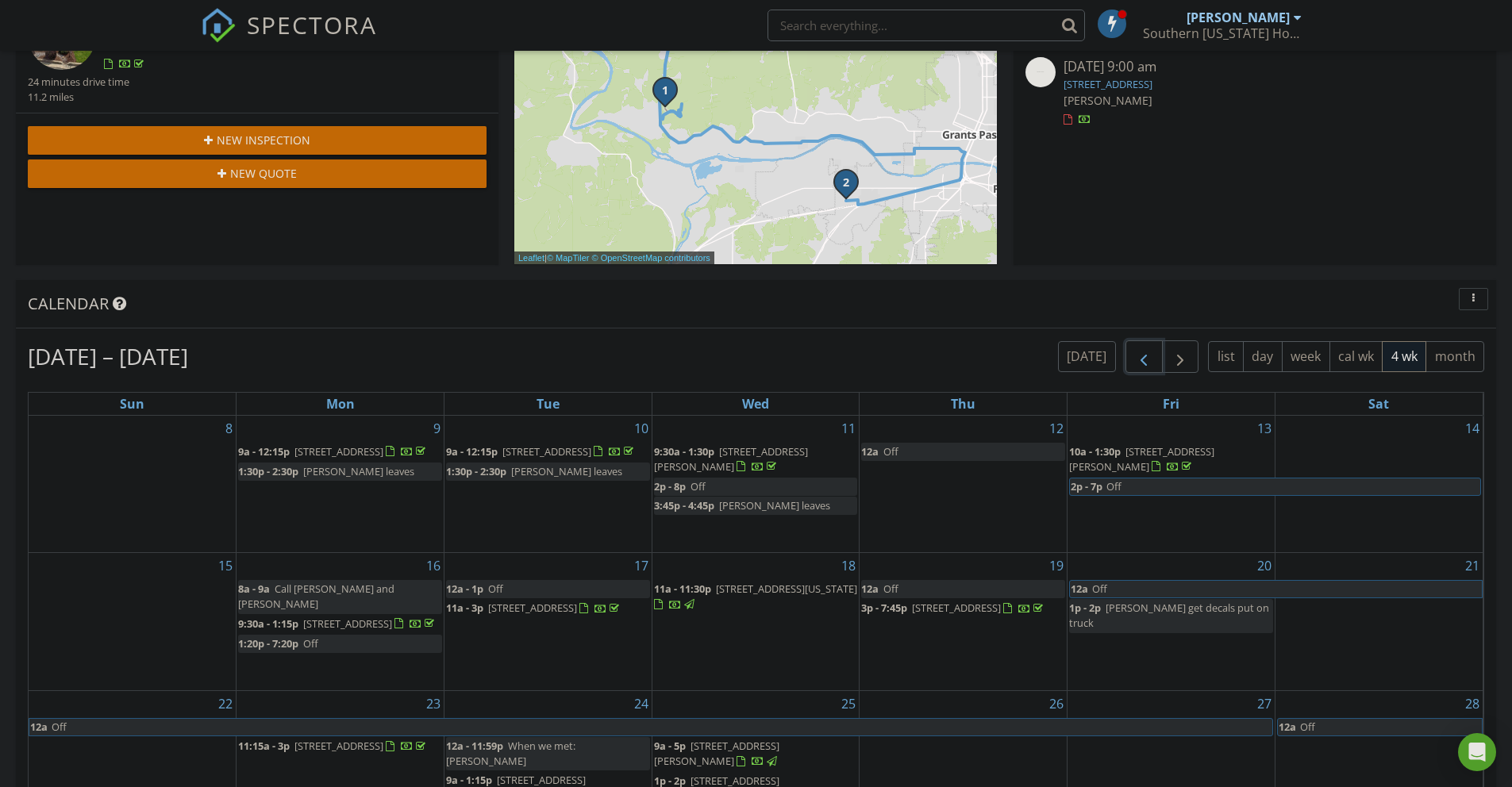 click at bounding box center [1144, 357] 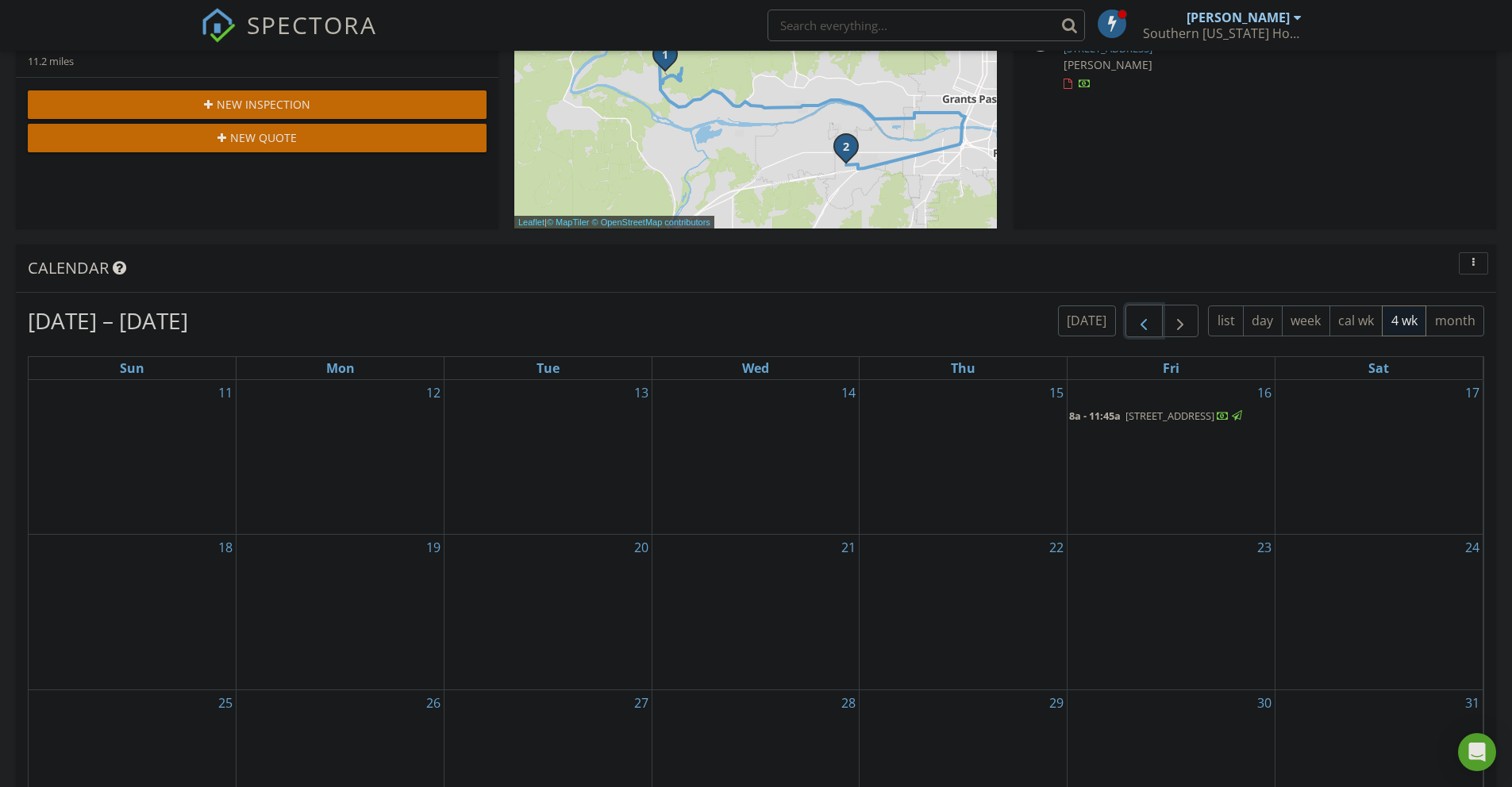 scroll, scrollTop: 409, scrollLeft: 0, axis: vertical 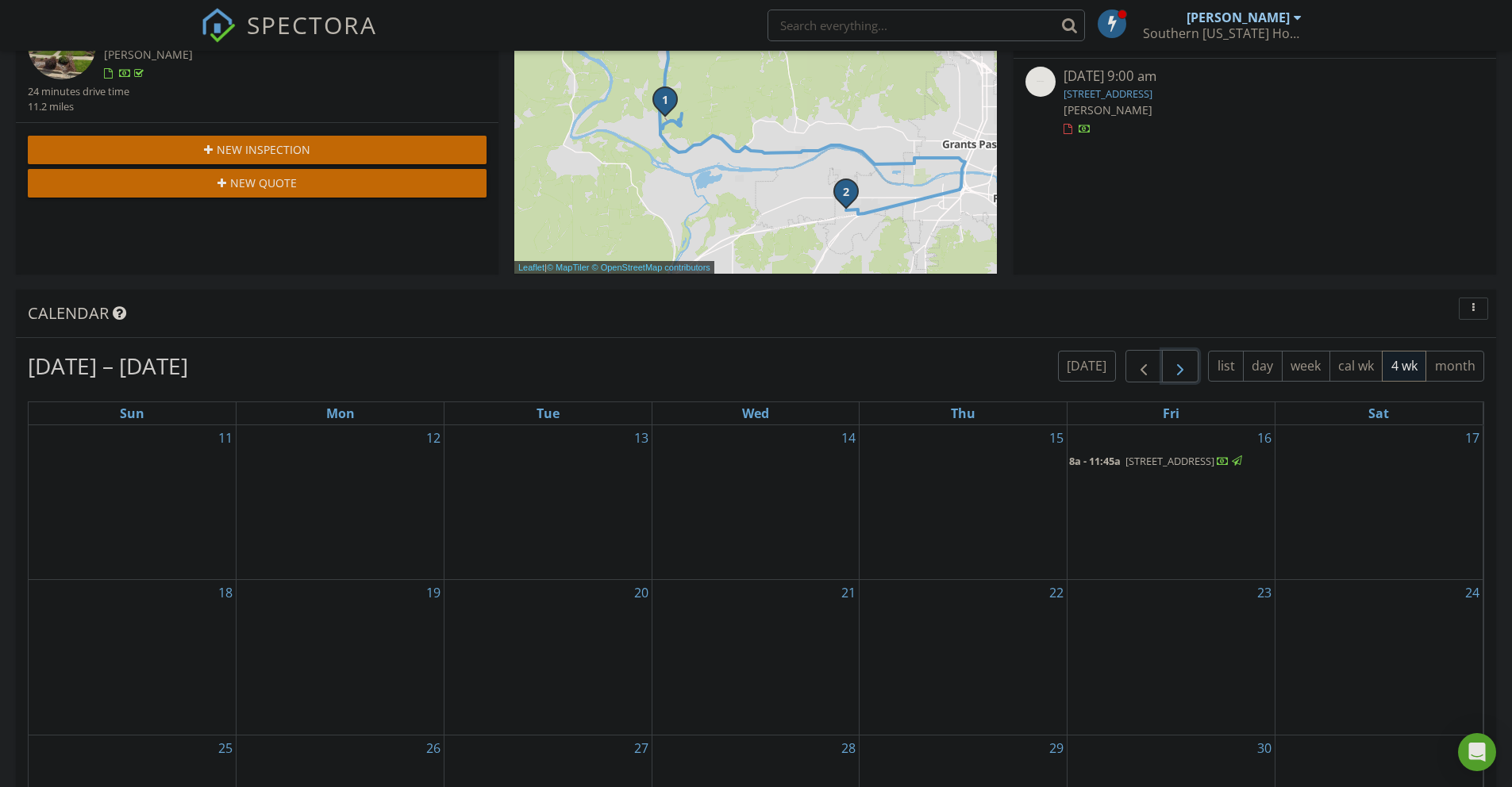 click at bounding box center [1180, 367] 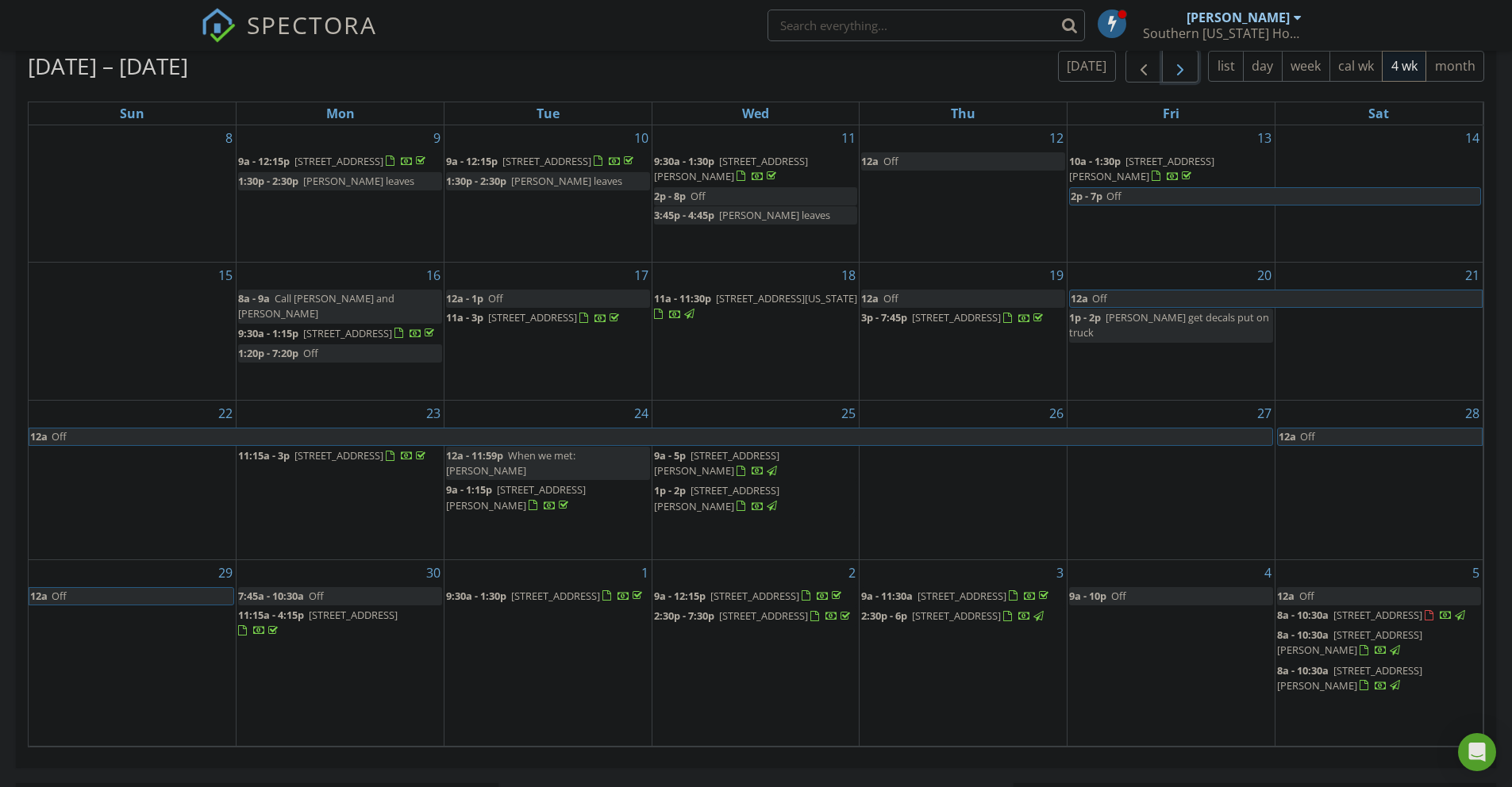 scroll, scrollTop: 708, scrollLeft: 0, axis: vertical 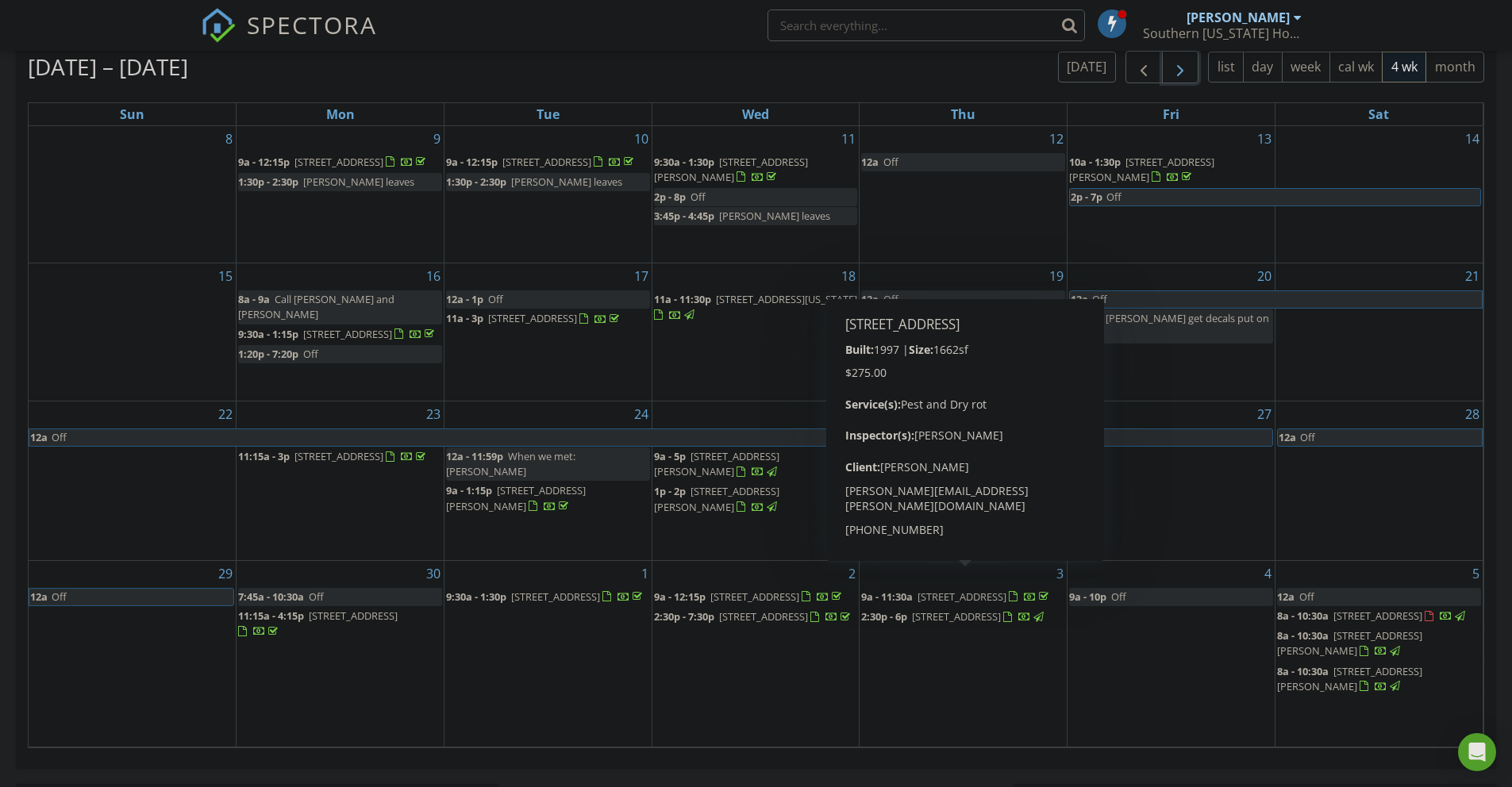 click at bounding box center (1180, 67) 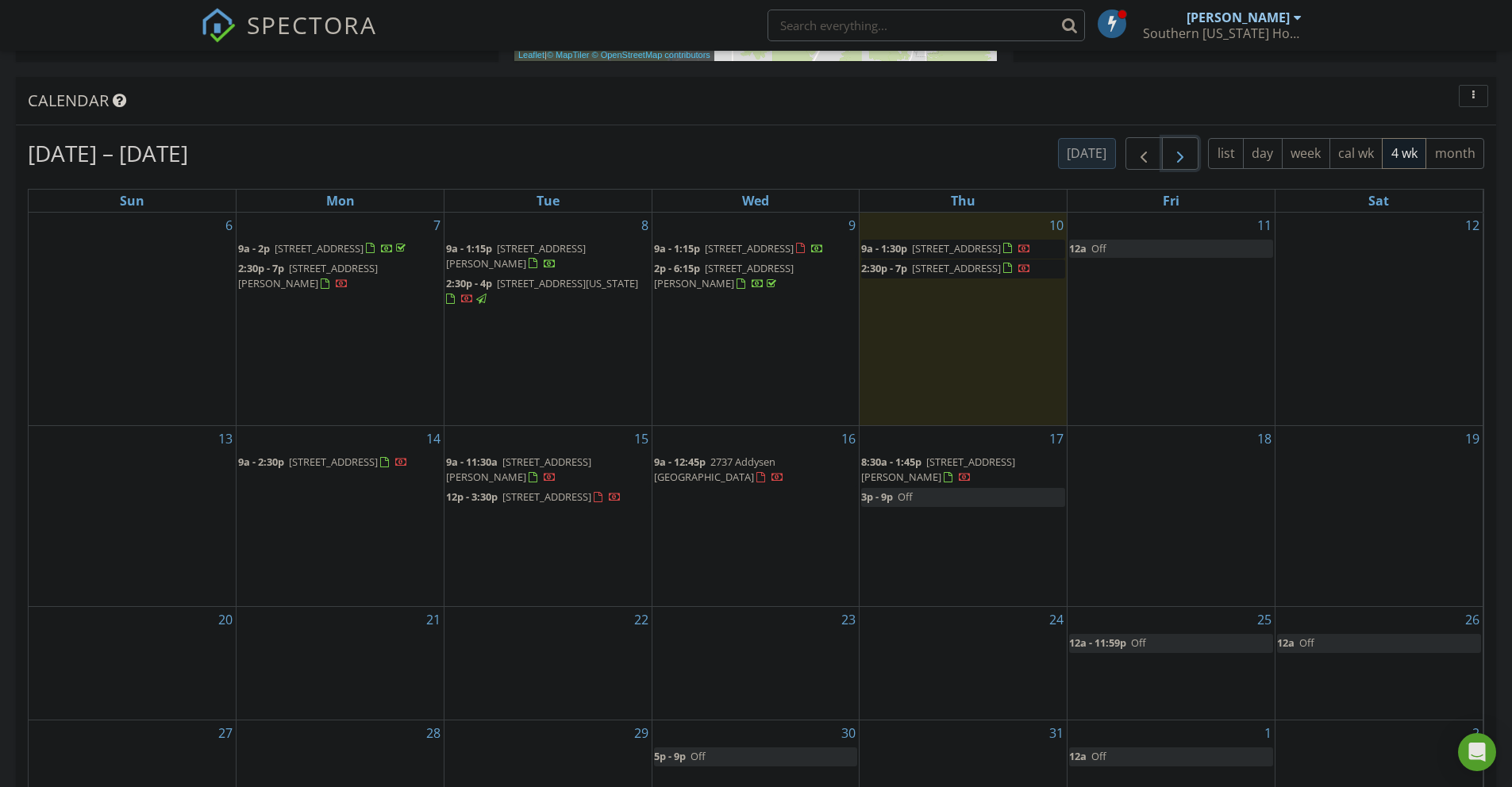 scroll, scrollTop: 589, scrollLeft: 0, axis: vertical 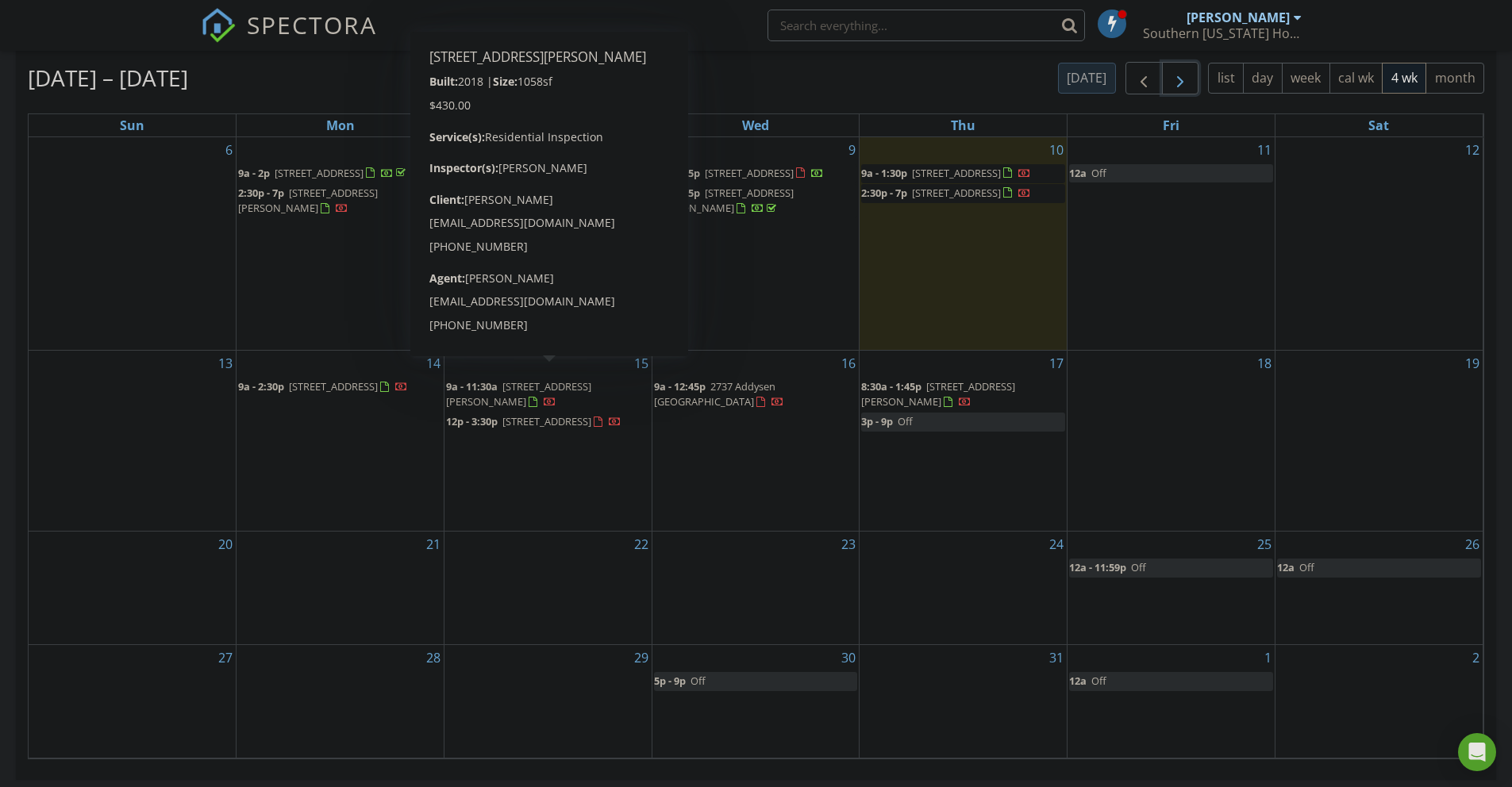 click on "103 William Way, Talent 97540" at bounding box center (518, 394) 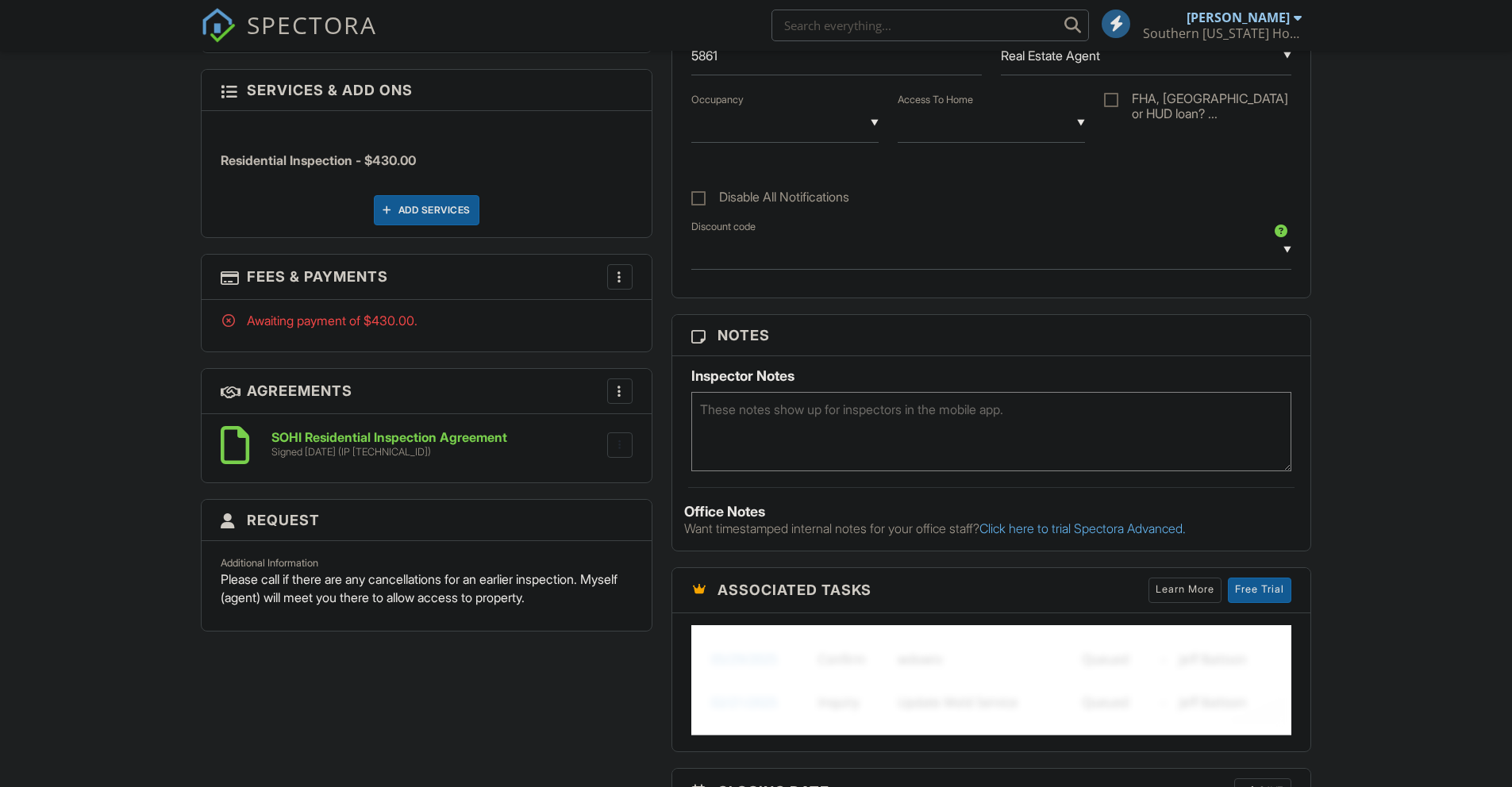 scroll, scrollTop: 939, scrollLeft: 0, axis: vertical 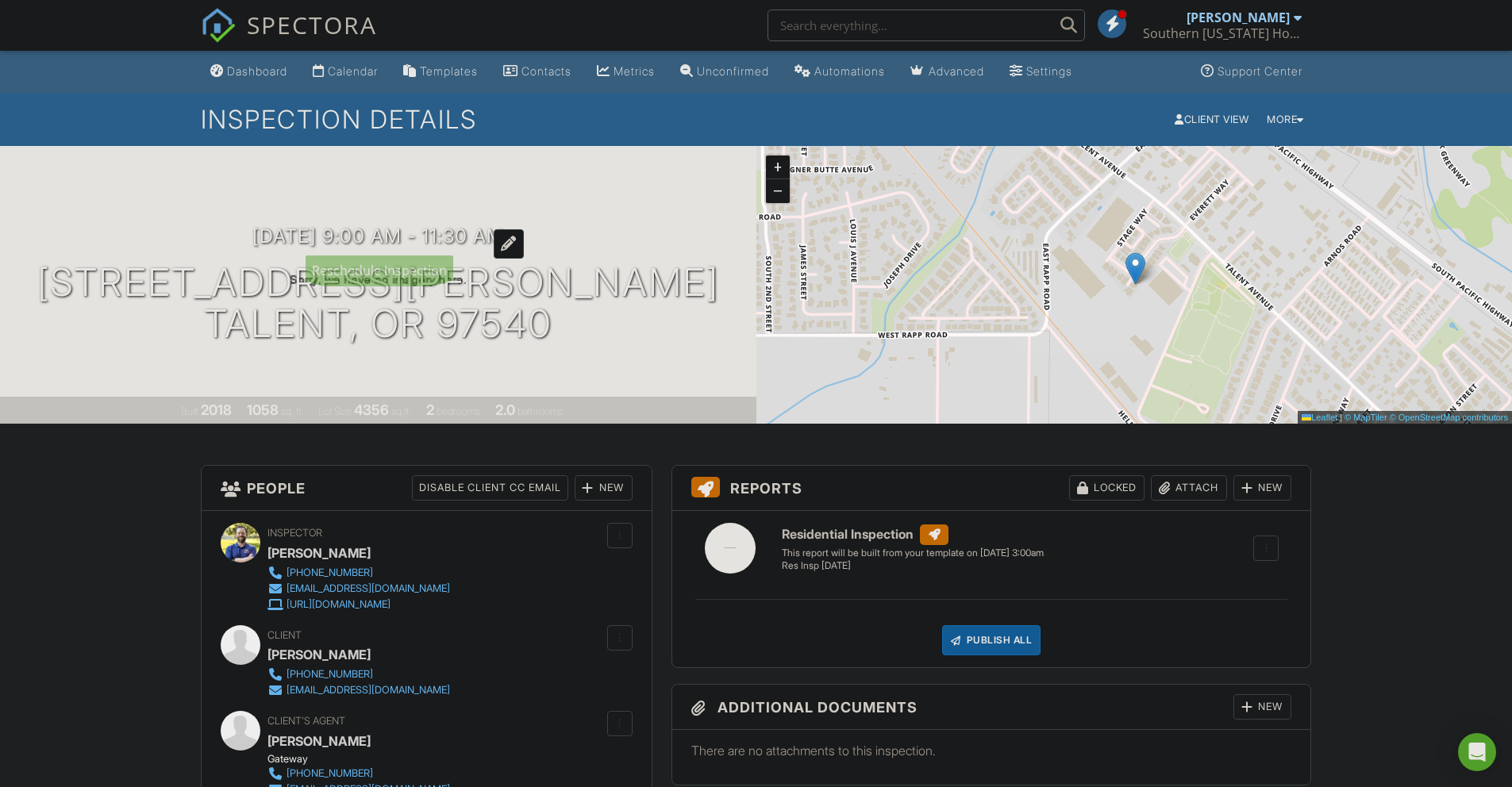 click on "[DATE]  9:00 am
- 11:30 am" at bounding box center [378, 236] 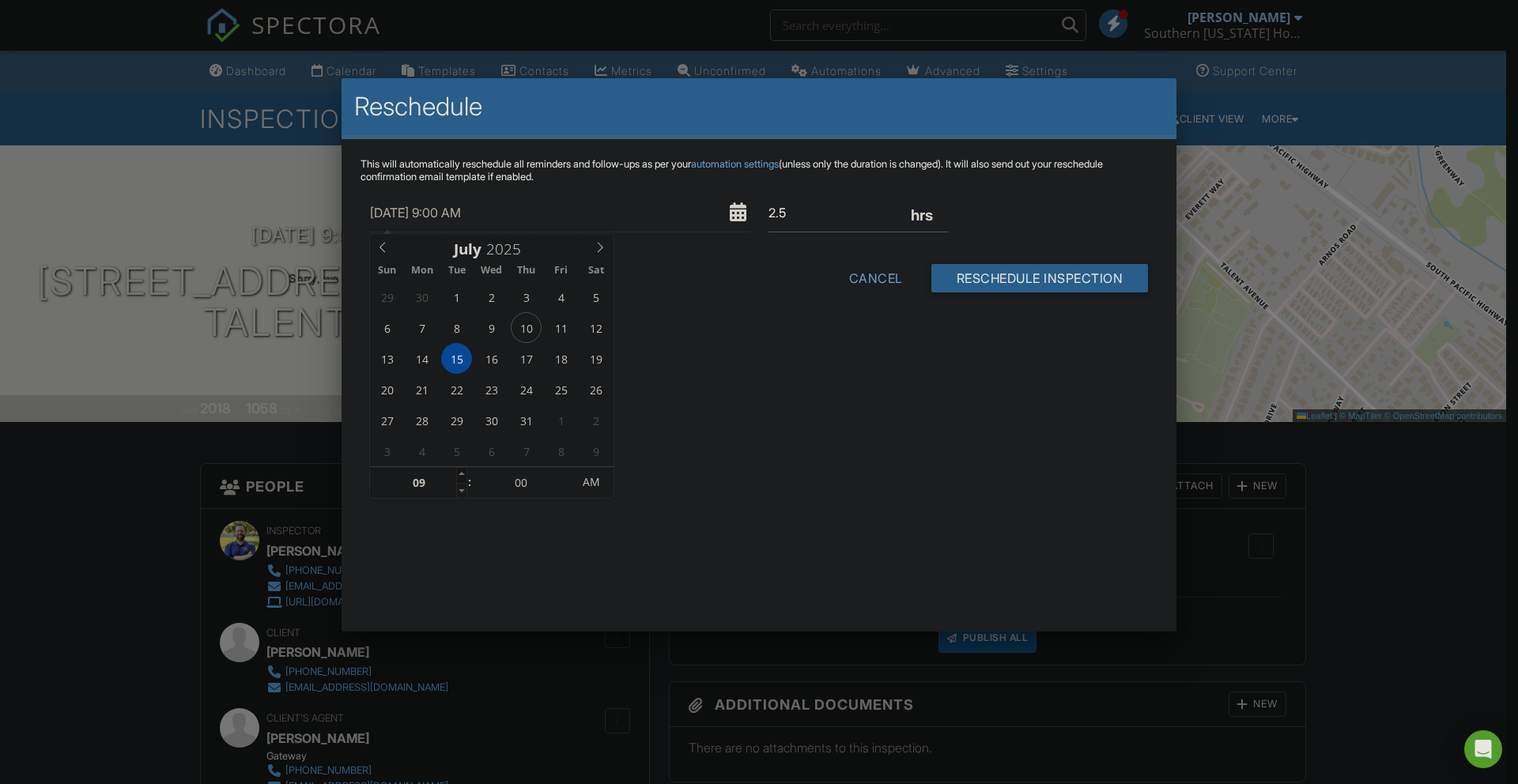 type on "[DATE] 10:00 AM" 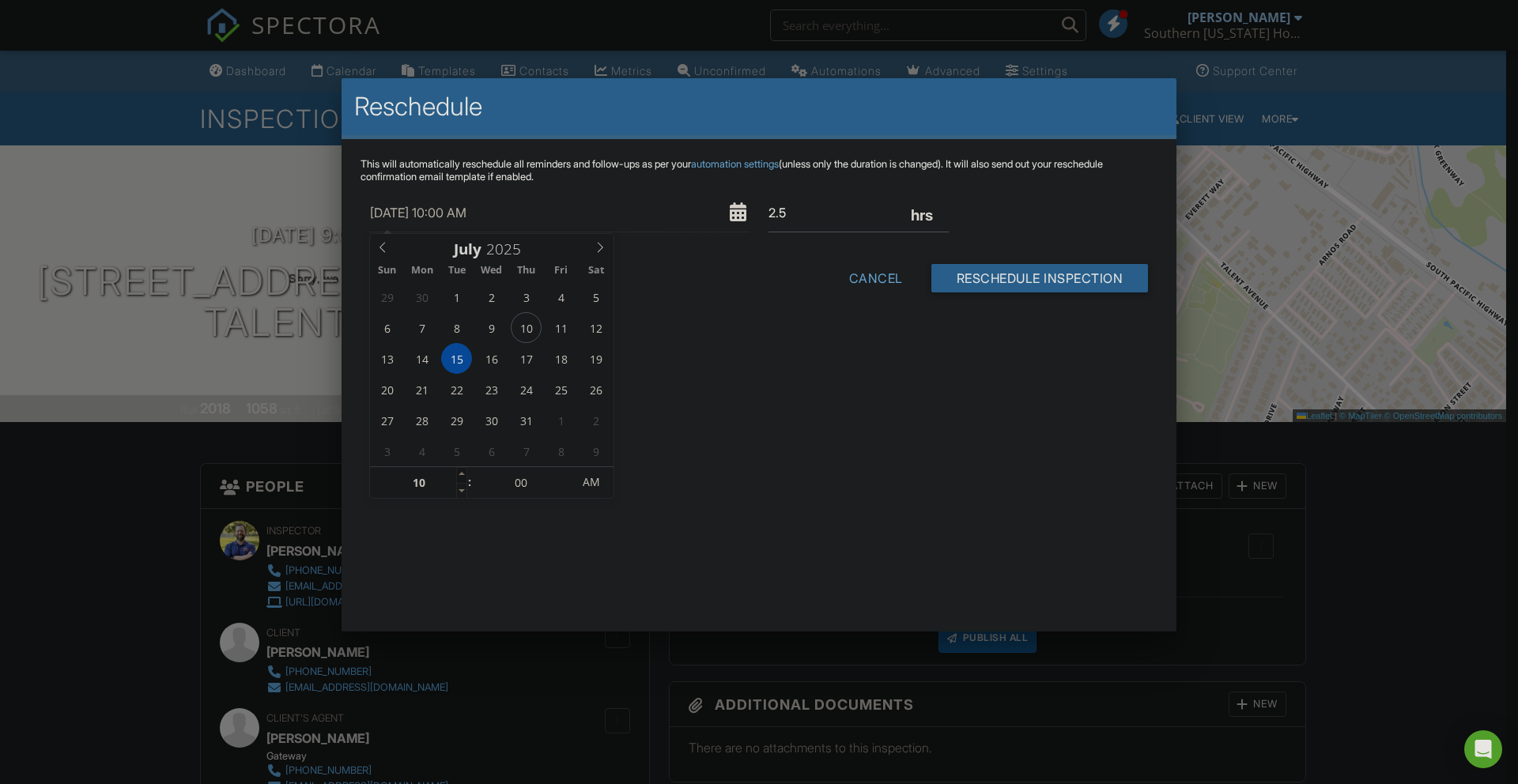 click at bounding box center (462, 475) 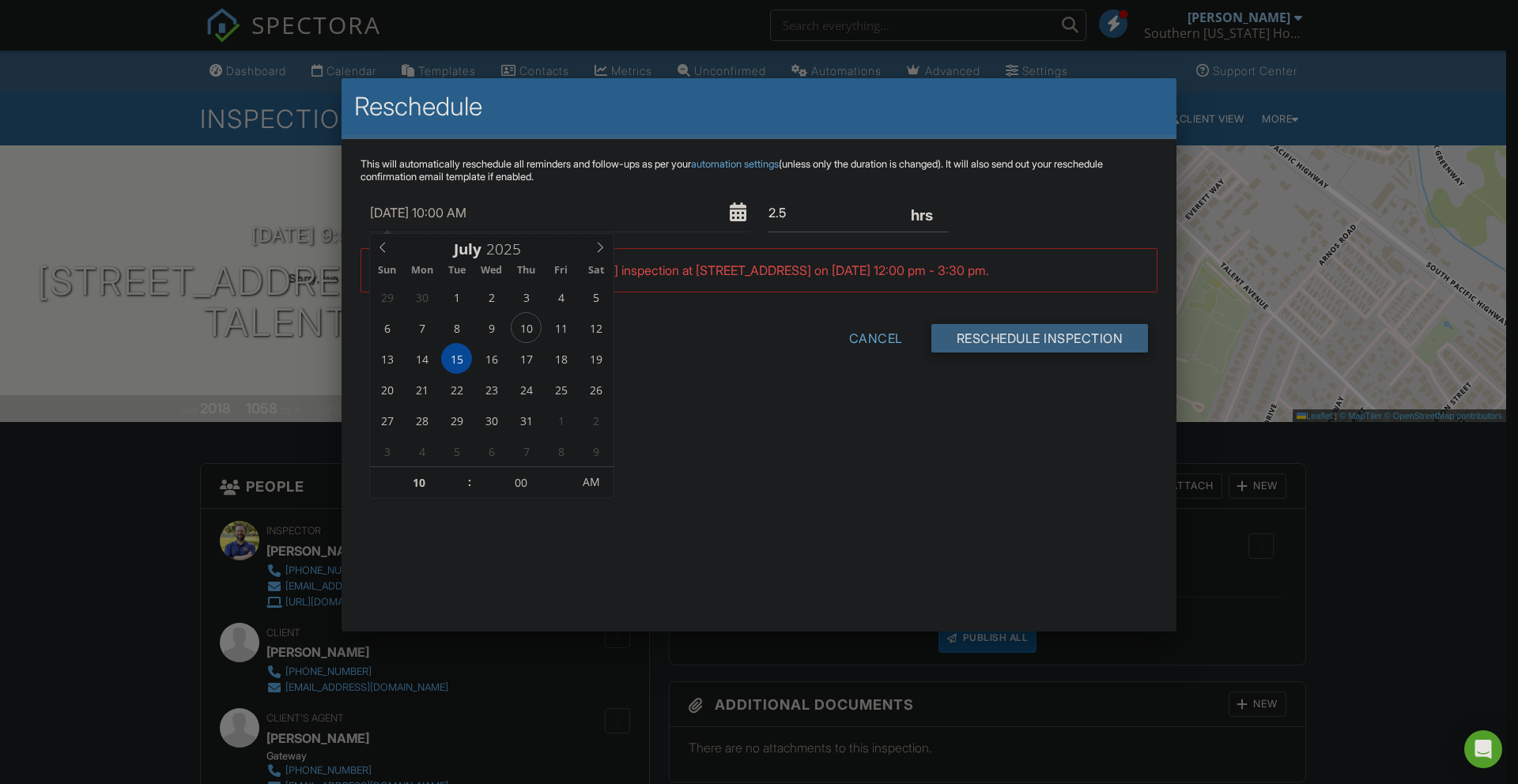 click on "Reschedule Inspection" at bounding box center [1040, 338] 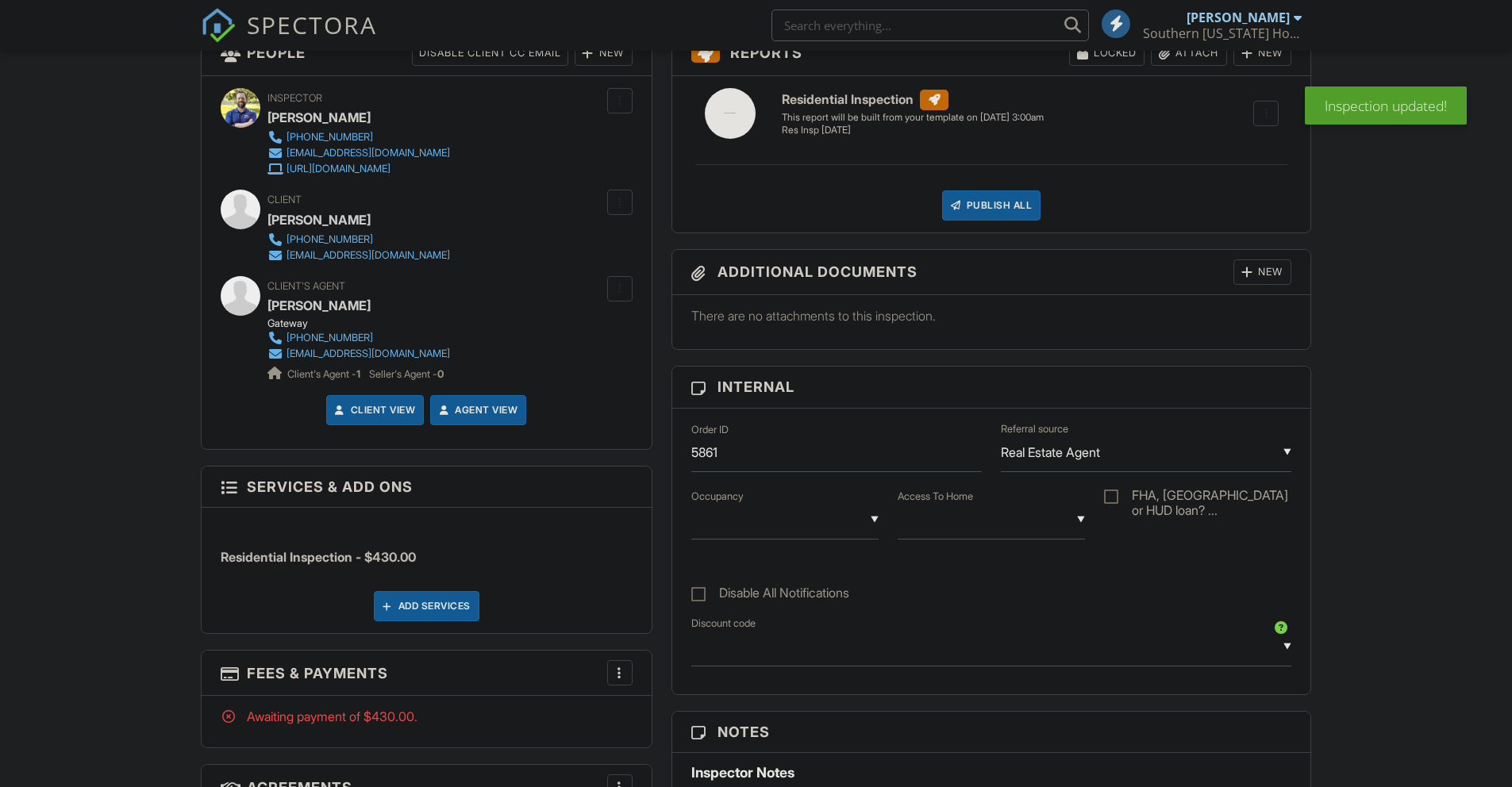 scroll, scrollTop: 656, scrollLeft: 0, axis: vertical 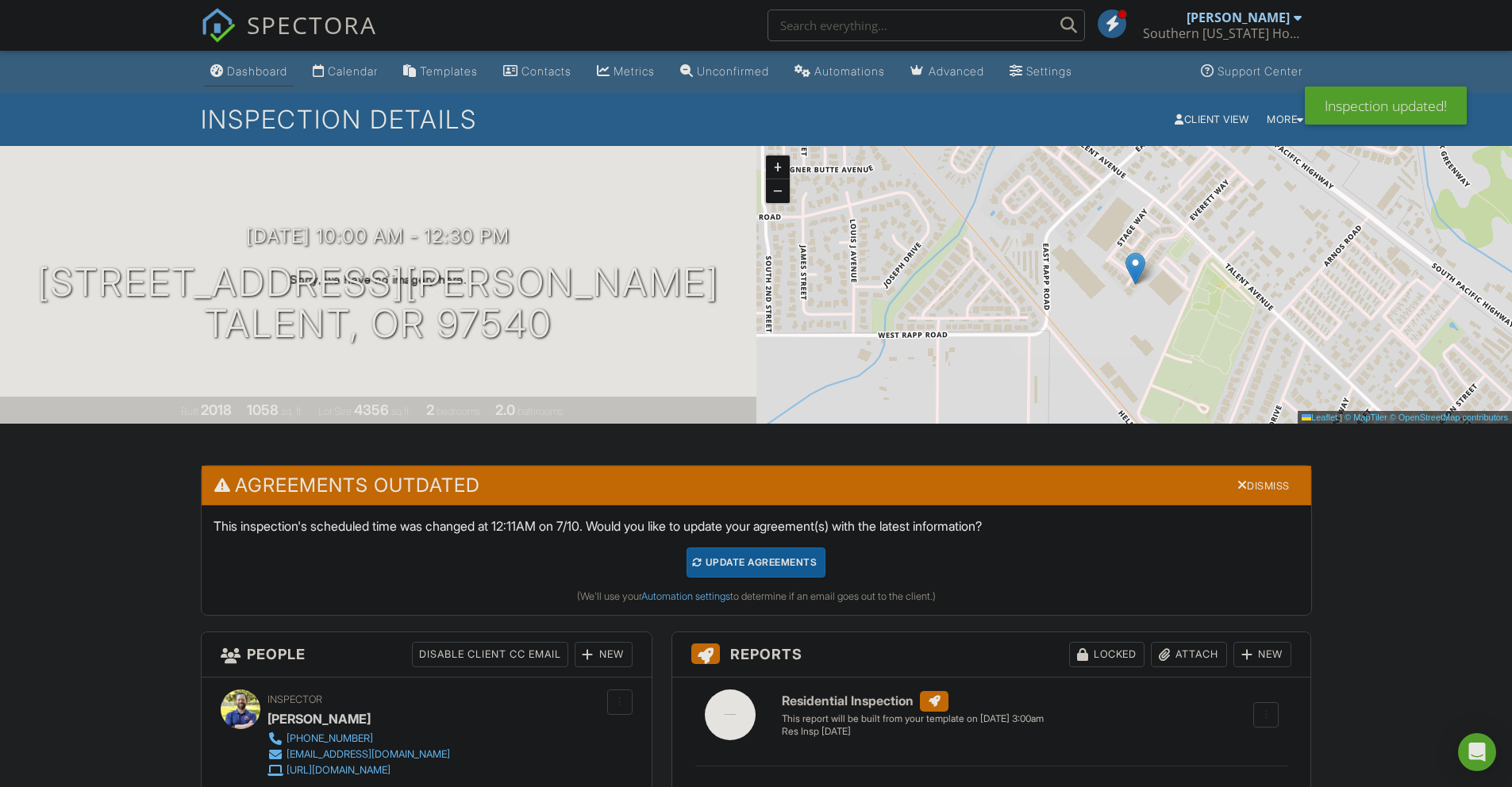 click on "Dashboard" at bounding box center [257, 71] 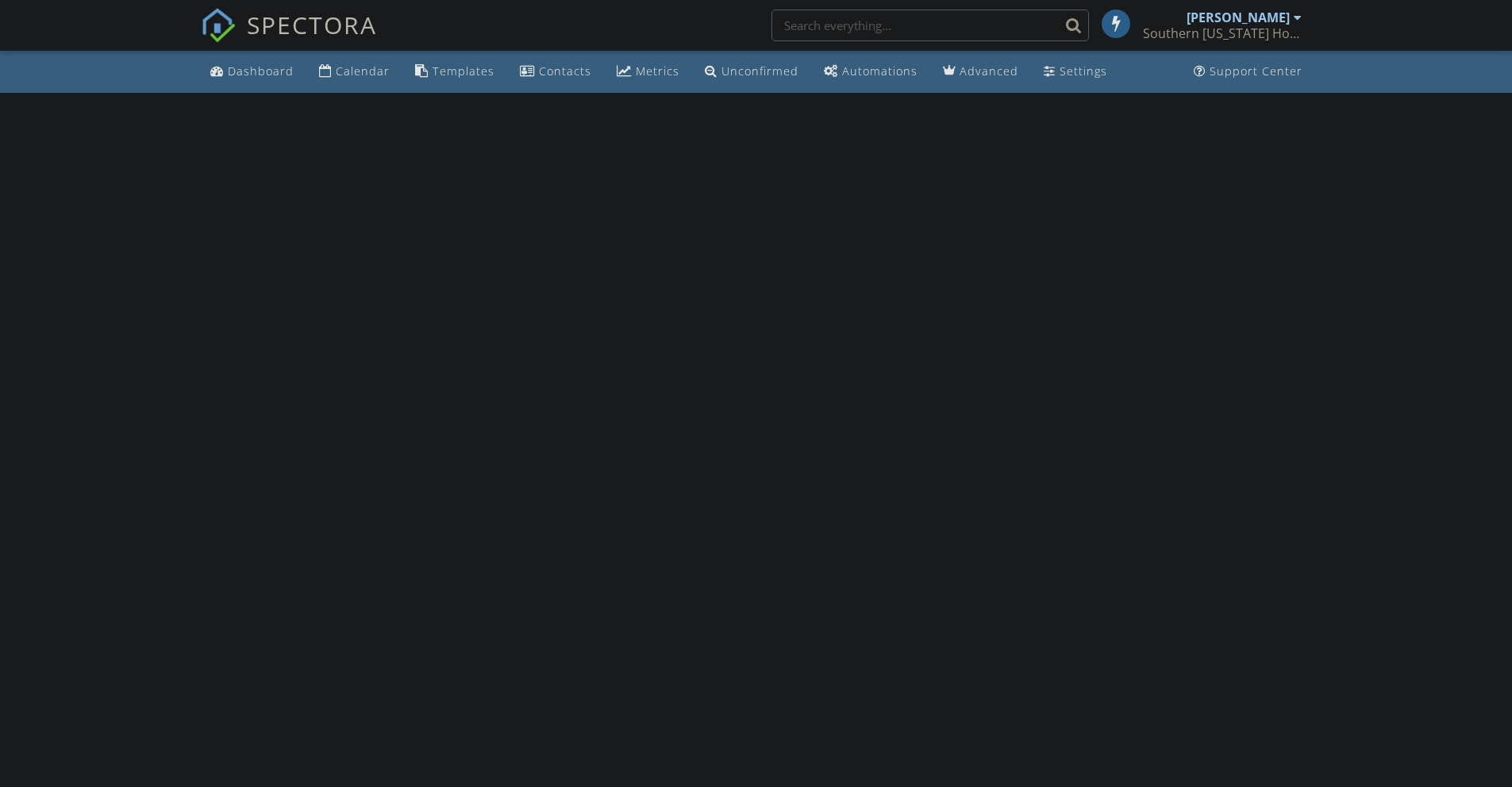 scroll, scrollTop: 0, scrollLeft: 0, axis: both 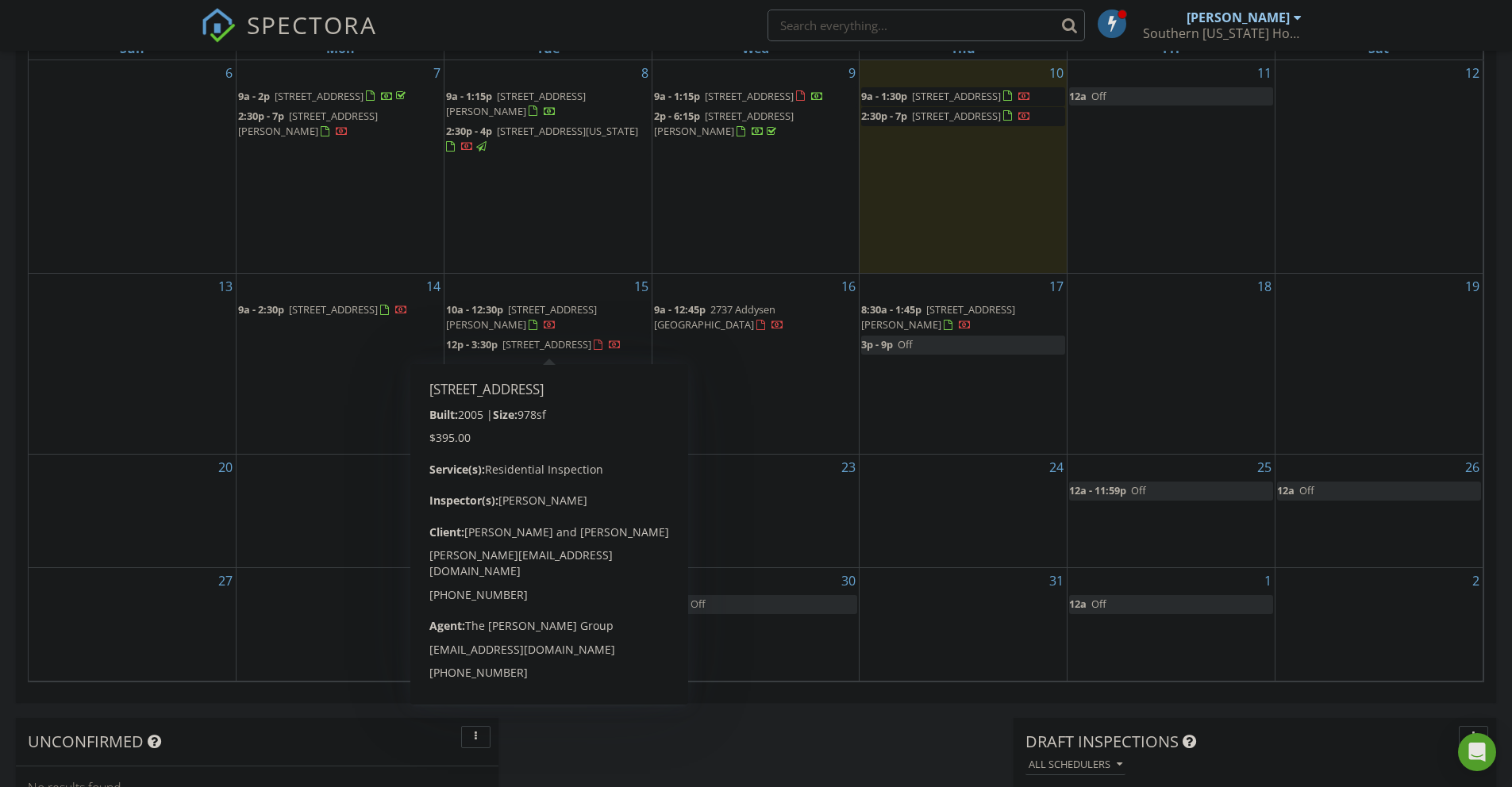 click on "458 Beach St, Ashland 97520" at bounding box center (547, 344) 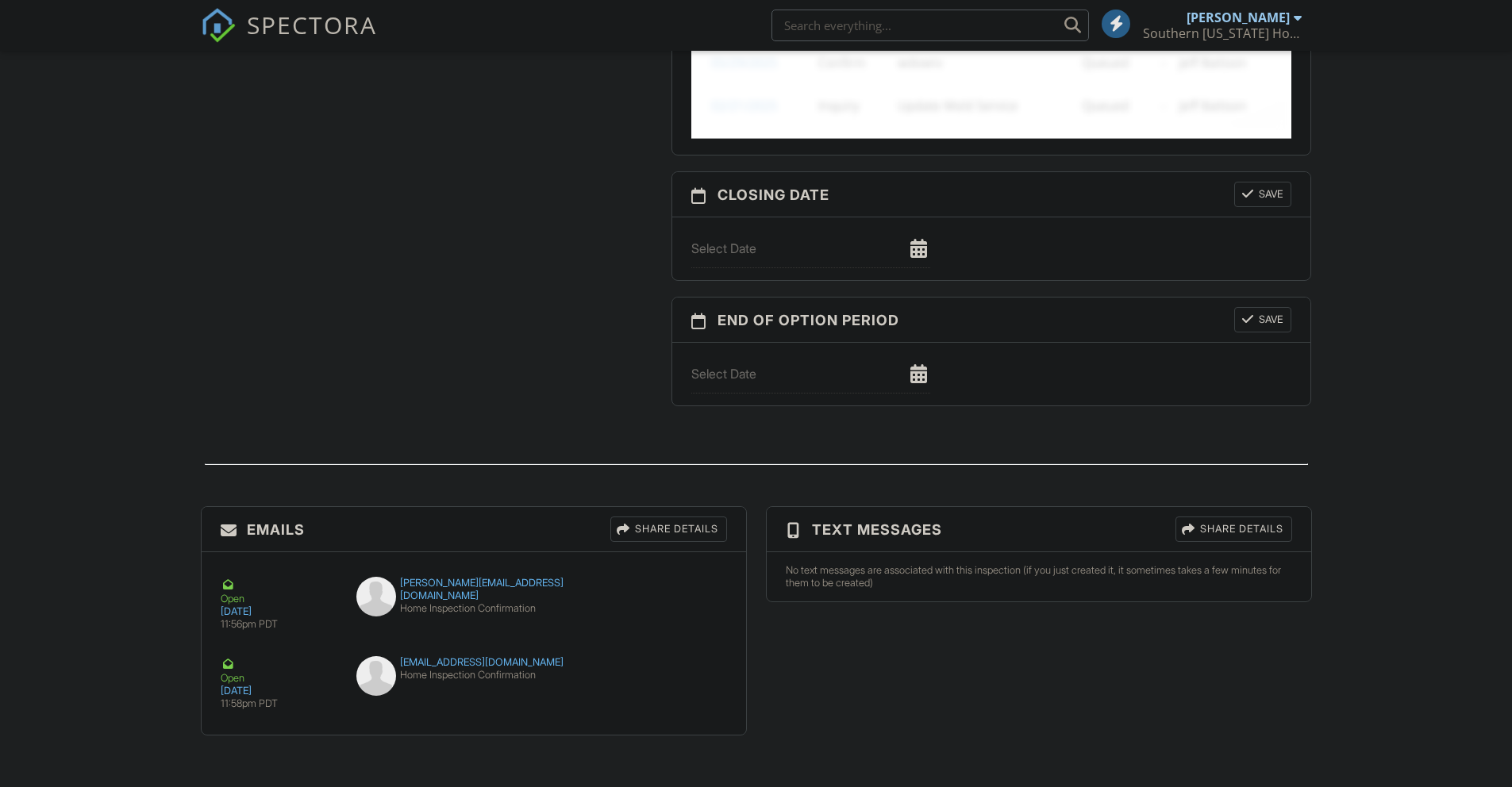 scroll, scrollTop: 1434, scrollLeft: 0, axis: vertical 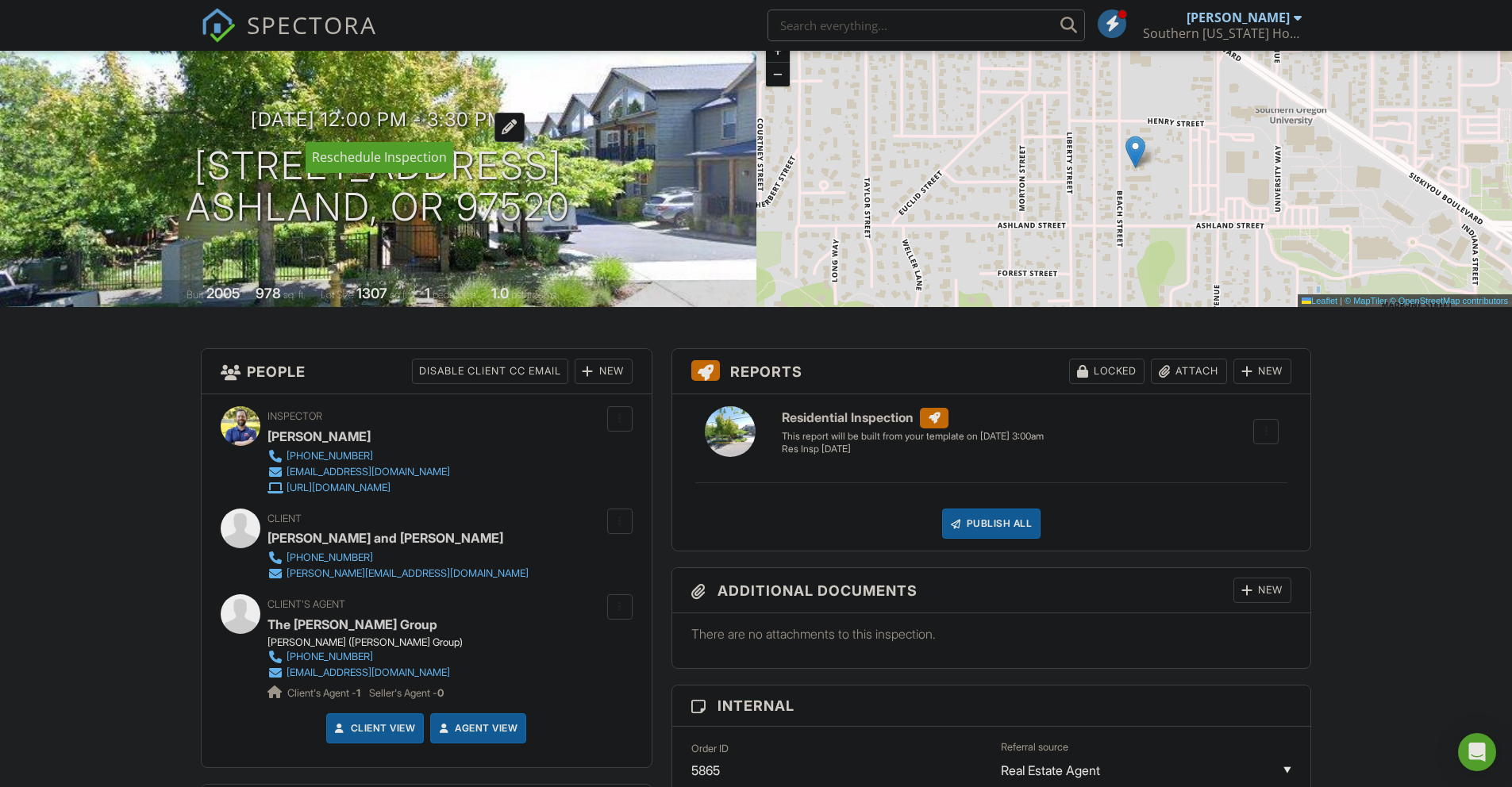 click at bounding box center [510, 127] 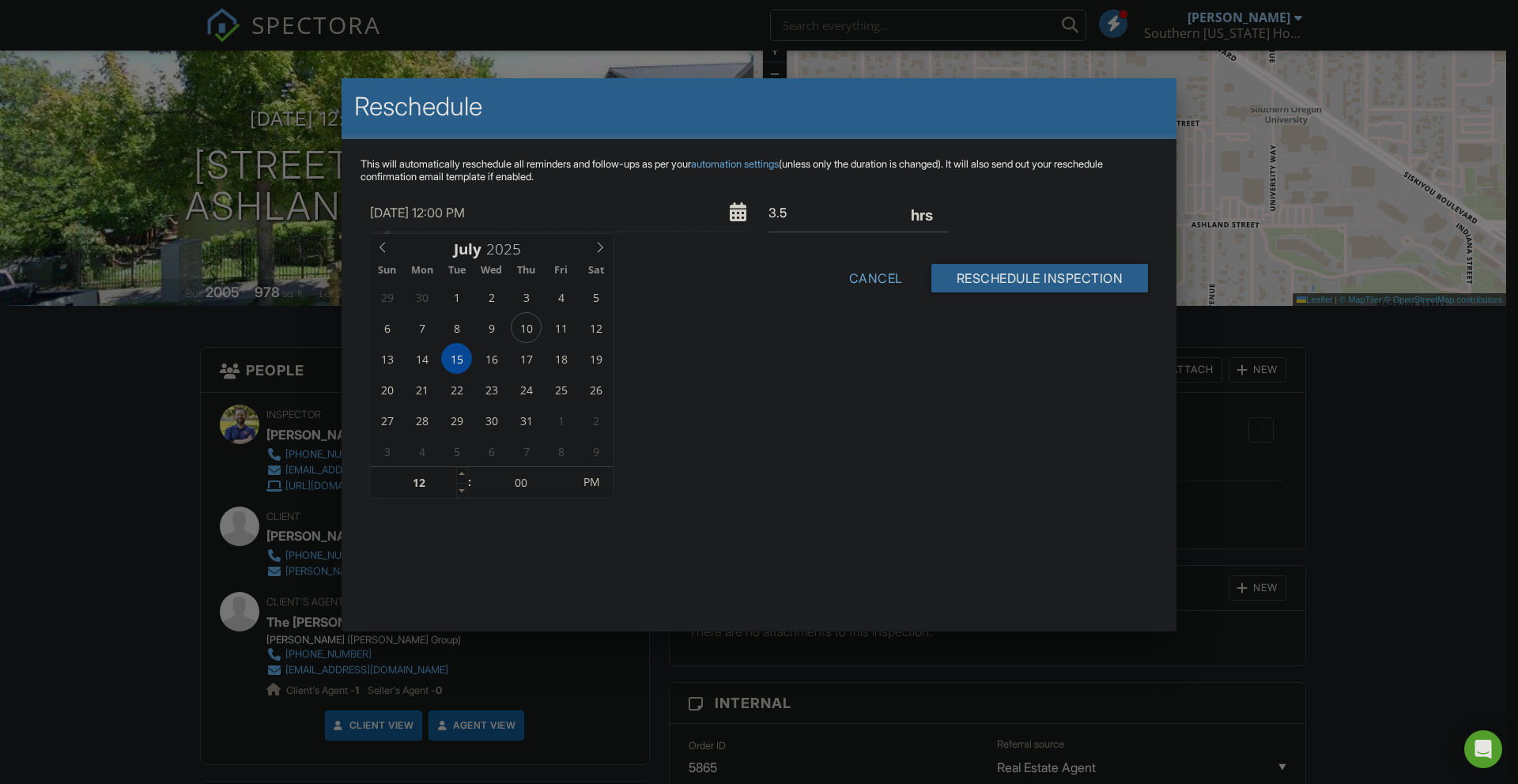 type on "07/15/2025 1:00 PM" 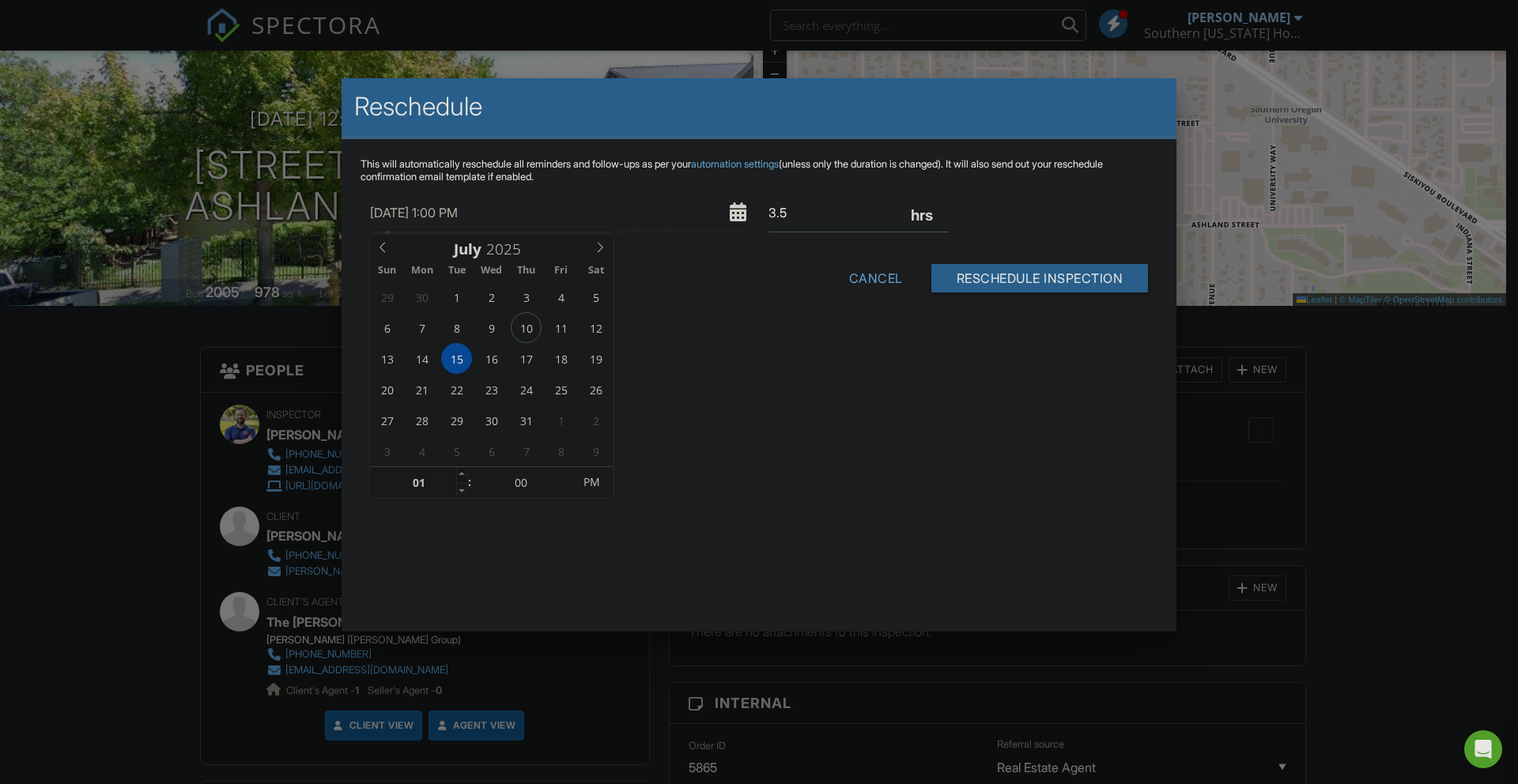 click at bounding box center [462, 475] 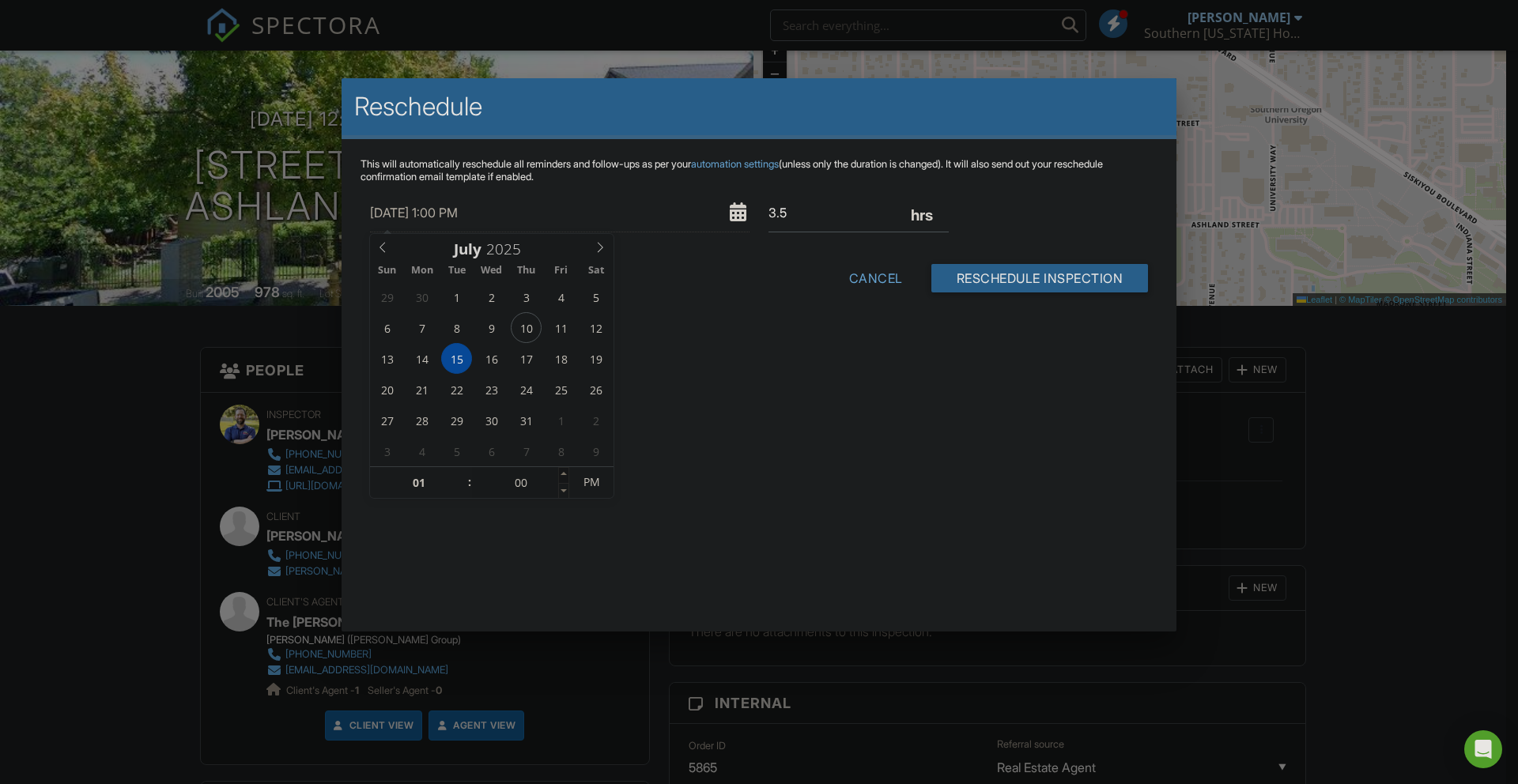 type on "07/15/2025 1:05 PM" 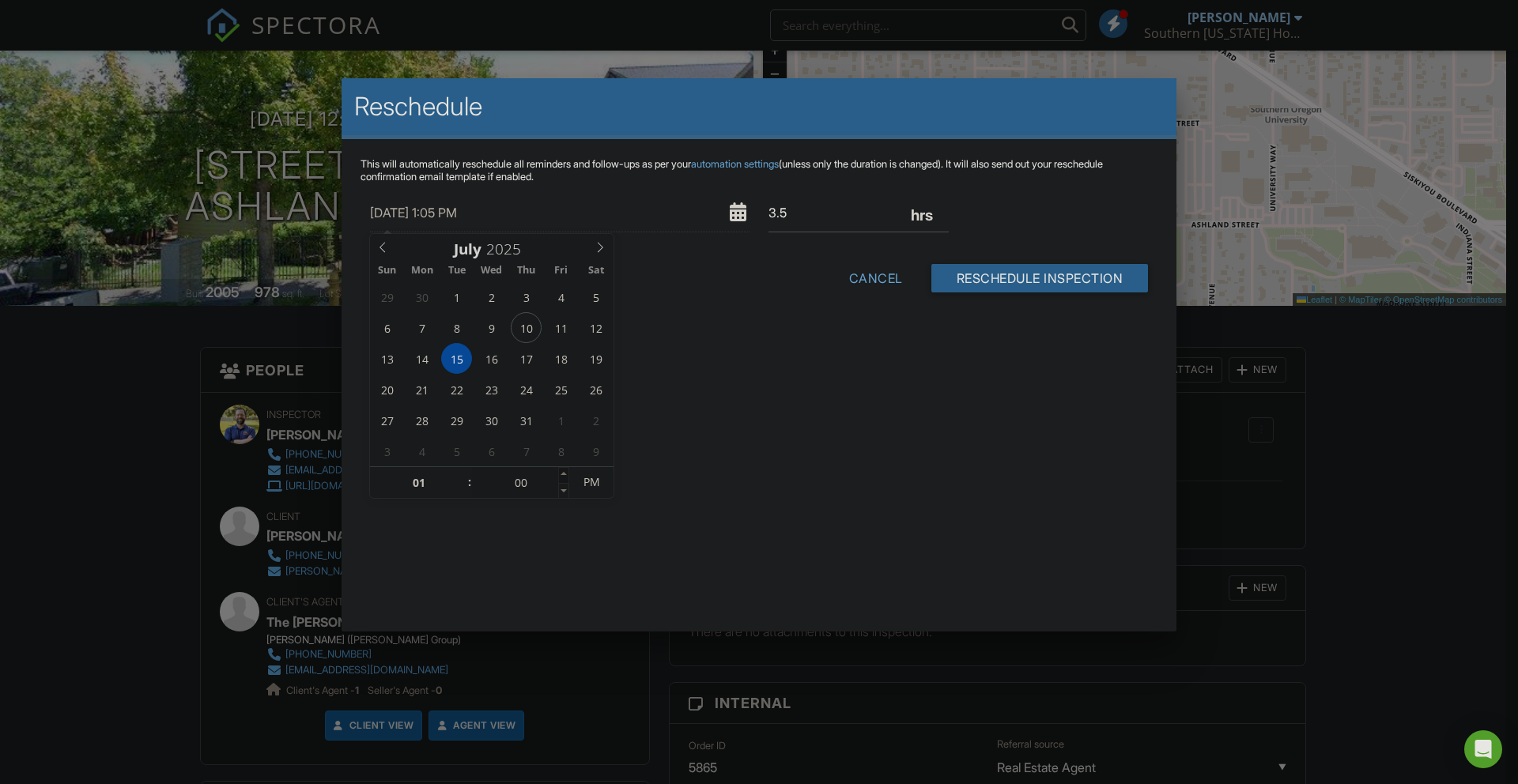 type on "05" 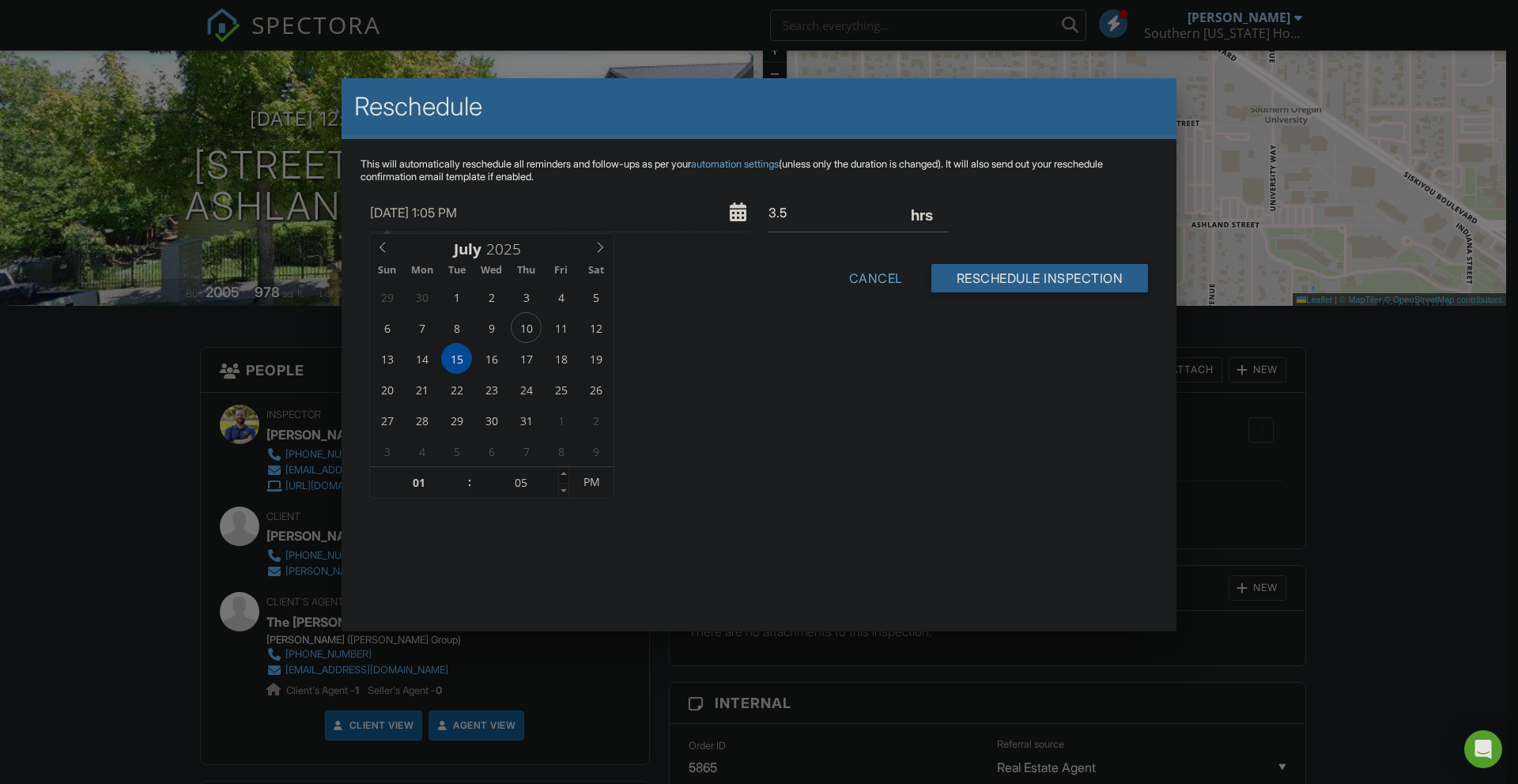 click at bounding box center [564, 475] 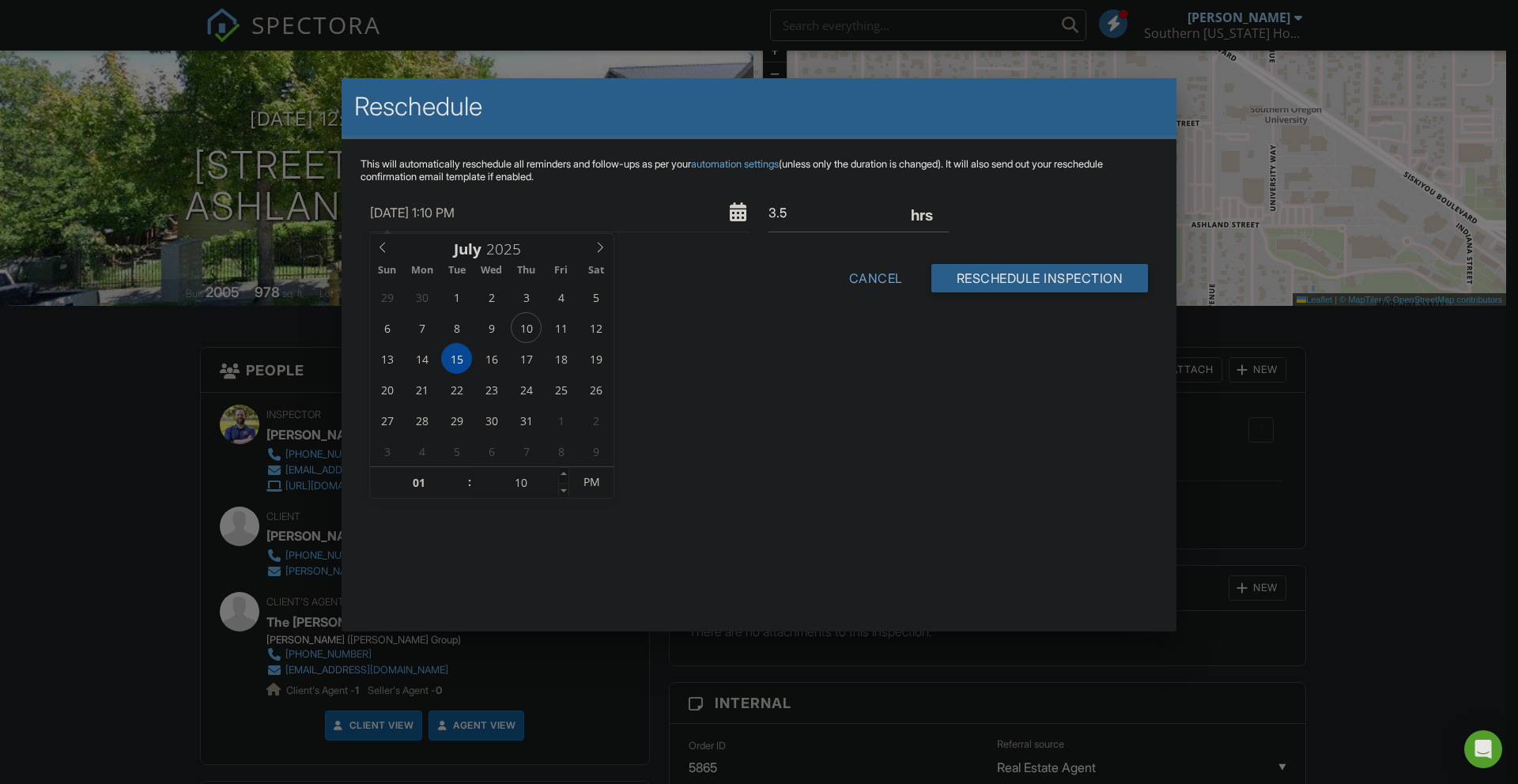 click at bounding box center [564, 475] 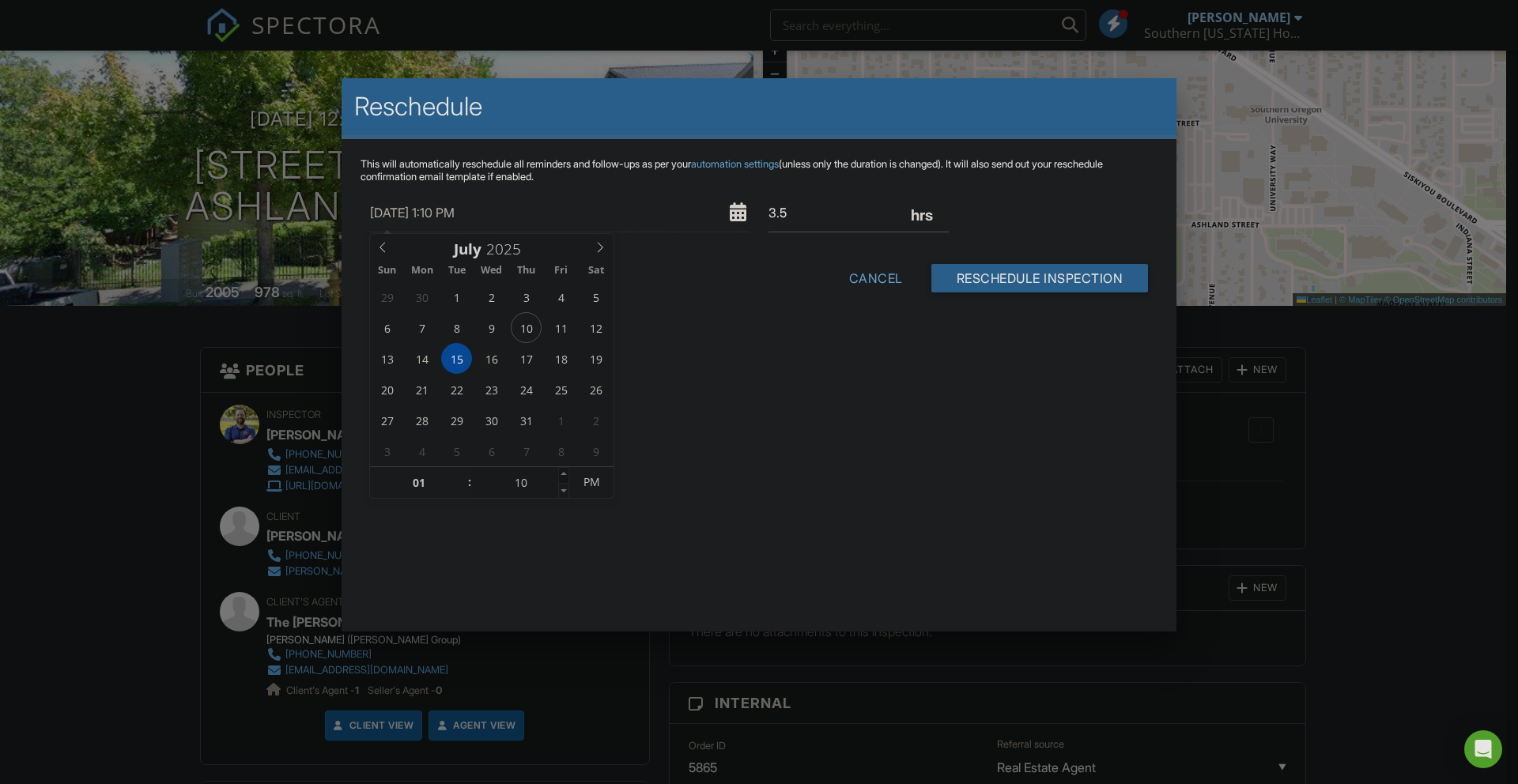 type on "15" 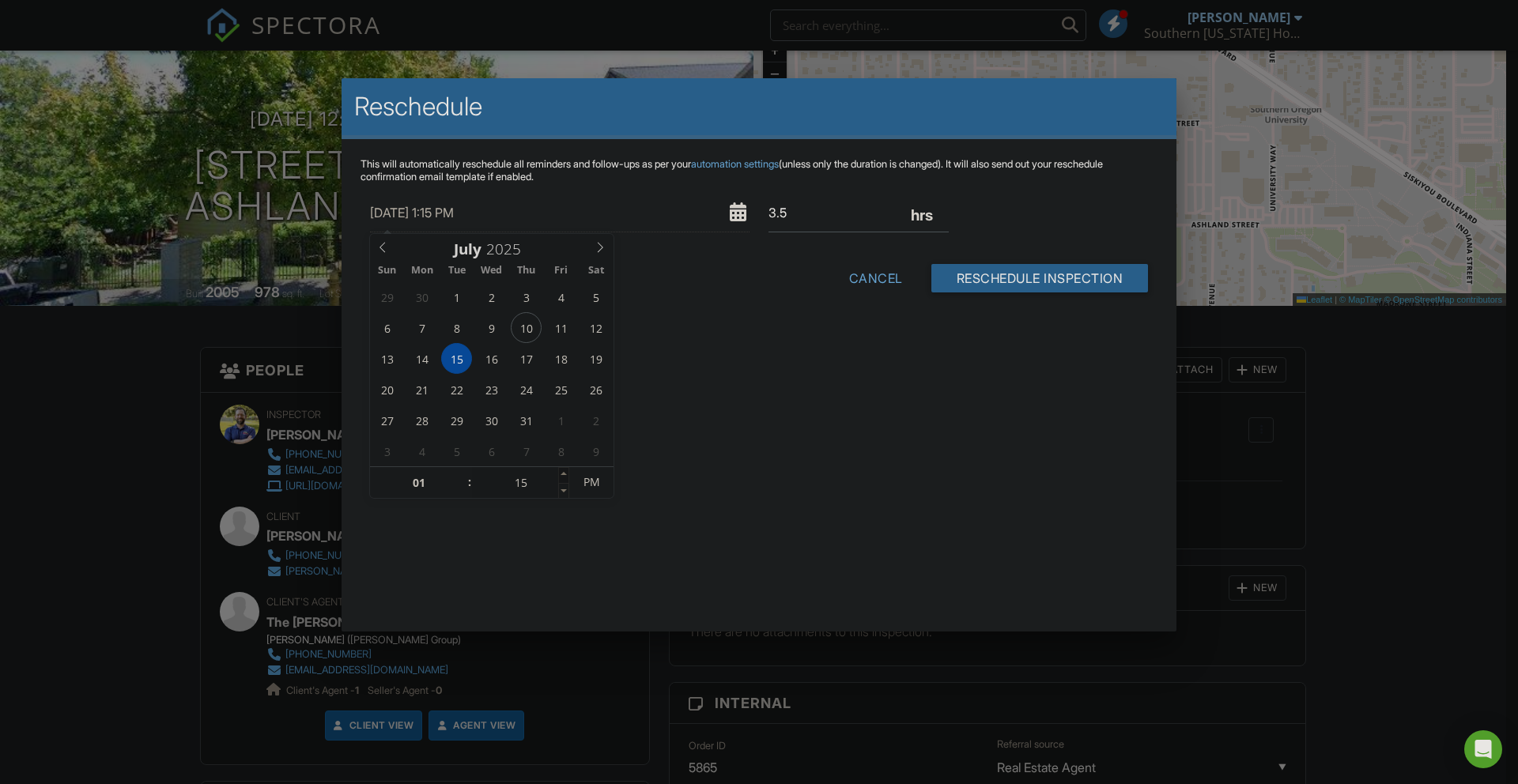 click at bounding box center (564, 475) 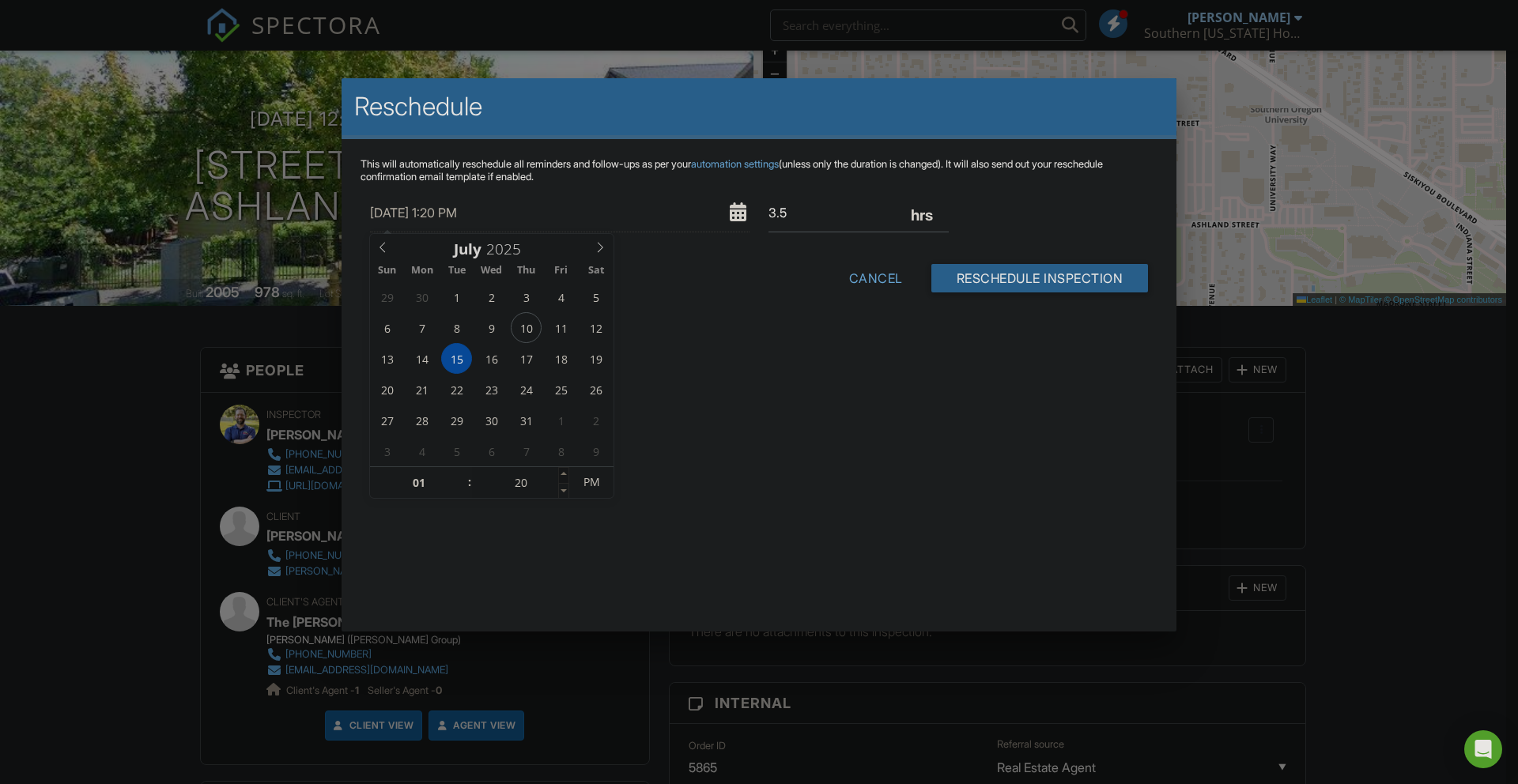 click at bounding box center [564, 475] 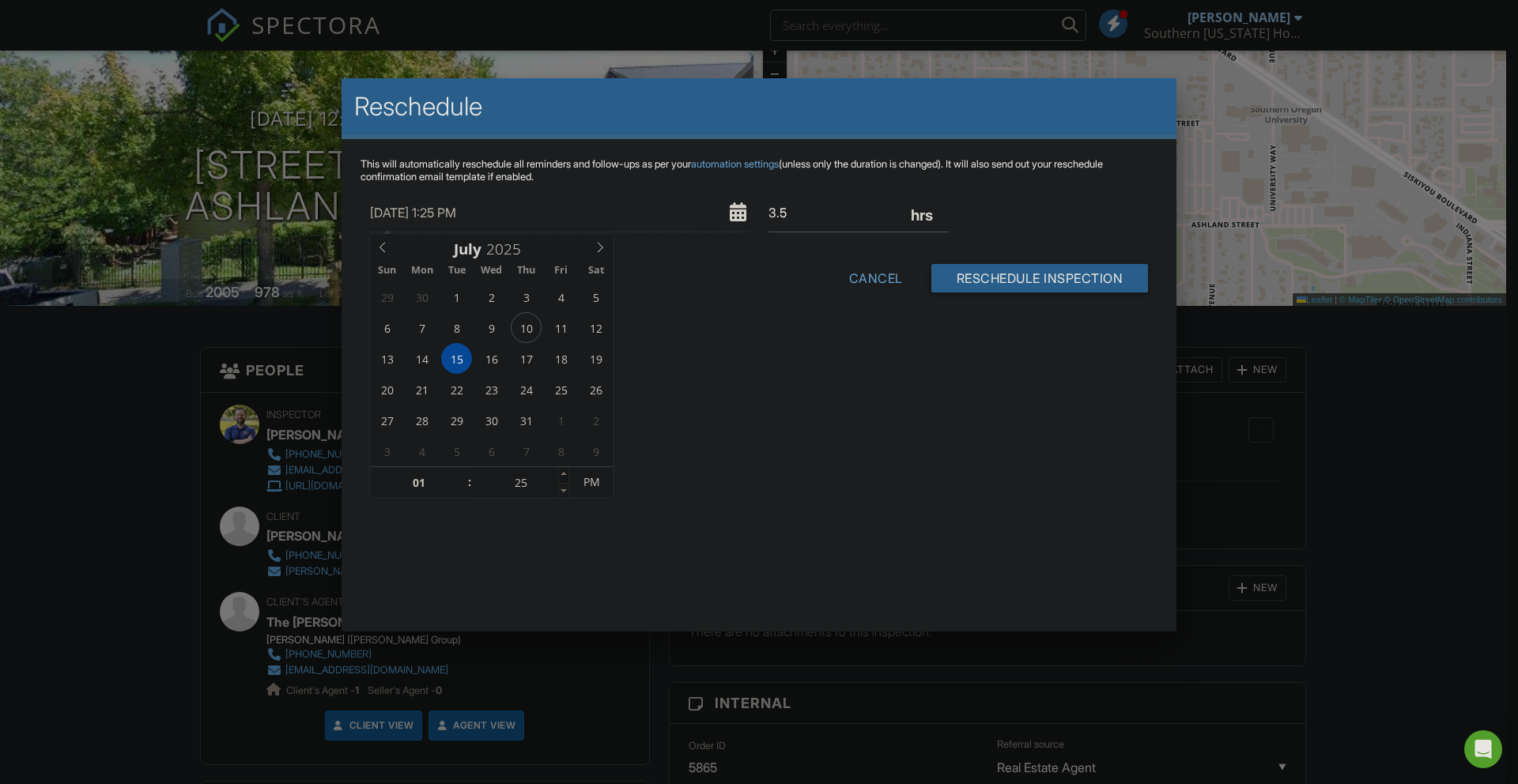 click at bounding box center (564, 475) 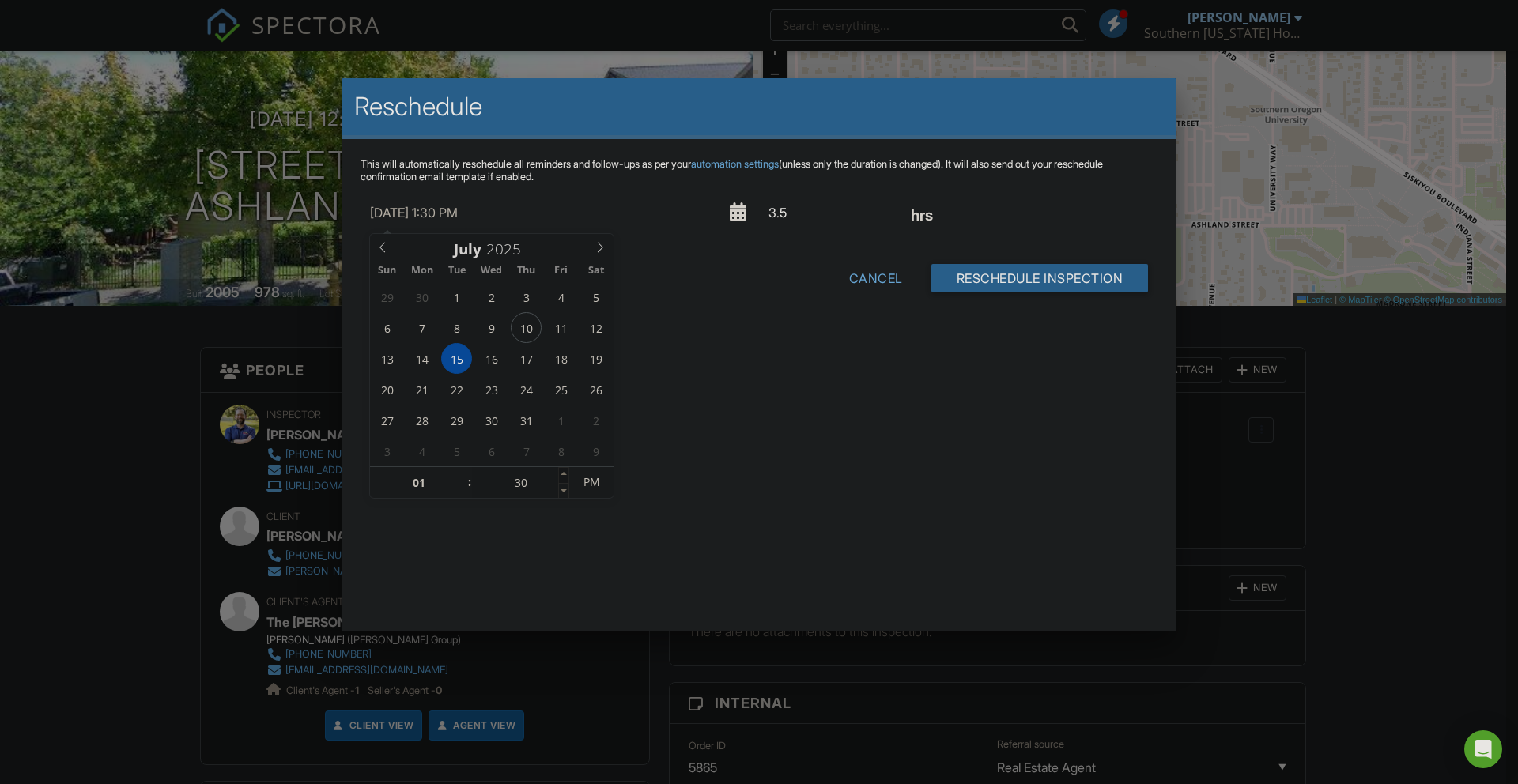 click at bounding box center [564, 475] 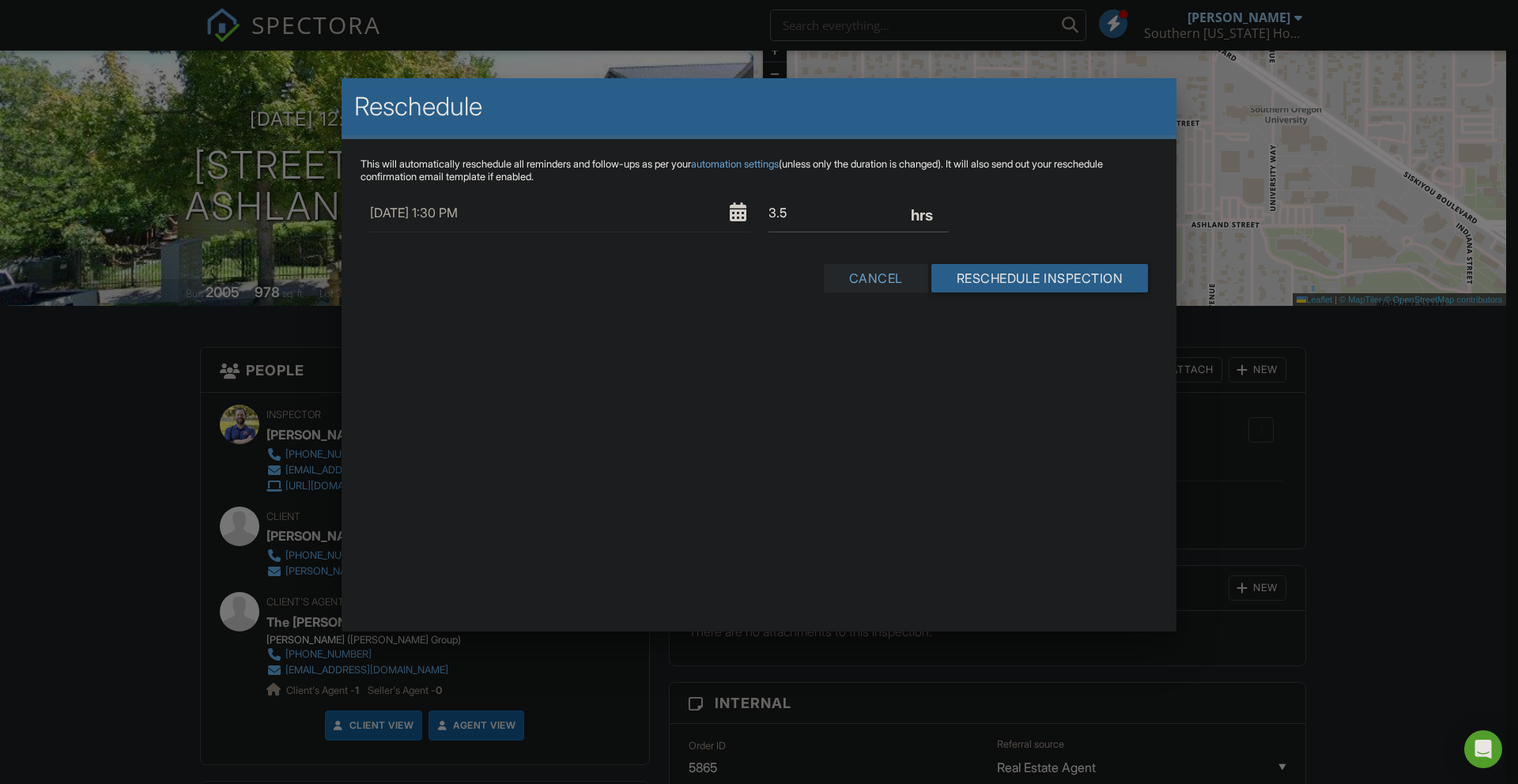 click on "Cancel" at bounding box center (876, 278) 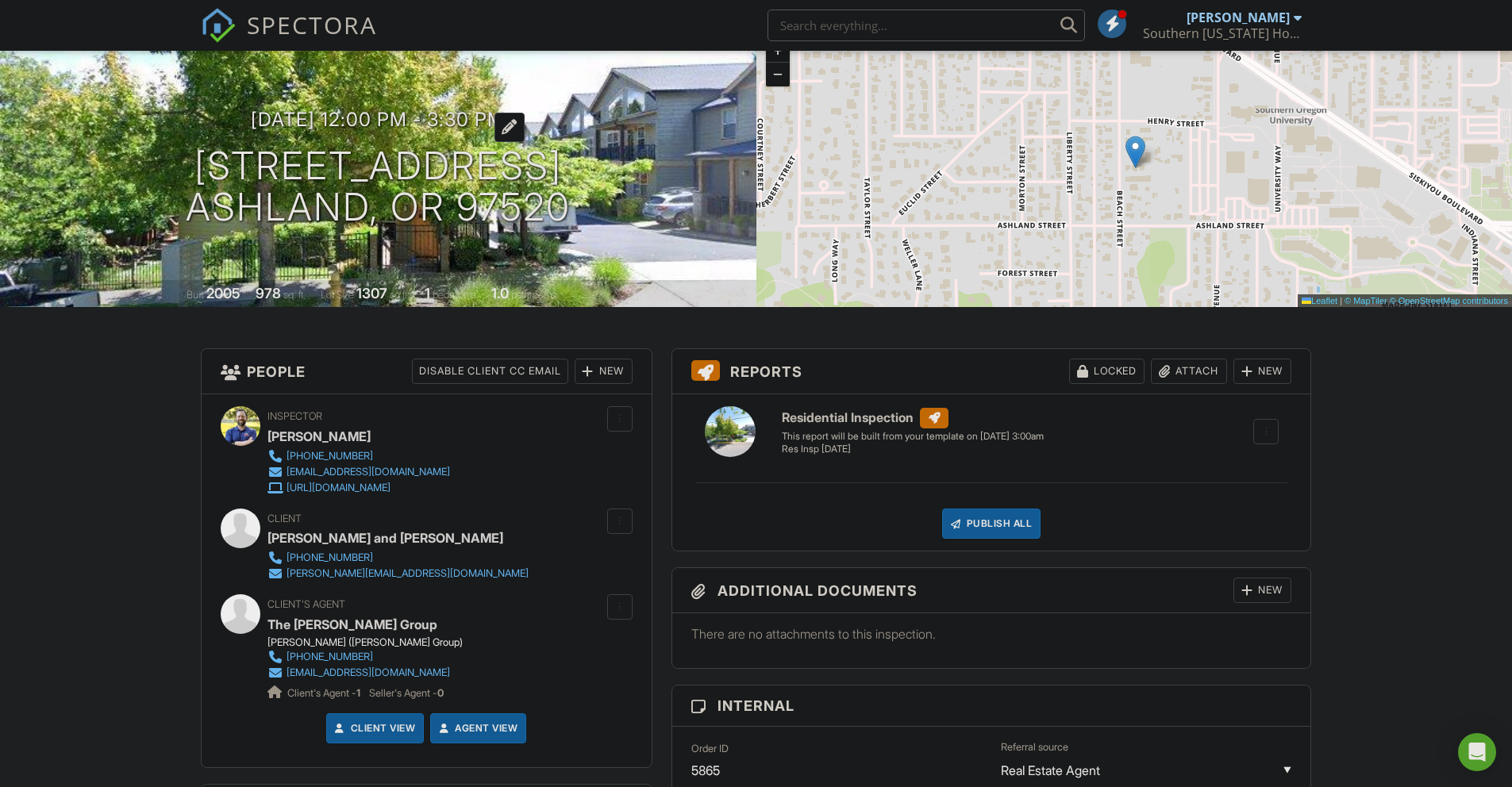 click on "07/15/2025 12:00 pm
- 3:30 pm" at bounding box center [378, 119] 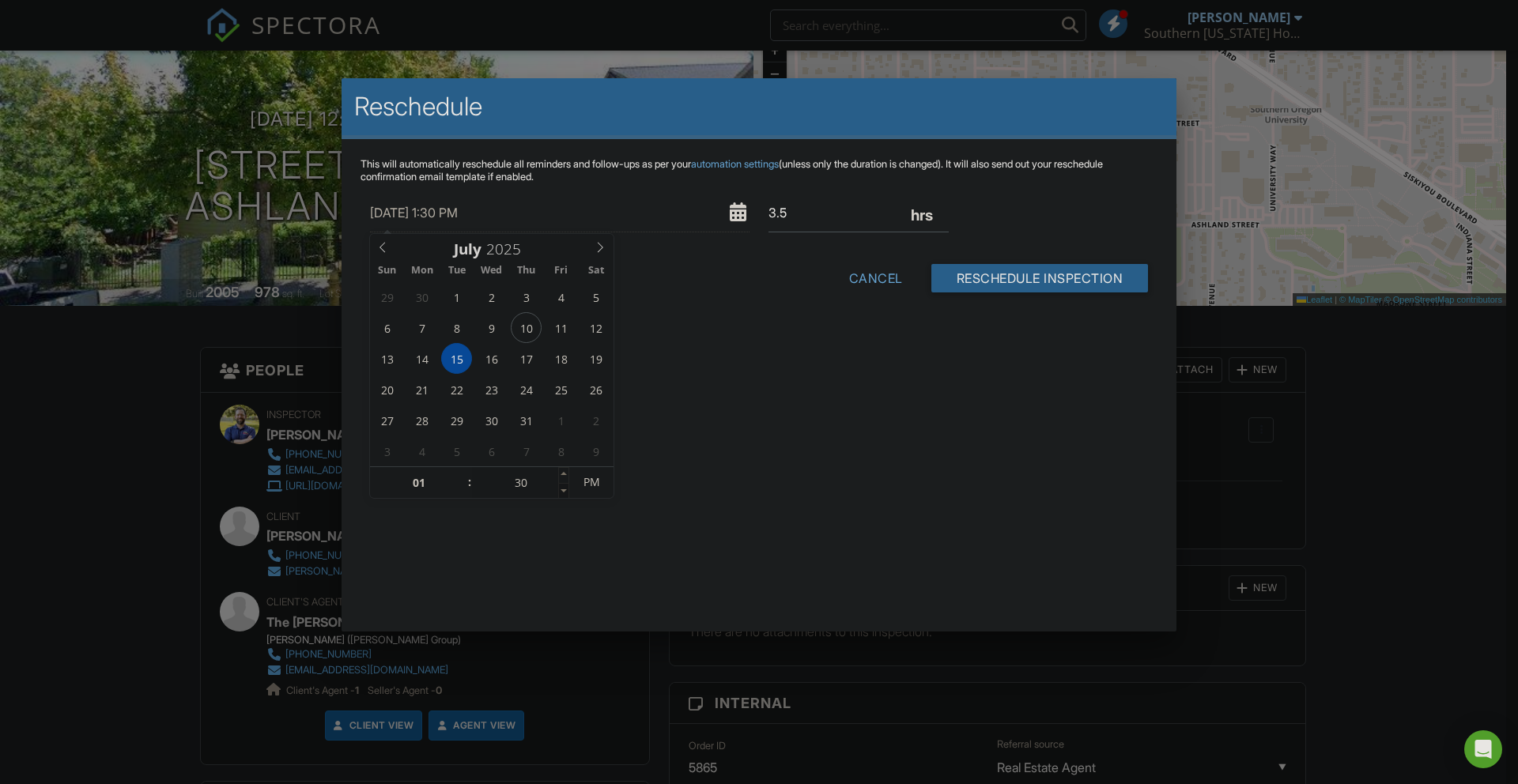 type on "07/15/2025 1:25 PM" 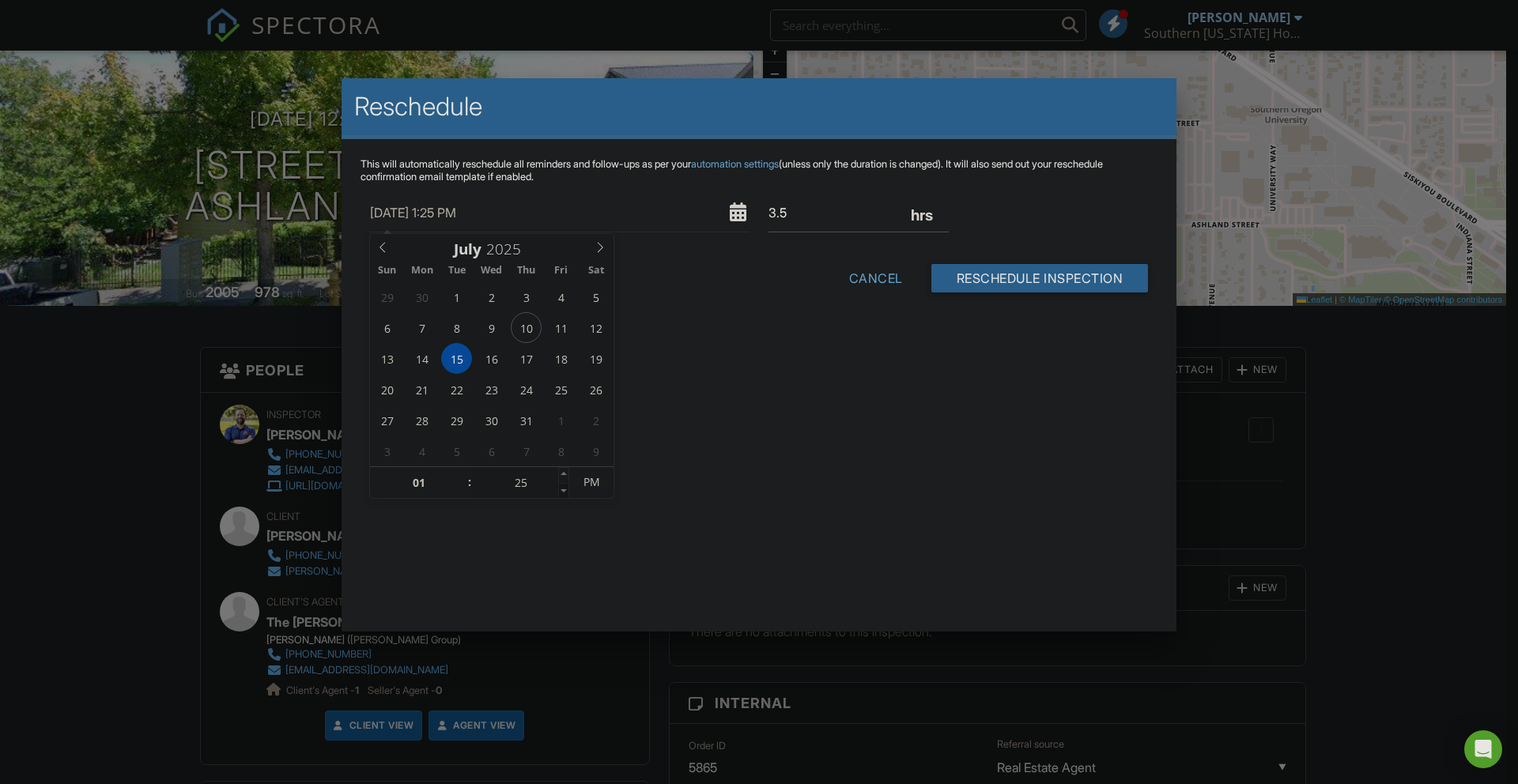click at bounding box center (564, 491) 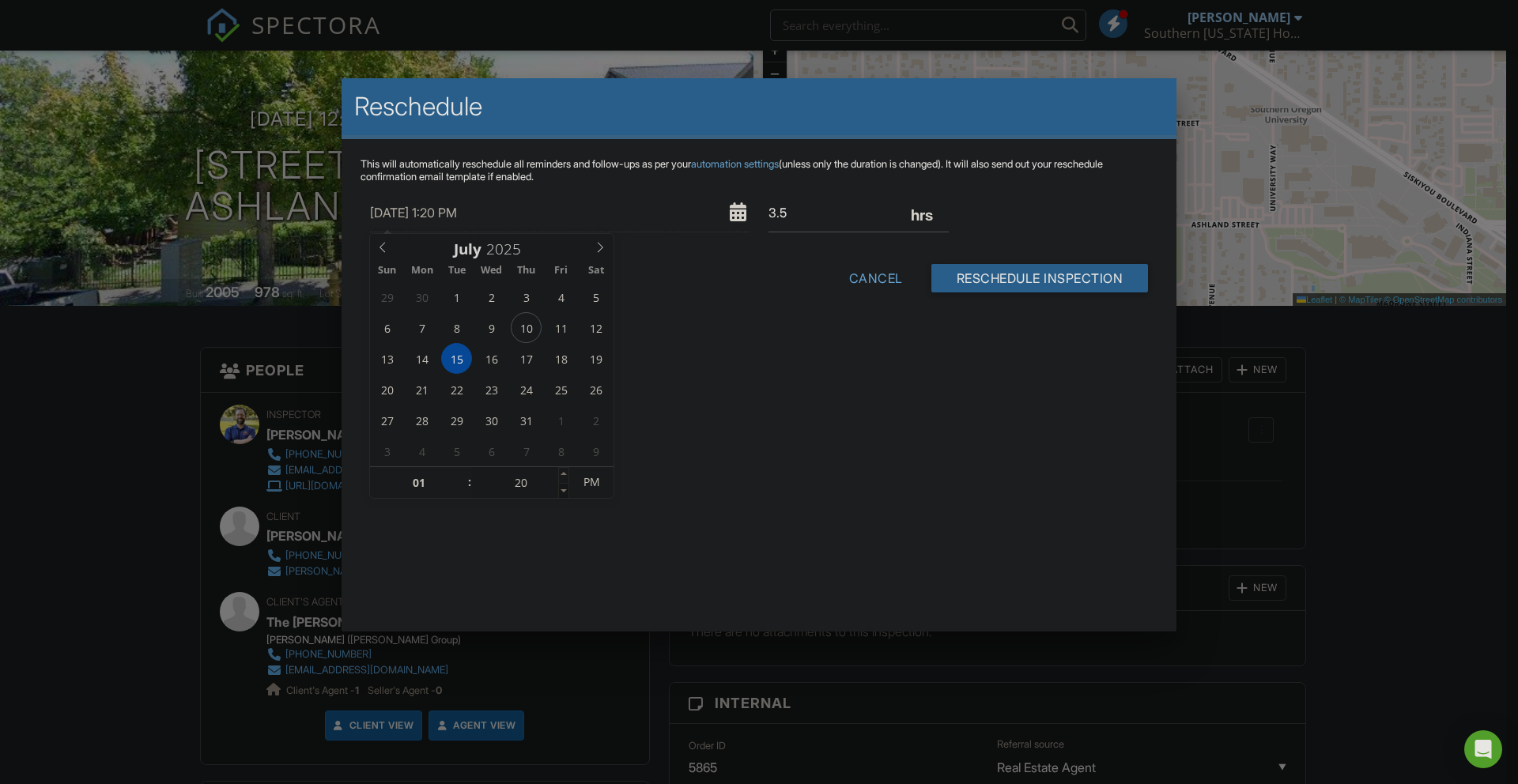click at bounding box center [564, 491] 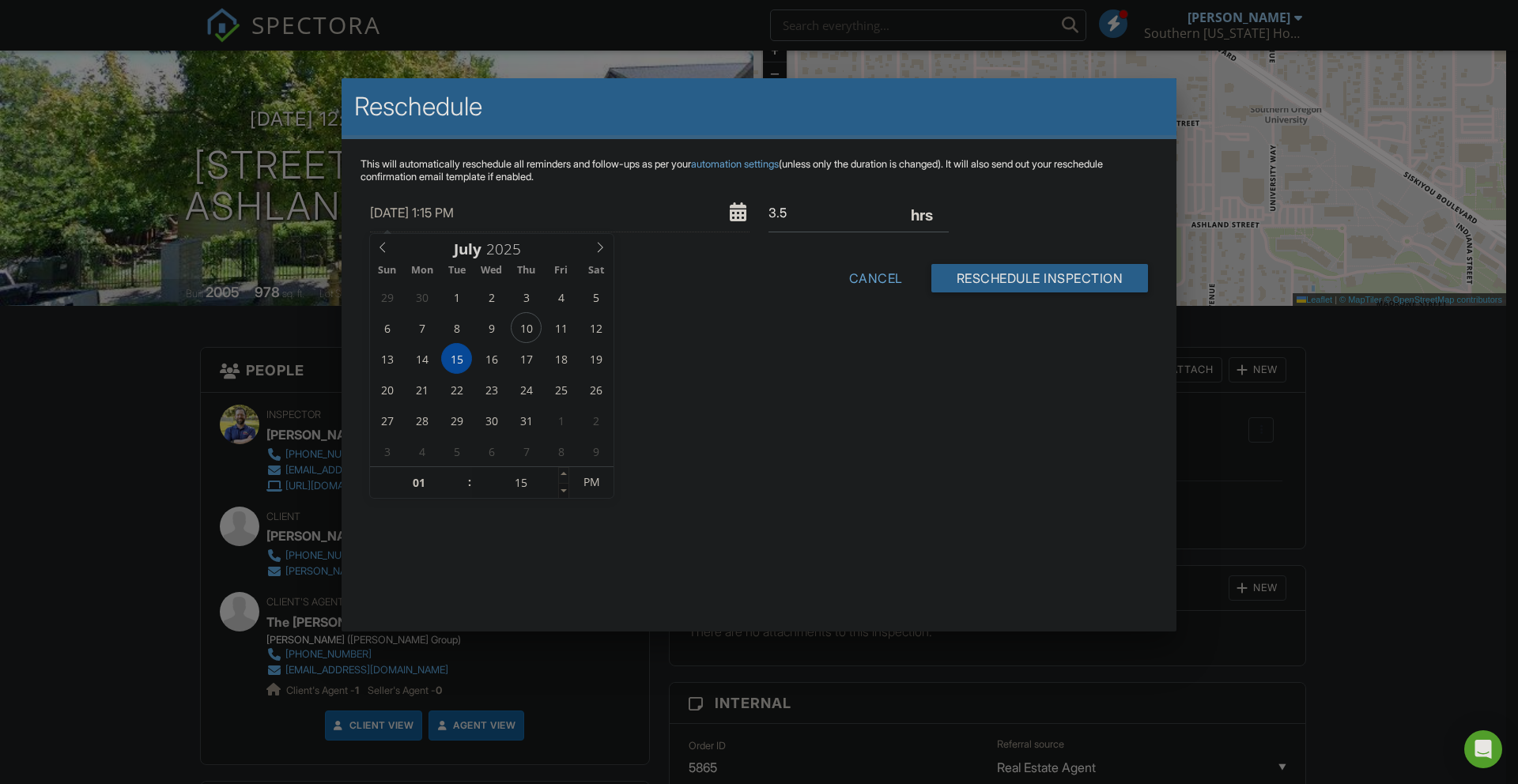 click at bounding box center (564, 491) 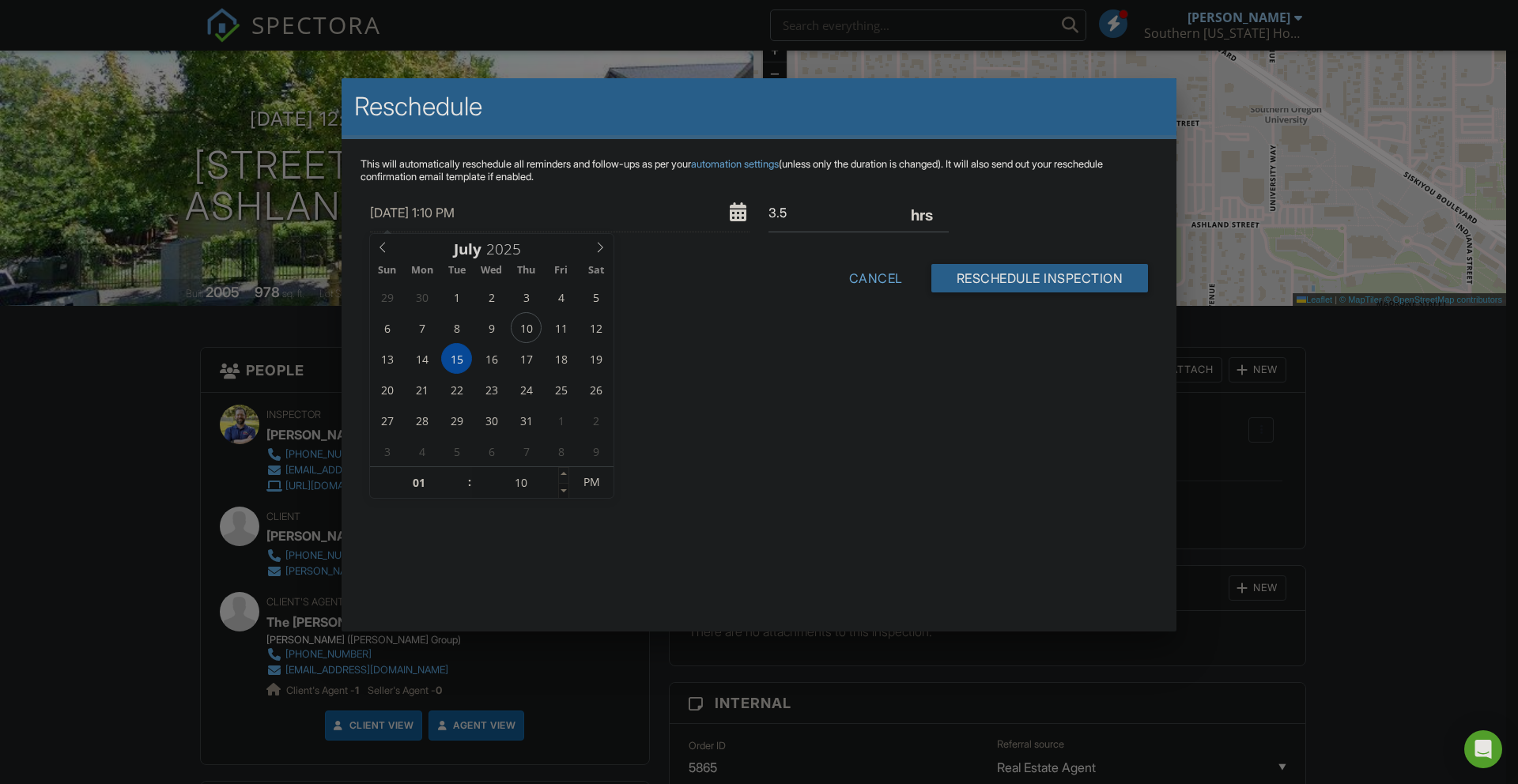 click at bounding box center [564, 491] 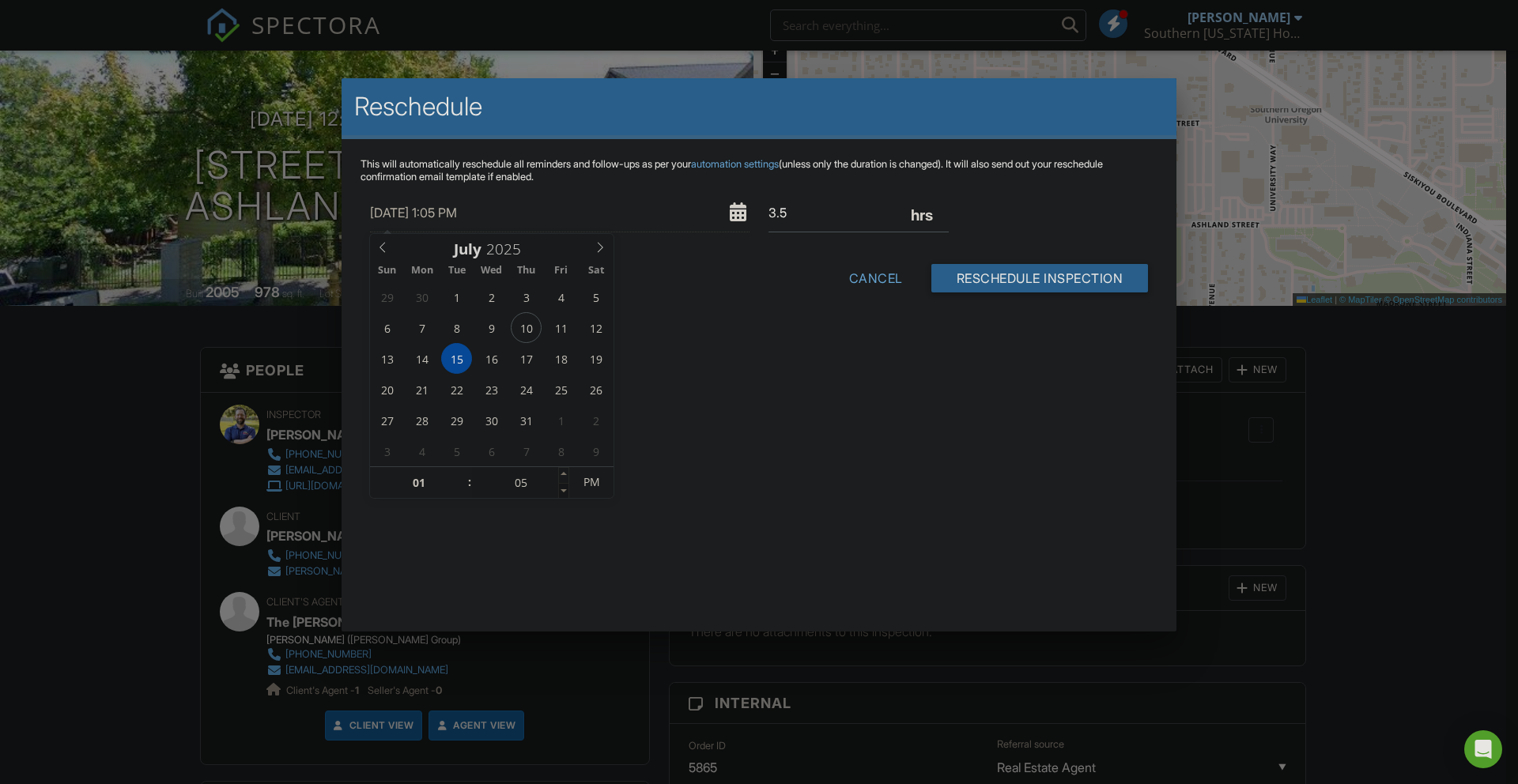 click at bounding box center (564, 491) 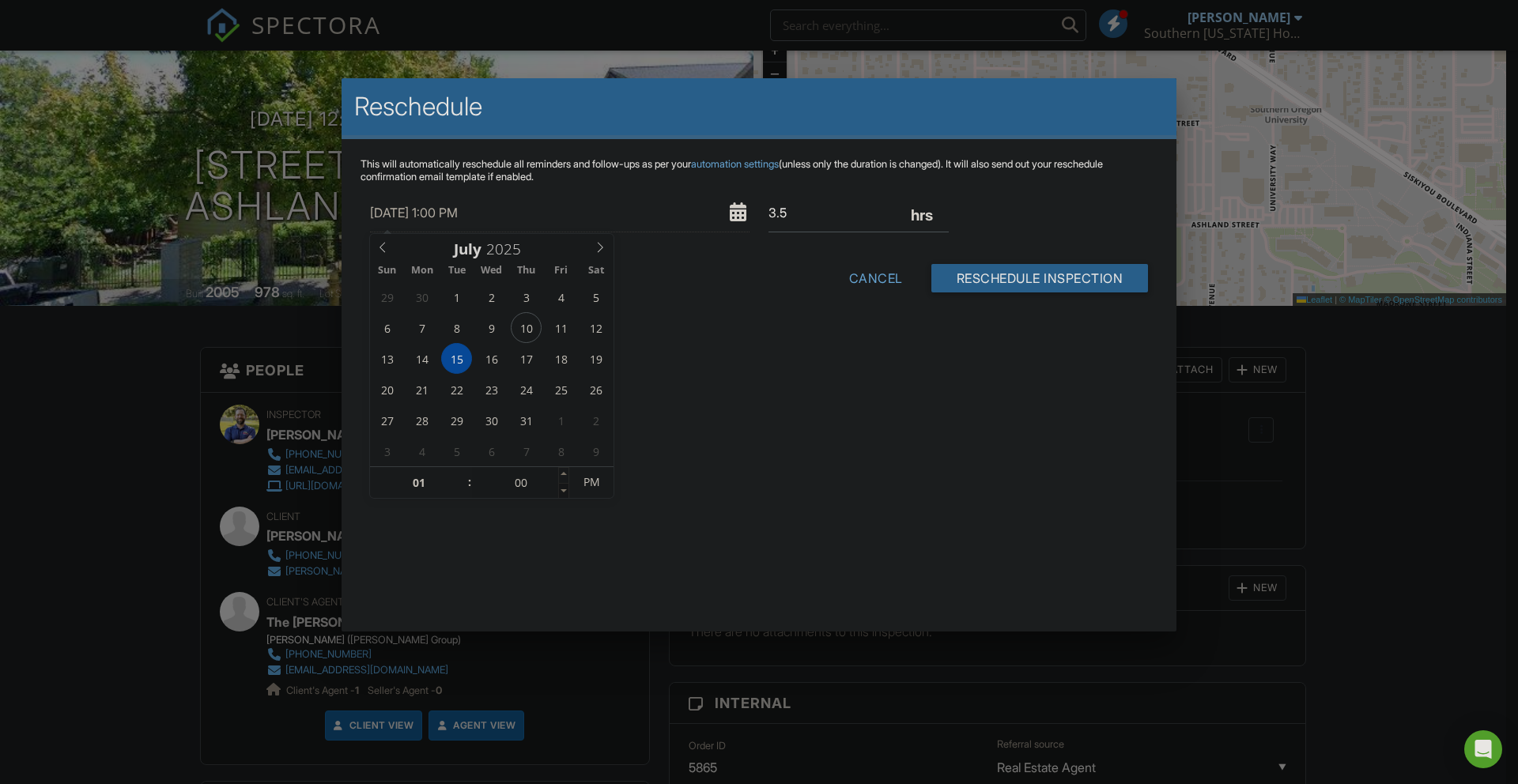 click at bounding box center [564, 491] 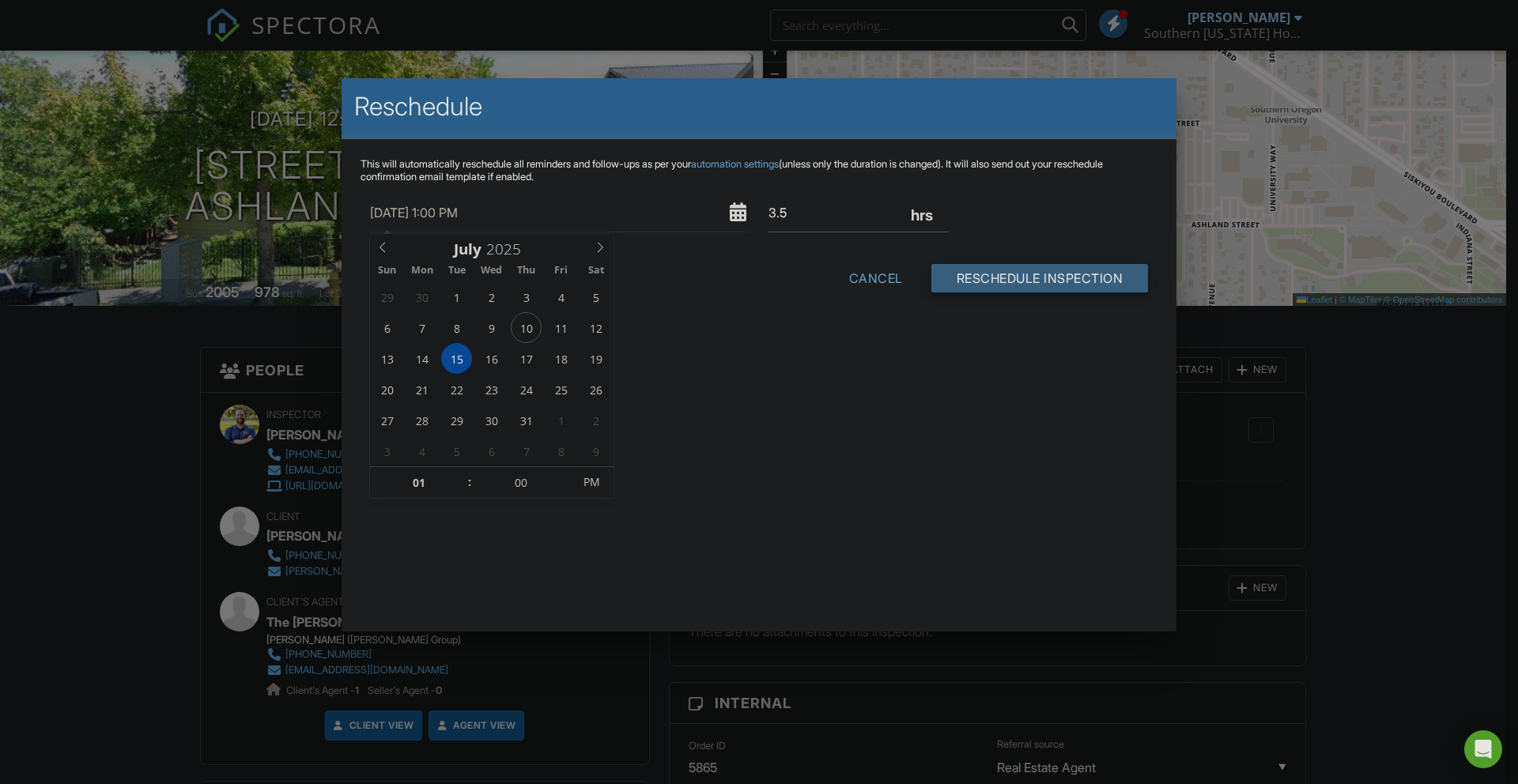 click on "Reschedule Inspection" at bounding box center (1040, 278) 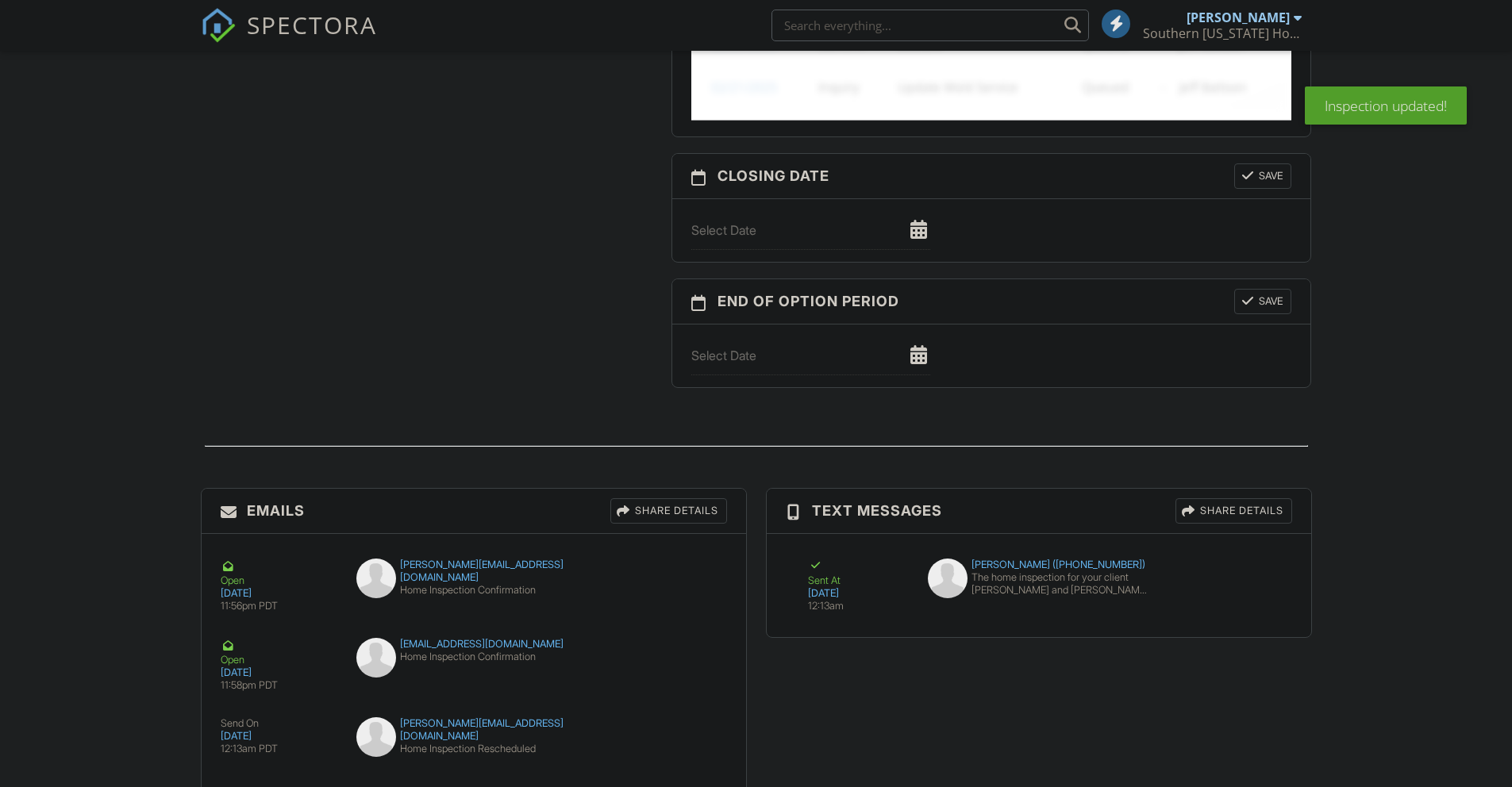 scroll, scrollTop: 1747, scrollLeft: 0, axis: vertical 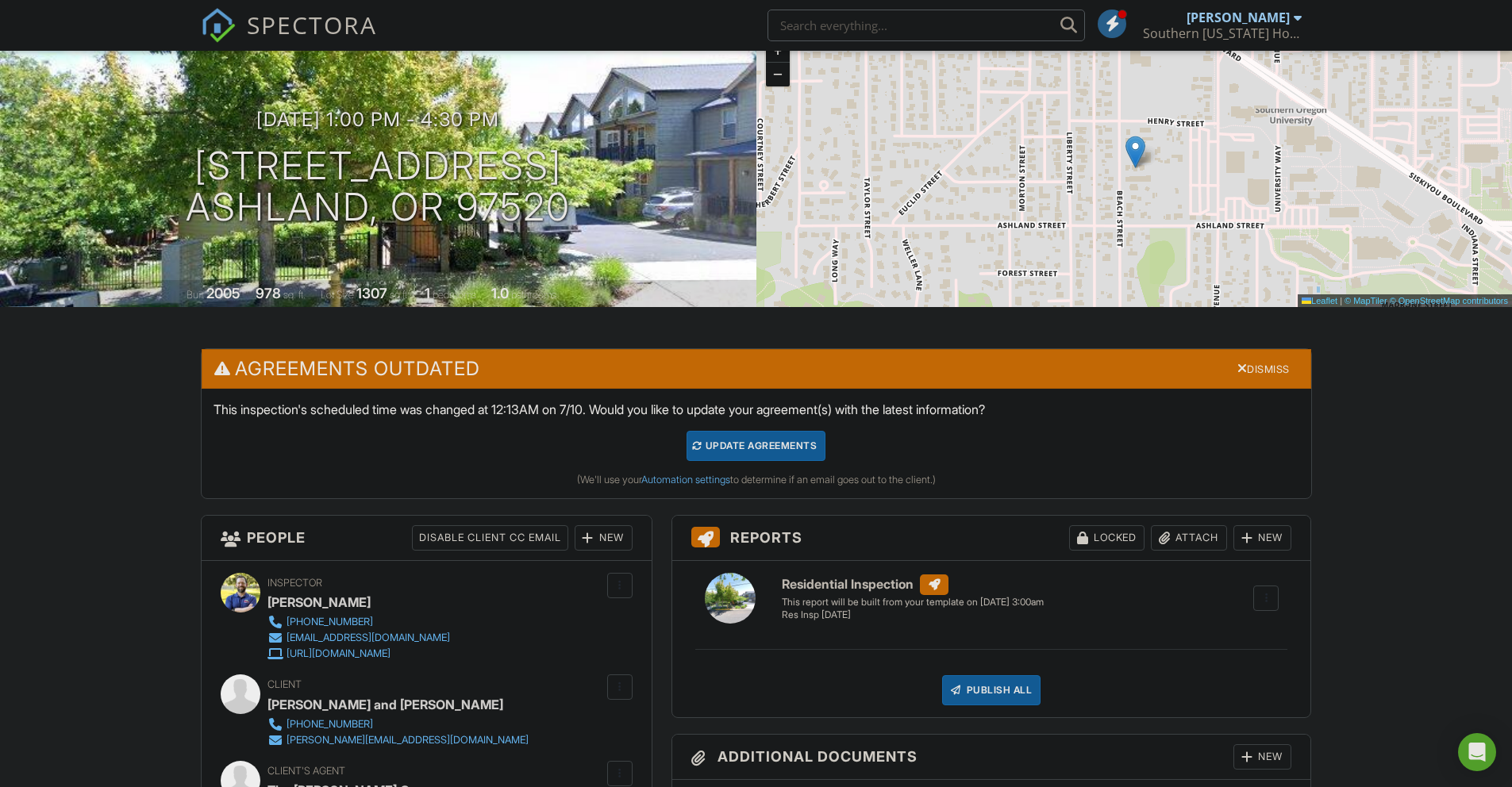 click on "Update Agreements" at bounding box center [756, 446] 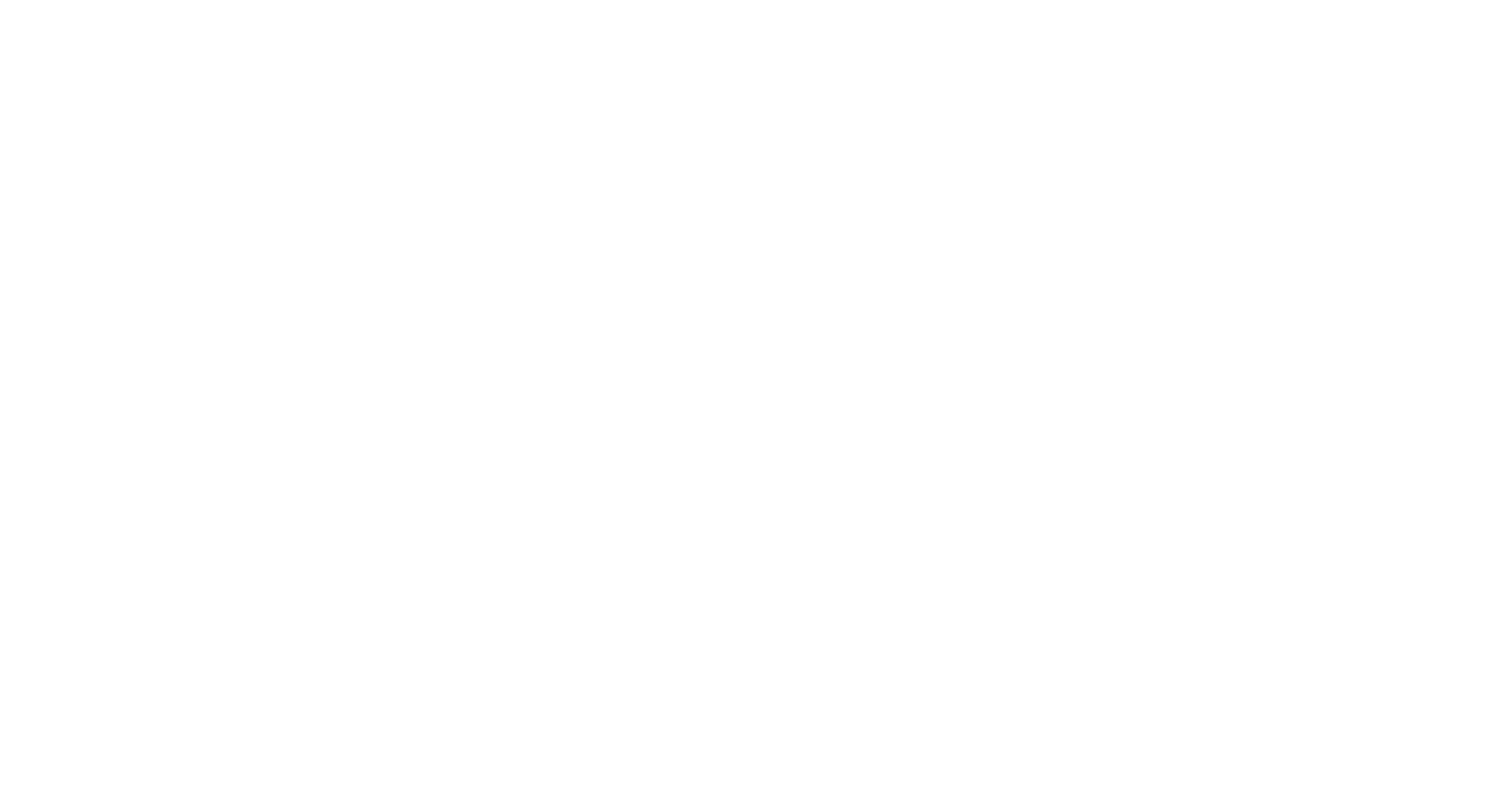 scroll, scrollTop: 0, scrollLeft: 0, axis: both 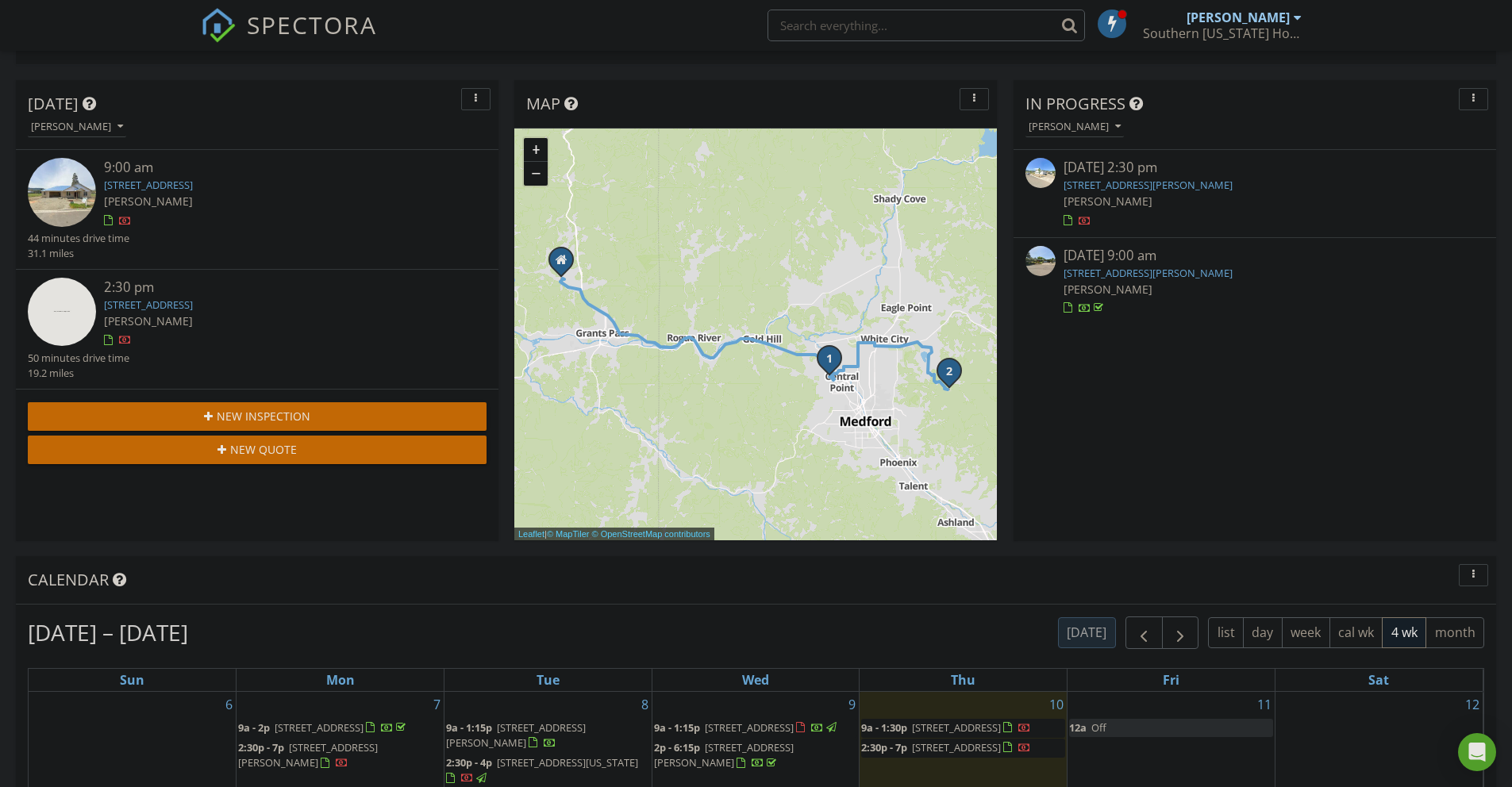 click on "1097 Sherry Way, Medford, OR 97501" at bounding box center (1148, 273) 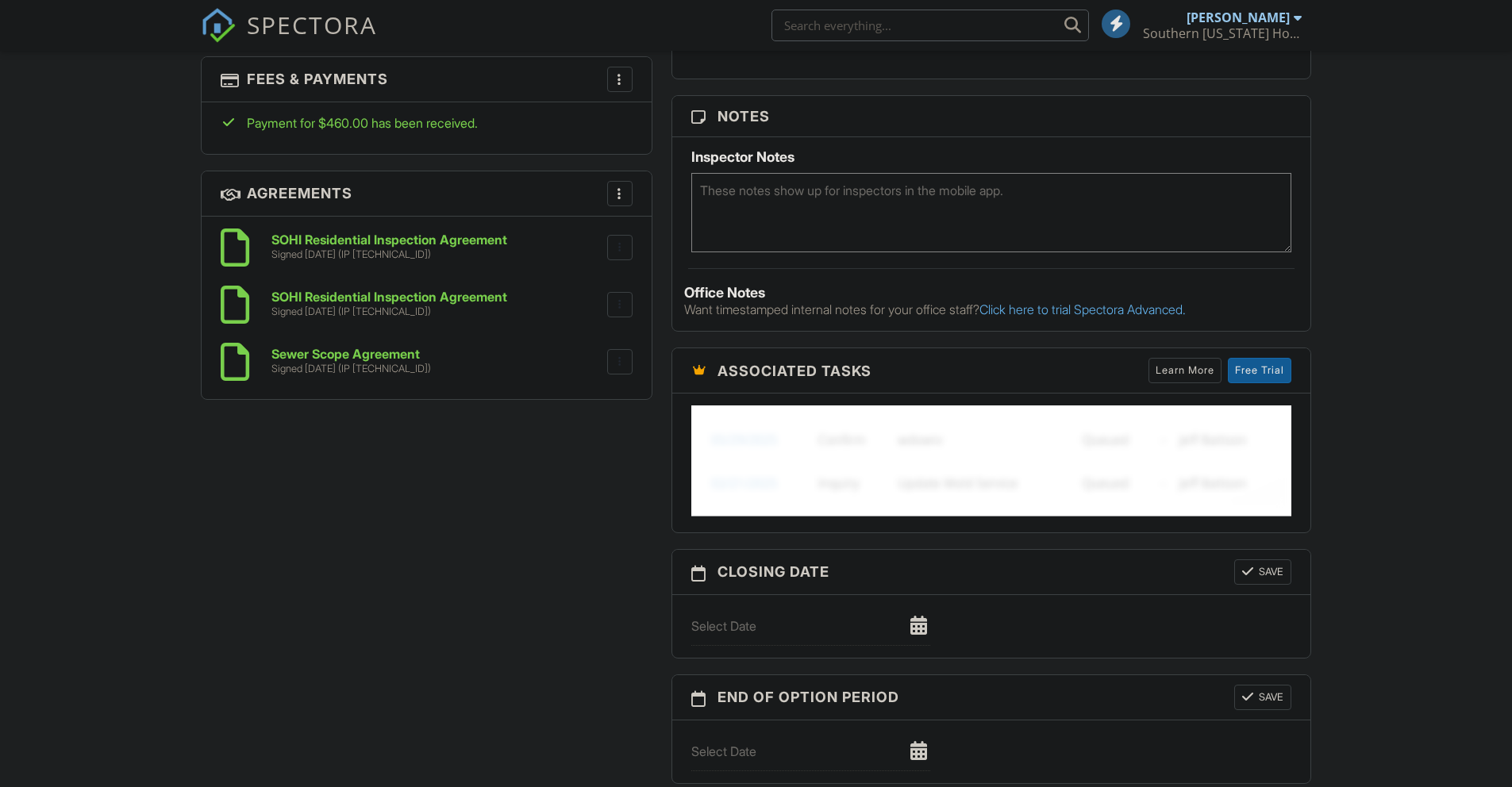 scroll, scrollTop: 251, scrollLeft: 0, axis: vertical 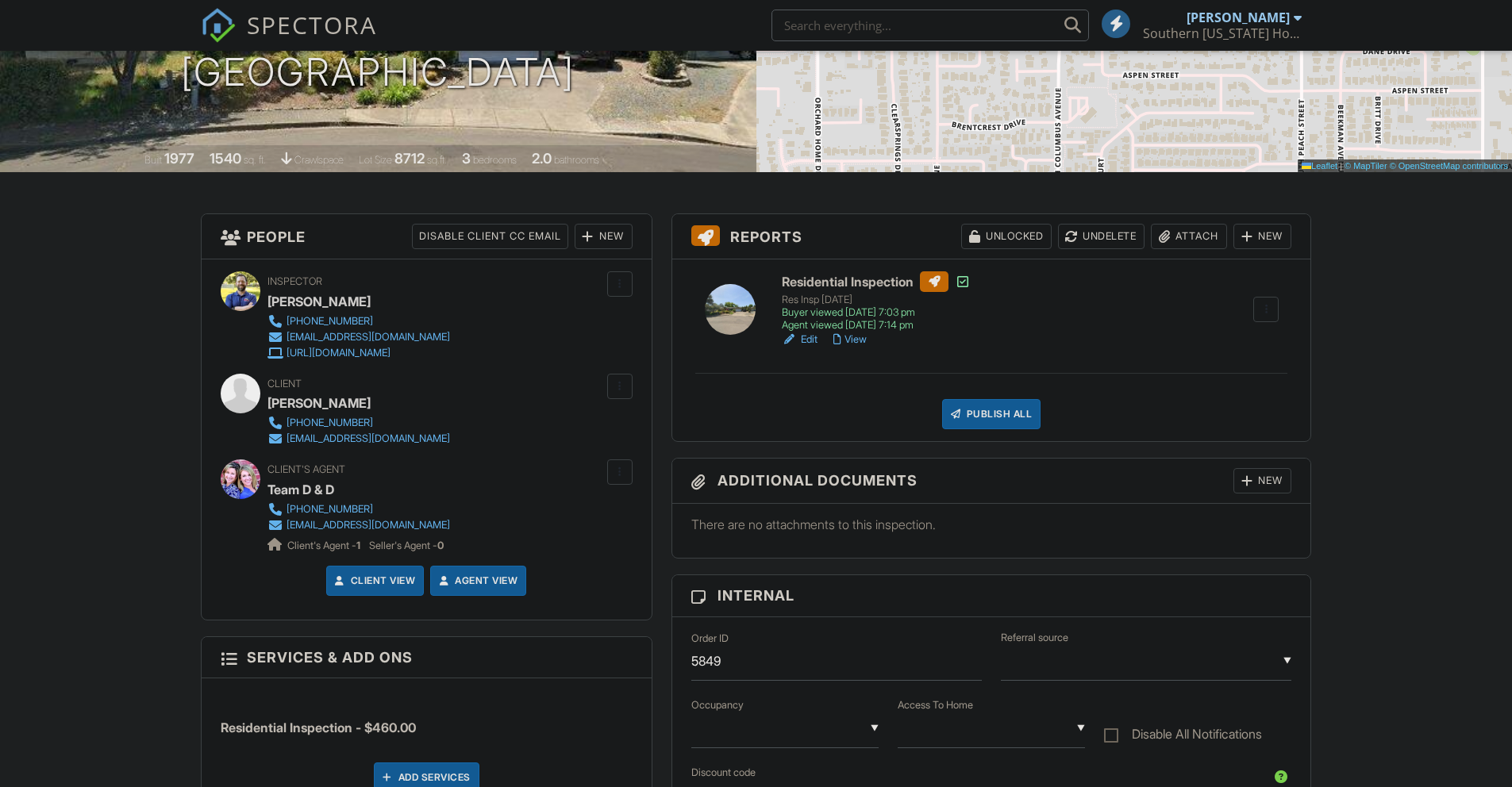 click on "Publish All" at bounding box center [991, 414] 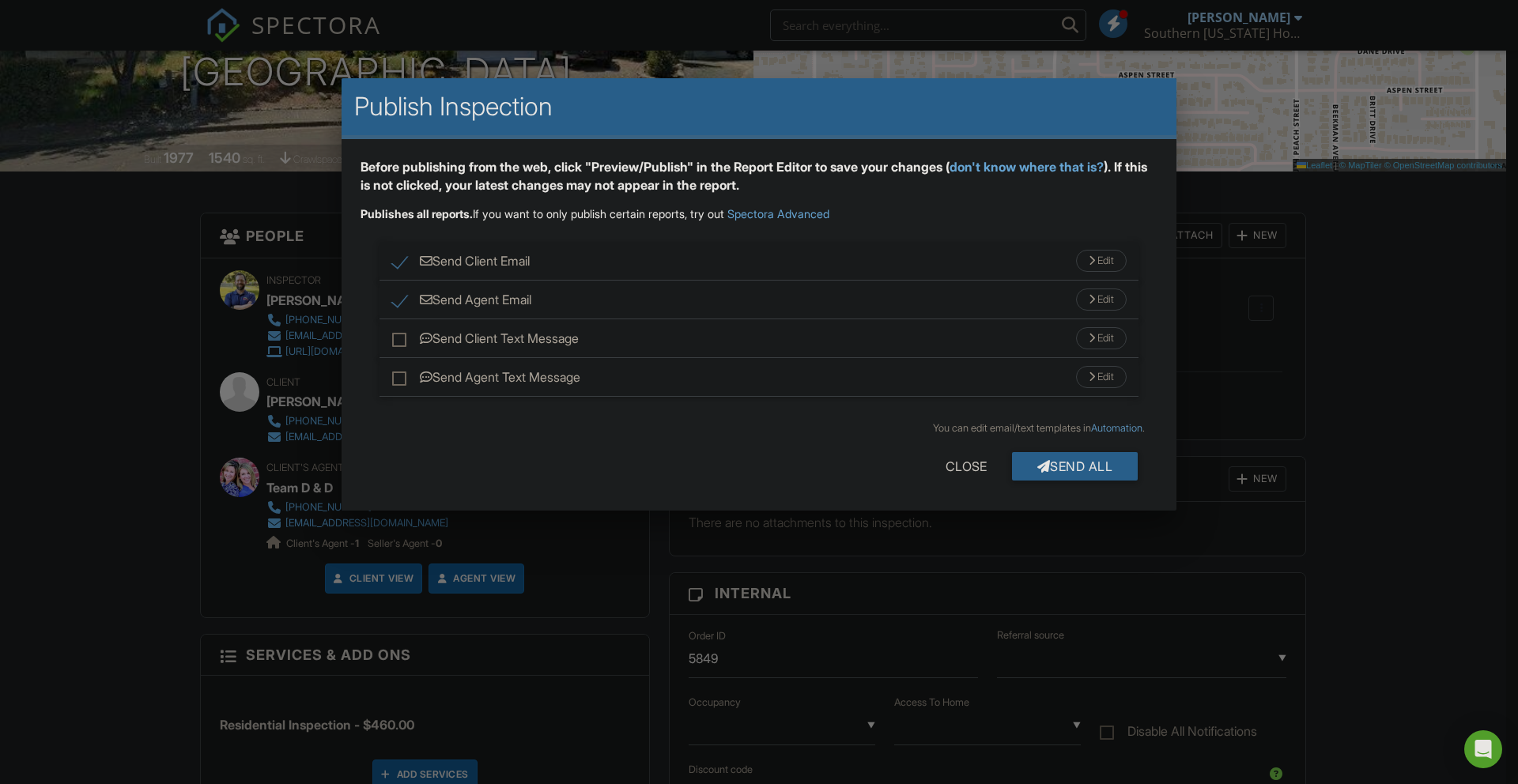 click on "Send Client Email
Edit" at bounding box center (759, 261) 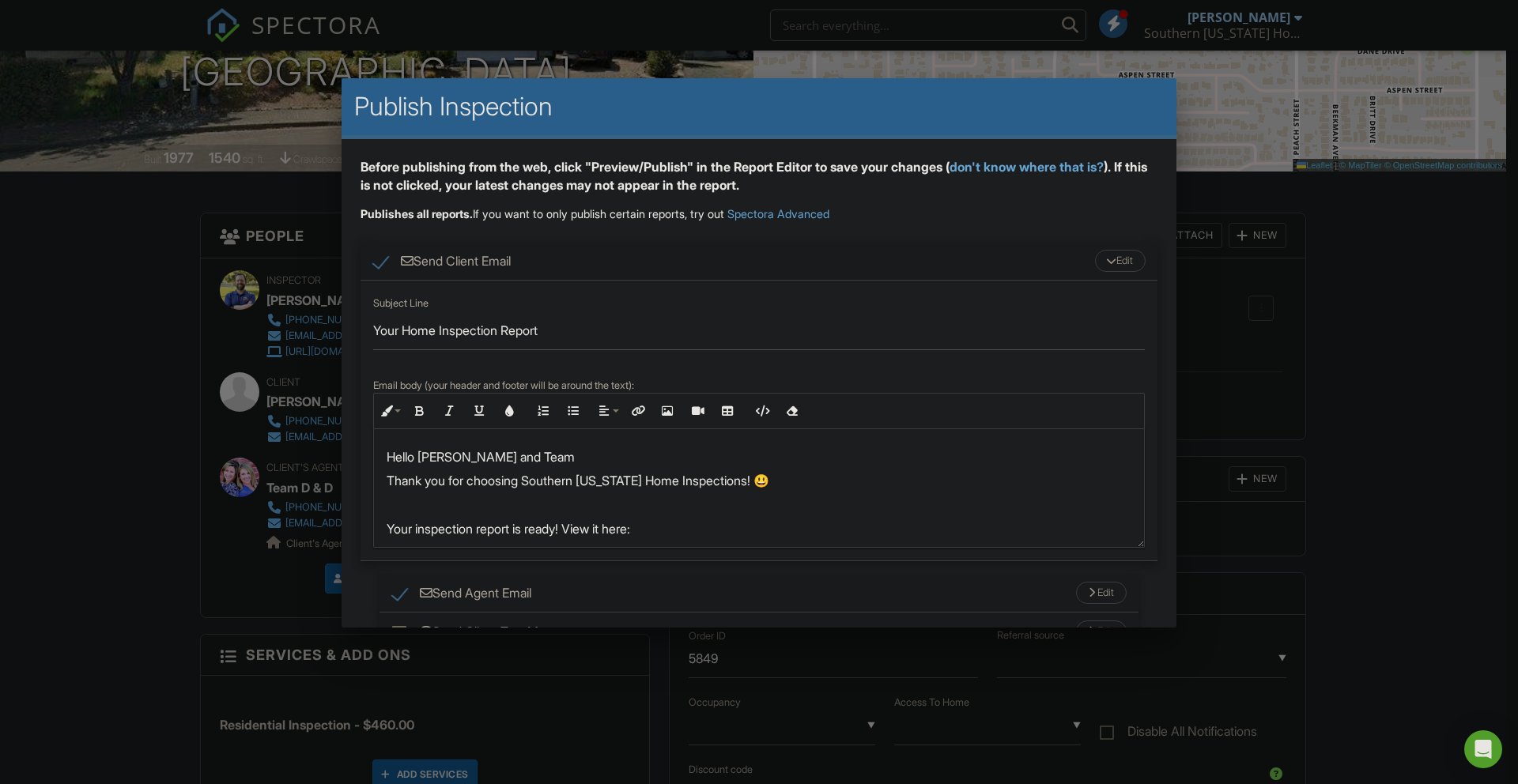click on "Send Client Email" at bounding box center [442, 263] 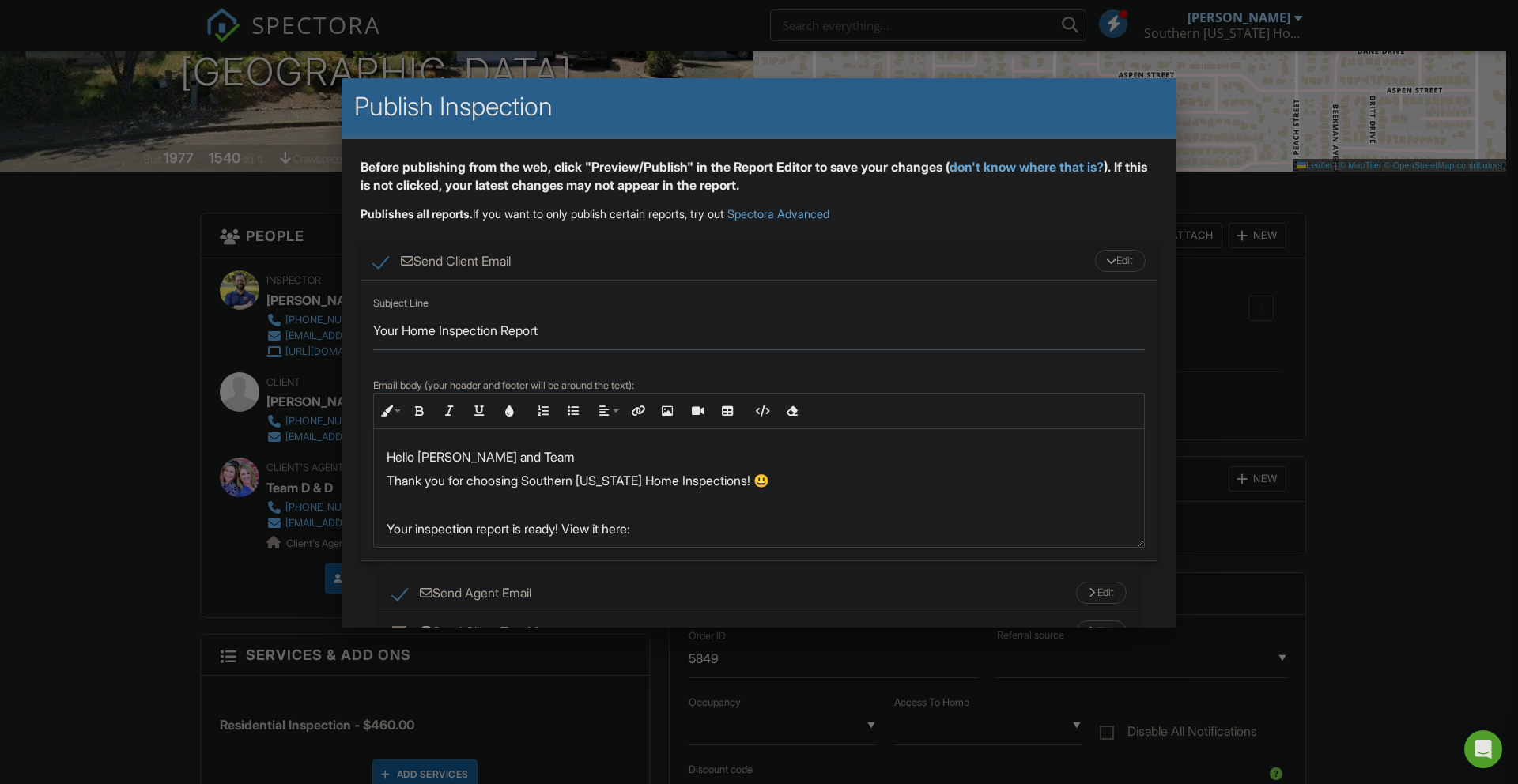 click on "Send Client Email" at bounding box center (-7540, 247) 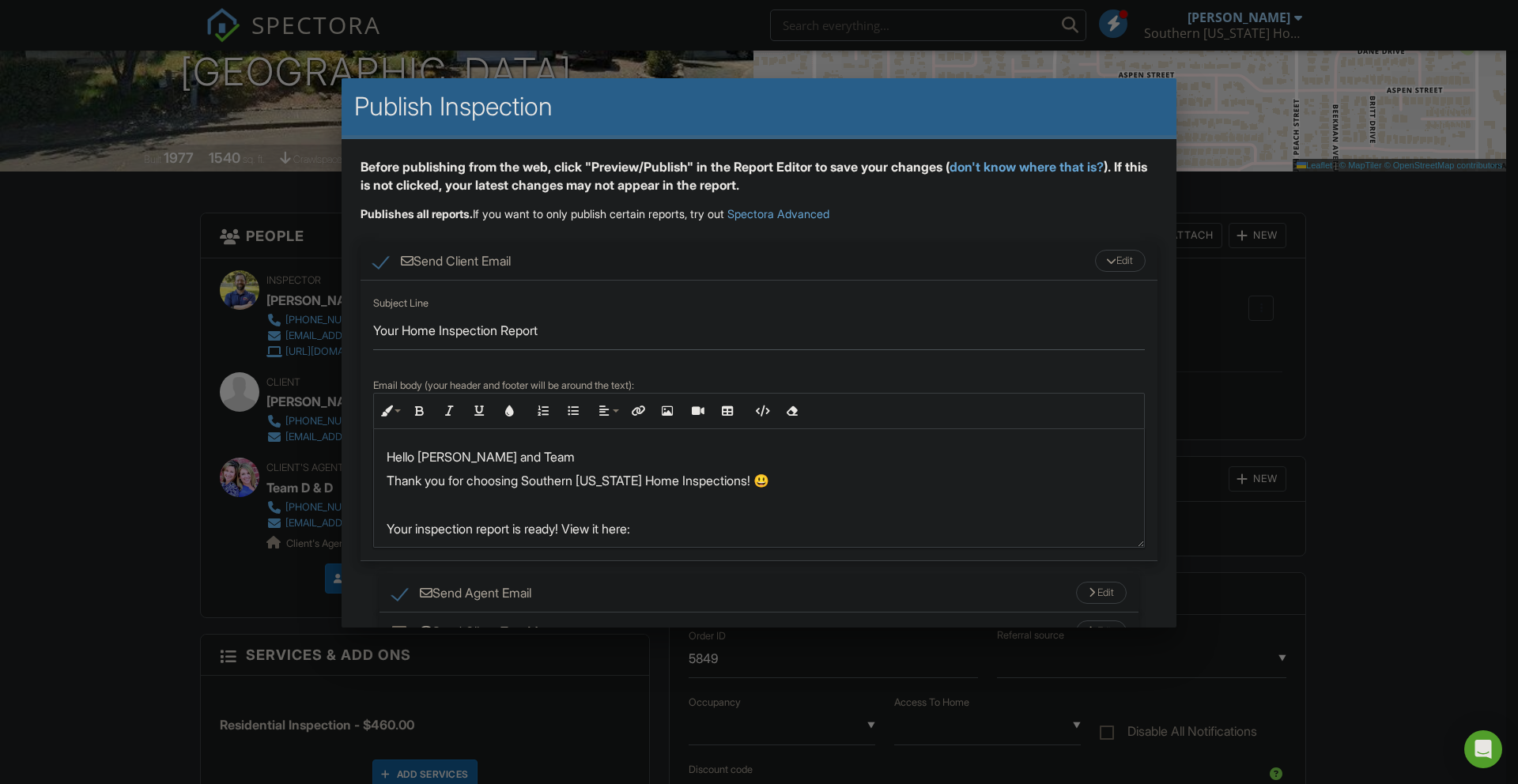 checkbox on "false" 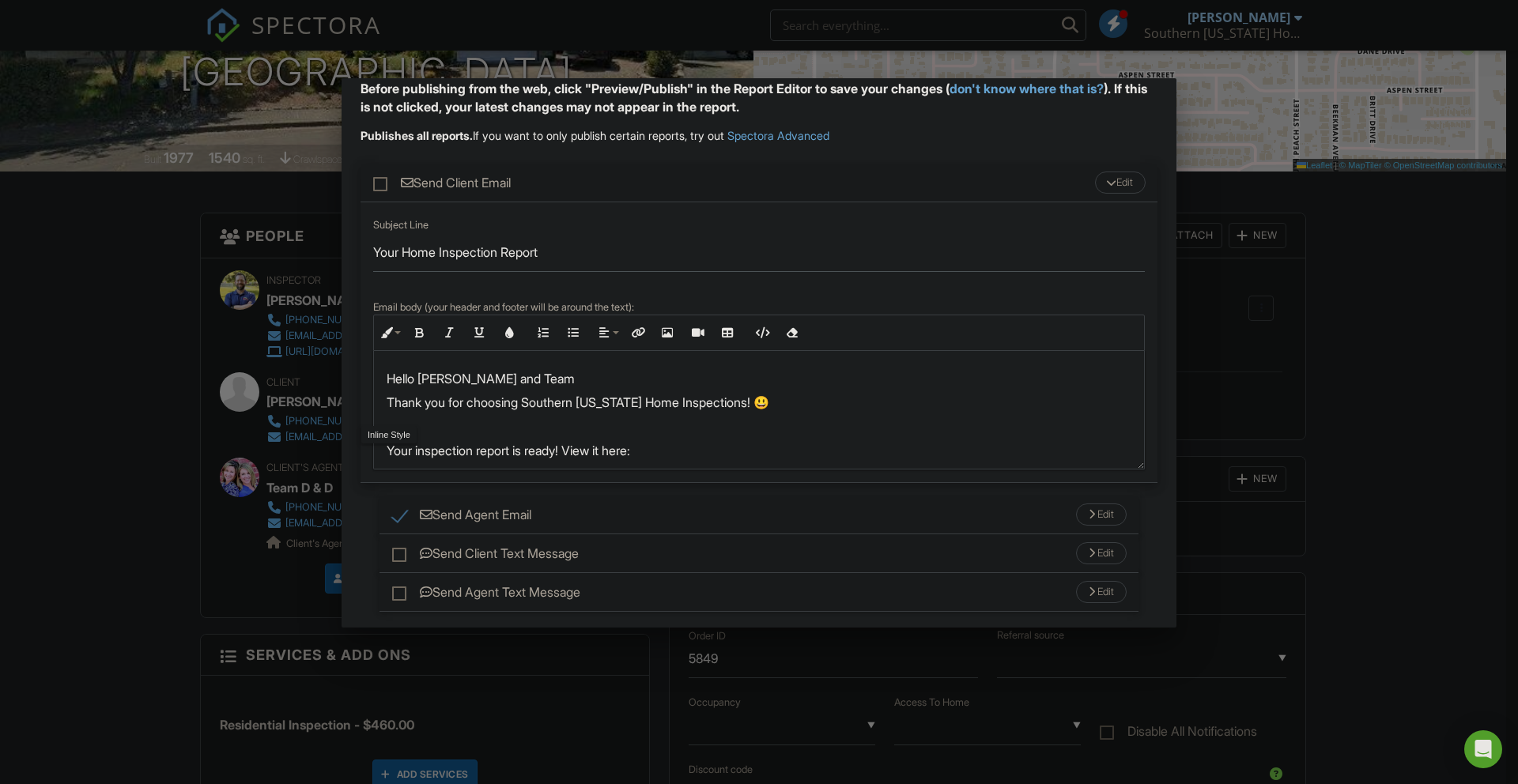 scroll, scrollTop: 176, scrollLeft: 0, axis: vertical 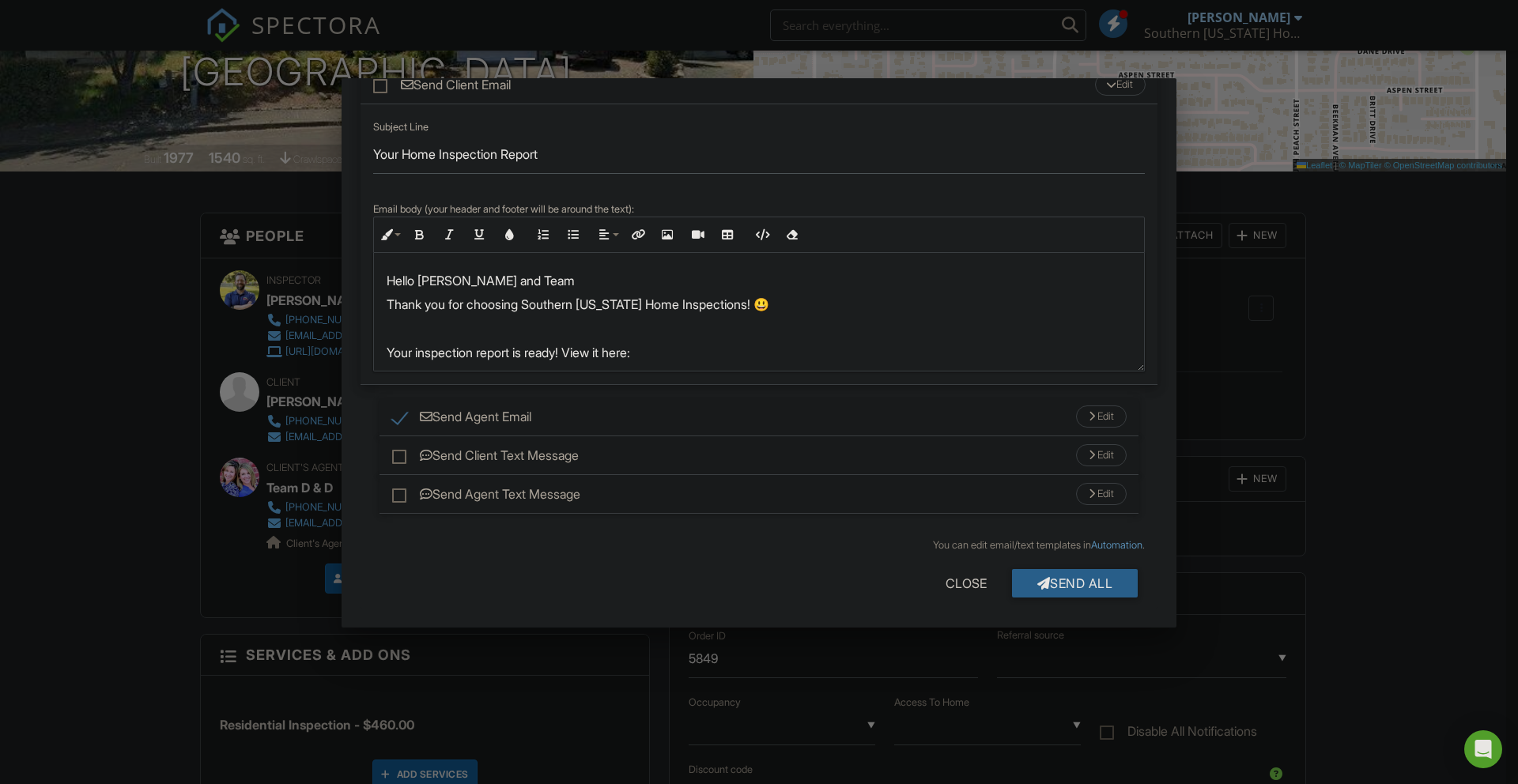 click on "Send Agent Email" at bounding box center (462, 419) 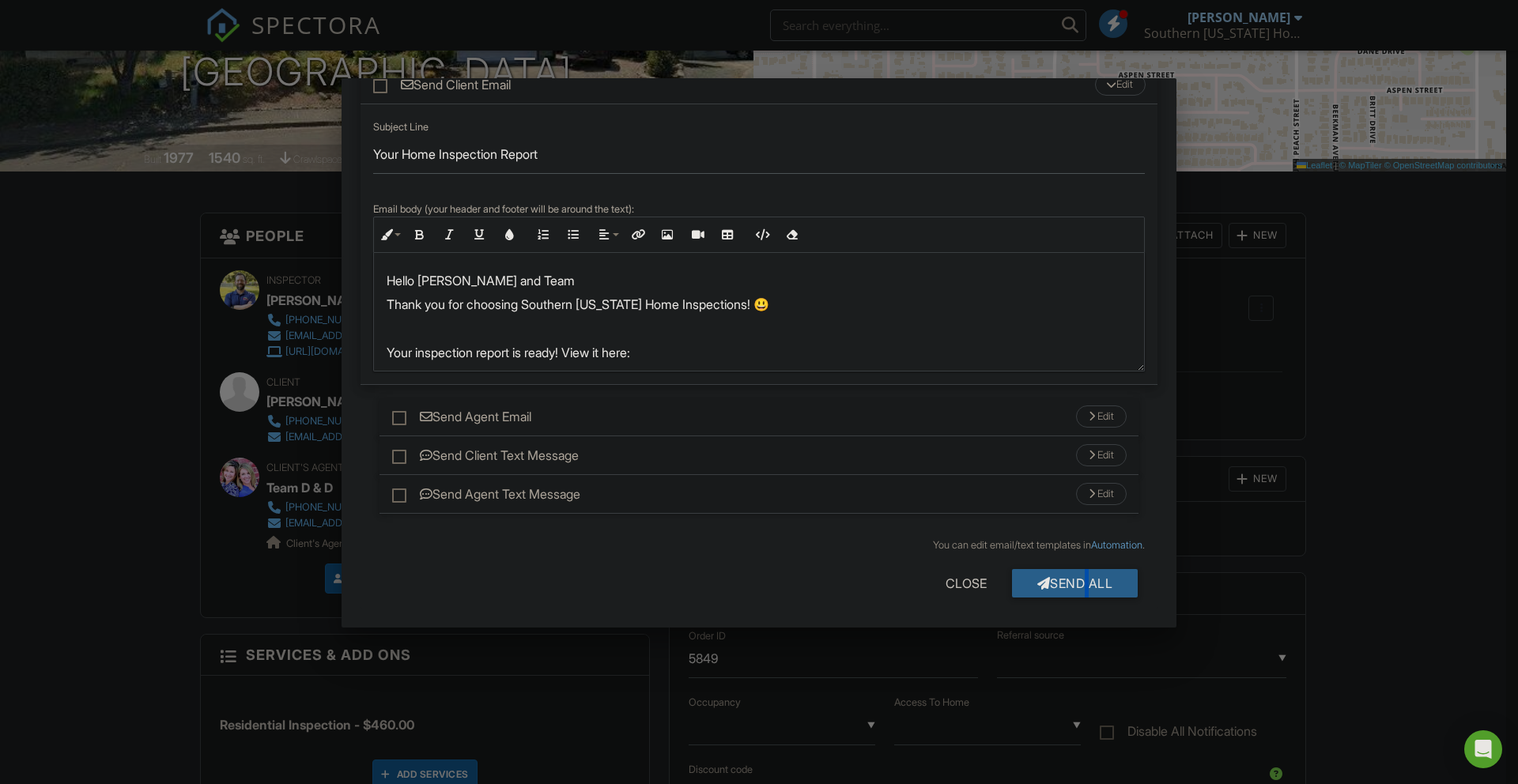 drag, startPoint x: 1068, startPoint y: 584, endPoint x: 1045, endPoint y: 592, distance: 24.351591 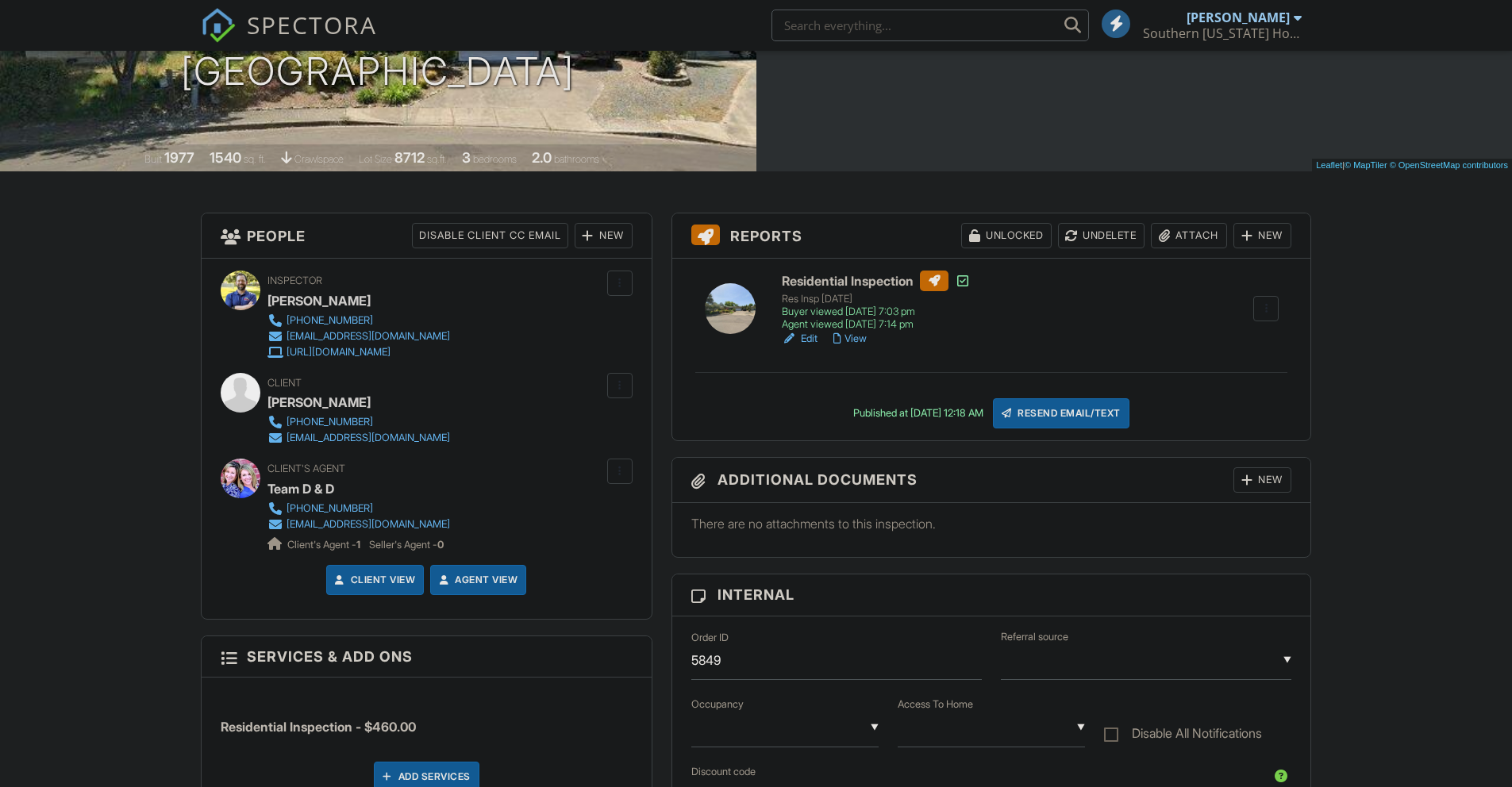 scroll, scrollTop: 261, scrollLeft: 0, axis: vertical 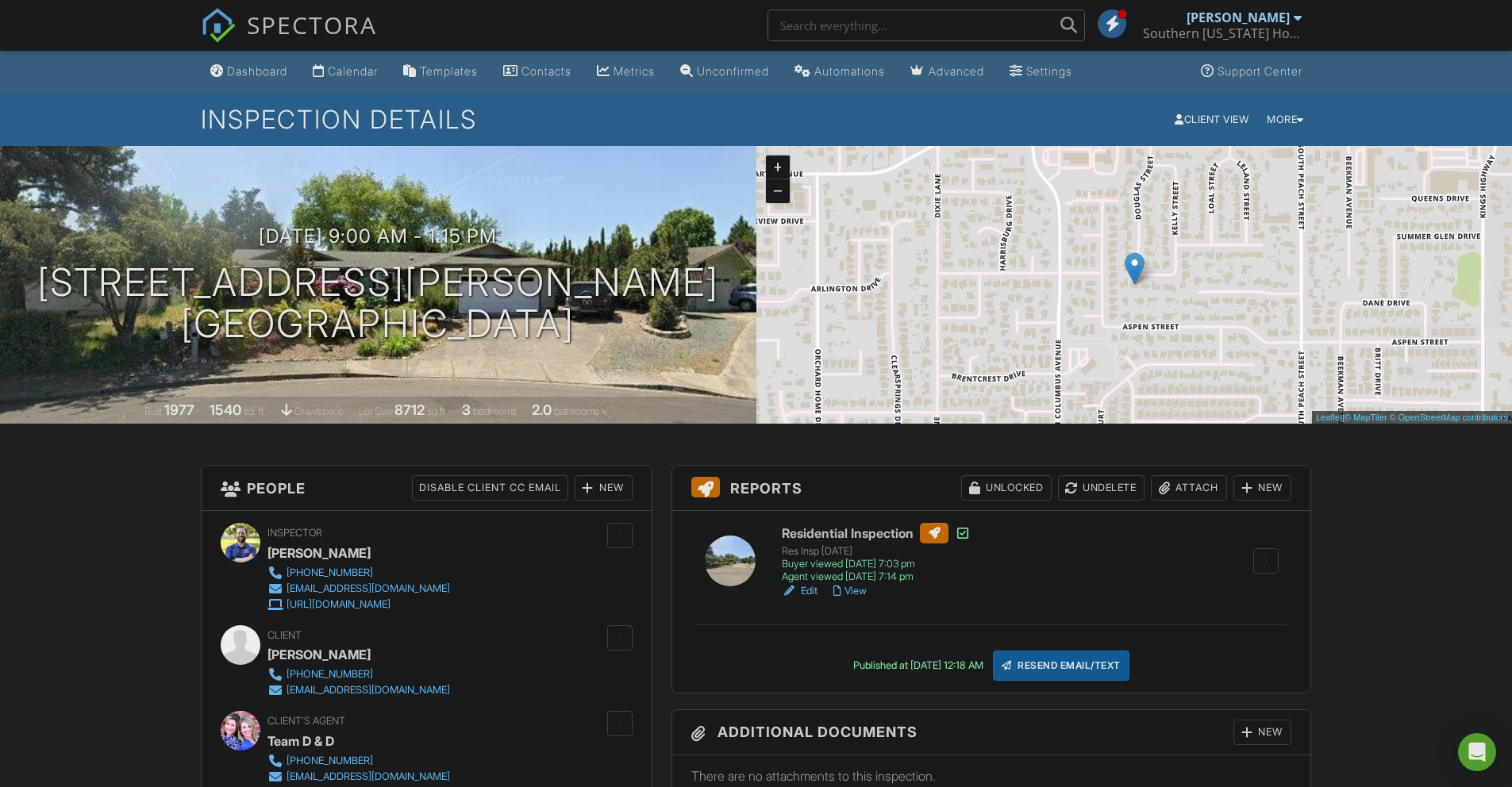click on "Dashboard" at bounding box center (257, 71) 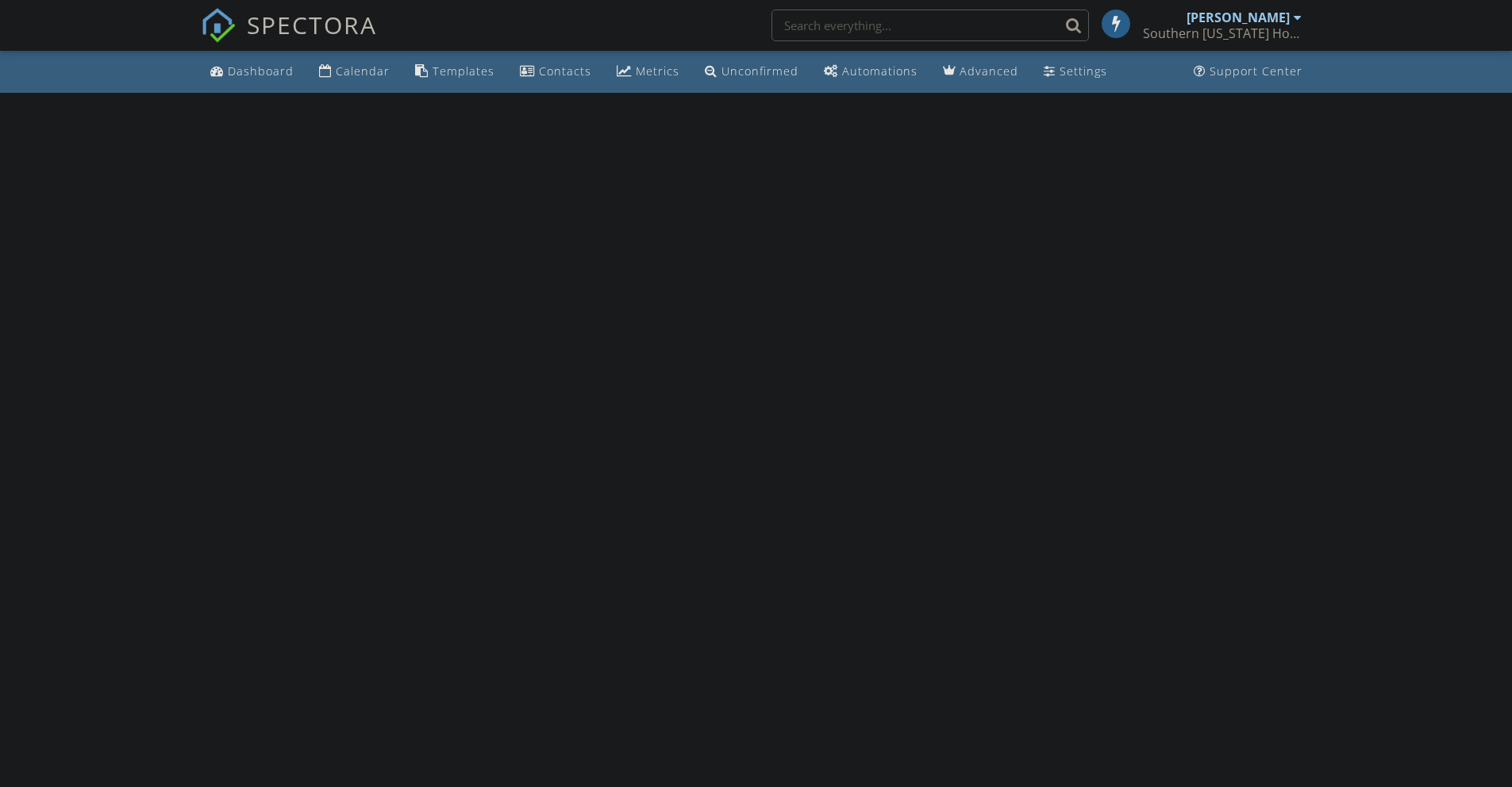 scroll, scrollTop: 0, scrollLeft: 0, axis: both 